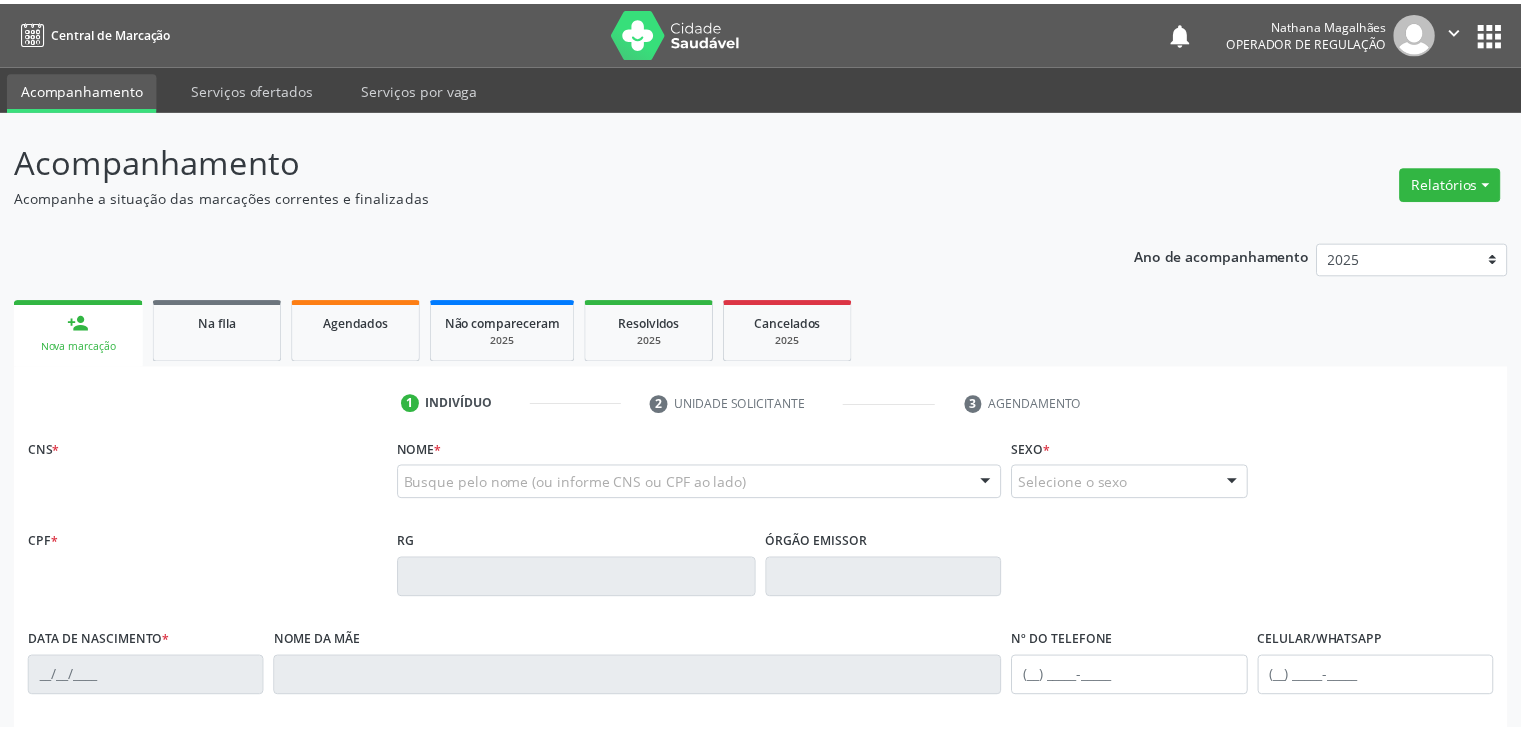 scroll, scrollTop: 0, scrollLeft: 0, axis: both 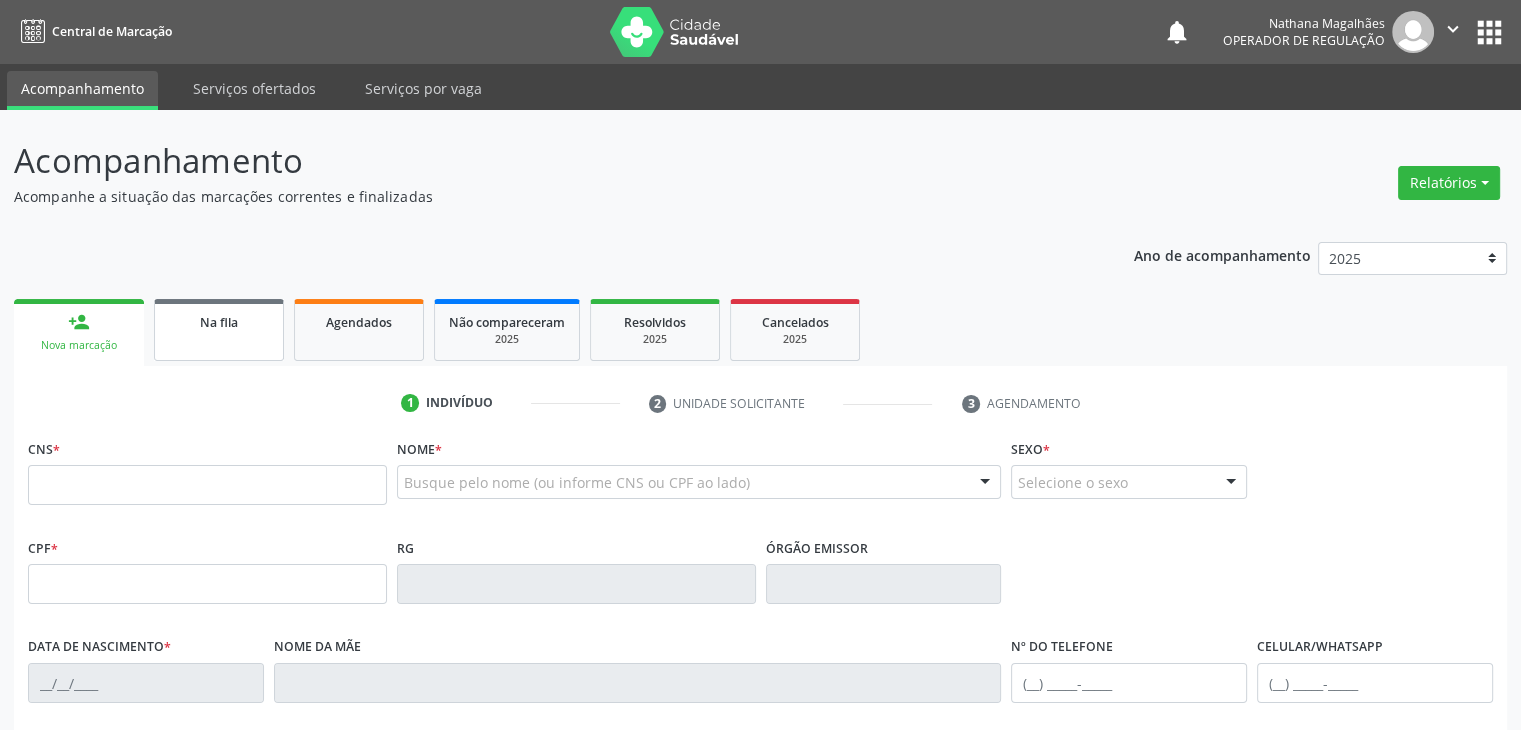 click on "Na fila" at bounding box center (219, 330) 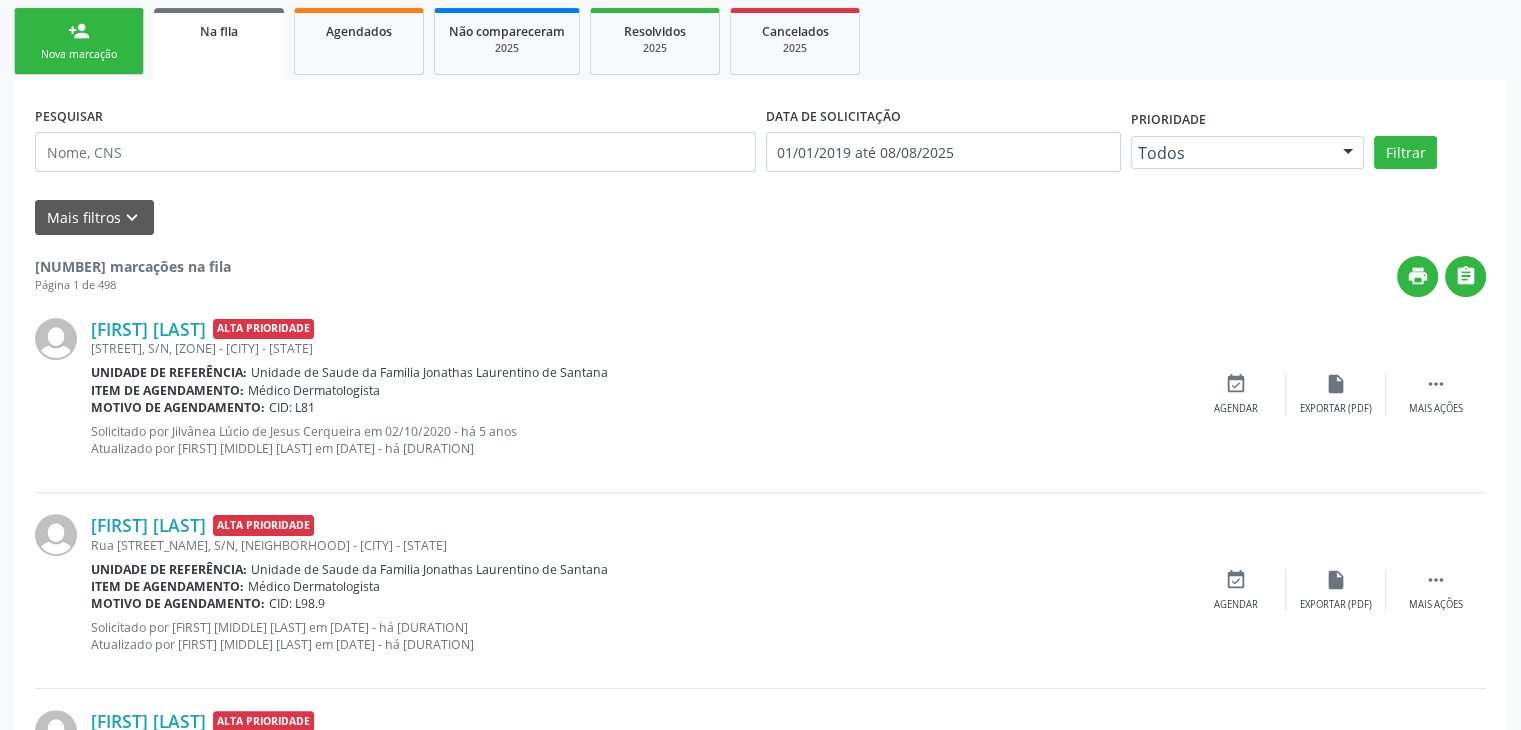 scroll, scrollTop: 300, scrollLeft: 0, axis: vertical 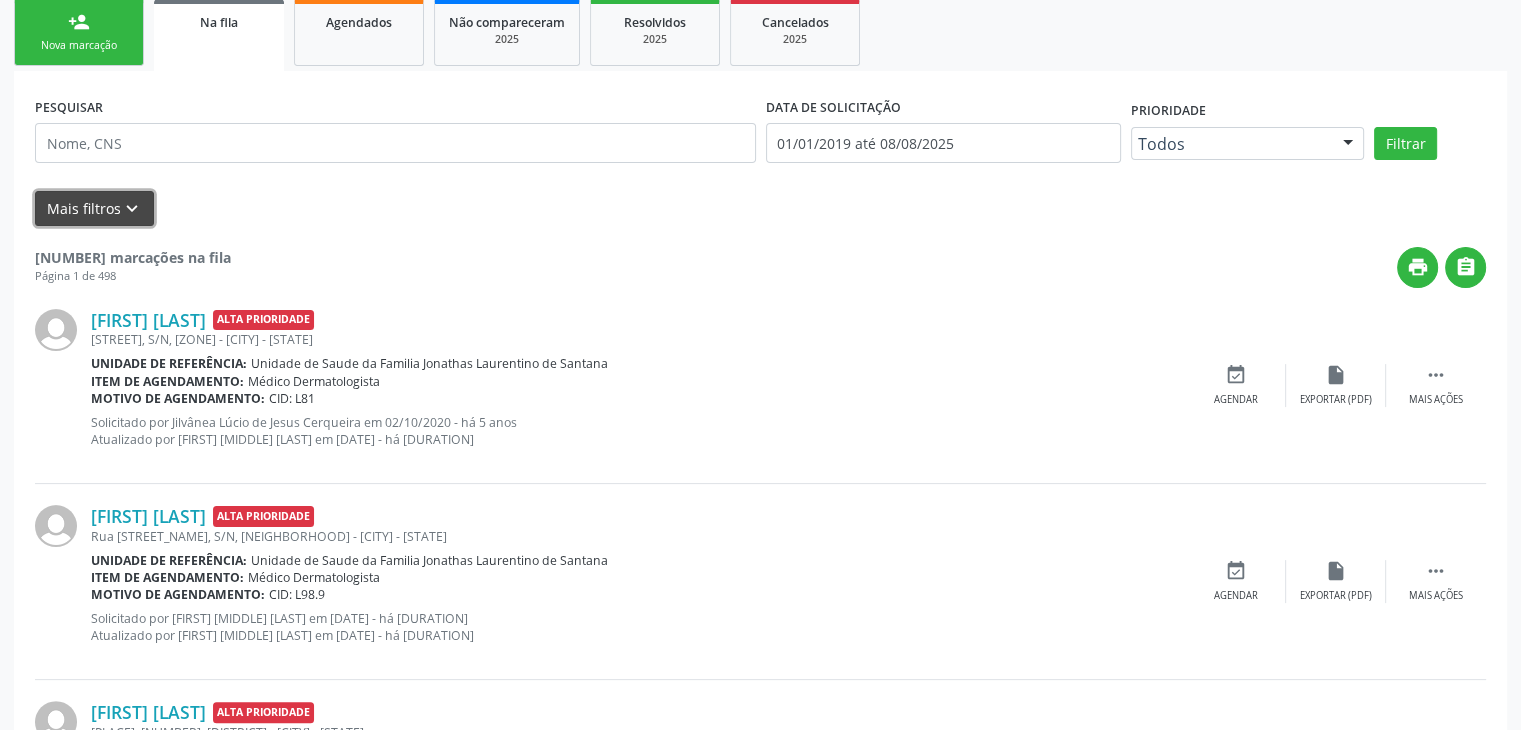 click on "Mais filtros
keyboard_arrow_down" at bounding box center [94, 208] 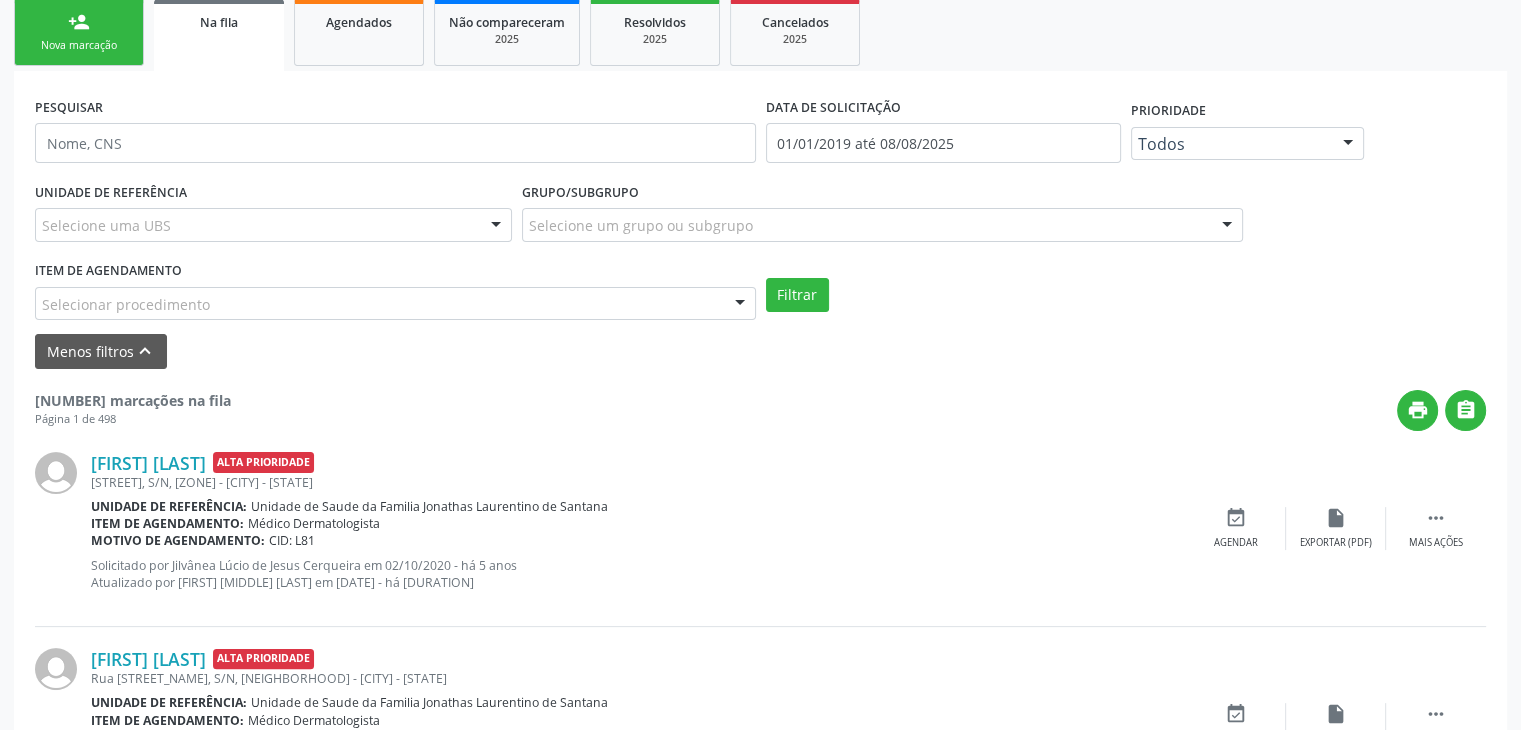 click on "Selecione uma UBS" at bounding box center (273, 225) 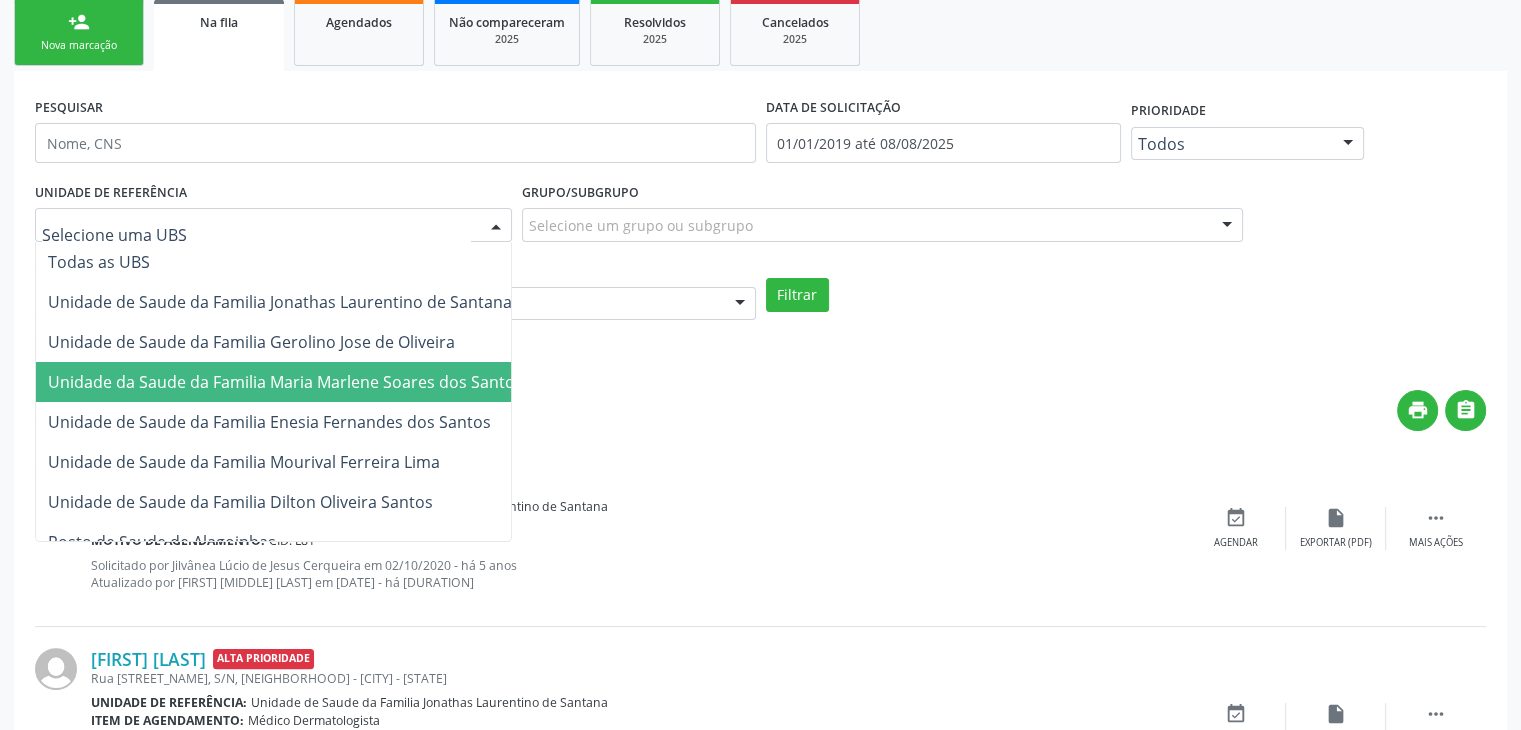 click on "Unidade da Saude da Familia Maria Marlene Soares dos Santos" at bounding box center (285, 382) 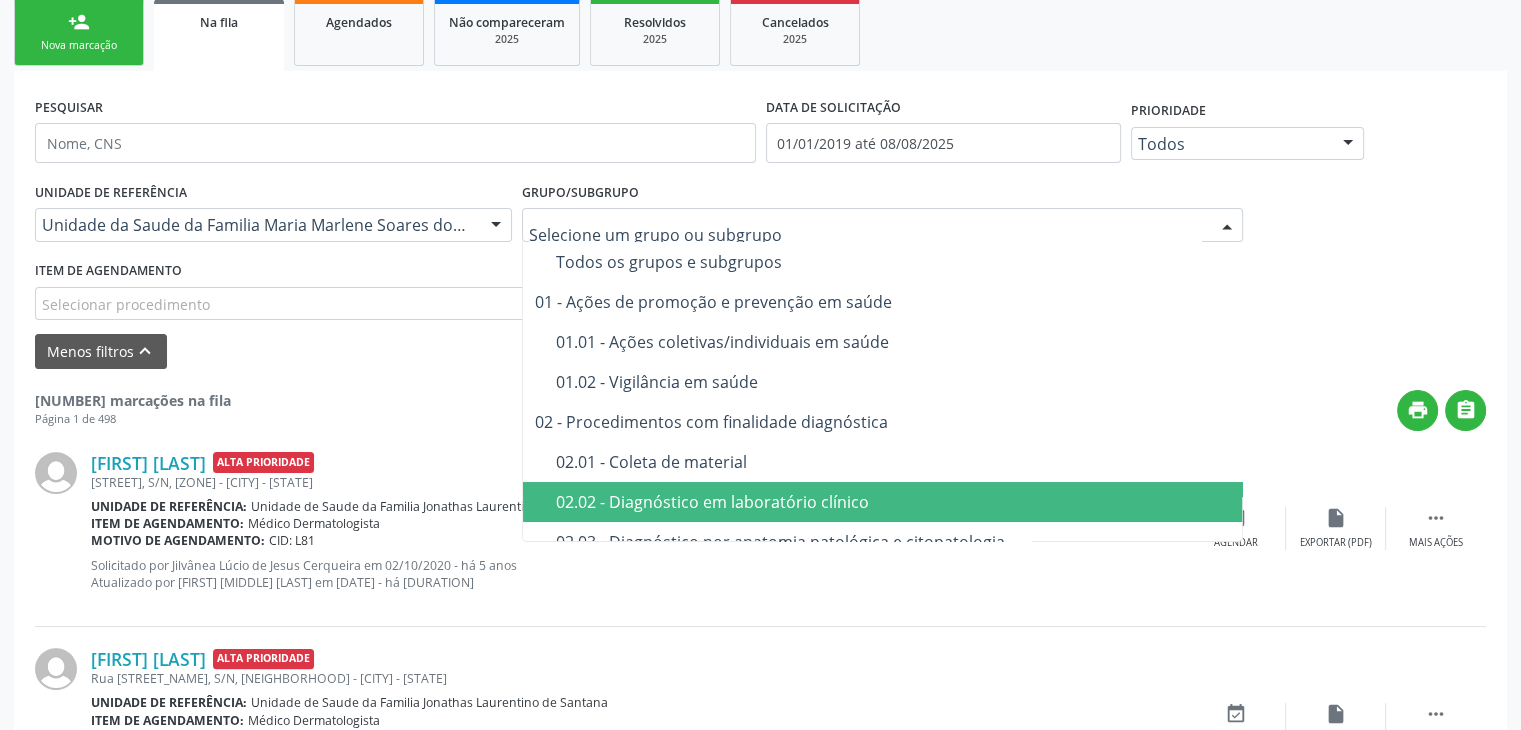 click on "02.02 - Diagnóstico em laboratório clínico" at bounding box center [894, 502] 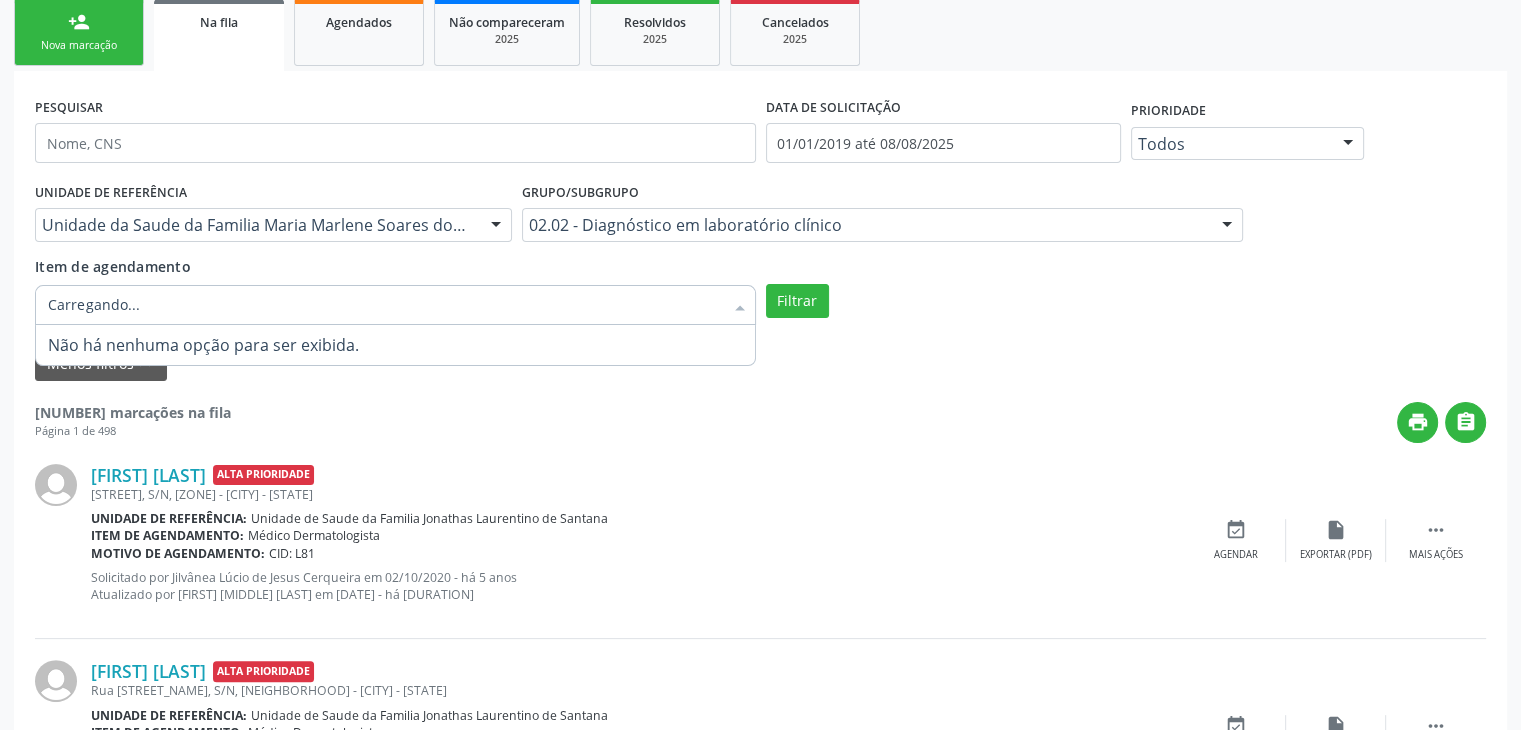click at bounding box center (395, 305) 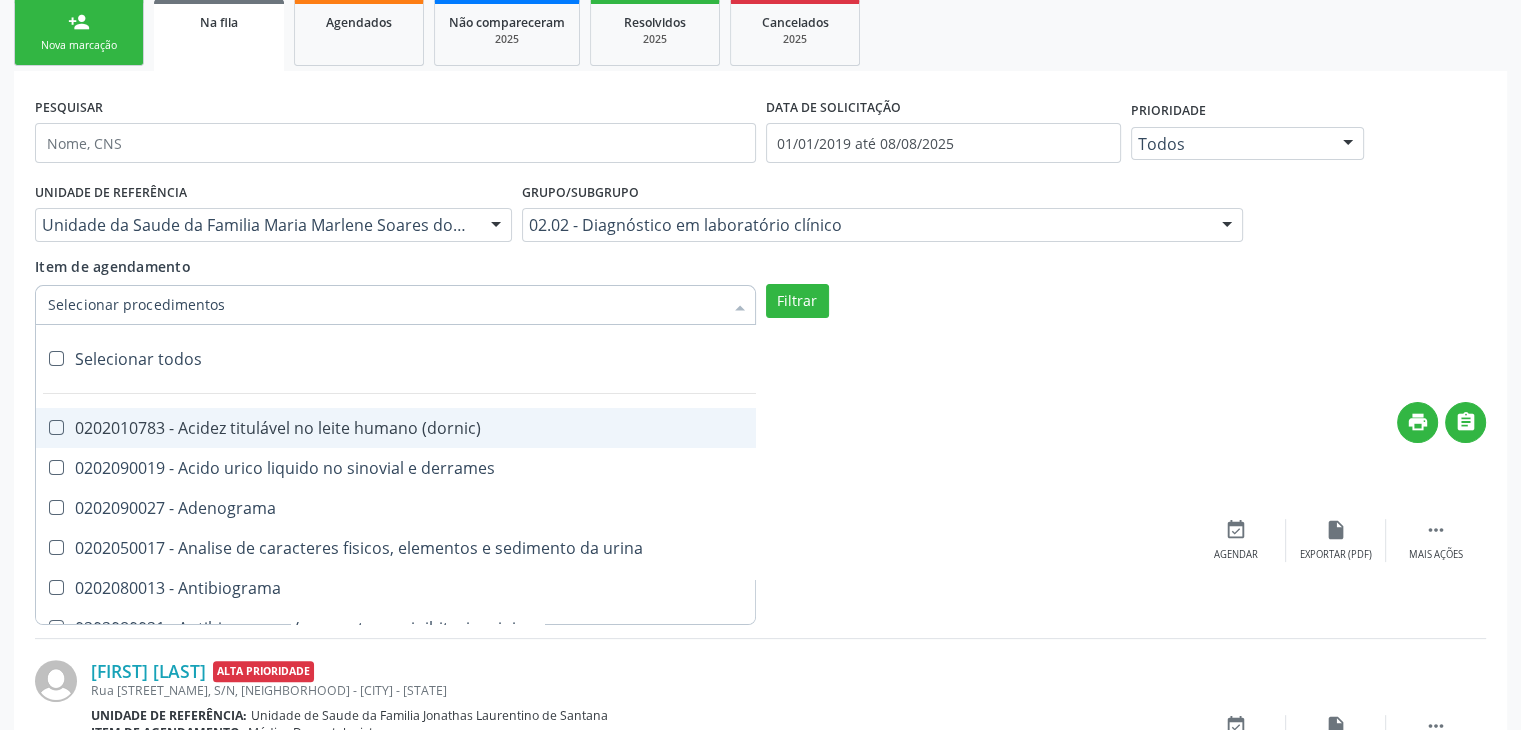 click on "Selecionar todos" at bounding box center (580, 359) 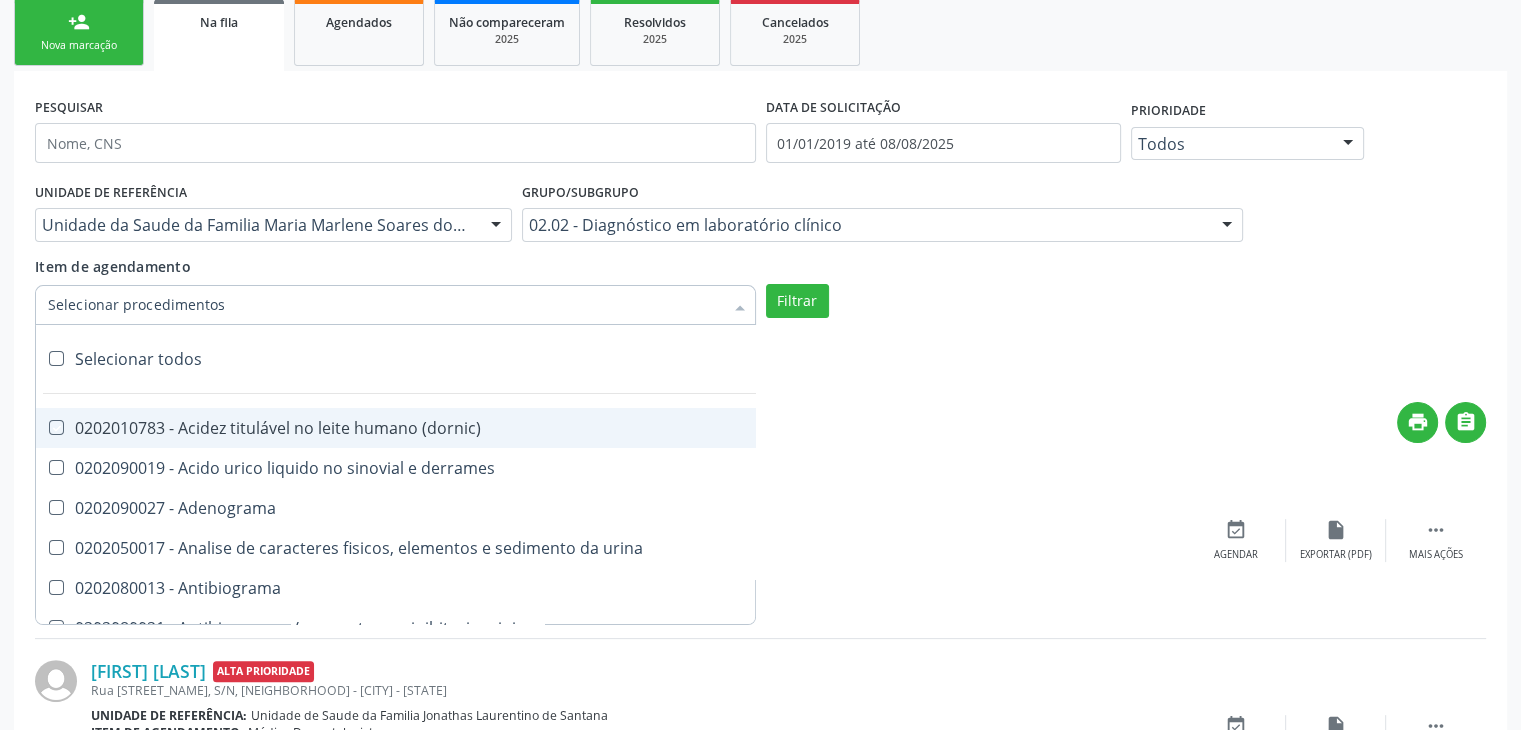 checkbox on "true" 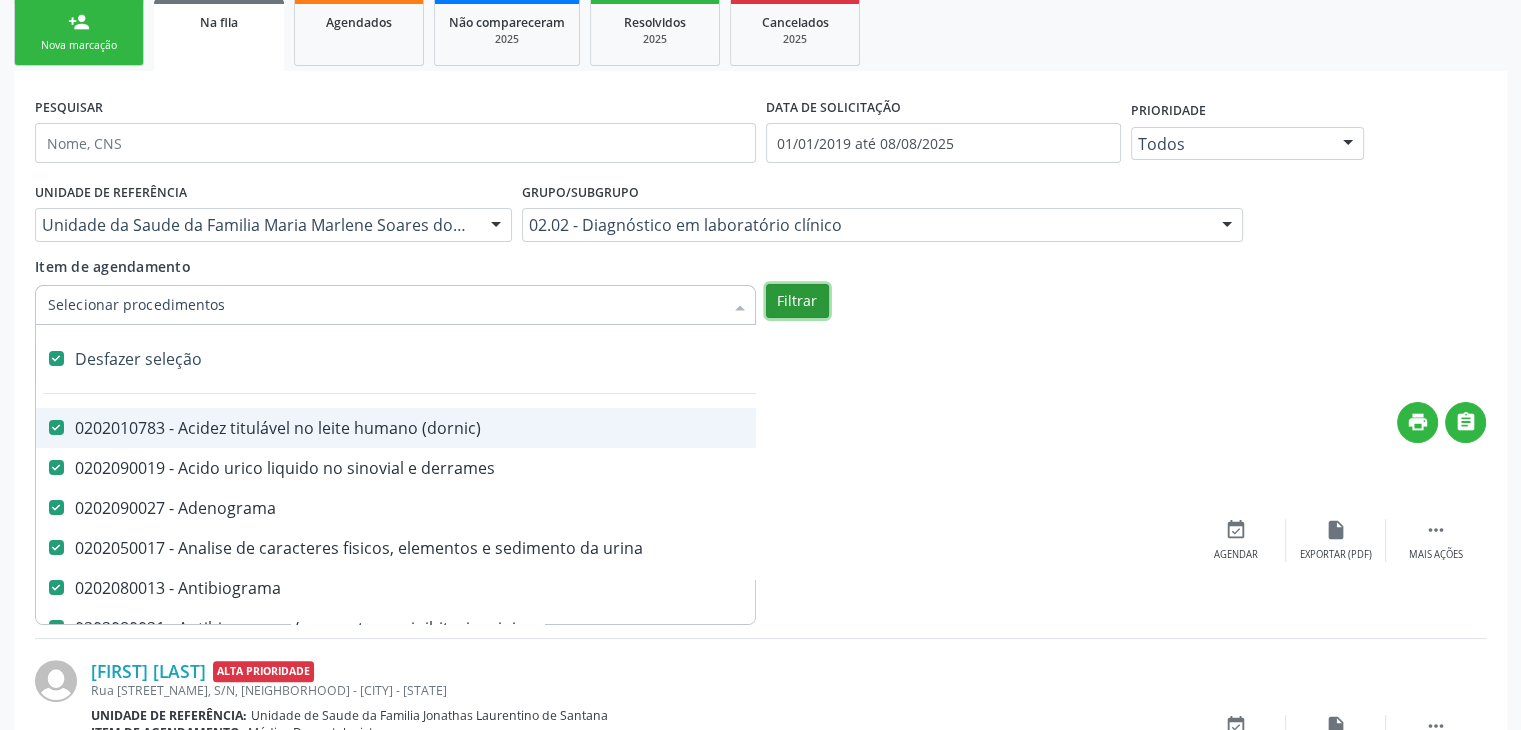 click on "Filtrar" at bounding box center (797, 301) 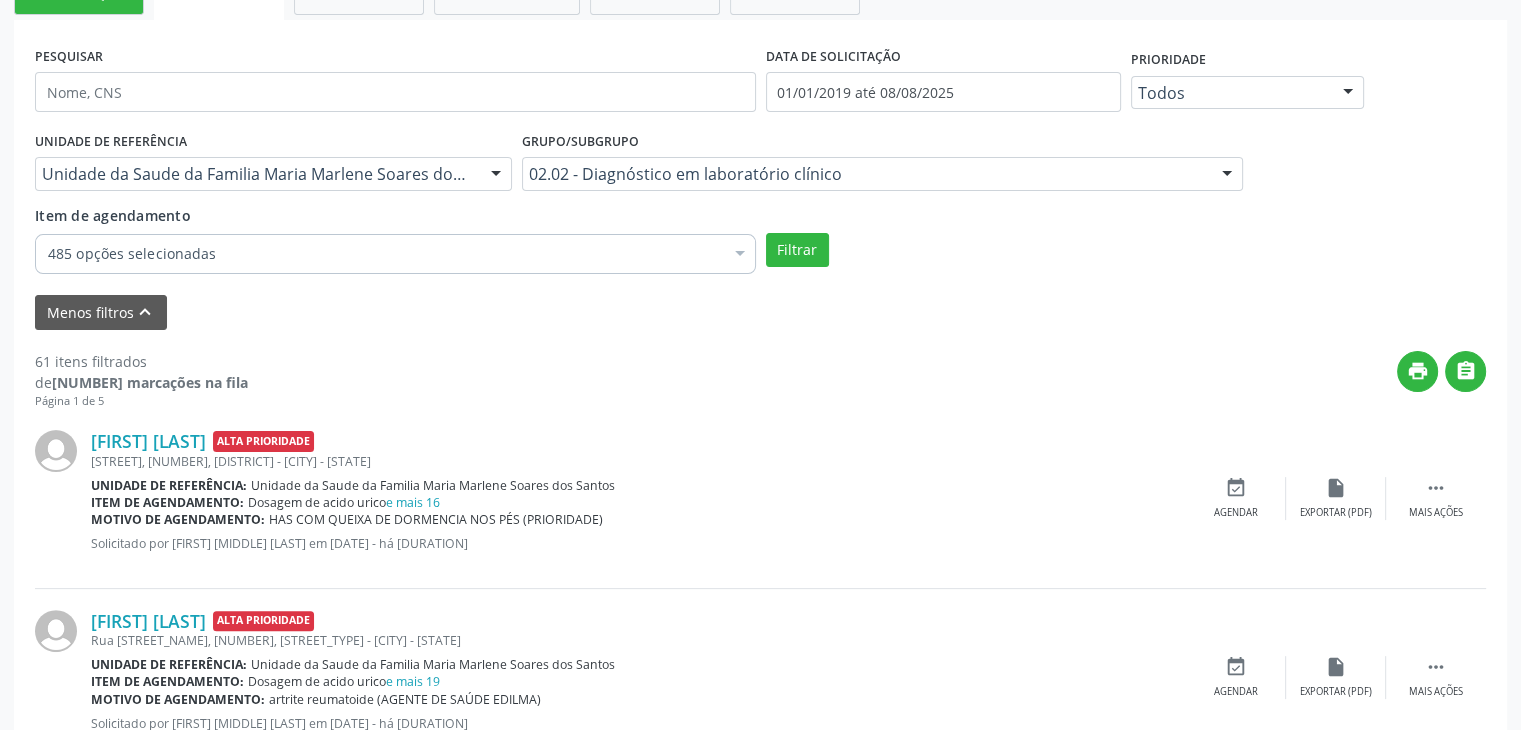 scroll, scrollTop: 200, scrollLeft: 0, axis: vertical 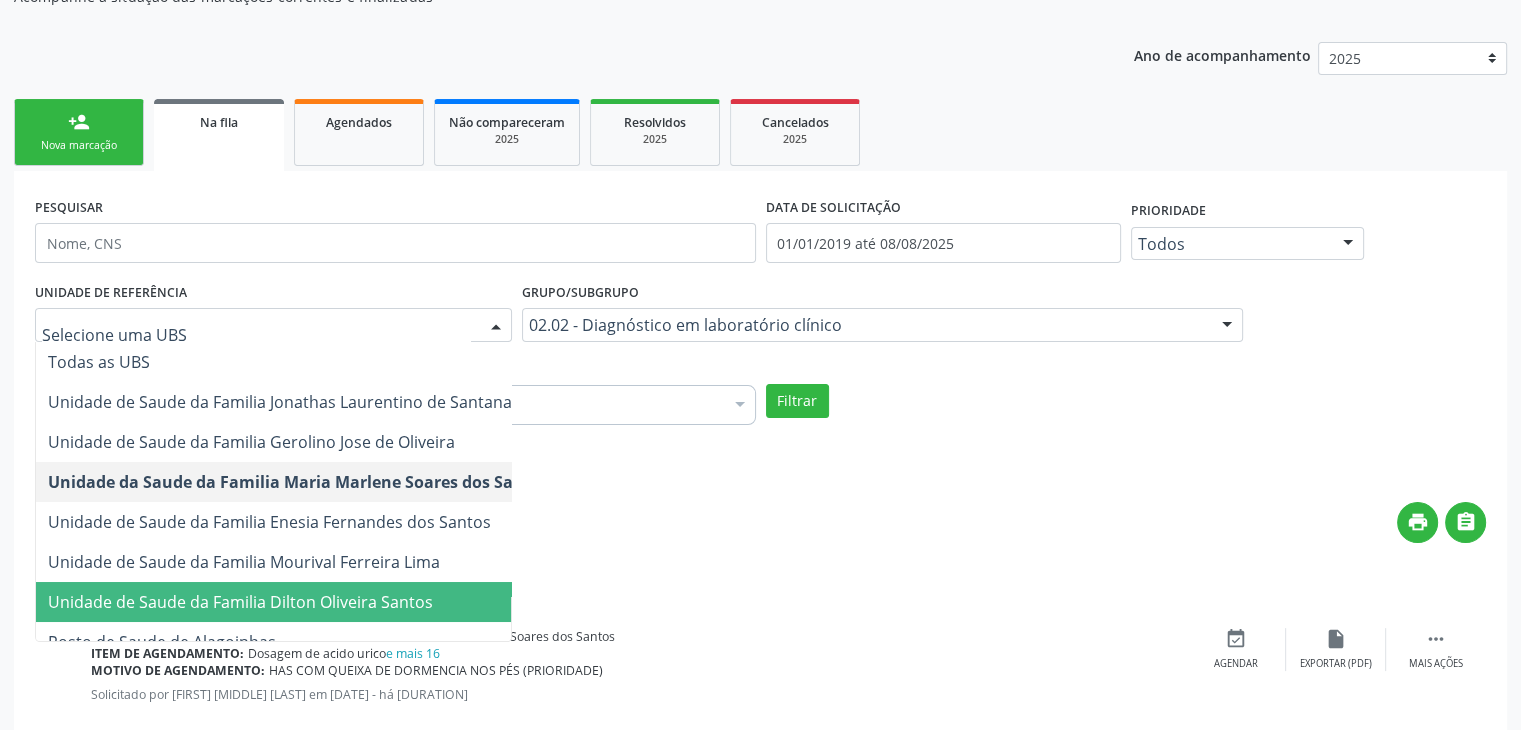click on "Unidade de Saude da Familia Dilton Oliveira Santos" at bounding box center [240, 602] 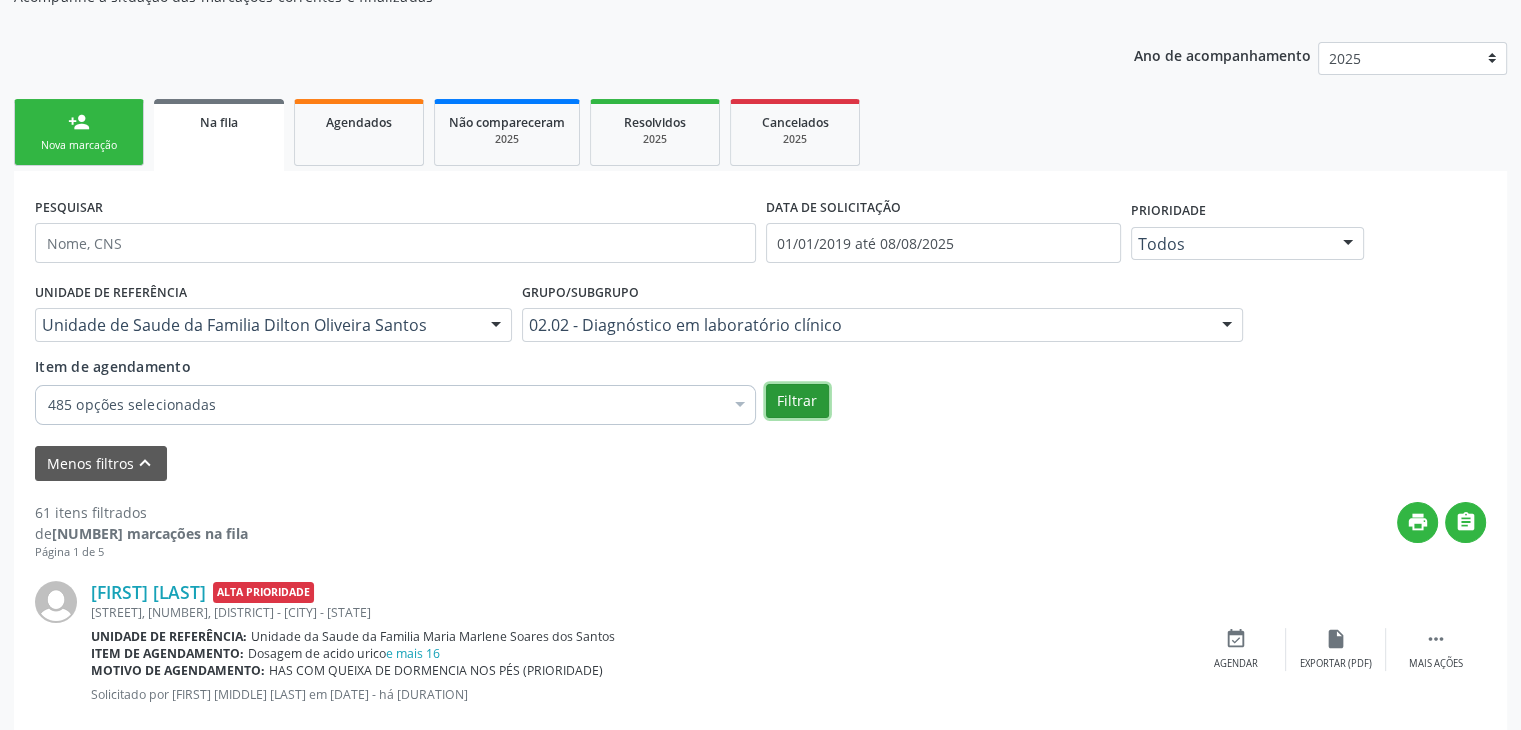 click on "Filtrar" at bounding box center (797, 401) 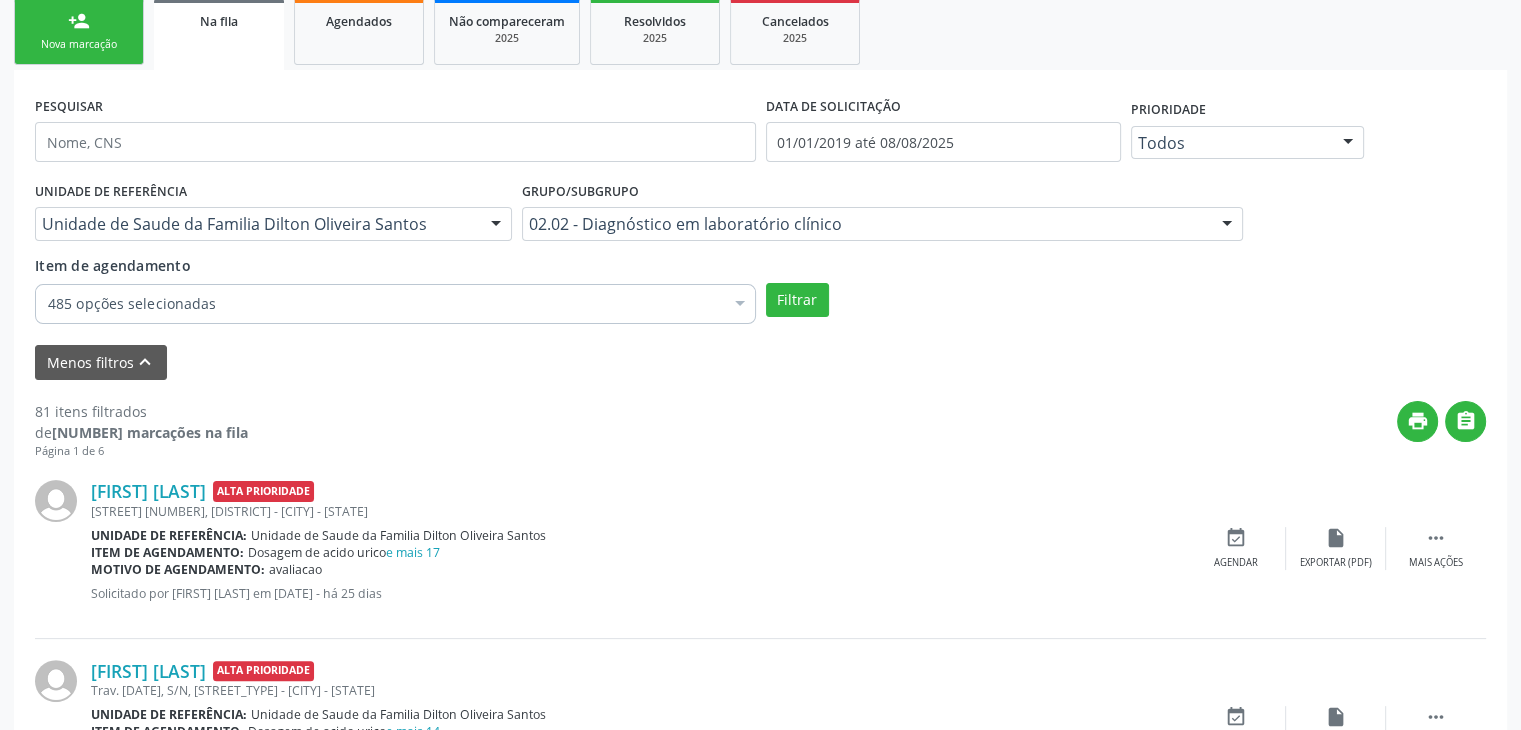 scroll, scrollTop: 400, scrollLeft: 0, axis: vertical 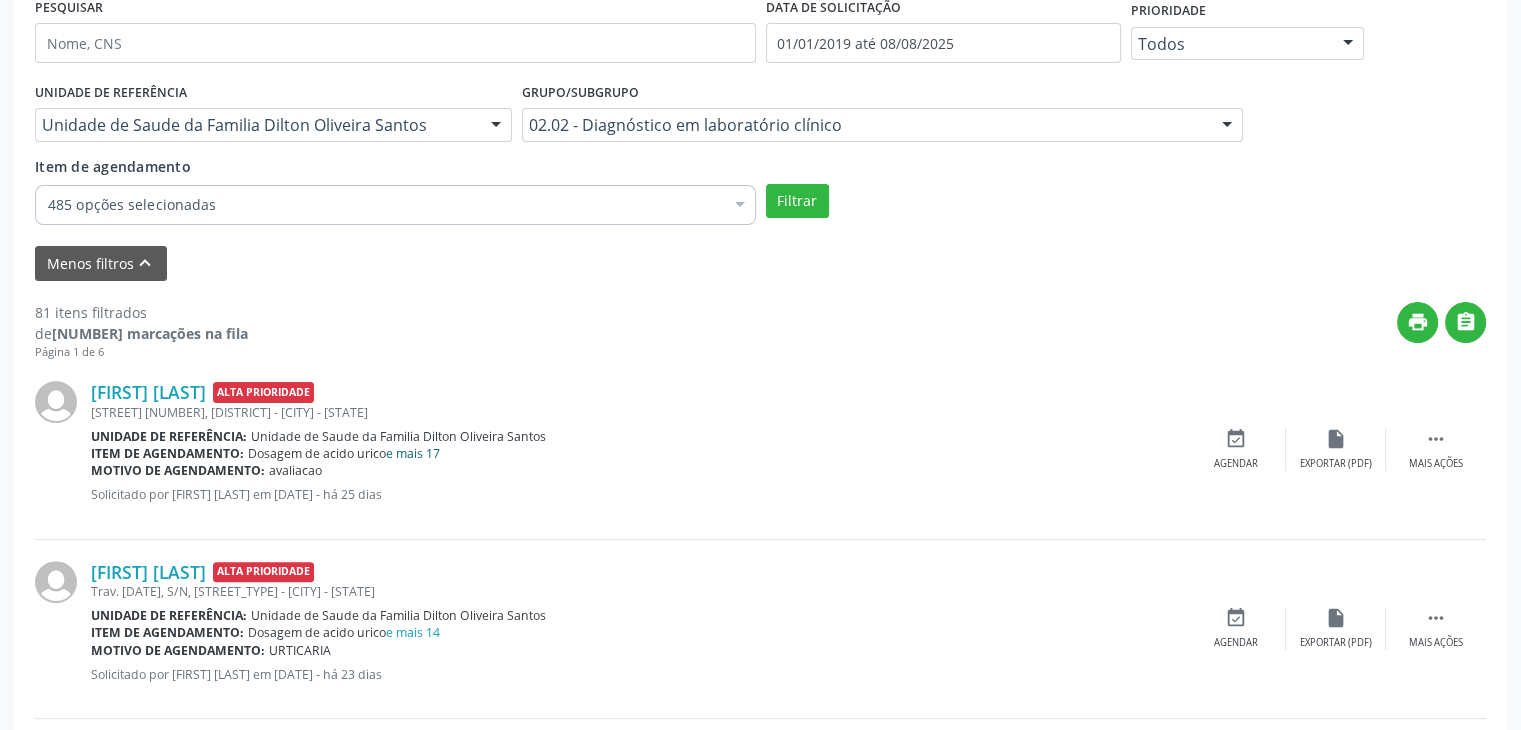 click on "e mais 17" at bounding box center (413, 453) 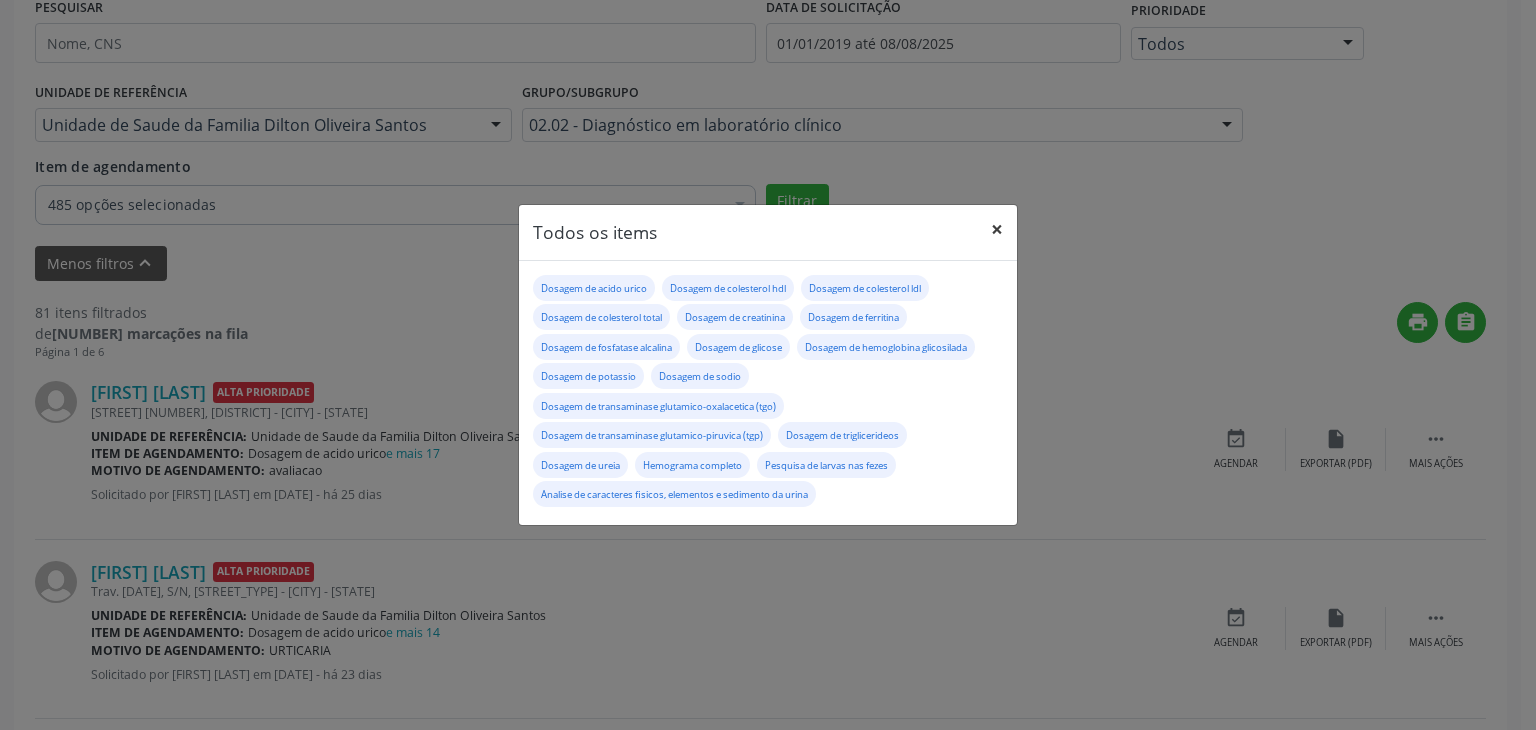 click on "×" at bounding box center [997, 229] 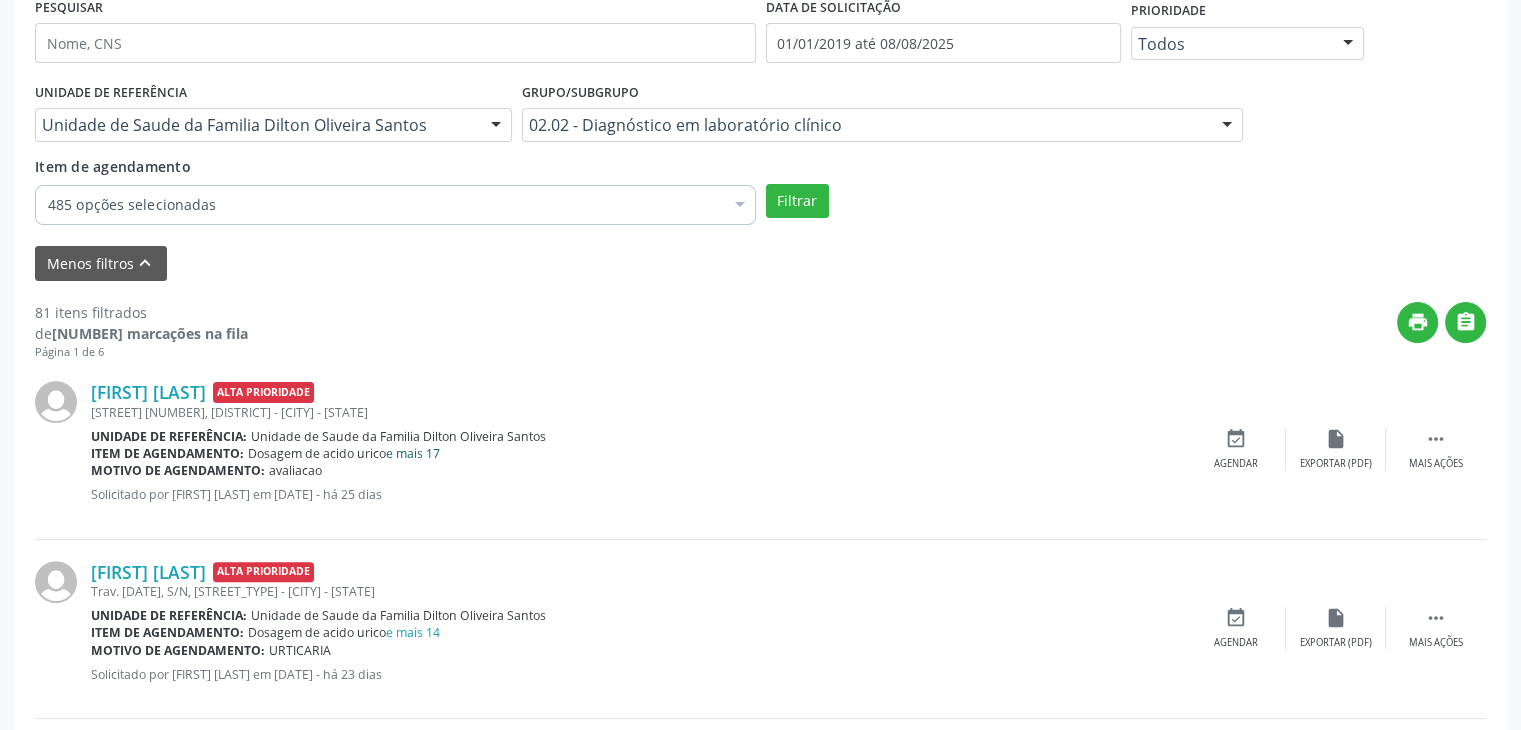 click on "e mais 17" at bounding box center (413, 453) 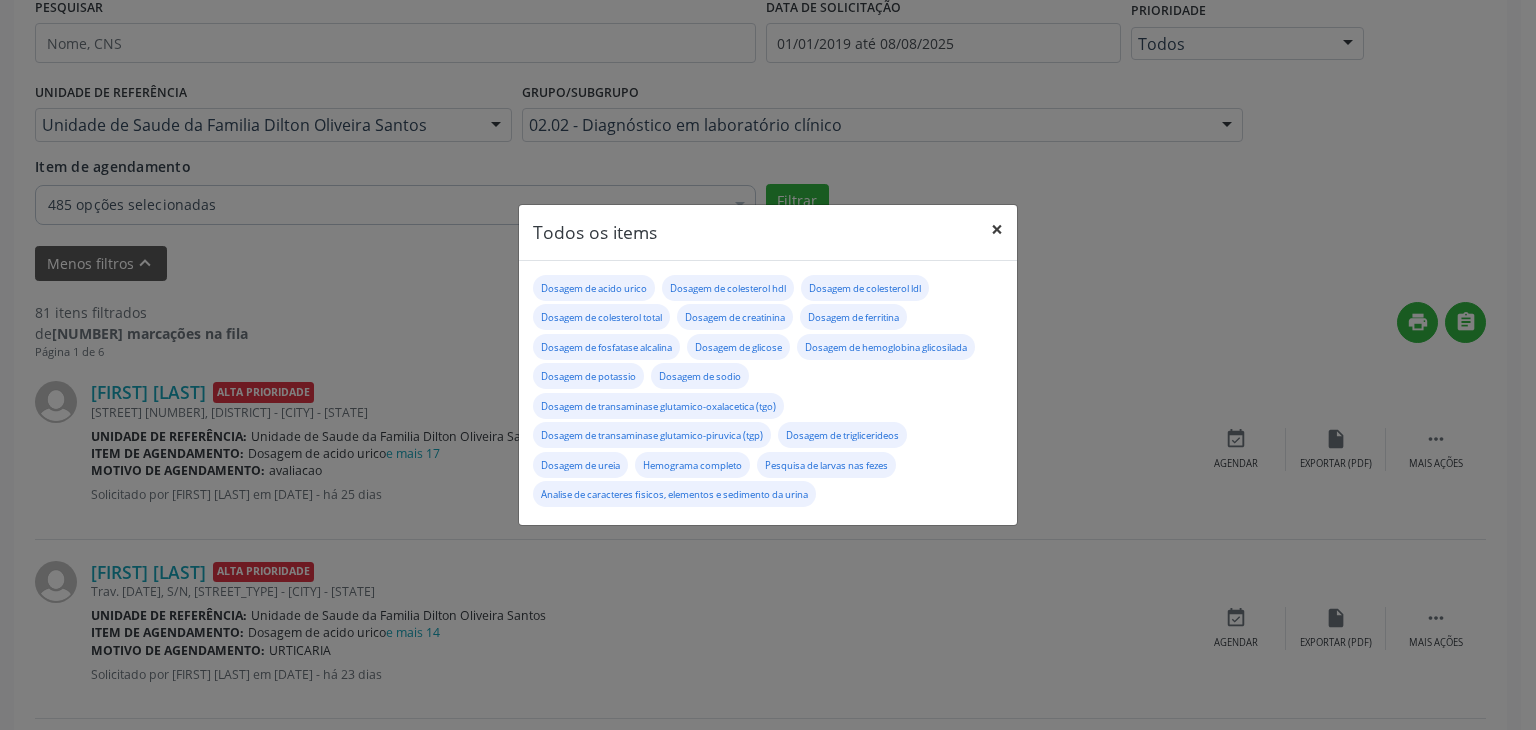click on "×" at bounding box center (997, 229) 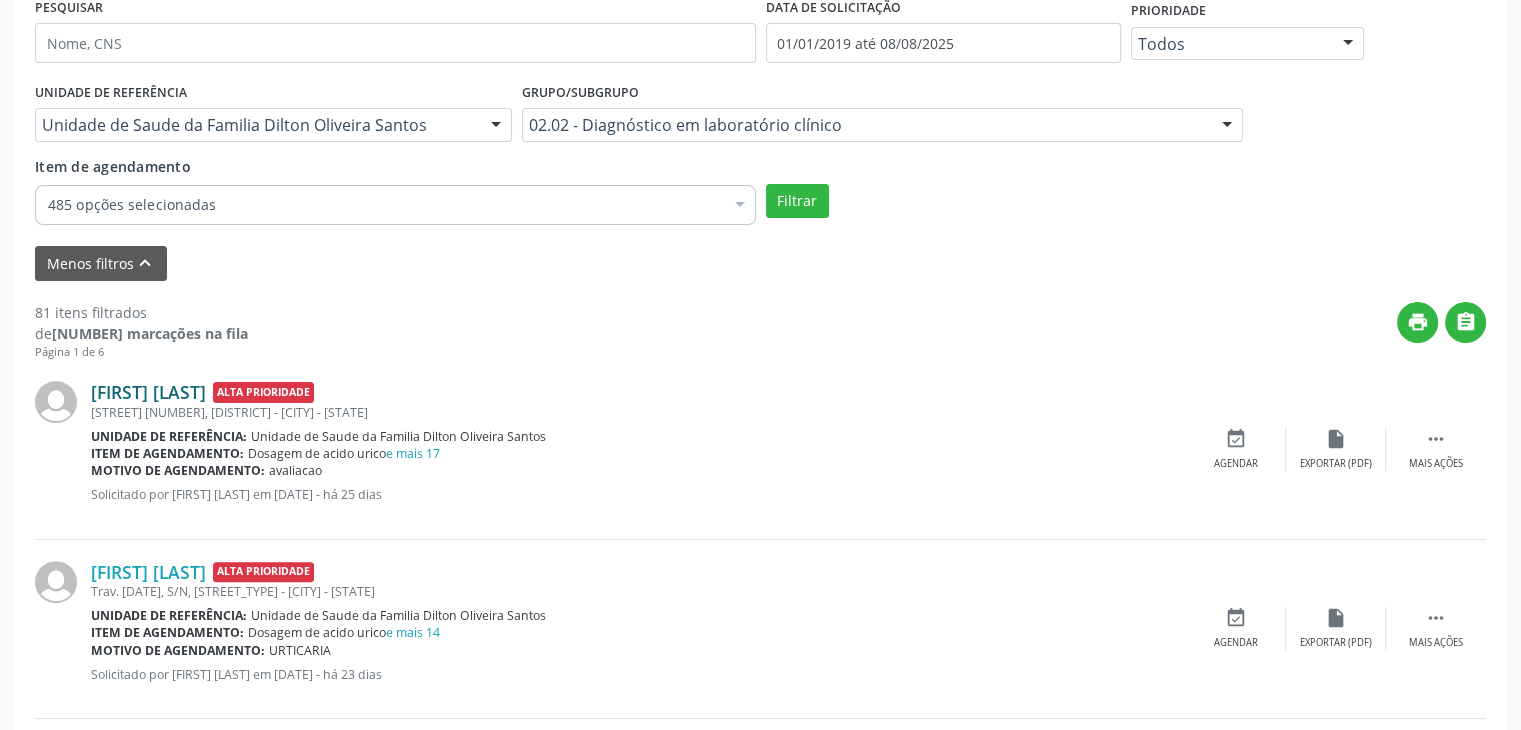 click on "Almerindo de Jesus Santos" at bounding box center (148, 392) 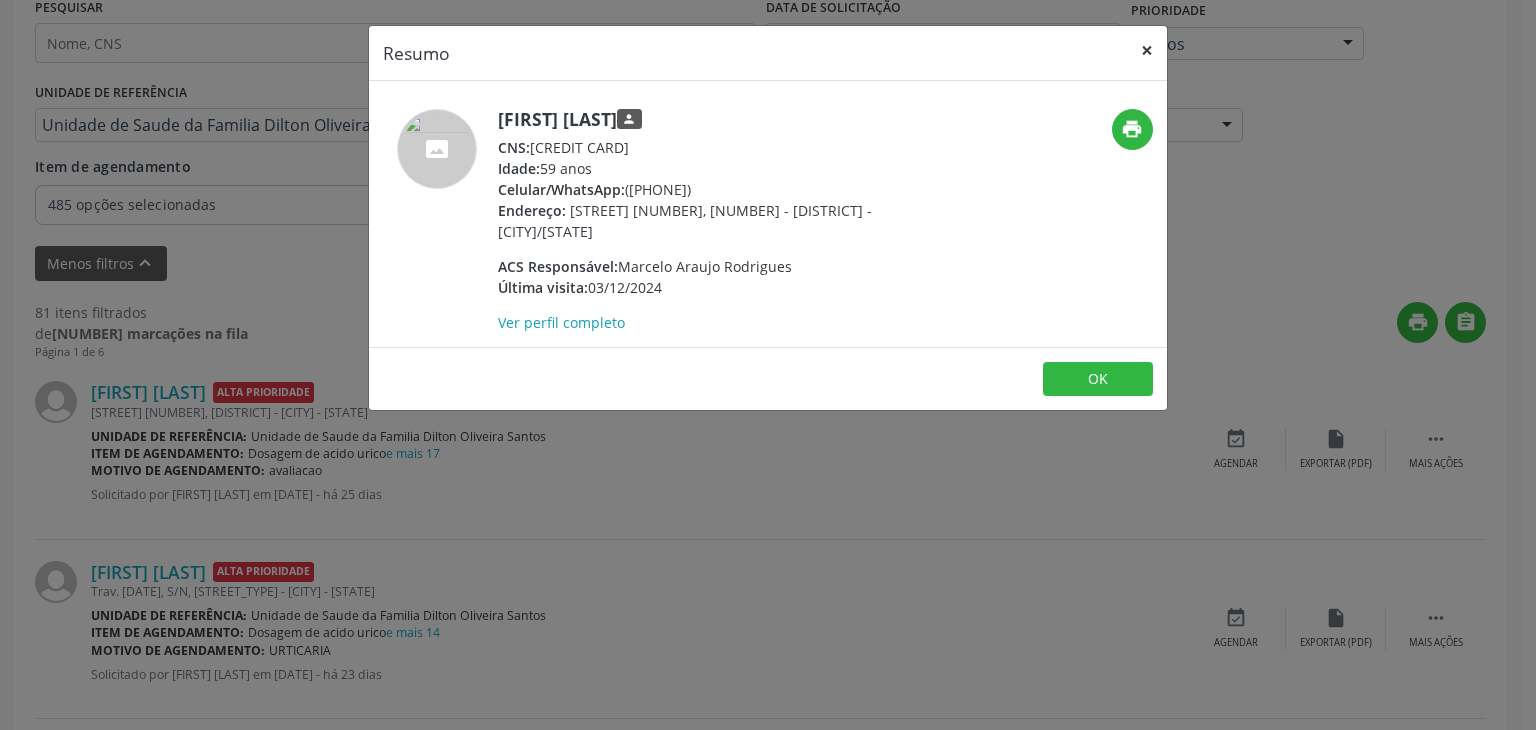 click on "×" at bounding box center (1147, 50) 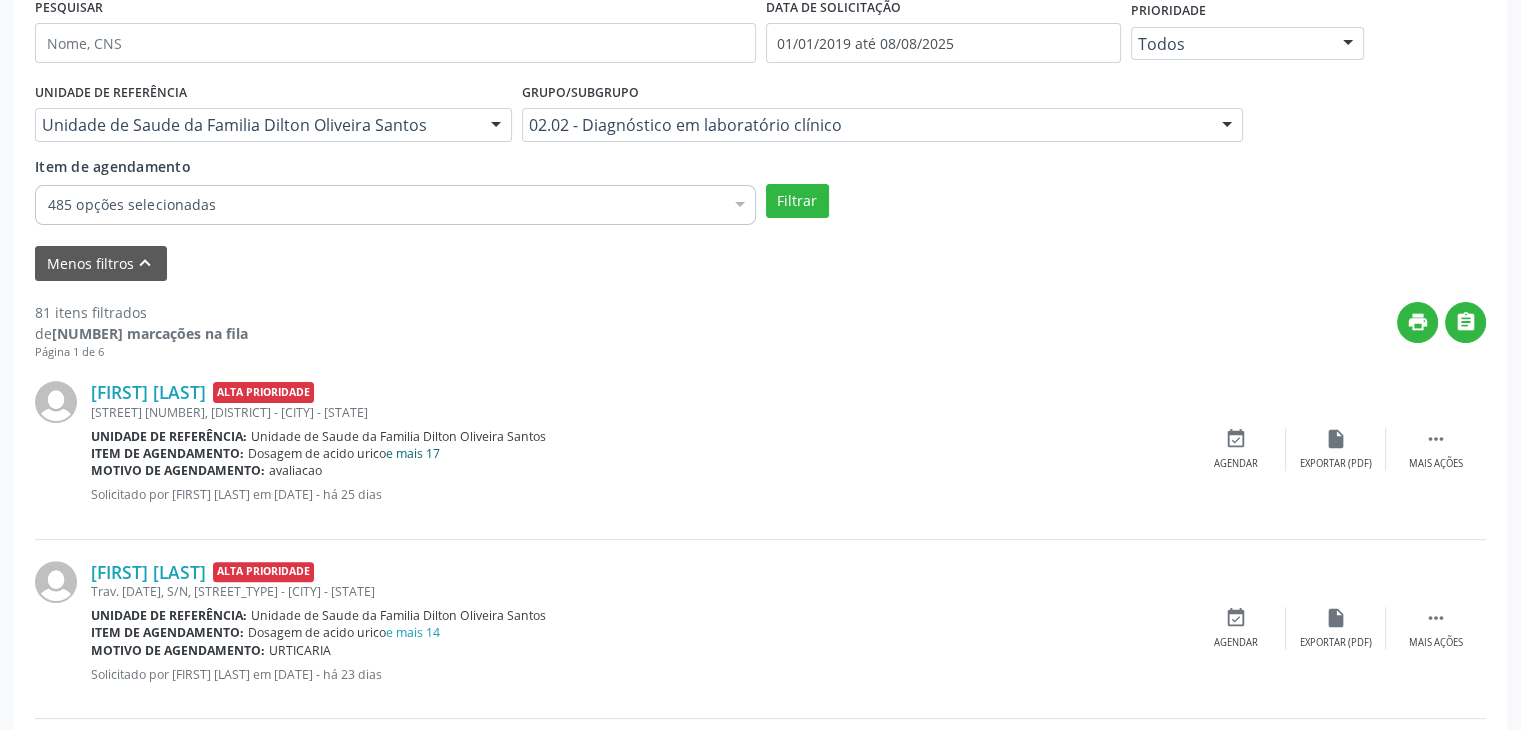 click on "e mais 17" at bounding box center [413, 453] 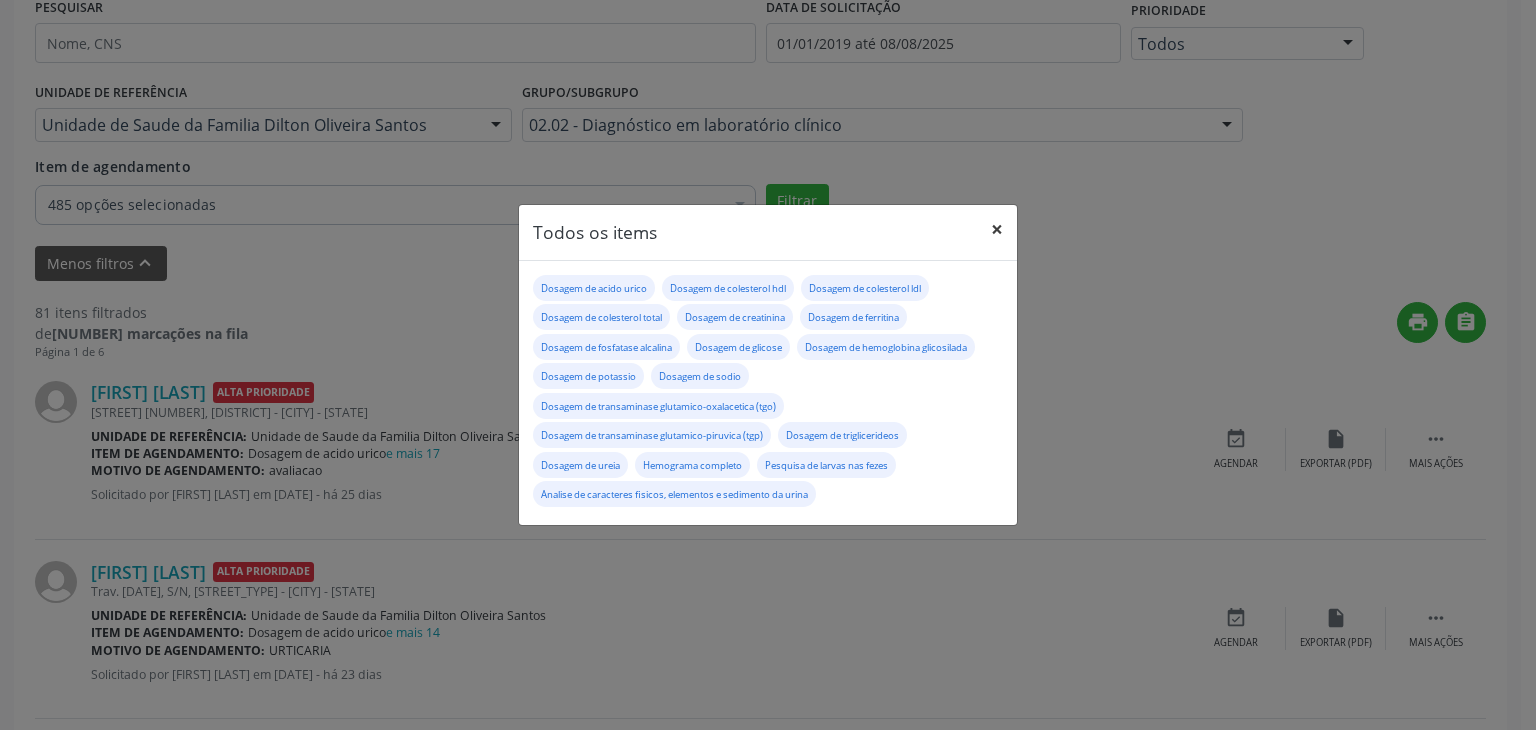 click on "×" at bounding box center (997, 229) 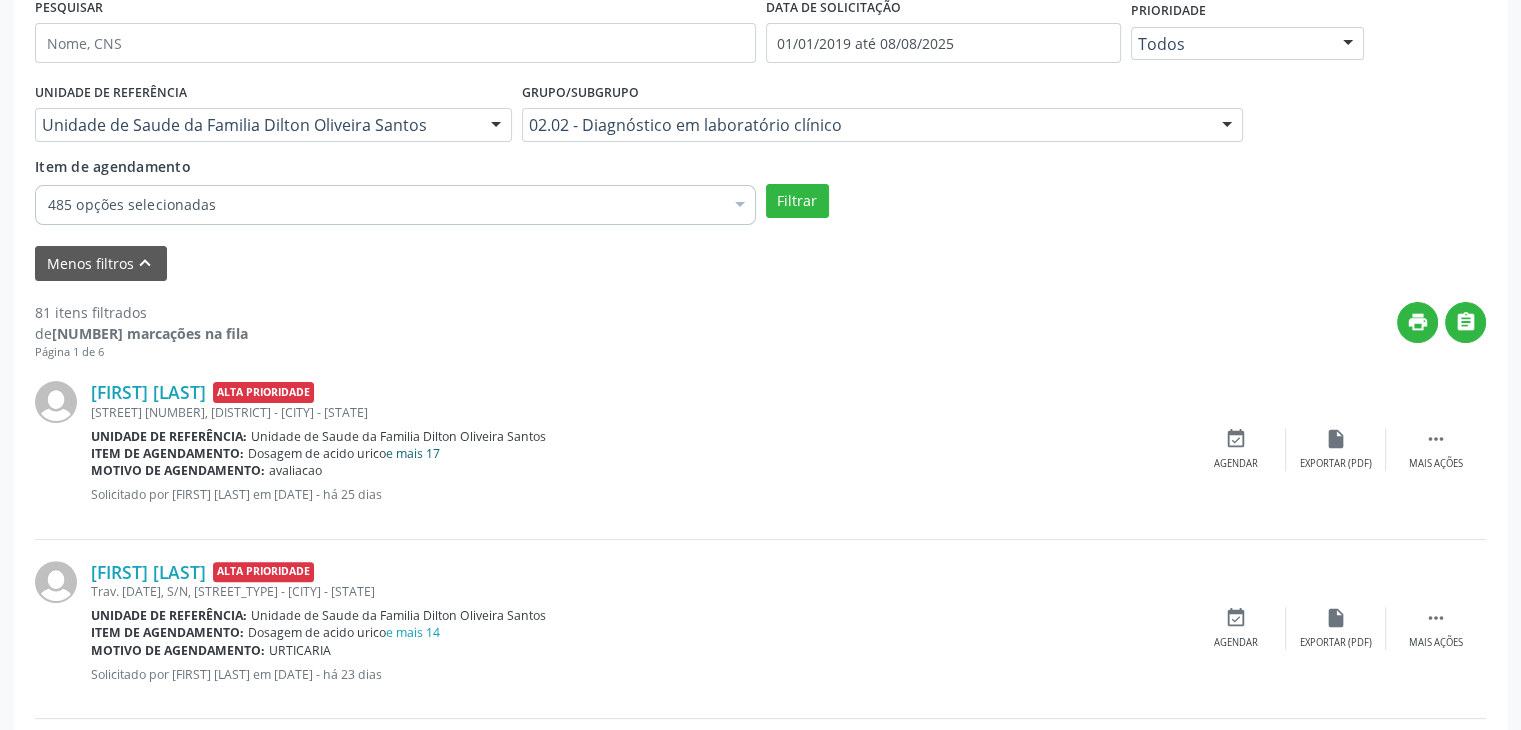click on "e mais 17" at bounding box center [413, 453] 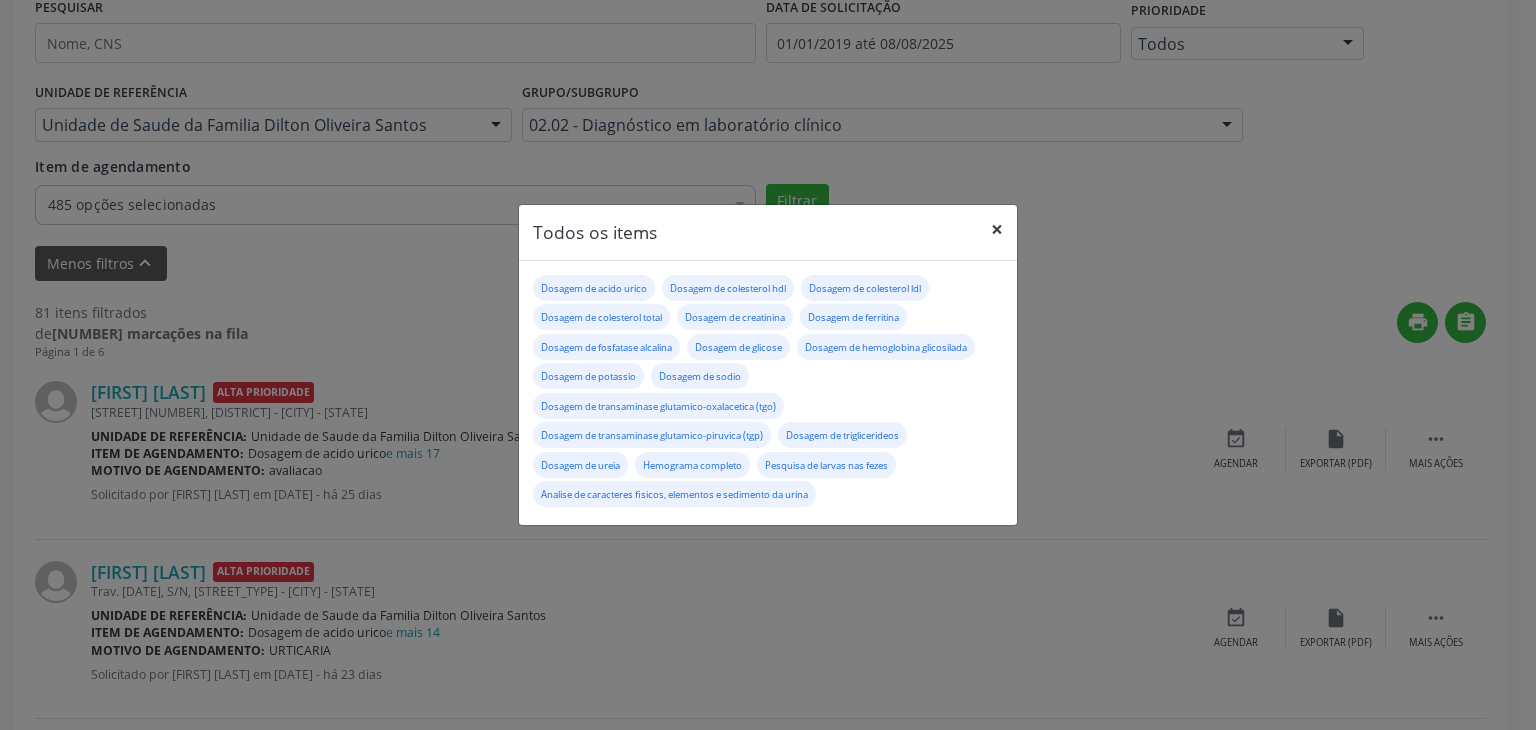 click on "×" at bounding box center [997, 229] 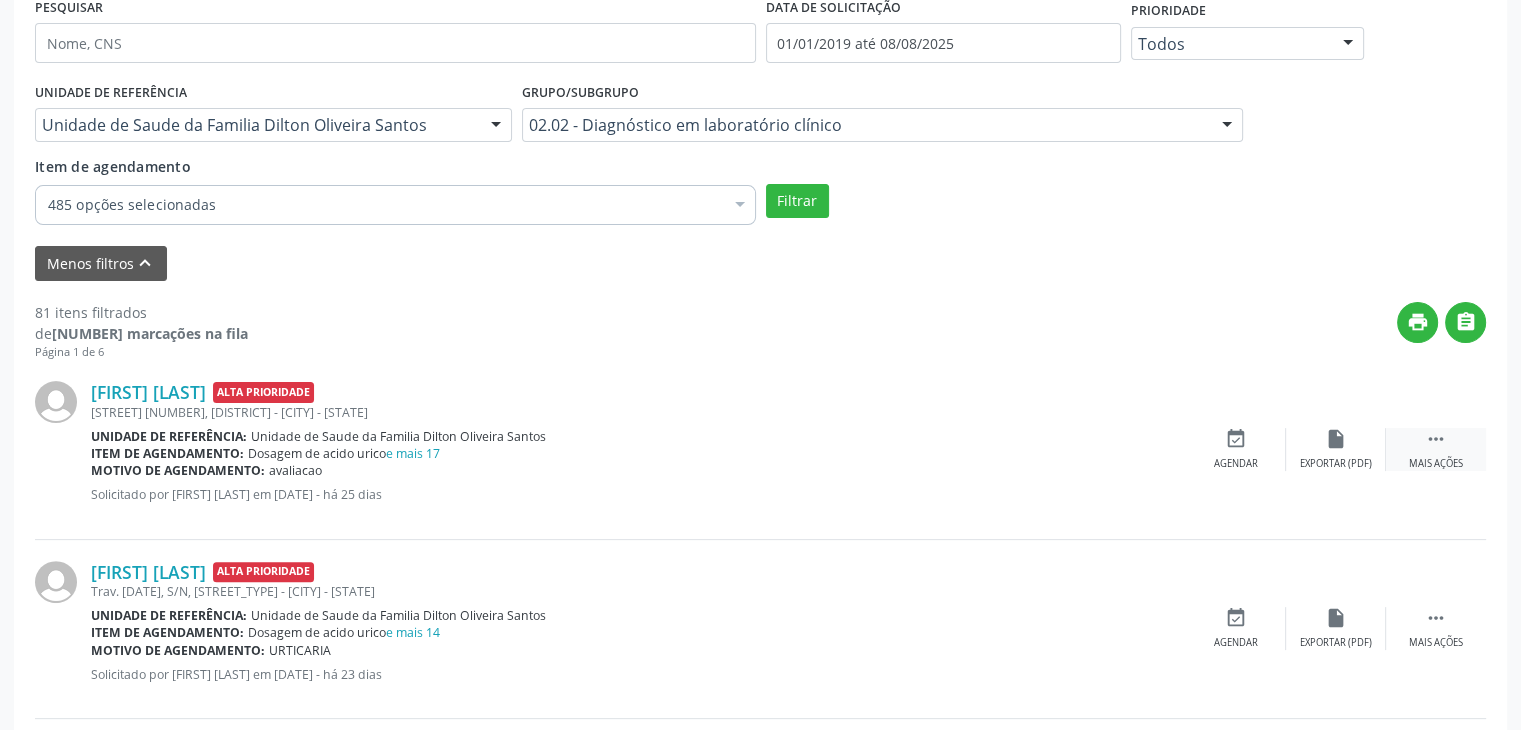 click on "
Mais ações" at bounding box center (1436, 449) 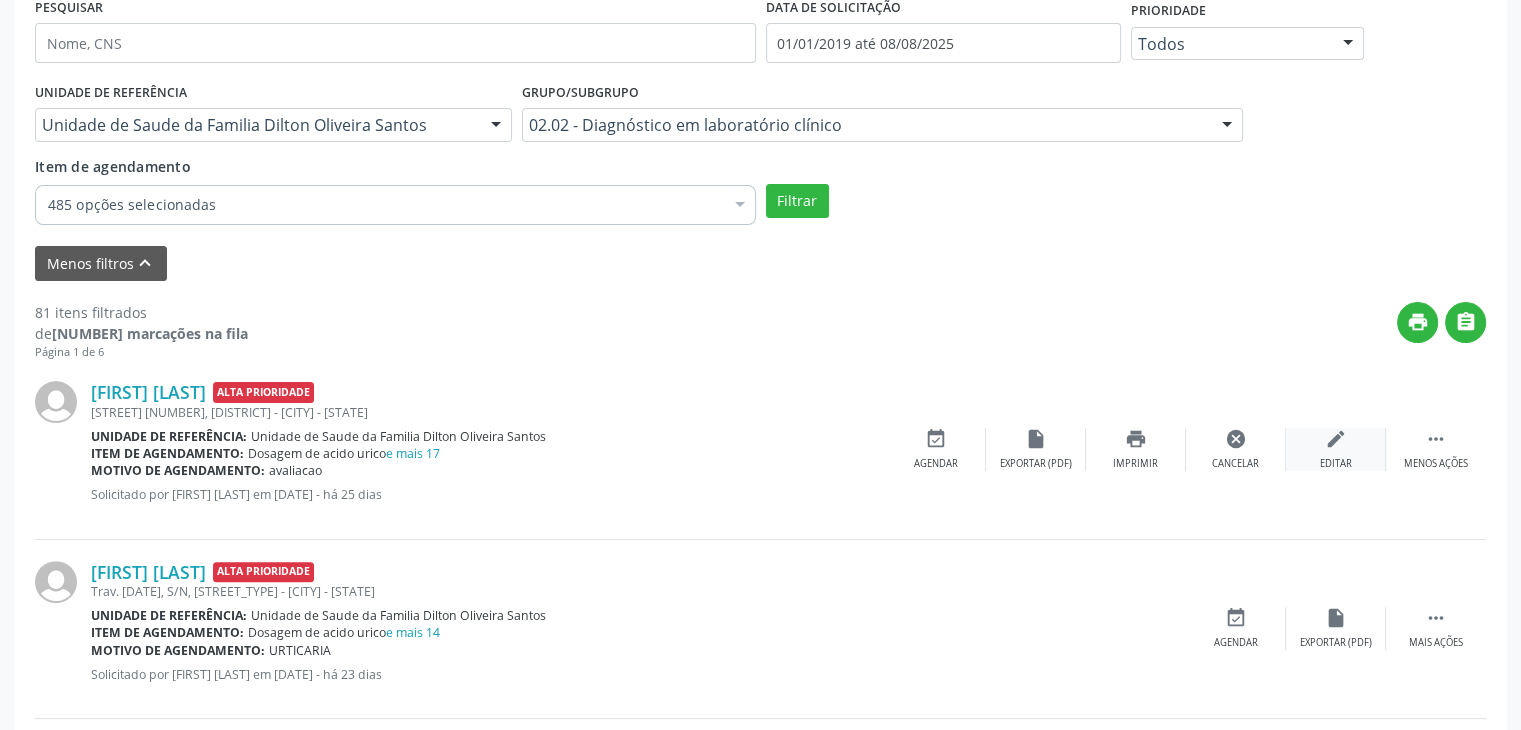 click on "edit
Editar" at bounding box center [1336, 449] 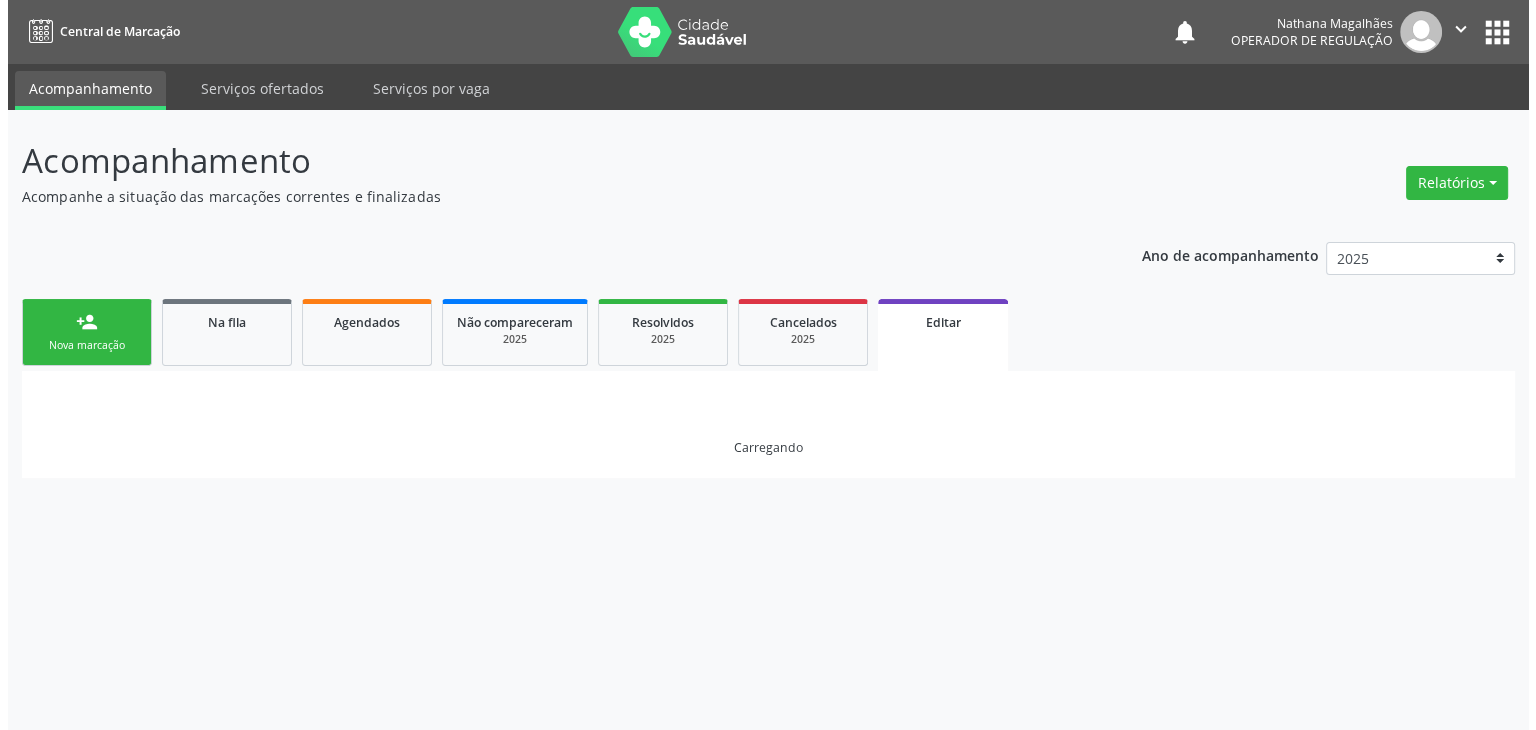 scroll, scrollTop: 0, scrollLeft: 0, axis: both 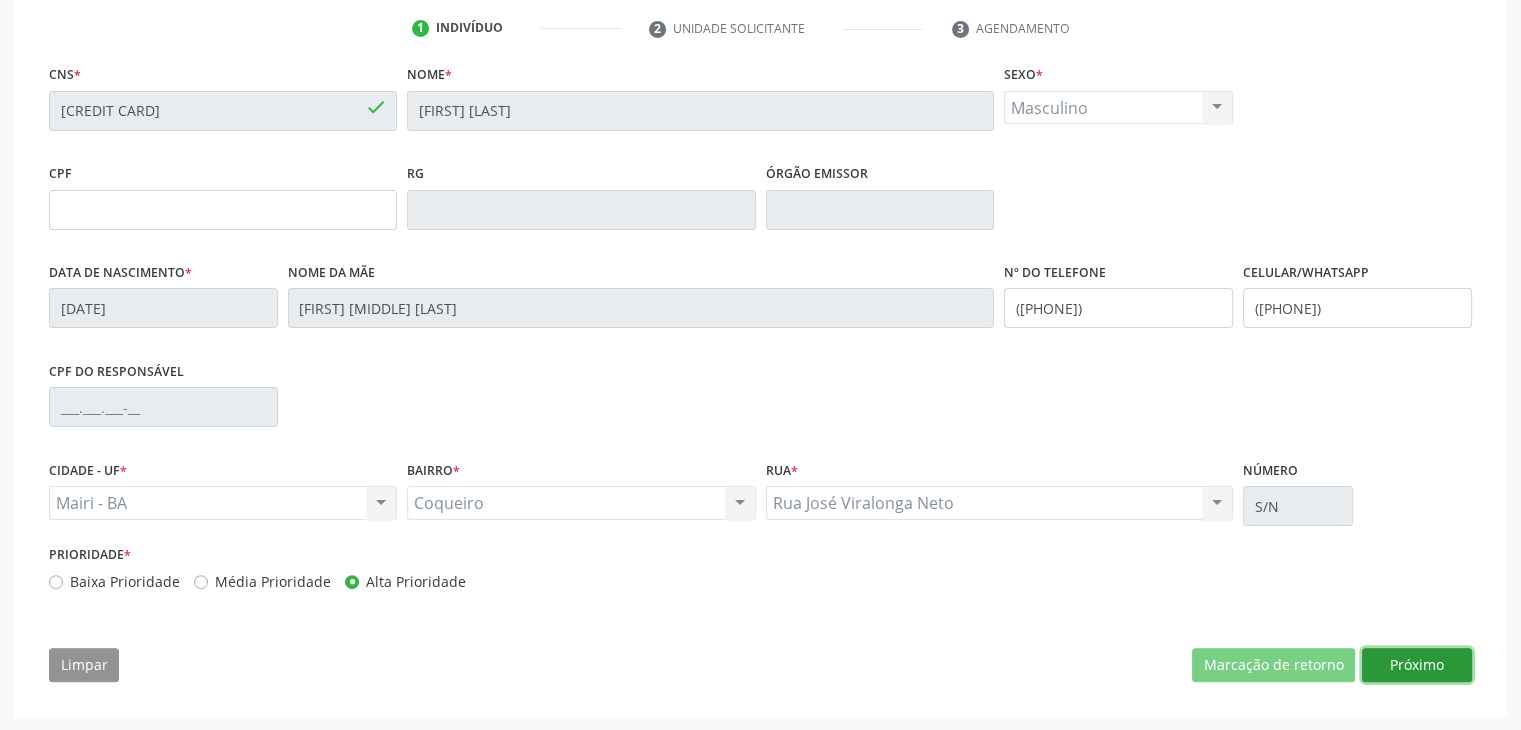 click on "Próximo" at bounding box center [1417, 665] 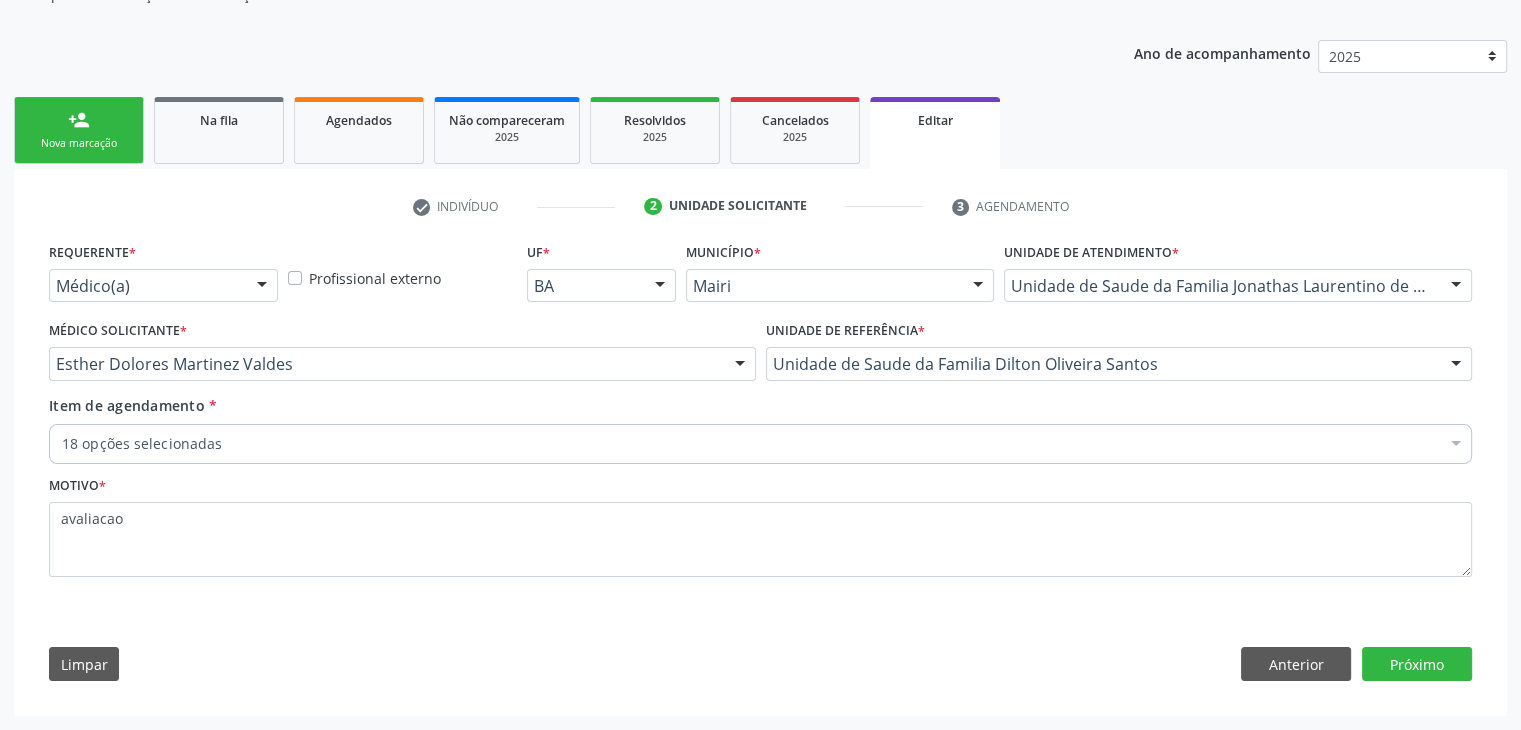 scroll, scrollTop: 200, scrollLeft: 0, axis: vertical 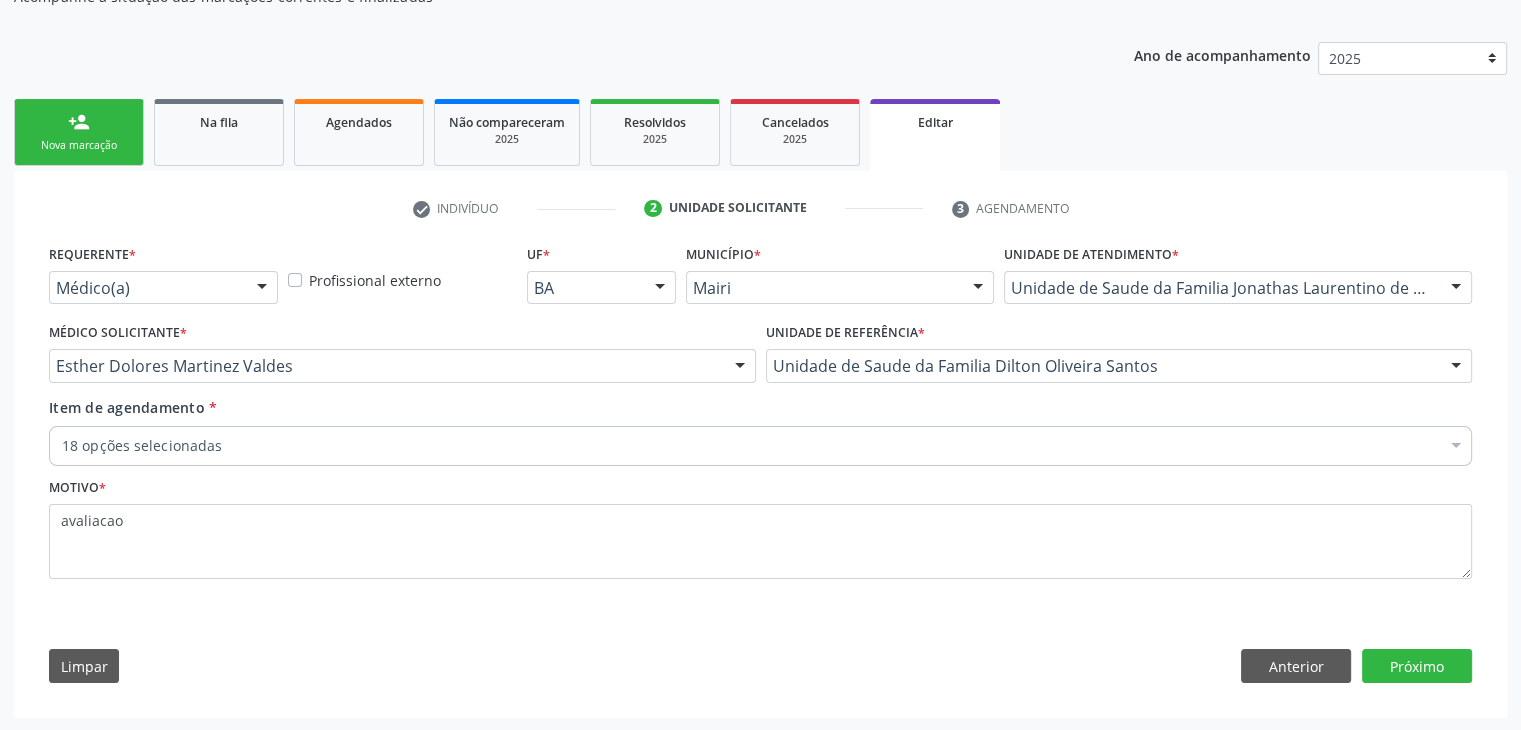 click on "18 opções selecionadas" at bounding box center (760, 446) 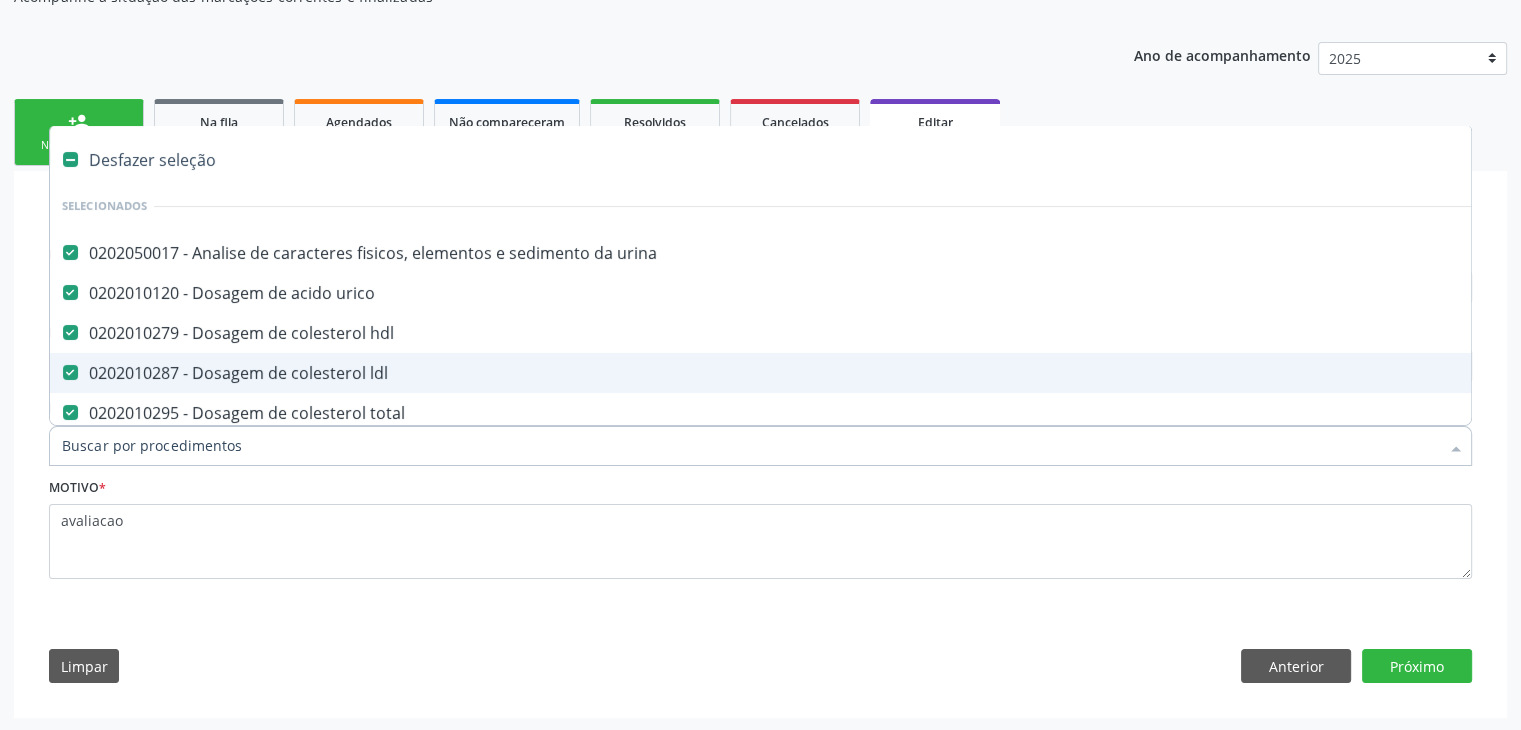 click on "Desfazer seleção" at bounding box center [831, 160] 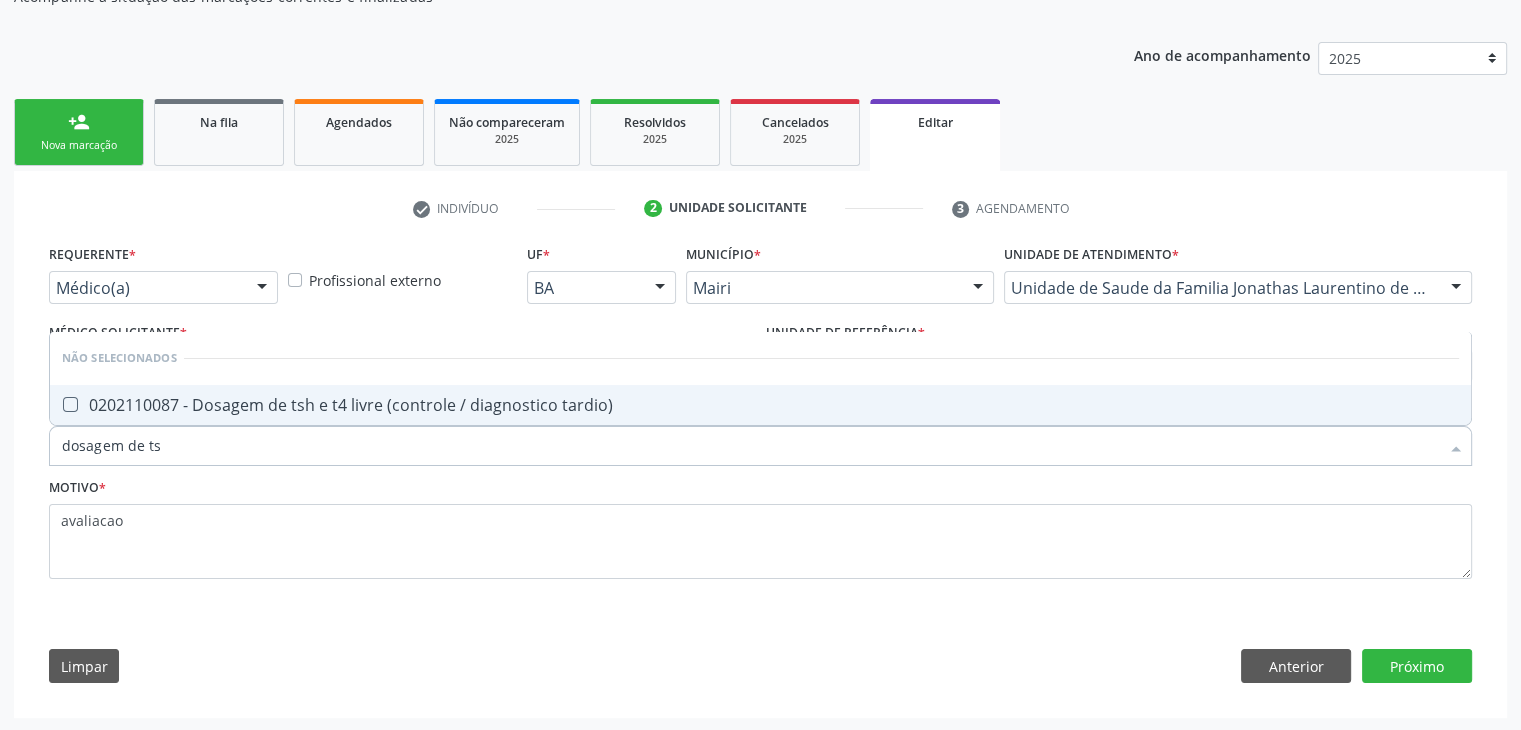 click on "0202110087 - Dosagem de tsh e t4 livre (controle / diagnostico tardio)" at bounding box center [760, 405] 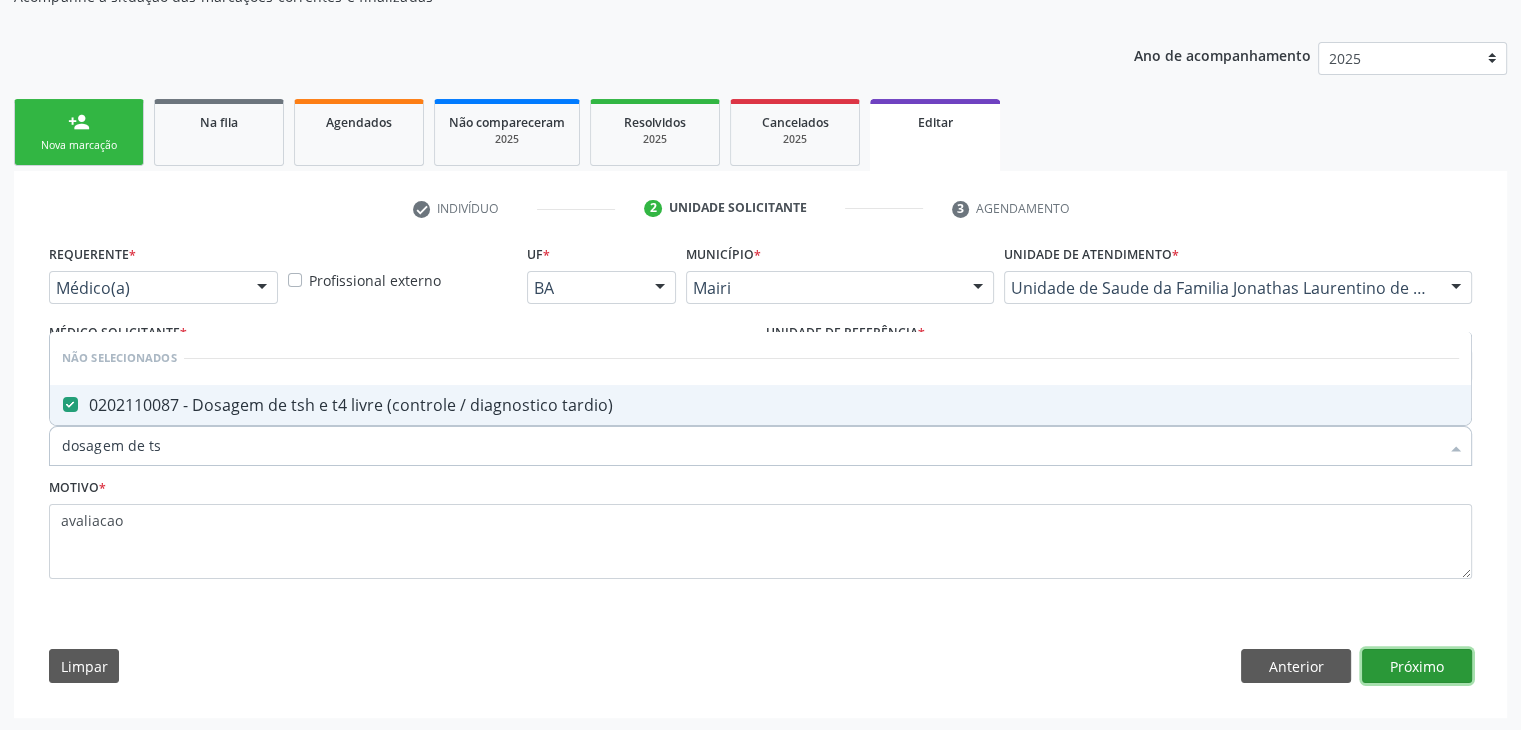 click on "Próximo" at bounding box center (1417, 666) 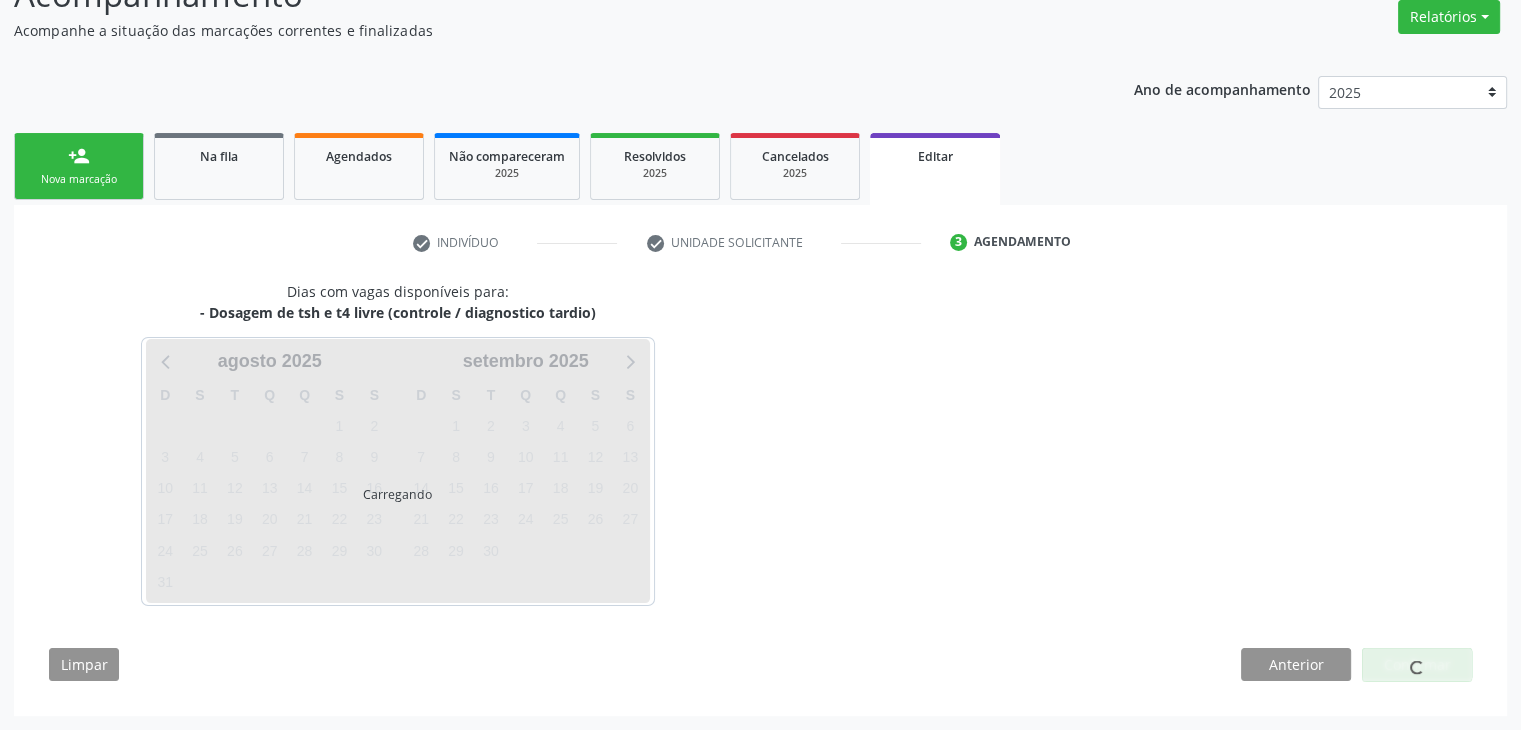 scroll, scrollTop: 165, scrollLeft: 0, axis: vertical 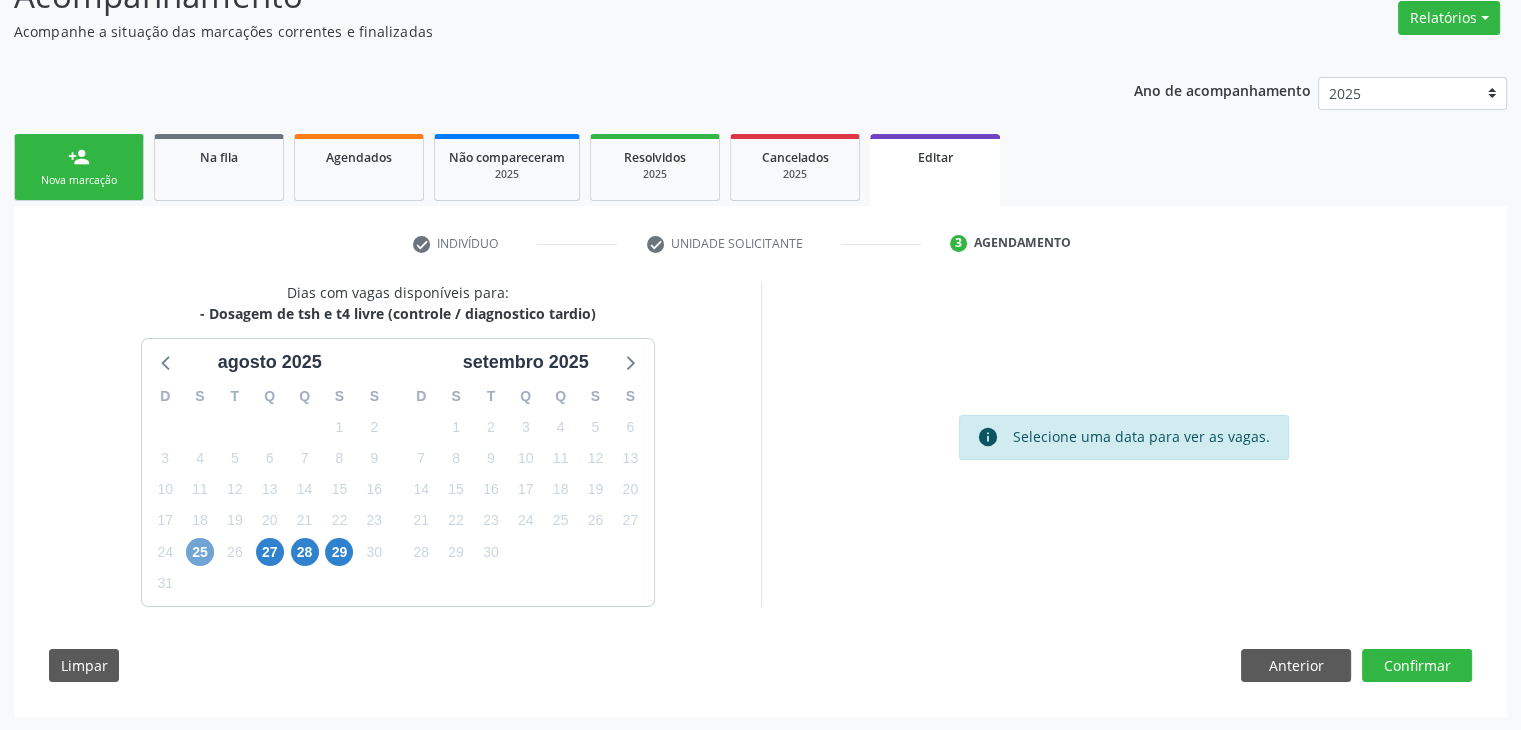 click on "25" at bounding box center (200, 552) 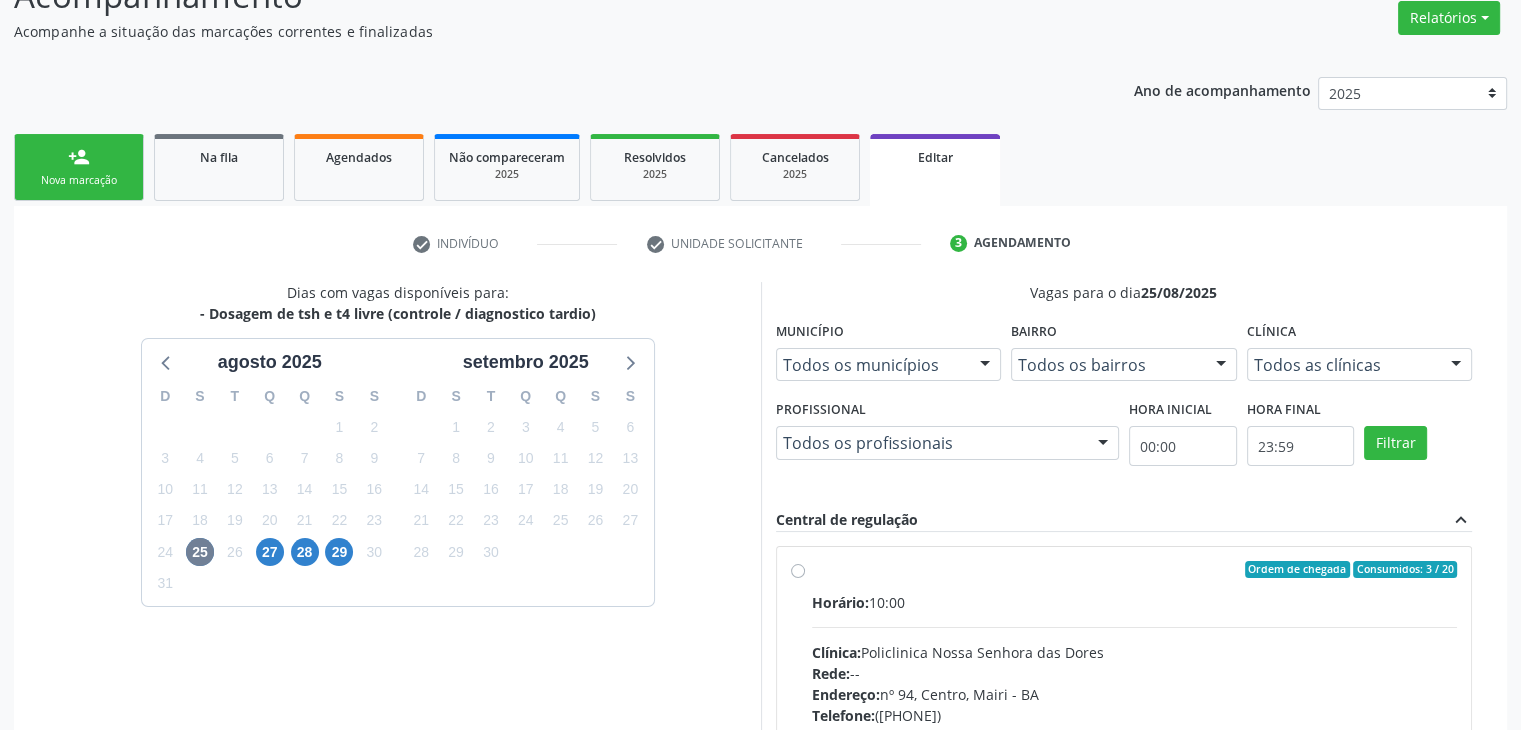 click on "Horário:   10:00
Clínica:  Policlinica Nossa Senhora das Dores
Rede:
--
Endereço:   nº 94, Centro, [CITY] - [STATE]
Telefone:   [PHONE]
Profissional:
--
Informações adicionais sobre o atendimento
Idade de atendimento:
Sem restrição
Gênero(s) atendido(s):
Sem restrição
Informações adicionais:
--" at bounding box center [1135, 729] 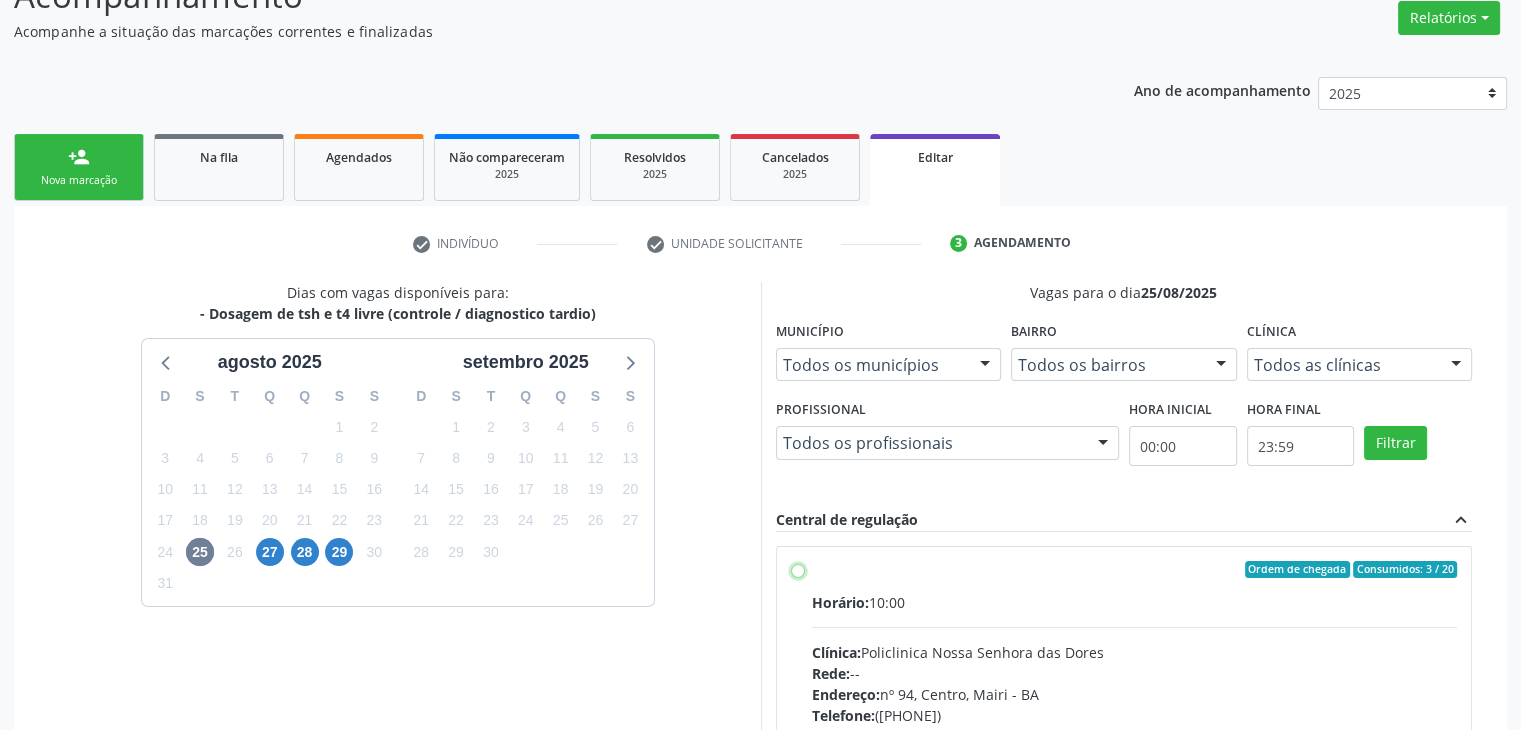 click on "Ordem de chegada
Consumidos: 3 / 20
Horário:   10:00
Clínica:  Policlinica Nossa Senhora das Dores
Rede:
--
Endereço:   nº 94, Centro, Mairi - BA
Telefone:   (74) 36322104
Profissional:
--
Informações adicionais sobre o atendimento
Idade de atendimento:
Sem restrição
Gênero(s) atendido(s):
Sem restrição
Informações adicionais:
--" at bounding box center [798, 570] 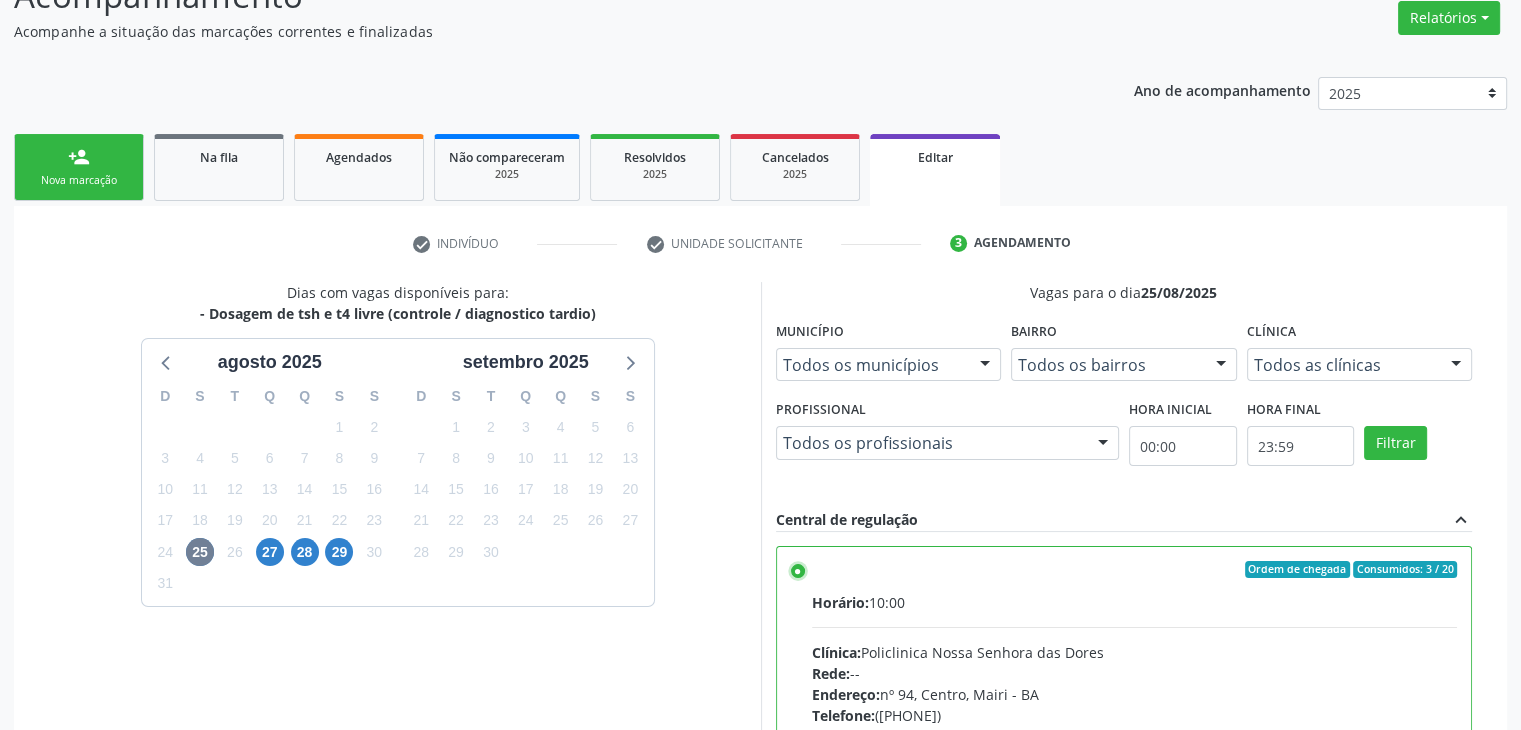 scroll, scrollTop: 98, scrollLeft: 0, axis: vertical 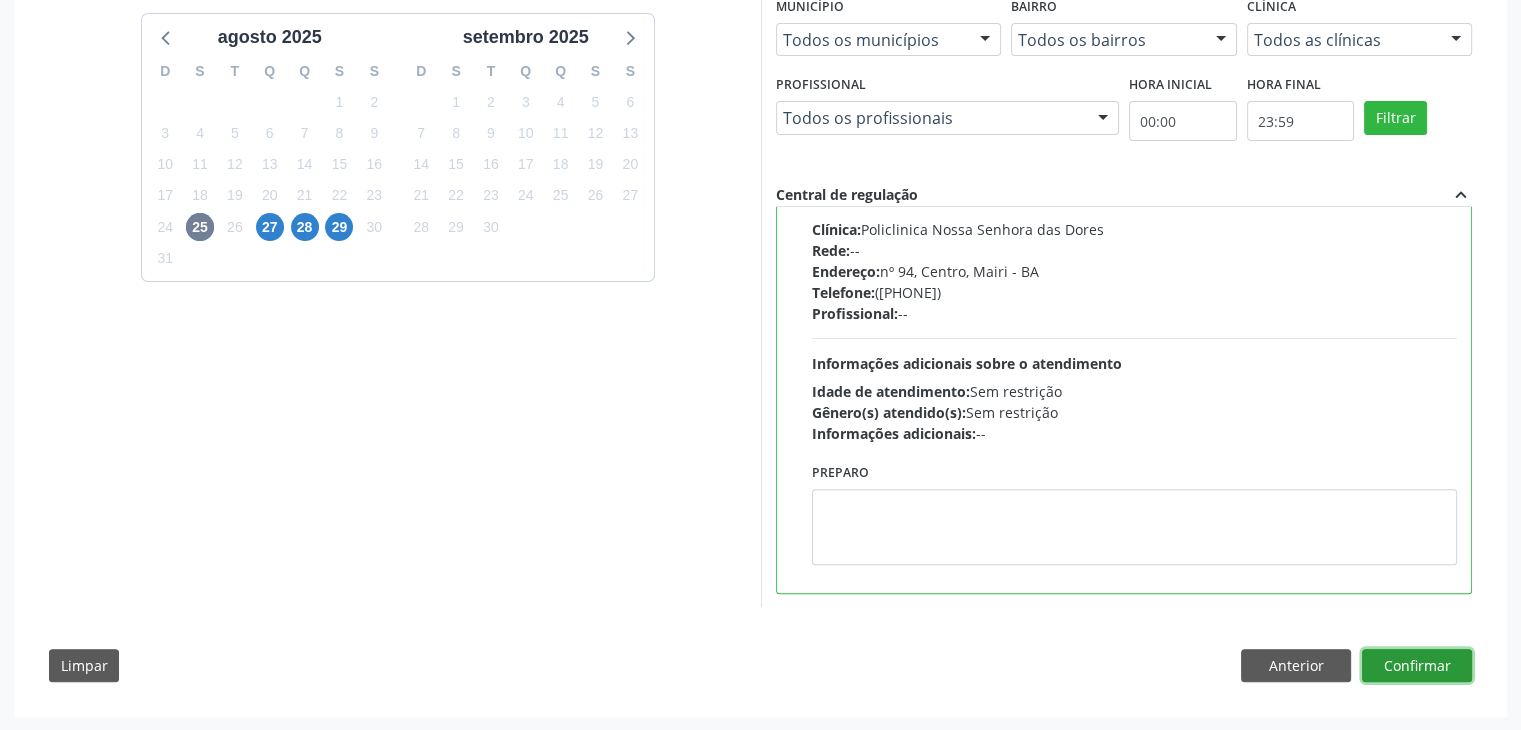 click on "Confirmar" at bounding box center (1417, 666) 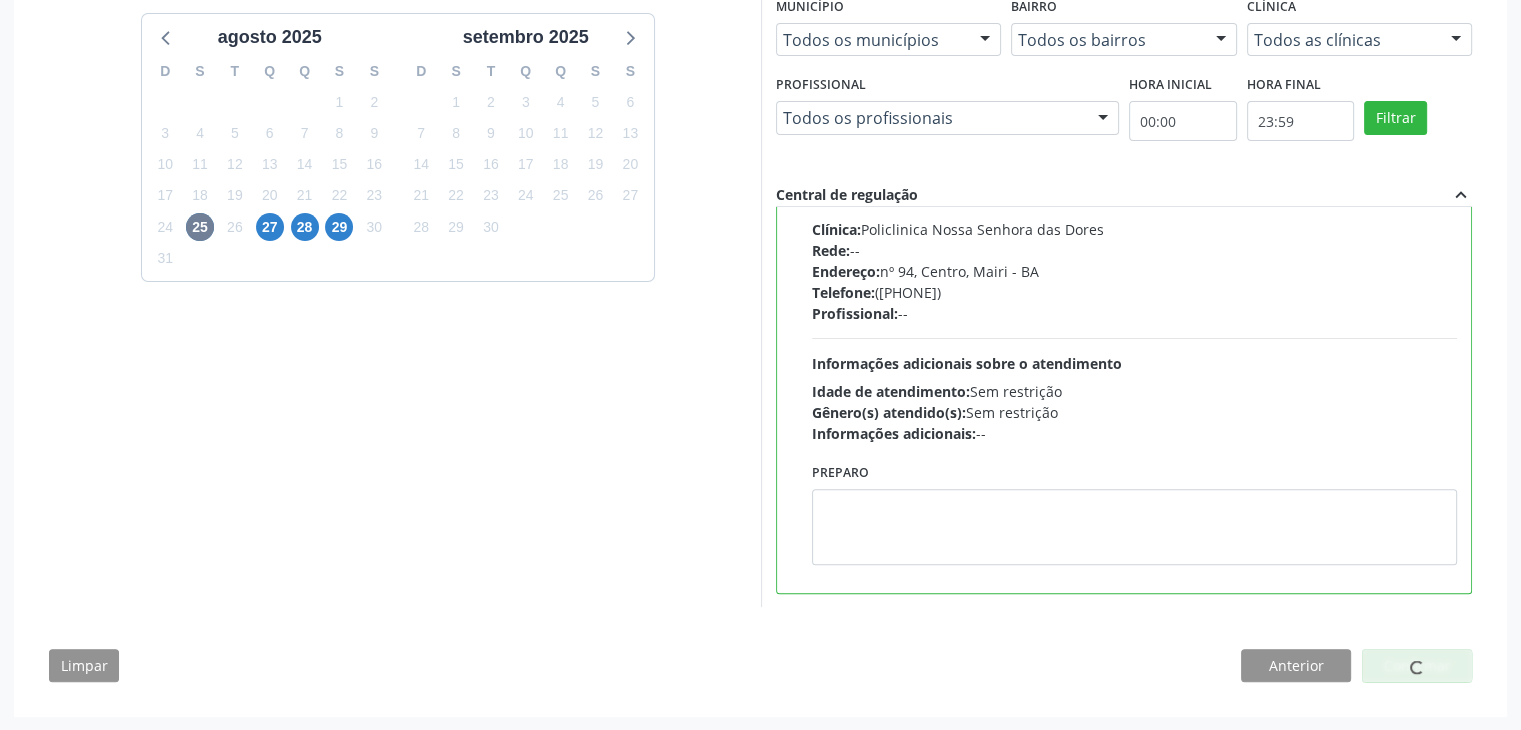click at bounding box center [1417, 666] 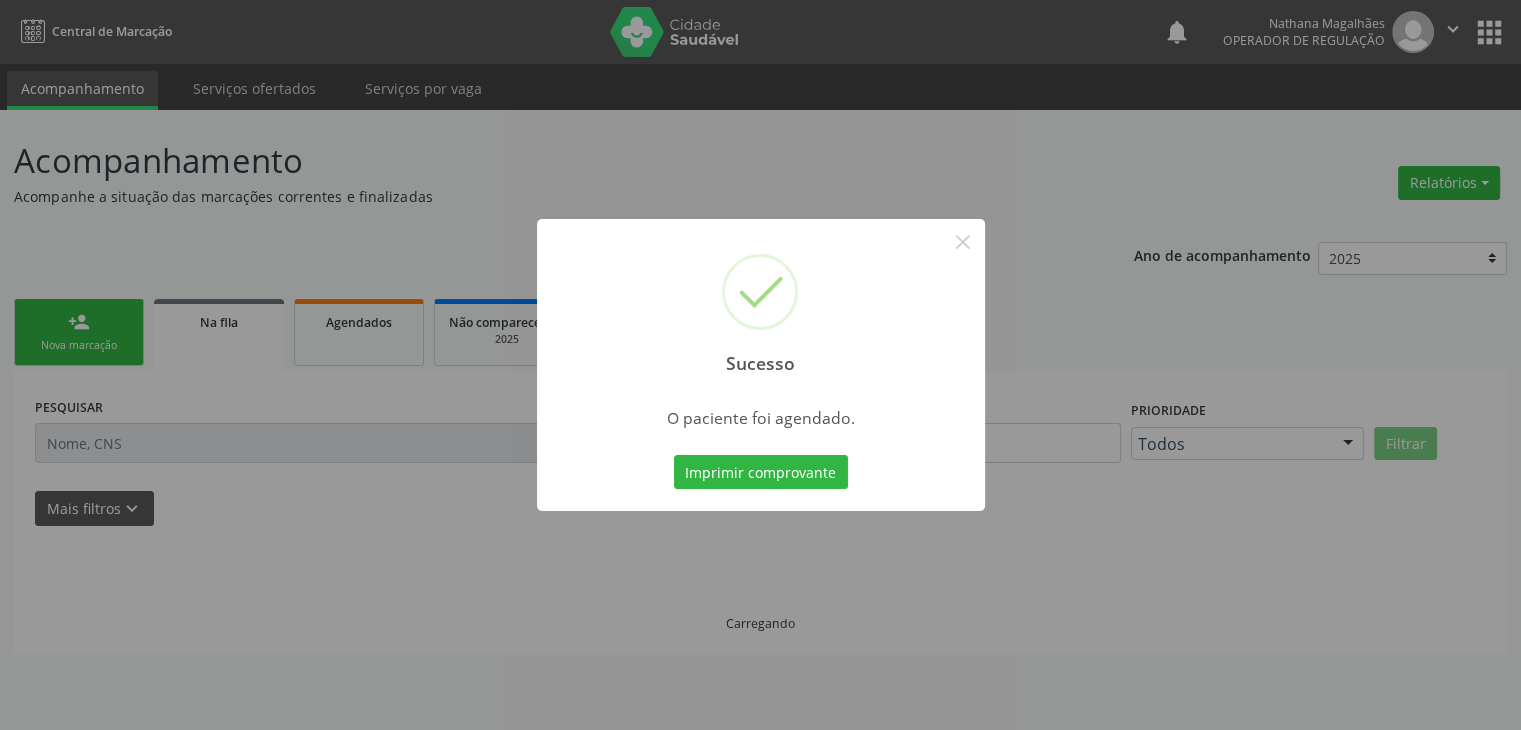 scroll, scrollTop: 0, scrollLeft: 0, axis: both 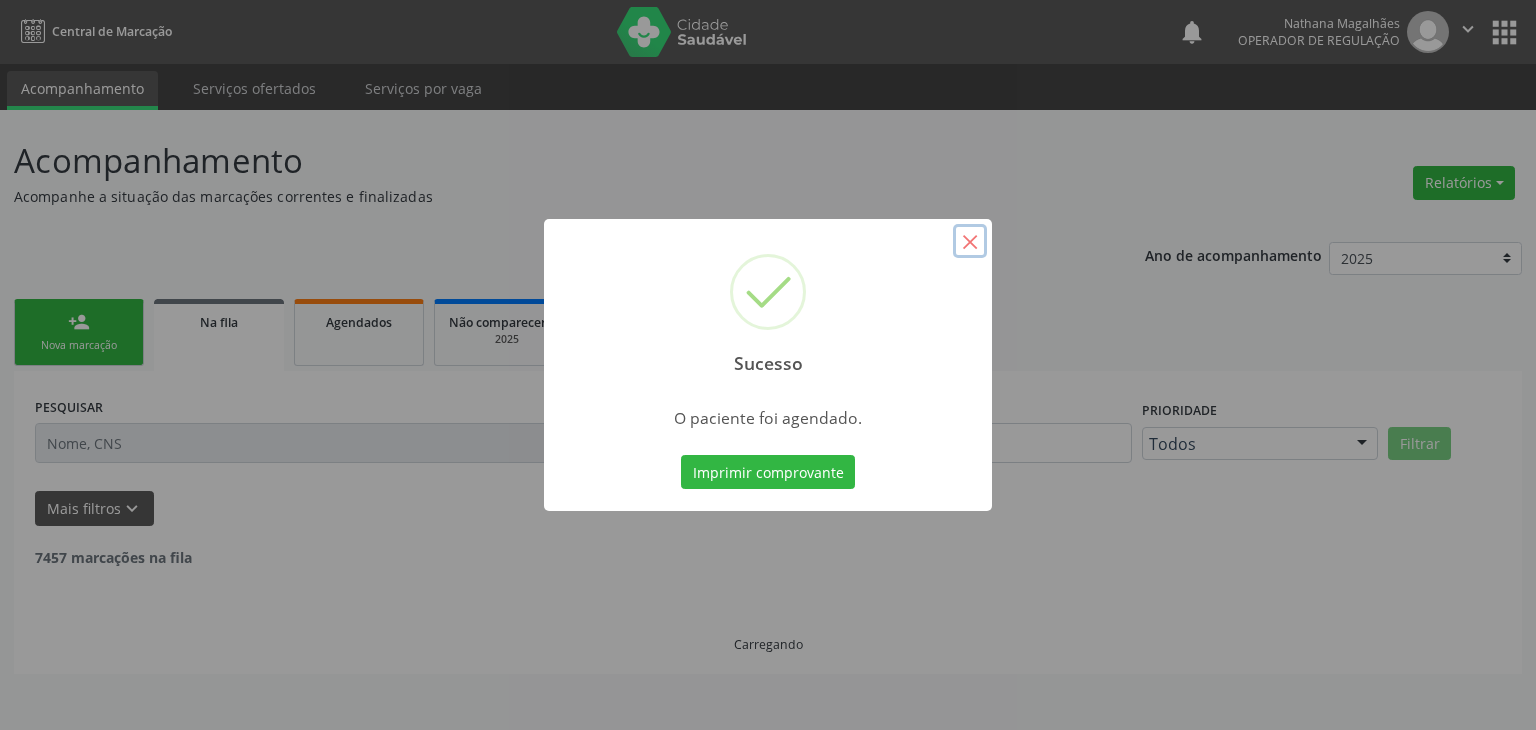click on "×" at bounding box center (970, 241) 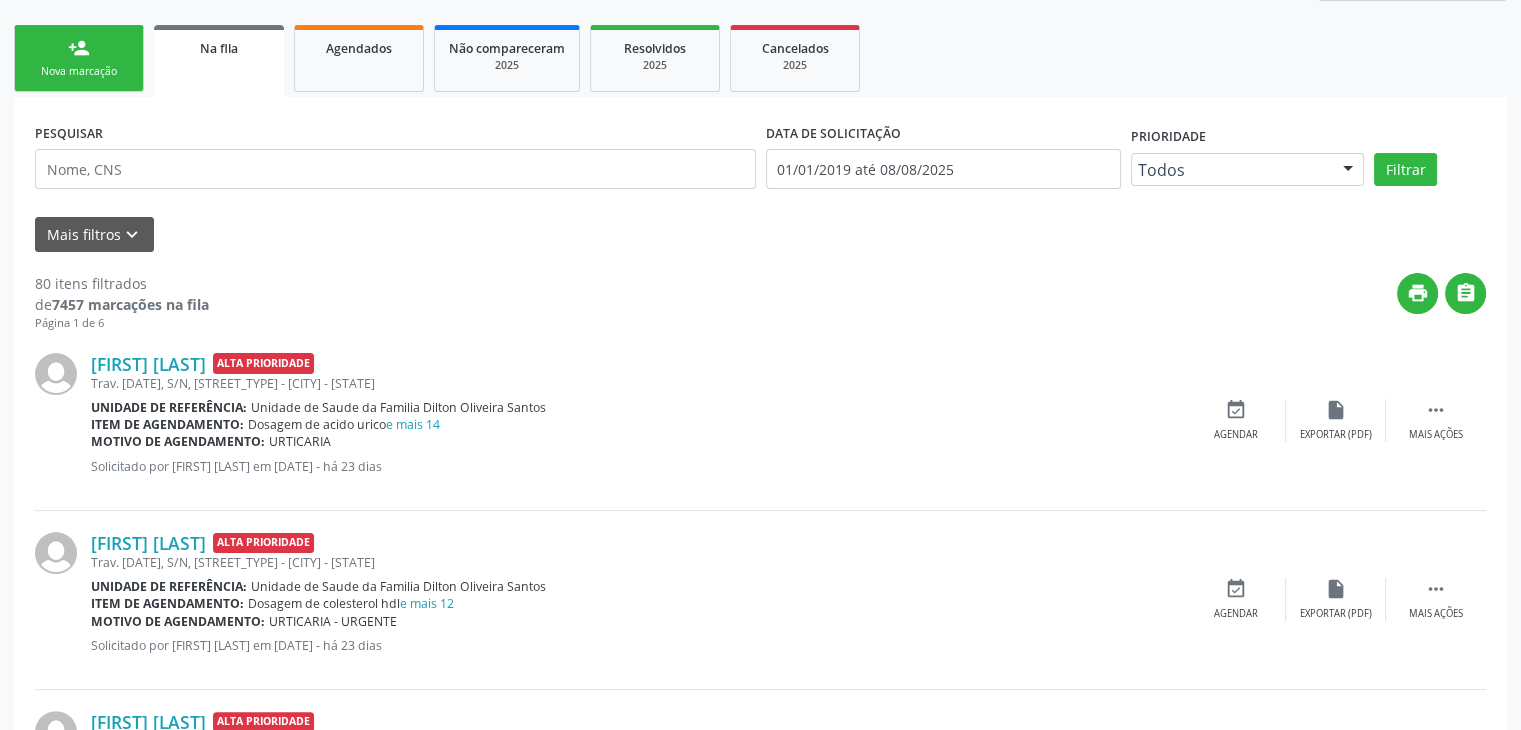 scroll, scrollTop: 400, scrollLeft: 0, axis: vertical 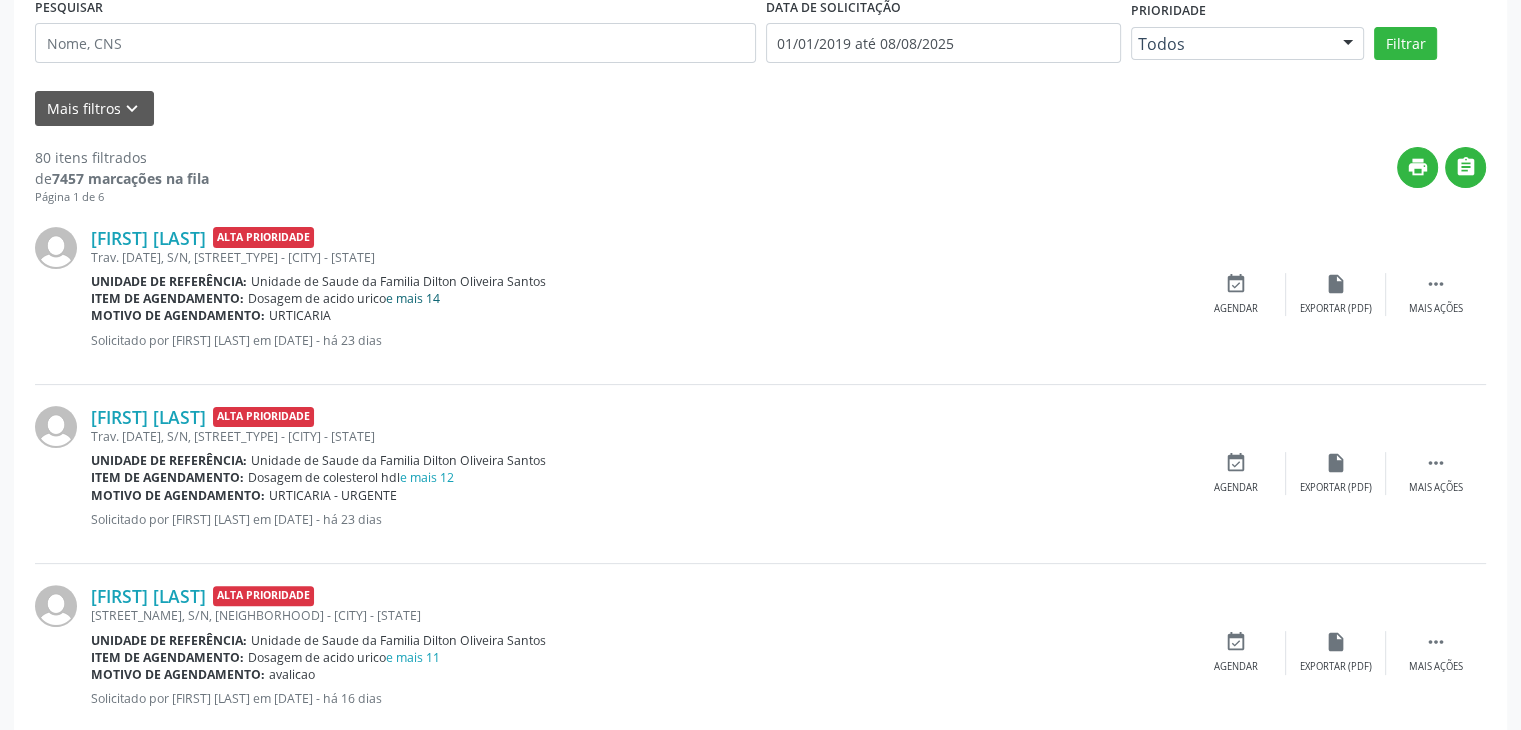 click on "e mais 14" at bounding box center (413, 298) 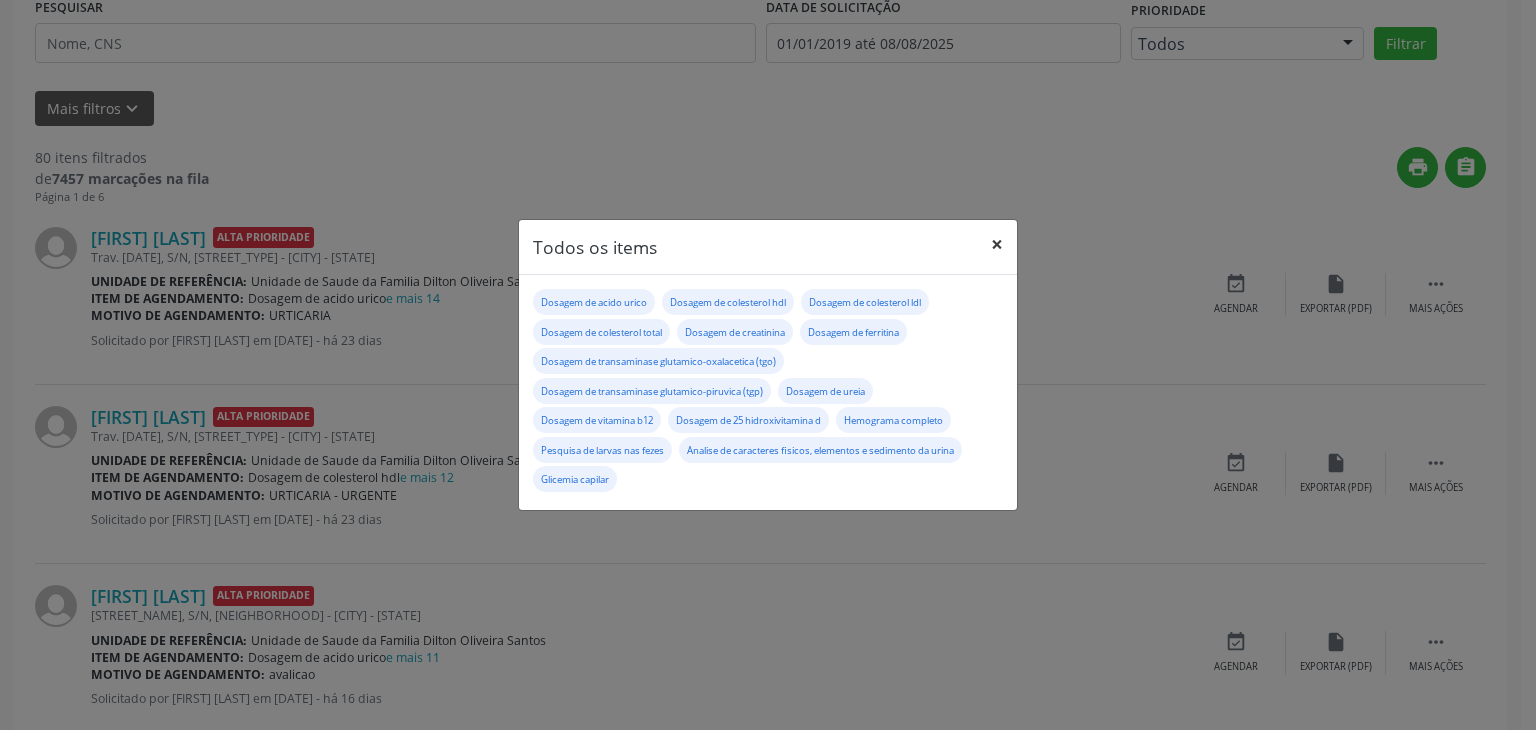 click on "×" at bounding box center (997, 244) 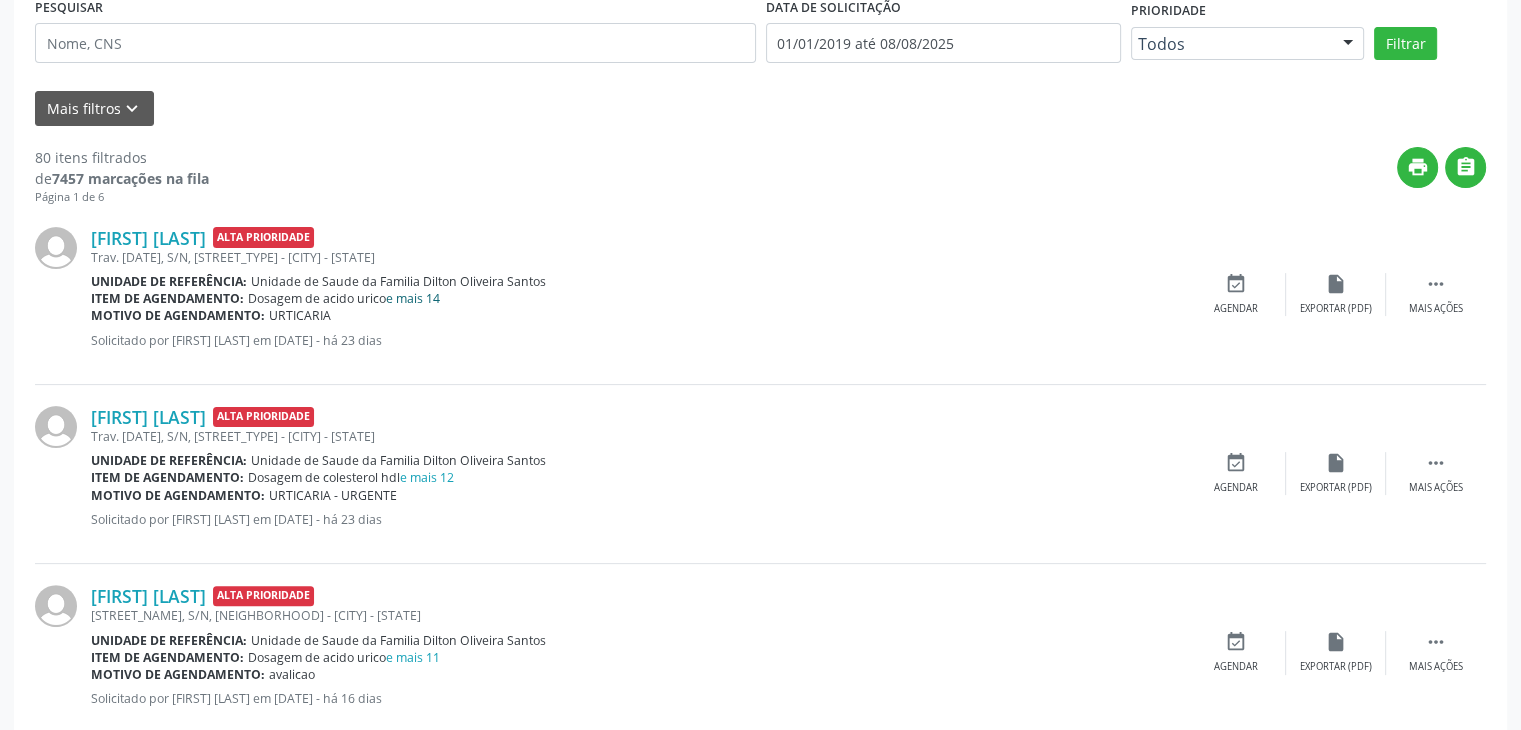 click on "e mais 14" at bounding box center [413, 298] 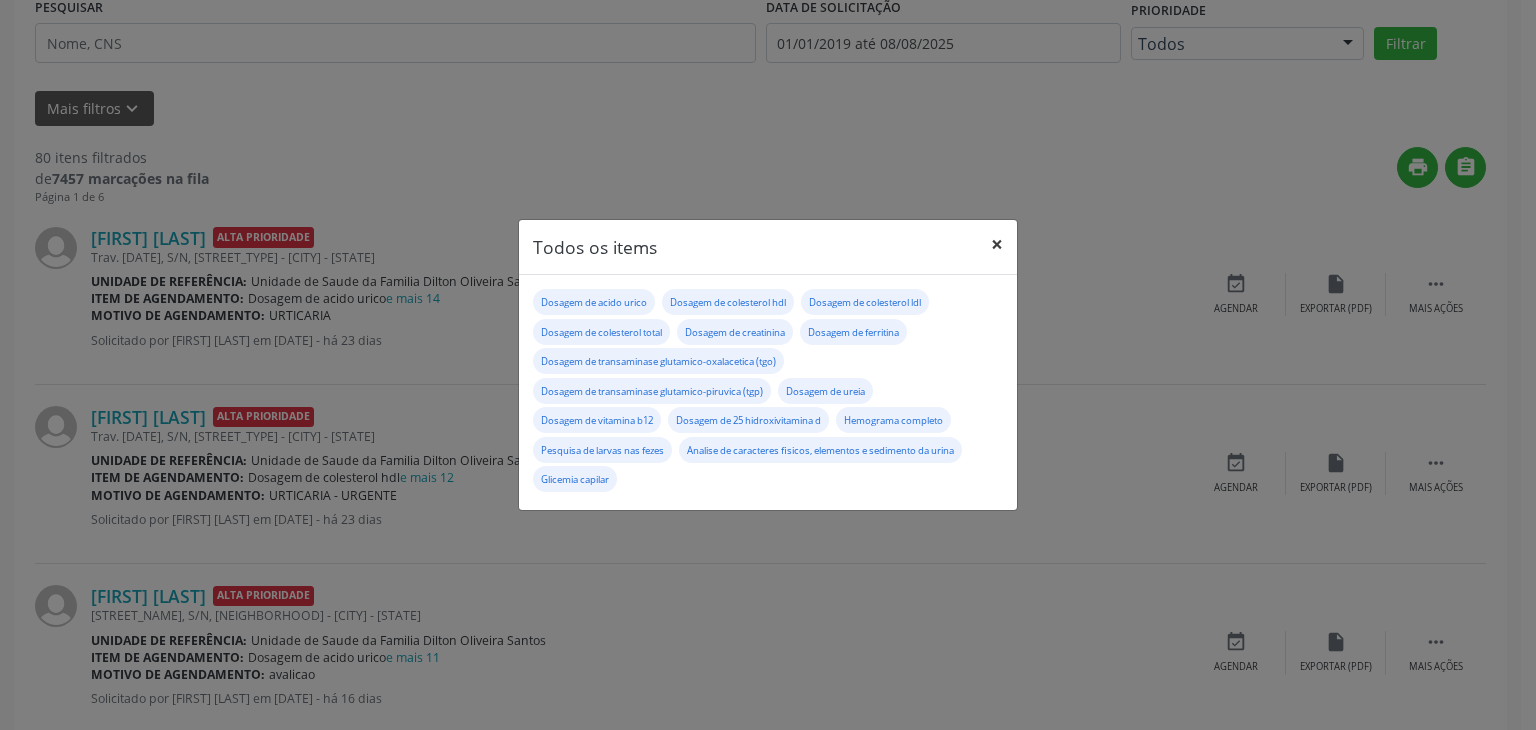 click on "×" at bounding box center (997, 244) 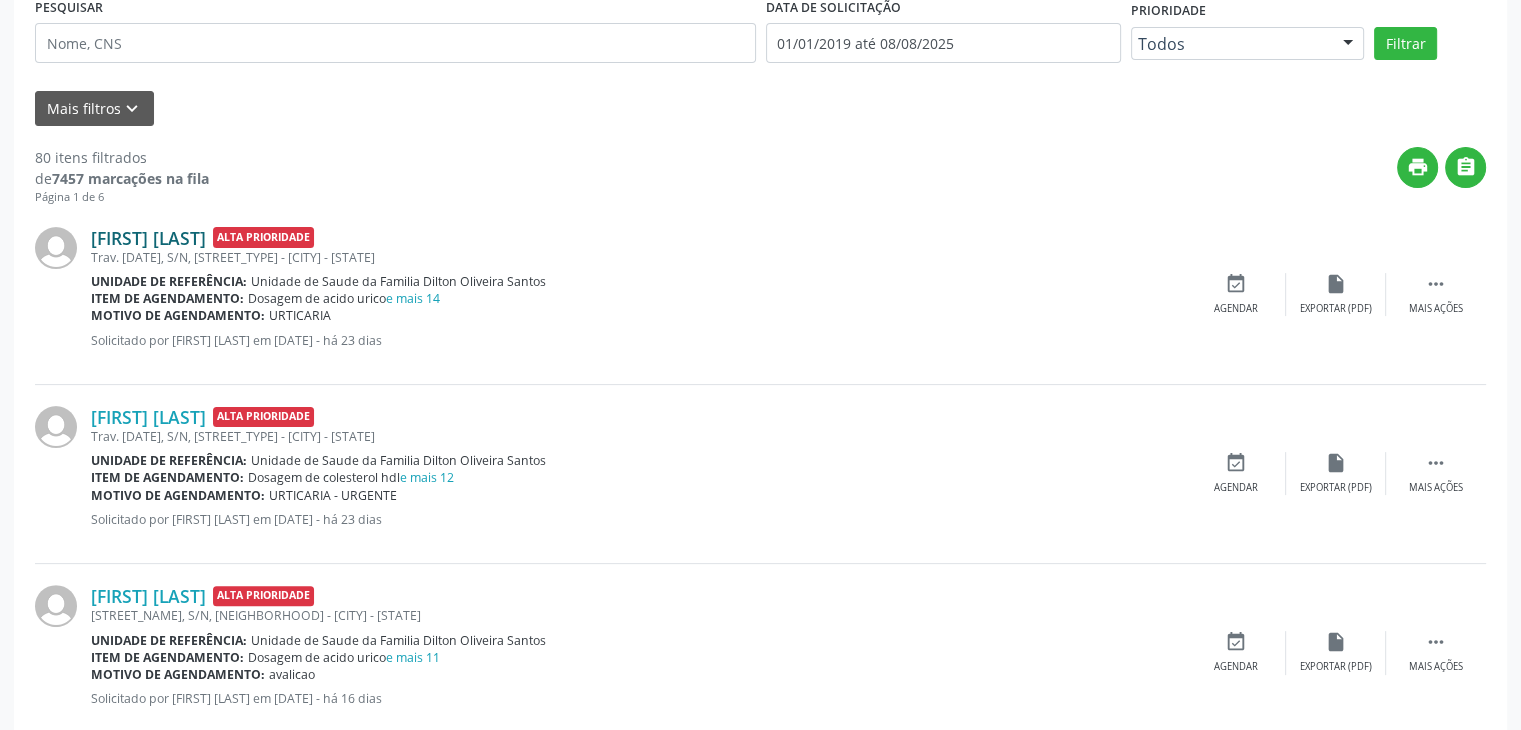 click on "Maiquele Brasileiro Conceição" at bounding box center [148, 238] 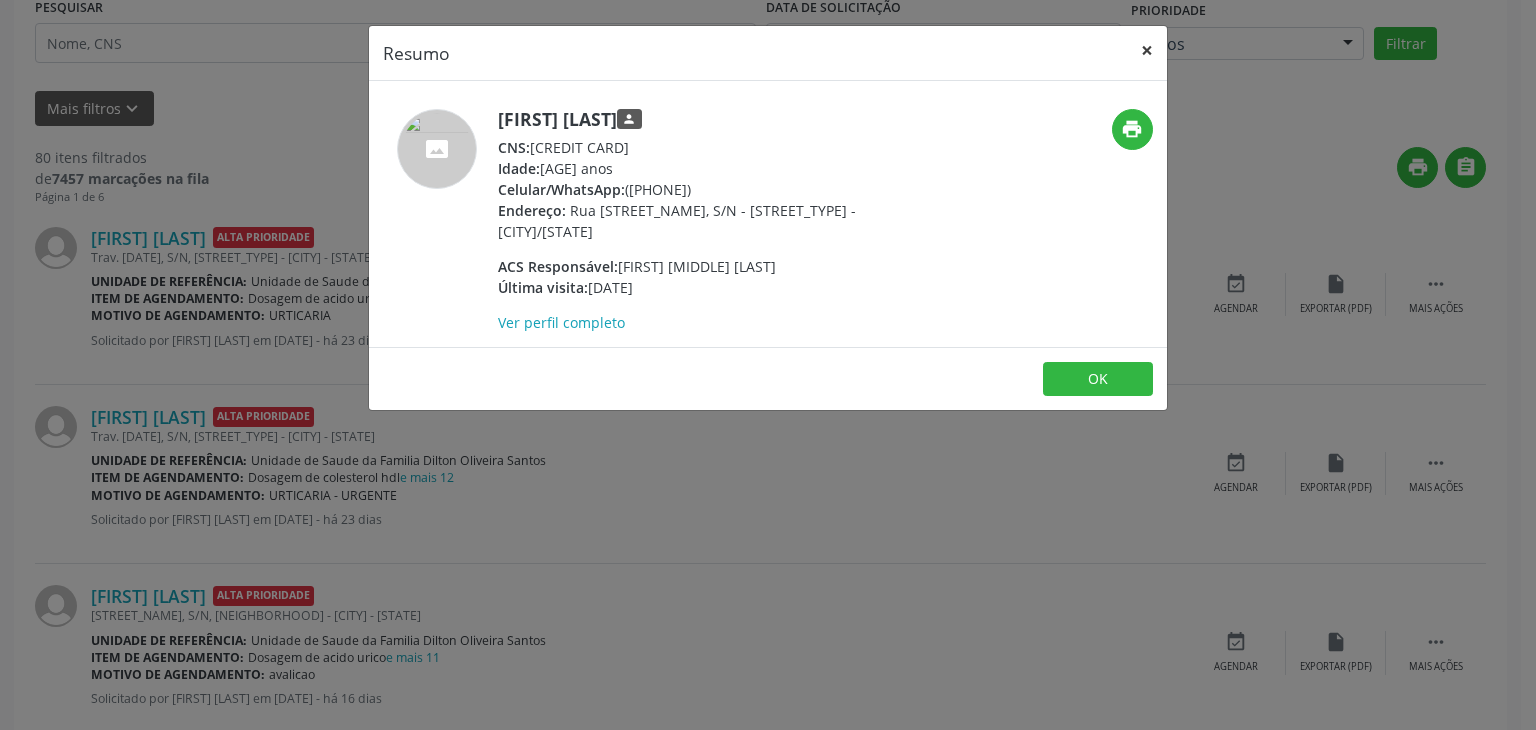 click on "×" at bounding box center [1147, 50] 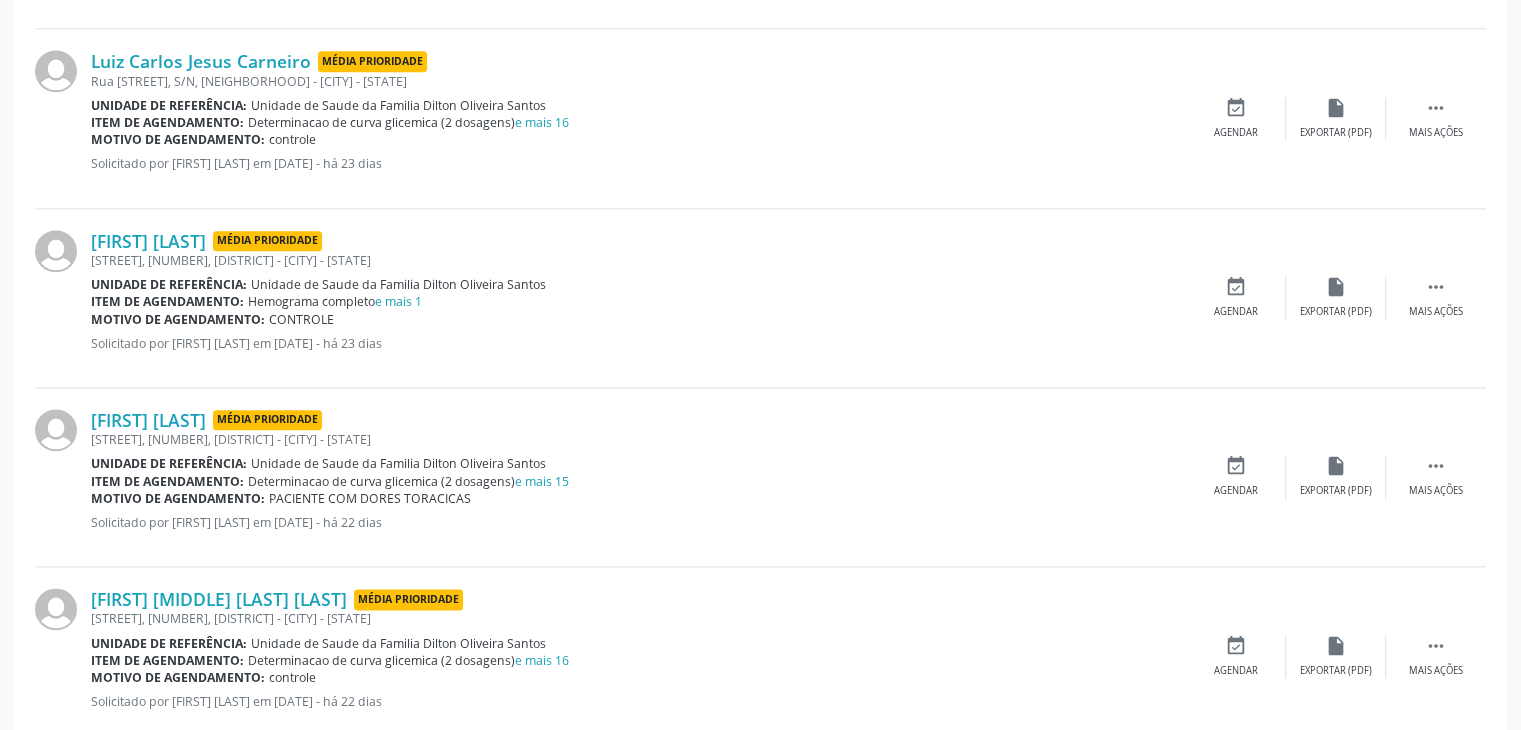 scroll, scrollTop: 2650, scrollLeft: 0, axis: vertical 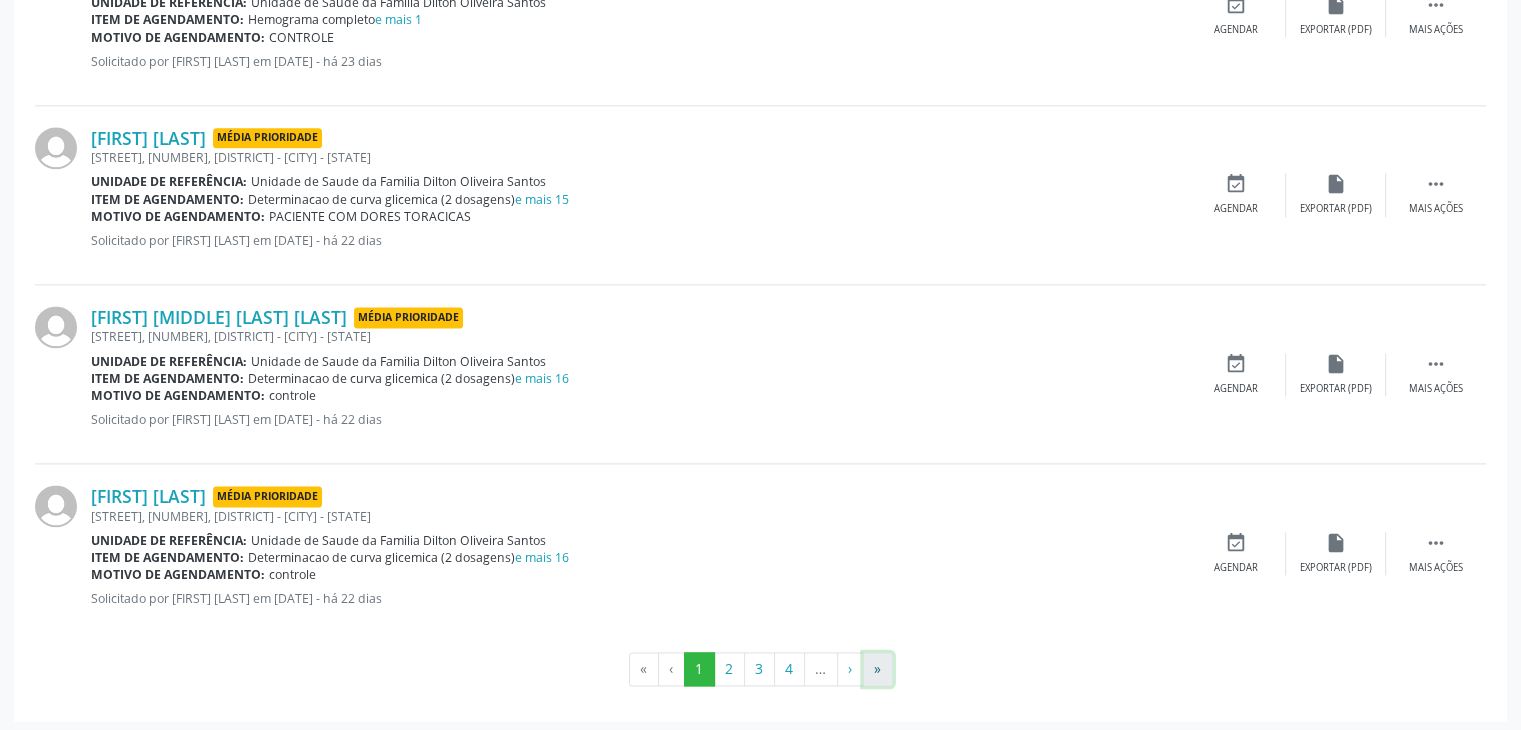 click on "»" at bounding box center [878, 669] 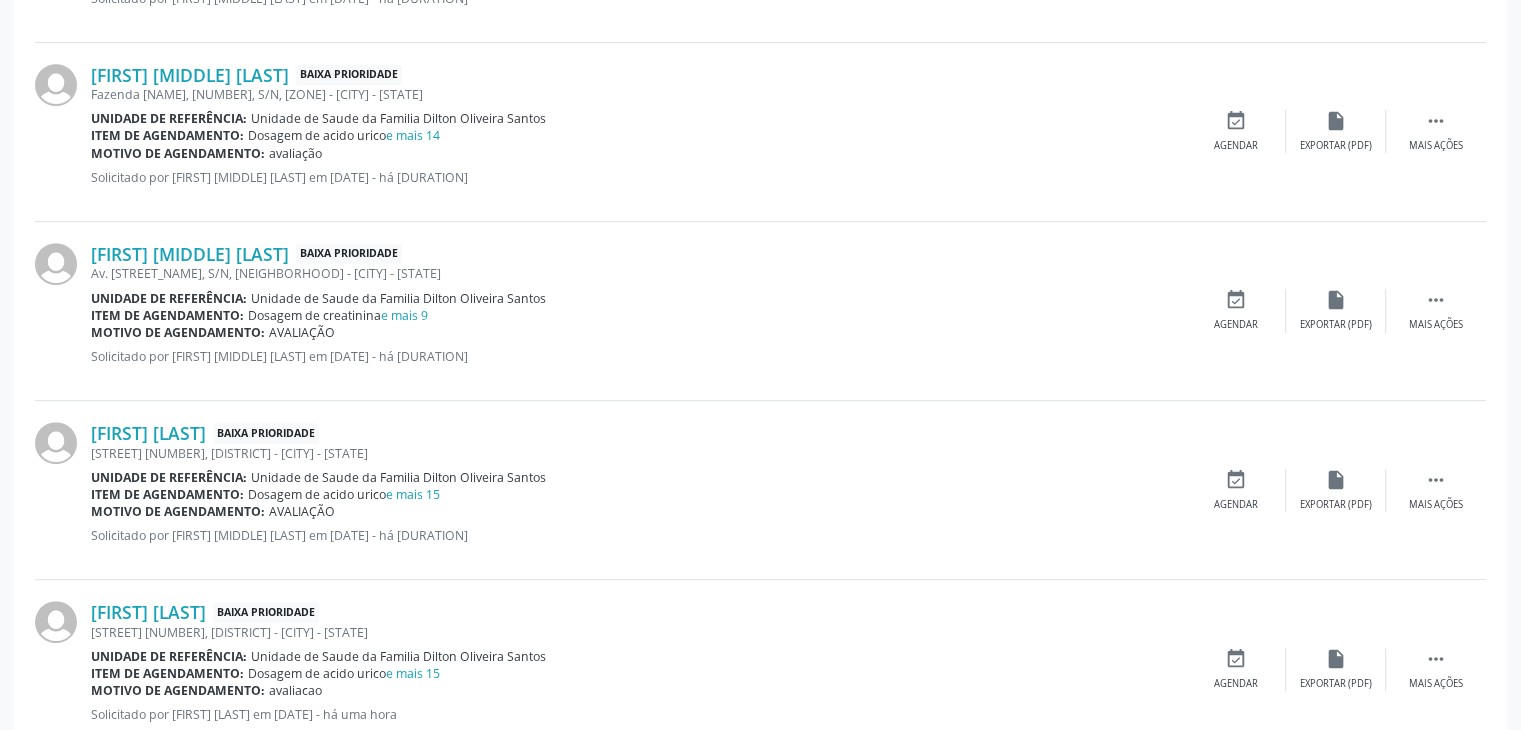 scroll, scrollTop: 860, scrollLeft: 0, axis: vertical 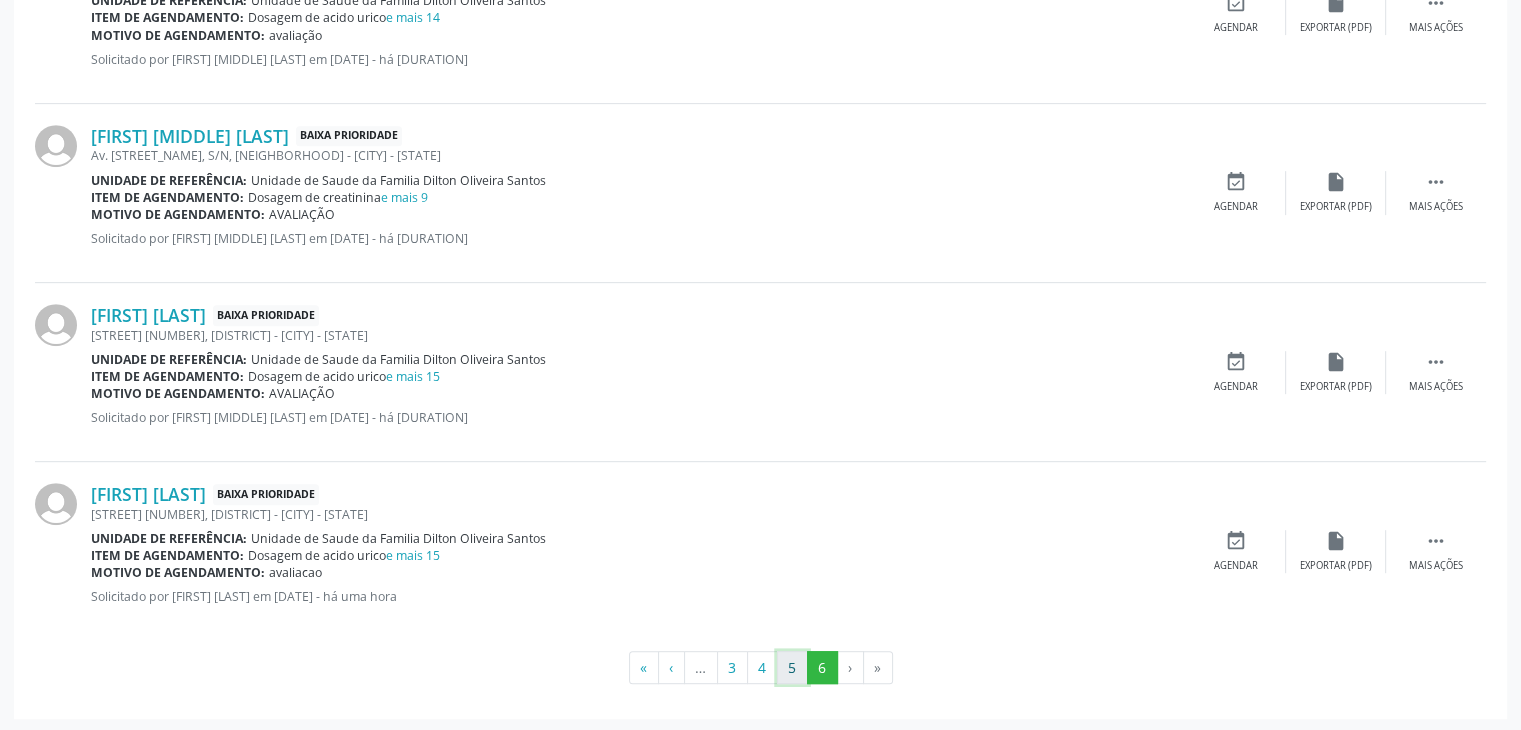 click on "5" at bounding box center (792, 668) 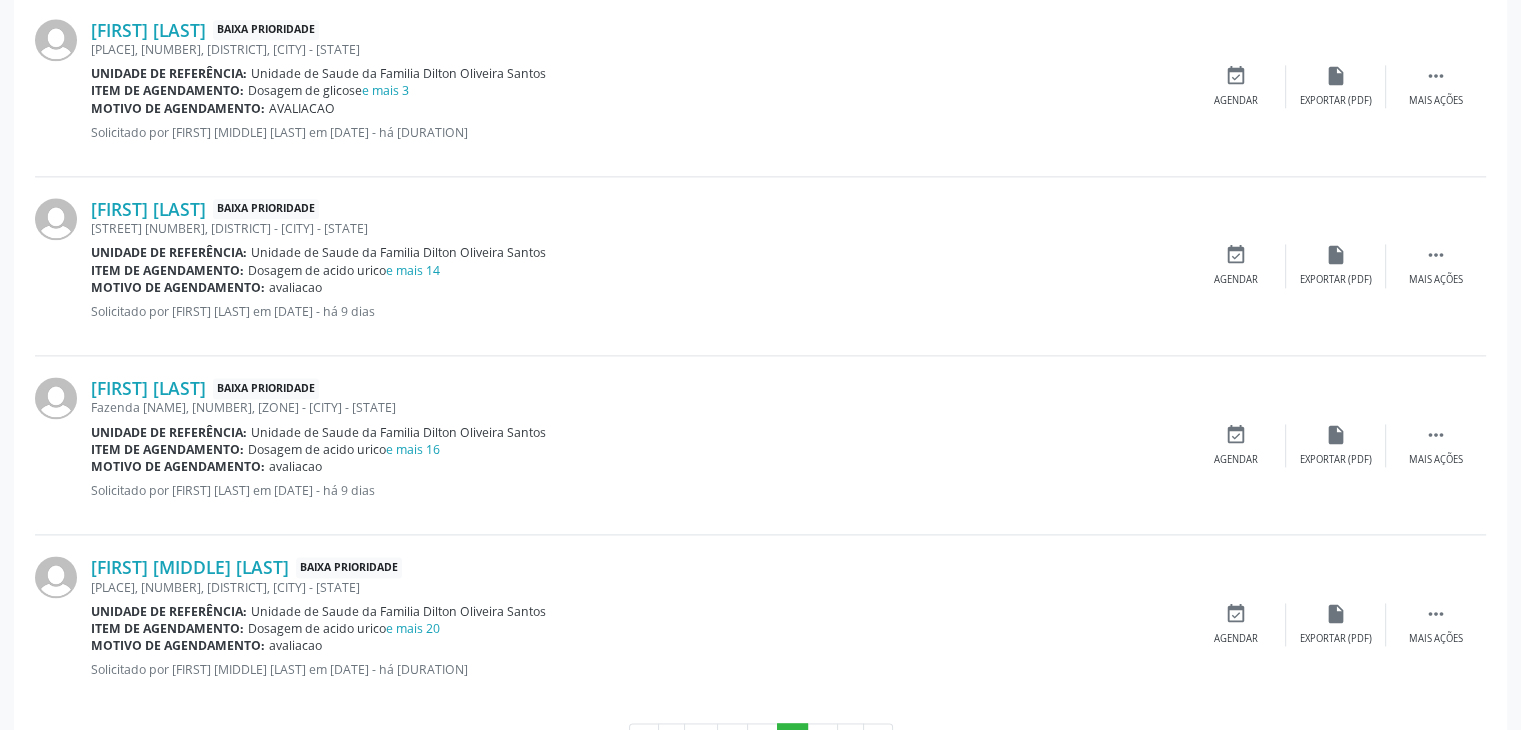 scroll, scrollTop: 2650, scrollLeft: 0, axis: vertical 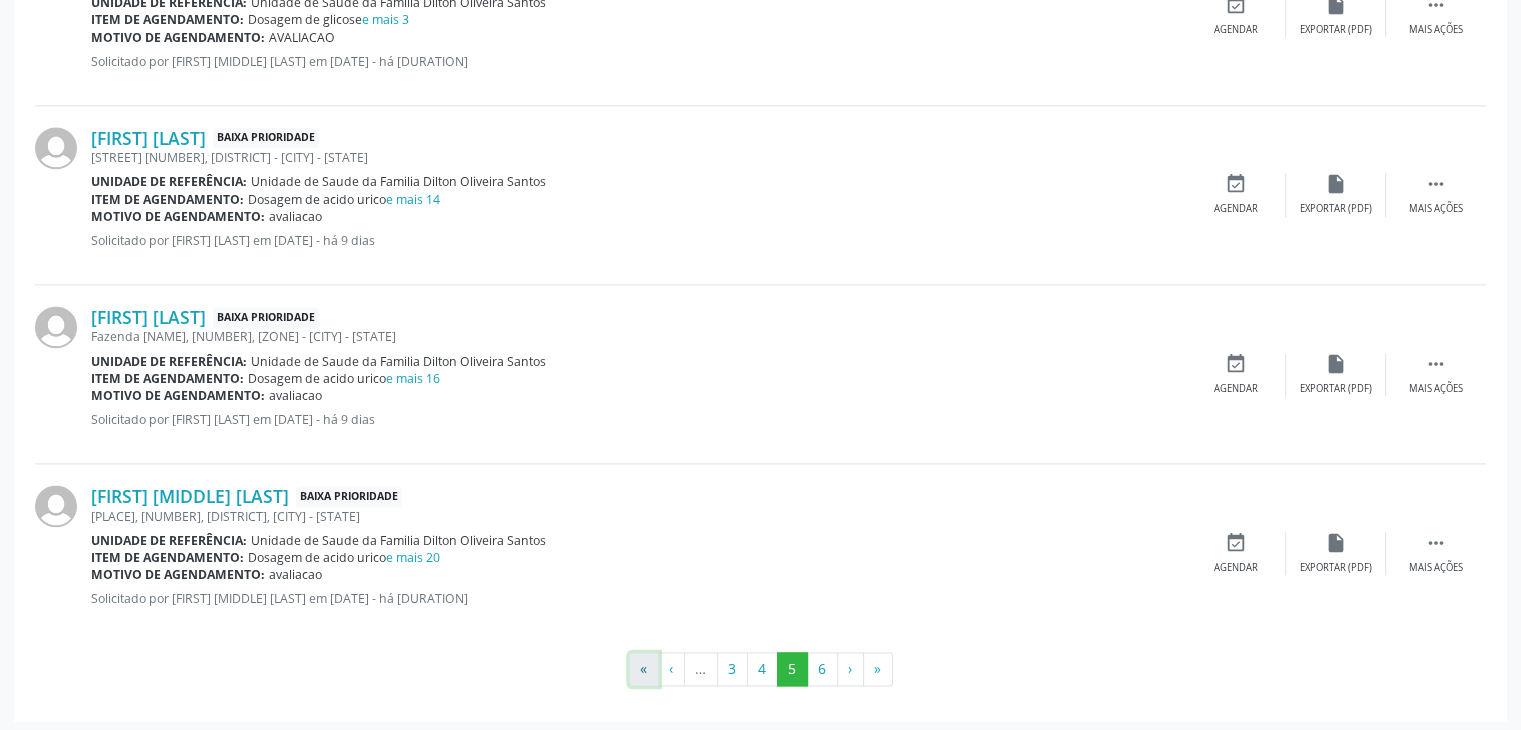 click on "«" at bounding box center [644, 669] 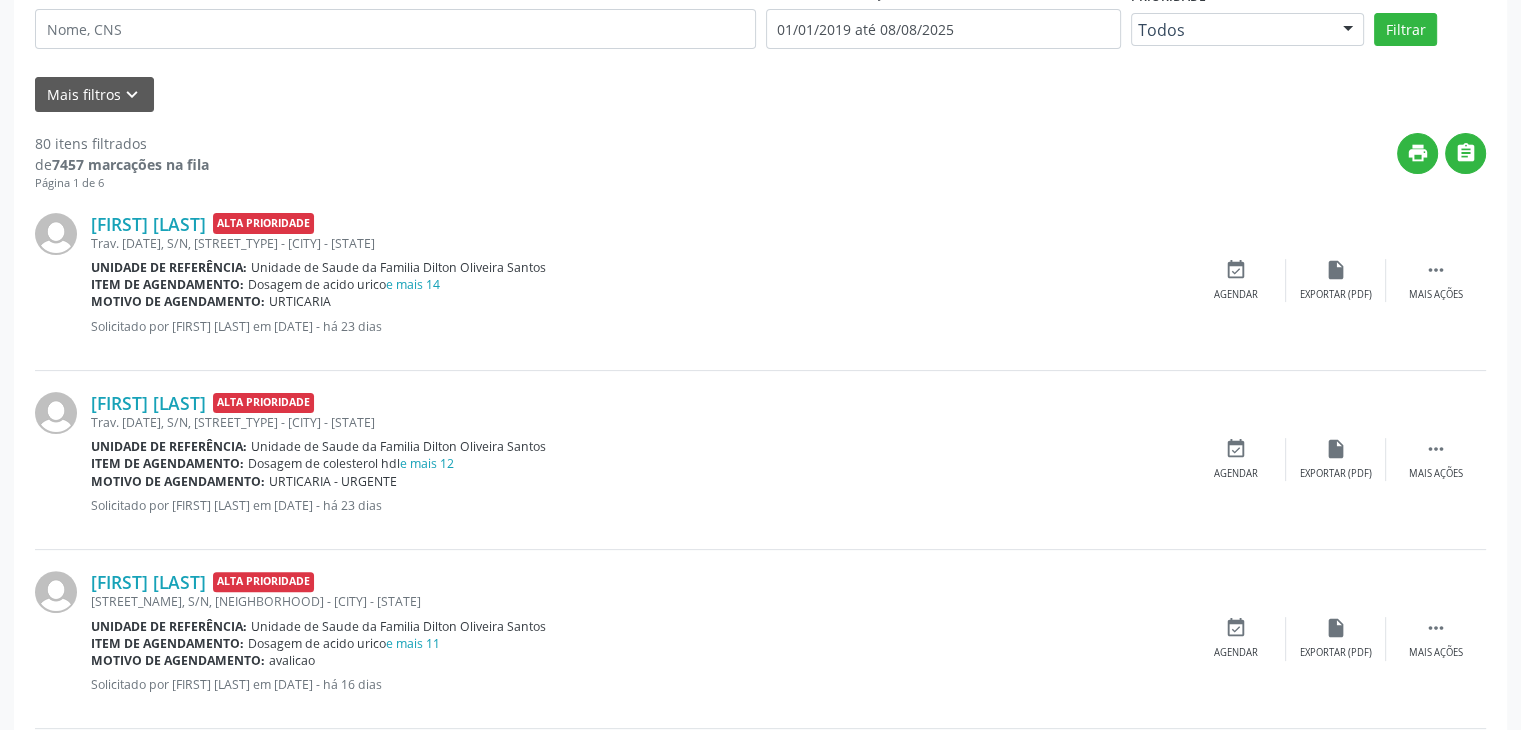 scroll, scrollTop: 500, scrollLeft: 0, axis: vertical 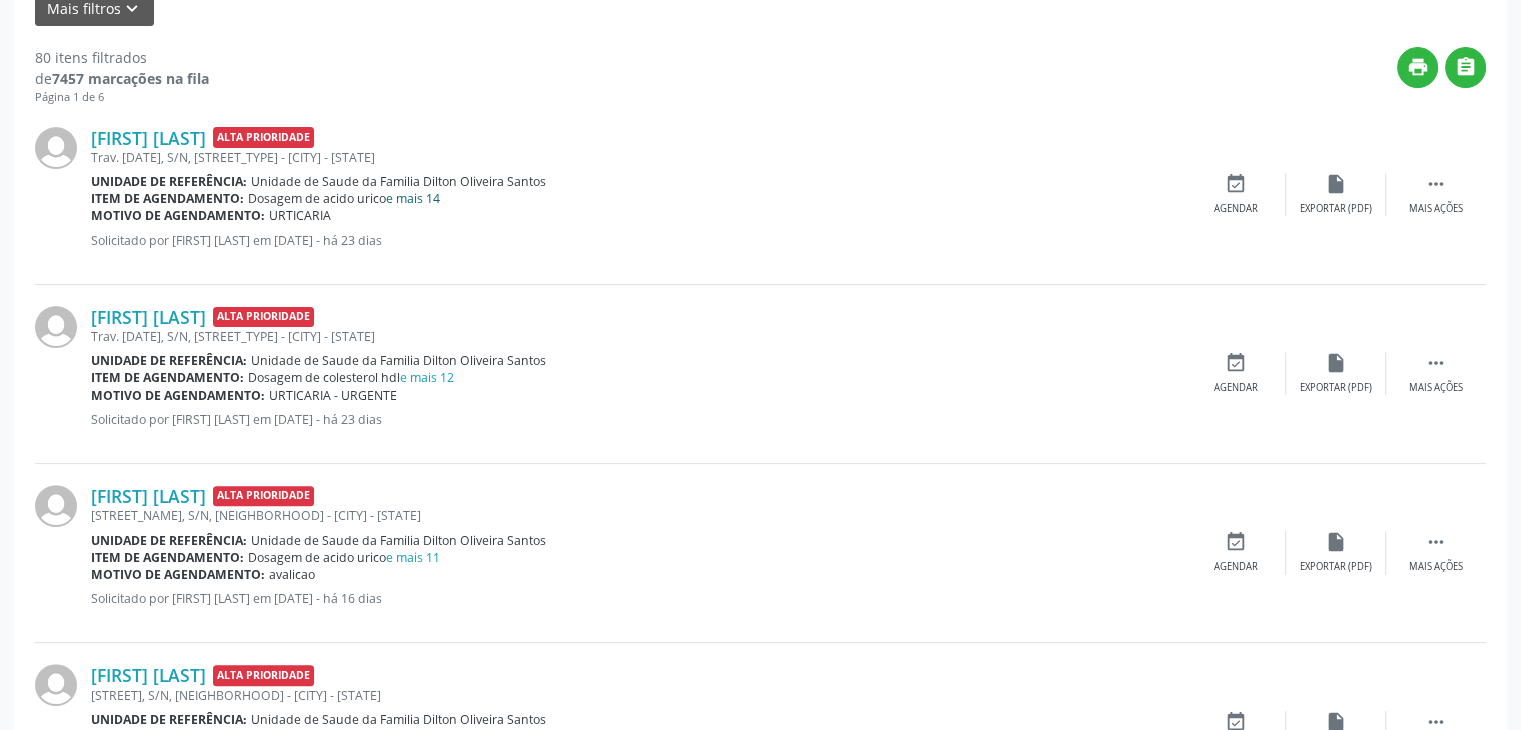 click on "e mais 14" at bounding box center [413, 198] 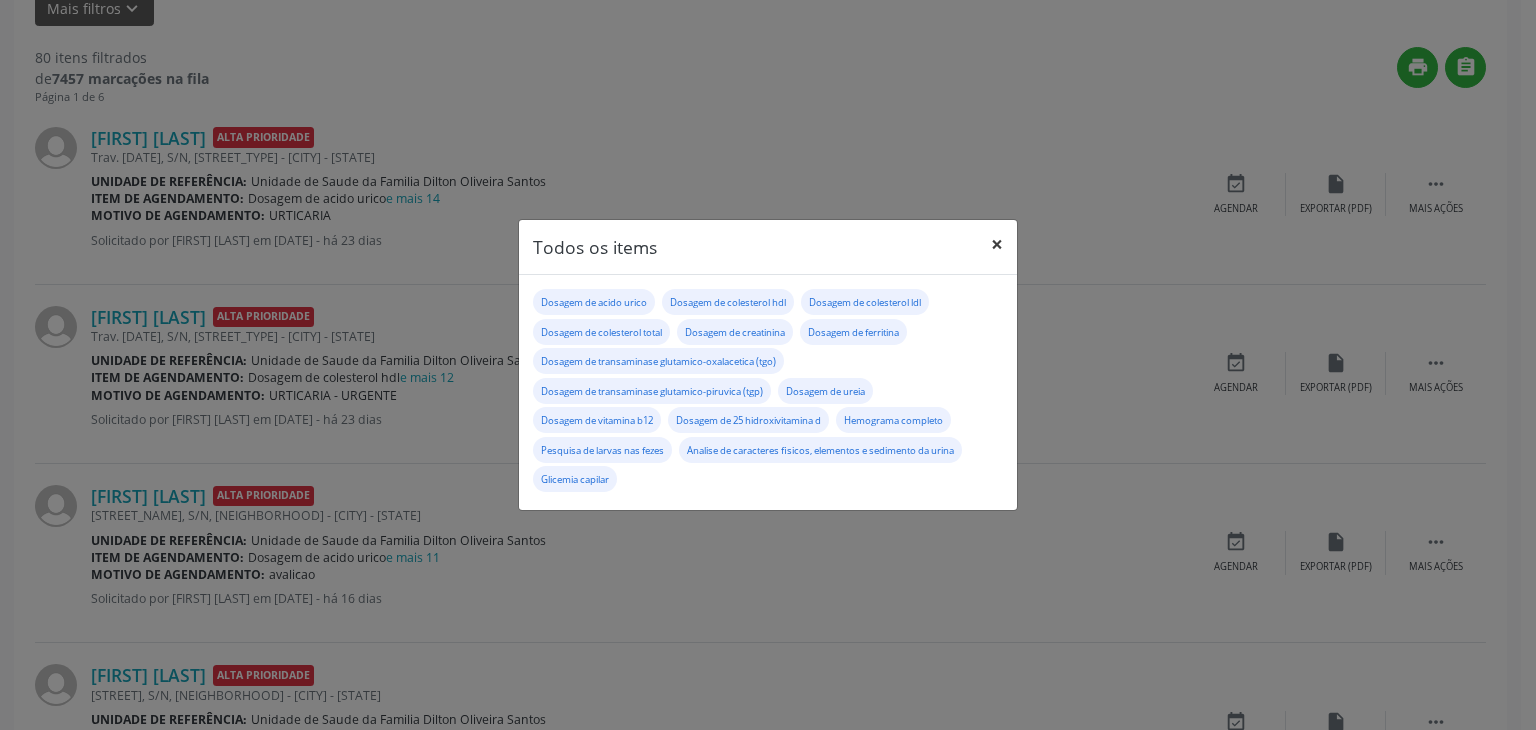 click on "×" at bounding box center [997, 244] 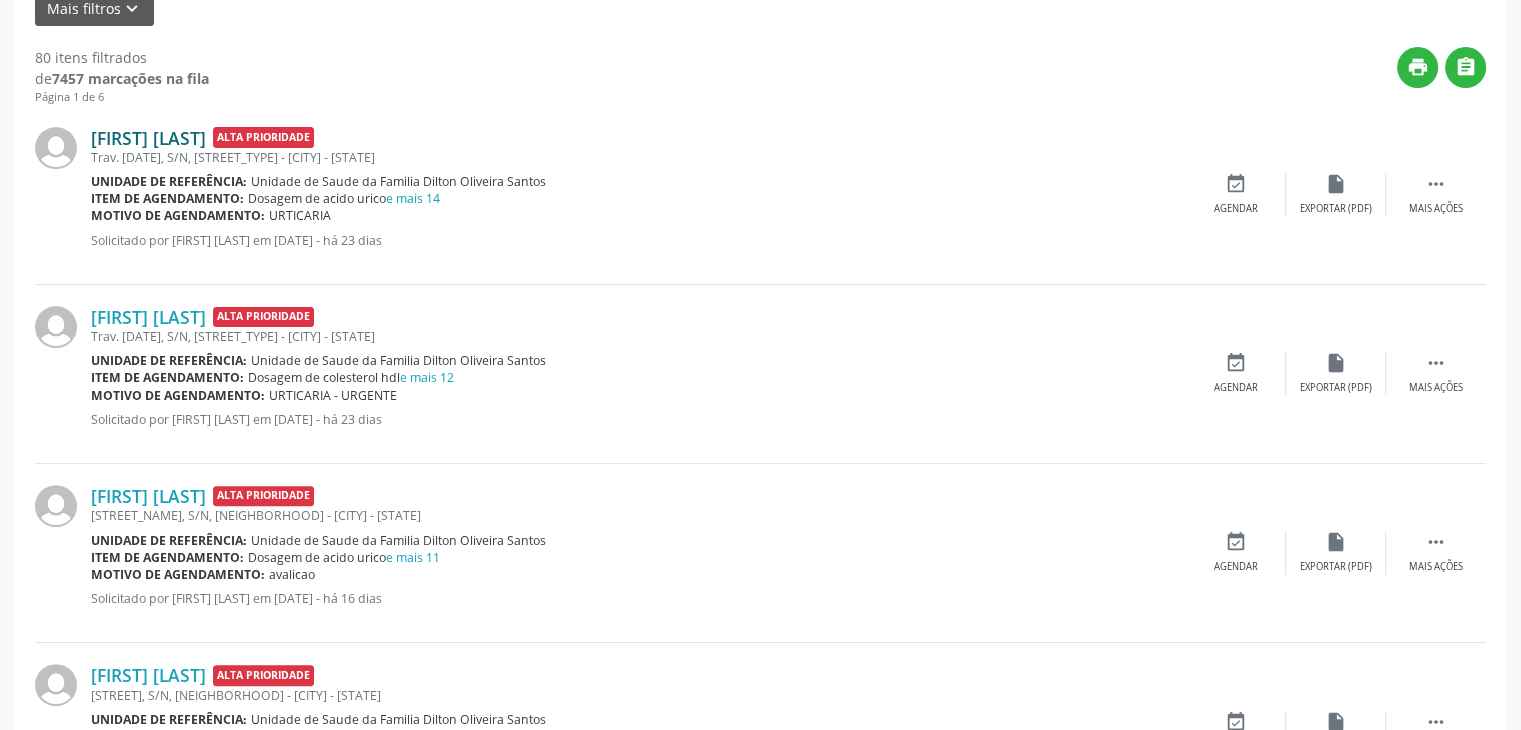 click on "Maiquele Brasileiro Conceição" at bounding box center [148, 138] 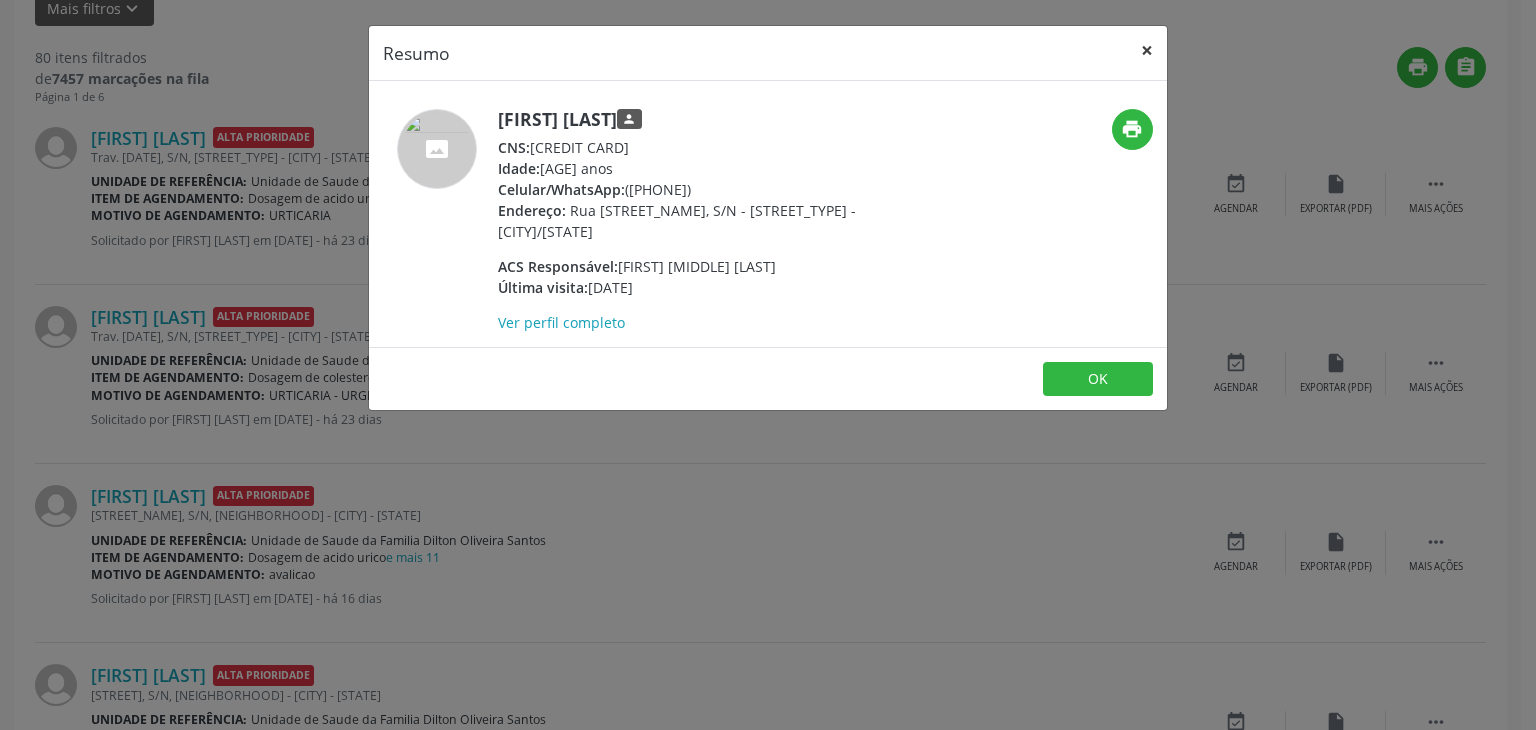 click on "×" at bounding box center [1147, 50] 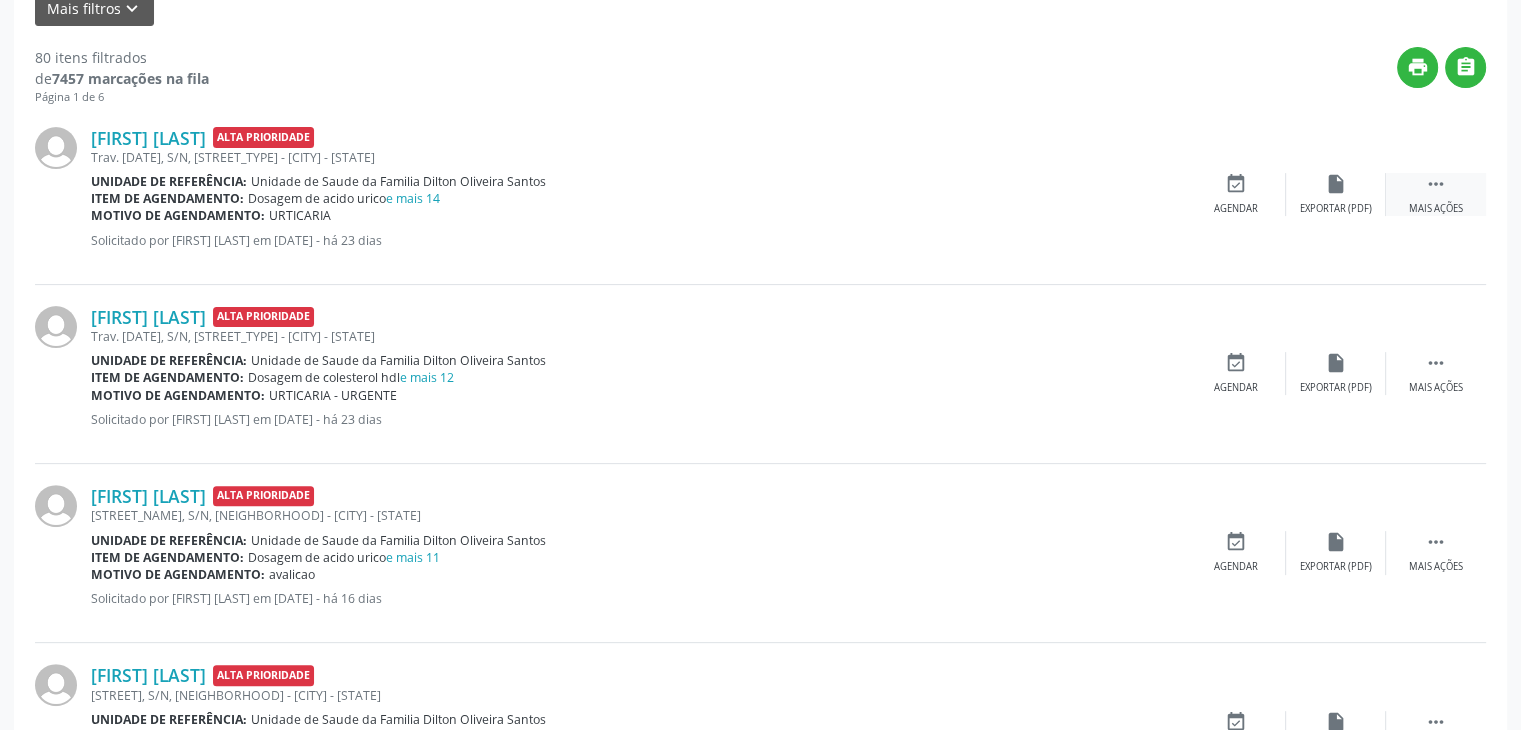 click on "
Mais ações" at bounding box center (1436, 194) 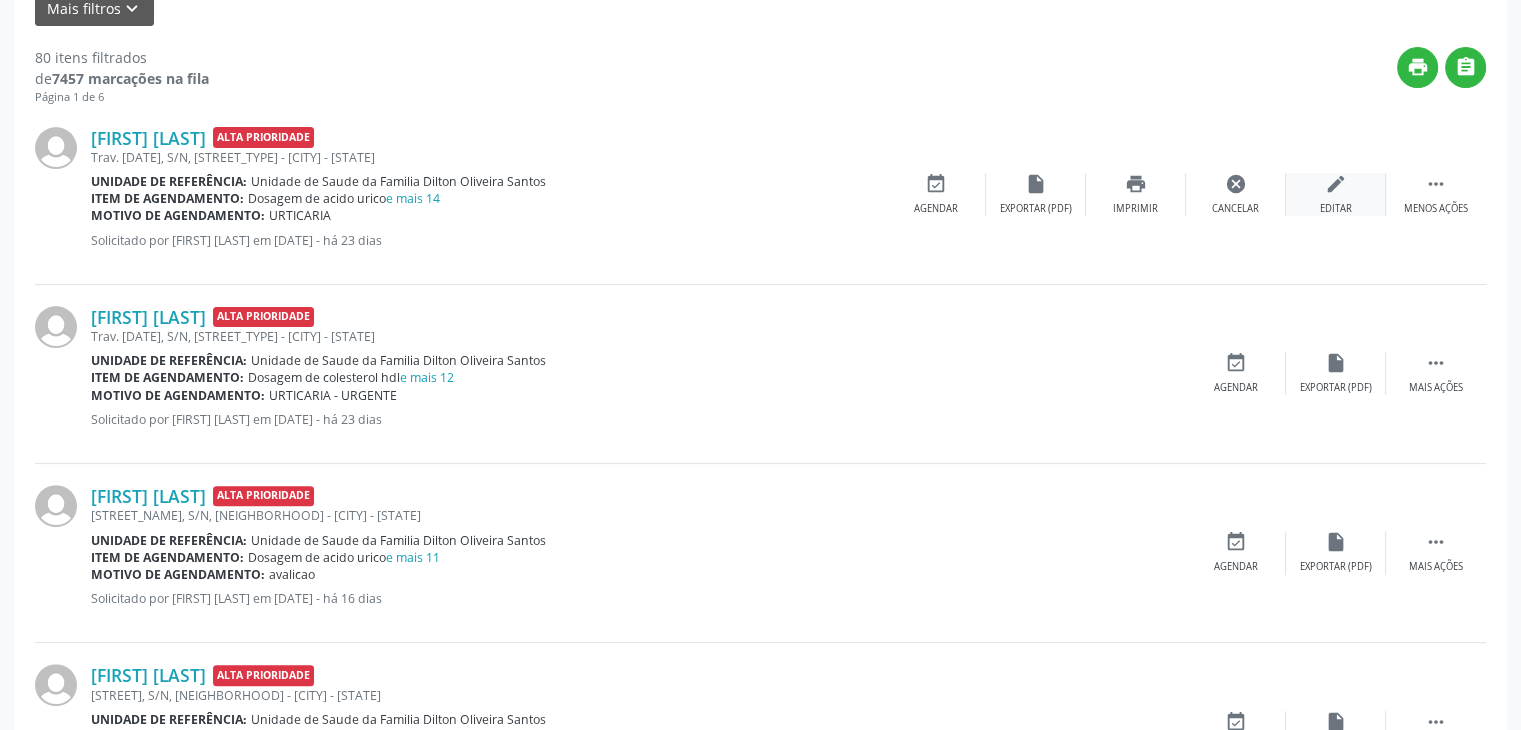 click on "edit
Editar" at bounding box center [1336, 194] 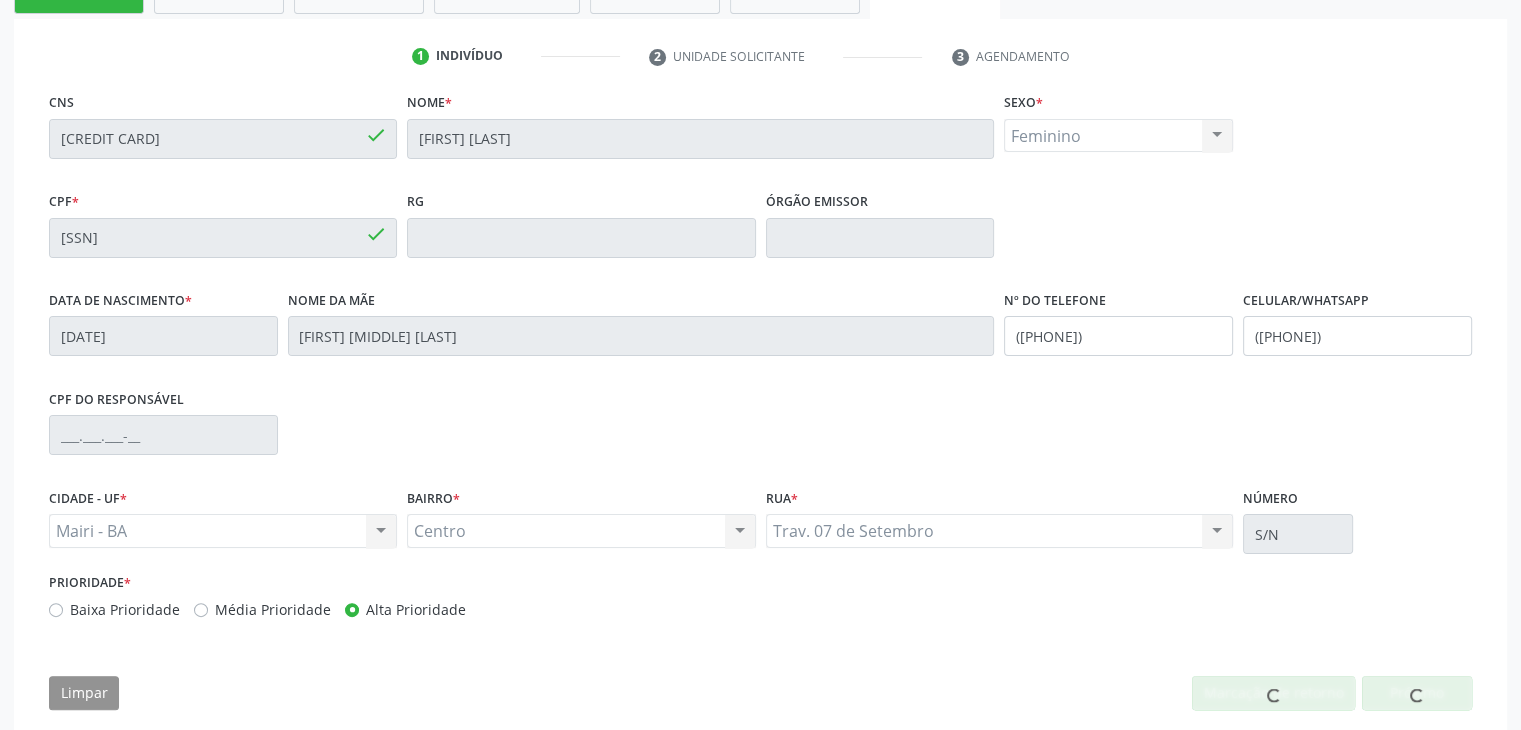 scroll, scrollTop: 380, scrollLeft: 0, axis: vertical 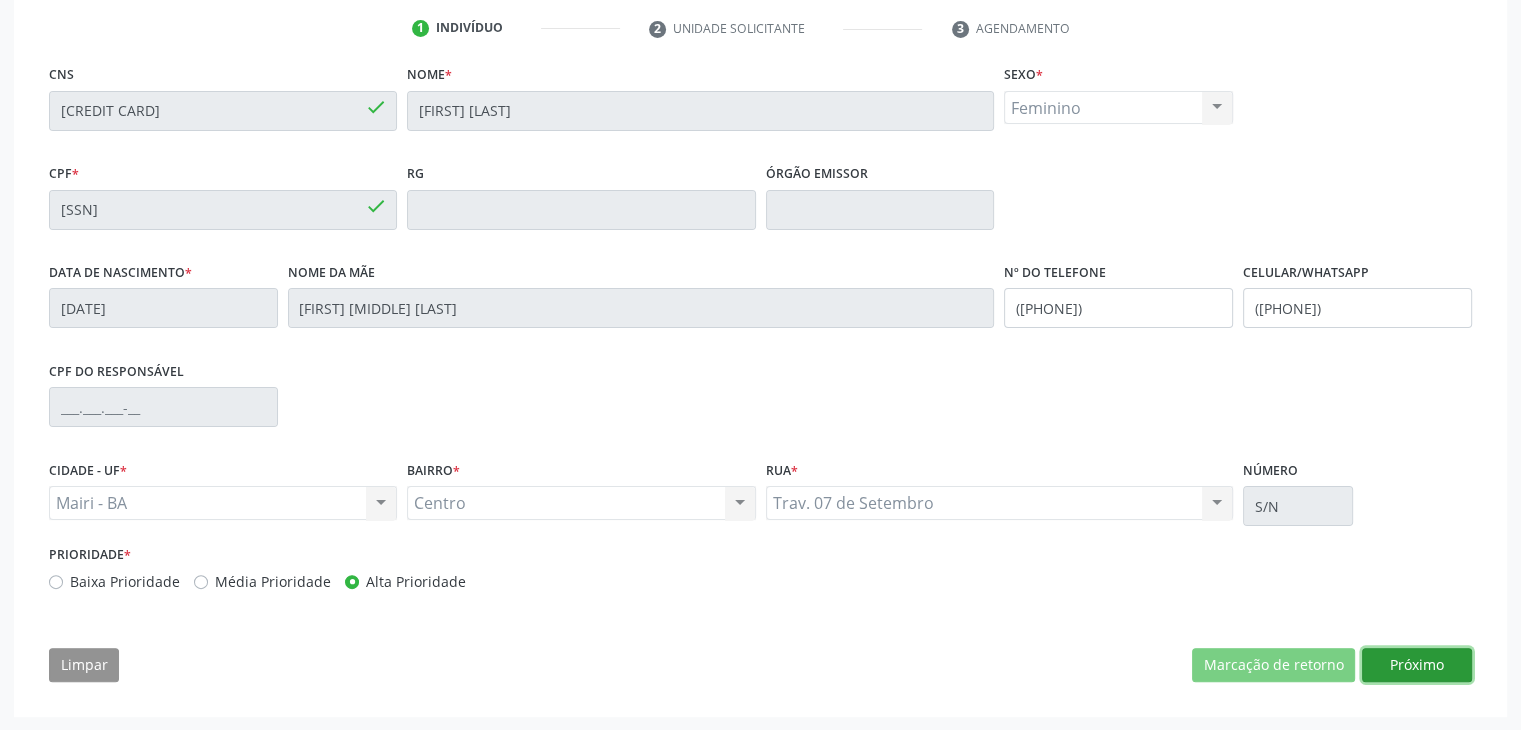 click on "Próximo" at bounding box center [1417, 665] 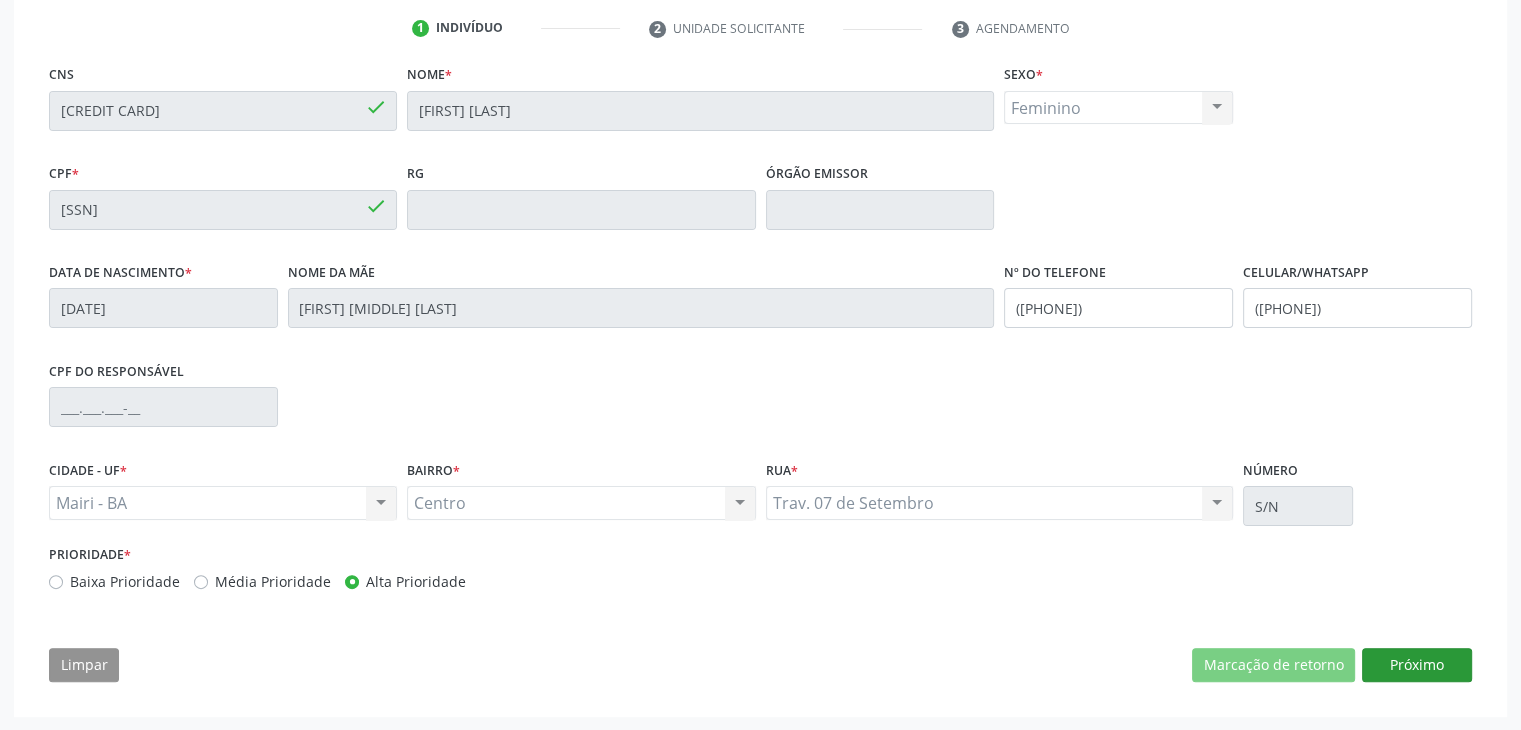 scroll, scrollTop: 200, scrollLeft: 0, axis: vertical 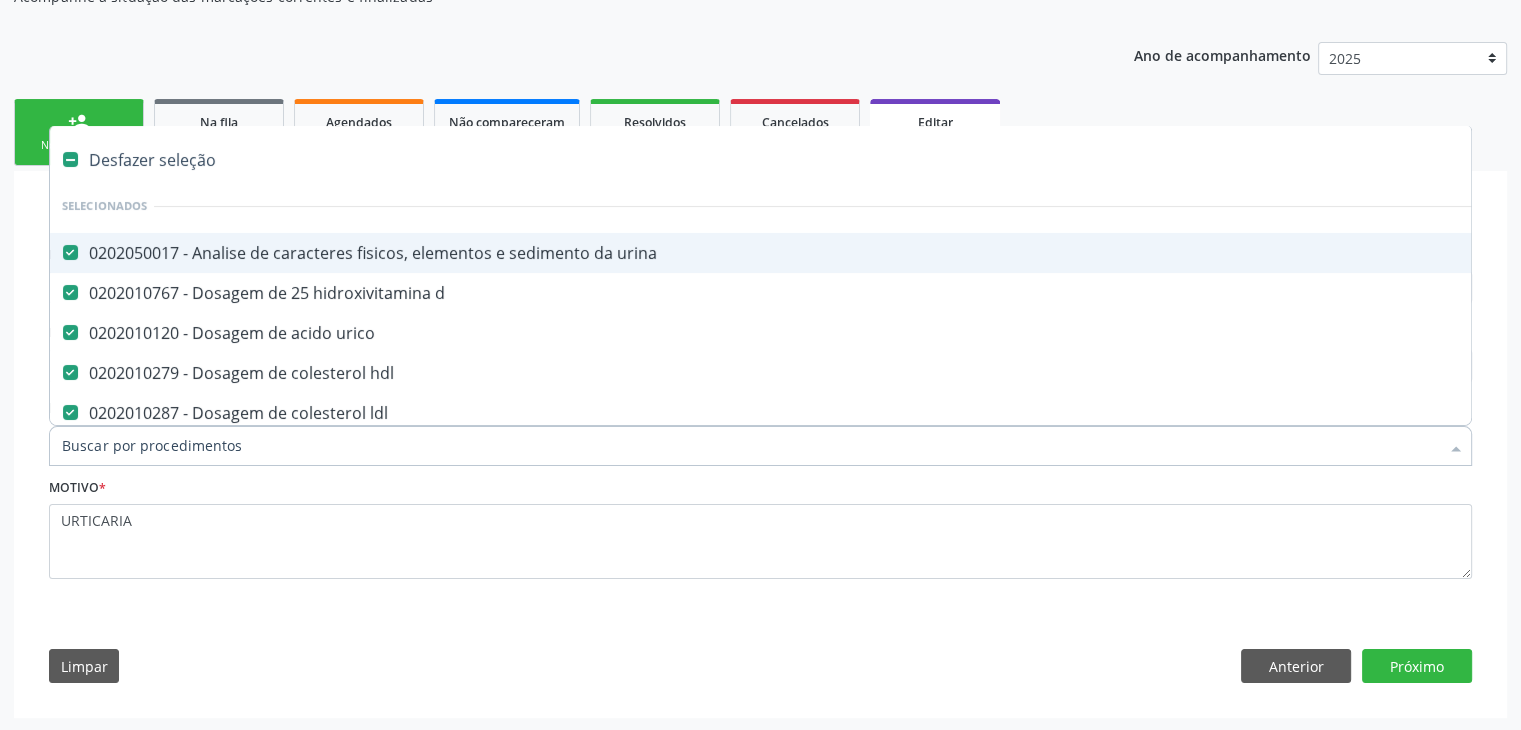 click on "Desfazer seleção" at bounding box center (831, 160) 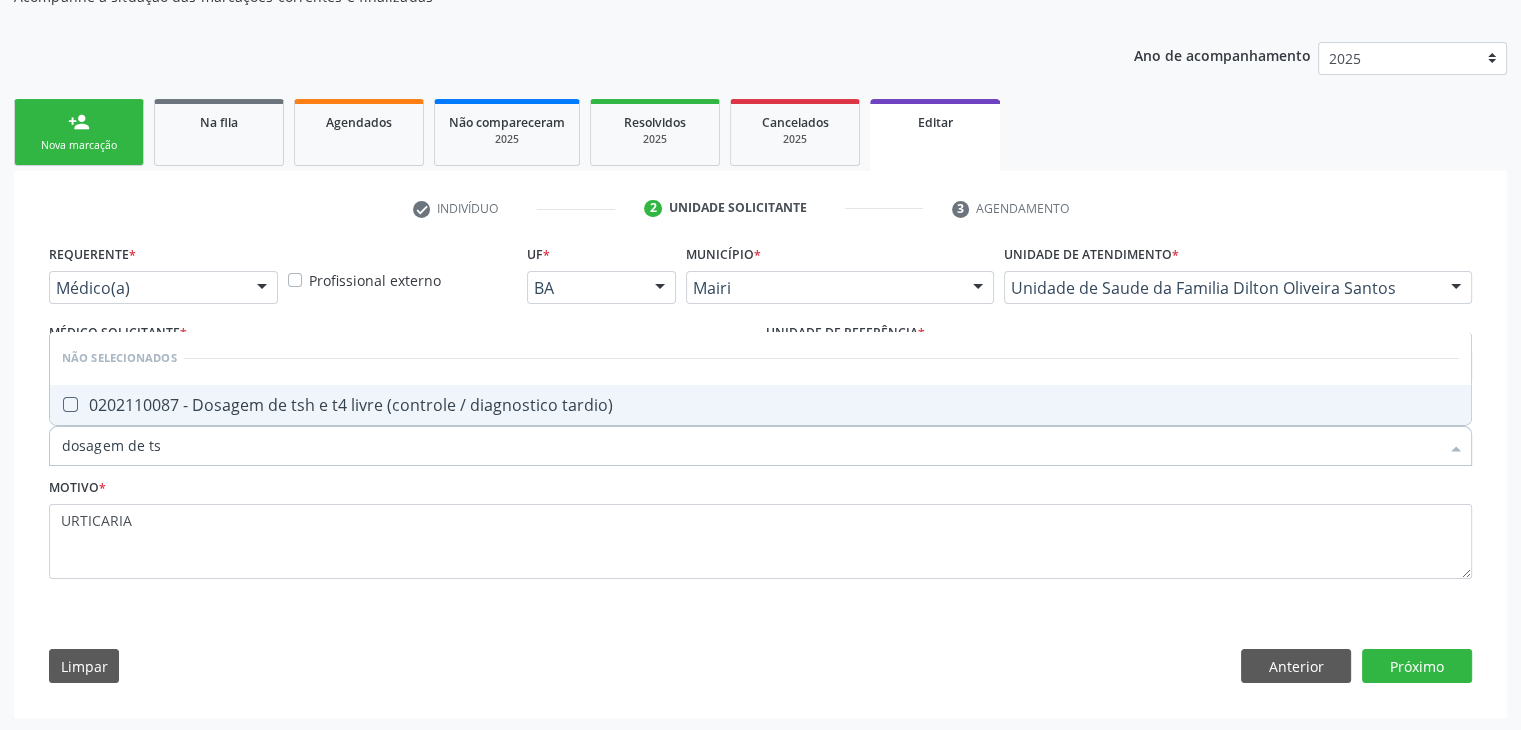 click on "dosagem de ts" at bounding box center (750, 446) 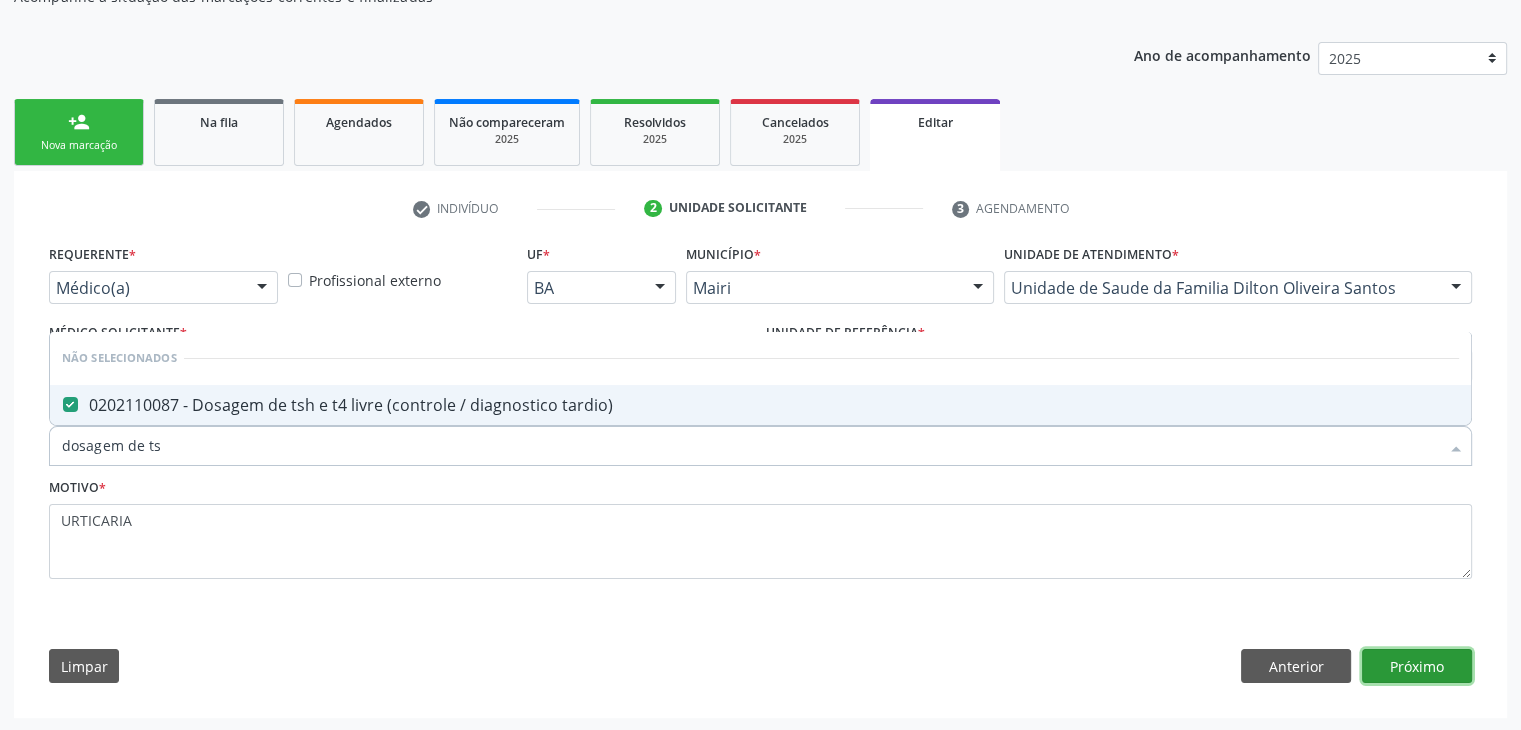 click on "Próximo" at bounding box center [1417, 666] 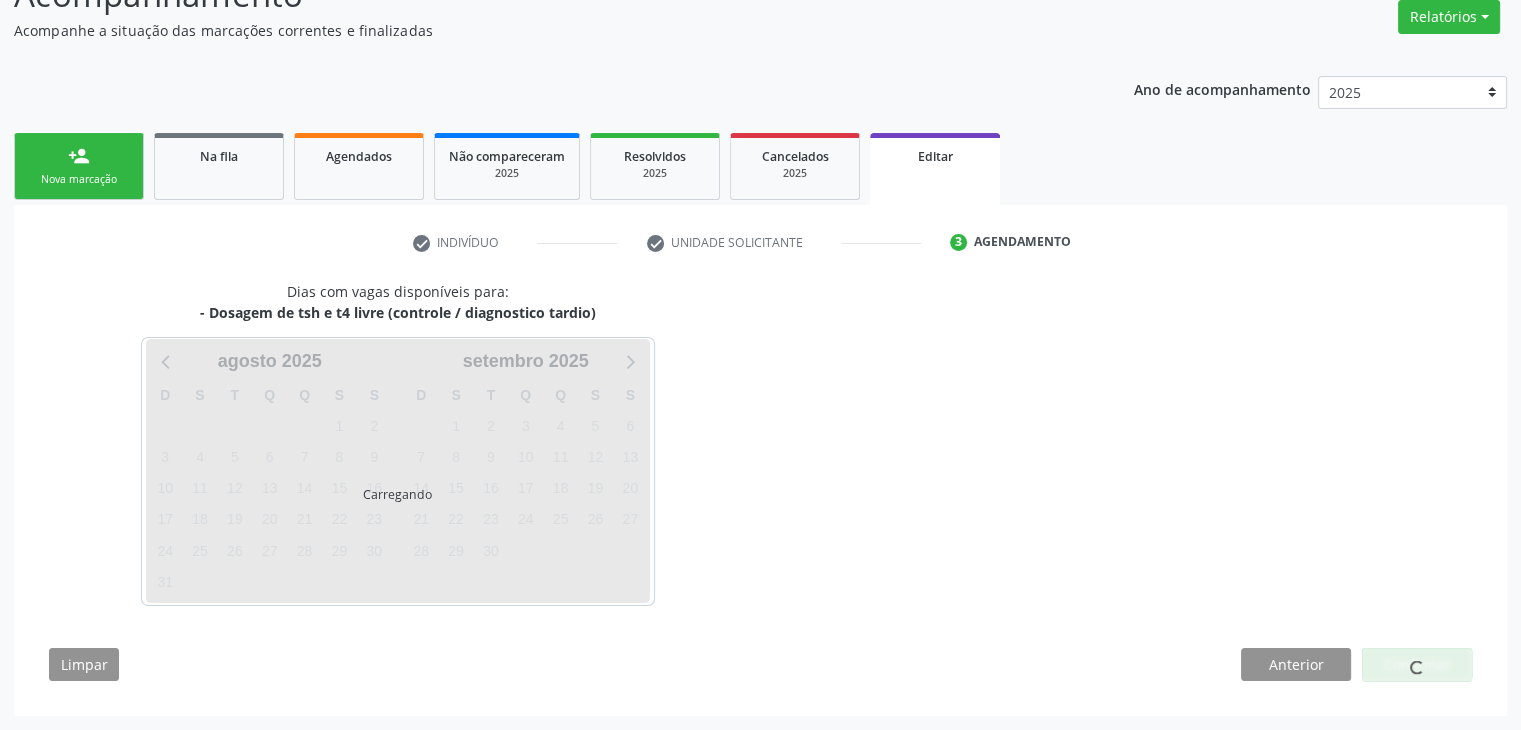scroll, scrollTop: 165, scrollLeft: 0, axis: vertical 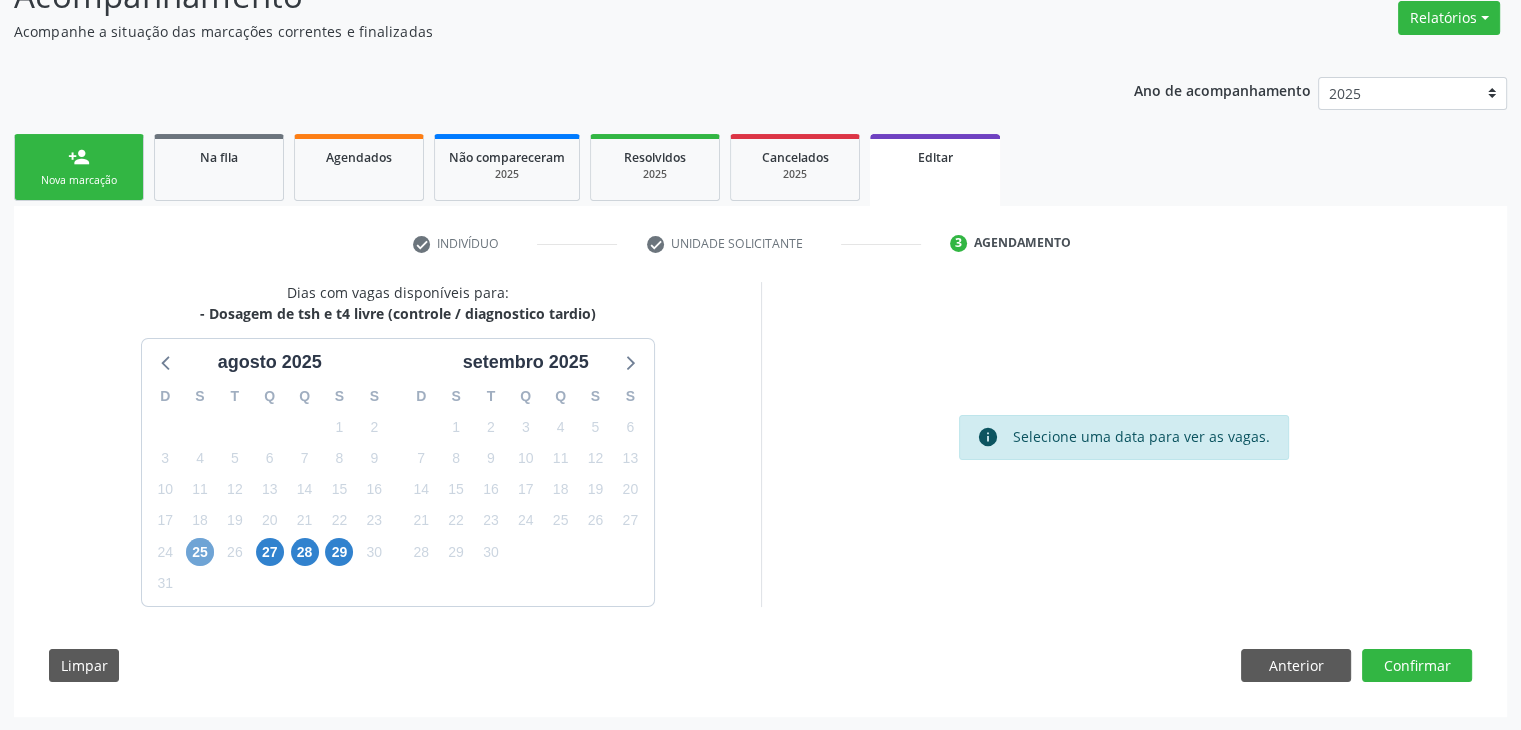 click on "25" at bounding box center (200, 552) 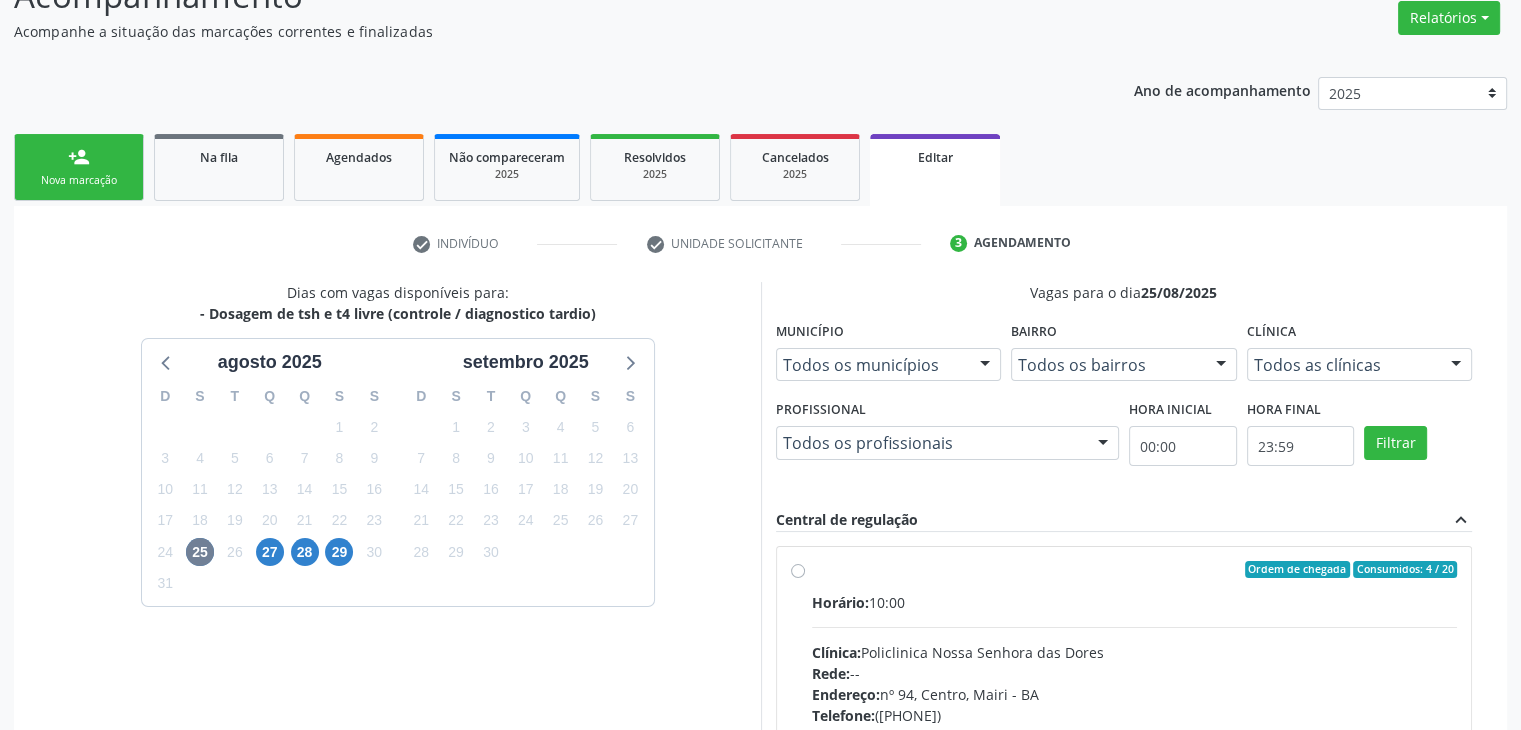 click on "Horário:" at bounding box center (840, 602) 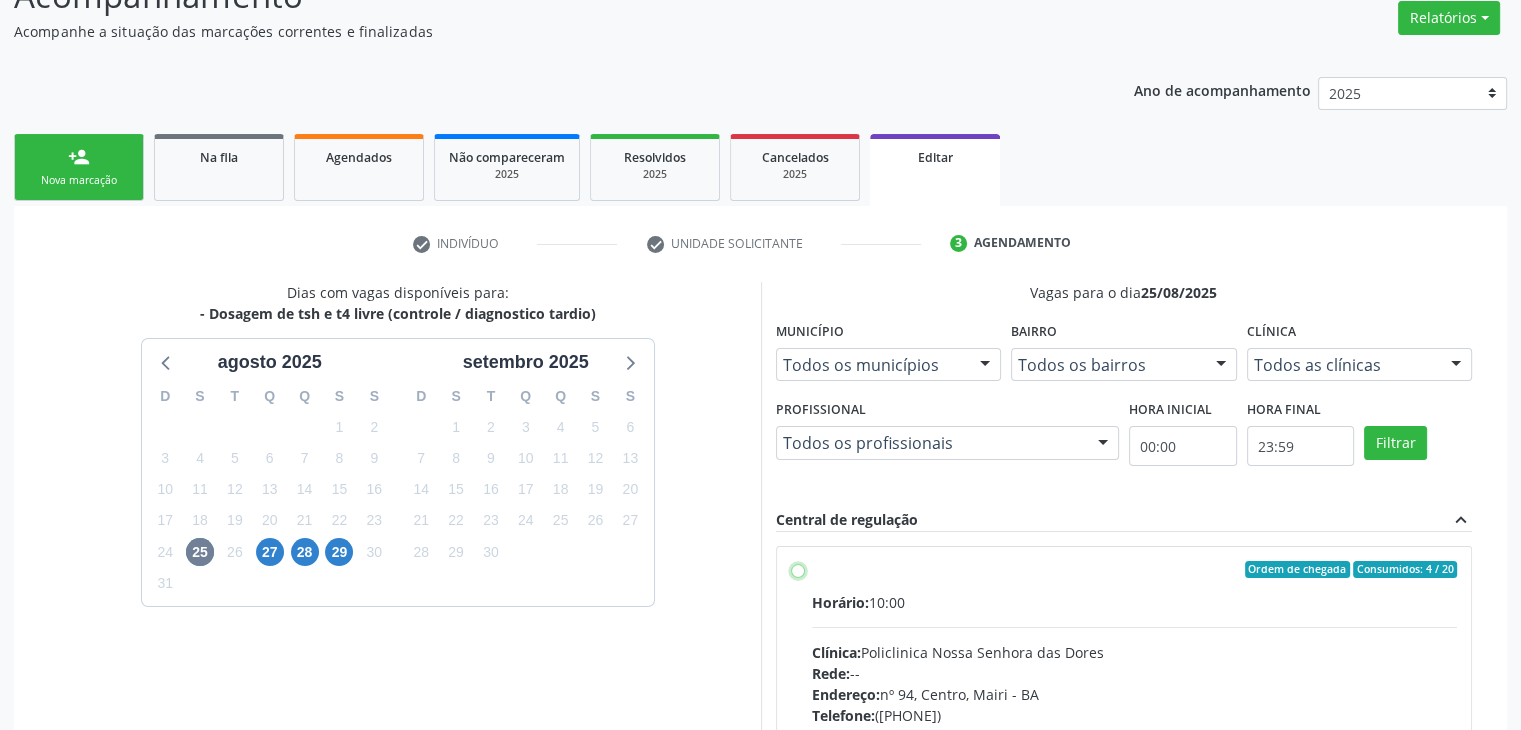click on "Ordem de chegada
Consumidos: 4 / 20
Horário:   10:00
Clínica:  Policlinica Nossa Senhora das Dores
Rede:
--
Endereço:   nº 94, Centro, Mairi - BA
Telefone:   (74) 36322104
Profissional:
--
Informações adicionais sobre o atendimento
Idade de atendimento:
Sem restrição
Gênero(s) atendido(s):
Sem restrição
Informações adicionais:
--" at bounding box center (798, 570) 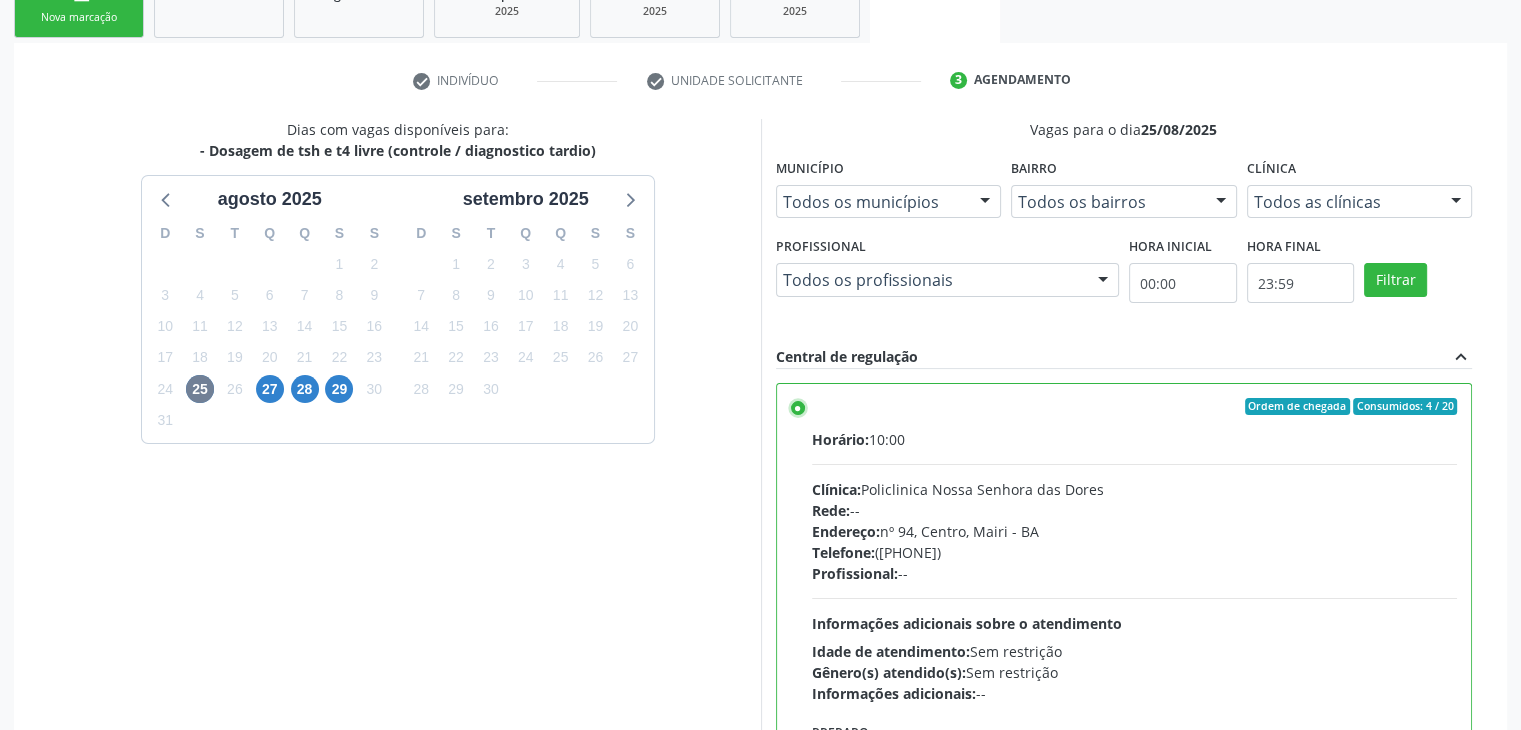 scroll, scrollTop: 490, scrollLeft: 0, axis: vertical 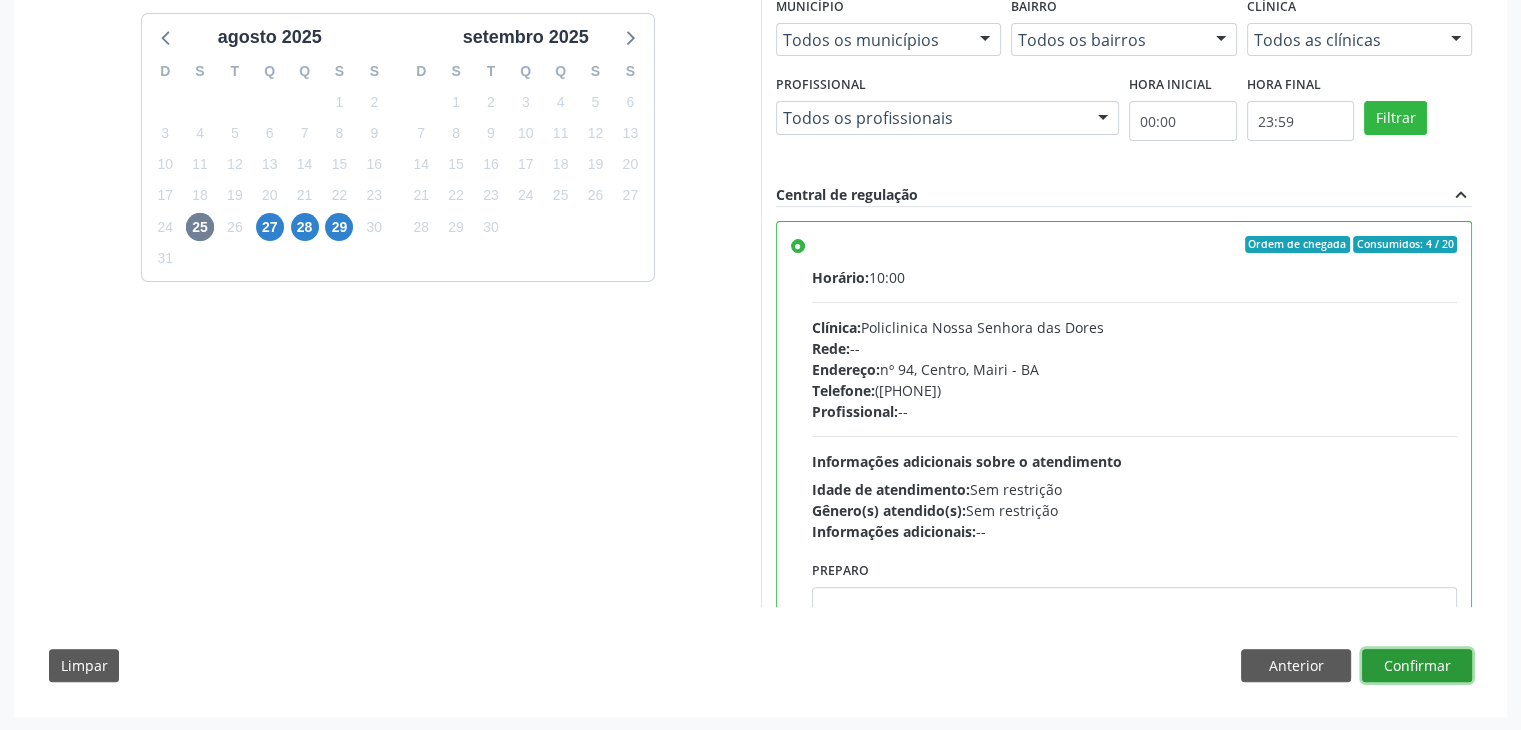 click on "Confirmar" at bounding box center [1417, 666] 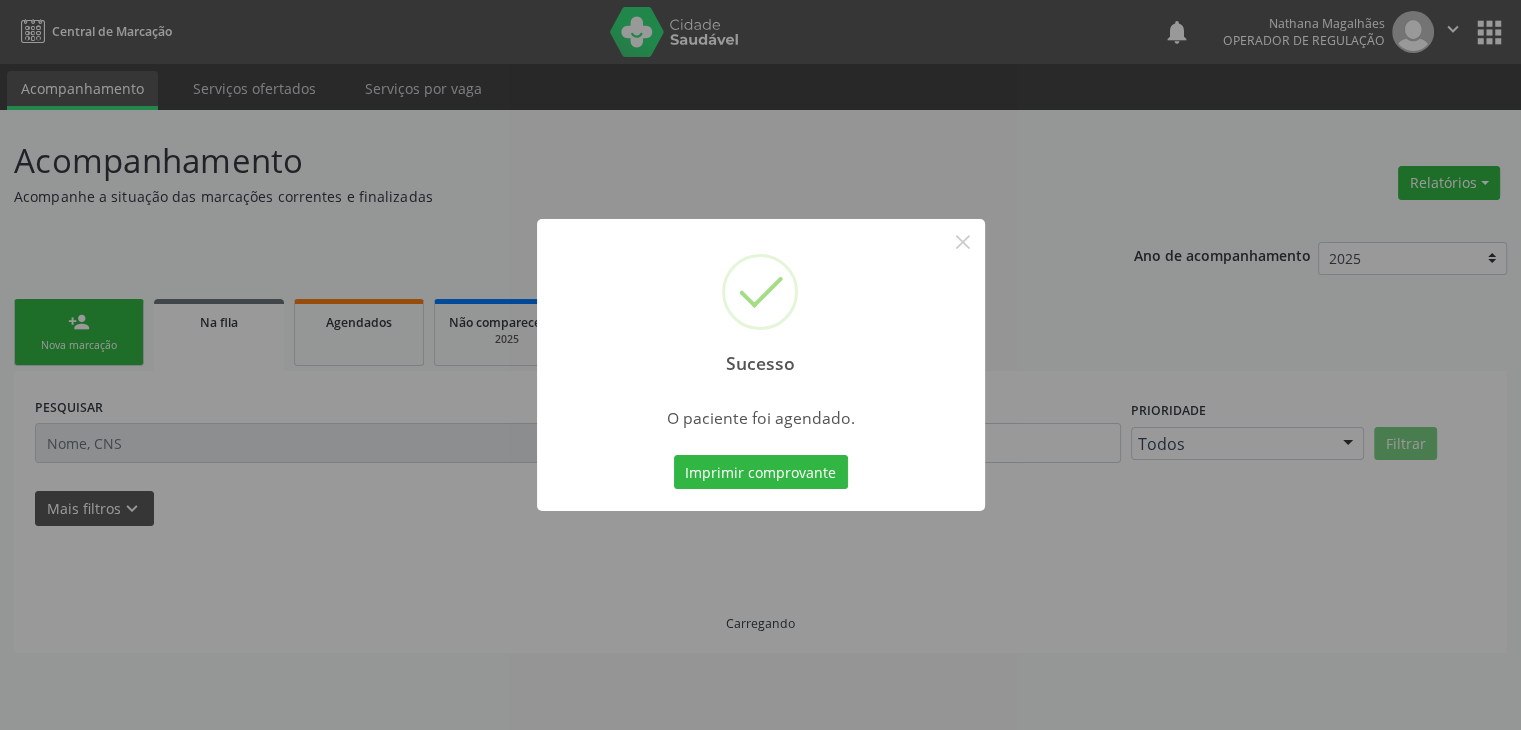 scroll, scrollTop: 0, scrollLeft: 0, axis: both 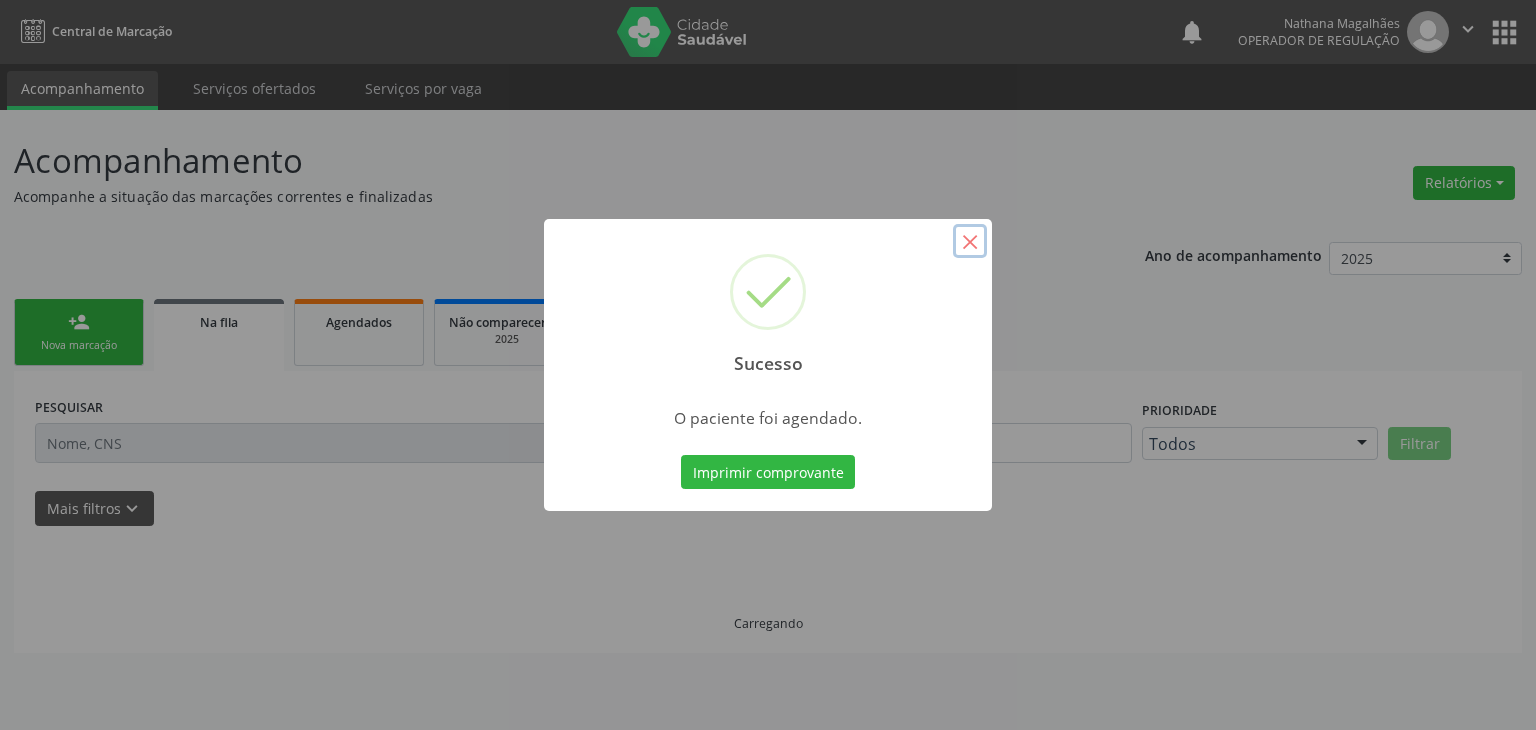 click on "×" at bounding box center (970, 241) 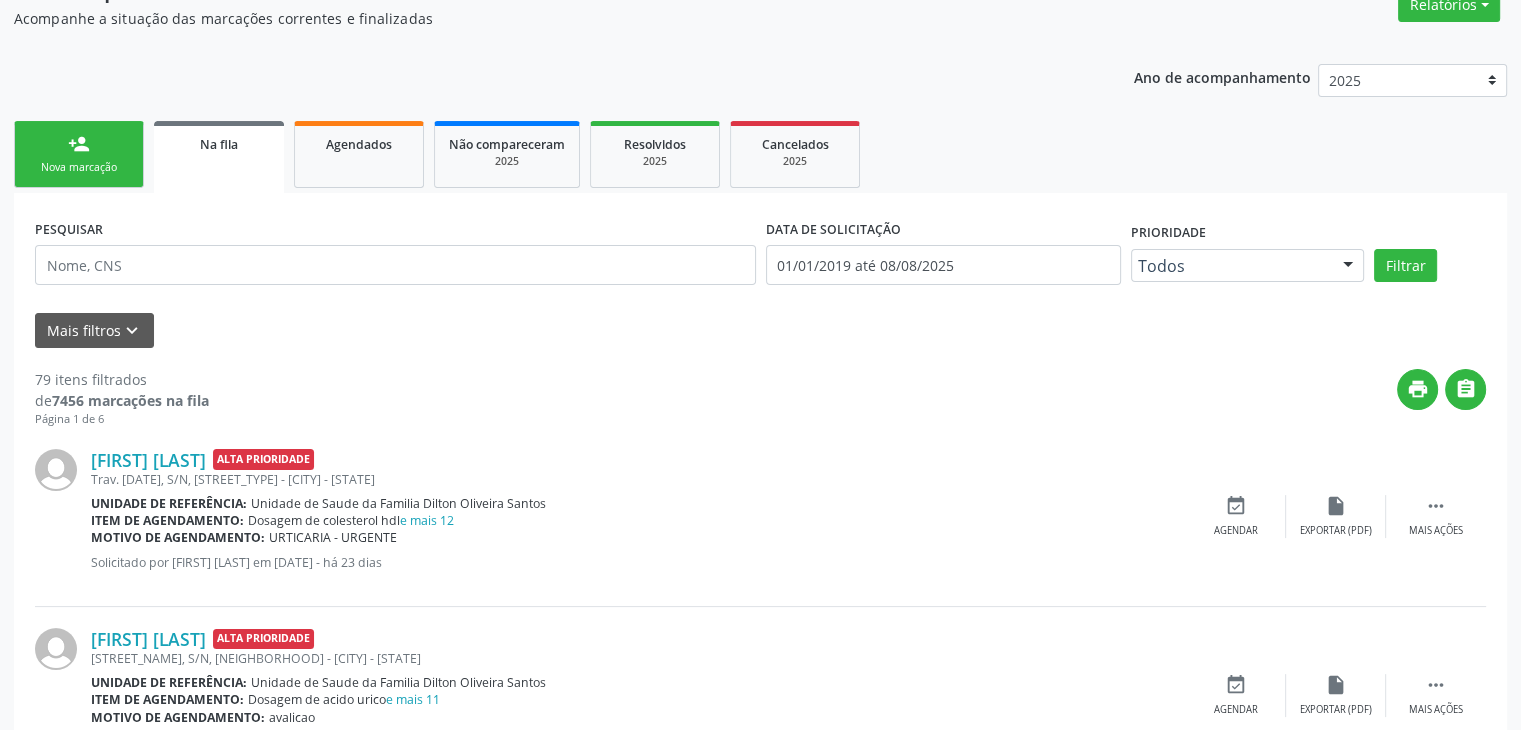 scroll, scrollTop: 300, scrollLeft: 0, axis: vertical 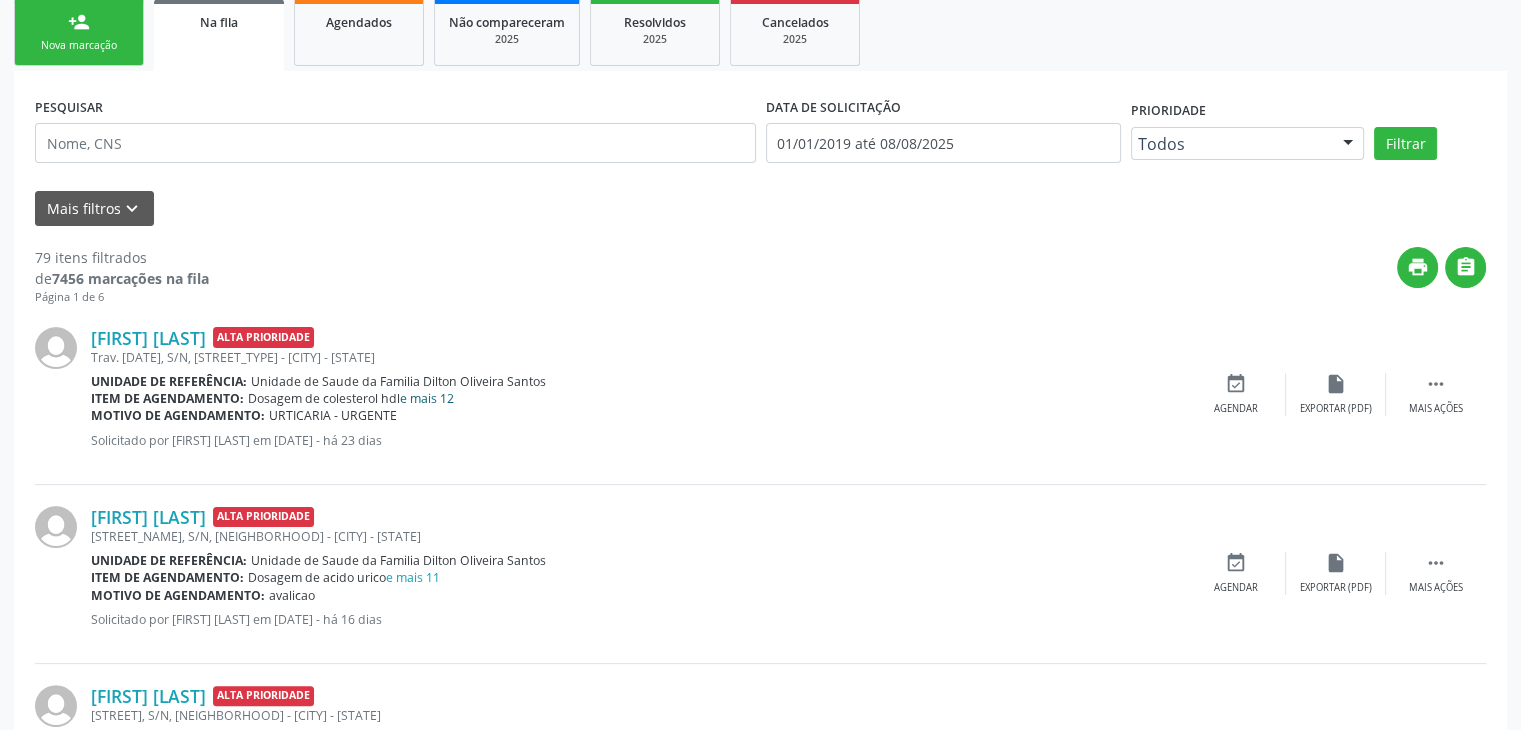 click on "e mais 12" at bounding box center (427, 398) 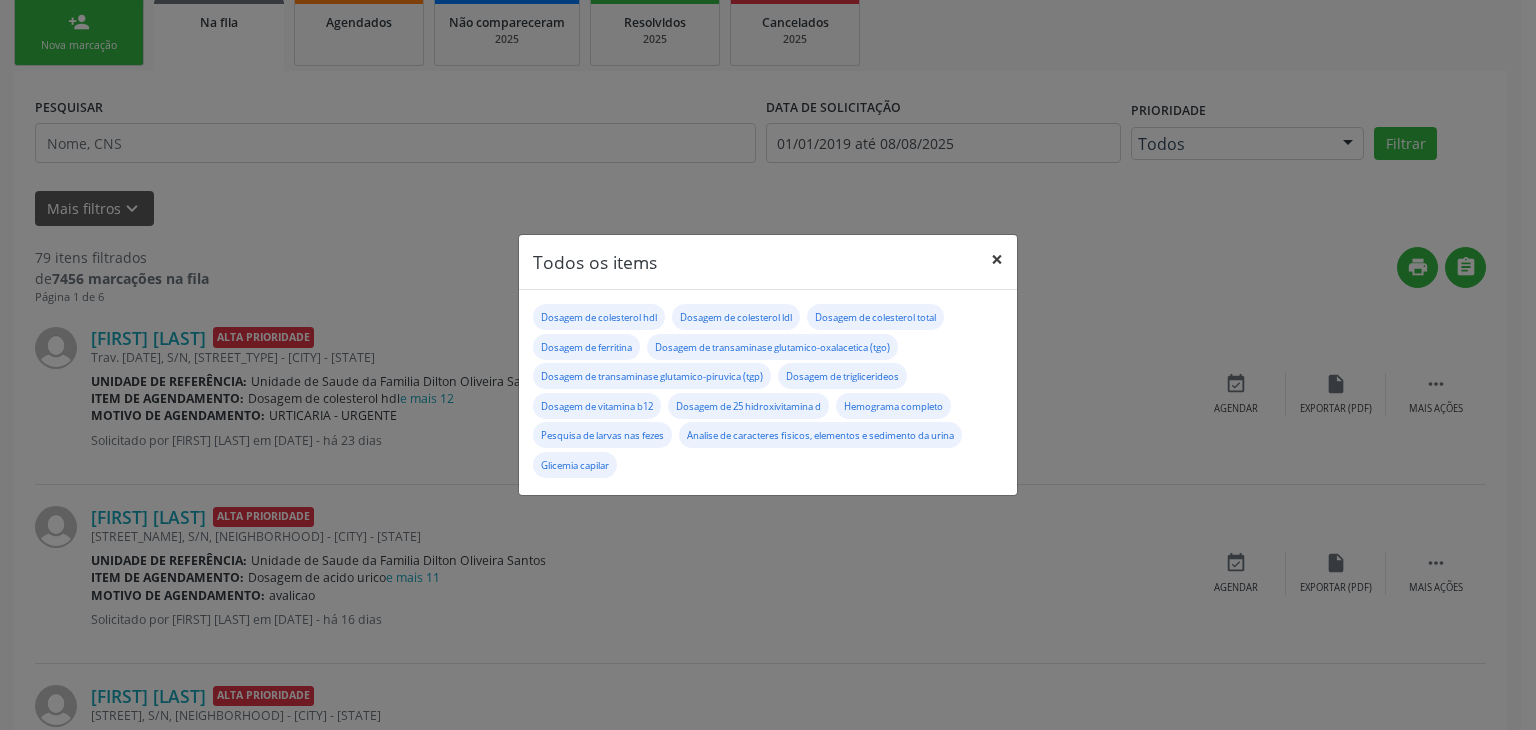 click on "×" at bounding box center (997, 259) 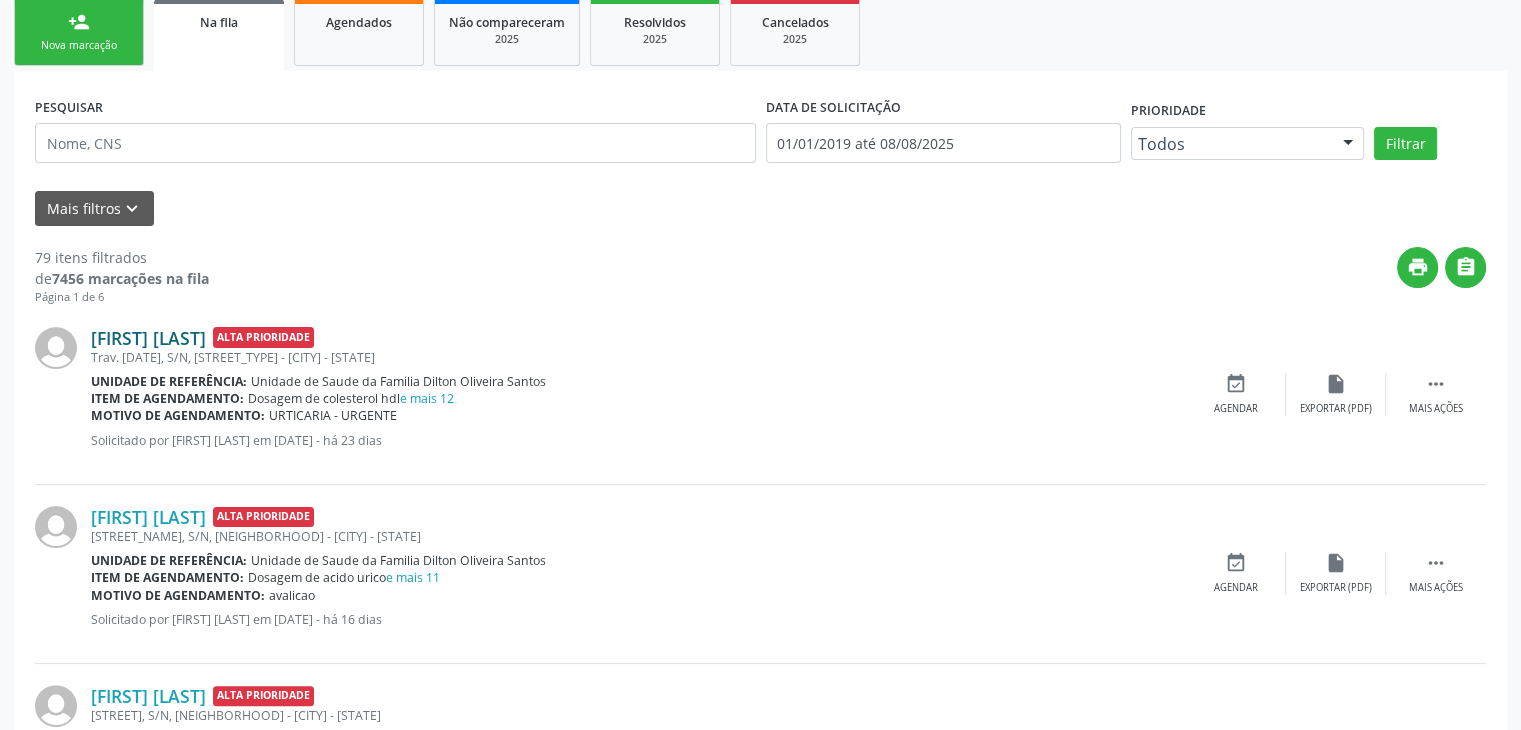 click on "Ravi Brasileiro Rios" at bounding box center [148, 338] 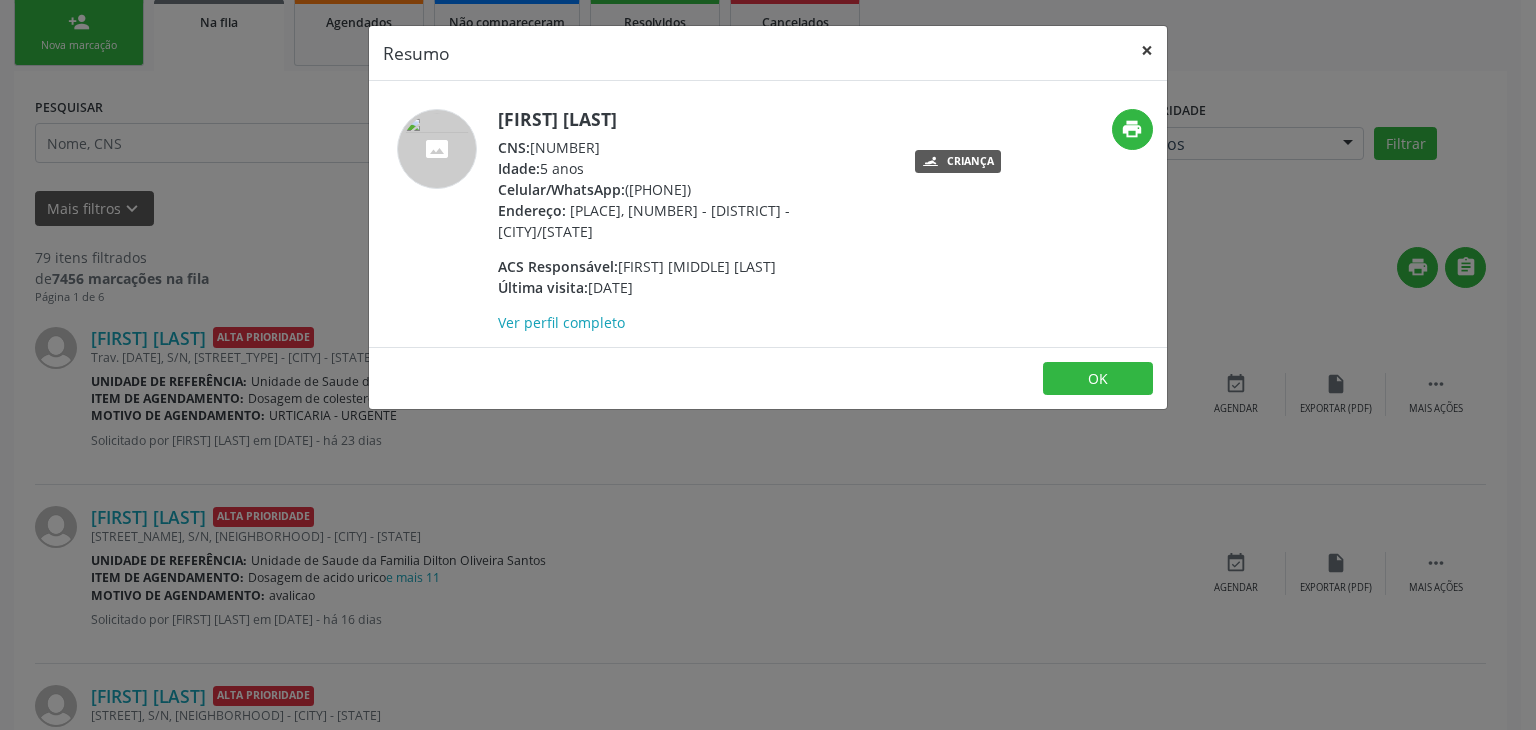 click on "×" at bounding box center (1147, 50) 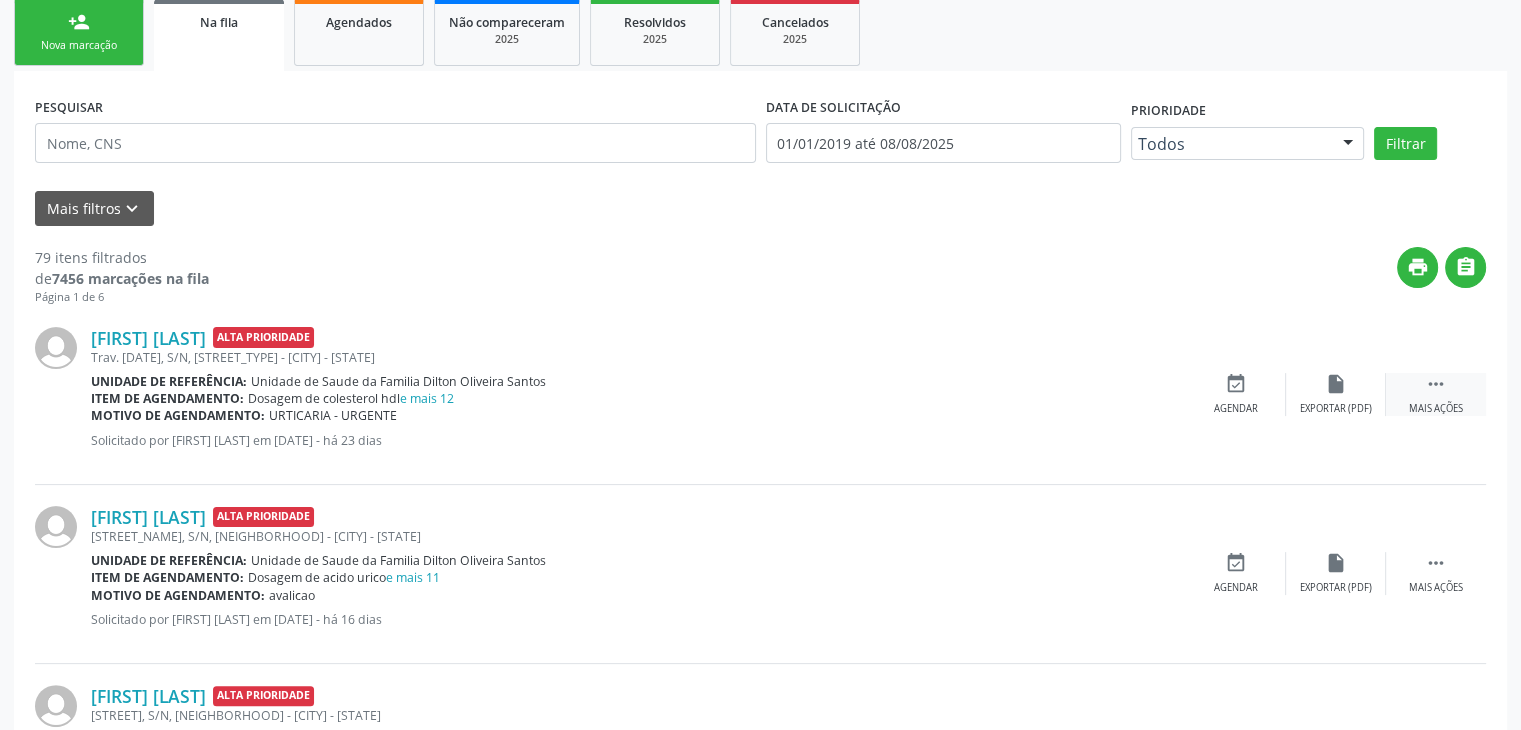 click on "
Mais ações" at bounding box center [1436, 394] 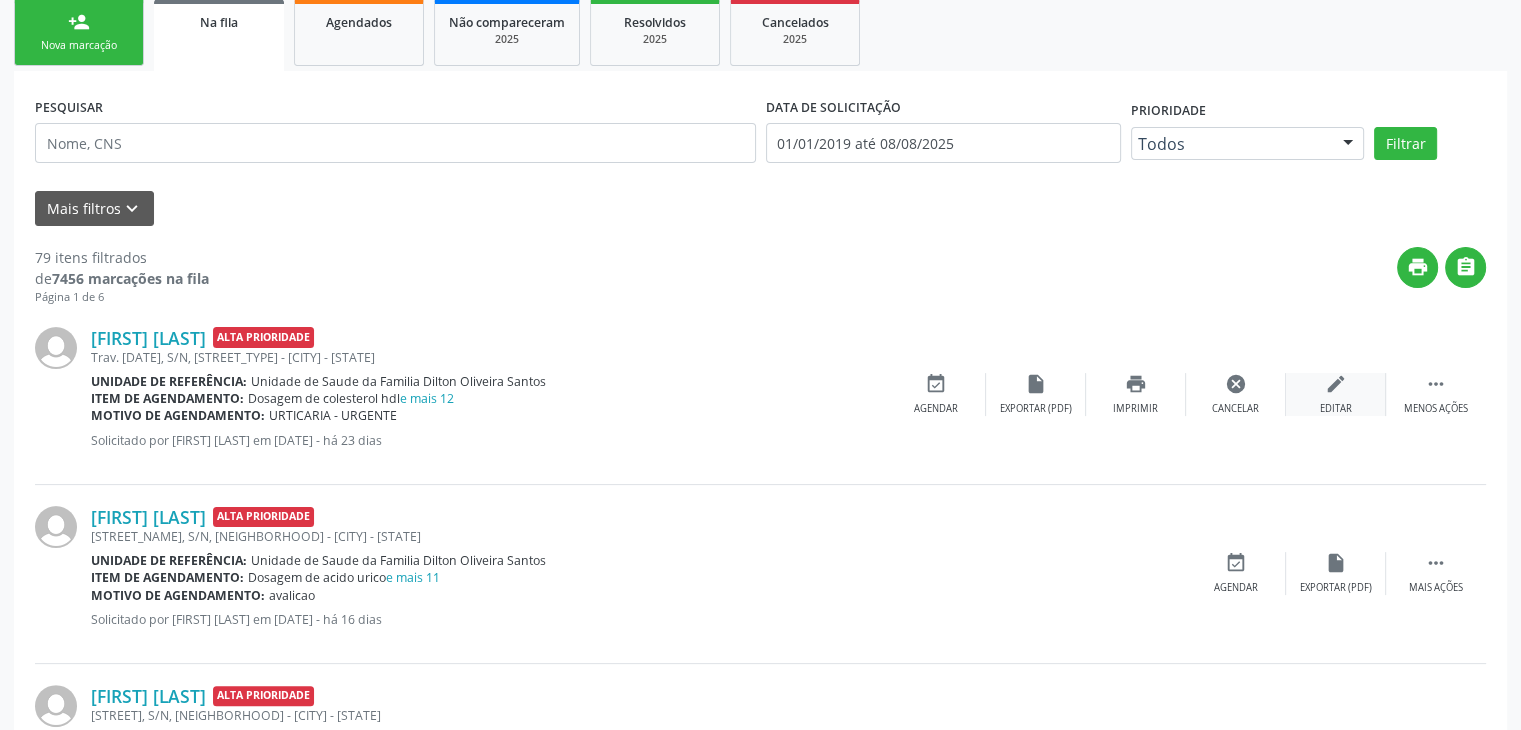 click on "edit
Editar" at bounding box center (1336, 394) 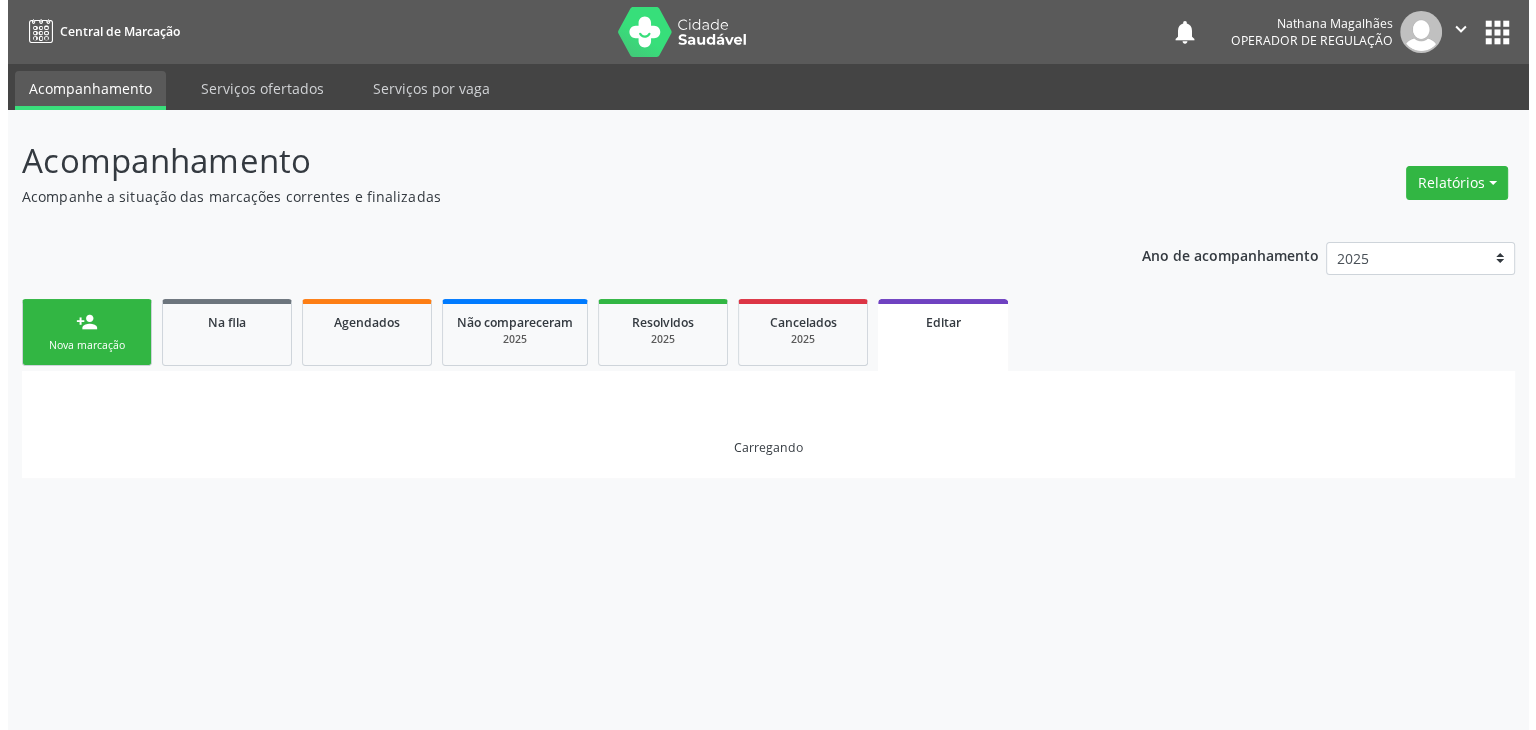 scroll, scrollTop: 0, scrollLeft: 0, axis: both 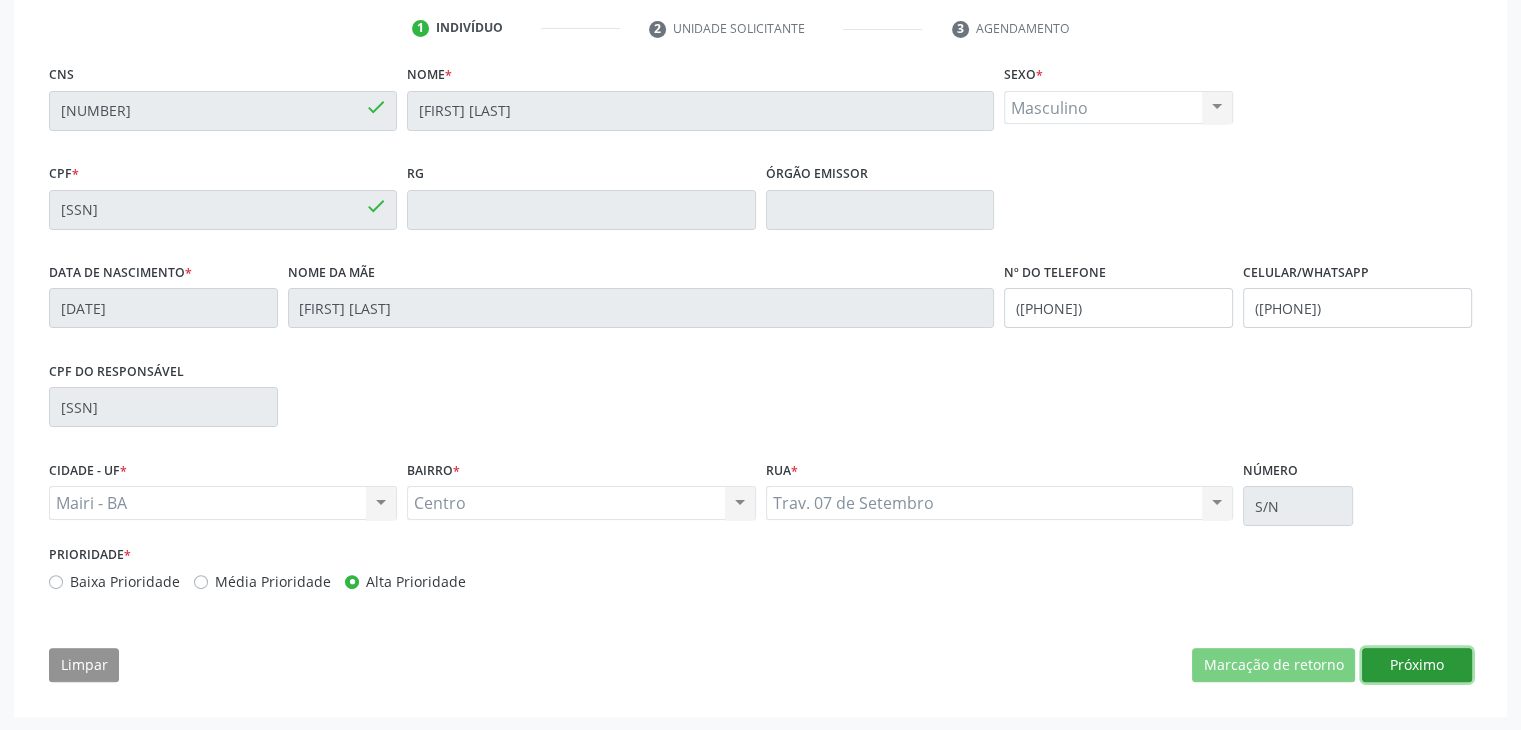 click on "Próximo" at bounding box center [1417, 665] 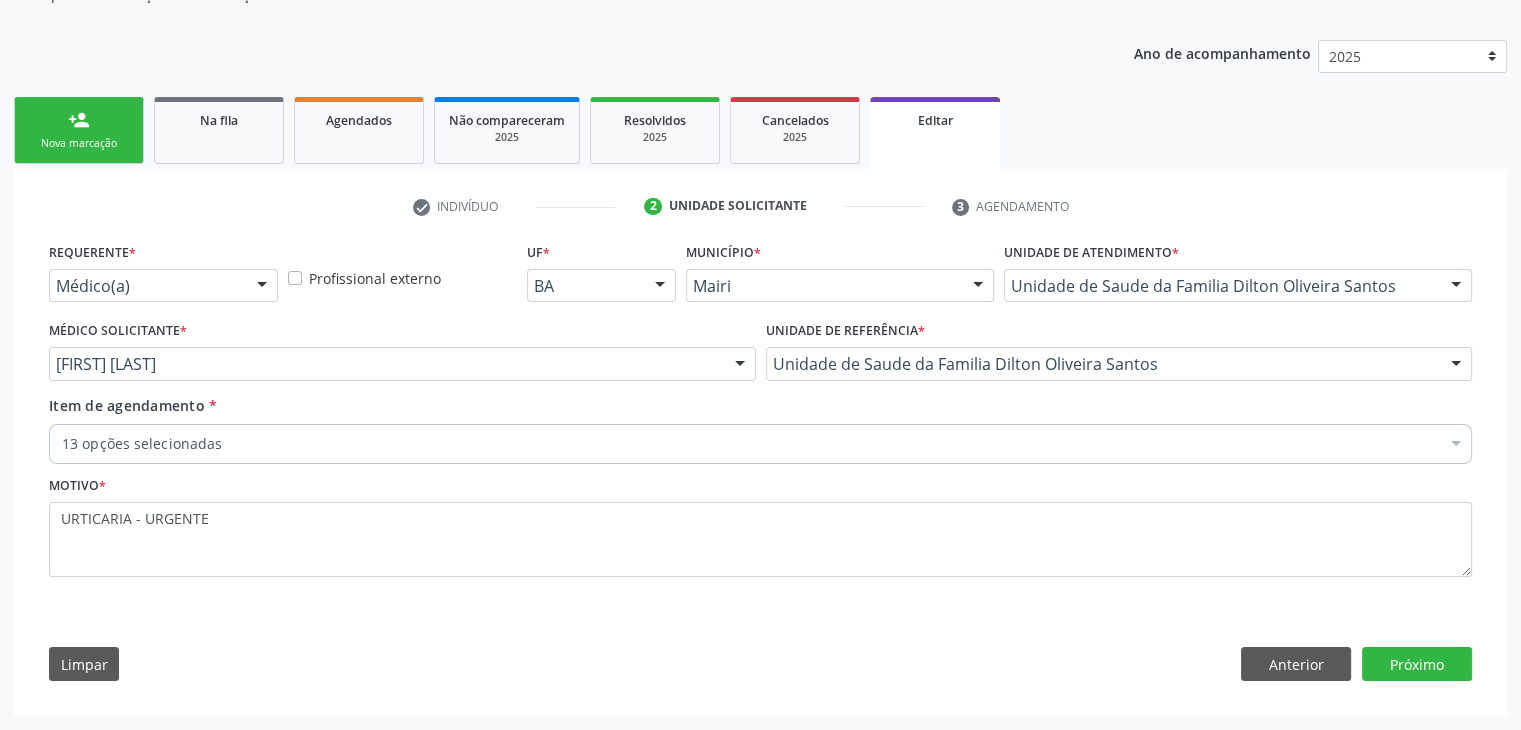 scroll, scrollTop: 200, scrollLeft: 0, axis: vertical 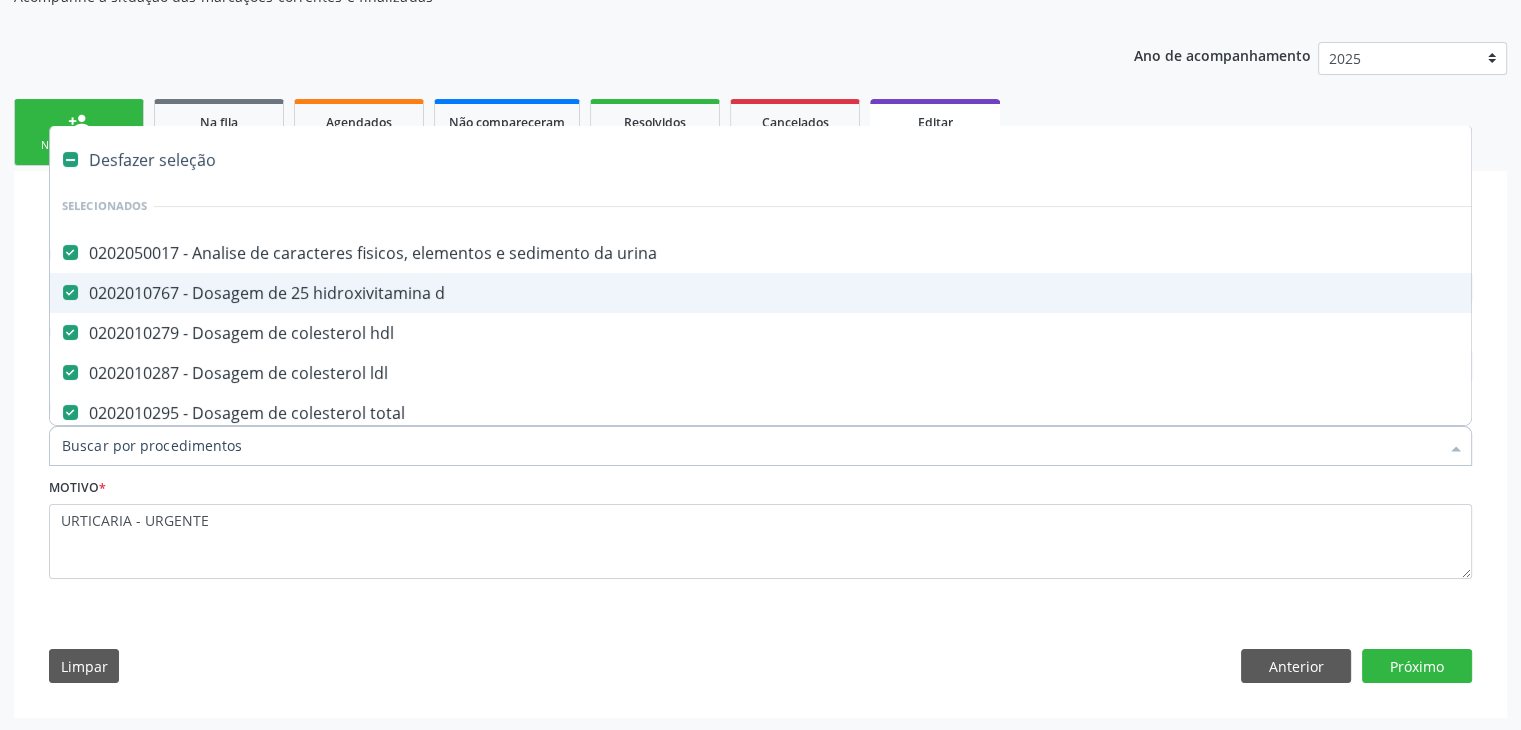 click on "Desfazer seleção" at bounding box center (831, 160) 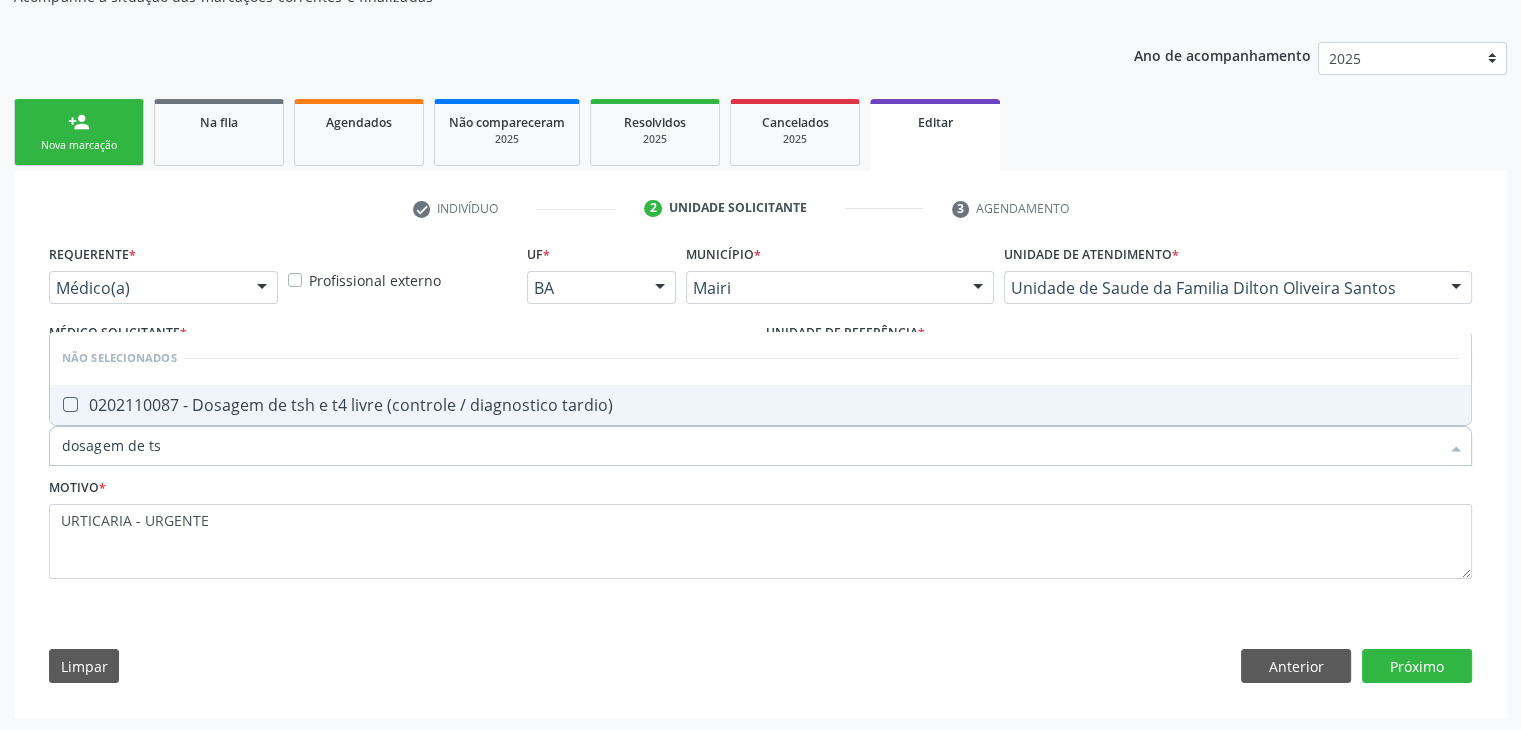 click on "0202110087 - Dosagem de tsh e t4 livre (controle / diagnostico tardio)" at bounding box center (760, 405) 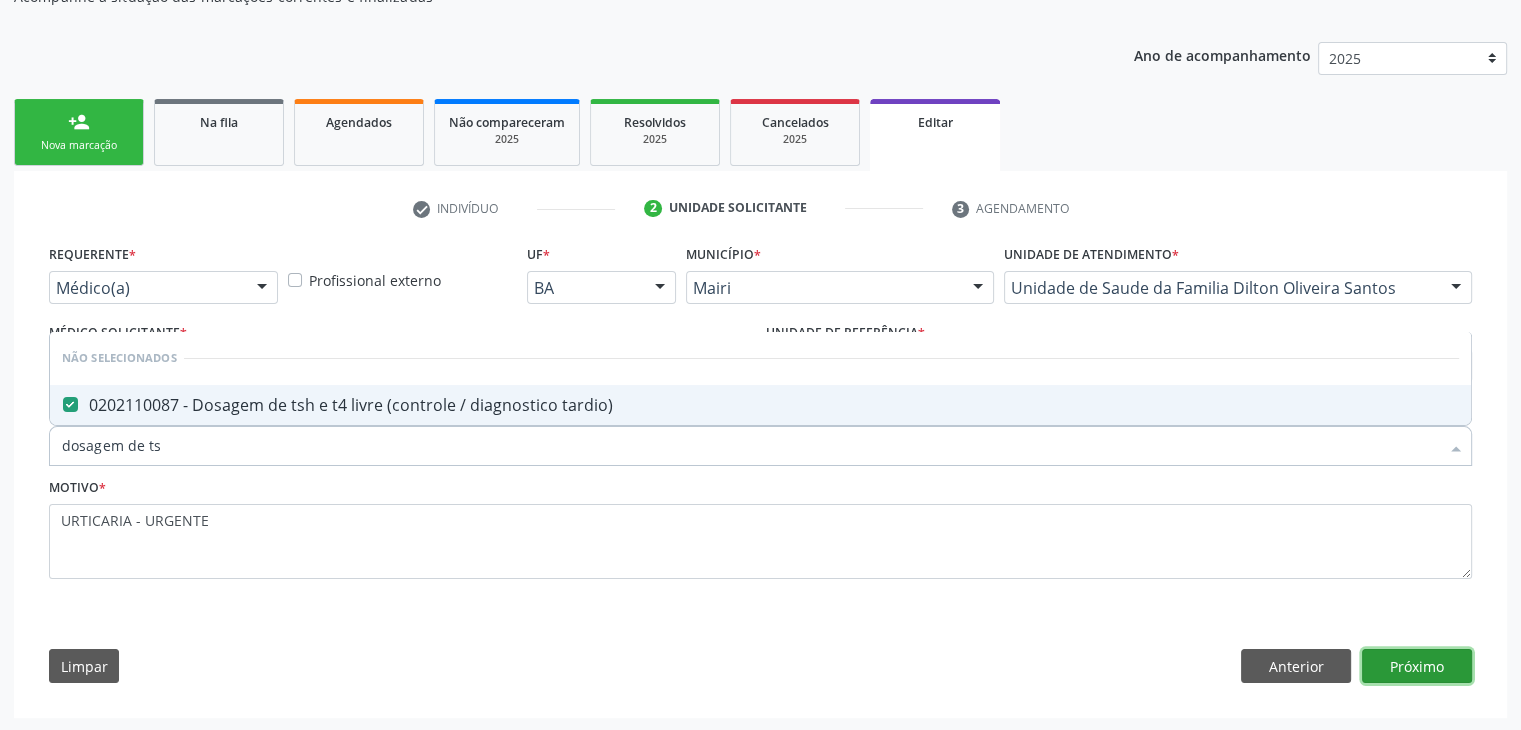 click on "Próximo" at bounding box center (1417, 666) 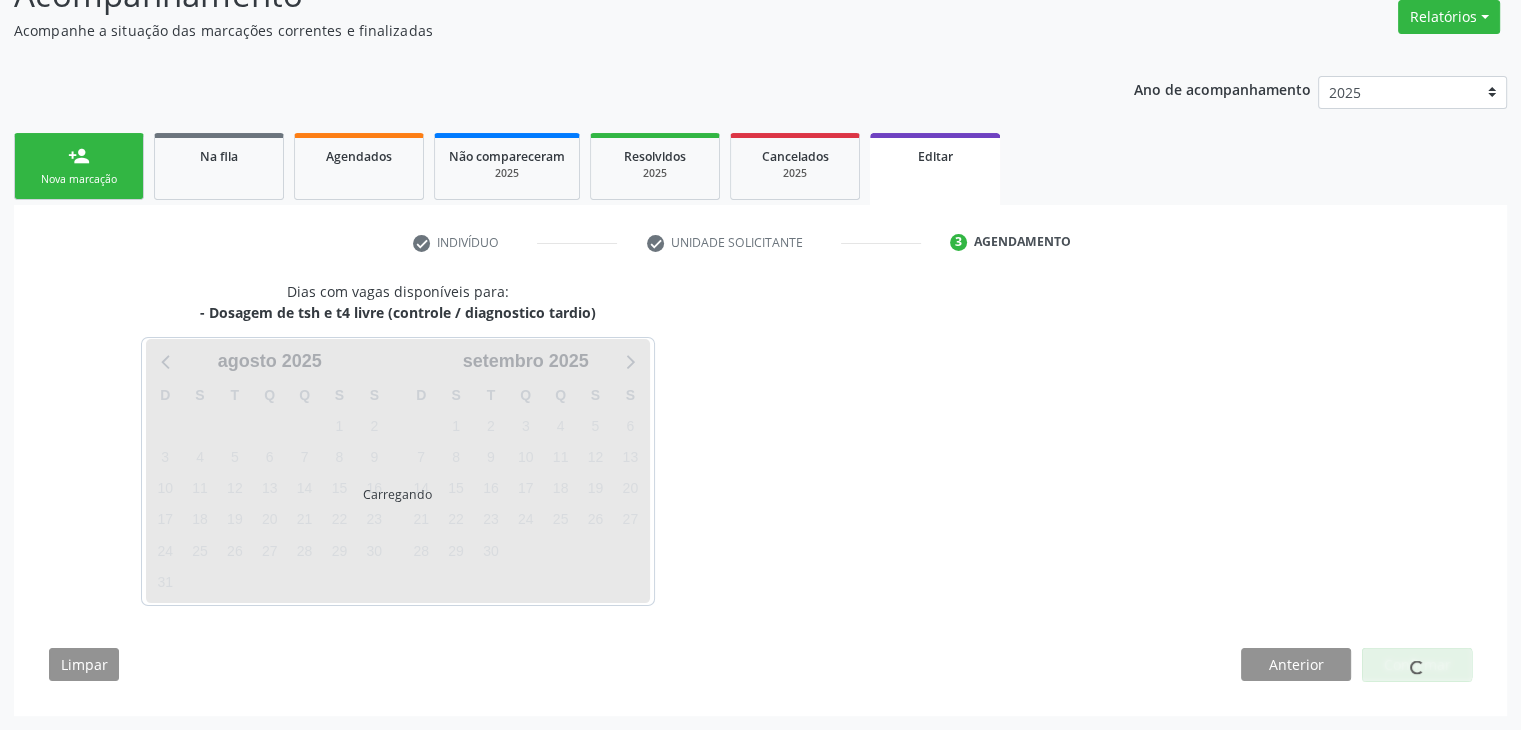 scroll, scrollTop: 165, scrollLeft: 0, axis: vertical 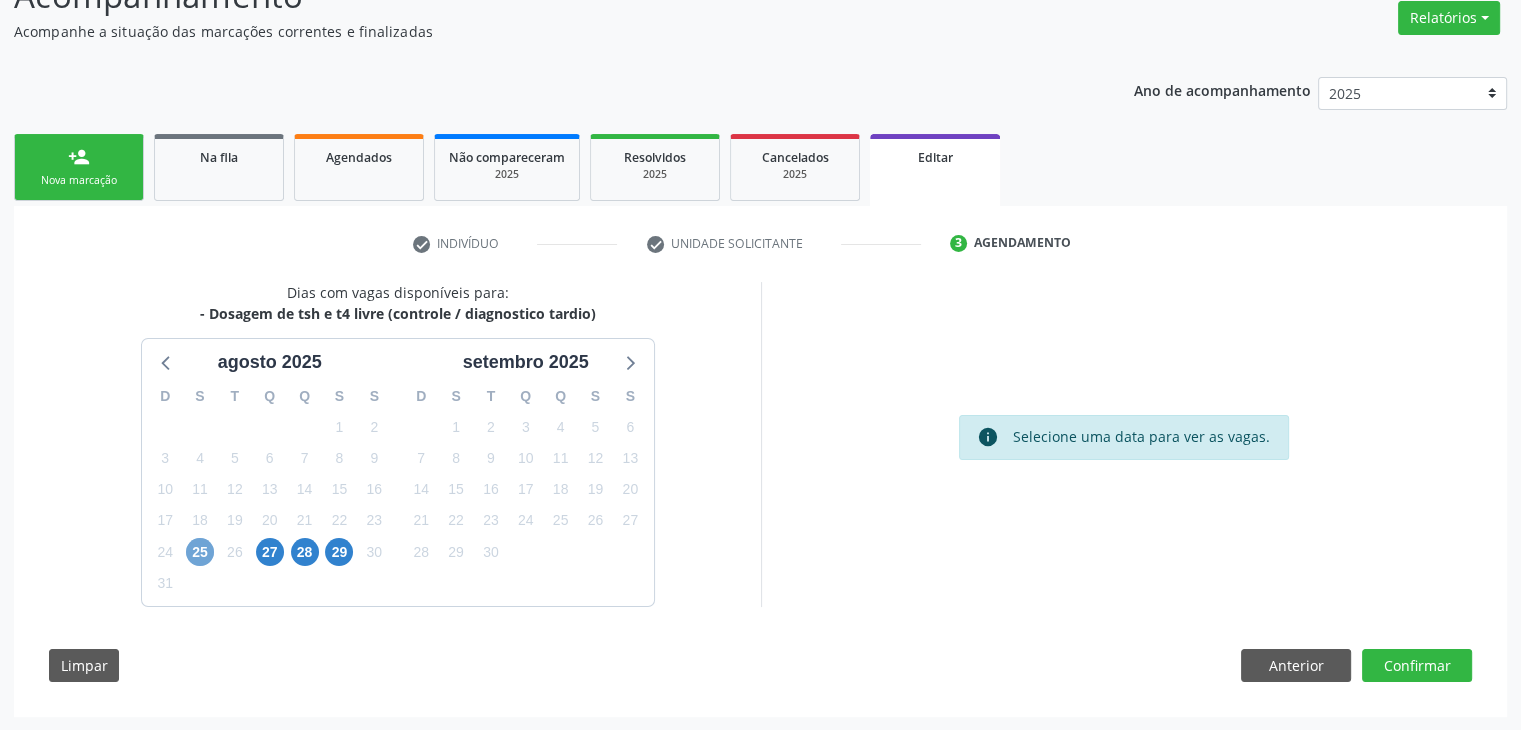 click on "25" at bounding box center (200, 552) 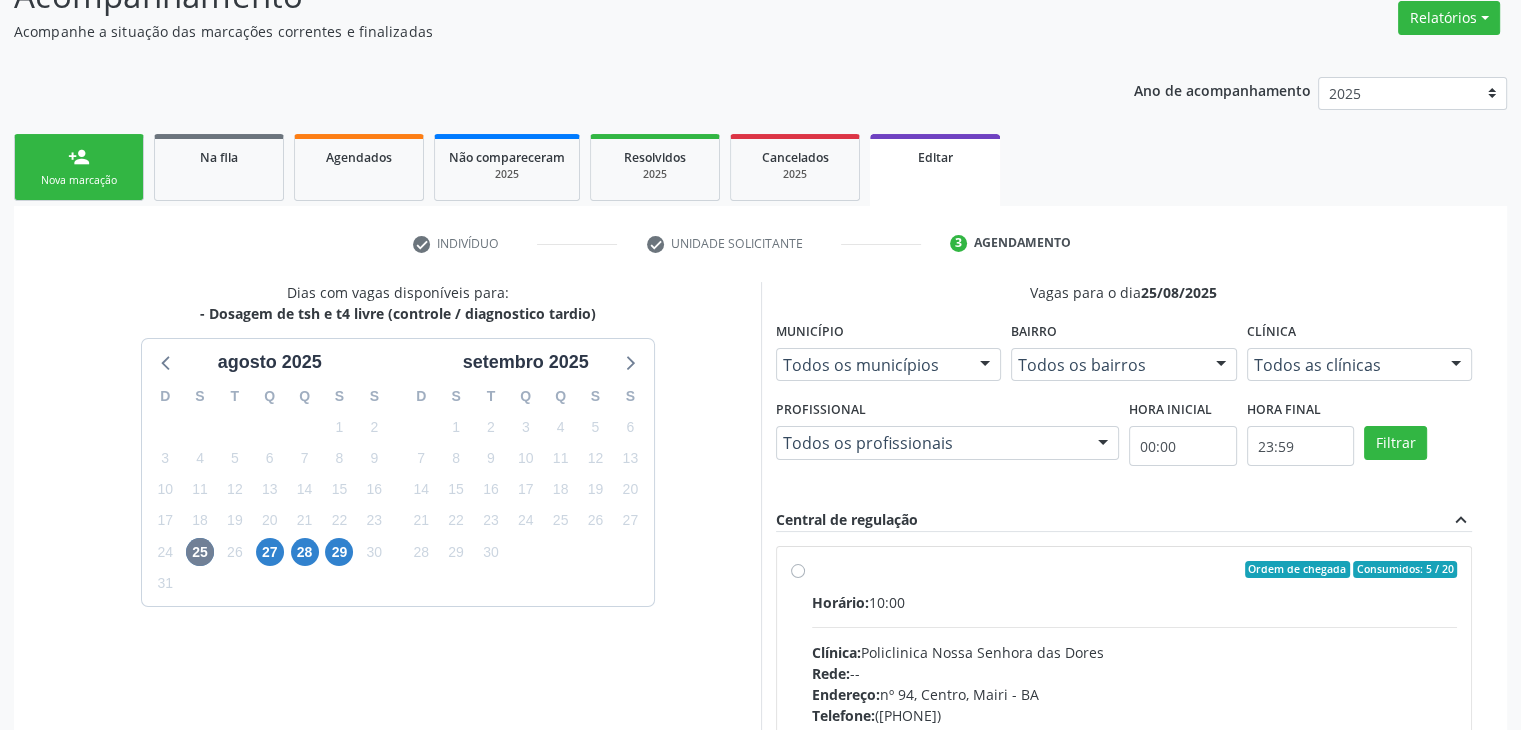 click on "Horário:   10:00
Clínica:  Policlinica Nossa Senhora das Dores
Rede:
--
Endereço:   nº 94, Centro, [CITY] - [STATE]
Telefone:   [PHONE]
Profissional:
--
Informações adicionais sobre o atendimento
Idade de atendimento:
Sem restrição
Gênero(s) atendido(s):
Sem restrição
Informações adicionais:
--" at bounding box center [1135, 729] 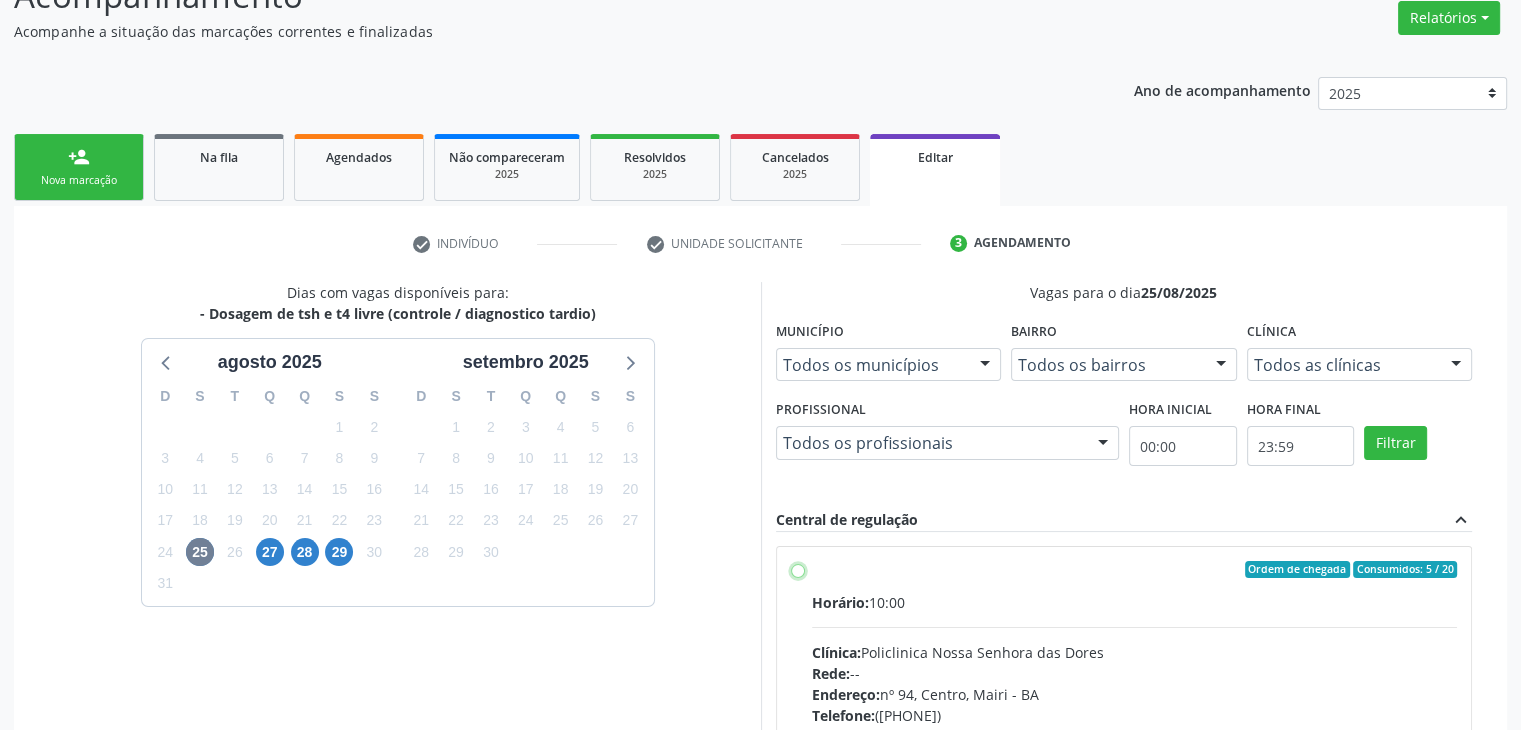 click on "Ordem de chegada
Consumidos: 5 / 20
Horário:   10:00
Clínica:  Policlinica Nossa Senhora das Dores
Rede:
--
Endereço:   nº 94, Centro, Mairi - BA
Telefone:   (74) 36322104
Profissional:
--
Informações adicionais sobre o atendimento
Idade de atendimento:
Sem restrição
Gênero(s) atendido(s):
Sem restrição
Informações adicionais:
--" at bounding box center [798, 570] 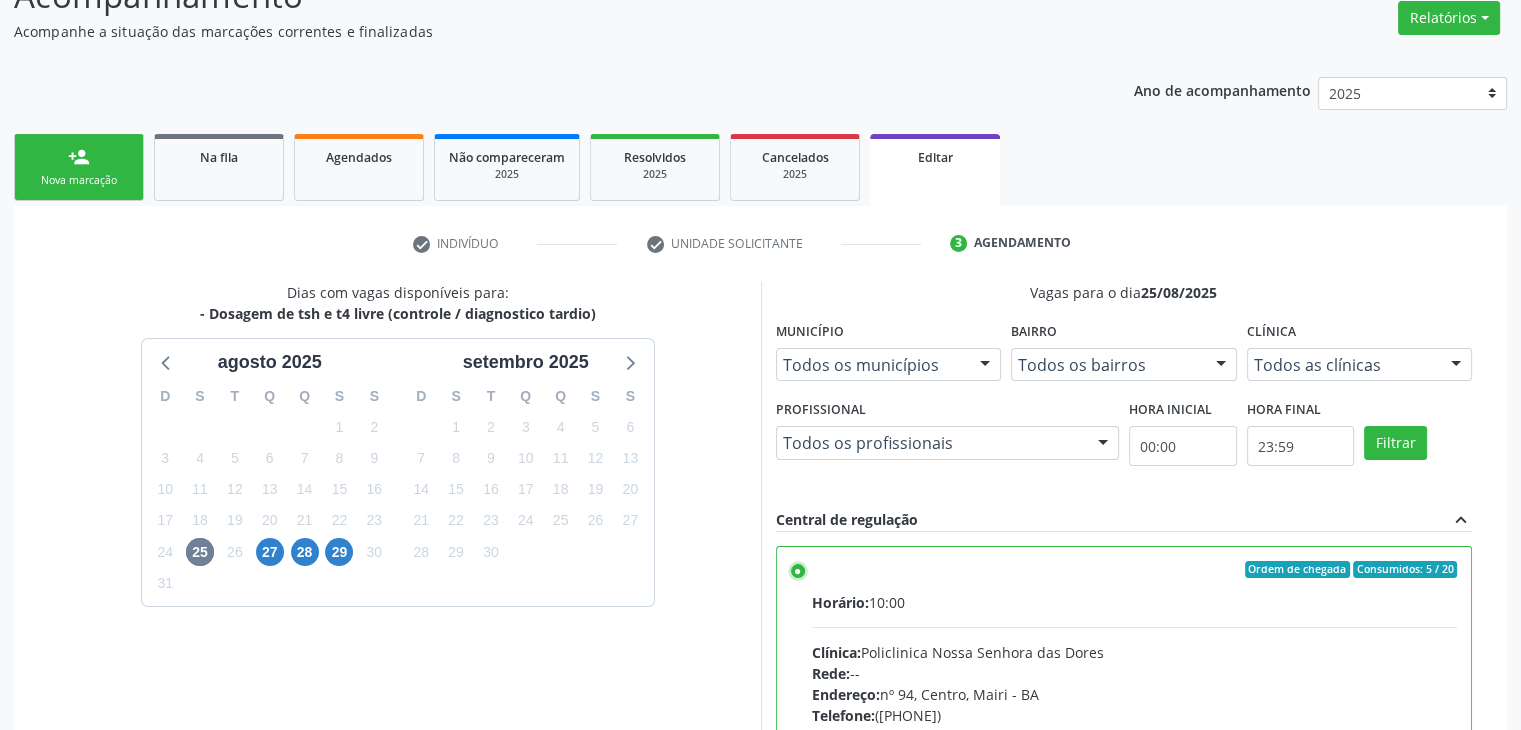 scroll, scrollTop: 490, scrollLeft: 0, axis: vertical 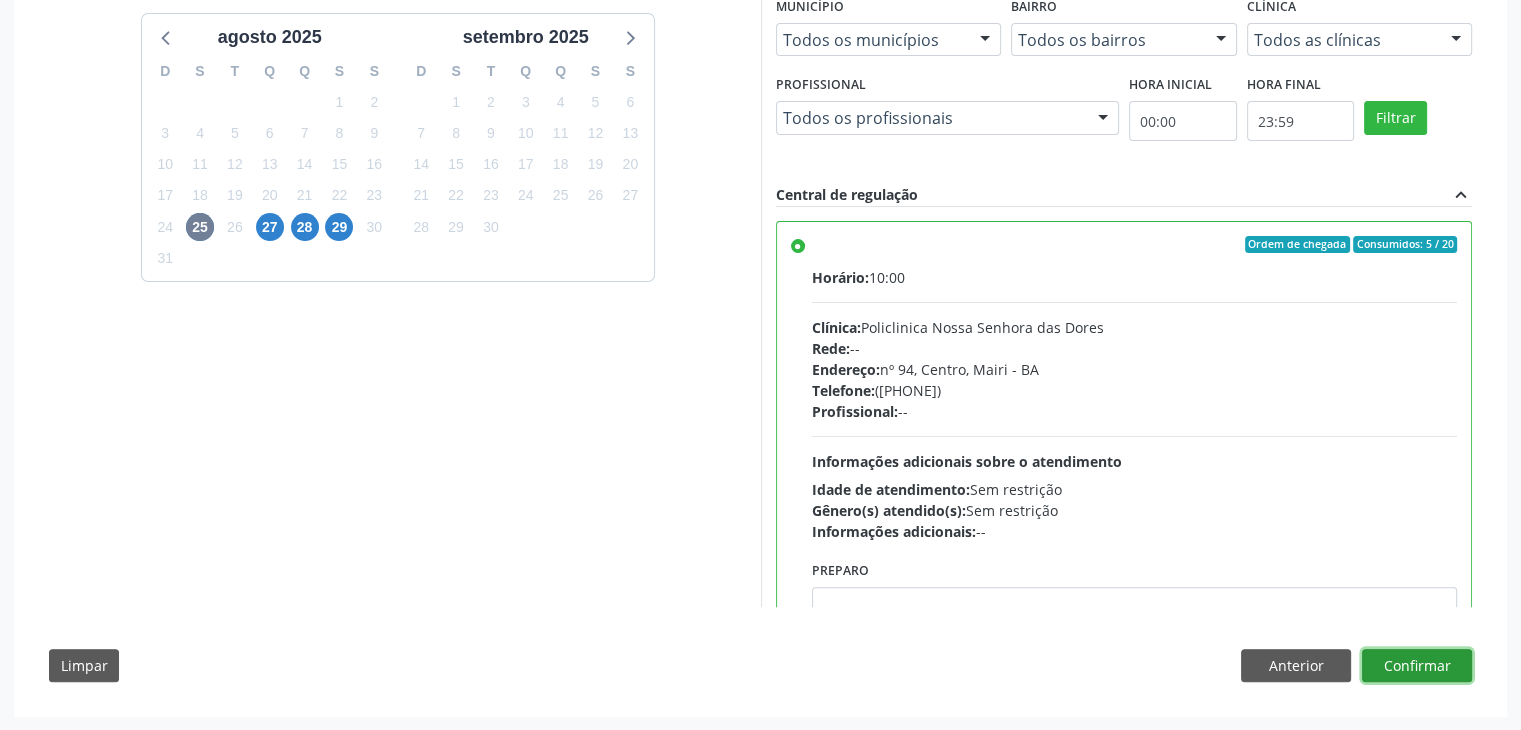click on "Confirmar" at bounding box center (1417, 666) 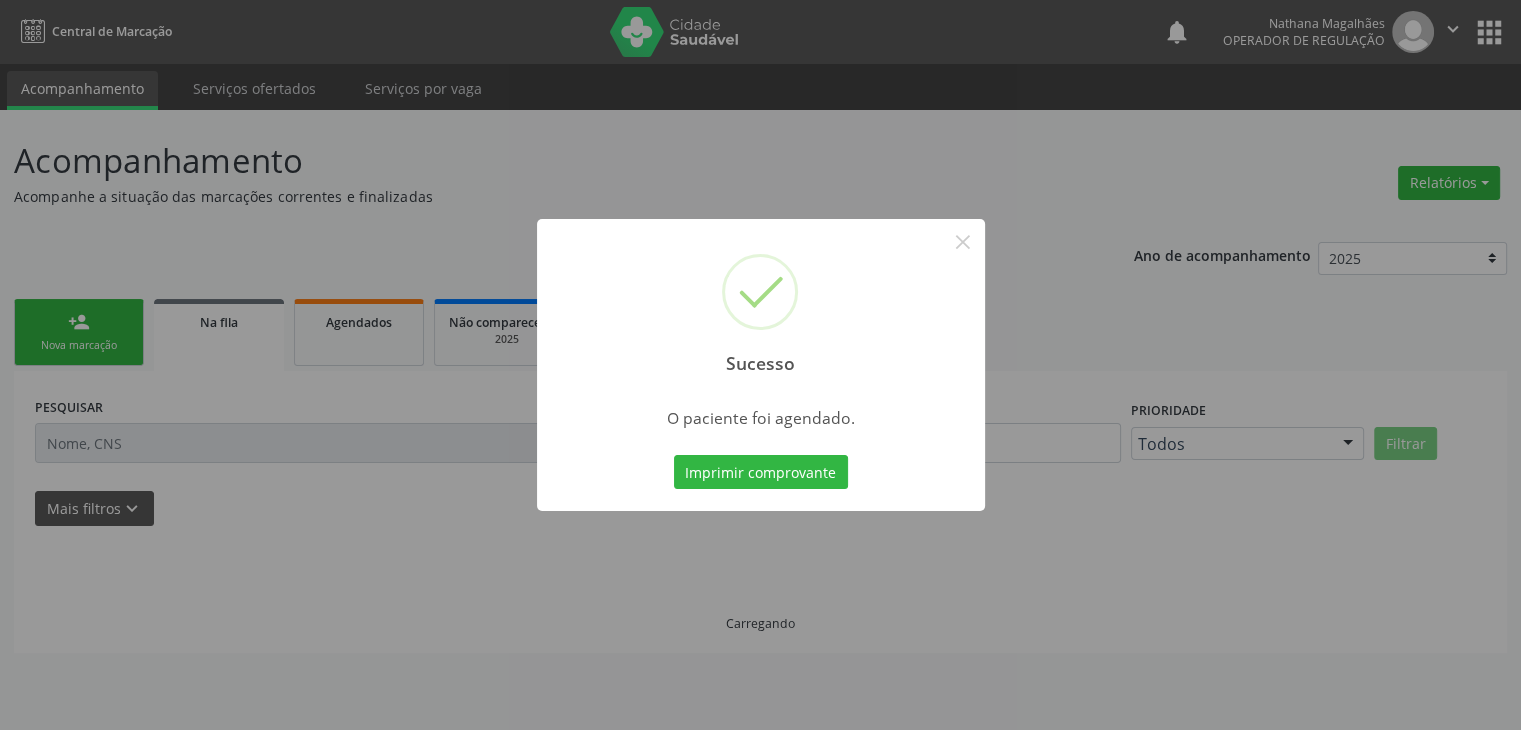 scroll, scrollTop: 0, scrollLeft: 0, axis: both 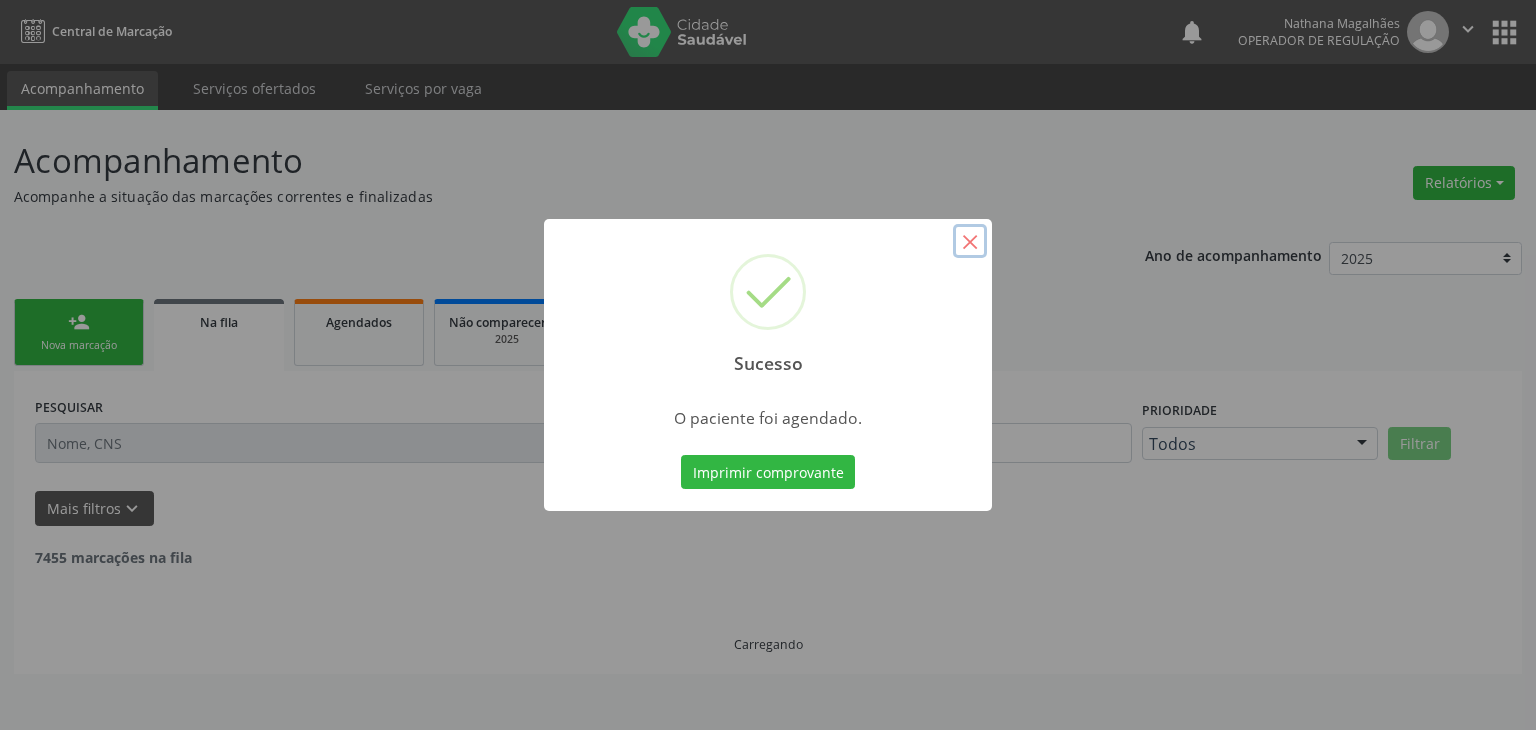 click on "×" at bounding box center [970, 241] 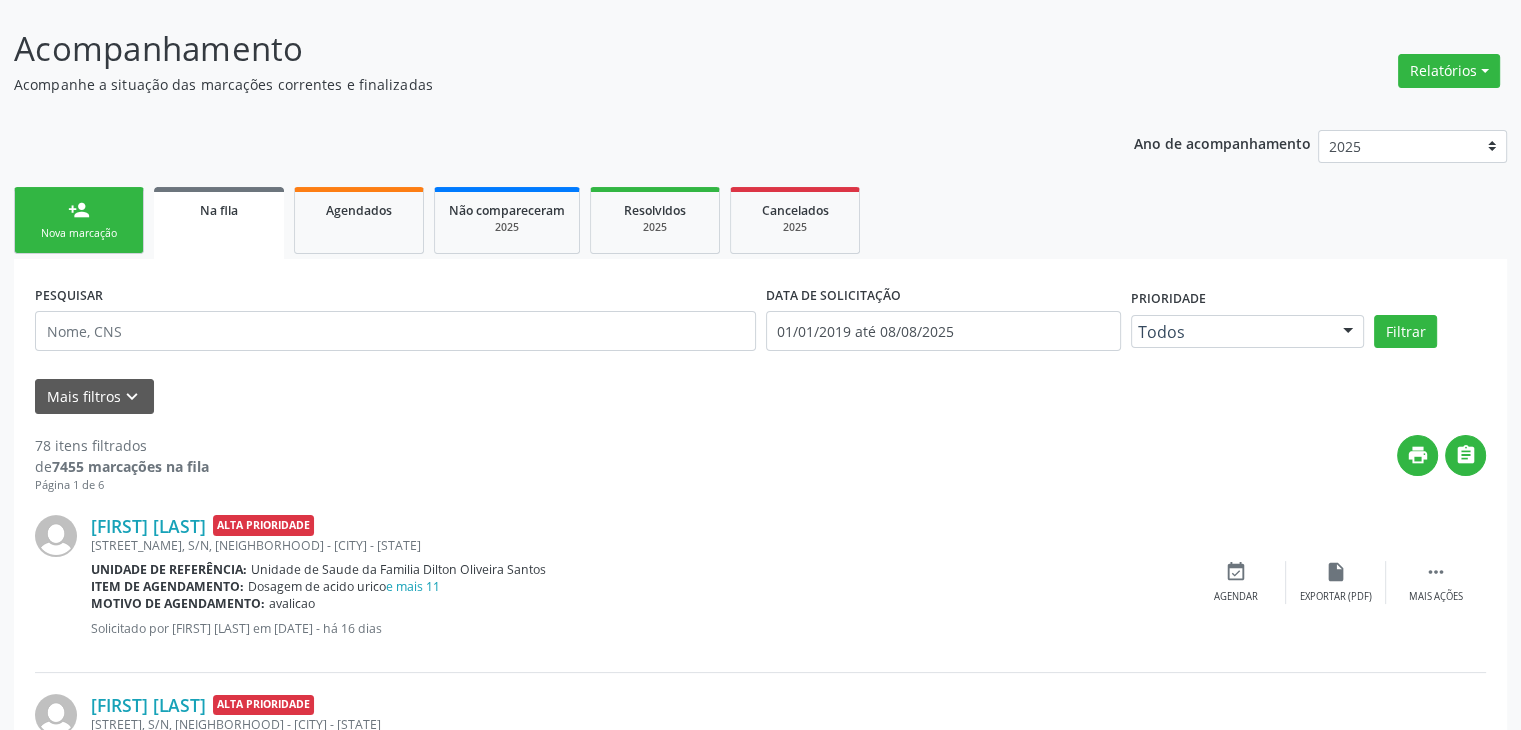scroll, scrollTop: 300, scrollLeft: 0, axis: vertical 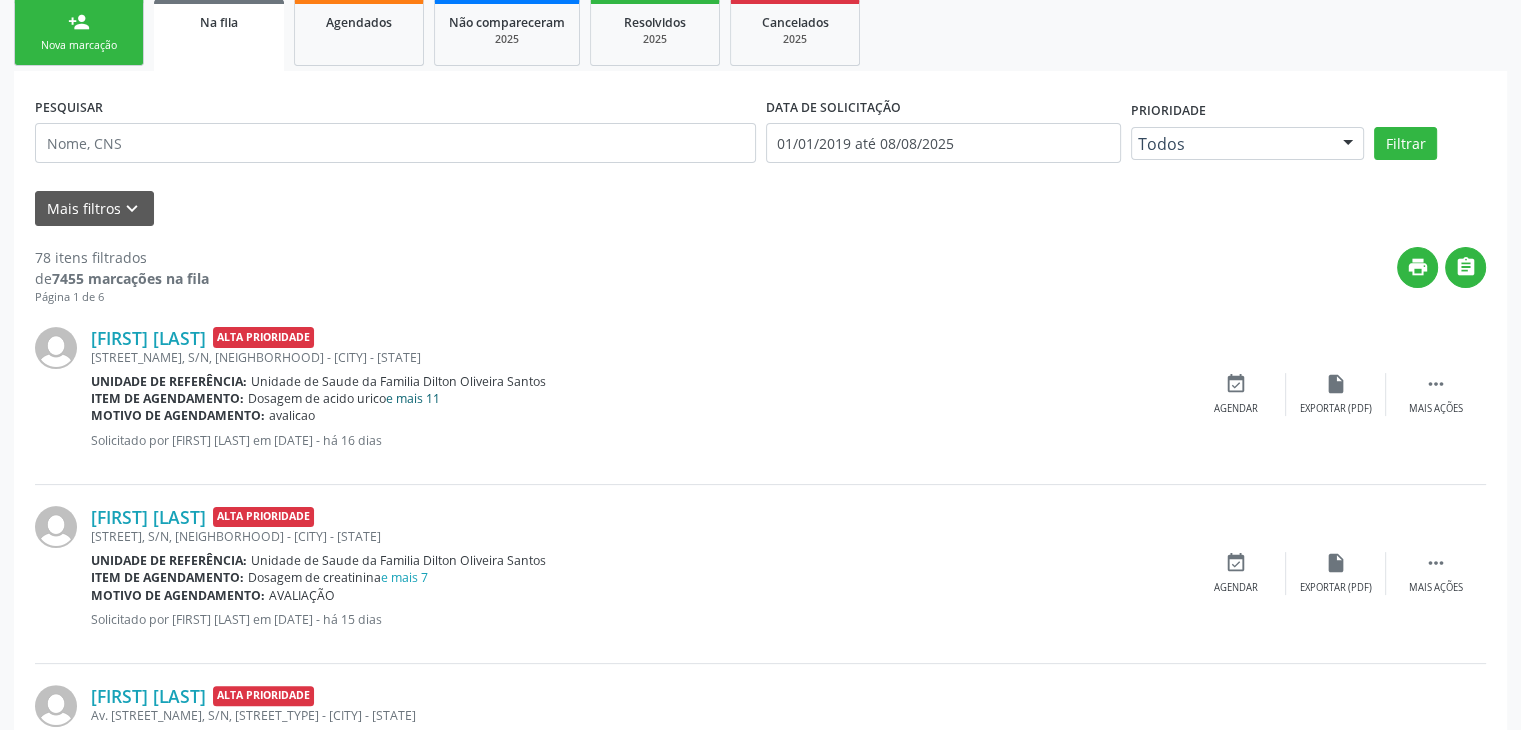 click on "e mais 11" at bounding box center (413, 398) 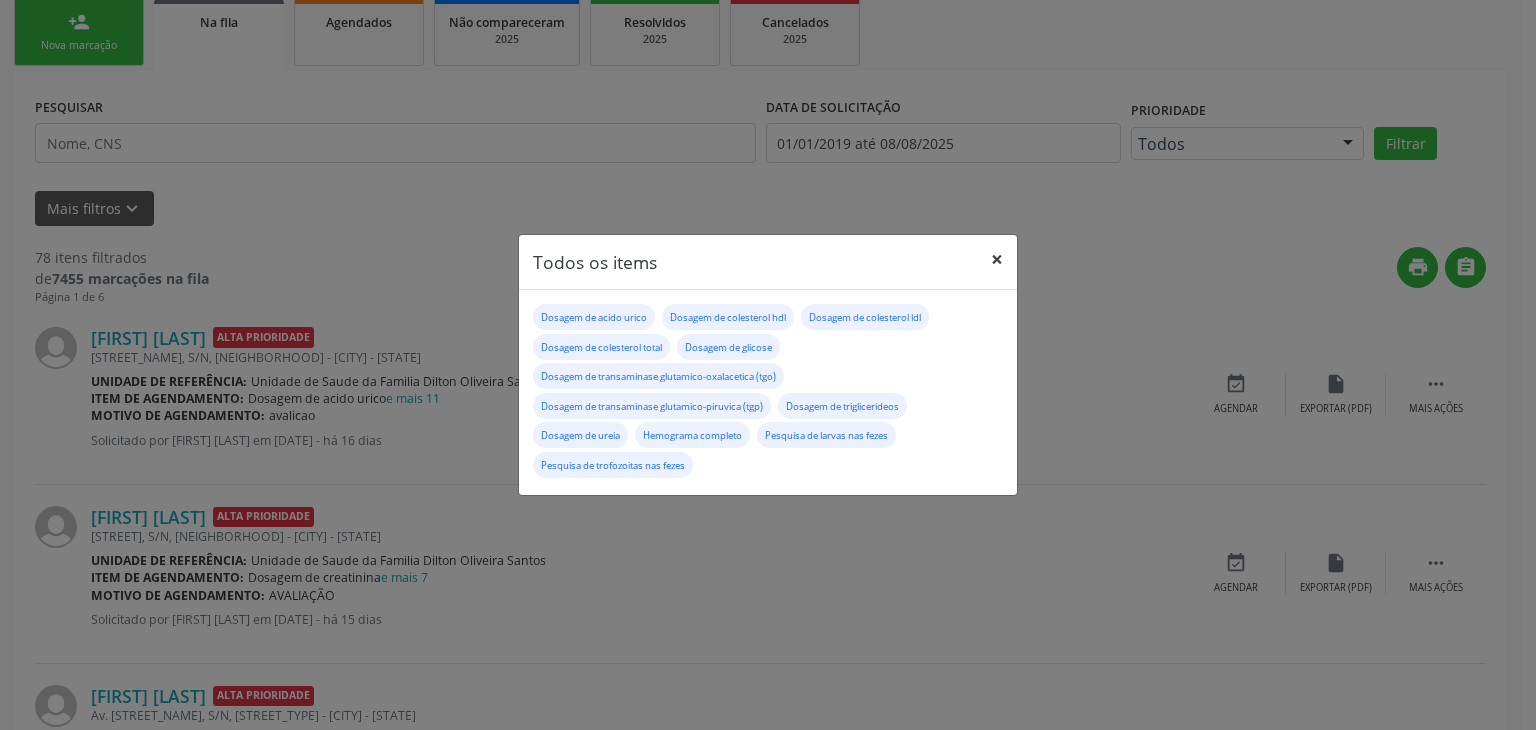 click on "×" at bounding box center [997, 259] 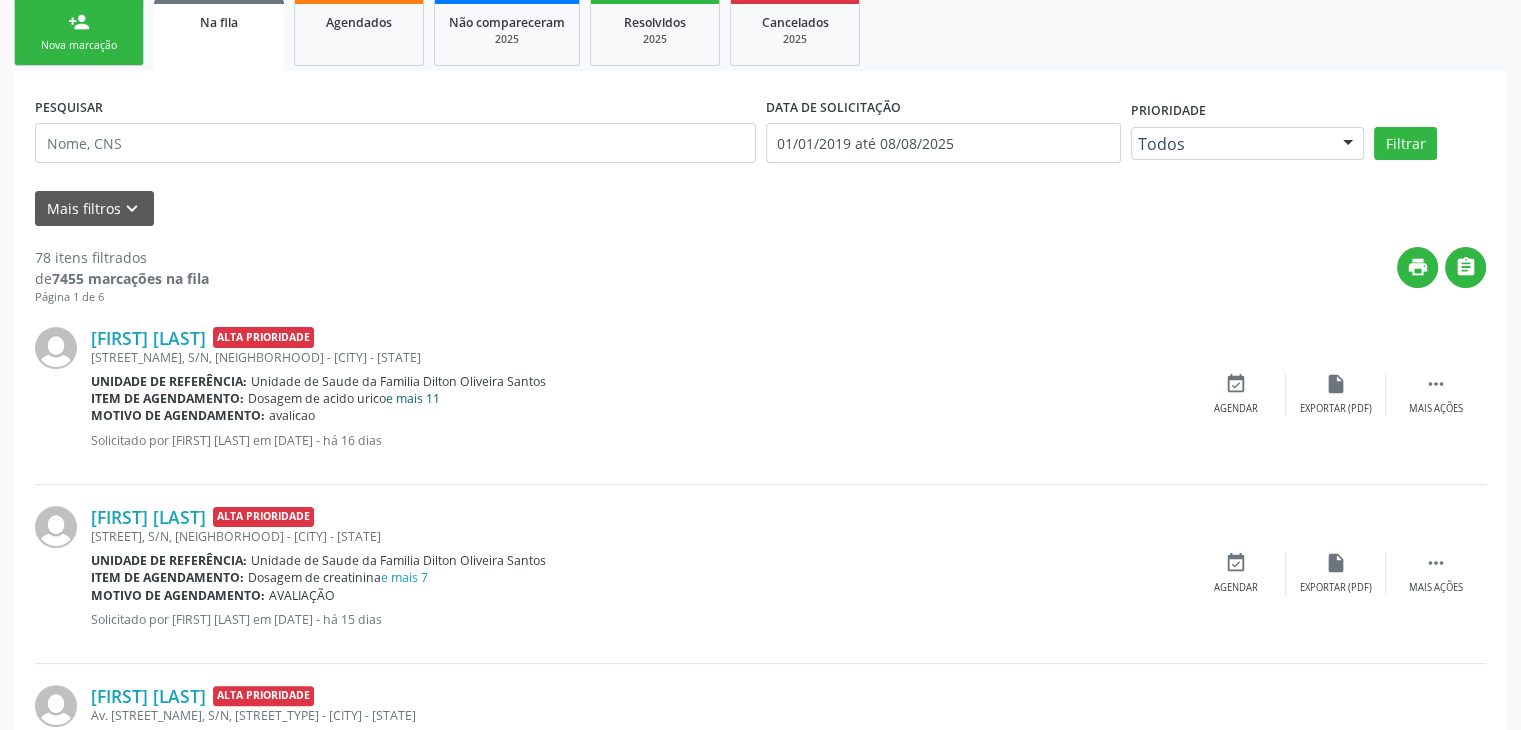 click on "e mais 11" at bounding box center [413, 398] 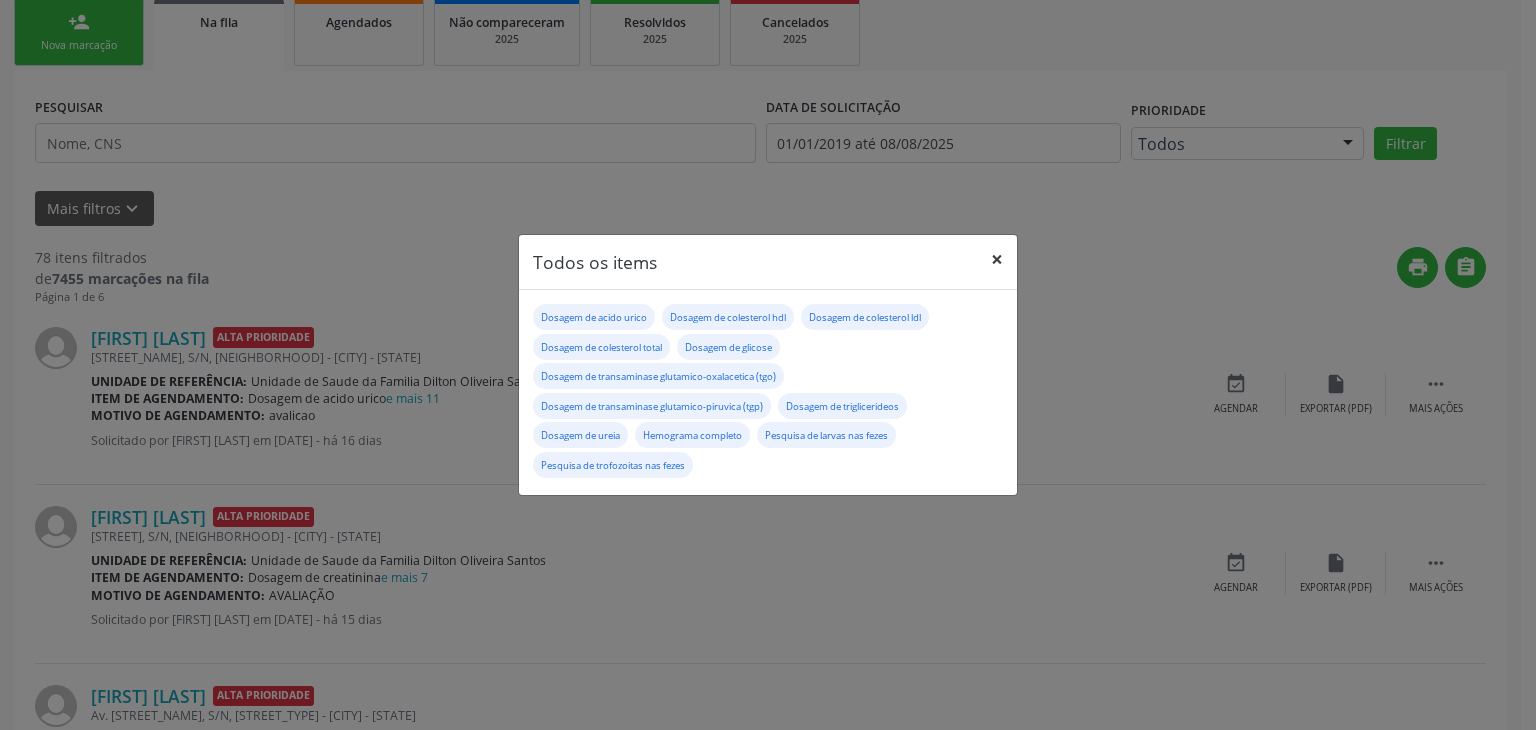 click on "×" at bounding box center [997, 259] 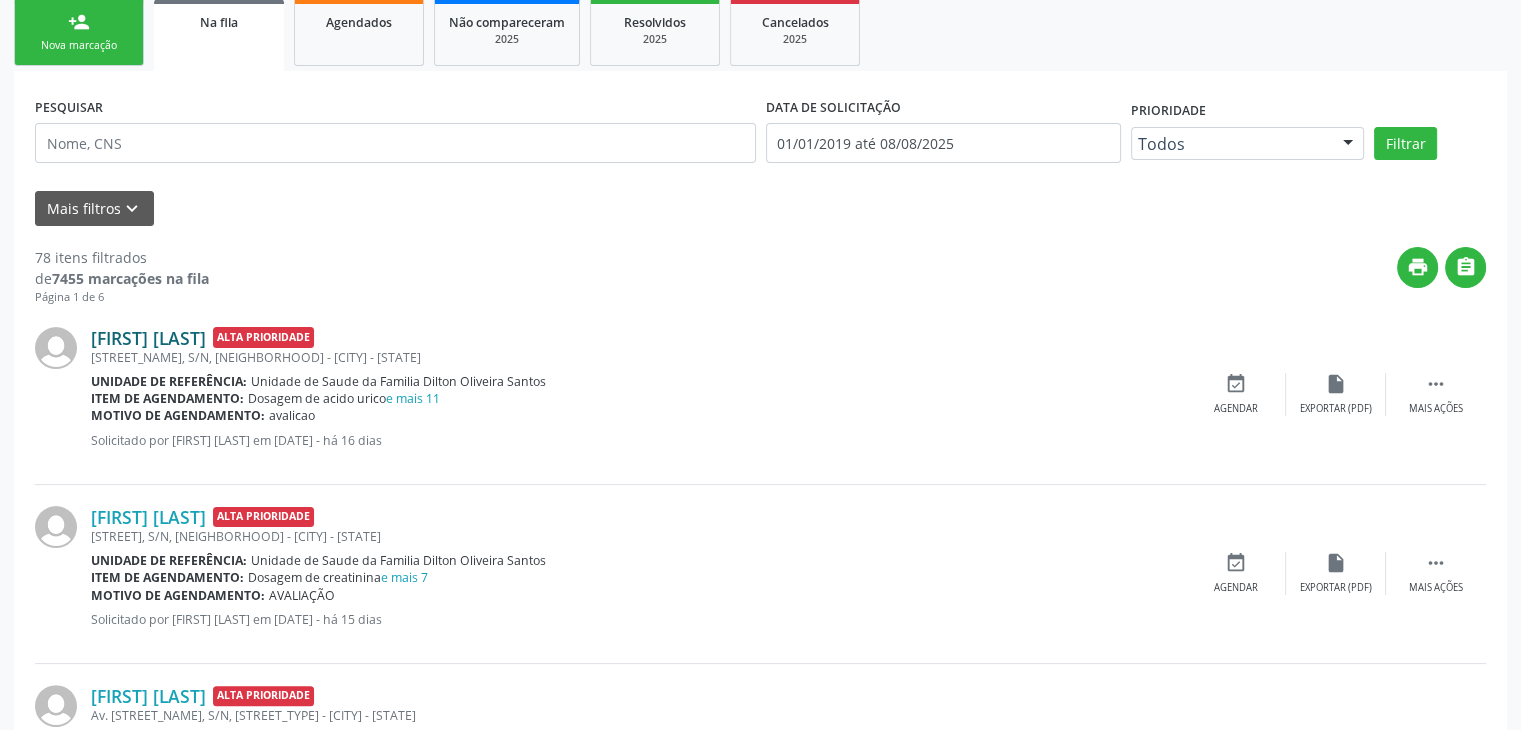 click on "Jeferson Sousa da Cruz" at bounding box center [148, 338] 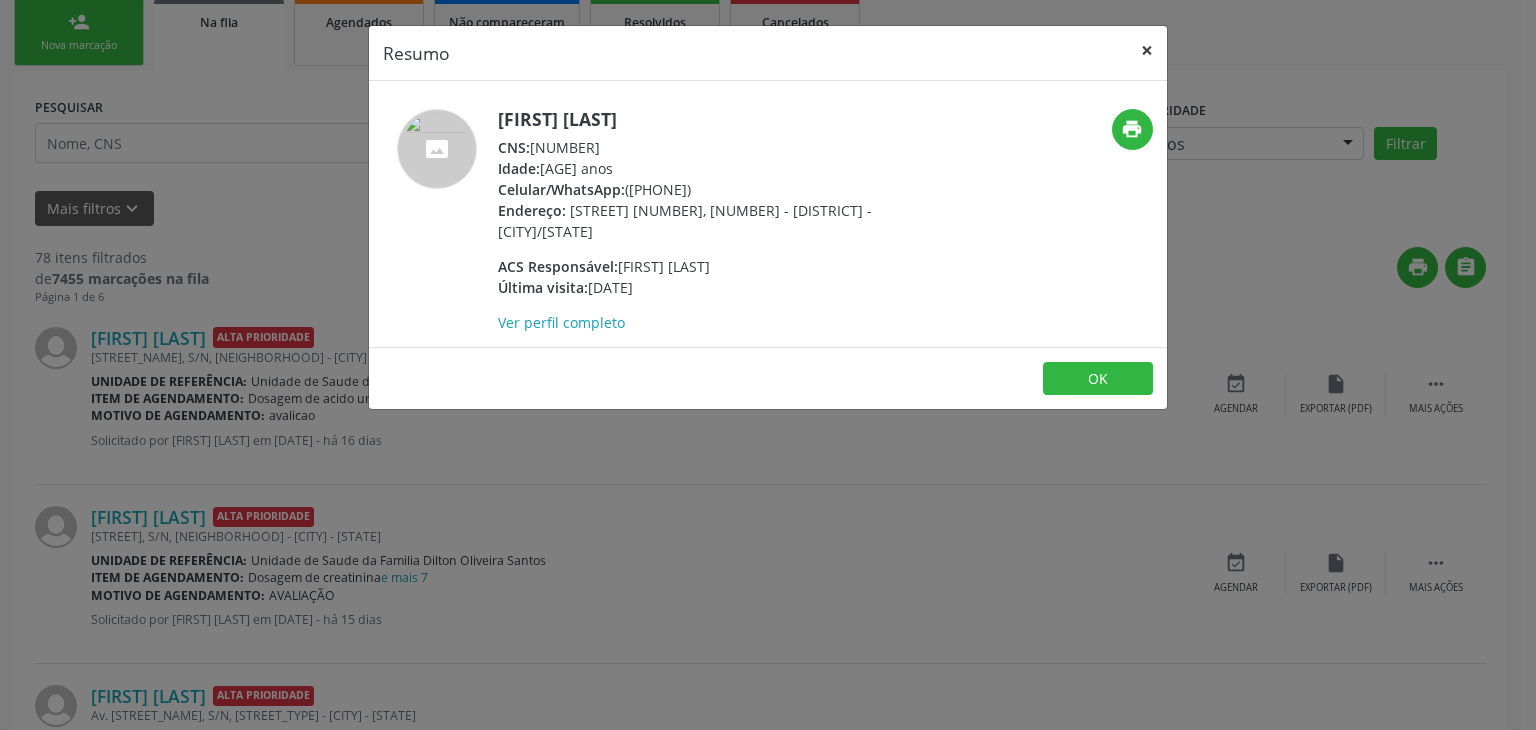 click on "×" at bounding box center (1147, 50) 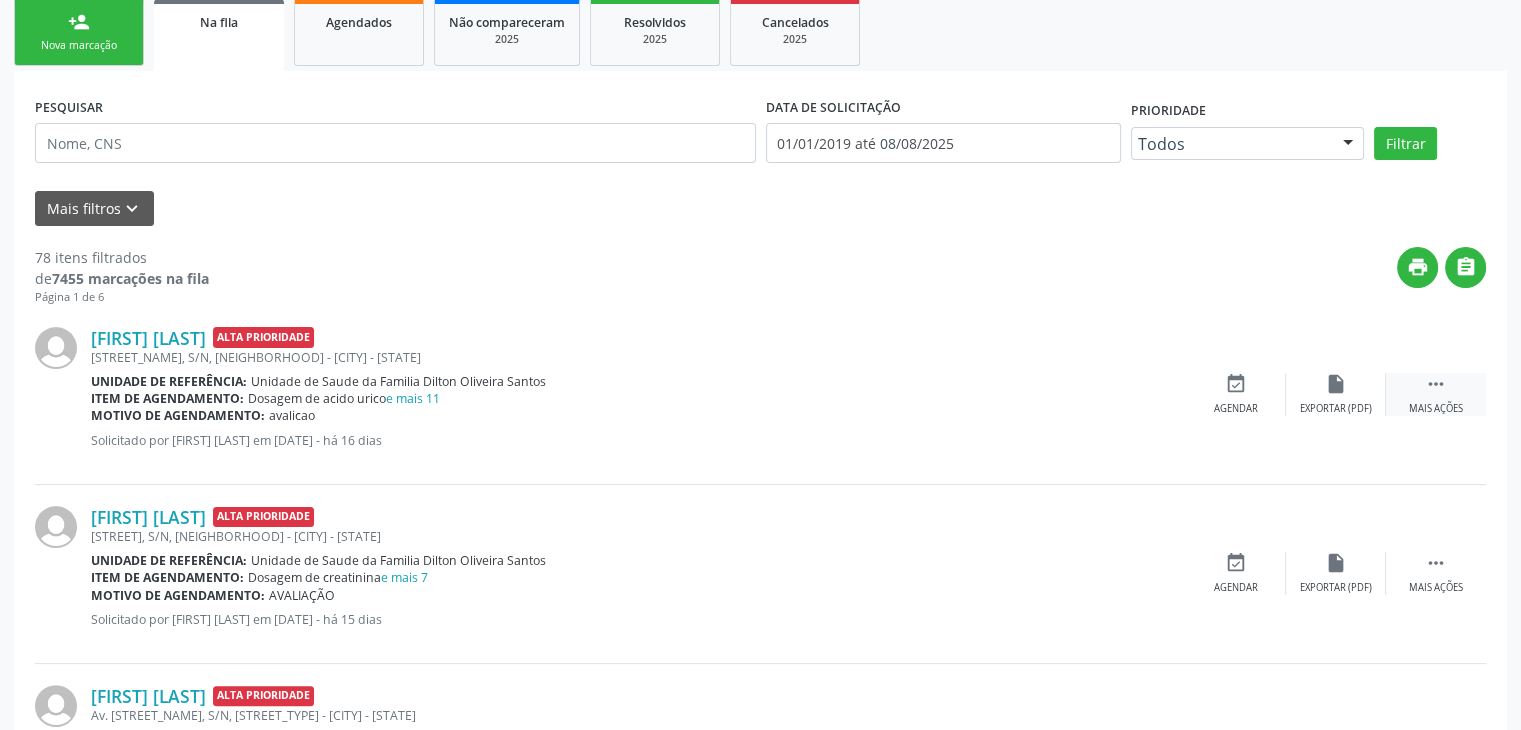 click on "
Mais ações" at bounding box center (1436, 394) 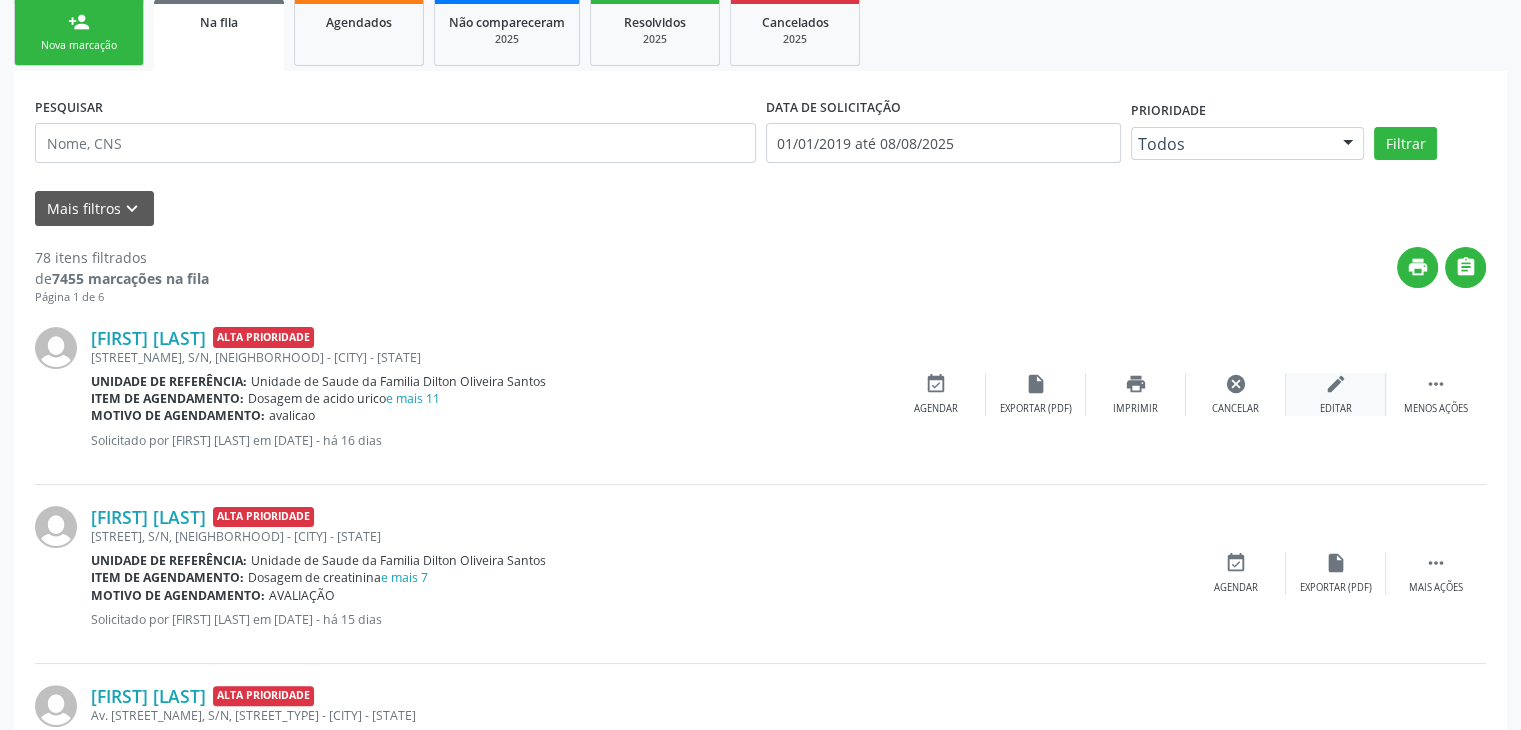 click on "edit" at bounding box center [1336, 384] 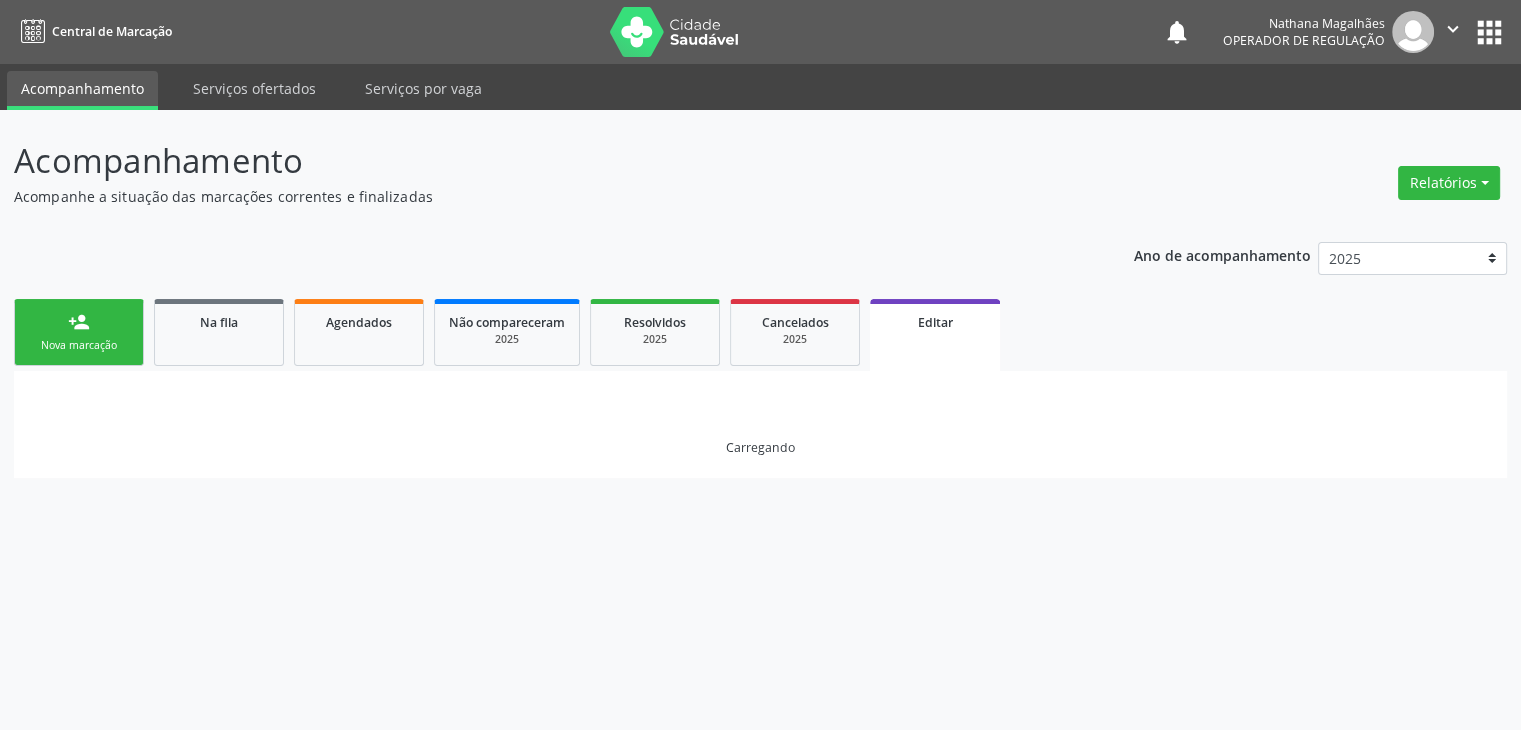 scroll, scrollTop: 0, scrollLeft: 0, axis: both 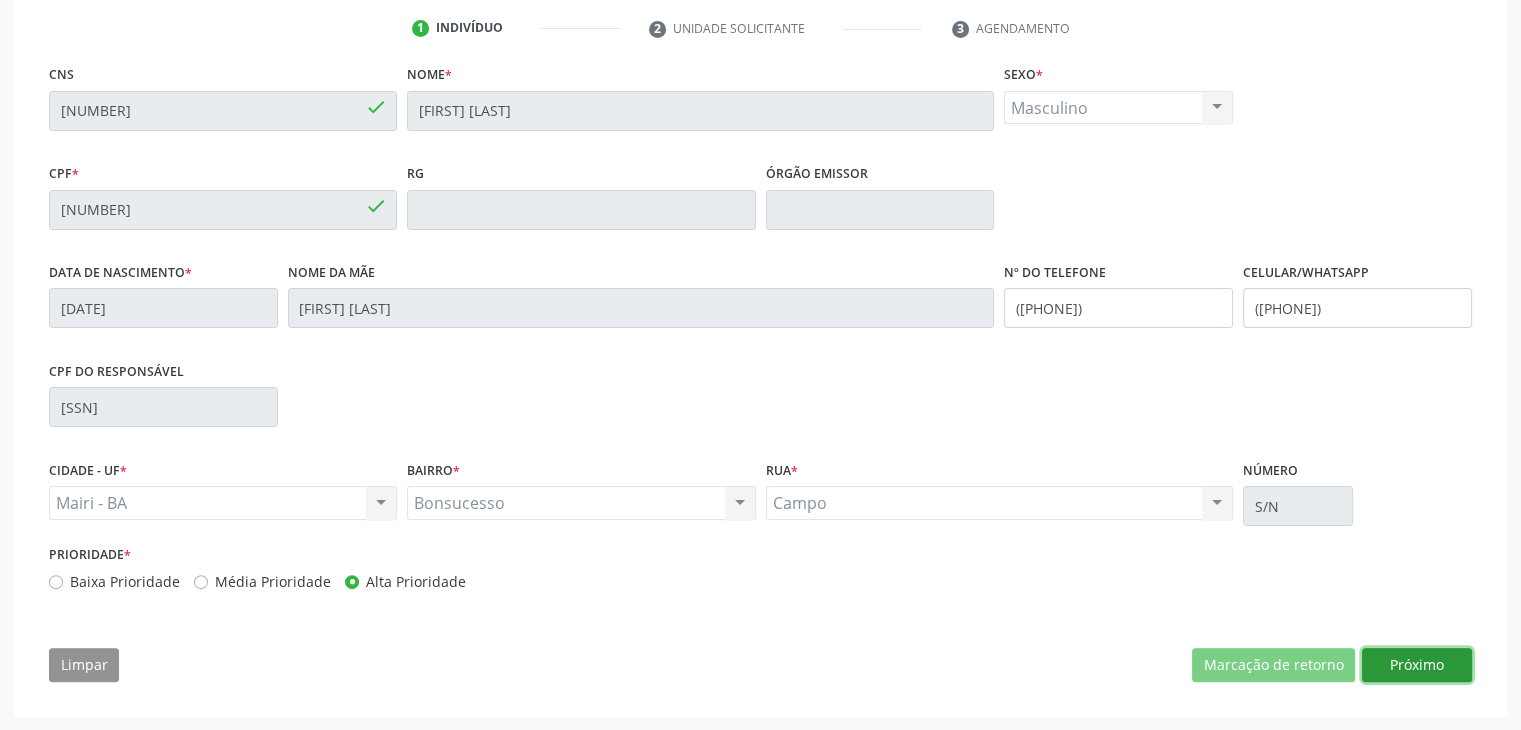 click on "Próximo" at bounding box center [1417, 665] 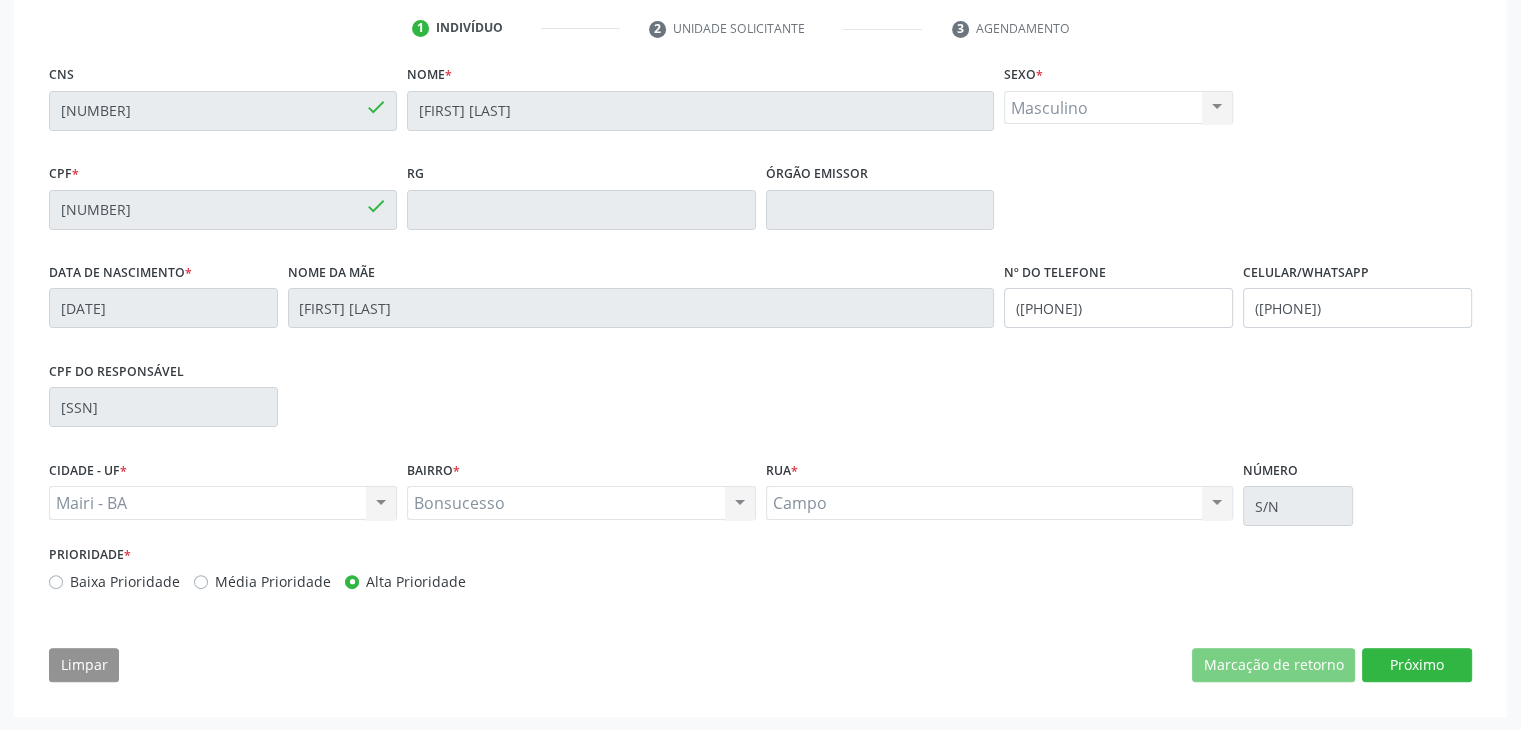 scroll, scrollTop: 200, scrollLeft: 0, axis: vertical 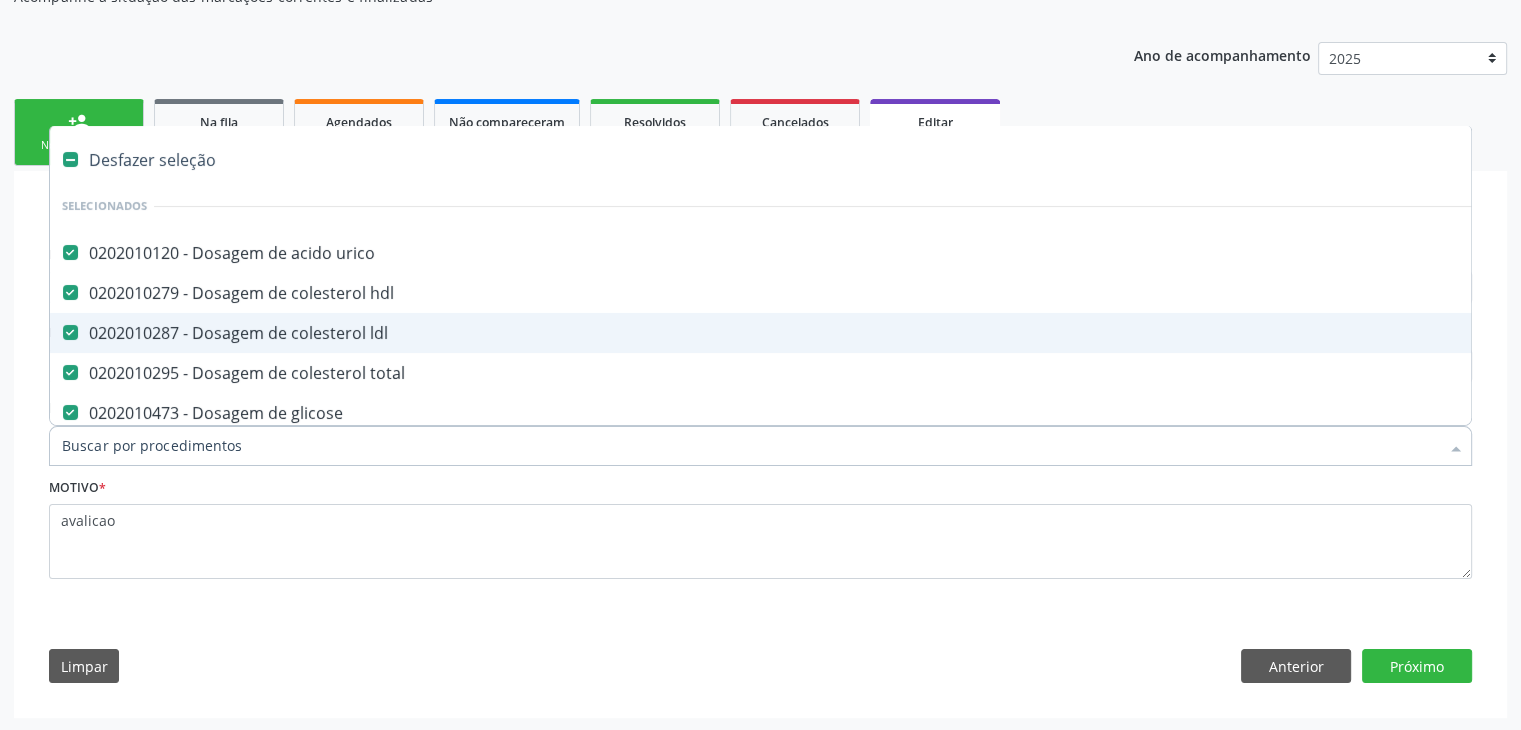 click on "Limpar
Anterior
Próximo" at bounding box center [760, 666] 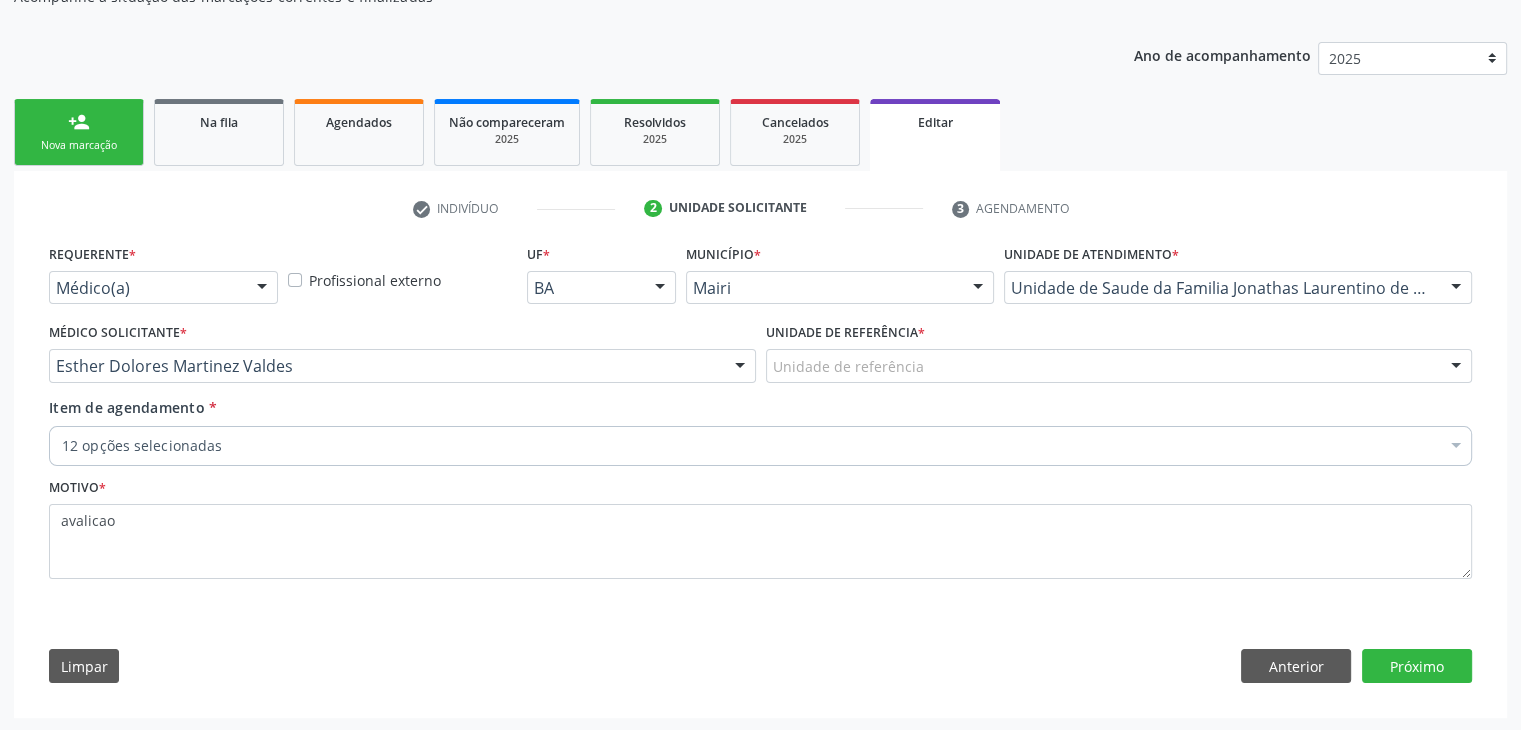click on "Unidade de referência" at bounding box center (1119, 366) 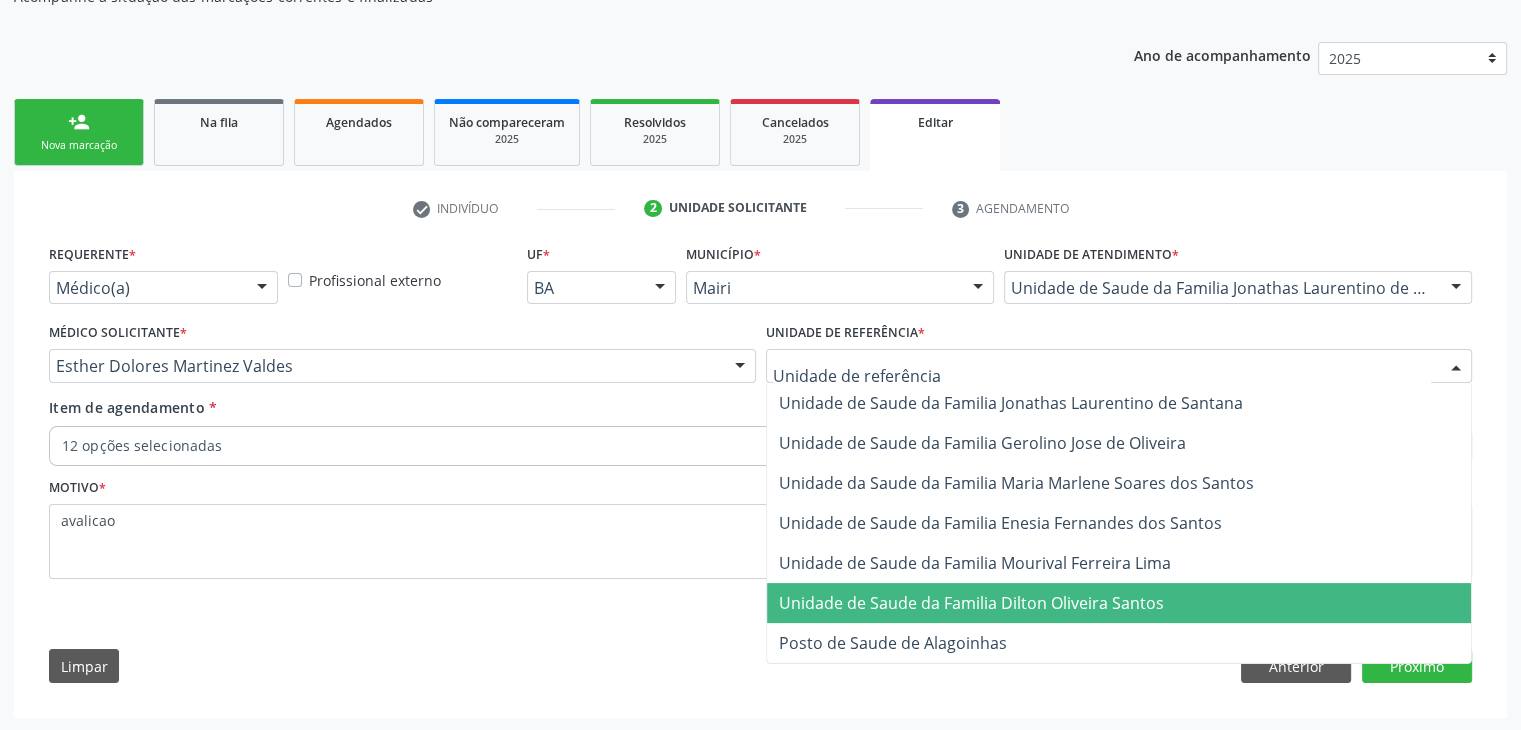 click on "Unidade de Saude da Familia Dilton Oliveira Santos" at bounding box center [971, 603] 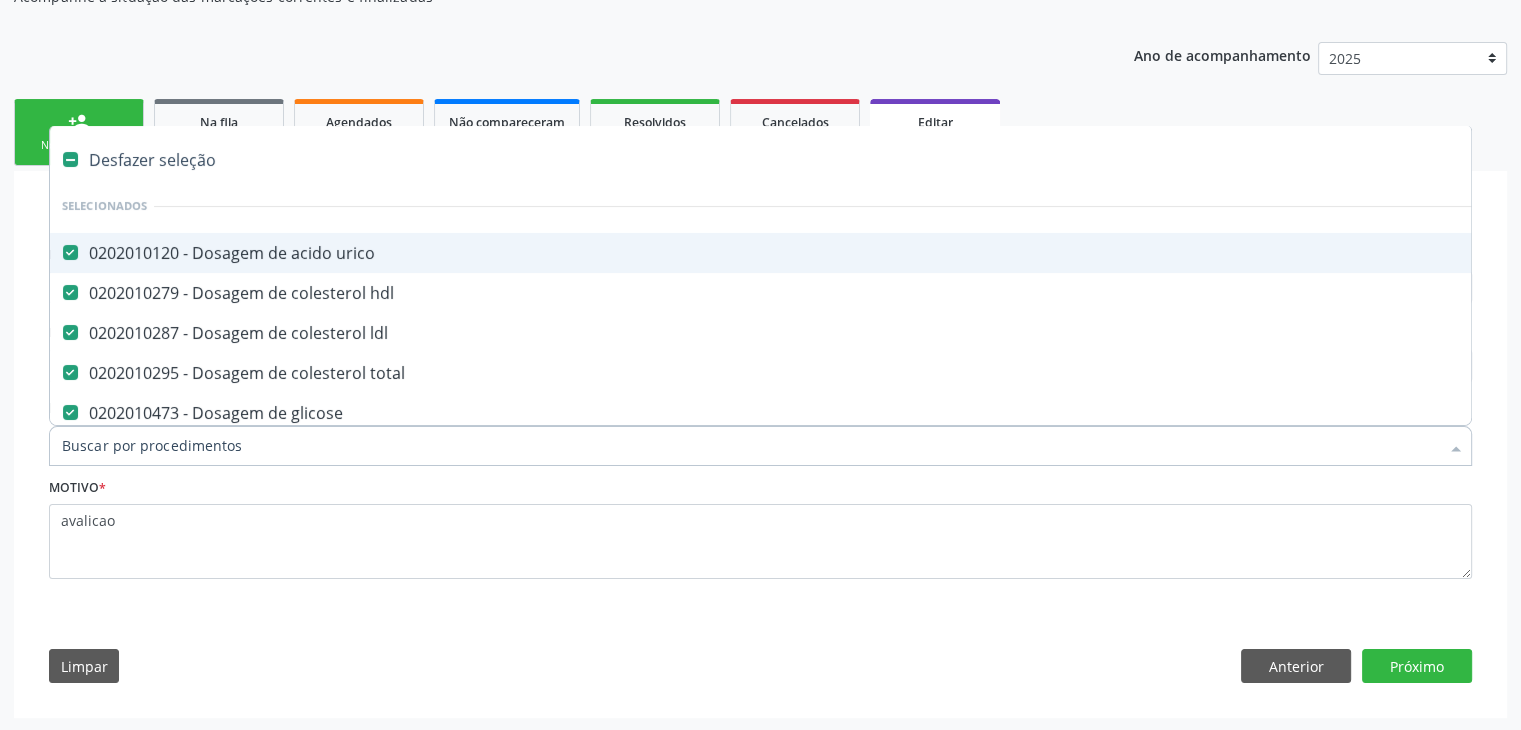 click on "Desfazer seleção" at bounding box center [831, 160] 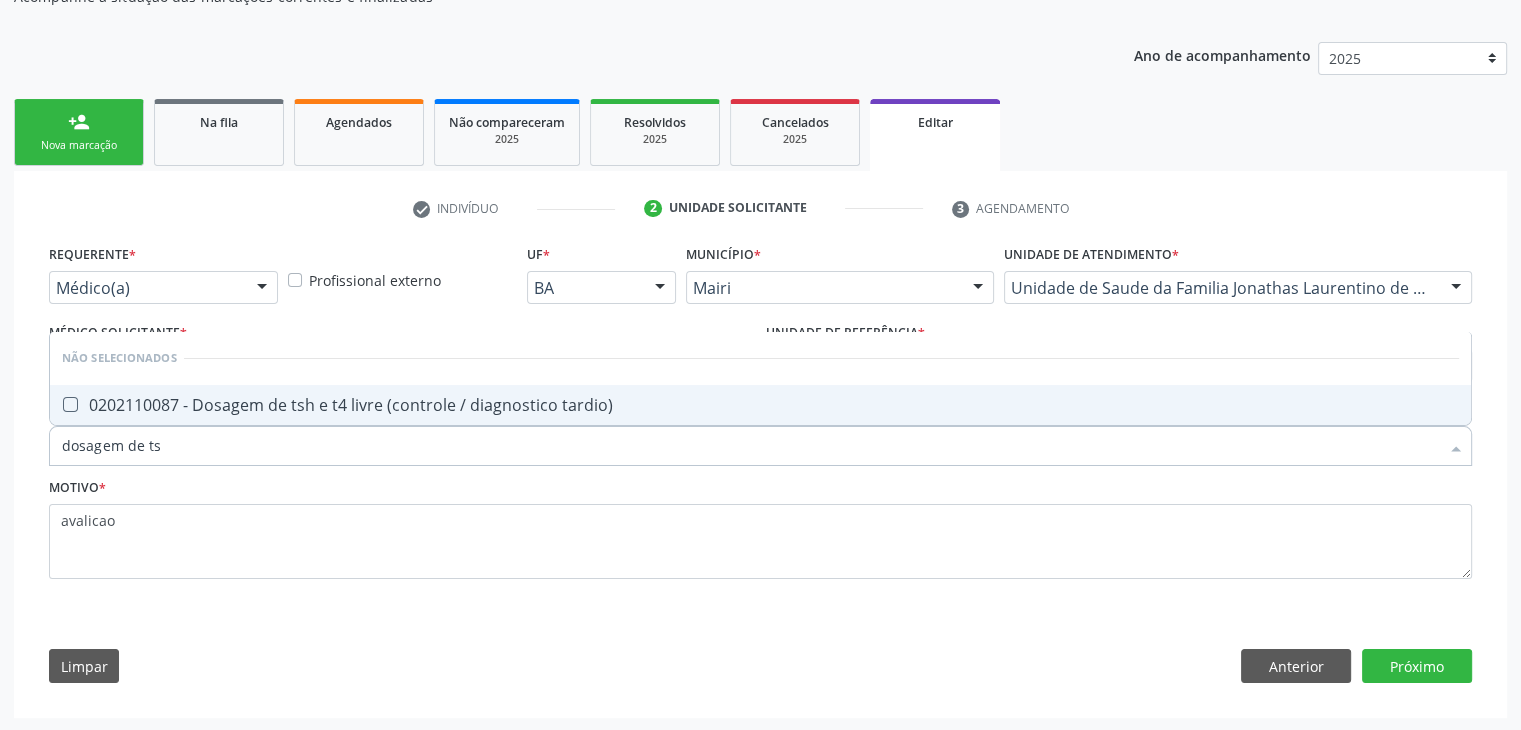 click on "0202110087 - Dosagem de tsh e t4 livre (controle / diagnostico tardio)" at bounding box center [760, 405] 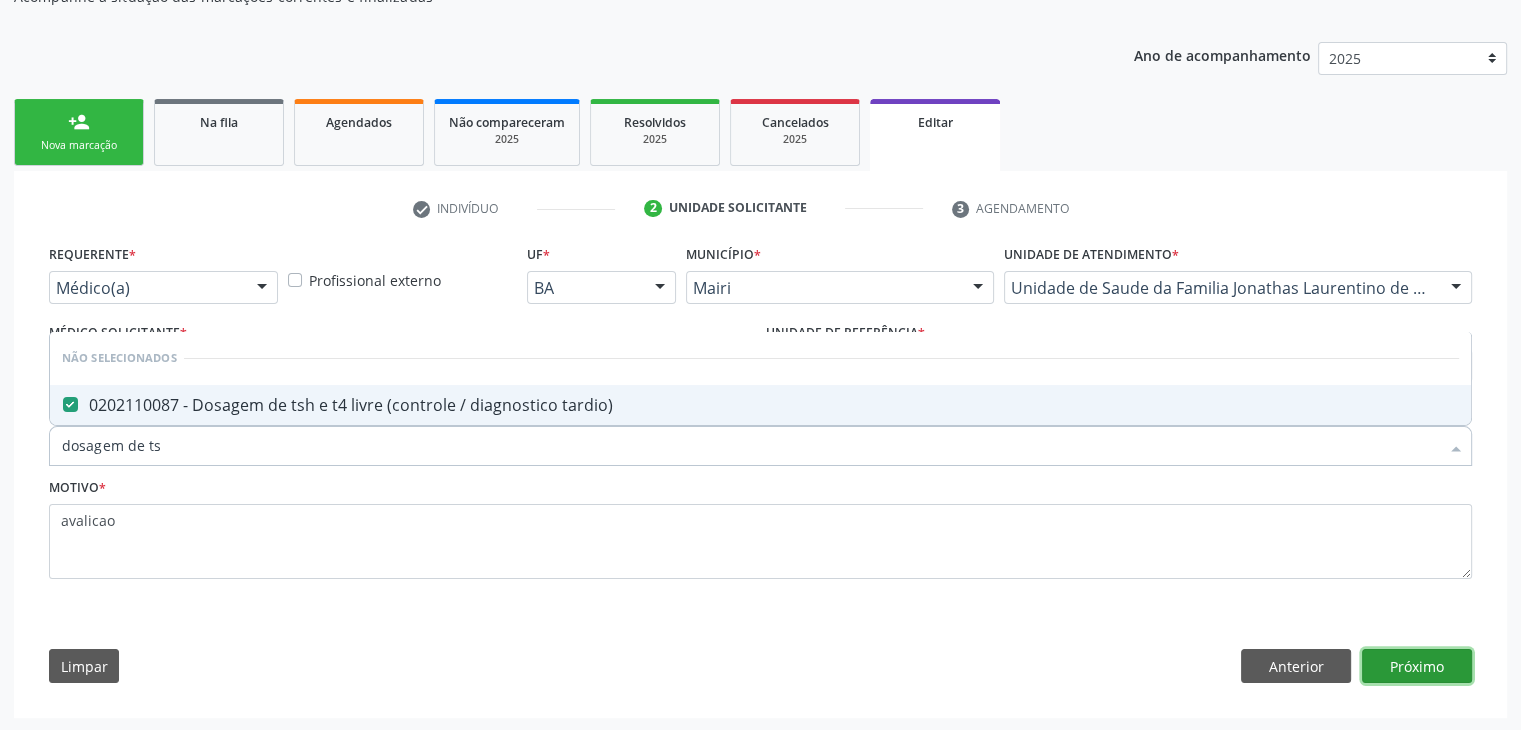 click on "Próximo" at bounding box center [1417, 666] 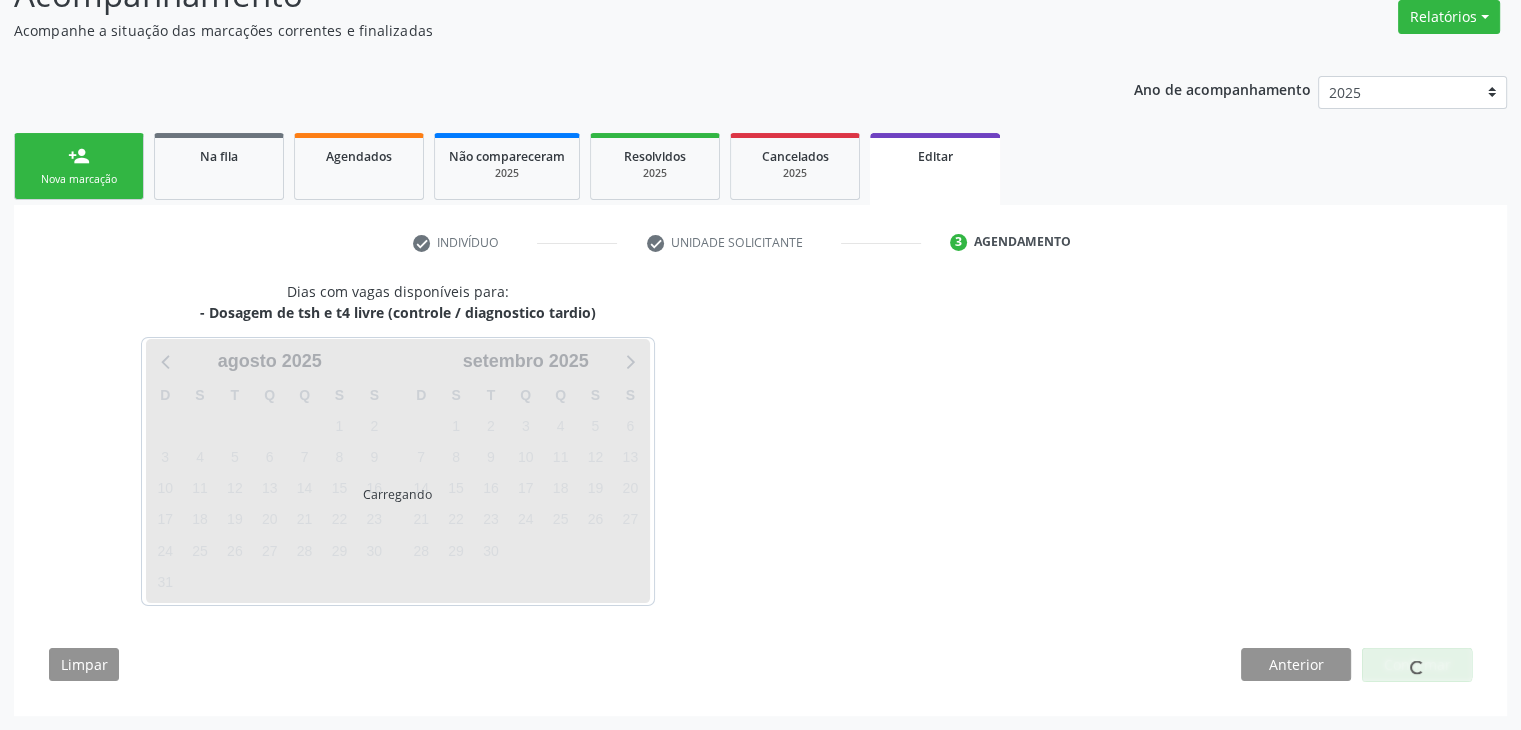 scroll, scrollTop: 165, scrollLeft: 0, axis: vertical 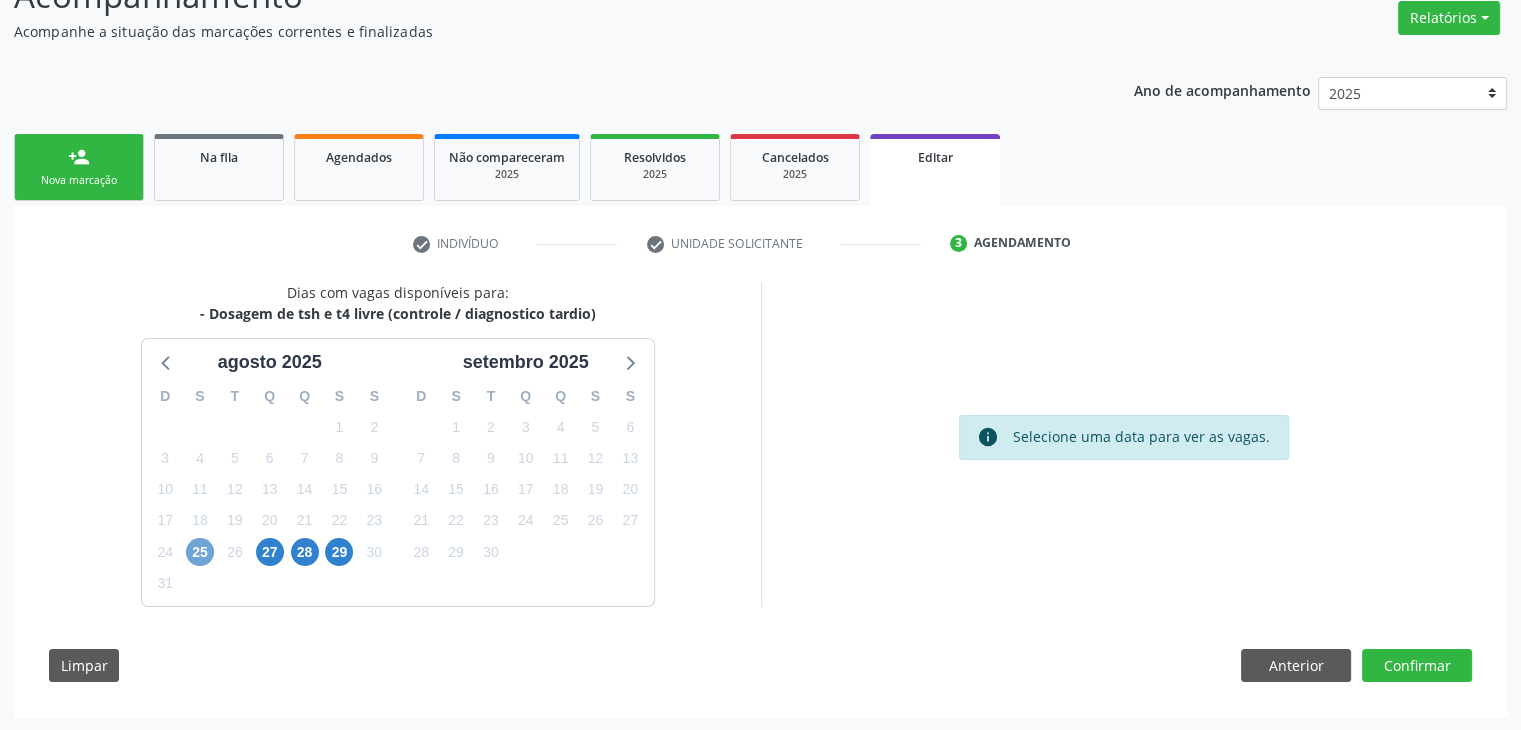 click on "25" at bounding box center [200, 552] 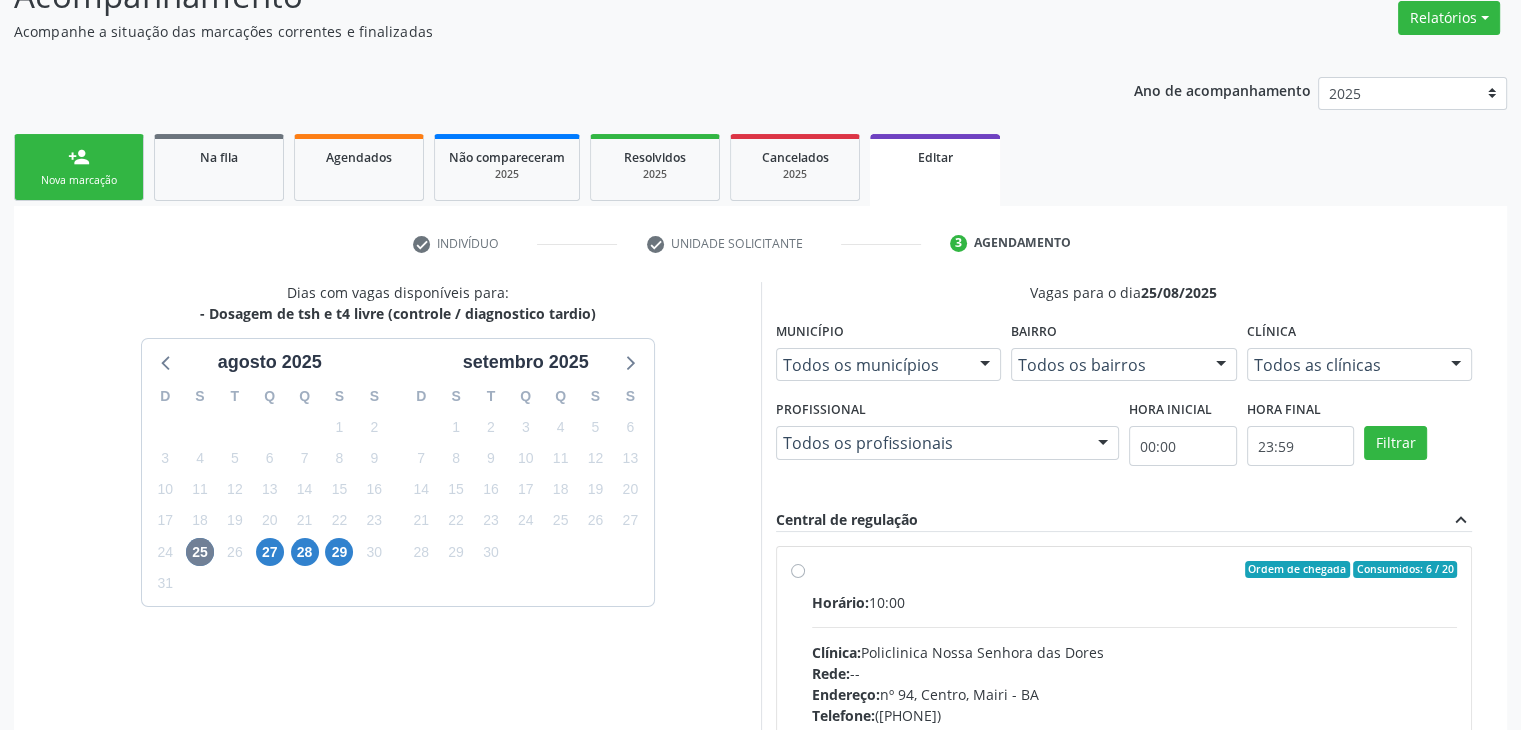 click on "Horário:   10:00
Clínica:  Policlinica Nossa Senhora das Dores
Rede:
--
Endereço:   nº 94, Centro, [CITY] - [STATE]
Telefone:   [PHONE]
Profissional:
--
Informações adicionais sobre o atendimento
Idade de atendimento:
Sem restrição
Gênero(s) atendido(s):
Sem restrição
Informações adicionais:
--" at bounding box center (1135, 729) 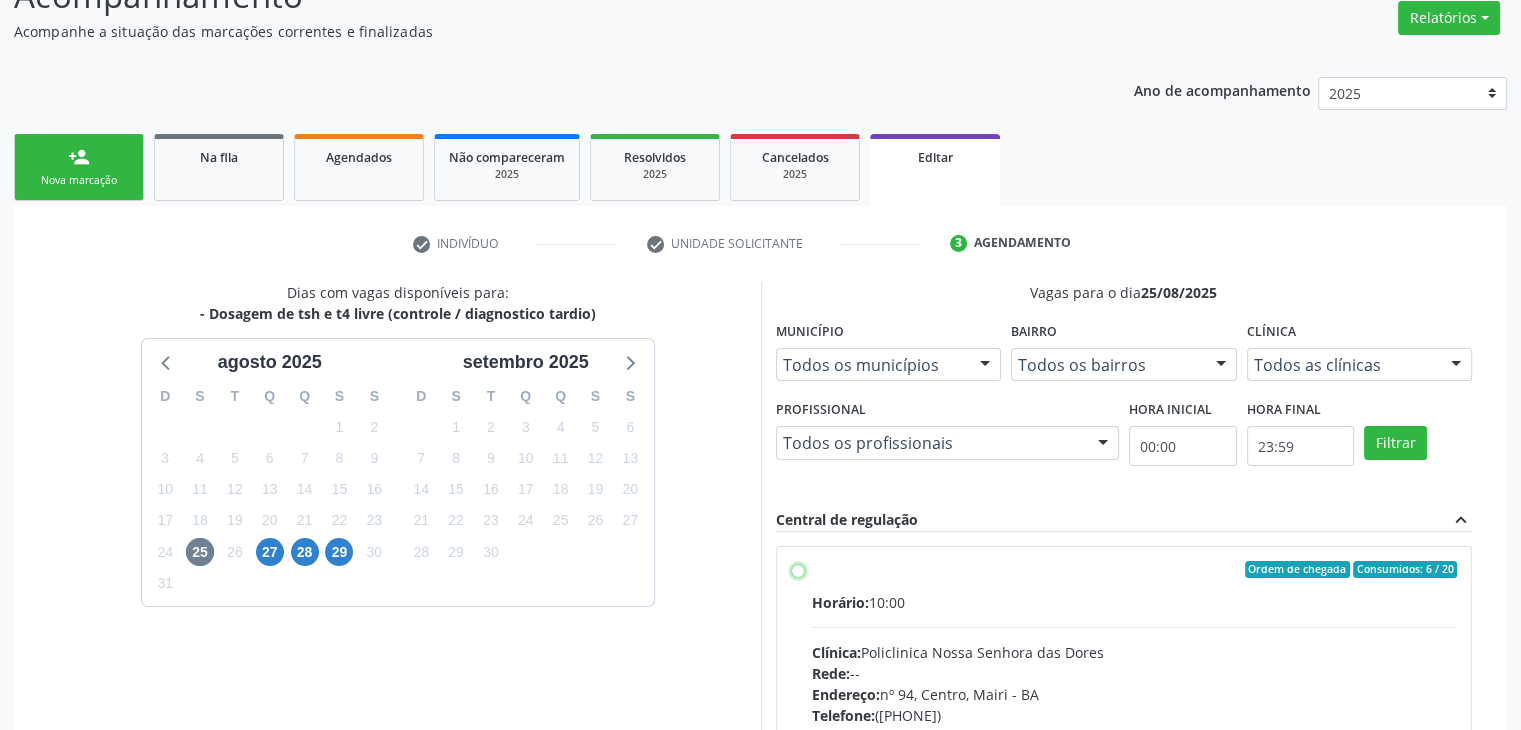 click on "Ordem de chegada
Consumidos: 6 / 20
Horário:   10:00
Clínica:  Policlinica Nossa Senhora das Dores
Rede:
--
Endereço:   nº 94, Centro, Mairi - BA
Telefone:   (74) 36322104
Profissional:
--
Informações adicionais sobre o atendimento
Idade de atendimento:
Sem restrição
Gênero(s) atendido(s):
Sem restrição
Informações adicionais:
--" at bounding box center [798, 570] 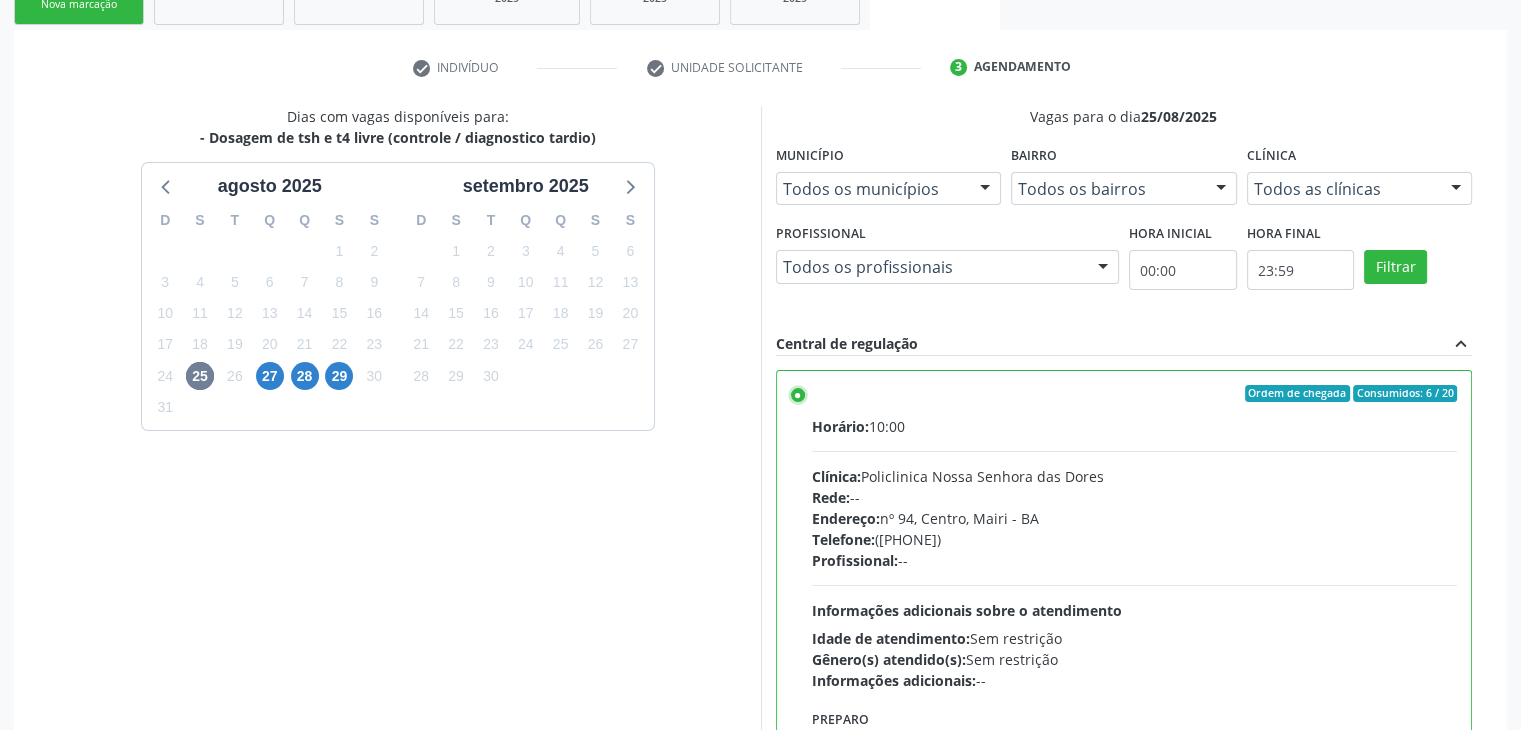 scroll, scrollTop: 490, scrollLeft: 0, axis: vertical 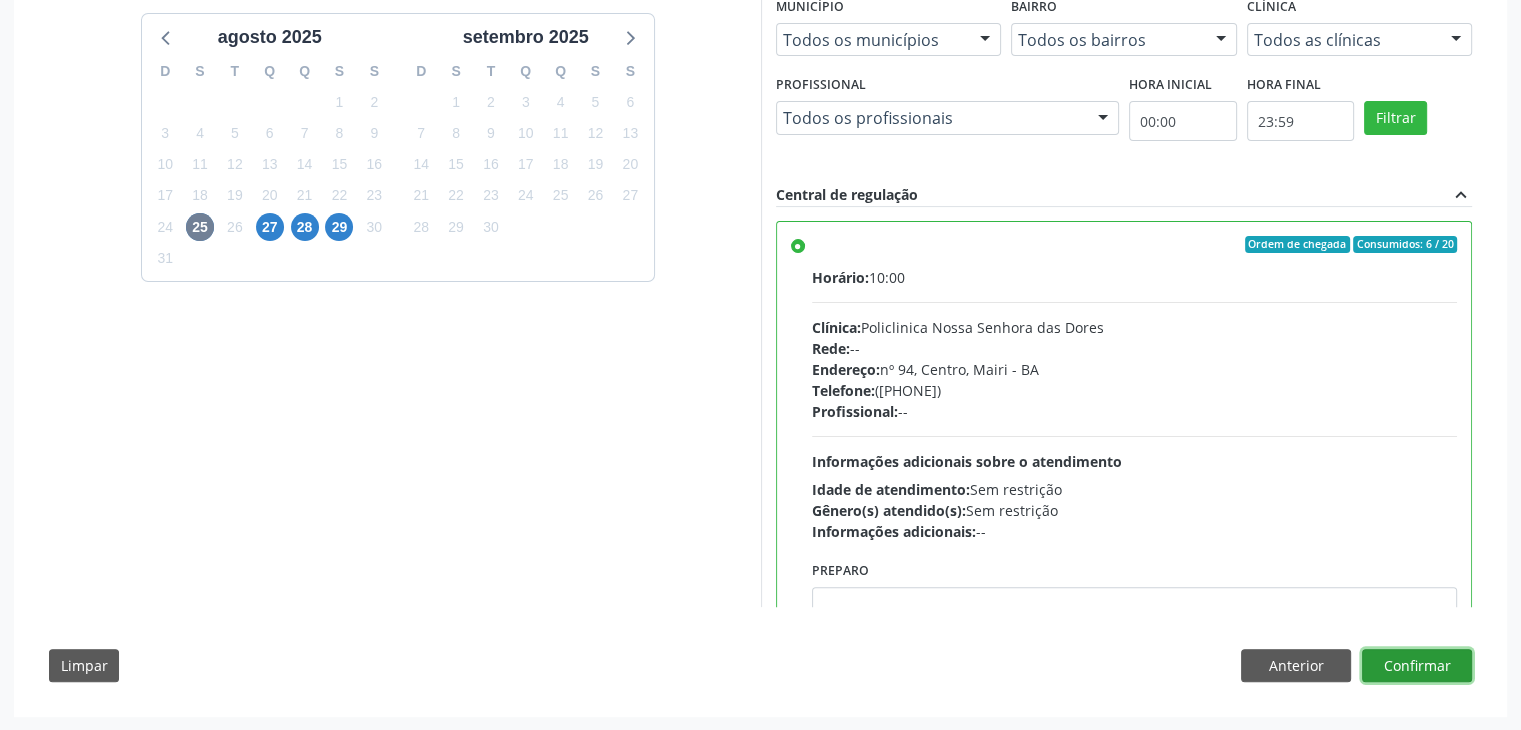 click on "Confirmar" at bounding box center [1417, 666] 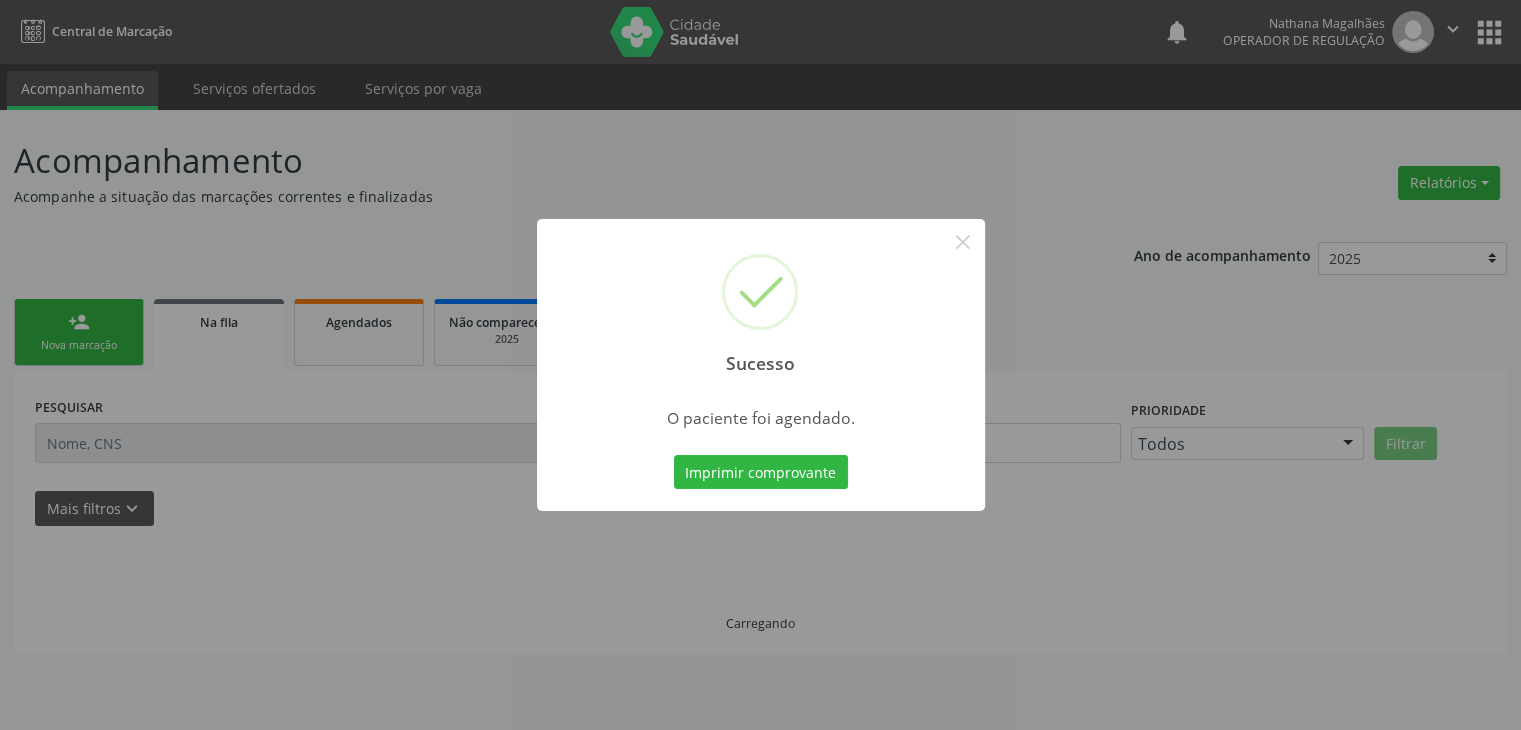 scroll, scrollTop: 0, scrollLeft: 0, axis: both 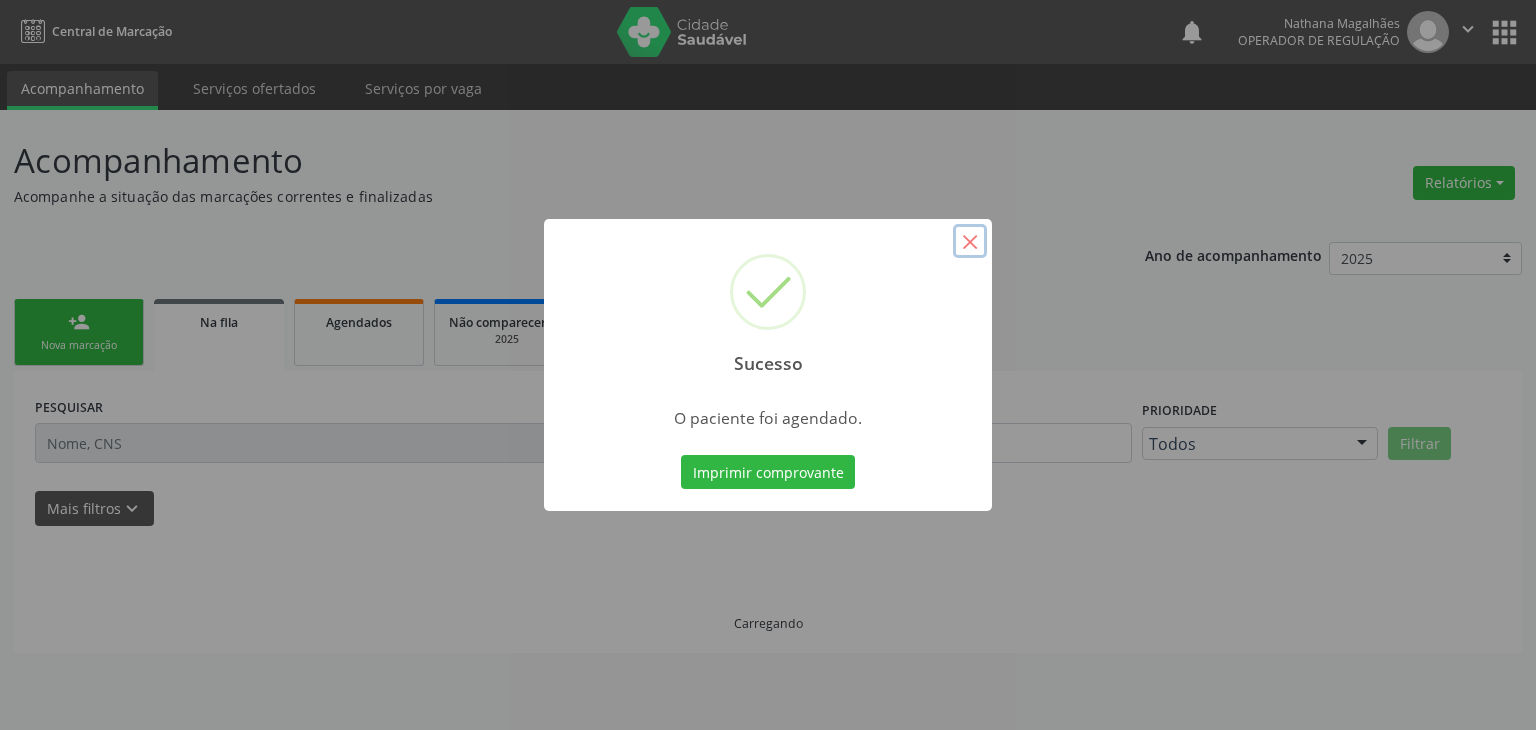 click on "×" at bounding box center [970, 241] 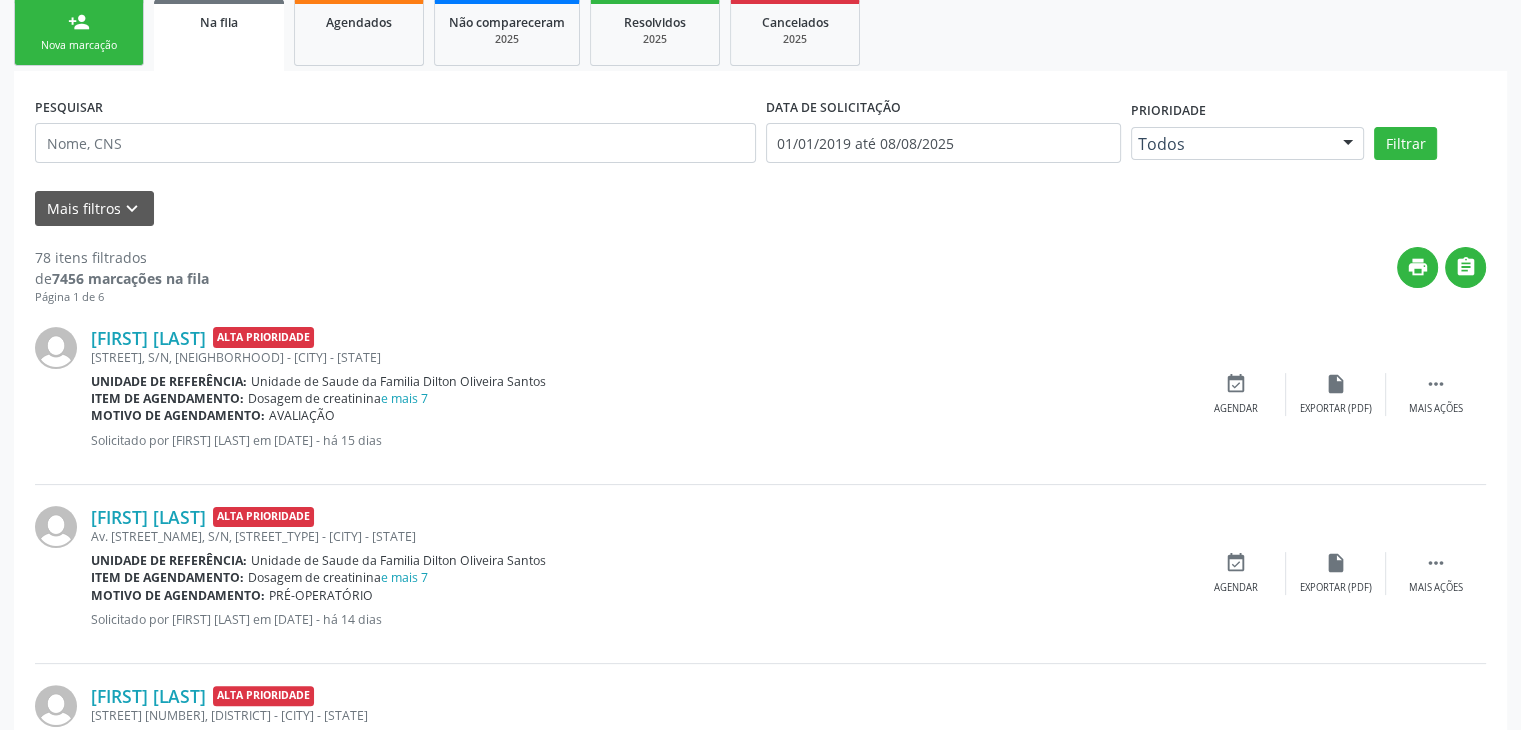 scroll, scrollTop: 400, scrollLeft: 0, axis: vertical 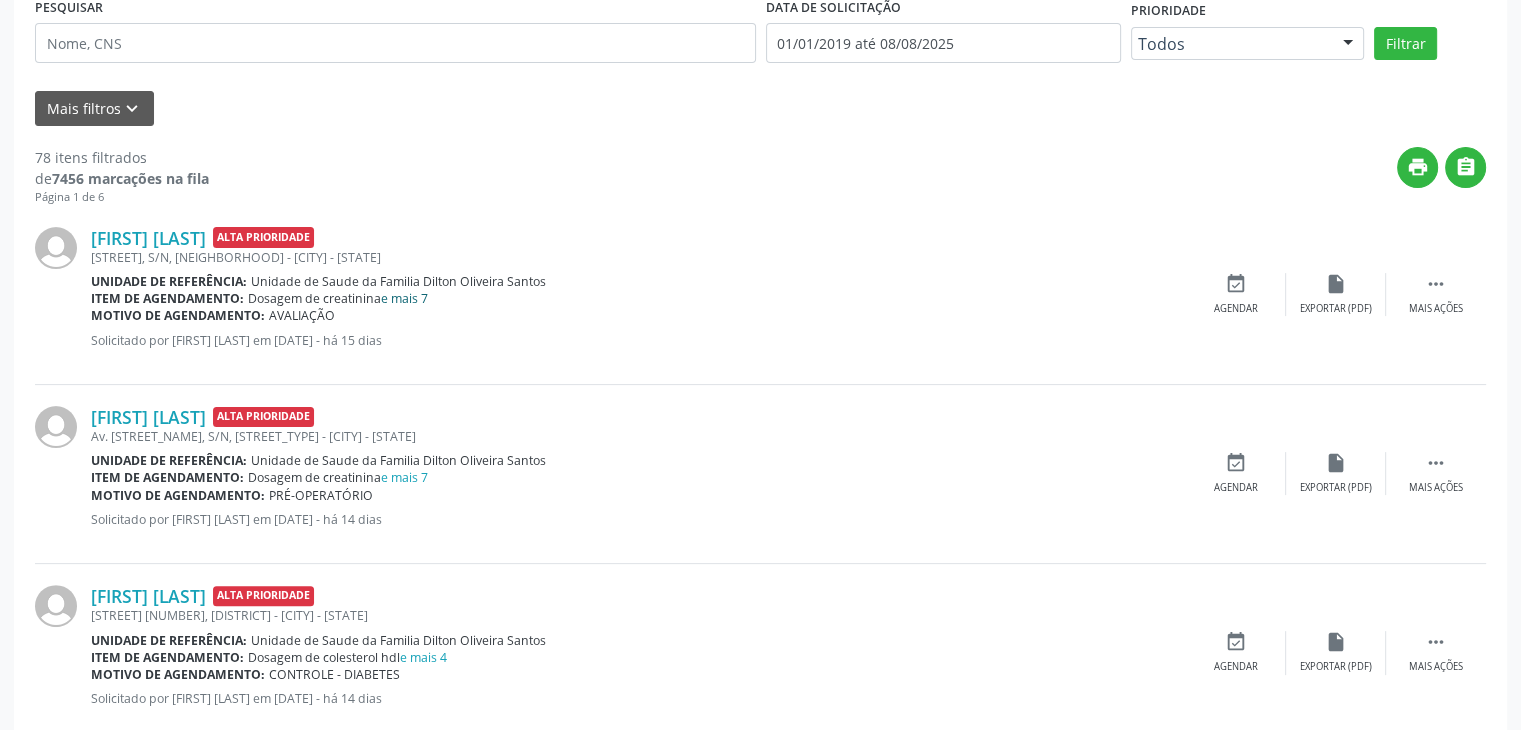 click on "e mais 7" at bounding box center [404, 298] 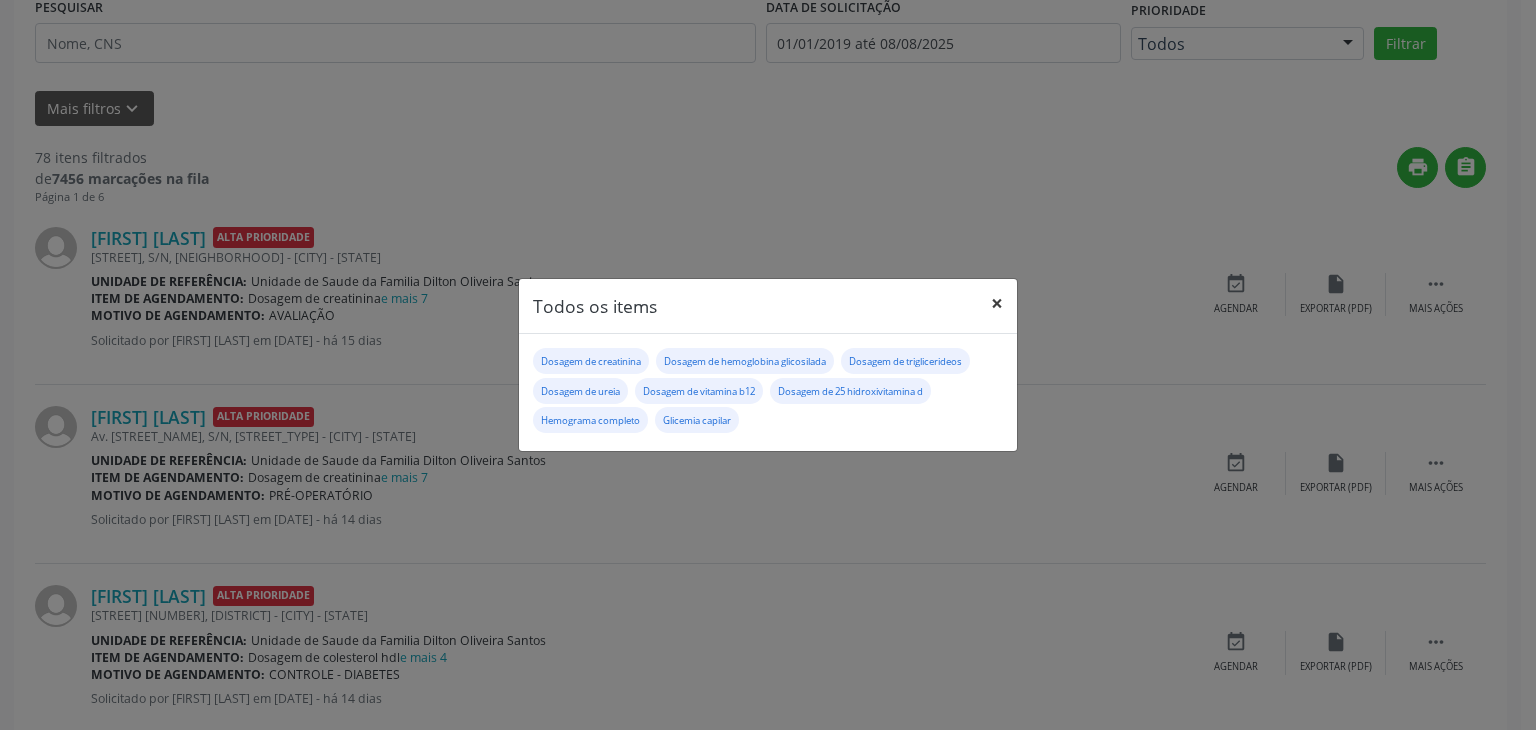 click on "×" at bounding box center [997, 303] 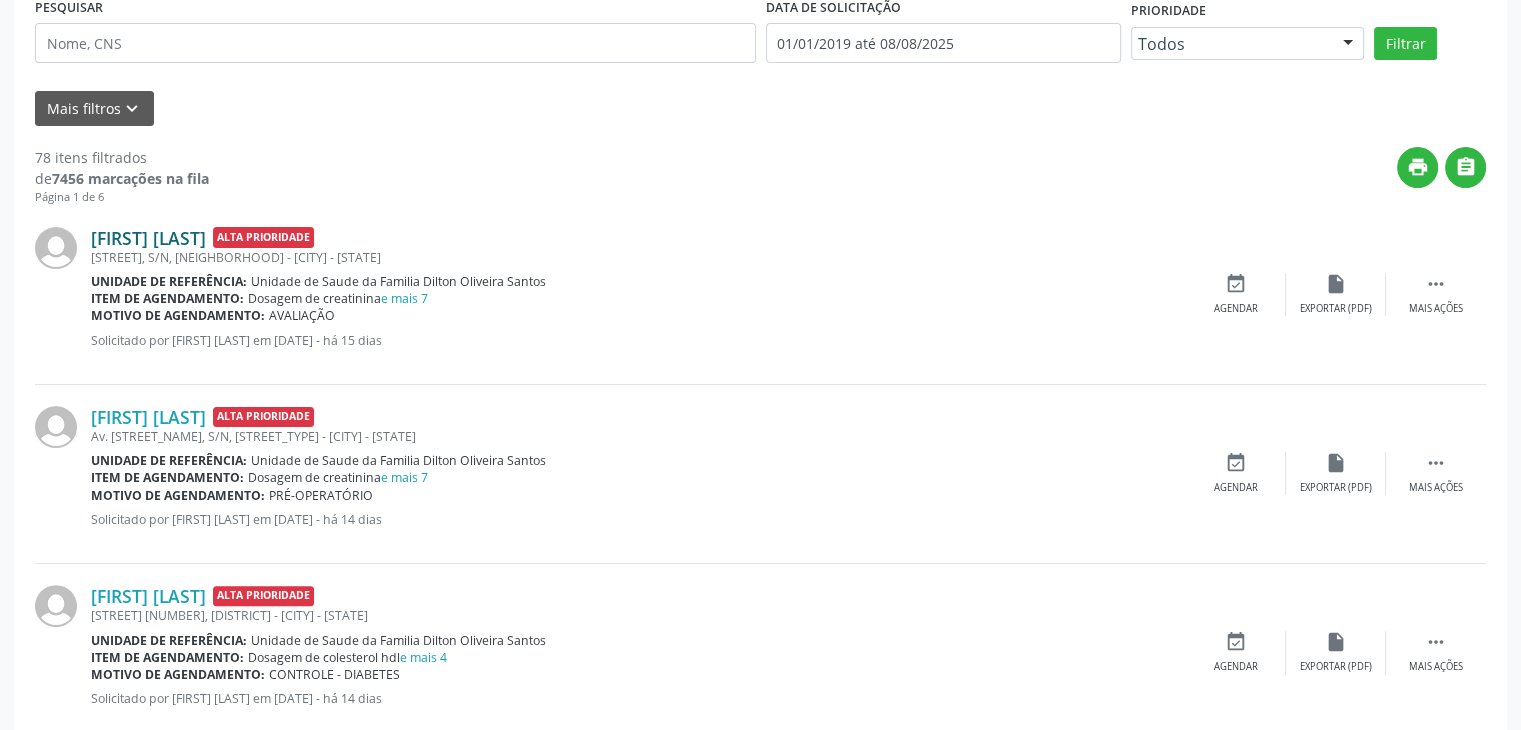 click on "Noeli Santos de Lima" at bounding box center (148, 238) 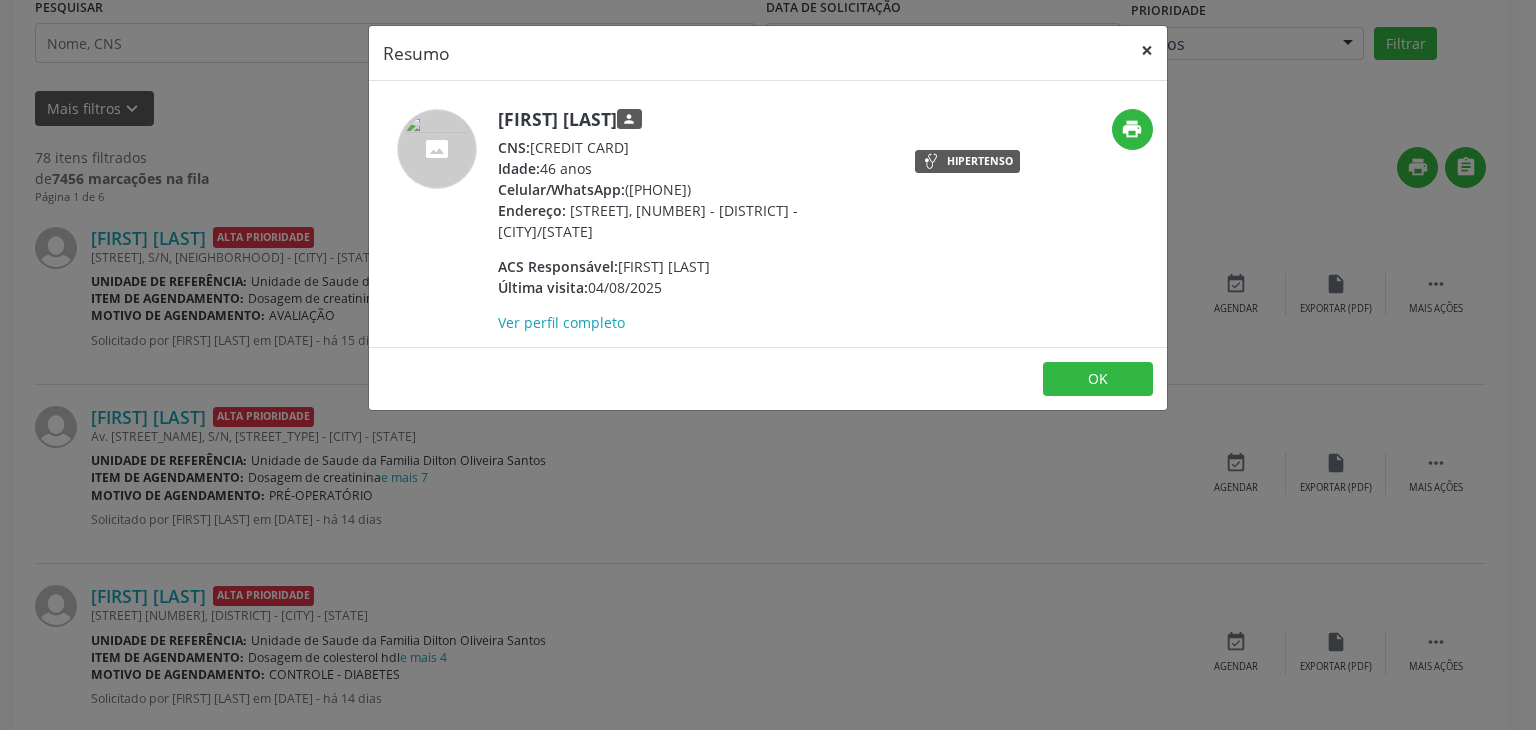 click on "×" at bounding box center [1147, 50] 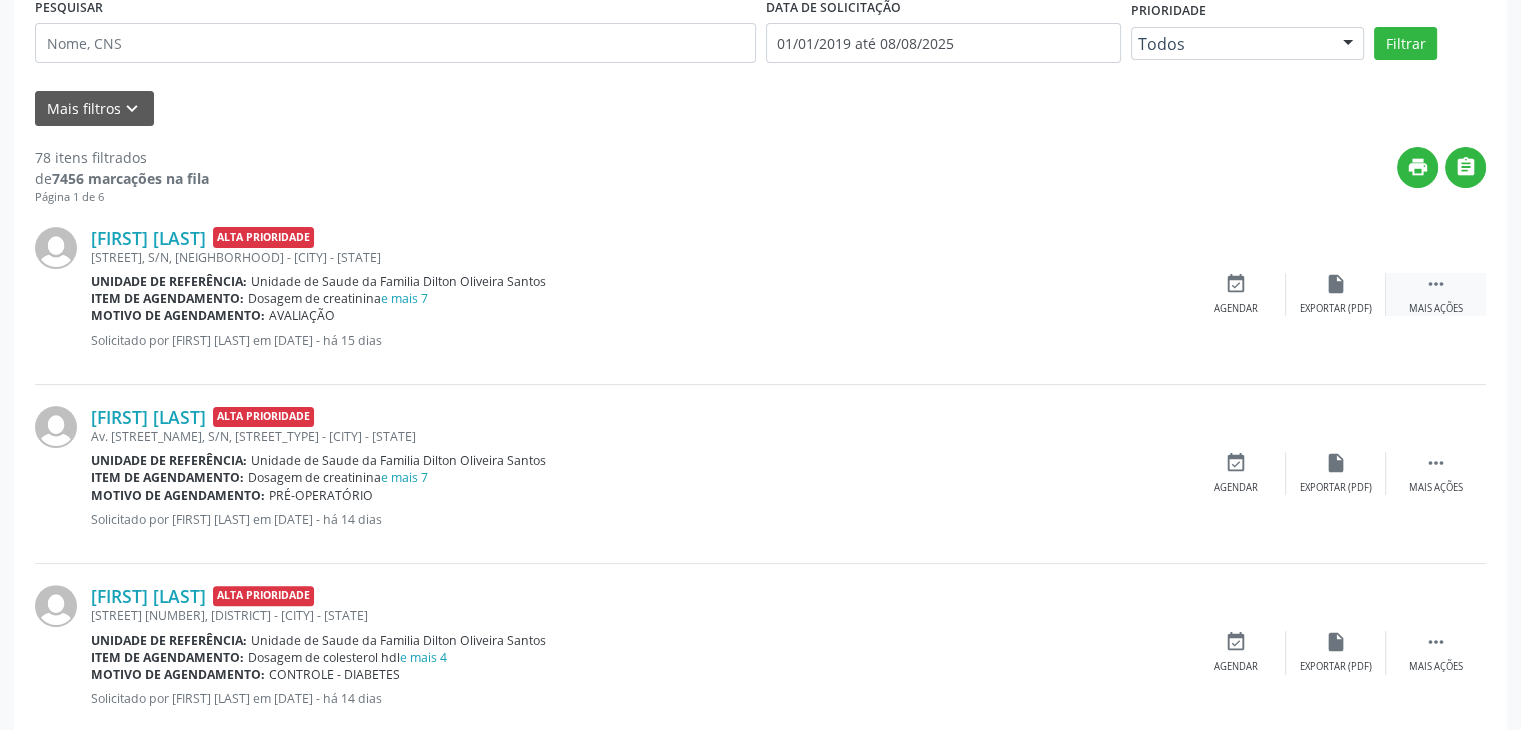 click on "
Mais ações" at bounding box center (1436, 294) 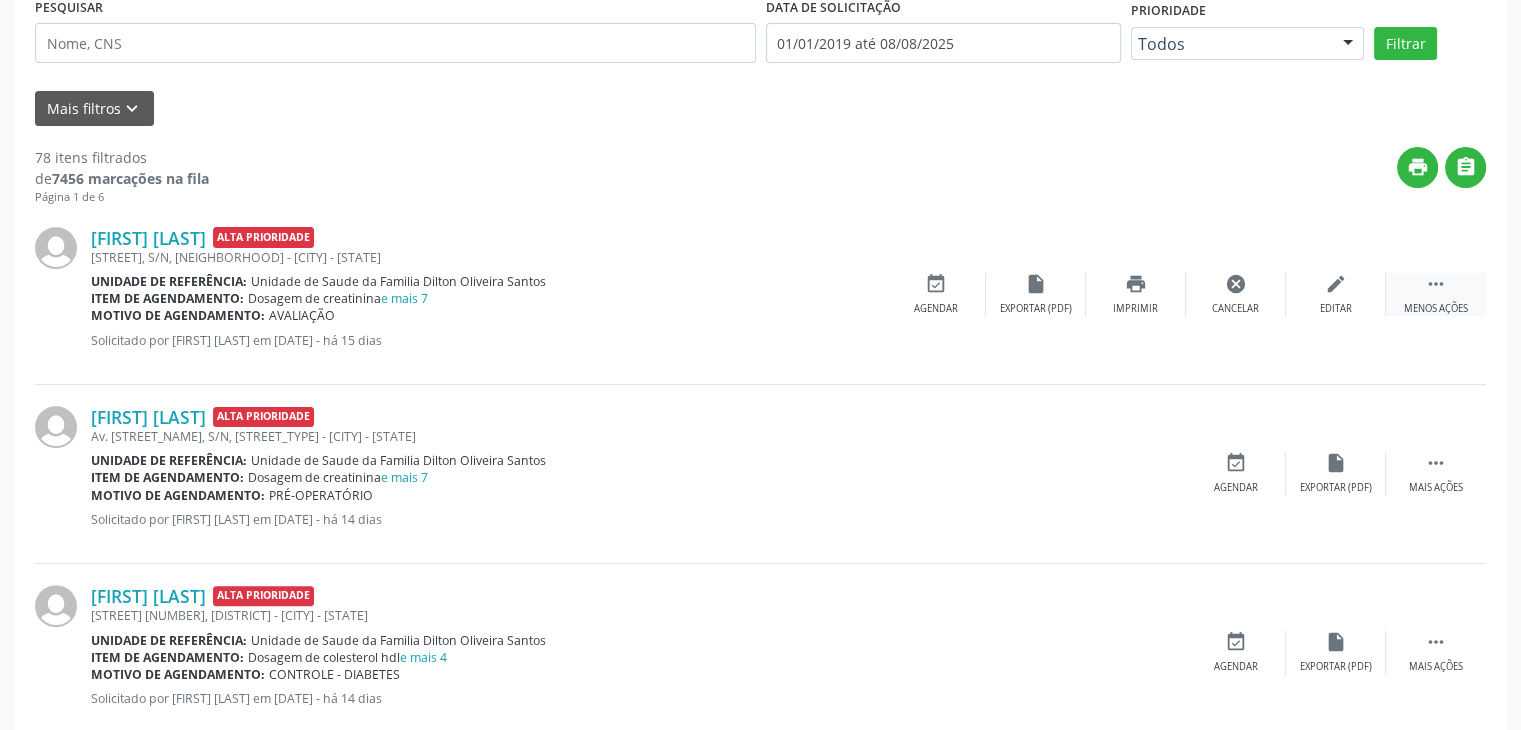 click on "Editar" at bounding box center [1336, 309] 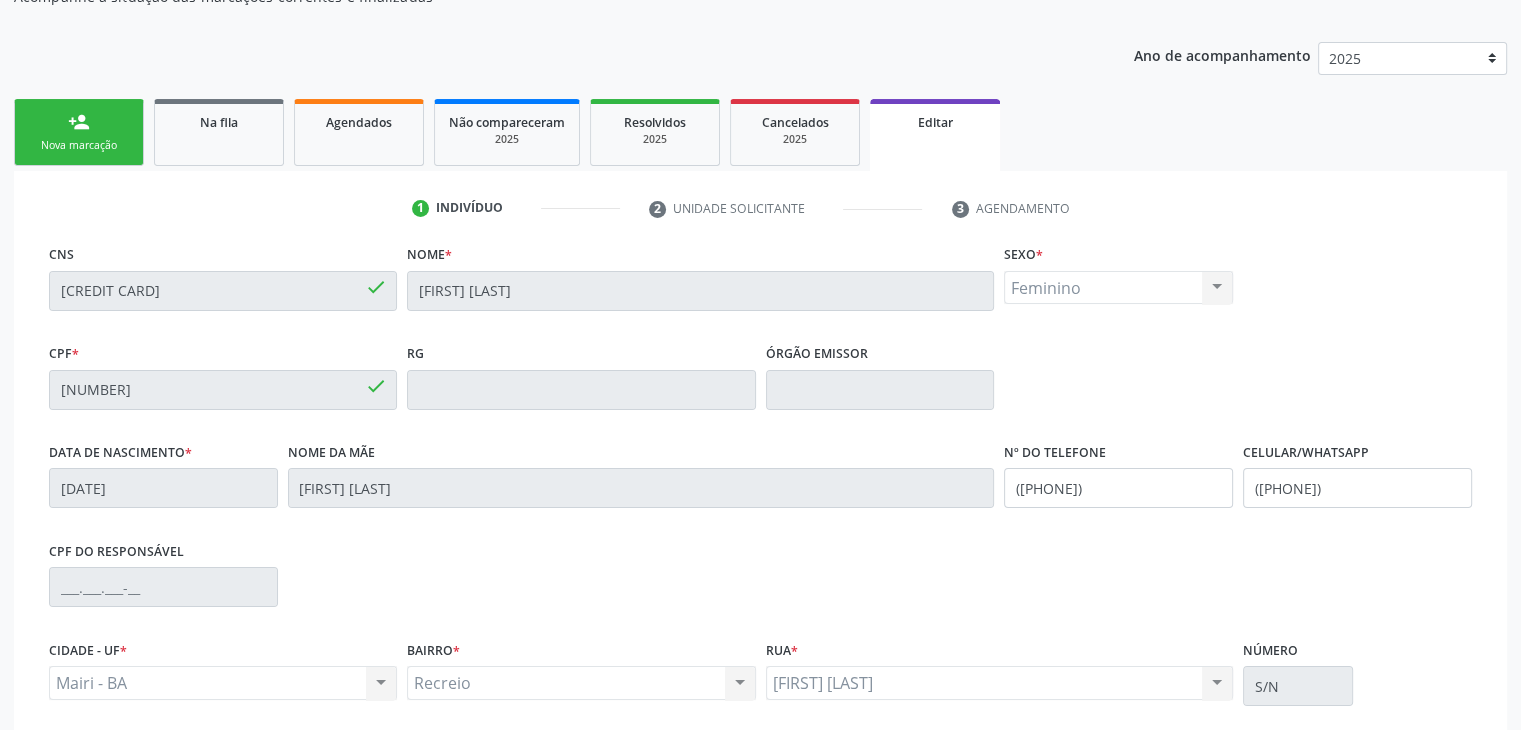 scroll, scrollTop: 380, scrollLeft: 0, axis: vertical 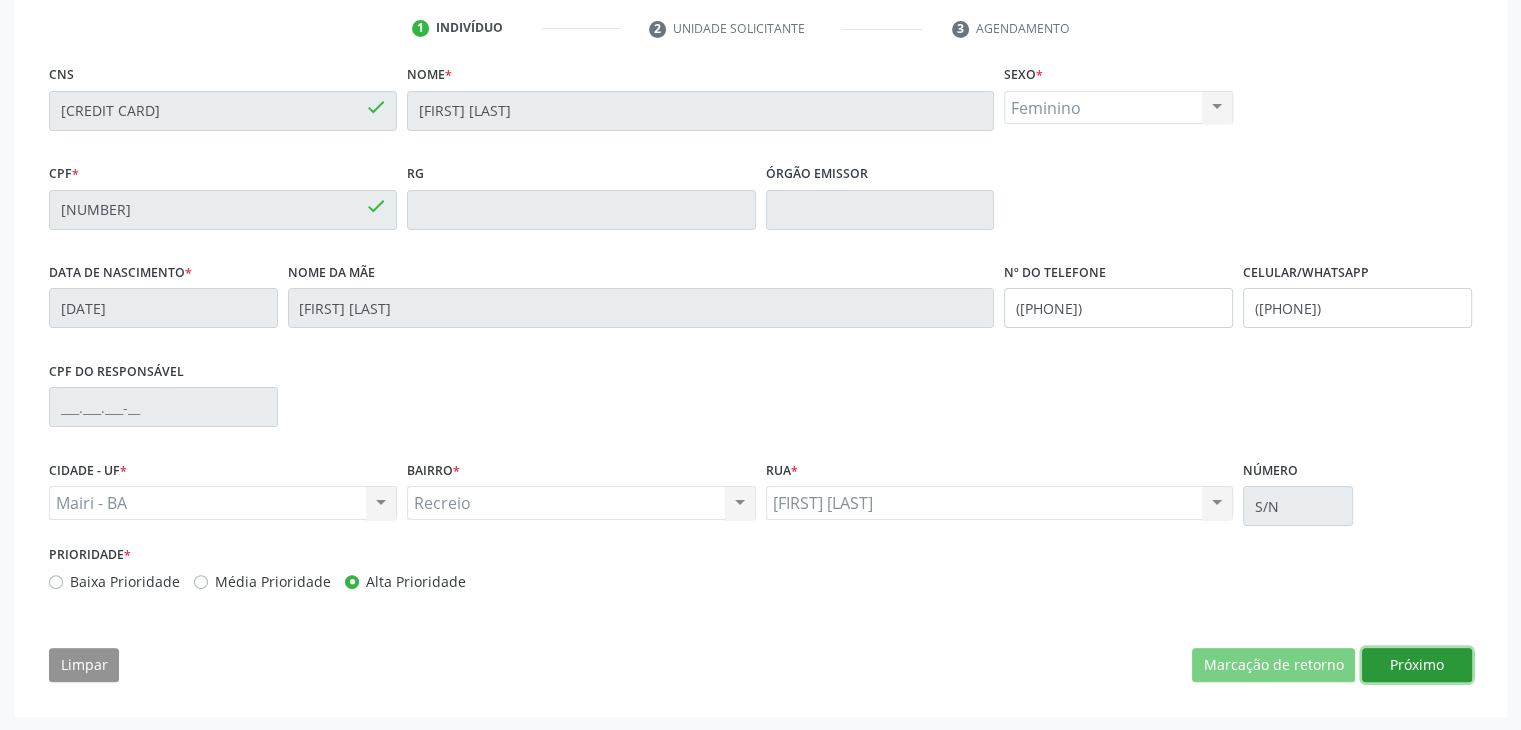 click on "Próximo" at bounding box center (1417, 665) 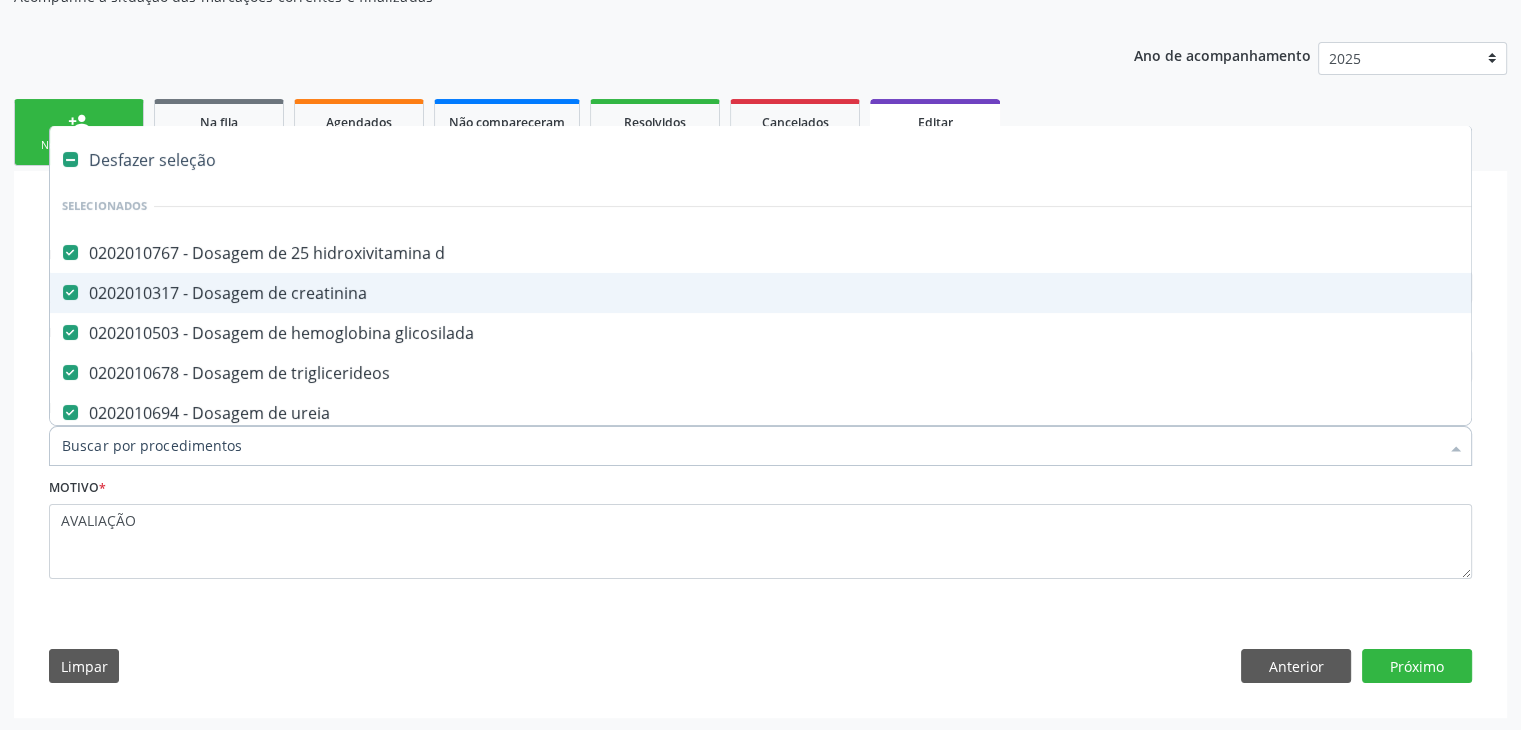 click on "Desfazer seleção" at bounding box center (831, 160) 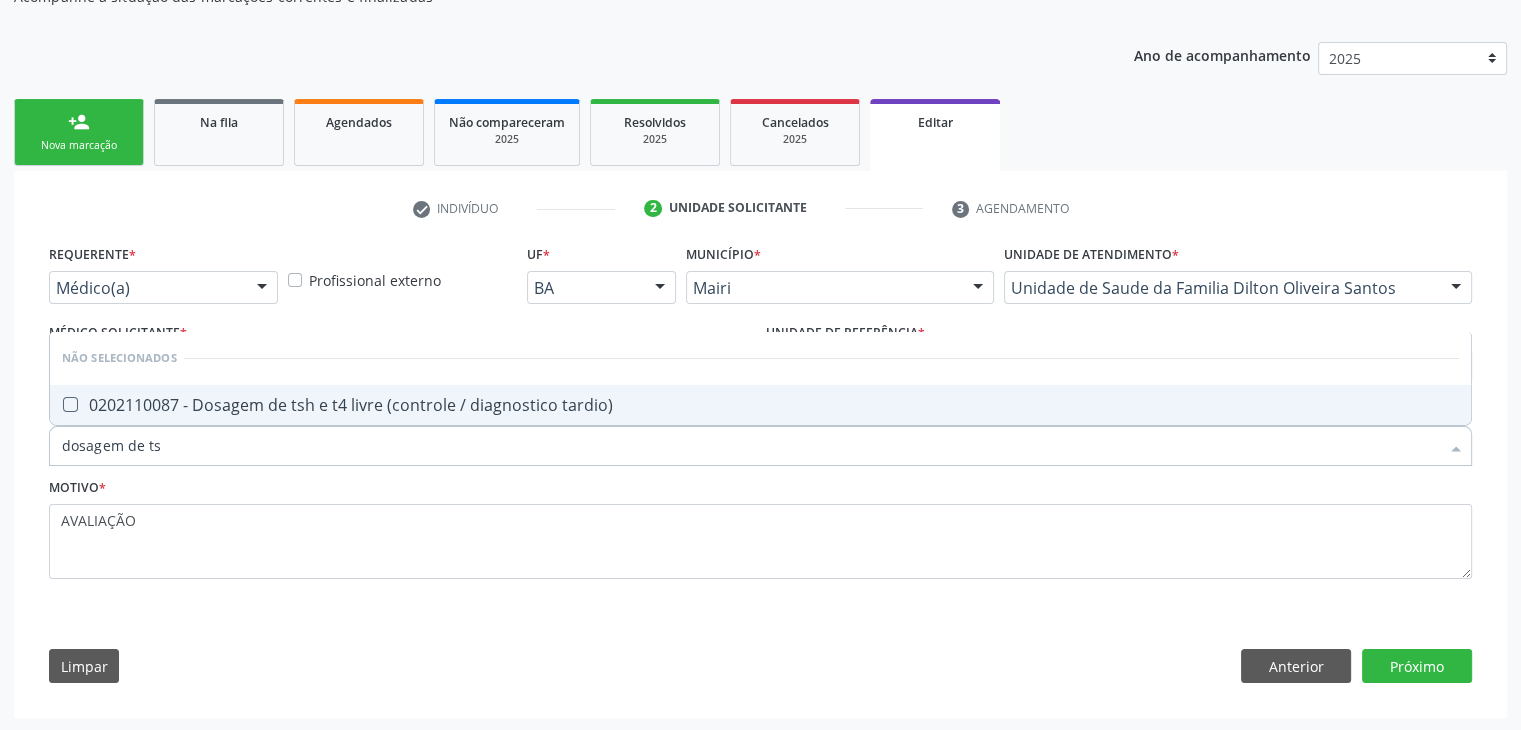 click on "0202110087 - Dosagem de tsh e t4 livre (controle / diagnostico tardio)" at bounding box center [760, 405] 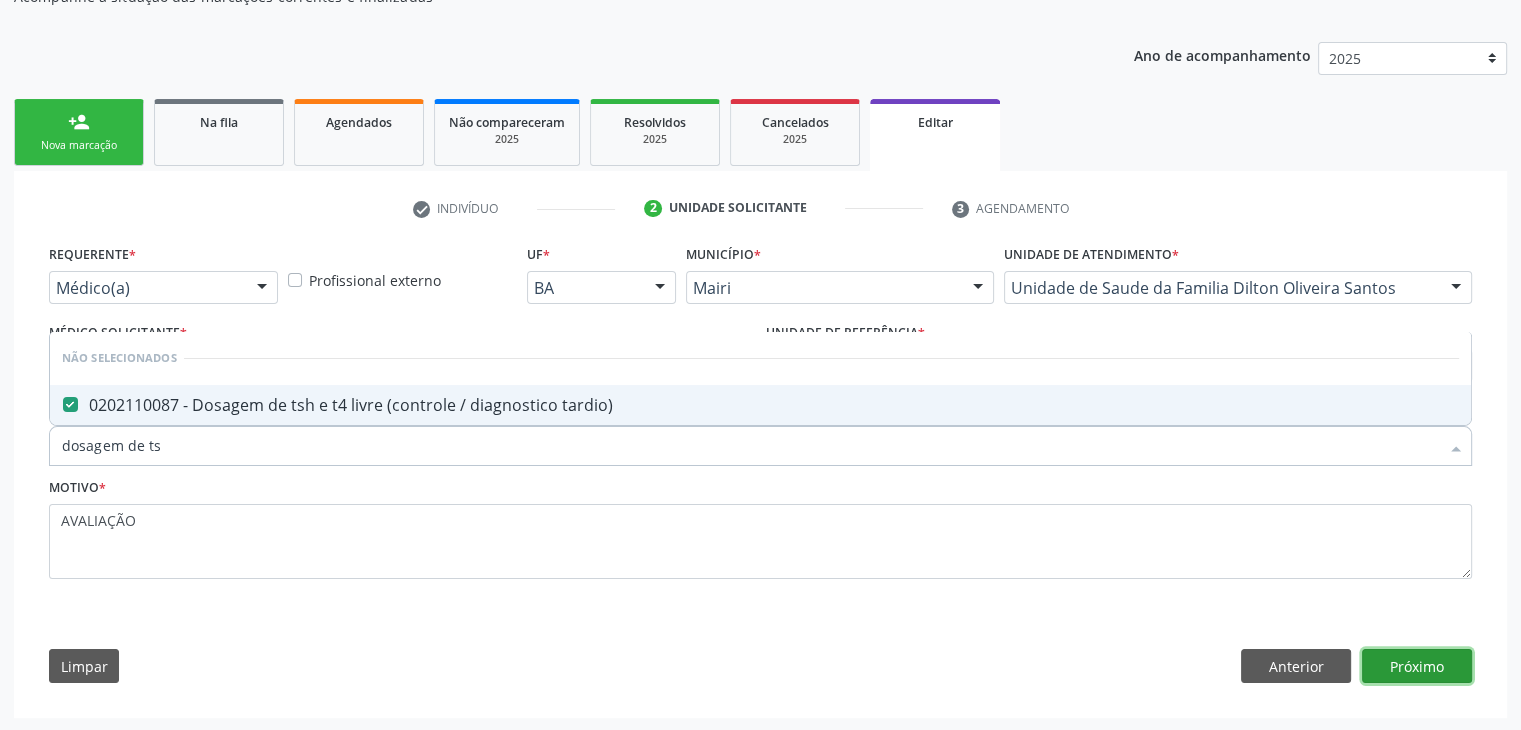 click on "Próximo" at bounding box center (1417, 666) 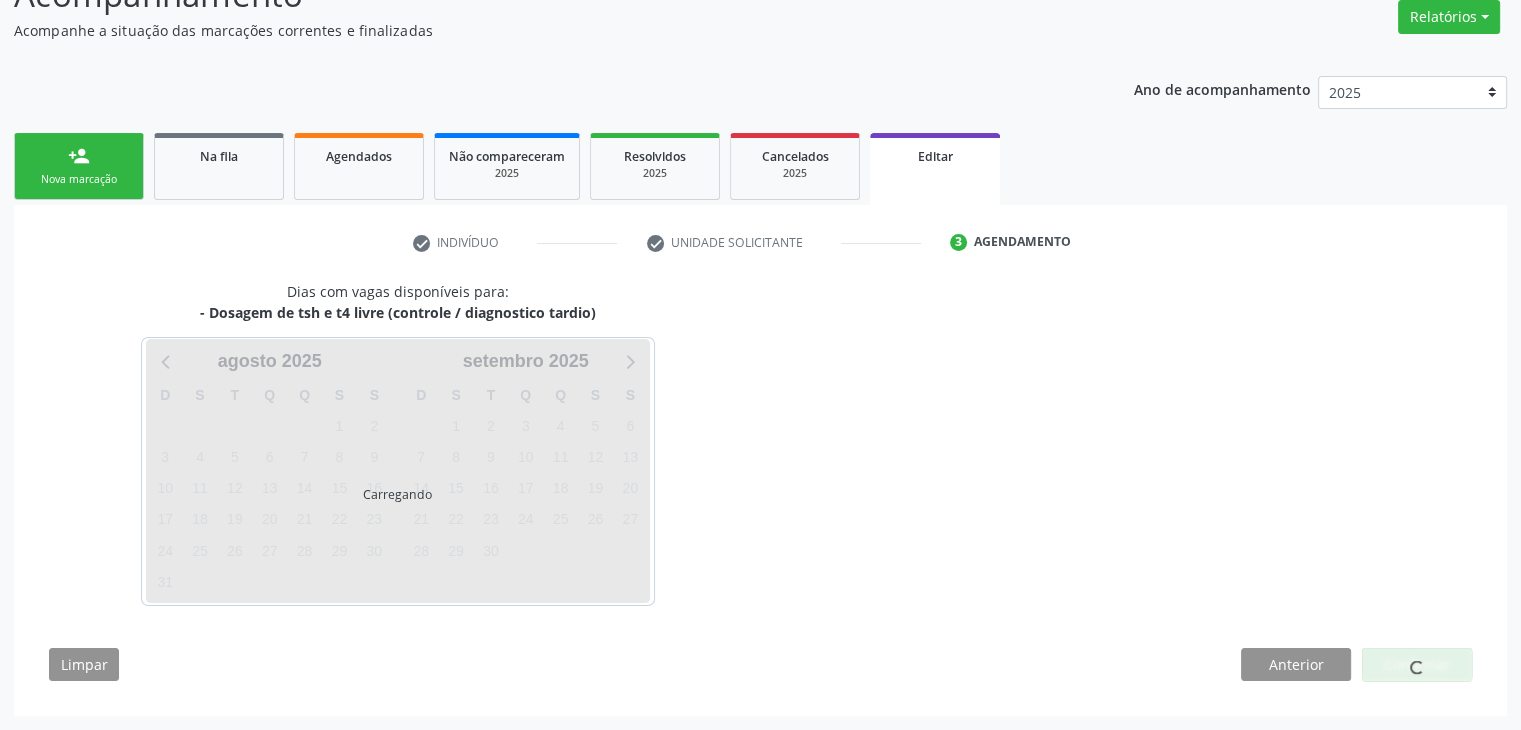 scroll, scrollTop: 165, scrollLeft: 0, axis: vertical 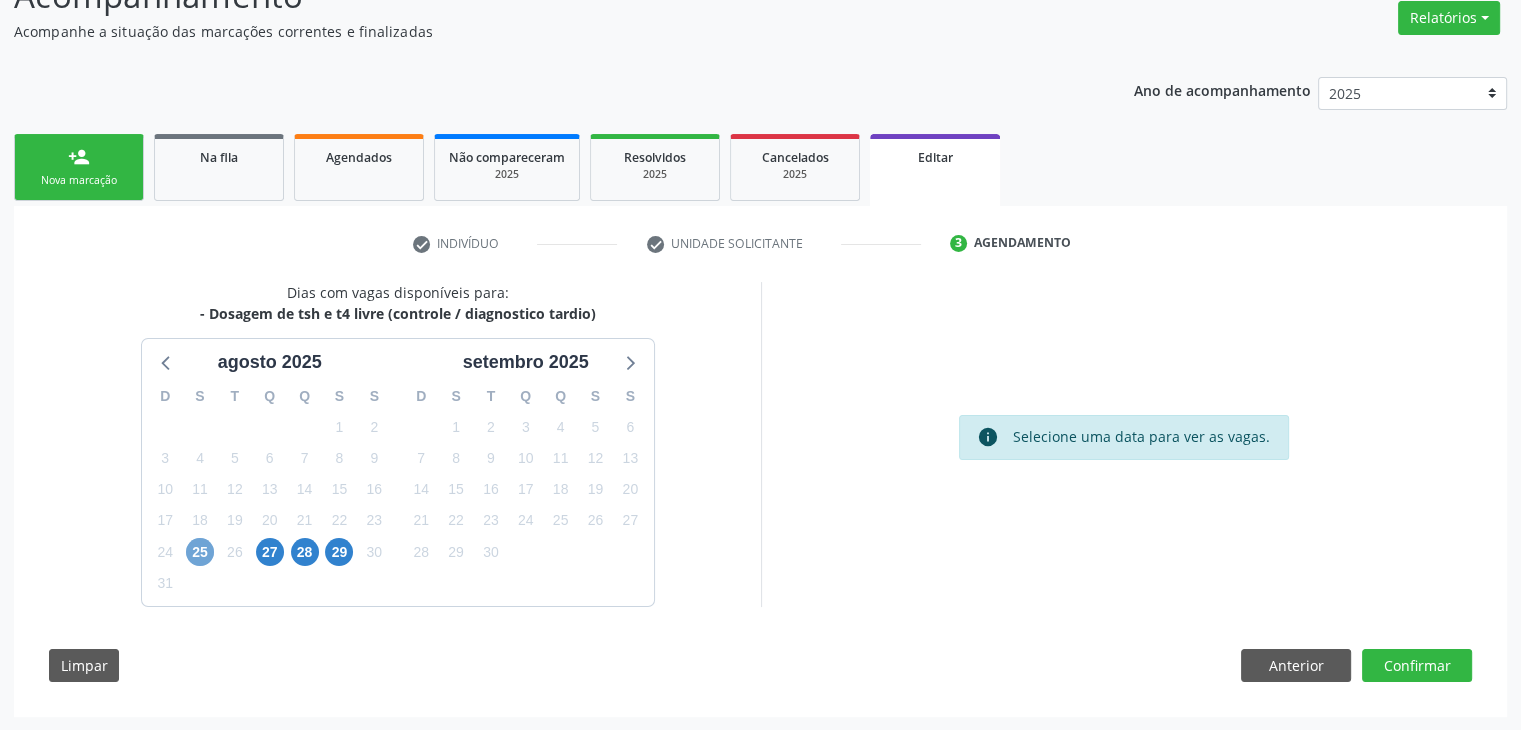 click on "25" at bounding box center (200, 552) 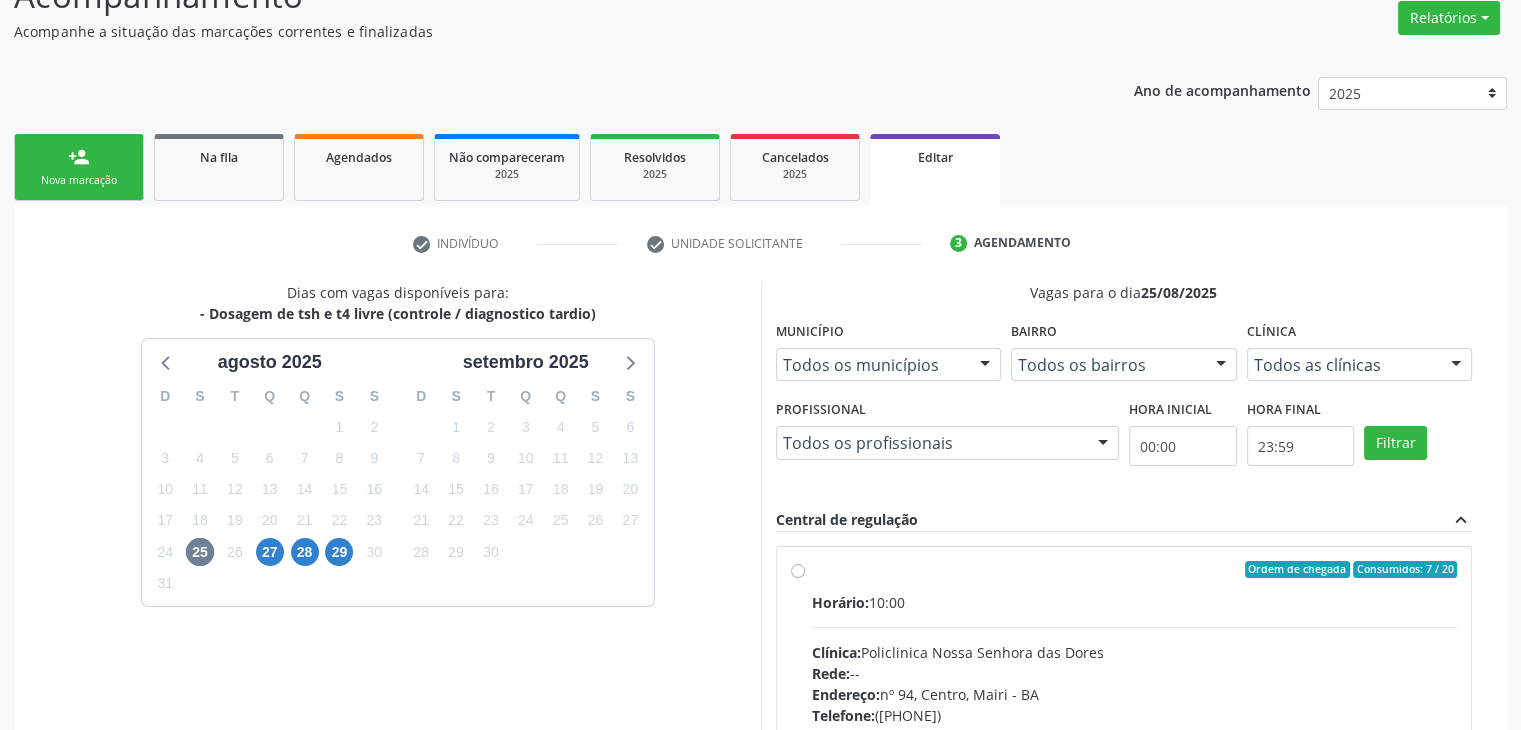 click on "Clínica:  Policlinica Nossa Senhora das Dores" at bounding box center (1135, 652) 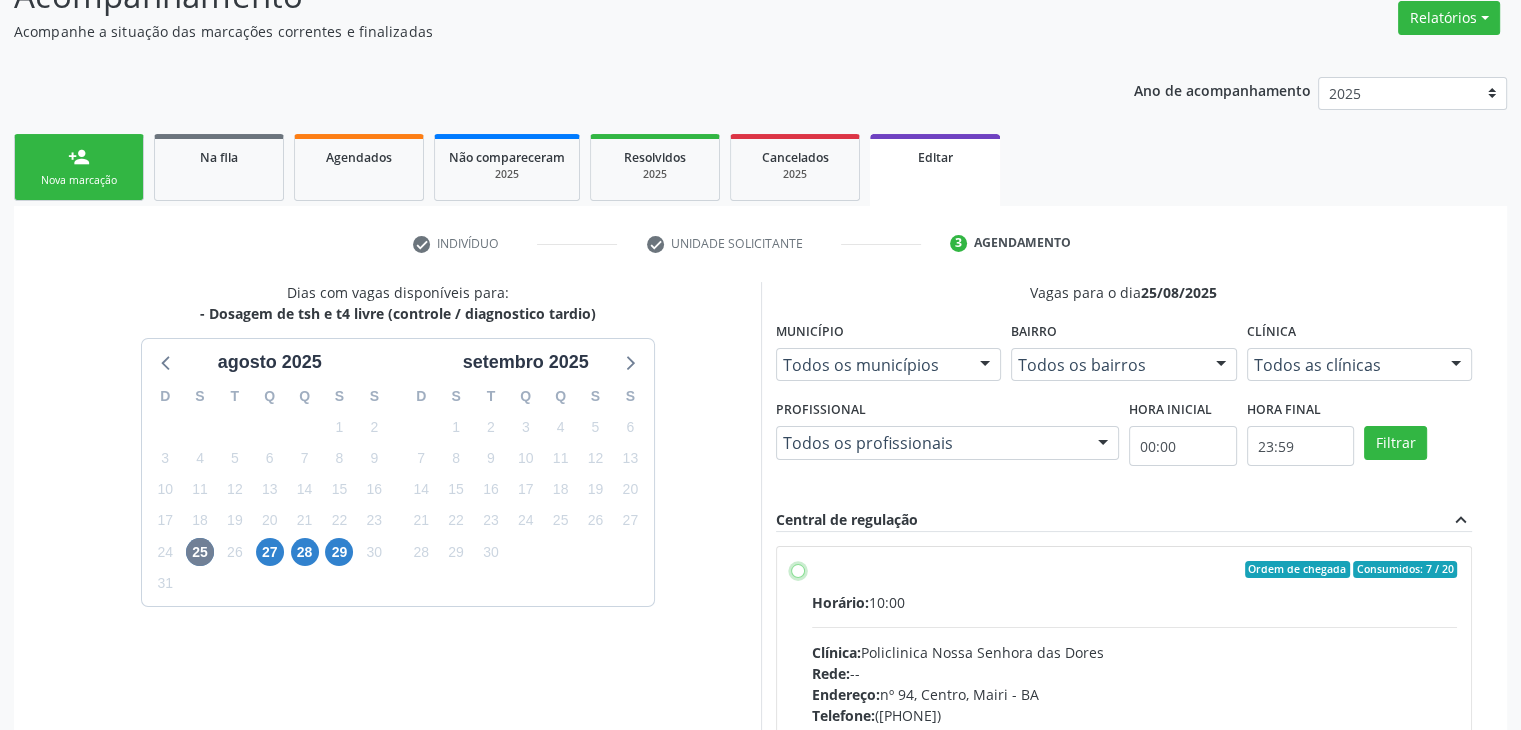 click on "Ordem de chegada
Consumidos: 7 / 20
Horário:   10:00
Clínica:  Policlinica Nossa Senhora das Dores
Rede:
--
Endereço:   nº 94, Centro, Mairi - BA
Telefone:   (74) 36322104
Profissional:
--
Informações adicionais sobre o atendimento
Idade de atendimento:
Sem restrição
Gênero(s) atendido(s):
Sem restrição
Informações adicionais:
--" at bounding box center [798, 570] 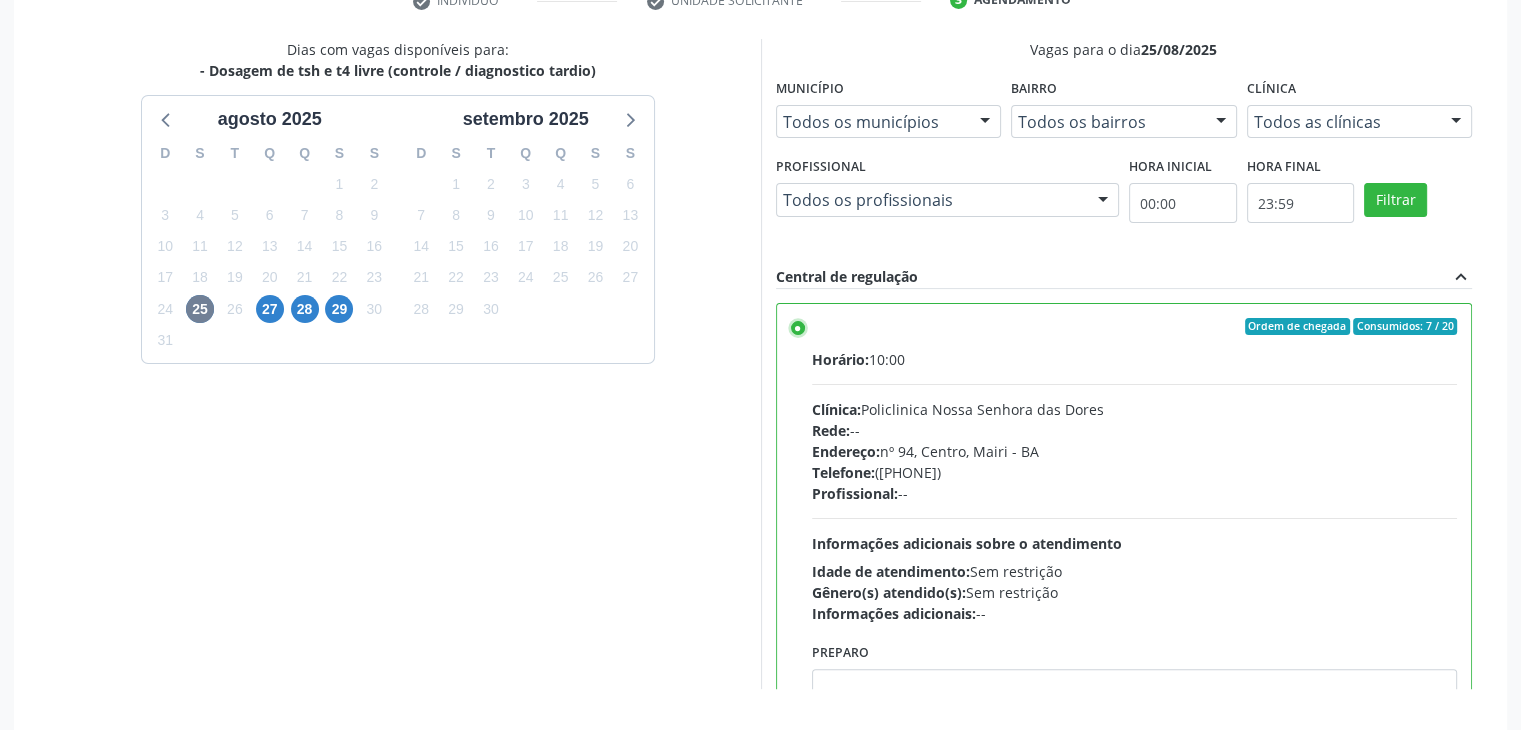 scroll, scrollTop: 490, scrollLeft: 0, axis: vertical 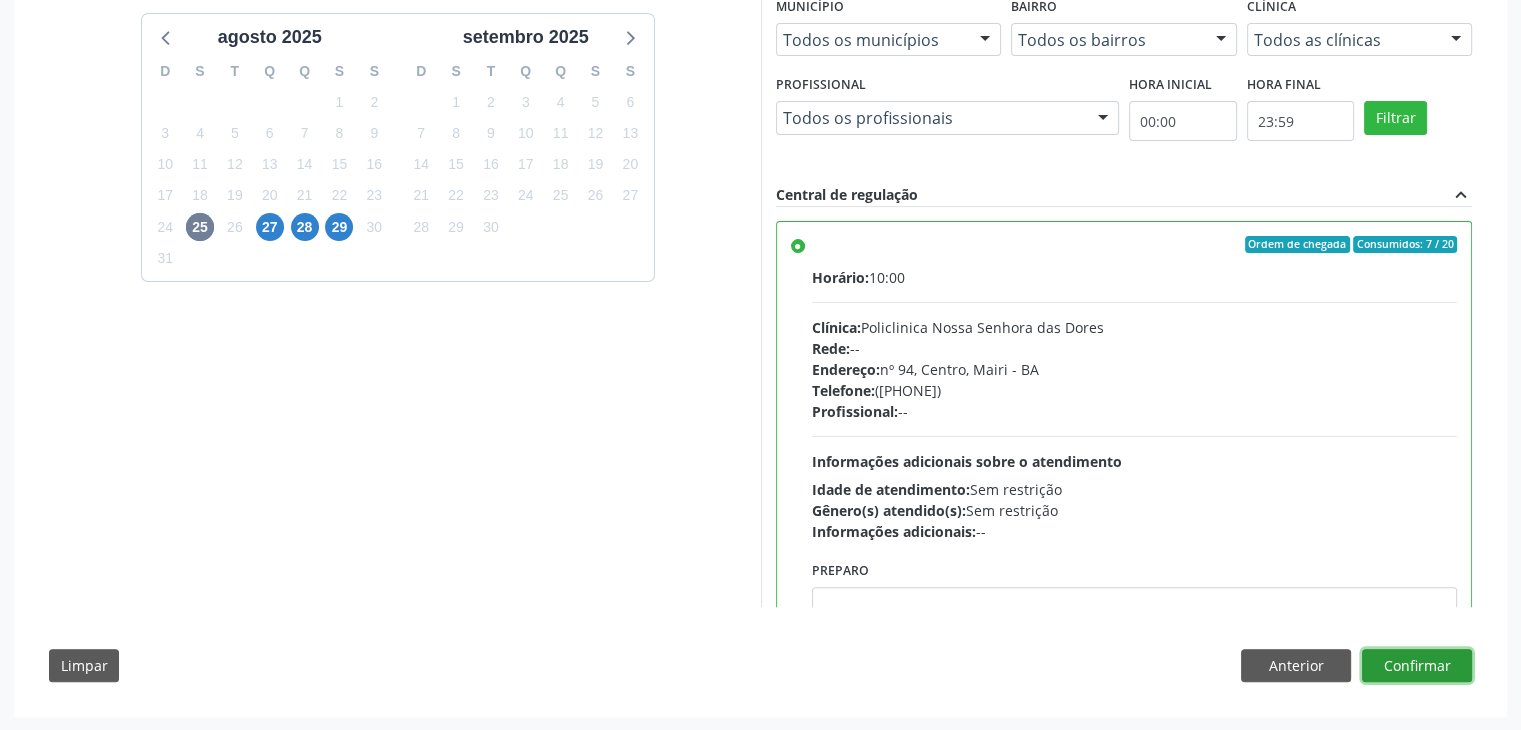click on "Confirmar" at bounding box center [1417, 666] 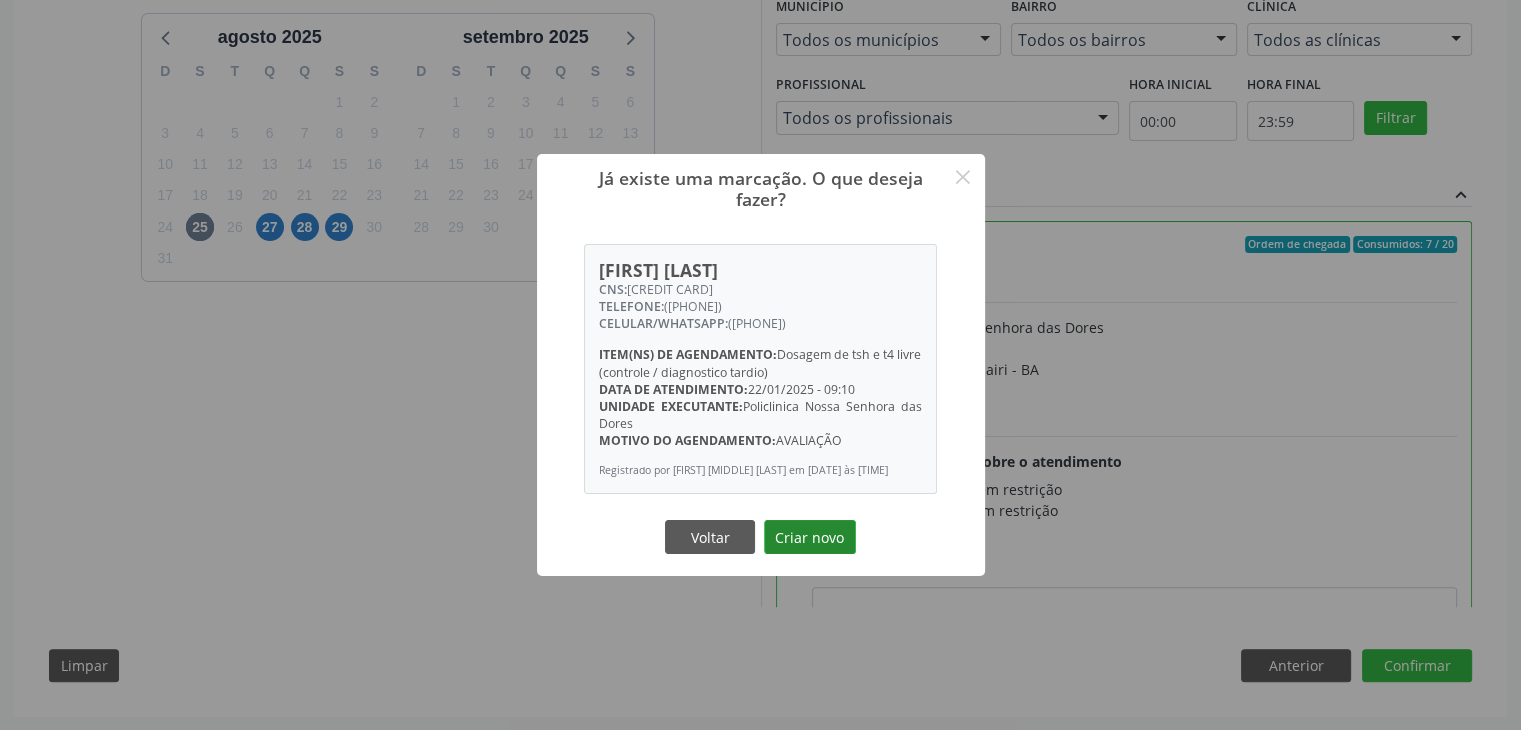click on "Criar novo" at bounding box center [810, 537] 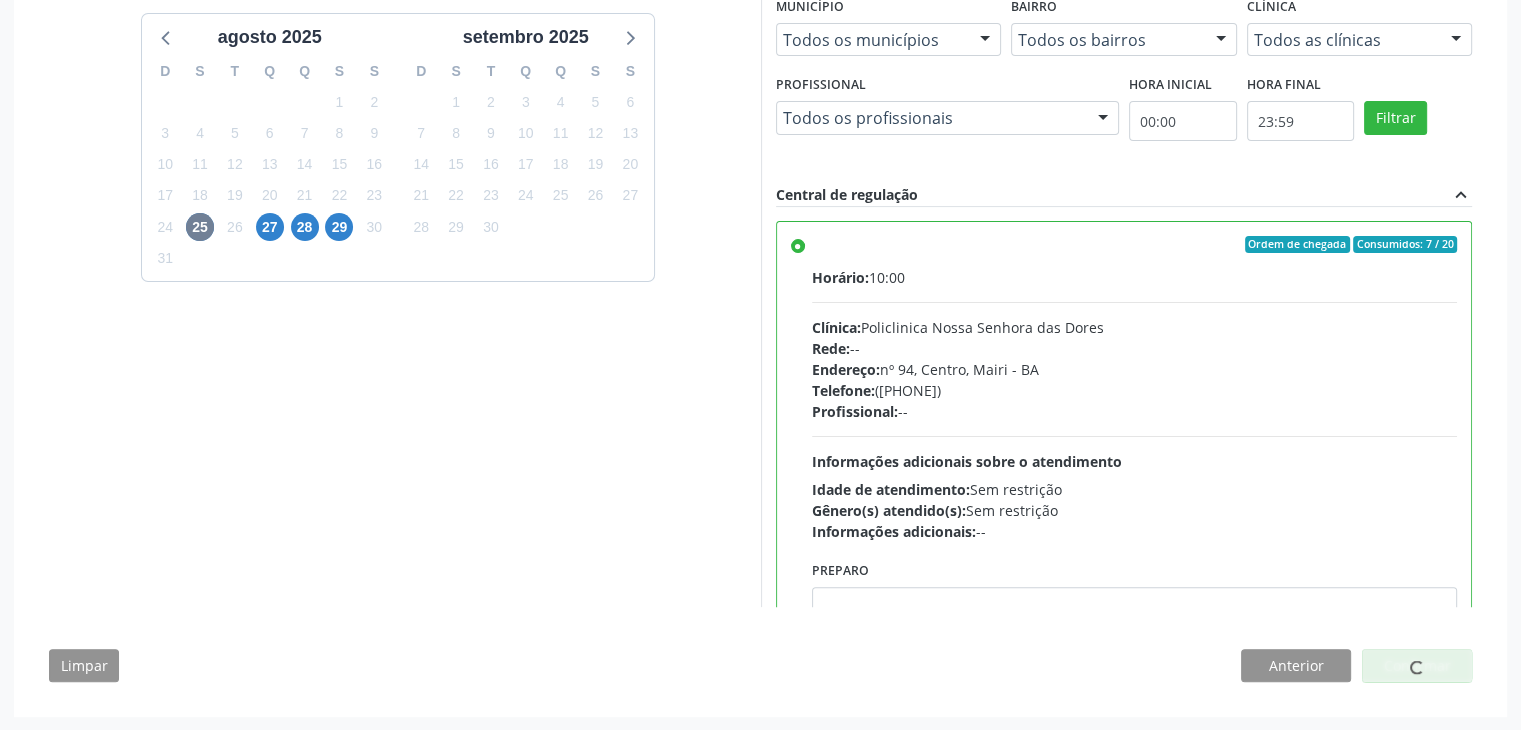 scroll, scrollTop: 0, scrollLeft: 0, axis: both 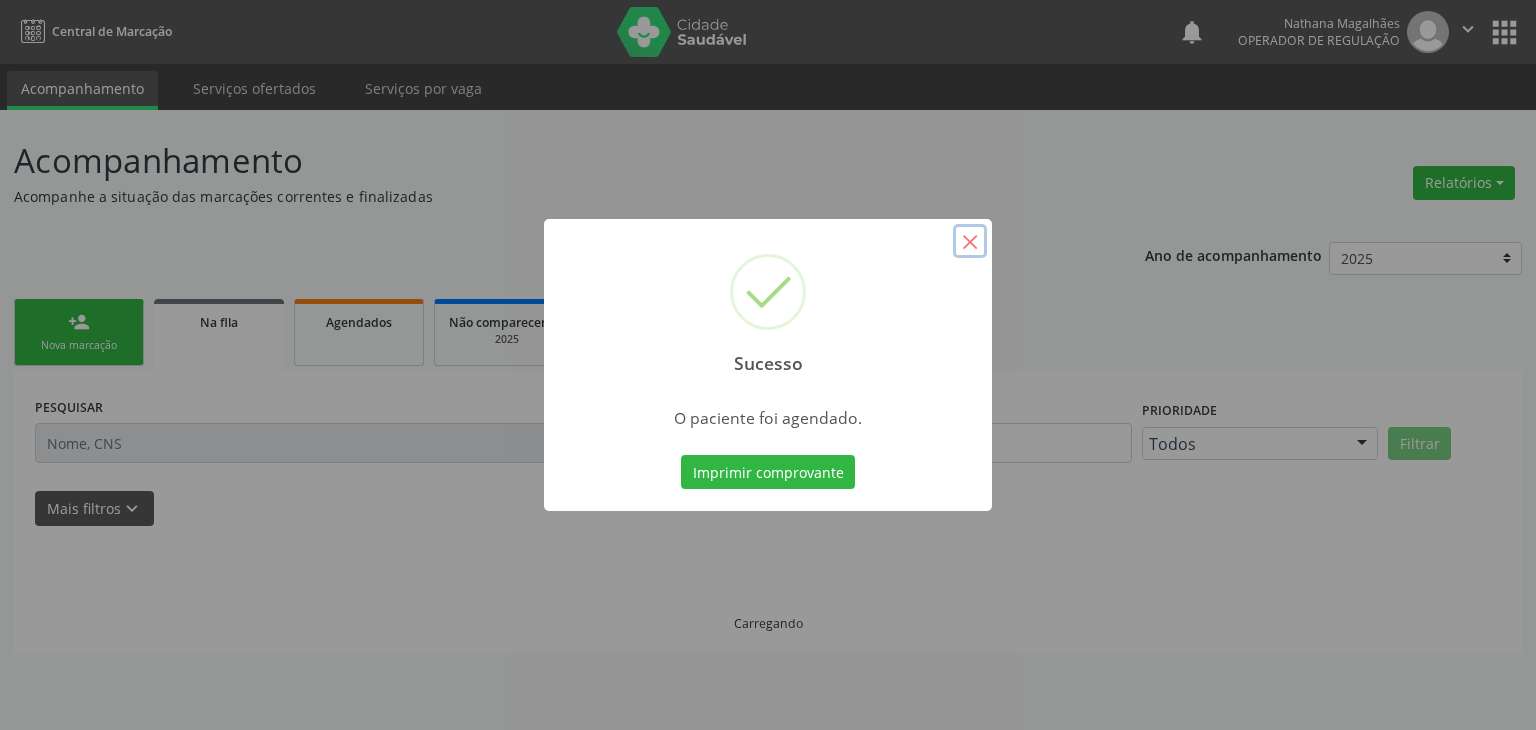 click on "×" at bounding box center (970, 241) 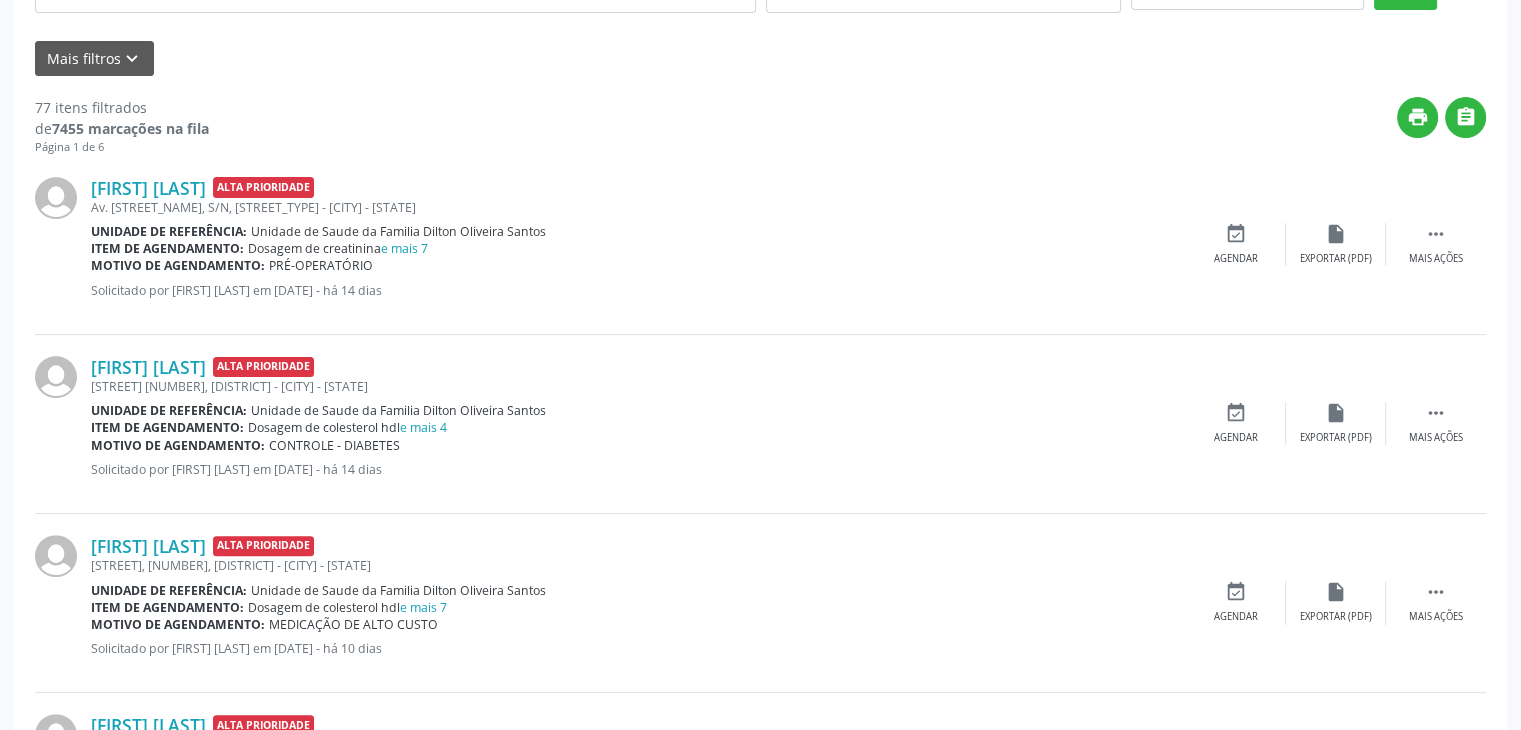 scroll, scrollTop: 300, scrollLeft: 0, axis: vertical 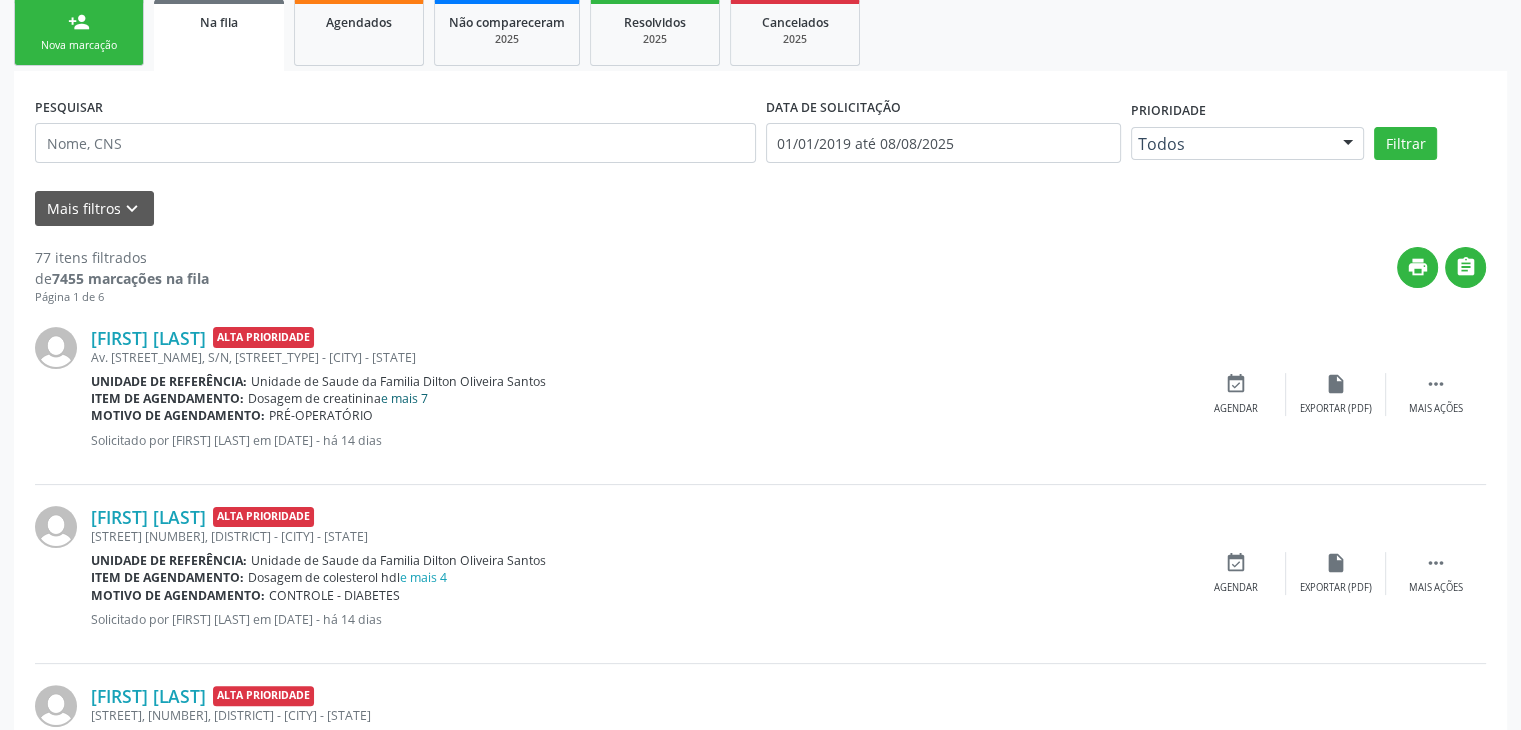 click on "e mais 7" at bounding box center (404, 398) 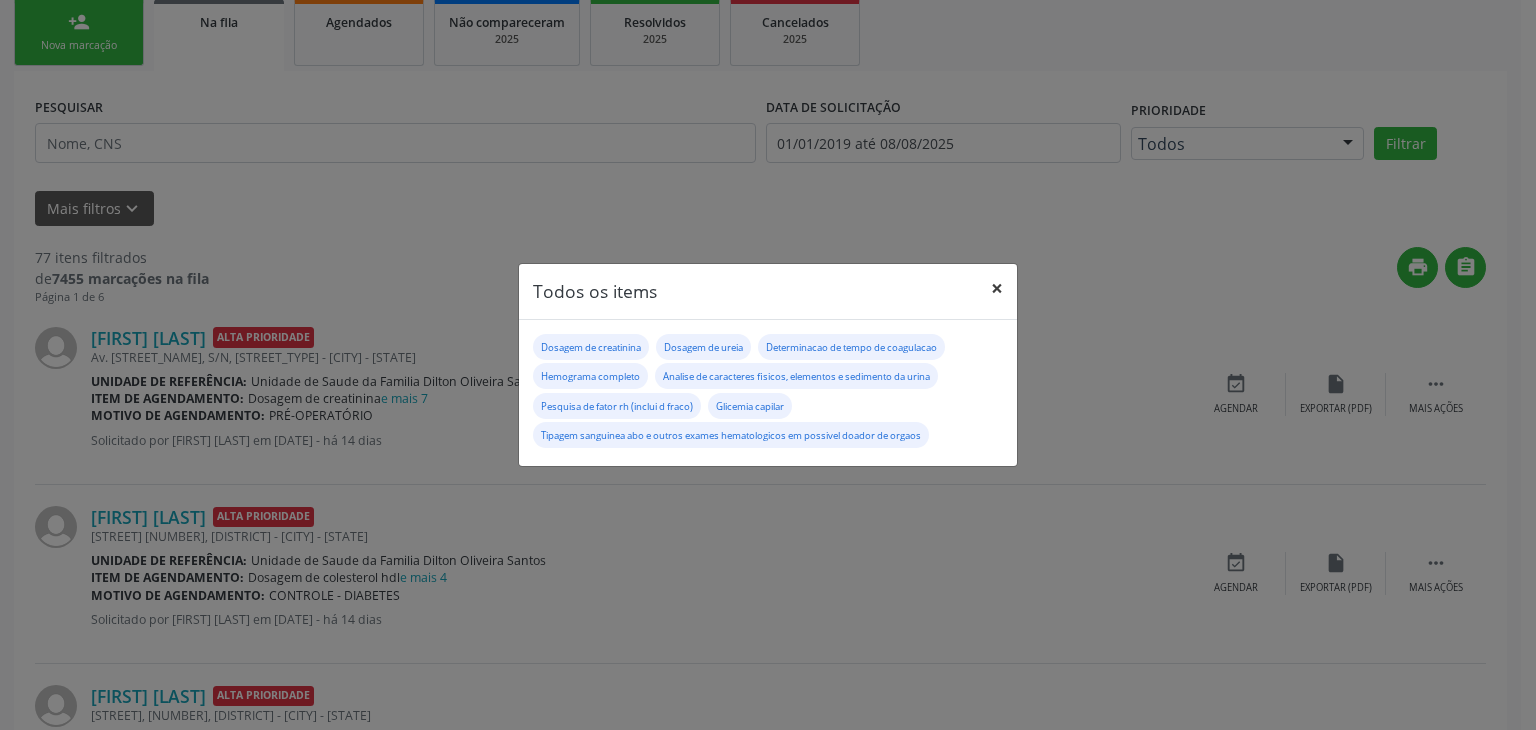 click on "×" at bounding box center [997, 288] 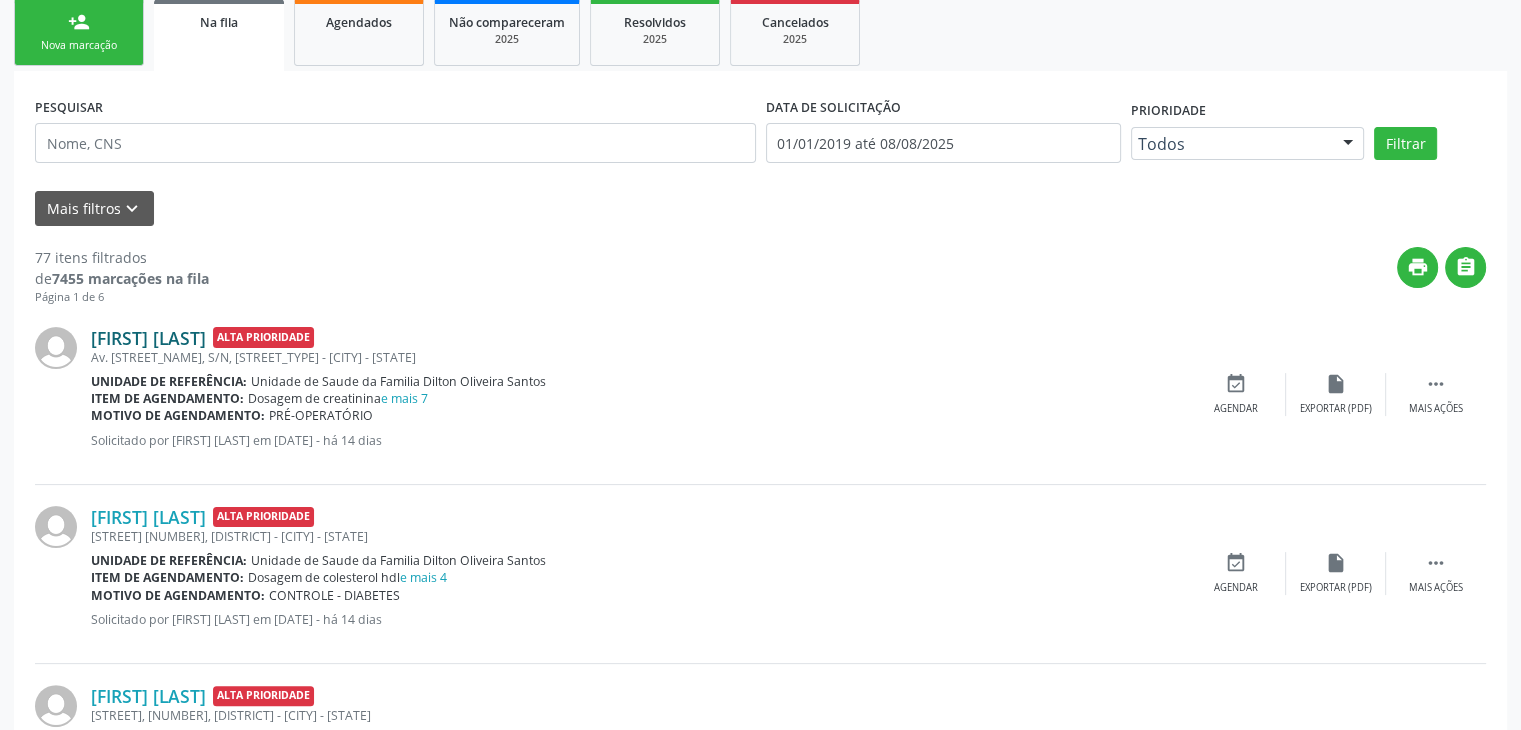 click on "Luize Mascarenhas Cerqueira" at bounding box center (148, 338) 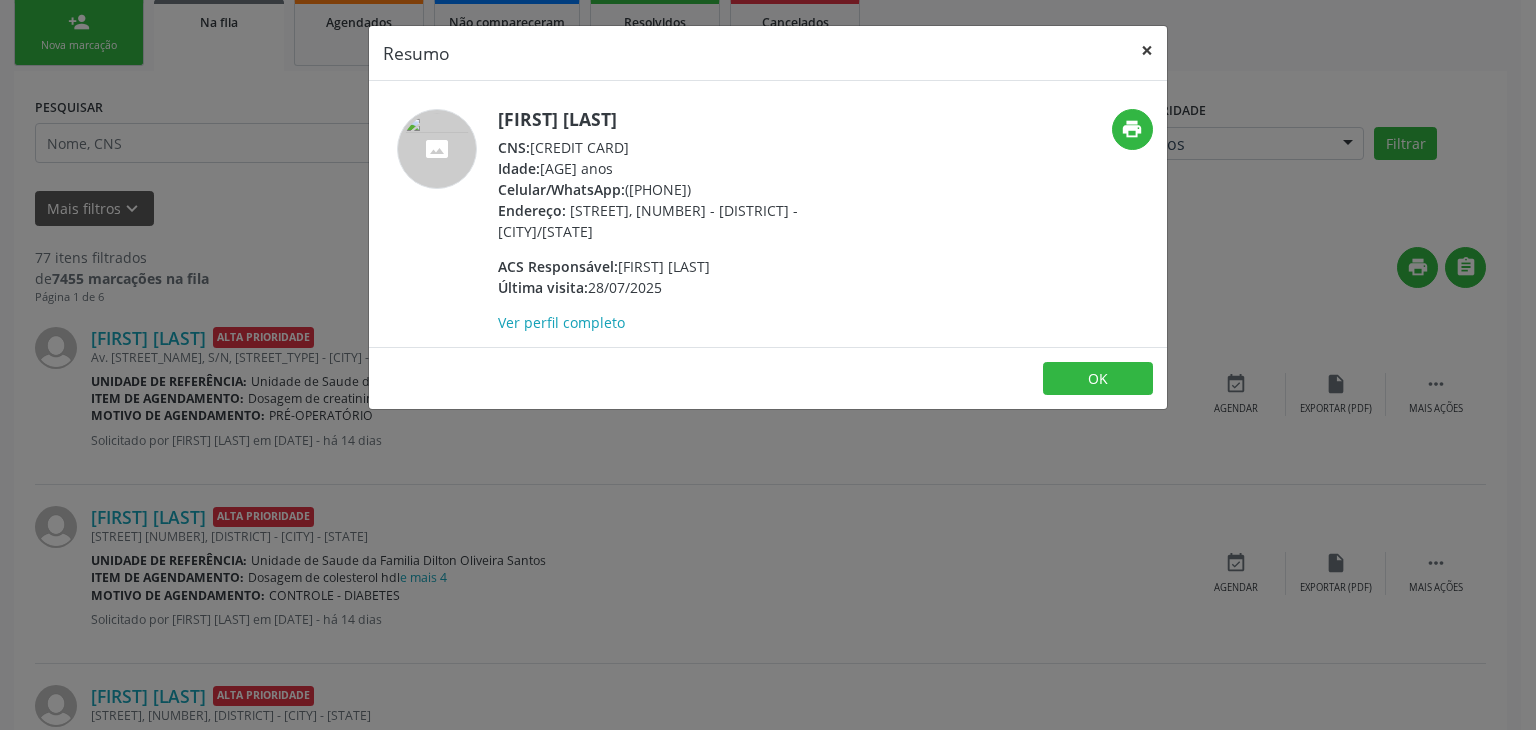 click on "×" at bounding box center (1147, 50) 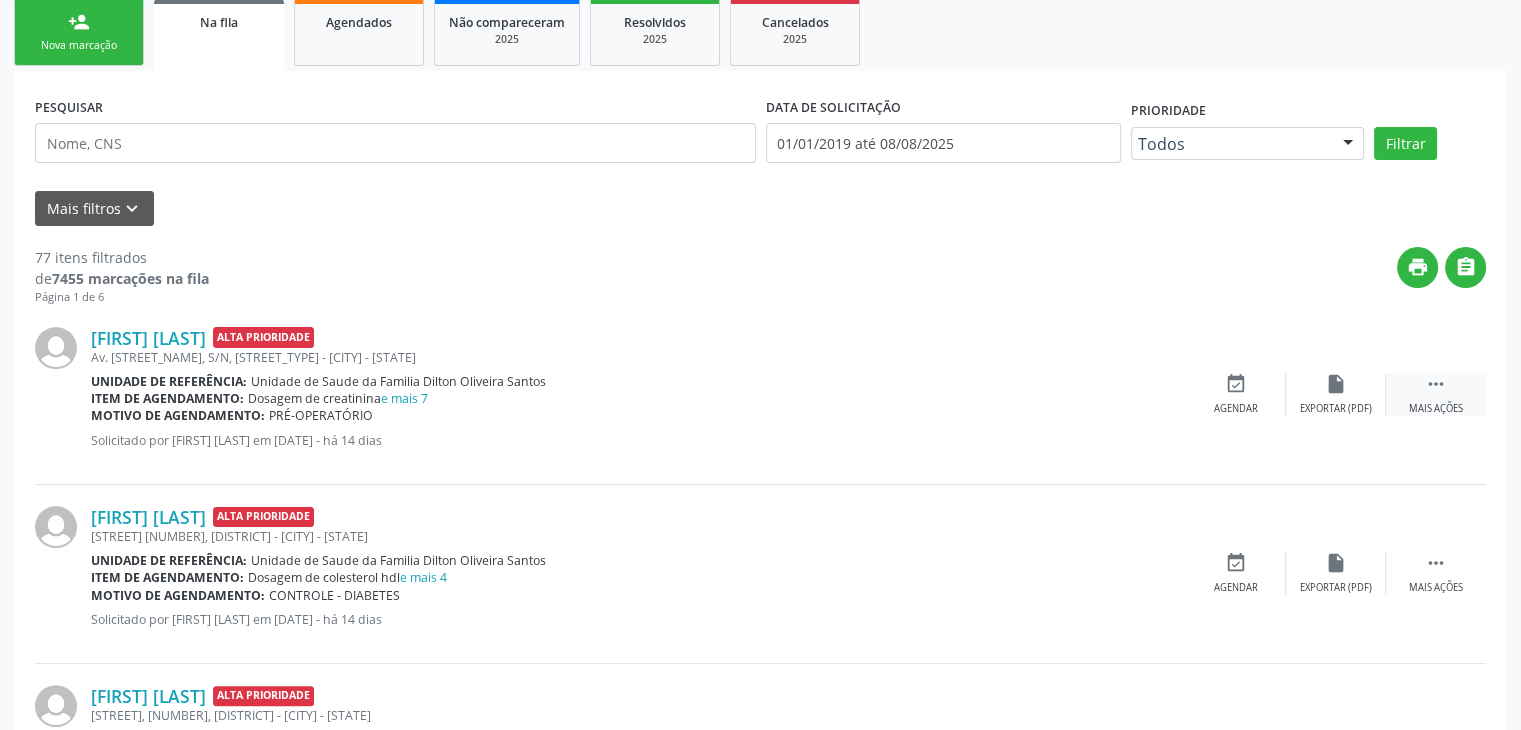 click on "Mais ações" at bounding box center (1436, 409) 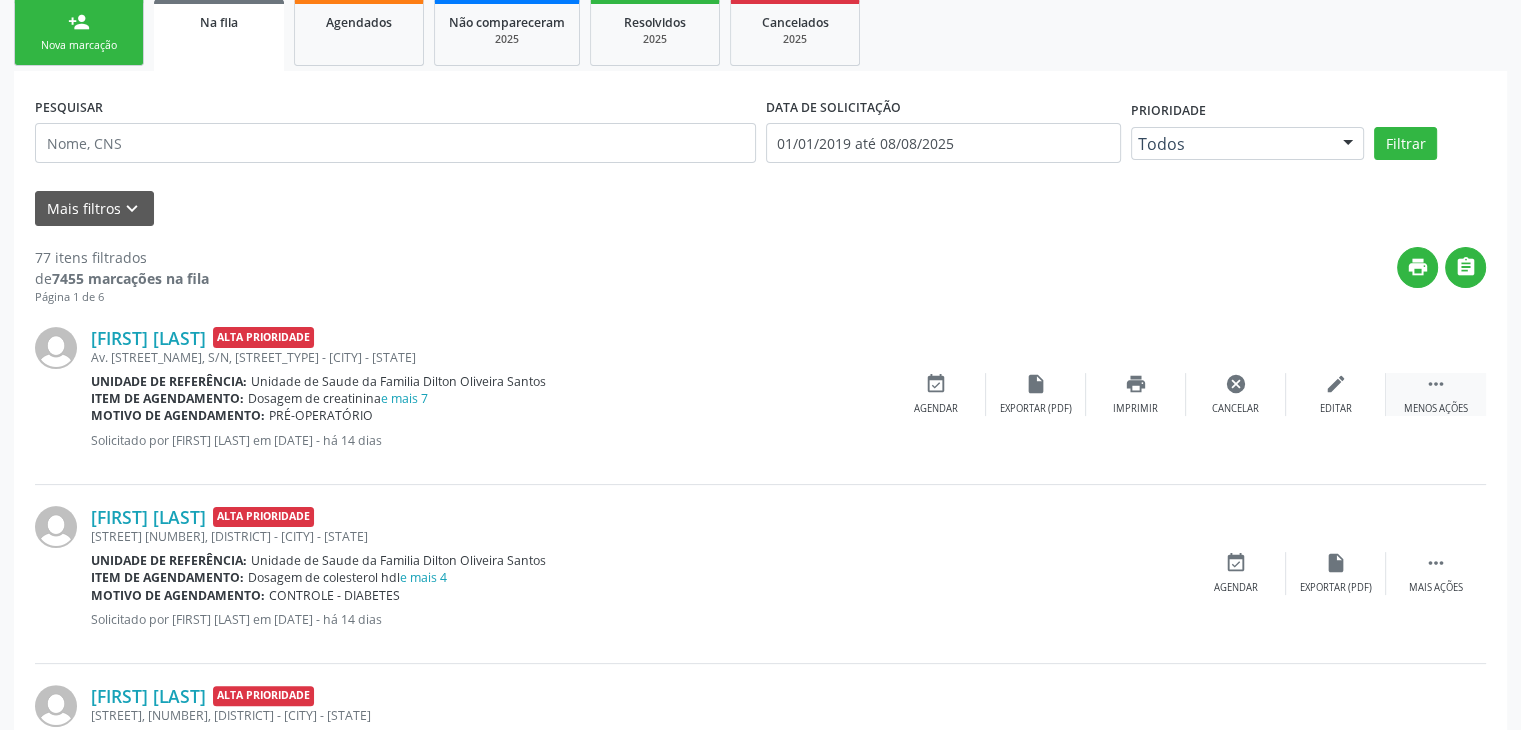 click on "edit
Editar" at bounding box center (1336, 394) 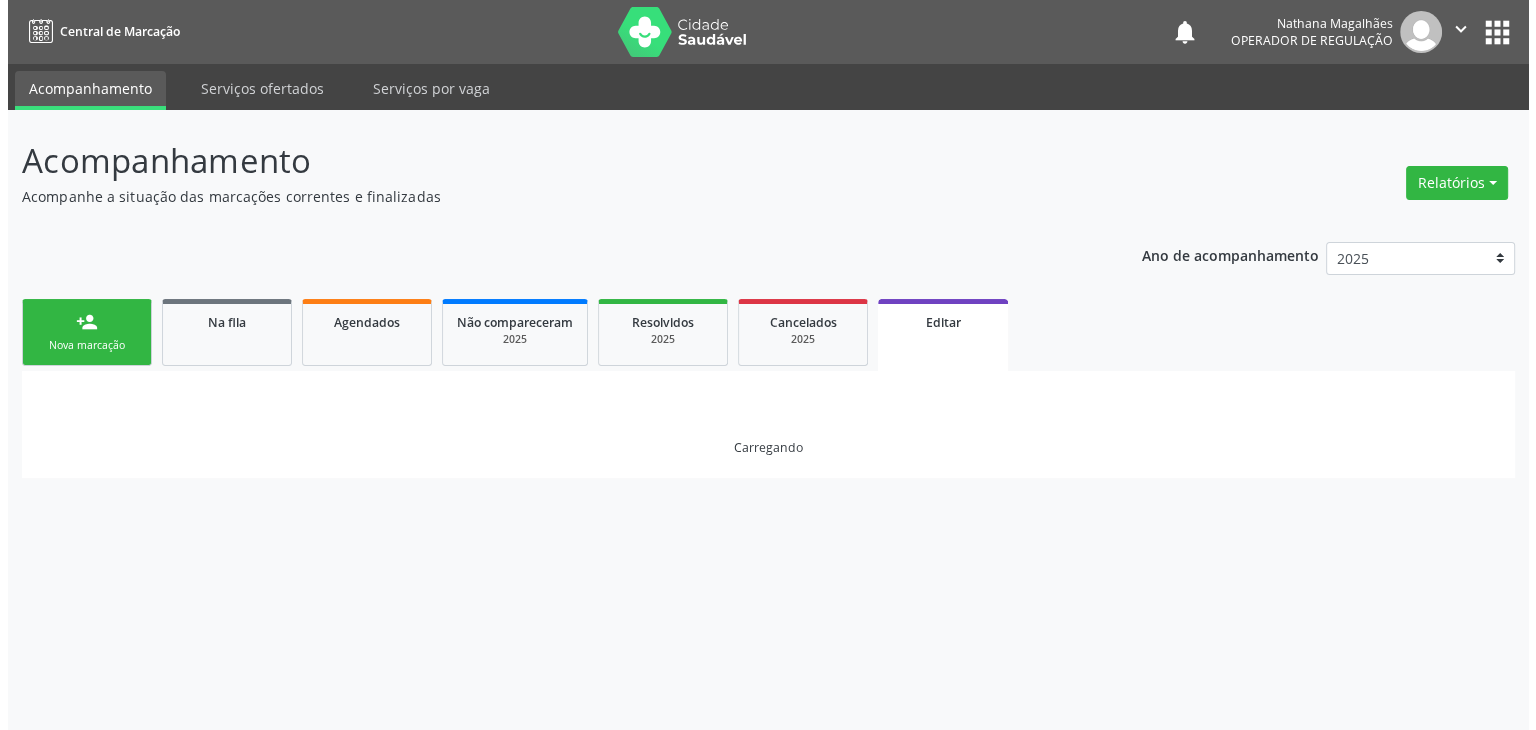 scroll, scrollTop: 0, scrollLeft: 0, axis: both 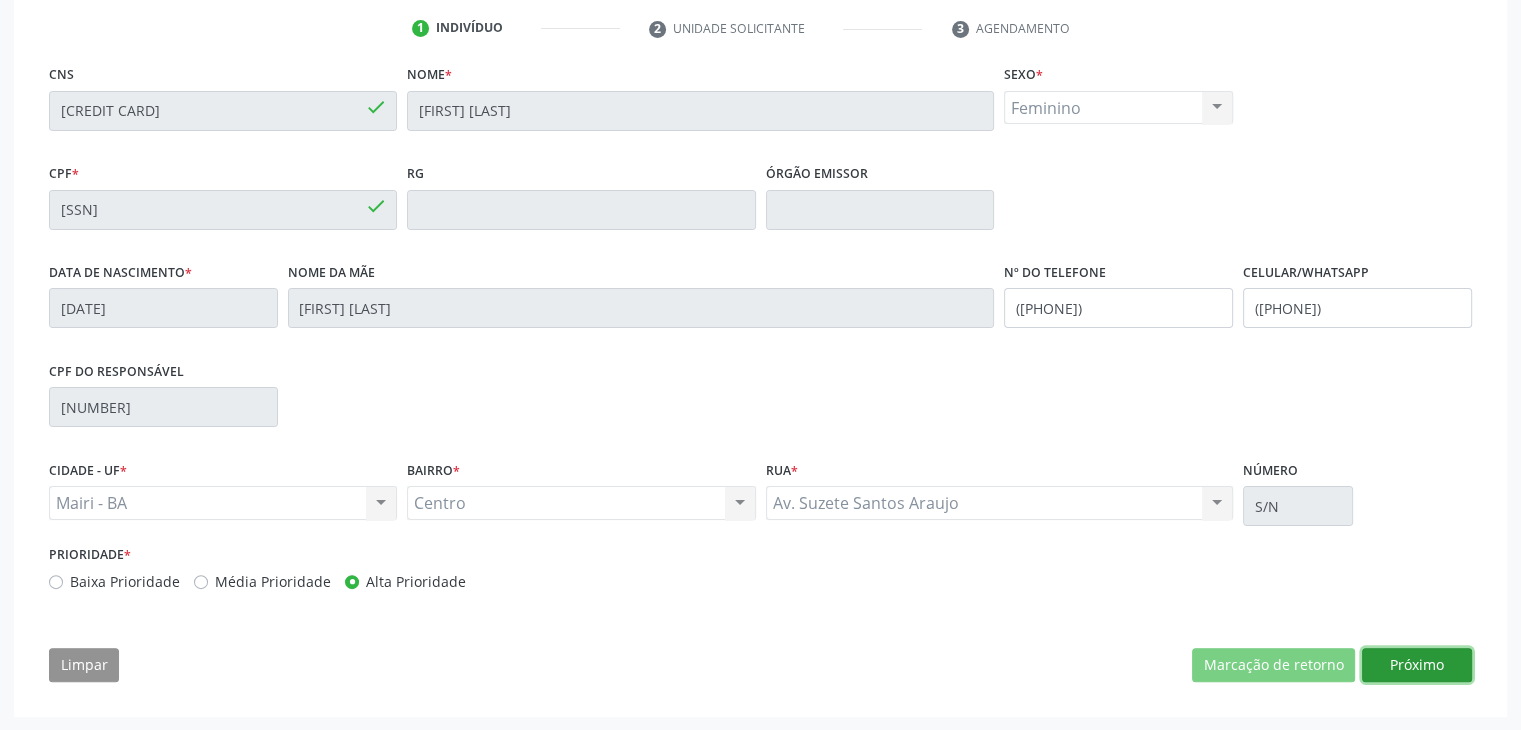 click on "Próximo" at bounding box center [1417, 665] 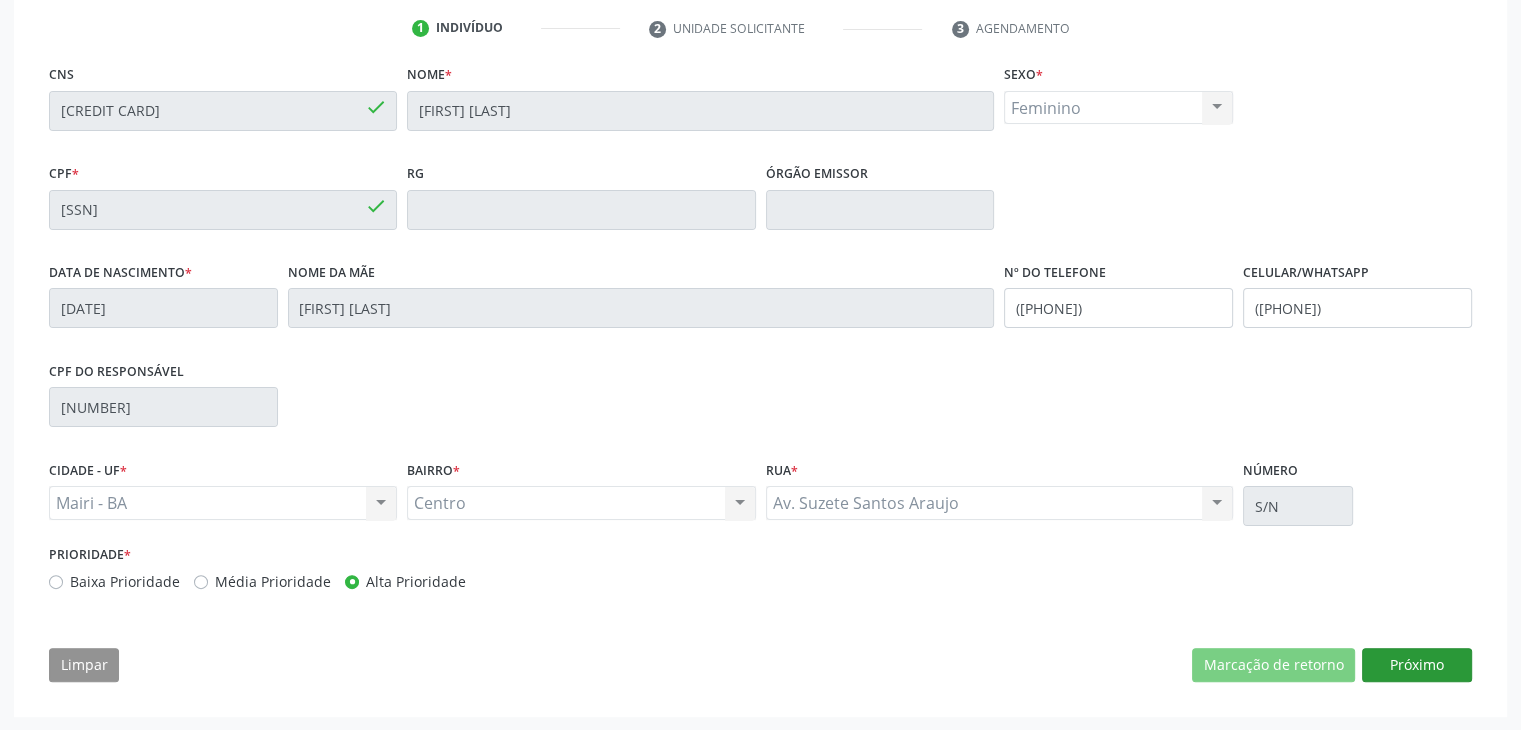 scroll, scrollTop: 214, scrollLeft: 0, axis: vertical 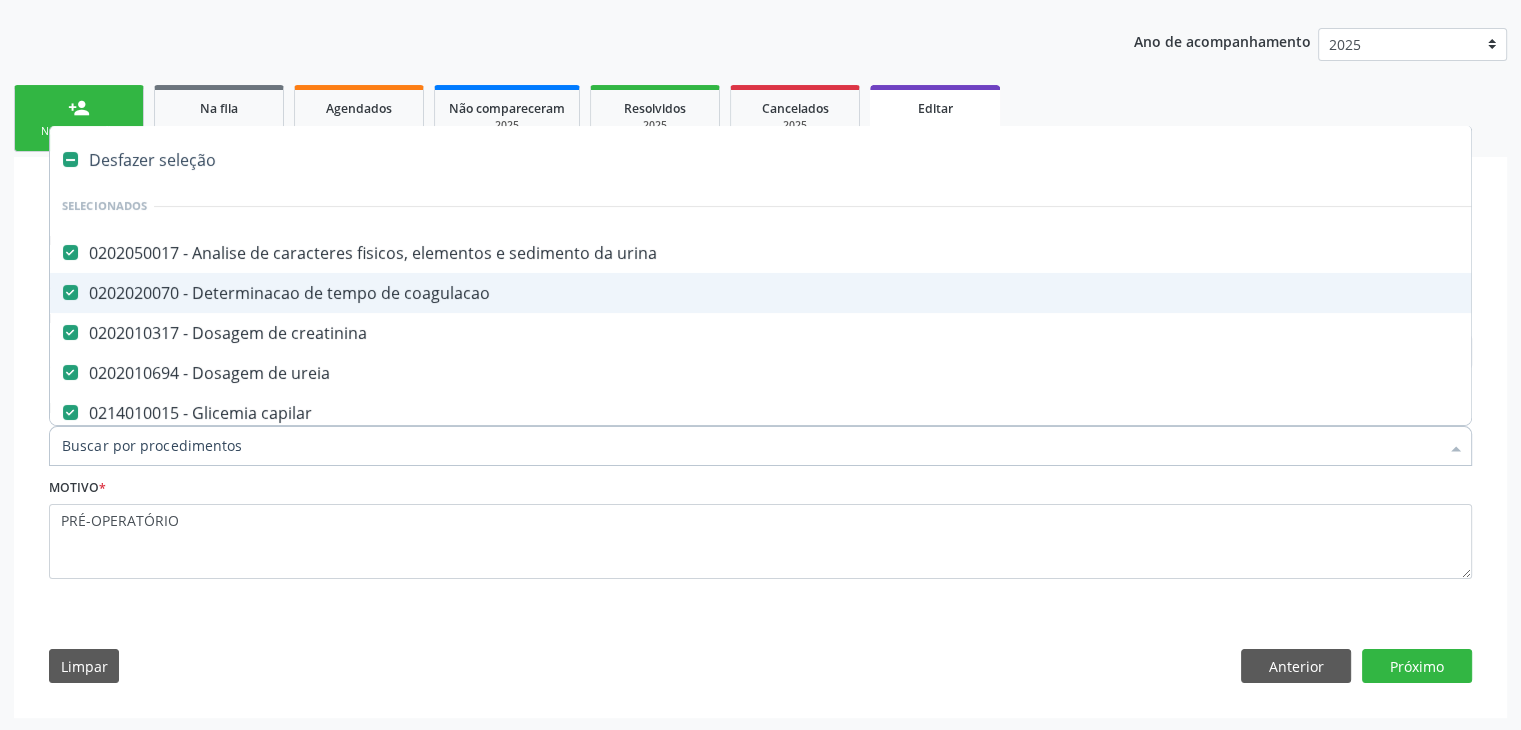 click on "Desfazer seleção" at bounding box center (831, 160) 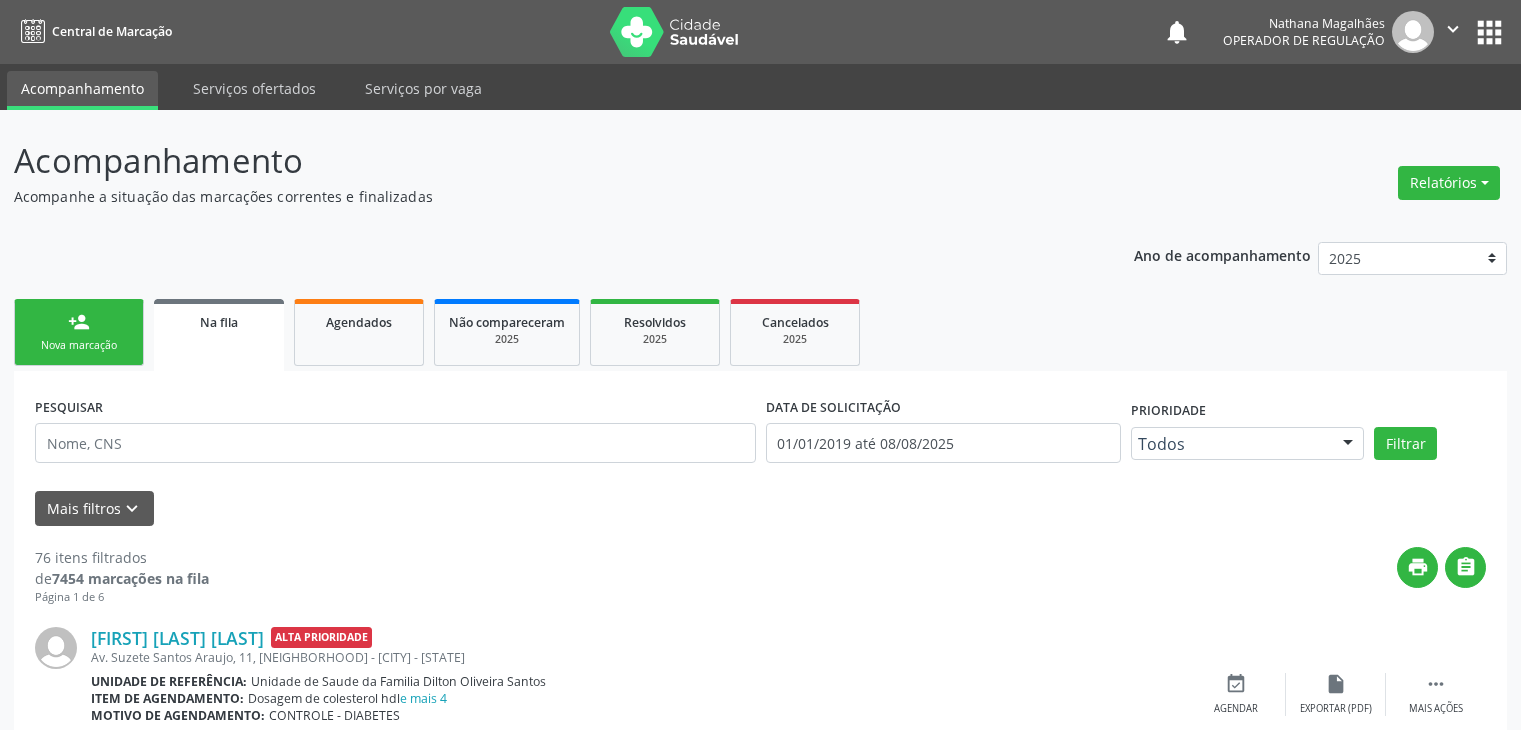click on "e mais 4" at bounding box center [423, 698] 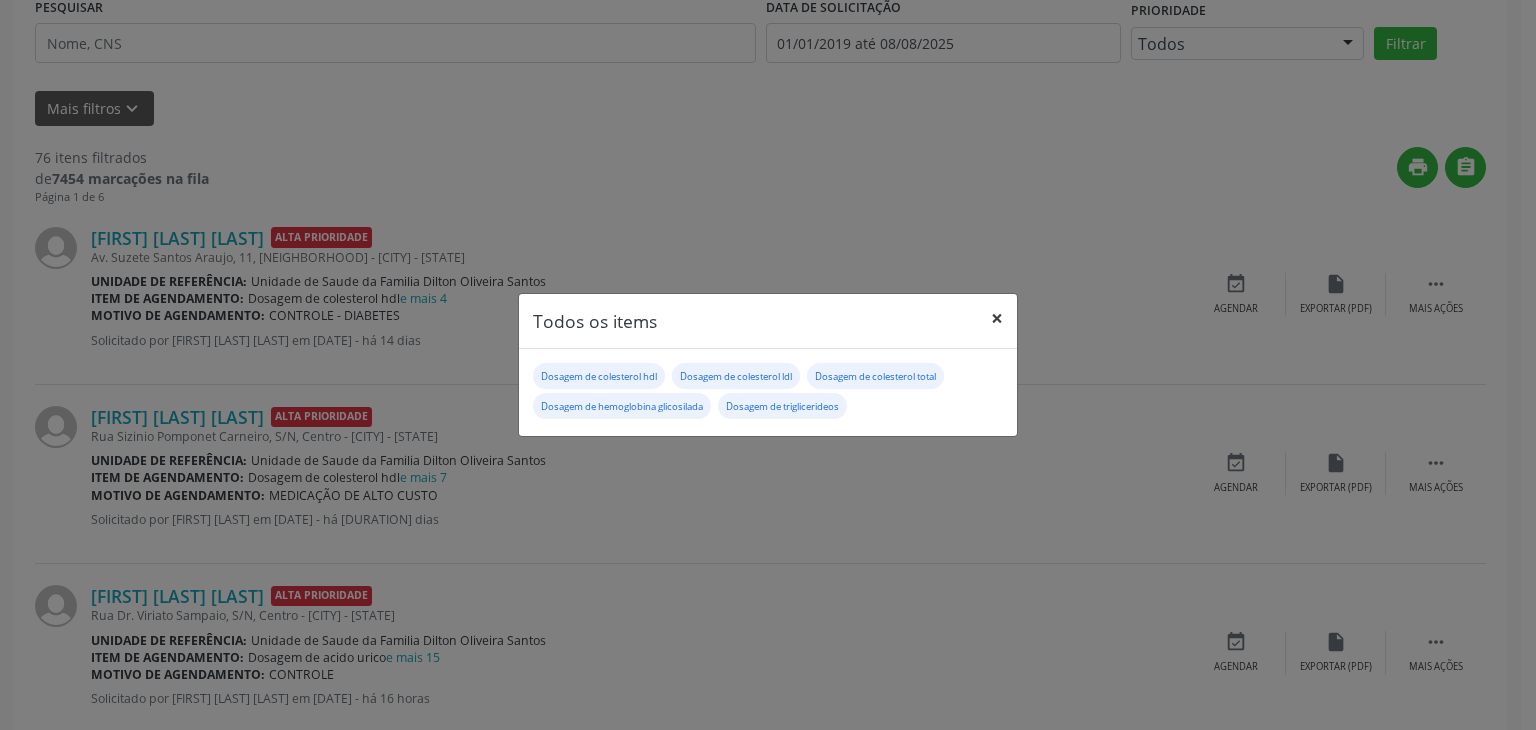 click on "×" at bounding box center [997, 318] 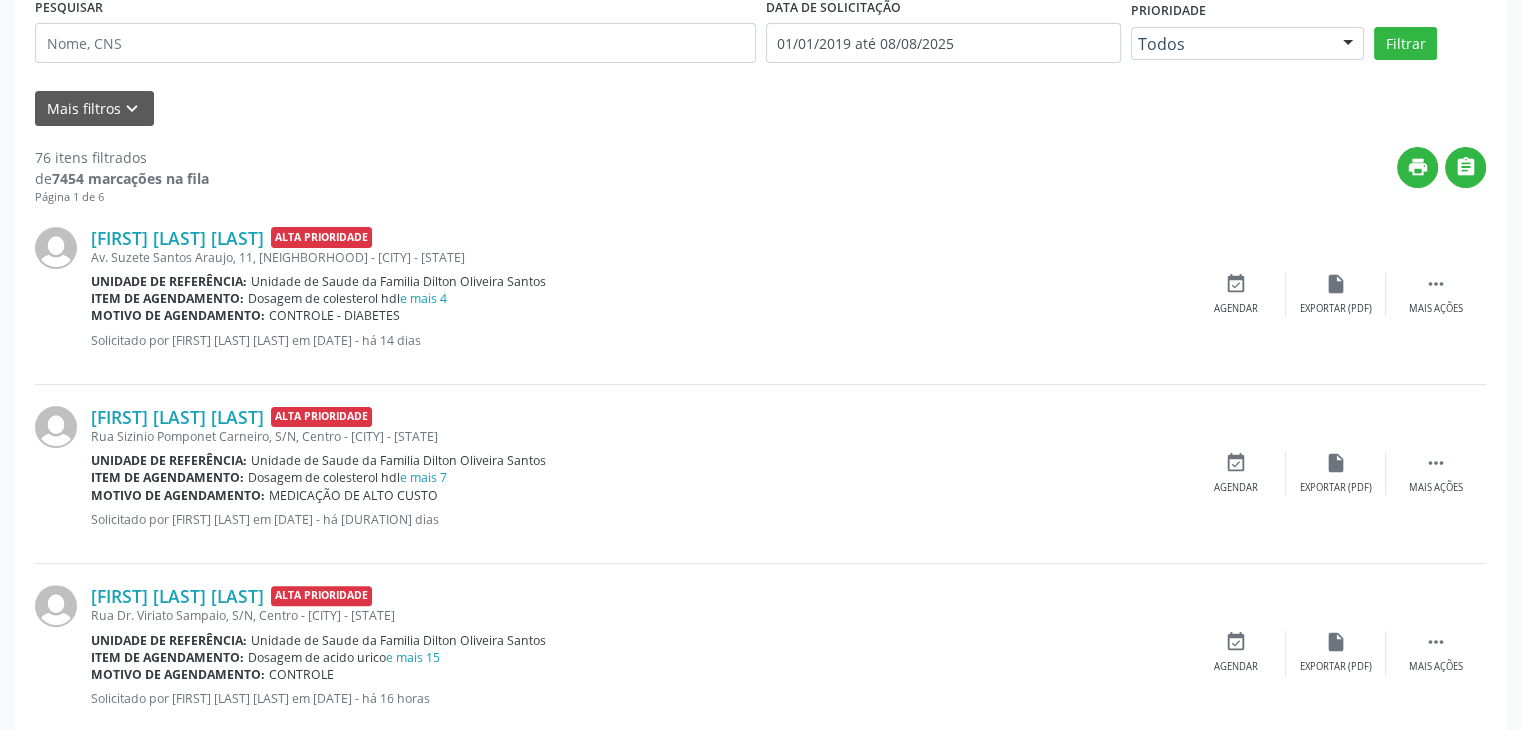 click on "Av. Suzete Santos Araujo, 11, [NEIGHBORHOOD] - [CITY] - [STATE]" at bounding box center (638, 257) 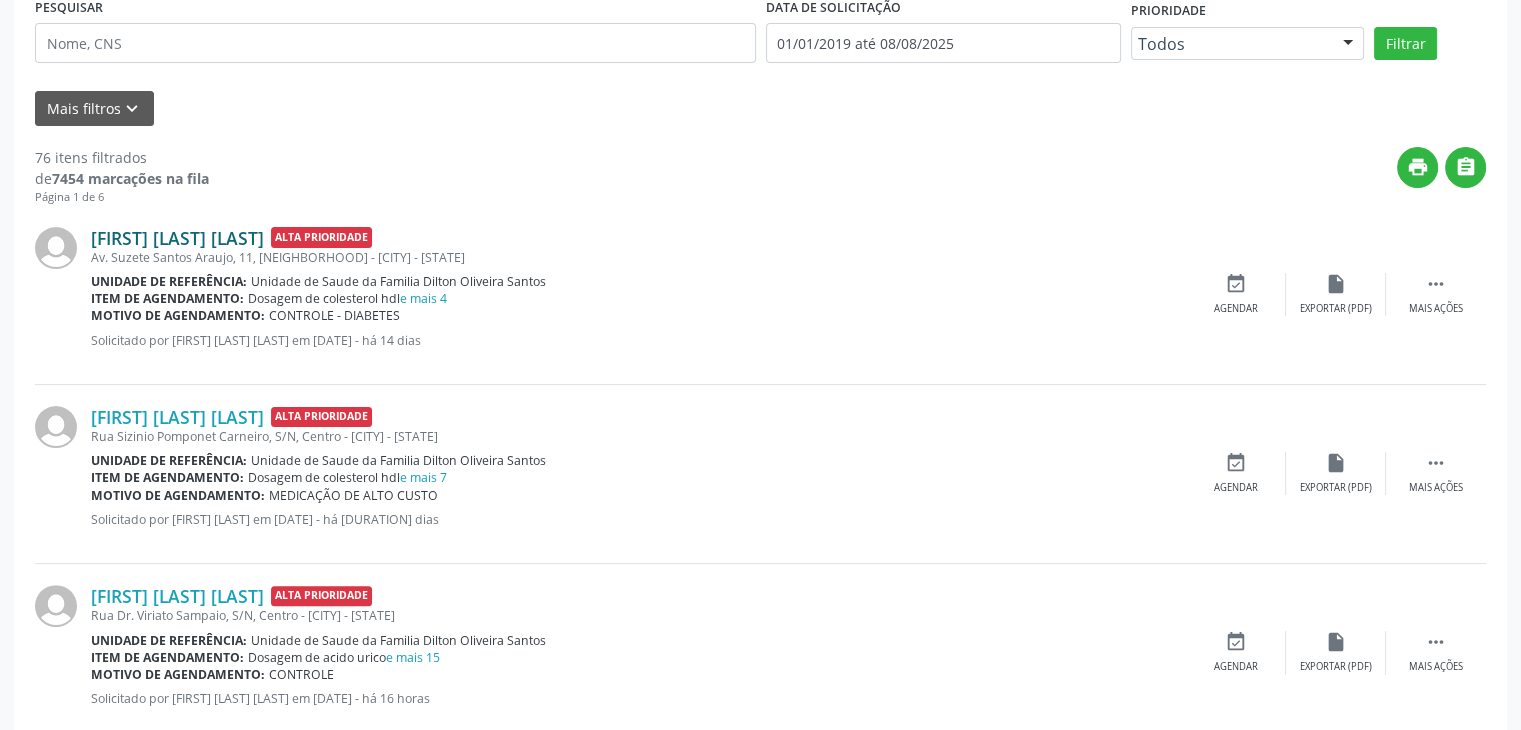 click on "[FIRST] [LAST] [LAST]" at bounding box center [177, 238] 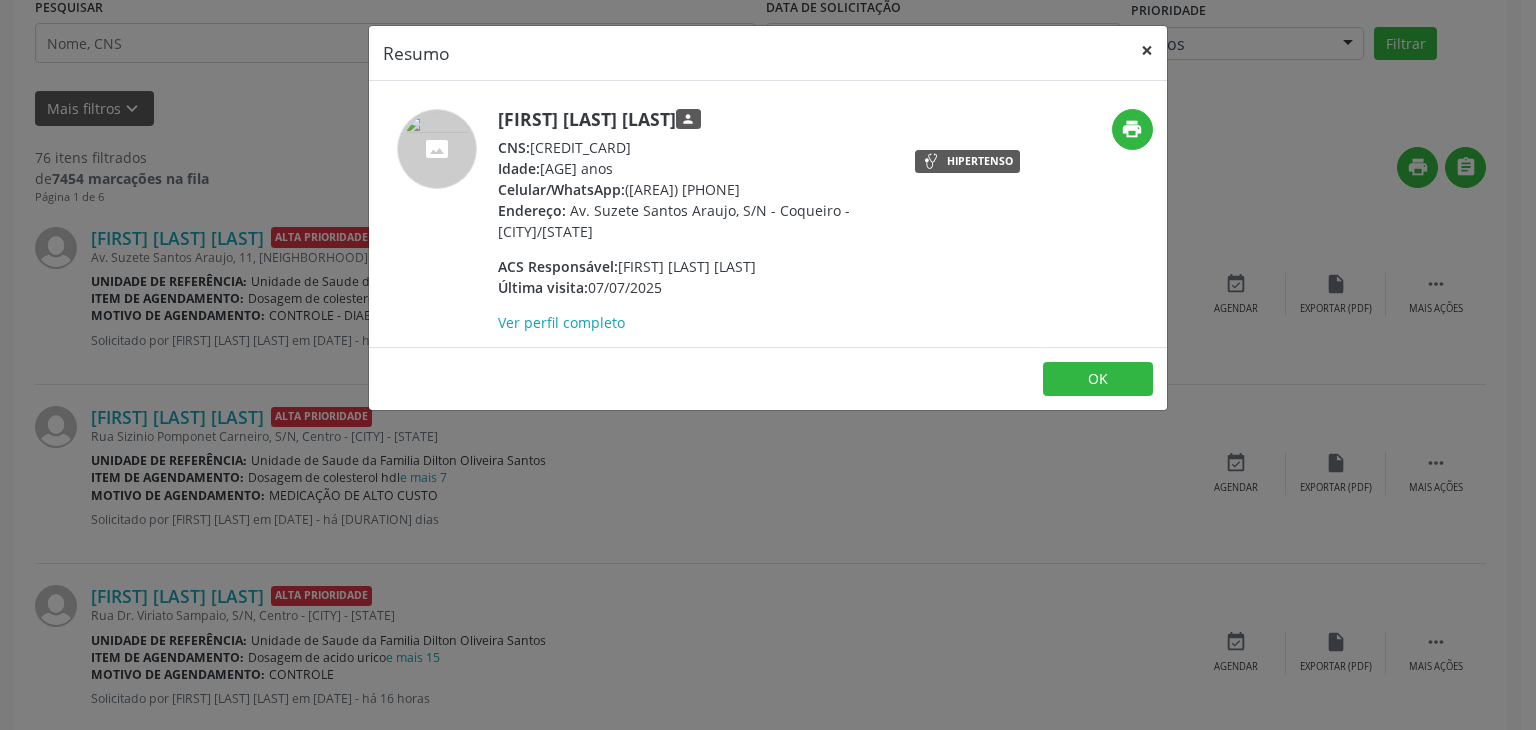 click on "×" at bounding box center (1147, 50) 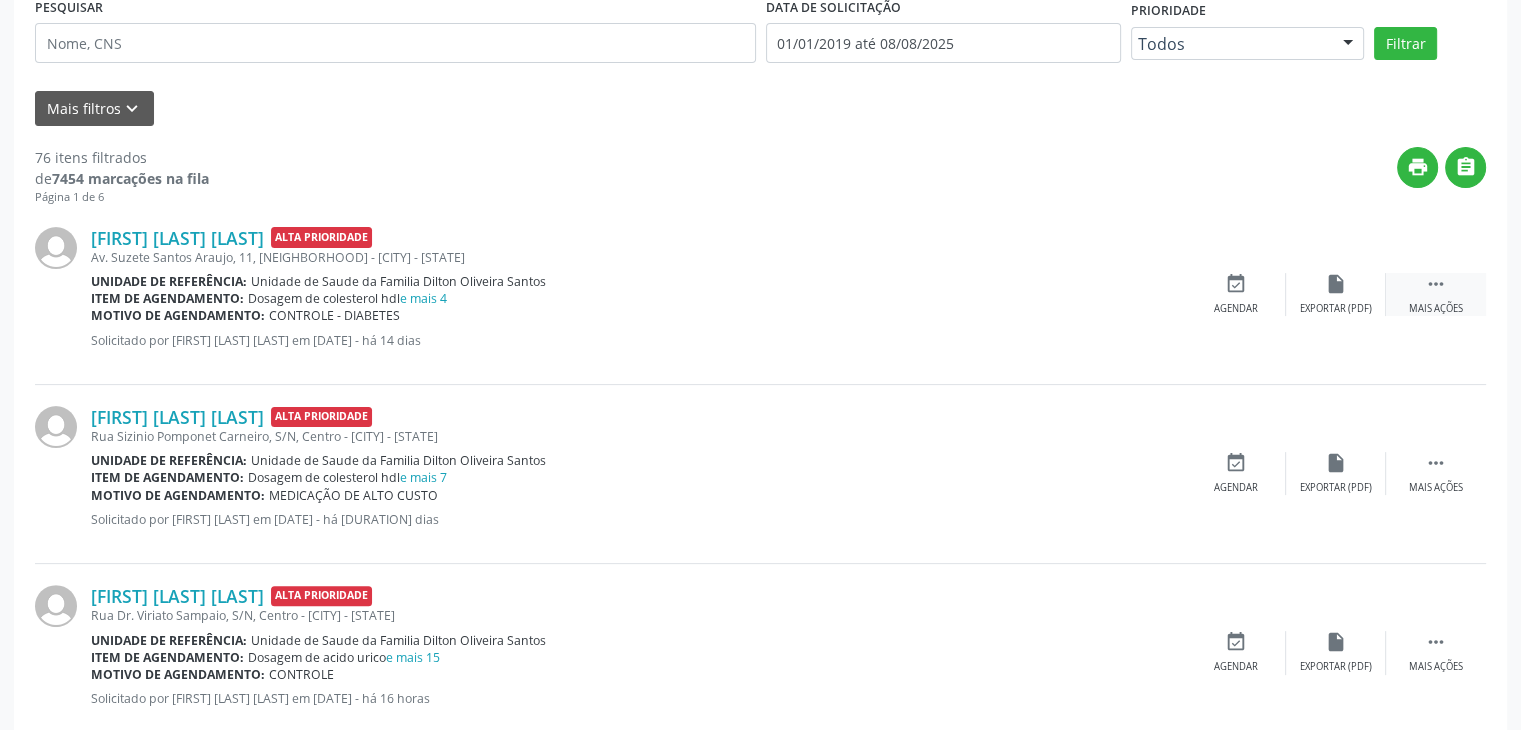 click on "
Mais ações" at bounding box center (1436, 294) 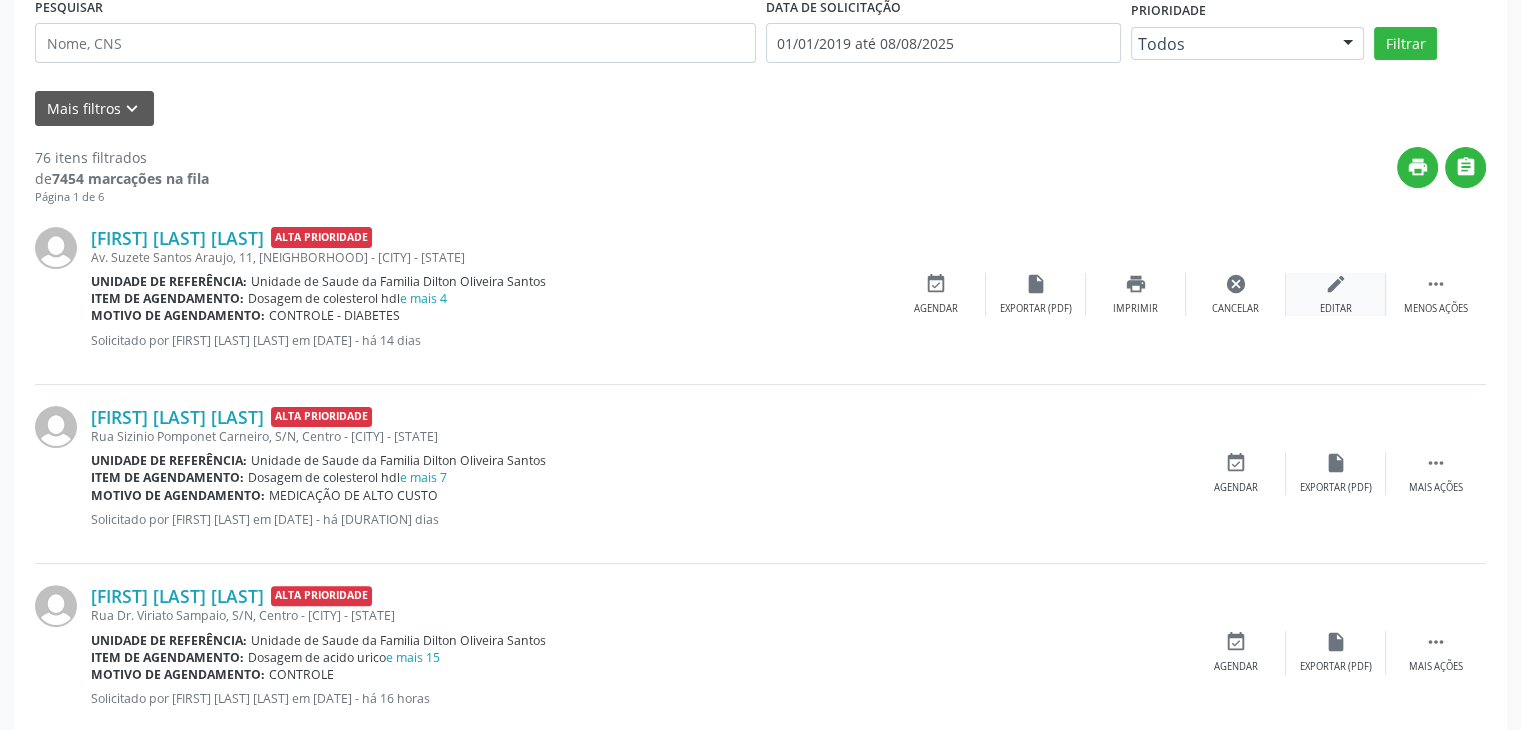 click on "edit
Editar" at bounding box center [1336, 294] 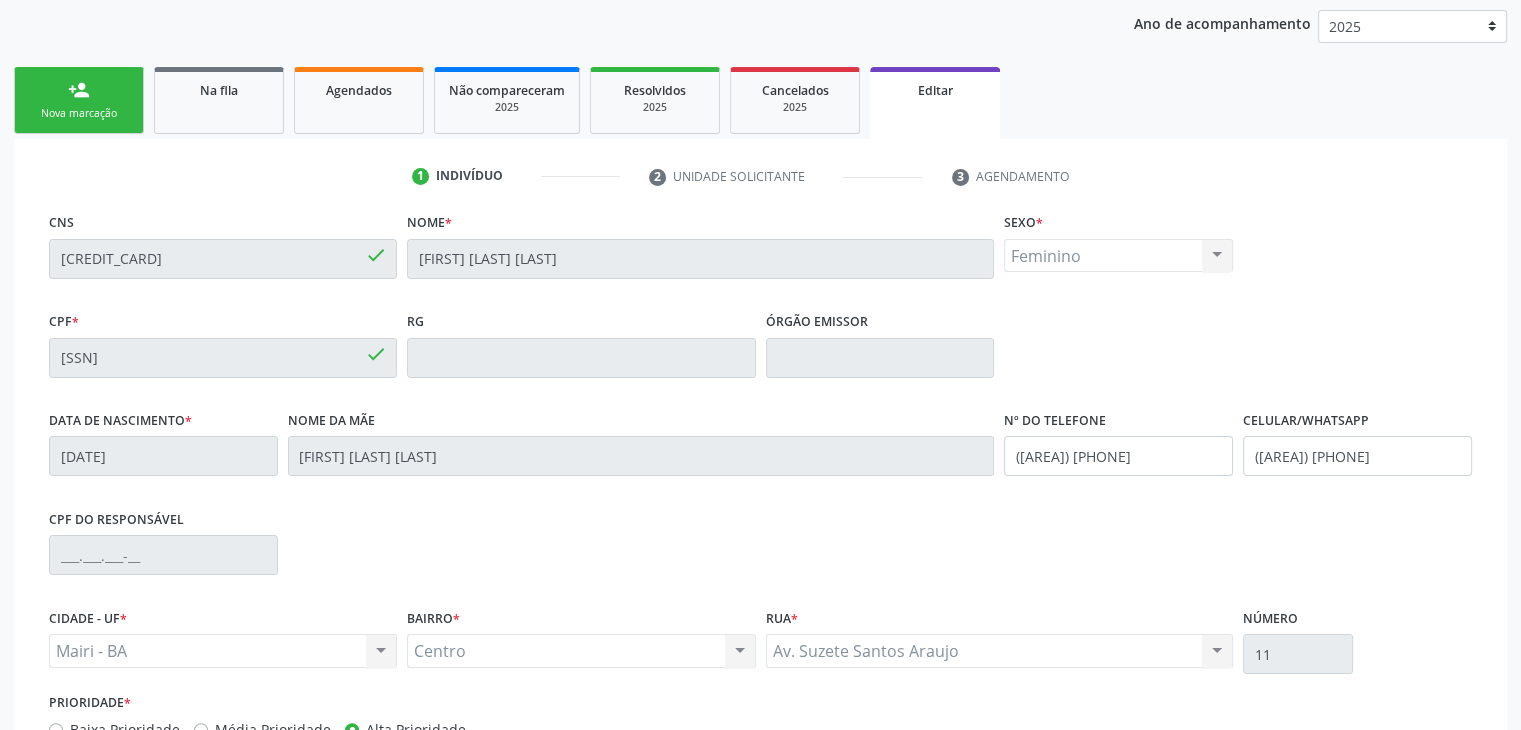 scroll, scrollTop: 380, scrollLeft: 0, axis: vertical 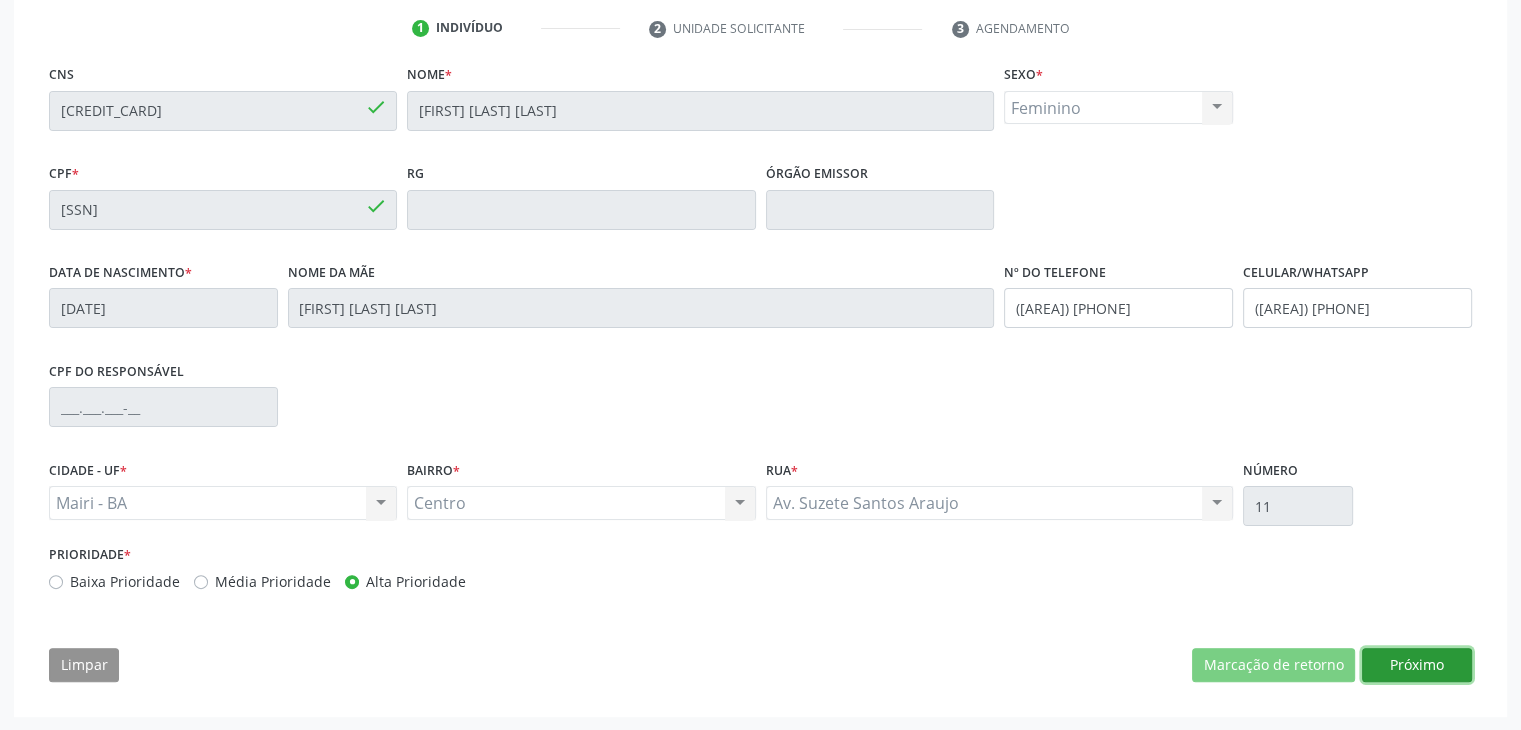click on "Próximo" at bounding box center (1417, 665) 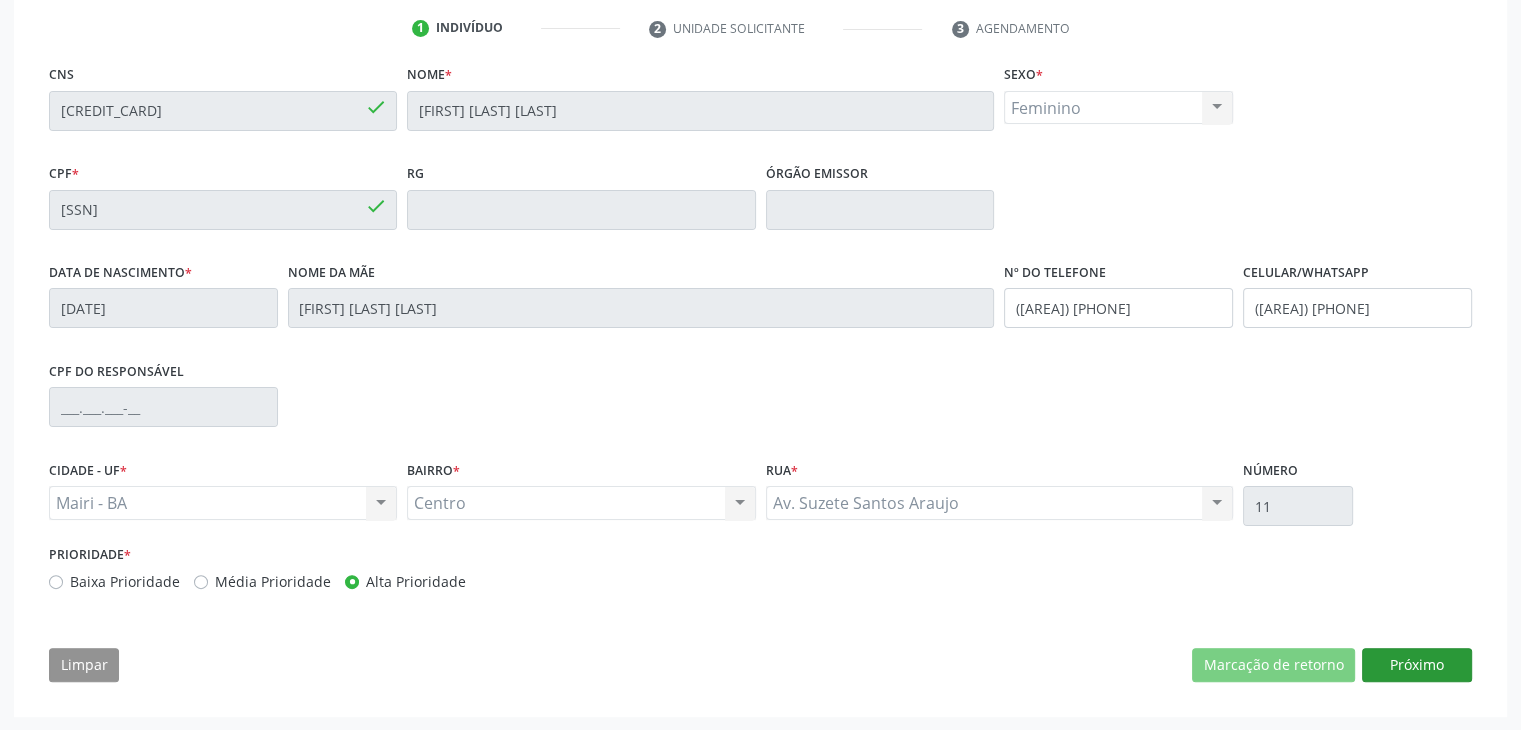 scroll, scrollTop: 200, scrollLeft: 0, axis: vertical 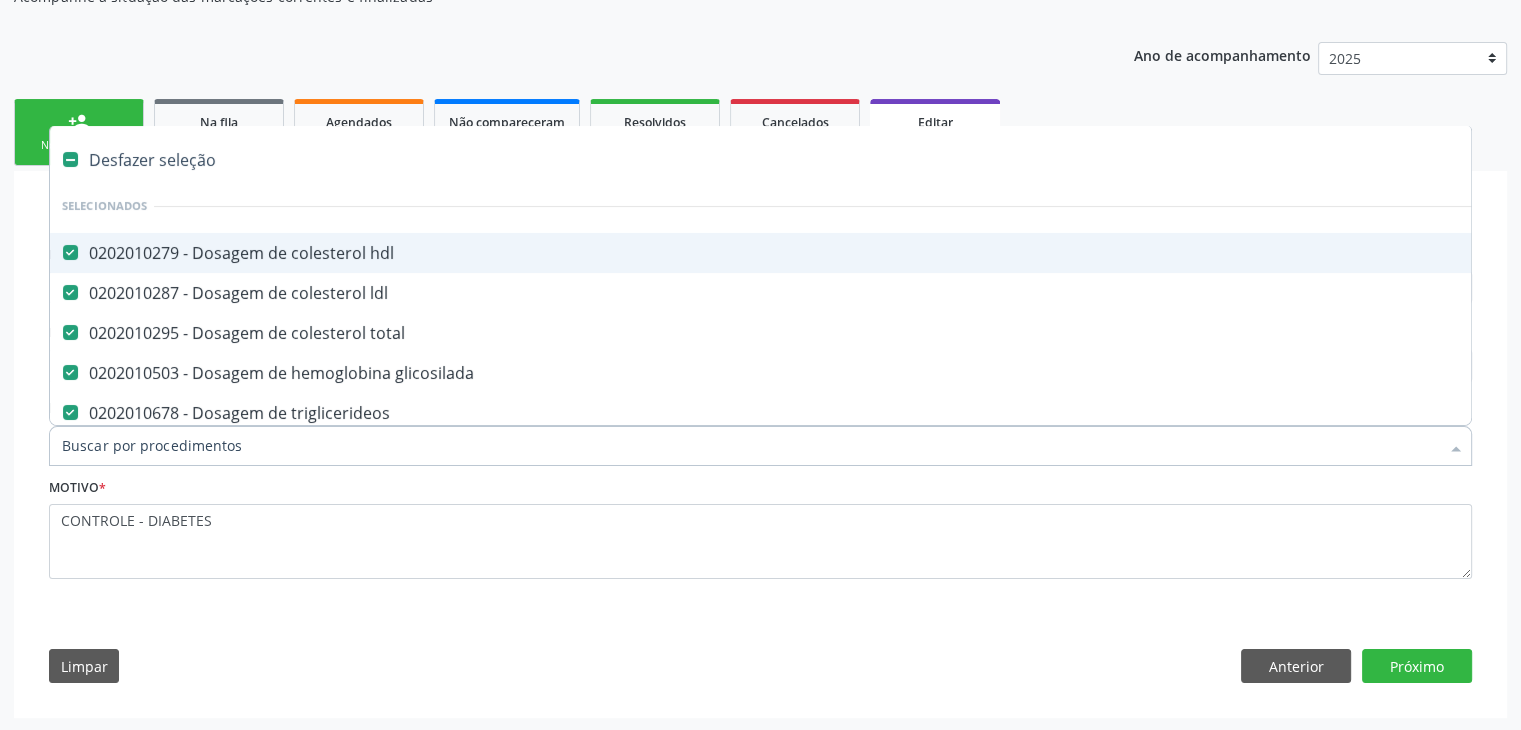 click on "Desfazer seleção" at bounding box center [831, 160] 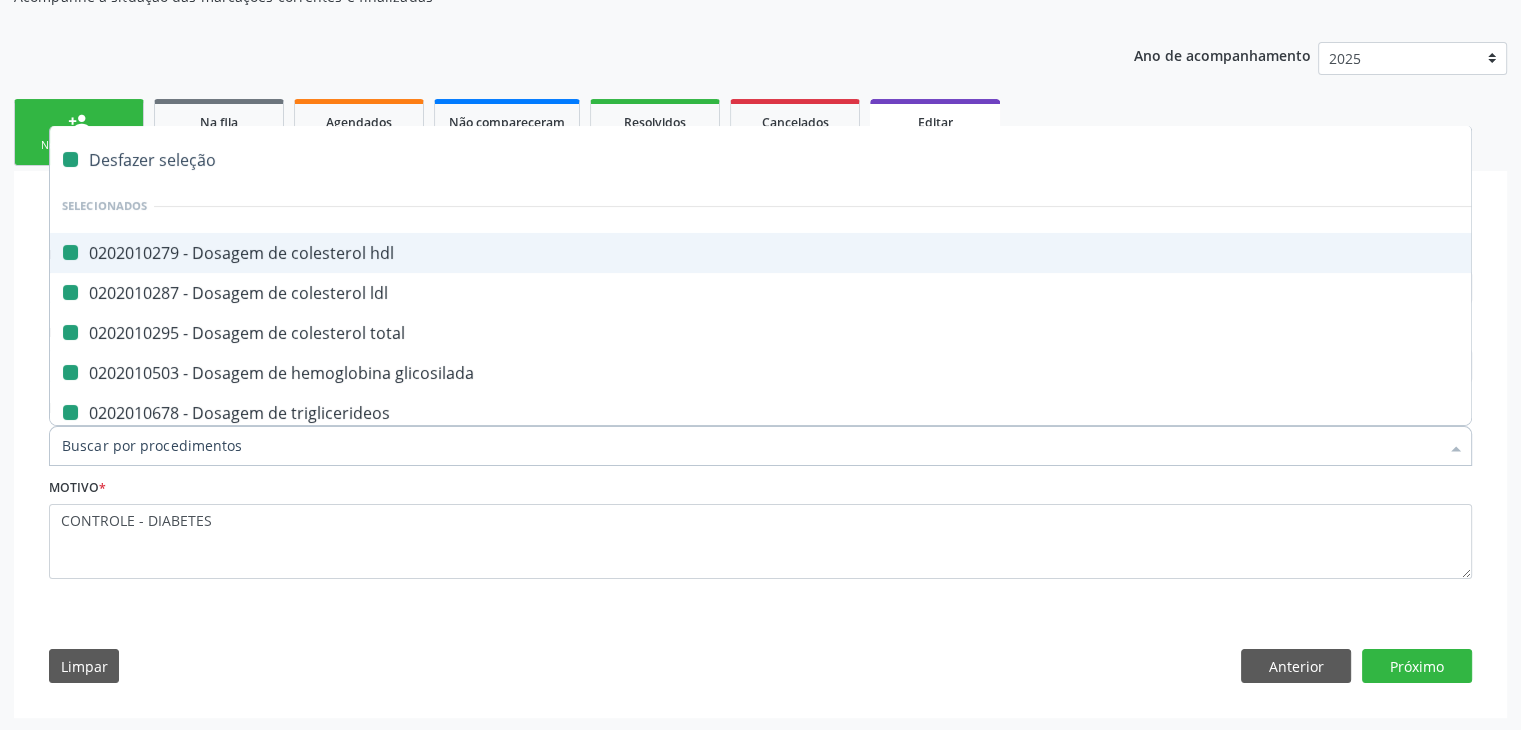 checkbox on "false" 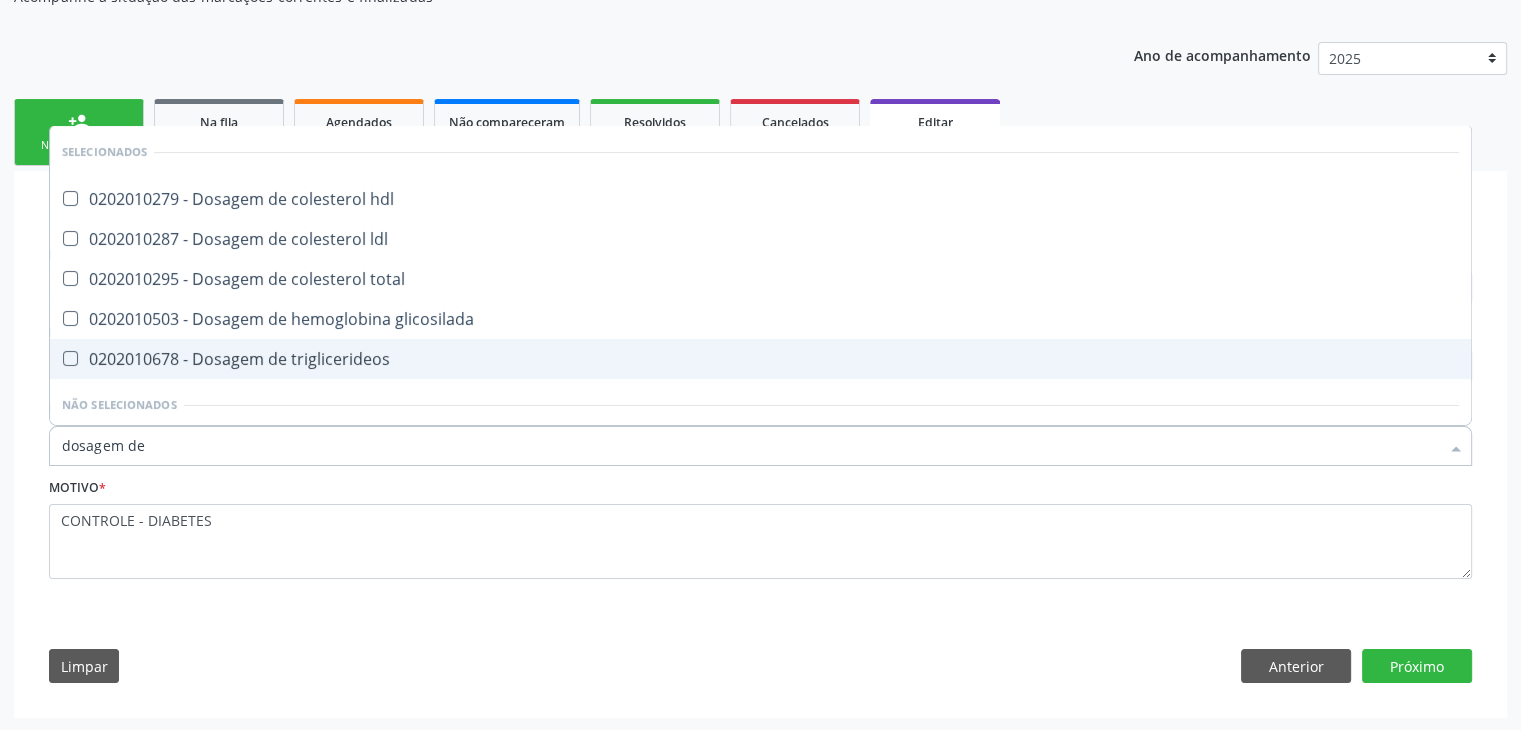 type on "DOSAGEM DE TSH" 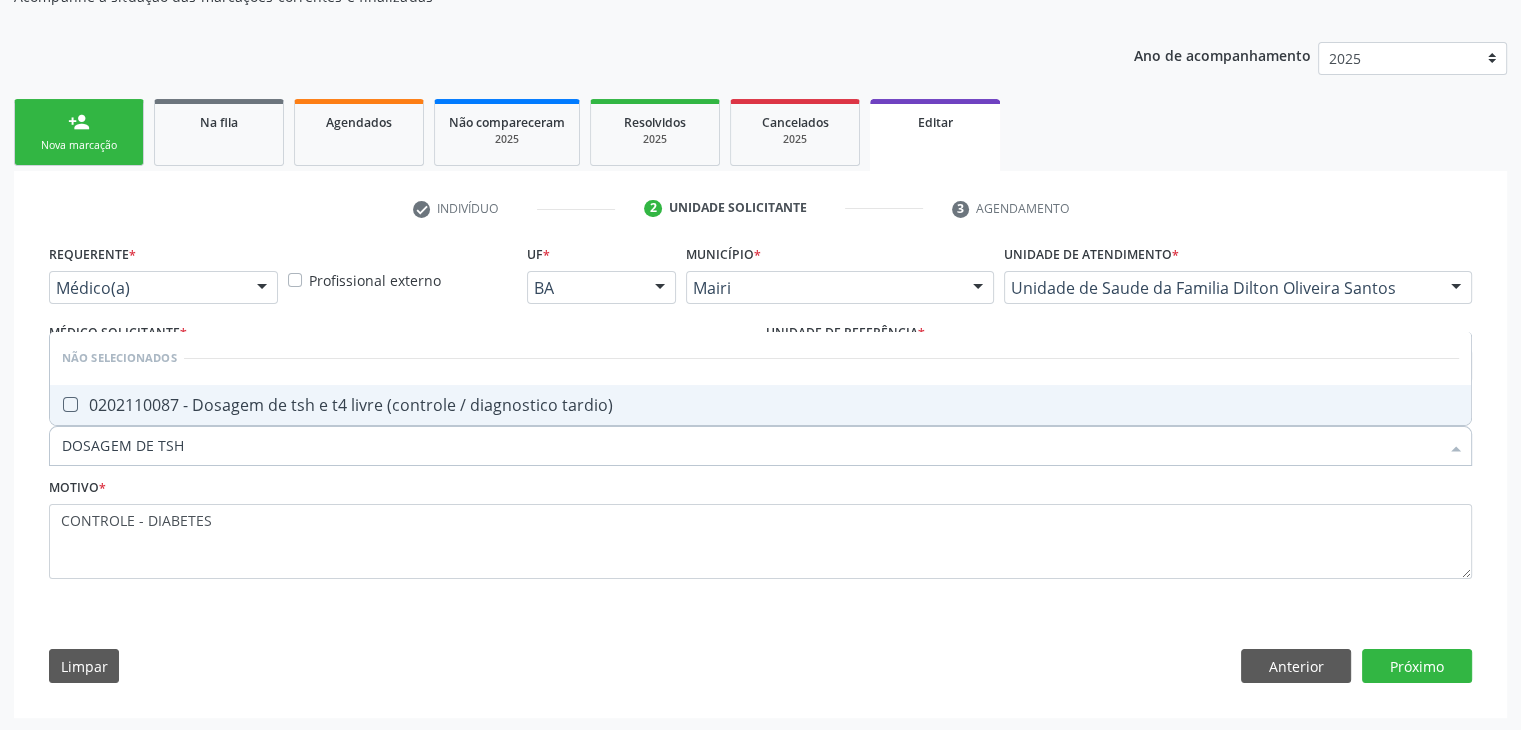 click on "0202110087 - Dosagem de tsh e t4 livre (controle / diagnostico tardio)" at bounding box center [760, 405] 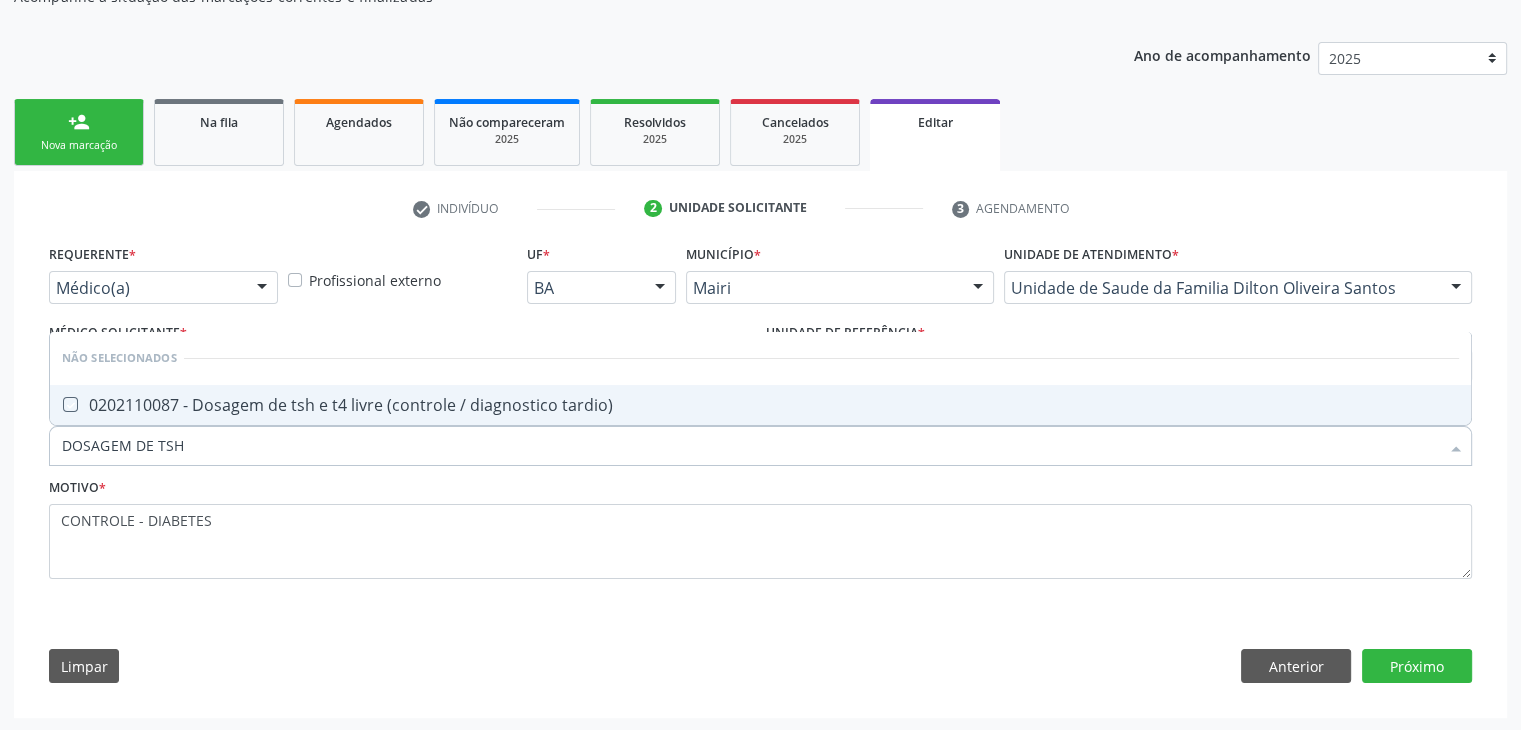 checkbox on "true" 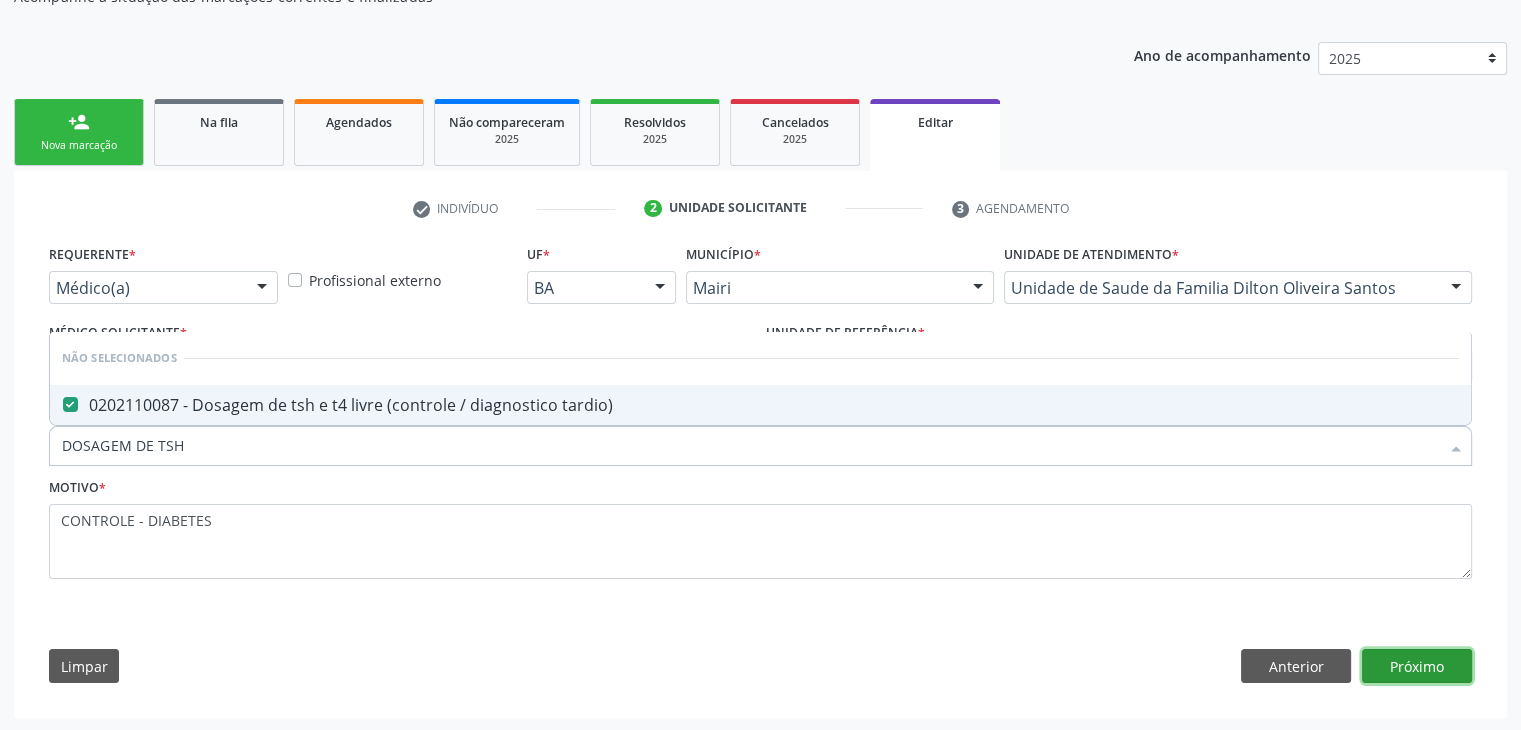 click on "Próximo" at bounding box center (1417, 666) 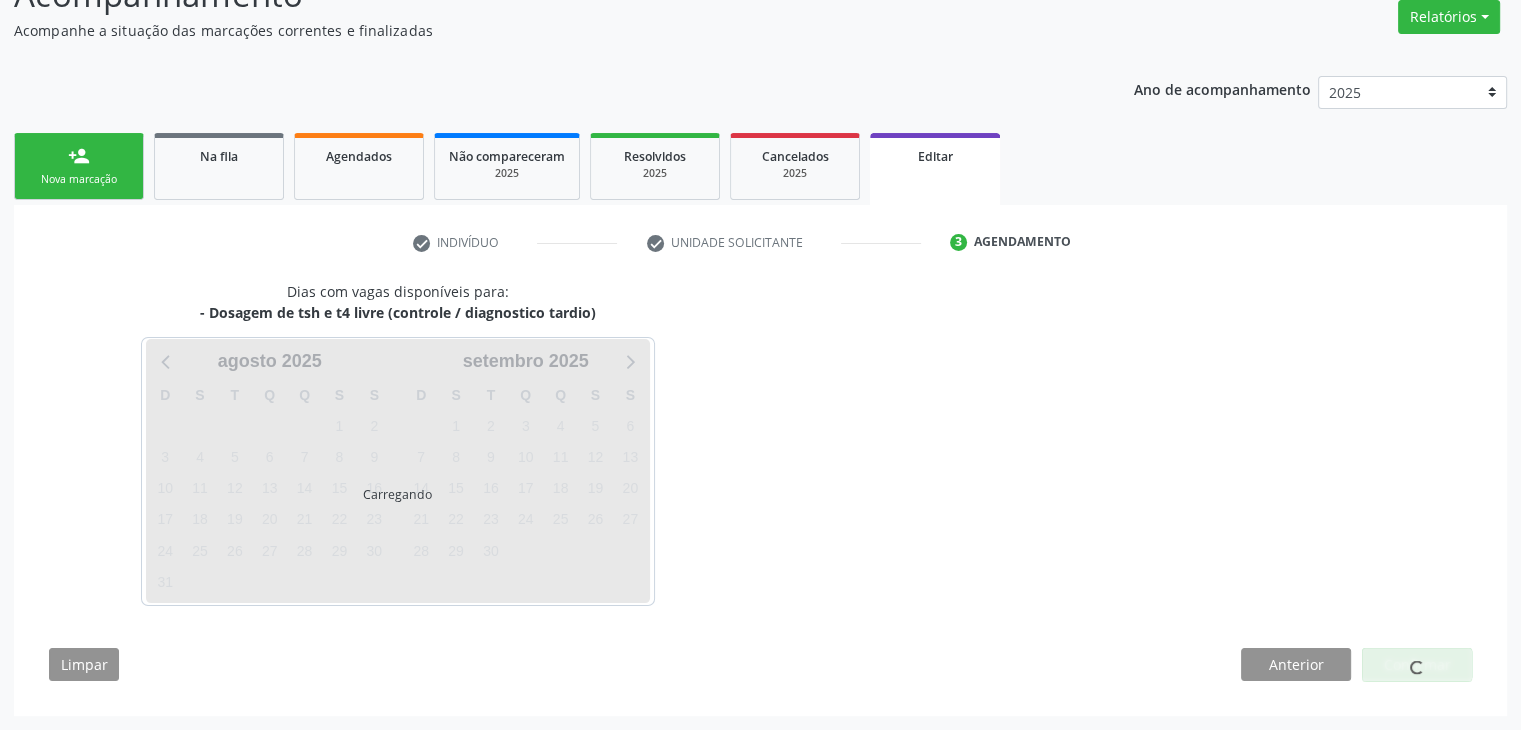 scroll, scrollTop: 165, scrollLeft: 0, axis: vertical 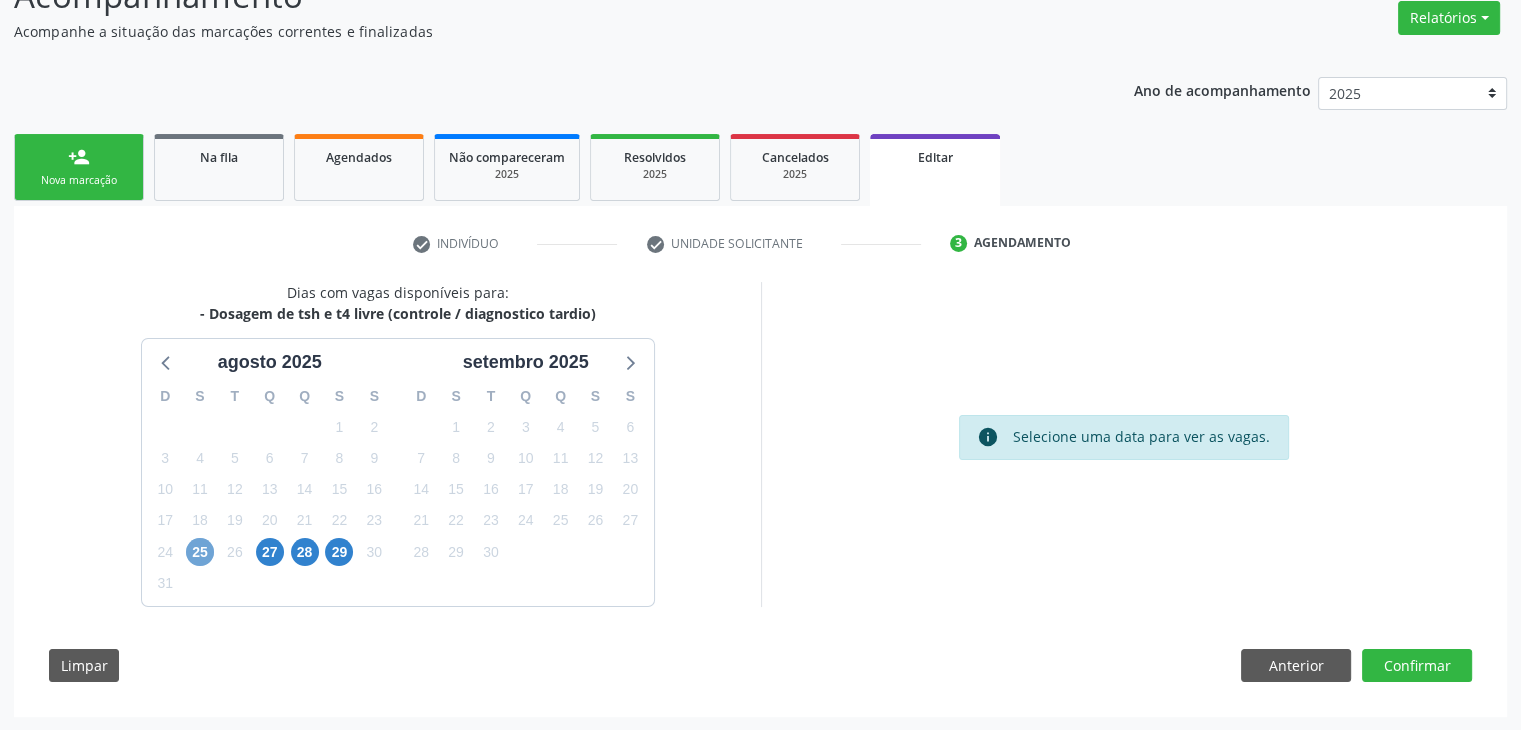 click on "25" at bounding box center [200, 552] 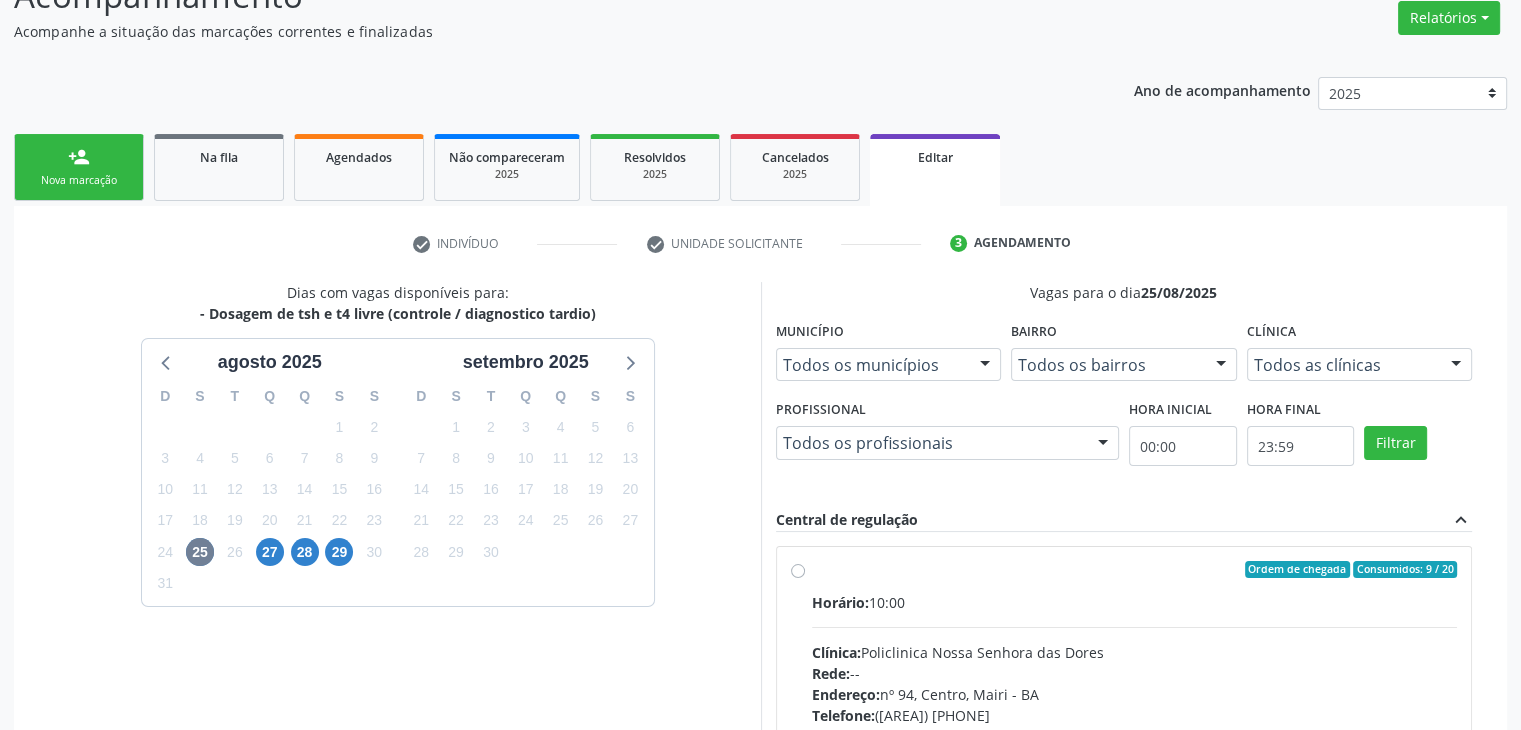 click on "Horário:   10:00
Clínica:  Policlinica Nossa Senhora das Dores
Rede:
--
Endereço:   nº 94, Centro, [CITY] - [STATE]
Telefone:   ([AREA]) [PHONE]
Profissional:
--
Informações adicionais sobre o atendimento
Idade de atendimento:
Sem restrição
Gênero(s) atendido(s):
Sem restrição
Informações adicionais:
--" at bounding box center (1135, 729) 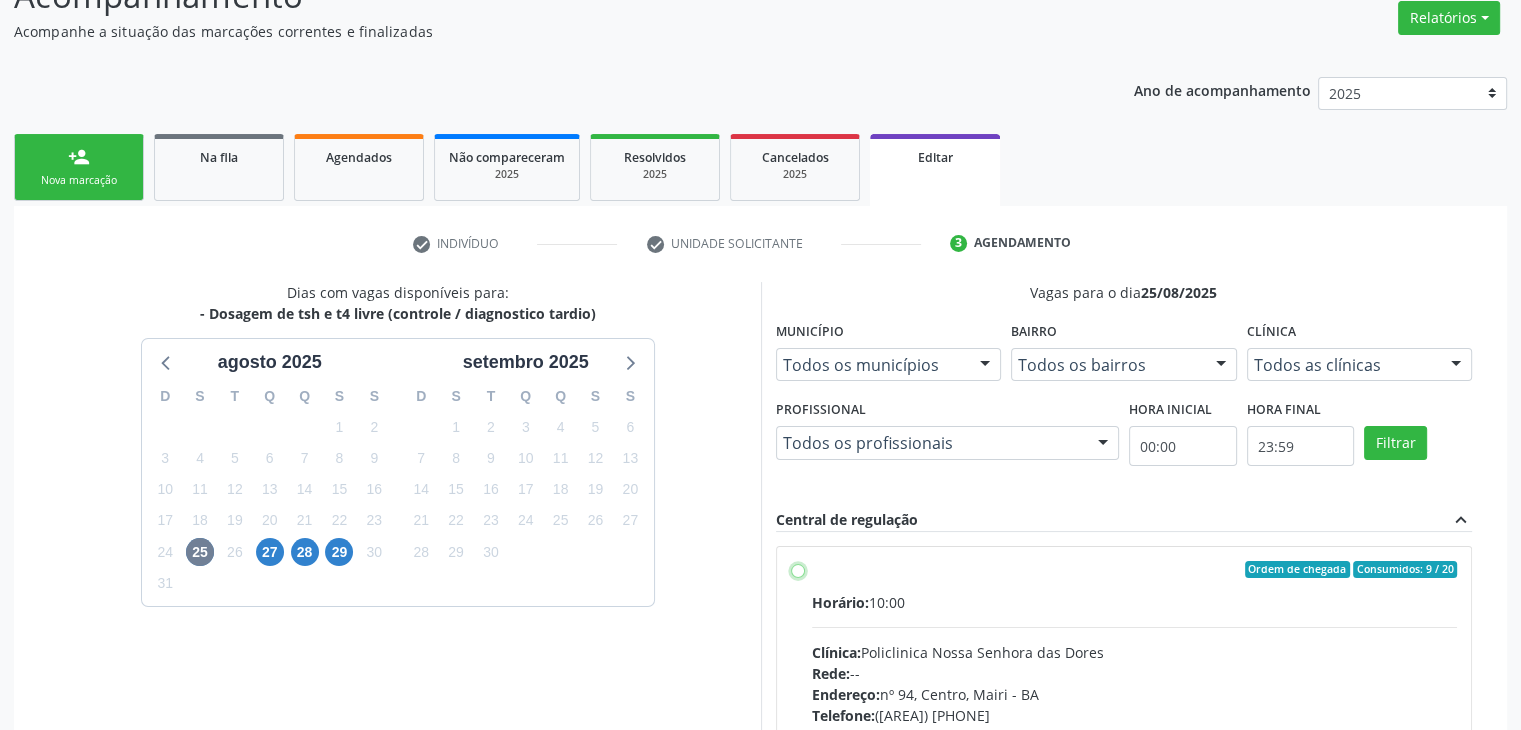 click on "Ordem de chegada
Consumidos: 9 / 20
Horário:   10:00
Clínica:  Policlinica Nossa Senhora das Dores
Rede:
--
Endereço:   nº 94, Centro, [CITY] - [STATE]
Telefone:   ([AREA]) [PHONE]
Profissional:
--
Informações adicionais sobre o atendimento
Idade de atendimento:
Sem restrição
Gênero(s) atendido(s):
Sem restrição
Informações adicionais:
--" at bounding box center (798, 570) 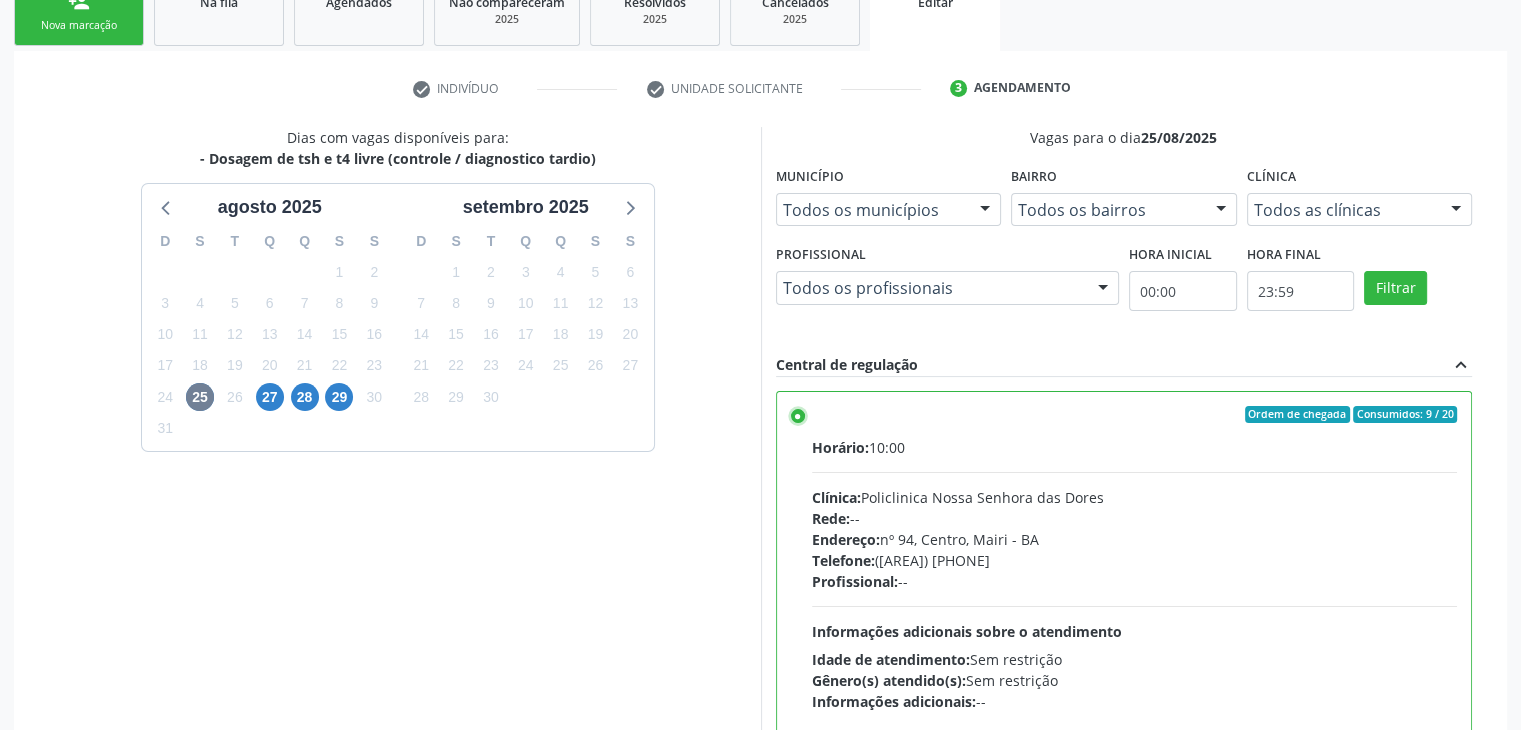scroll, scrollTop: 490, scrollLeft: 0, axis: vertical 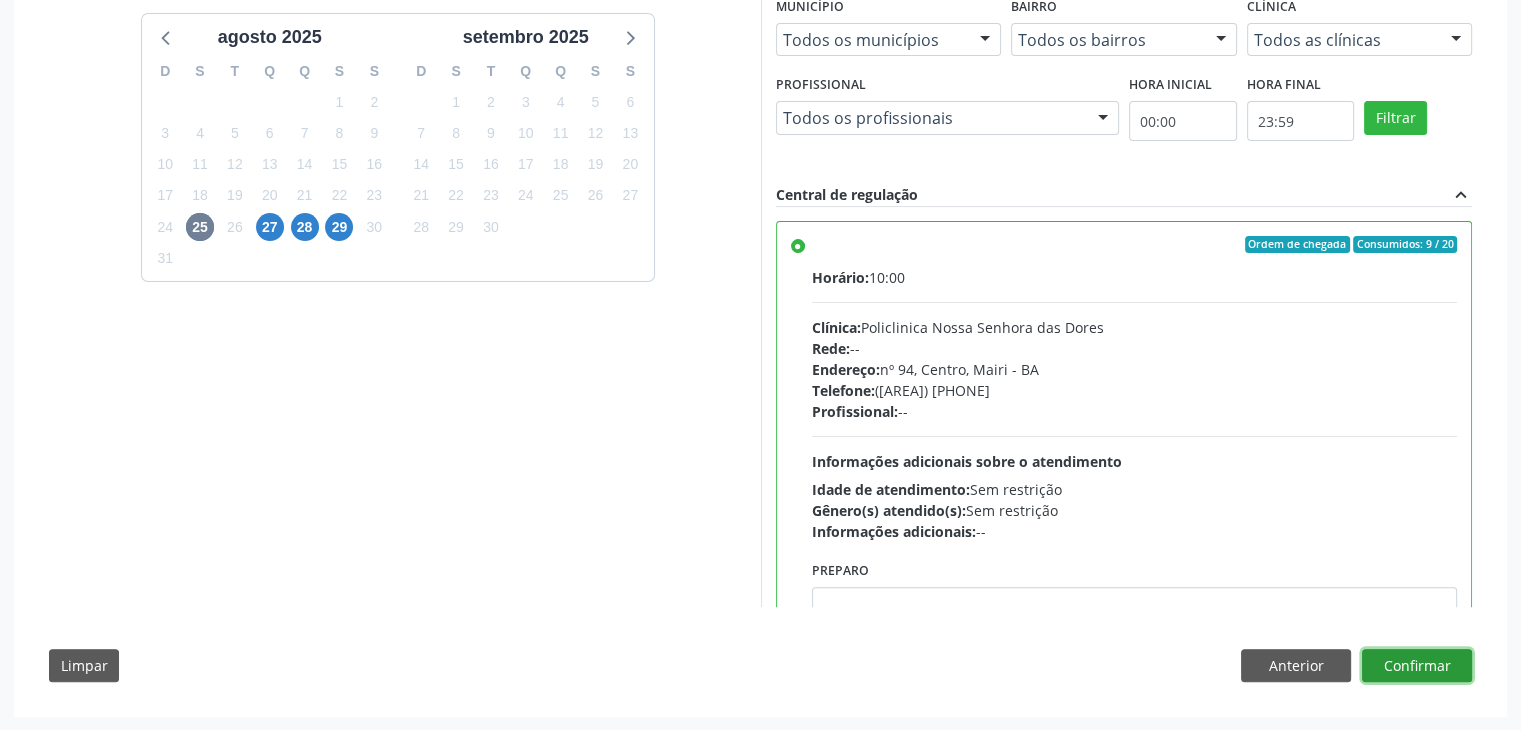 click on "Confirmar" at bounding box center [1417, 666] 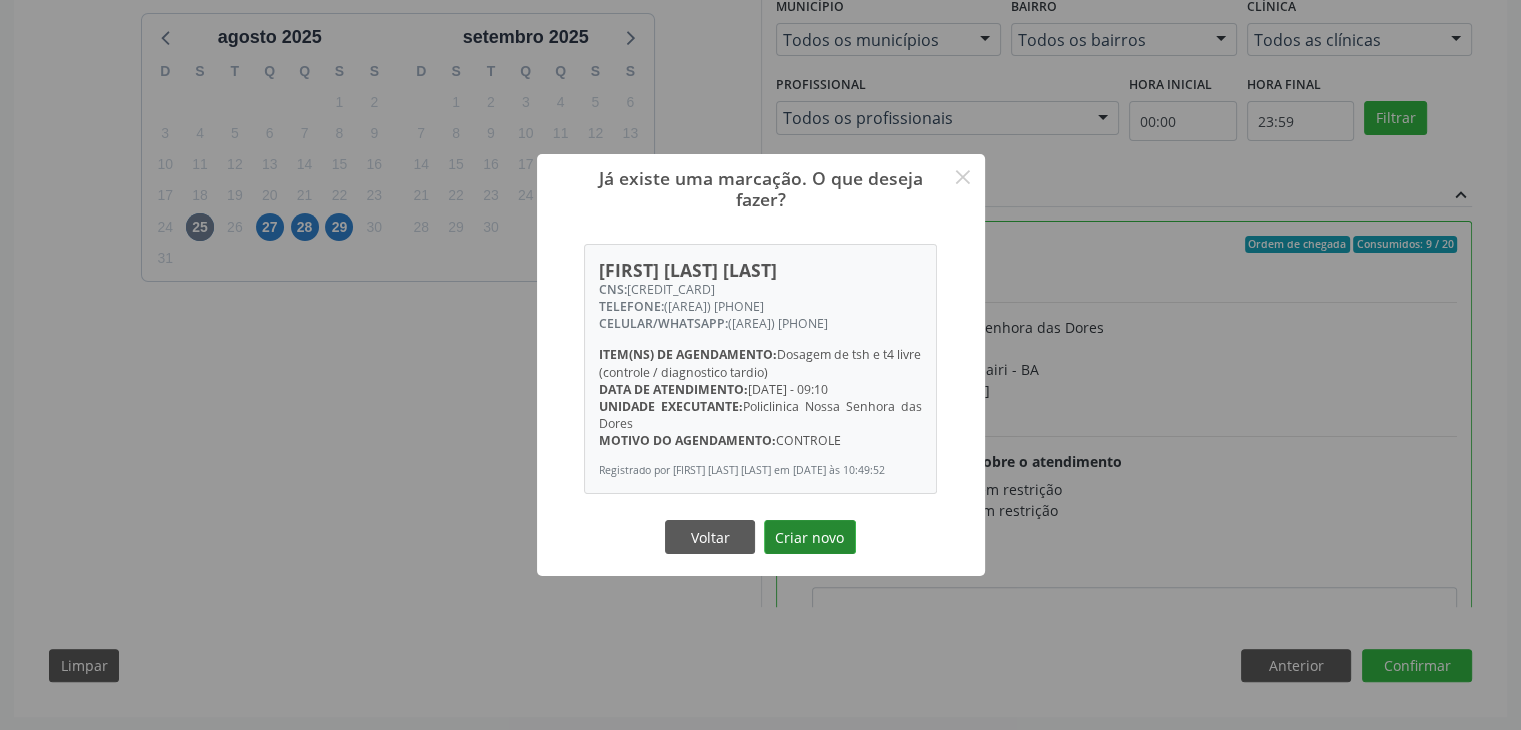 click on "Criar novo" at bounding box center (810, 537) 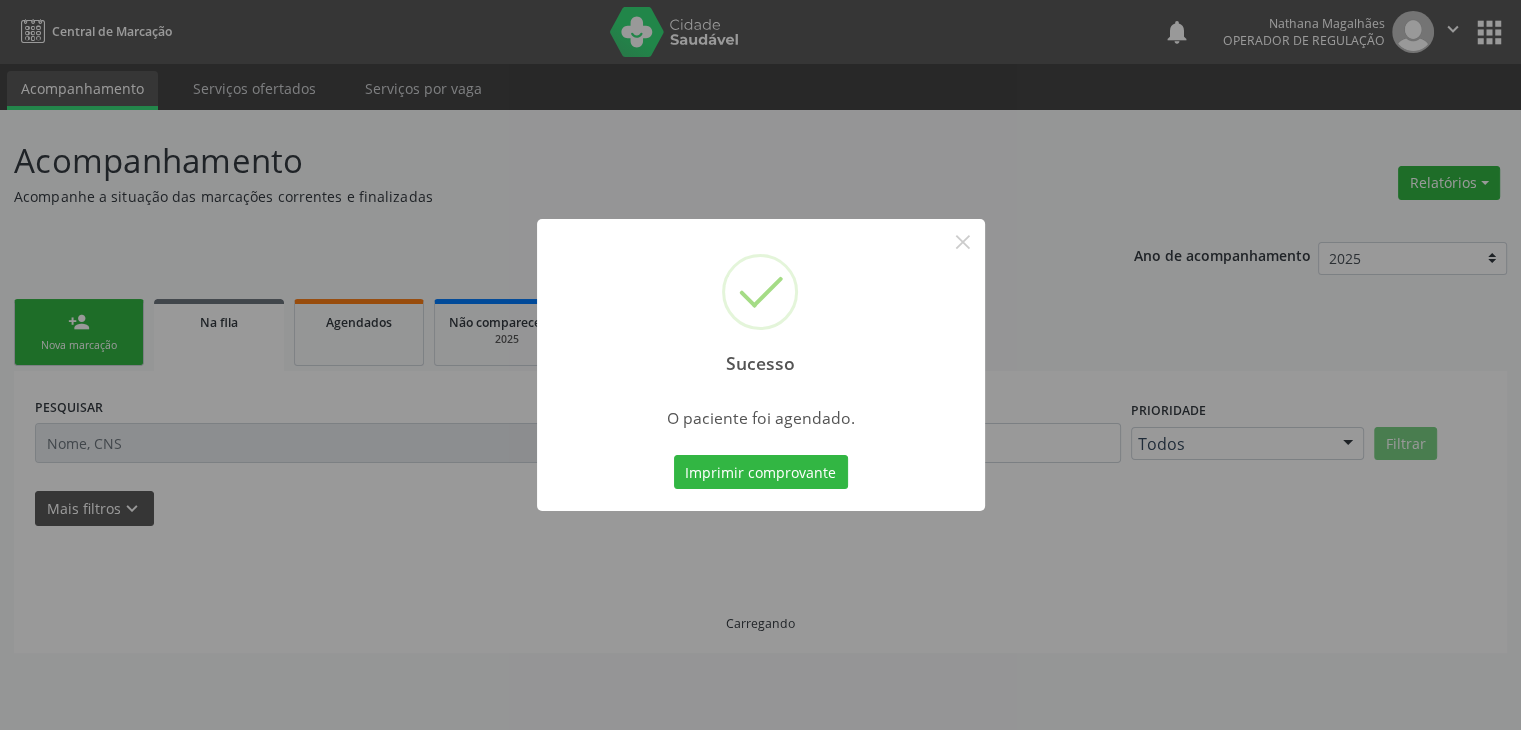 scroll, scrollTop: 0, scrollLeft: 0, axis: both 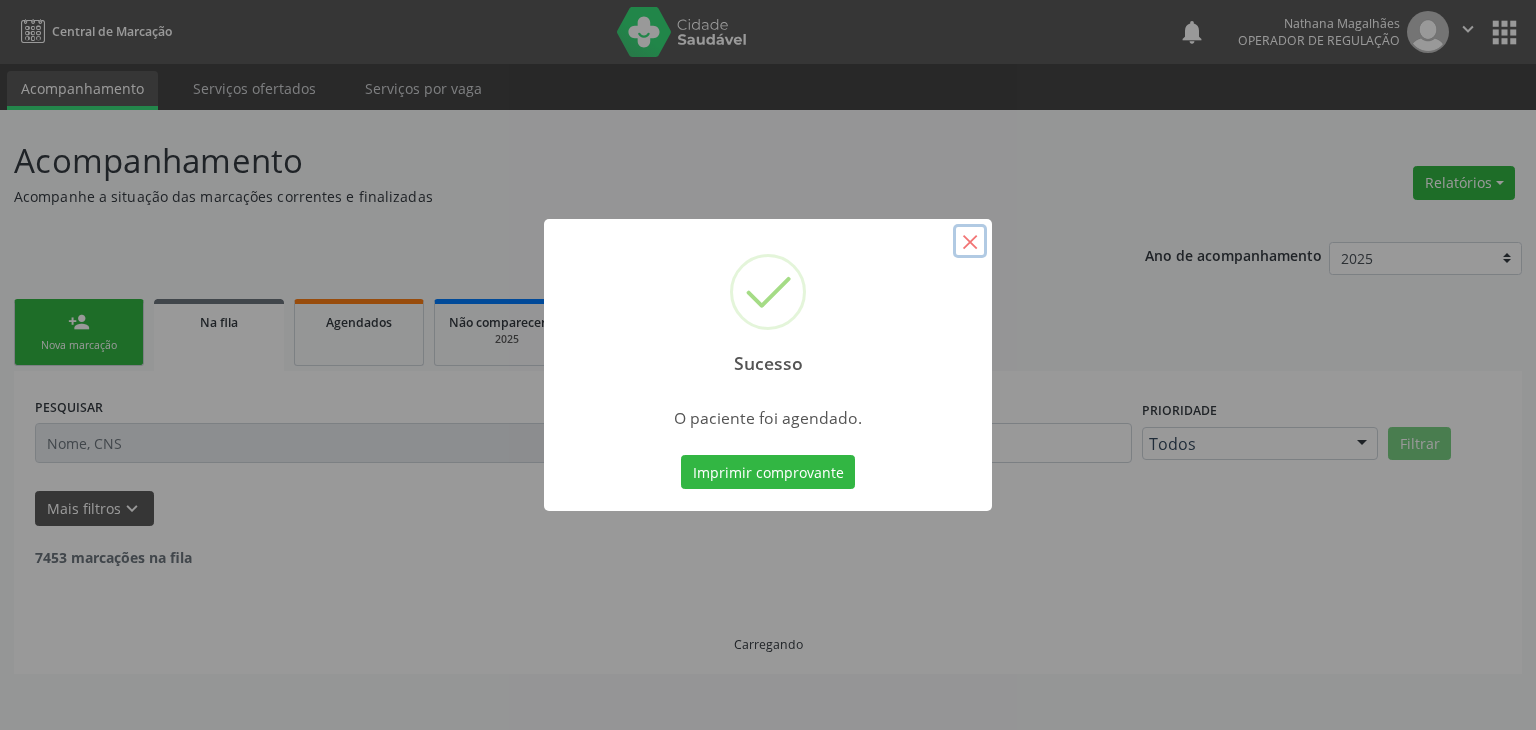 click on "×" at bounding box center (970, 241) 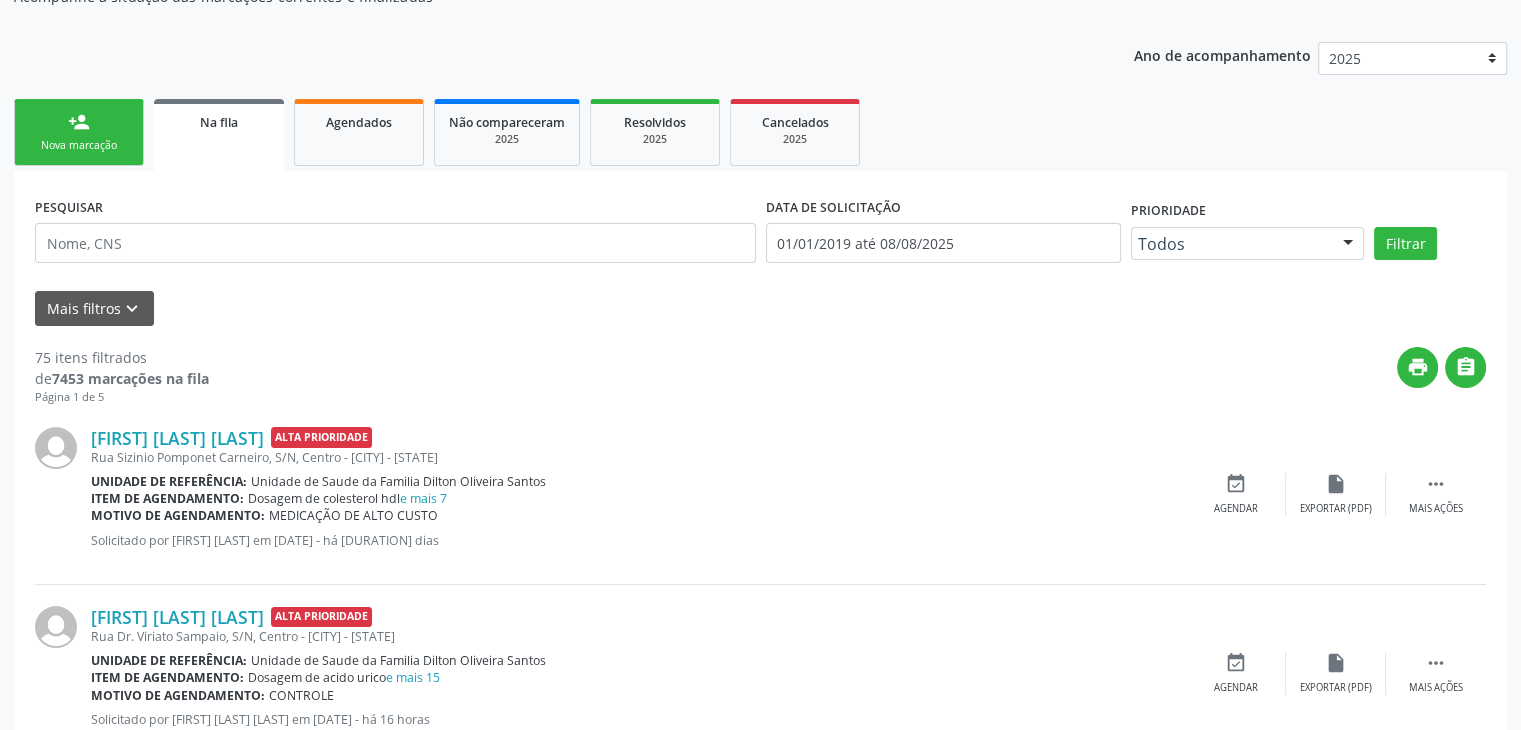 scroll, scrollTop: 400, scrollLeft: 0, axis: vertical 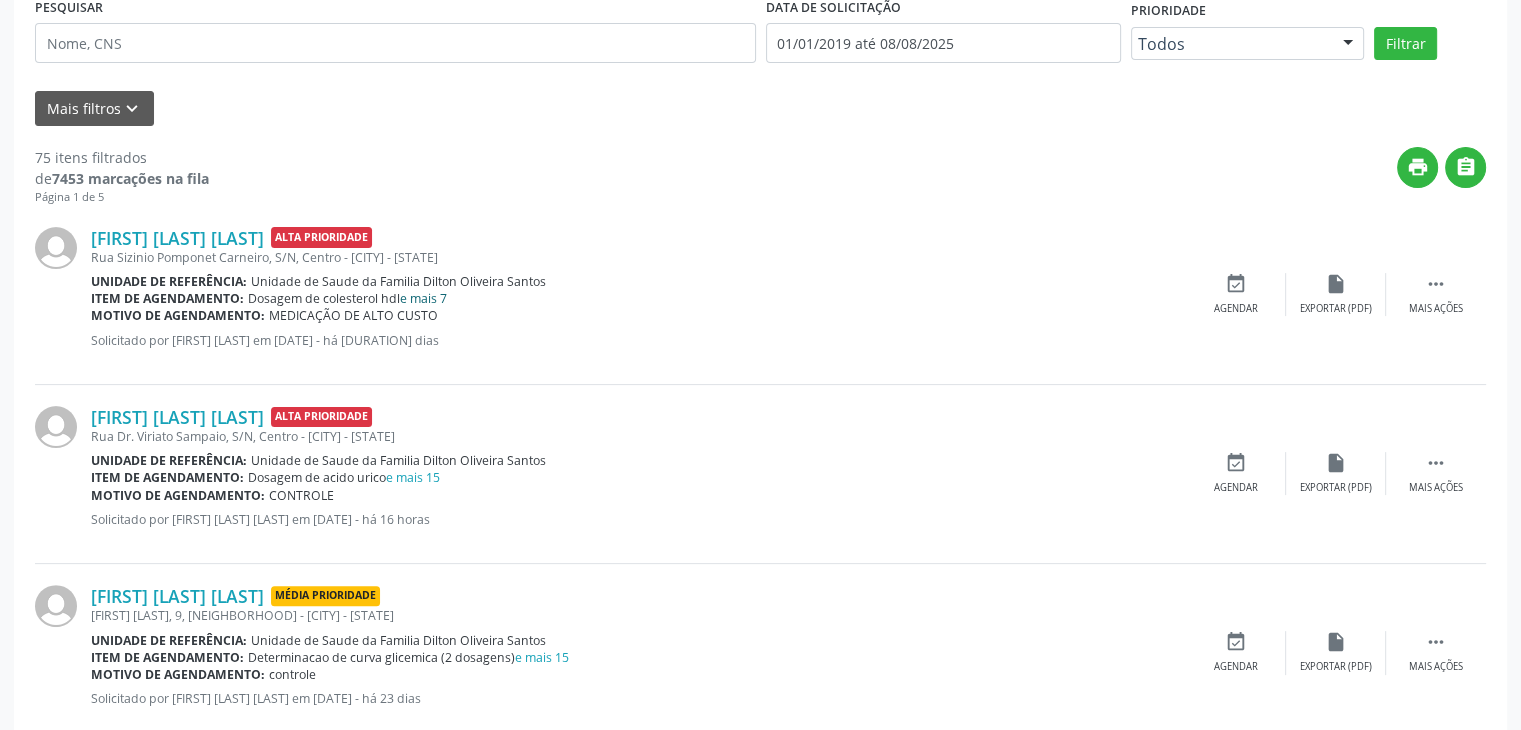 click on "e mais 7" at bounding box center [423, 298] 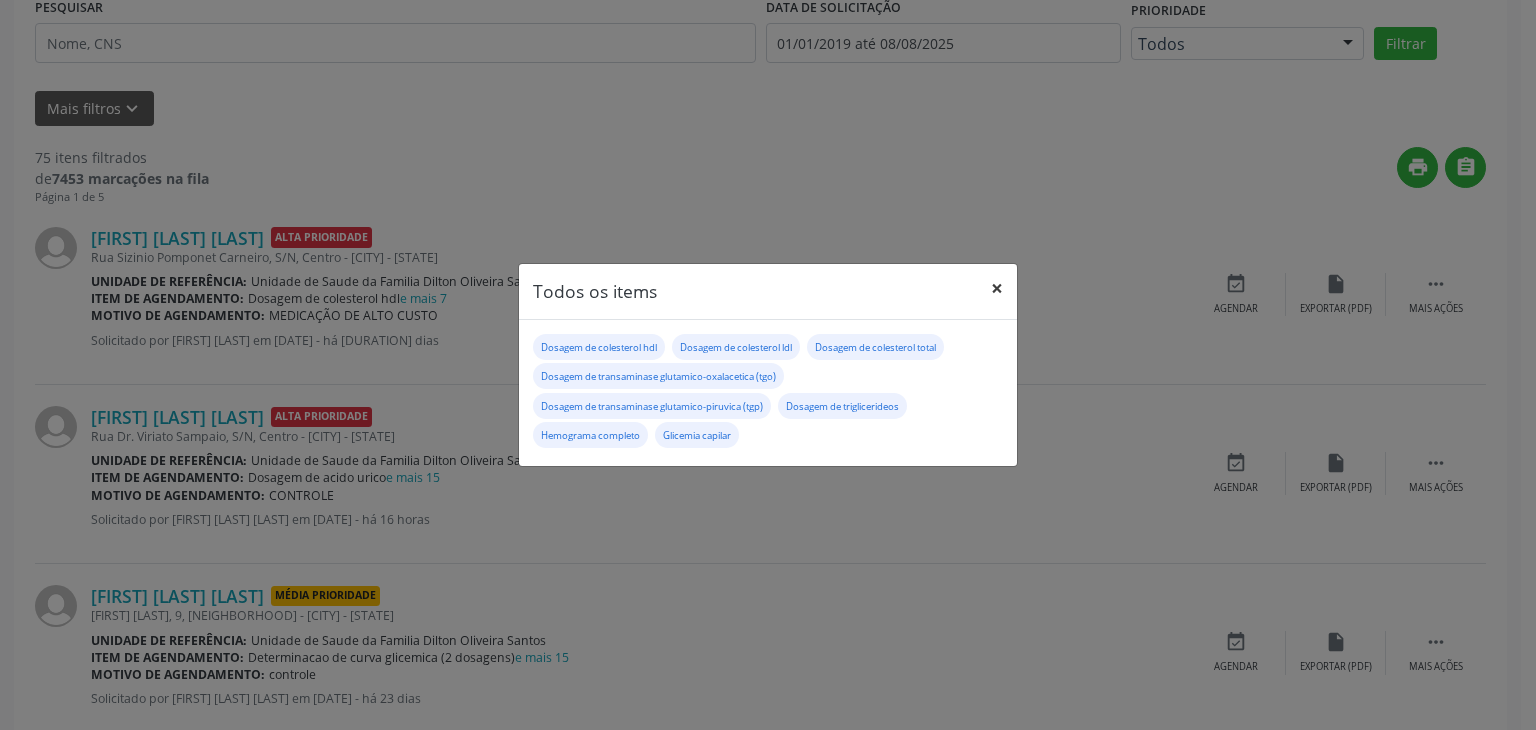 click on "×" at bounding box center [997, 288] 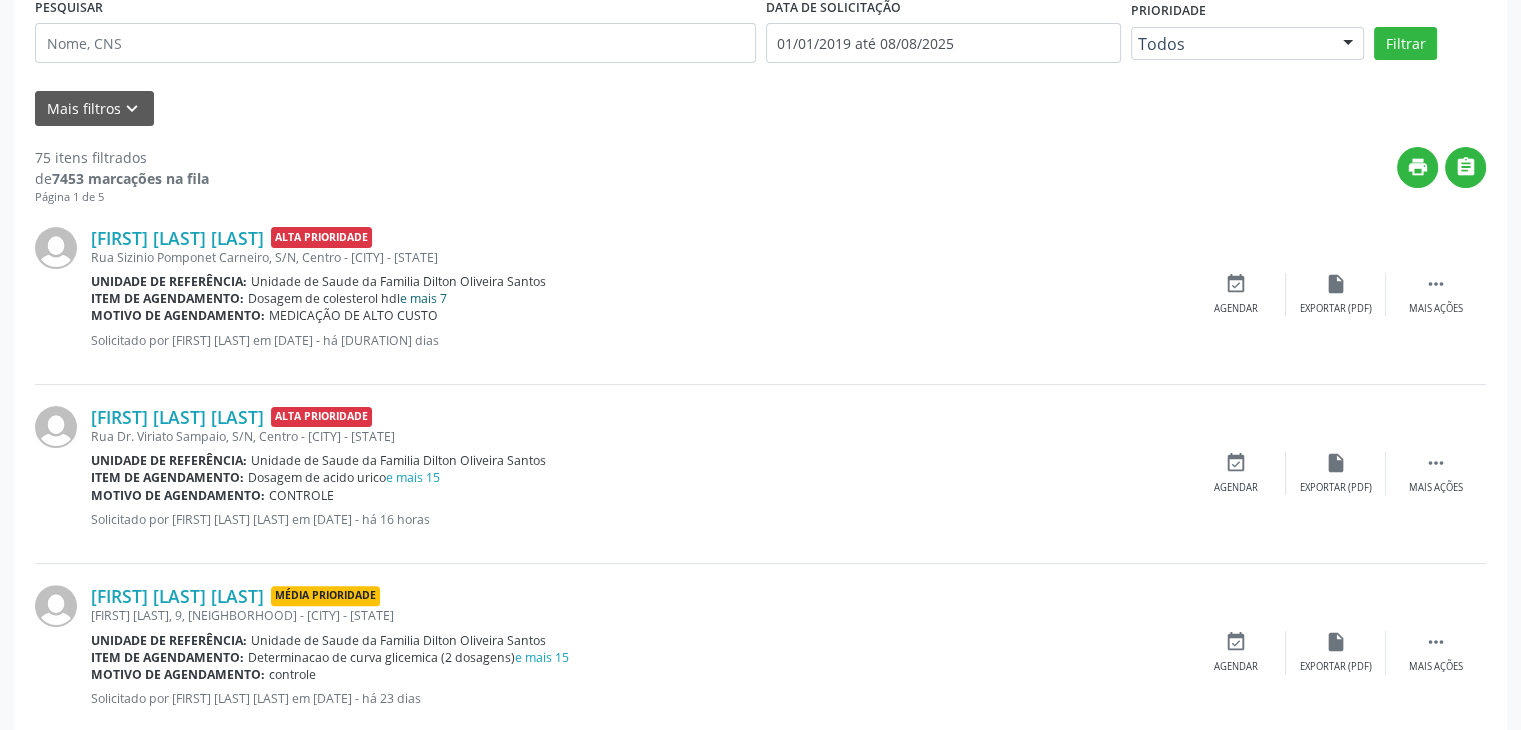 click on "e mais 7" at bounding box center (423, 298) 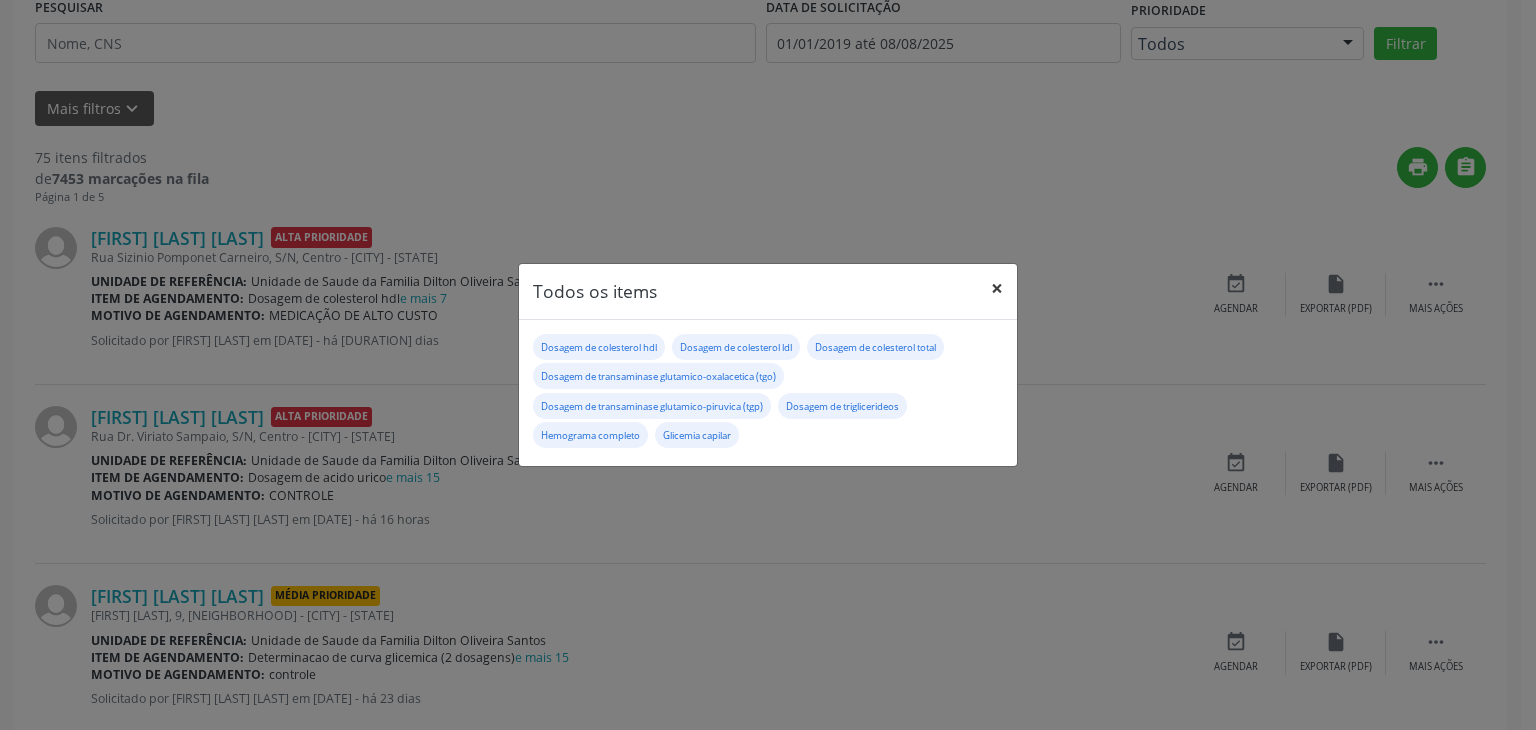 click on "×" at bounding box center [997, 288] 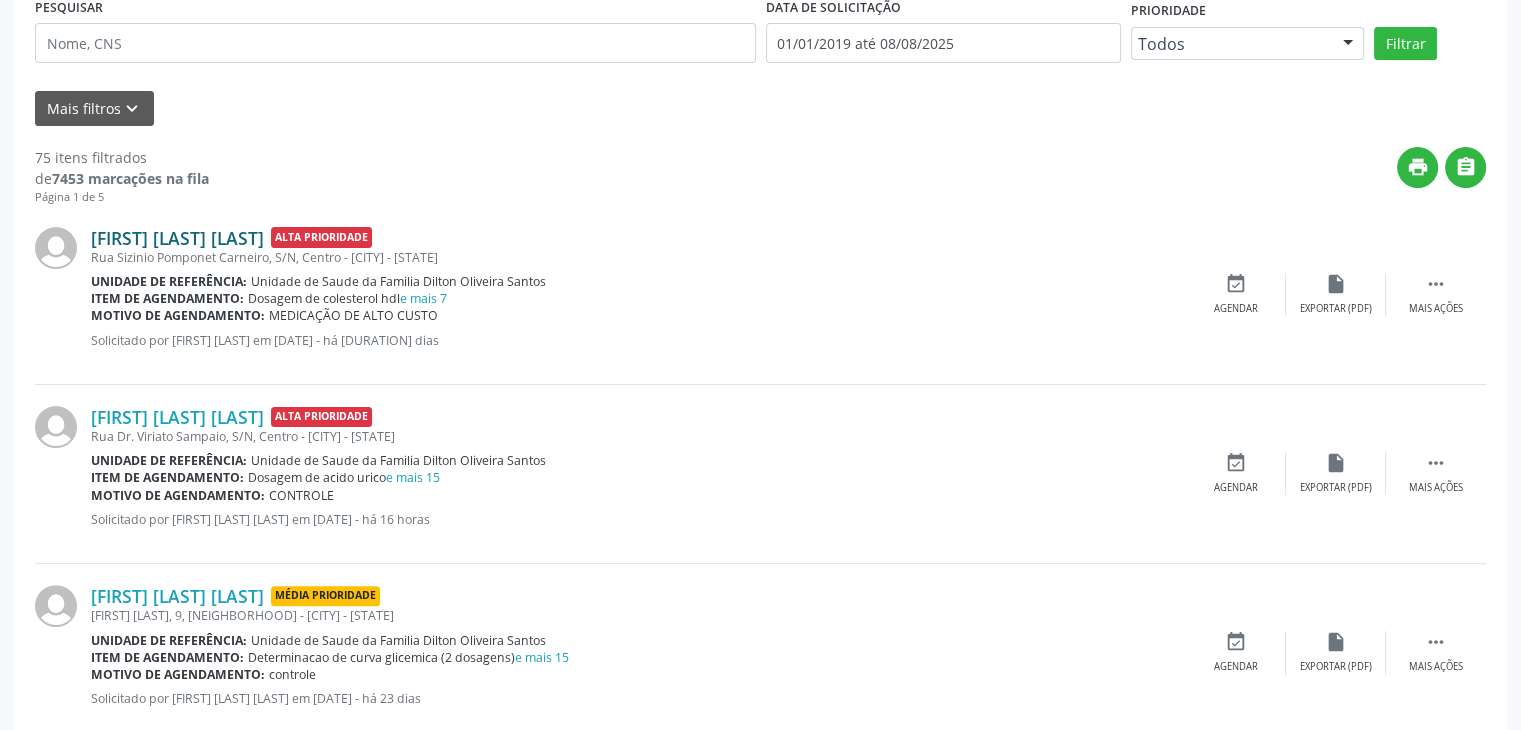 click on "[FIRST] [LAST] [LAST]" at bounding box center [177, 238] 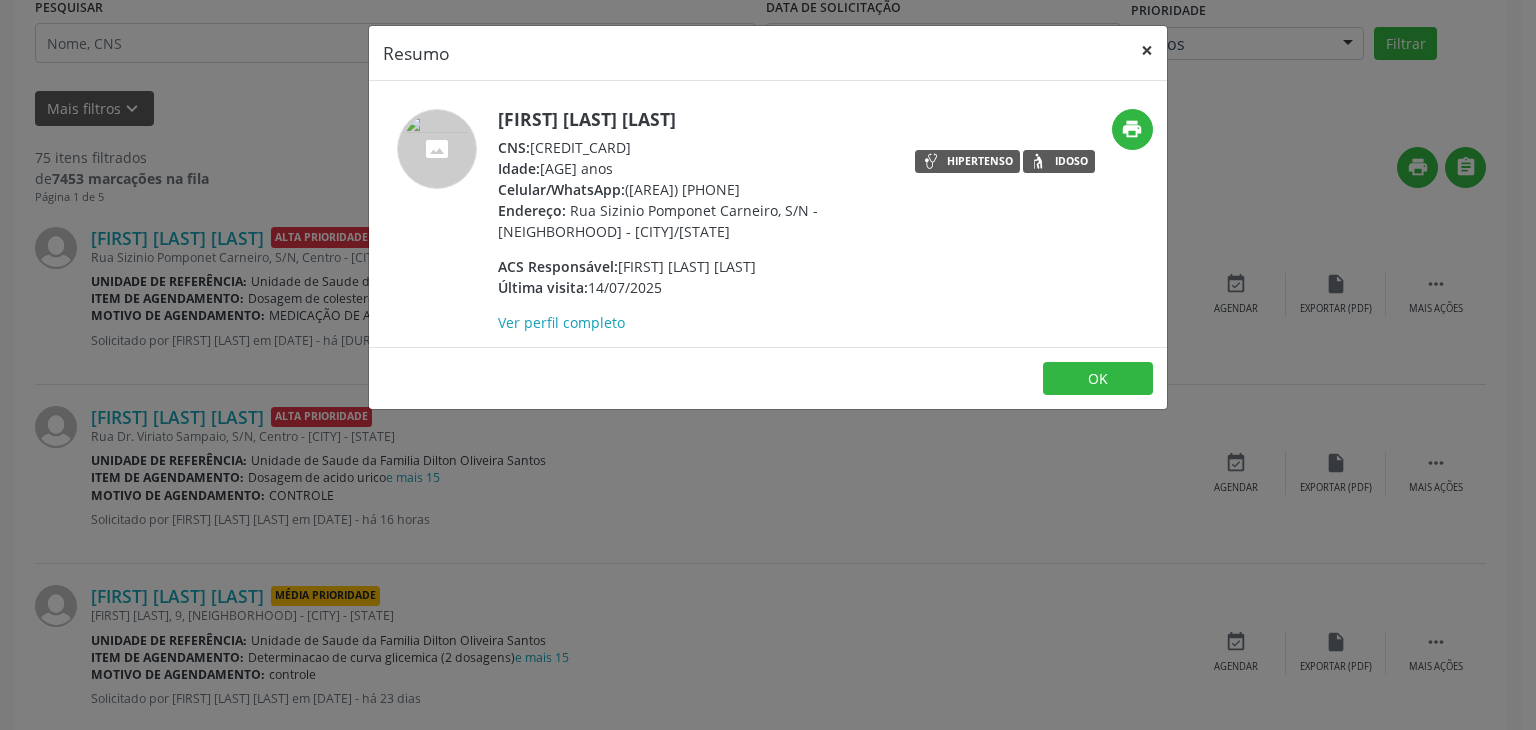 click on "×" at bounding box center (1147, 50) 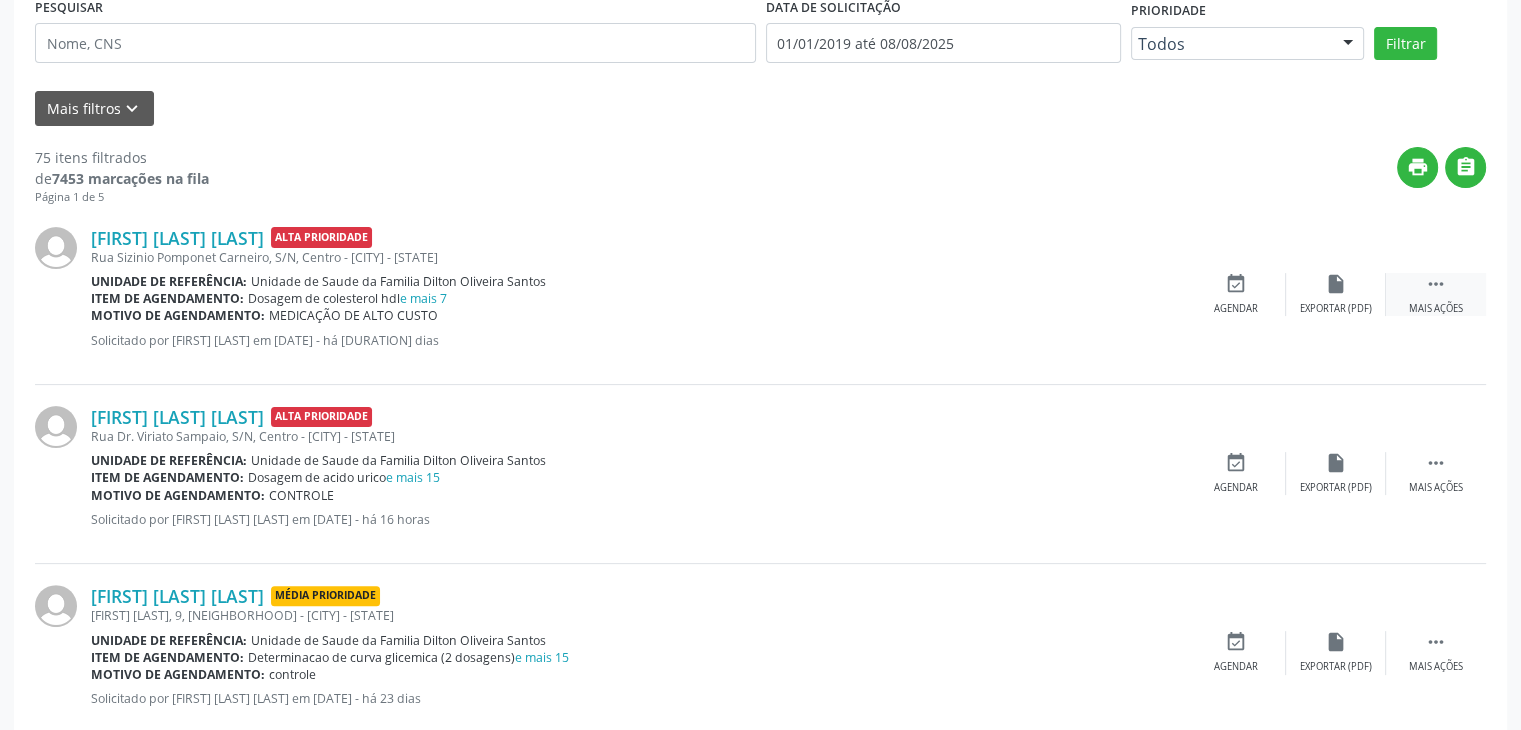 click on "
Mais ações" at bounding box center (1436, 294) 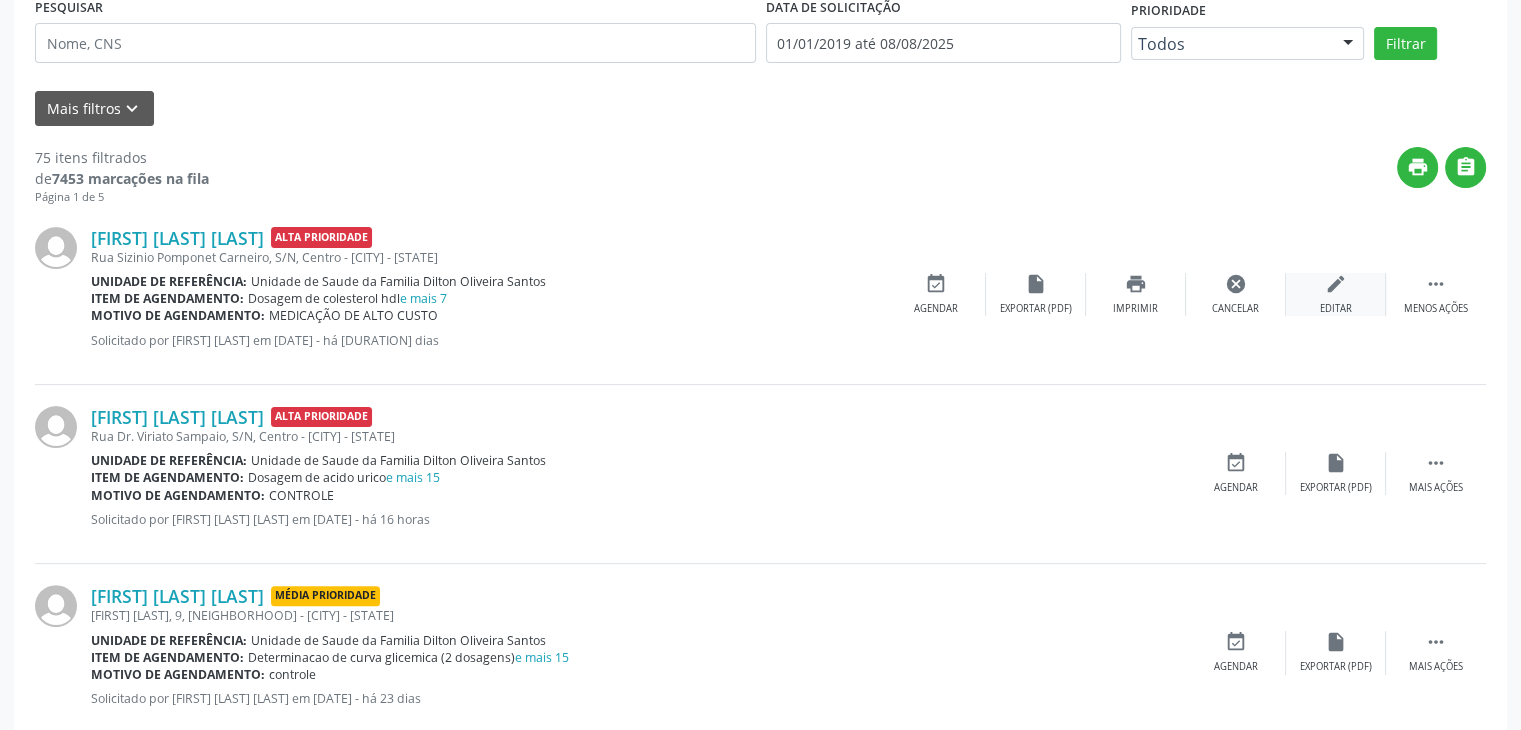 click on "edit
Editar" at bounding box center [1336, 294] 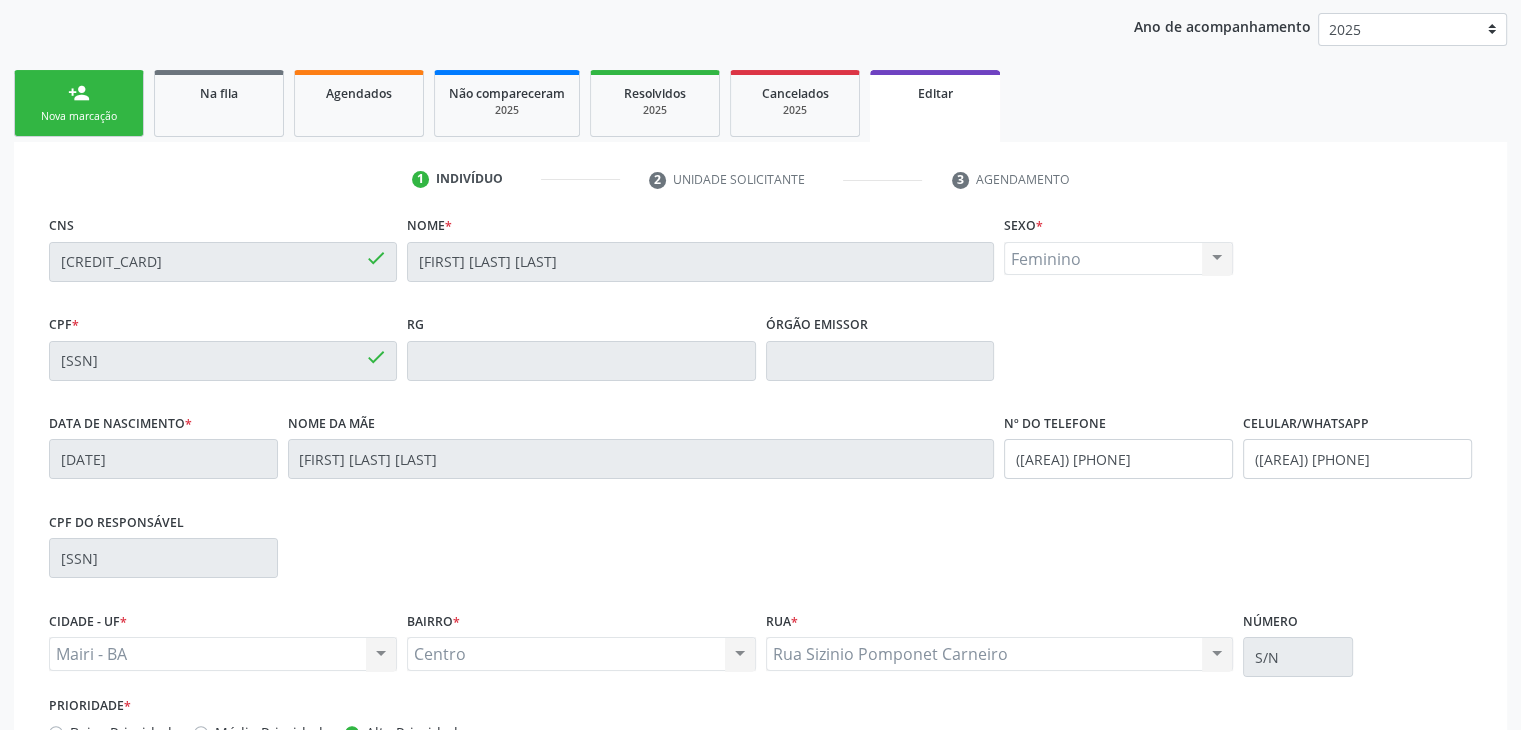 scroll, scrollTop: 380, scrollLeft: 0, axis: vertical 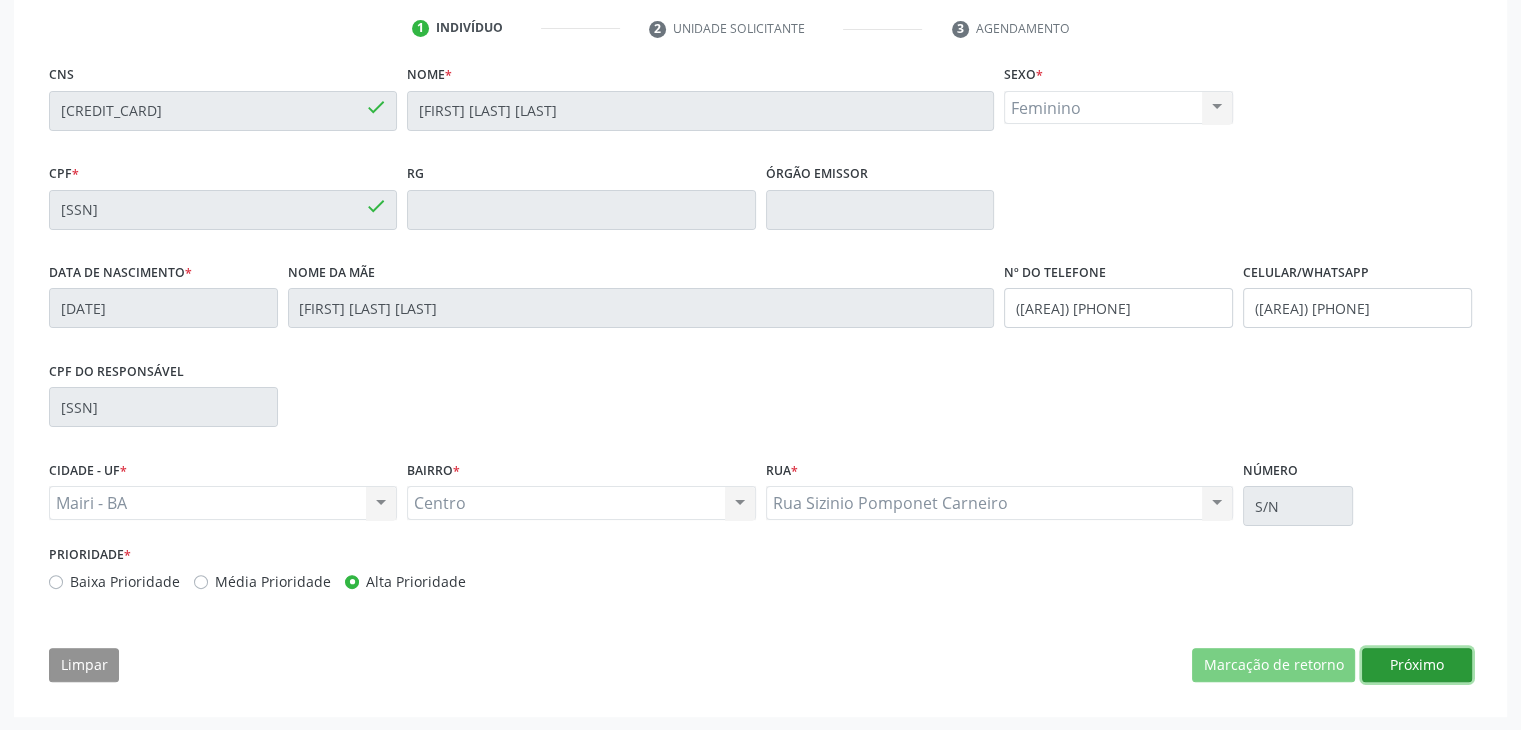 click on "Próximo" at bounding box center (1417, 665) 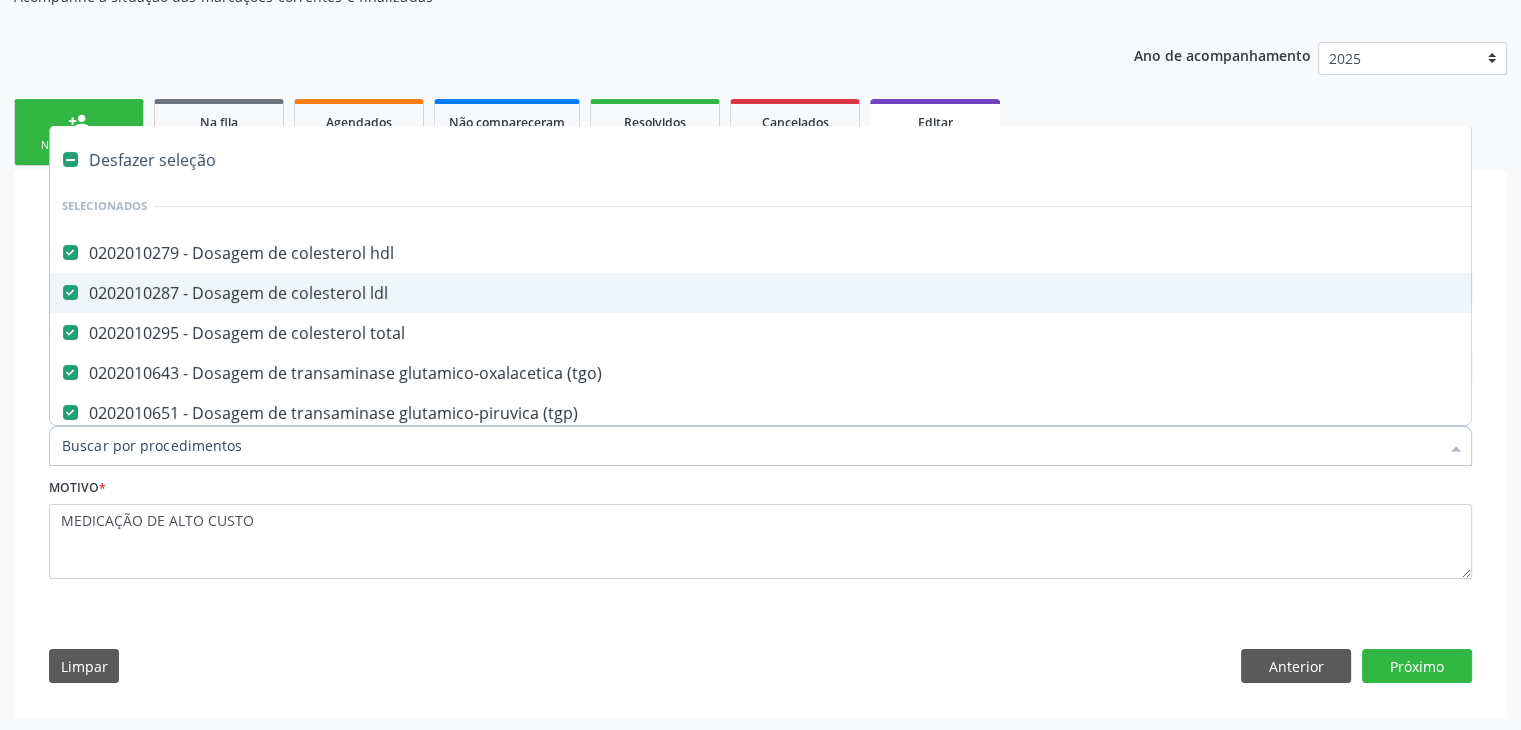 click on "Desfazer seleção" at bounding box center [831, 160] 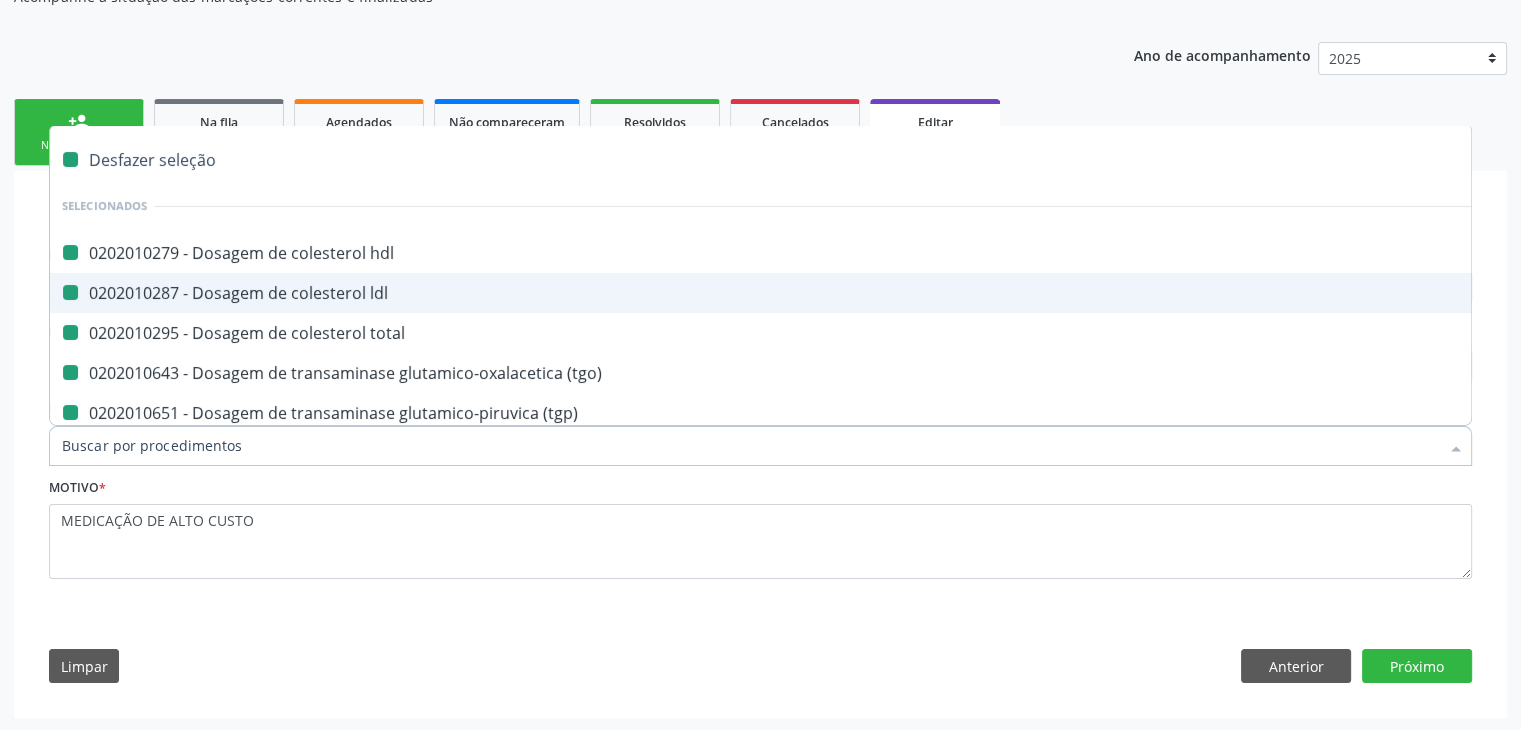 checkbox on "false" 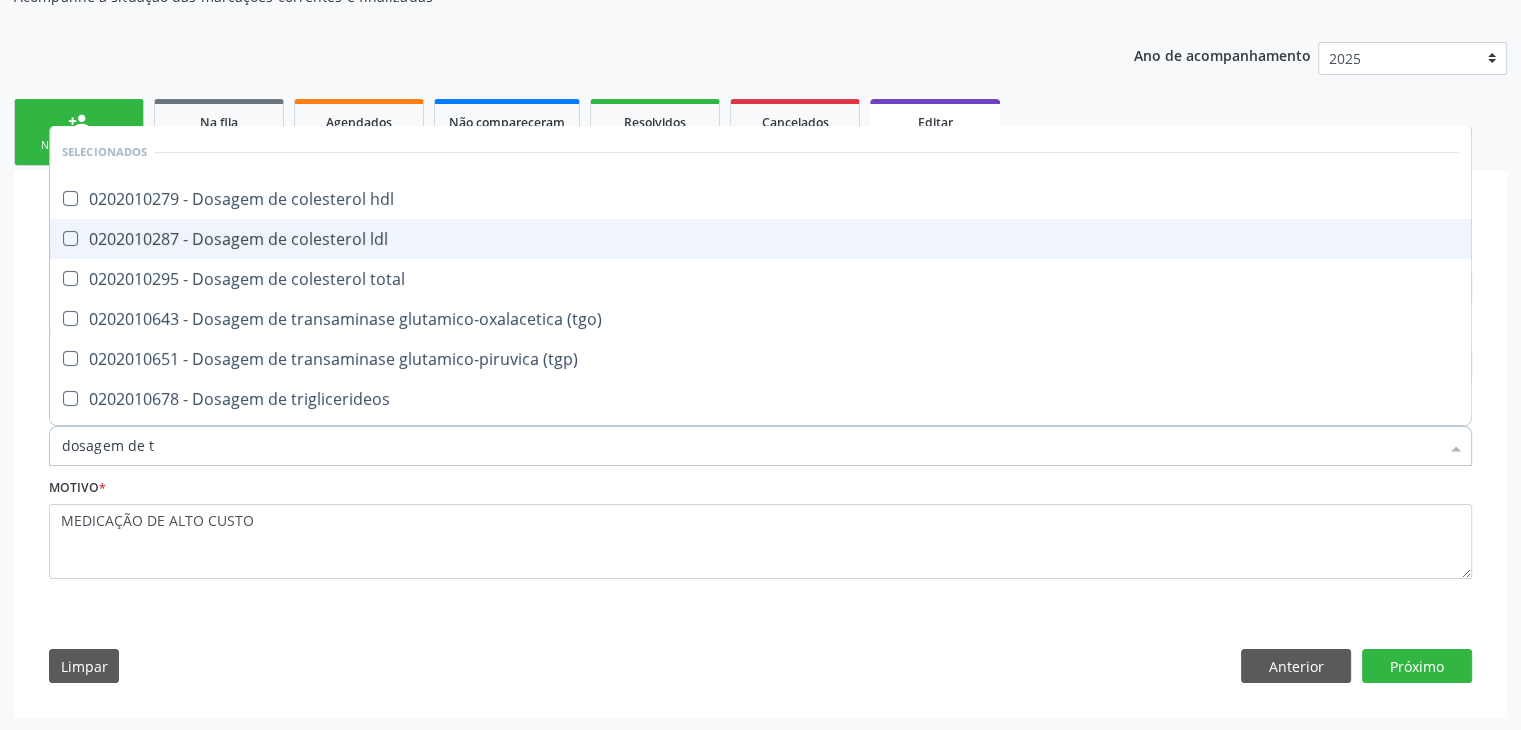 type on "dosagem de ts" 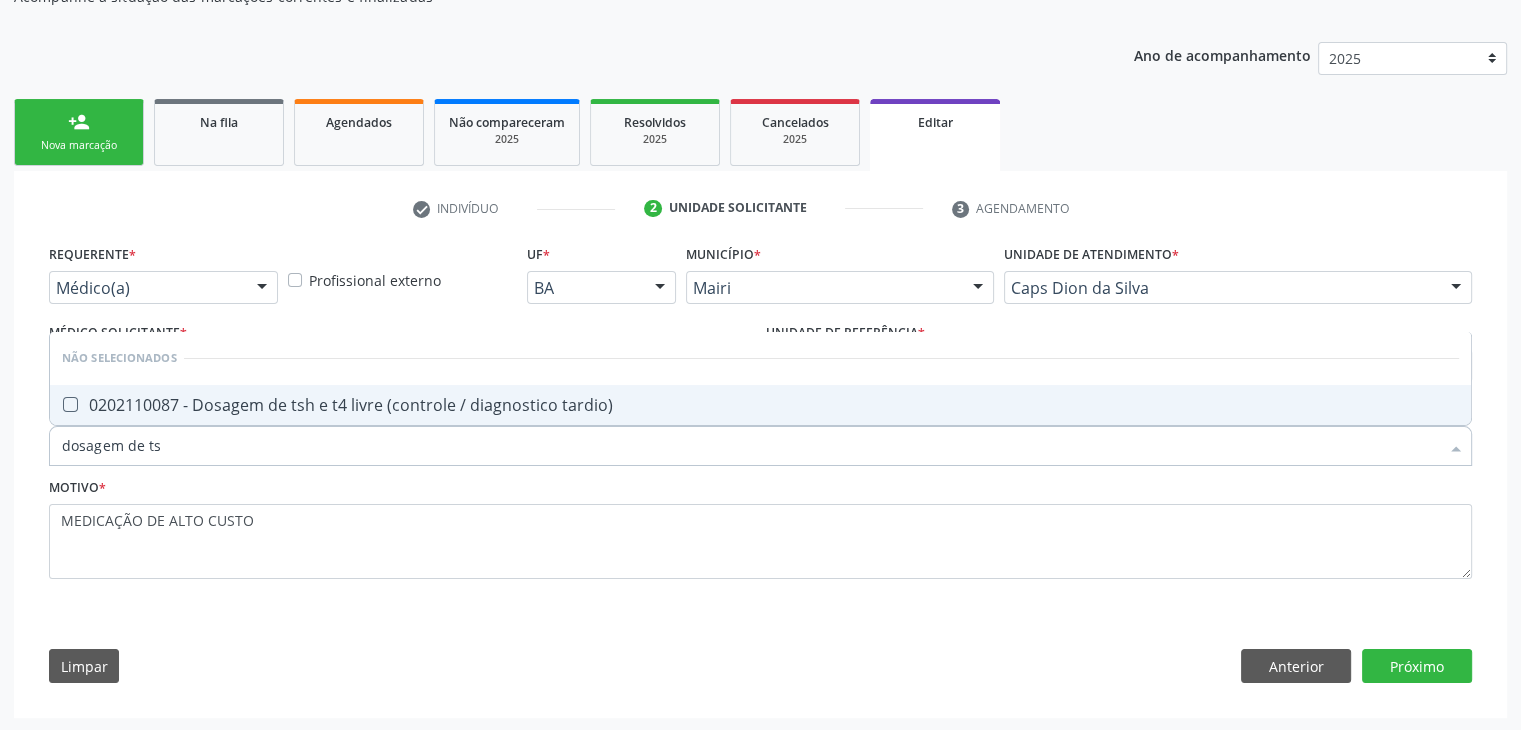 click on "0202110087 - Dosagem de tsh e t4 livre (controle / diagnostico tardio)" at bounding box center [760, 405] 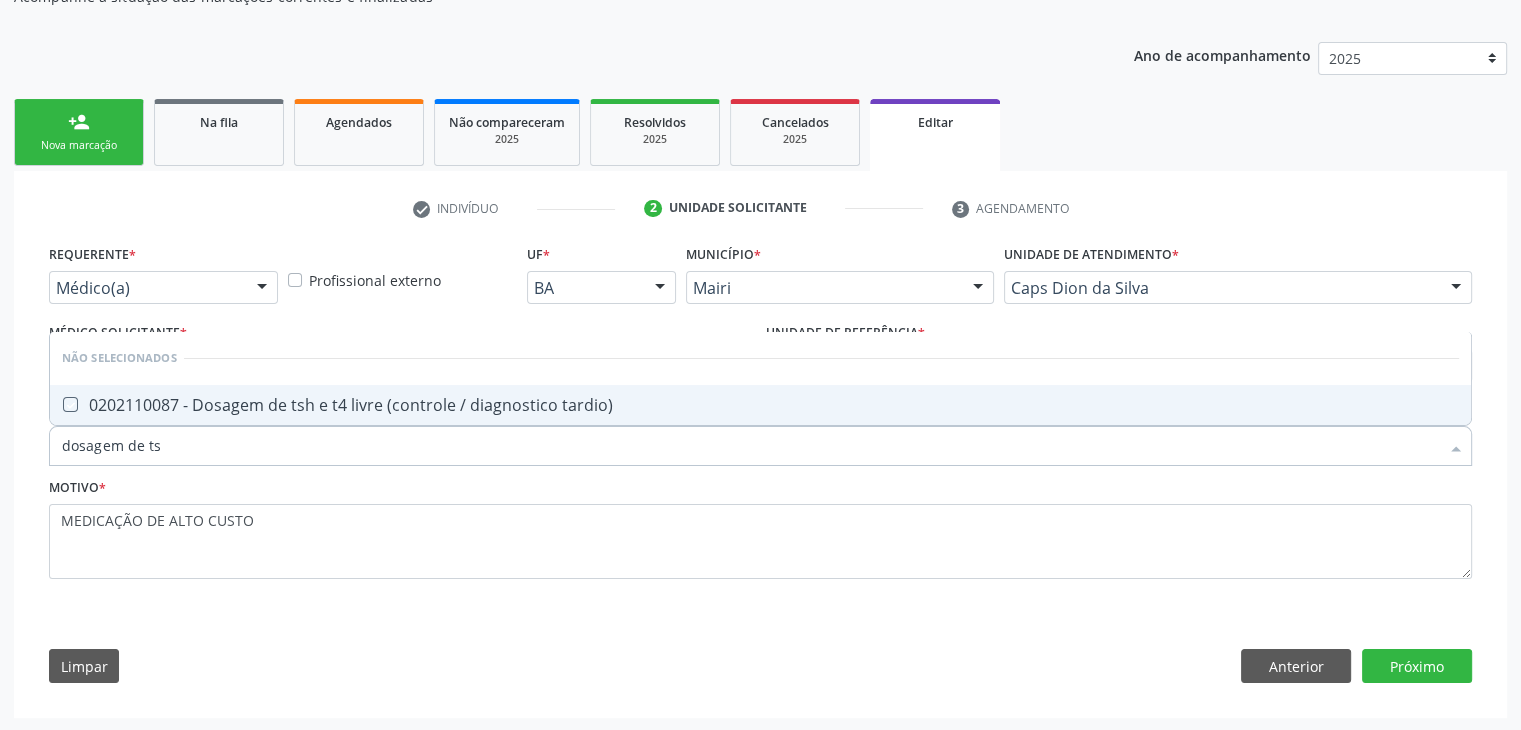checkbox on "true" 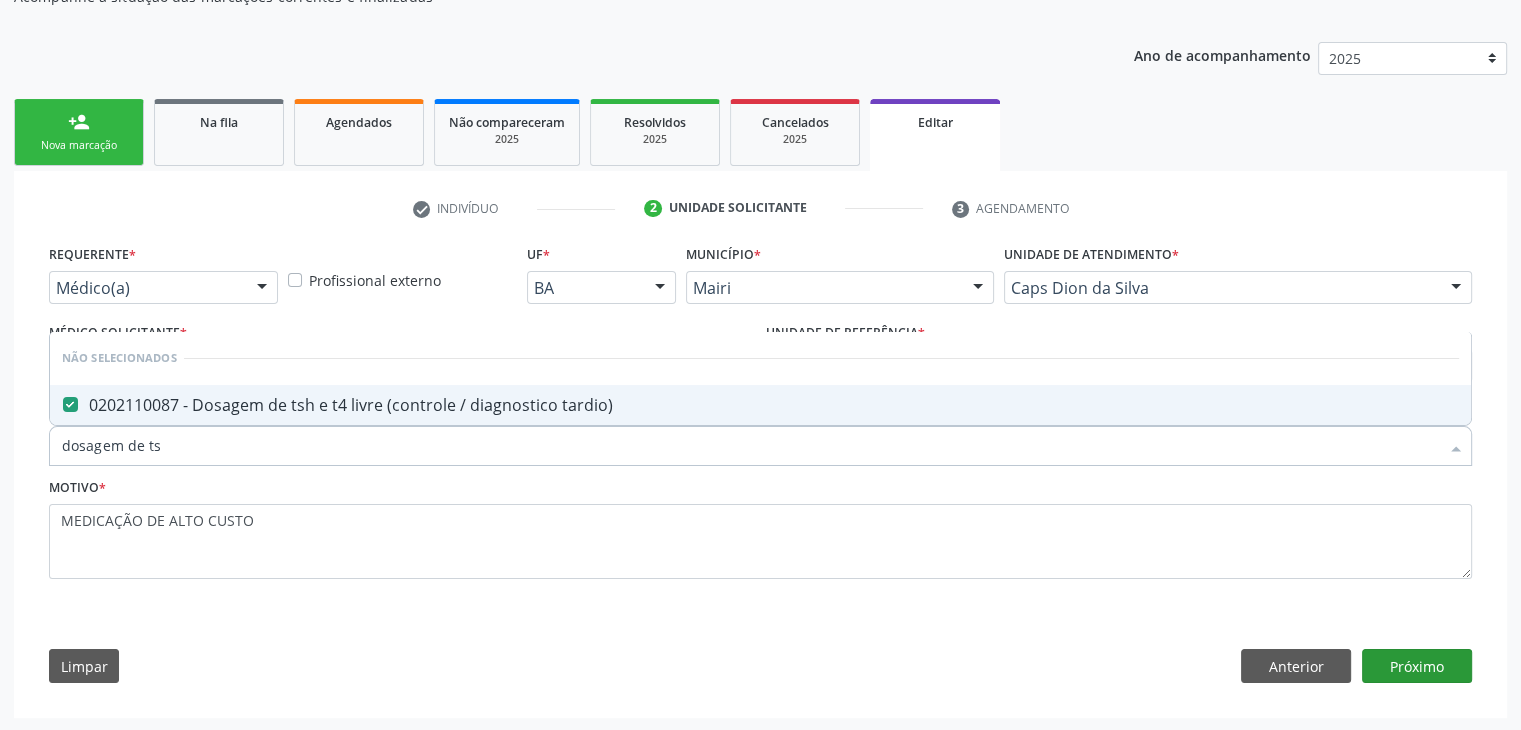 click on "Requerente
*
Médico(a)         Médico(a)   Enfermeiro(a)   Paciente
Nenhum resultado encontrado para: "   "
Não há nenhuma opção para ser exibida.
Profissional externo
UF
*
BA         BA
Nenhum resultado encontrado para: "   "
Não há nenhuma opção para ser exibida.
Município
*
Mairi         Capim Grosso   Feira de Santana   Jacobina   Mairi   Salvador
Nenhum resultado encontrado para: "   "
Não há nenhuma opção para ser exibida.
Unidade de atendimento
*
Caps Dion da Silva         Academia da Saude de Mairi   Academia de Saude do Angico   Caf Centro de Abasteciemto Farmaceutico   Calon Proteses Dentarias   Caps Dion da Silva   Caroline Santos Figueredo   Ceo Nossa Senhora das Dores   Cer Mairi   Farmabahia   Hospital Deputado Luis Eduardo Magalhaes   Laboratorio de Analice Clinicas   Life Clin" at bounding box center [760, 468] 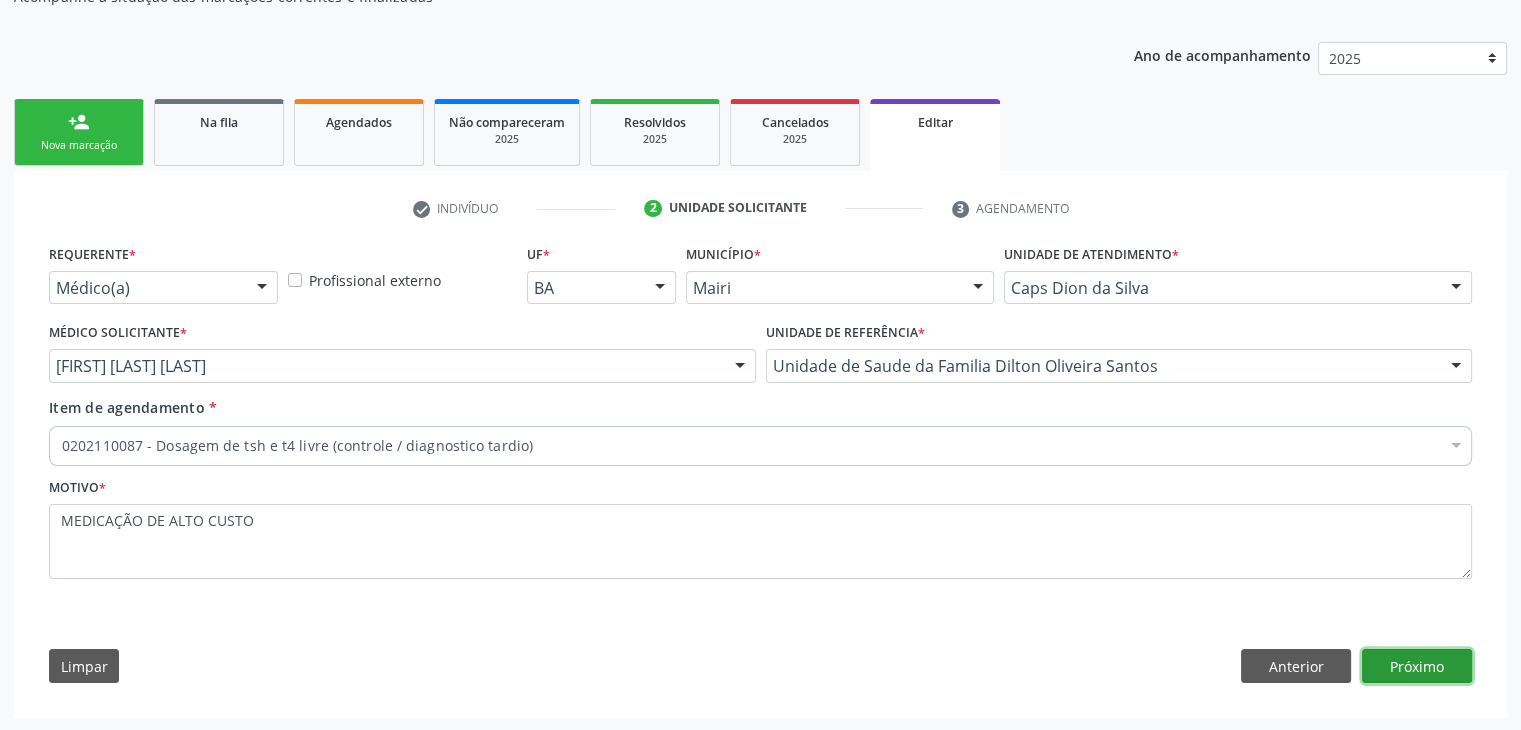click on "Próximo" at bounding box center [1417, 666] 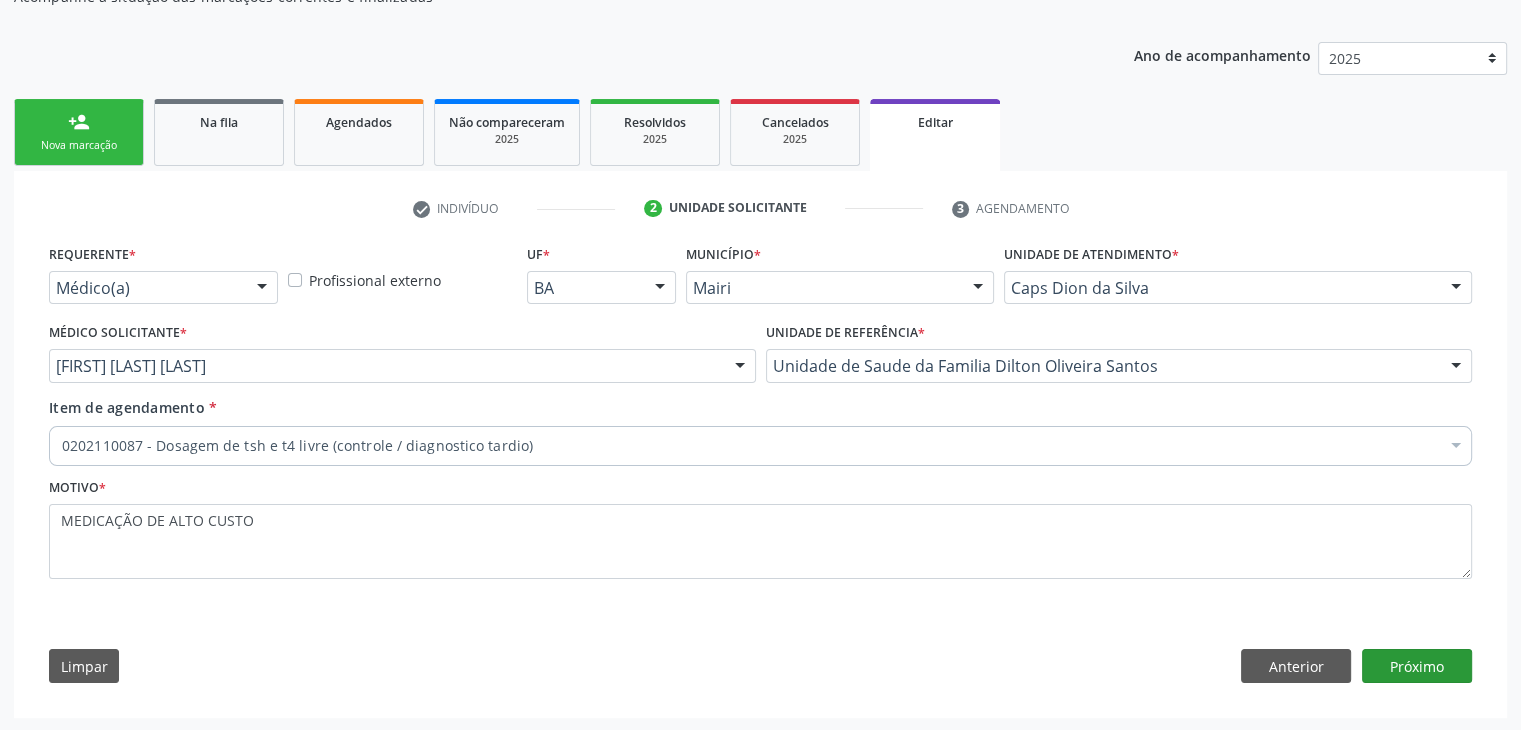 scroll, scrollTop: 165, scrollLeft: 0, axis: vertical 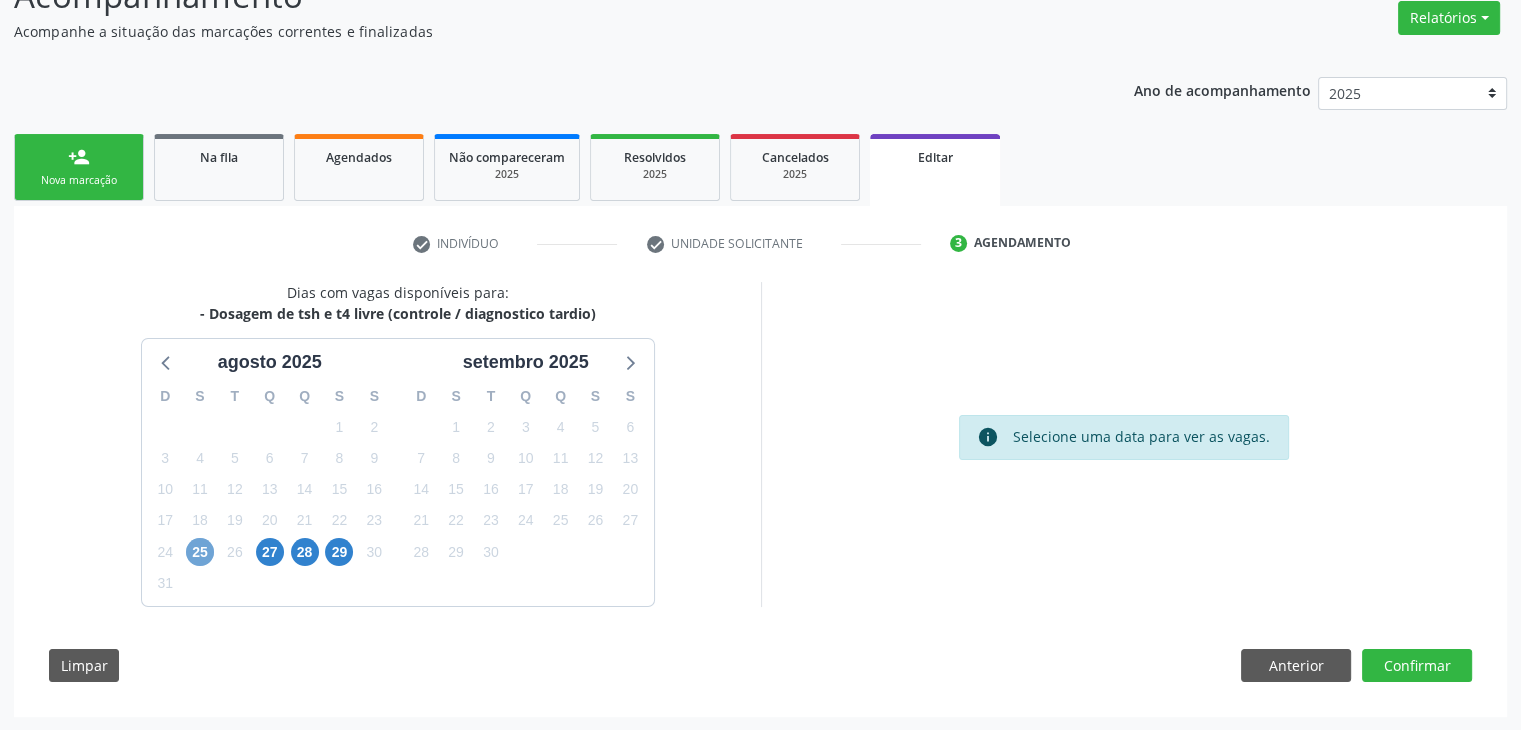 click on "25" at bounding box center [200, 552] 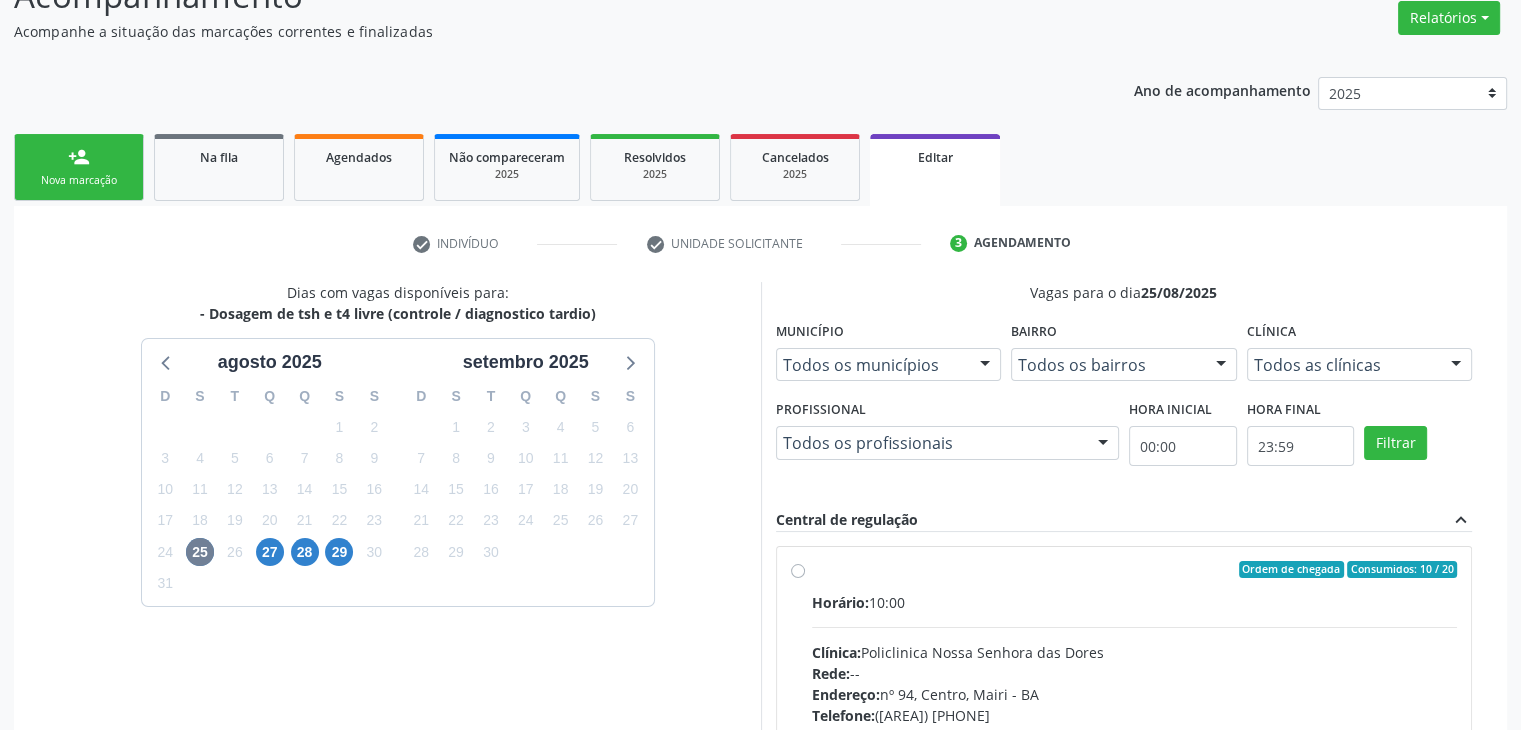 click on "Horário:   10:00
Clínica:  Policlinica Nossa Senhora das Dores
Rede:
--
Endereço:   nº 94, Centro, [CITY] - [STATE]
Telefone:   [PHONE]
Profissional:
--
Informações adicionais sobre o atendimento
Idade de atendimento:
Sem restrição
Gênero(s) atendido(s):
Sem restrição
Informações adicionais:
--" at bounding box center [1135, 729] 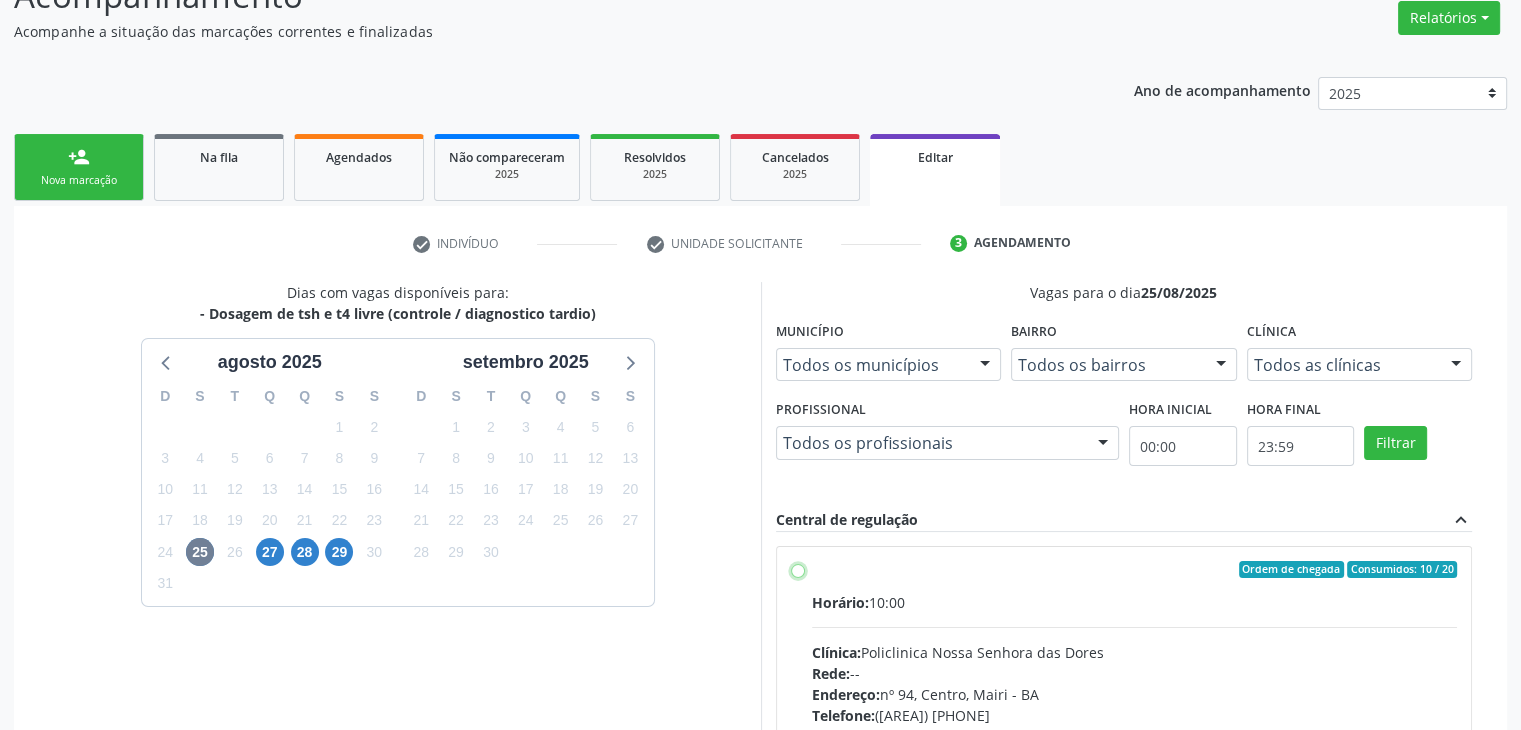 click on "Ordem de chegada
Consumidos: 10 / 20
Horário:   10:00
Clínica:  Policlinica Nossa Senhora das Dores
Rede:
--
Endereço:   nº 94, Centro, Mairi - BA
Telefone:   (74) 36322104
Profissional:
--
Informações adicionais sobre o atendimento
Idade de atendimento:
Sem restrição
Gênero(s) atendido(s):
Sem restrição
Informações adicionais:
--" at bounding box center (798, 570) 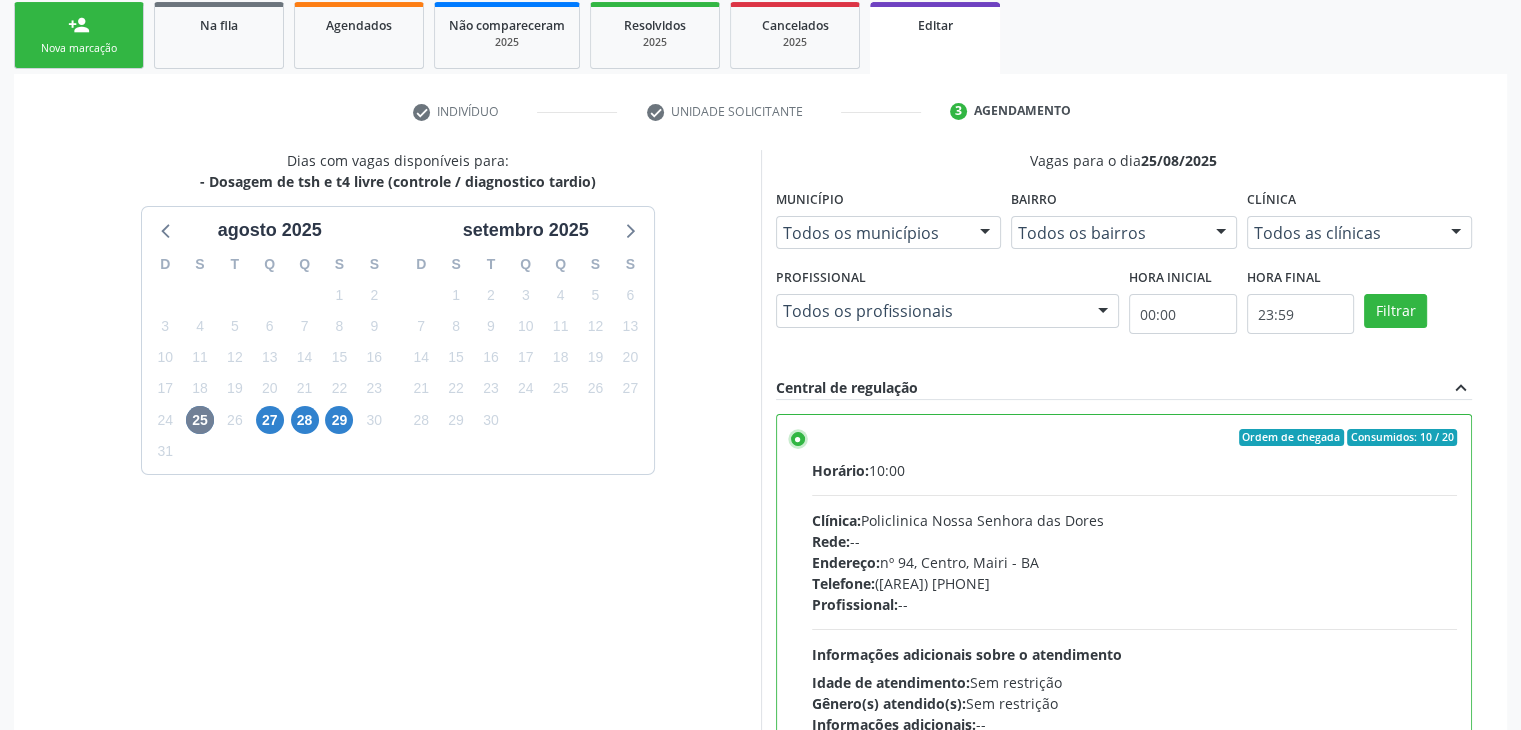 scroll, scrollTop: 490, scrollLeft: 0, axis: vertical 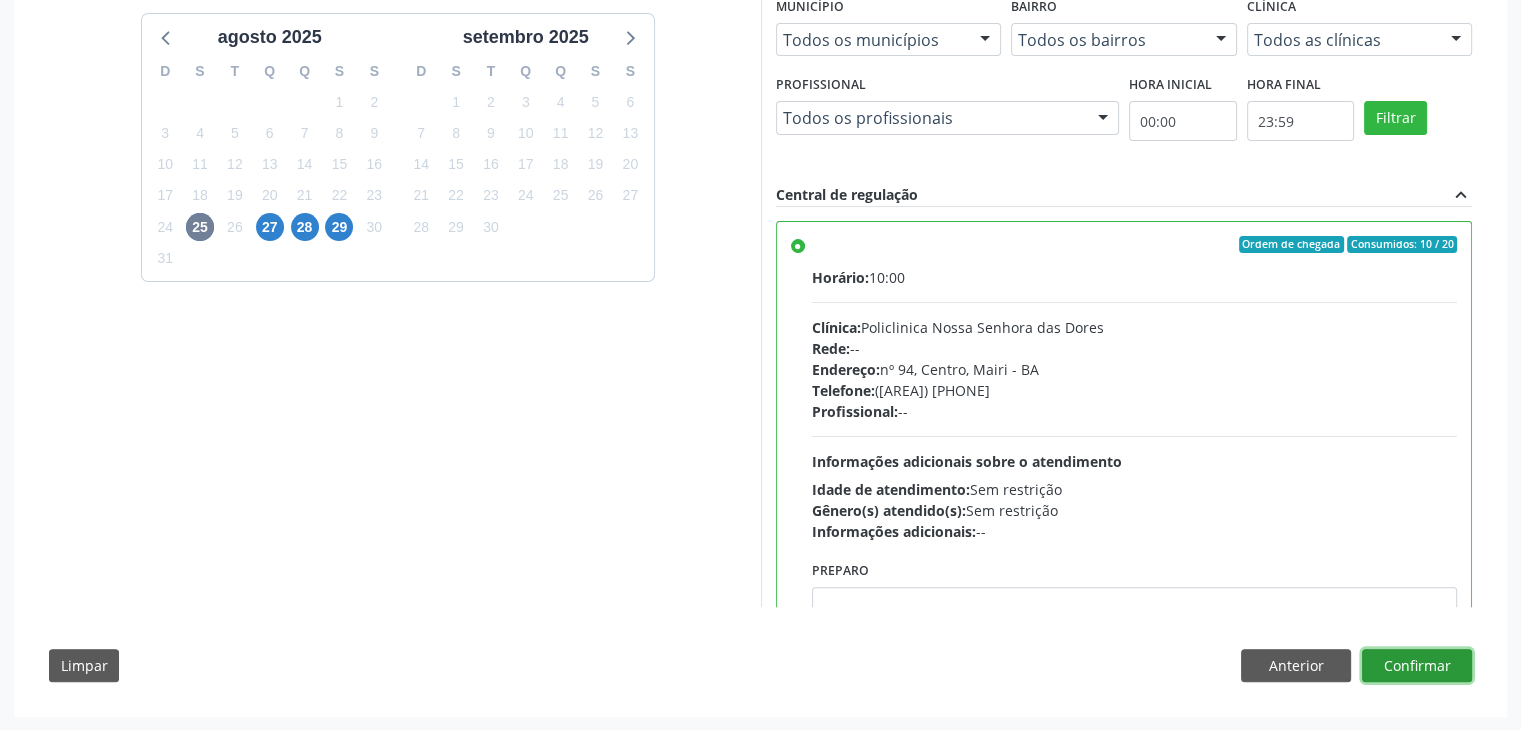 click on "Confirmar" at bounding box center [1417, 666] 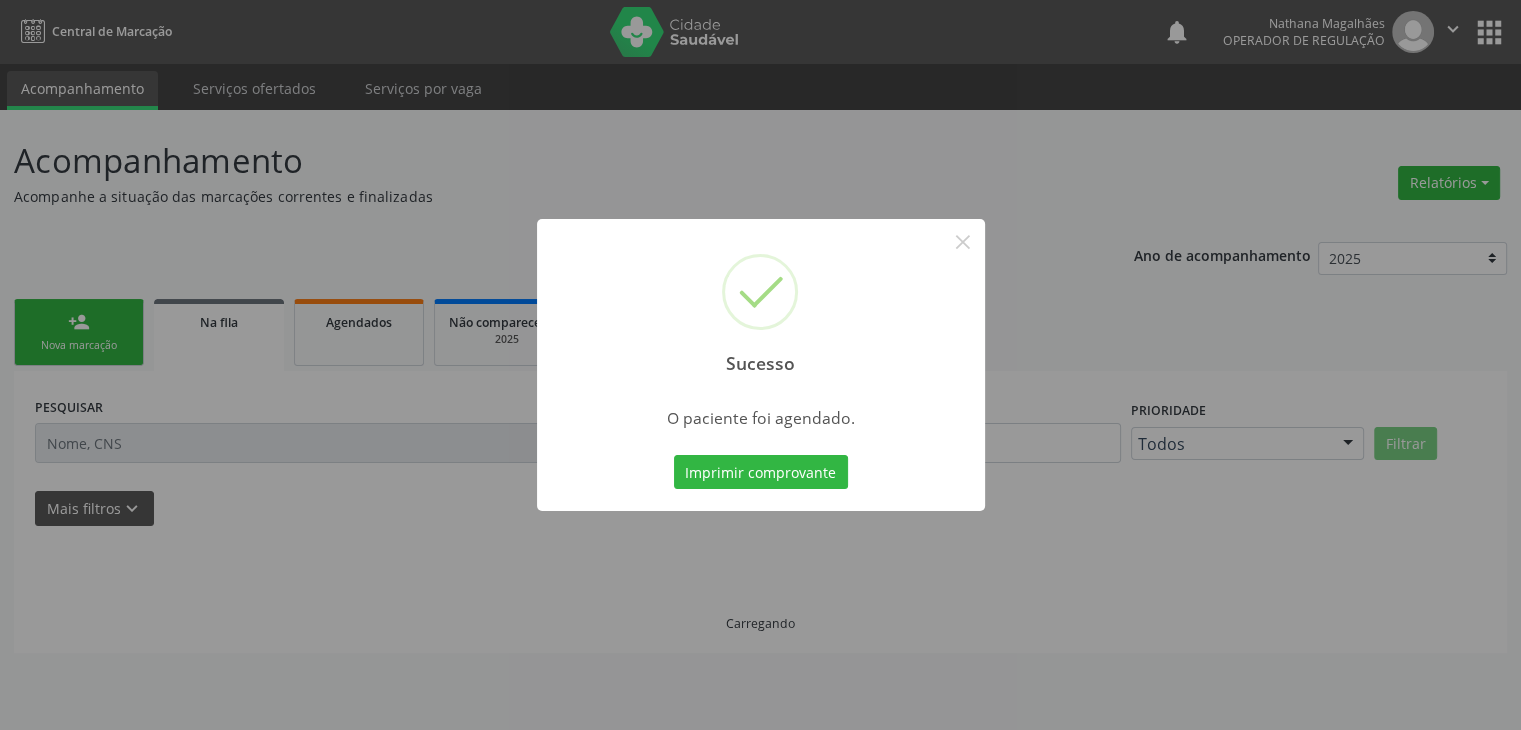 scroll, scrollTop: 0, scrollLeft: 0, axis: both 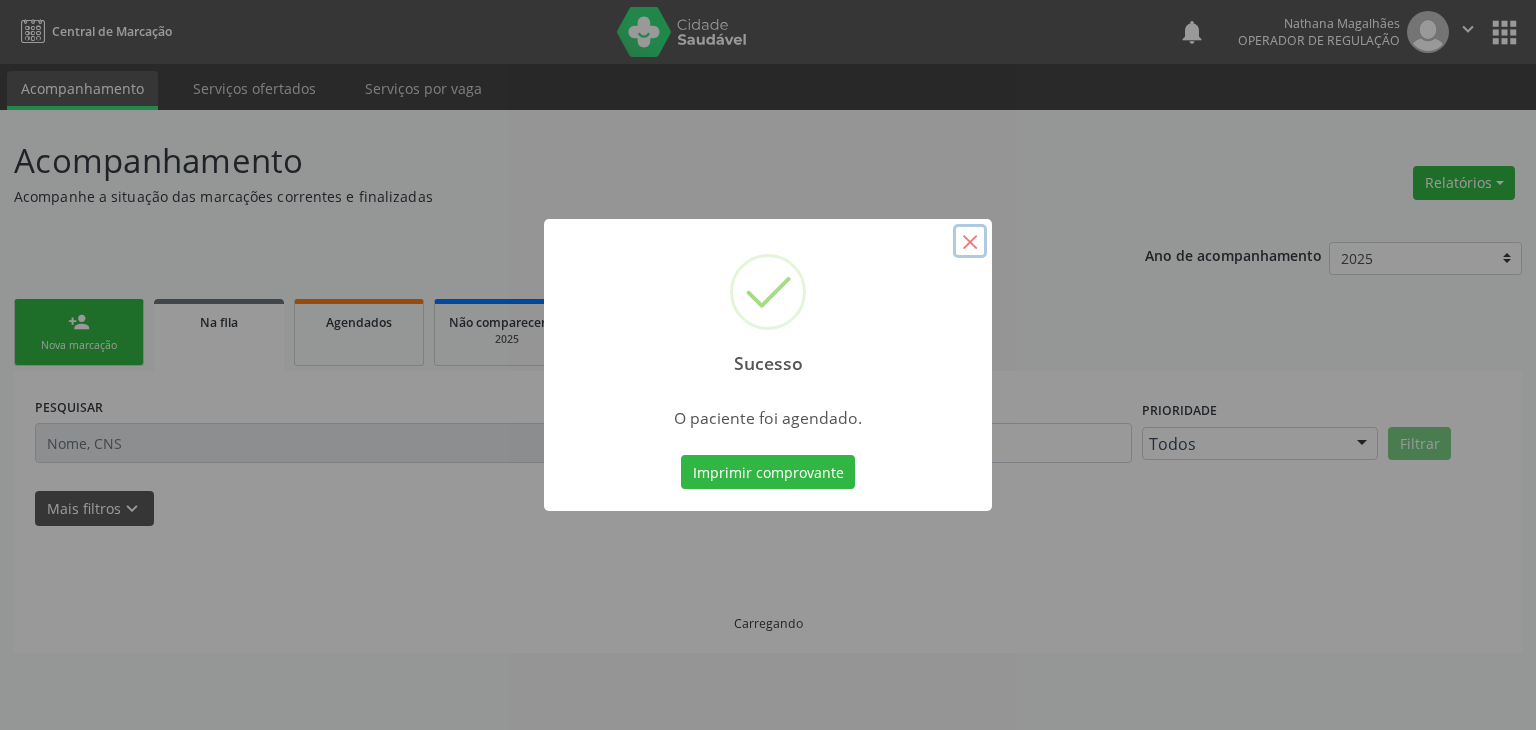 click on "×" at bounding box center [970, 241] 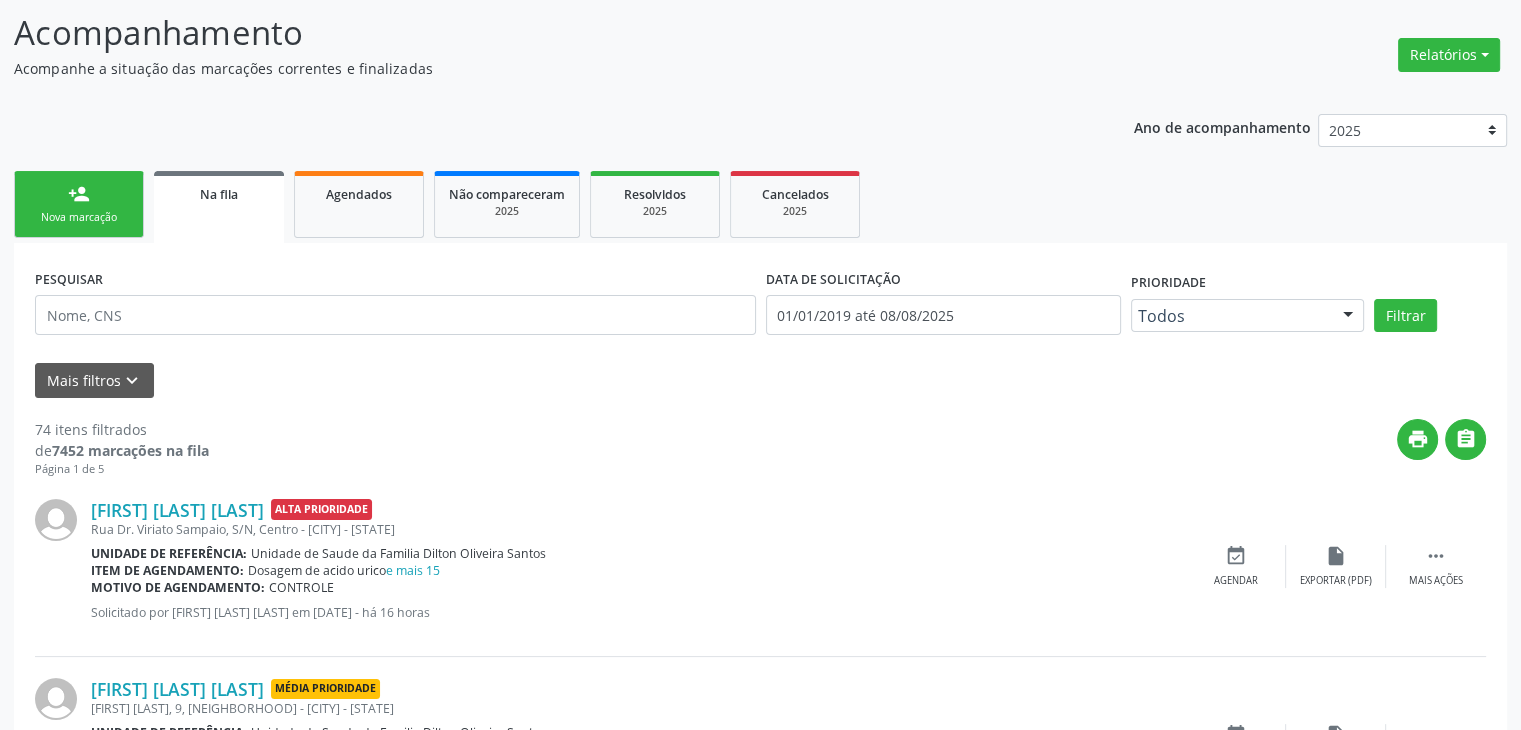 scroll, scrollTop: 400, scrollLeft: 0, axis: vertical 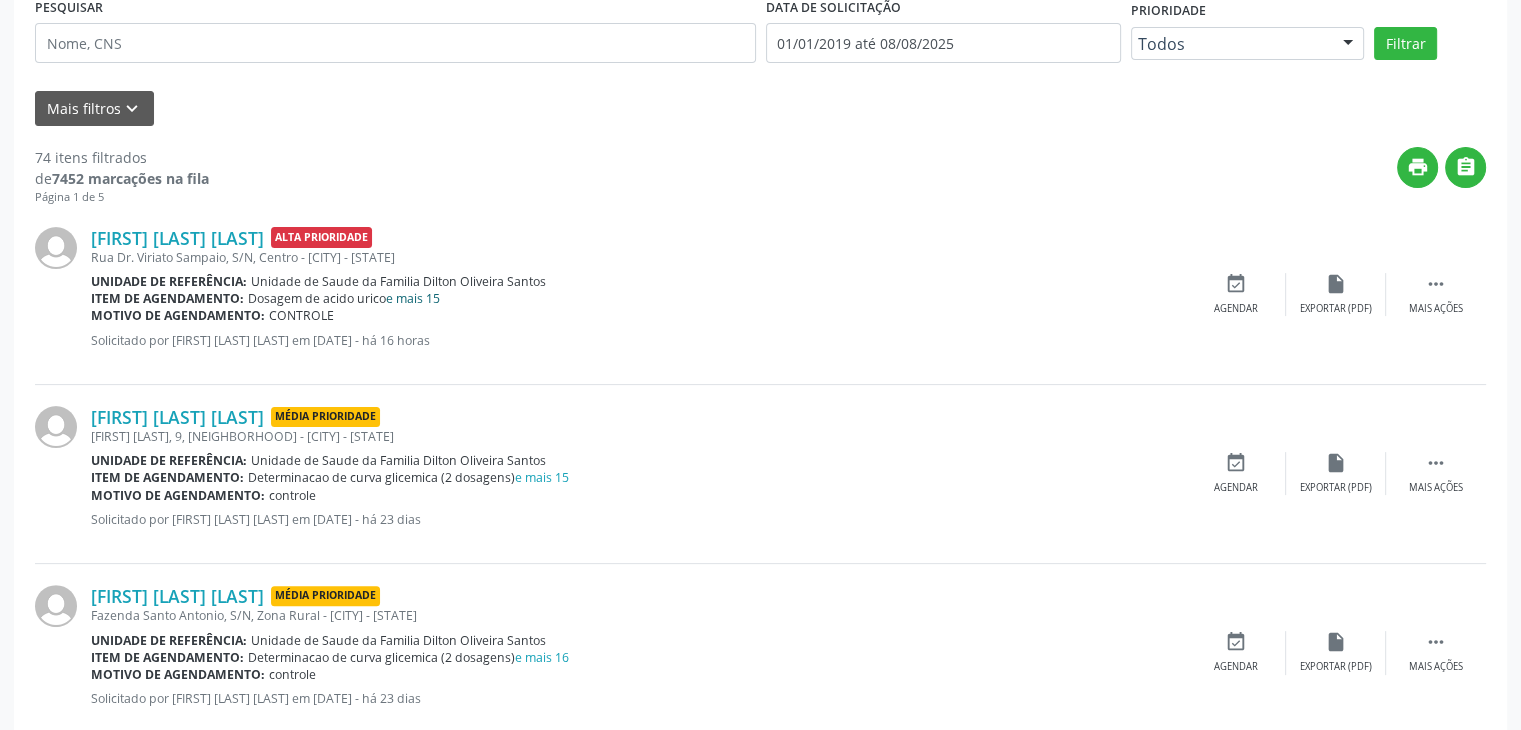 click on "e mais 15" at bounding box center (413, 298) 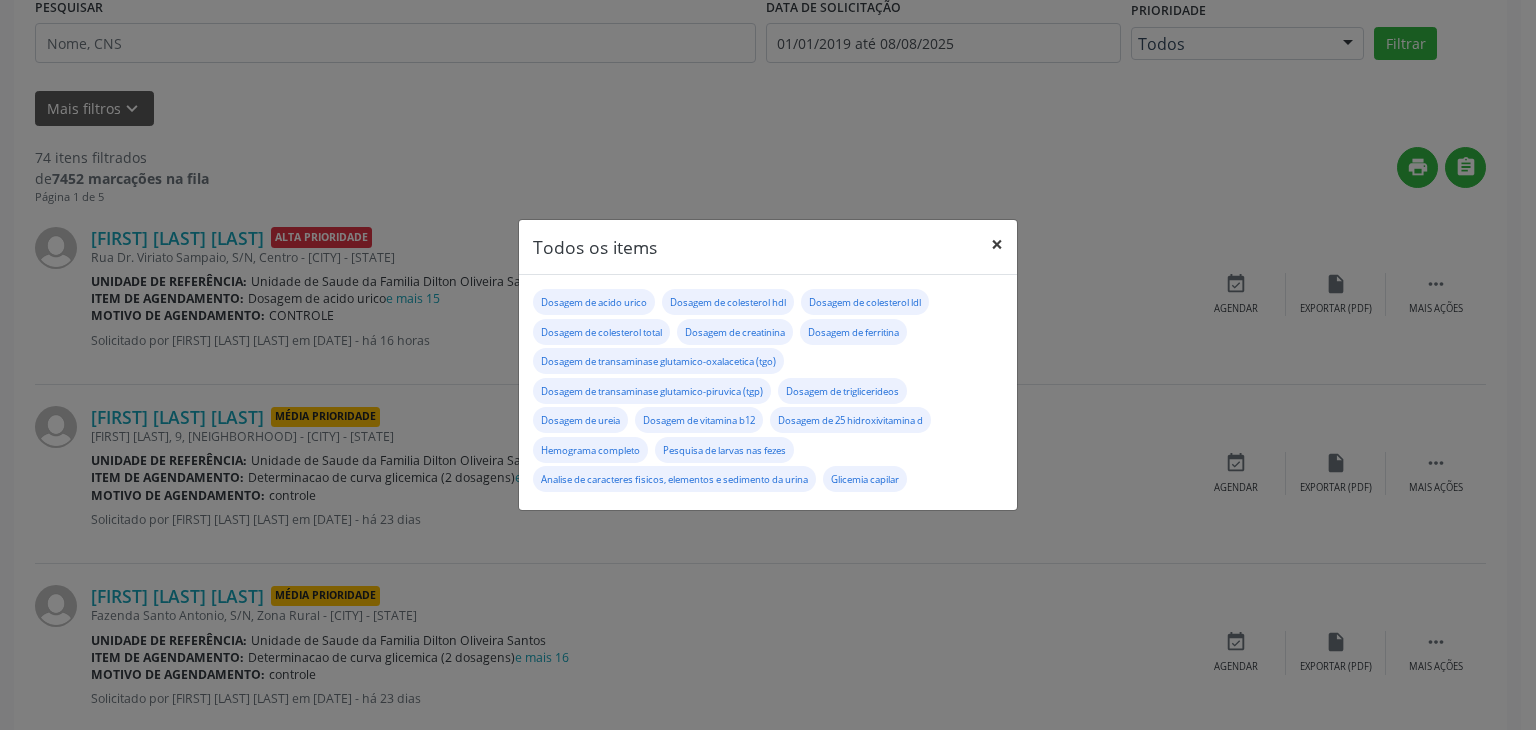 click on "×" at bounding box center (997, 244) 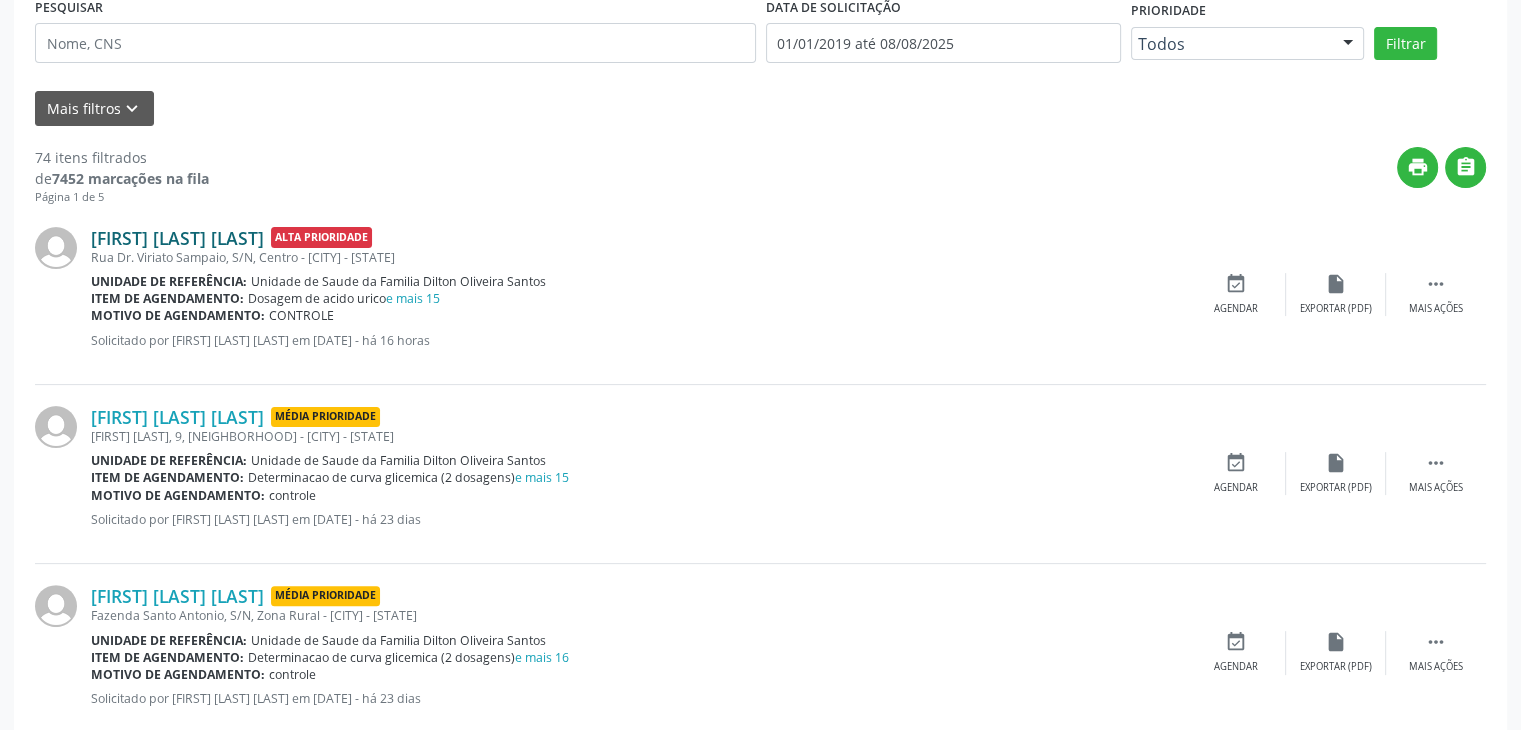 click on "Danila Nascimento da Silva" at bounding box center [177, 238] 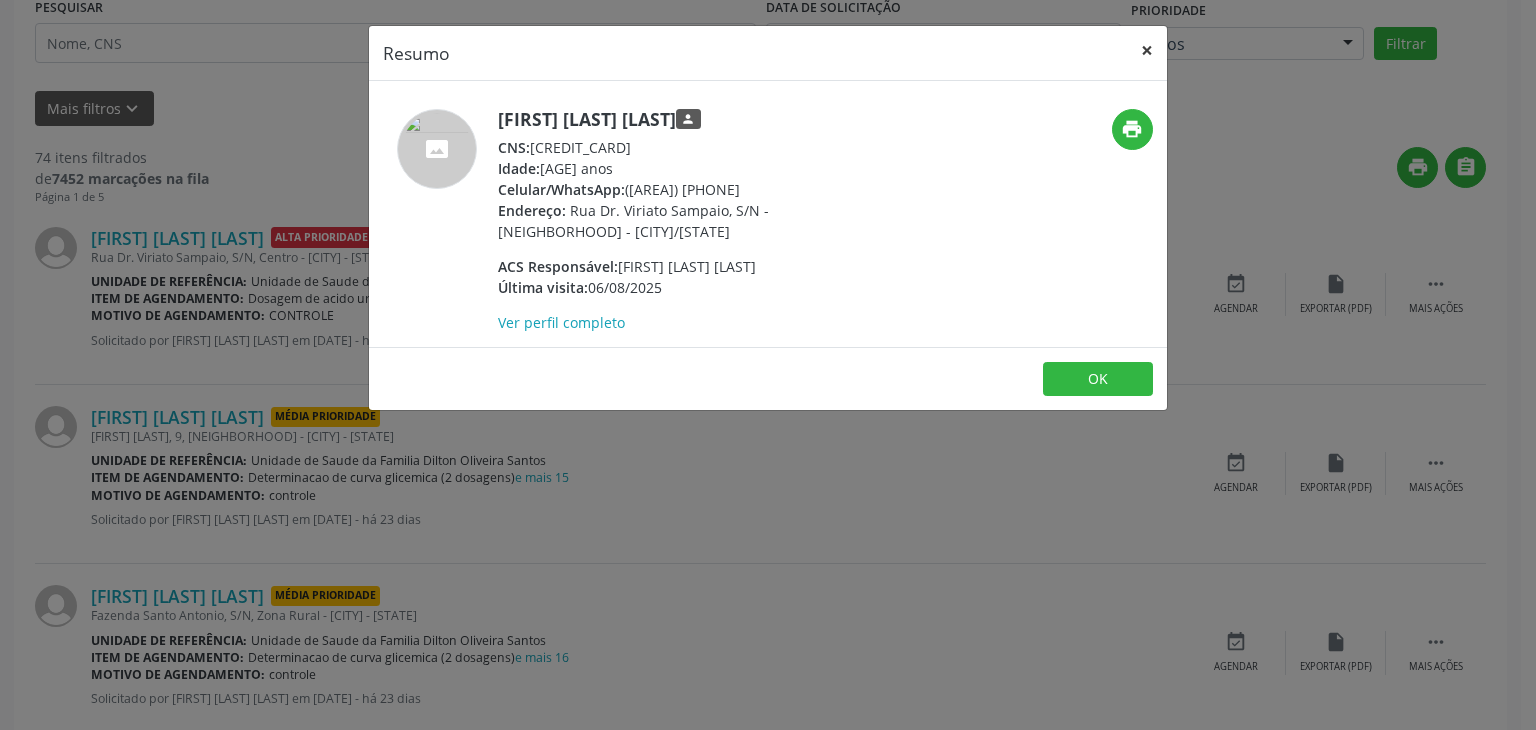 click on "×" at bounding box center [1147, 50] 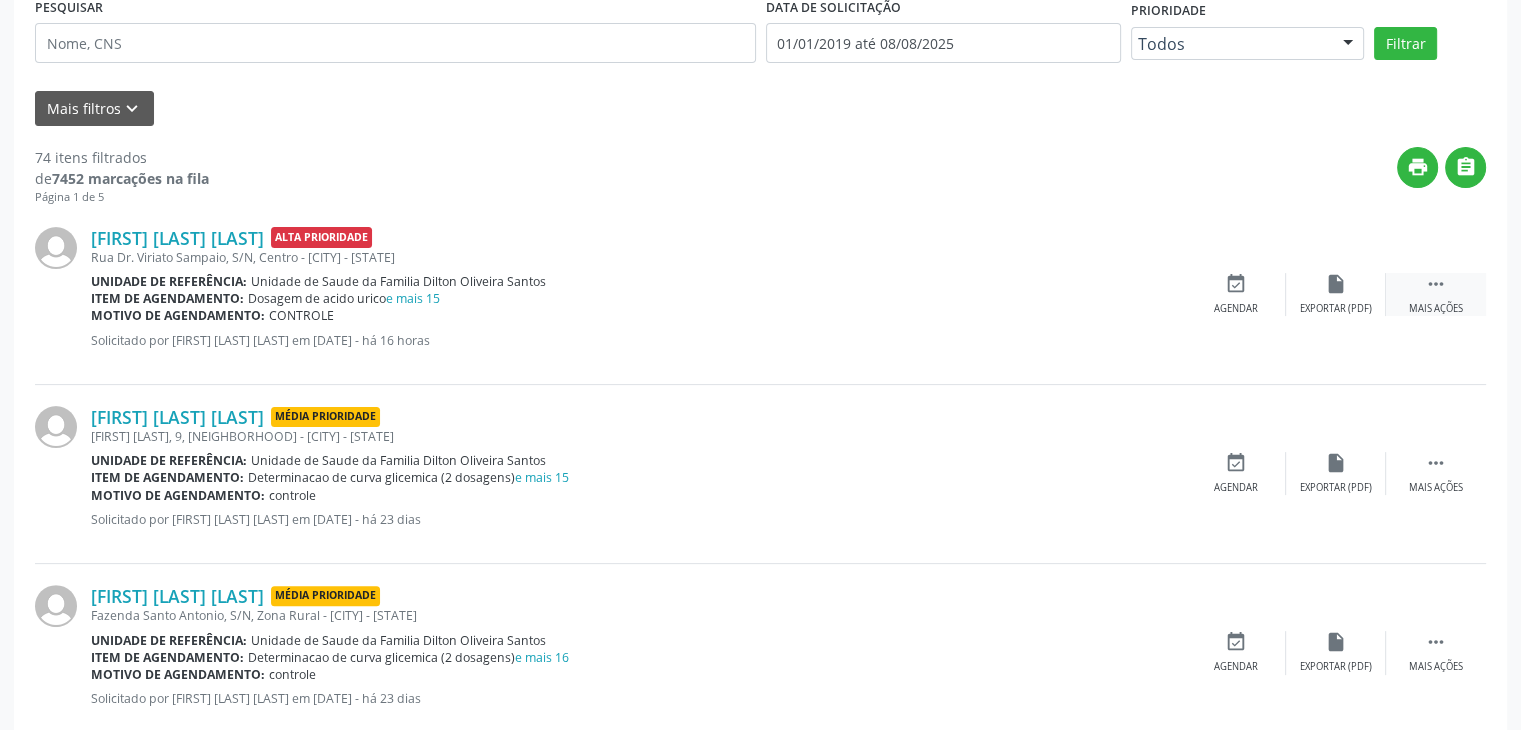 click on "Mais ações" at bounding box center (1436, 309) 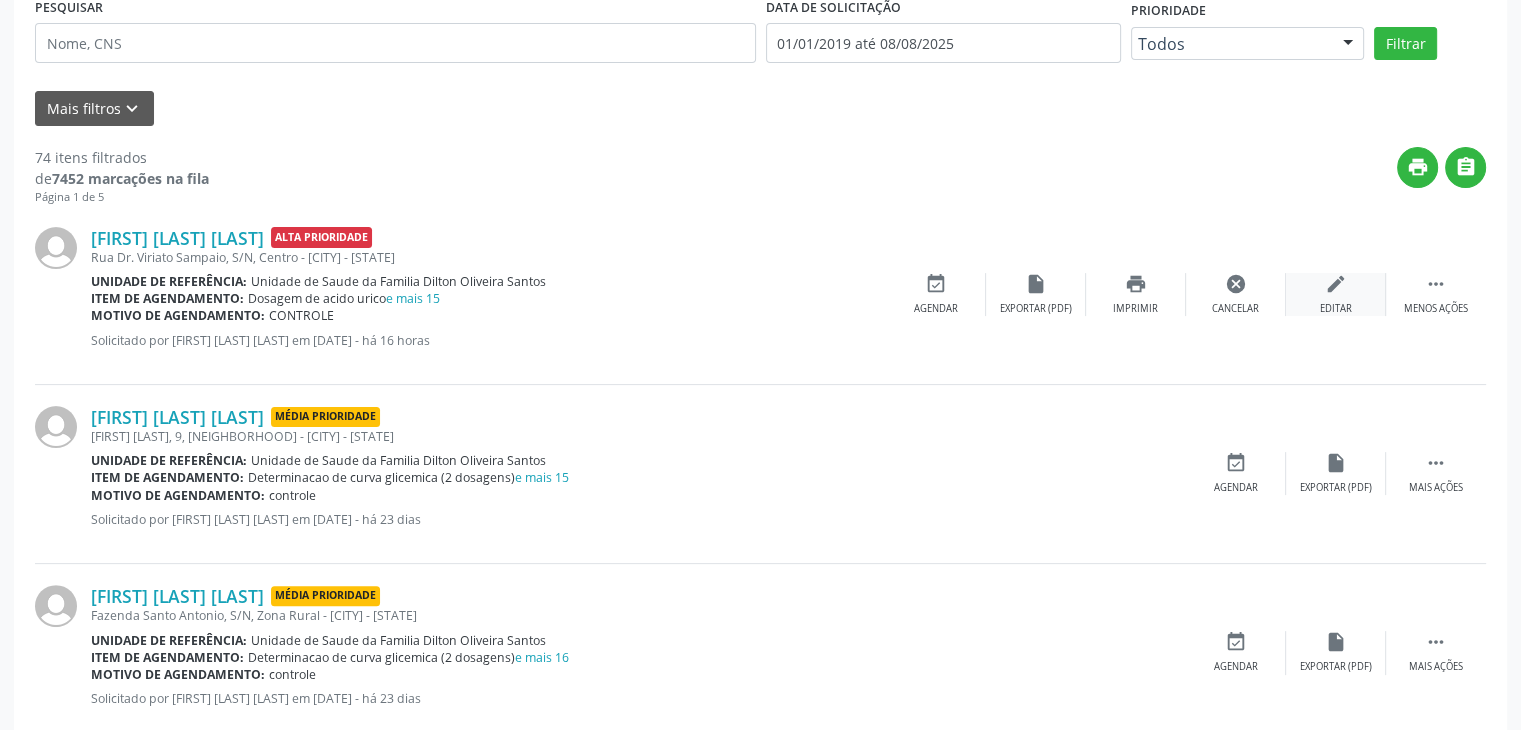 click on "Editar" at bounding box center (1336, 309) 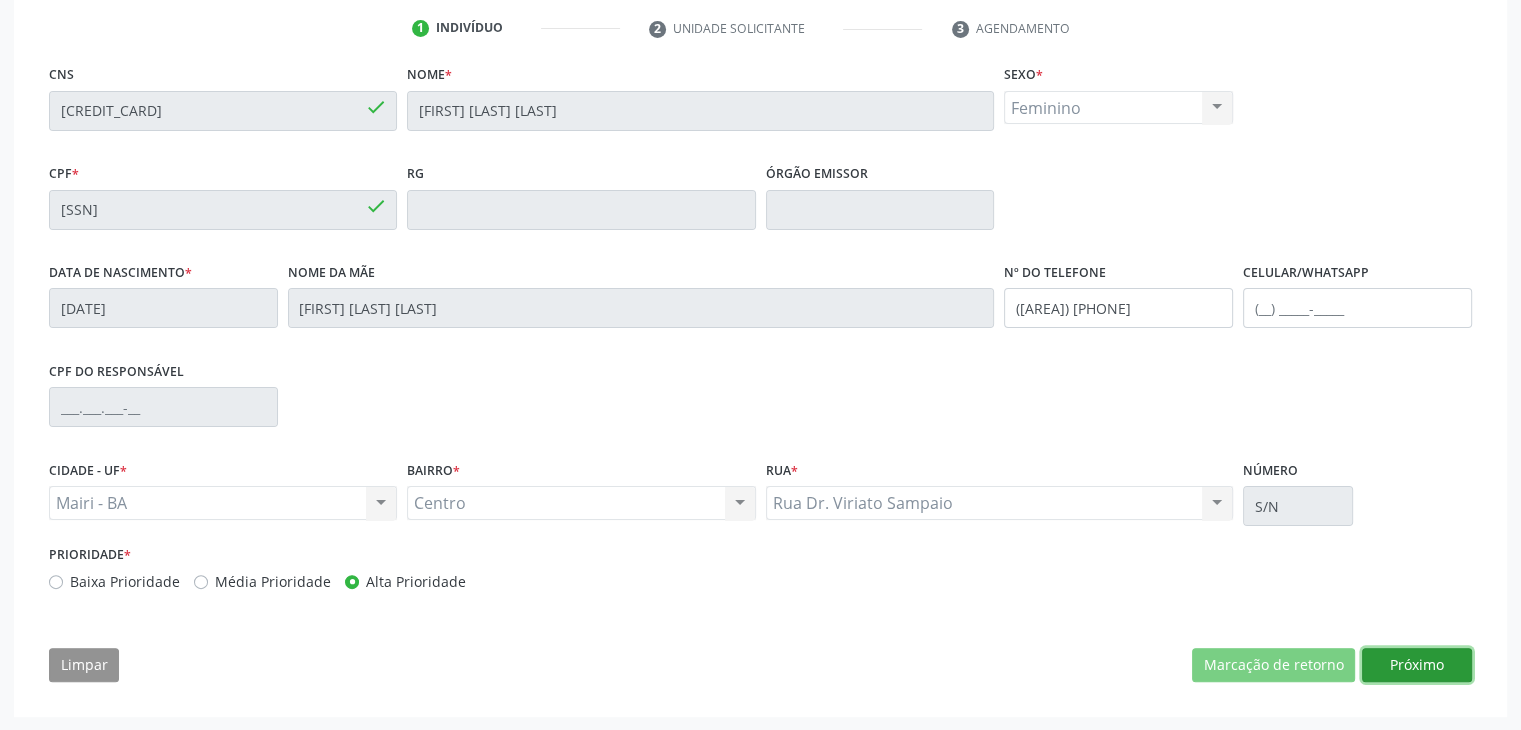 click on "Próximo" at bounding box center (1417, 665) 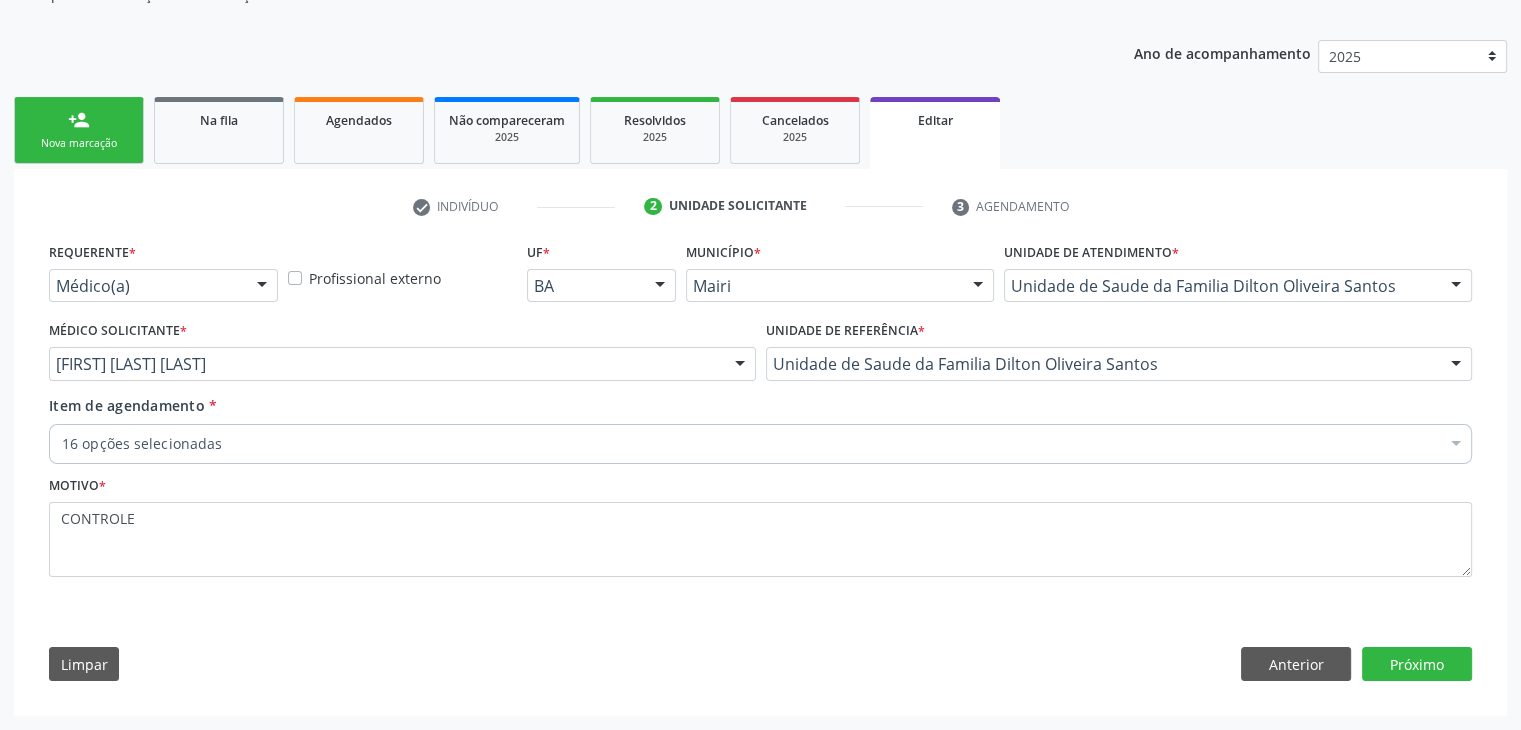 scroll, scrollTop: 200, scrollLeft: 0, axis: vertical 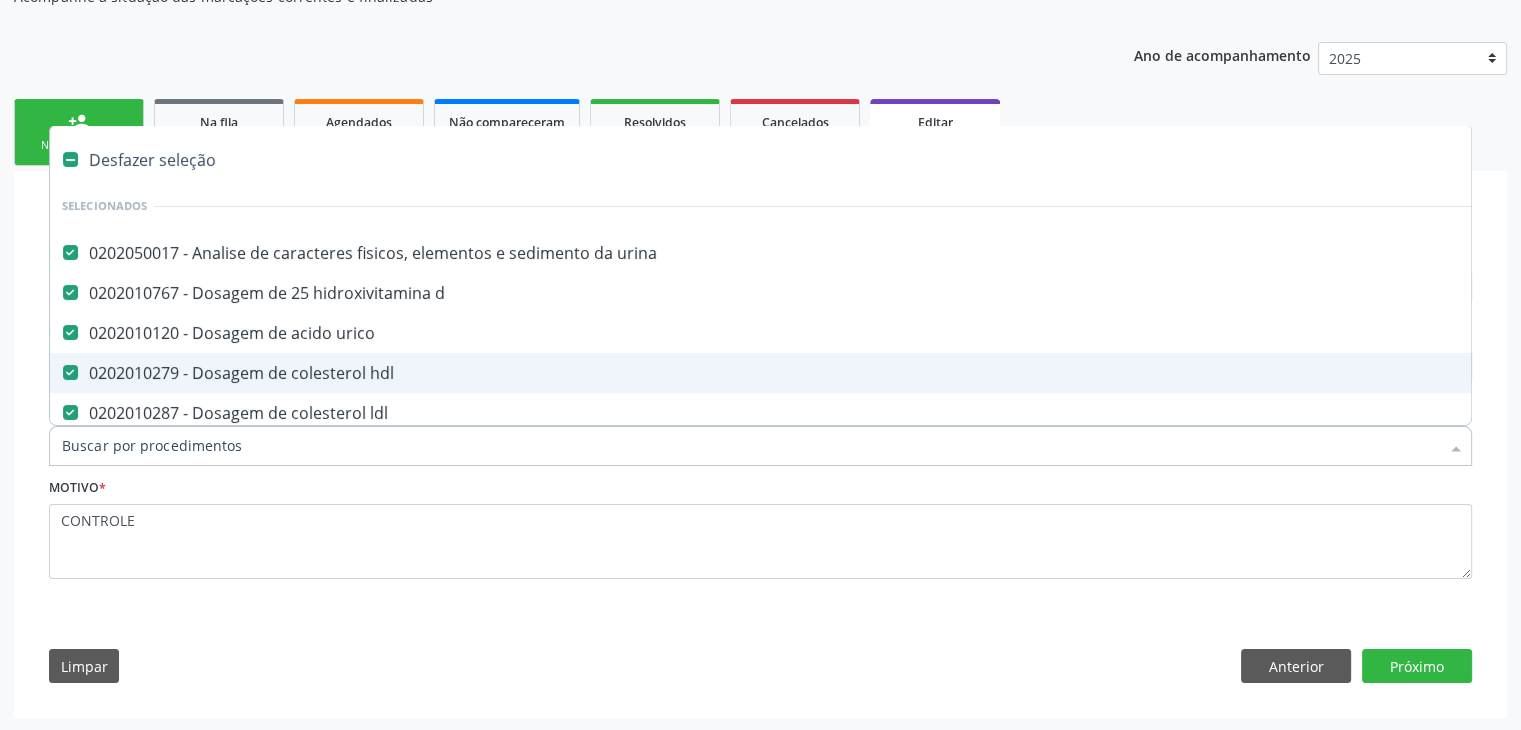 click on "Desfazer seleção" at bounding box center (831, 160) 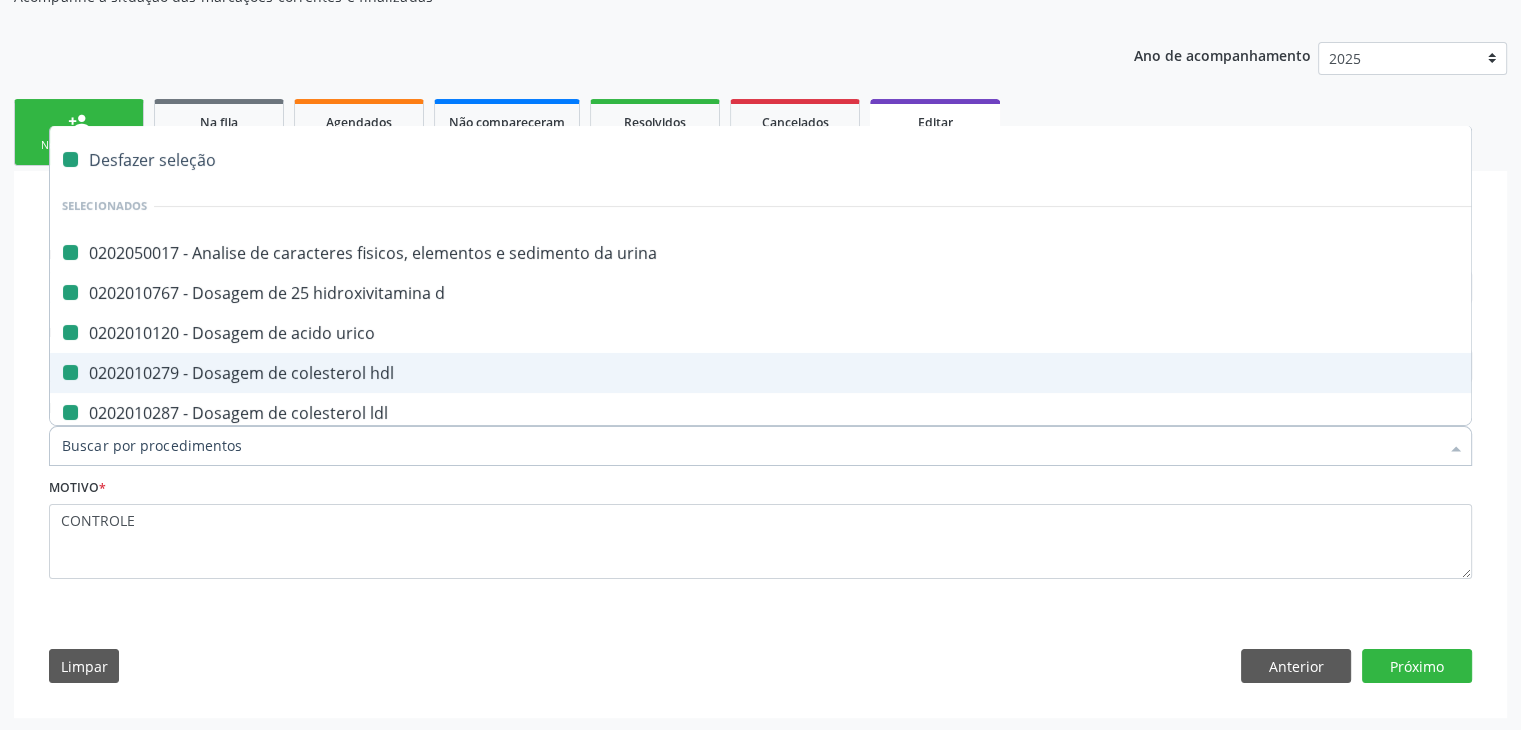 checkbox on "false" 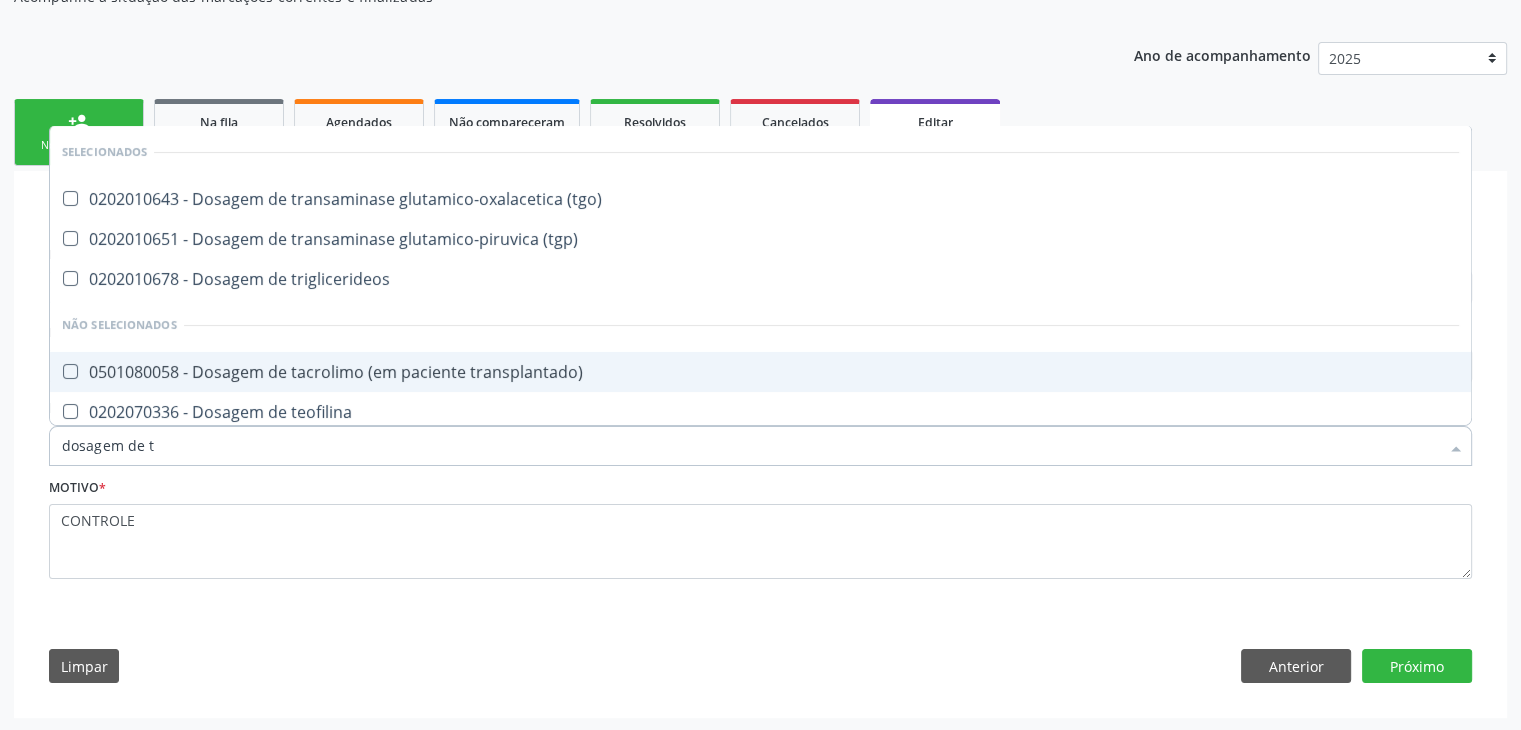 type on "dosagem de ts" 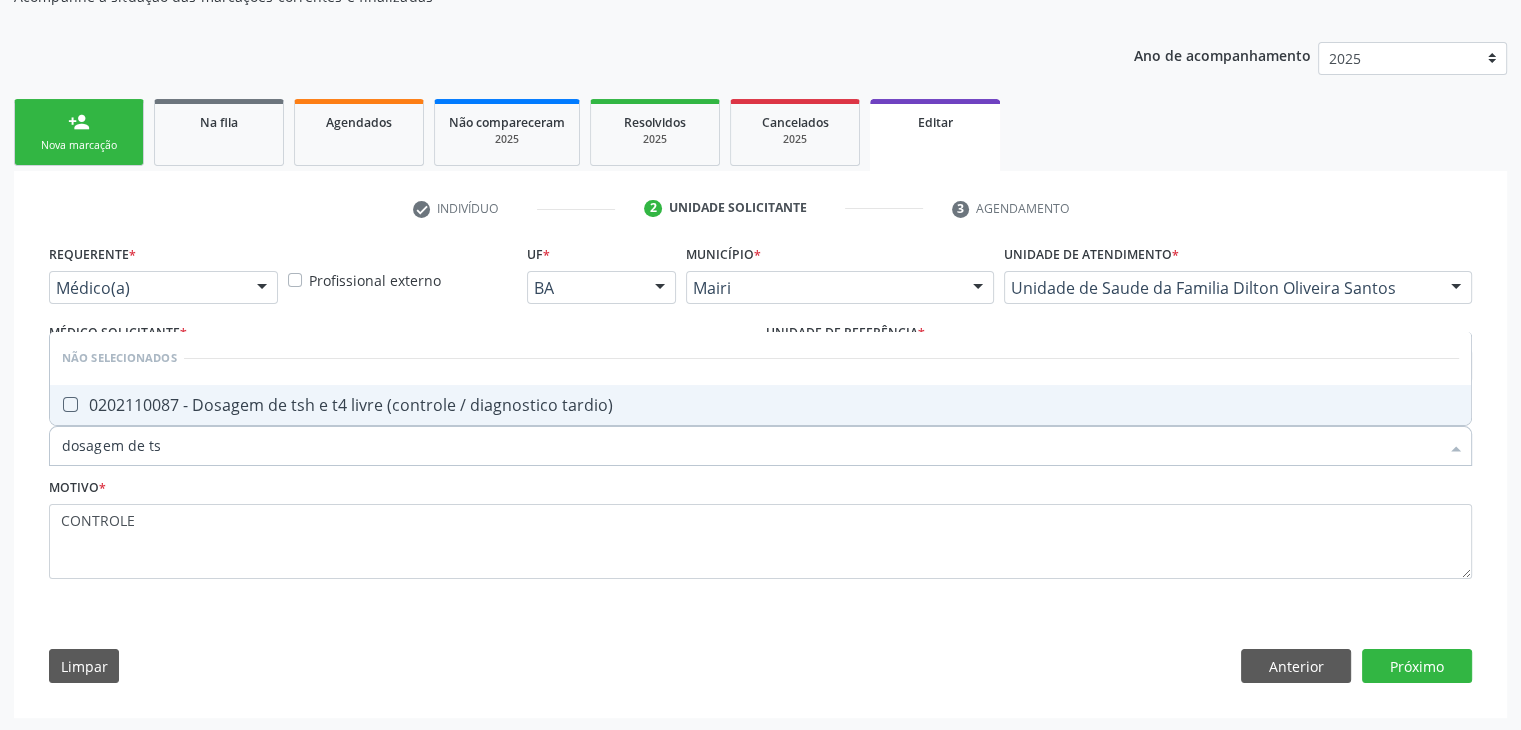click on "0202110087 - Dosagem de tsh e t4 livre (controle / diagnostico tardio)" at bounding box center [760, 405] 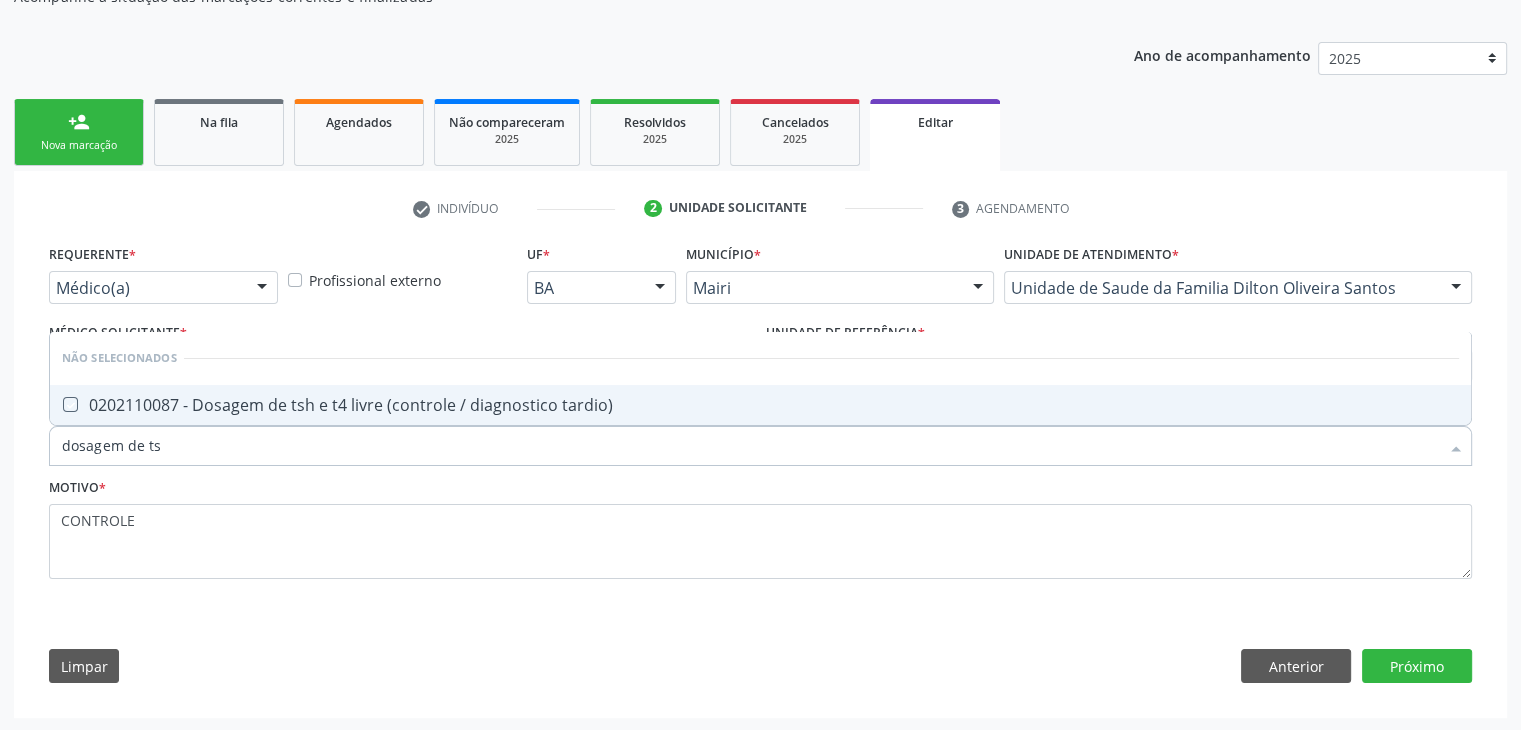 checkbox on "true" 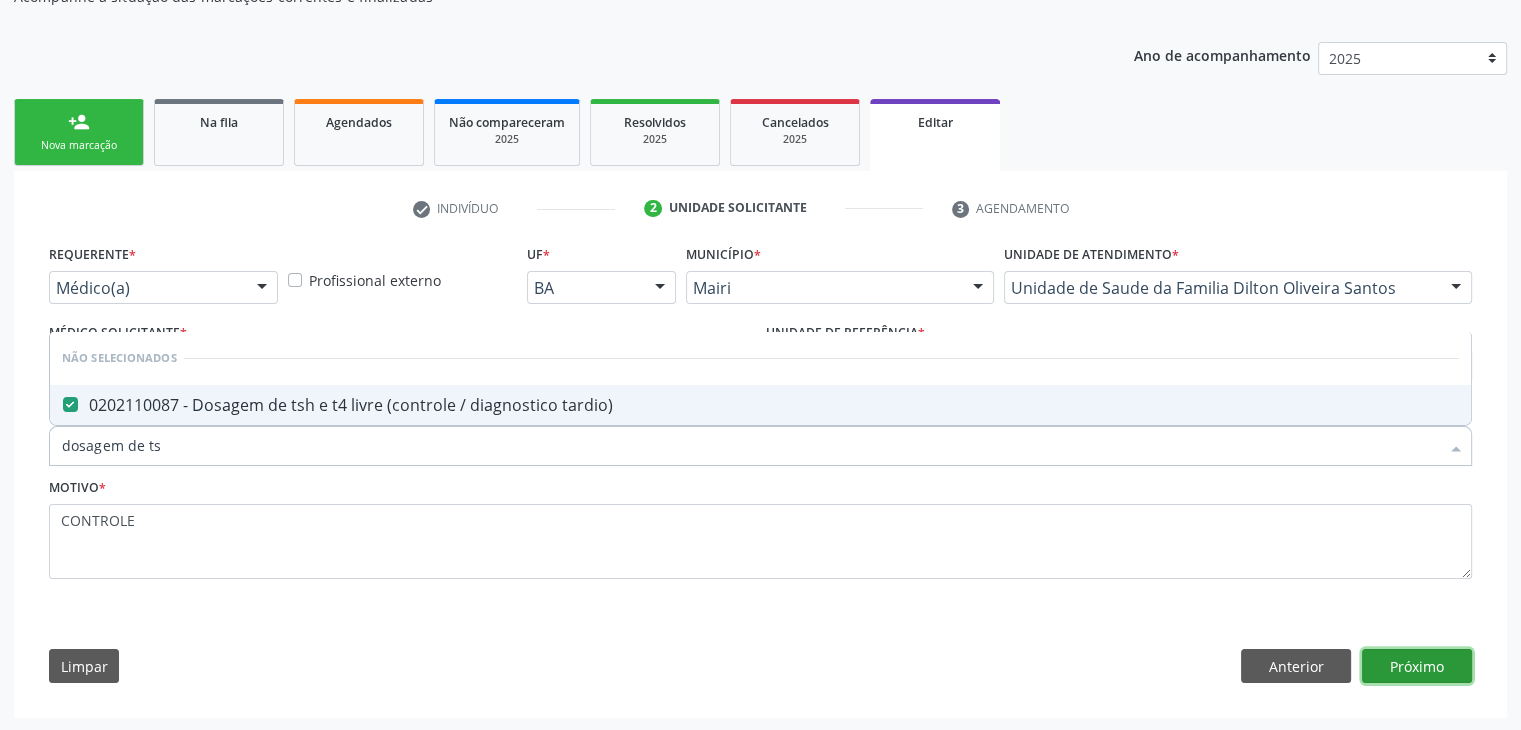 click on "Próximo" at bounding box center [1417, 666] 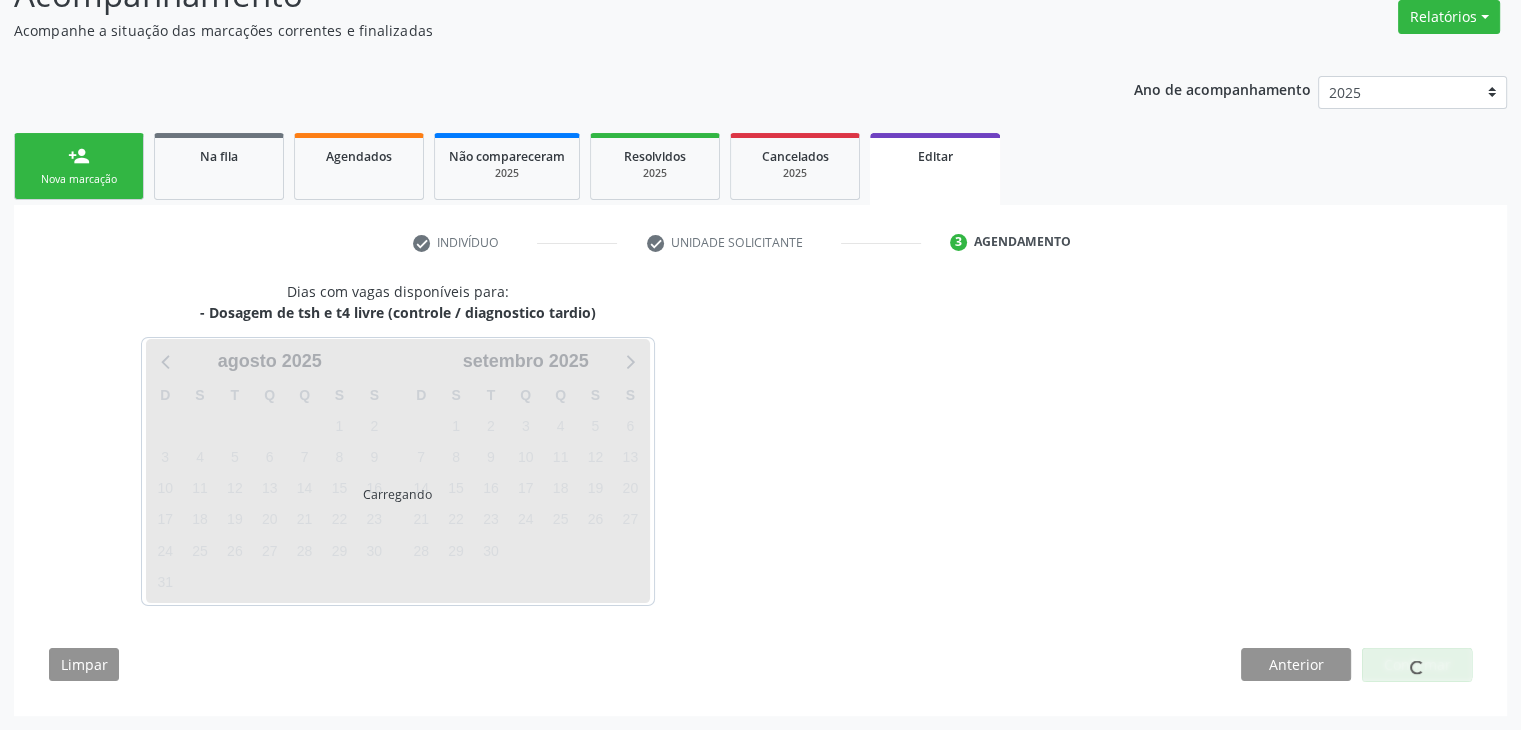 scroll, scrollTop: 165, scrollLeft: 0, axis: vertical 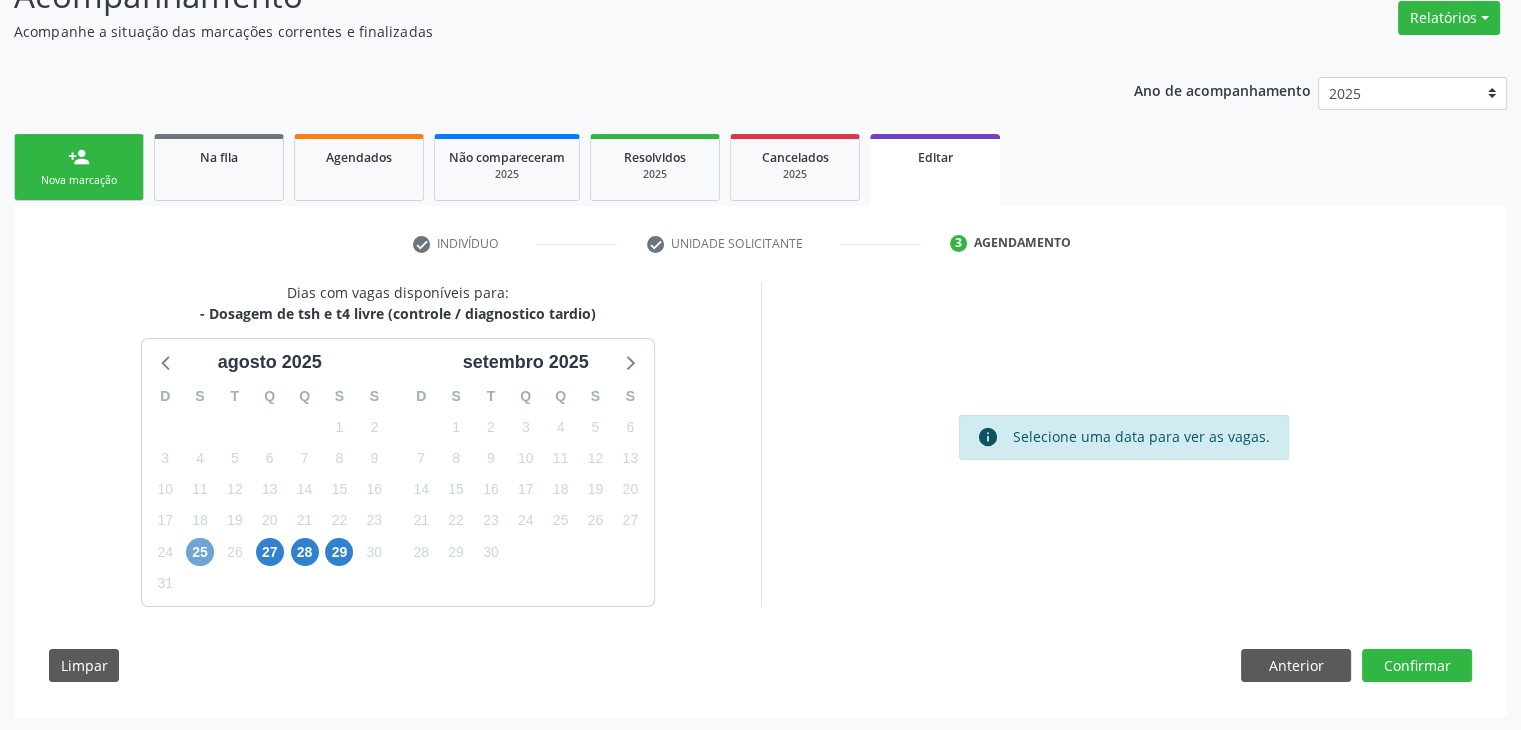 click on "25" at bounding box center (200, 552) 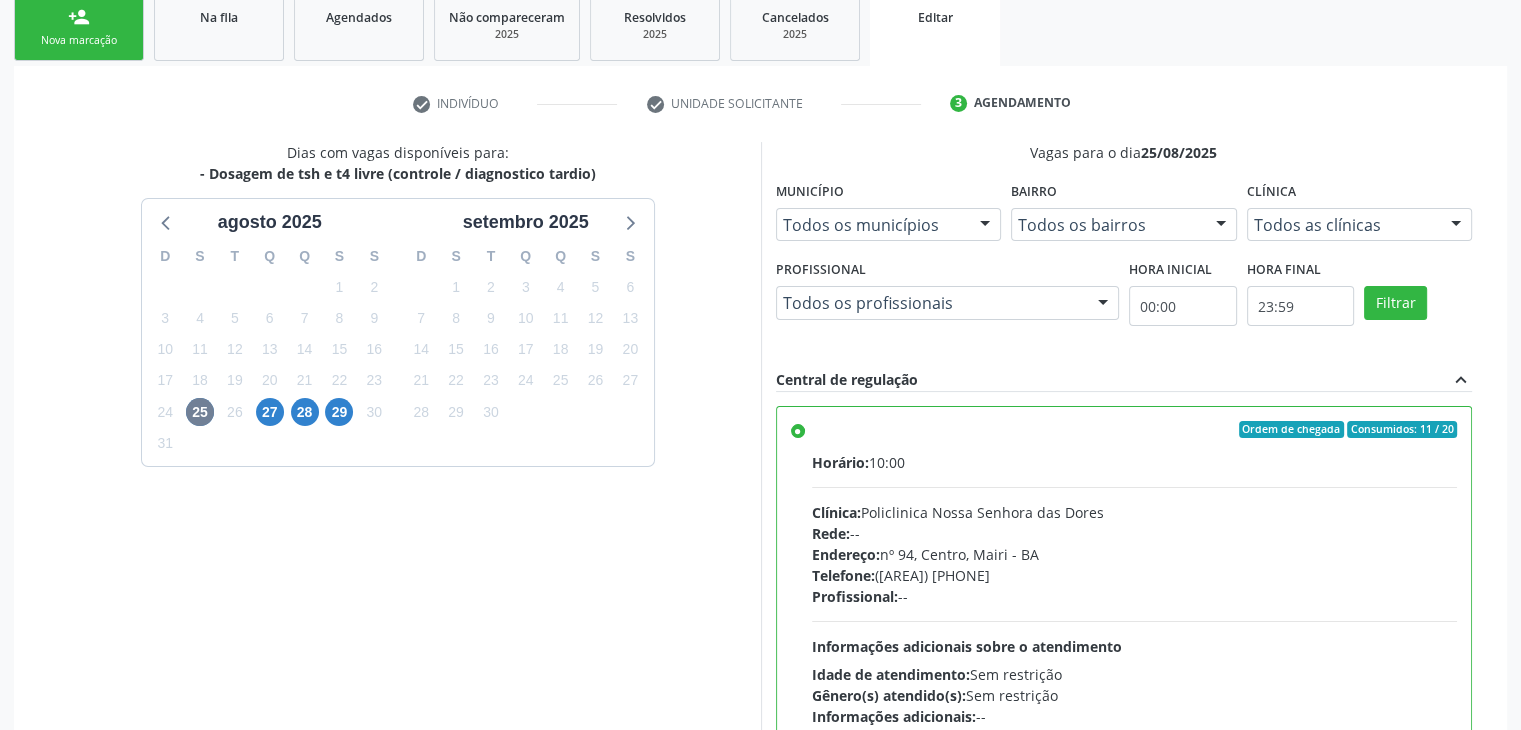 scroll, scrollTop: 490, scrollLeft: 0, axis: vertical 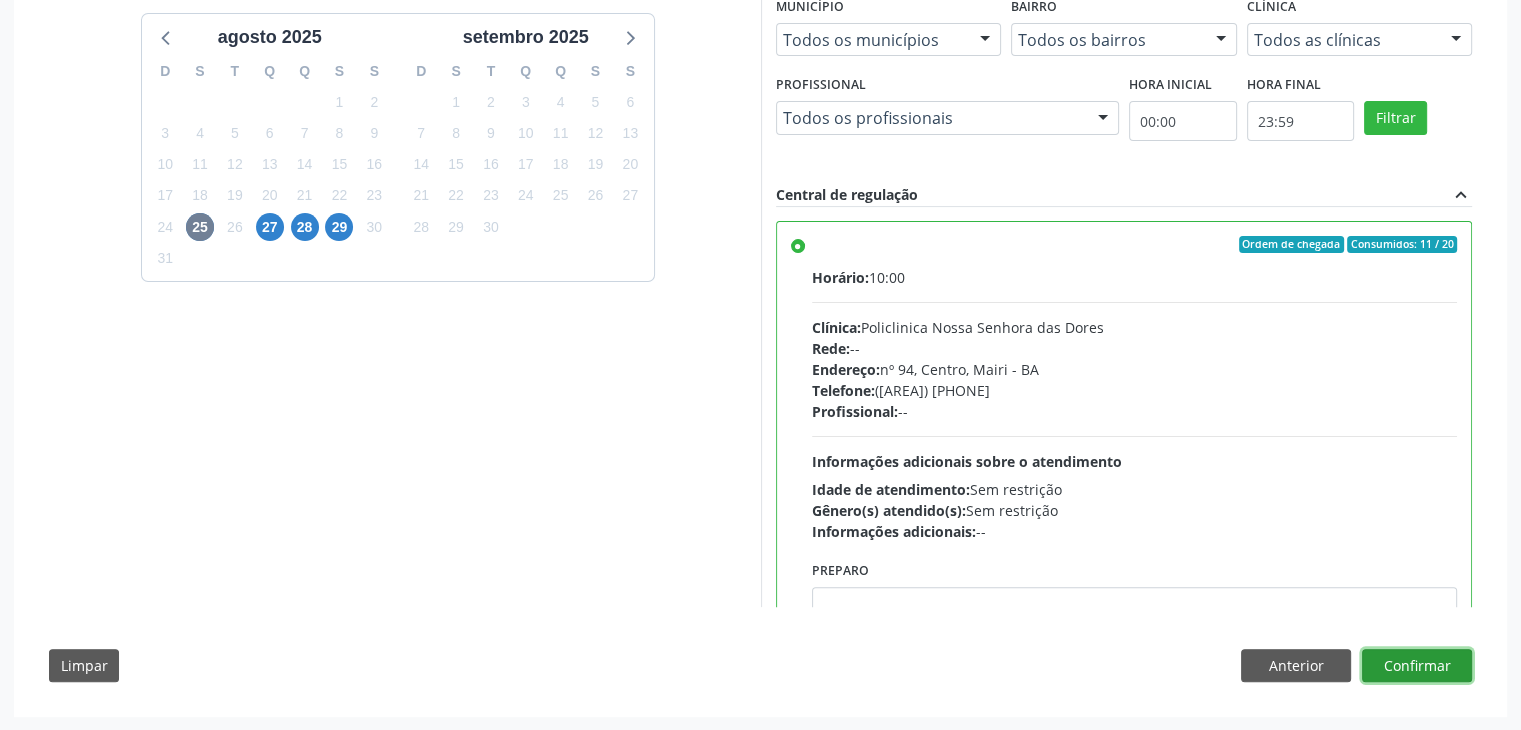 click on "Confirmar" at bounding box center (1417, 666) 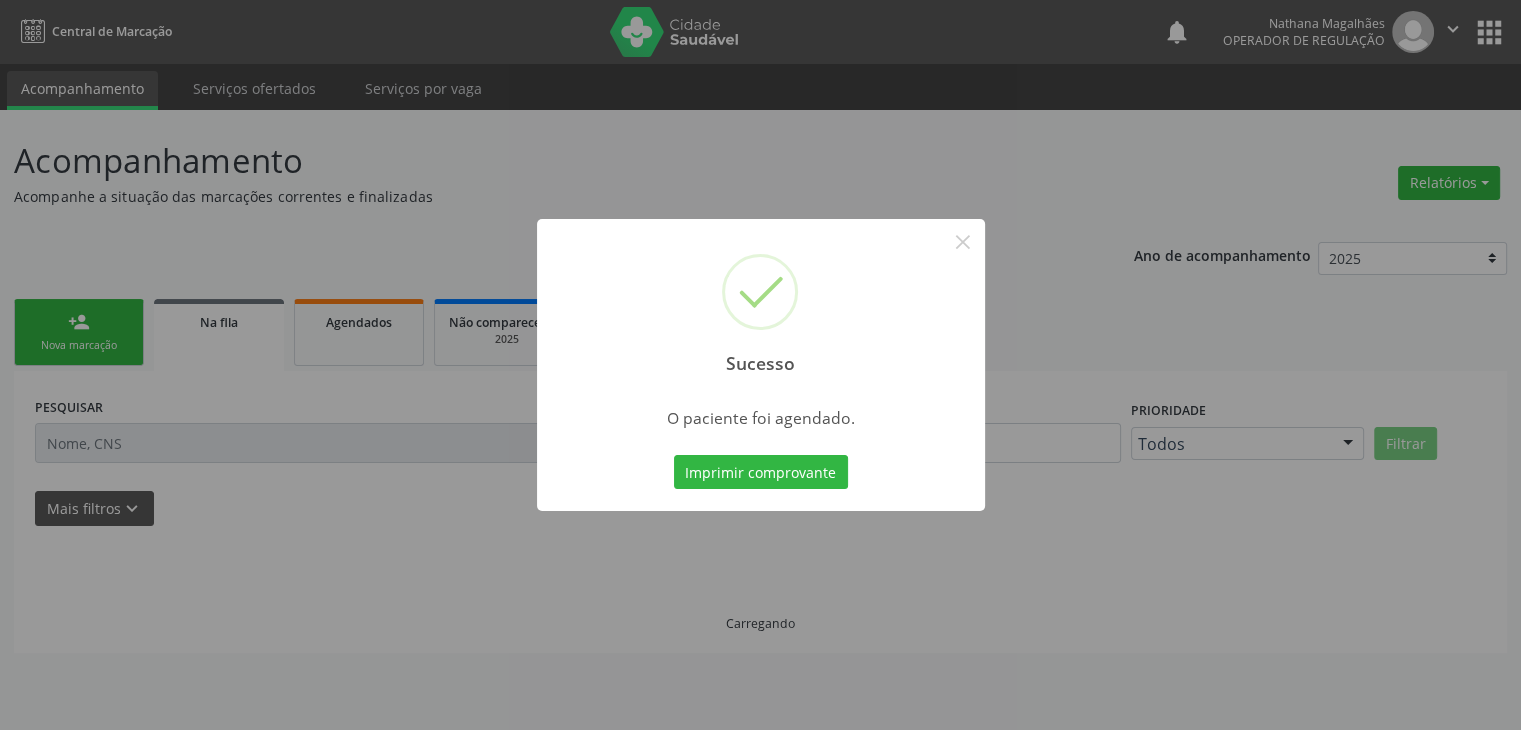 scroll, scrollTop: 0, scrollLeft: 0, axis: both 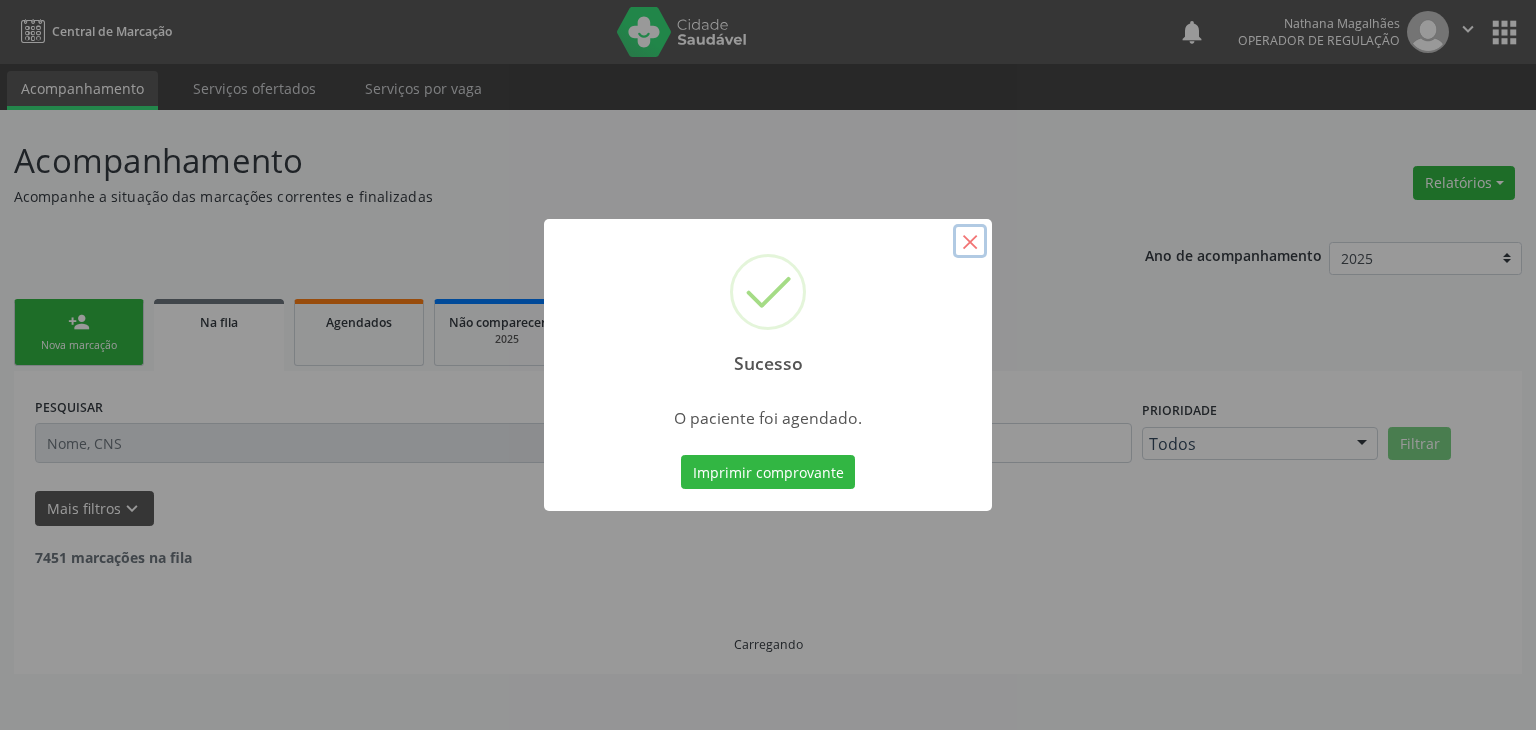 click on "×" at bounding box center (970, 241) 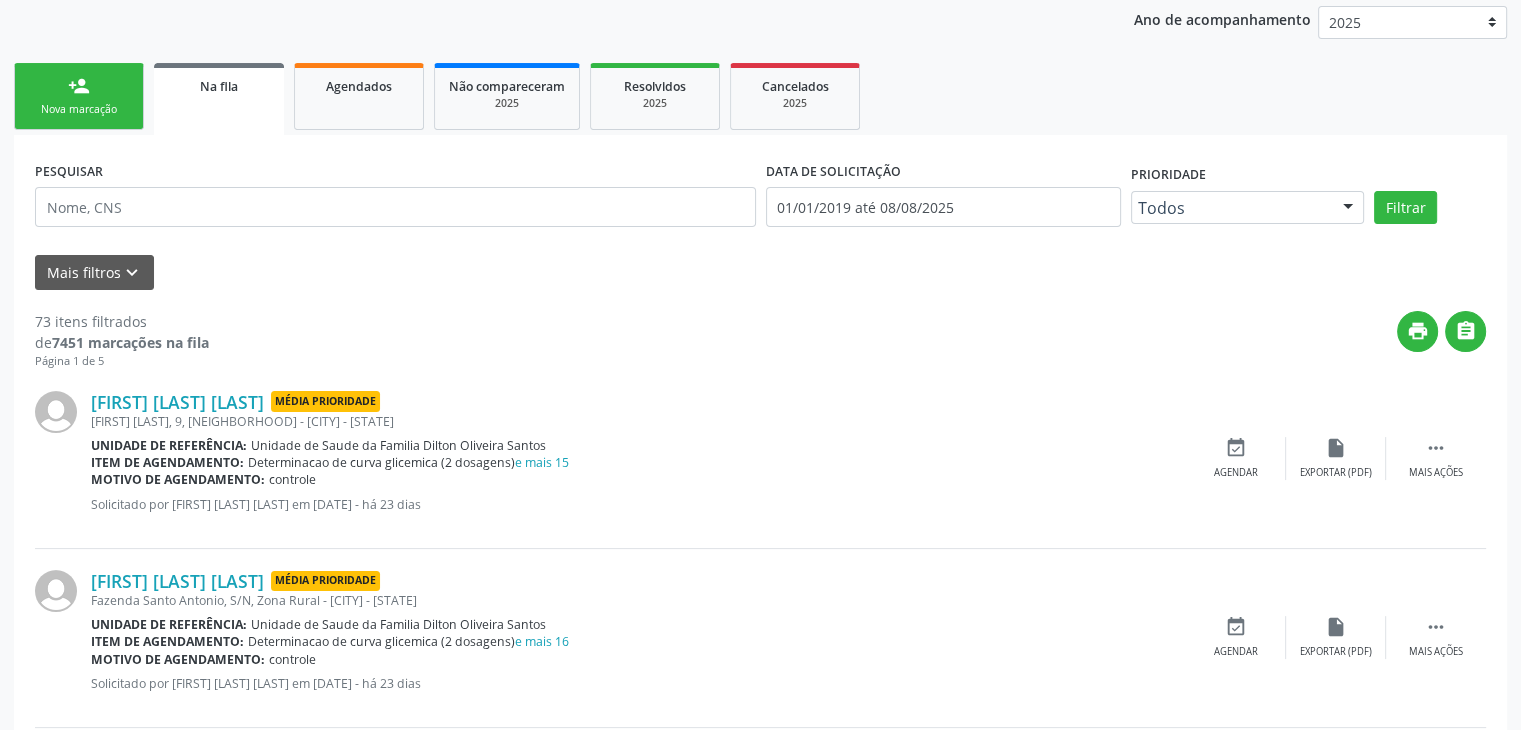 scroll, scrollTop: 400, scrollLeft: 0, axis: vertical 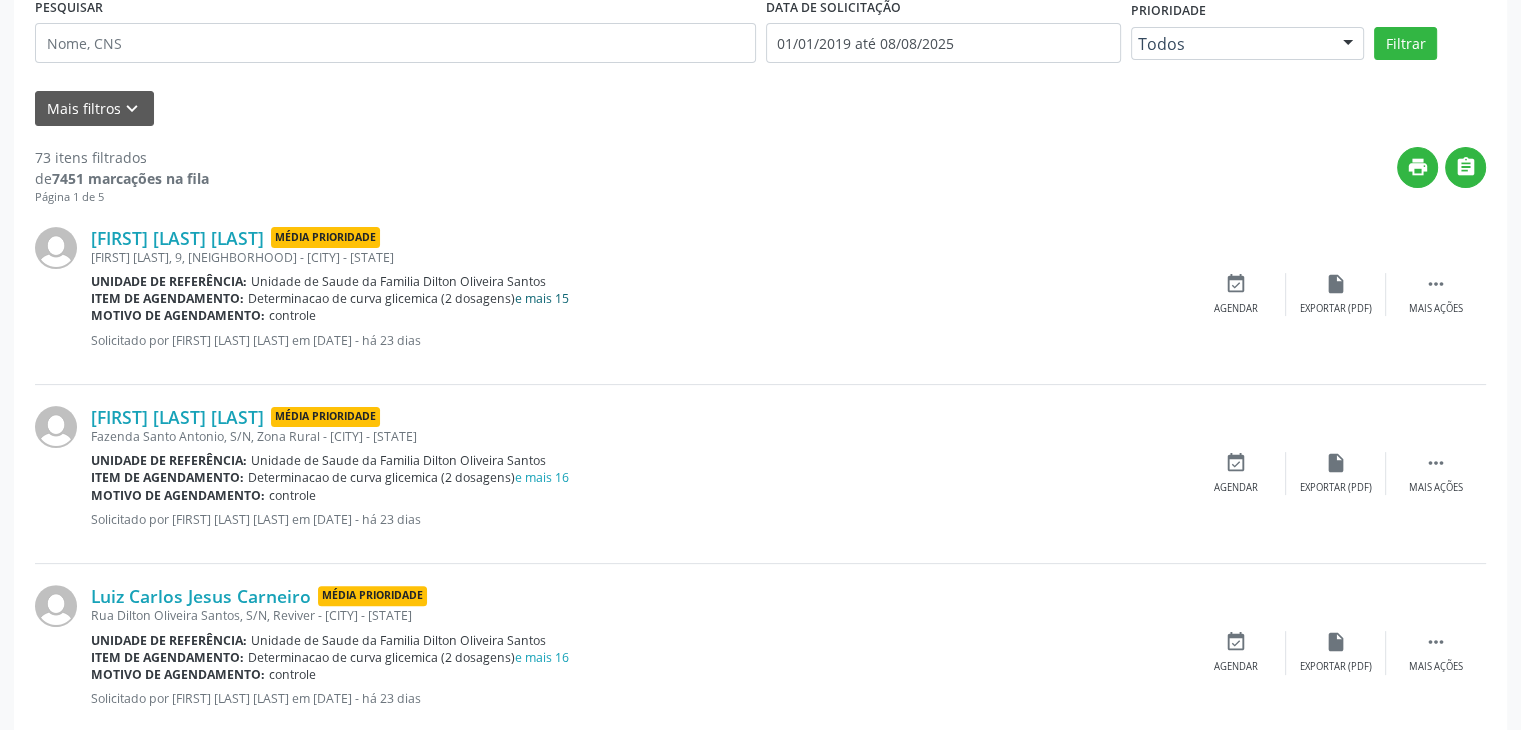 click on "e mais 15" at bounding box center (542, 298) 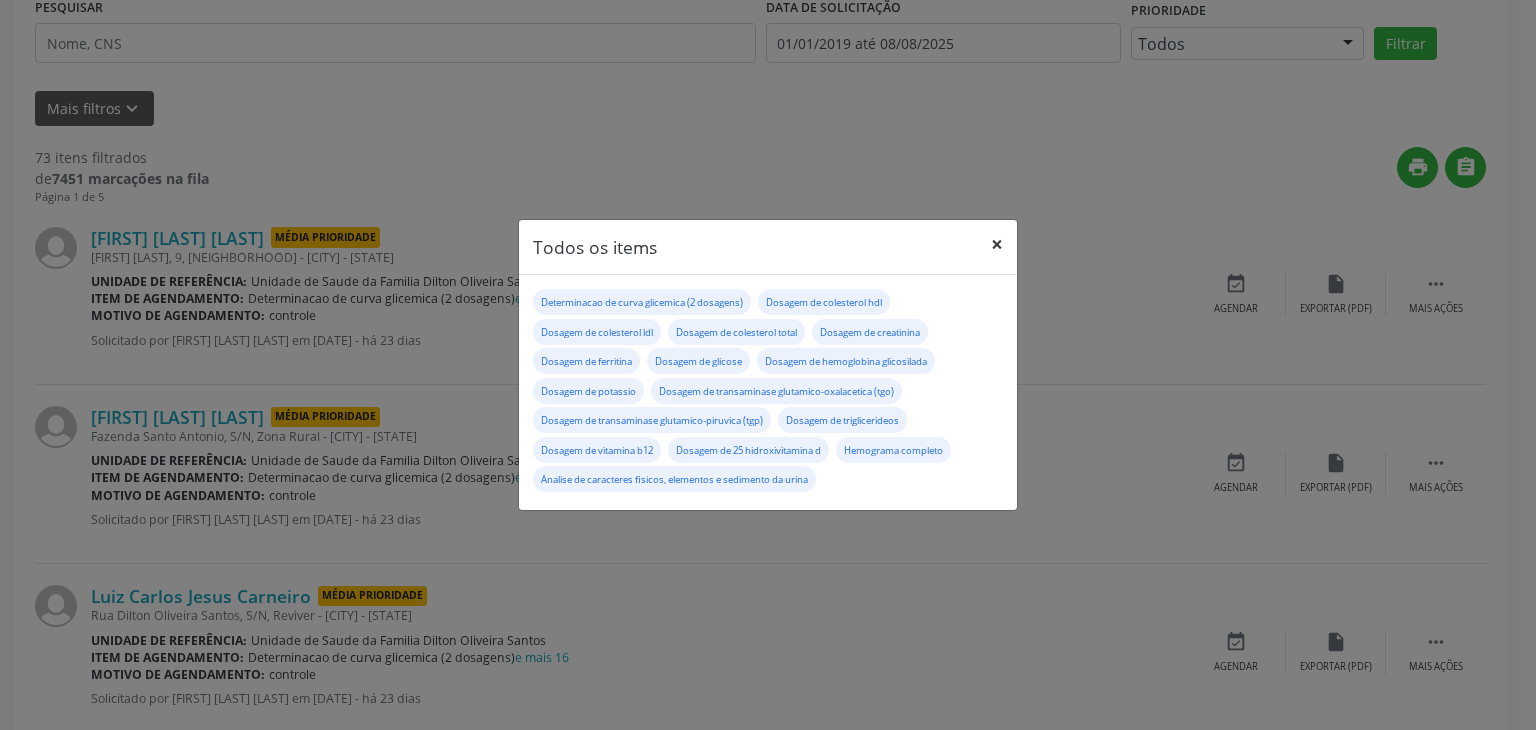 click on "×" at bounding box center [997, 244] 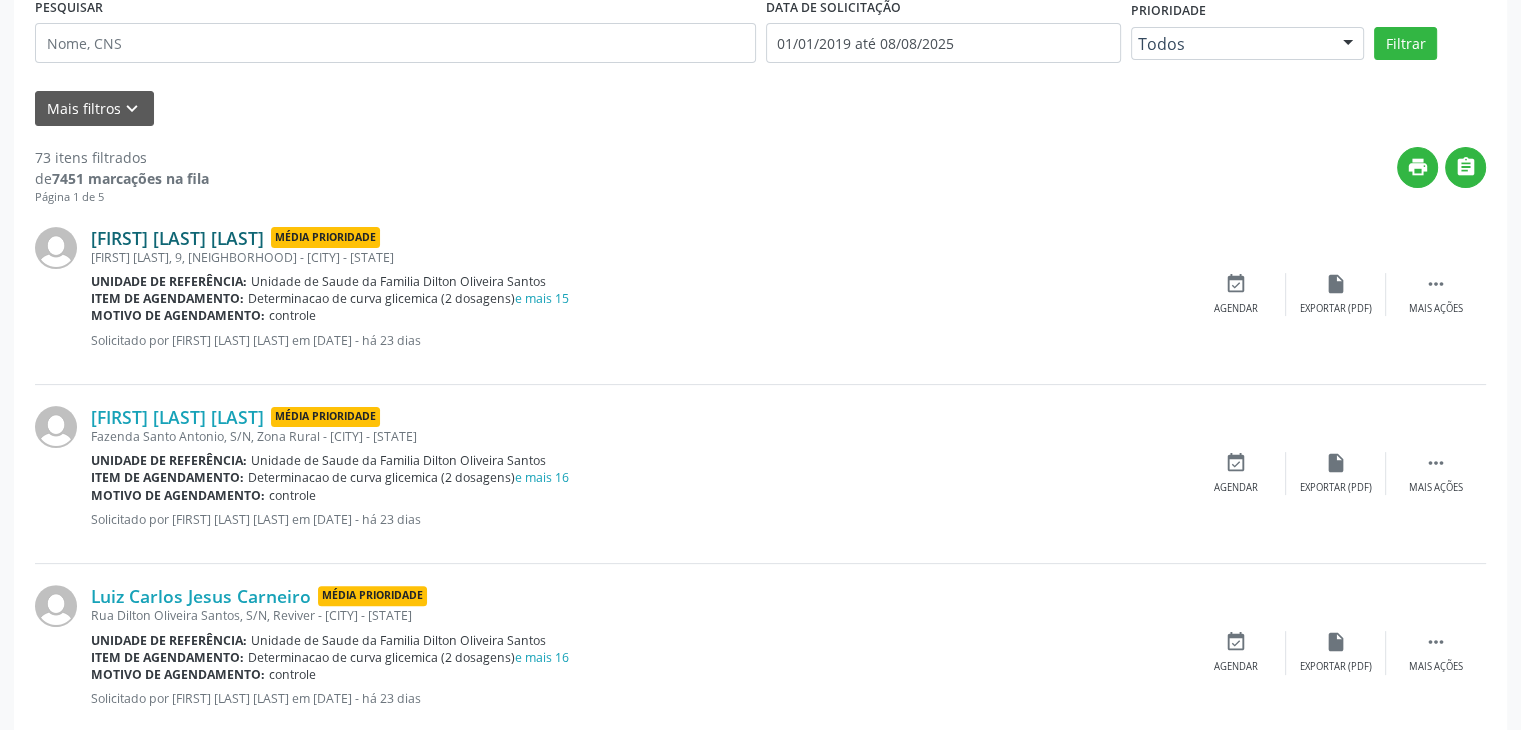 click on "Adriane Honorato de Jesus" at bounding box center (177, 238) 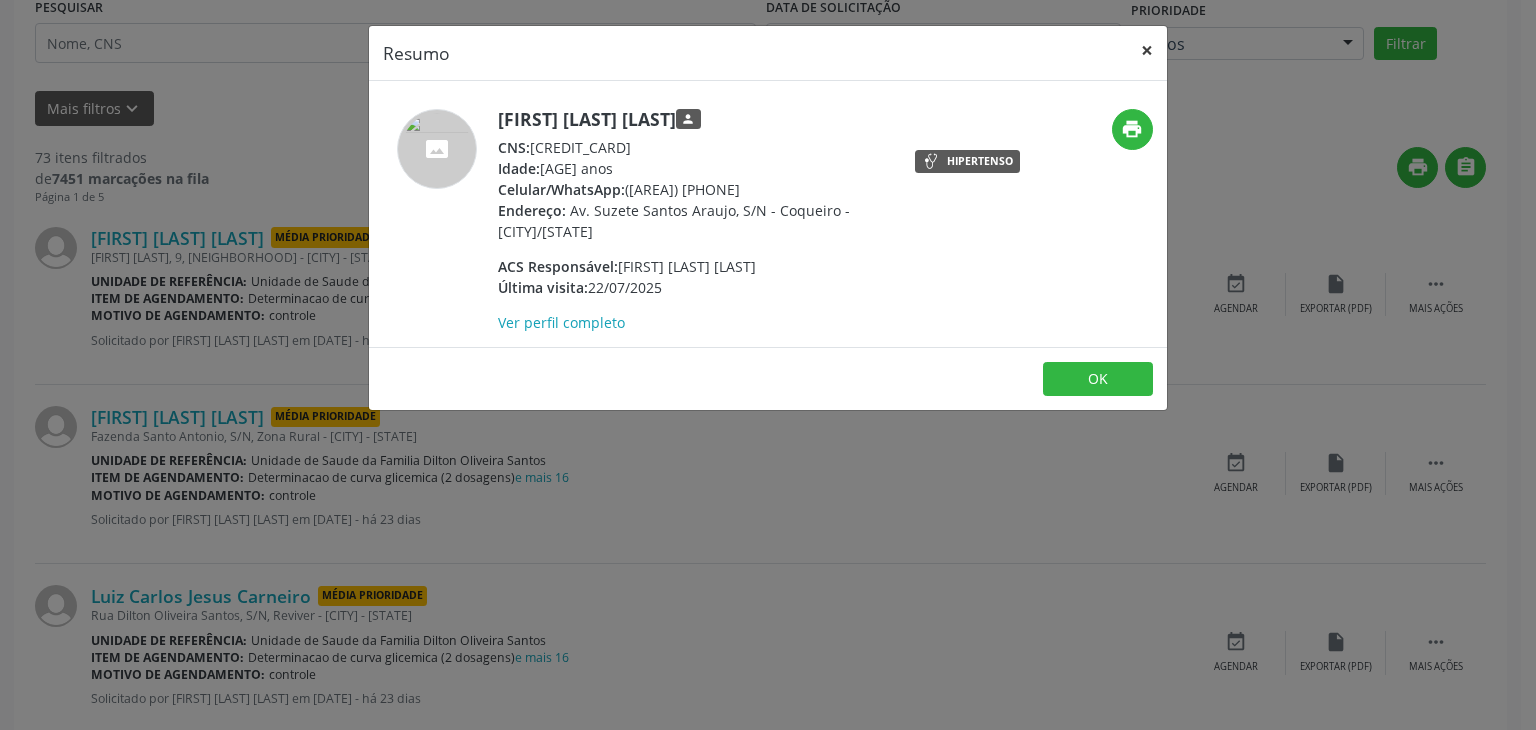 click on "×" at bounding box center (1147, 50) 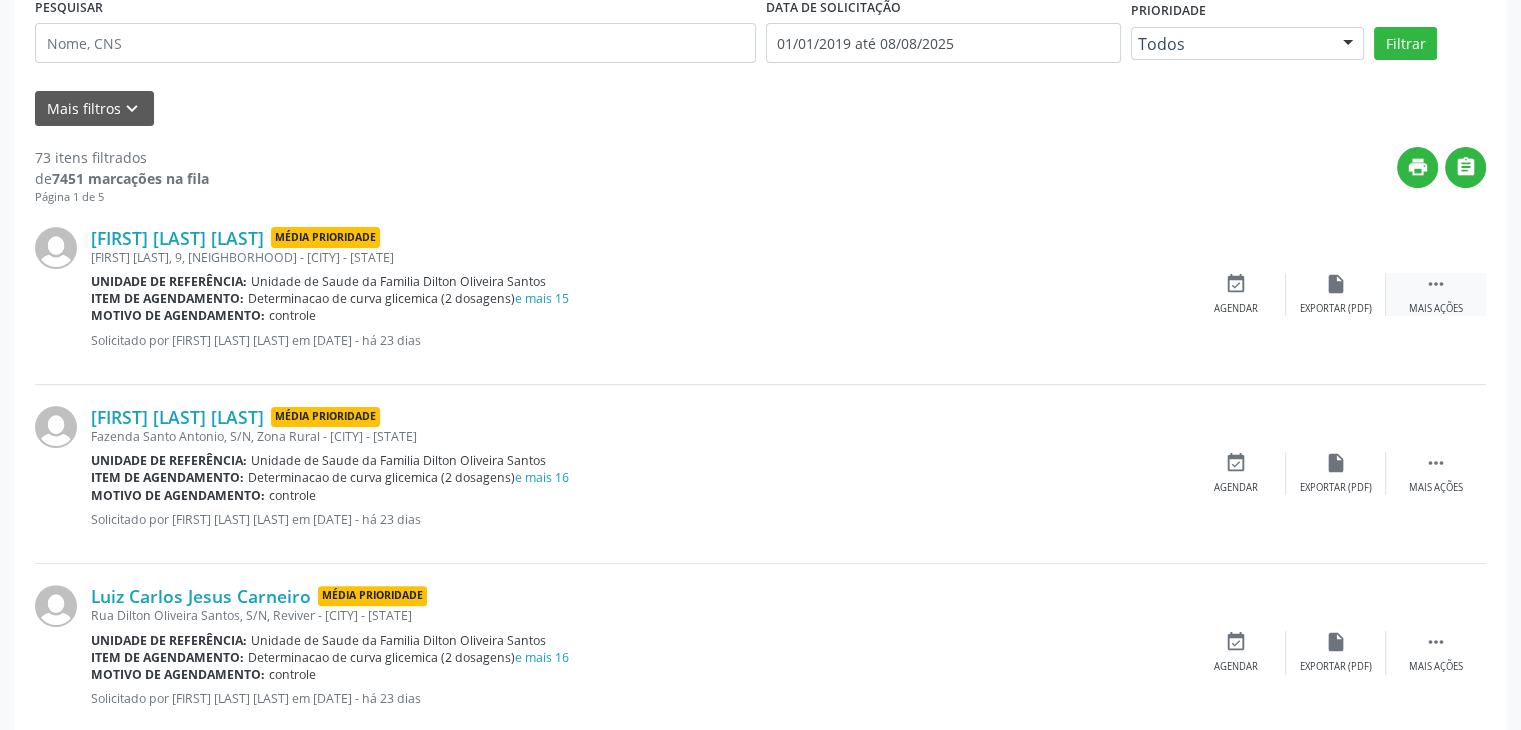 click on "Mais ações" at bounding box center [1436, 309] 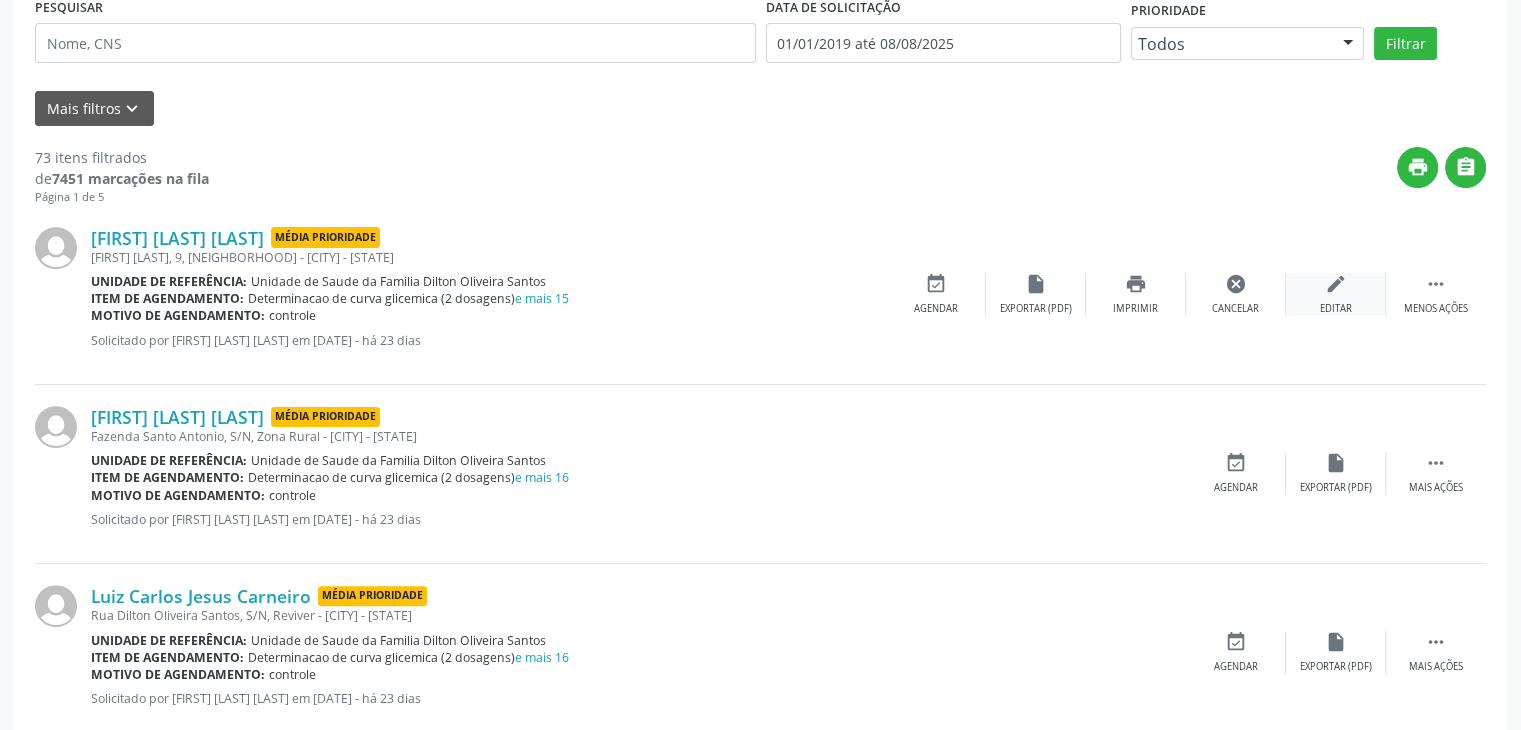 click on "edit
Editar" at bounding box center (1336, 294) 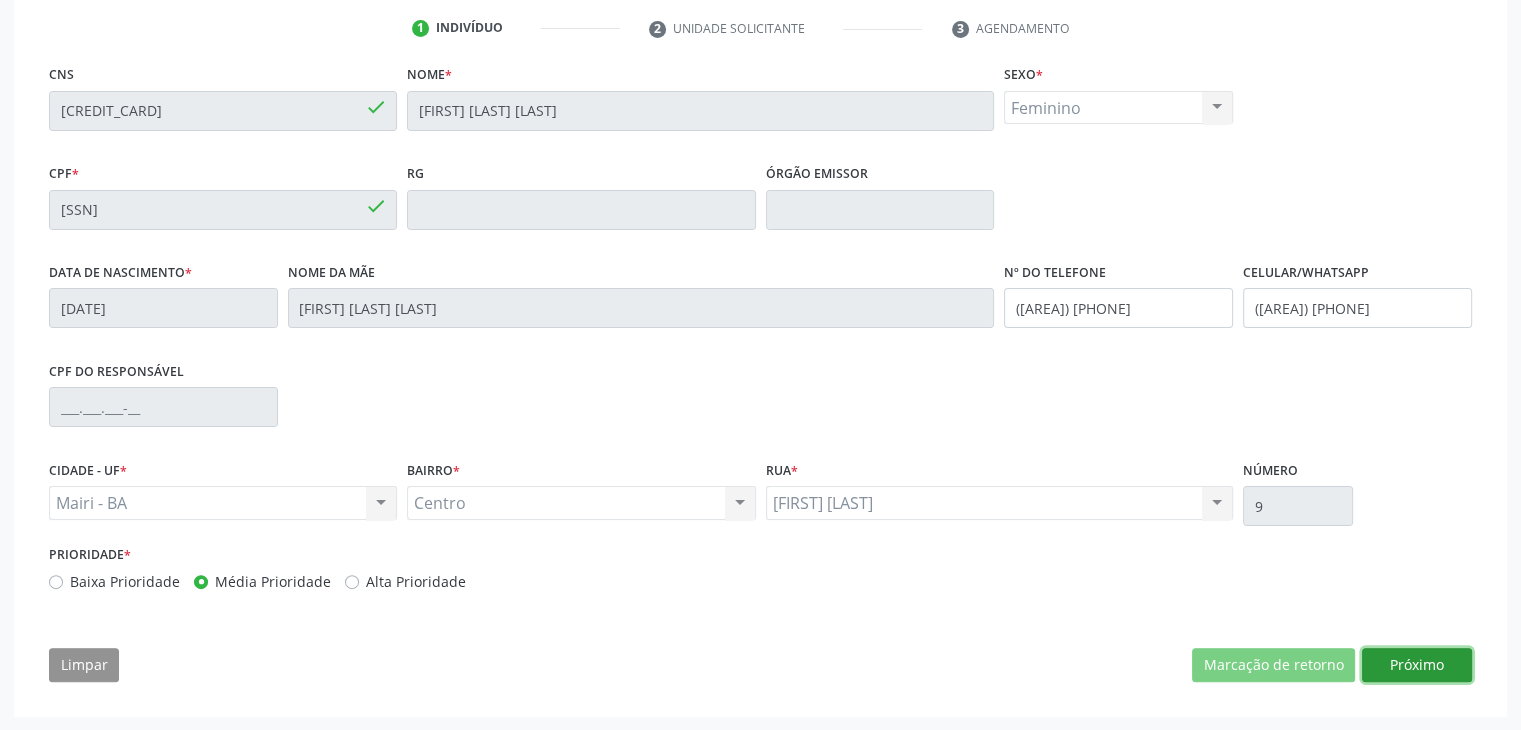 click on "Próximo" at bounding box center [1417, 665] 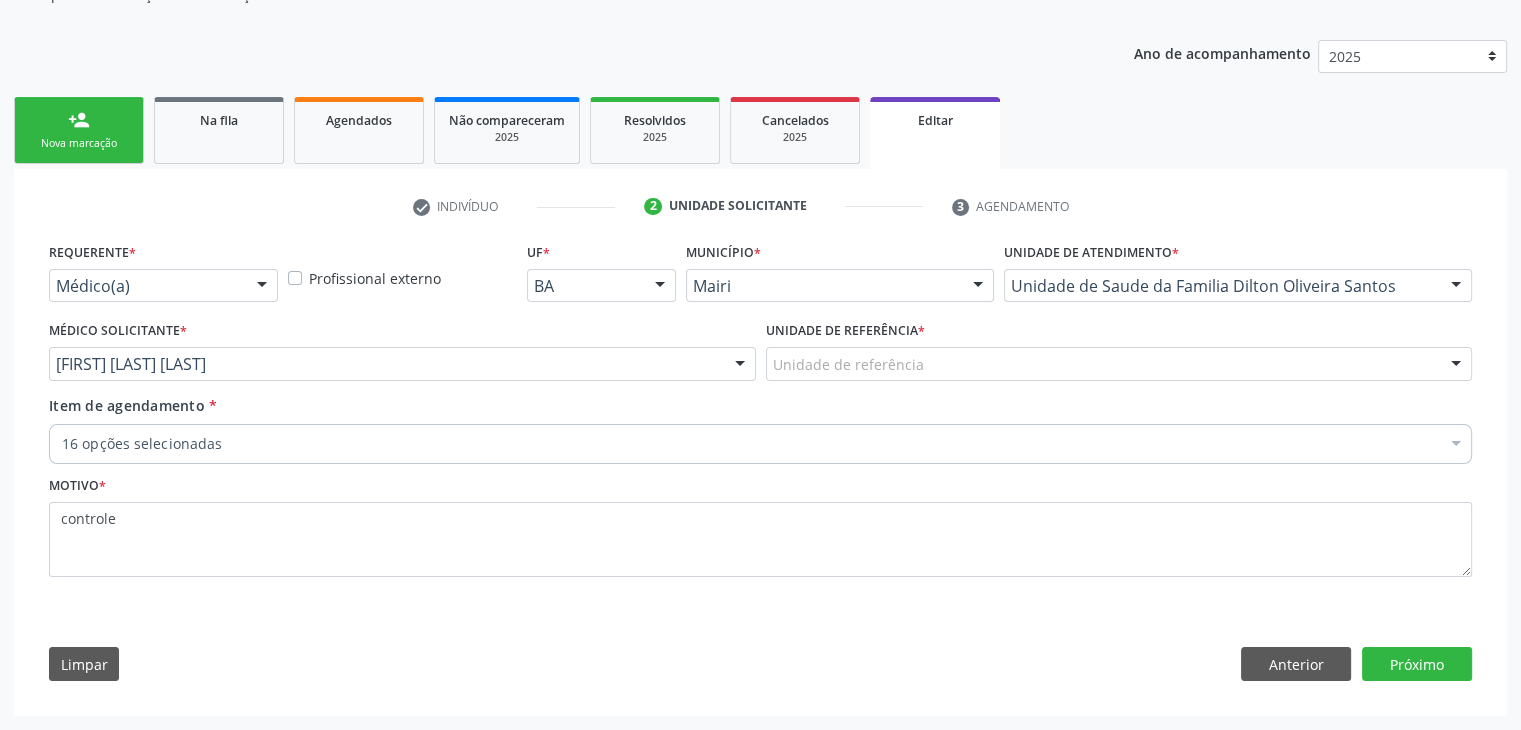 scroll, scrollTop: 200, scrollLeft: 0, axis: vertical 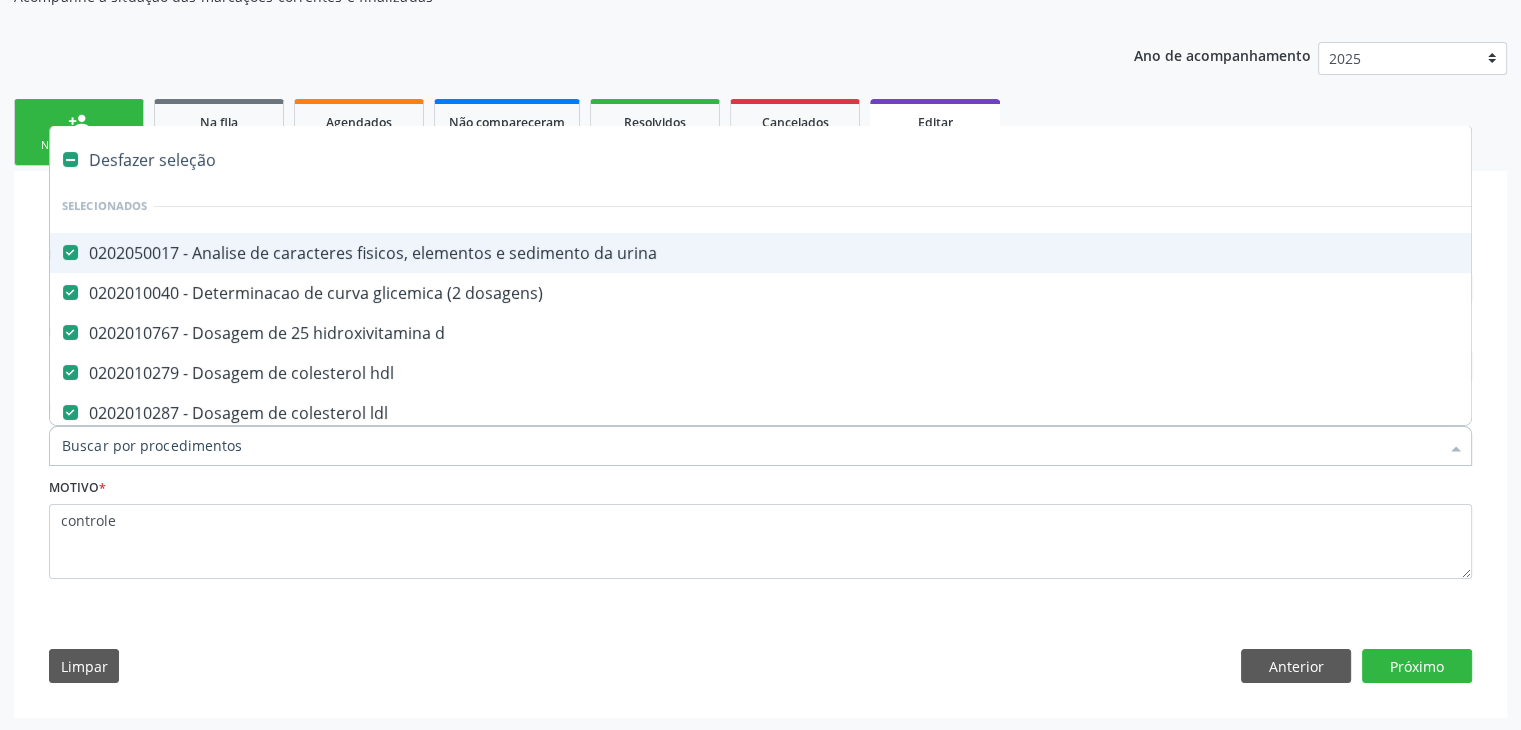 click on "Desfazer seleção" at bounding box center [831, 160] 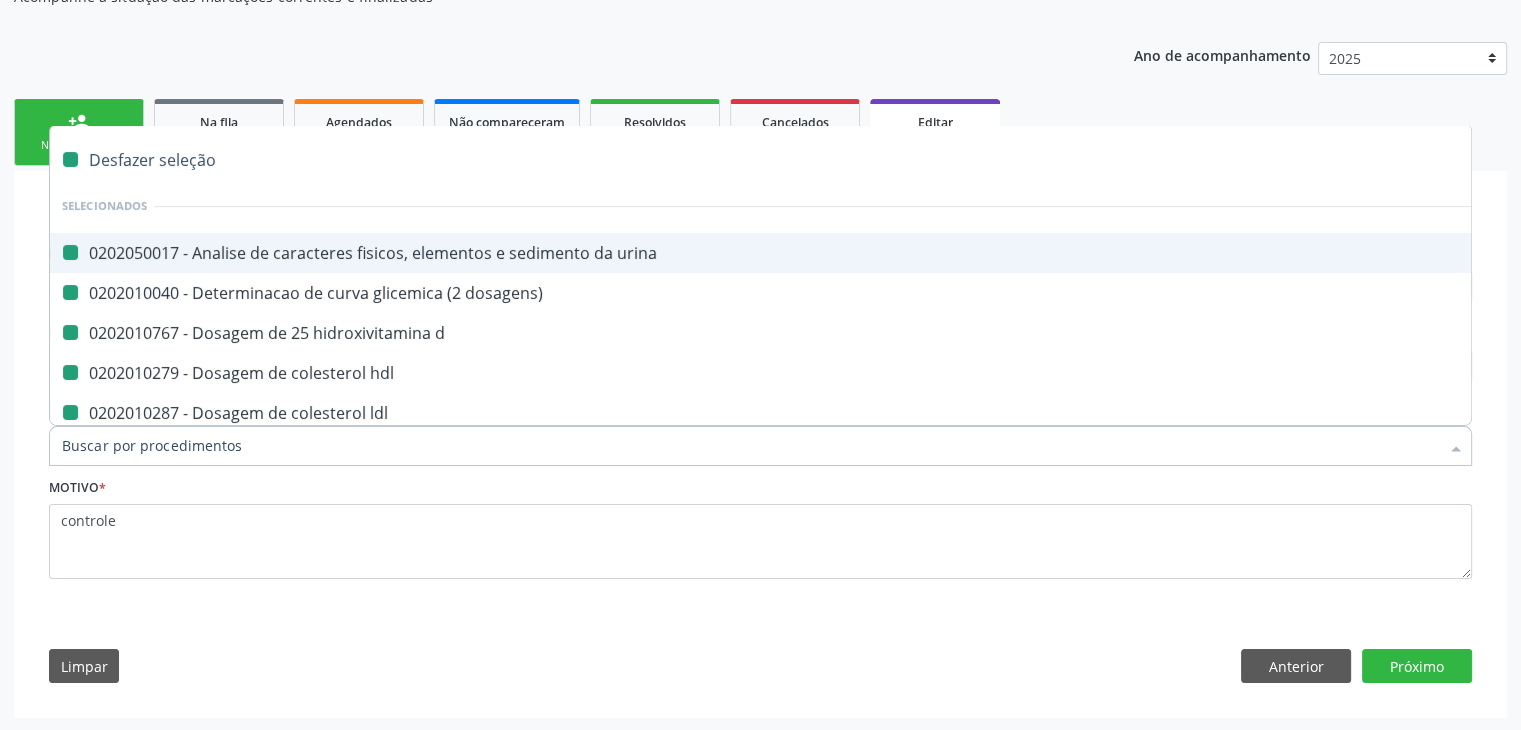 checkbox on "false" 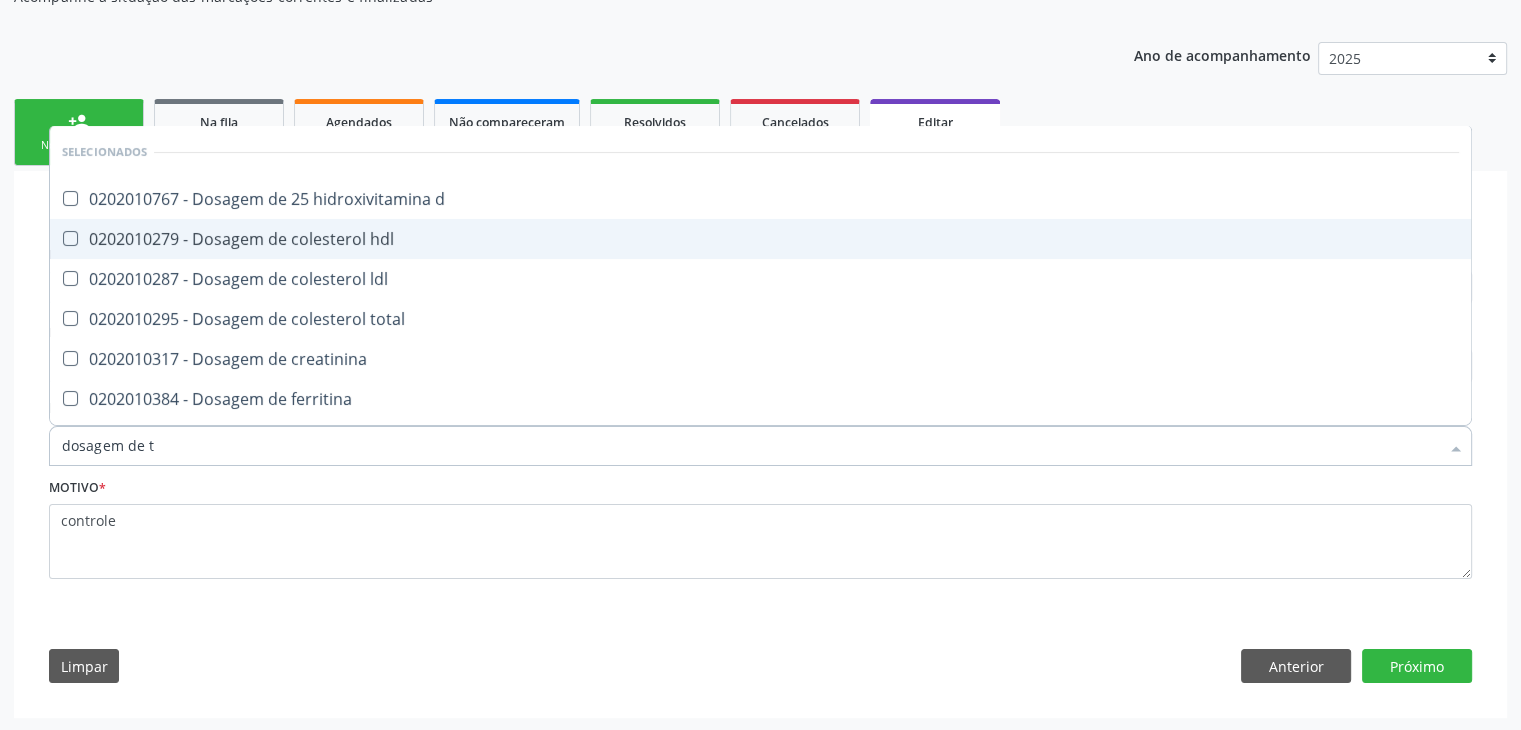 type on "dosagem de ts" 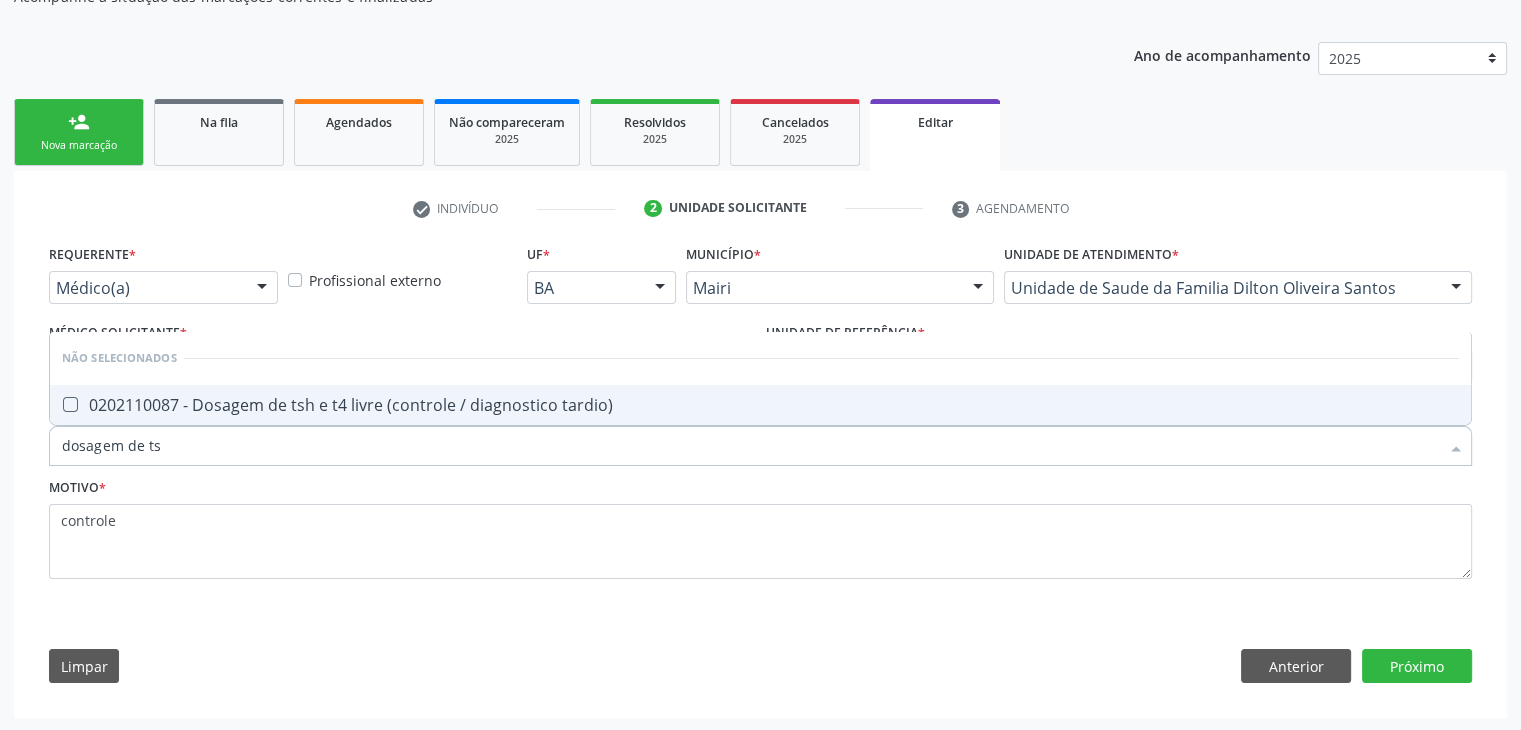 click on "0202110087 - Dosagem de tsh e t4 livre (controle / diagnostico tardio)" at bounding box center [760, 405] 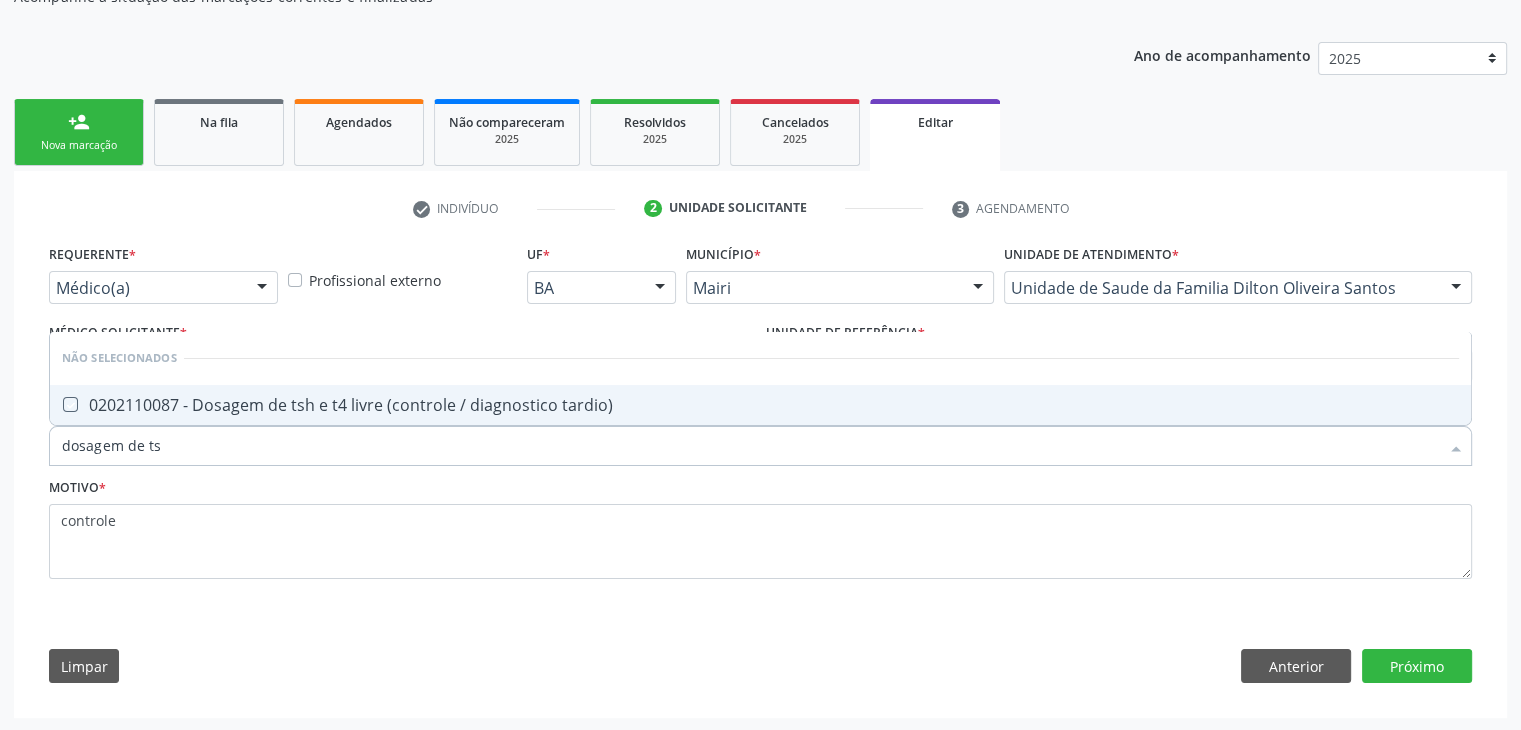 checkbox on "true" 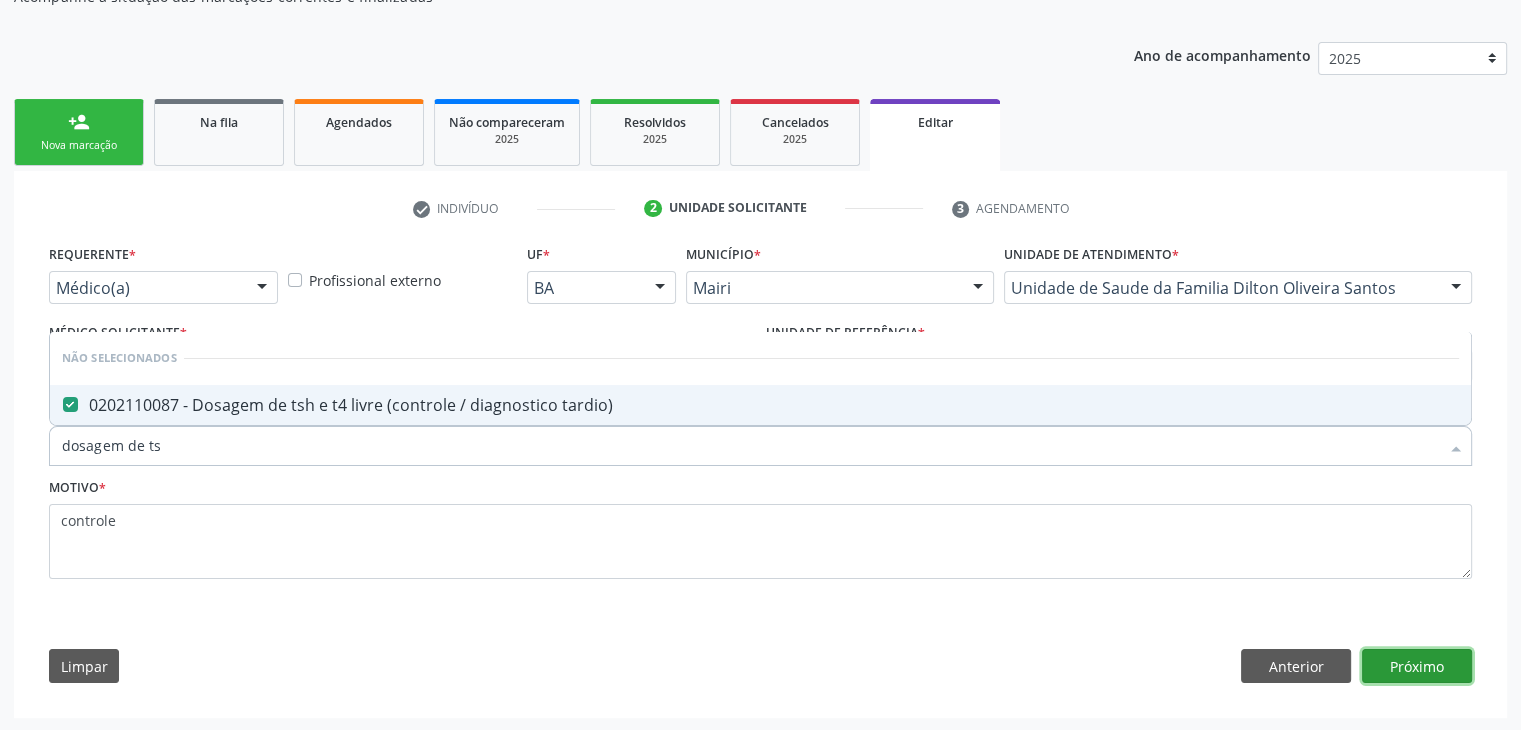 click on "Próximo" at bounding box center [1417, 666] 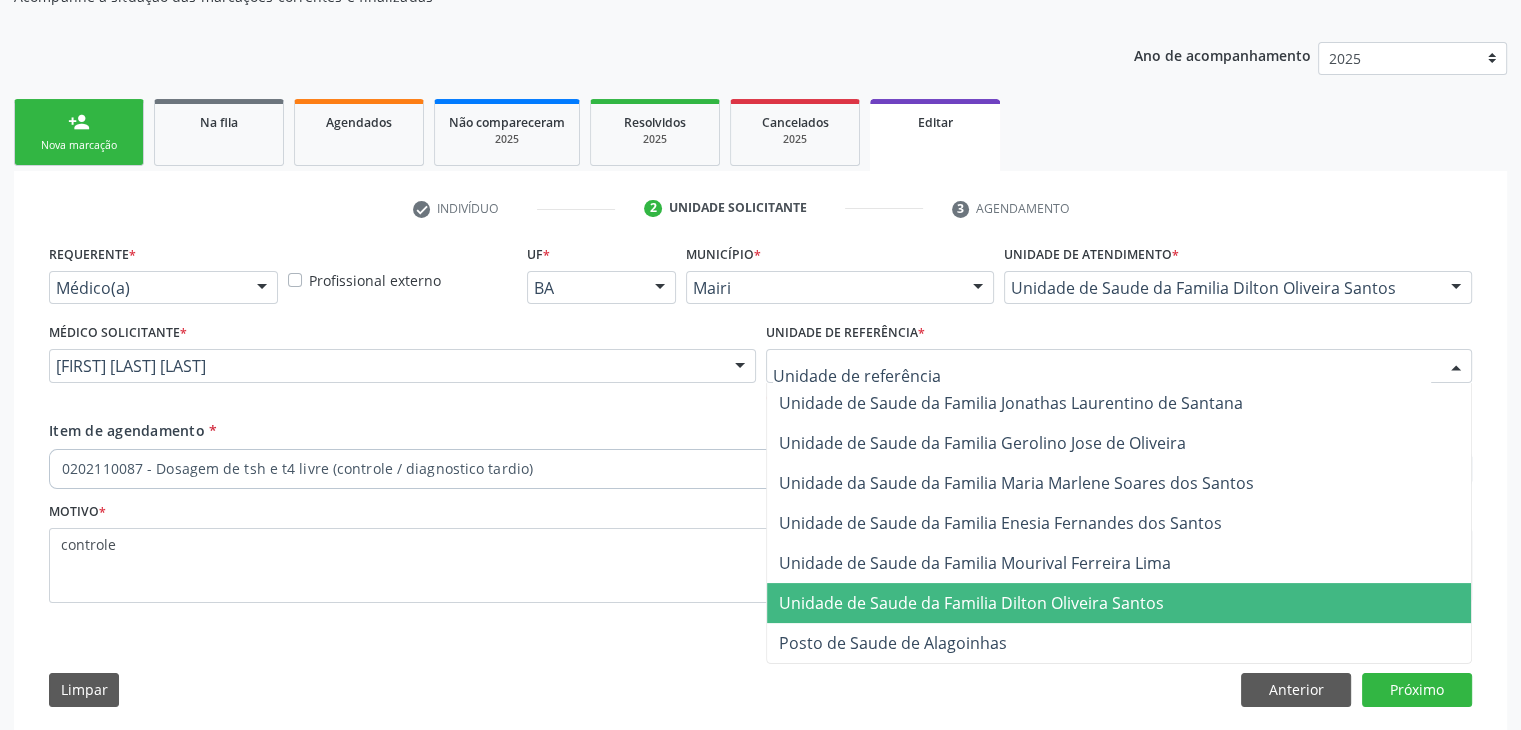 click on "Unidade de Saude da Familia Dilton Oliveira Santos" at bounding box center (1119, 603) 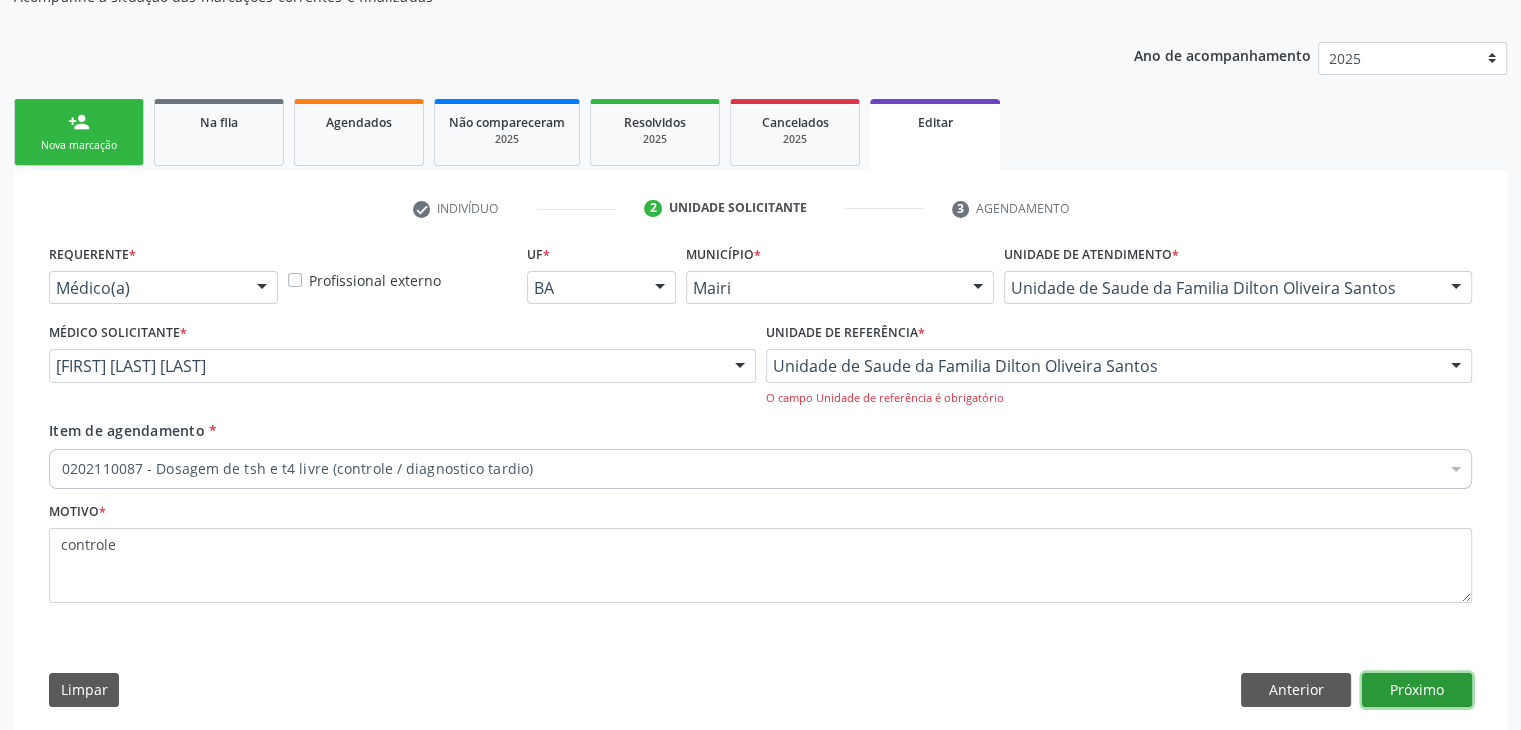 click on "Próximo" at bounding box center [1417, 690] 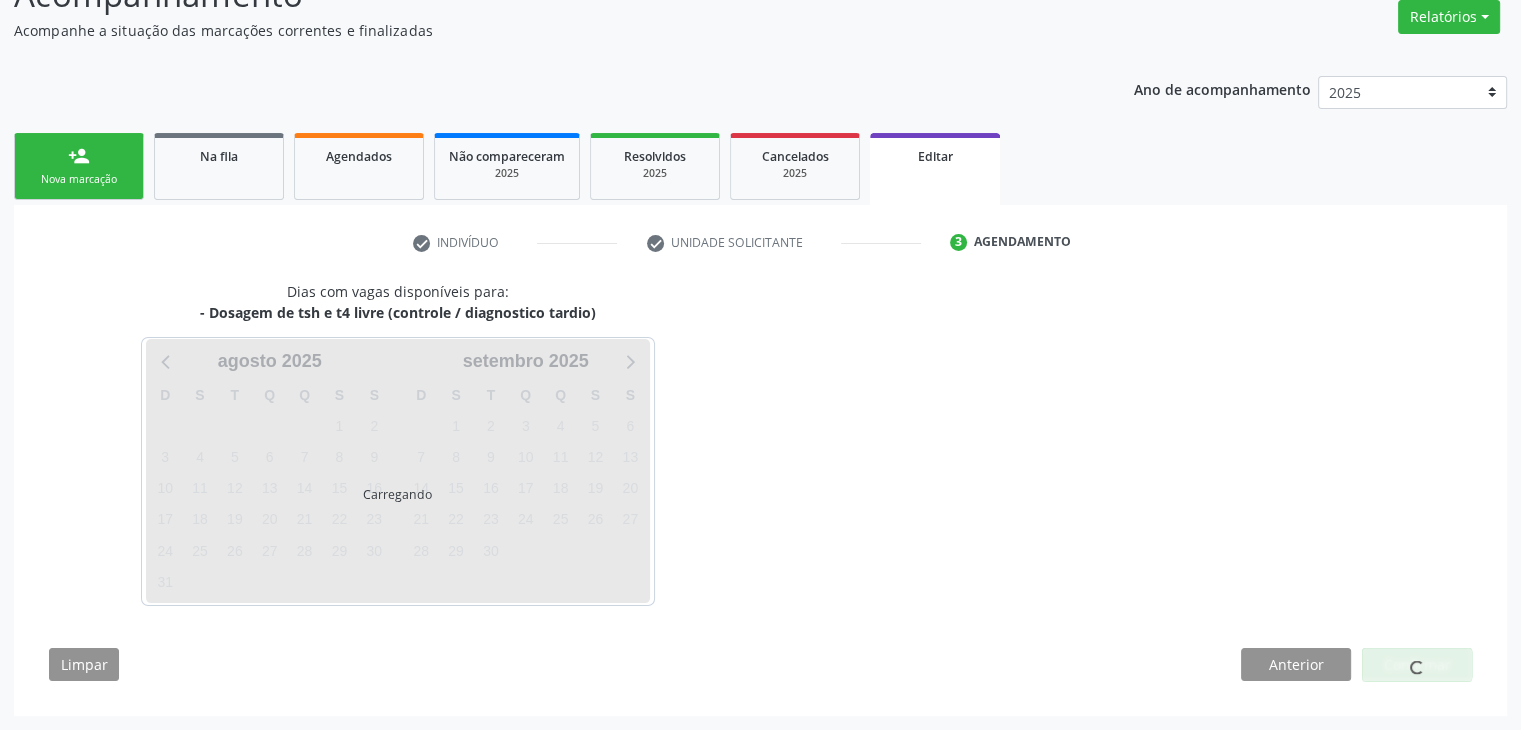 scroll, scrollTop: 165, scrollLeft: 0, axis: vertical 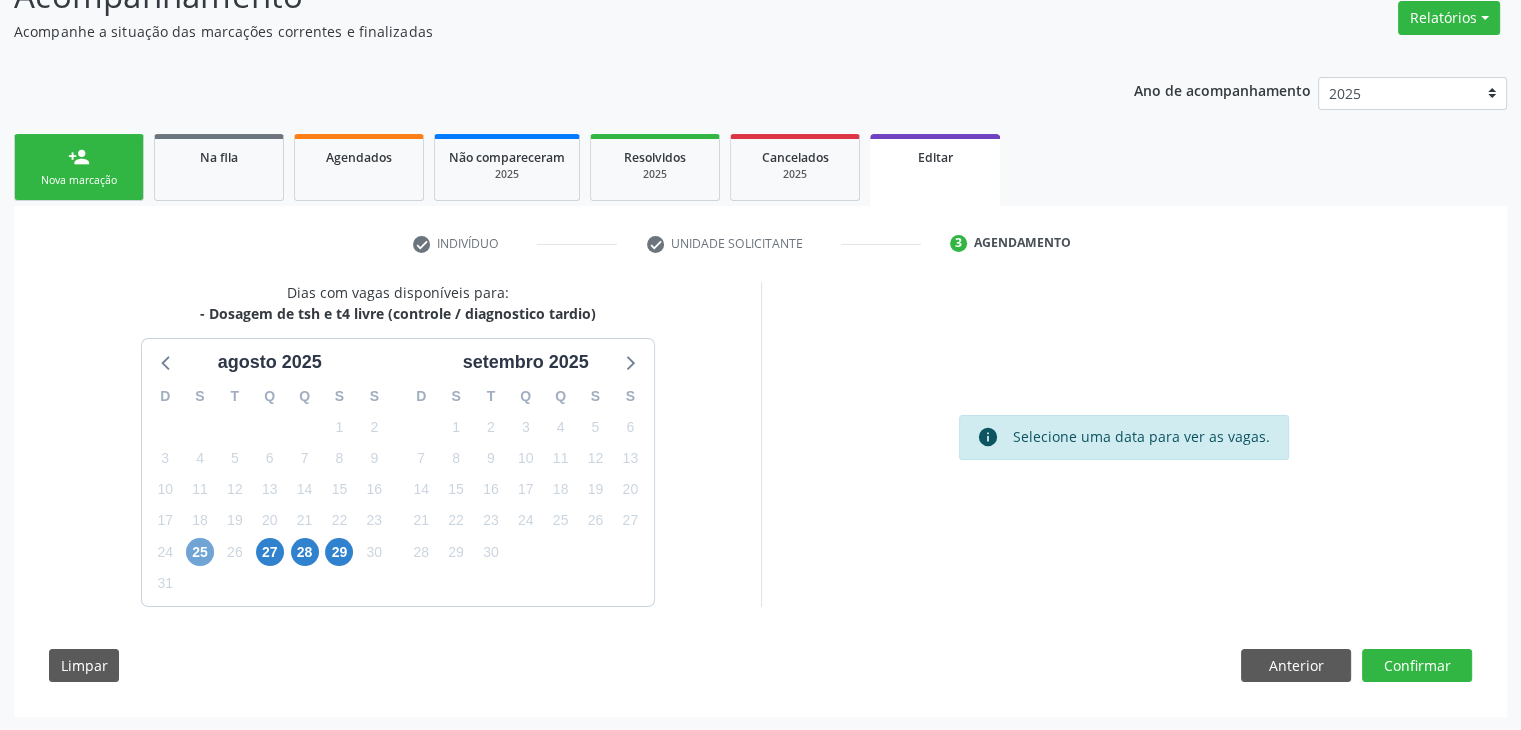 click on "25" at bounding box center [200, 552] 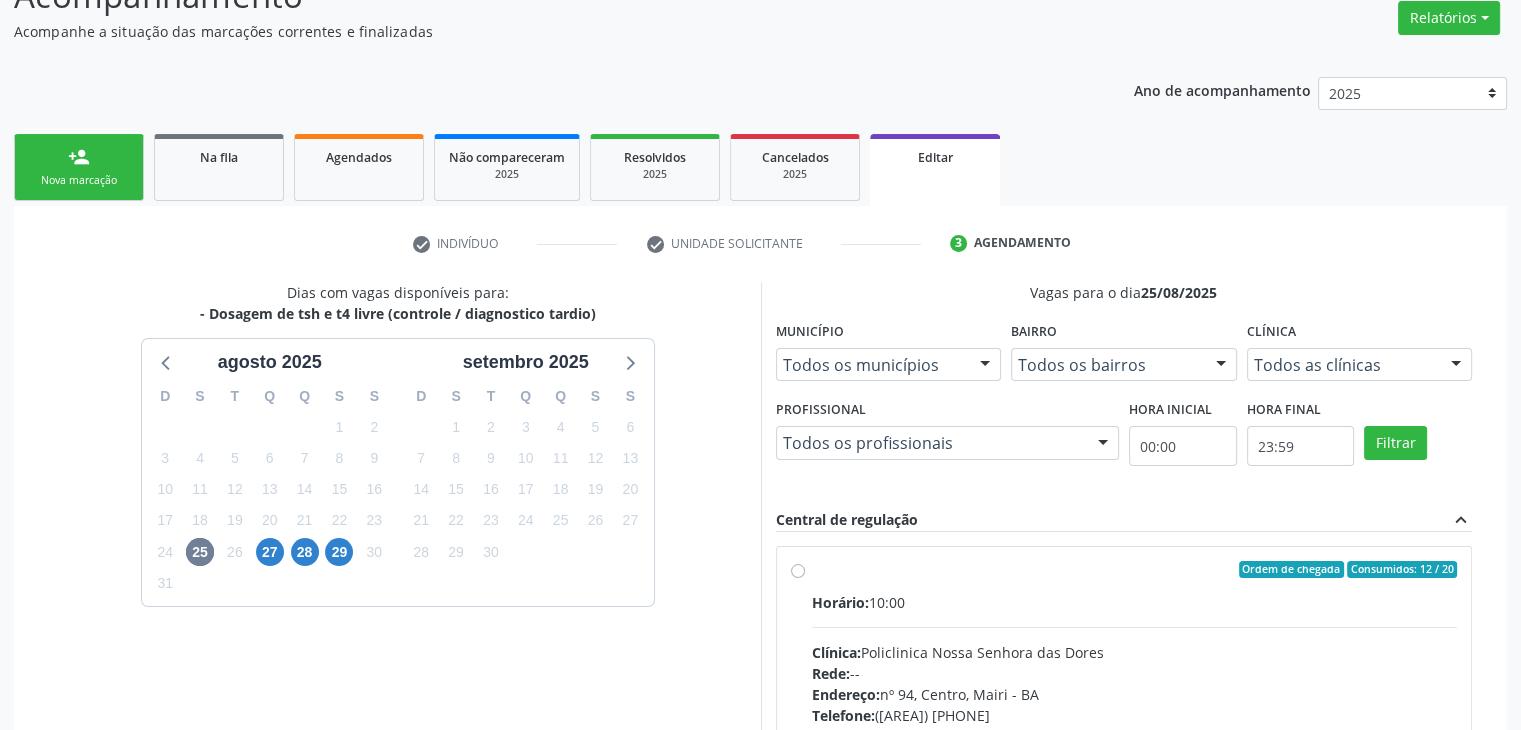 click on "Ordem de chegada
Consumidos: 12 / 20
Horário:   10:00
Clínica:  Policlinica Nossa Senhora das Dores
Rede:
--
Endereço:   nº 94, Centro, Mairi - BA
Telefone:   (74) 36322104
Profissional:
--
Informações adicionais sobre o atendimento
Idade de atendimento:
Sem restrição
Gênero(s) atendido(s):
Sem restrição
Informações adicionais:
--" at bounding box center [1135, 714] 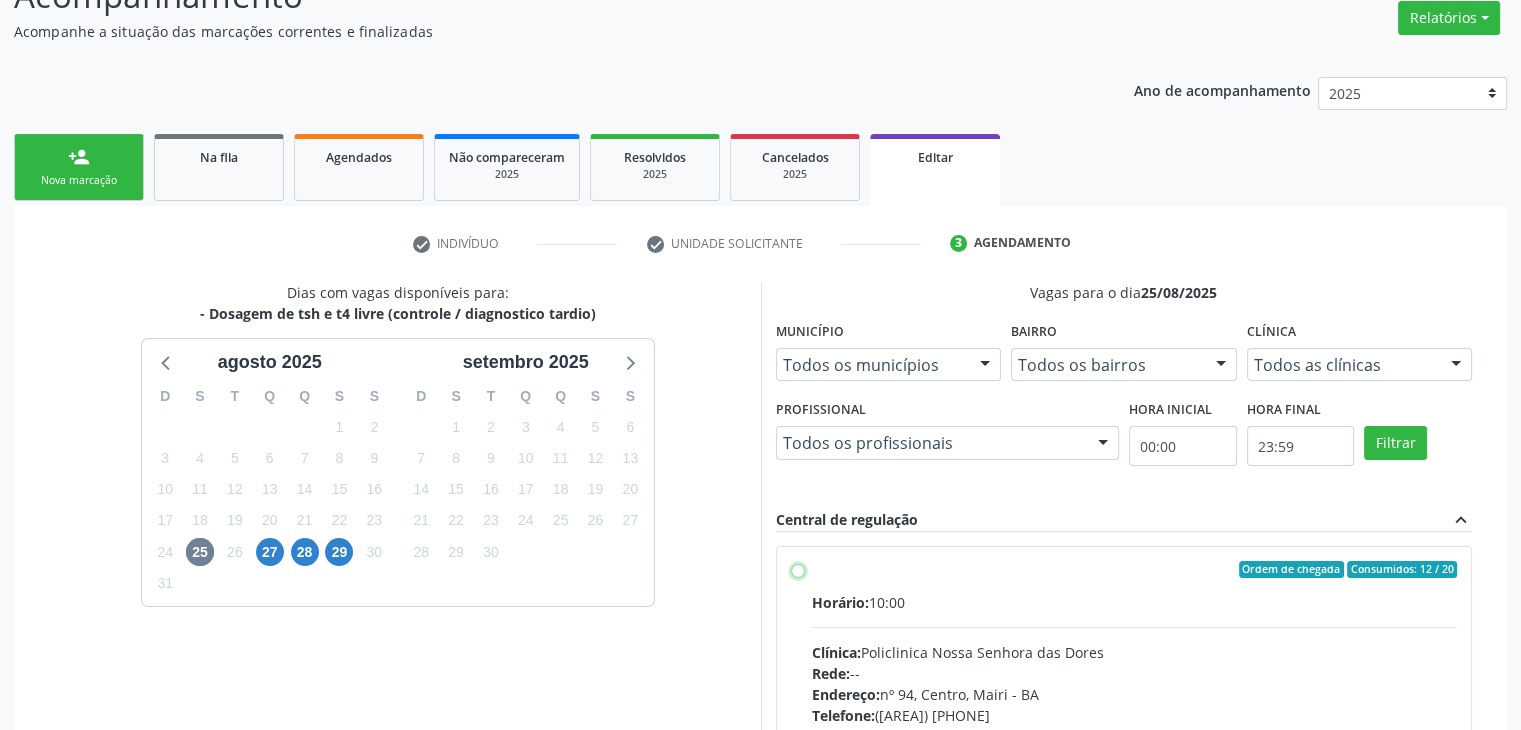 click on "Ordem de chegada
Consumidos: 12 / 20
Horário:   10:00
Clínica:  Policlinica Nossa Senhora das Dores
Rede:
--
Endereço:   nº 94, Centro, Mairi - BA
Telefone:   (74) 36322104
Profissional:
--
Informações adicionais sobre o atendimento
Idade de atendimento:
Sem restrição
Gênero(s) atendido(s):
Sem restrição
Informações adicionais:
--" at bounding box center (798, 570) 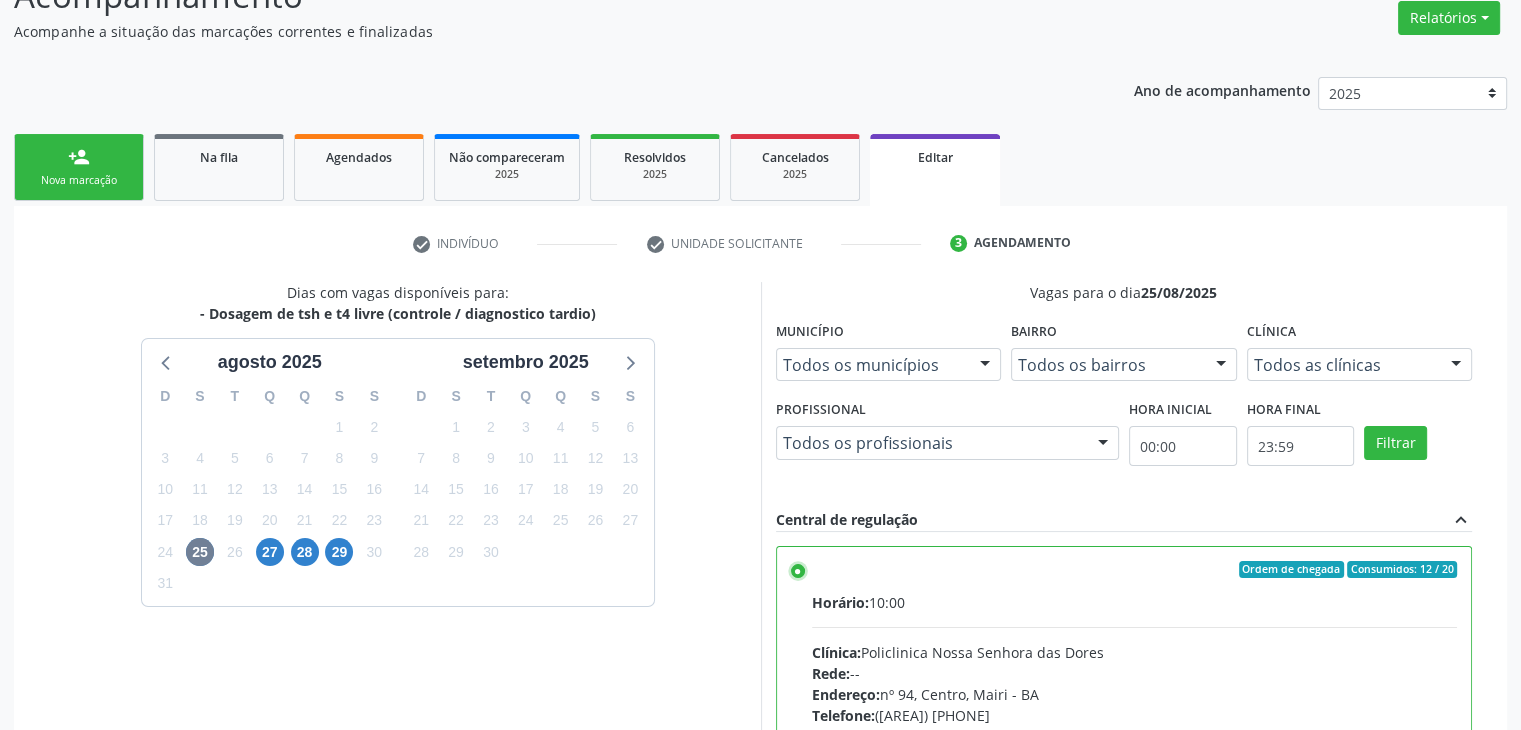 scroll, scrollTop: 490, scrollLeft: 0, axis: vertical 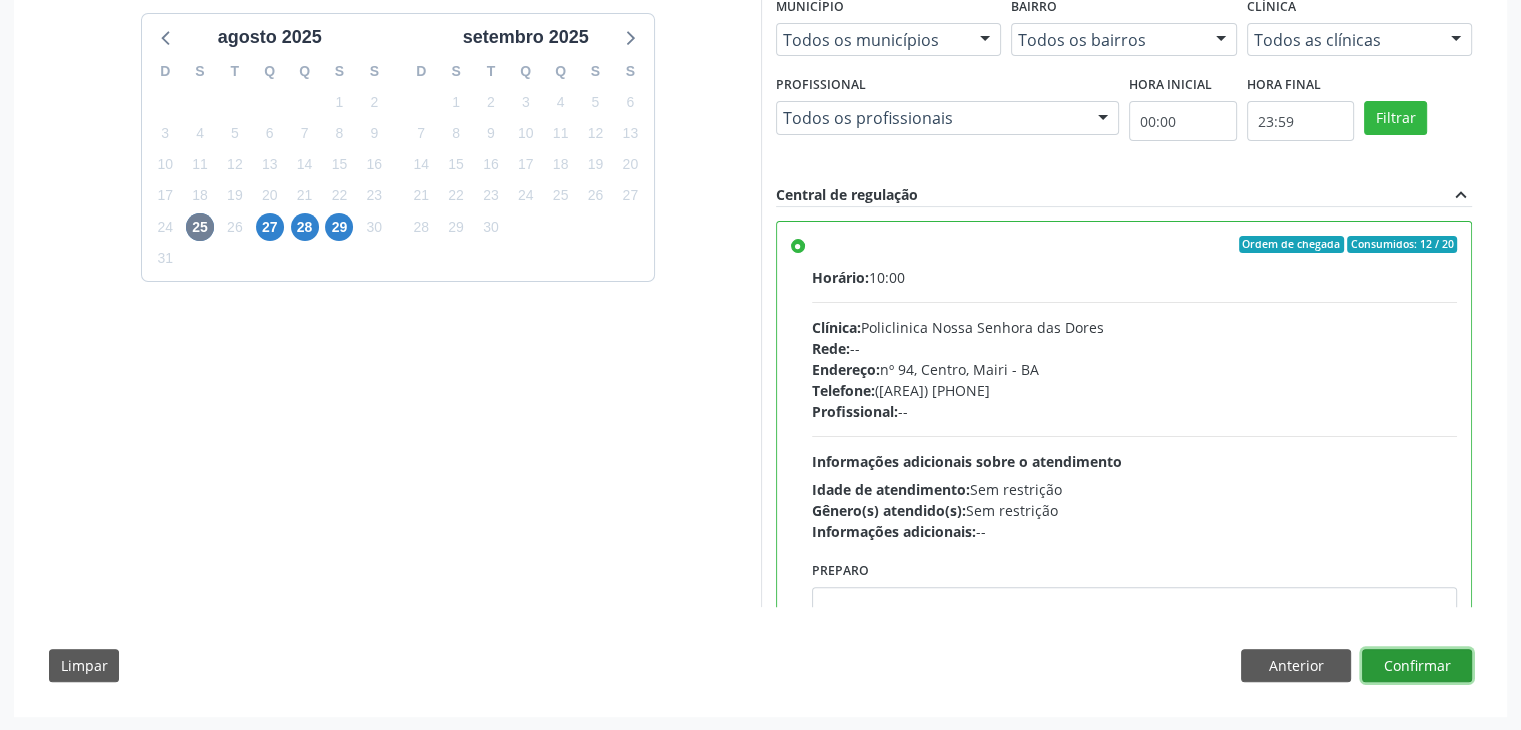 click on "Confirmar" at bounding box center [1417, 666] 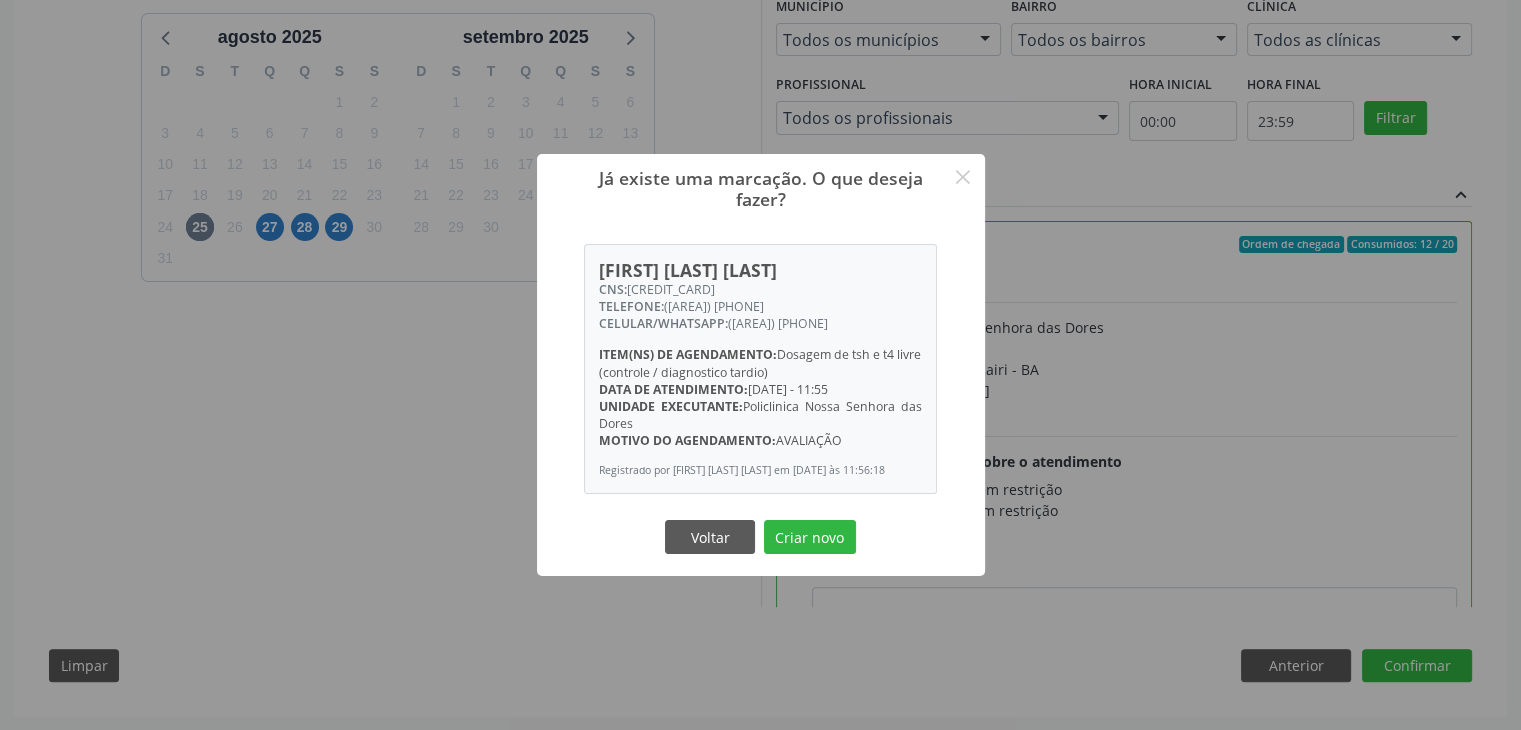 click on "Voltar Criar novo" at bounding box center (761, 537) 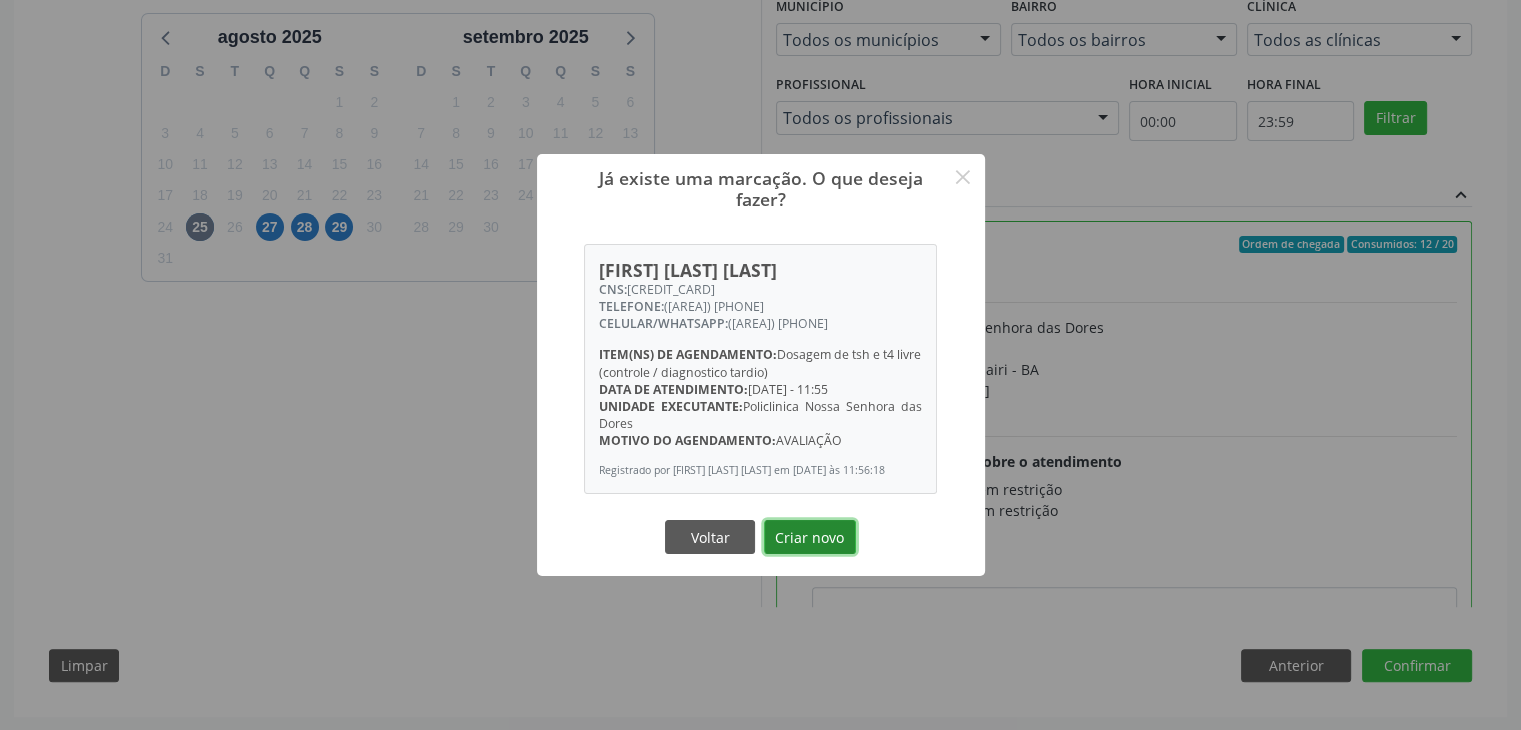 click on "Criar novo" at bounding box center [810, 537] 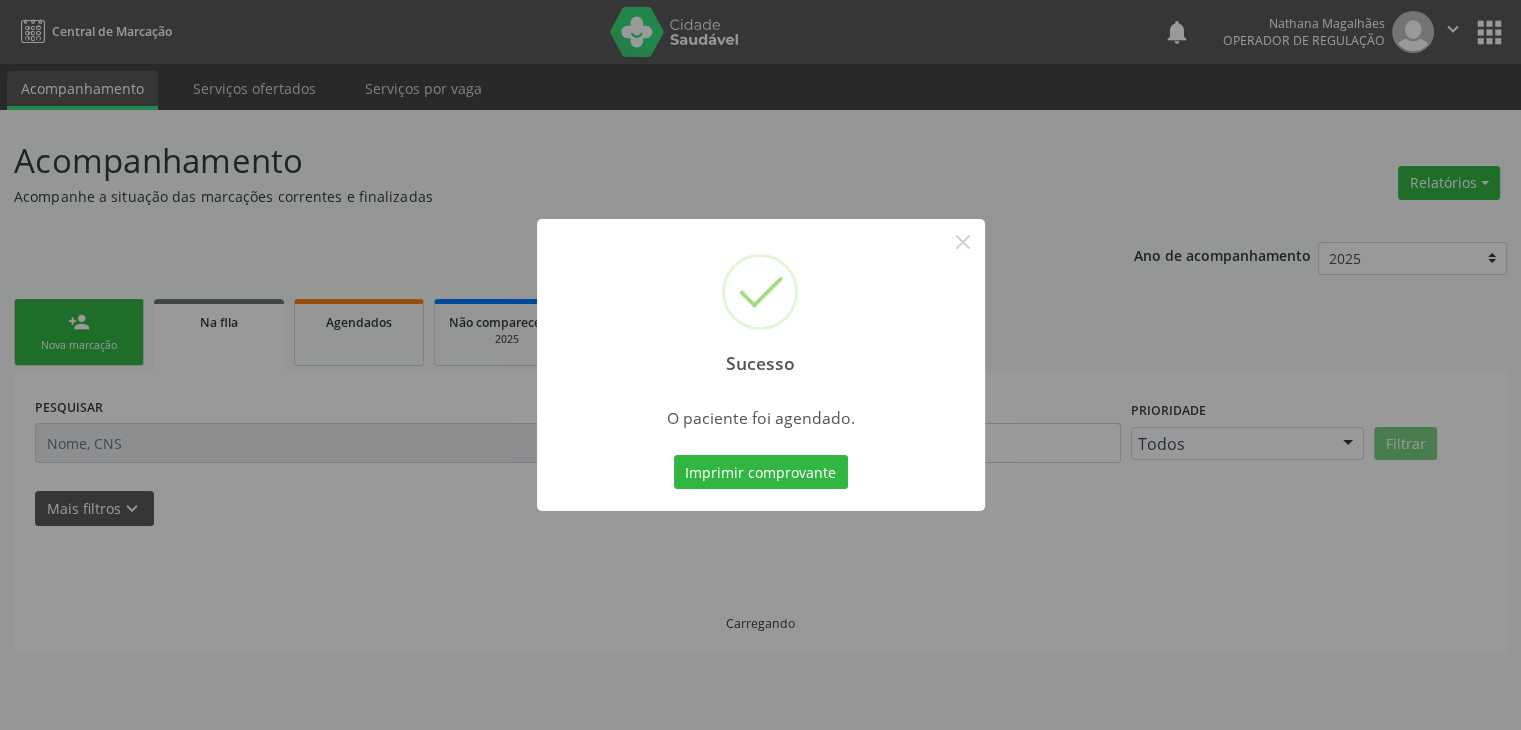scroll, scrollTop: 0, scrollLeft: 0, axis: both 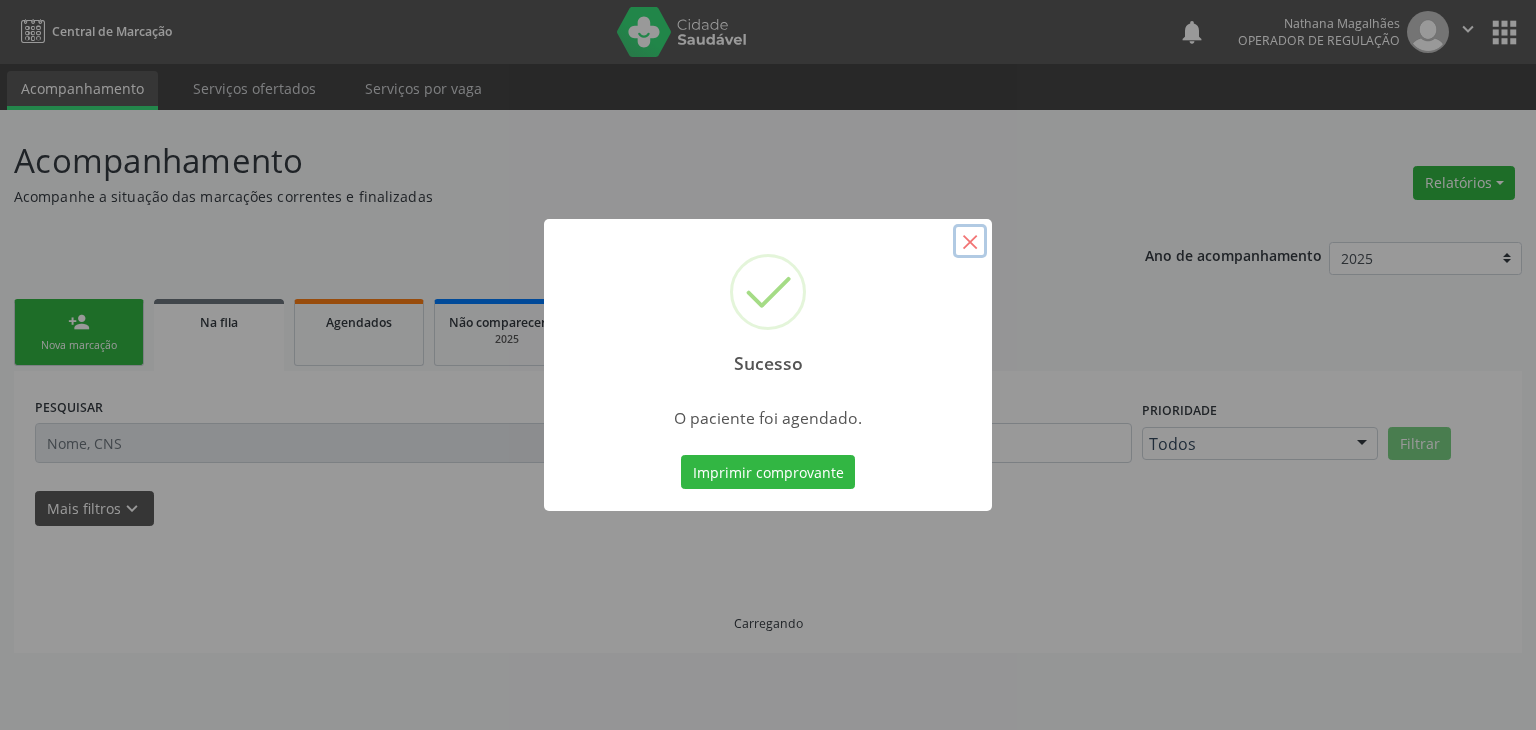 click on "×" at bounding box center (970, 241) 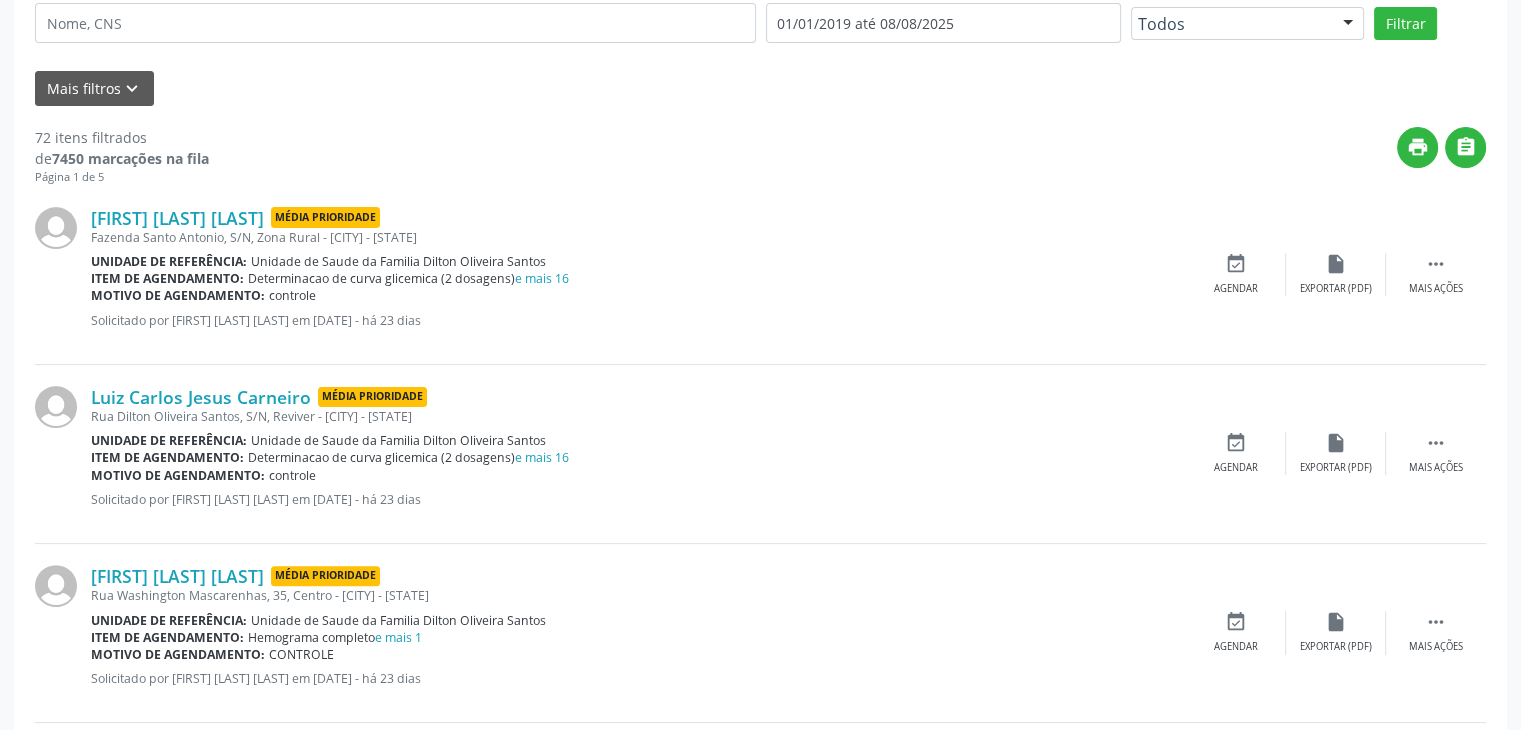 scroll, scrollTop: 300, scrollLeft: 0, axis: vertical 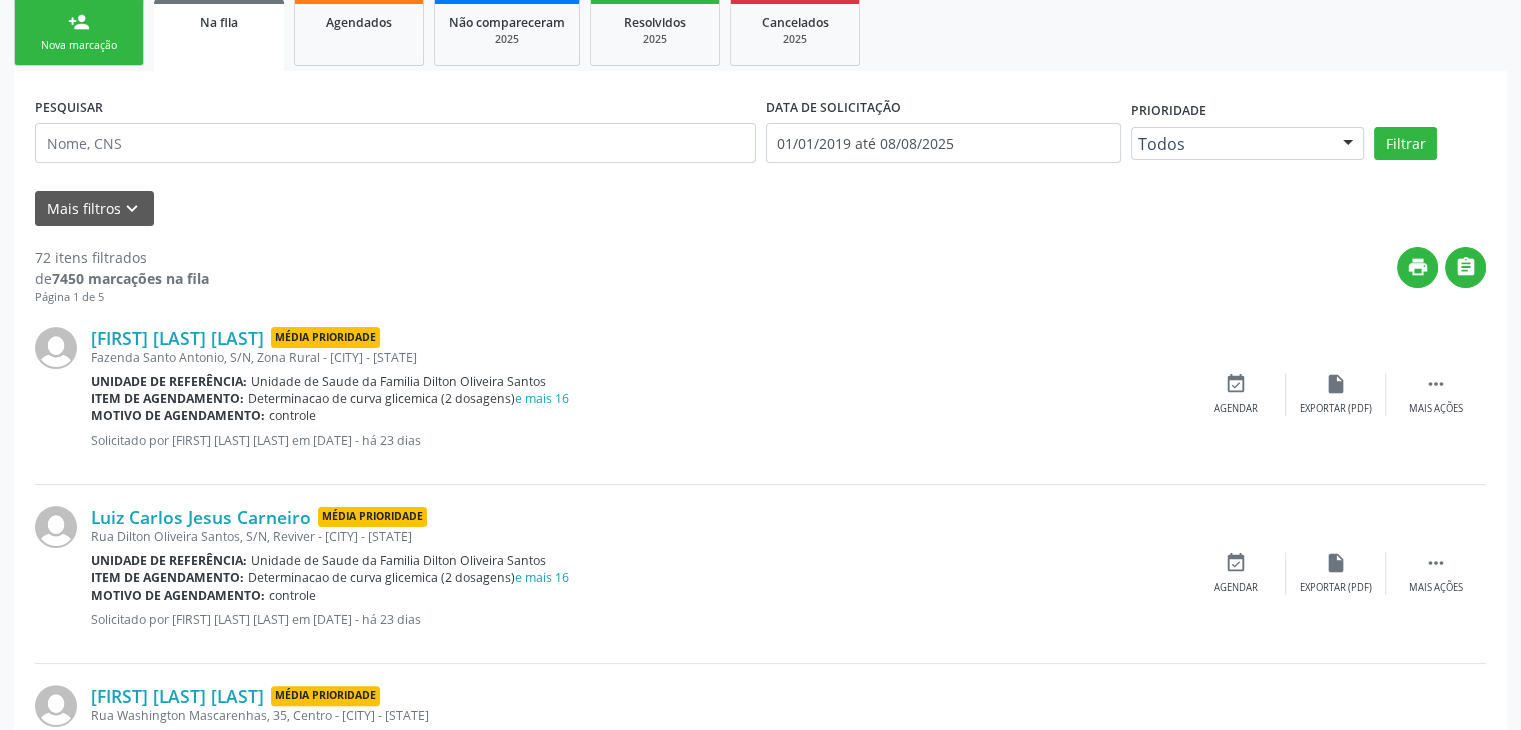 click on "Determinacao de curva glicemica (2 dosagens)
e mais 16" at bounding box center [408, 398] 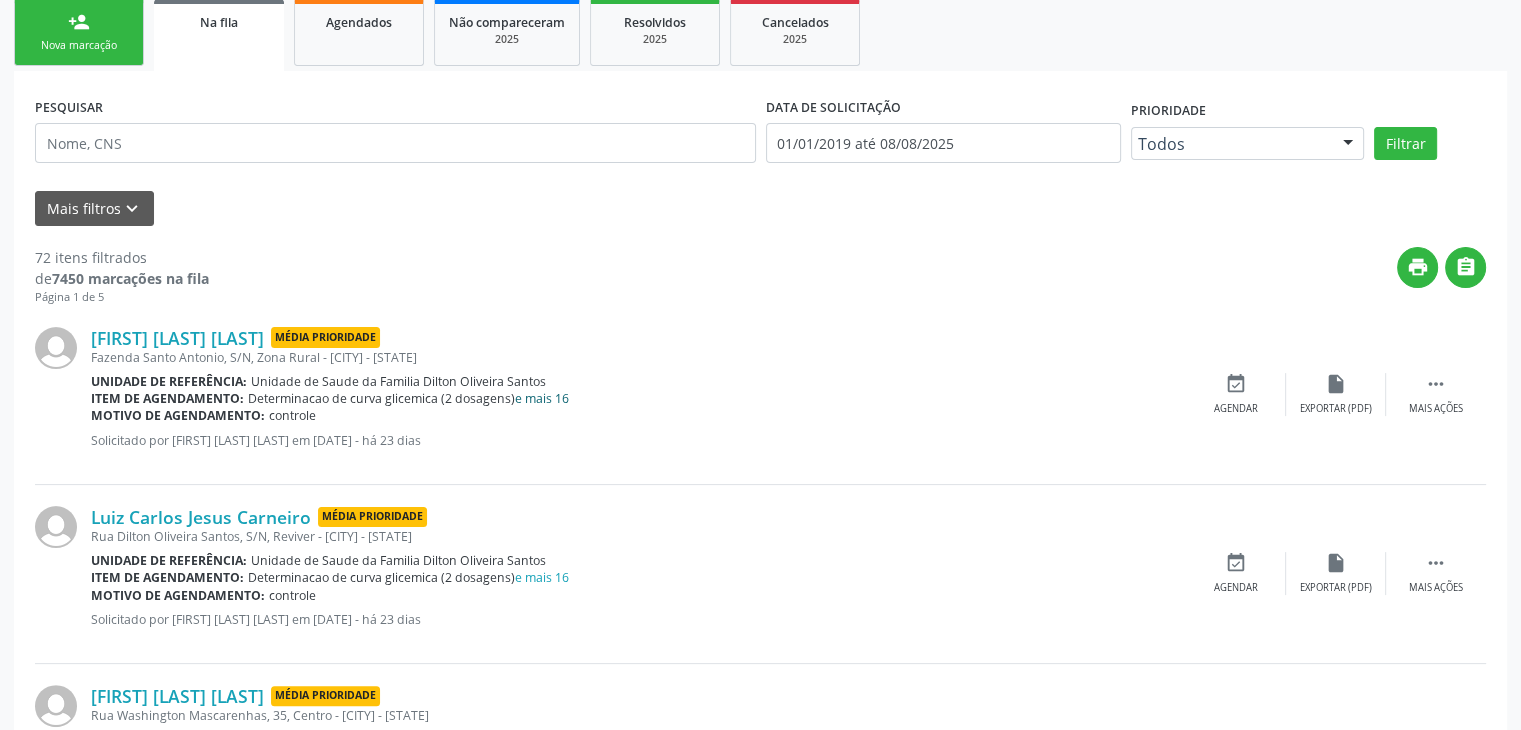 click on "e mais 16" at bounding box center [542, 398] 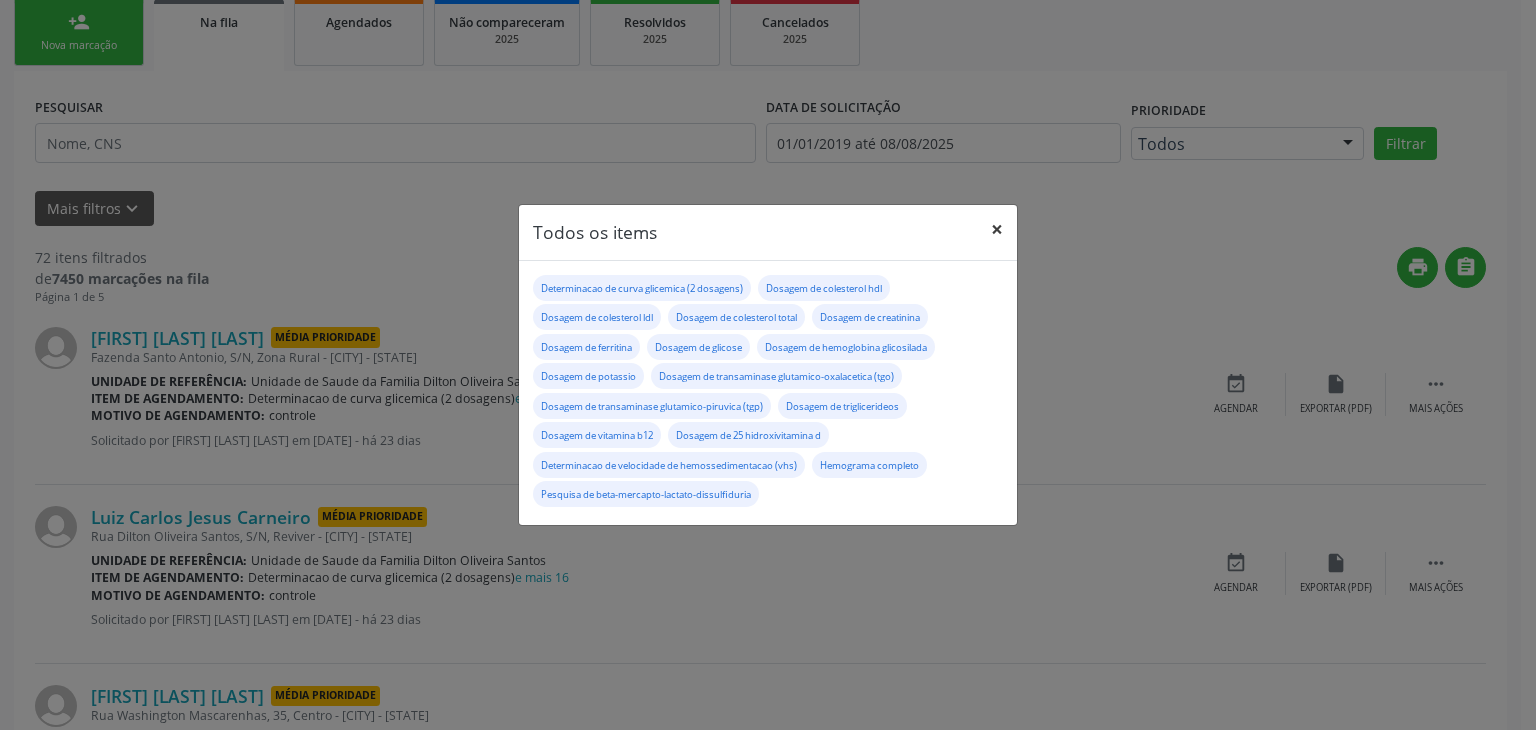 click on "×" at bounding box center (997, 229) 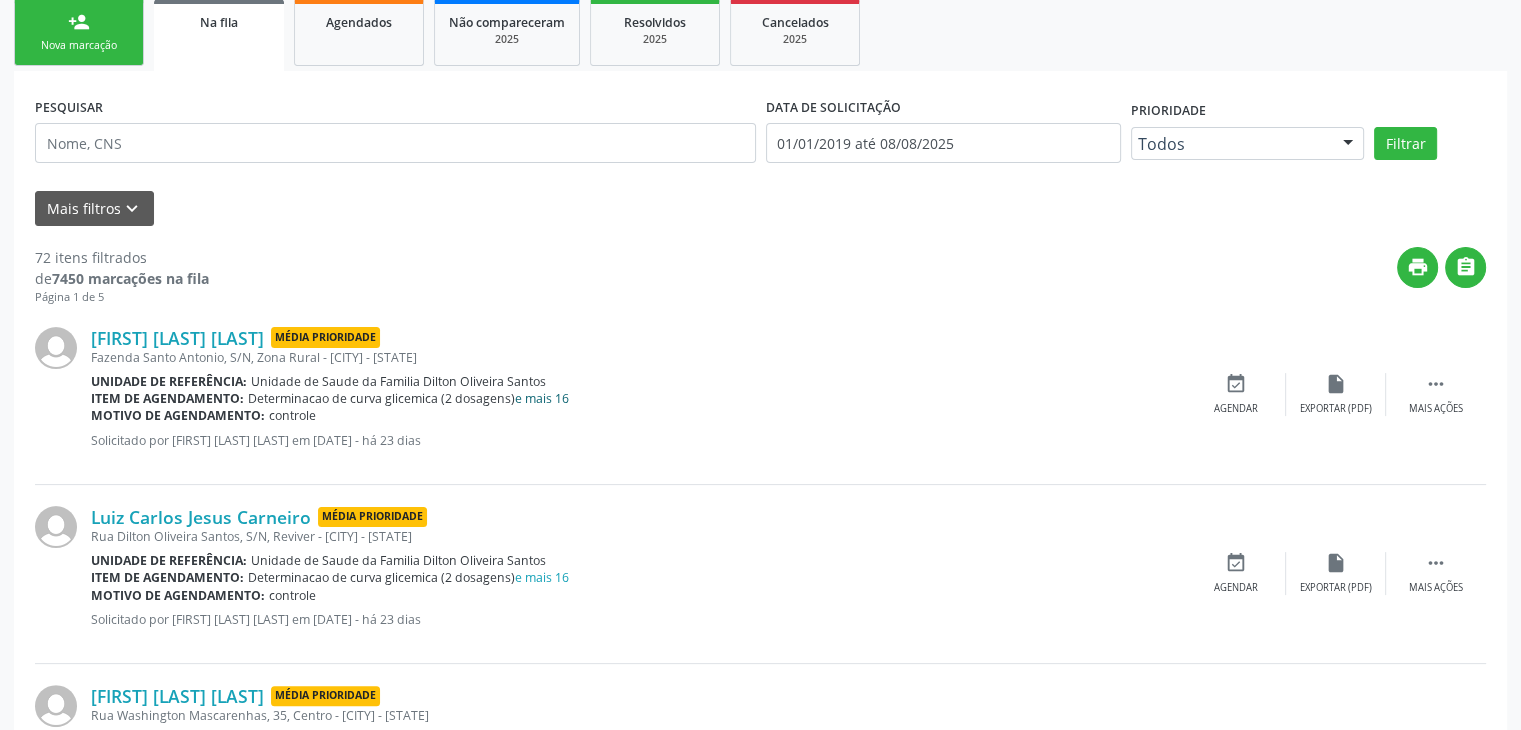 click on "e mais 16" at bounding box center [542, 398] 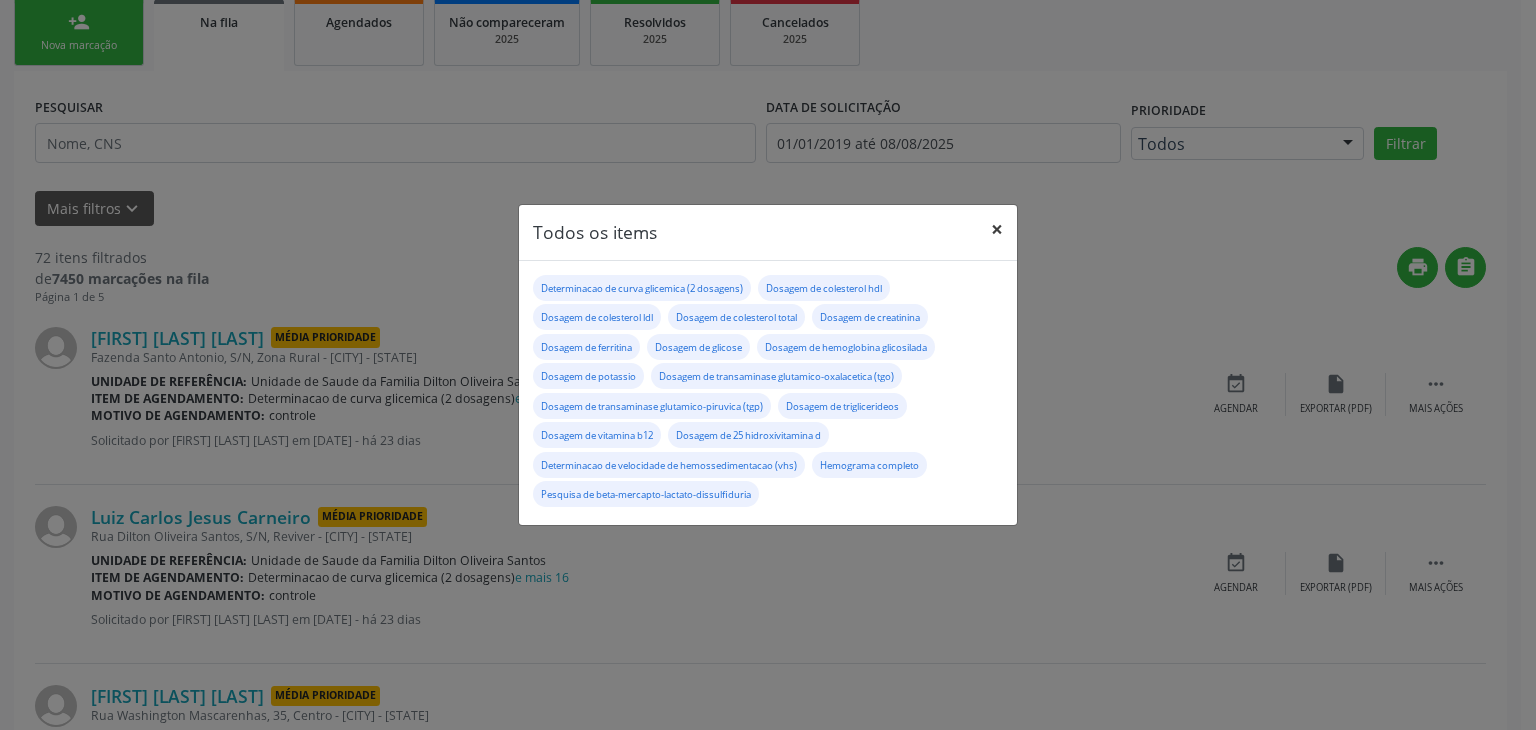 click on "×" at bounding box center [997, 229] 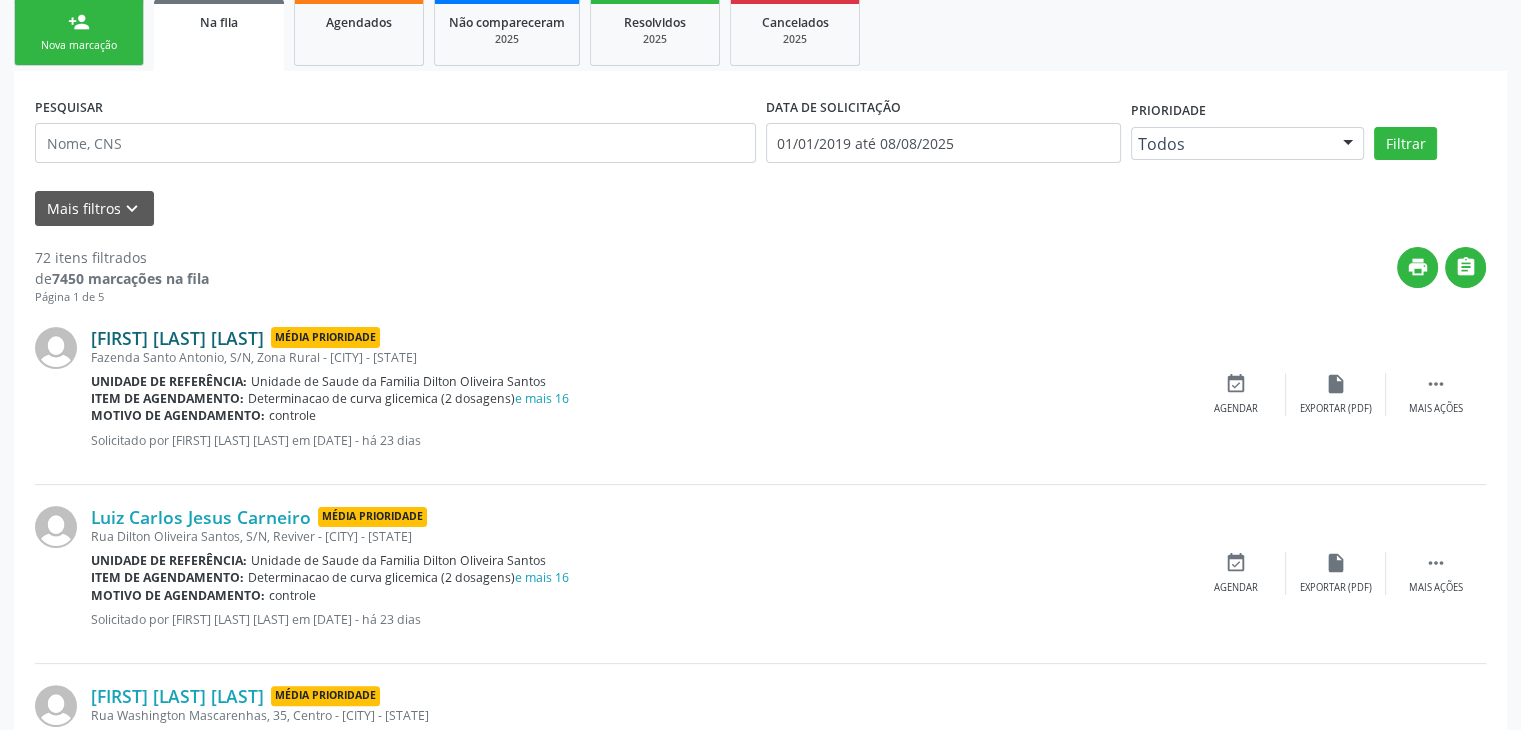 click on "Diogenes Catureba Rodrigues" at bounding box center (177, 338) 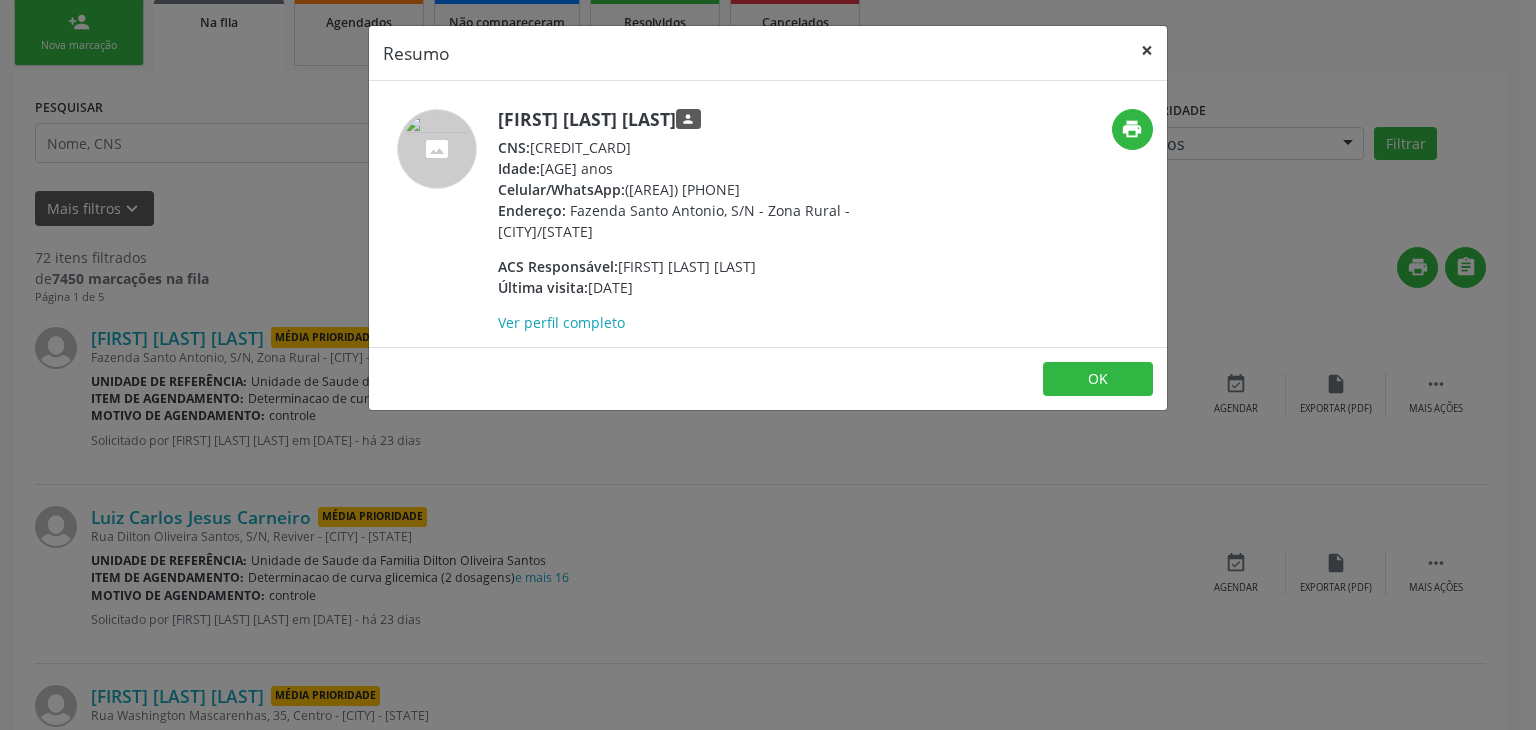 click on "×" at bounding box center [1147, 50] 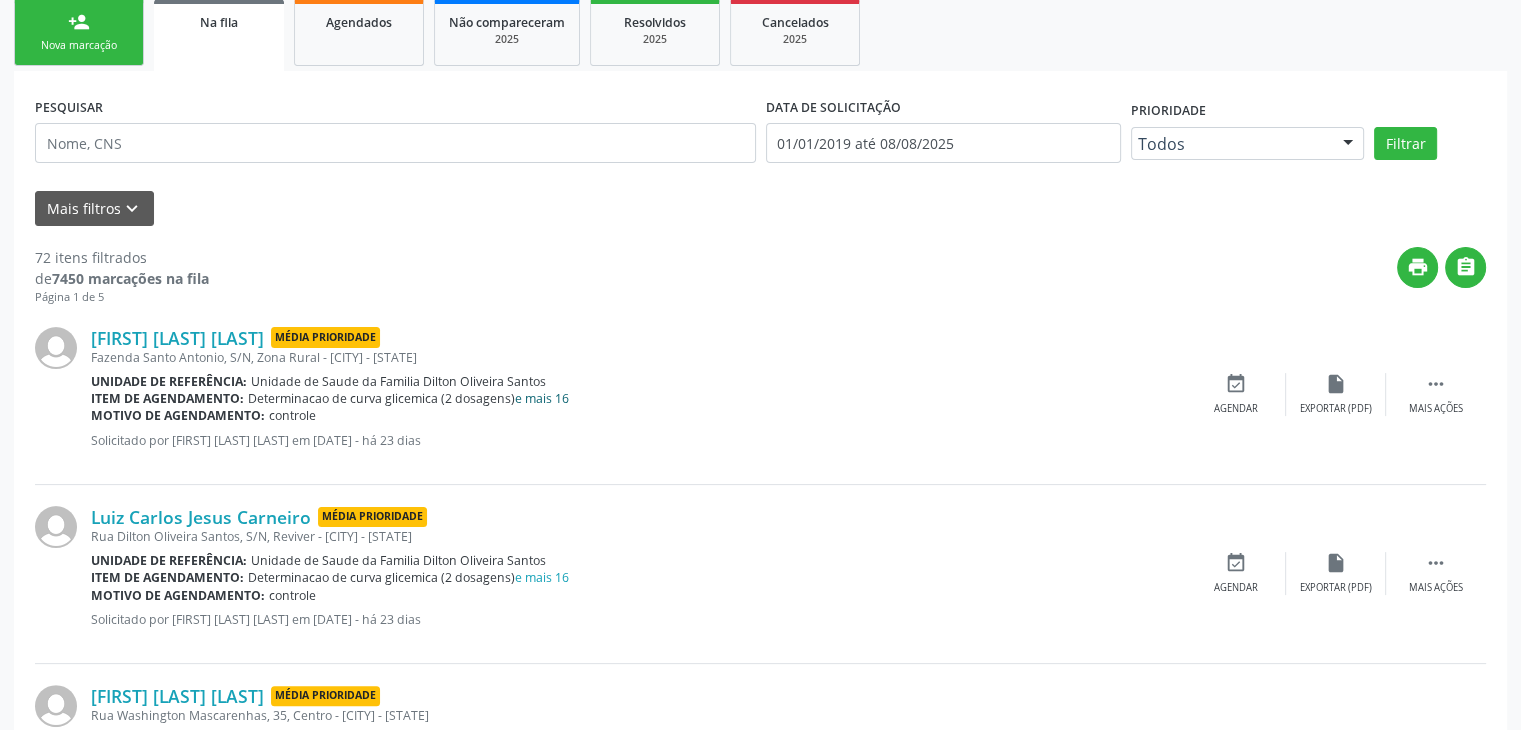 click on "e mais 16" at bounding box center (542, 398) 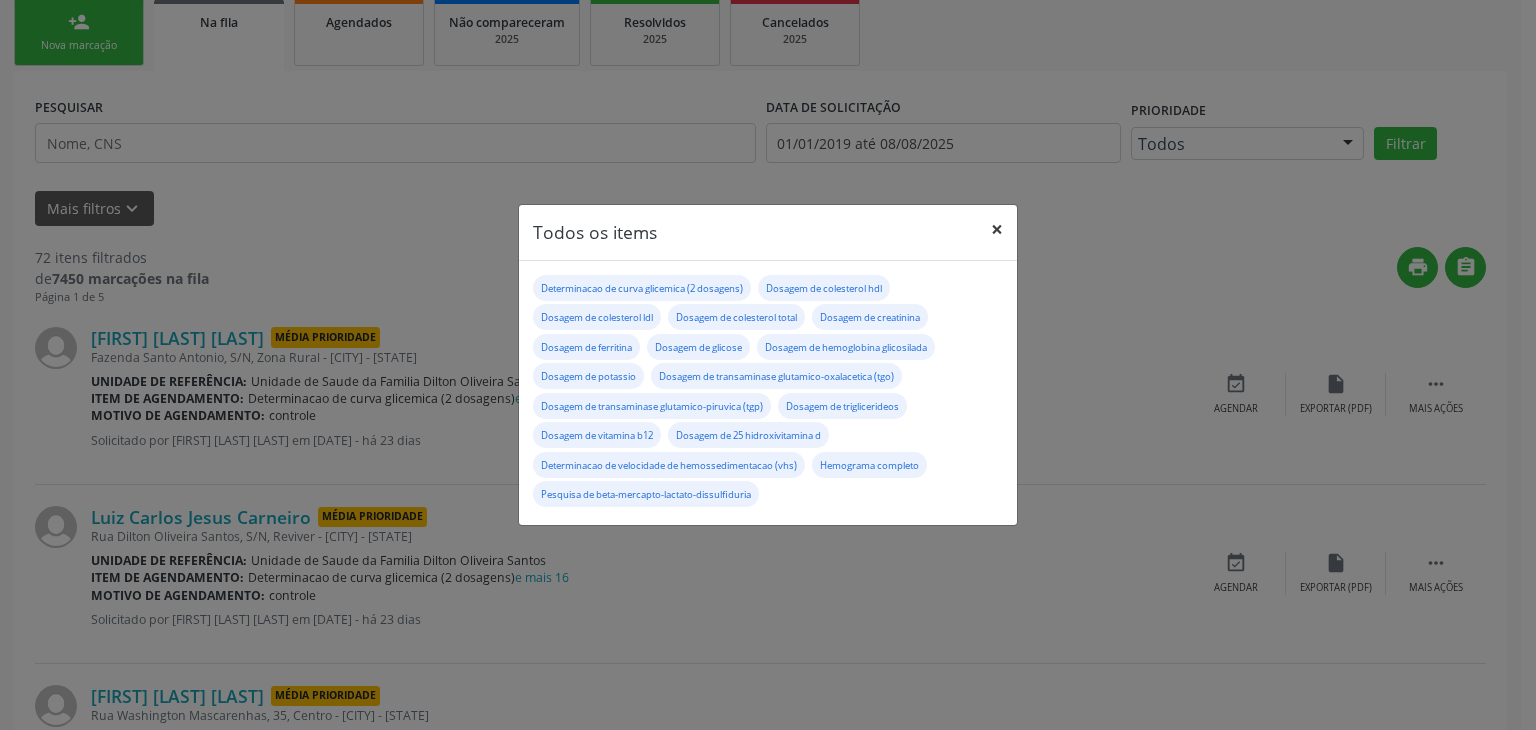 click on "×" at bounding box center [997, 229] 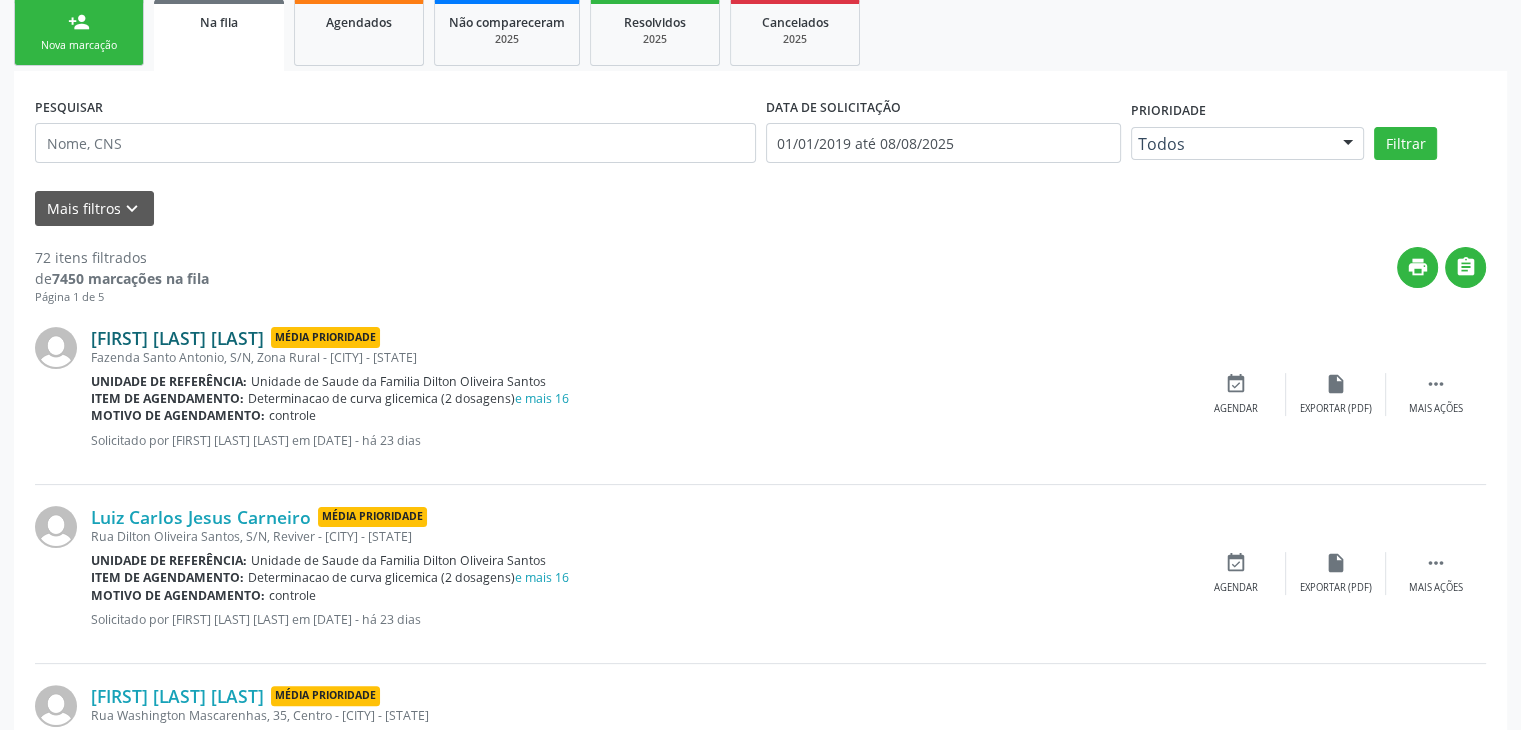 click on "Diogenes Catureba Rodrigues" at bounding box center (177, 338) 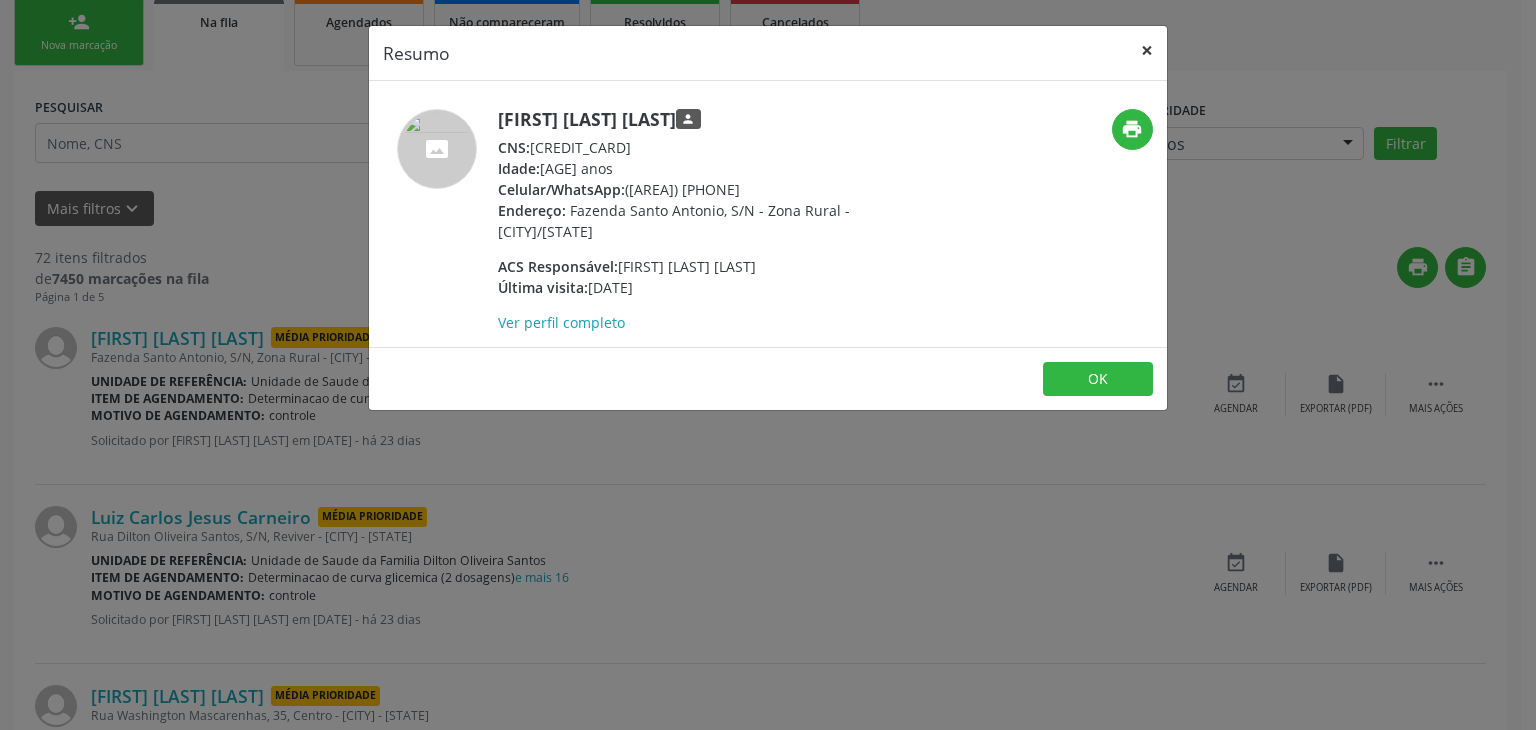 click on "×" at bounding box center (1147, 50) 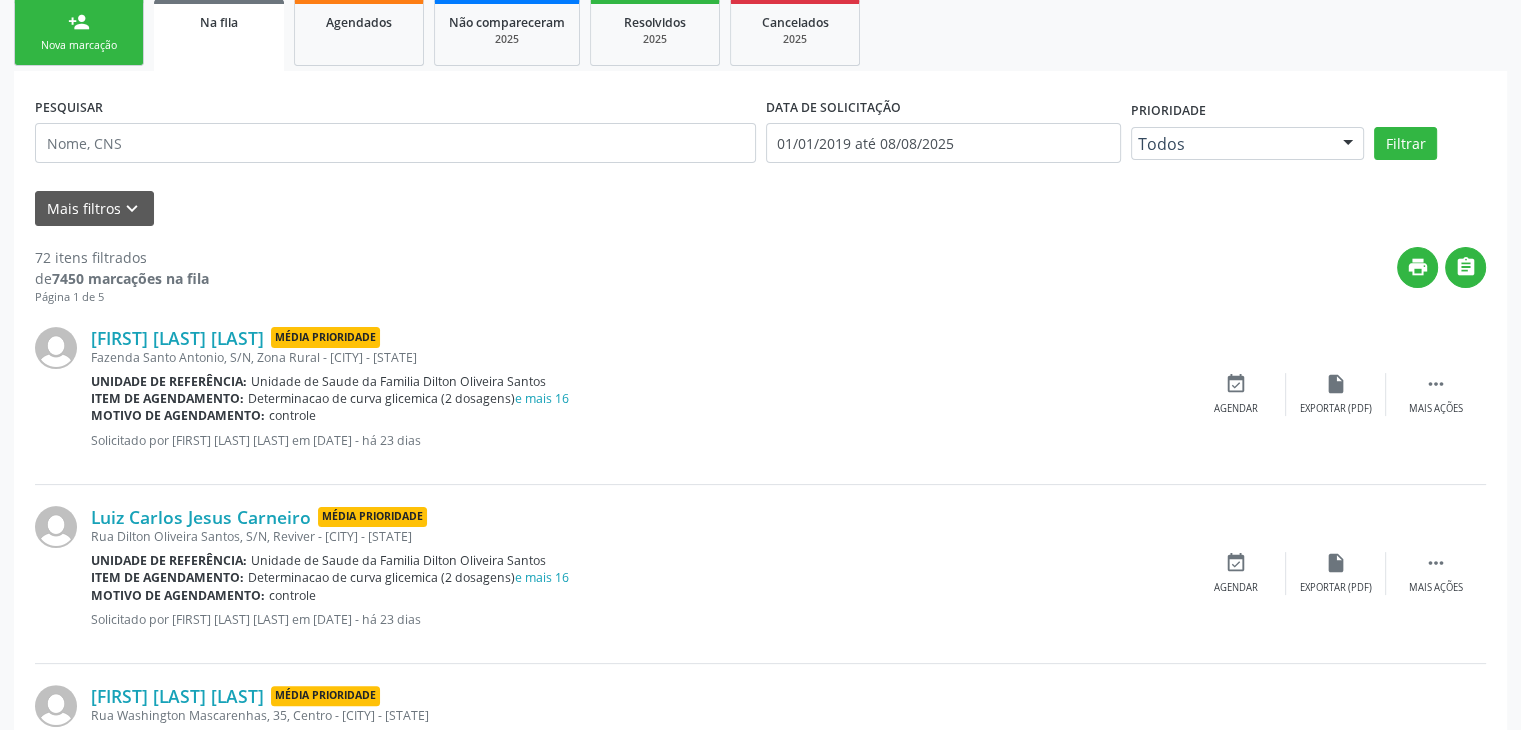 click on "Determinacao de curva glicemica (2 dosagens)
e mais 16" at bounding box center [408, 398] 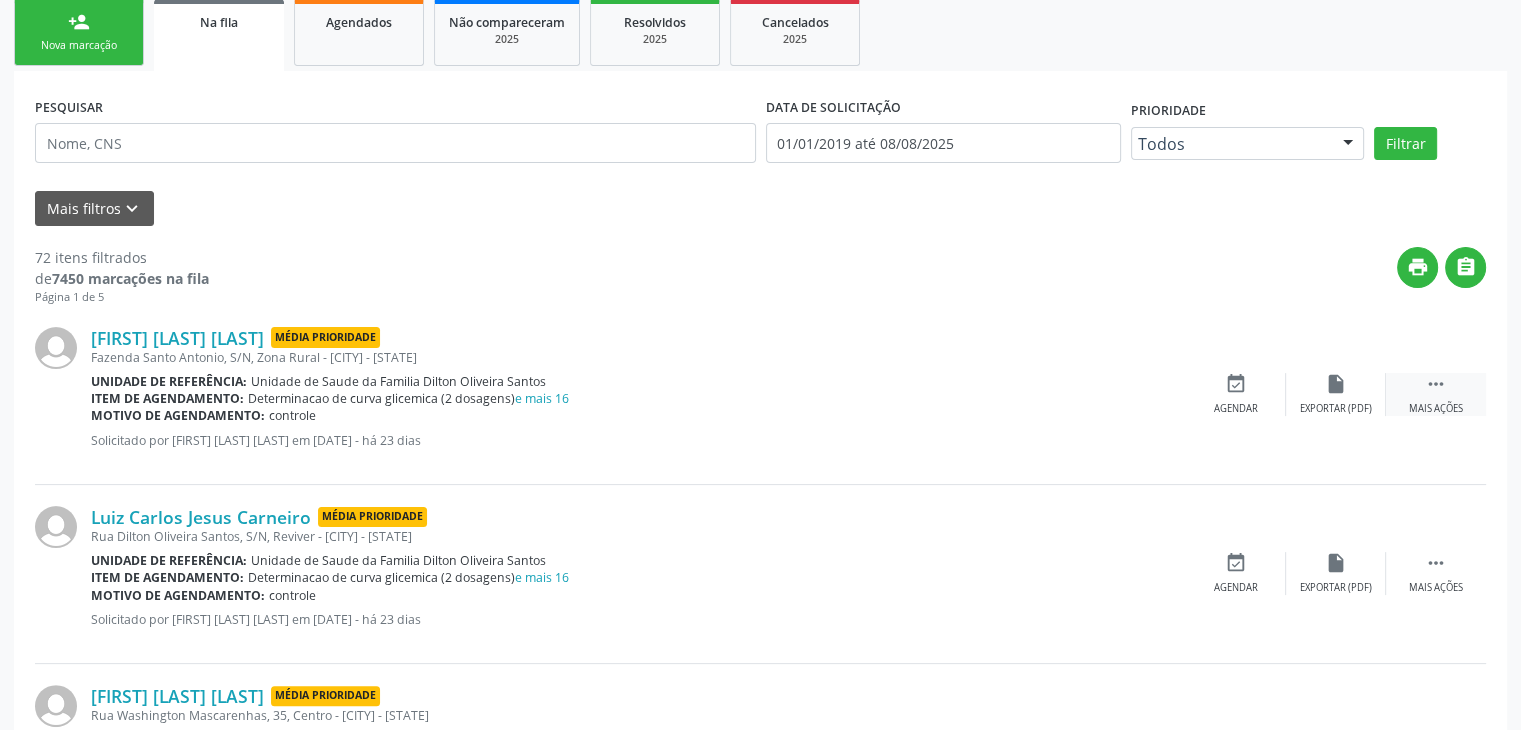 click on "Mais ações" at bounding box center [1436, 409] 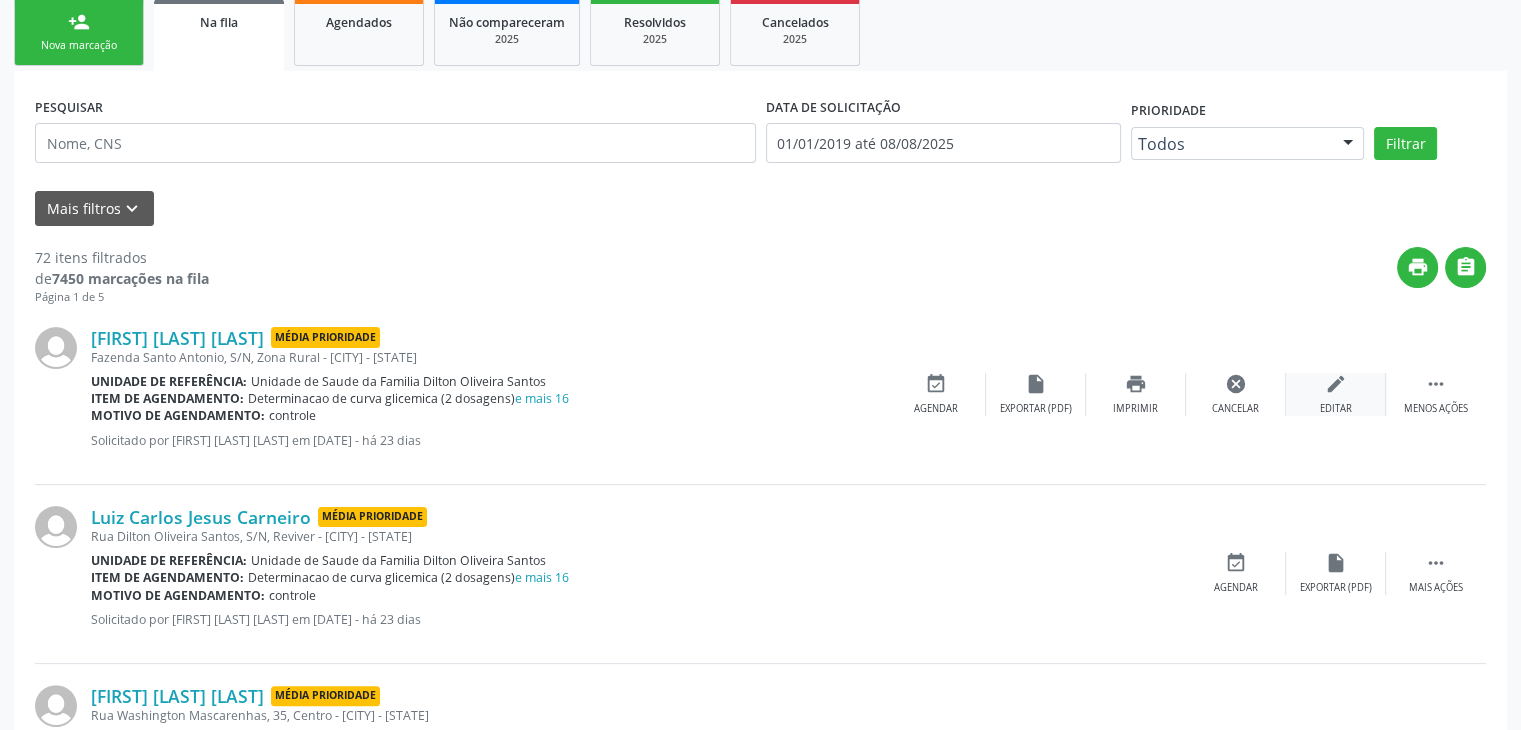click on "Editar" at bounding box center (1336, 409) 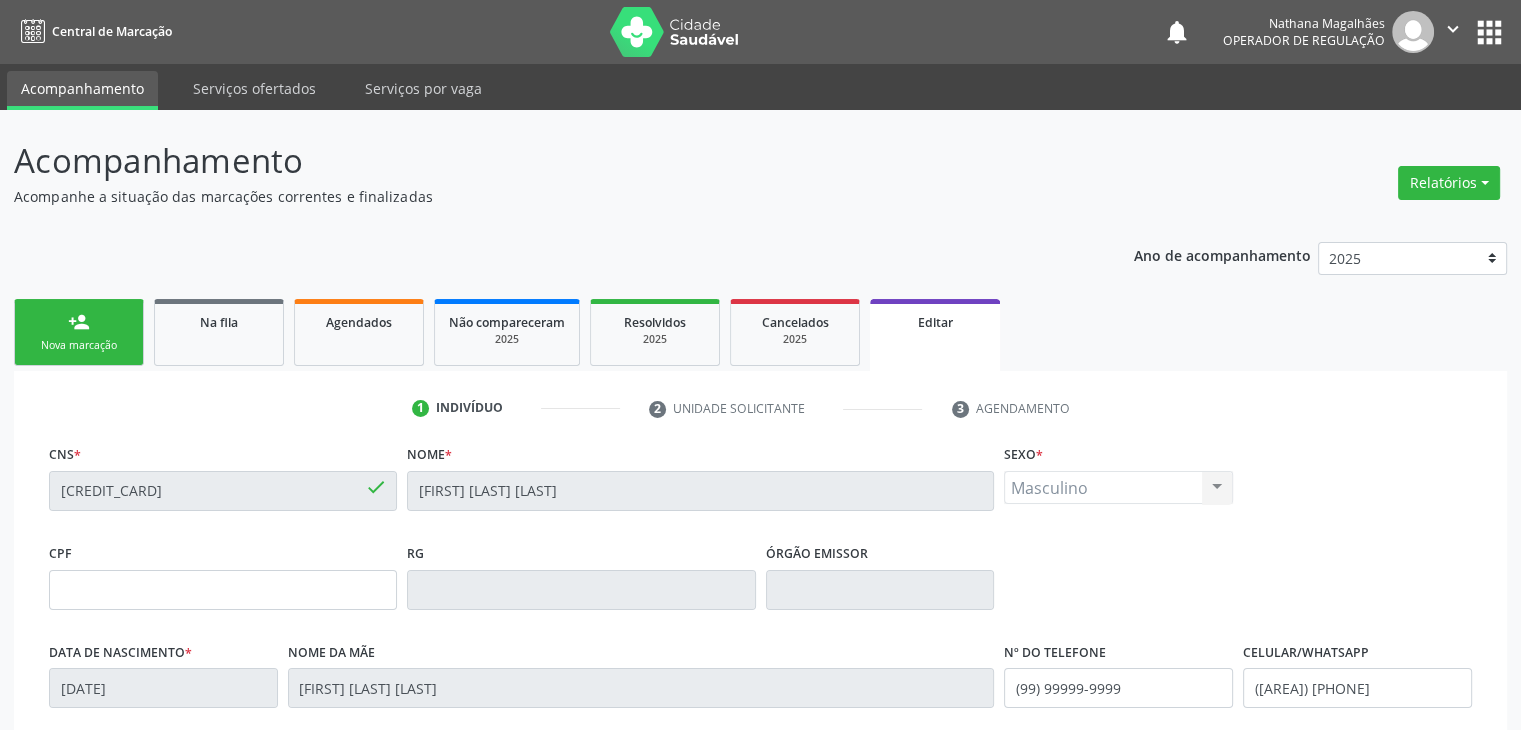 scroll, scrollTop: 380, scrollLeft: 0, axis: vertical 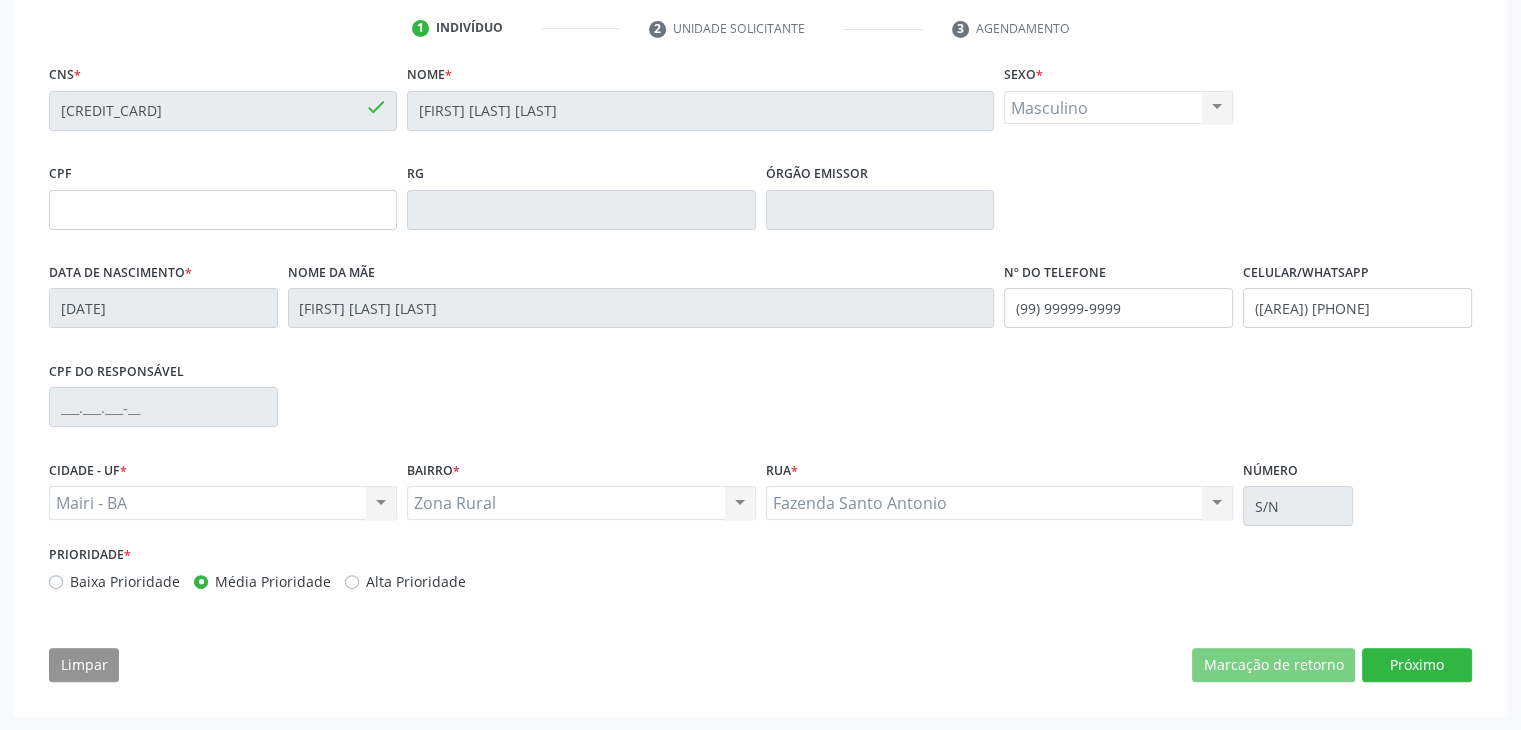 click on "CNS
*
708 6030 3554 3083       done
Nome
*
Diogenes Catureba Rodrigues
Sexo
*
Masculino         Masculino   Feminino
Nenhum resultado encontrado para: "   "
Não há nenhuma opção para ser exibida.
CPF
RG
Órgão emissor
Data de nascimento
*
28/07/1998
Nome da mãe
Elena Catureba Rodrigues
Nº do Telefone
(99) 99999-9999
Celular/WhatsApp
(74) 99939-9481
CPF do responsável
CIDADE - UF
*
Mairi - BA         Mairi - BA
Nenhum resultado encontrado para: "   "
Não há nenhuma opção para ser exibida.
BAIRRO
*
Zona Rural         Zona Rural
Nenhum resultado encontrado para: "   "
Não há nenhuma opção para ser exibida." at bounding box center (760, 378) 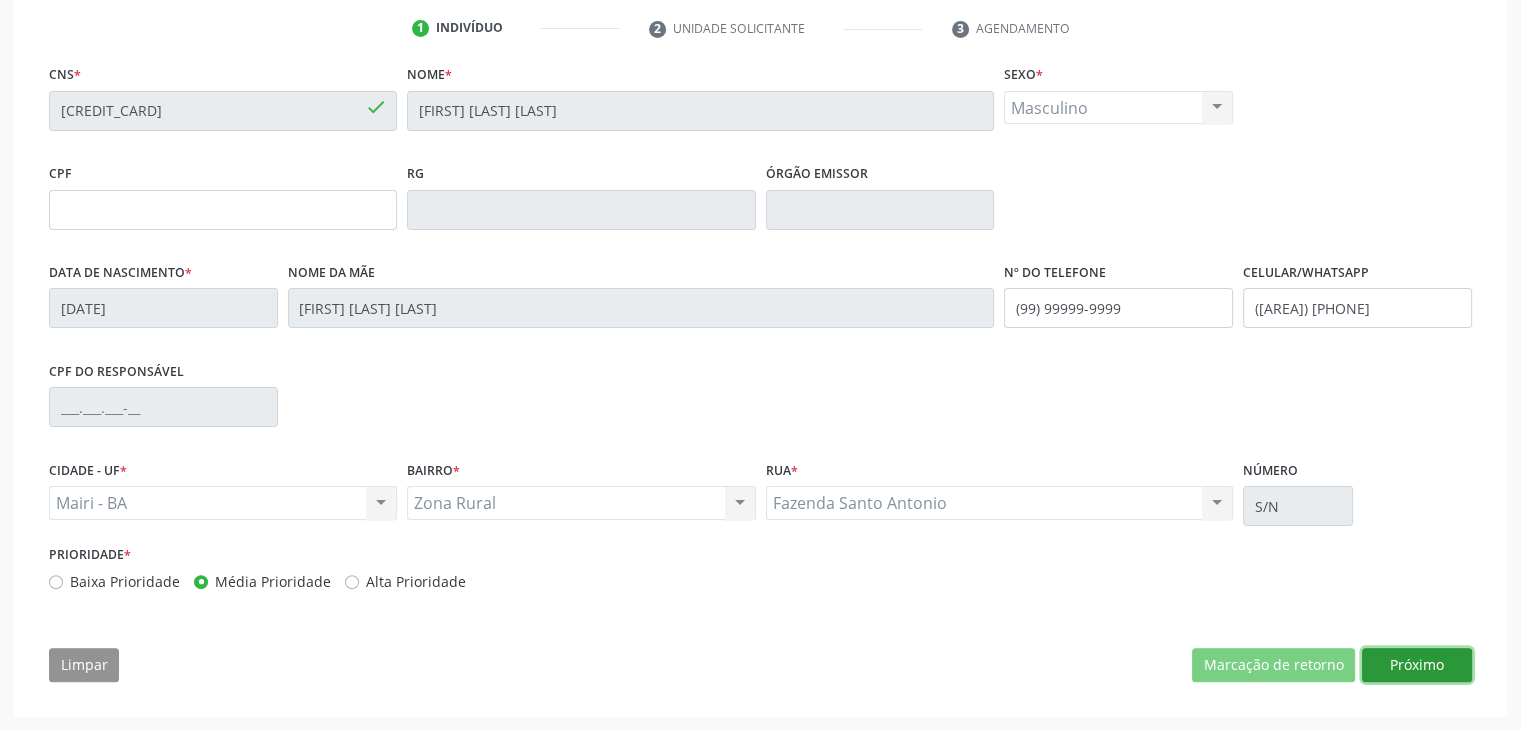 click on "Próximo" at bounding box center (1417, 665) 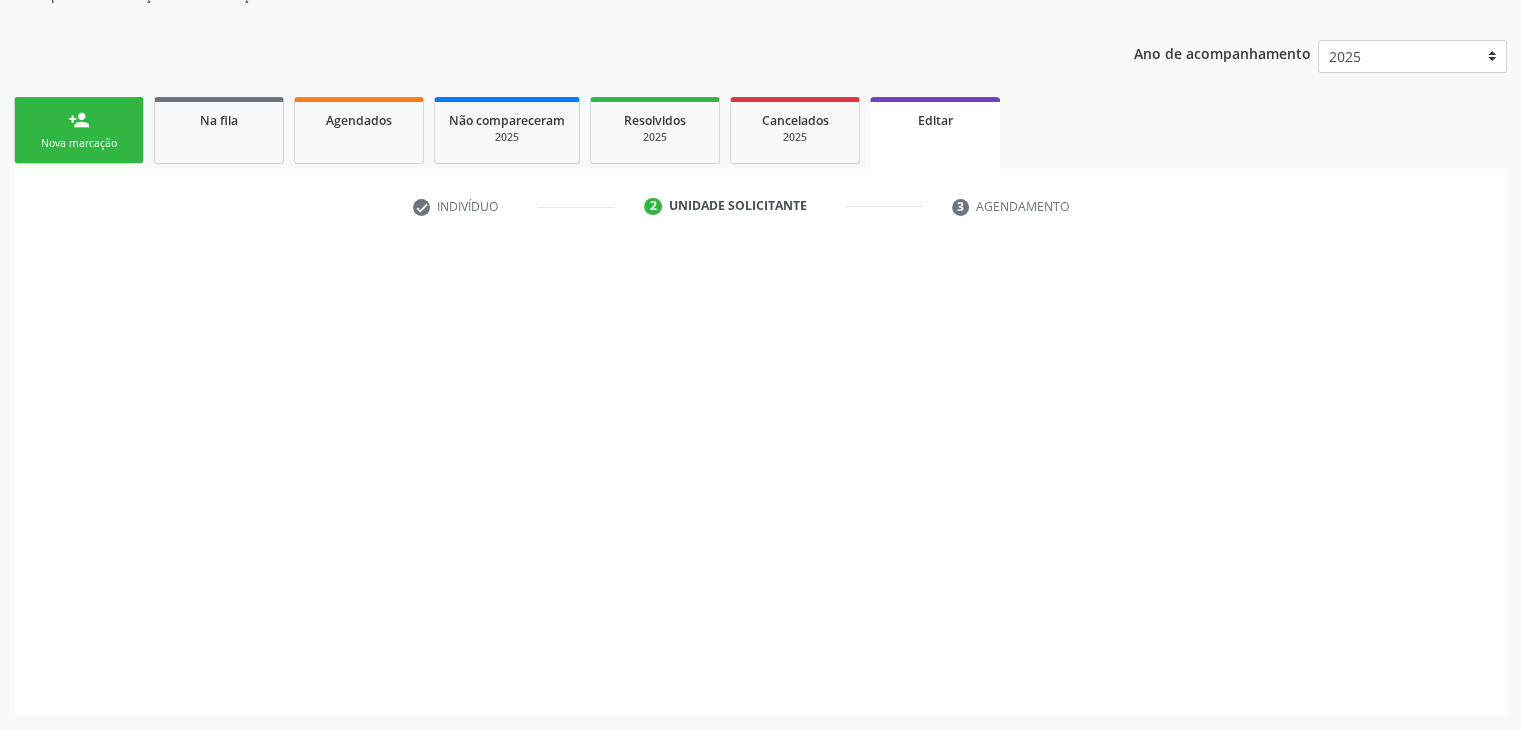 scroll, scrollTop: 200, scrollLeft: 0, axis: vertical 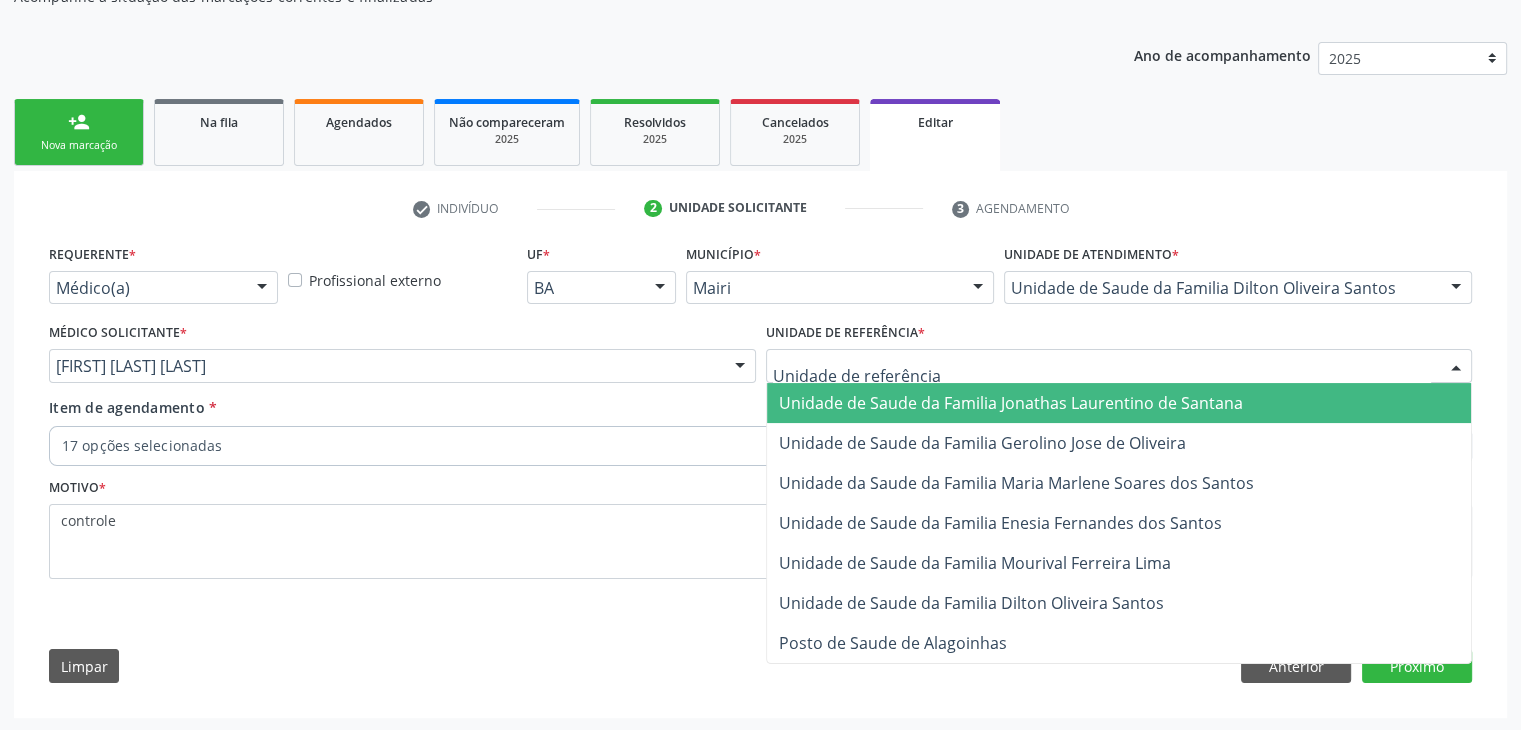 click at bounding box center (1119, 366) 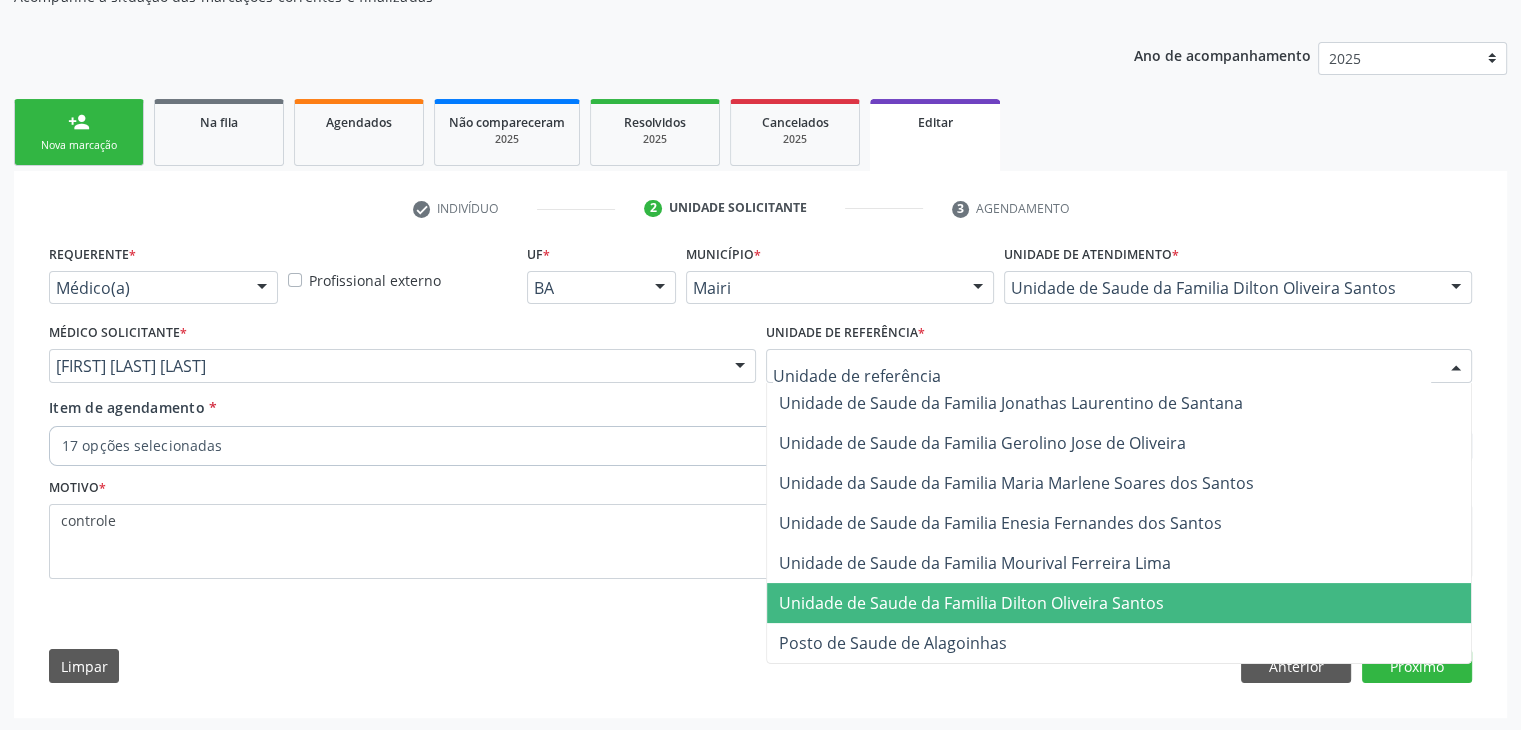click on "Unidade de Saude da Familia Dilton Oliveira Santos" at bounding box center (971, 603) 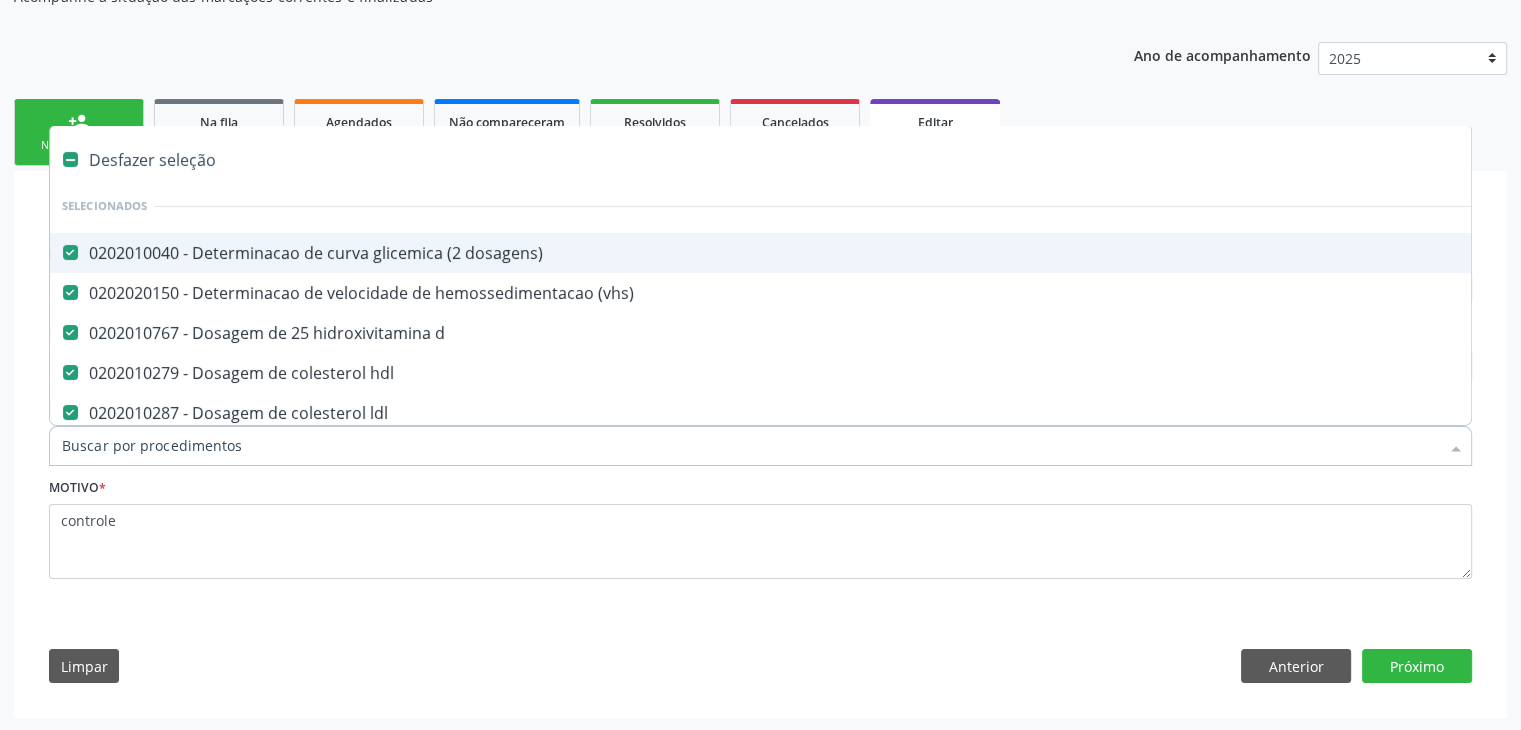 click on "Desfazer seleção" at bounding box center [831, 160] 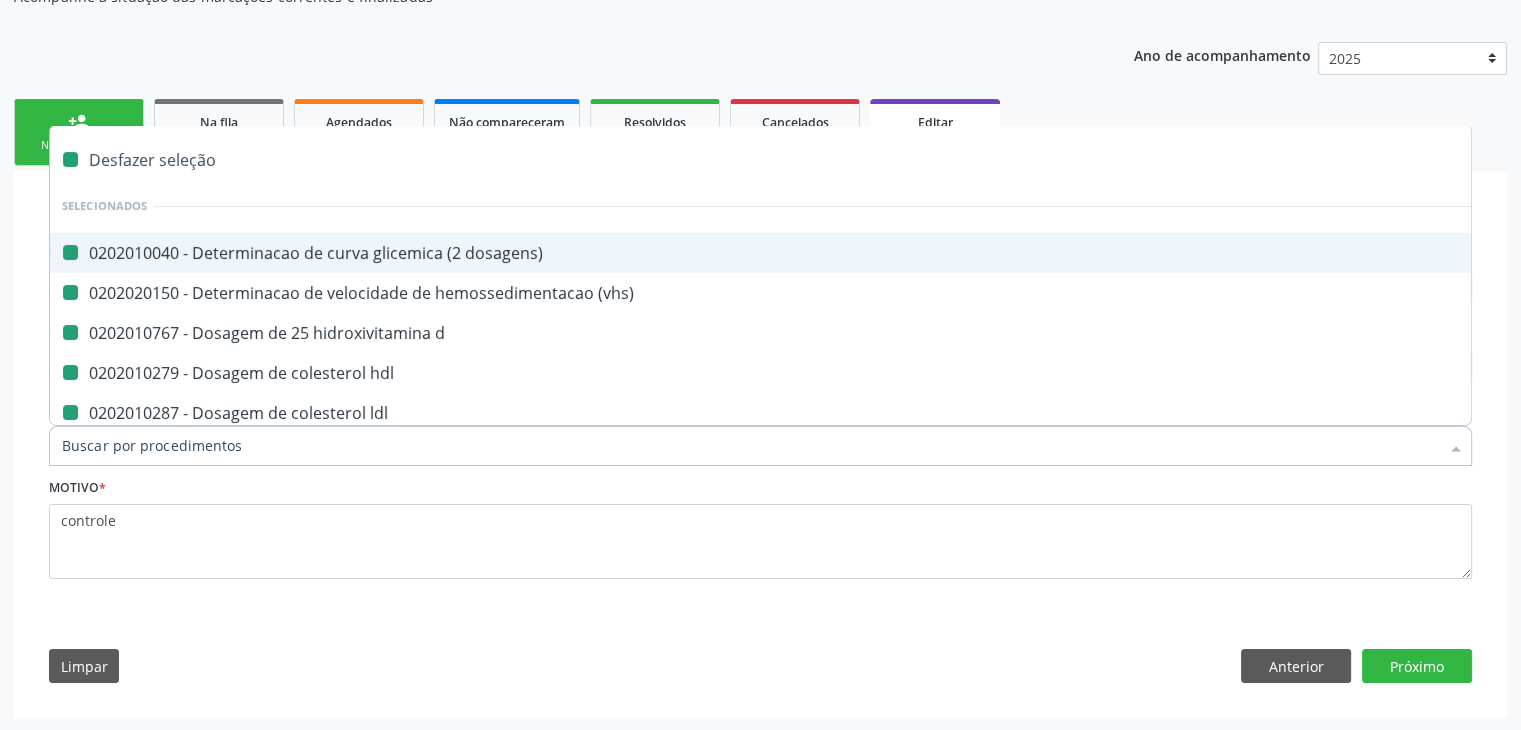 checkbox on "false" 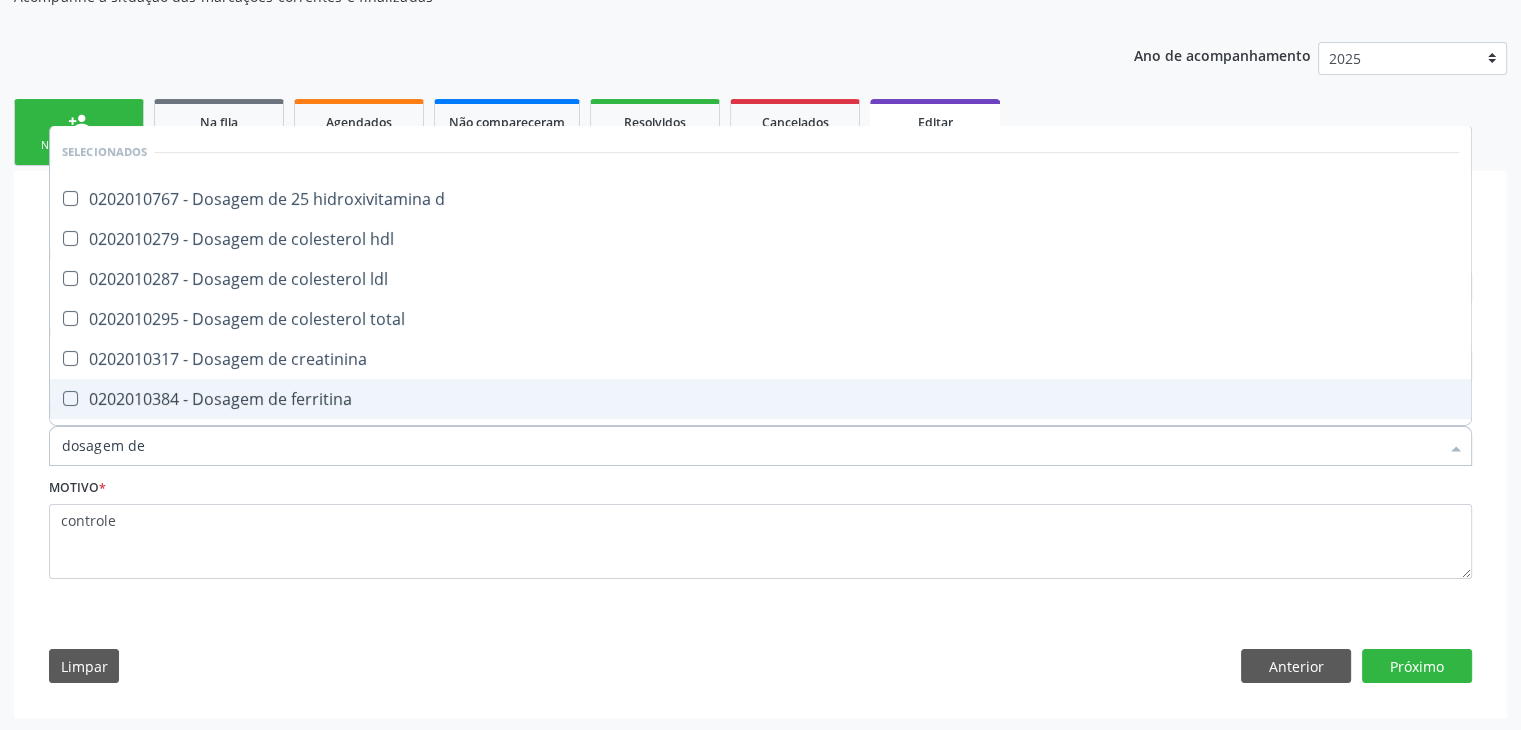 type on "DOSAGEM DE TSH" 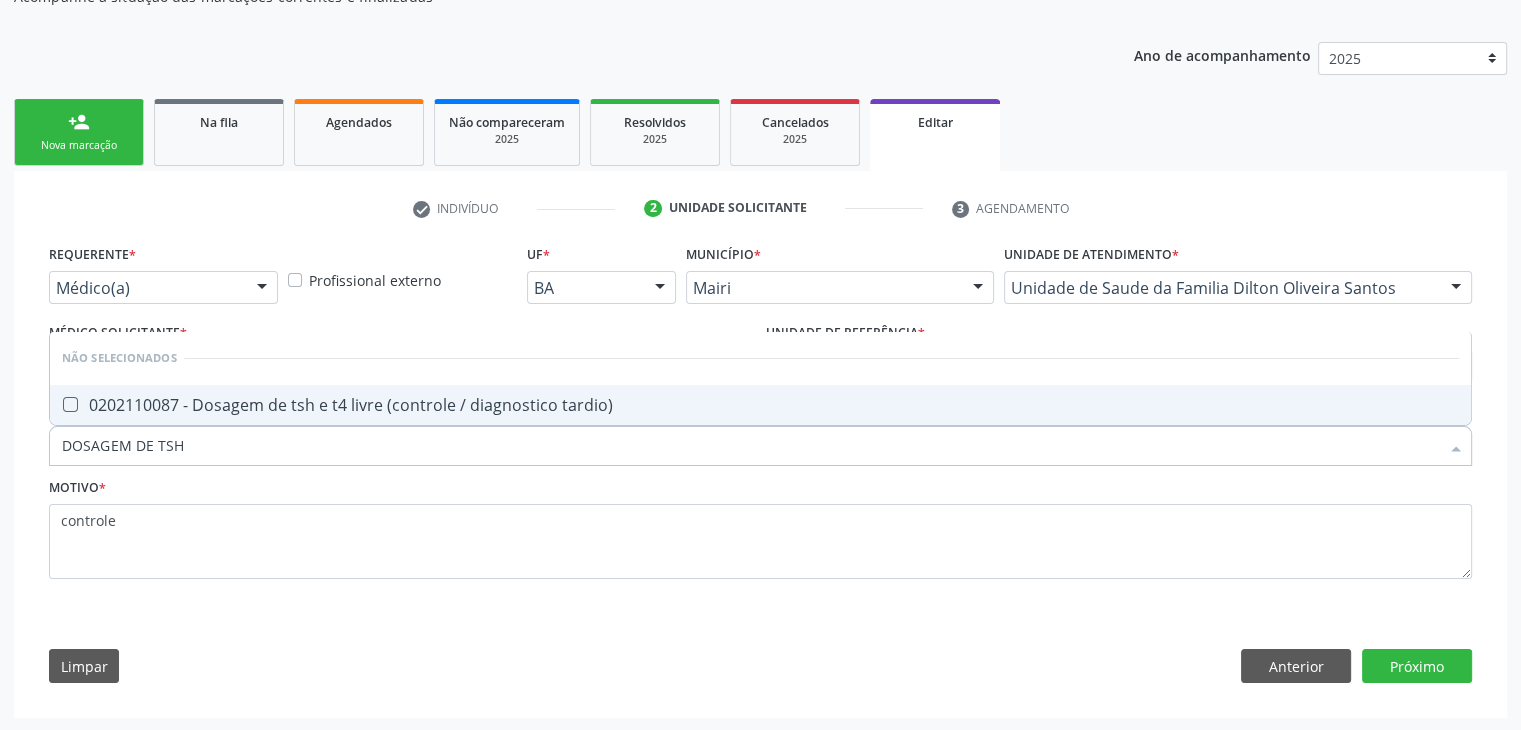 click on "0202110087 - Dosagem de tsh e t4 livre (controle / diagnostico tardio)" at bounding box center [760, 405] 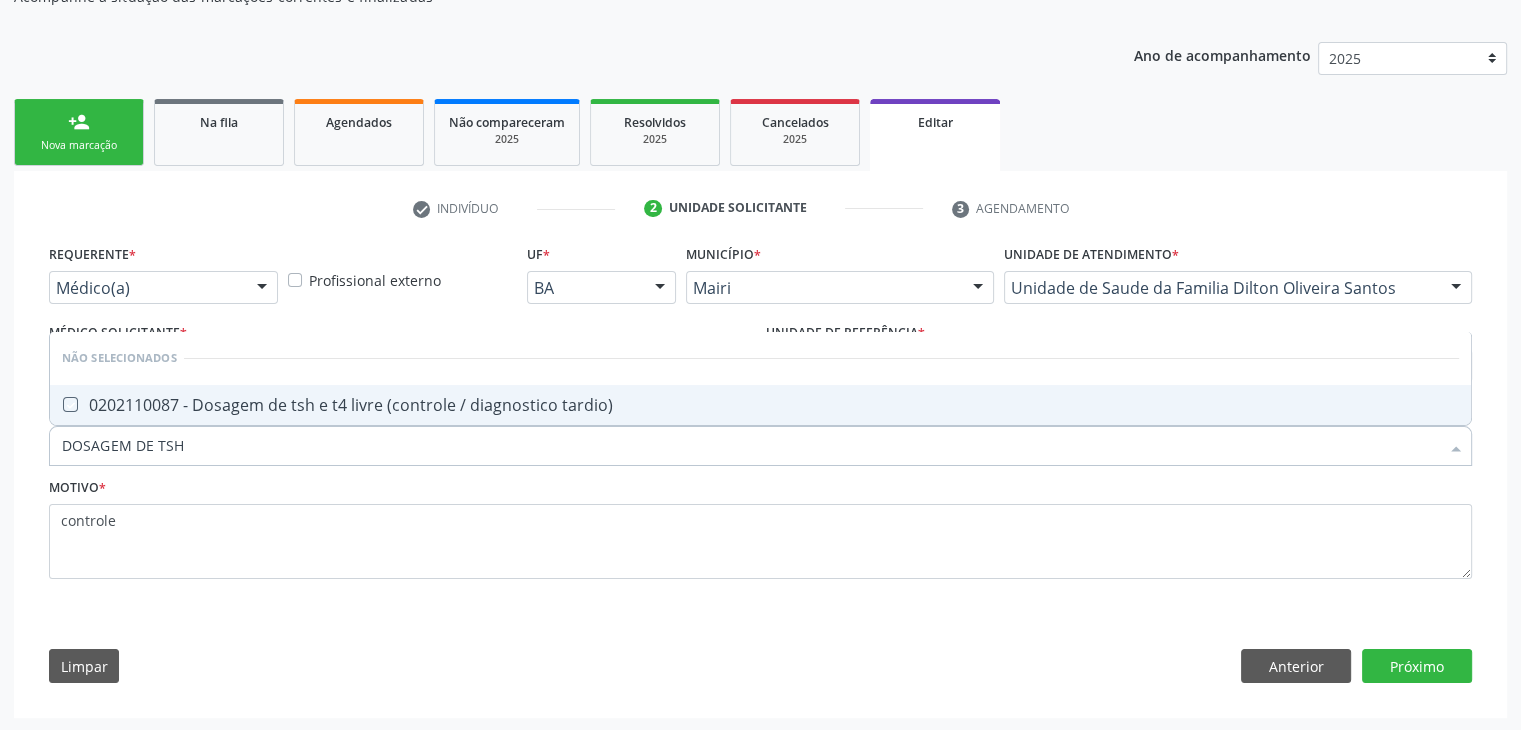 checkbox on "true" 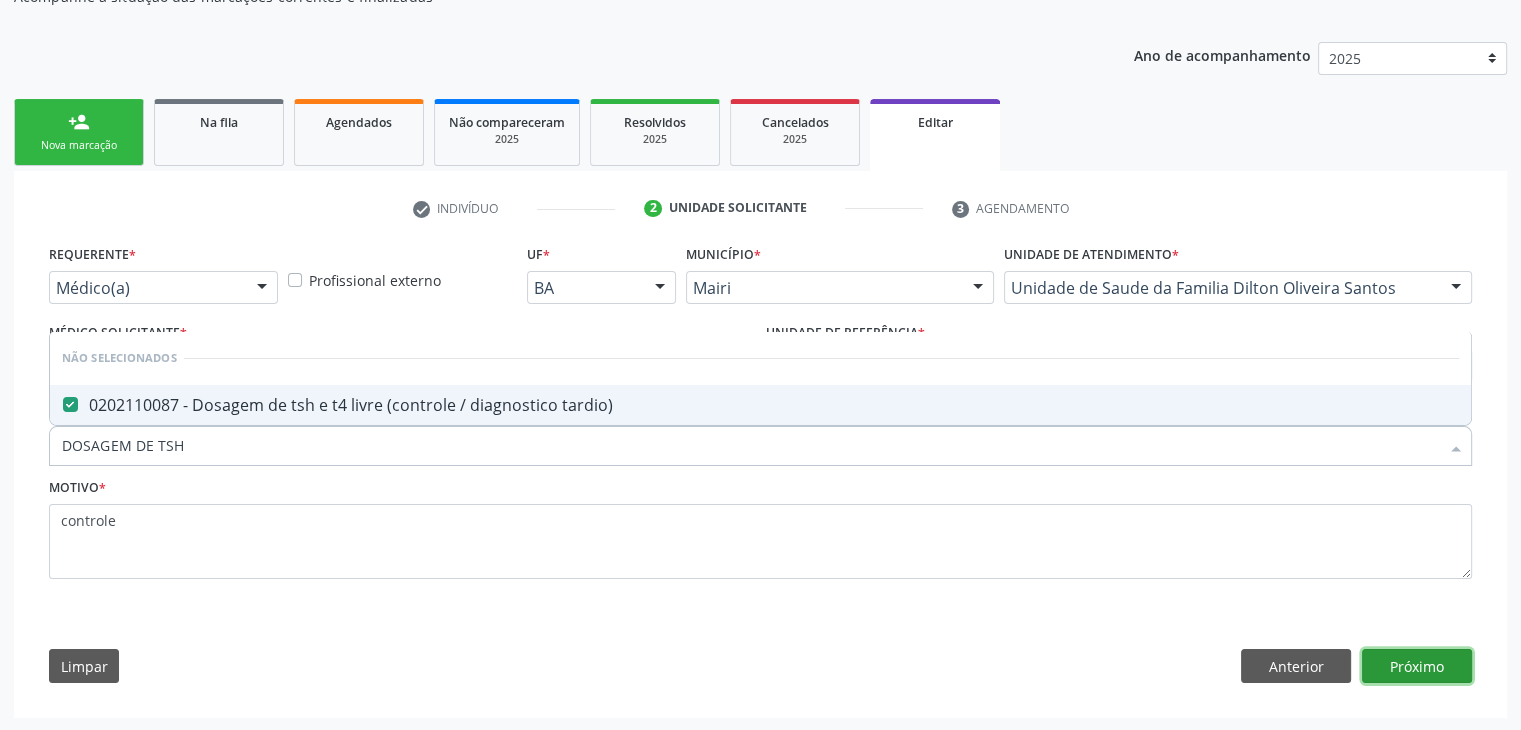 click on "Próximo" at bounding box center (1417, 666) 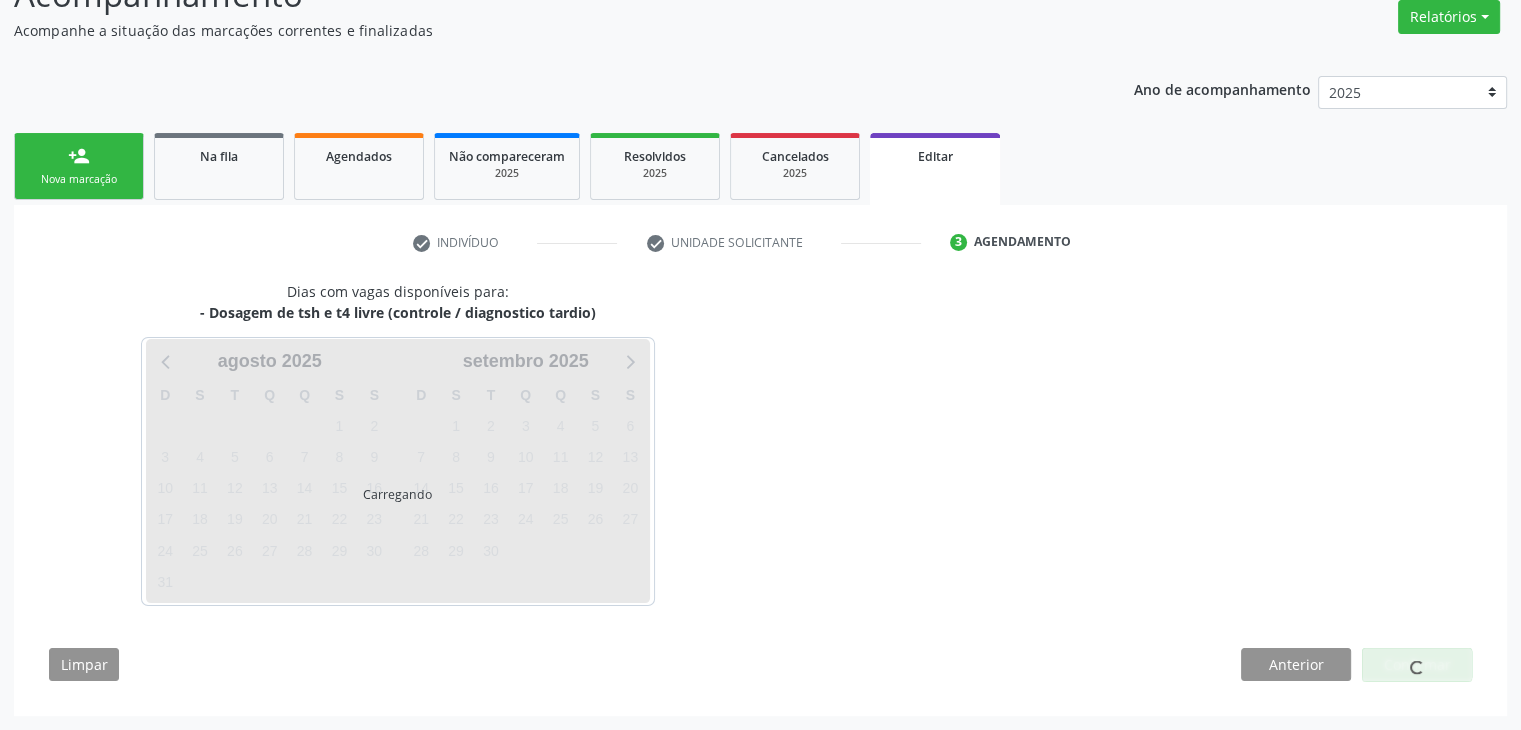 scroll, scrollTop: 165, scrollLeft: 0, axis: vertical 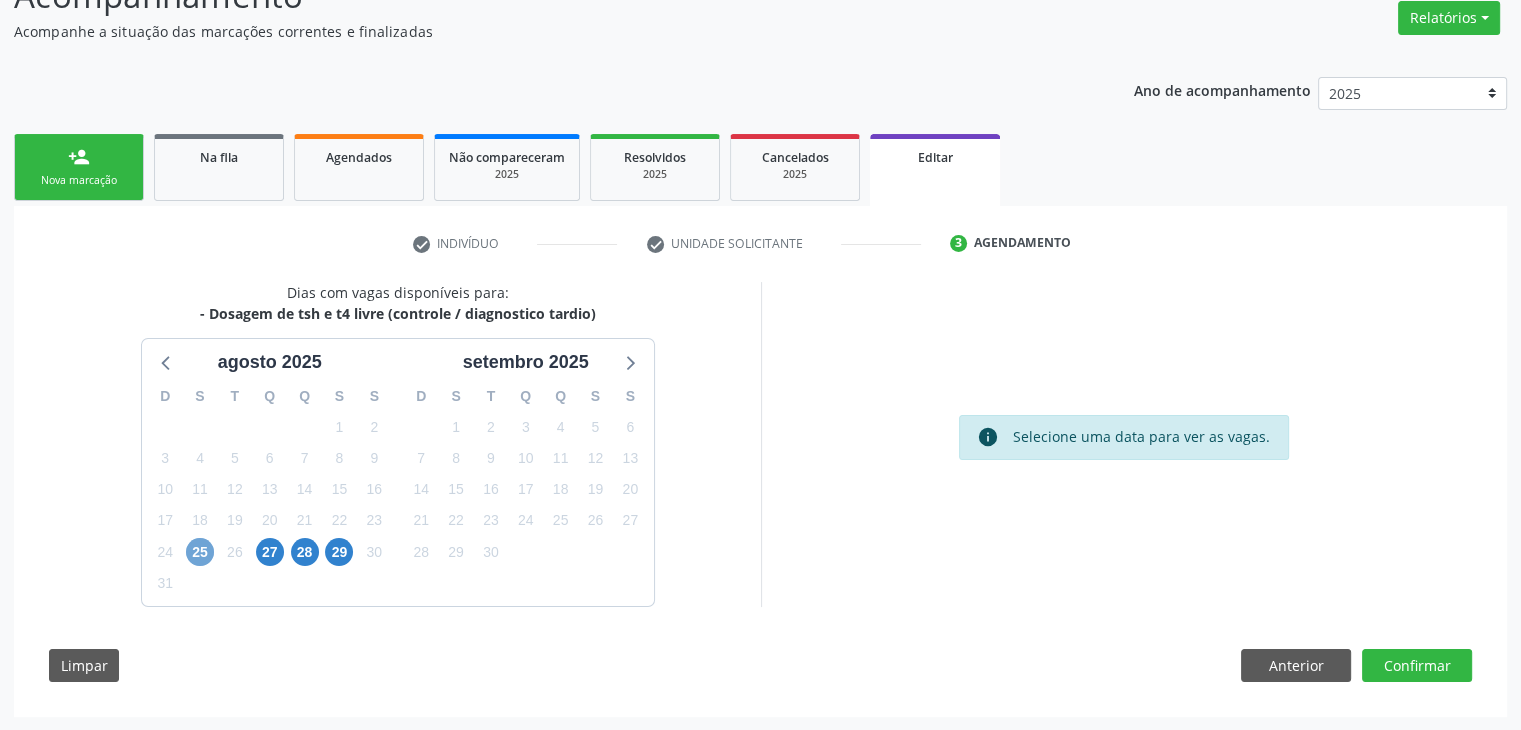 click on "25" at bounding box center (200, 552) 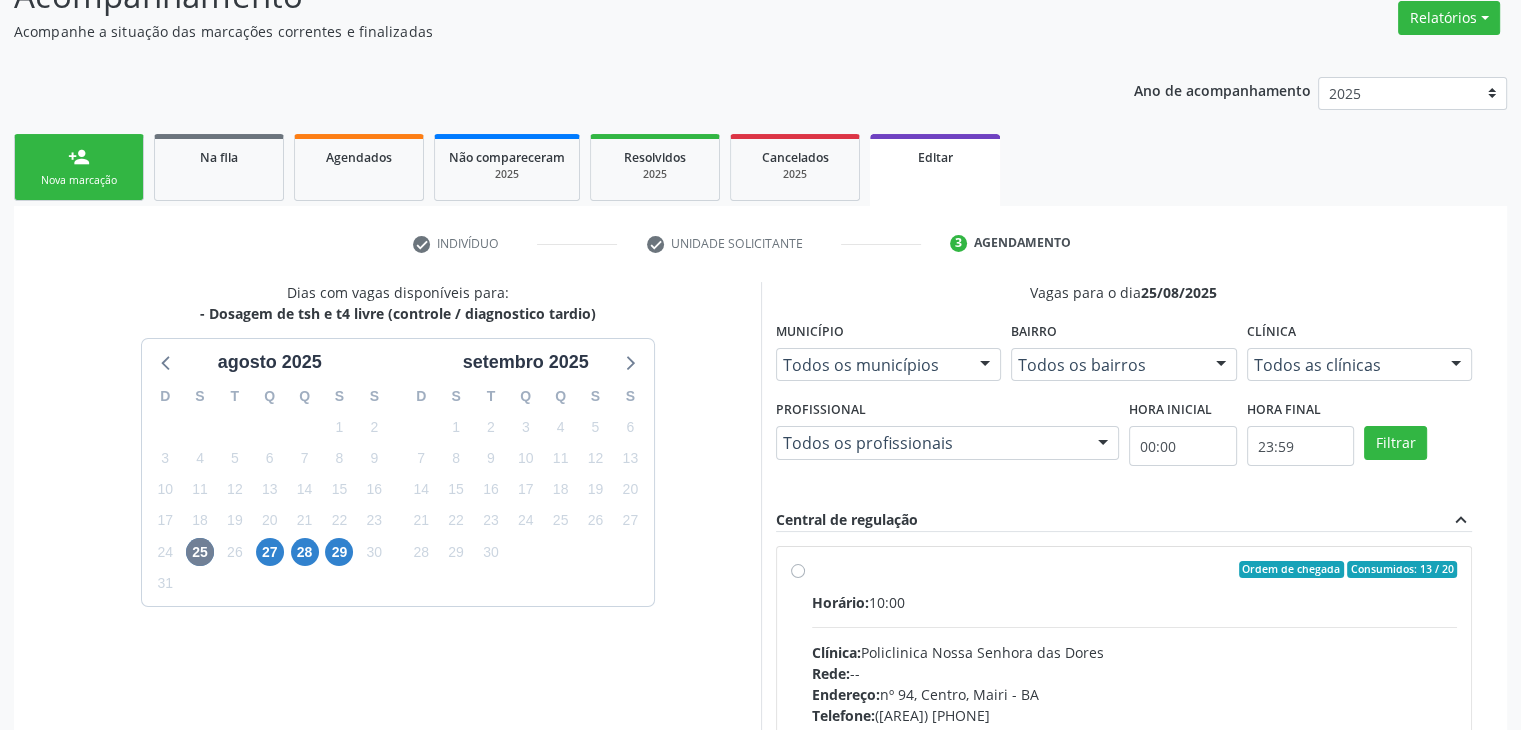 click on "Horário:   10:00" at bounding box center (1135, 602) 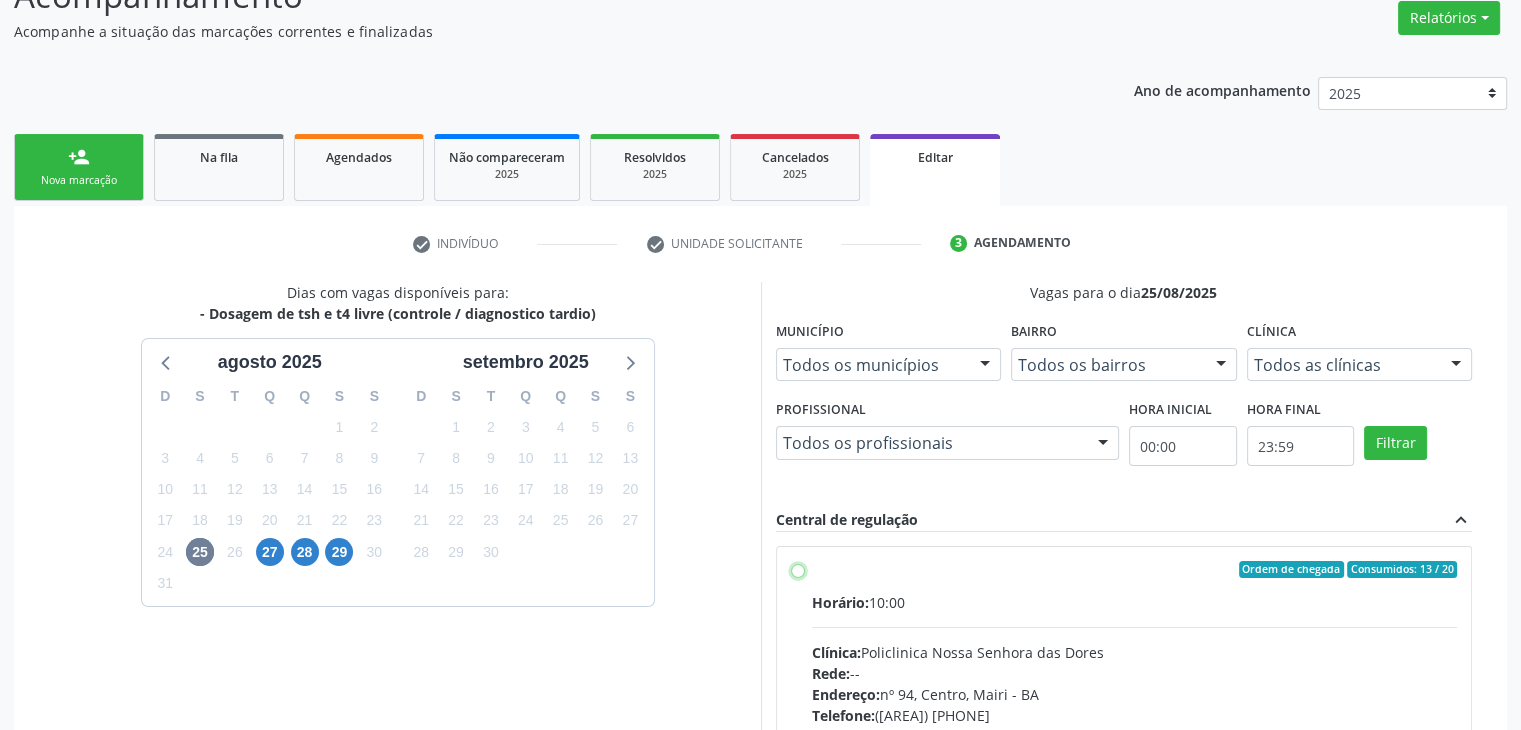 click on "Ordem de chegada
Consumidos: 13 / 20
Horário:   10:00
Clínica:  Policlinica Nossa Senhora das Dores
Rede:
--
Endereço:   nº 94, Centro, Mairi - BA
Telefone:   (74) 36322104
Profissional:
--
Informações adicionais sobre o atendimento
Idade de atendimento:
Sem restrição
Gênero(s) atendido(s):
Sem restrição
Informações adicionais:
--" at bounding box center [798, 570] 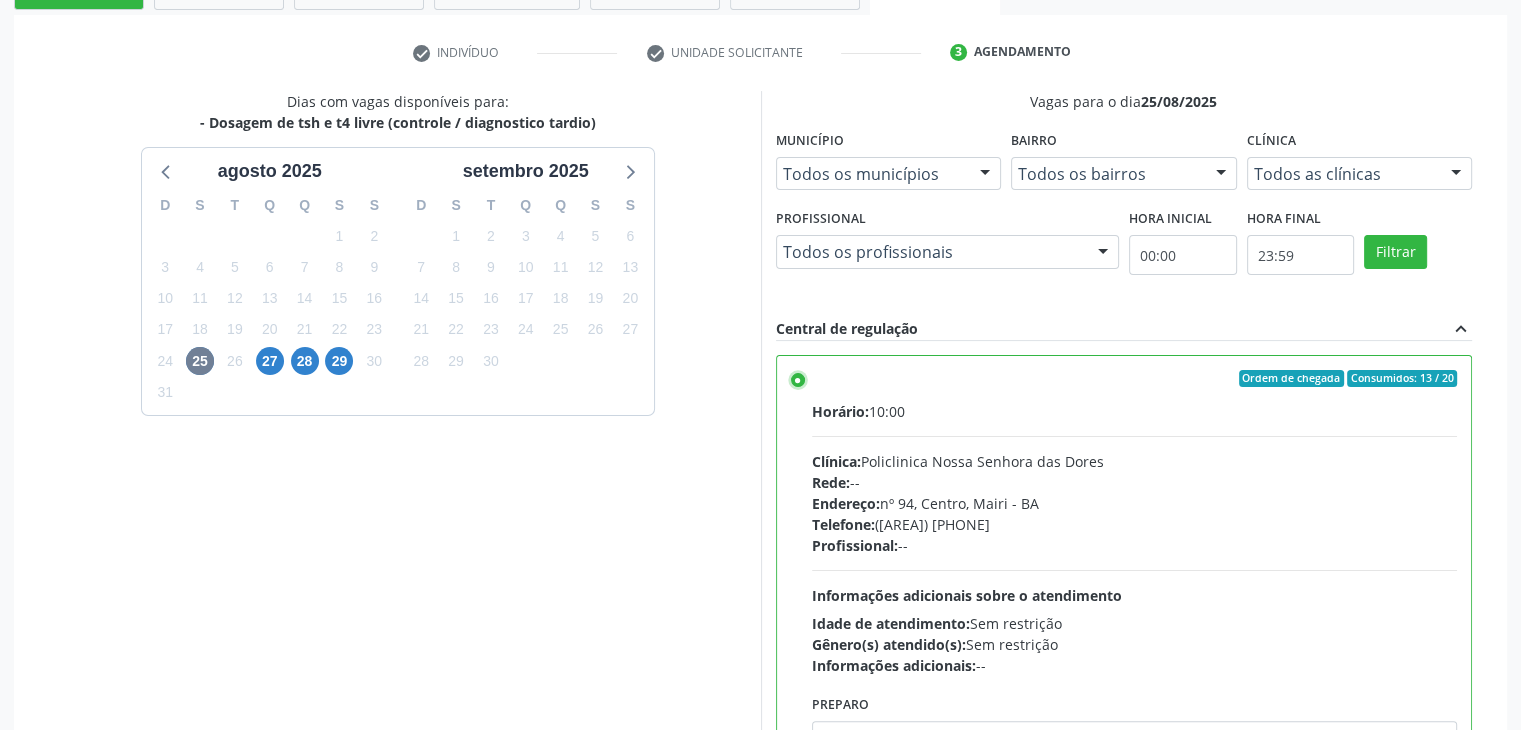scroll, scrollTop: 490, scrollLeft: 0, axis: vertical 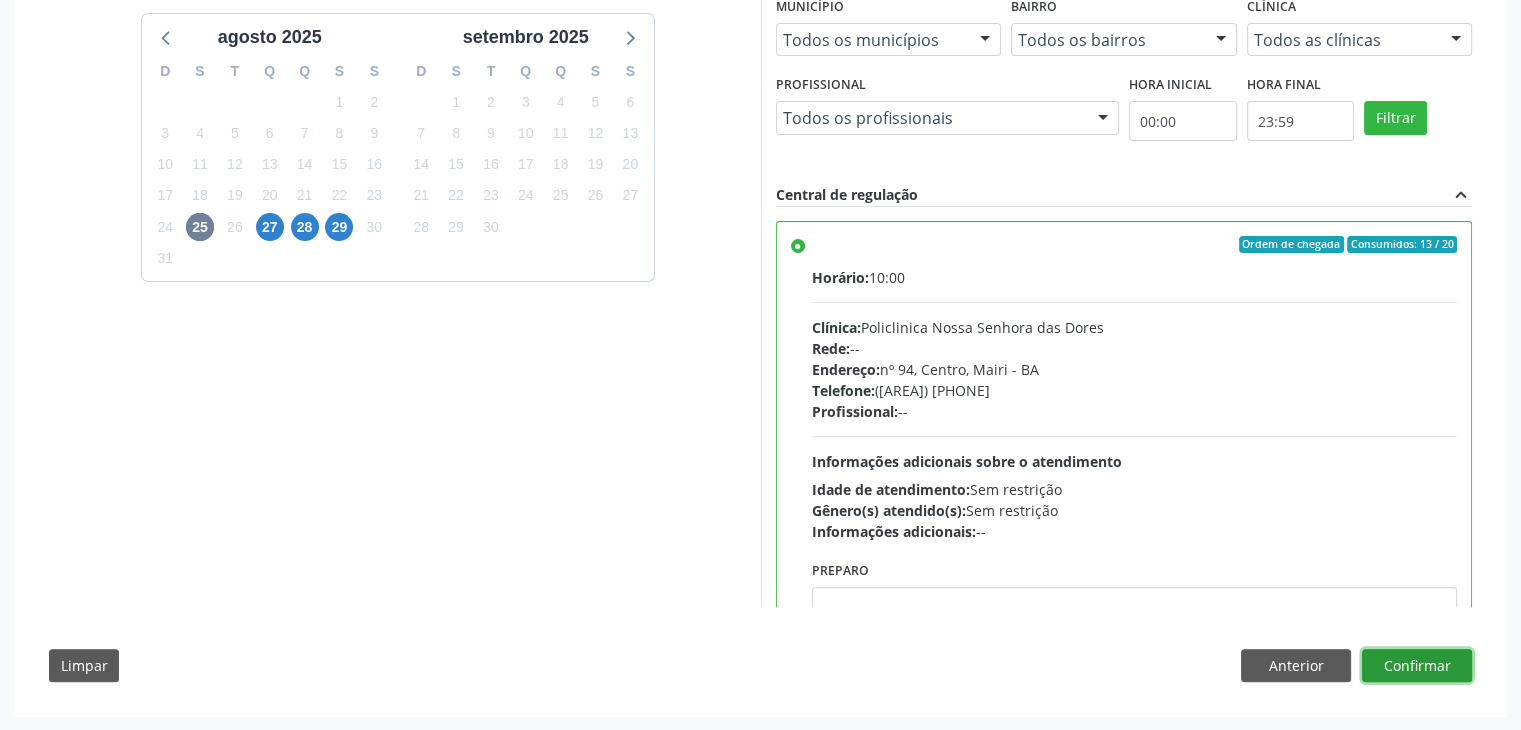click on "Confirmar" at bounding box center [1417, 666] 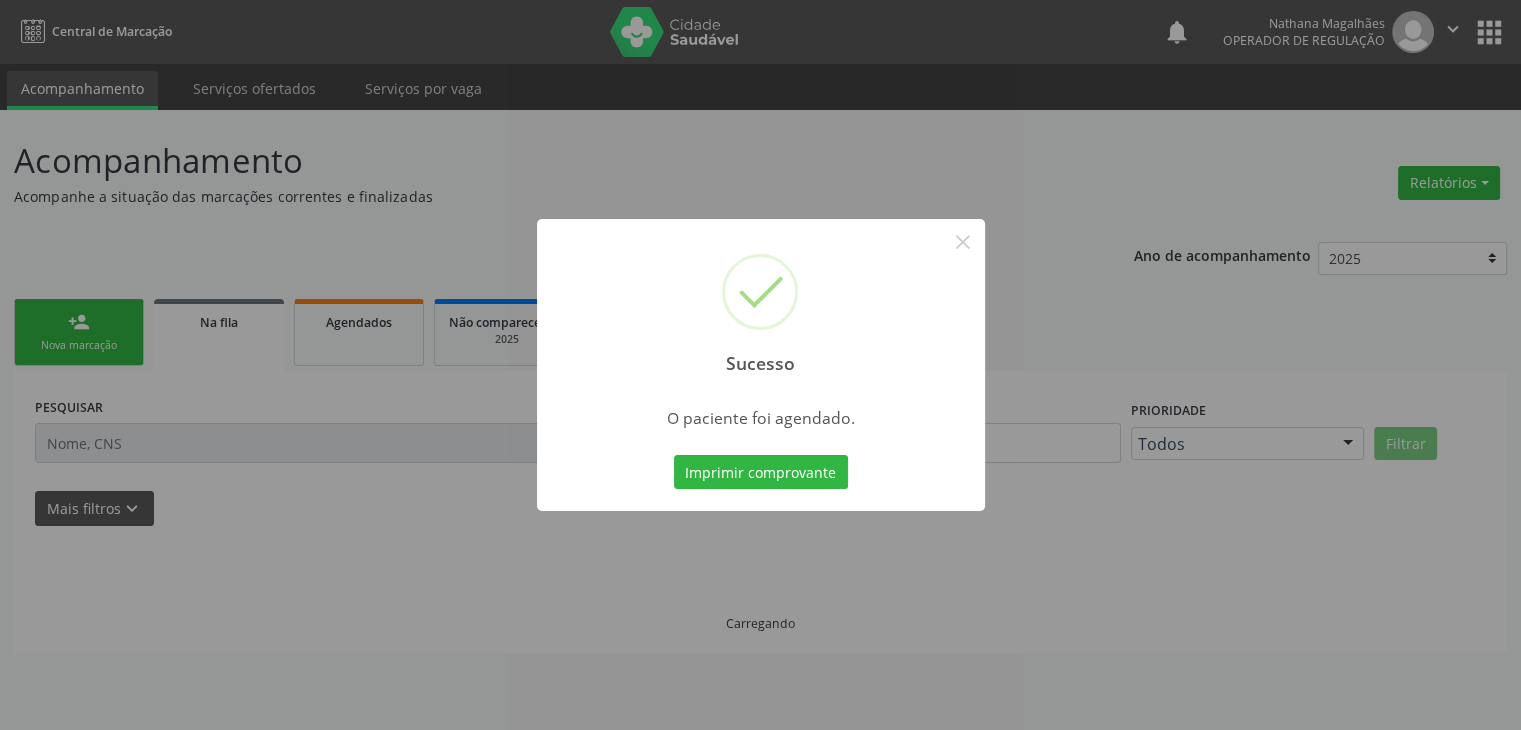 scroll, scrollTop: 0, scrollLeft: 0, axis: both 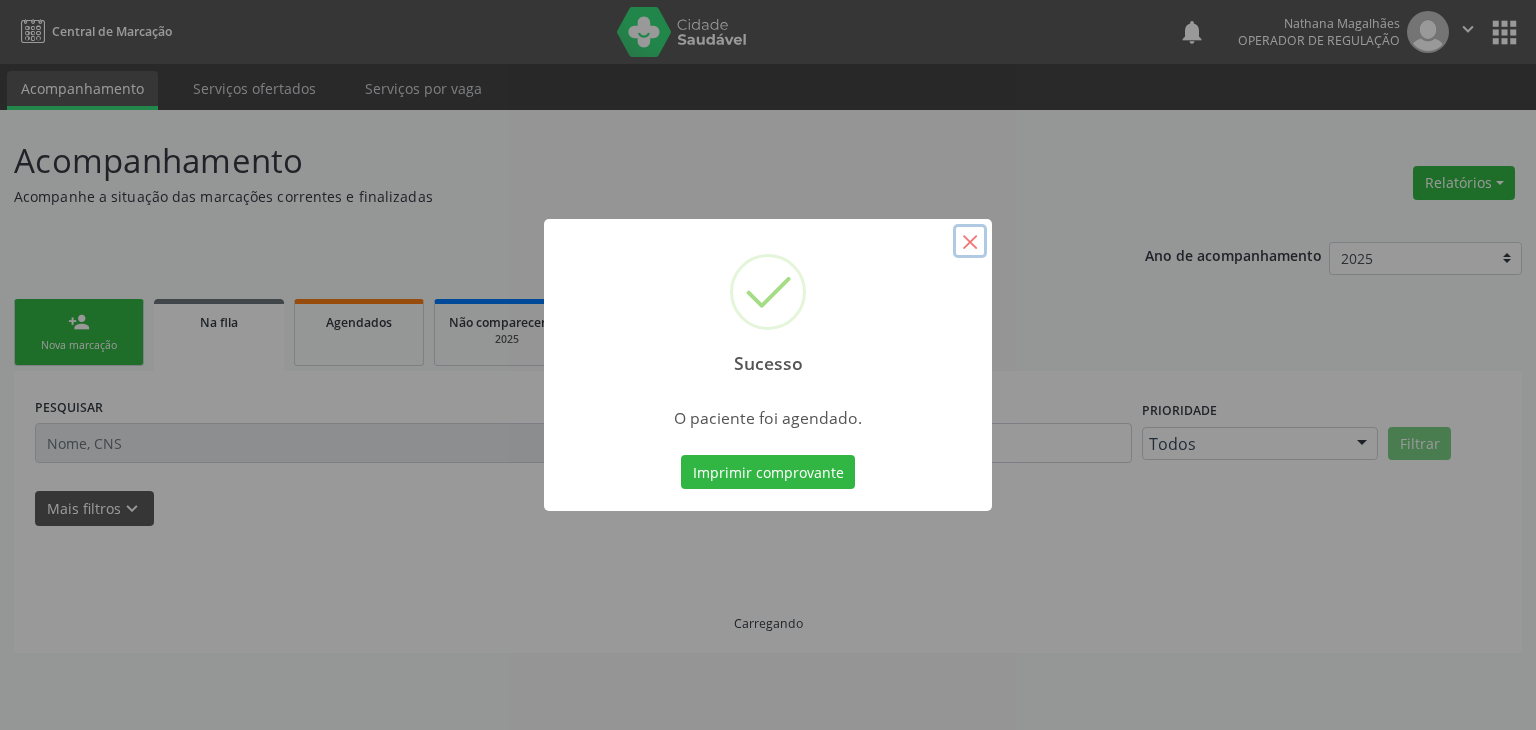 click on "×" at bounding box center [970, 241] 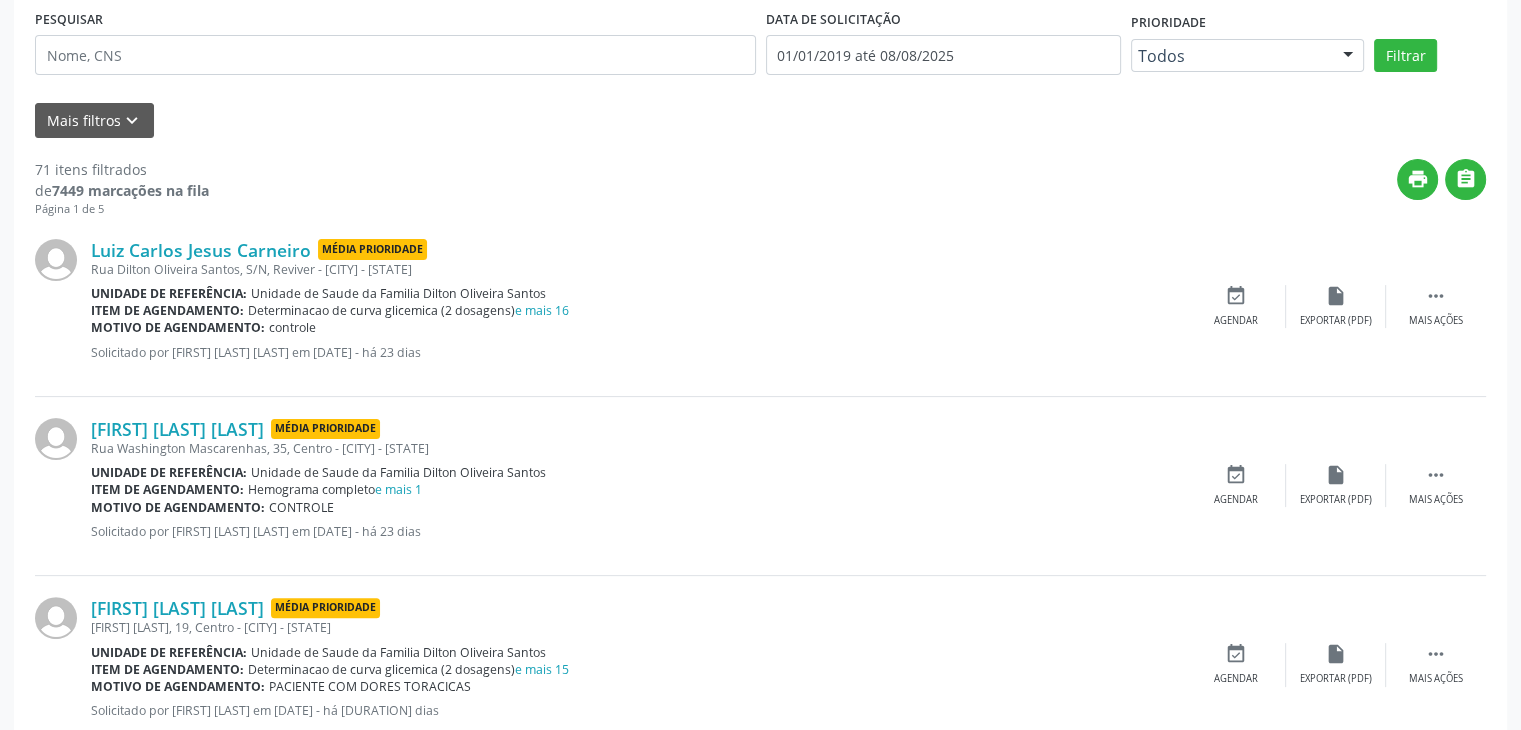 scroll, scrollTop: 500, scrollLeft: 0, axis: vertical 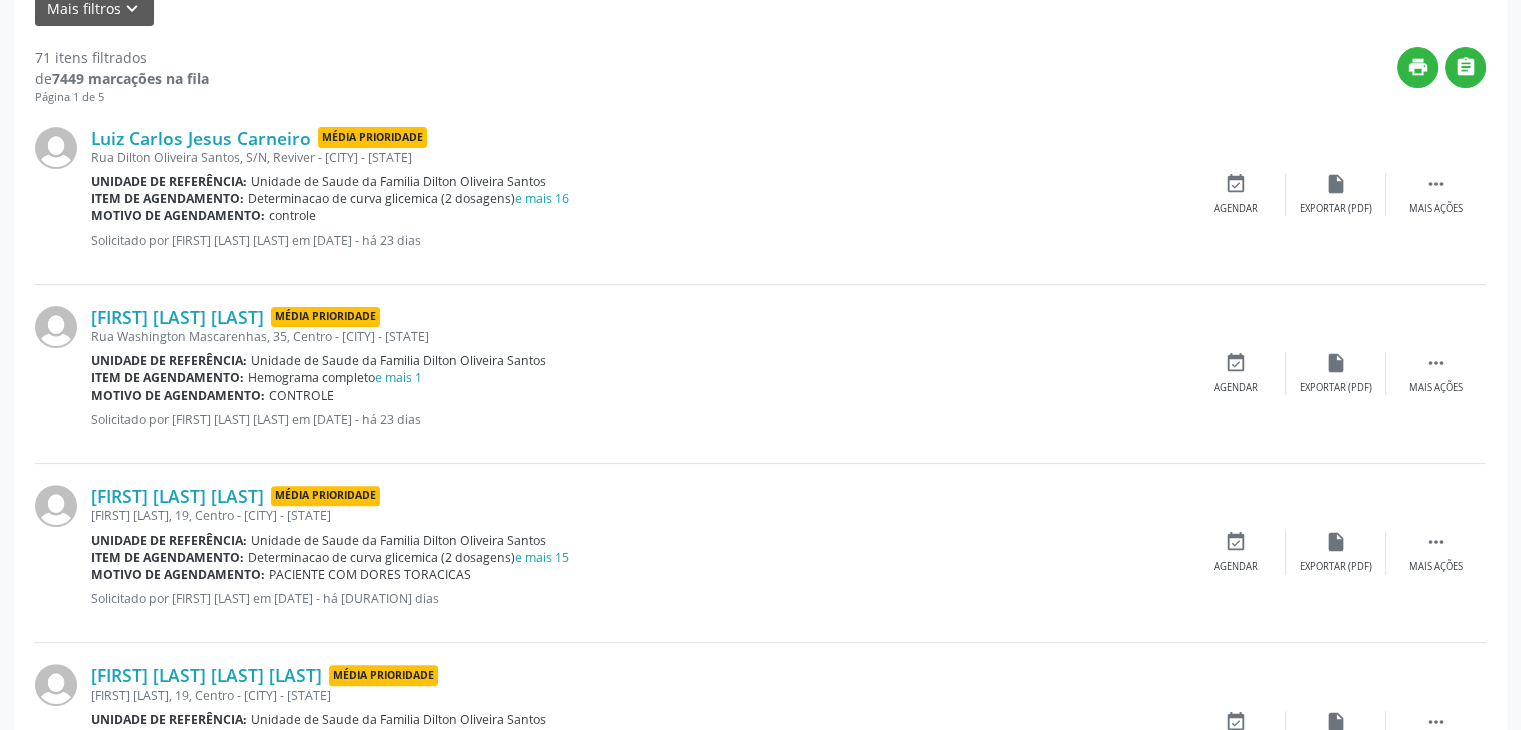 click on "Unidade de referência:
Unidade de Saude da Familia Dilton Oliveira Santos" at bounding box center [638, 181] 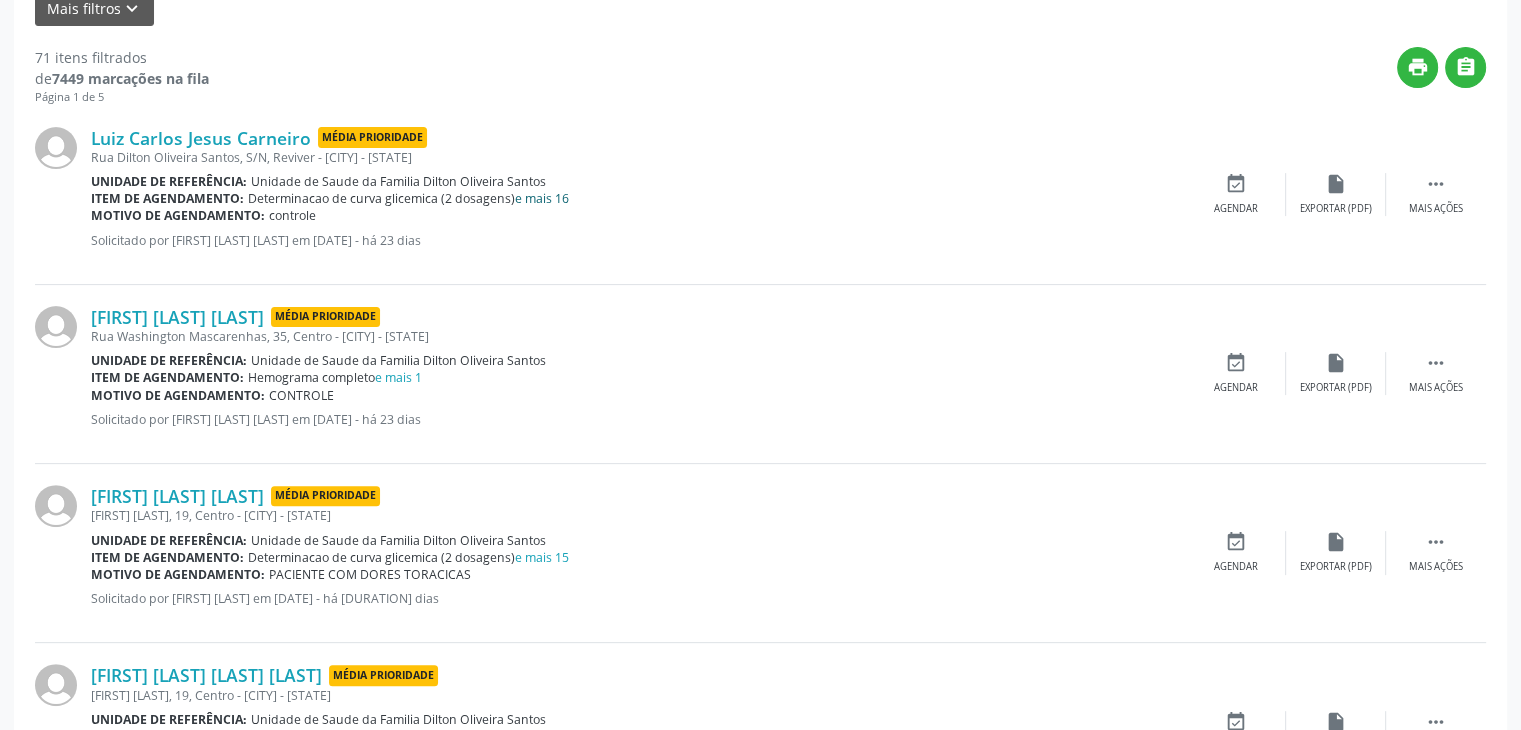 click on "e mais 16" at bounding box center (542, 198) 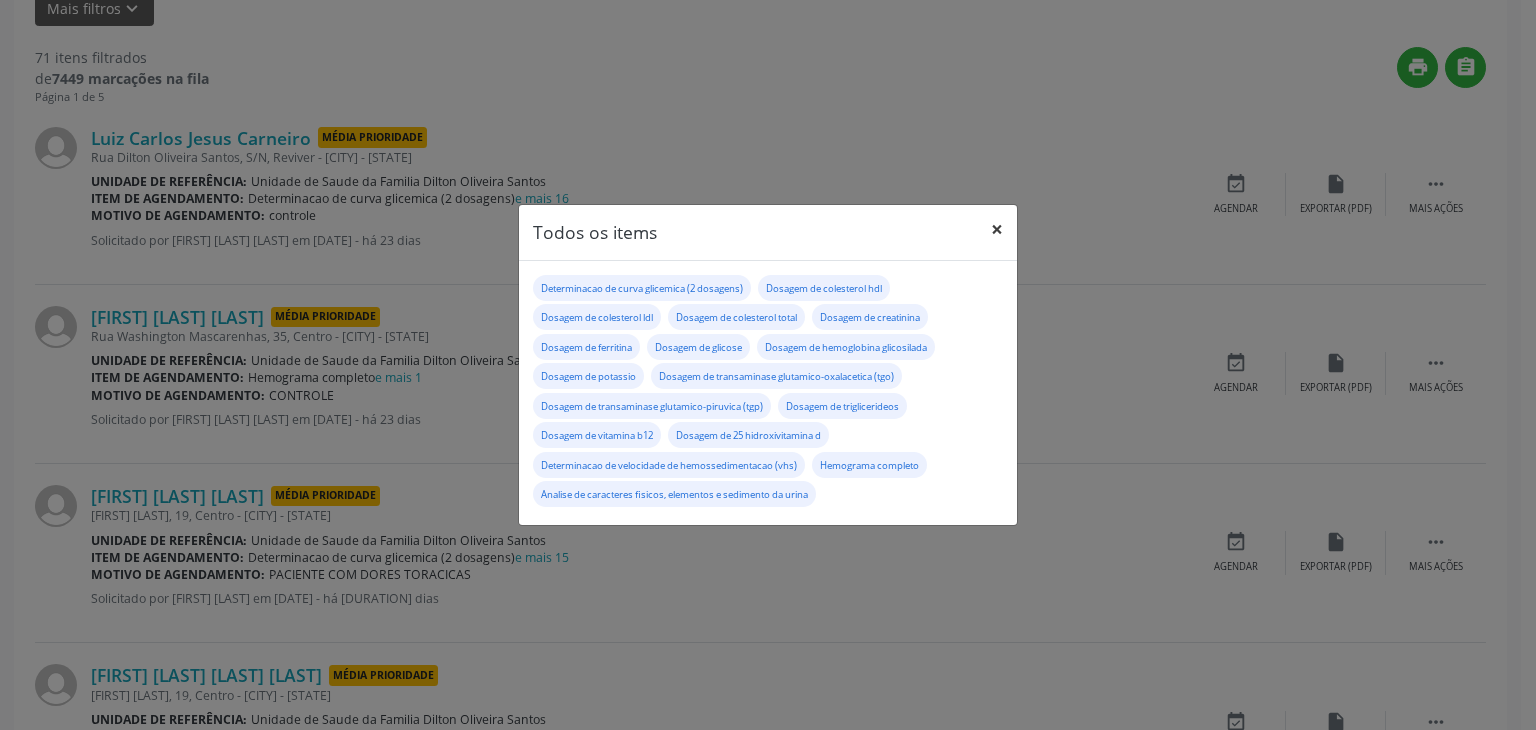 click on "×" at bounding box center [997, 229] 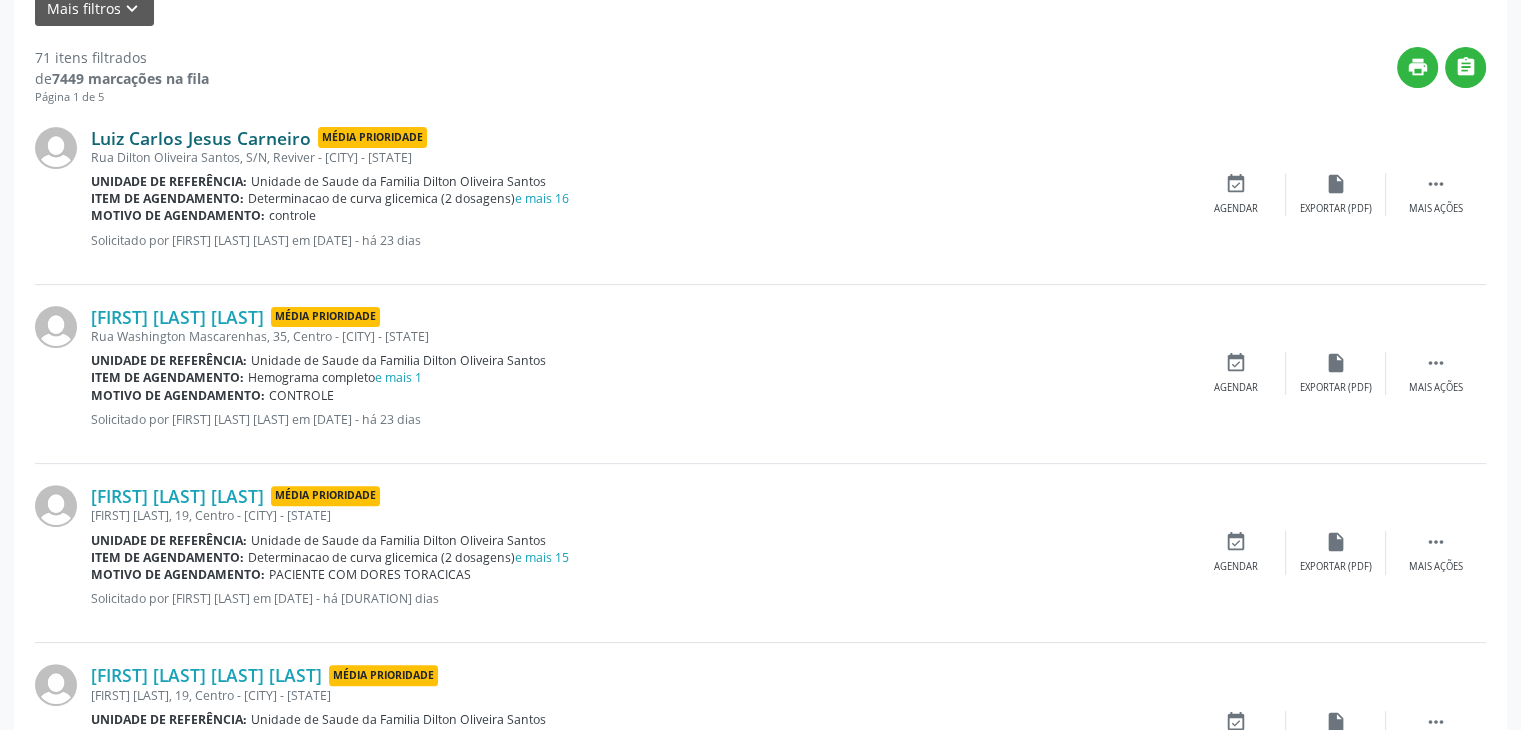 click on "Luiz Carlos Jesus Carneiro" at bounding box center (201, 138) 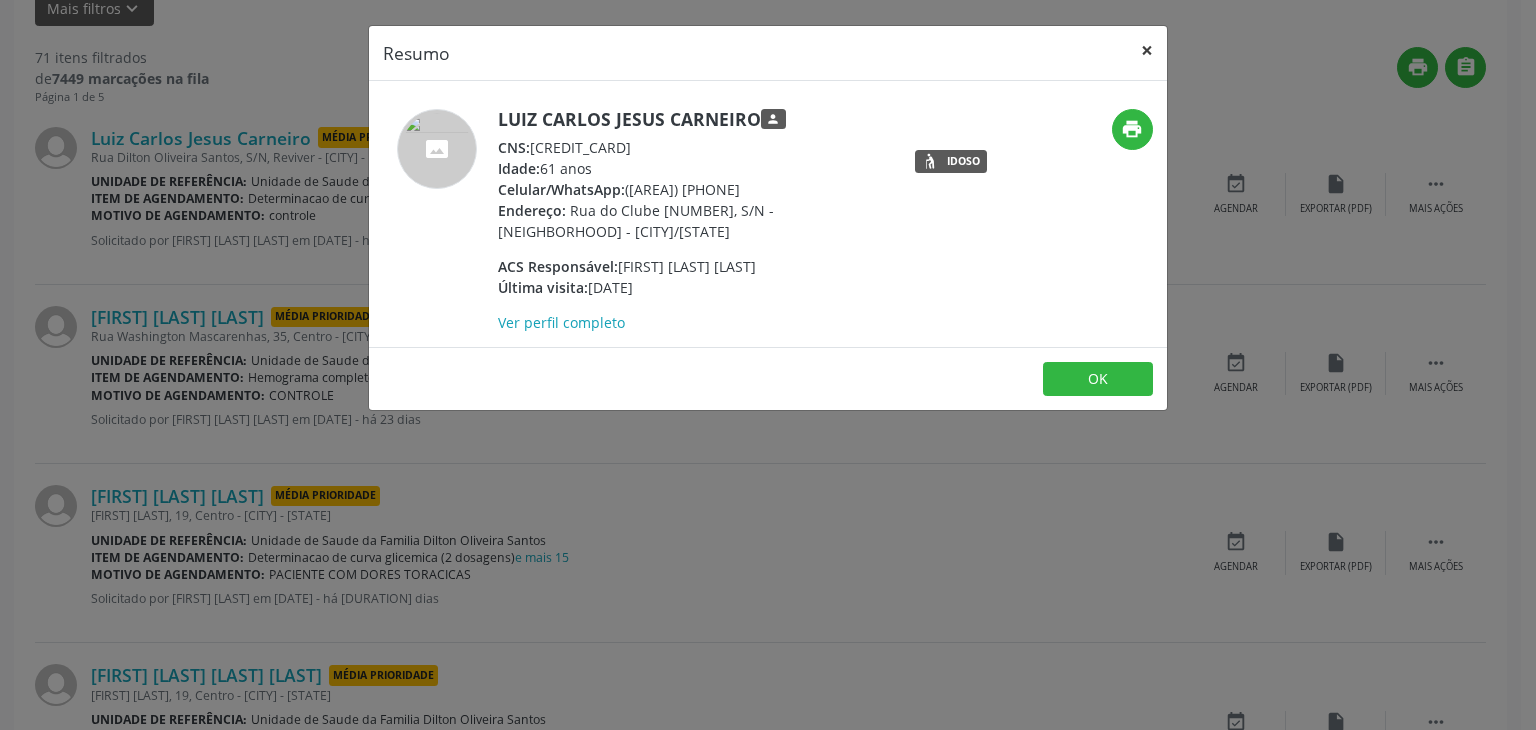 click on "×" at bounding box center [1147, 50] 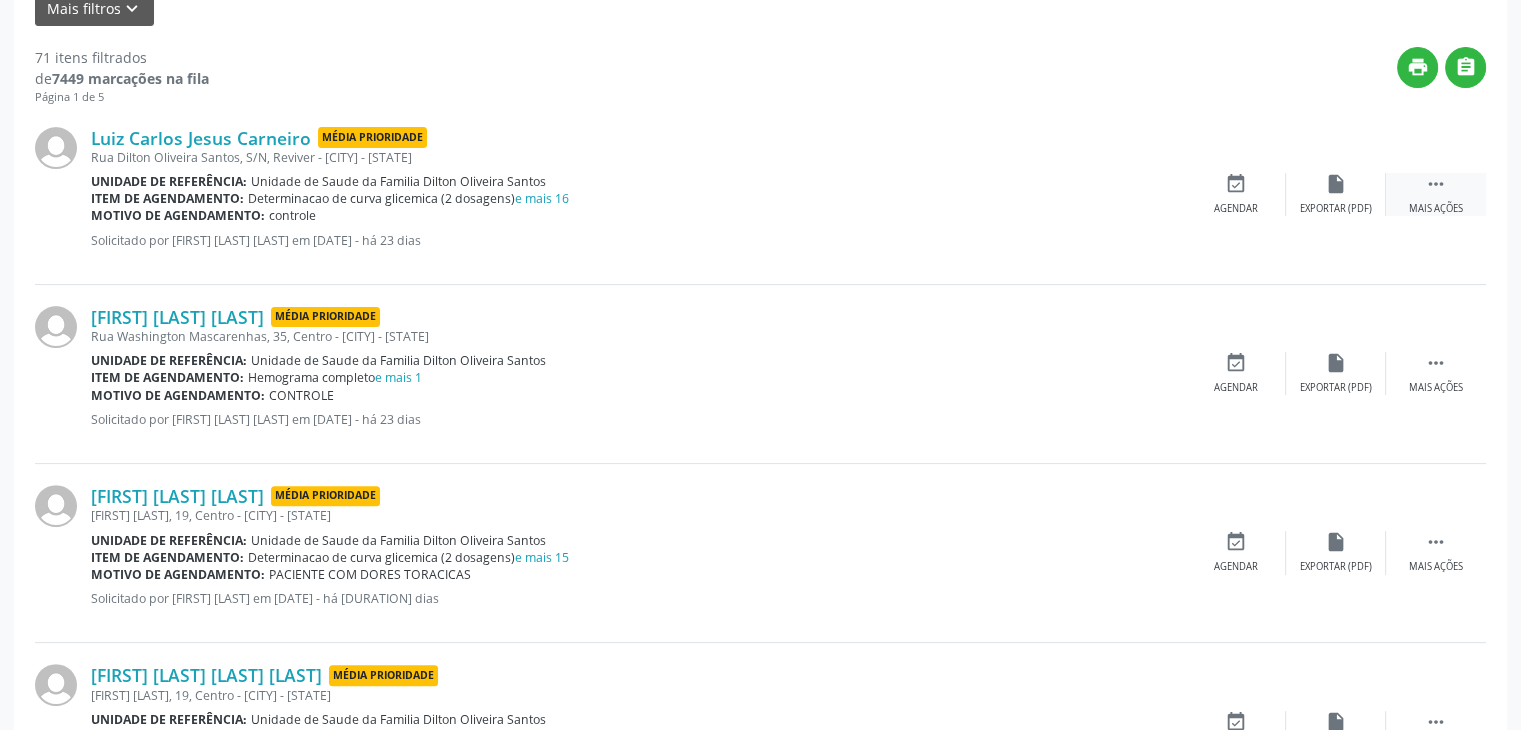 click on "
Mais ações" at bounding box center (1436, 194) 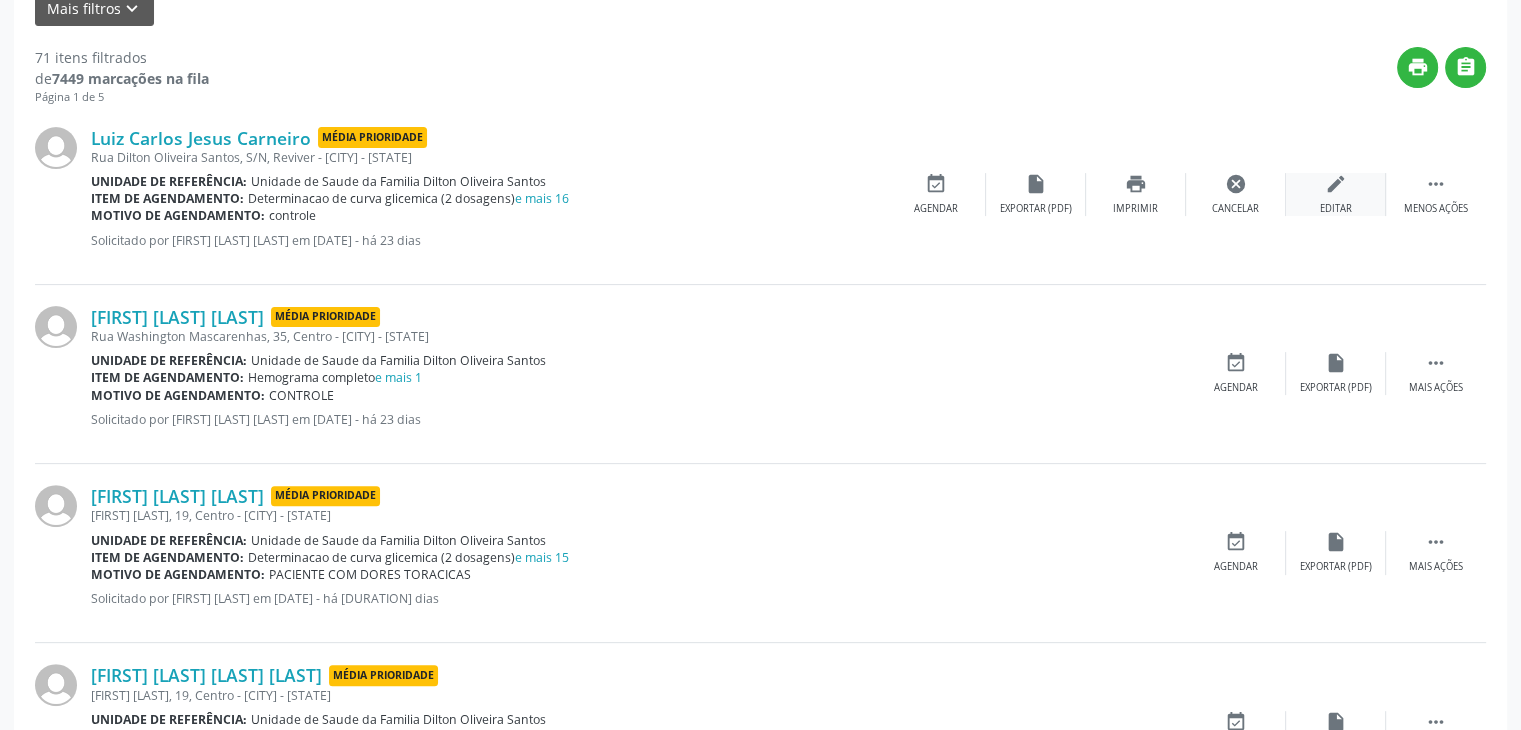 click on "edit
Editar" at bounding box center [1336, 194] 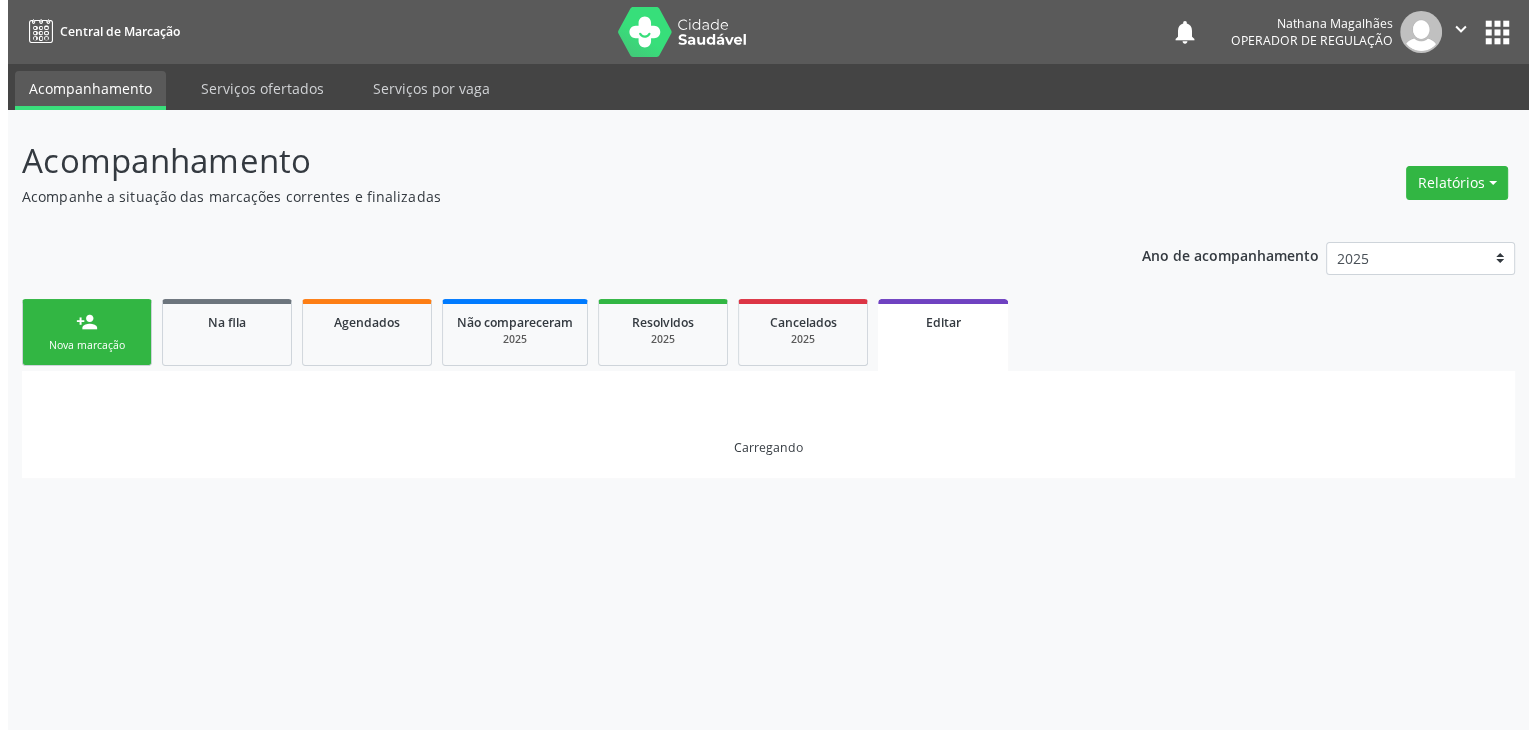 scroll, scrollTop: 0, scrollLeft: 0, axis: both 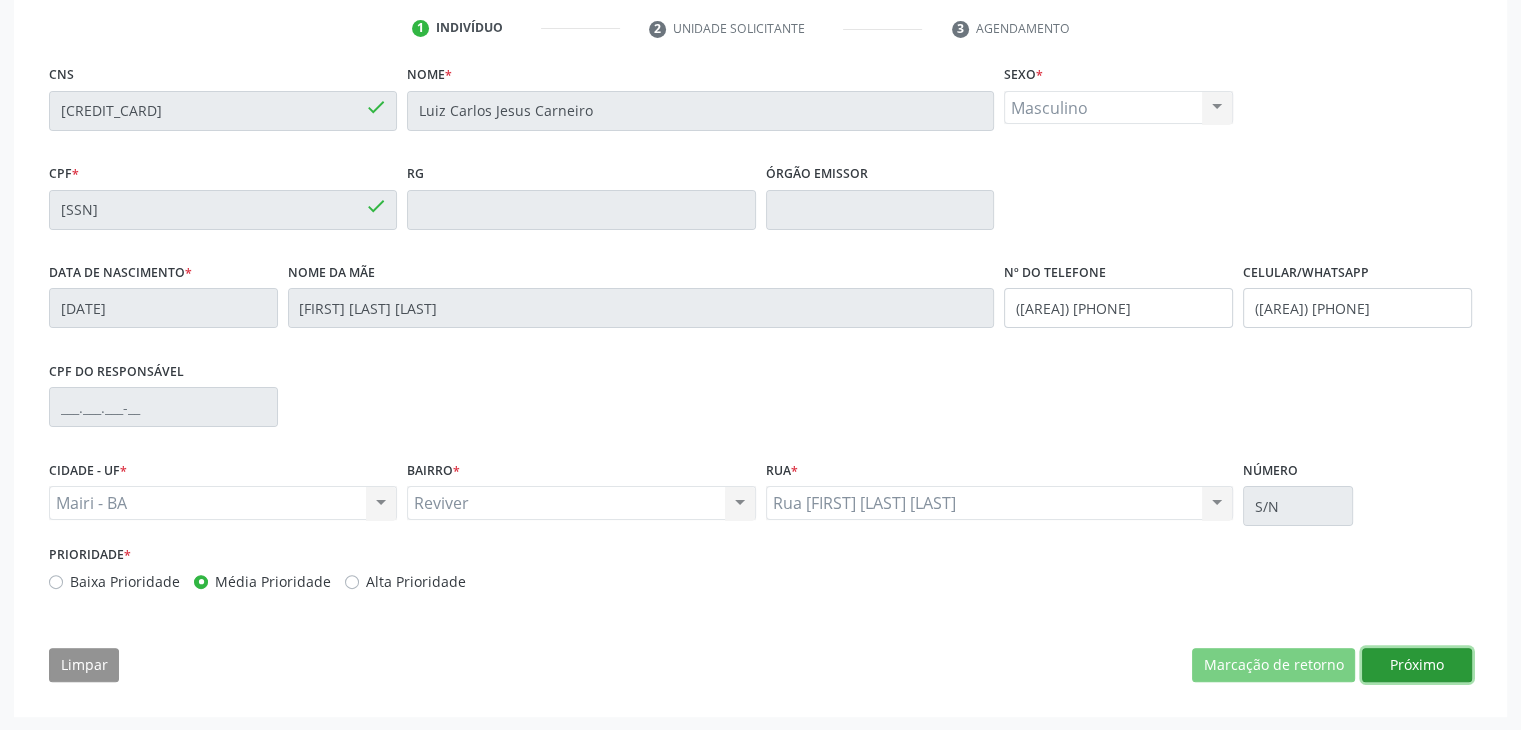click on "Próximo" at bounding box center (1417, 665) 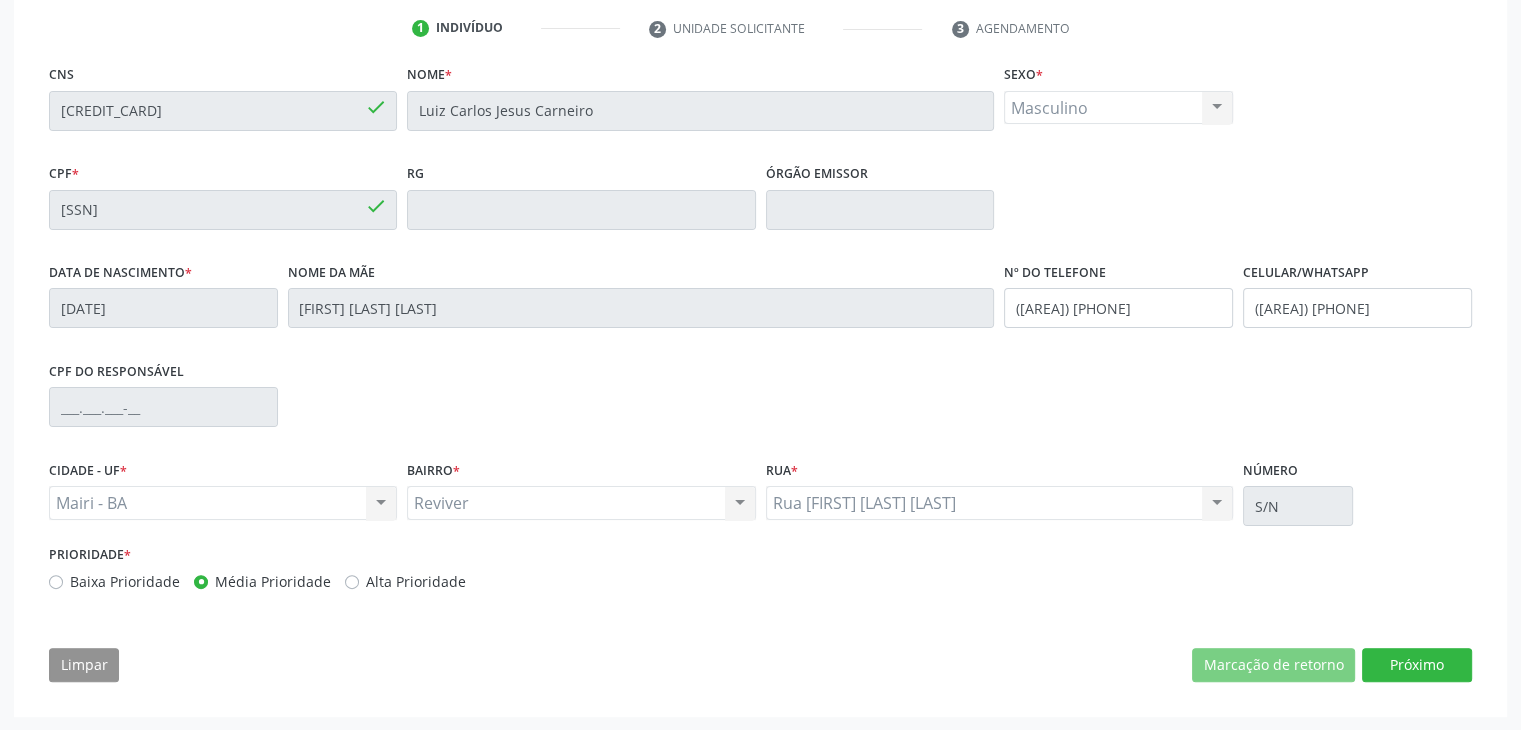 scroll, scrollTop: 200, scrollLeft: 0, axis: vertical 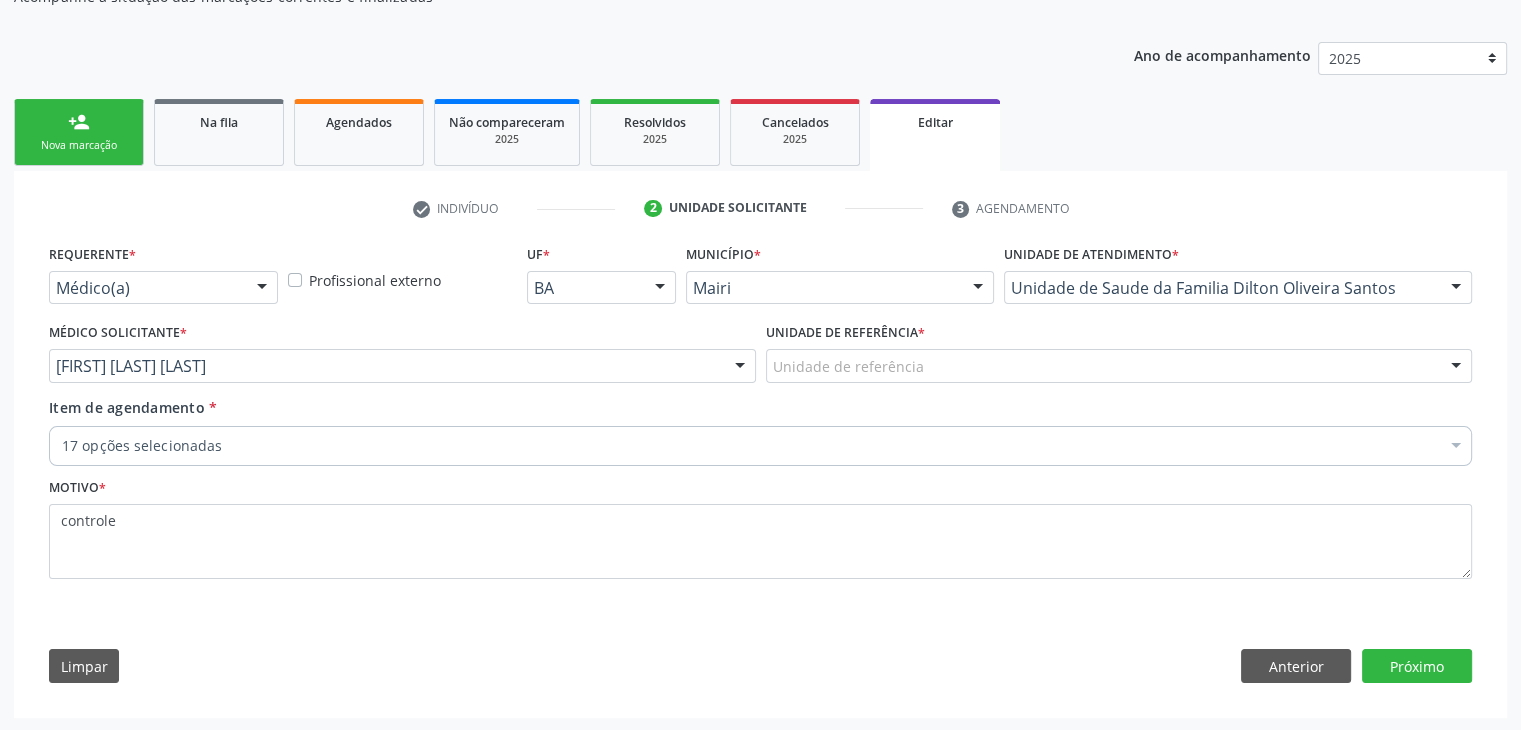 click on "Unidade de referência
*
Unidade de referência
Unidade de Saude da Familia Jonathas Laurentino de Santana   Unidade de Saude da Familia Gerolino Jose de Oliveira   Unidade da Saude da Familia Maria Marlene Soares dos Santos   Unidade de Saude da Familia Enesia Fernandes dos Santos   Unidade de Saude da Familia Mourival Ferreira Lima   Unidade de Saude da Familia Dilton Oliveira Santos   Posto de Saude de Alagoinhas
Nenhum resultado encontrado para: "   "
Não há nenhuma opção para ser exibida." at bounding box center (1119, 350) 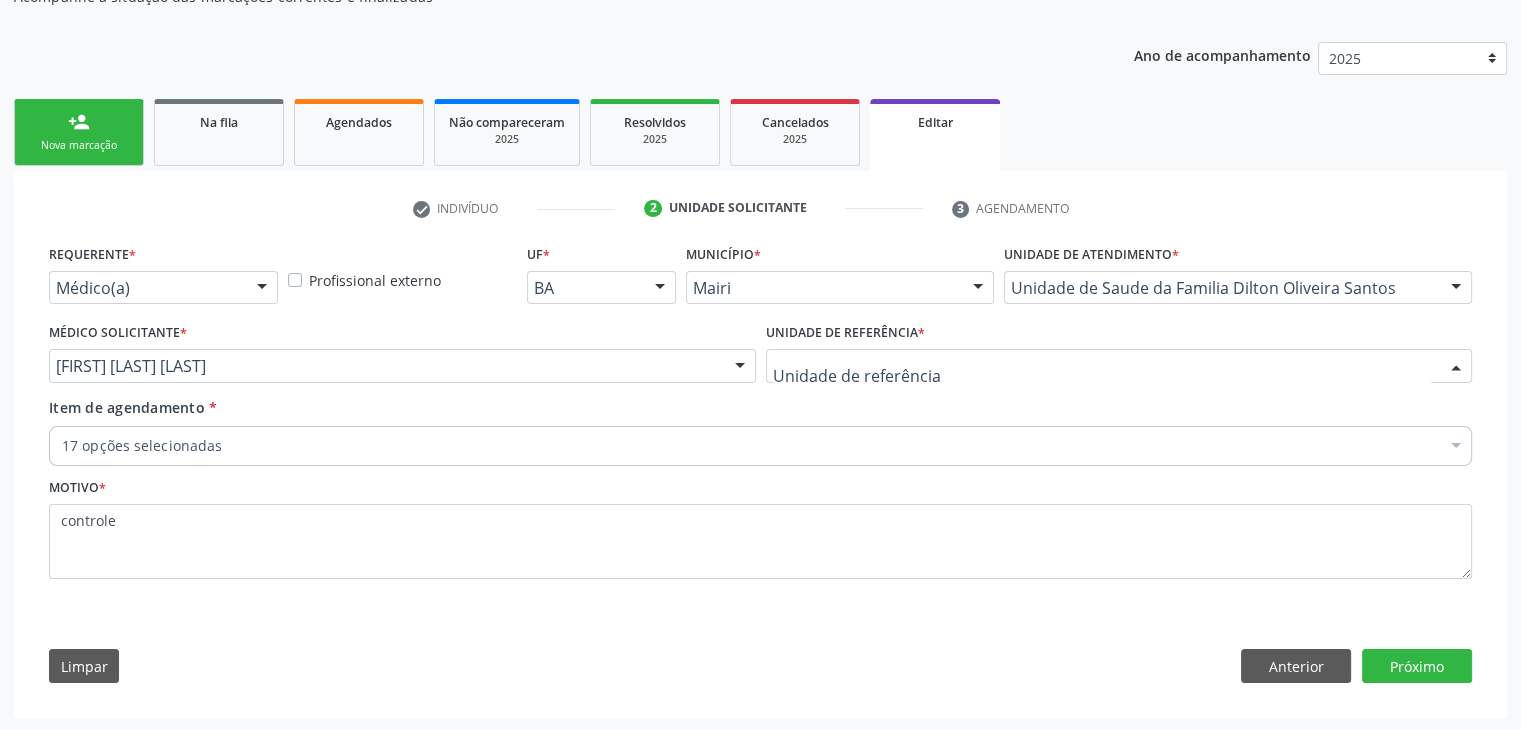 click at bounding box center (1119, 366) 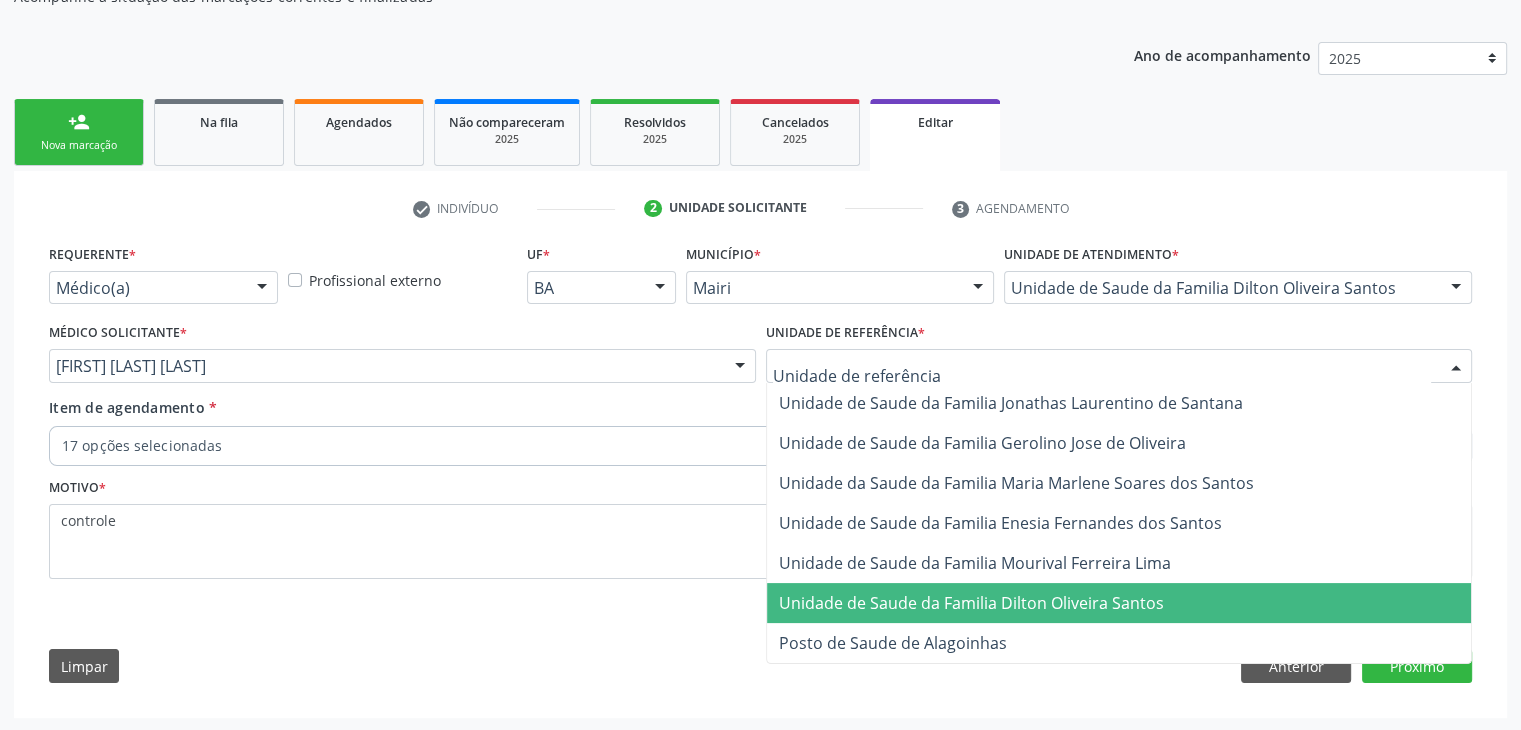 click on "Unidade de Saude da Familia Dilton Oliveira Santos" at bounding box center (1119, 603) 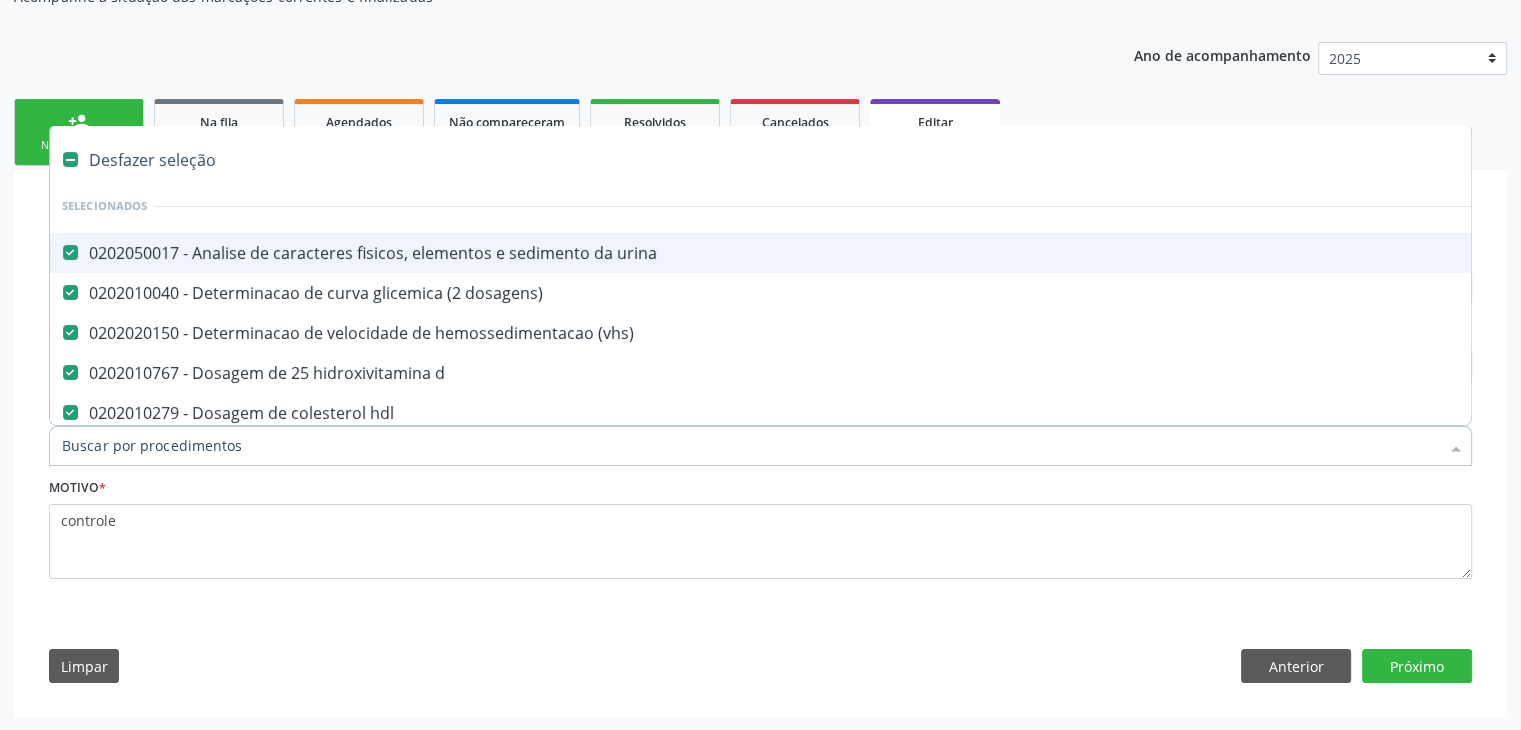 click on "Desfazer seleção" at bounding box center (831, 160) 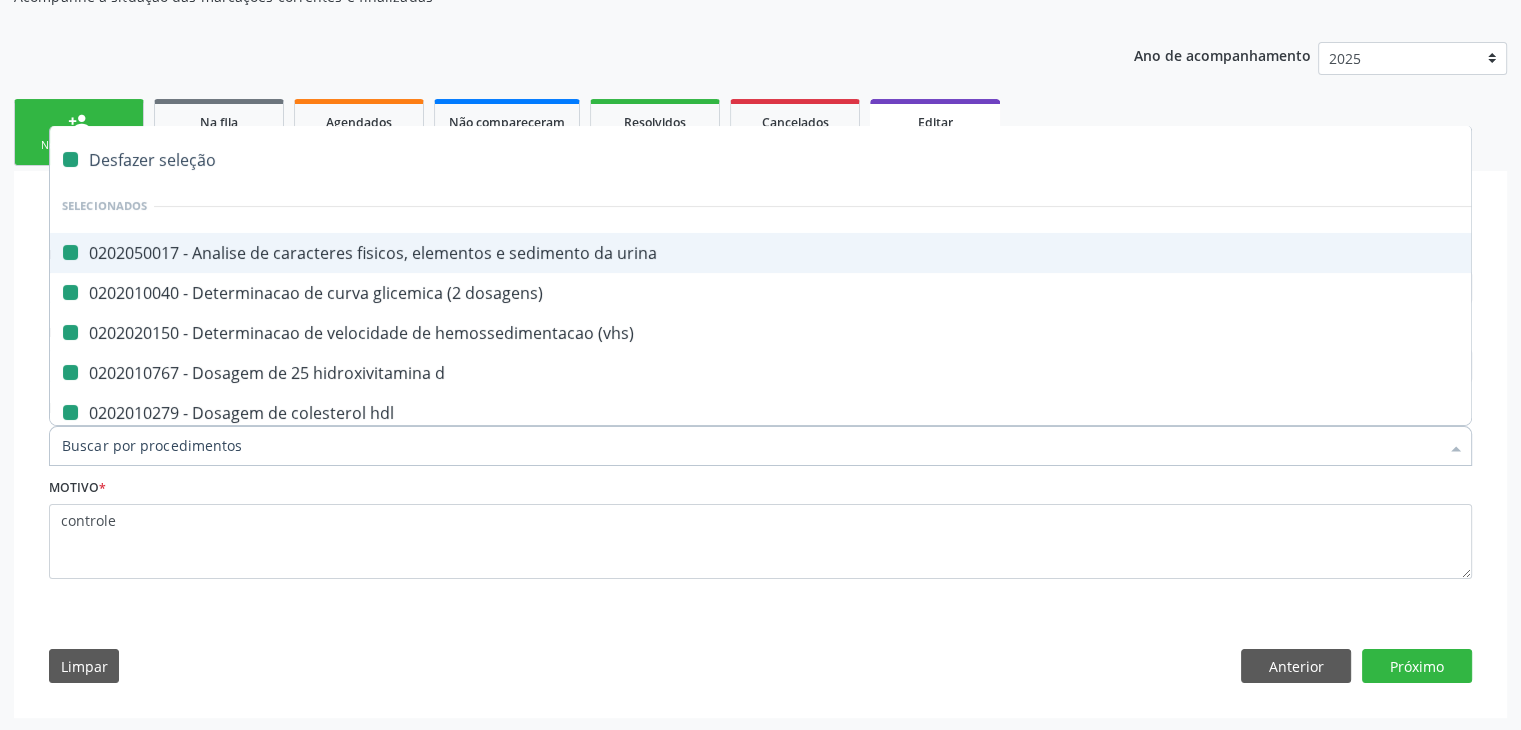 checkbox on "false" 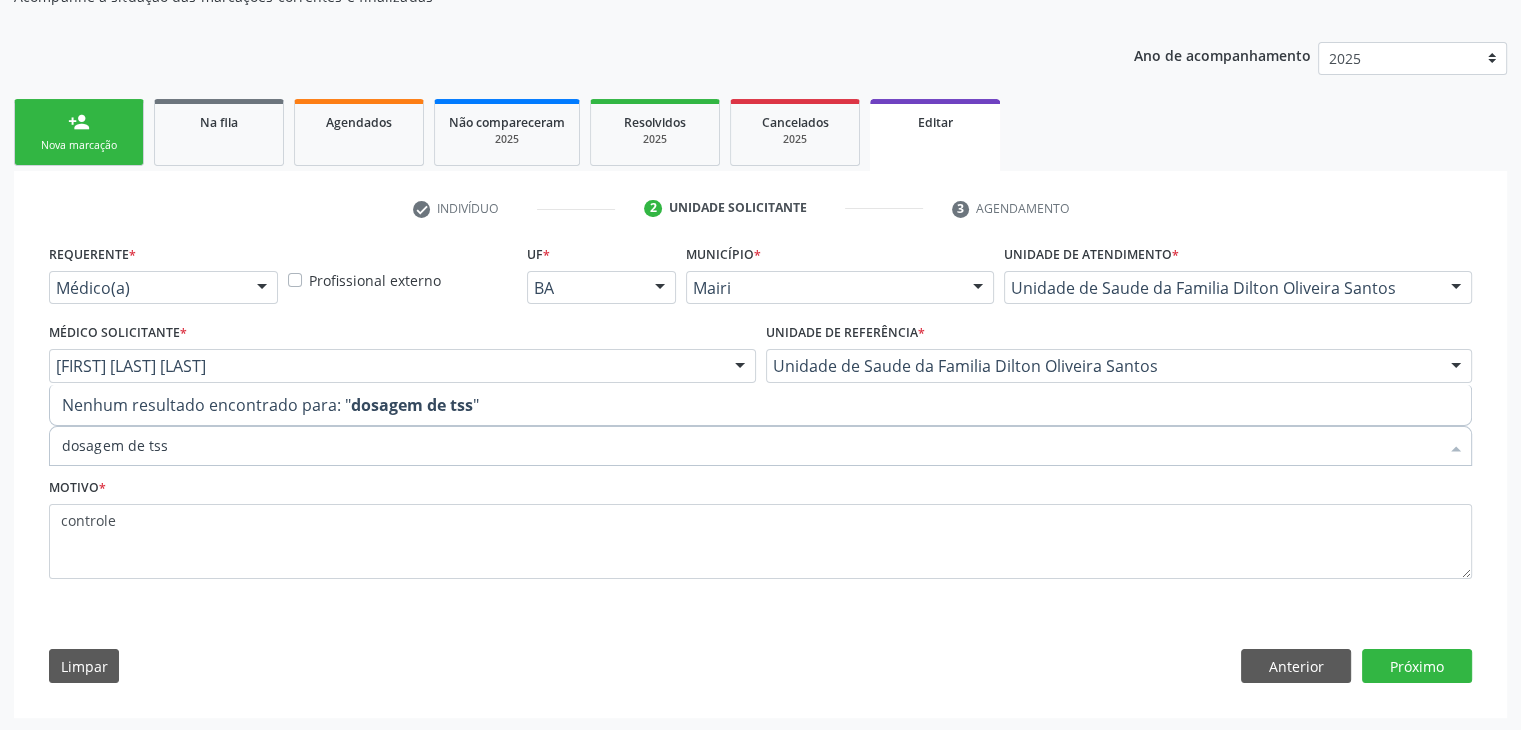 type on "dosagem de ts" 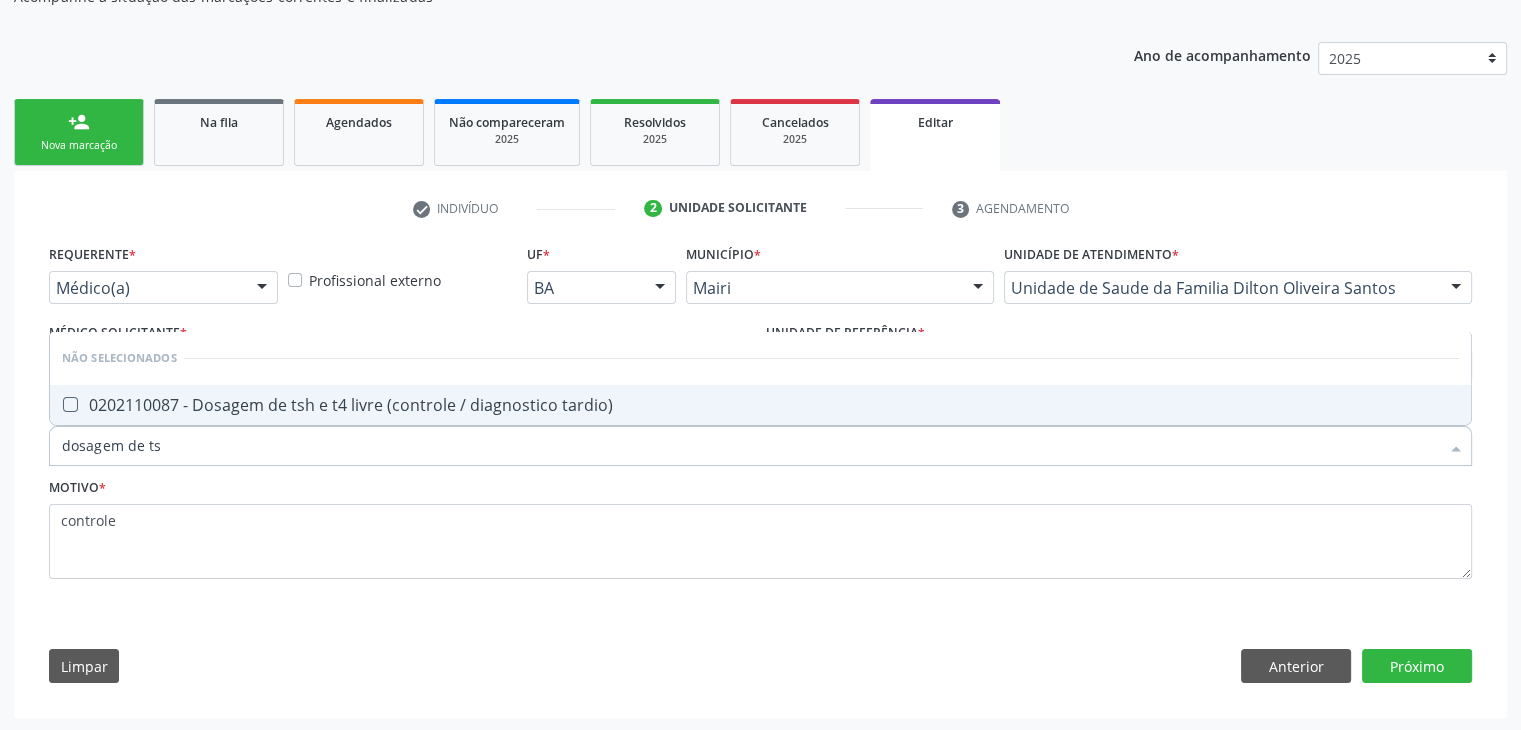click on "0202110087 - Dosagem de tsh e t4 livre (controle / diagnostico tardio)" at bounding box center (760, 405) 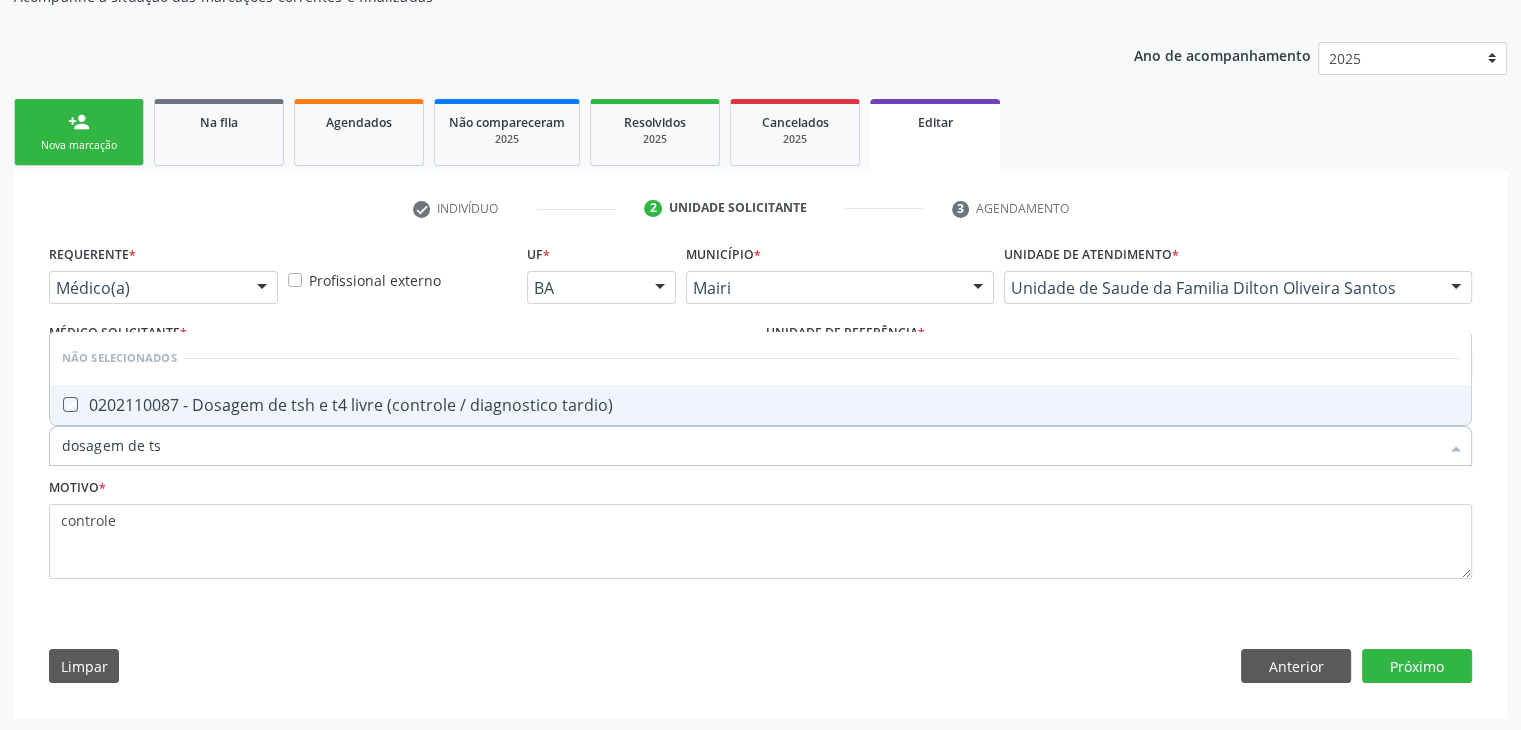 checkbox on "true" 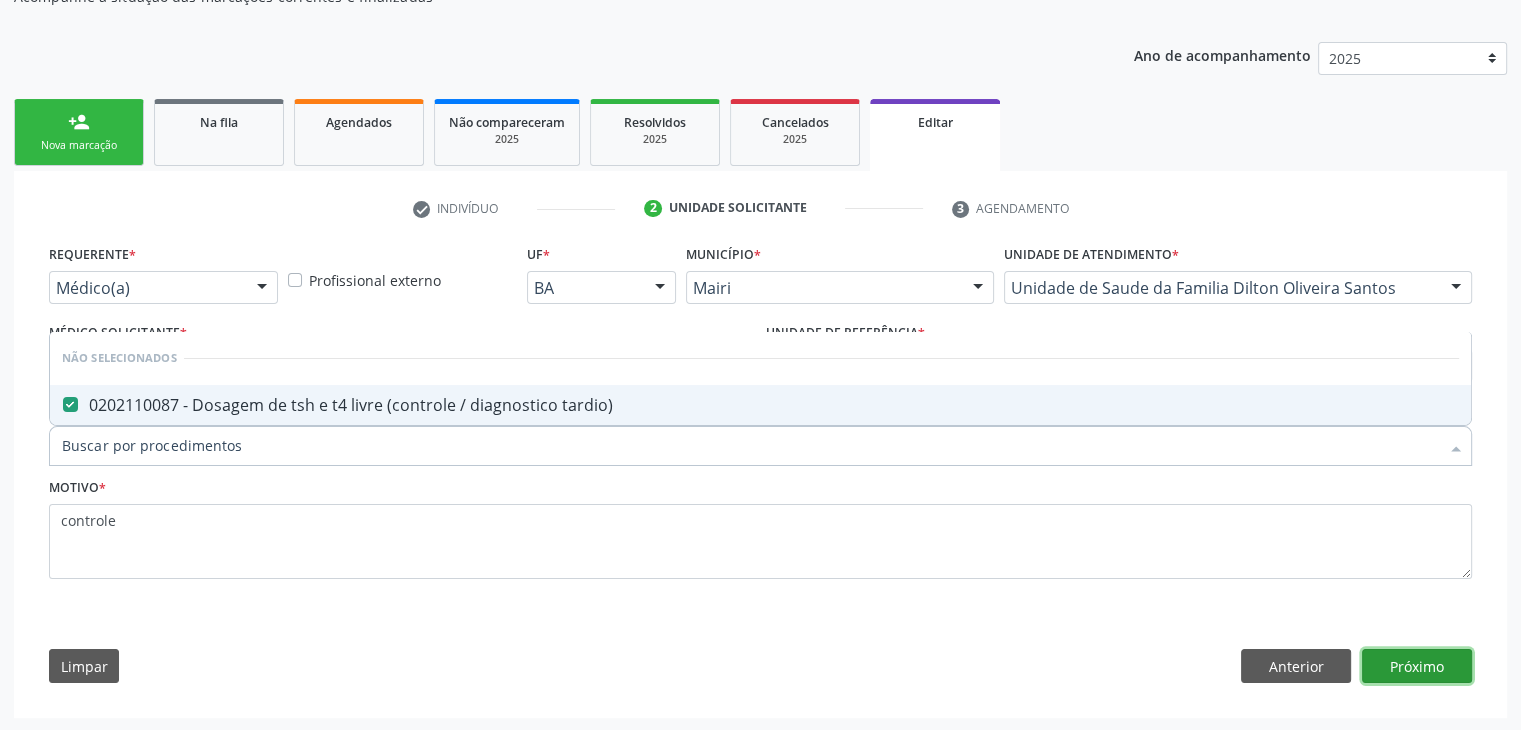 click on "Próximo" at bounding box center [1417, 666] 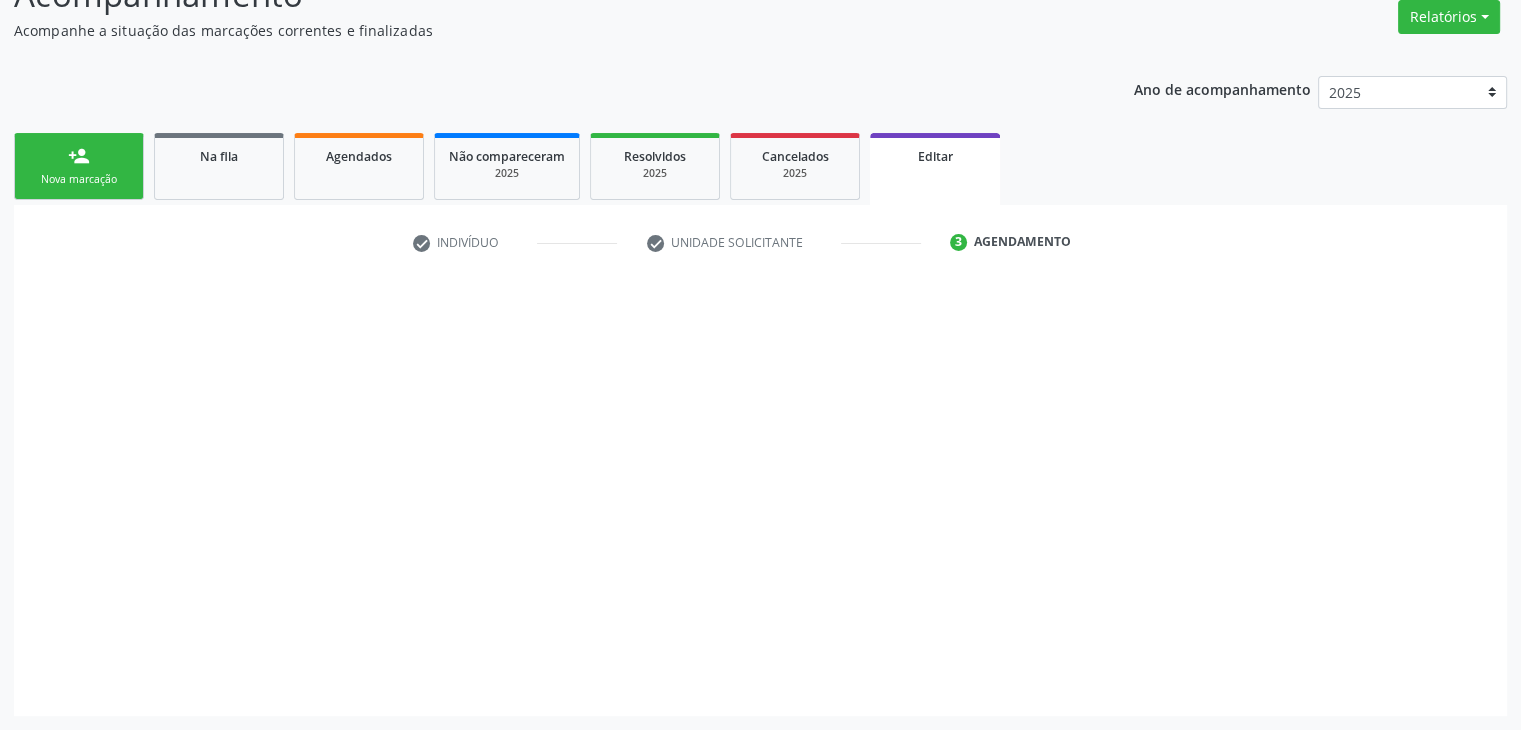 scroll, scrollTop: 165, scrollLeft: 0, axis: vertical 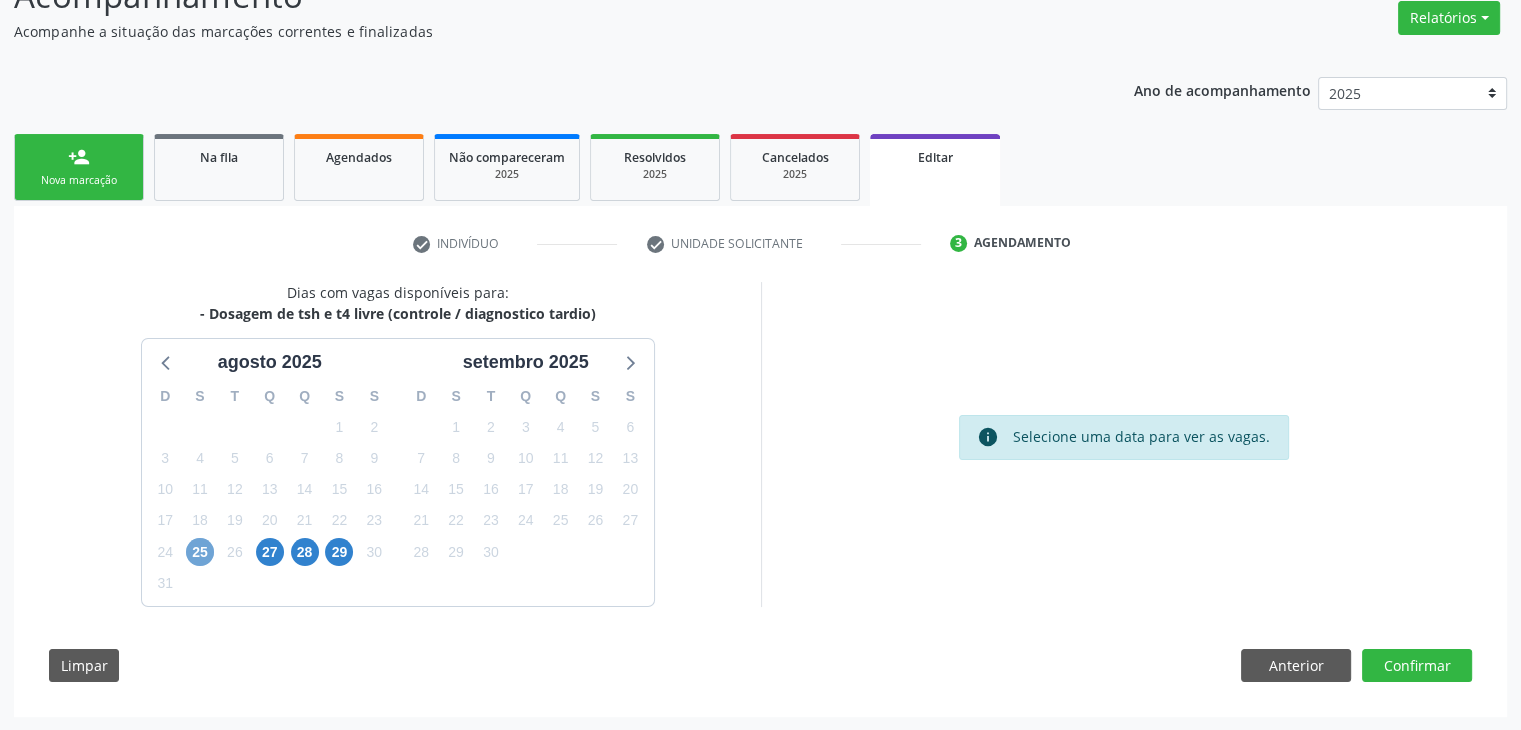click on "25" at bounding box center (200, 552) 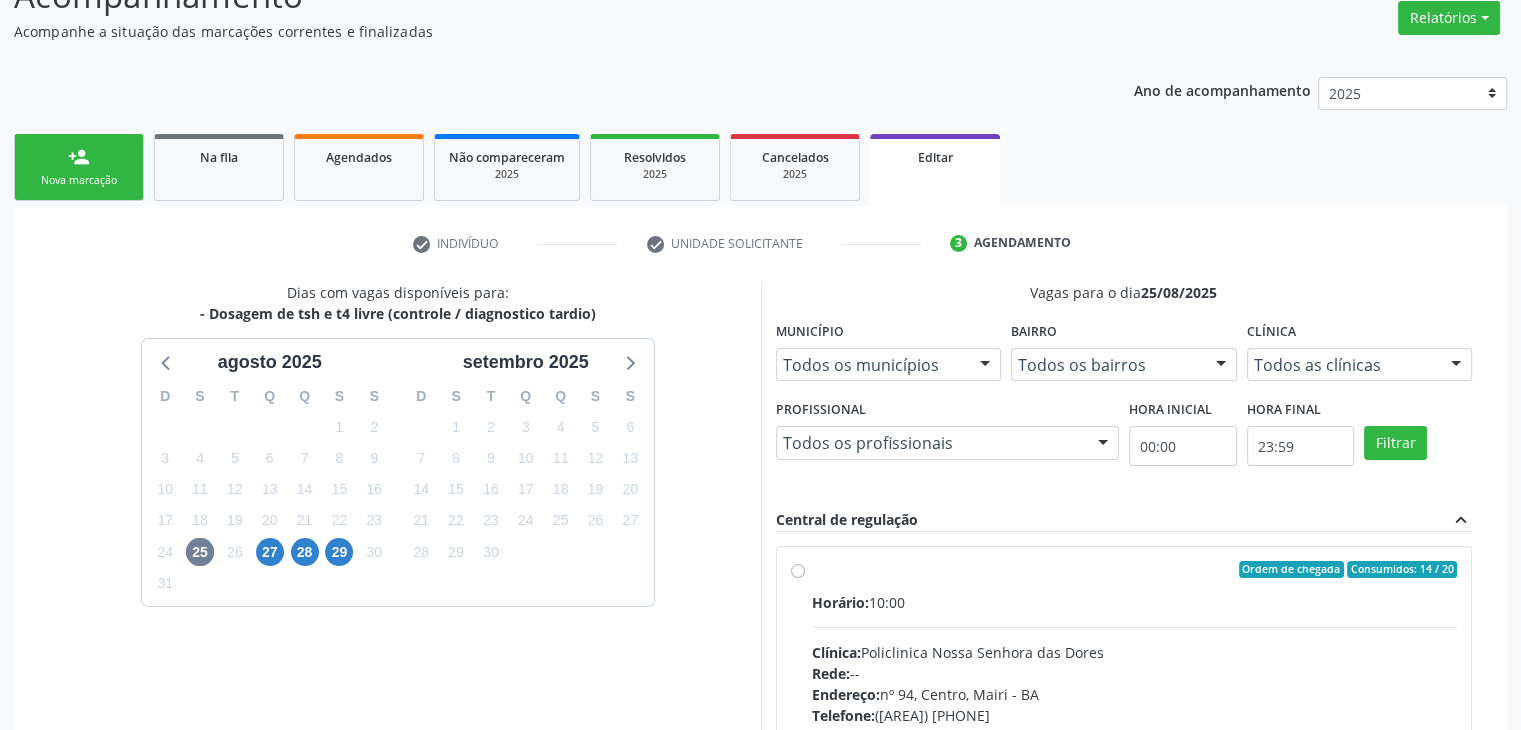 click on "Horário:   10:00
Clínica:  Policlinica Nossa Senhora das Dores
Rede:
--
Endereço:   nº 94, Centro, [CITY] - [STATE]
Telefone:   [PHONE]
Profissional:
--
Informações adicionais sobre o atendimento
Idade de atendimento:
Sem restrição
Gênero(s) atendido(s):
Sem restrição
Informações adicionais:
--" at bounding box center [1135, 729] 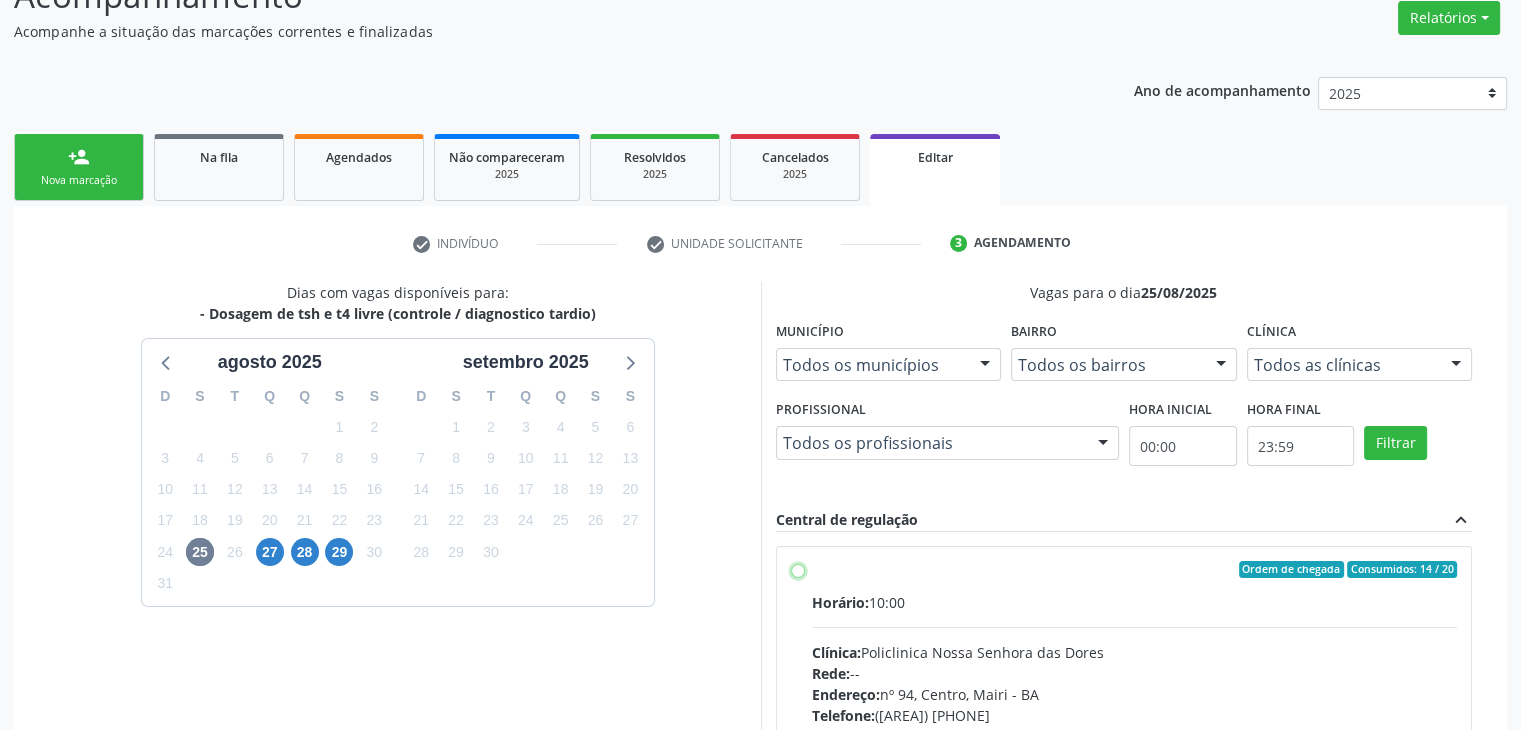 click on "Ordem de chegada
Consumidos: 14 / 20
Horário:   10:00
Clínica:  Policlinica Nossa Senhora das Dores
Rede:
--
Endereço:   nº 94, Centro, Mairi - BA
Telefone:   (74) 36322104
Profissional:
--
Informações adicionais sobre o atendimento
Idade de atendimento:
Sem restrição
Gênero(s) atendido(s):
Sem restrição
Informações adicionais:
--" at bounding box center [798, 570] 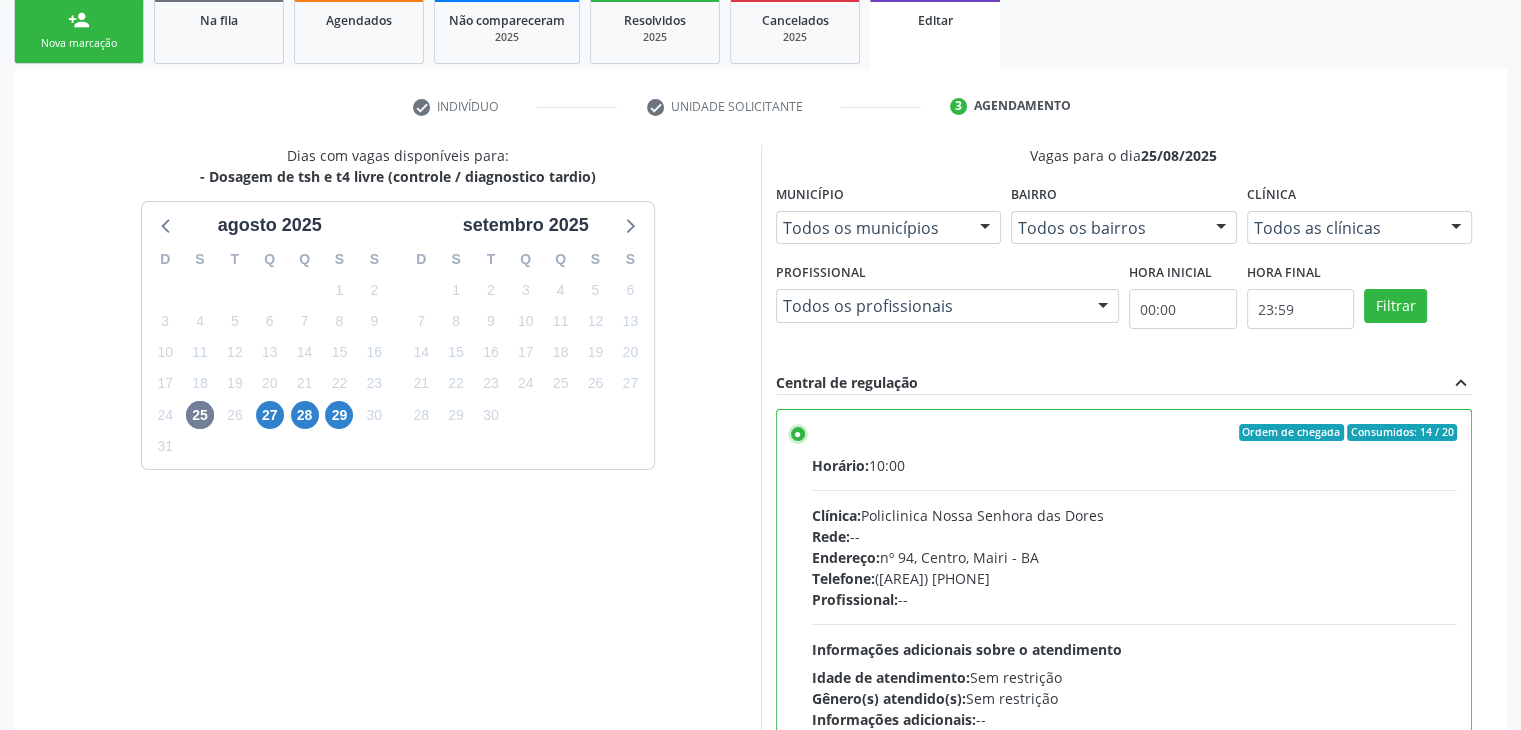 scroll, scrollTop: 490, scrollLeft: 0, axis: vertical 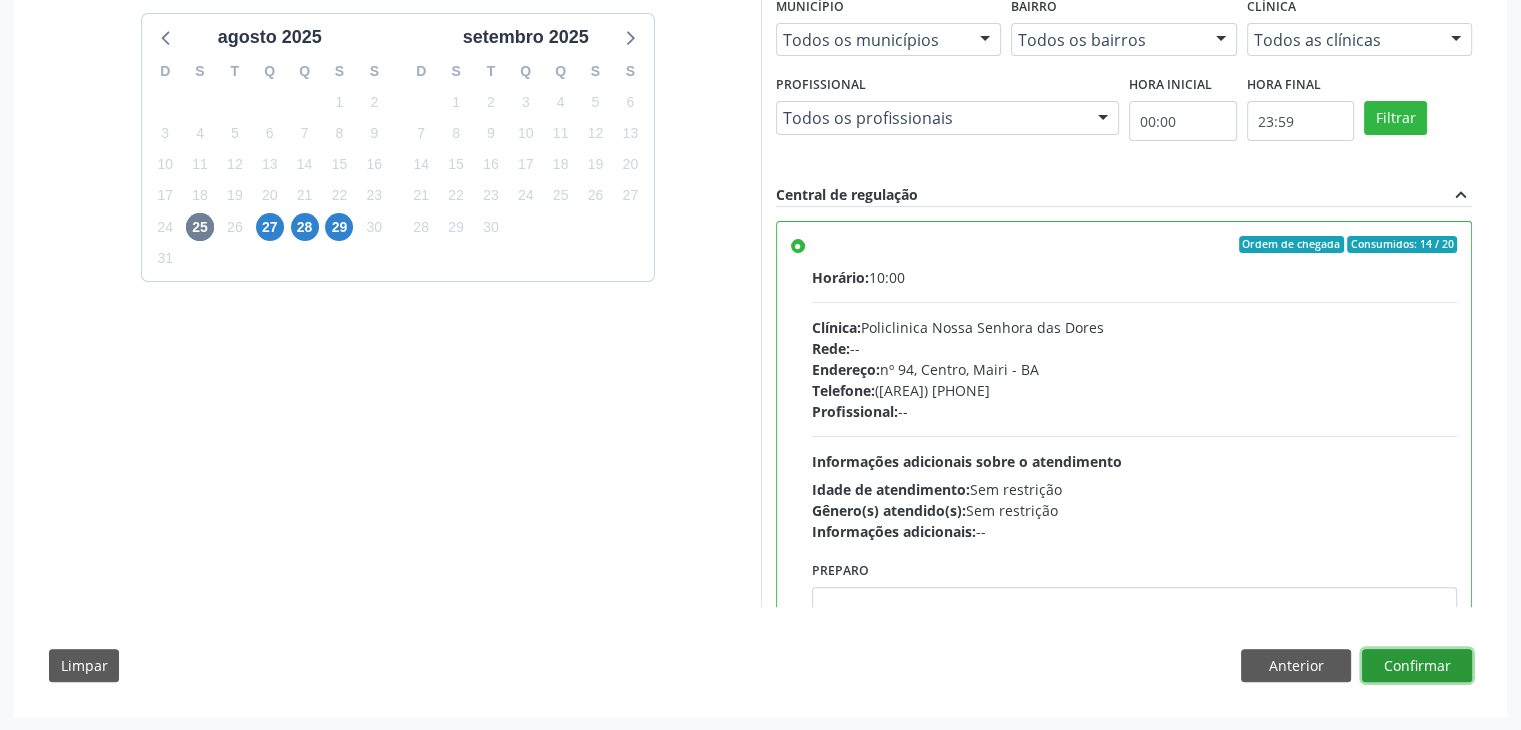 click on "Confirmar" at bounding box center [1417, 666] 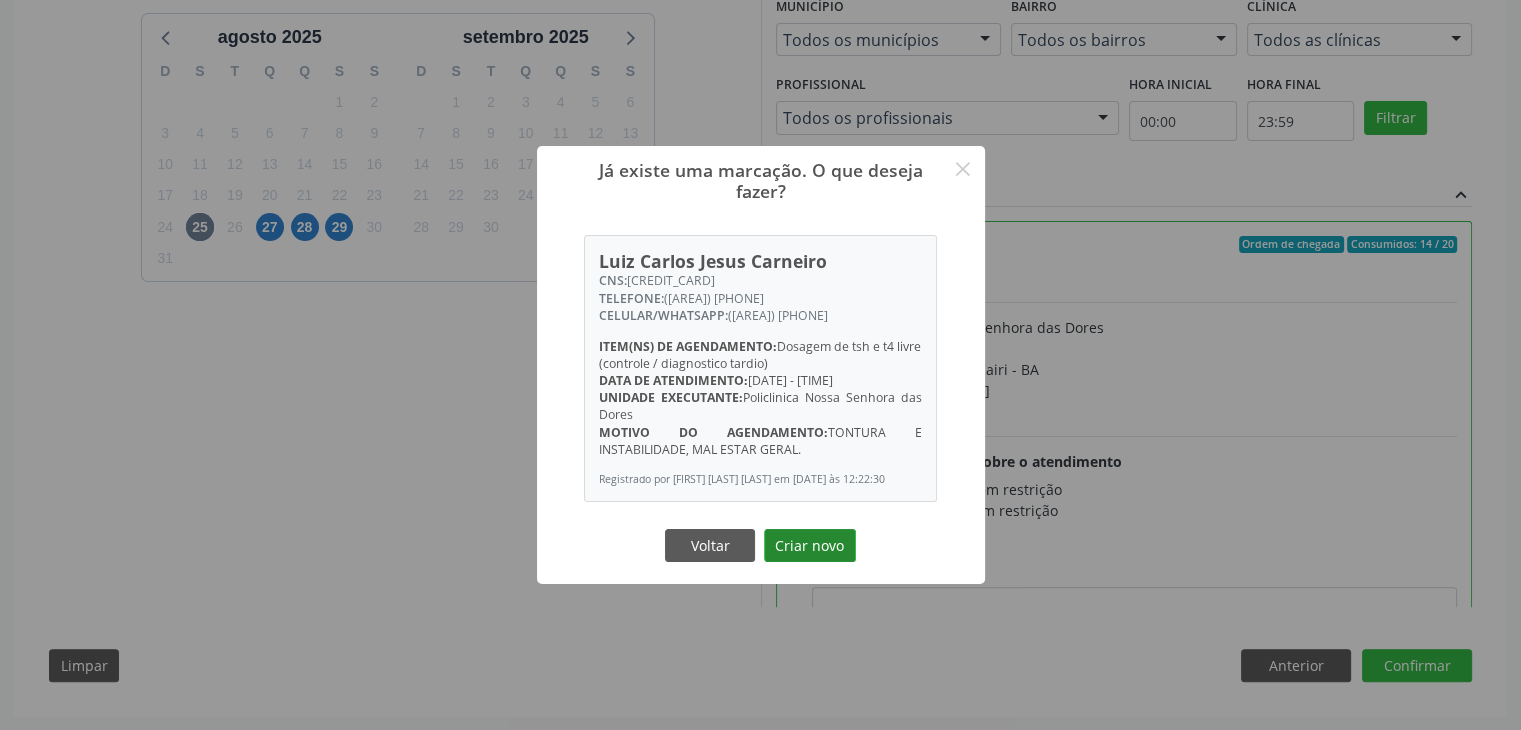 click on "Criar novo" at bounding box center [810, 546] 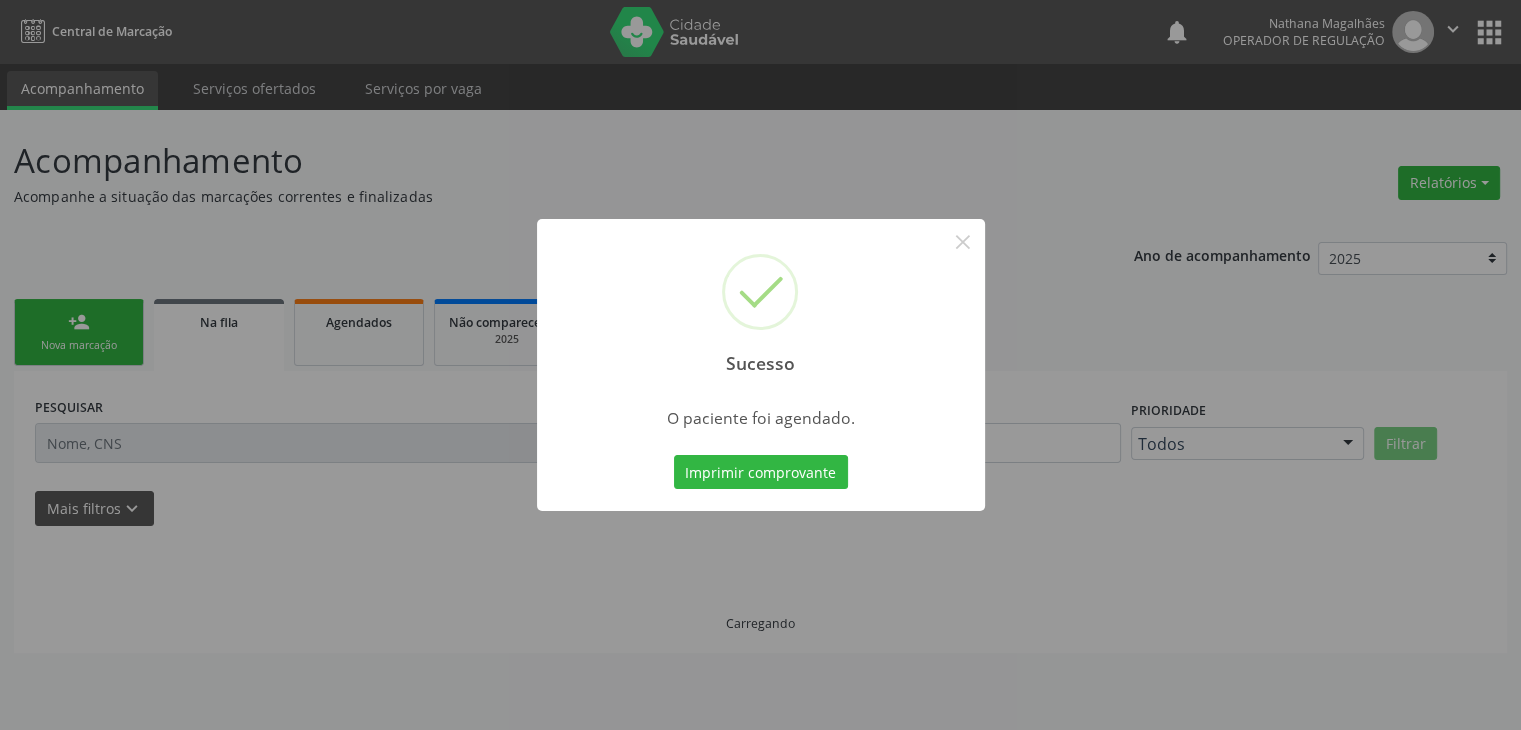 scroll, scrollTop: 0, scrollLeft: 0, axis: both 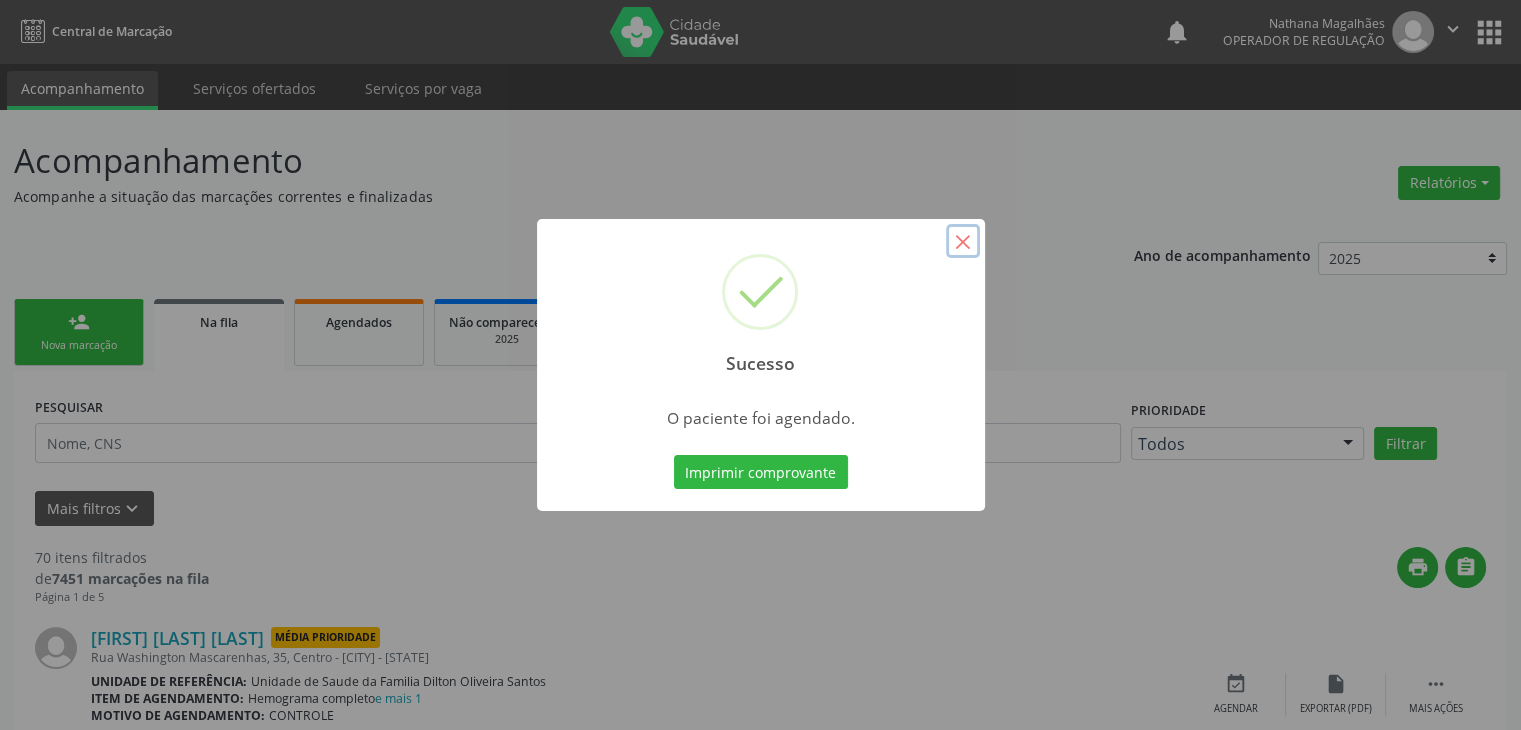 click on "×" at bounding box center [963, 241] 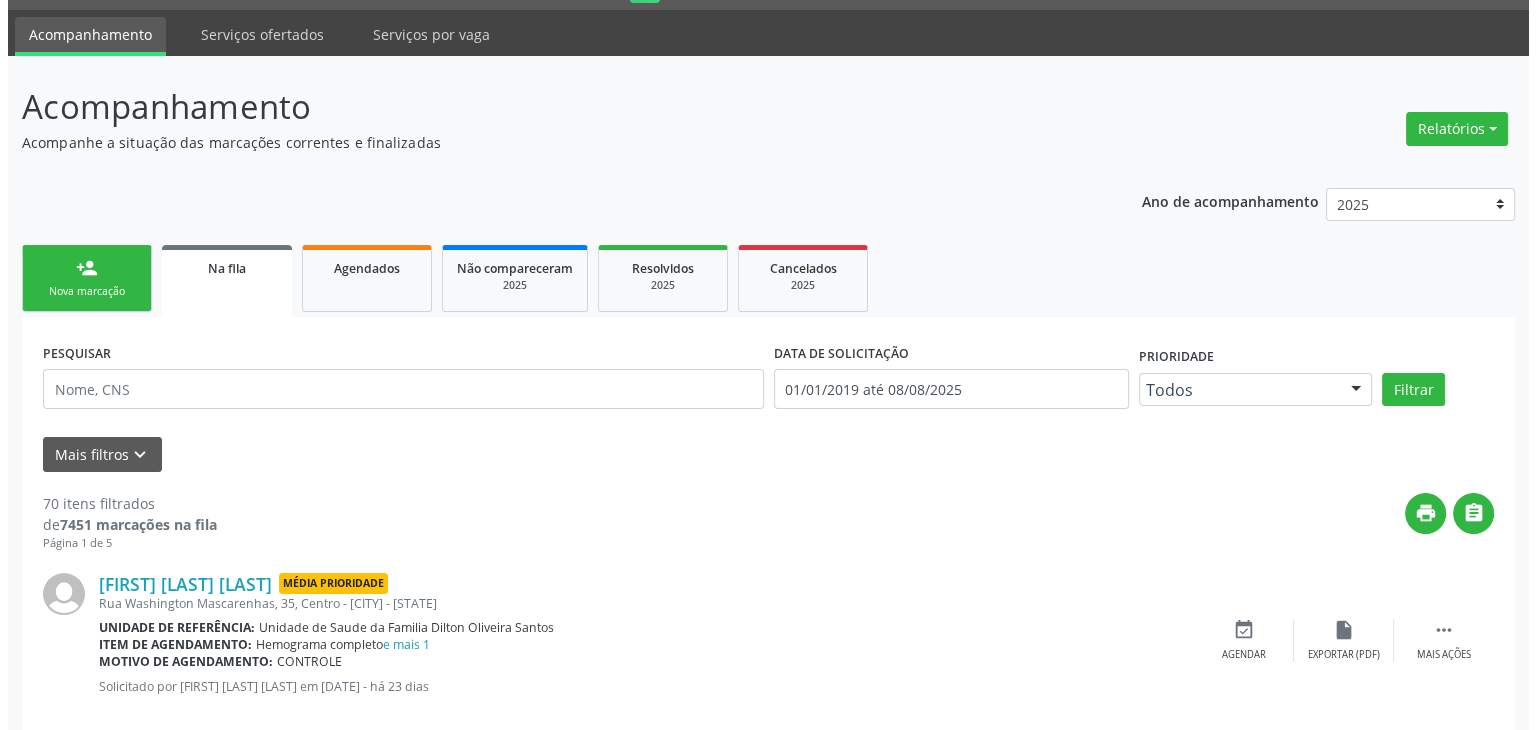 scroll, scrollTop: 400, scrollLeft: 0, axis: vertical 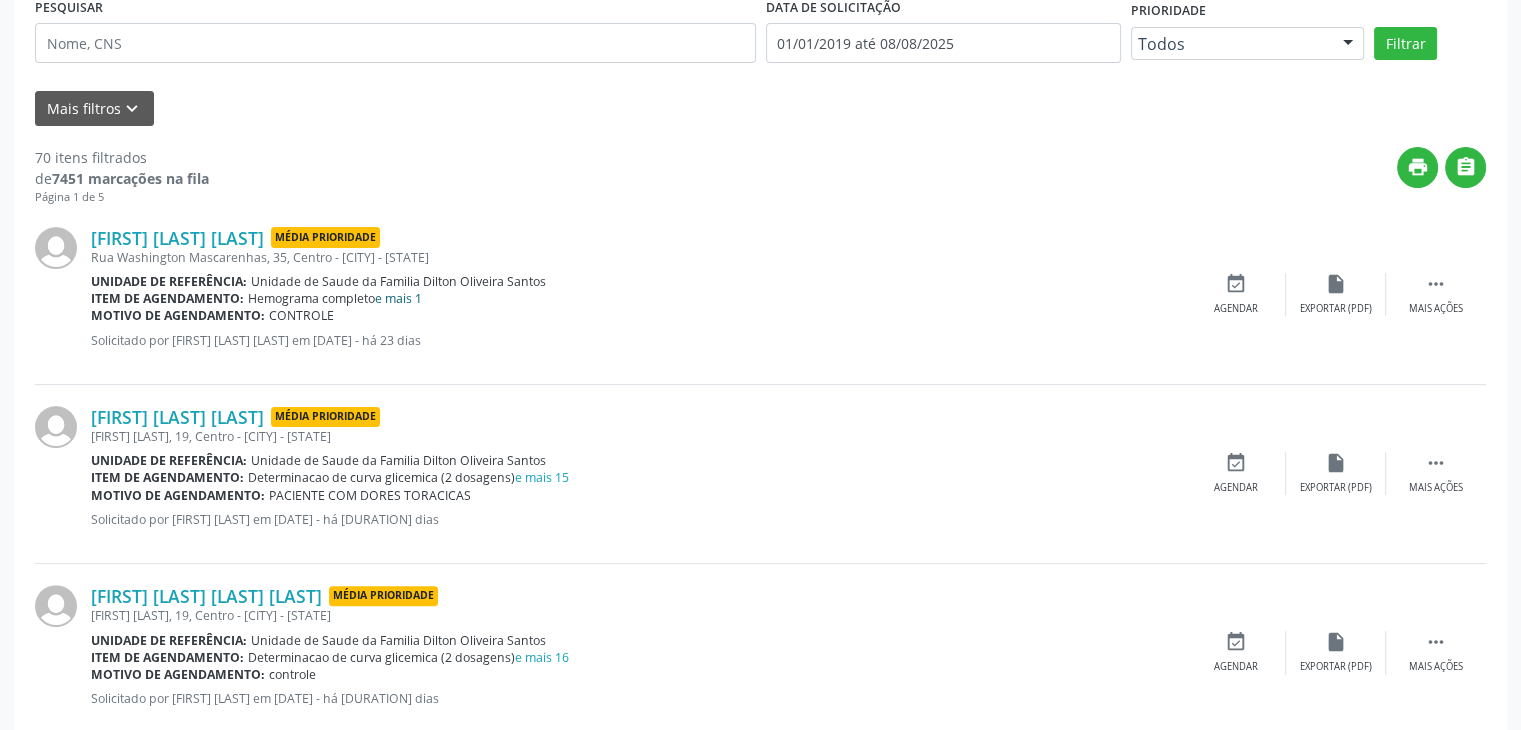 click on "e mais 1" at bounding box center [398, 298] 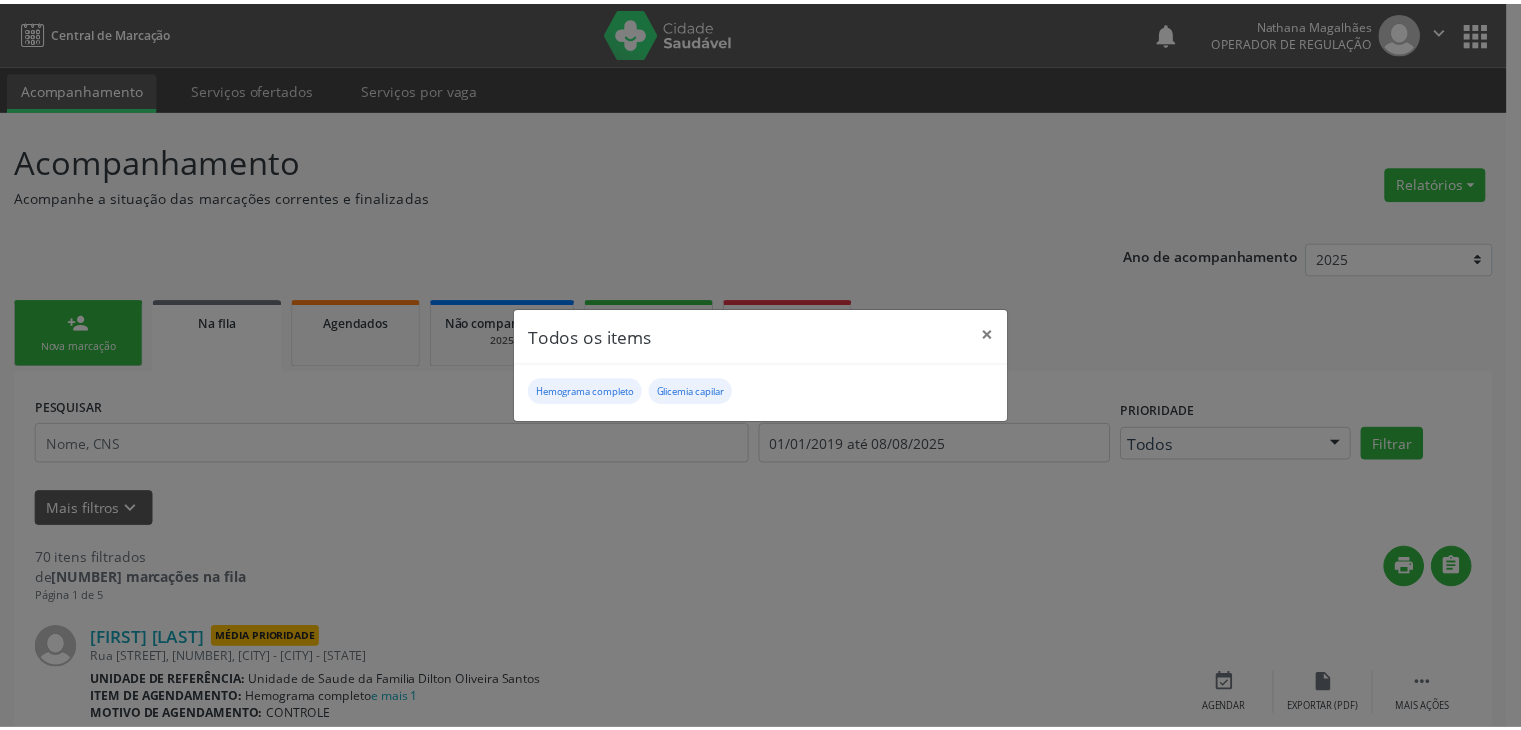 scroll, scrollTop: 400, scrollLeft: 0, axis: vertical 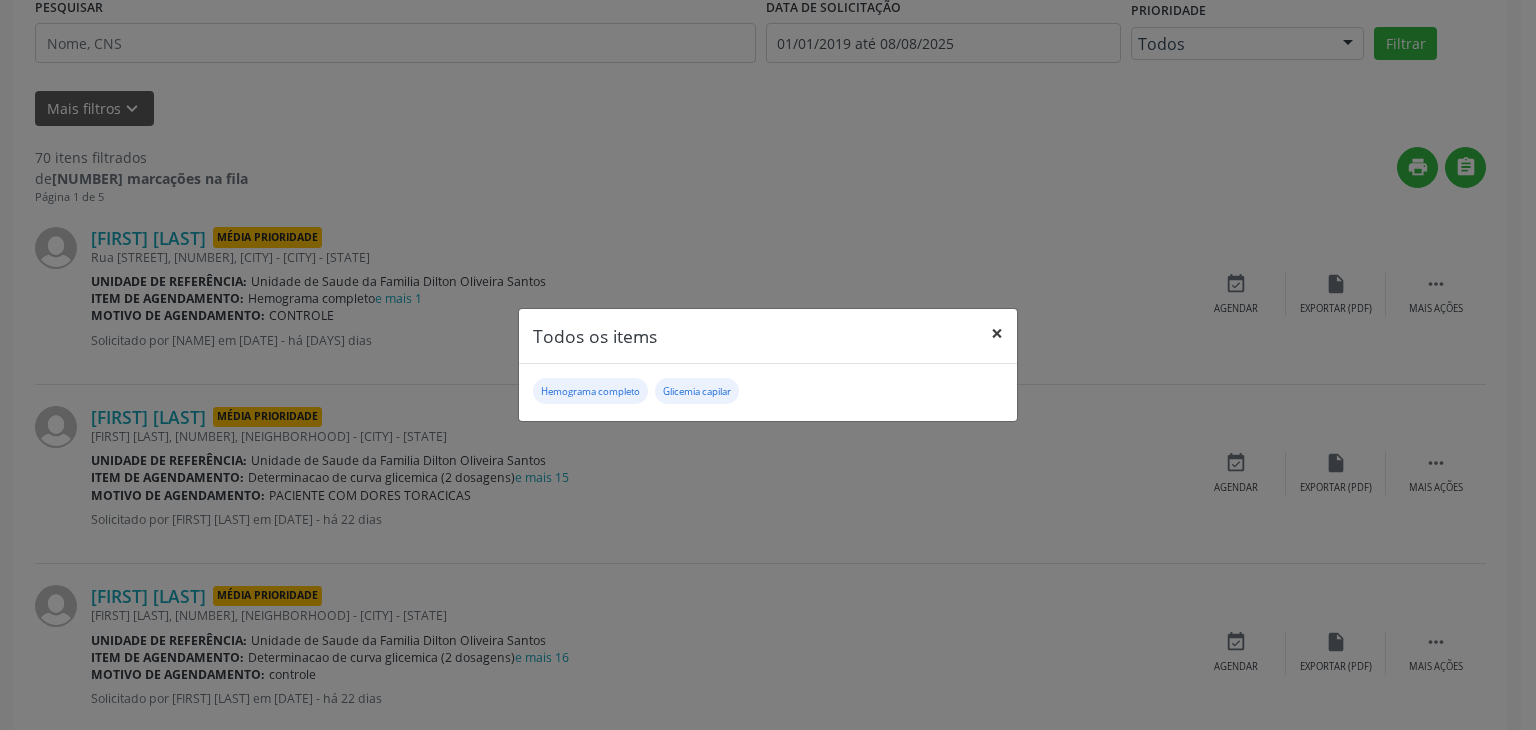 click on "×" at bounding box center [997, 333] 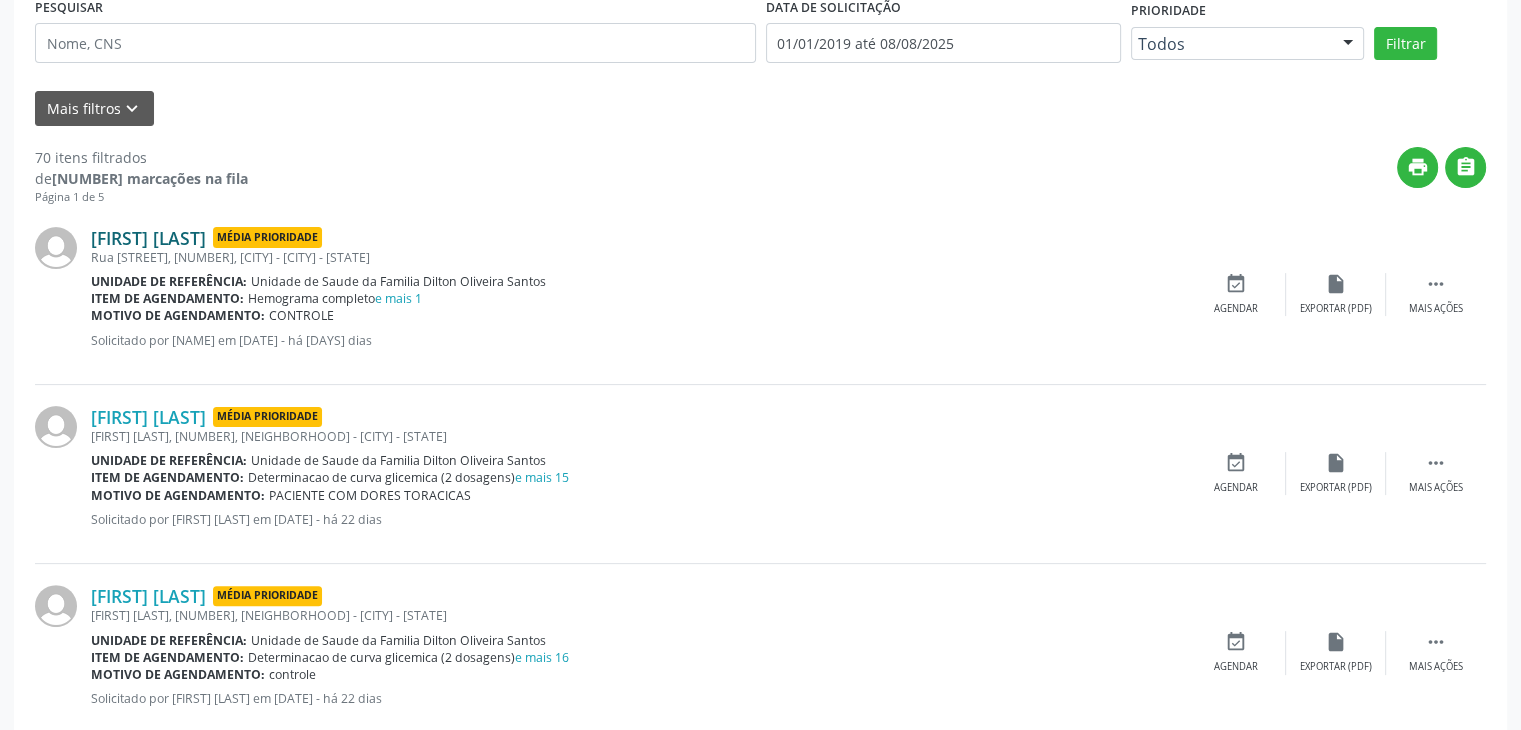 click on "[FIRST] [LAST] [LAST]" at bounding box center [148, 238] 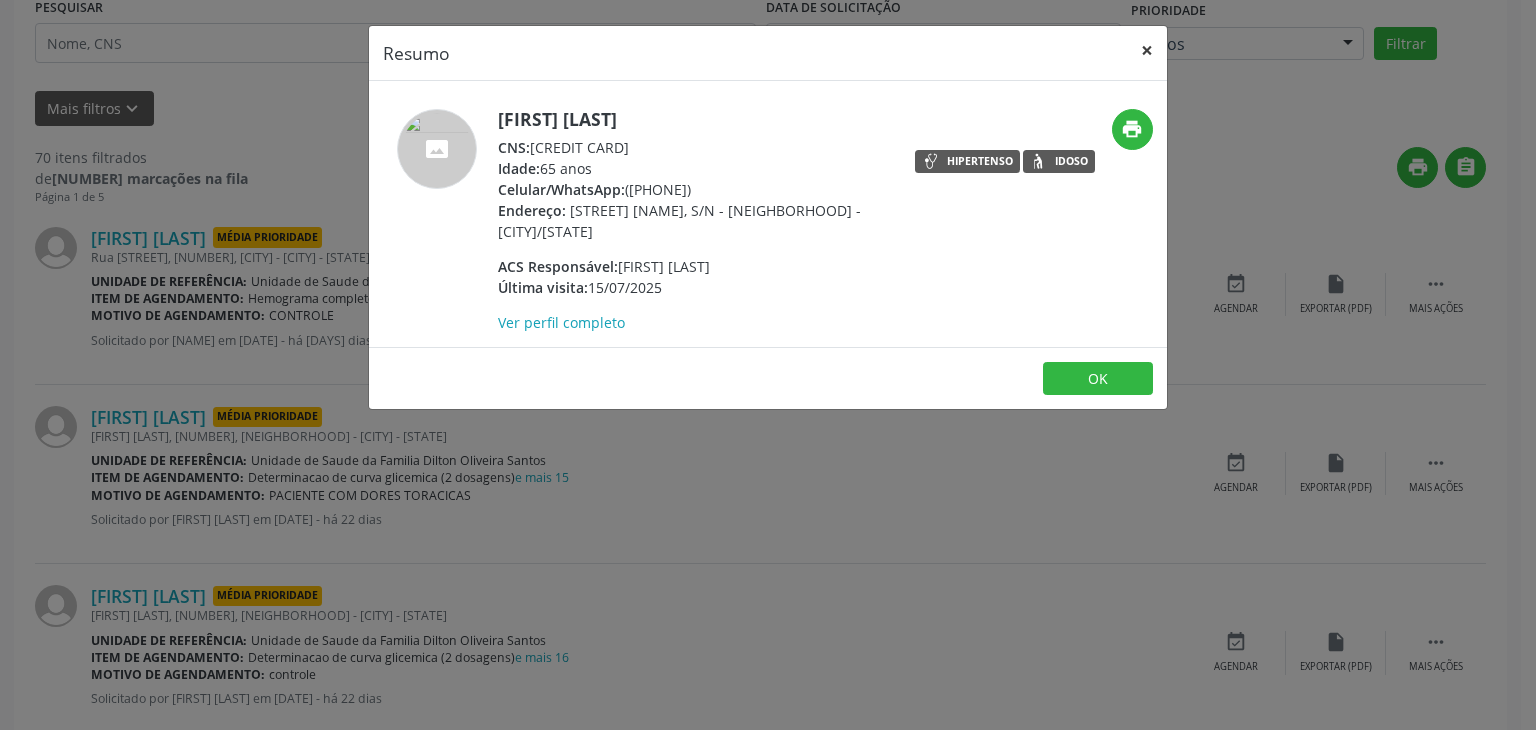 click on "×" at bounding box center [1147, 50] 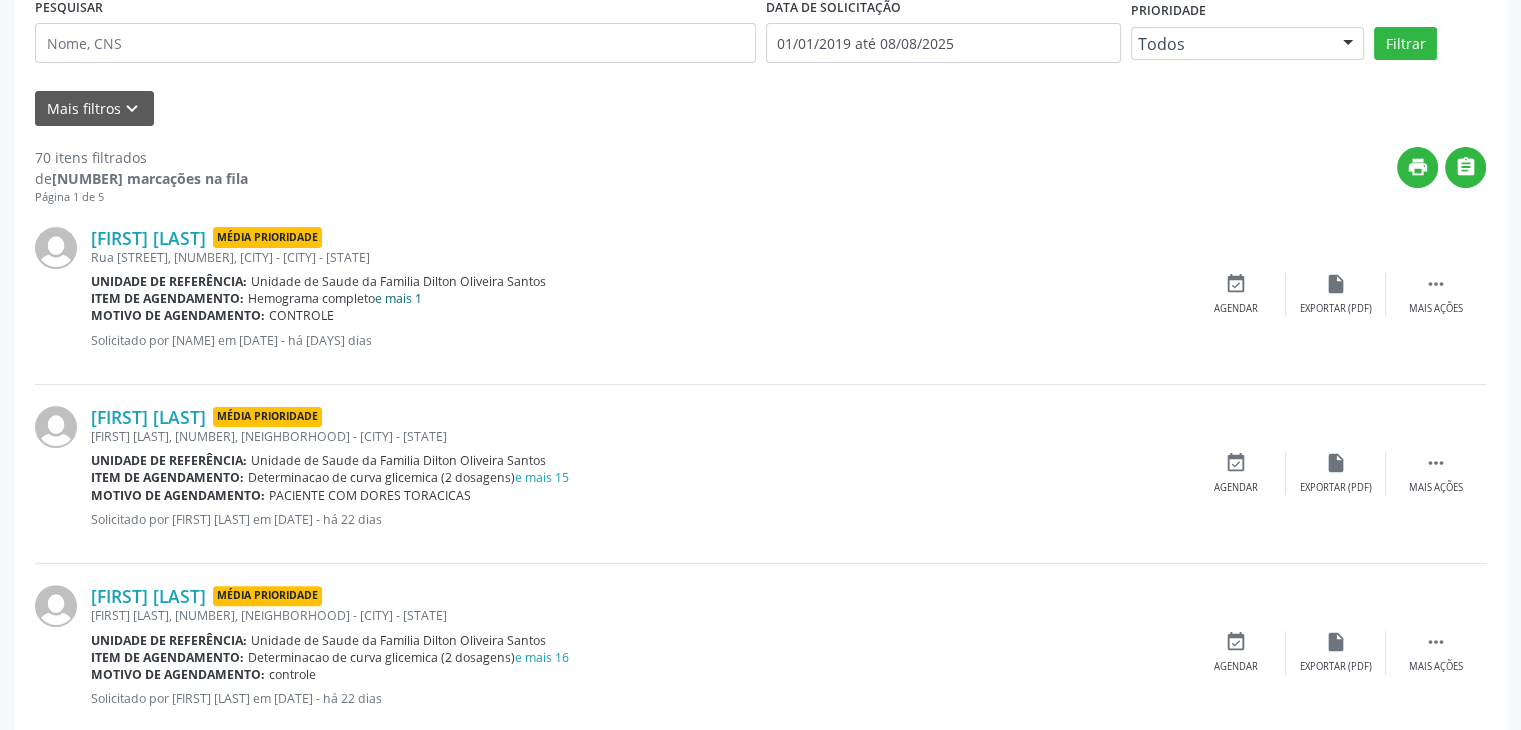 click on "e mais 1" at bounding box center (398, 298) 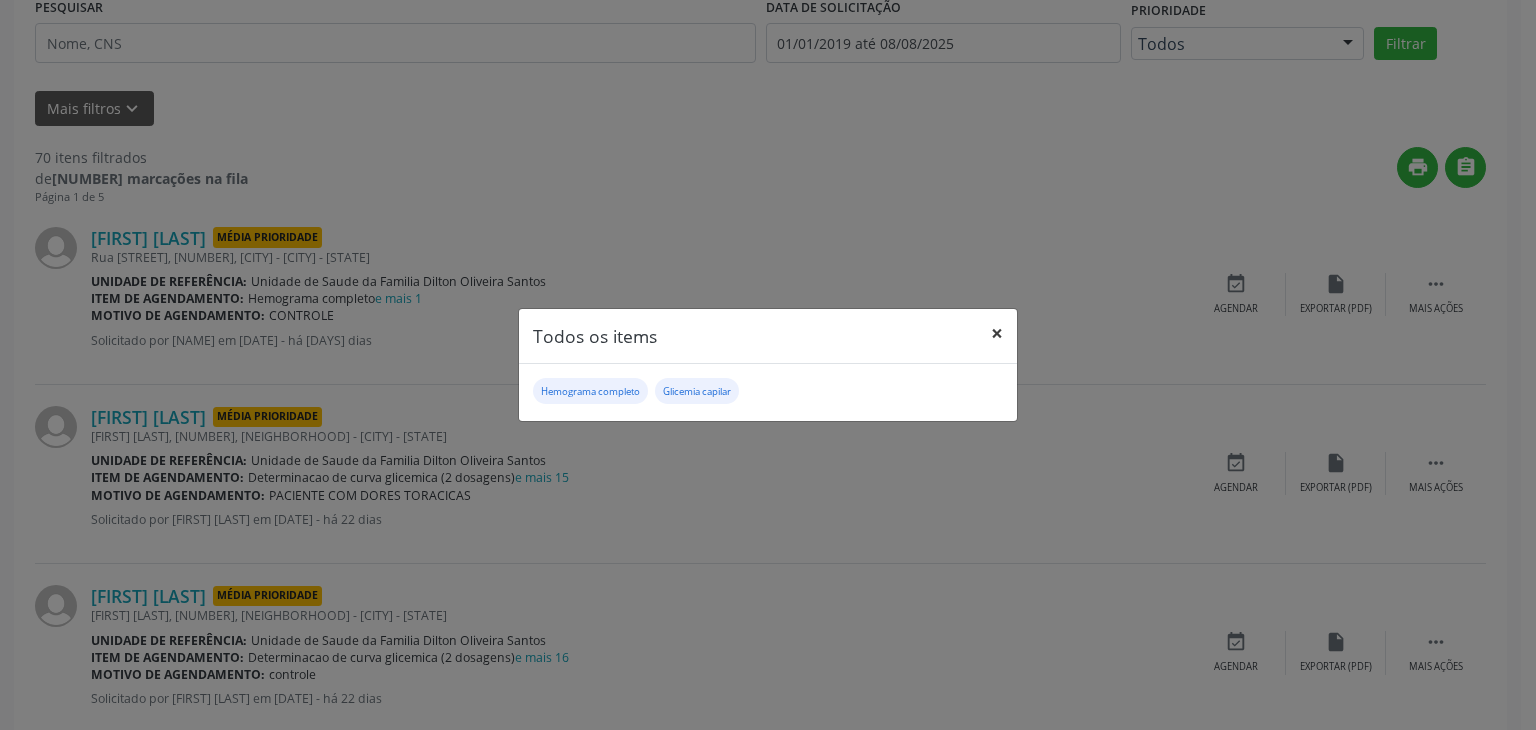click on "×" at bounding box center (997, 333) 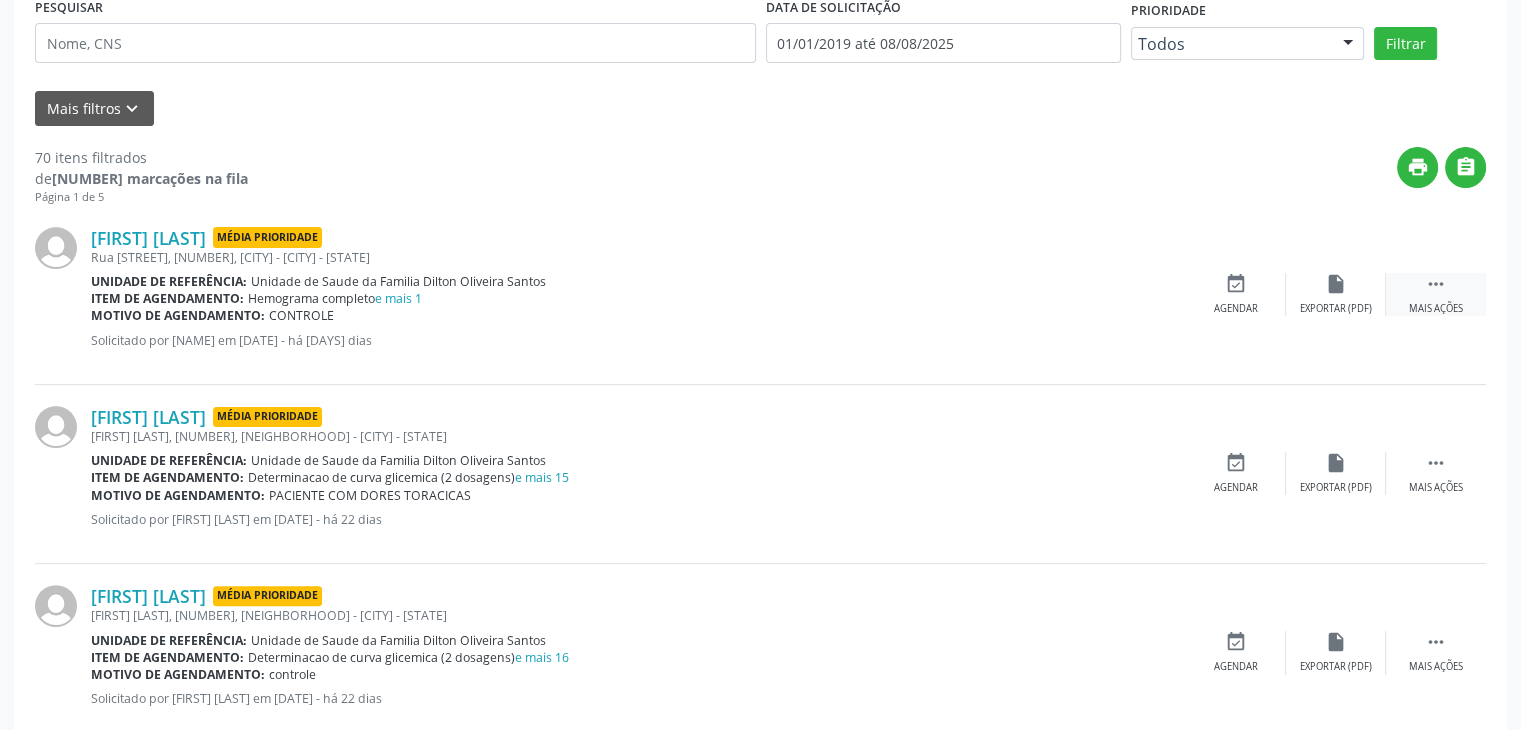 click on "Mais ações" at bounding box center (1436, 309) 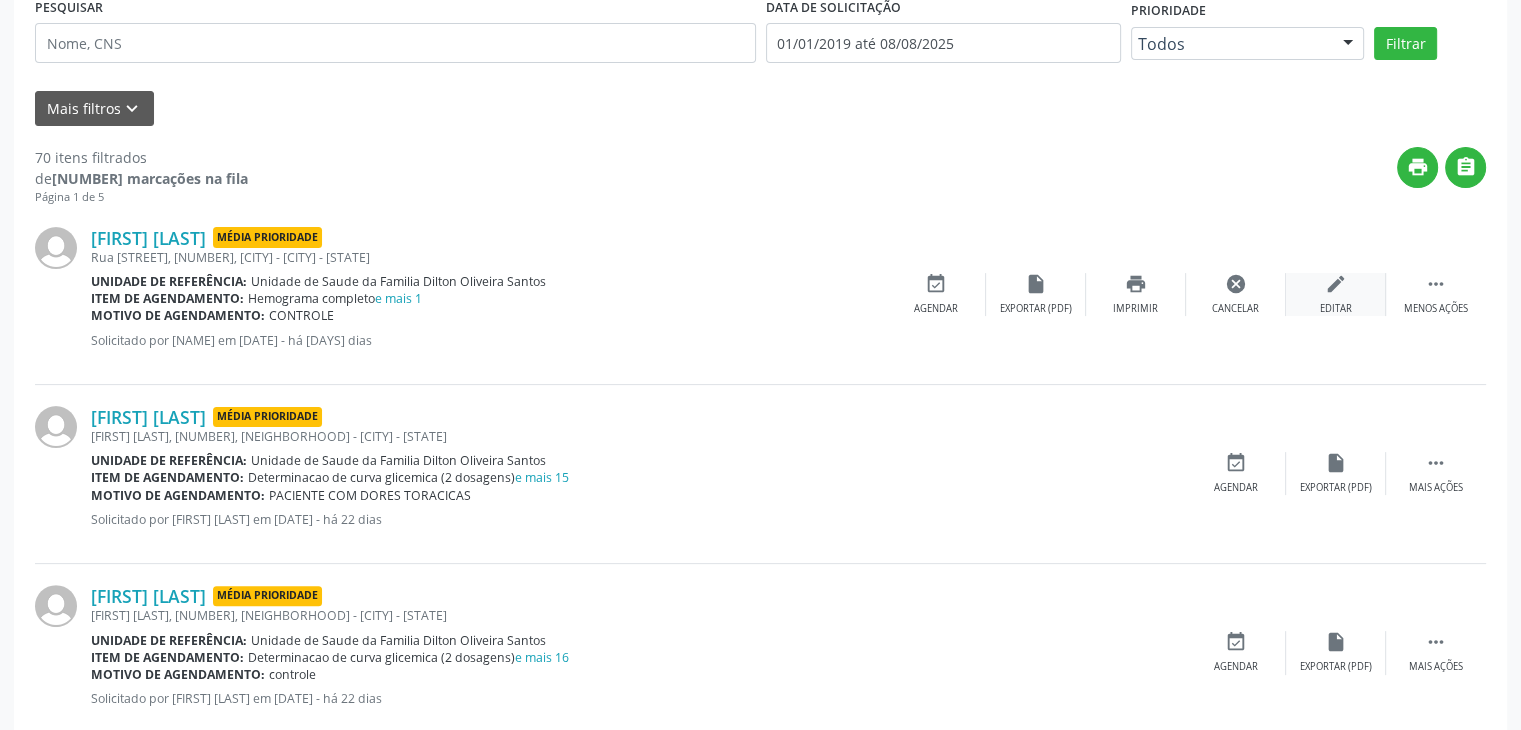 click on "edit
Editar" at bounding box center [1336, 294] 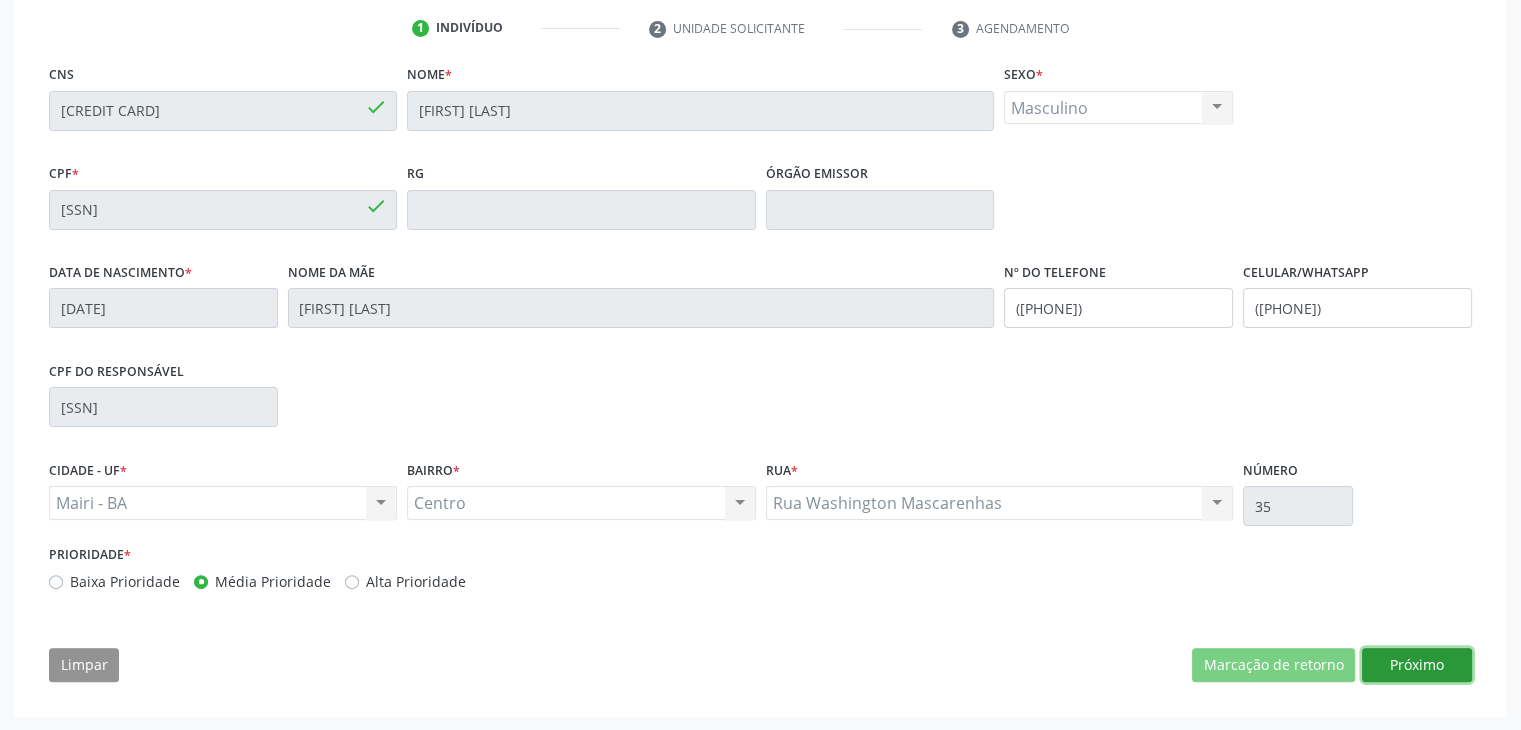click on "Próximo" at bounding box center [1417, 665] 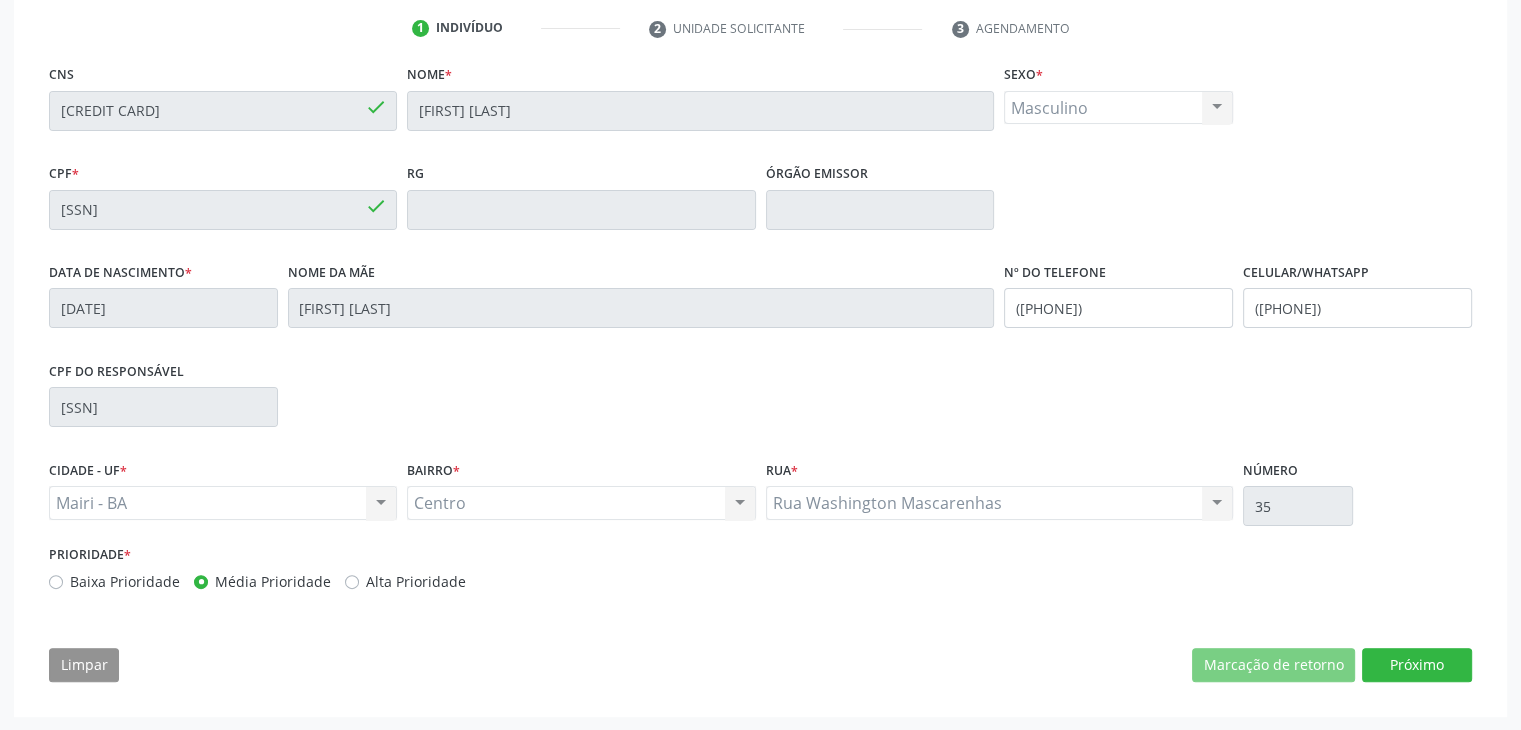scroll, scrollTop: 200, scrollLeft: 0, axis: vertical 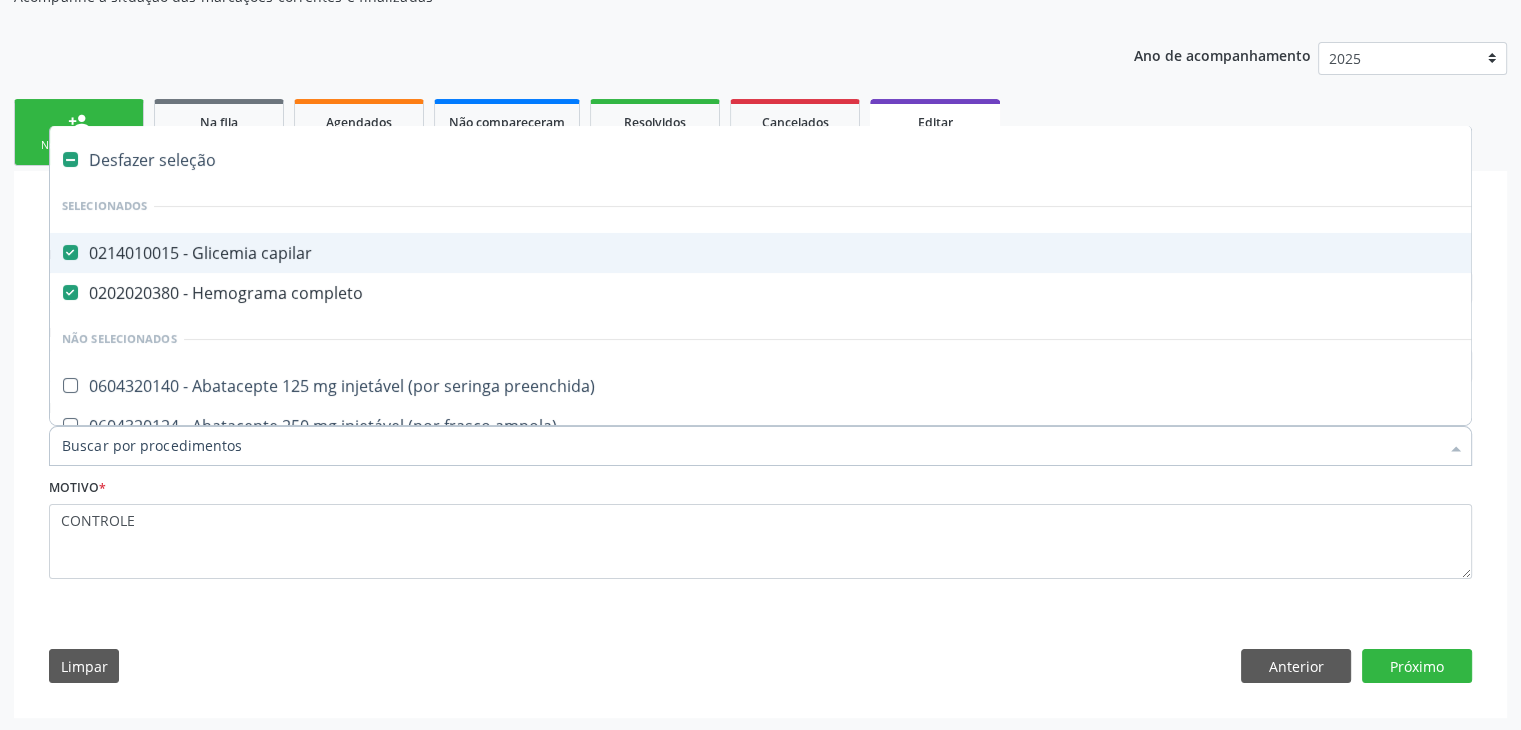 click on "Desfazer seleção" at bounding box center (831, 160) 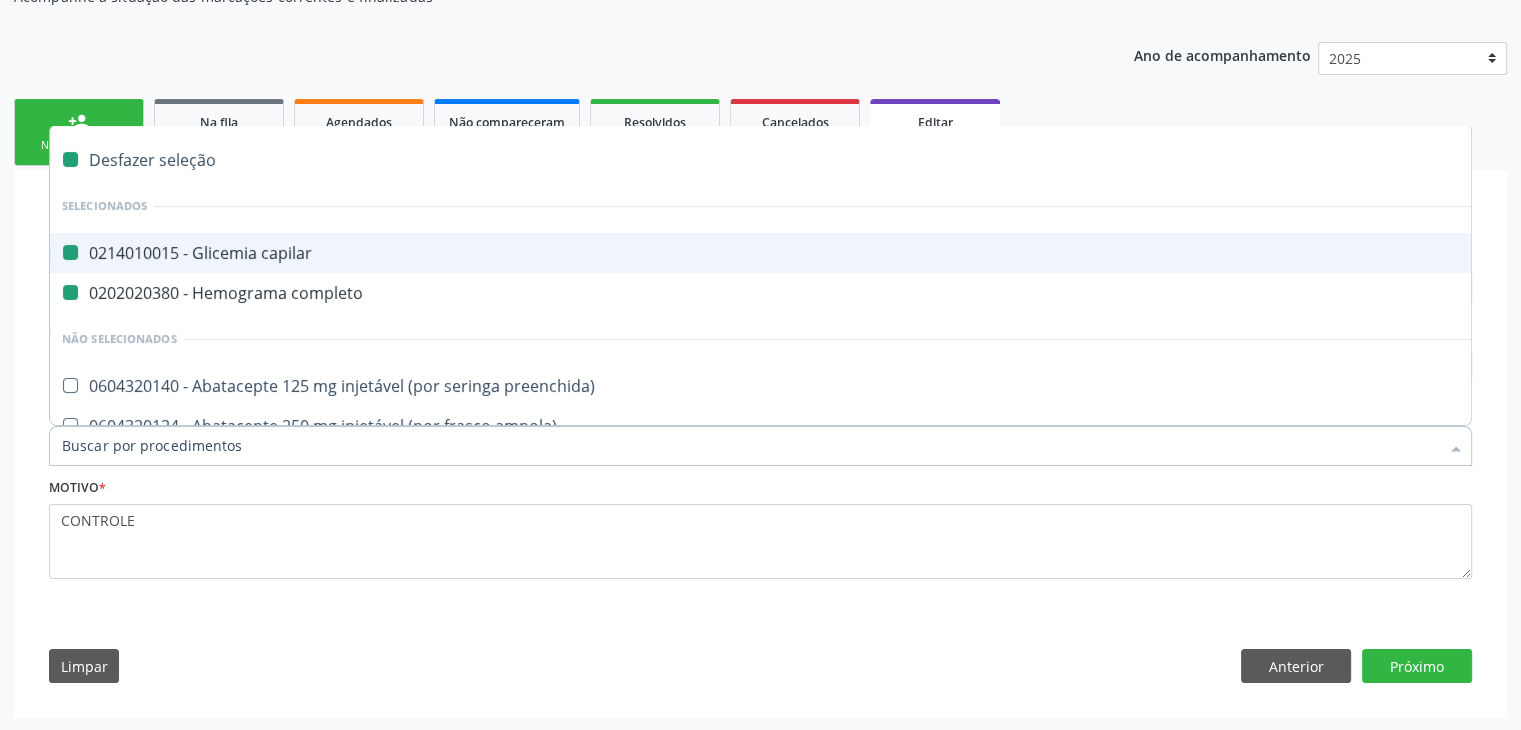 checkbox on "false" 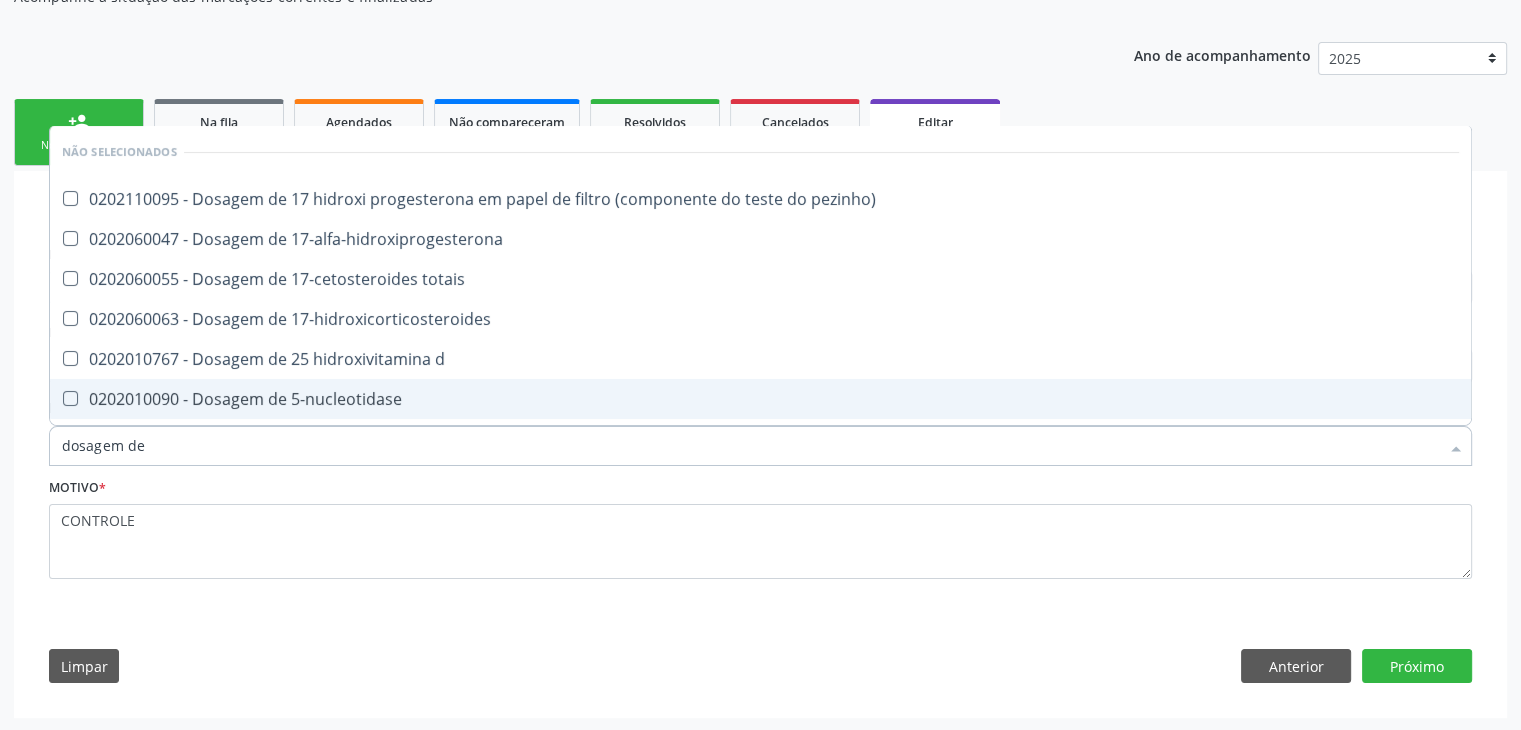 type on "DOSAGEM DE TSH" 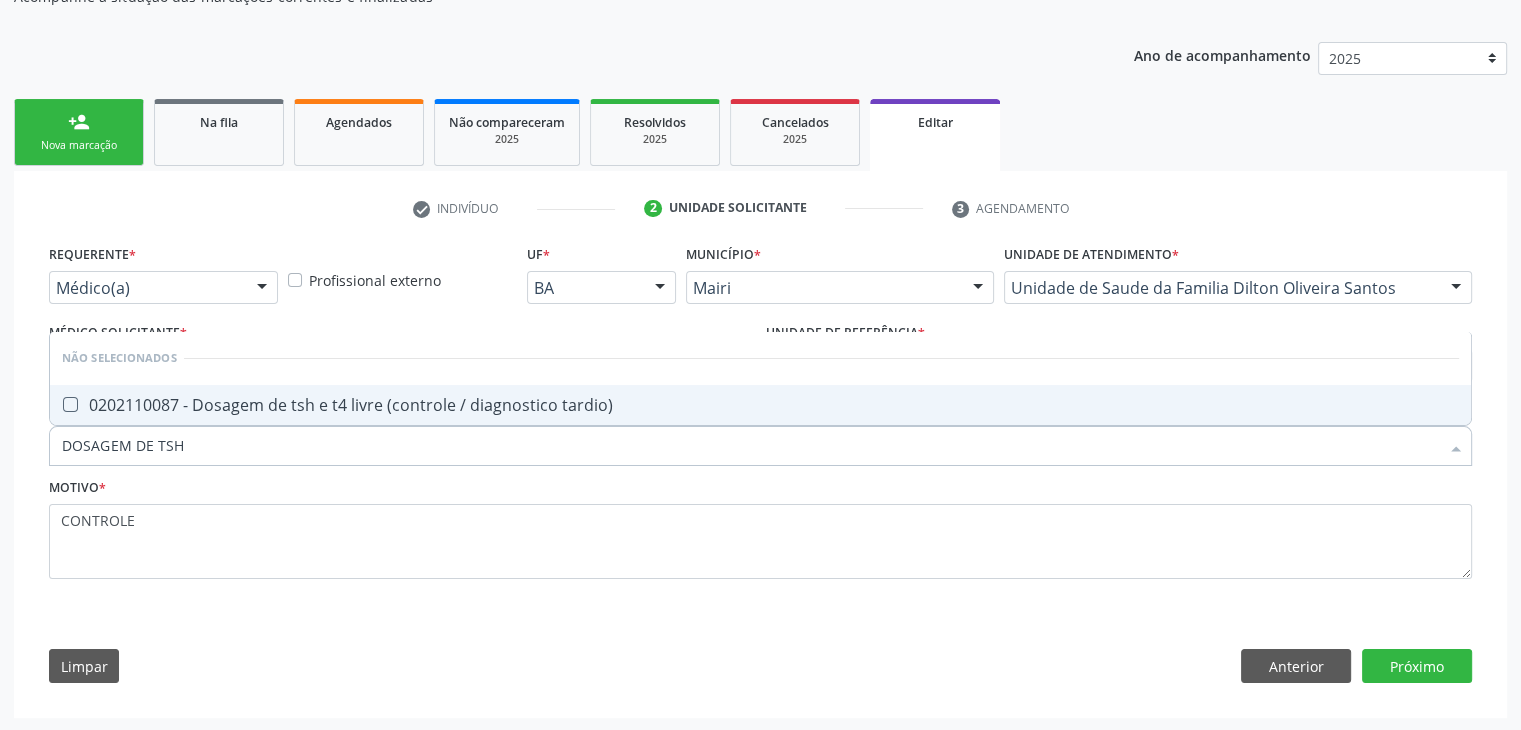 click on "0202110087 - Dosagem de tsh e t4 livre (controle / diagnostico tardio)" at bounding box center [760, 405] 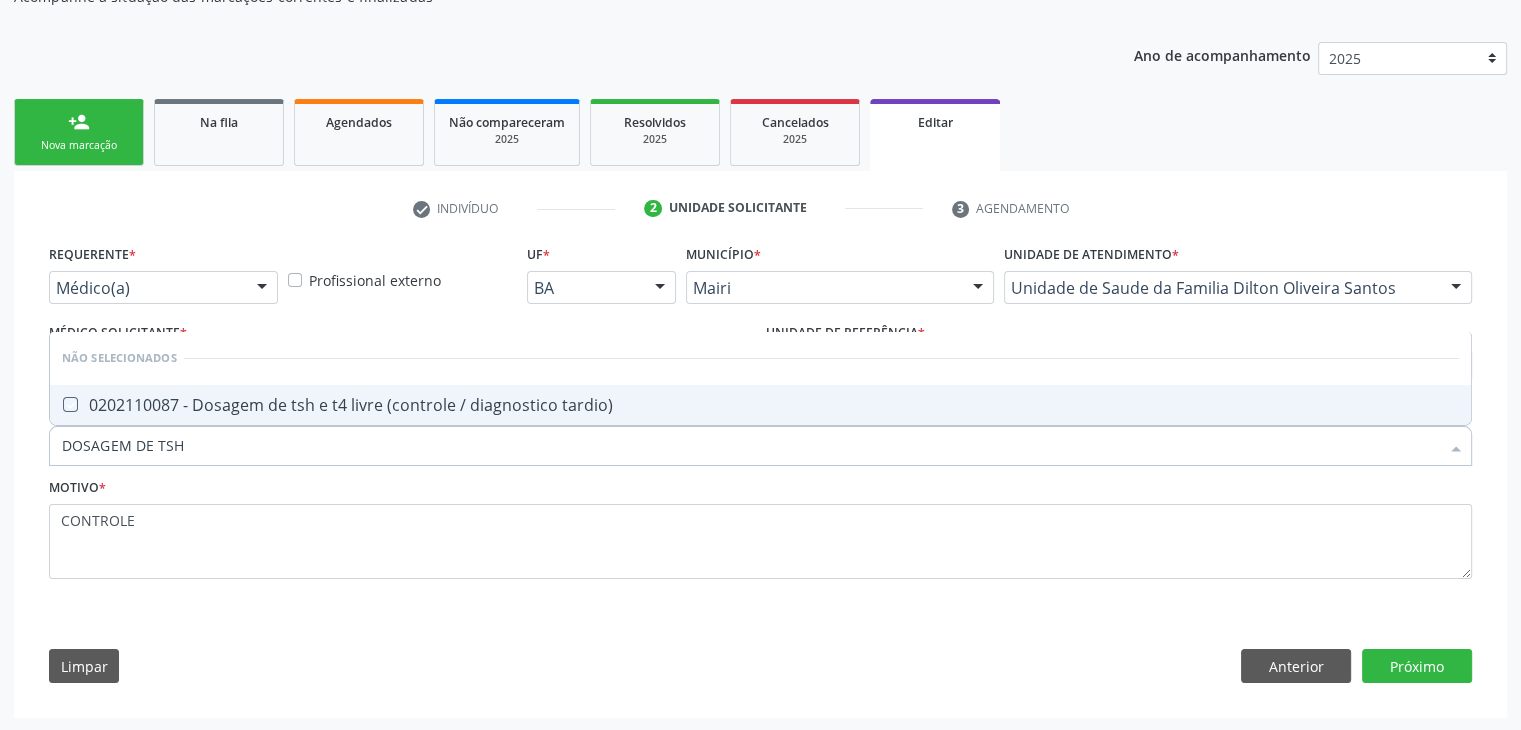 checkbox on "true" 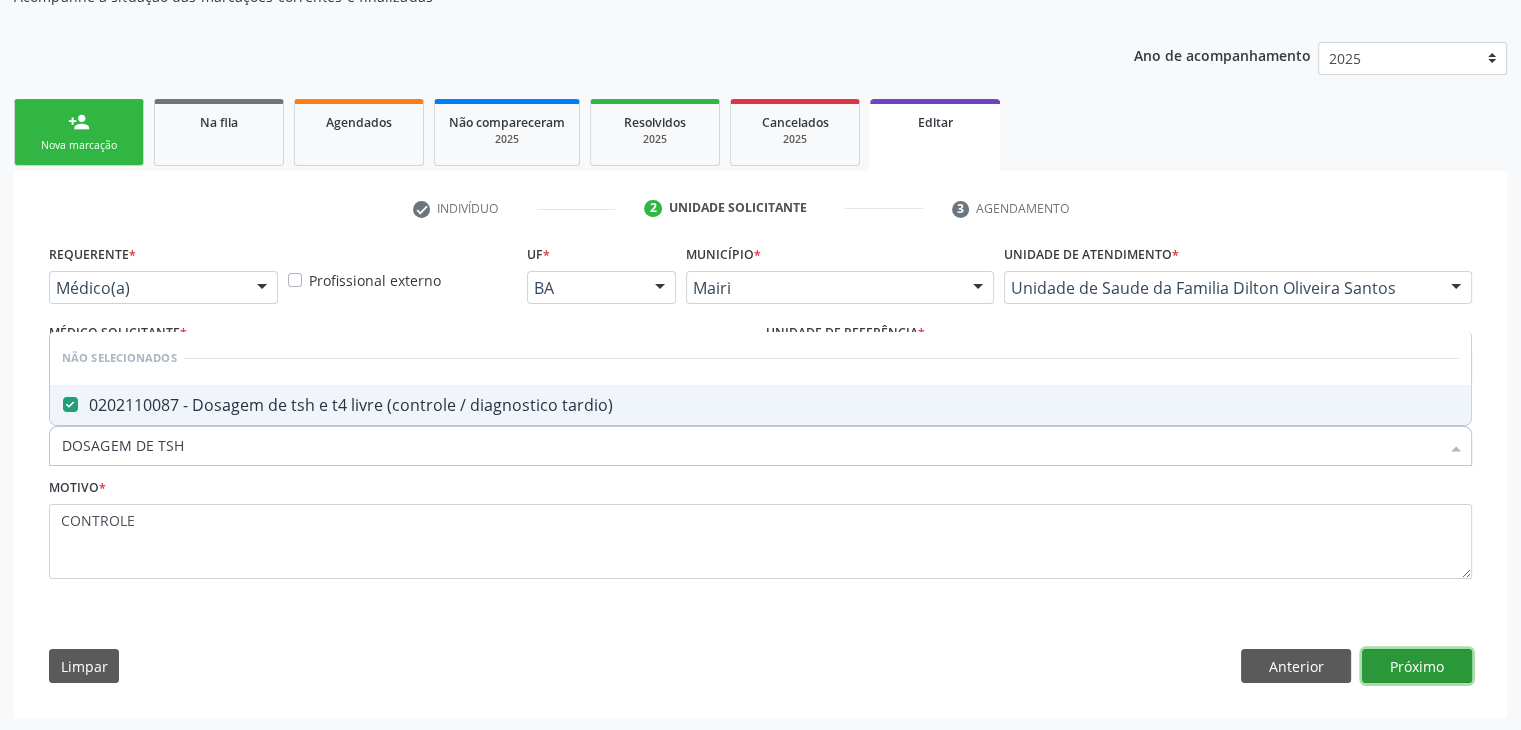 click on "Próximo" at bounding box center (1417, 666) 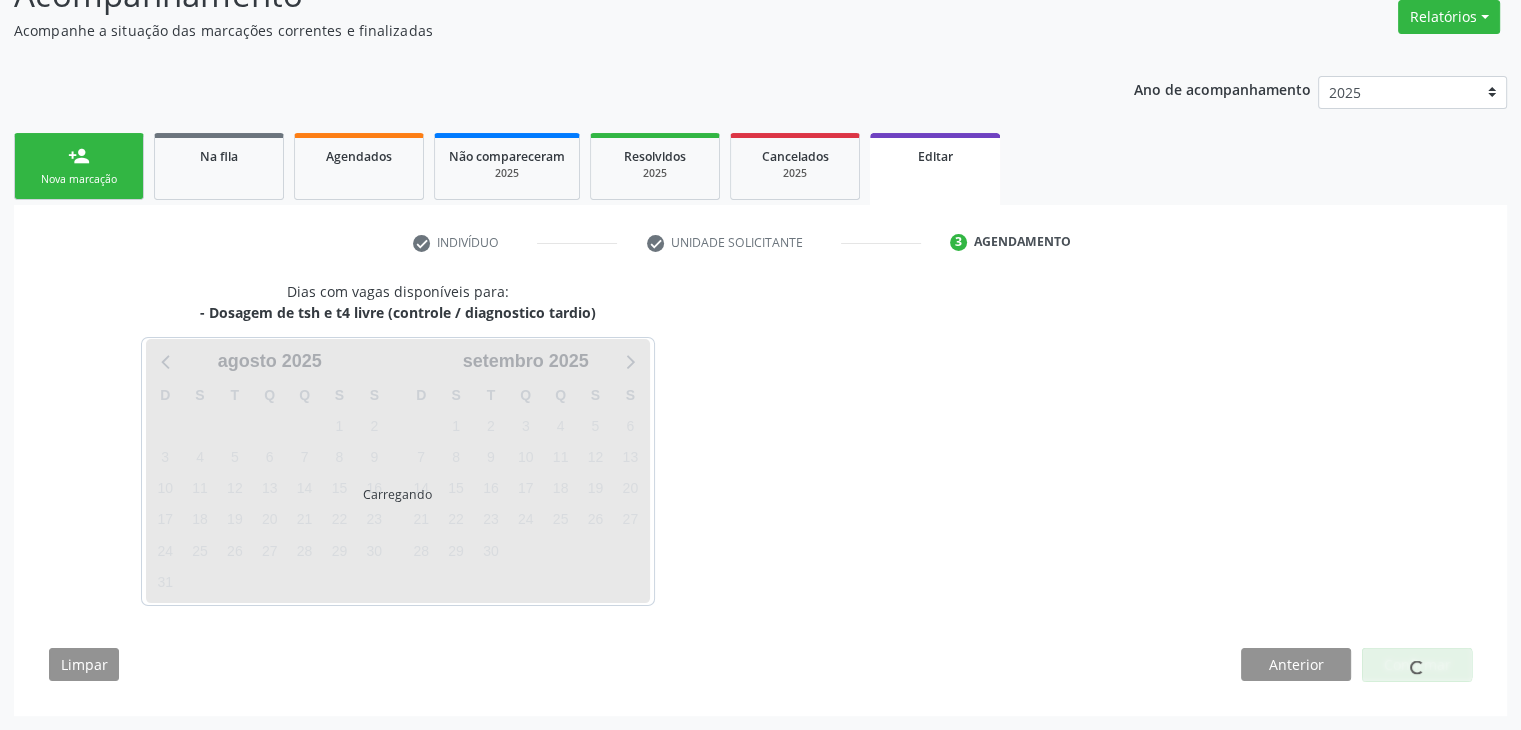 scroll, scrollTop: 165, scrollLeft: 0, axis: vertical 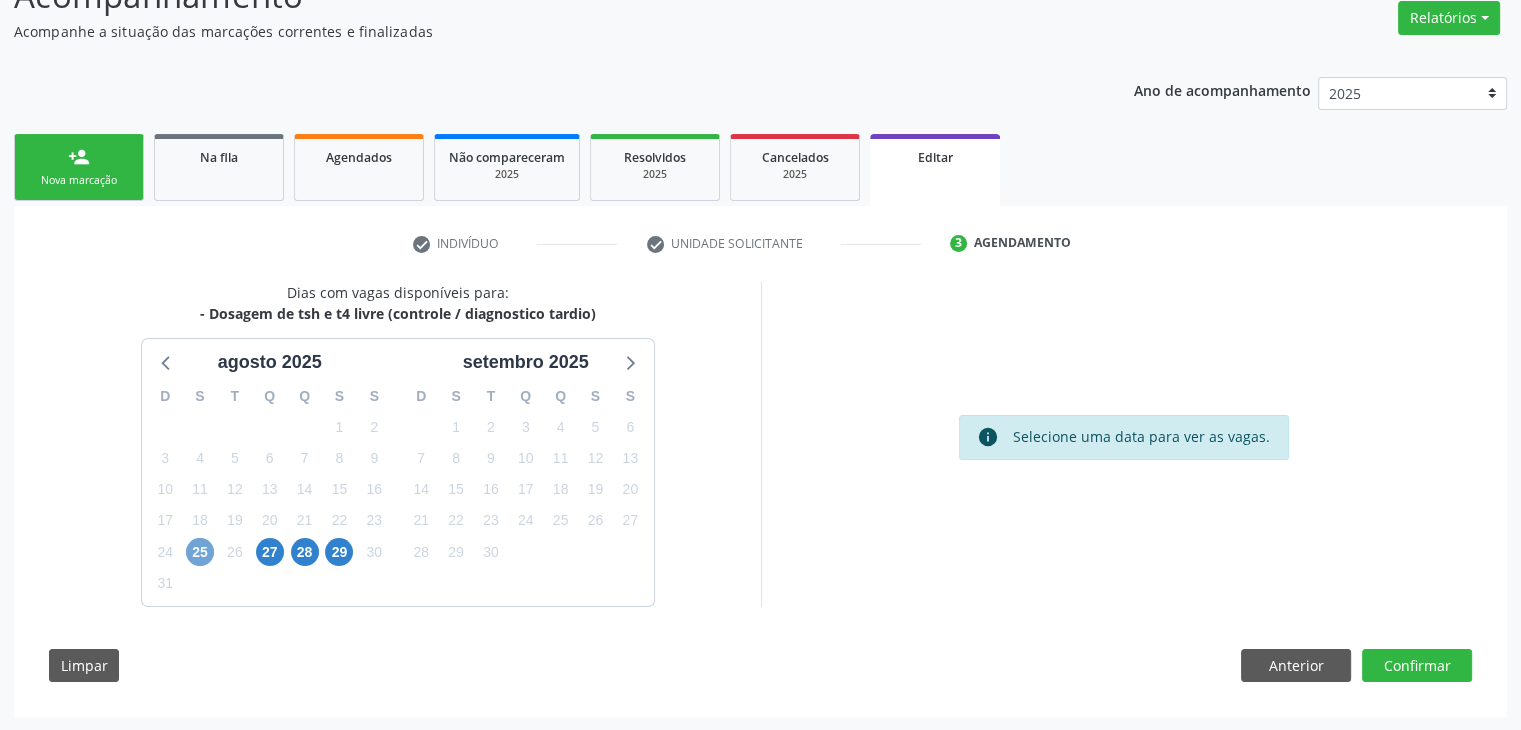 click on "25" at bounding box center (200, 552) 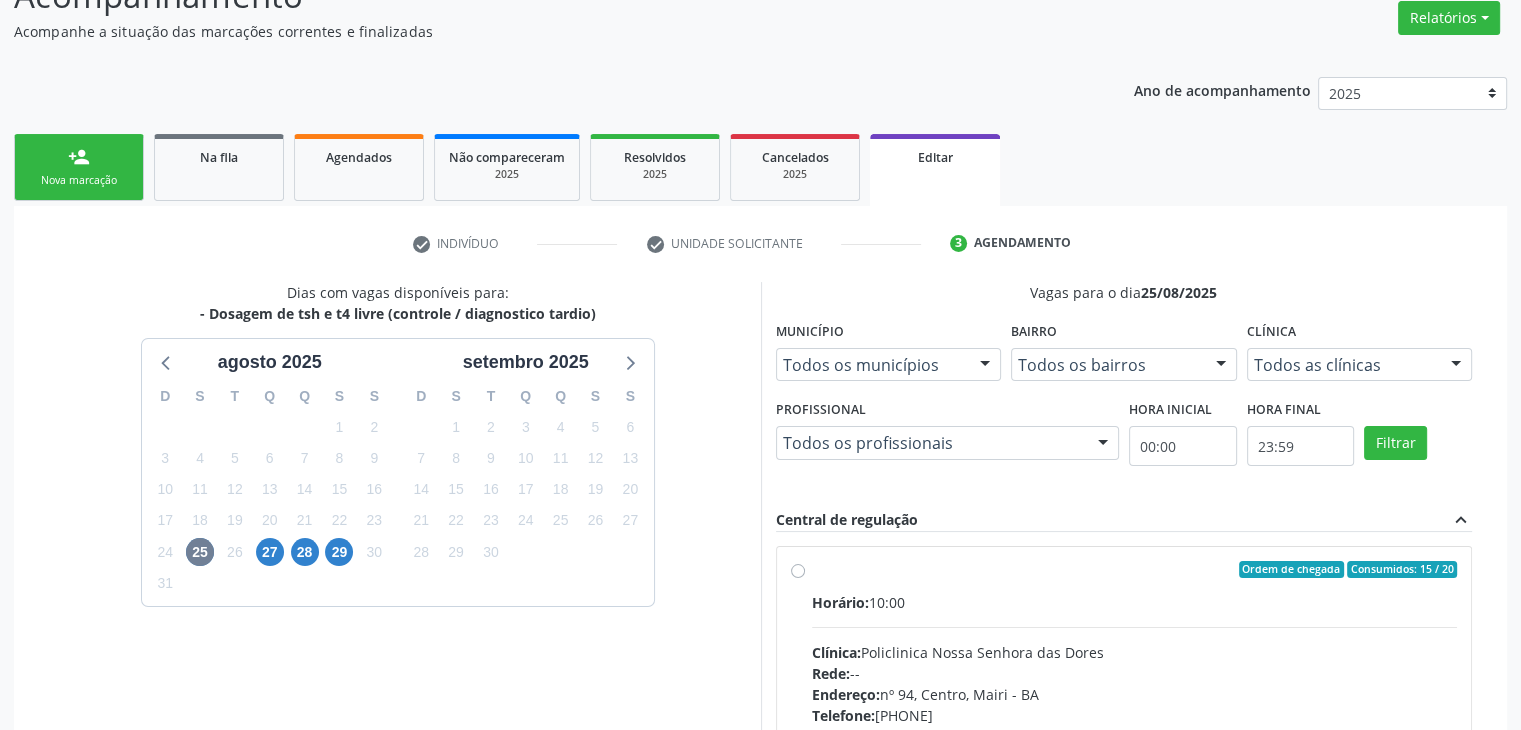 click on "Ordem de chegada
Consumidos: 15 / 20
Horário:   10:00
Clínica:  Policlinica Nossa Senhora das Dores
Rede:
--
Endereço:   nº 94, Centro, Mairi - BA
Telefone:   (74) 36322104
Profissional:
--
Informações adicionais sobre o atendimento
Idade de atendimento:
Sem restrição
Gênero(s) atendido(s):
Sem restrição
Informações adicionais:
--" at bounding box center (1124, 714) 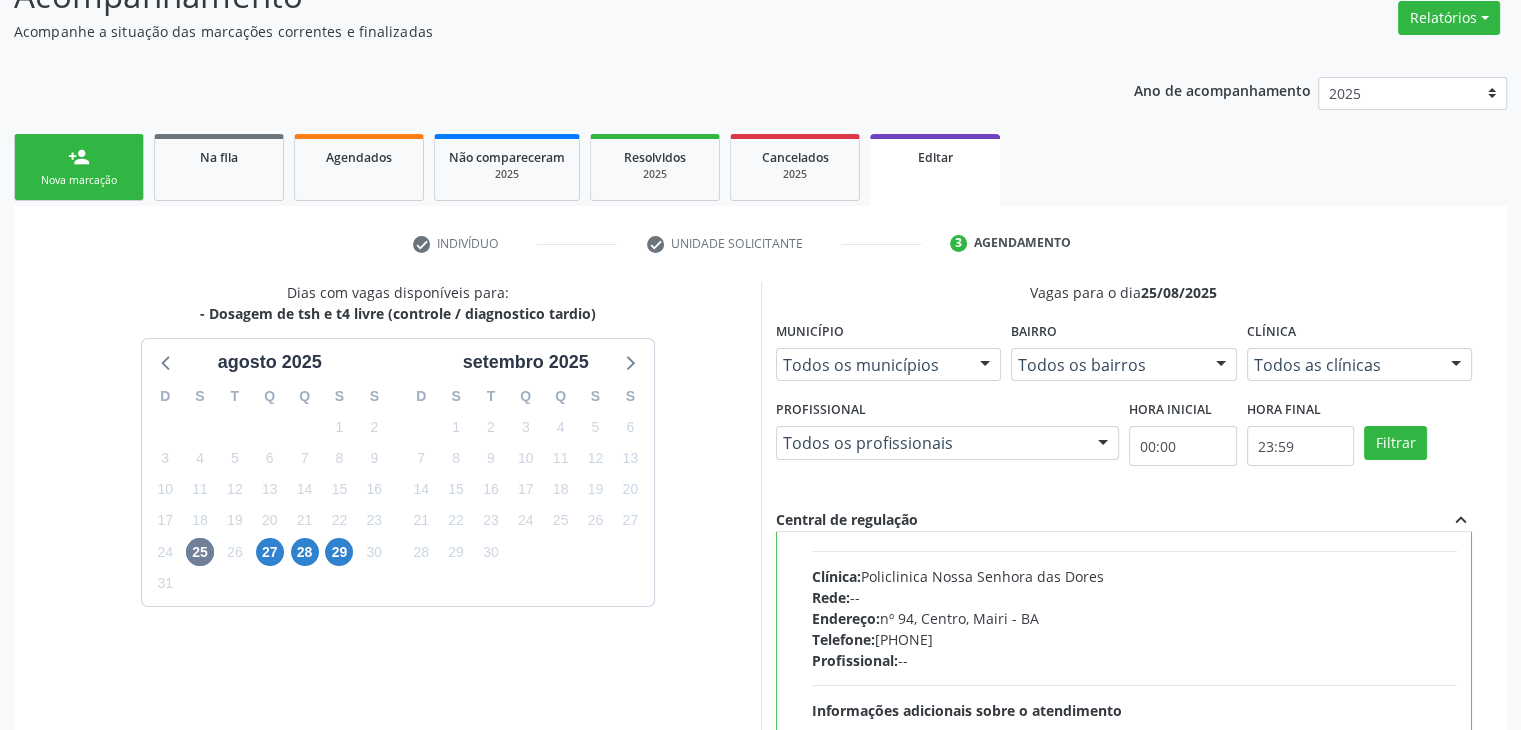 scroll, scrollTop: 98, scrollLeft: 0, axis: vertical 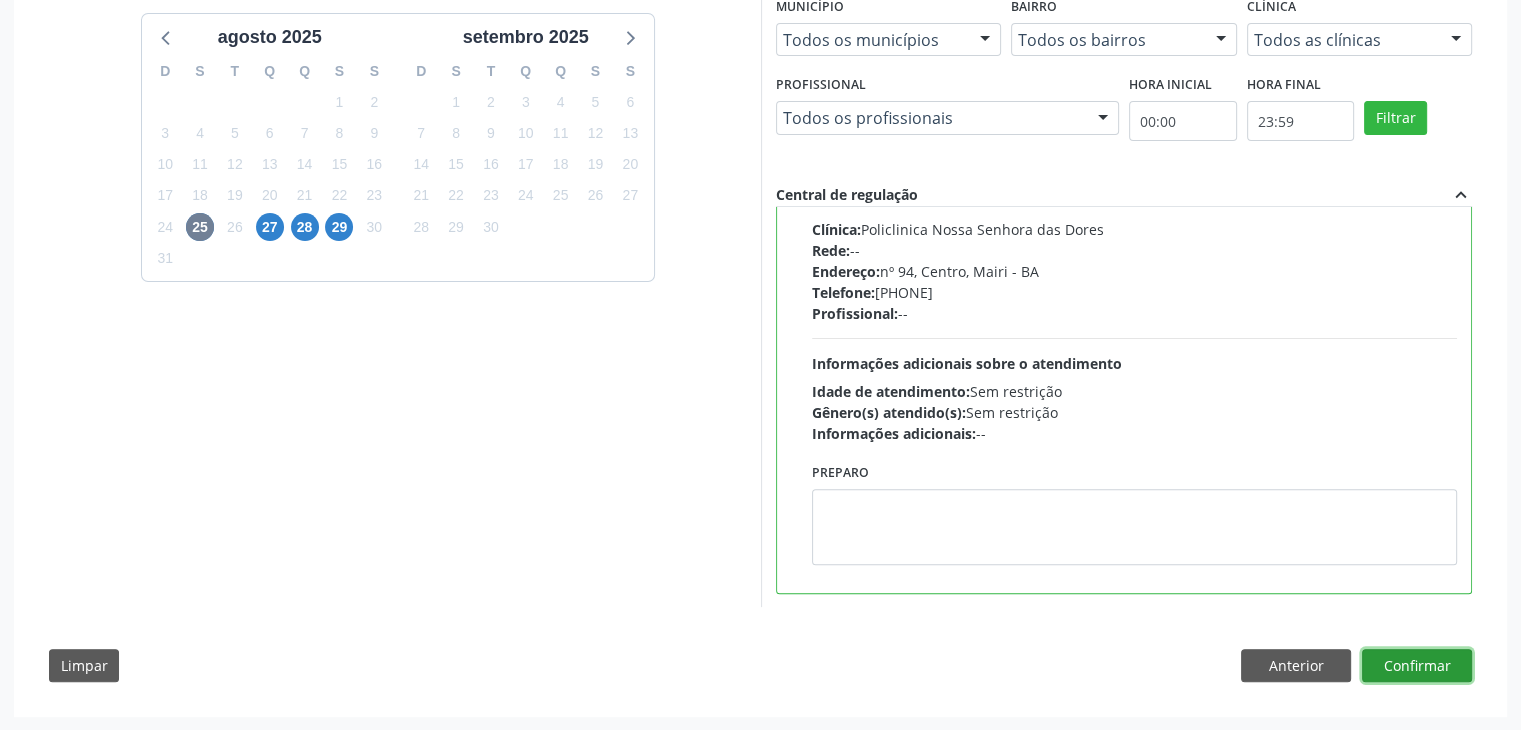 click on "Confirmar" at bounding box center [1417, 666] 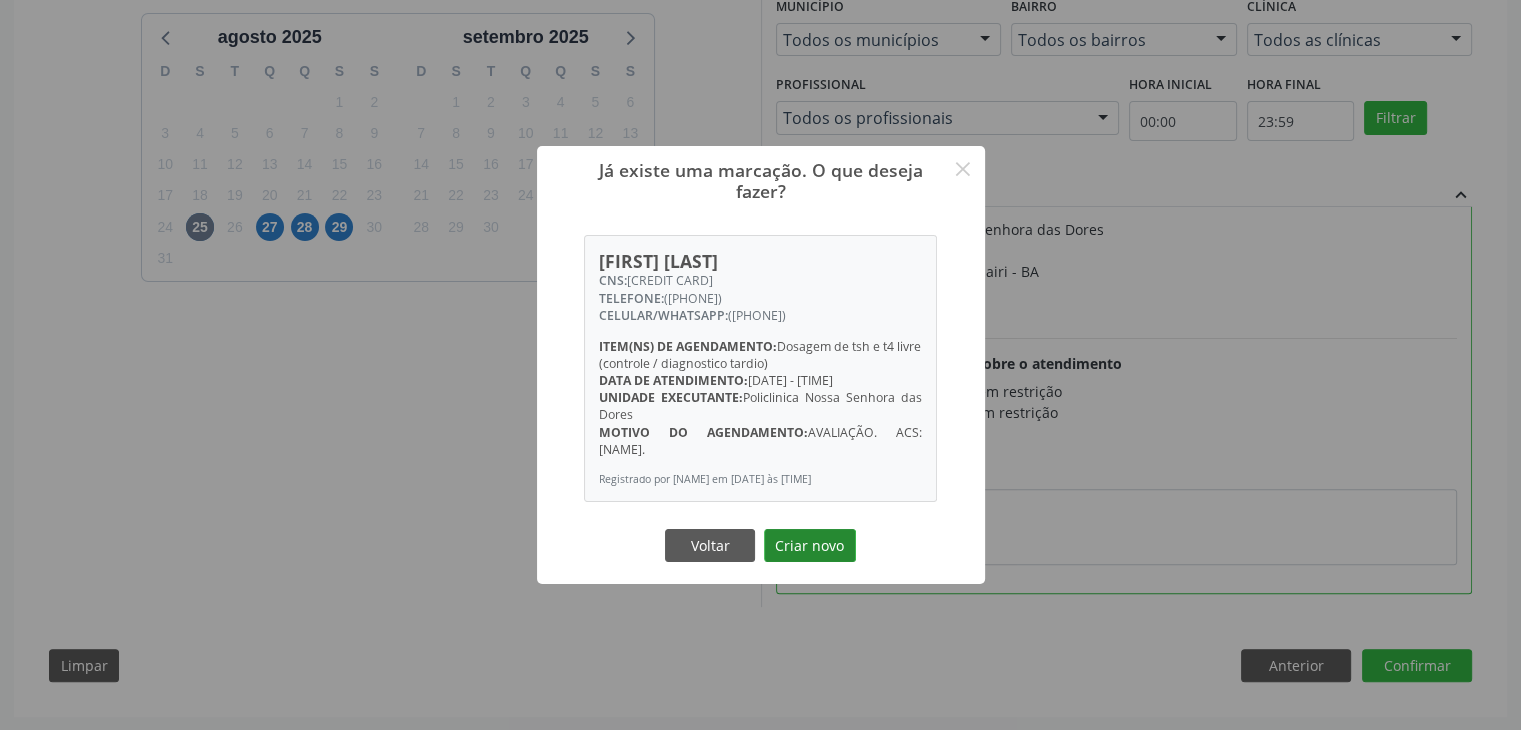 click on "Criar novo" at bounding box center (810, 546) 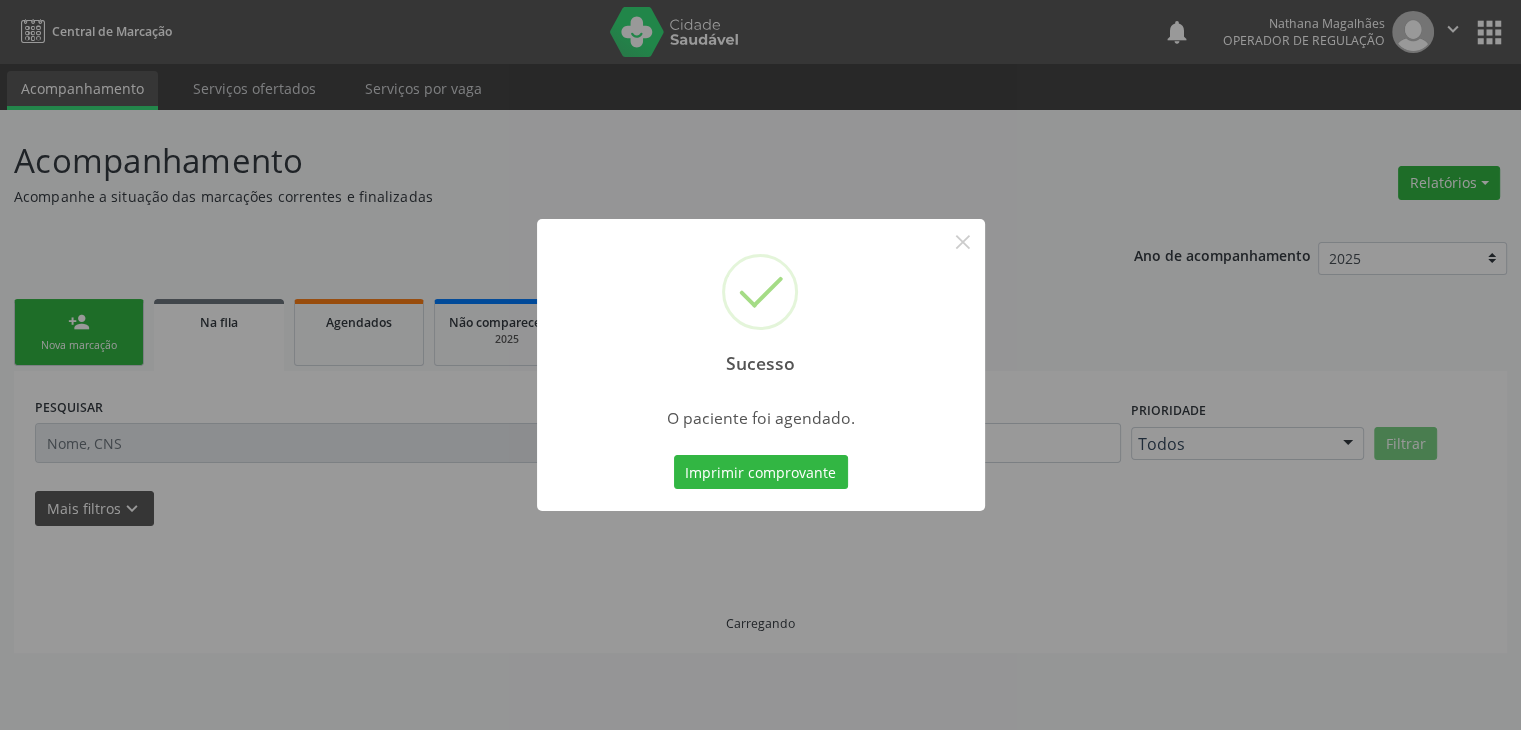 scroll, scrollTop: 0, scrollLeft: 0, axis: both 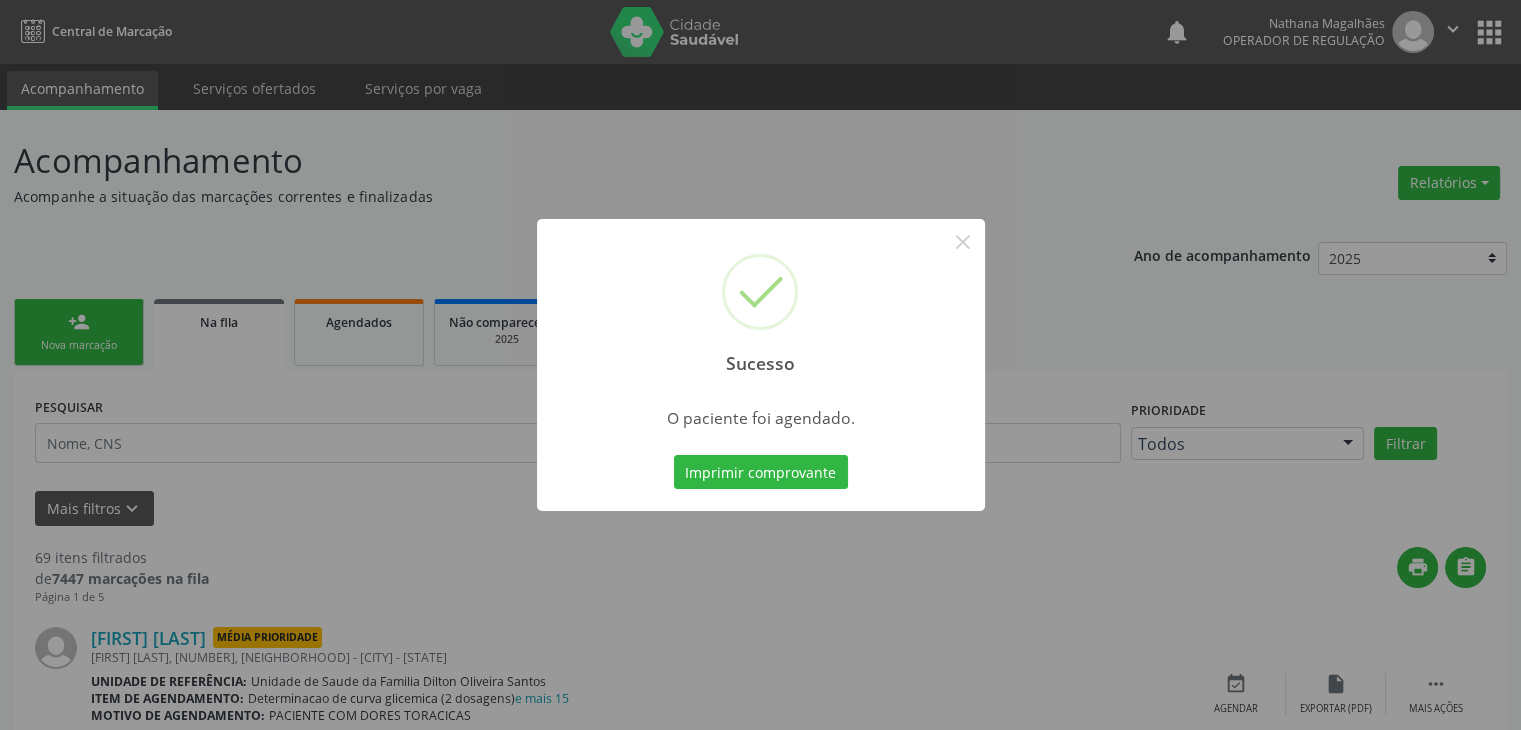 click on "Sucesso × O paciente foi agendado. Imprimir comprovante Cancel" at bounding box center [760, 365] 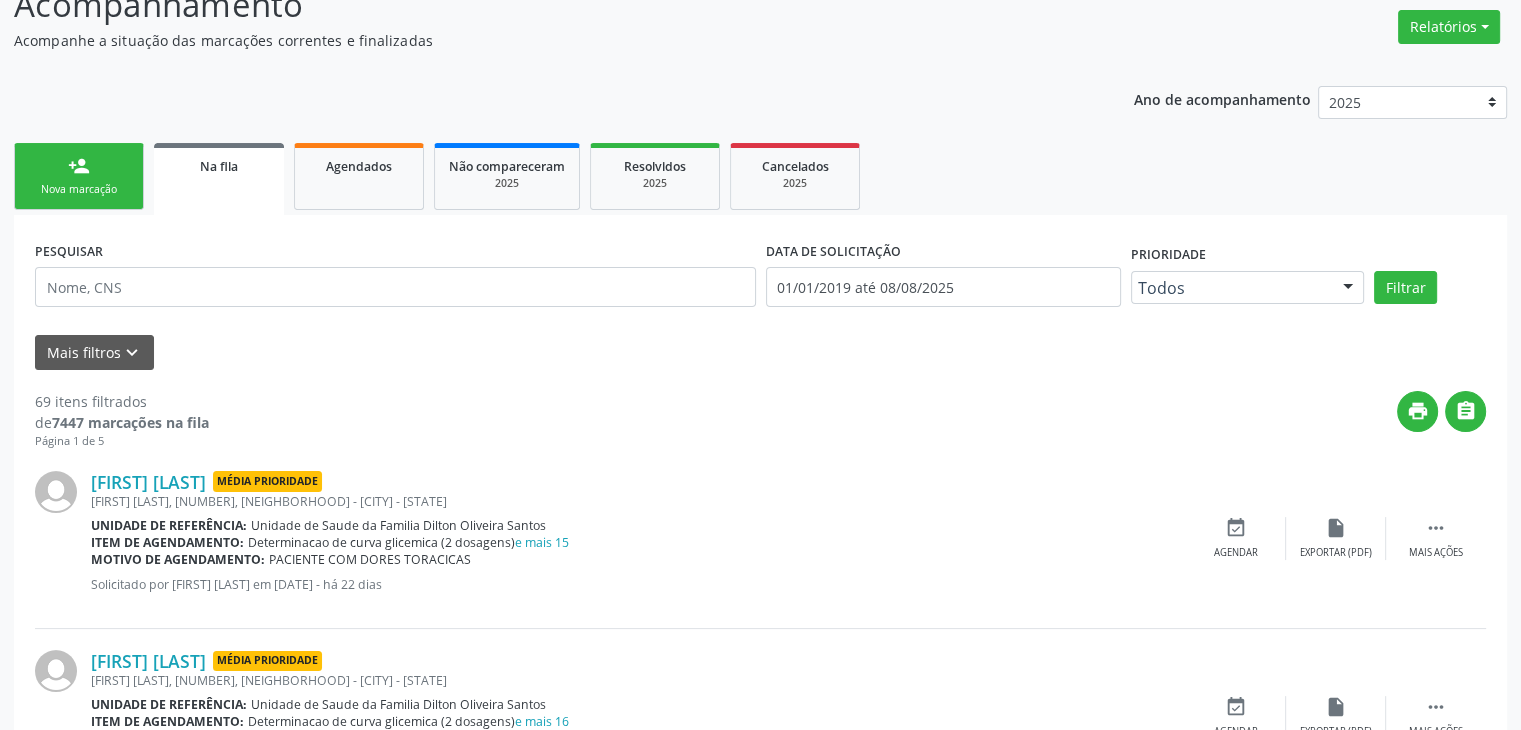 scroll, scrollTop: 300, scrollLeft: 0, axis: vertical 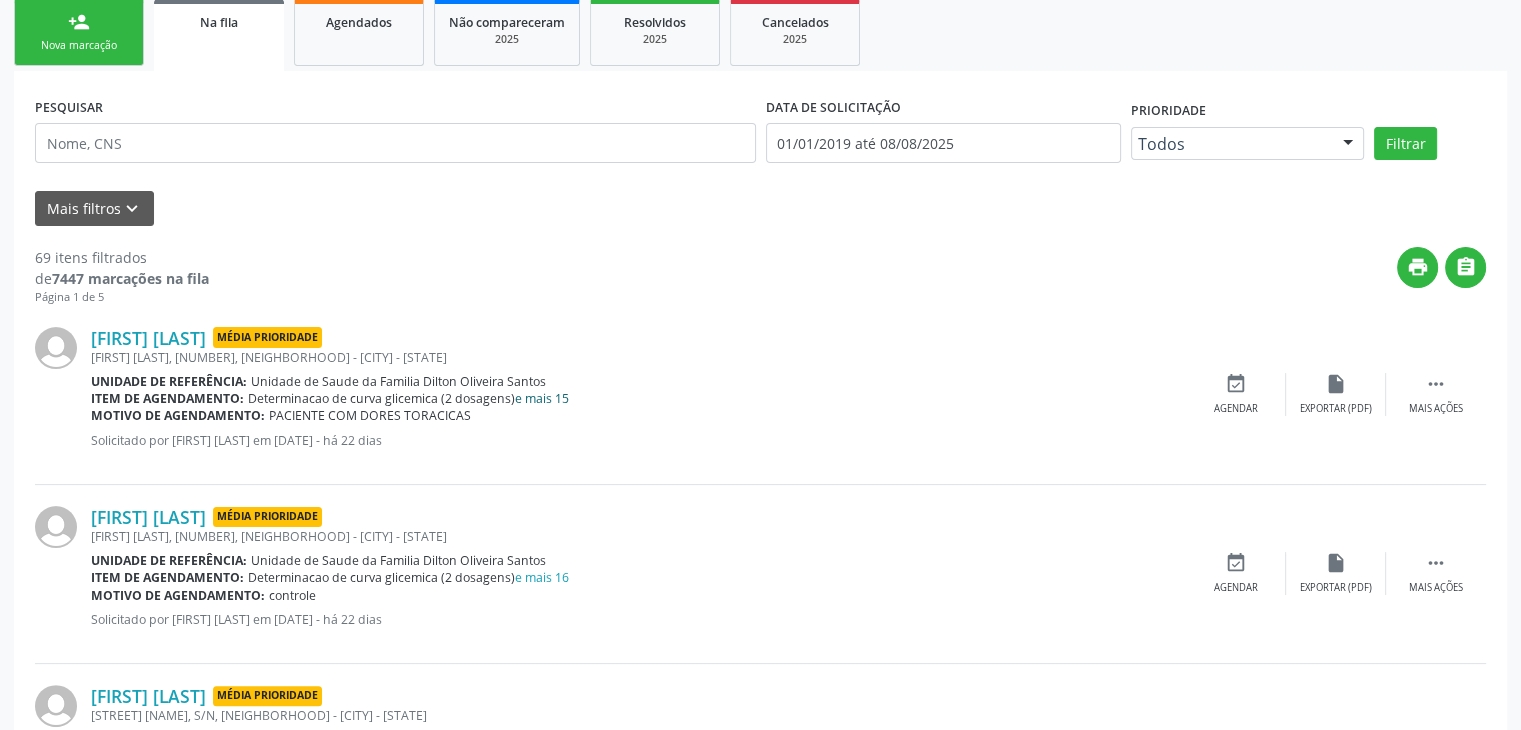 click on "e mais 15" at bounding box center [542, 398] 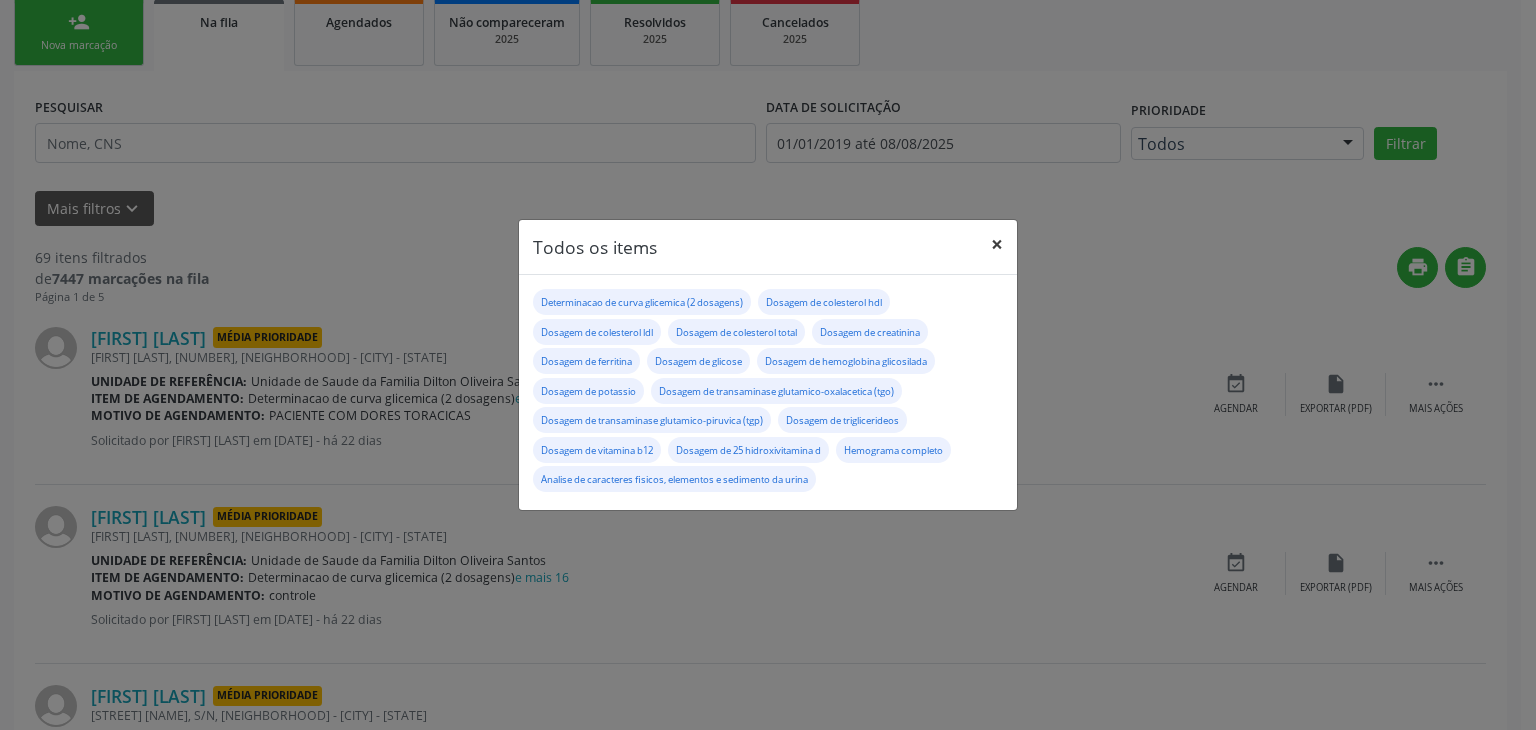 click on "×" at bounding box center (997, 244) 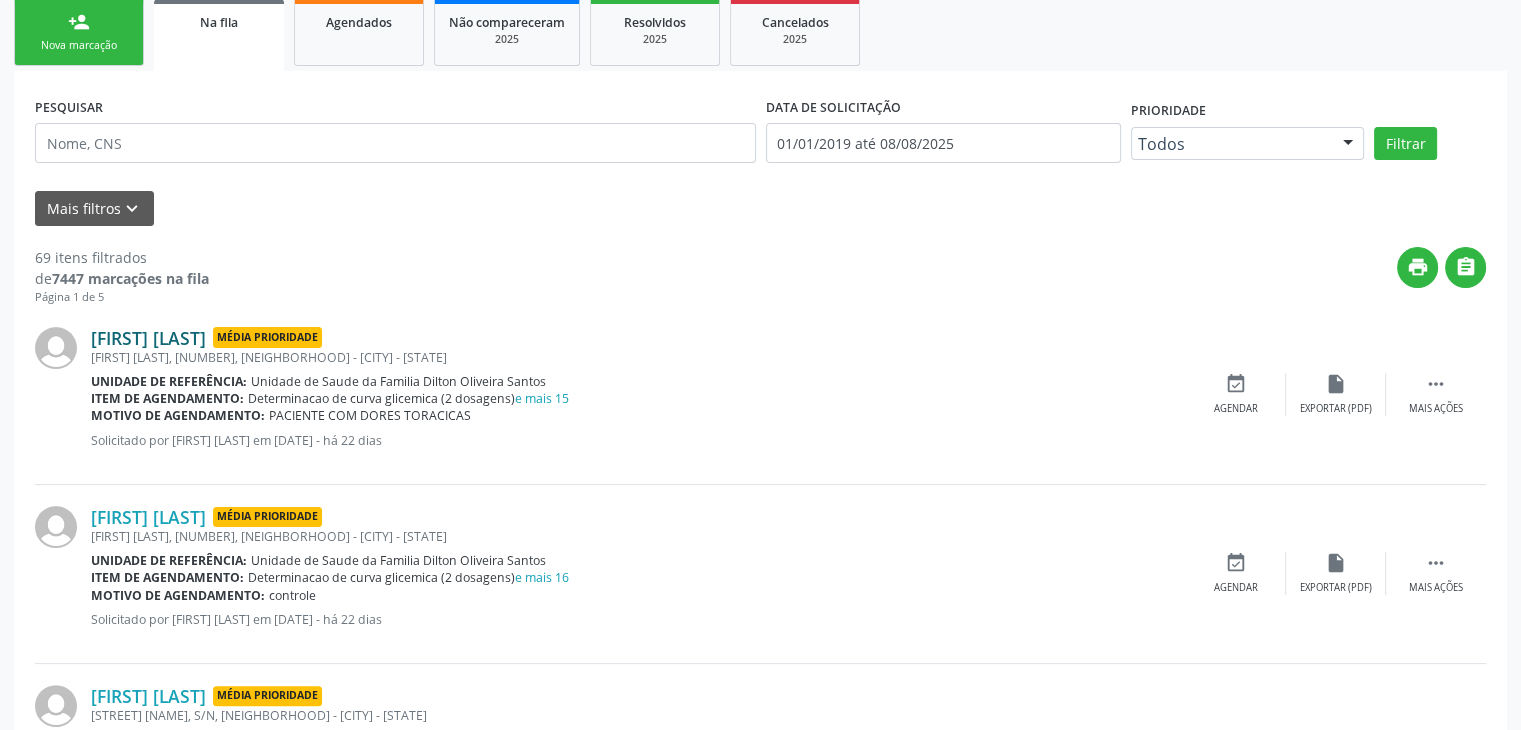 click on "João Pedro Santos Santana" at bounding box center [148, 338] 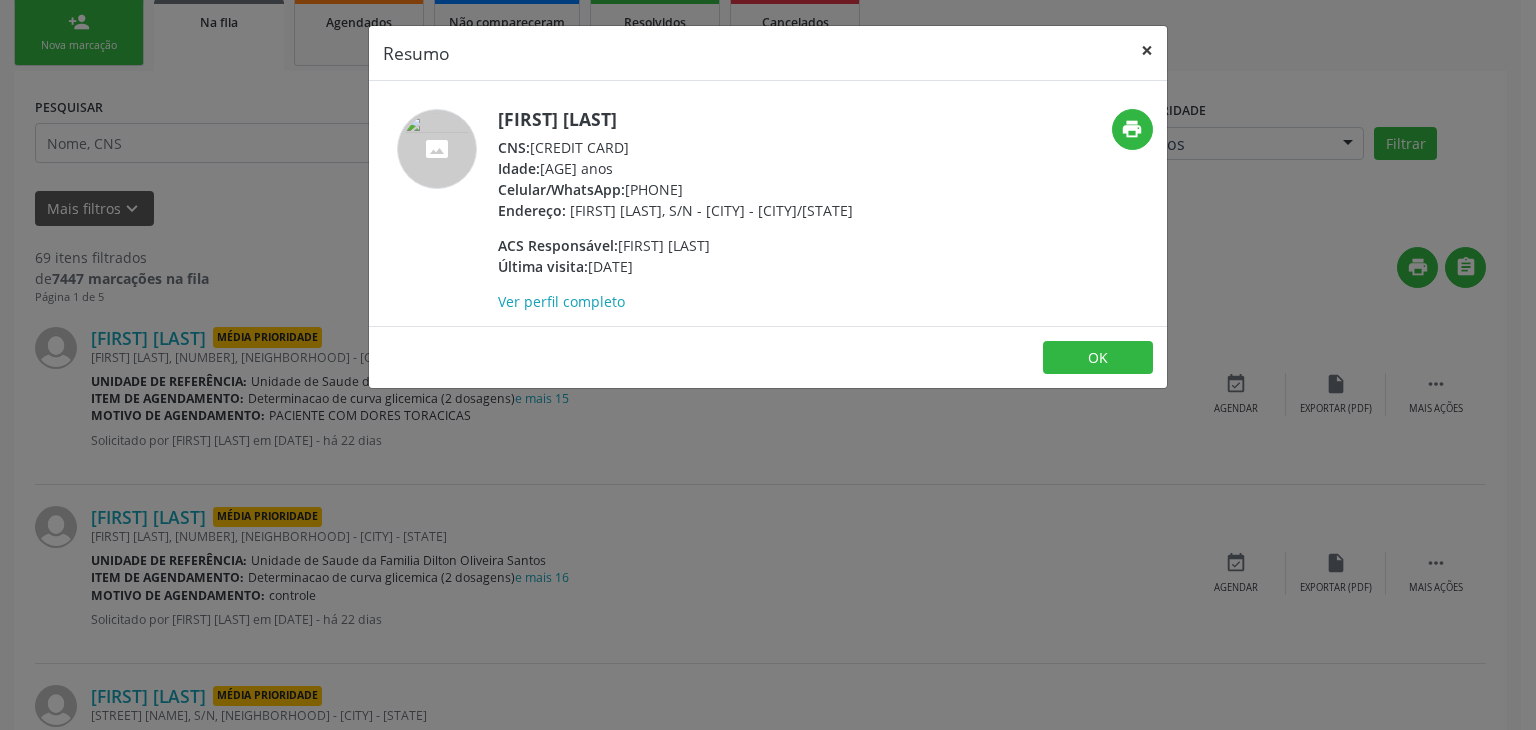 click on "×" at bounding box center (1147, 50) 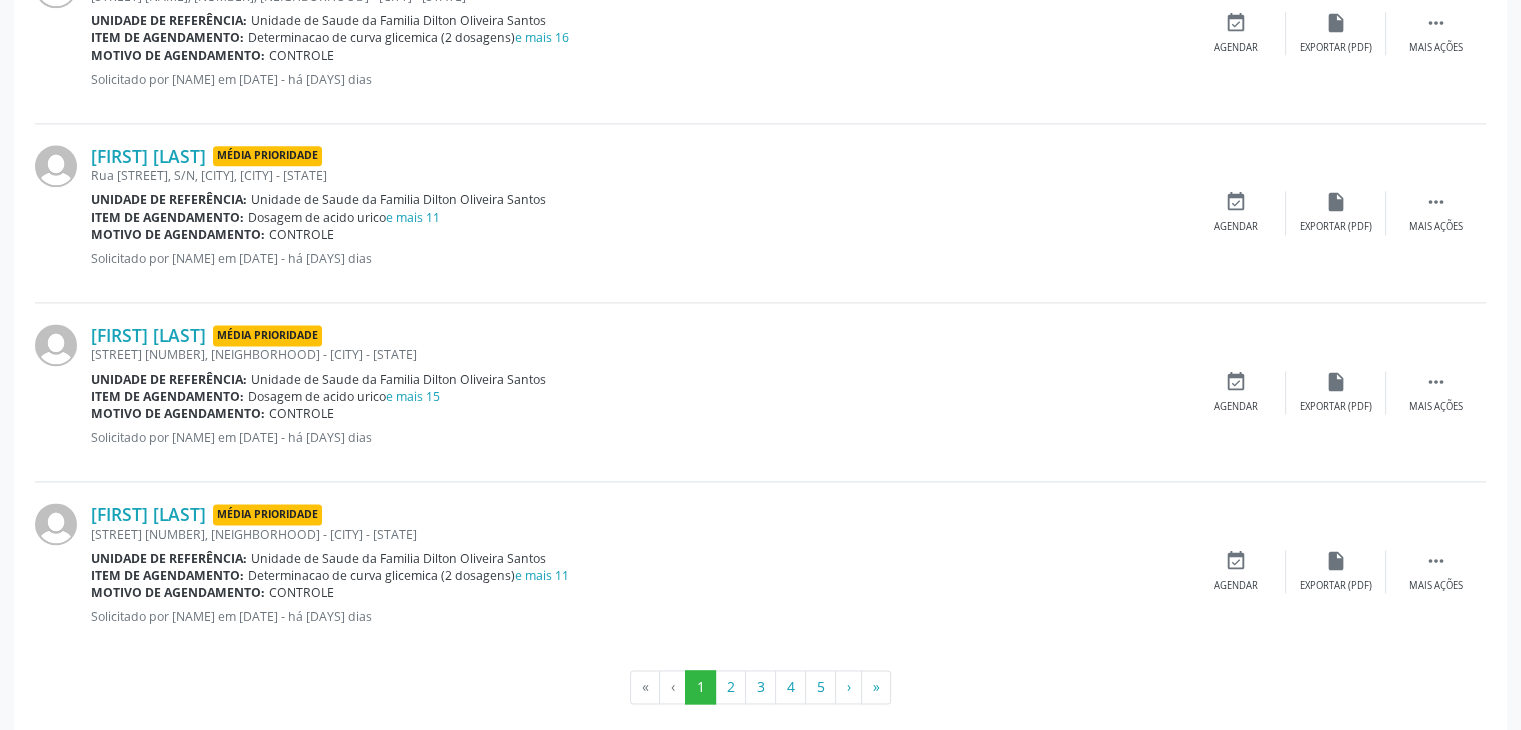 scroll, scrollTop: 2650, scrollLeft: 0, axis: vertical 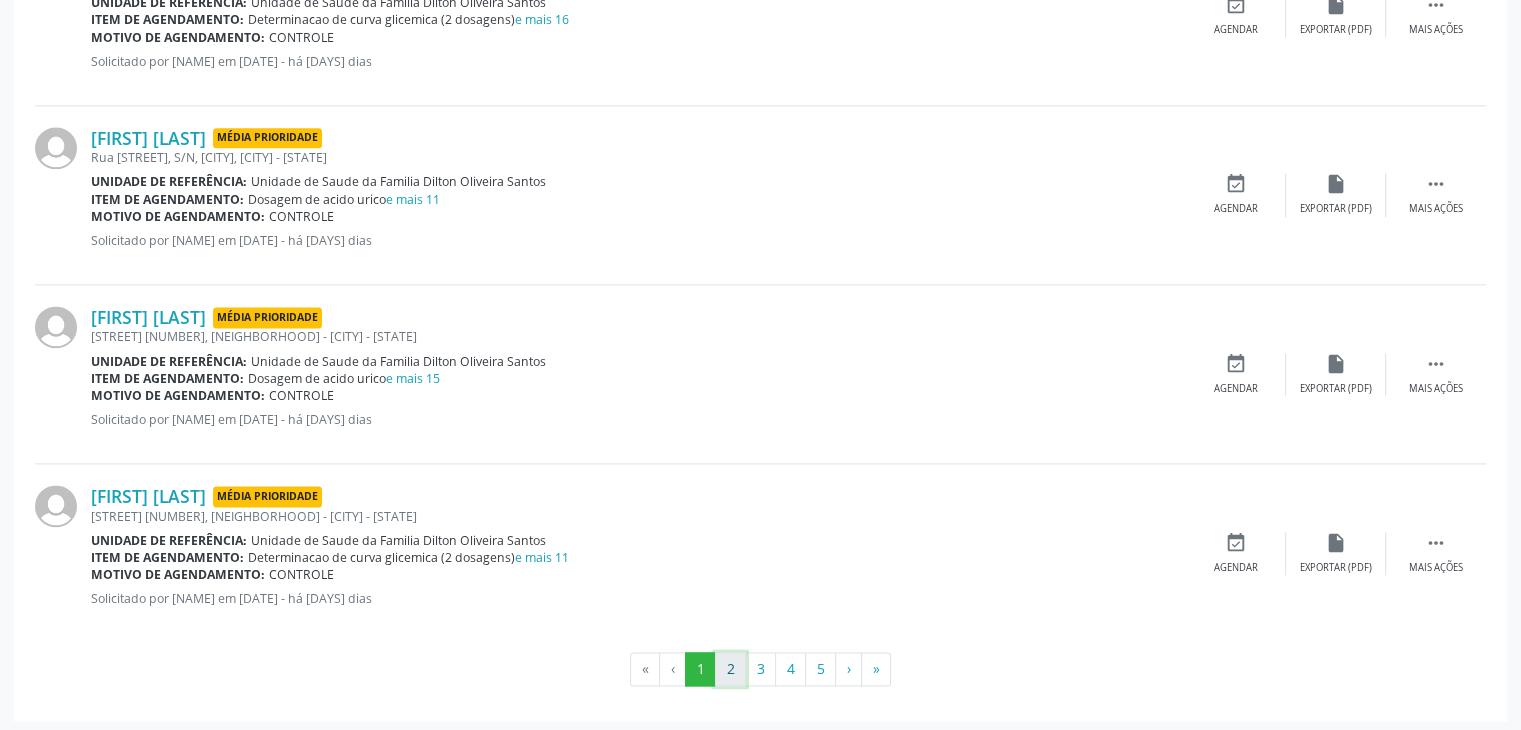 click on "2" at bounding box center [730, 669] 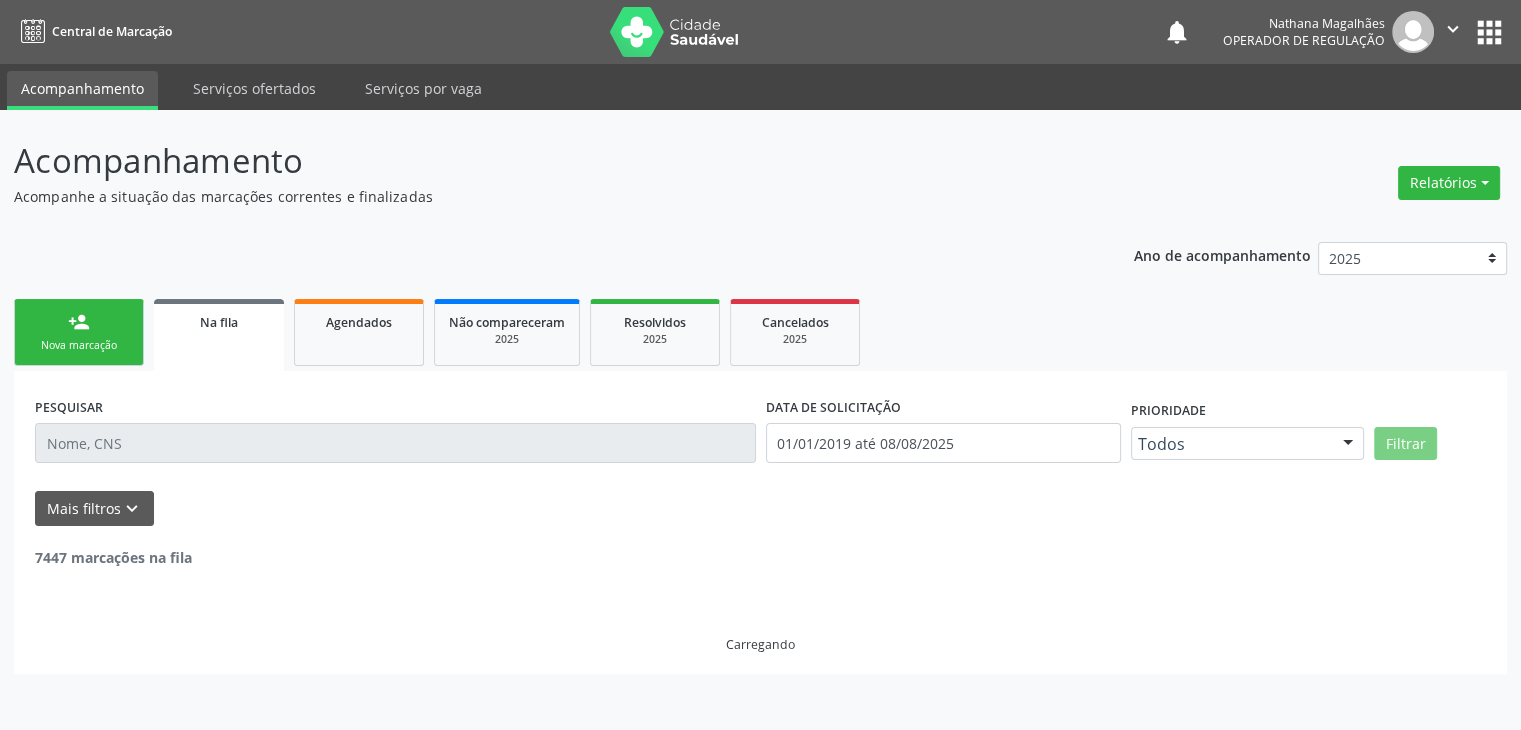 scroll, scrollTop: 0, scrollLeft: 0, axis: both 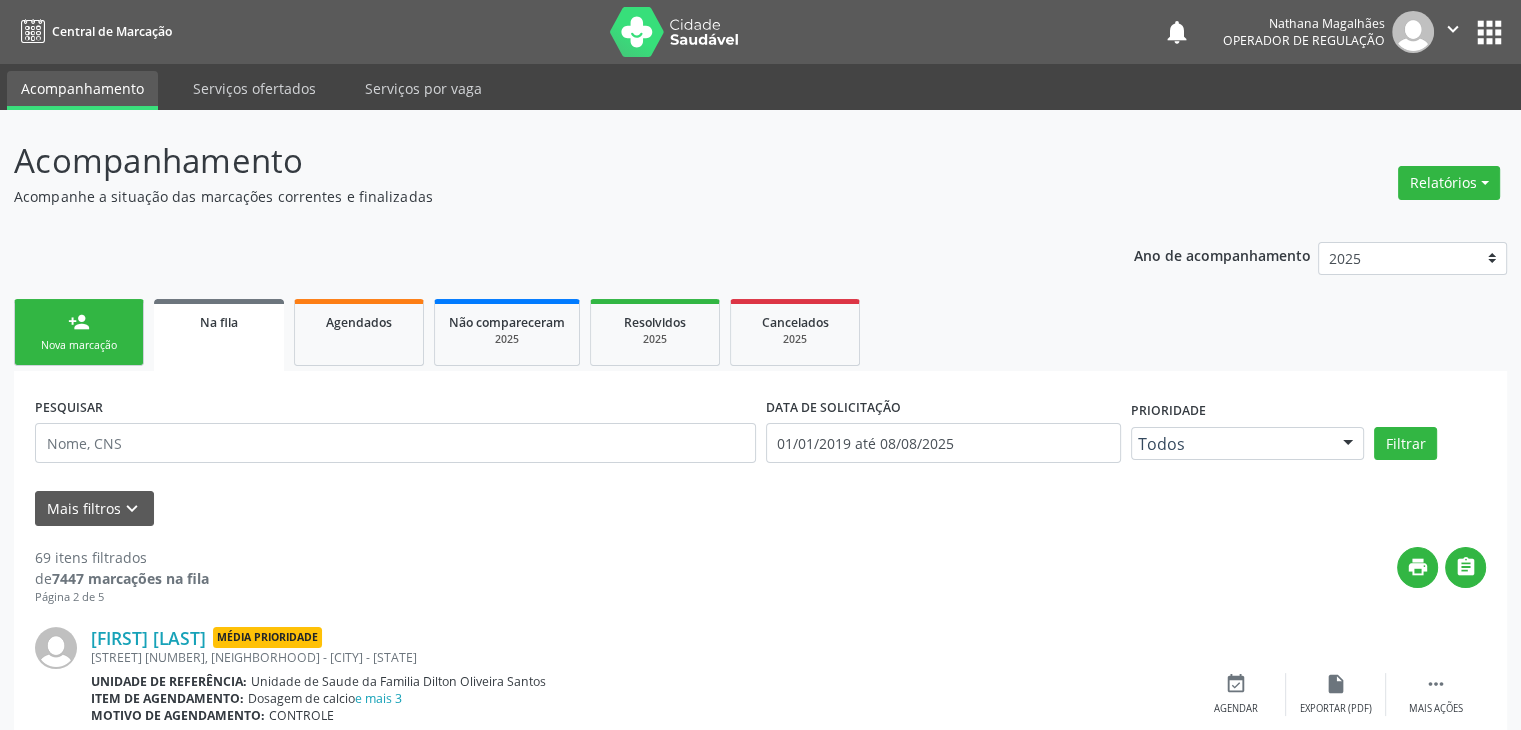 click on "print   " at bounding box center [847, 576] 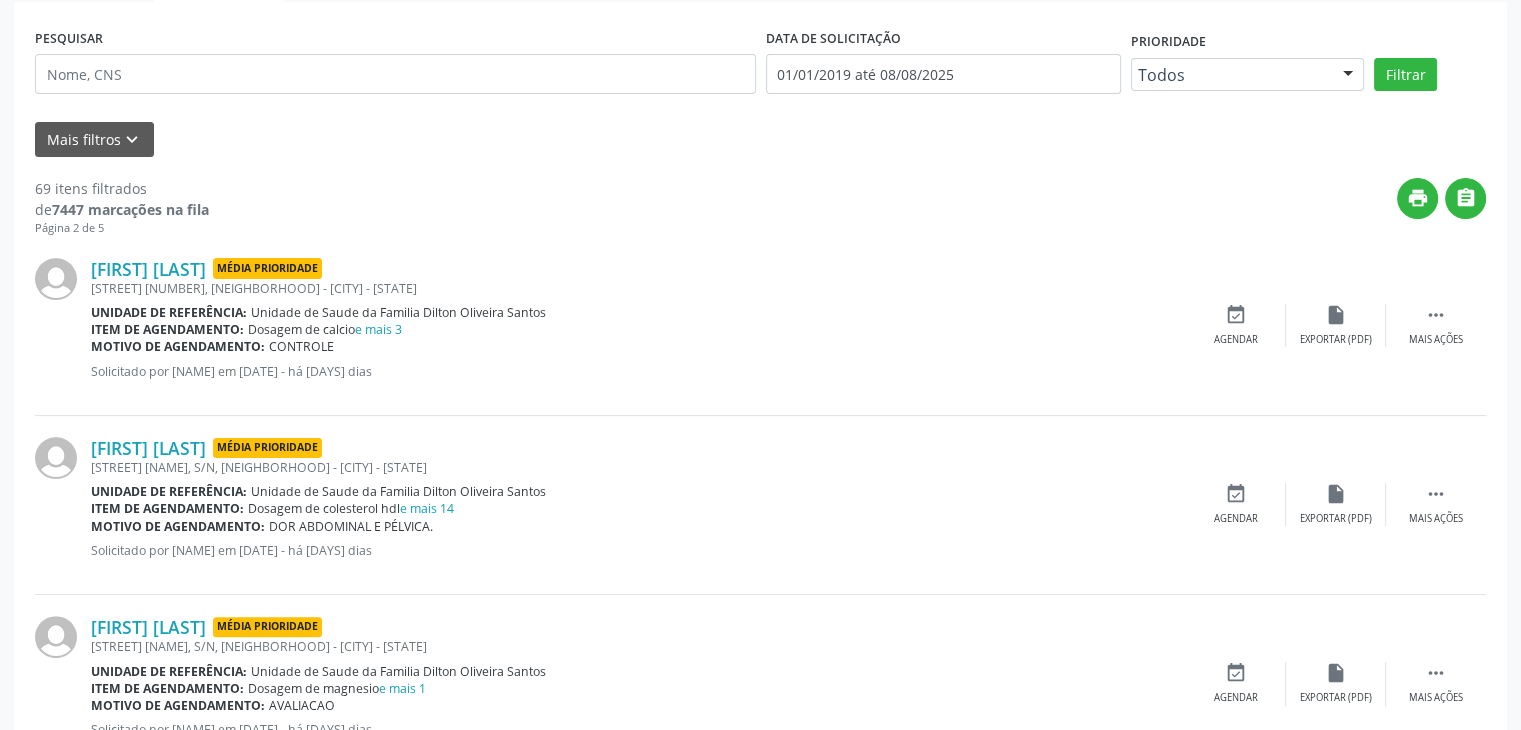 scroll, scrollTop: 400, scrollLeft: 0, axis: vertical 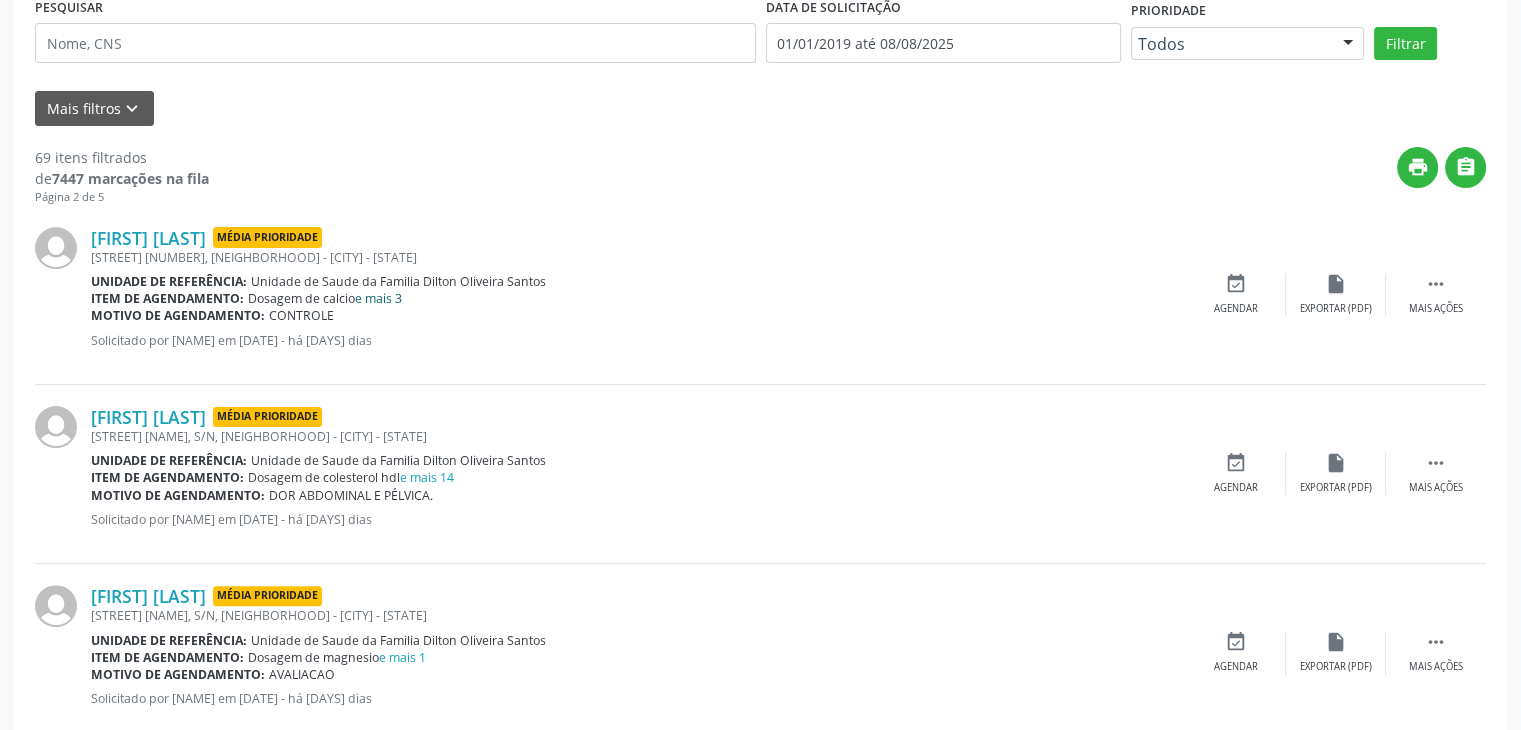 click on "e mais 3" at bounding box center [378, 298] 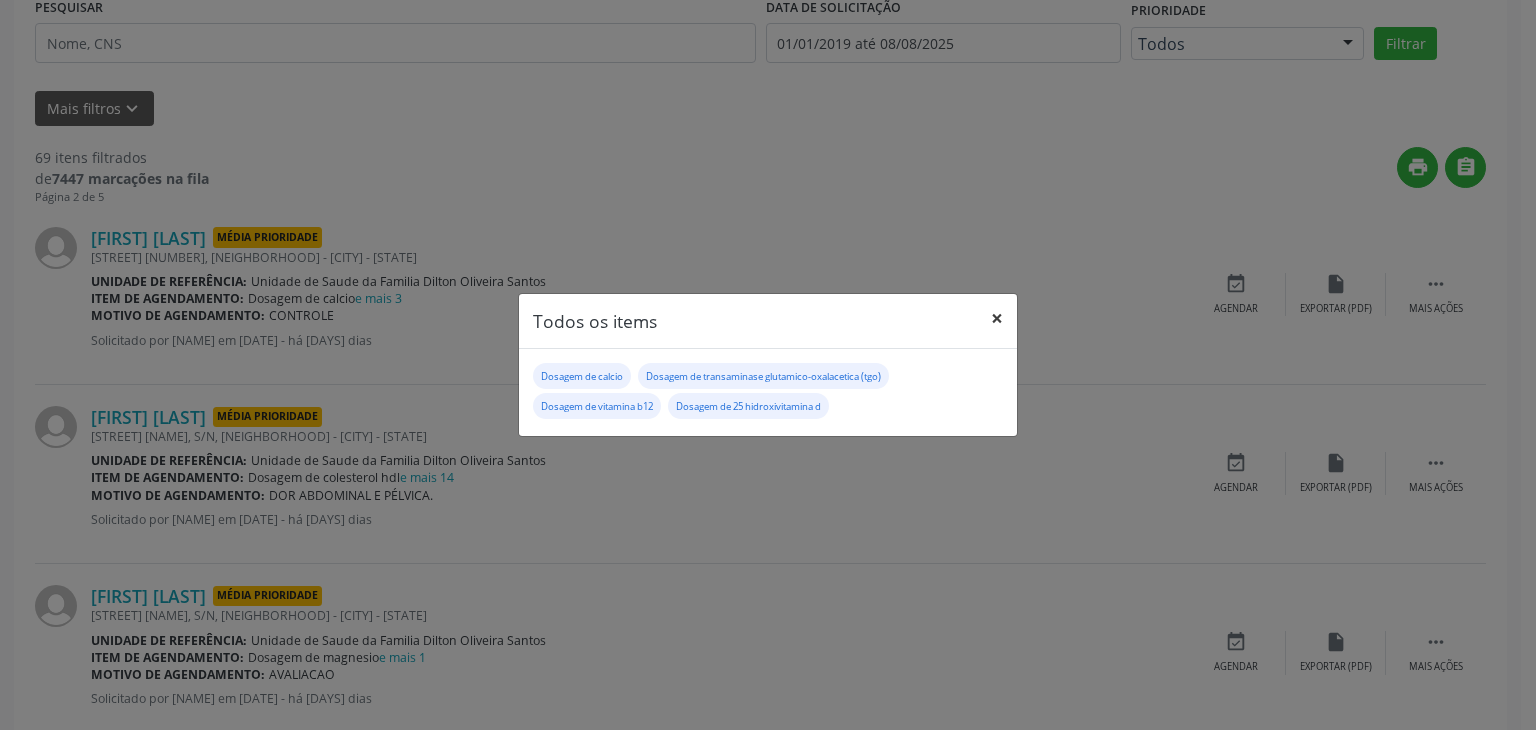 click on "×" at bounding box center [997, 318] 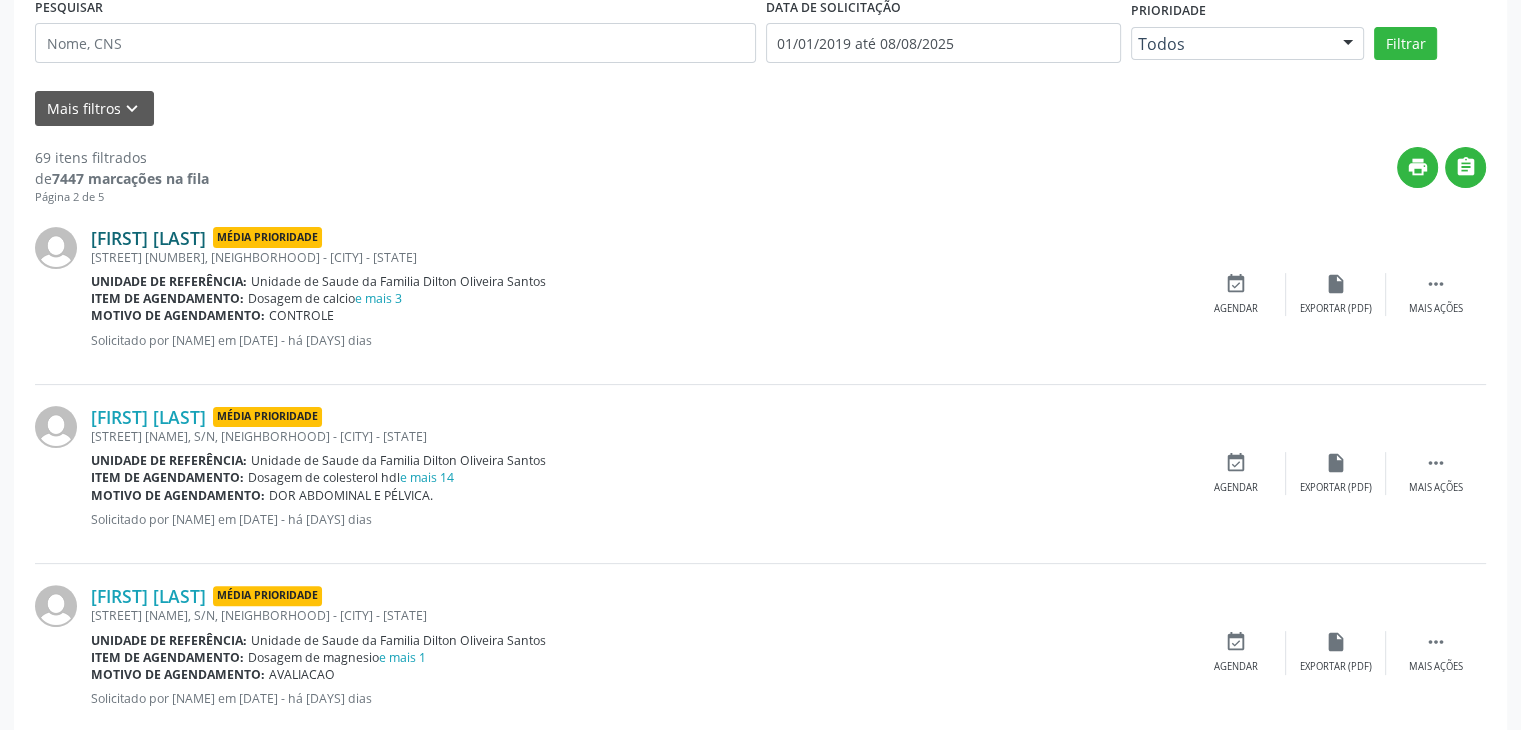 click on "Ginalva Moreira Oliveira" at bounding box center [148, 238] 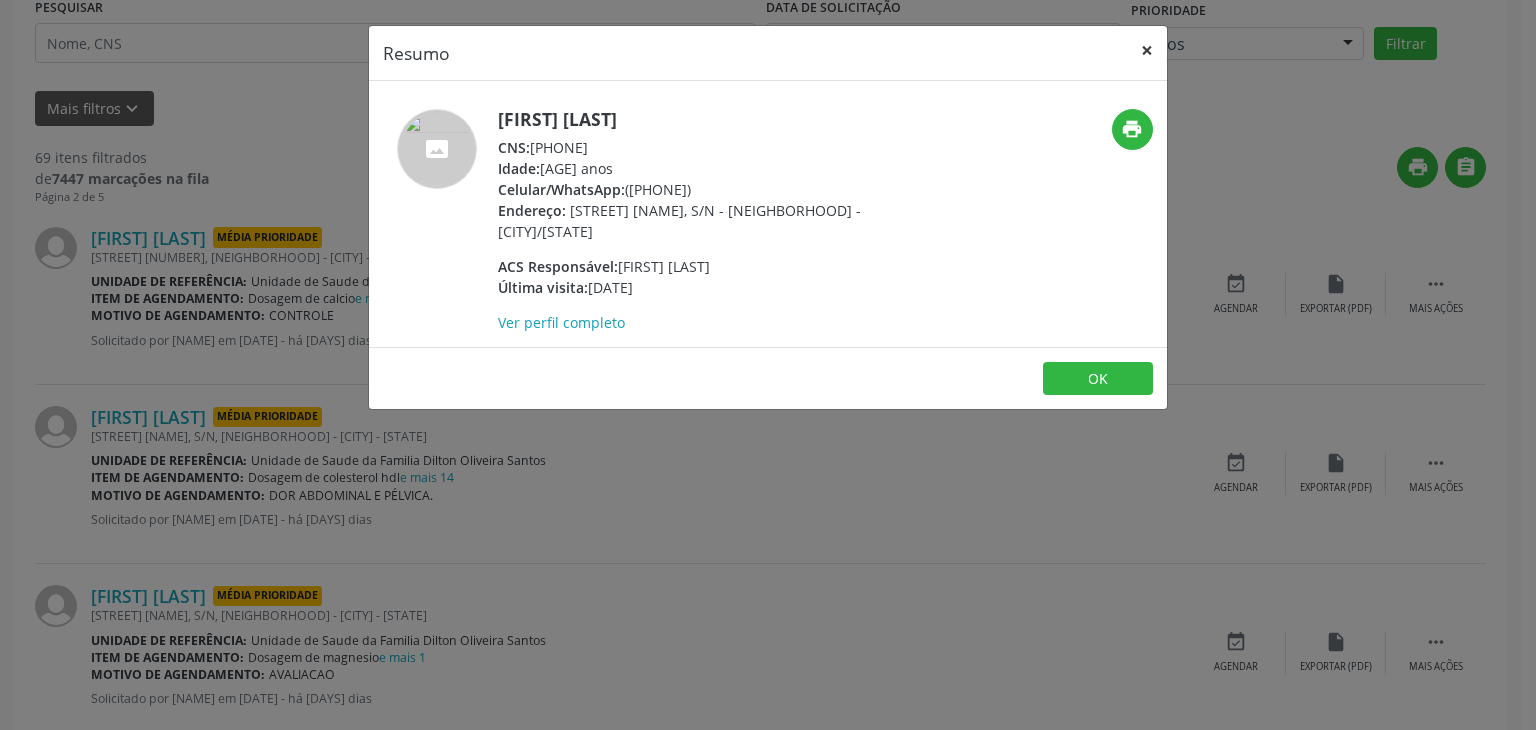 click on "×" at bounding box center (1147, 50) 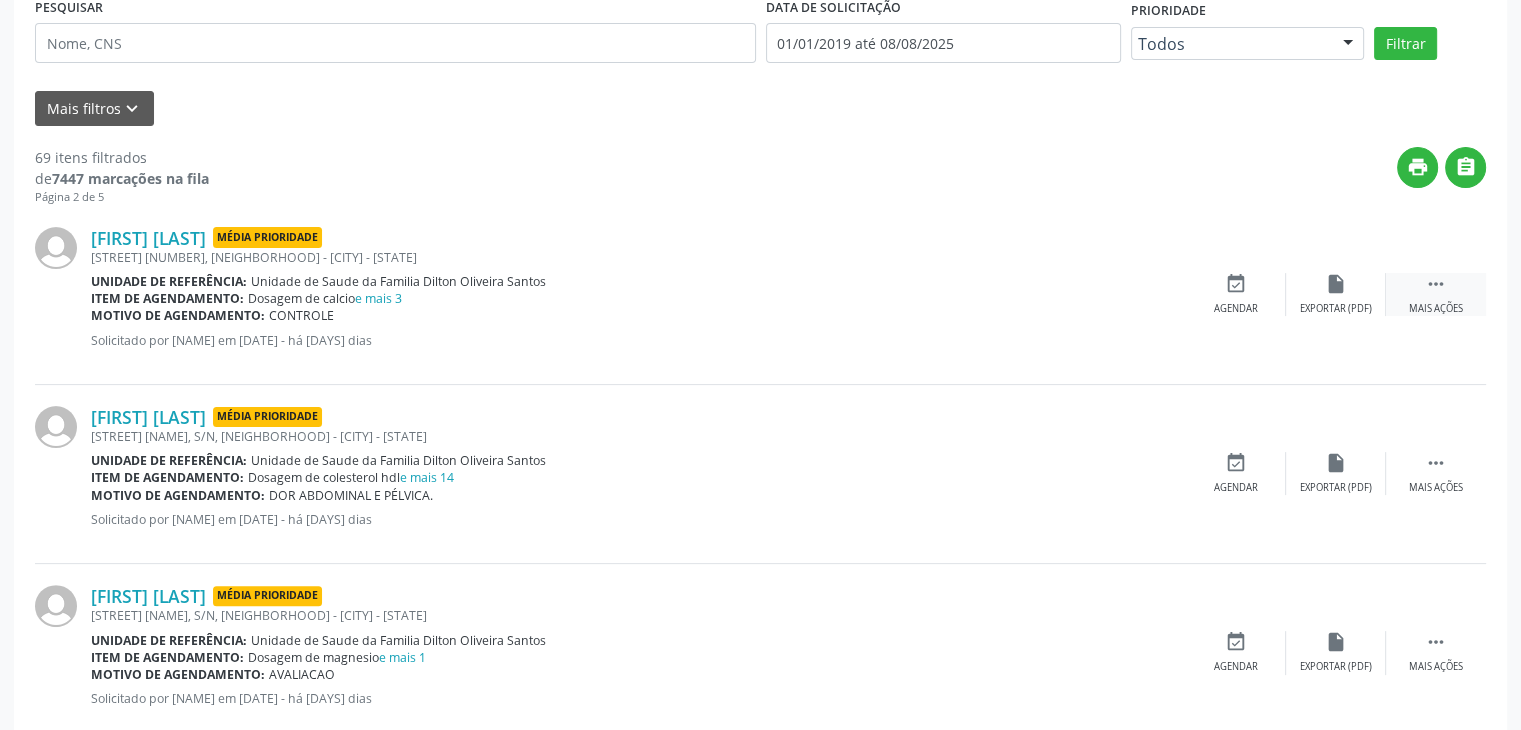 click on "
Mais ações" at bounding box center (1436, 294) 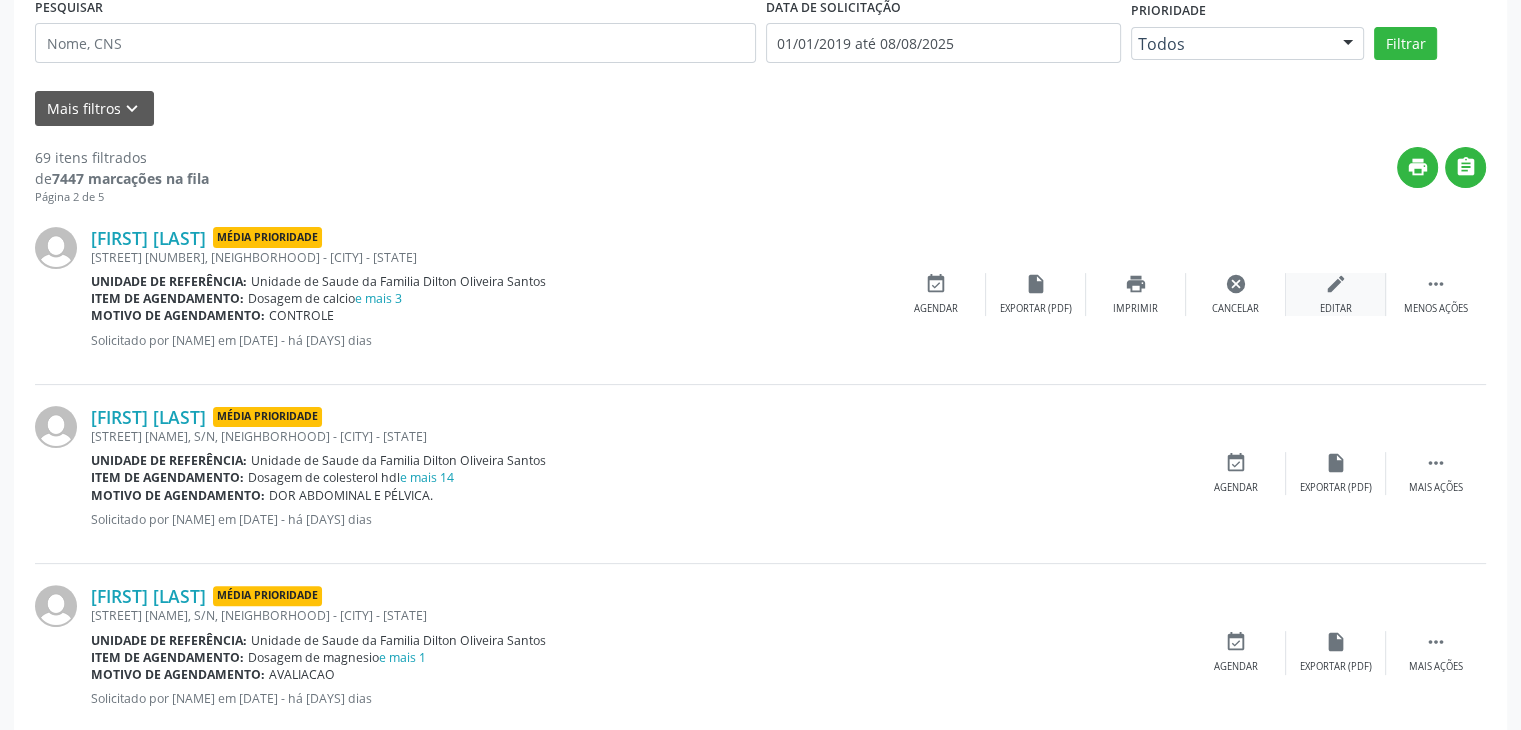 click on "edit
Editar" at bounding box center (1336, 294) 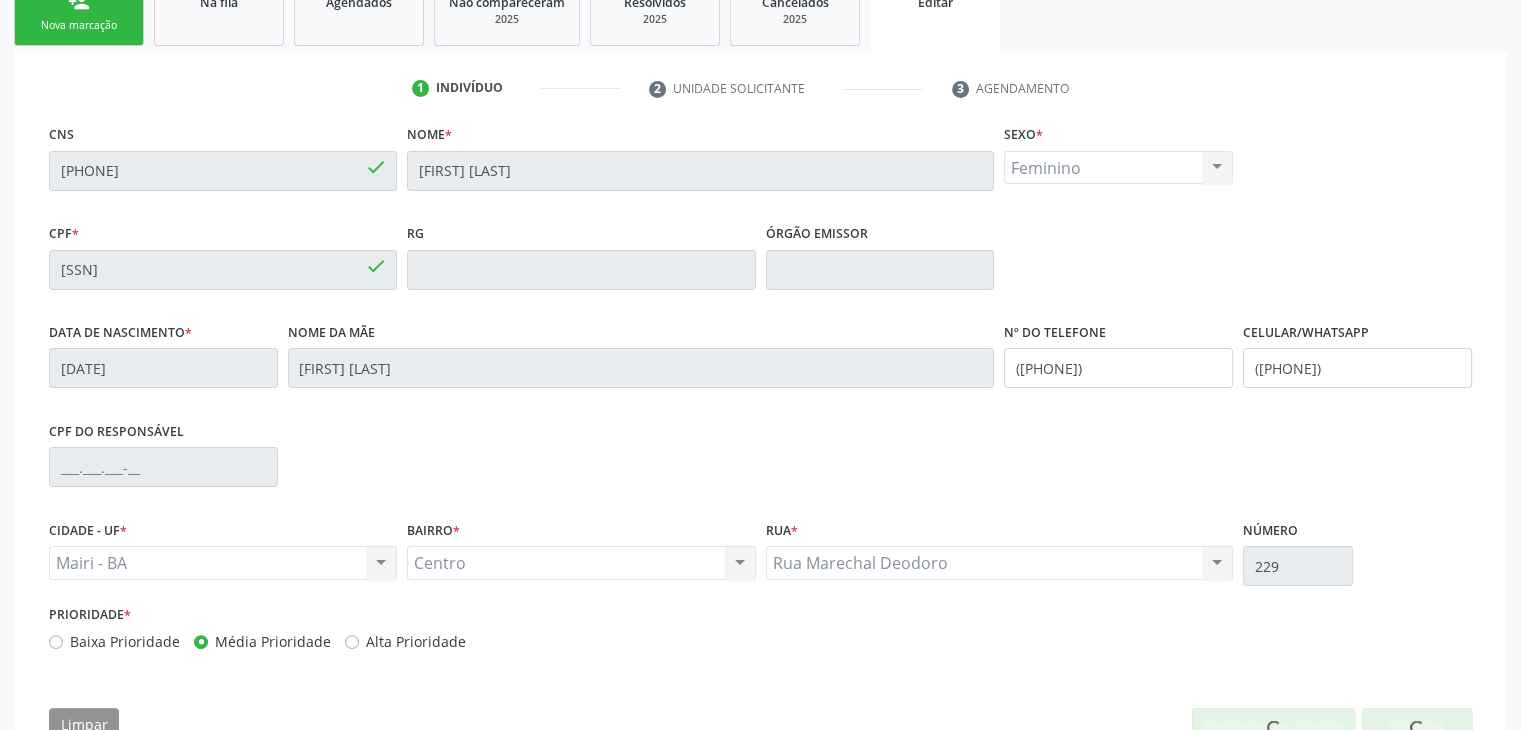 scroll, scrollTop: 380, scrollLeft: 0, axis: vertical 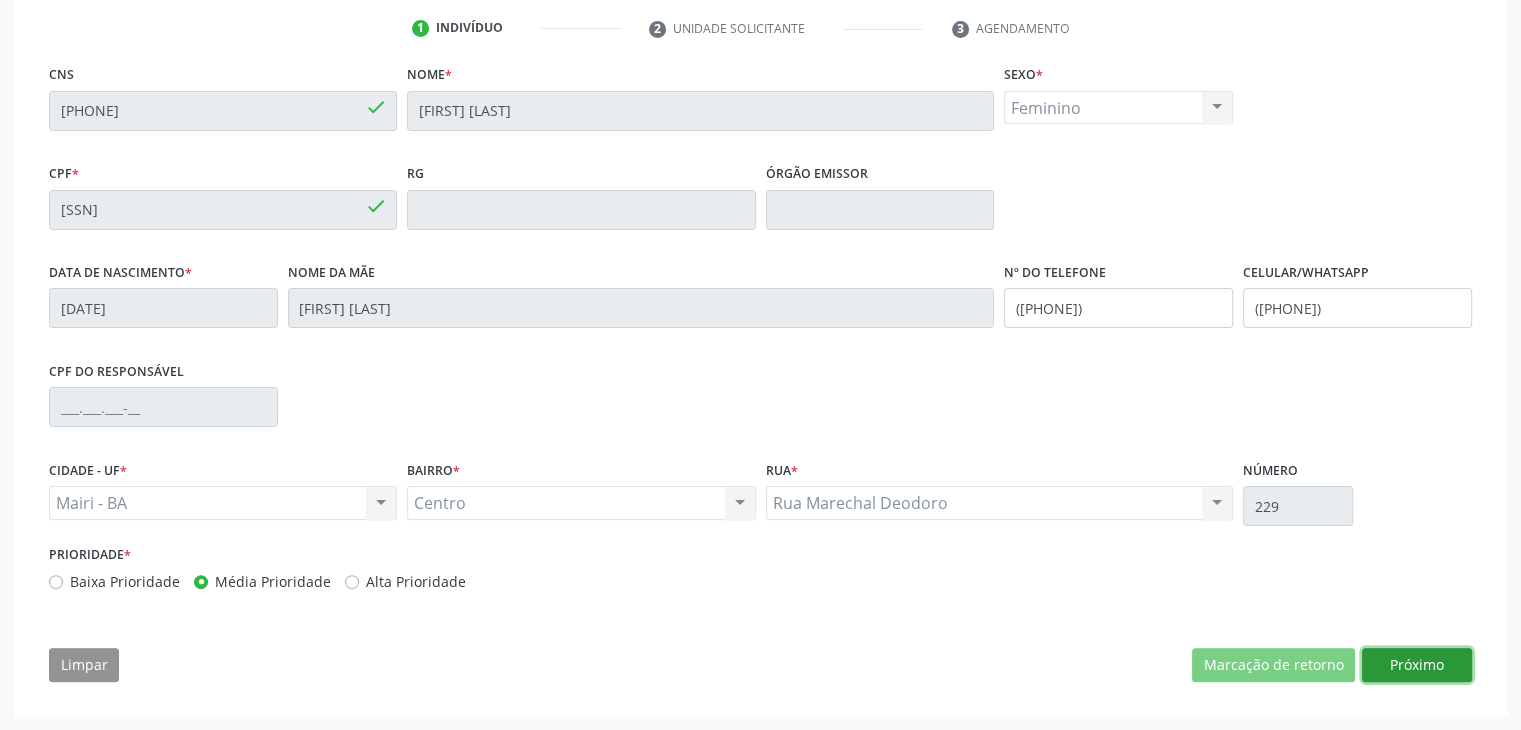 click on "Próximo" at bounding box center [1417, 665] 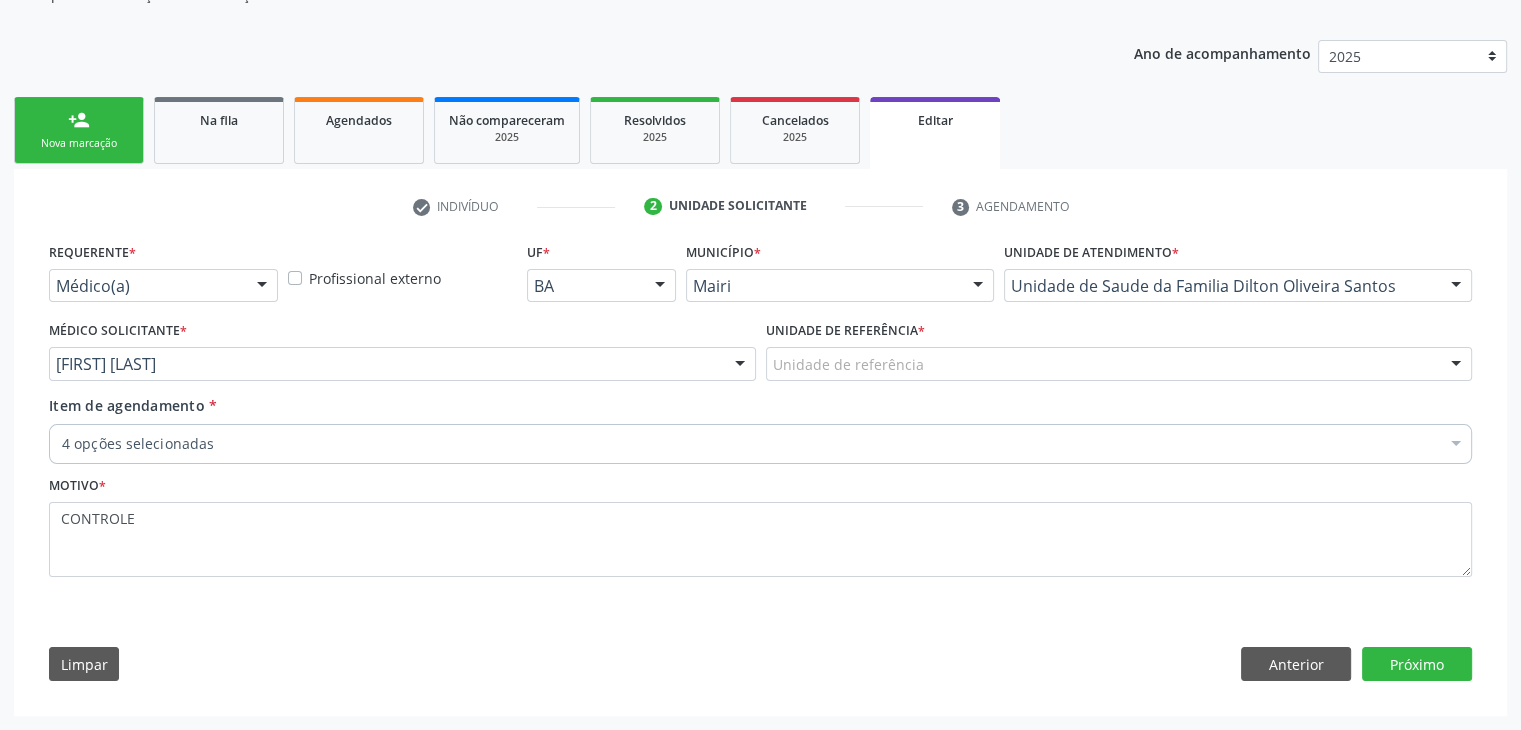 scroll, scrollTop: 200, scrollLeft: 0, axis: vertical 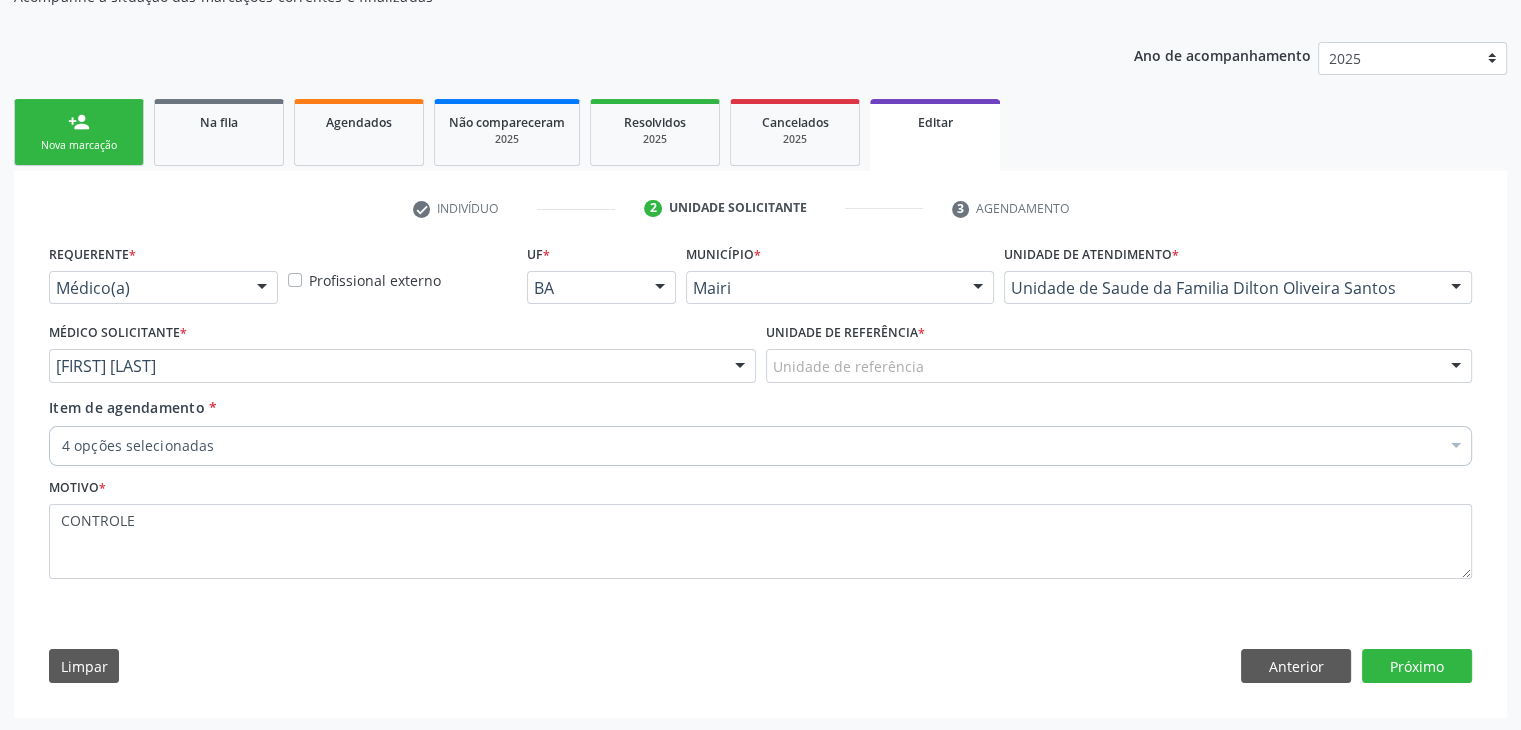 click on "Unidade de referência" at bounding box center (1119, 366) 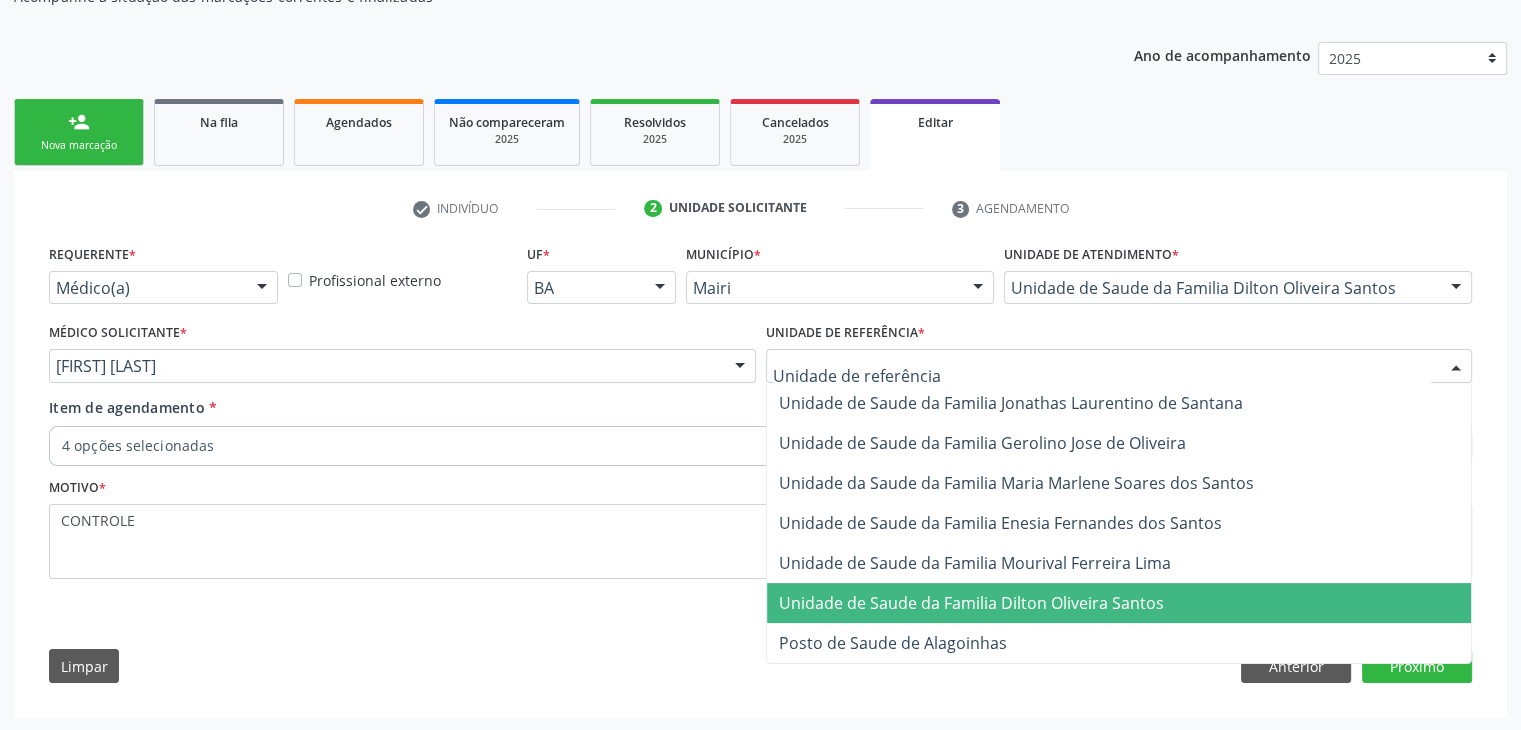 click on "Unidade de Saude da Familia Dilton Oliveira Santos" at bounding box center (971, 603) 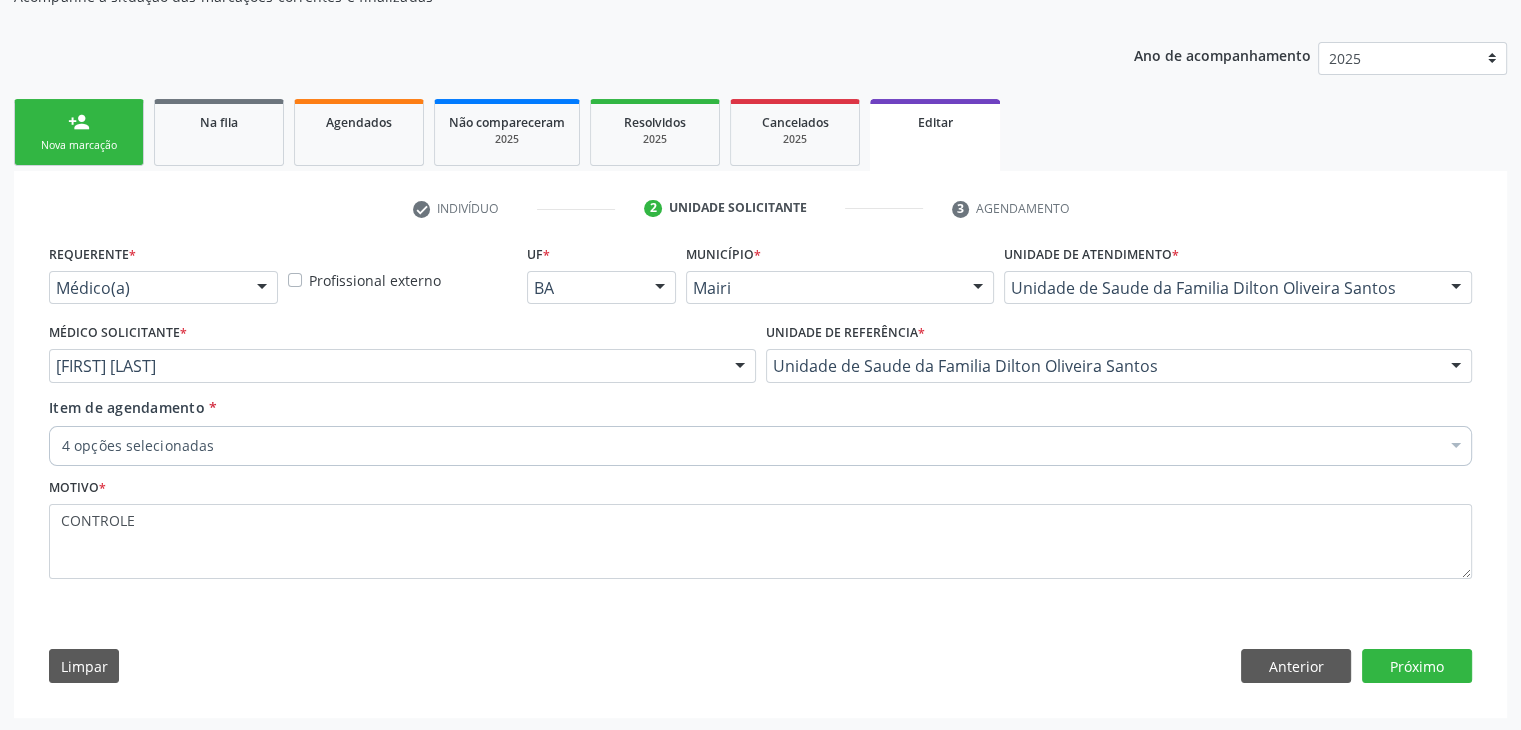 click on "4 opções selecionadas" at bounding box center [760, 446] 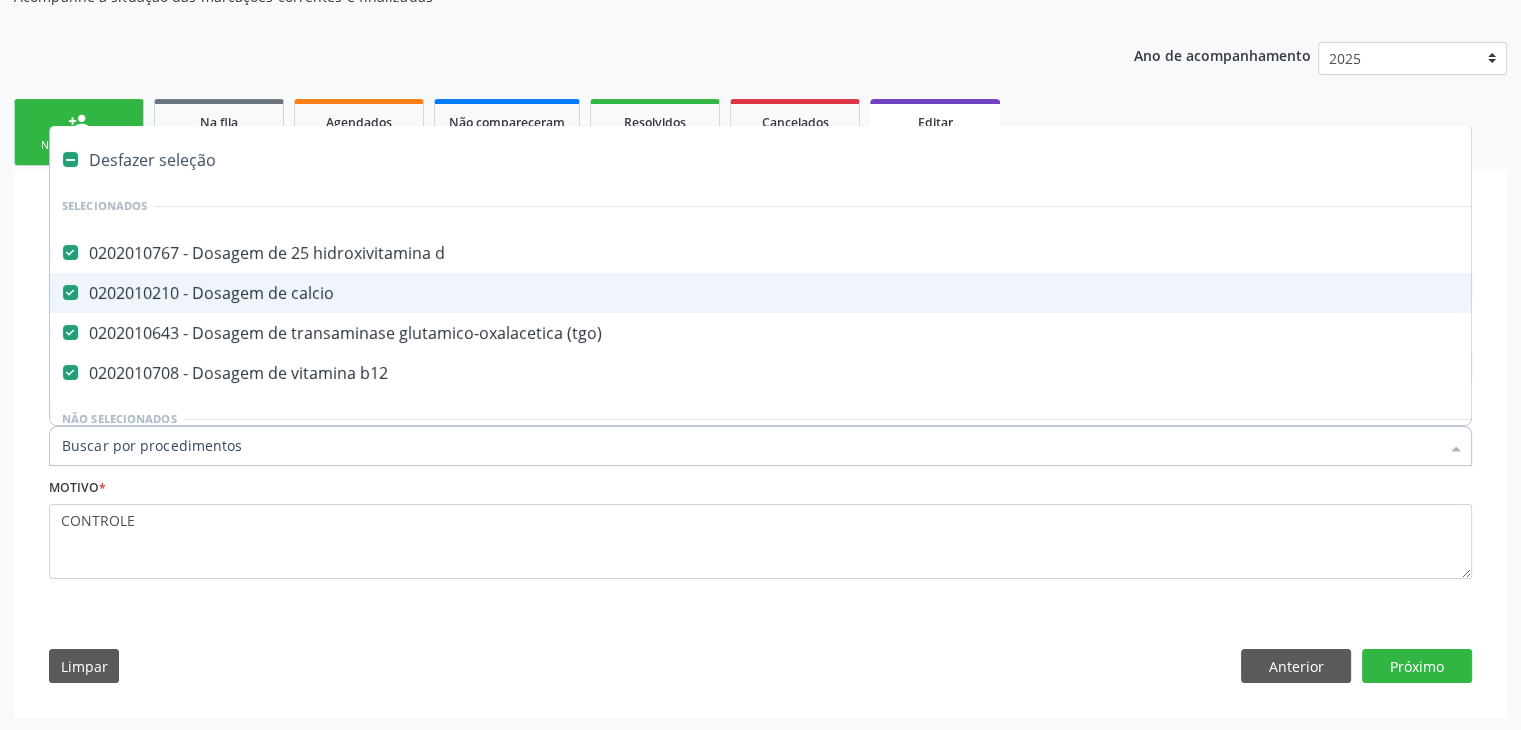 click on "Desfazer seleção" at bounding box center [831, 160] 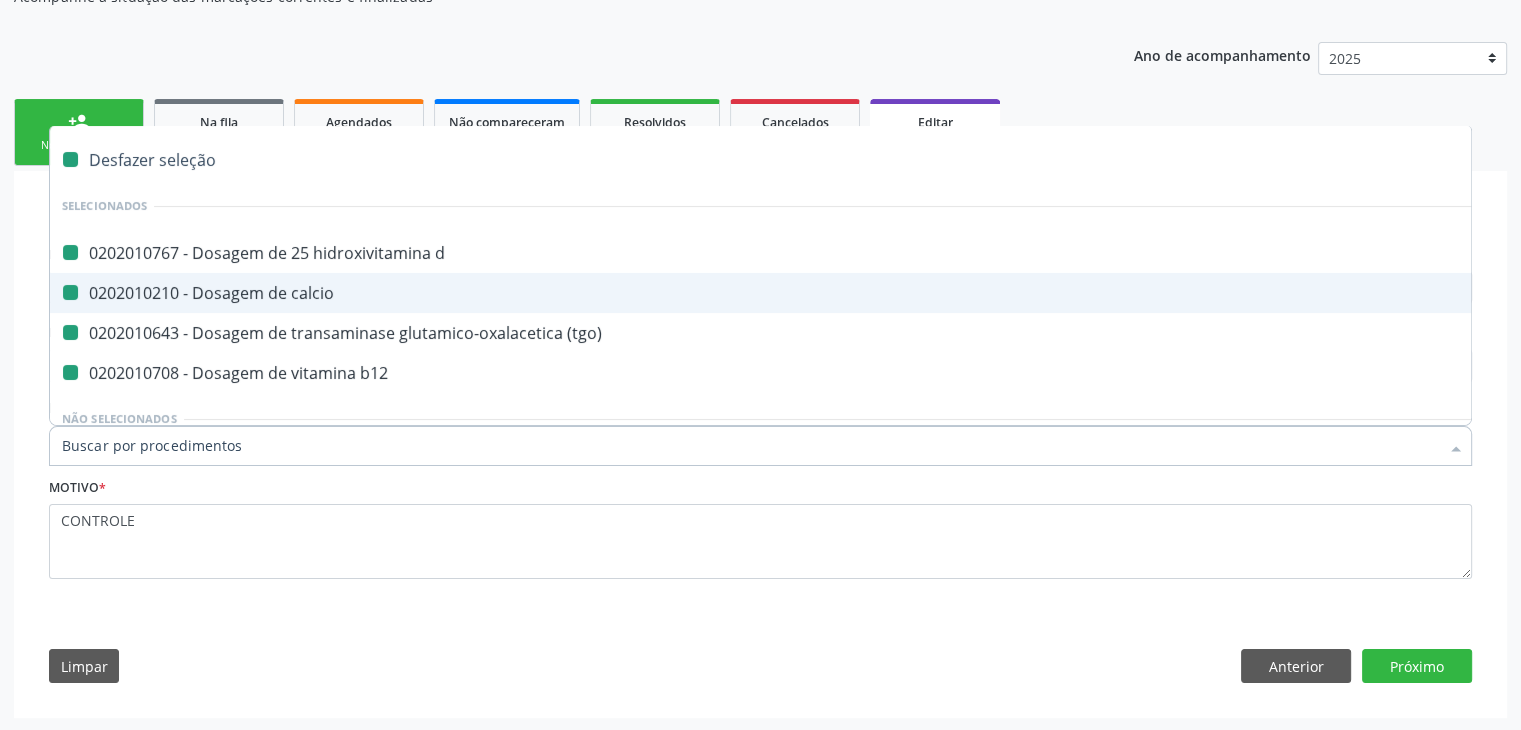 checkbox on "false" 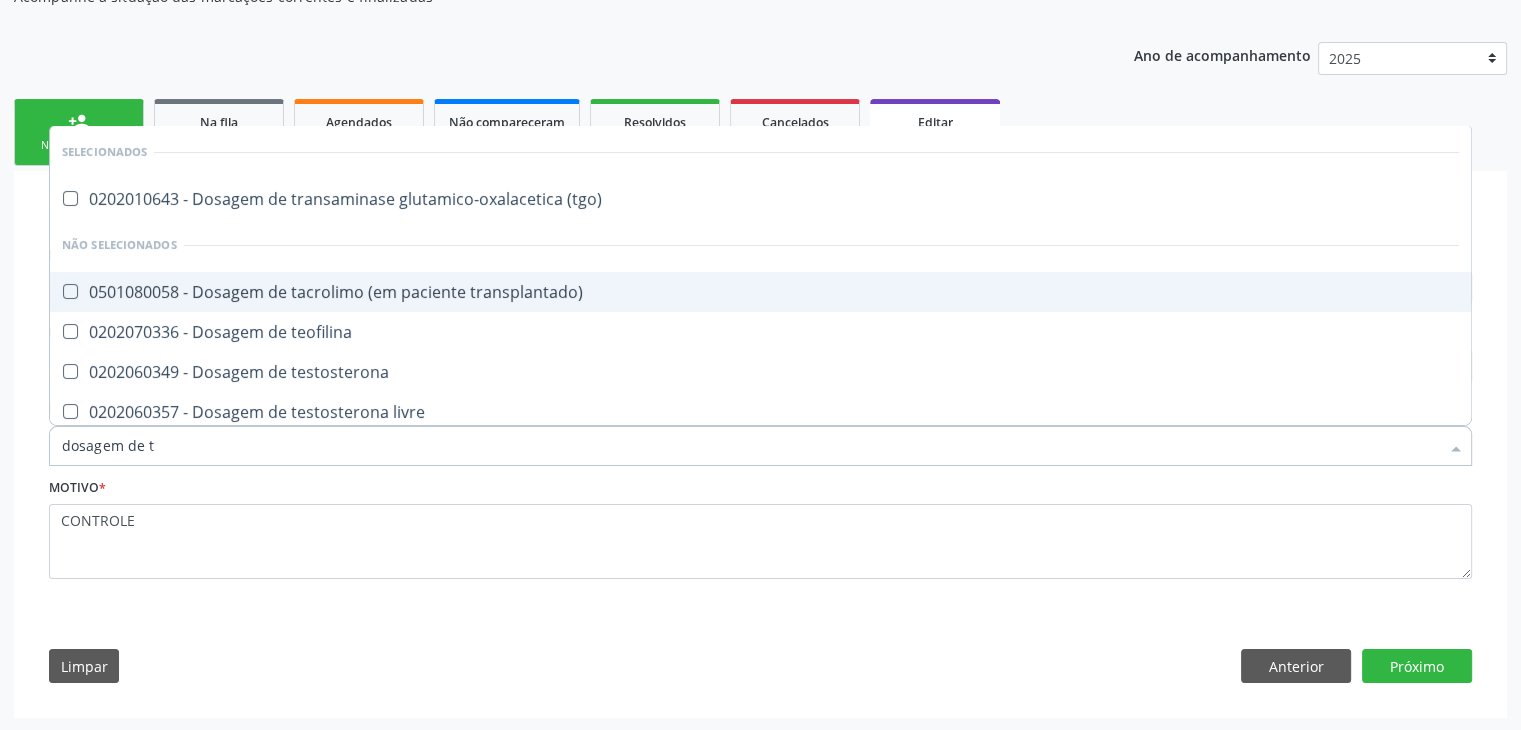type on "dosagem de ts" 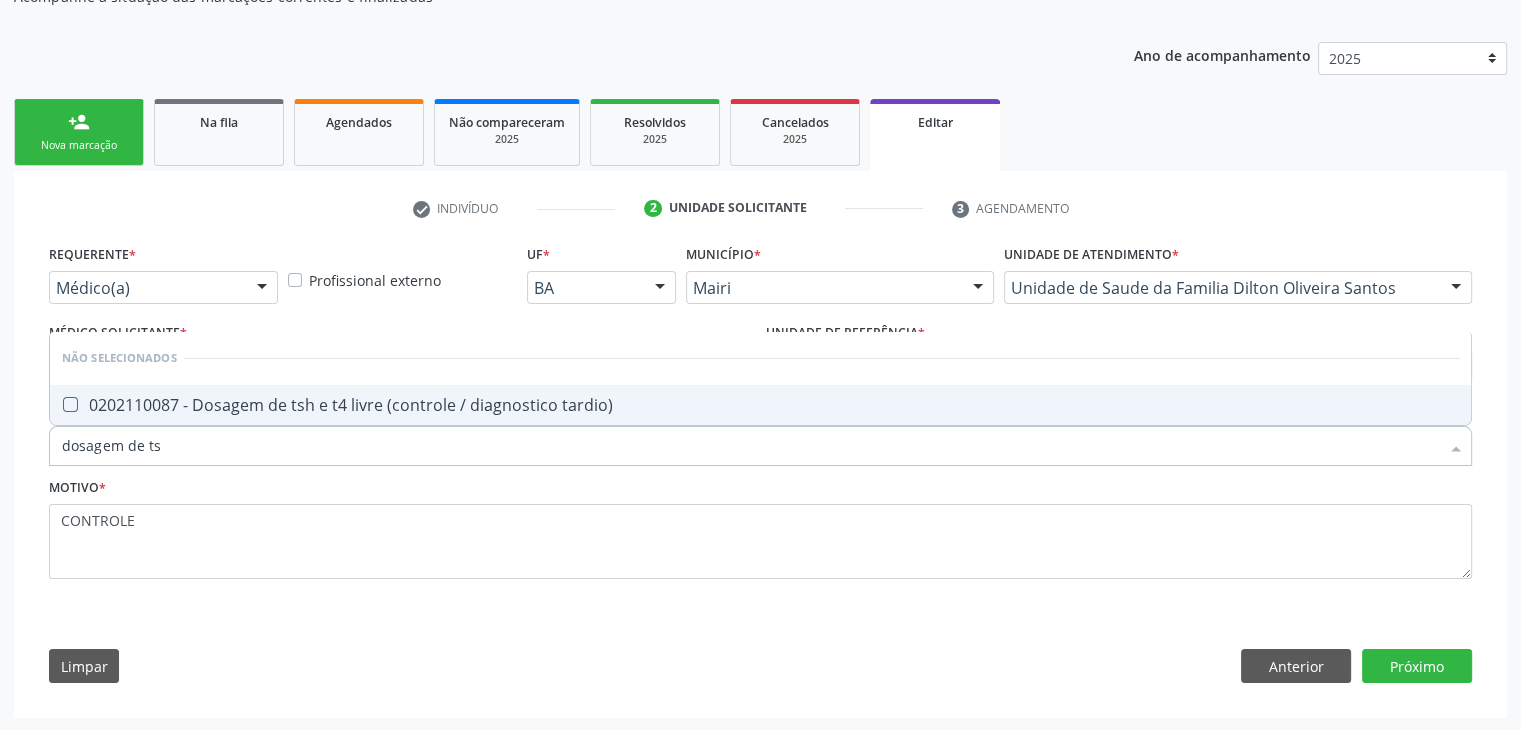 click on "0202110087 - Dosagem de tsh e t4 livre (controle / diagnostico tardio)" at bounding box center [760, 405] 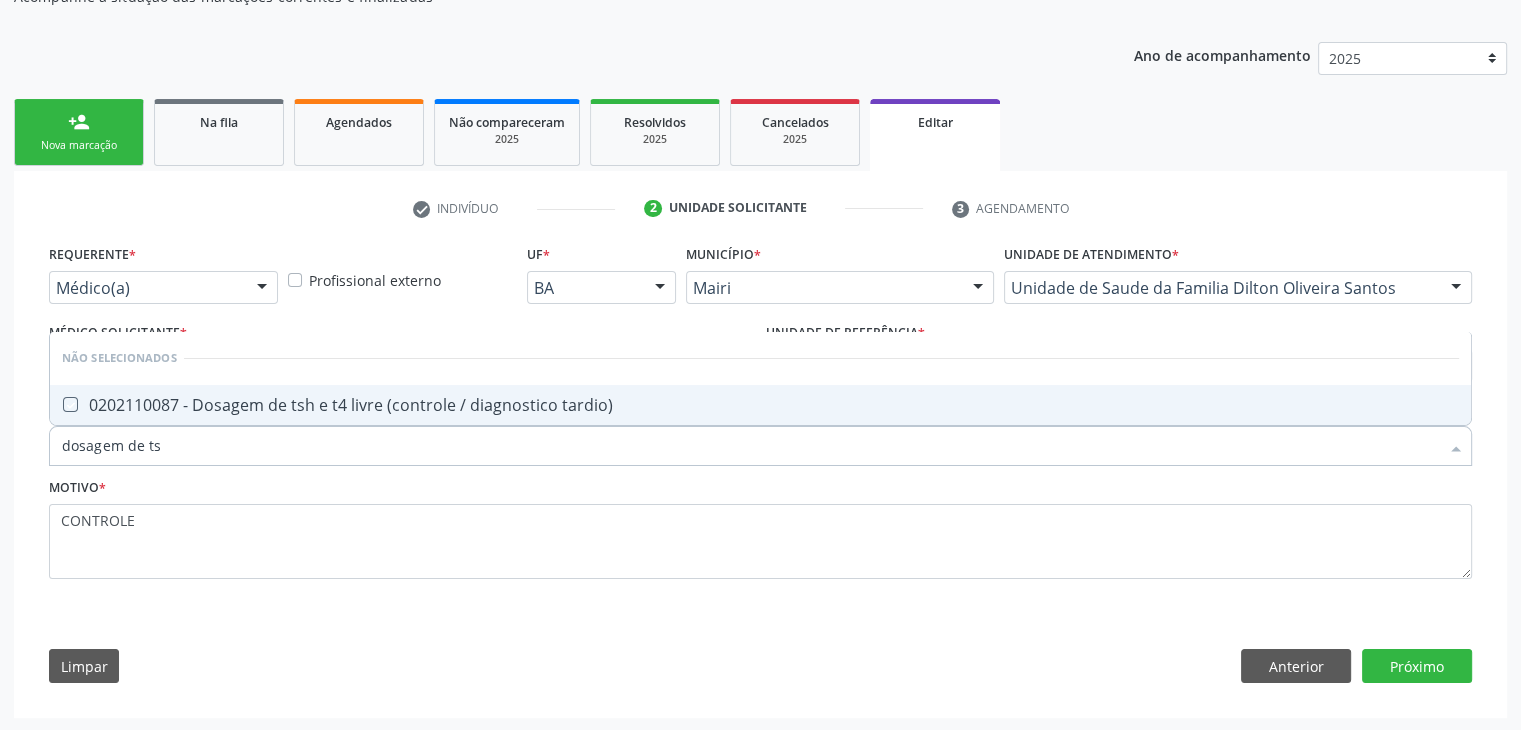 checkbox on "true" 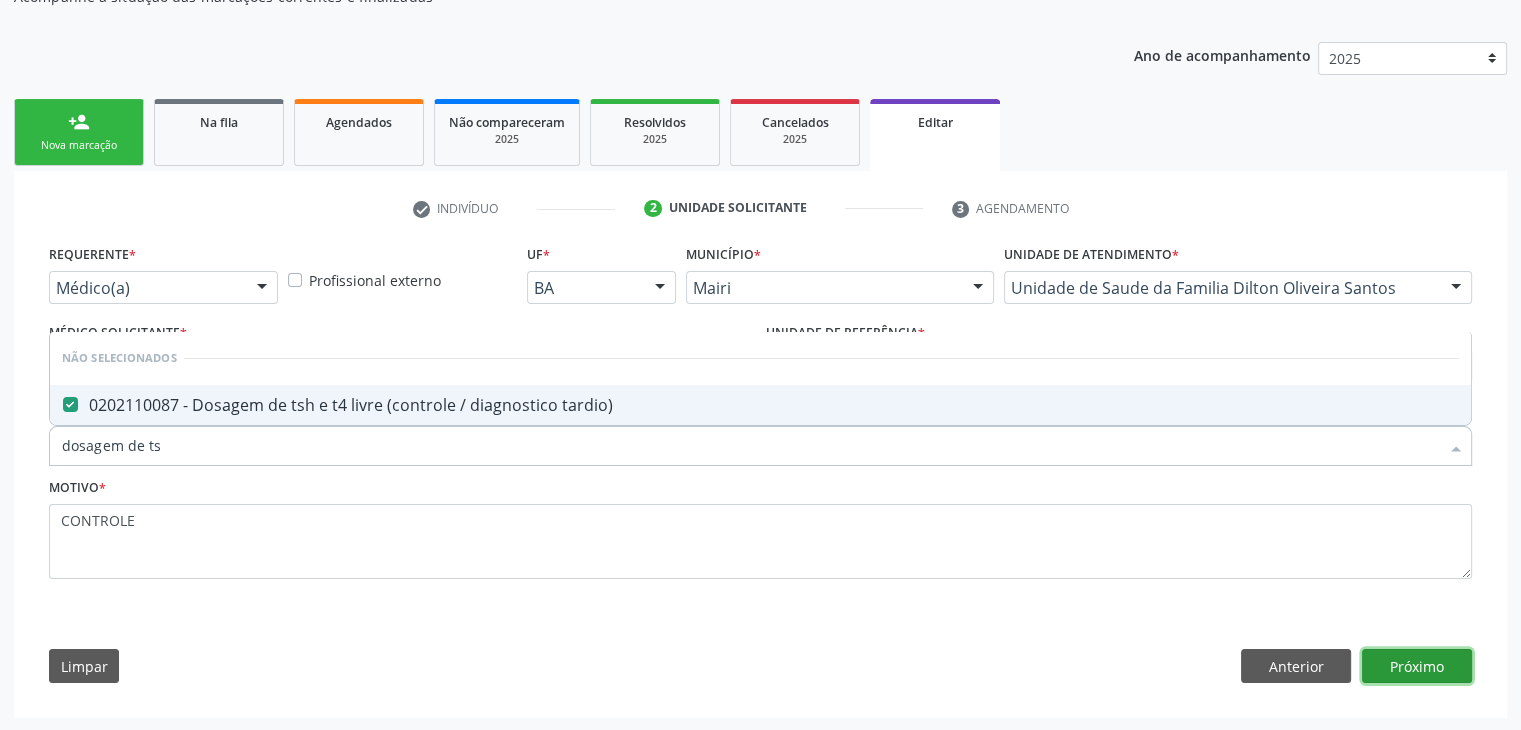 click on "Próximo" at bounding box center [1417, 666] 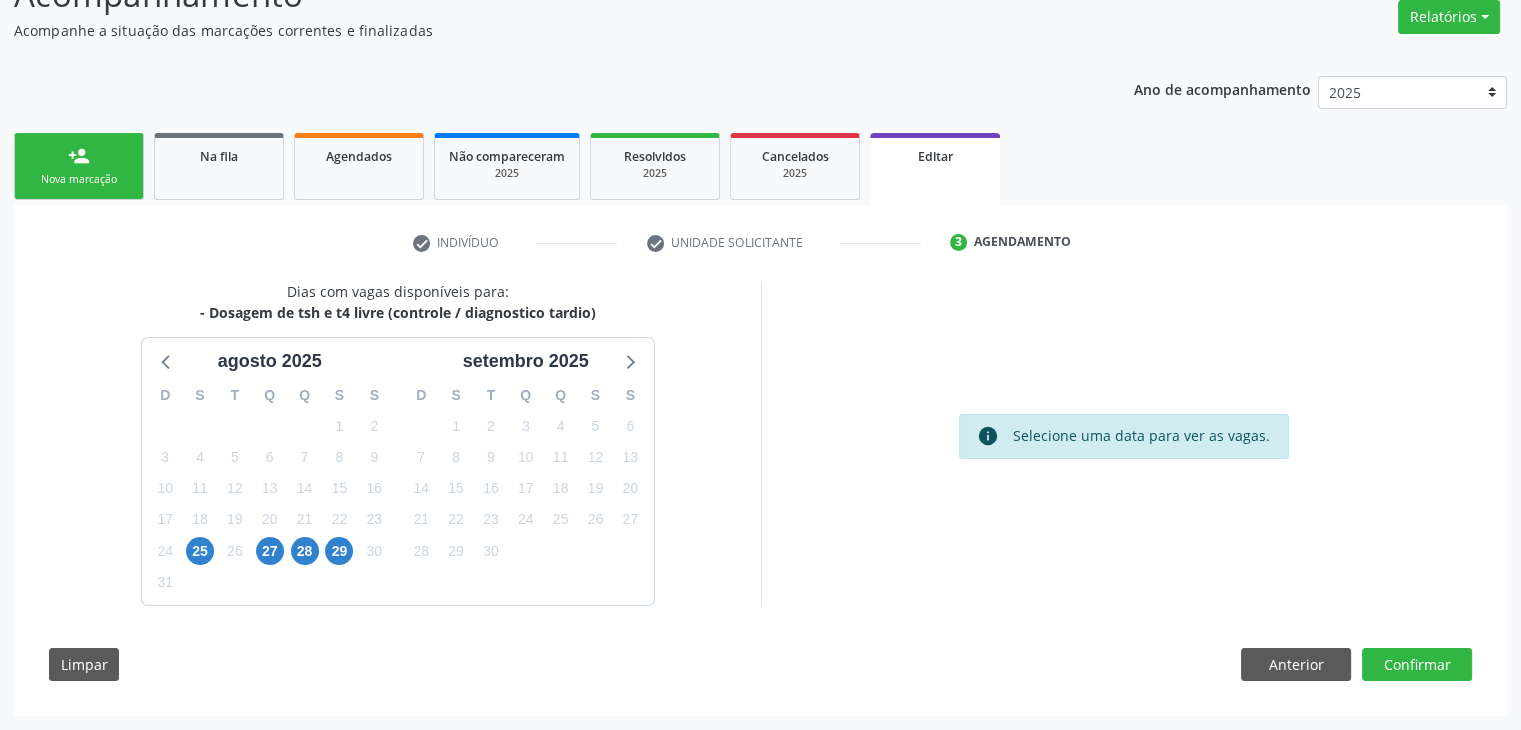 scroll, scrollTop: 165, scrollLeft: 0, axis: vertical 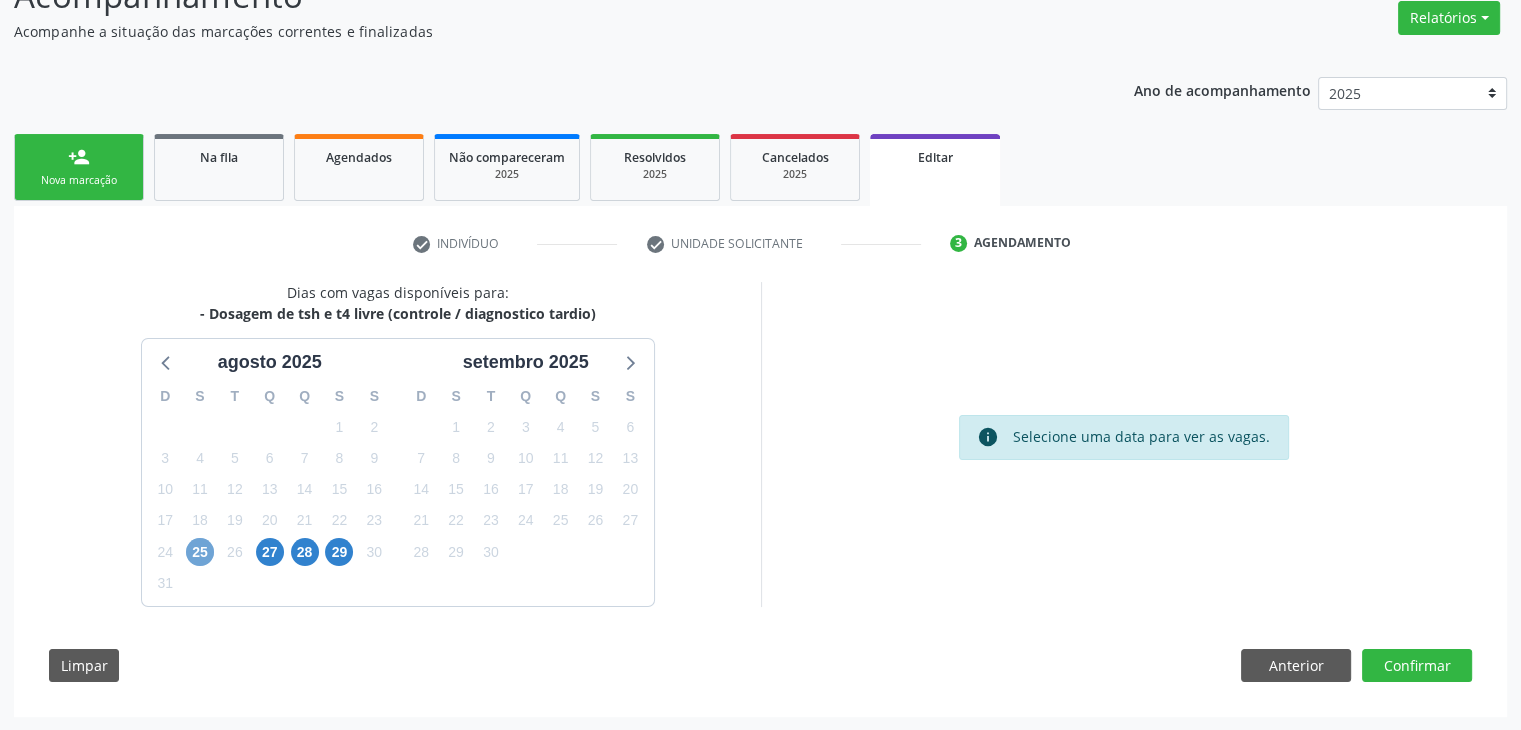 click on "25" at bounding box center [200, 552] 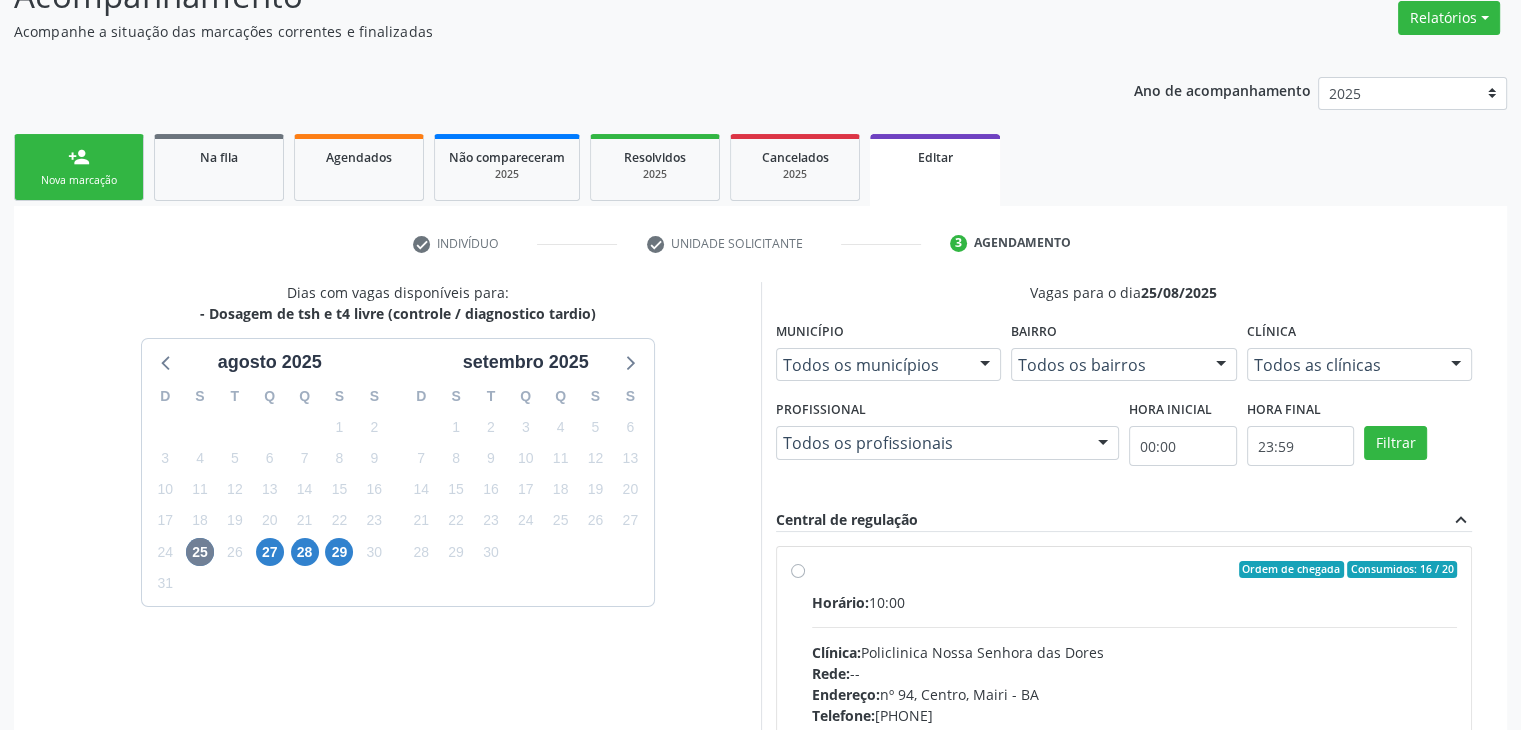 click on "Horário:   10:00
Clínica:  Policlinica Nossa Senhora das Dores
Rede:
--
Endereço:   nº 94, Centro, [CITY] - [STATE]
Telefone:   [PHONE]
Profissional:
--
Informações adicionais sobre o atendimento
Idade de atendimento:
Sem restrição
Gênero(s) atendido(s):
Sem restrição
Informações adicionais:
--" at bounding box center [1135, 729] 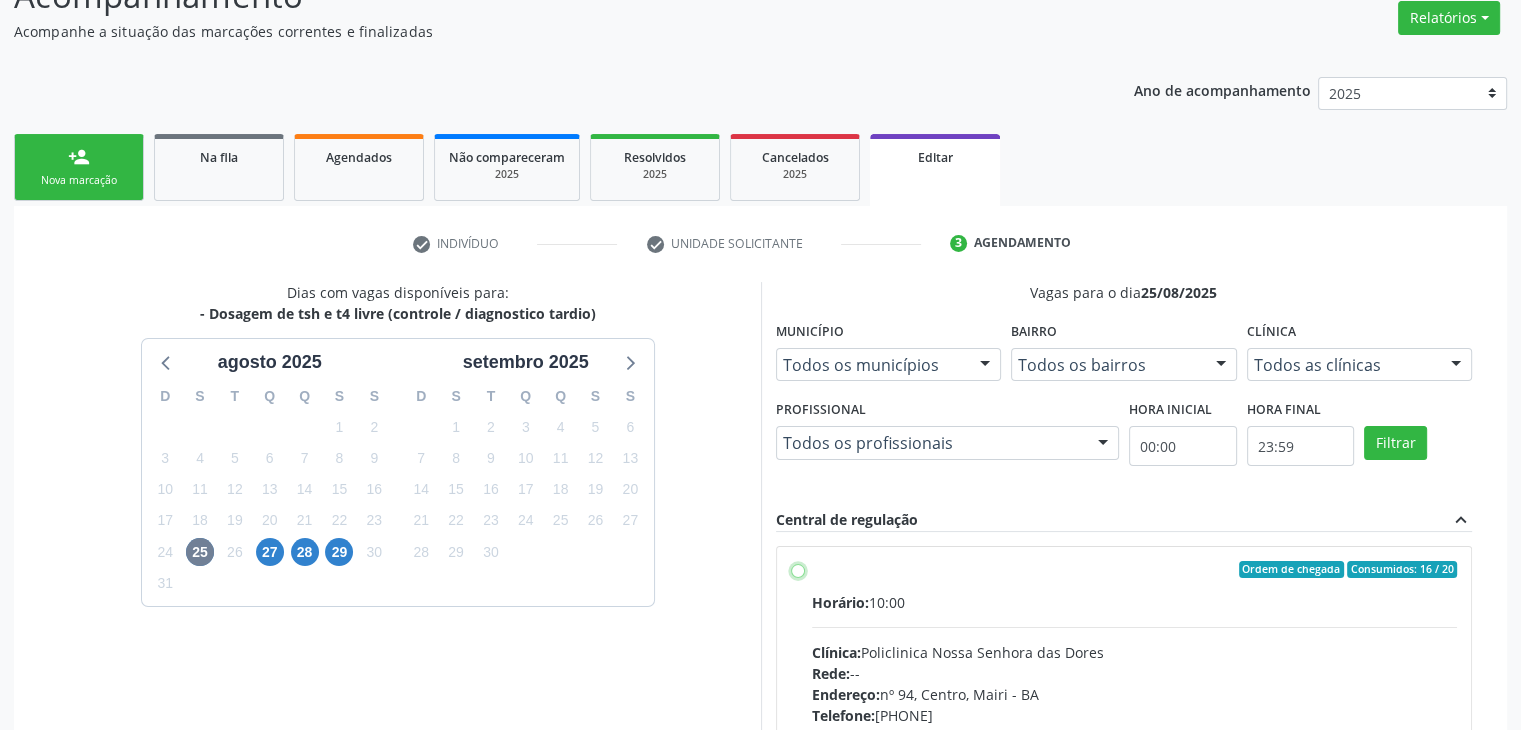 click on "Ordem de chegada
Consumidos: 16 / 20
Horário:   10:00
Clínica:  Policlinica Nossa Senhora das Dores
Rede:
--
Endereço:   nº 94, Centro, Mairi - BA
Telefone:   (74) 36322104
Profissional:
--
Informações adicionais sobre o atendimento
Idade de atendimento:
Sem restrição
Gênero(s) atendido(s):
Sem restrição
Informações adicionais:
--" at bounding box center (798, 570) 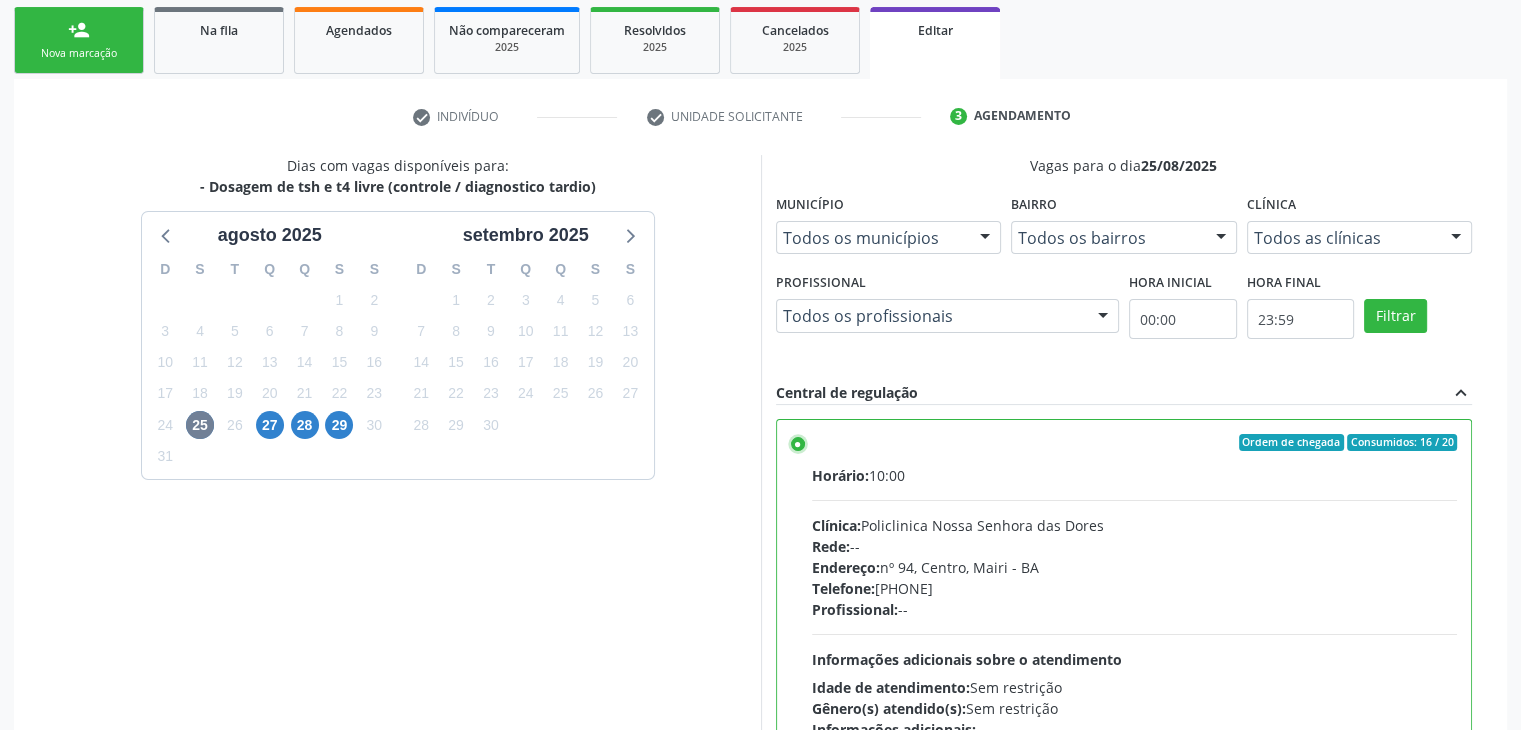 scroll, scrollTop: 490, scrollLeft: 0, axis: vertical 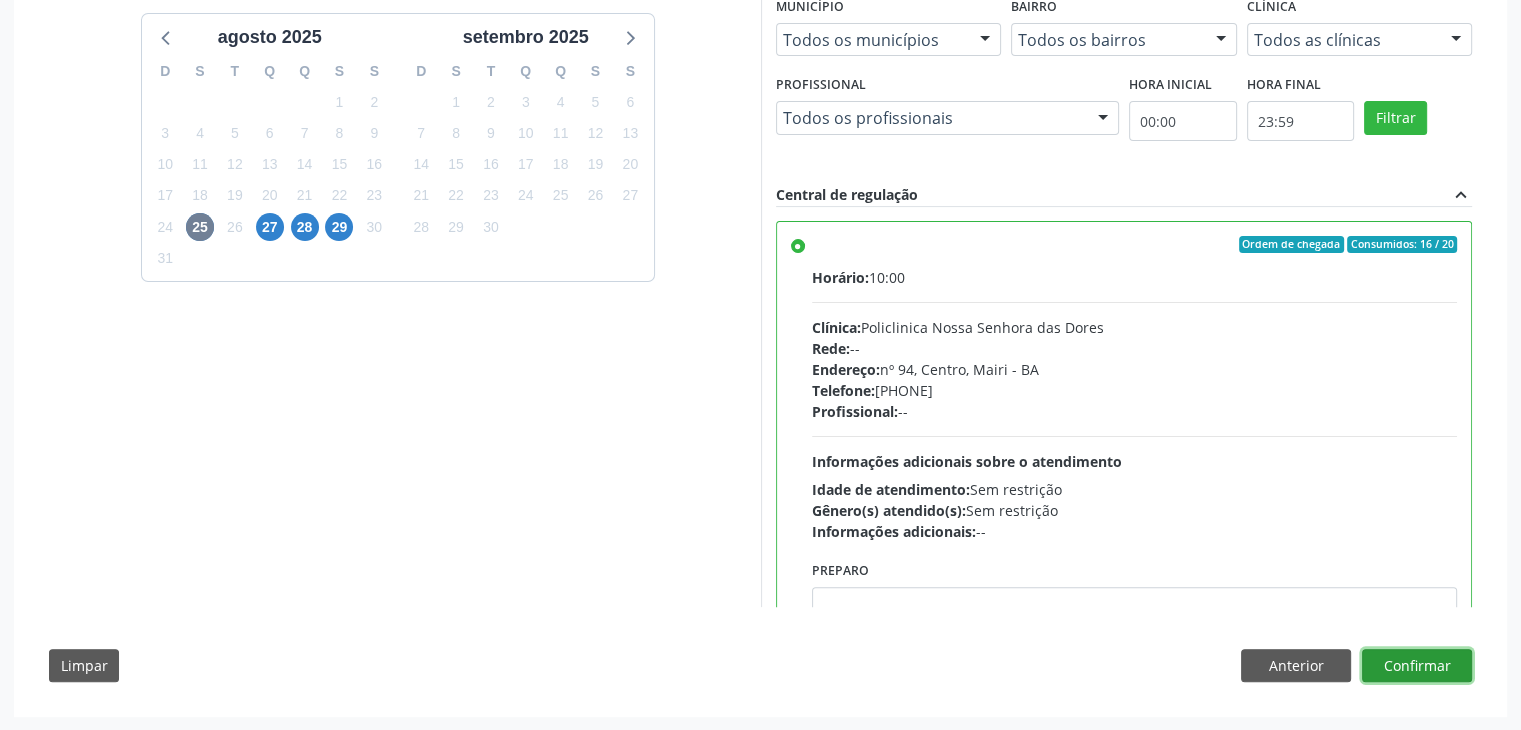 click on "Confirmar" at bounding box center [1417, 666] 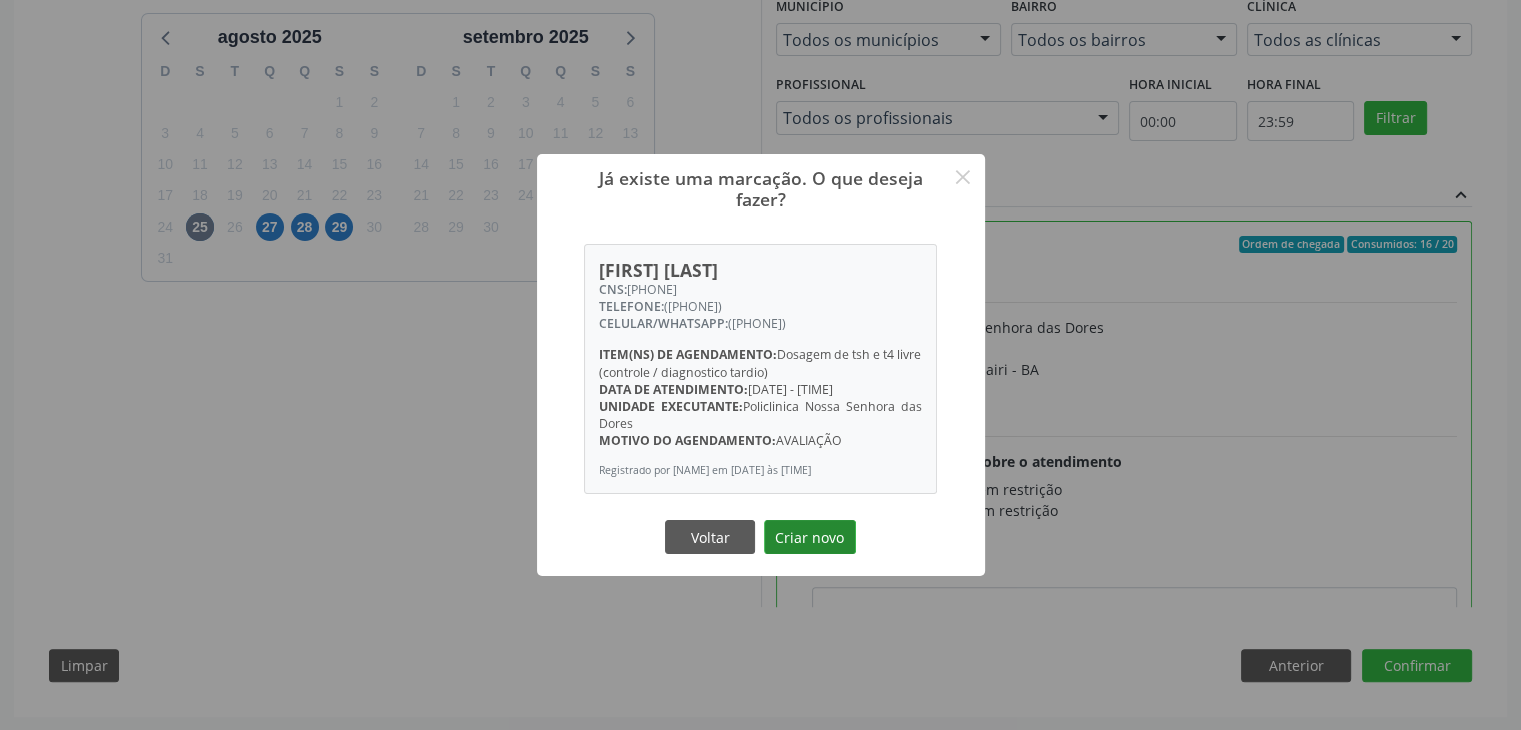 click on "Criar novo" at bounding box center [810, 537] 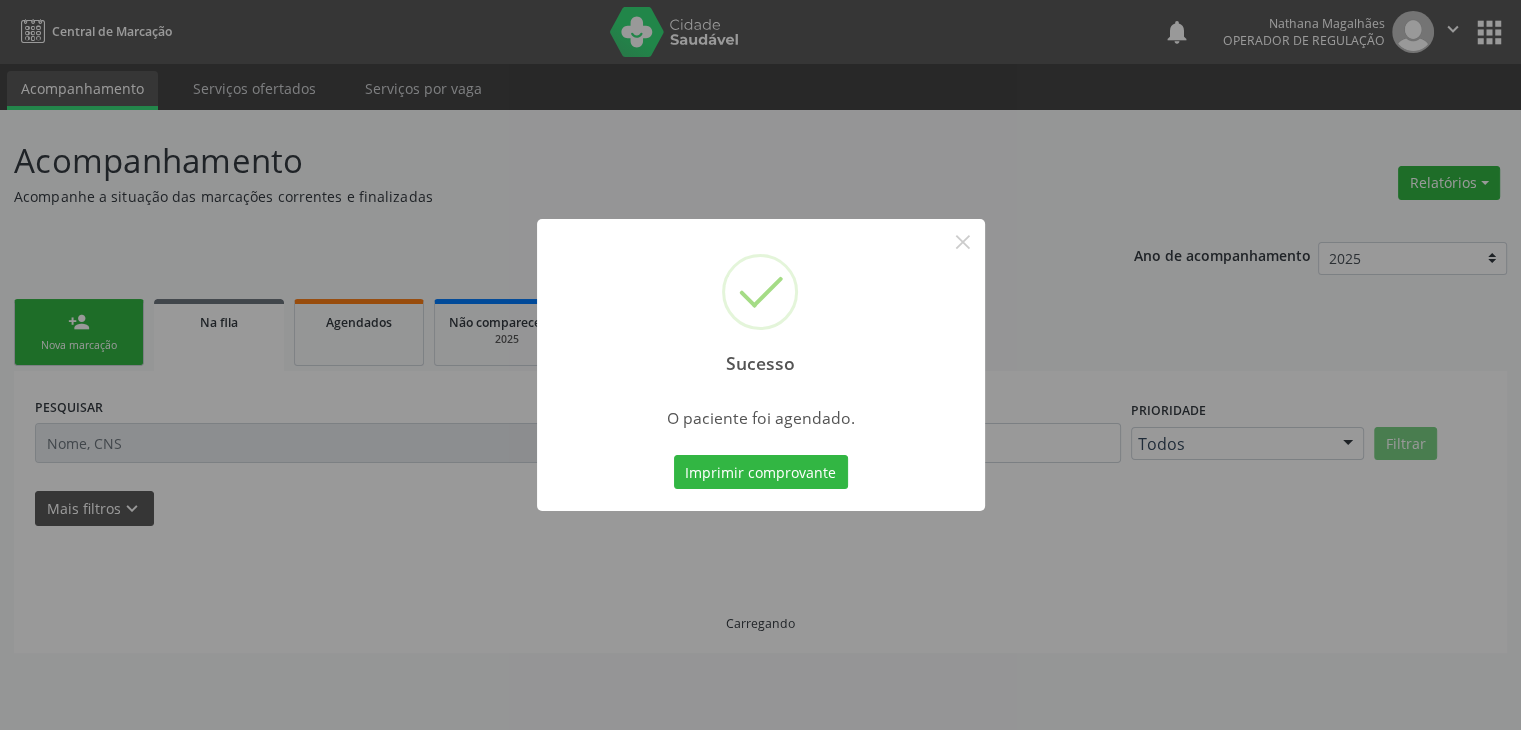 scroll, scrollTop: 0, scrollLeft: 0, axis: both 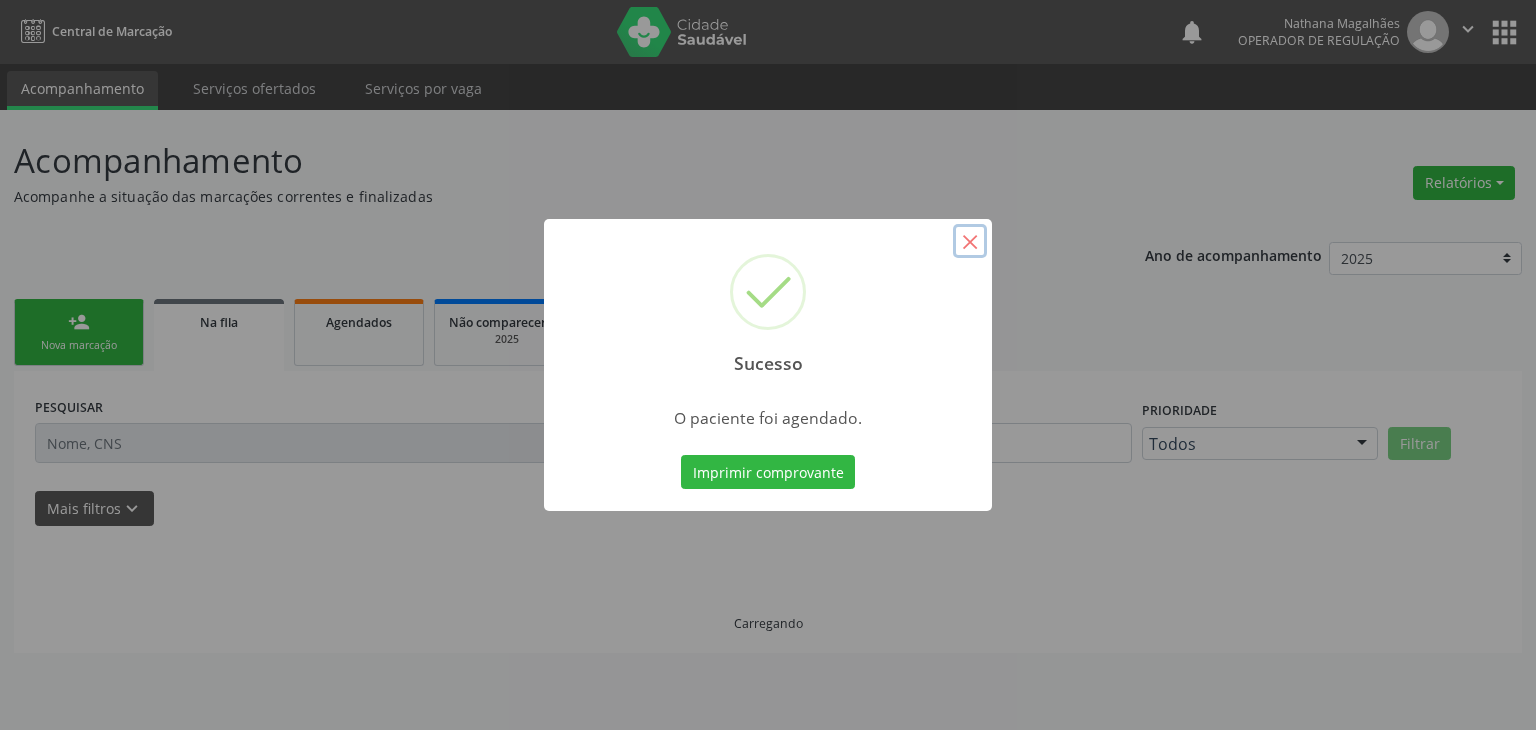 click on "×" at bounding box center (970, 241) 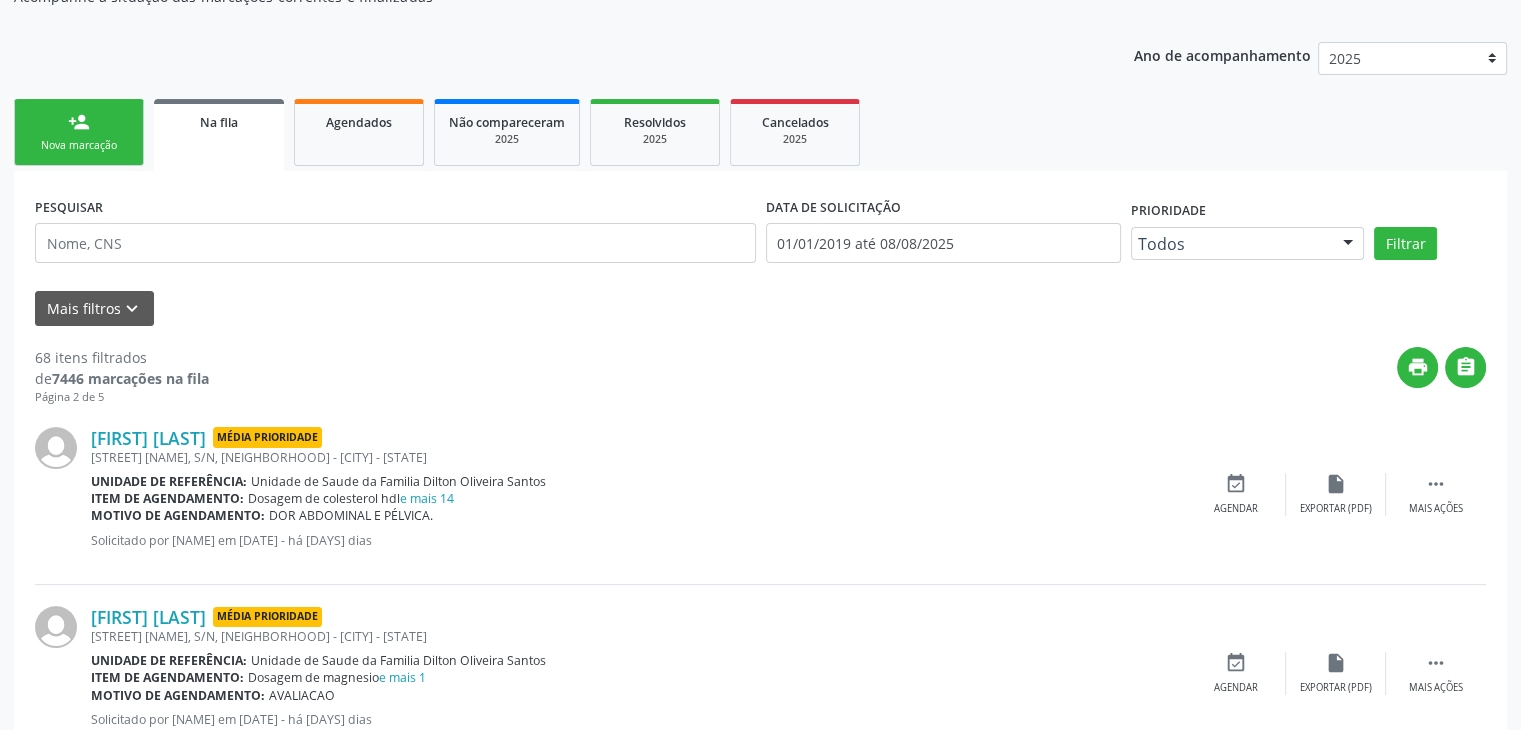 scroll, scrollTop: 400, scrollLeft: 0, axis: vertical 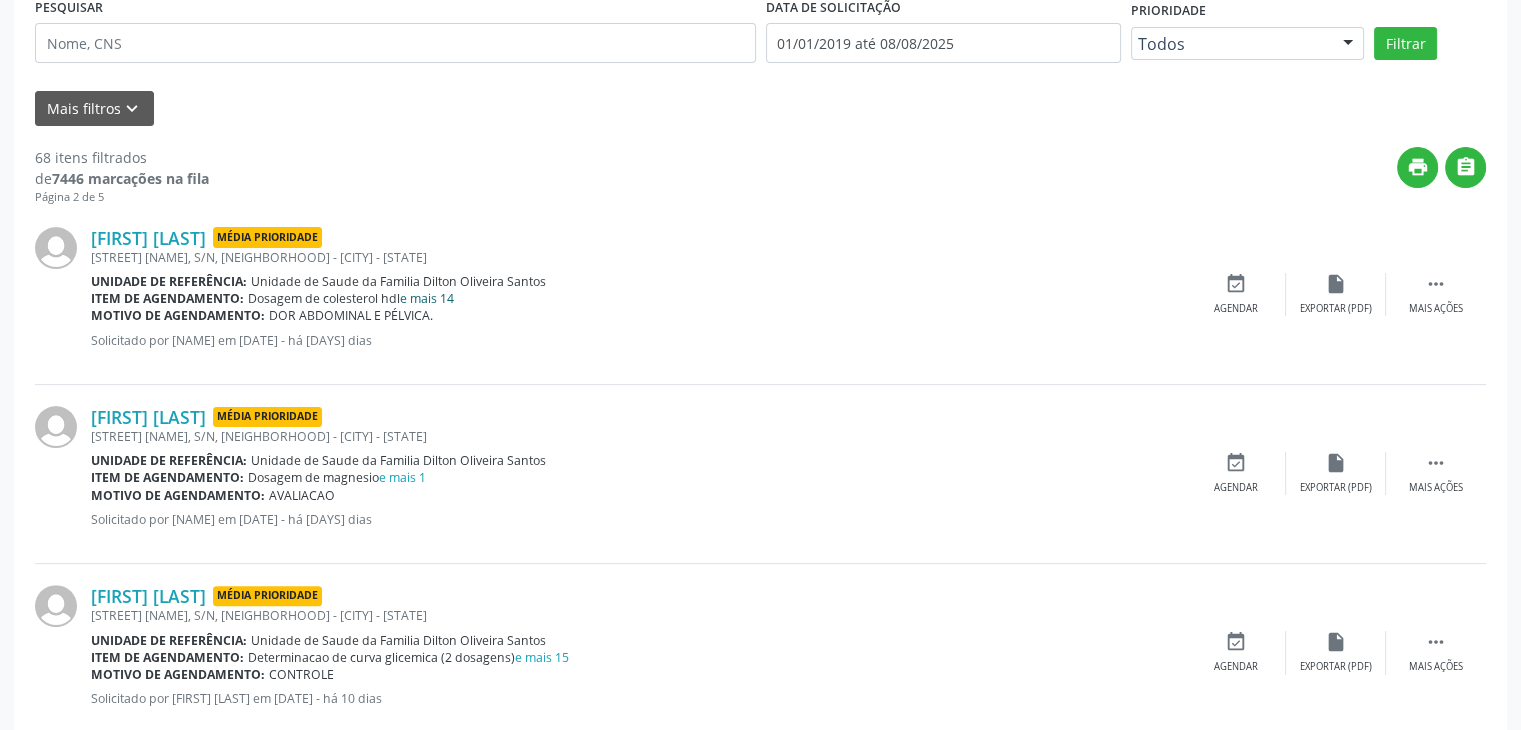 click on "e mais 14" at bounding box center [427, 298] 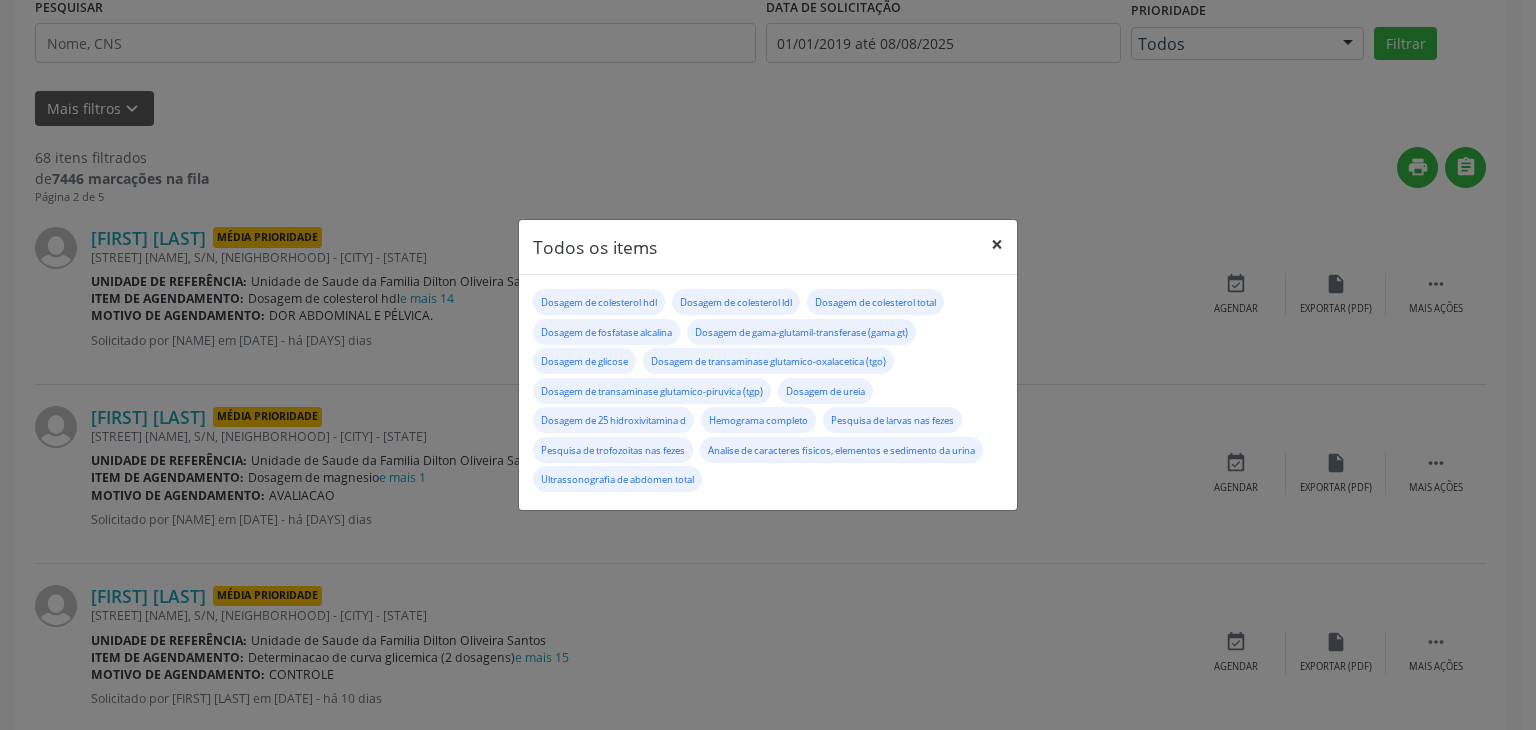 click on "×" at bounding box center [997, 244] 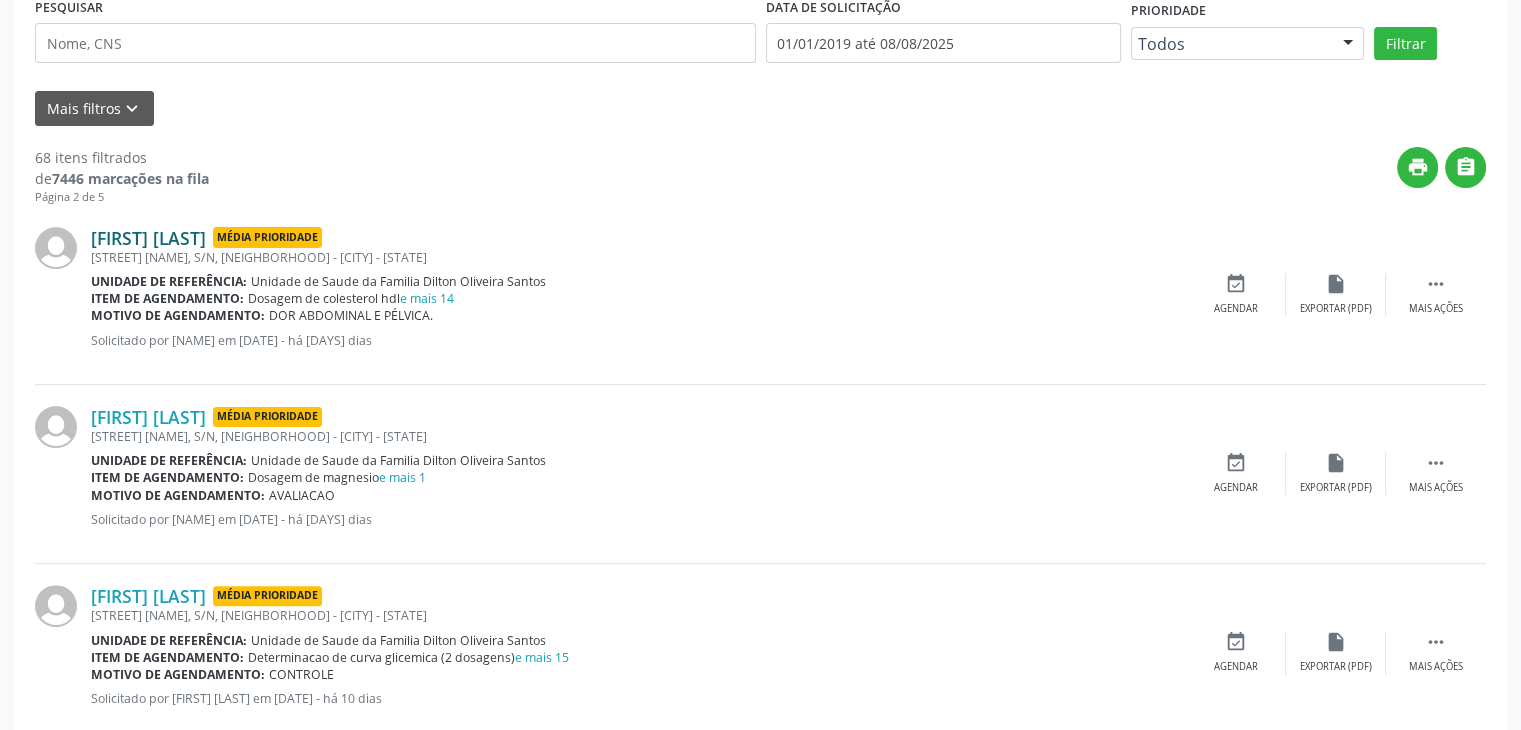 click on "Lais da Silva Lopes" at bounding box center (148, 238) 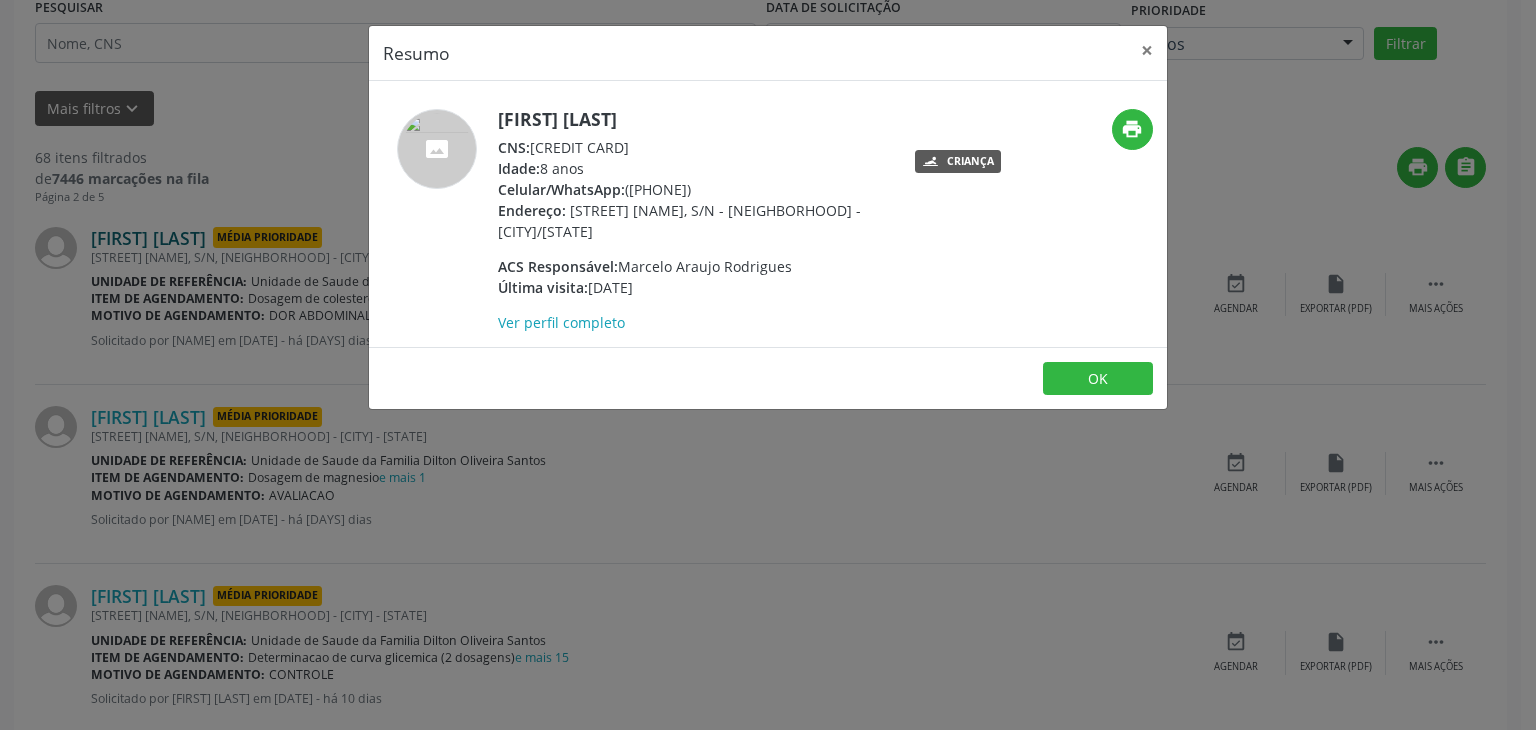 click on "Resumo ×
Lais da Silva Lopes
CNS:
898 0051 3874 5974
Idade:
8 anos
Celular/WhatsApp:
(74) 99922-8455
Endereço:
Rua Antinio Barretos Rios,
S/N -
Coqueiro
-
Mairi/BA
ACS Responsável:
Marcelo Araujo Rodrigues
Última visita:
08/09/2021
Ver perfil completo
print     Criança OK" at bounding box center [768, 365] 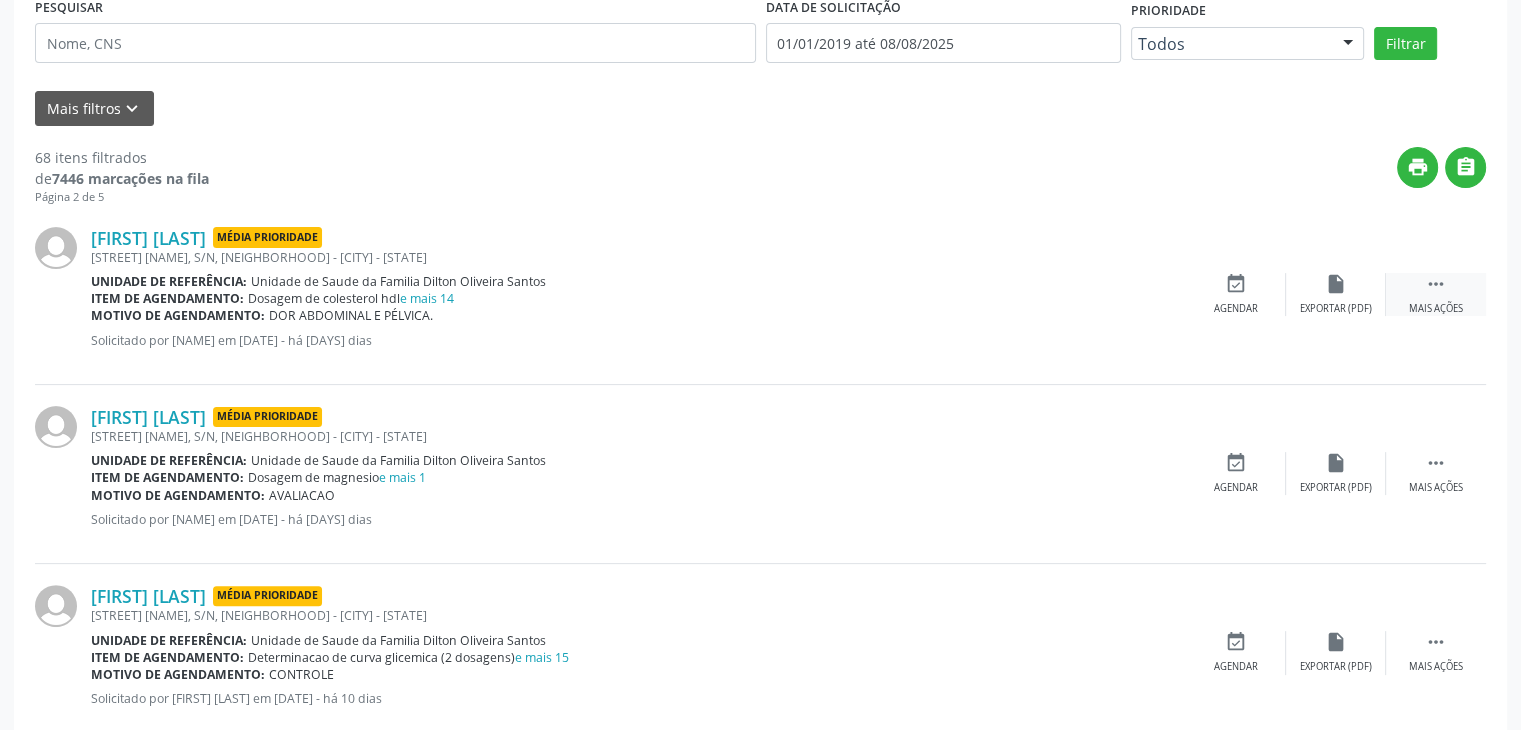 click on "Mais ações" at bounding box center [1436, 309] 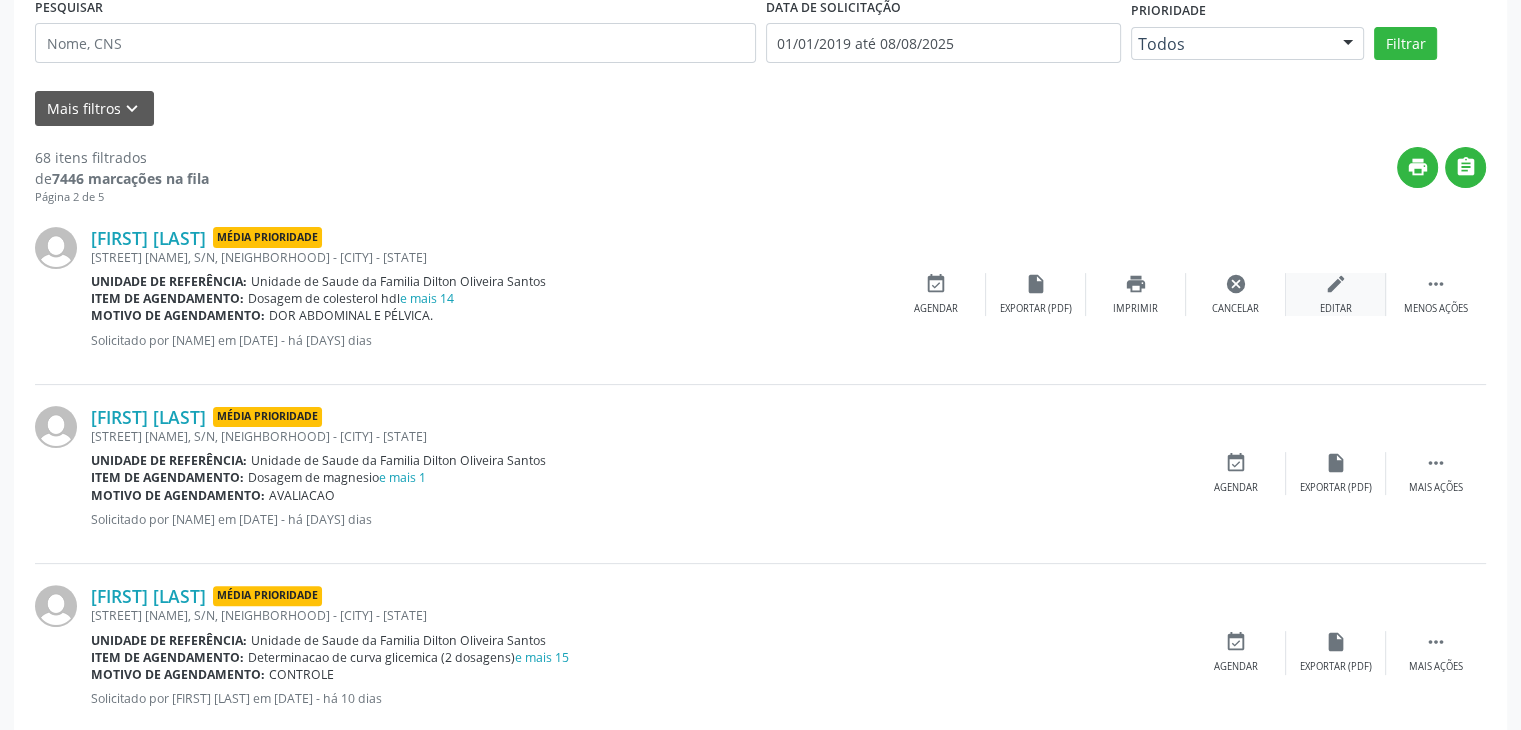 click on "edit
Editar" at bounding box center [1336, 294] 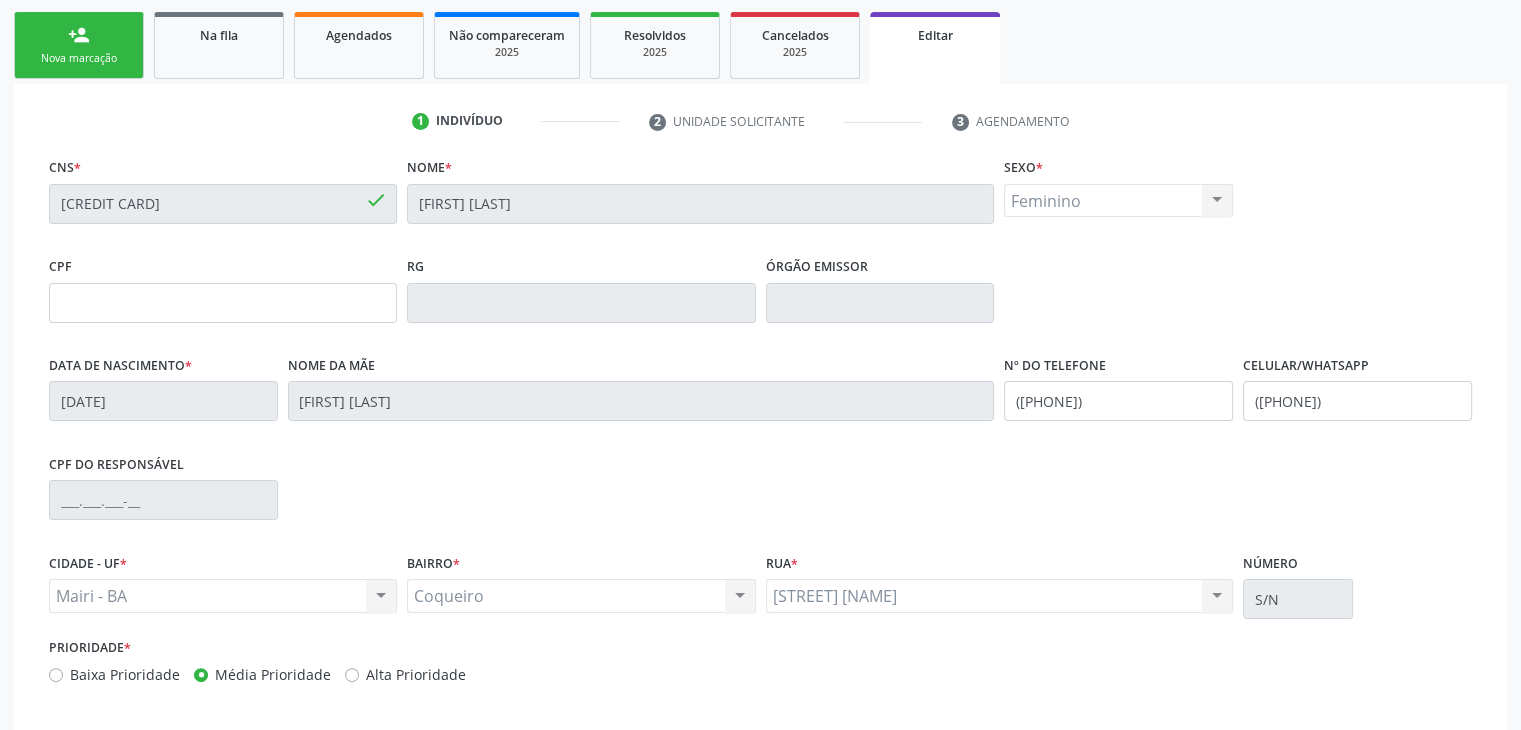 scroll, scrollTop: 380, scrollLeft: 0, axis: vertical 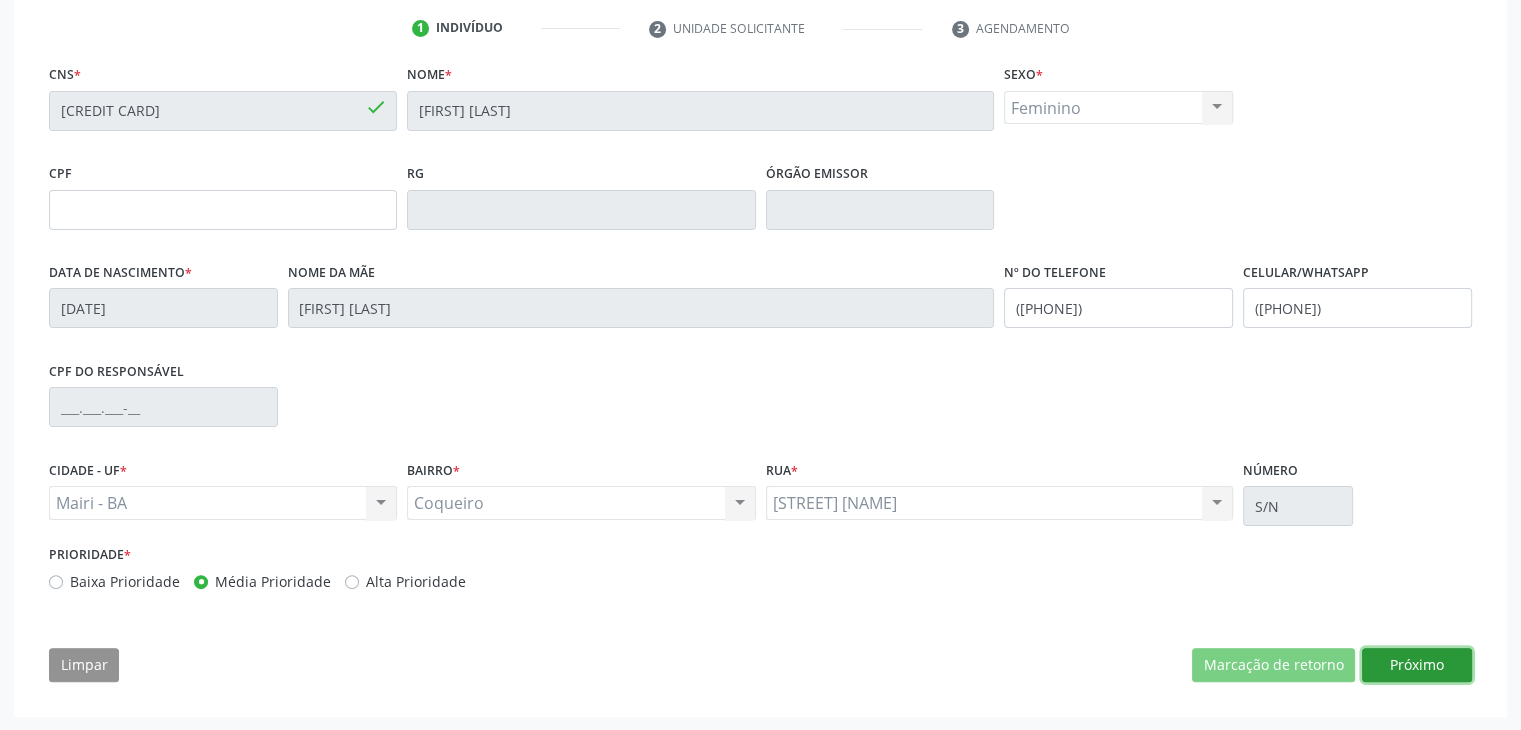 click on "Próximo" at bounding box center [1417, 665] 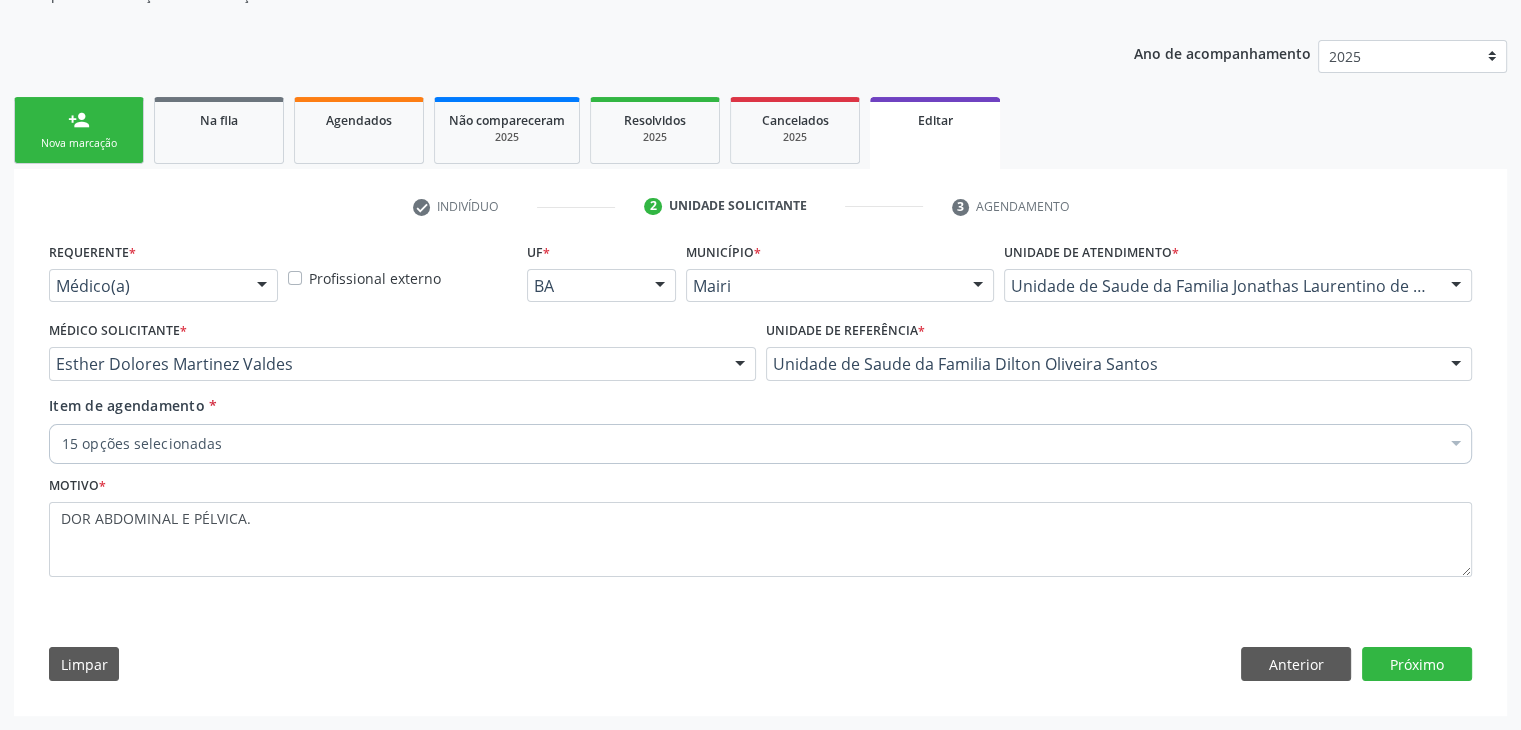 scroll, scrollTop: 200, scrollLeft: 0, axis: vertical 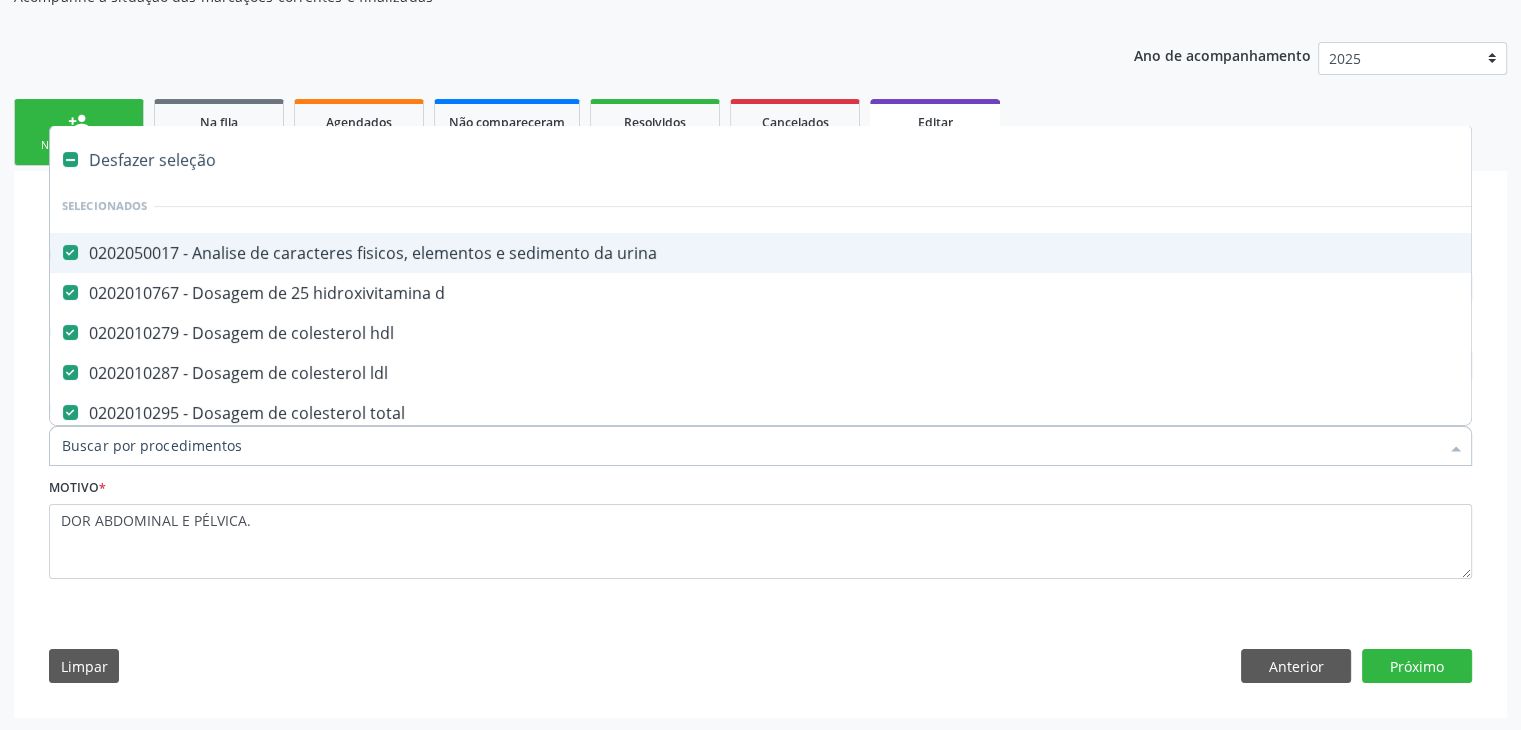 click on "Desfazer seleção" at bounding box center (831, 160) 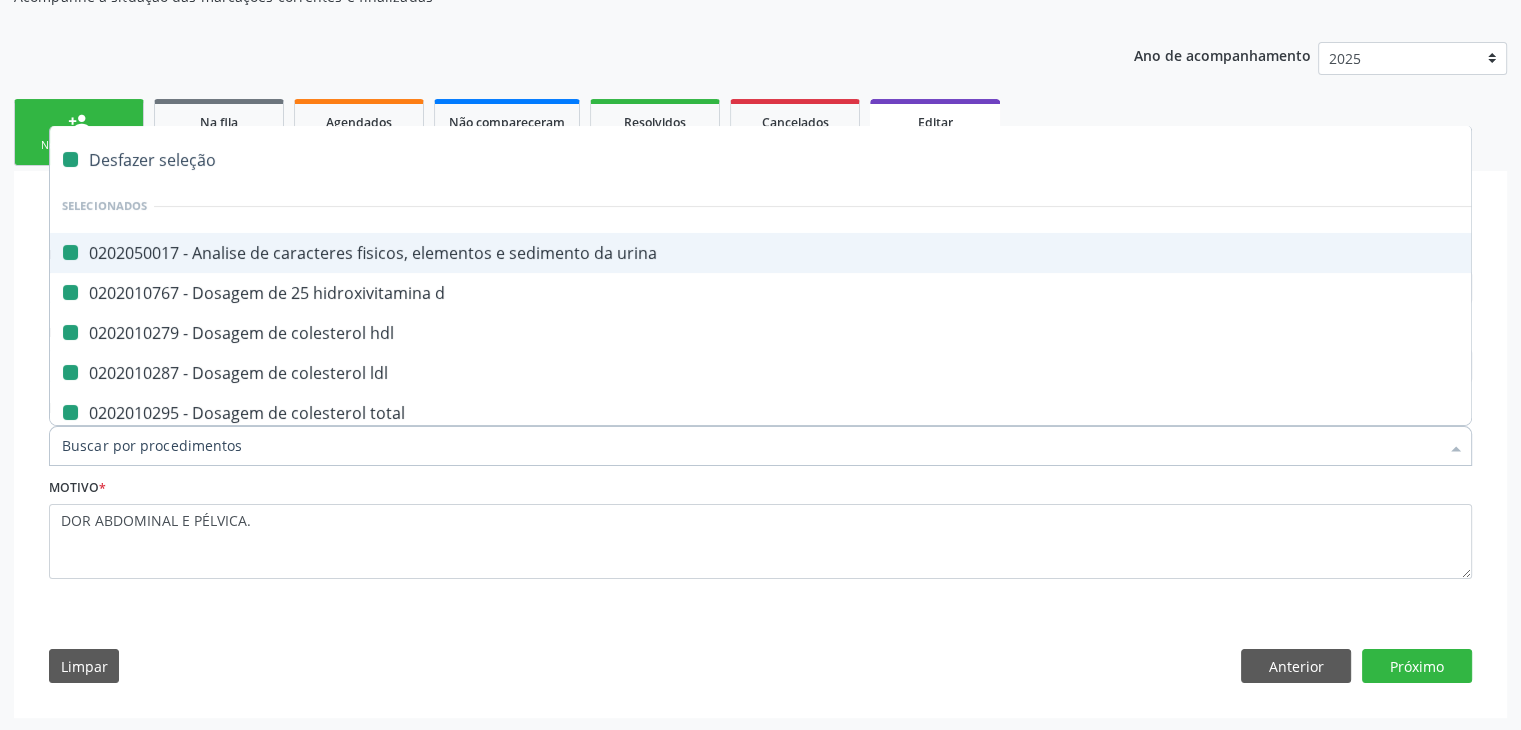 checkbox on "false" 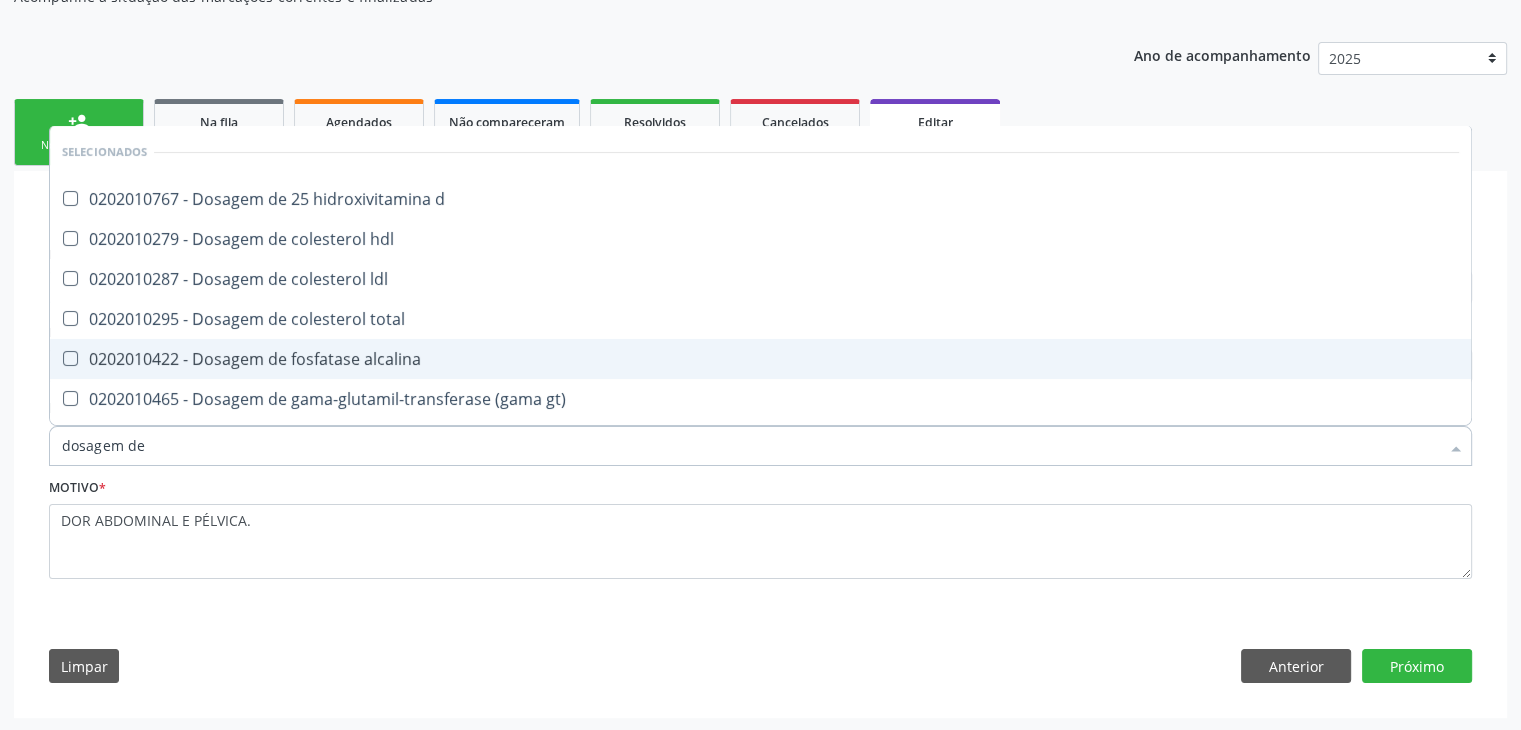 type on "DOSAGEM DE TSH" 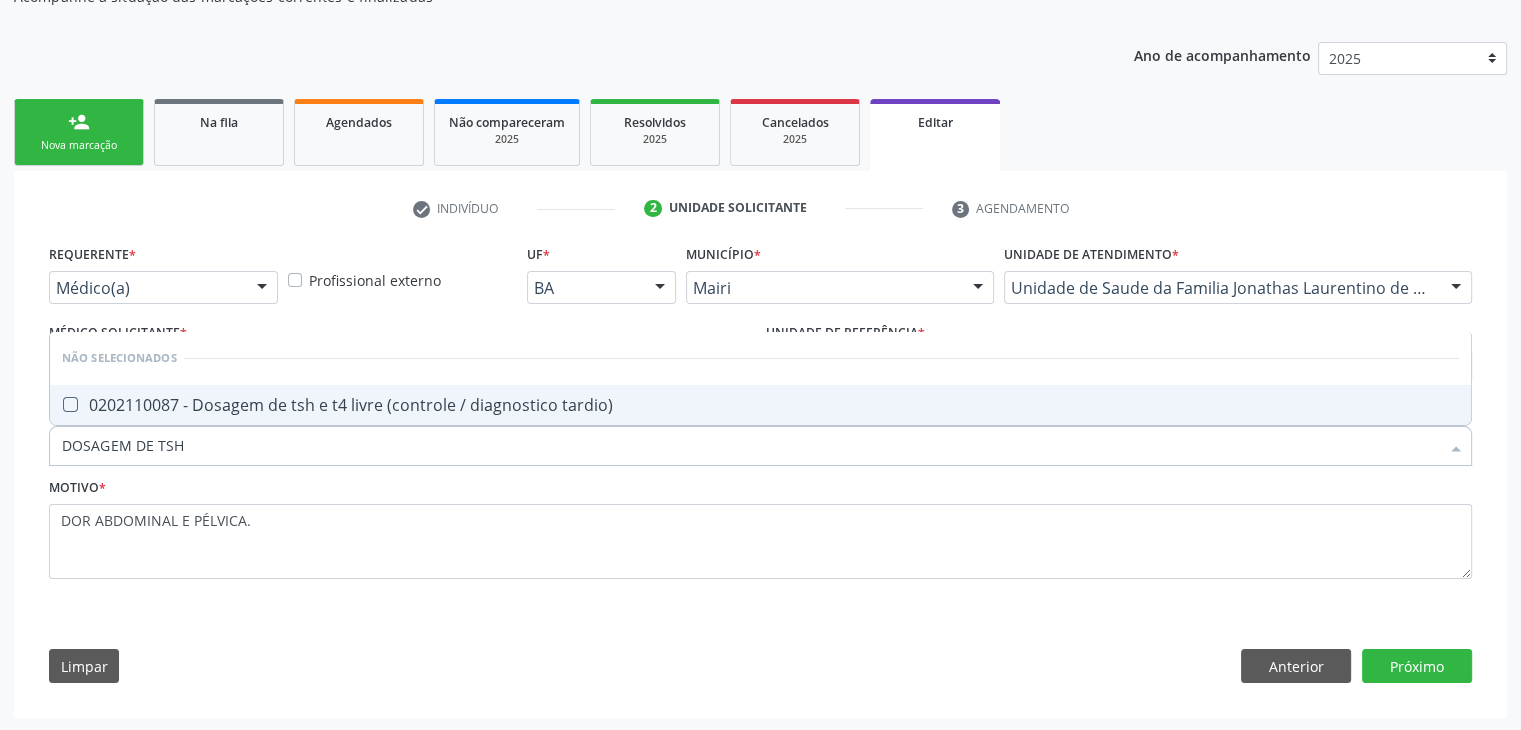 click on "0202110087 - Dosagem de tsh e t4 livre (controle / diagnostico tardio)" at bounding box center (760, 405) 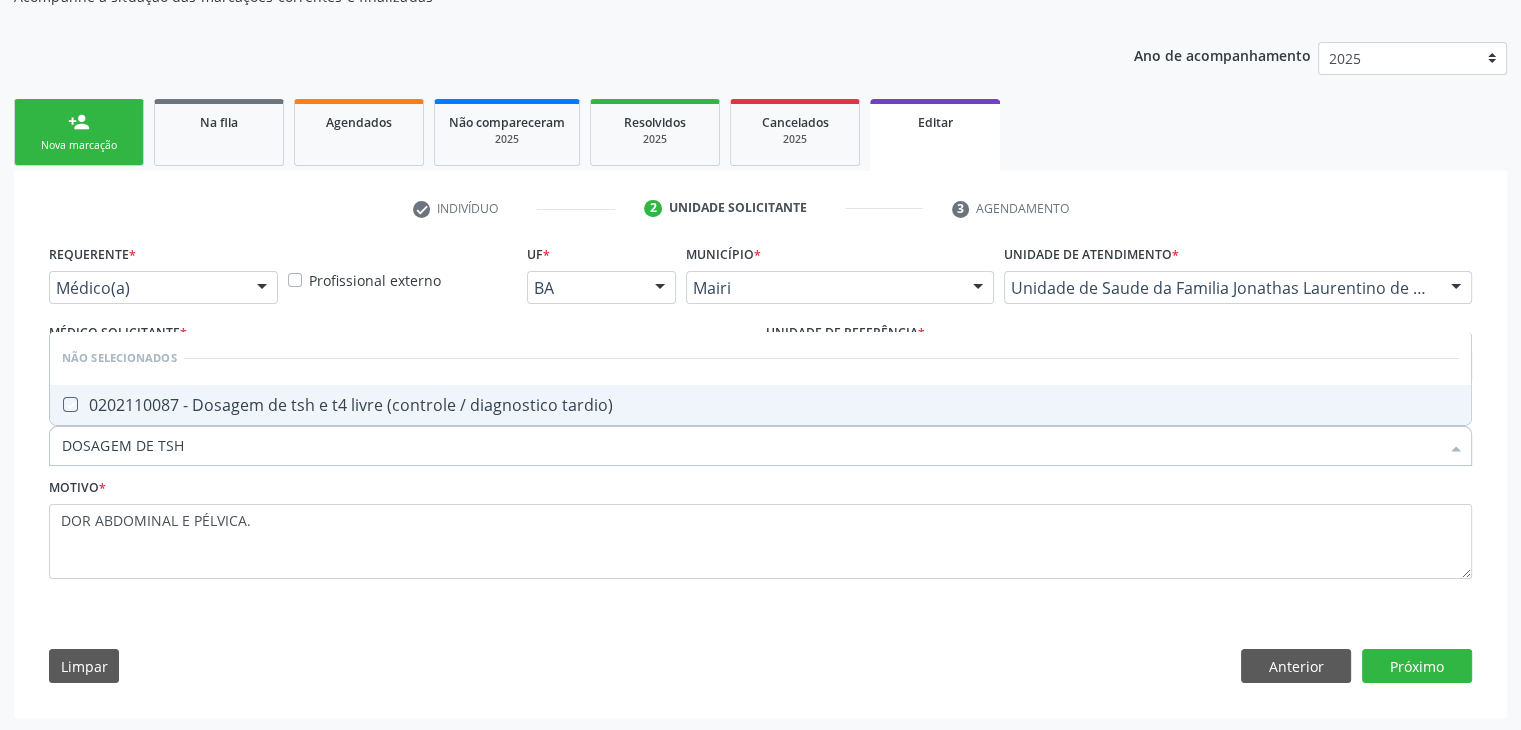 checkbox on "true" 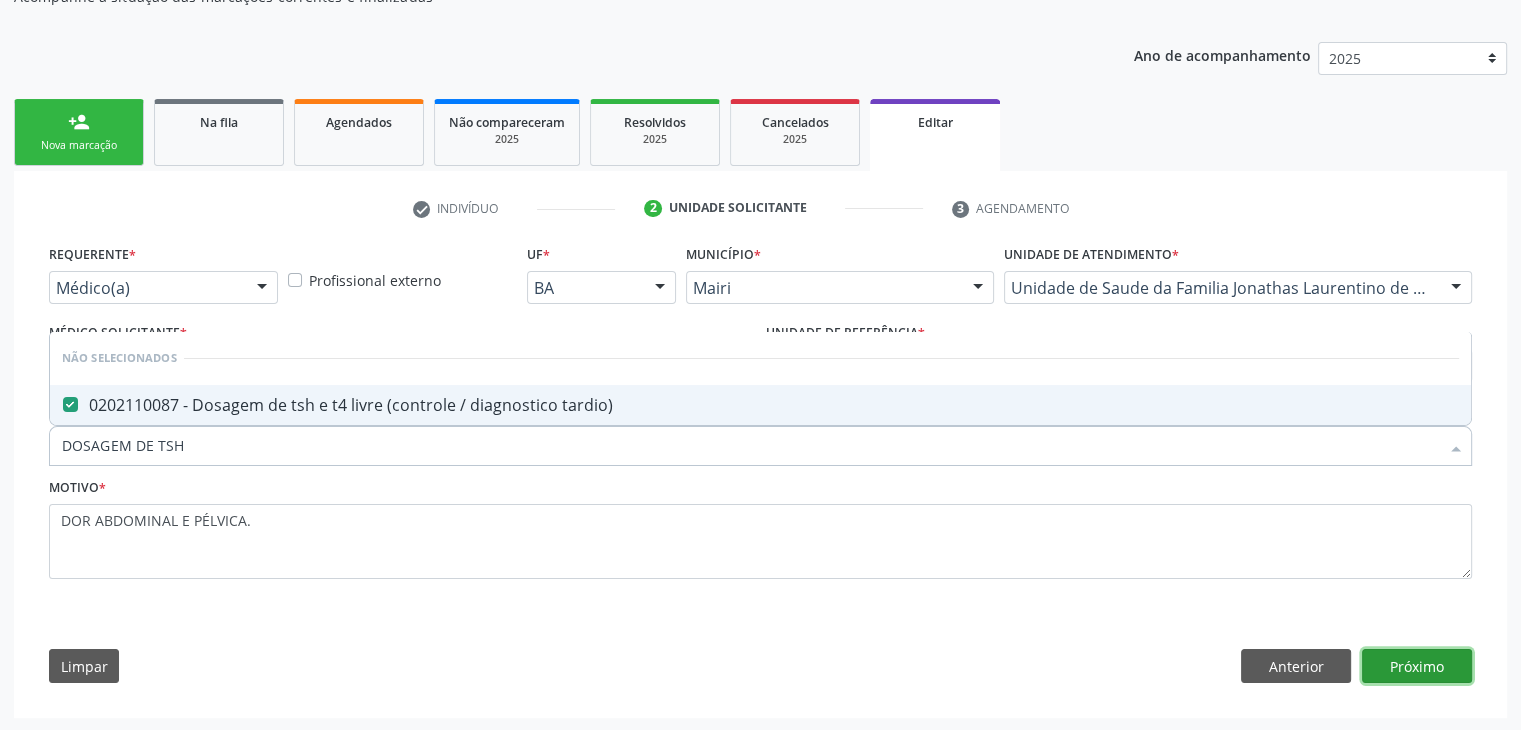 click on "Próximo" at bounding box center (1417, 666) 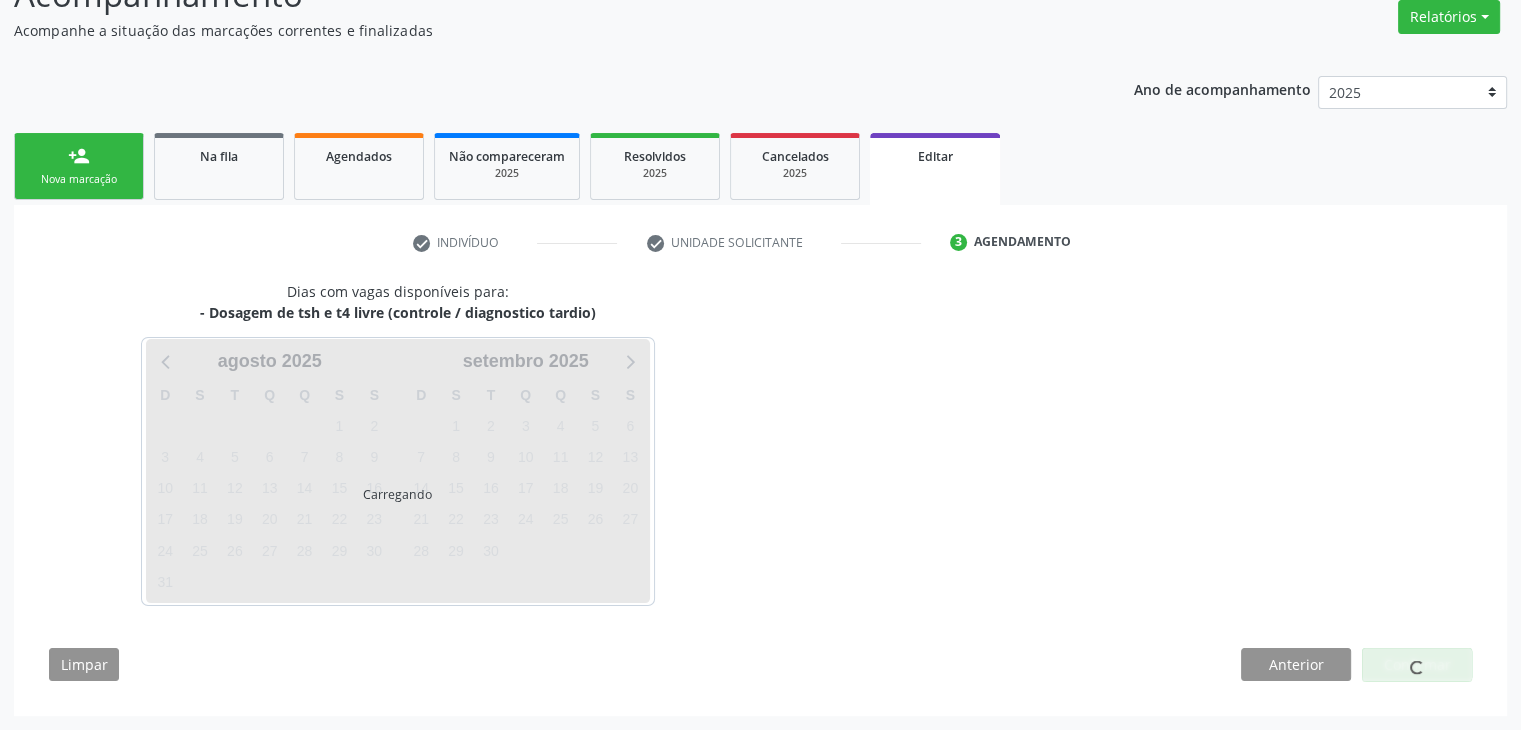 scroll, scrollTop: 165, scrollLeft: 0, axis: vertical 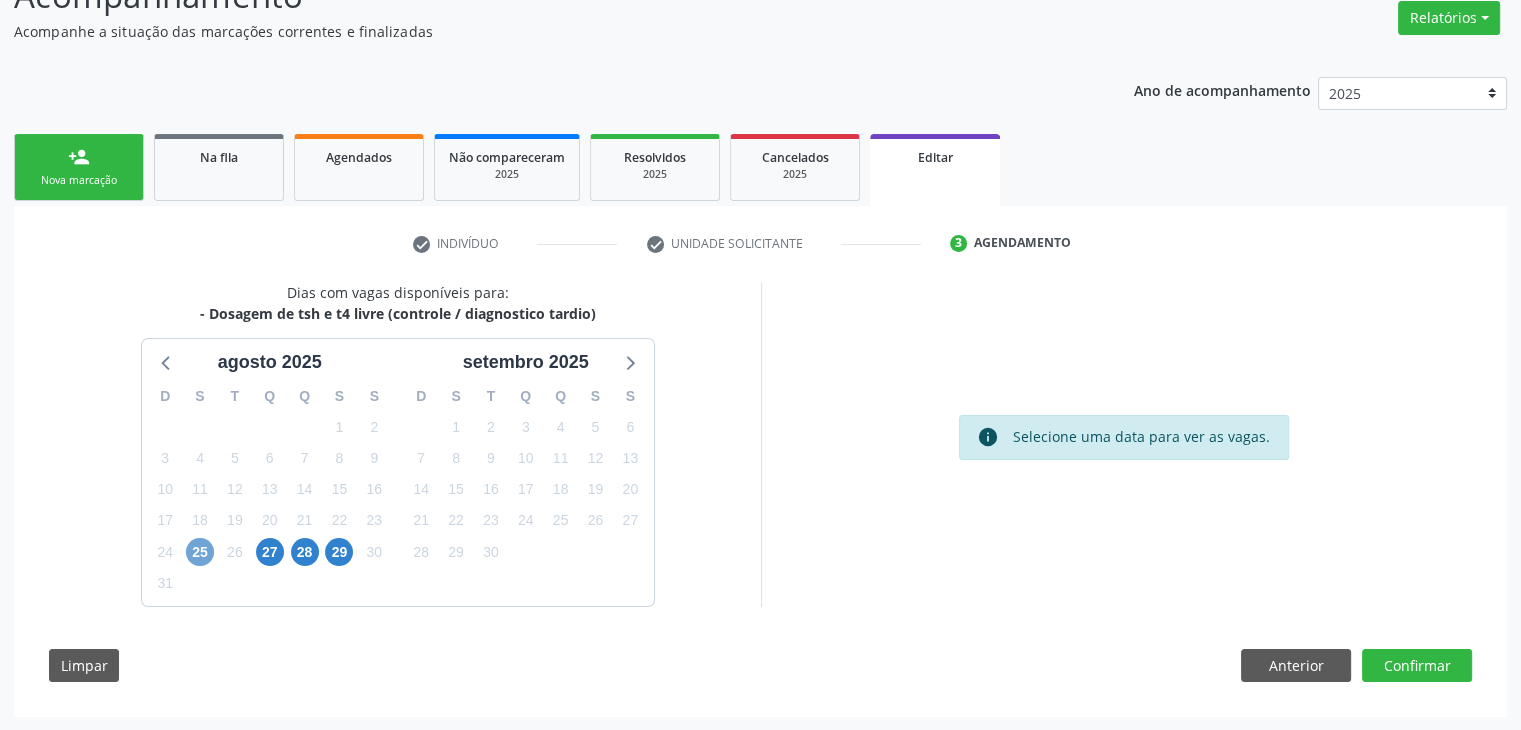 click on "25" at bounding box center [200, 552] 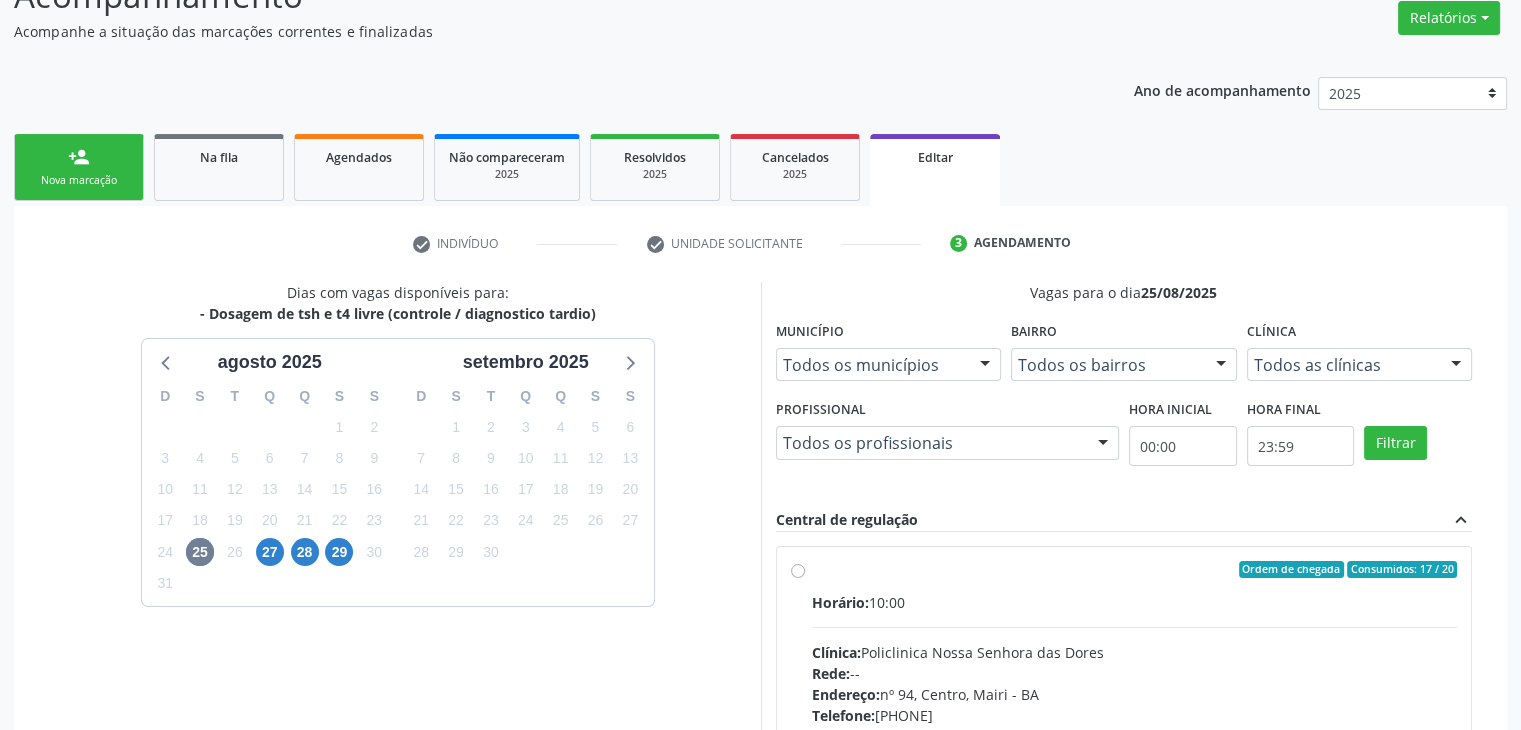 click on "Horário:   10:00" at bounding box center (1135, 602) 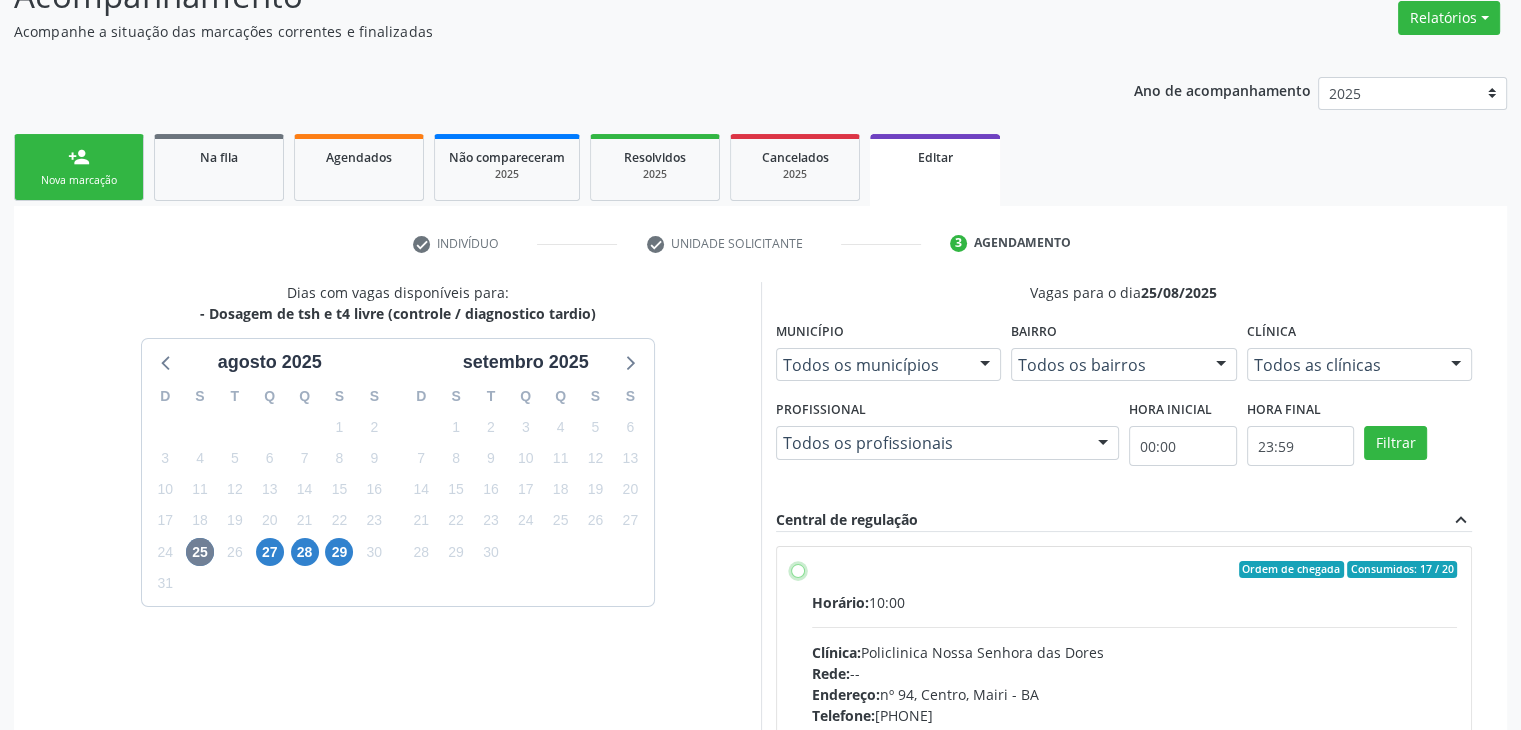 click on "Ordem de chegada
Consumidos: 17 / 20
Horário:   10:00
Clínica:  Policlinica Nossa Senhora das Dores
Rede:
--
Endereço:   nº 94, Centro, Mairi - BA
Telefone:   (74) 36322104
Profissional:
--
Informações adicionais sobre o atendimento
Idade de atendimento:
Sem restrição
Gênero(s) atendido(s):
Sem restrição
Informações adicionais:
--" at bounding box center [798, 570] 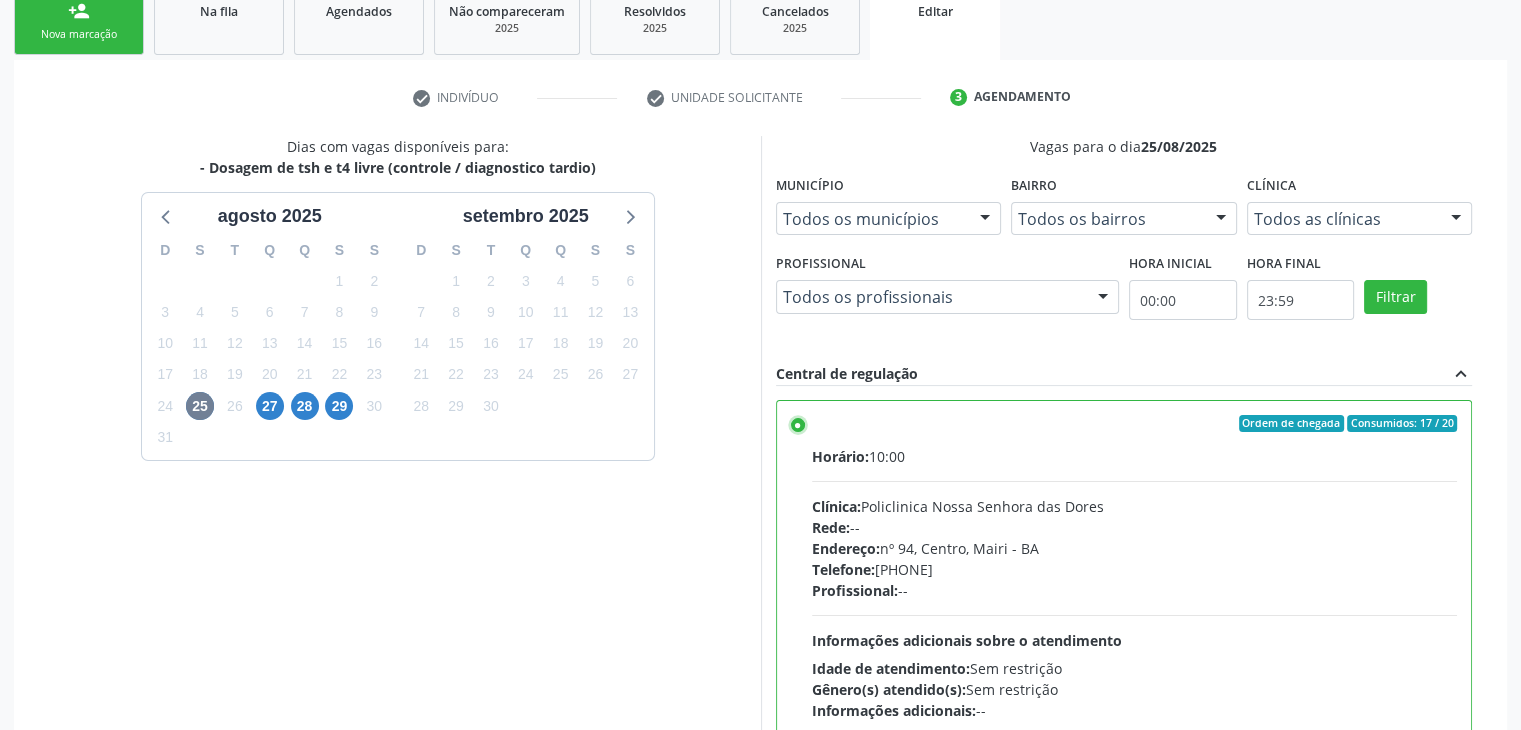 scroll, scrollTop: 490, scrollLeft: 0, axis: vertical 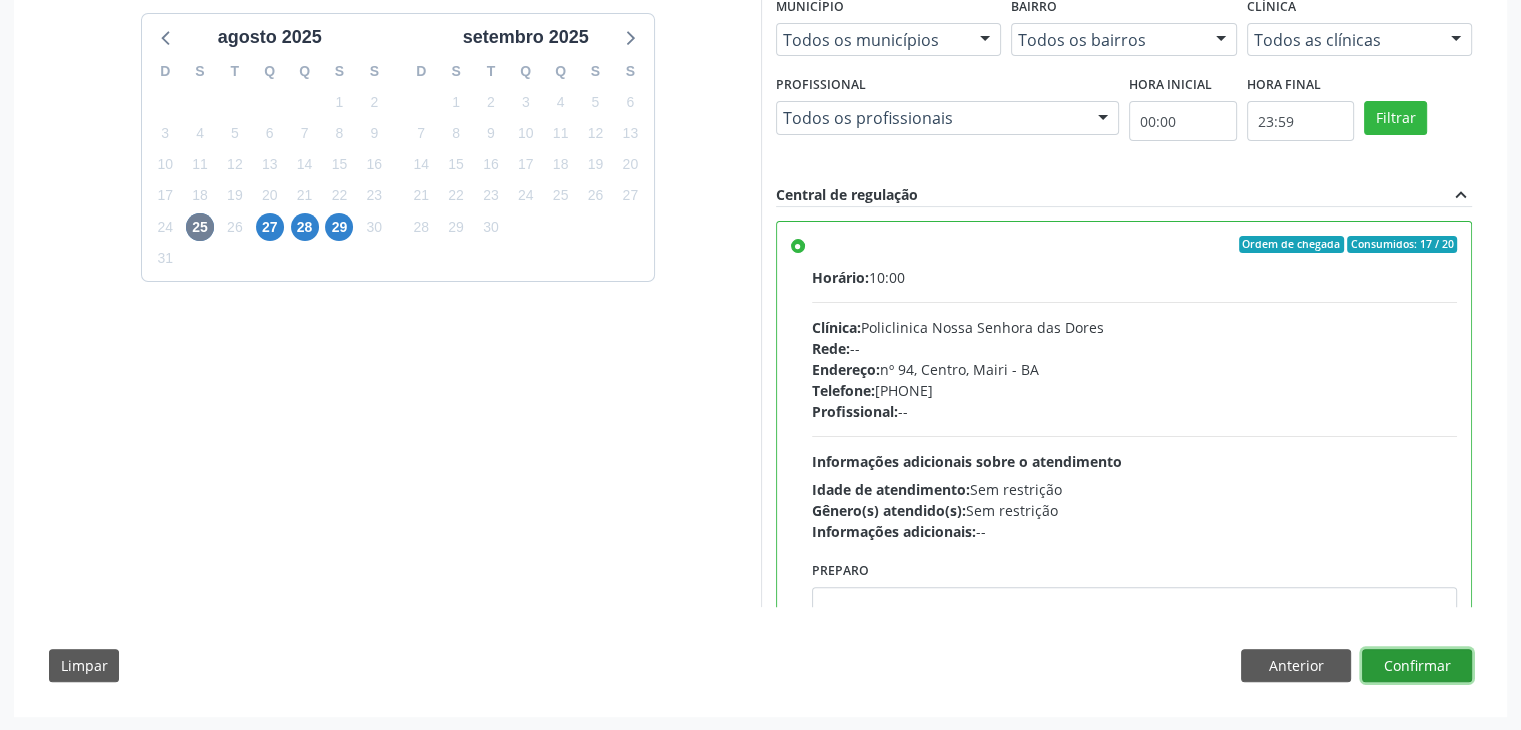 click on "Confirmar" at bounding box center [1417, 666] 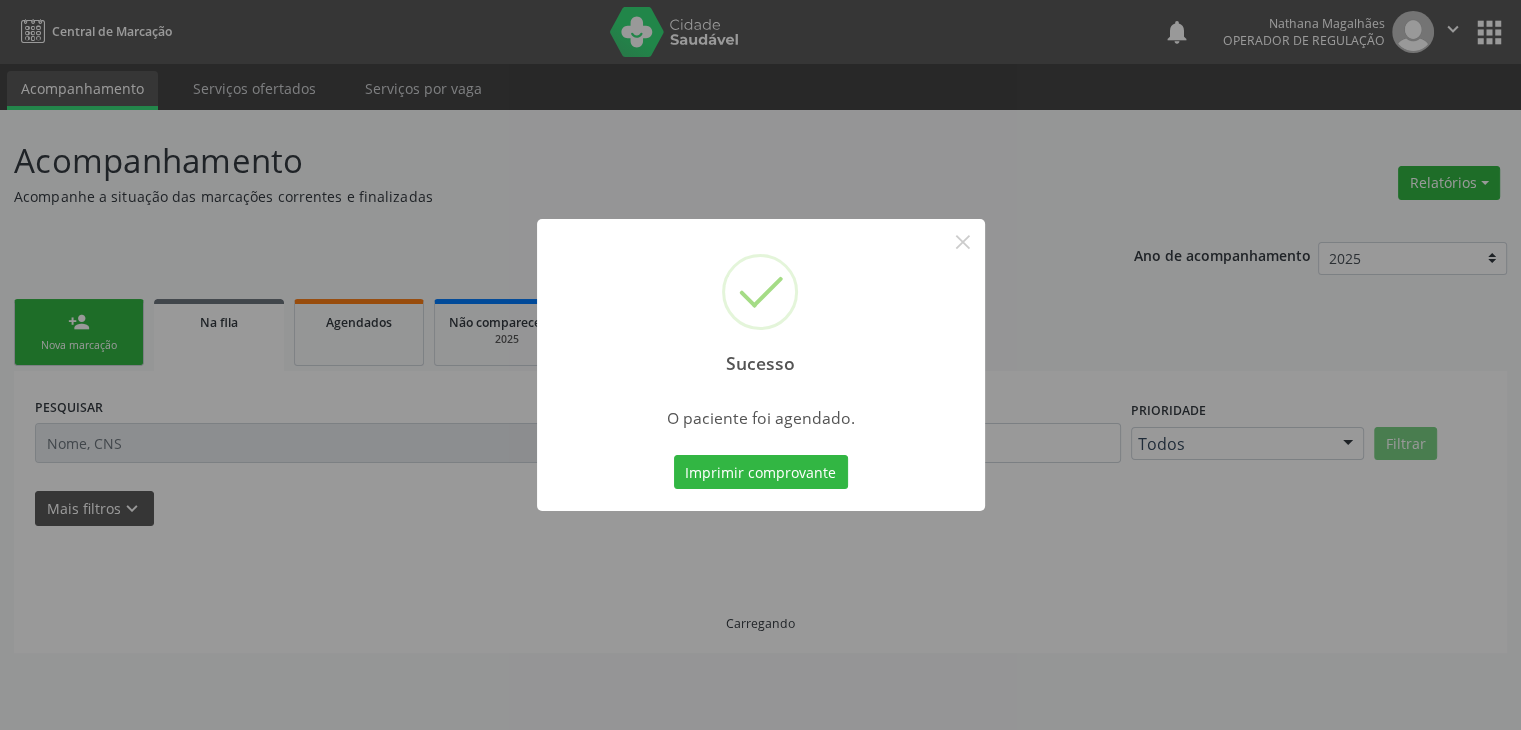 scroll, scrollTop: 0, scrollLeft: 0, axis: both 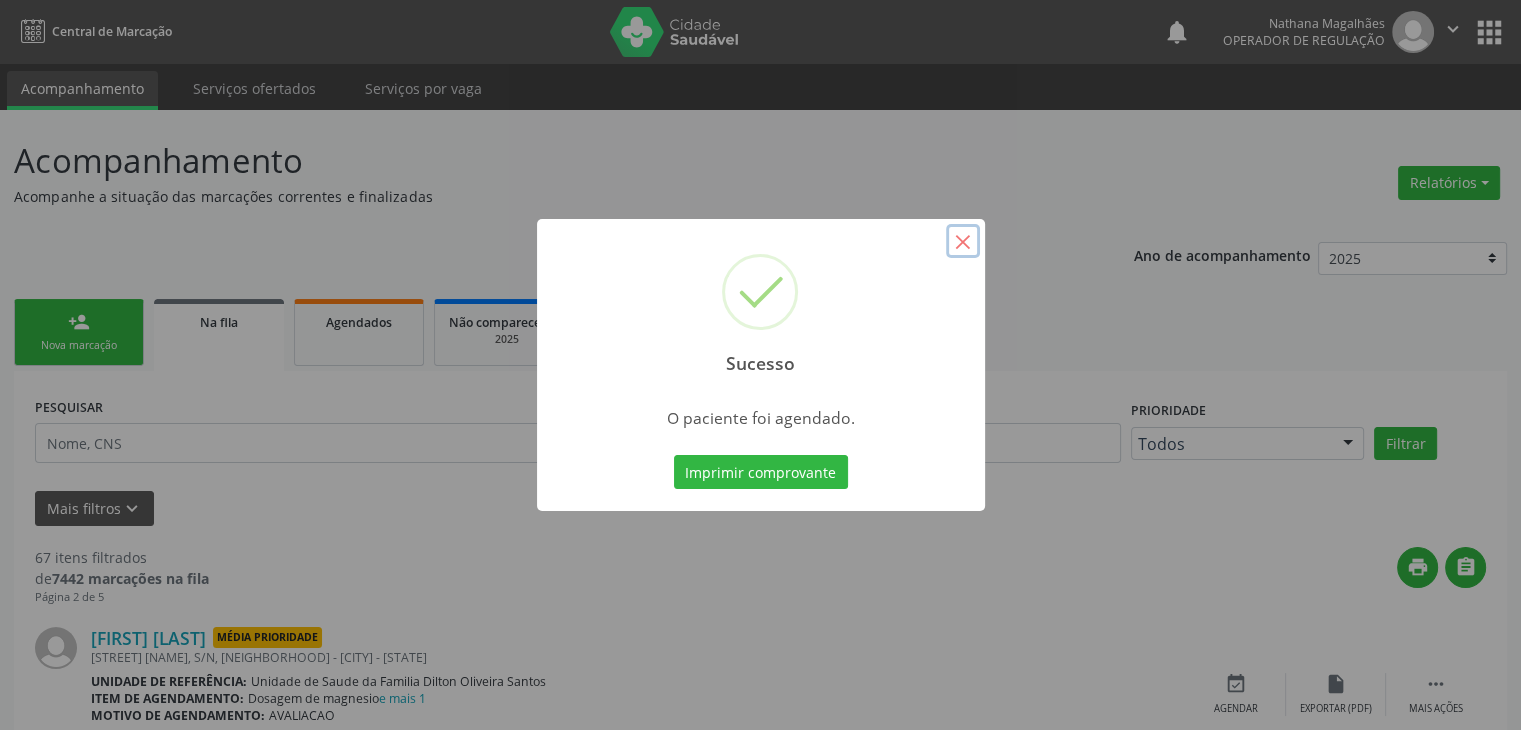 click on "×" at bounding box center (963, 241) 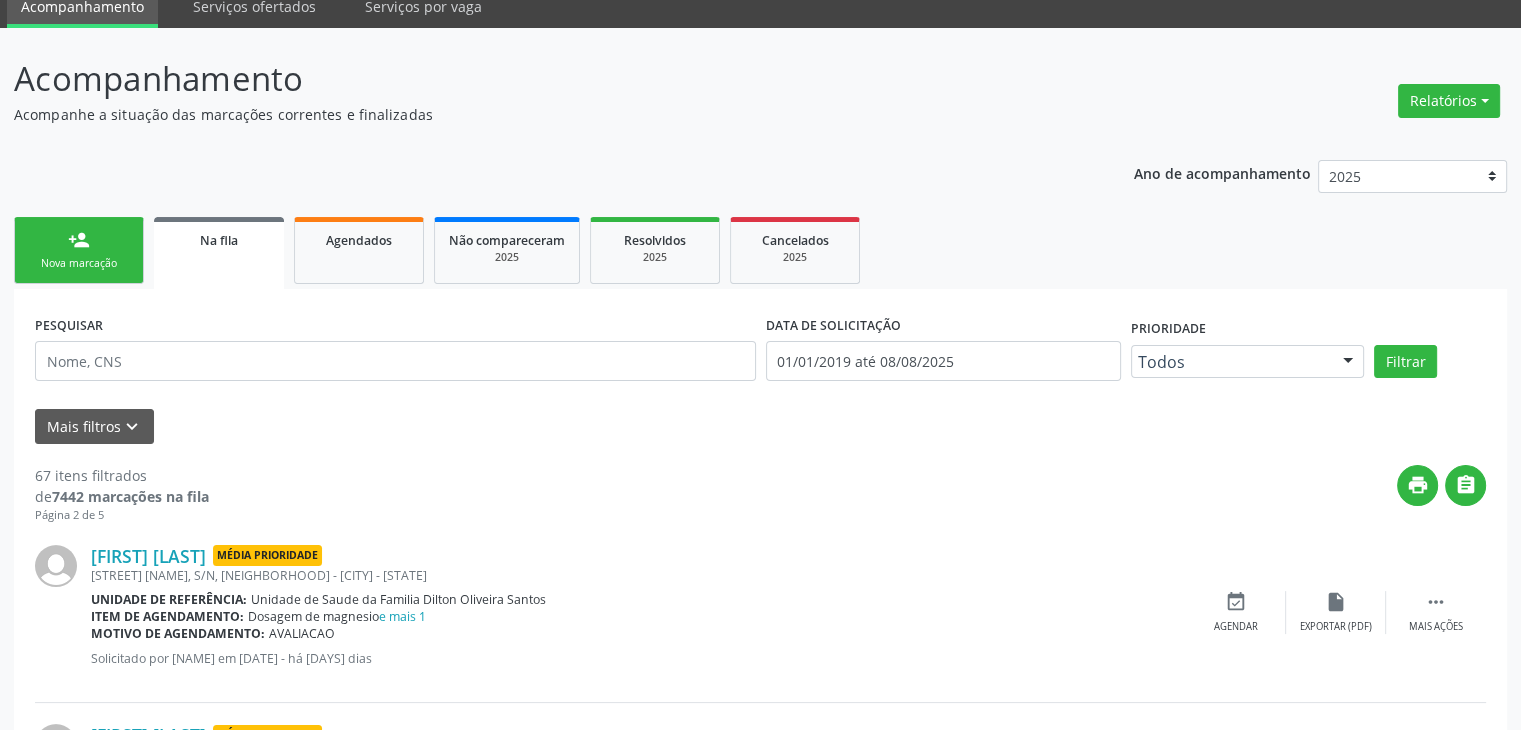scroll, scrollTop: 200, scrollLeft: 0, axis: vertical 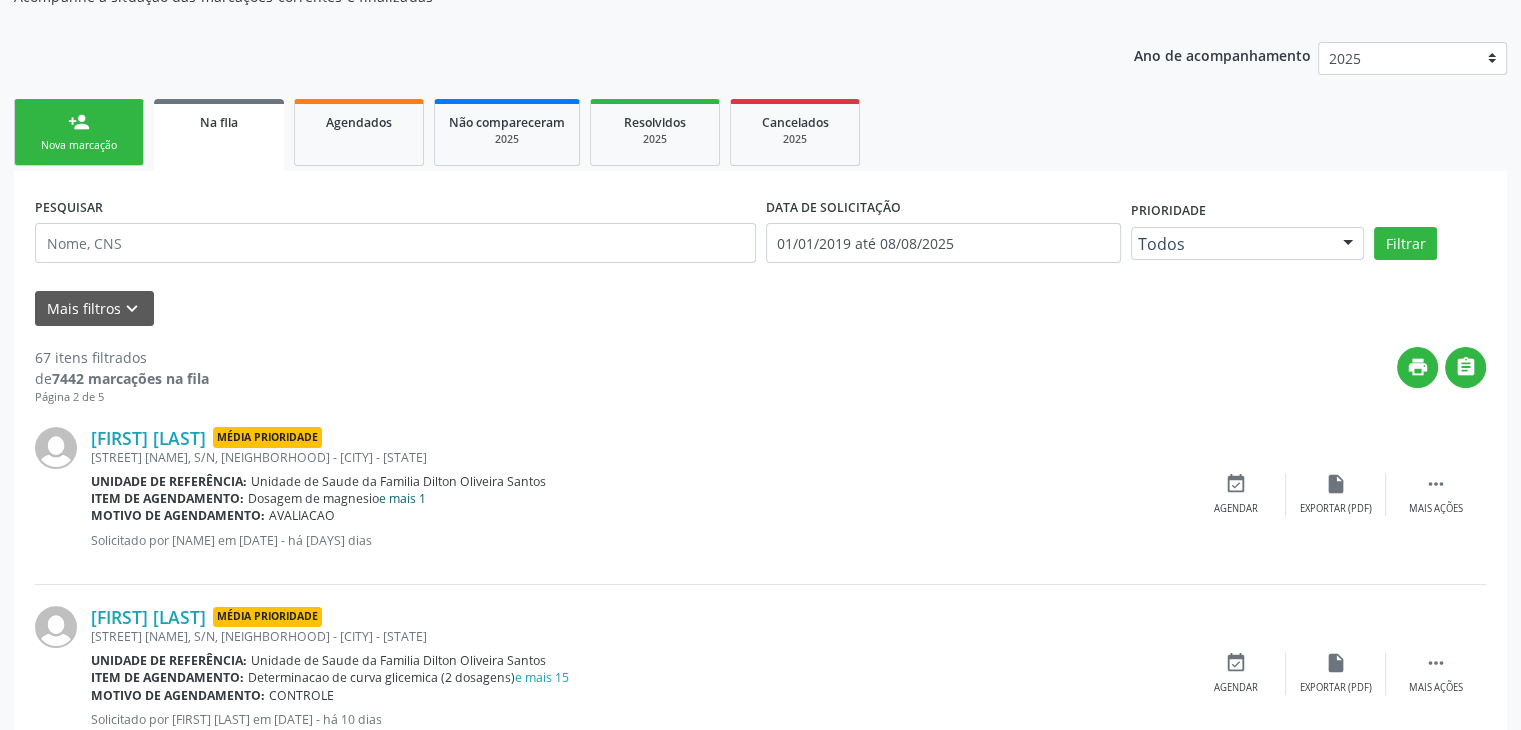 click on "e mais 1" at bounding box center (402, 498) 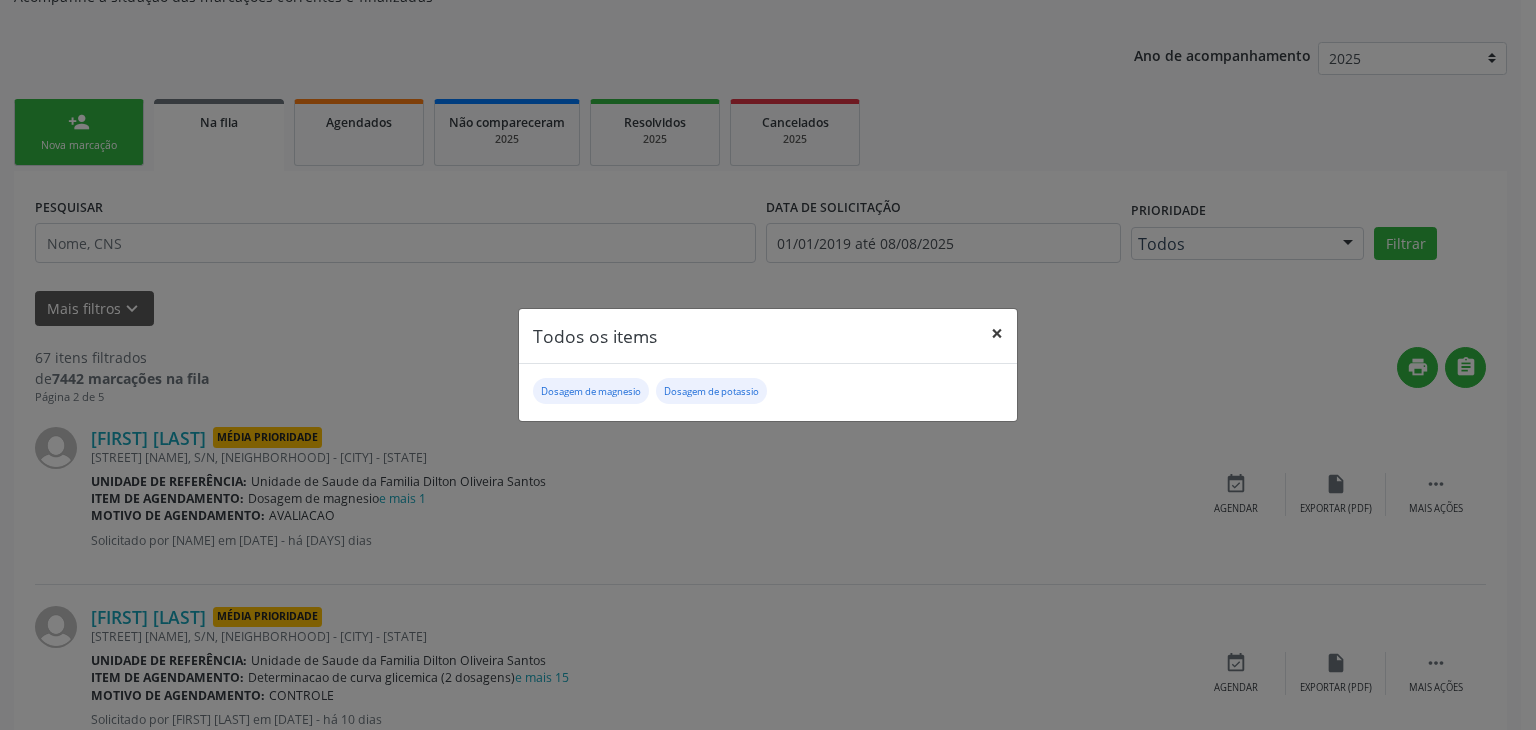 click on "×" at bounding box center (997, 333) 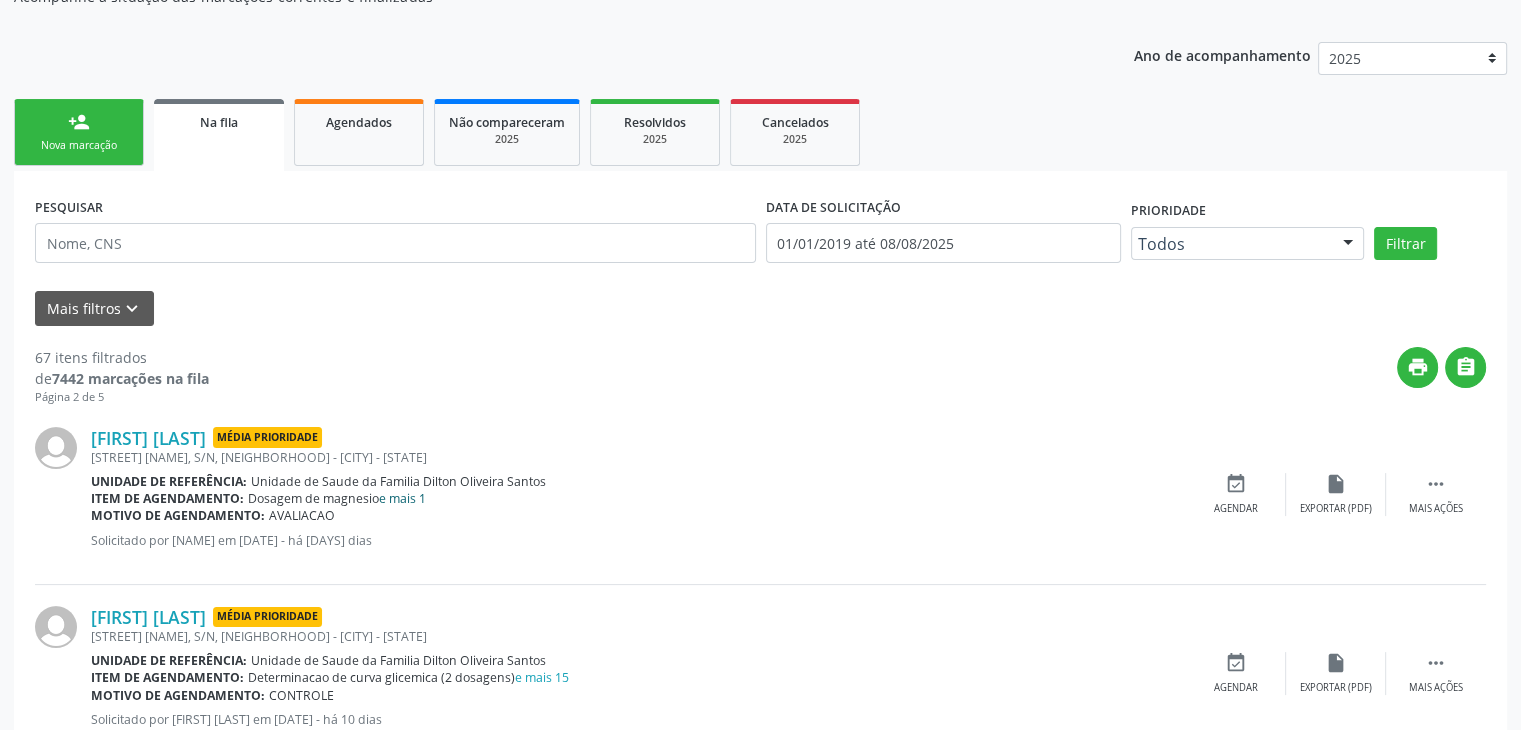 click on "e mais 1" at bounding box center (402, 498) 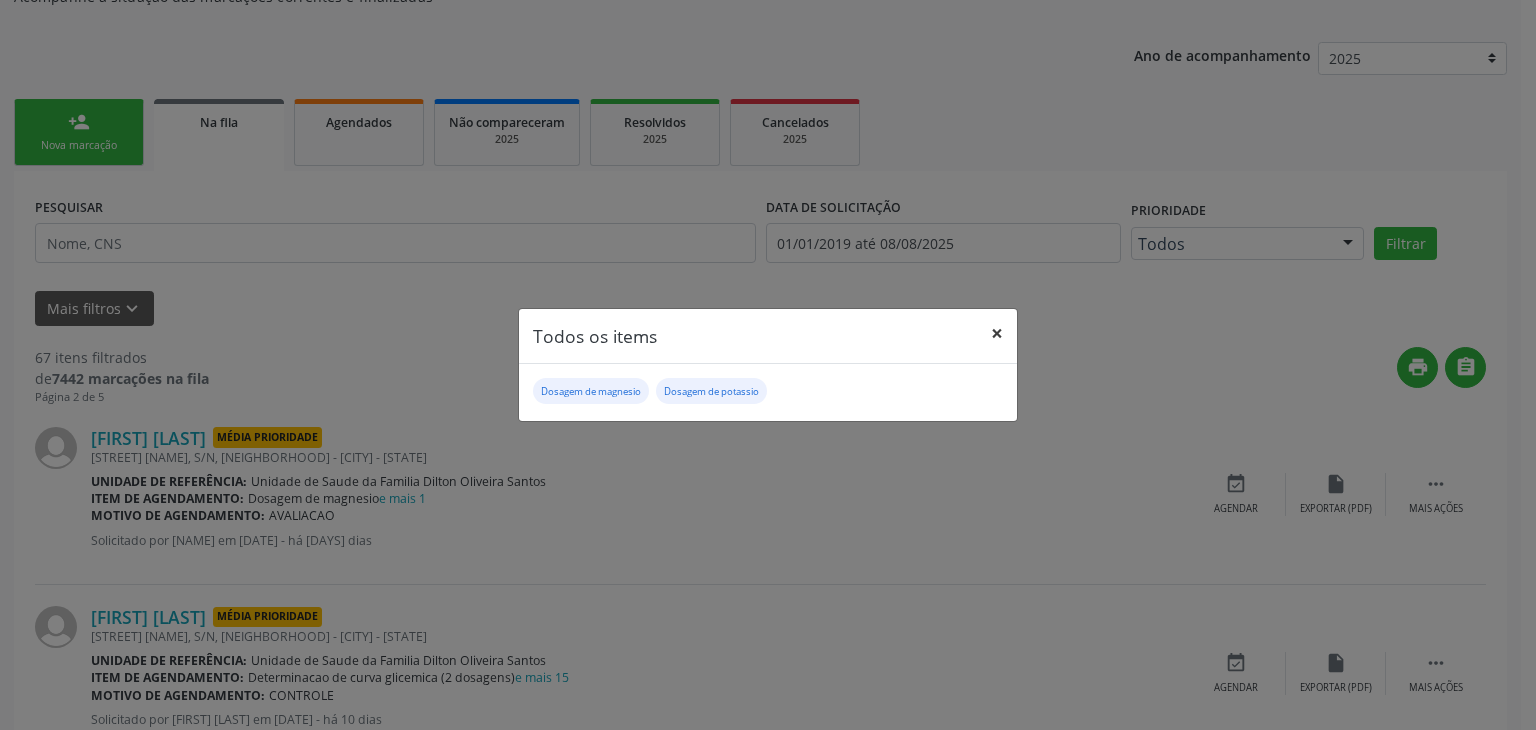click on "×" at bounding box center (997, 333) 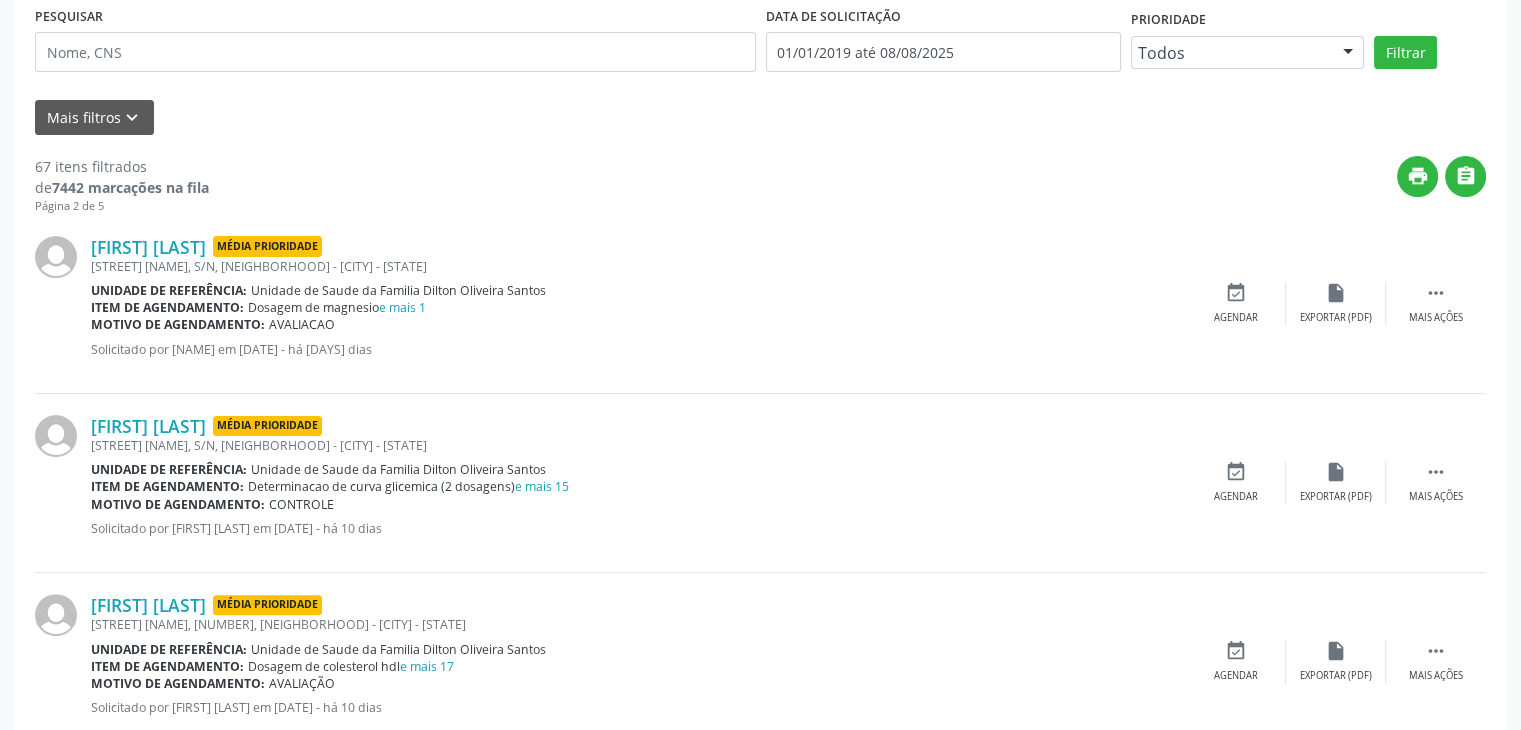 scroll, scrollTop: 400, scrollLeft: 0, axis: vertical 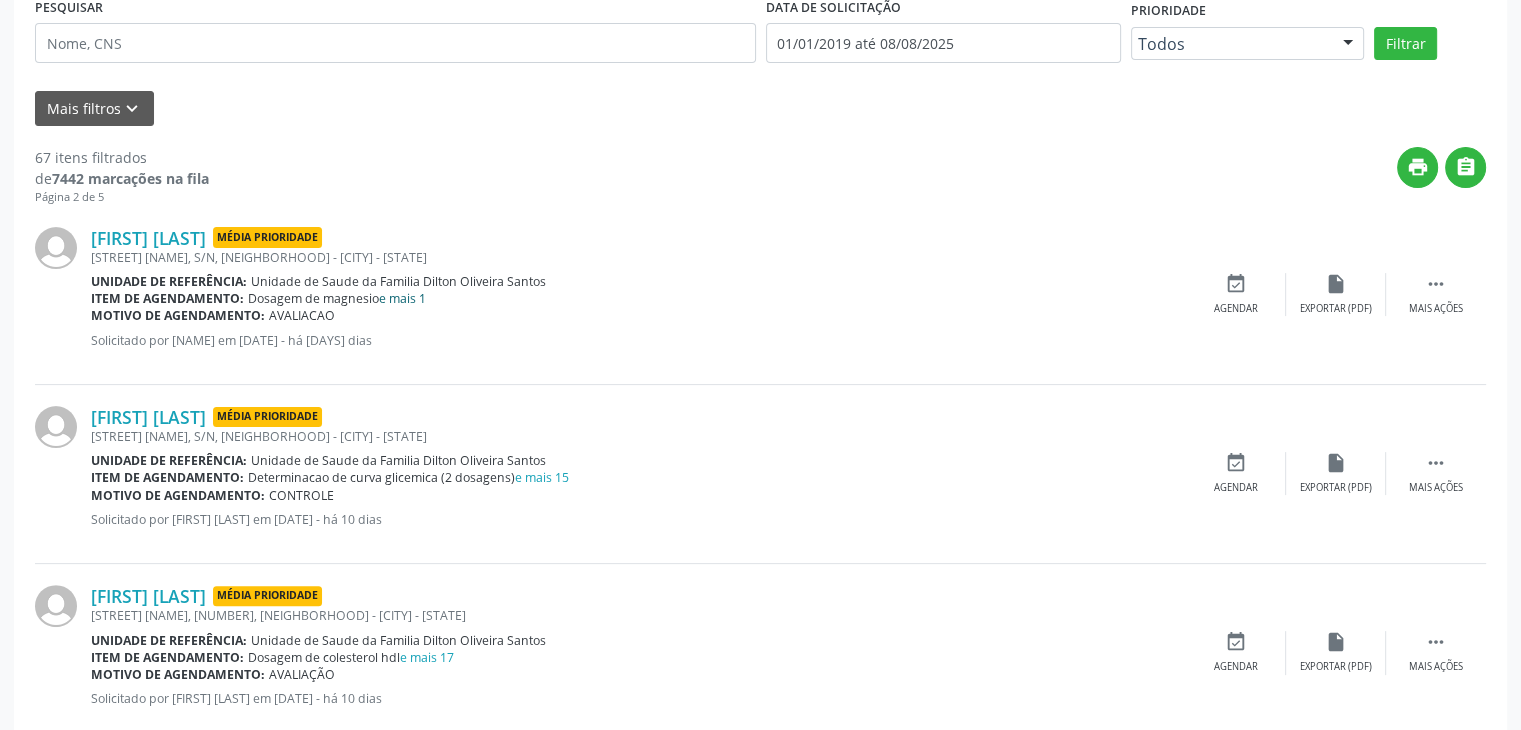 click on "e mais 1" at bounding box center [402, 298] 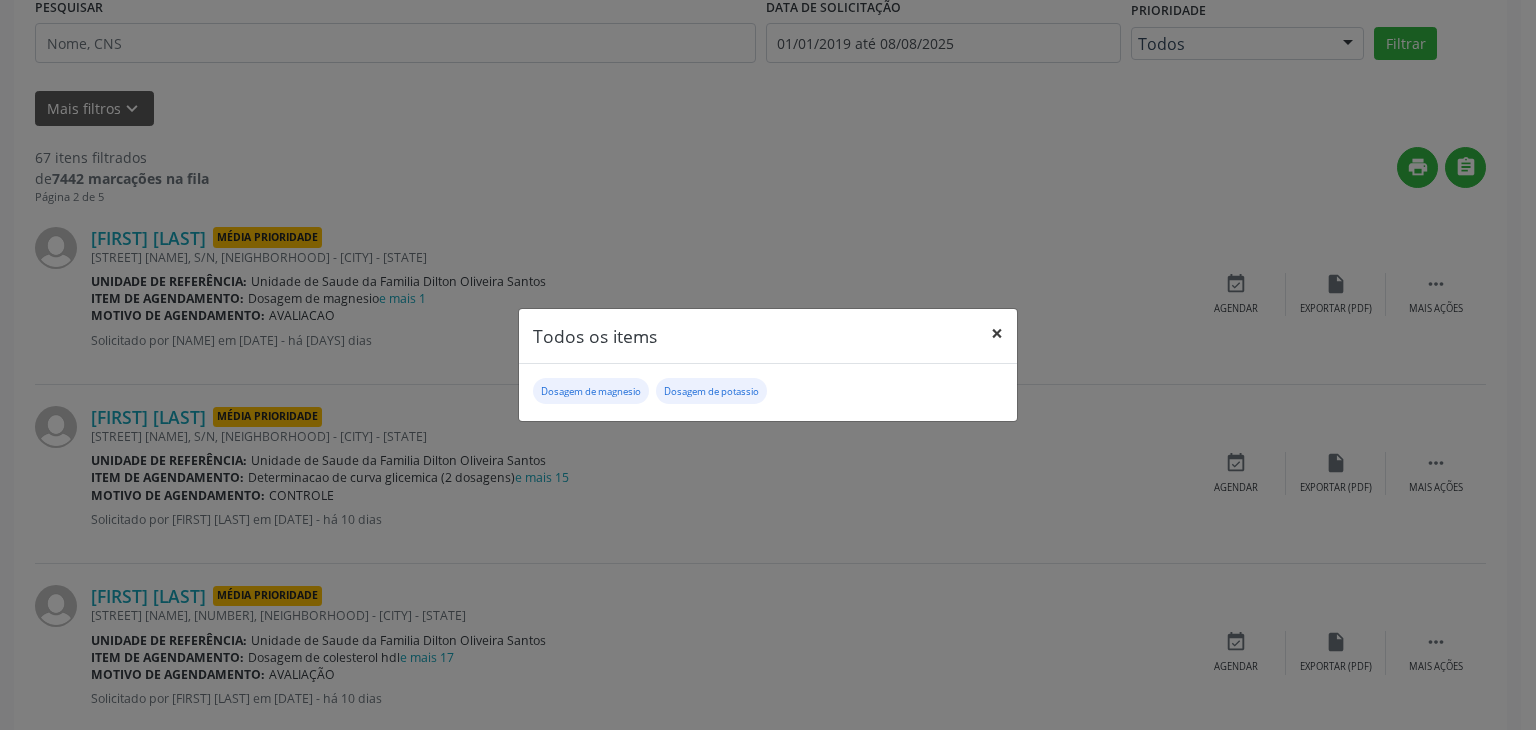 click on "×" at bounding box center (997, 333) 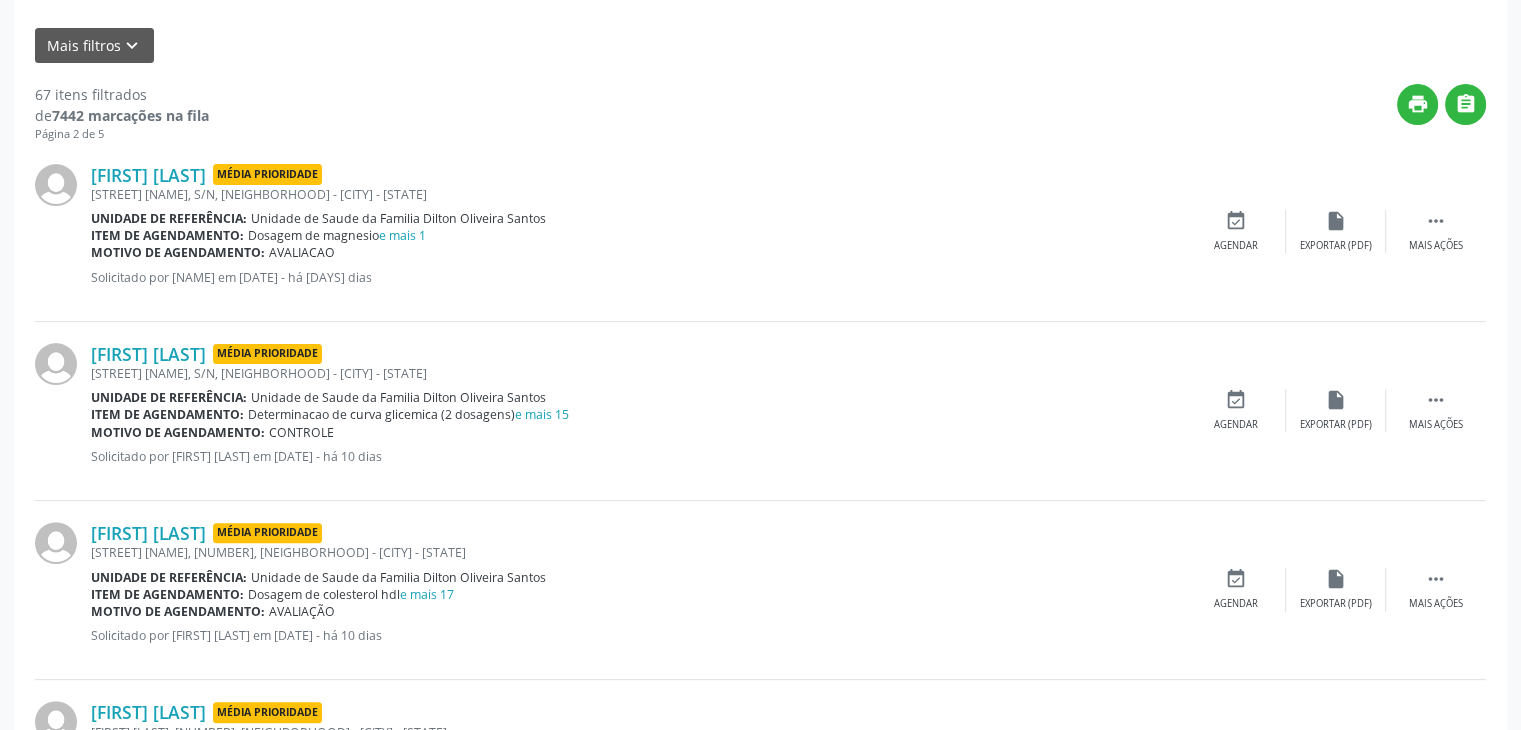 scroll, scrollTop: 500, scrollLeft: 0, axis: vertical 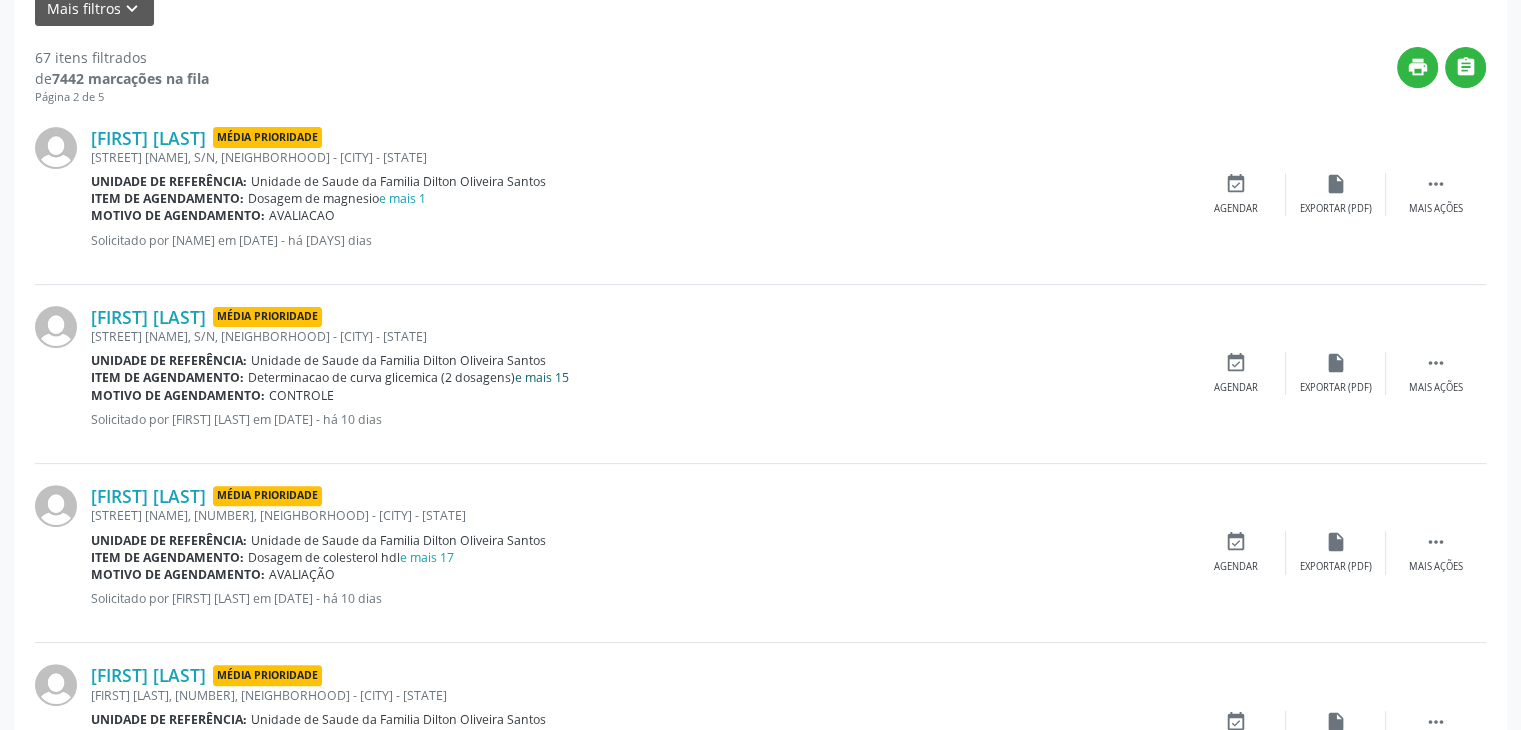 click on "e mais 15" at bounding box center [542, 377] 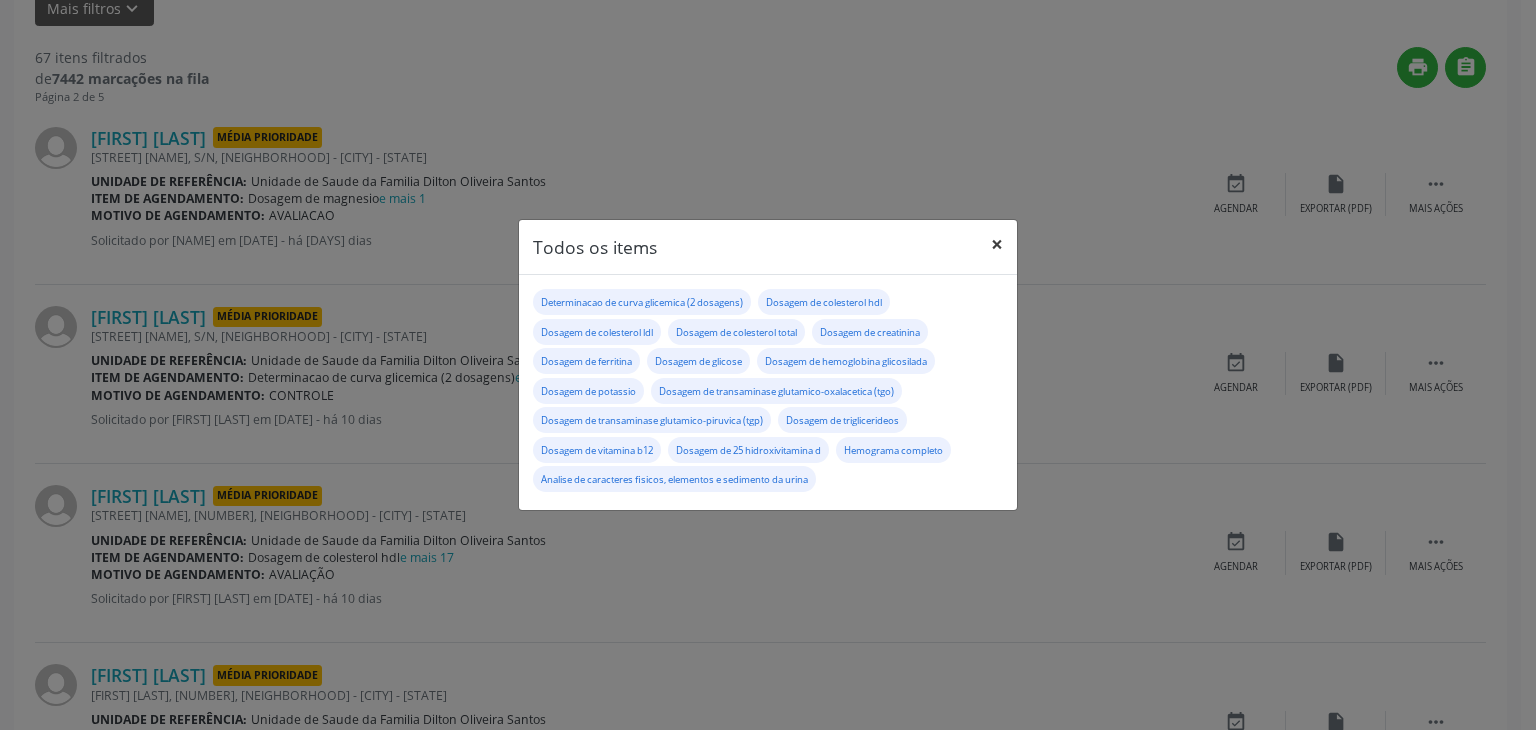 click on "×" at bounding box center (997, 244) 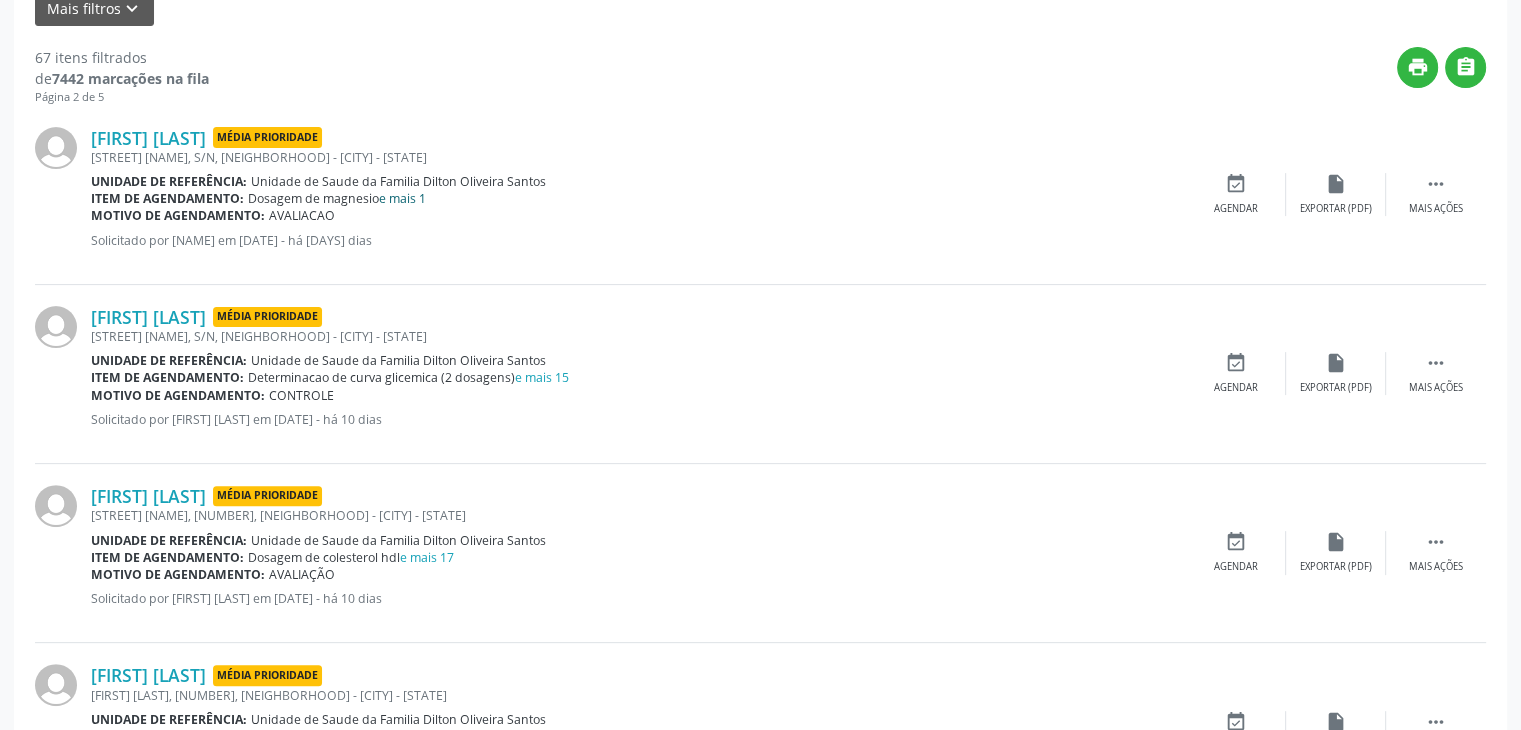 click on "e mais 1" at bounding box center (402, 198) 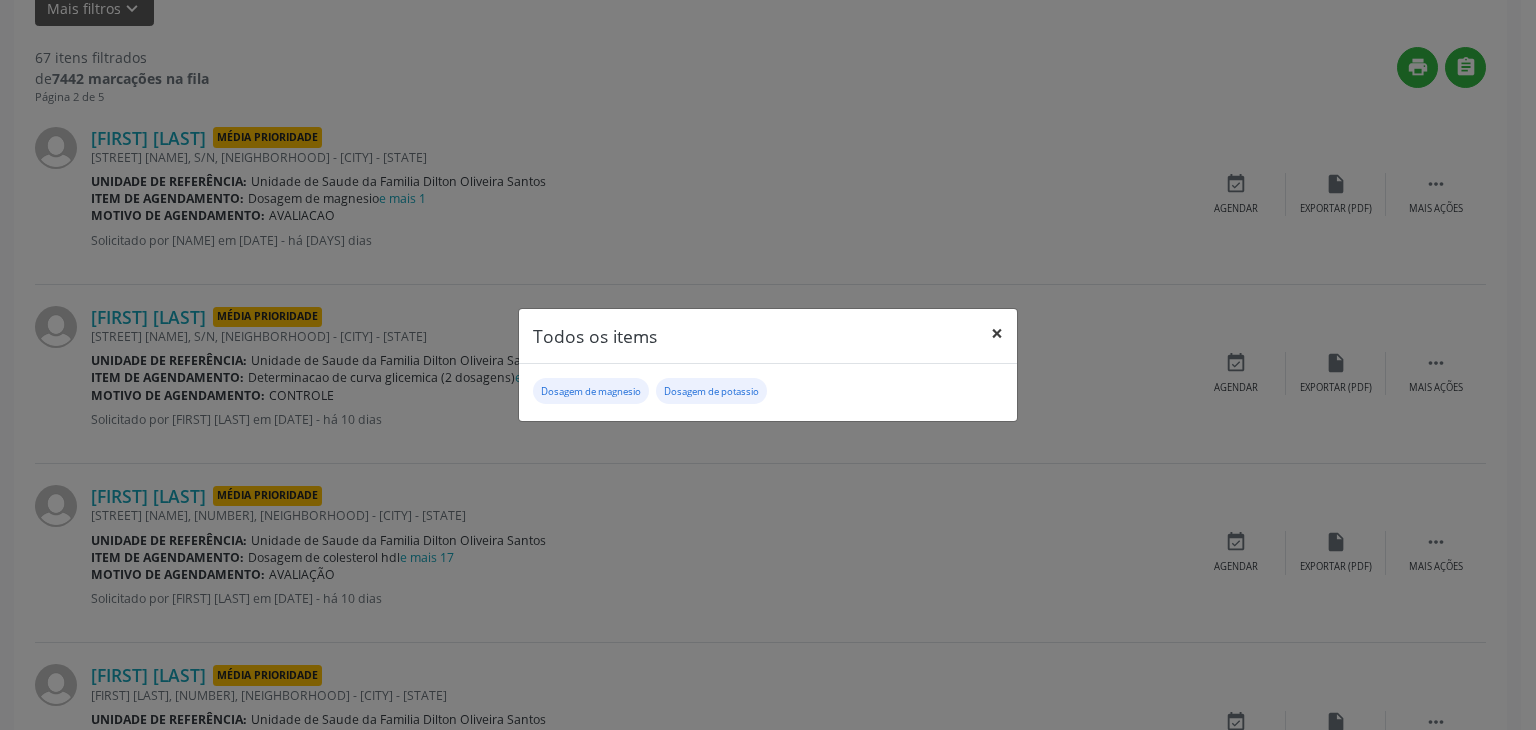 click on "×" at bounding box center (997, 333) 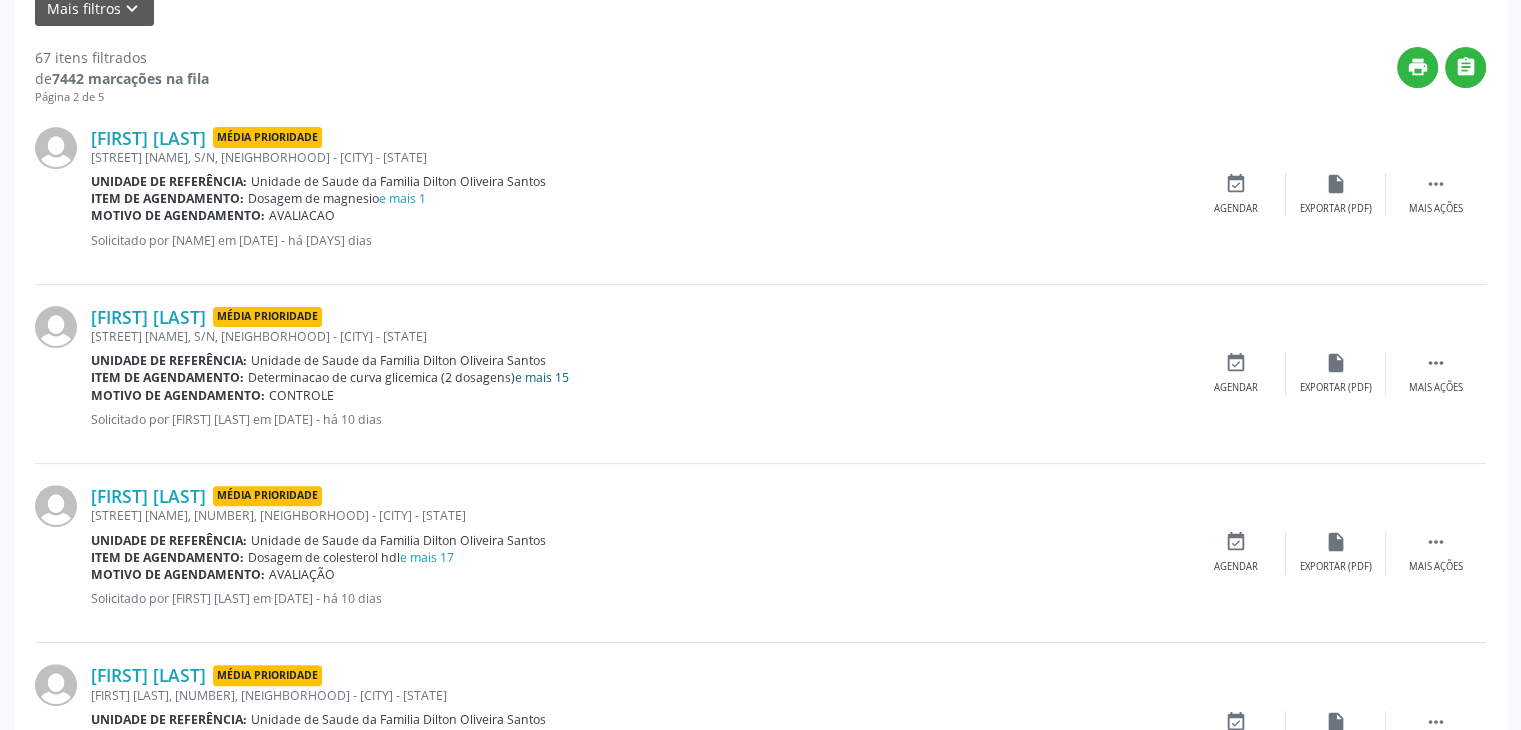 click on "e mais 15" at bounding box center [542, 377] 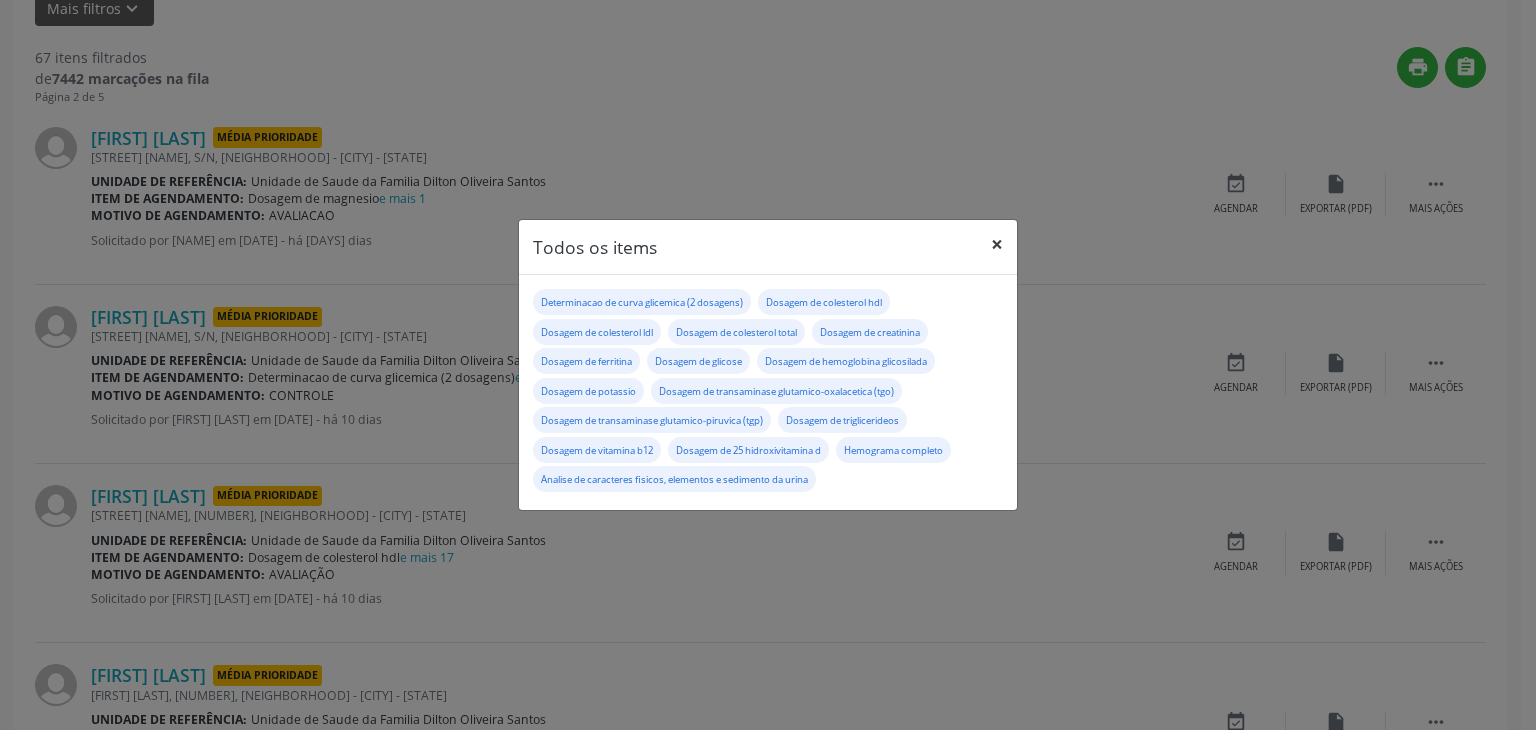 click on "×" at bounding box center (997, 244) 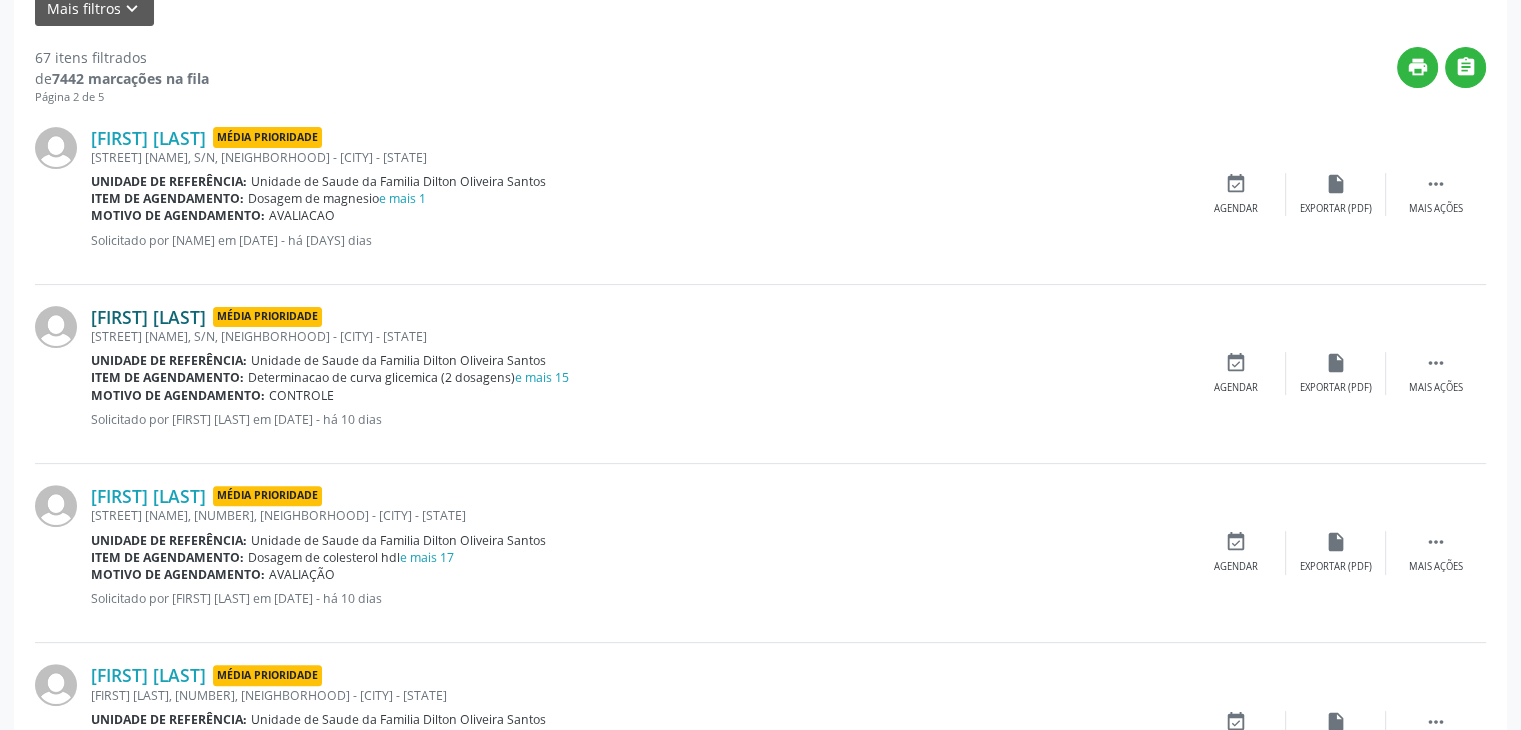 click on "Elisabete Conceição da Silva" at bounding box center [148, 317] 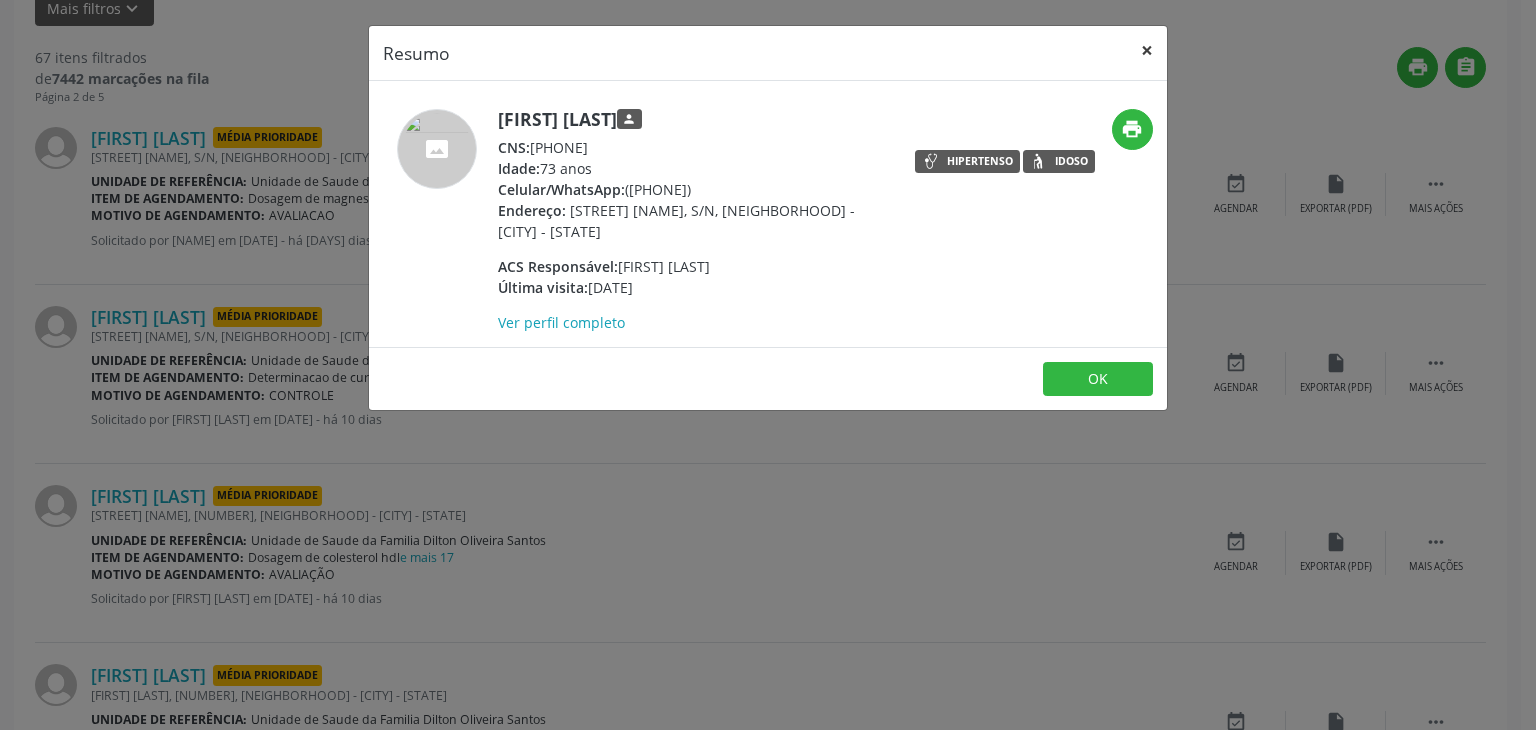 click on "×" at bounding box center [1147, 50] 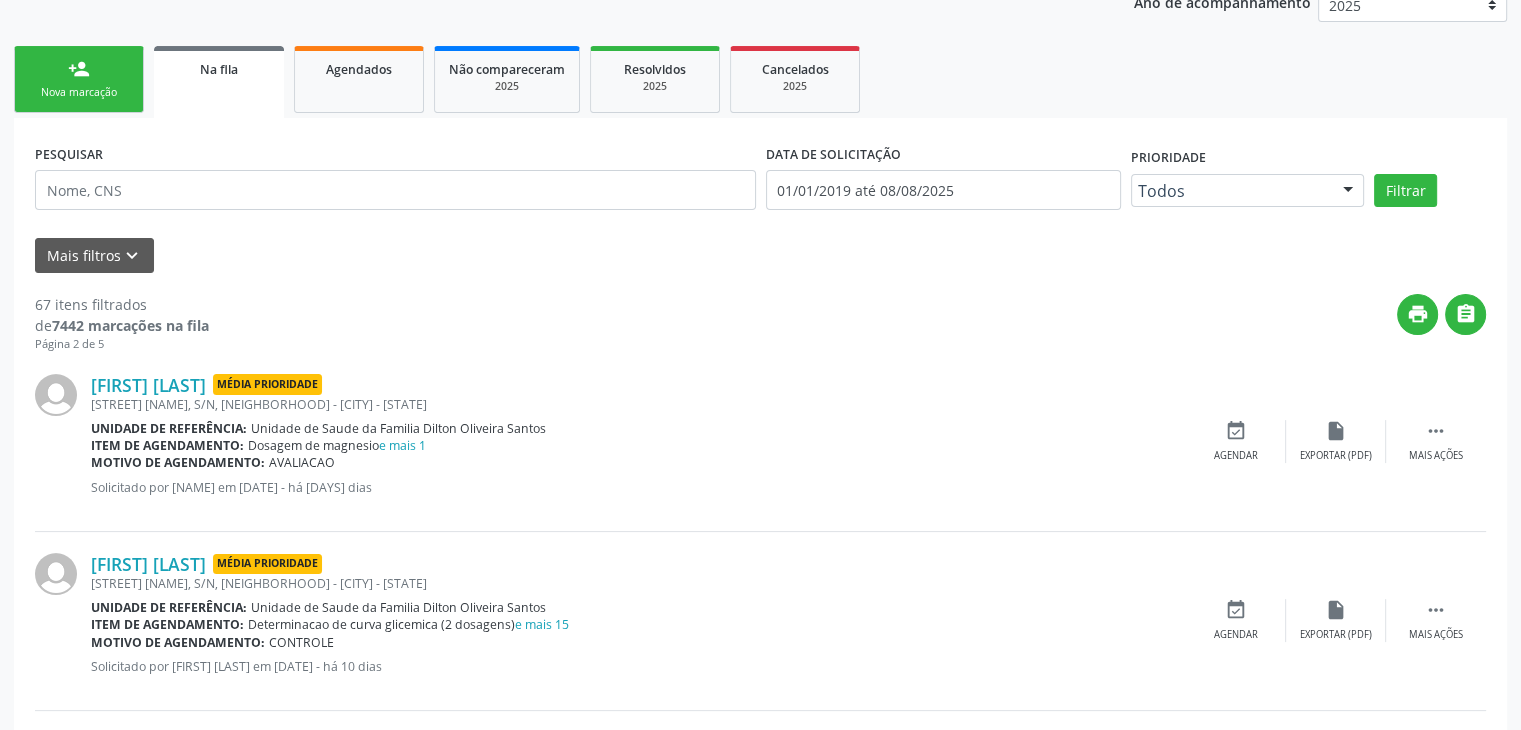 scroll, scrollTop: 250, scrollLeft: 0, axis: vertical 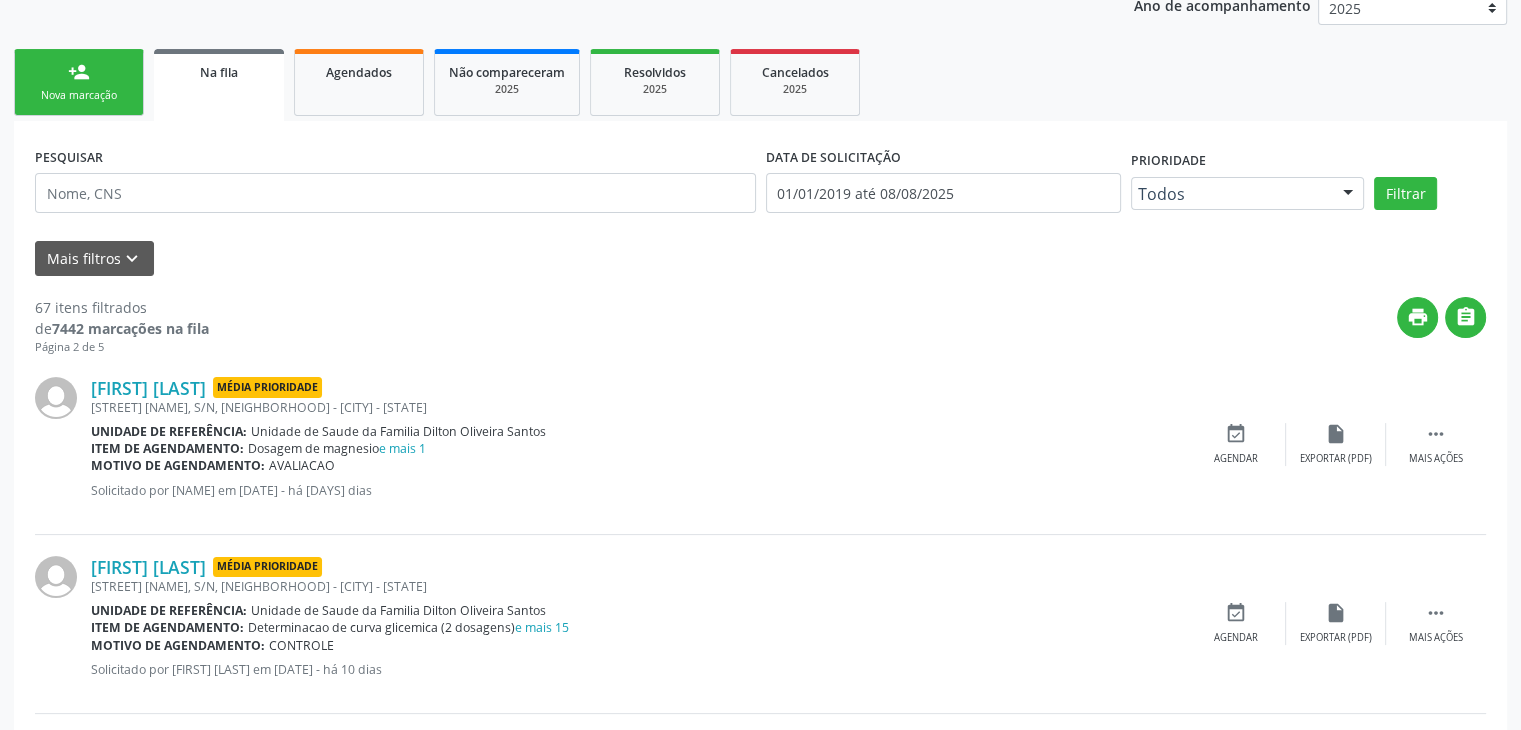 drag, startPoint x: 272, startPoint y: 384, endPoint x: 376, endPoint y: 393, distance: 104.388695 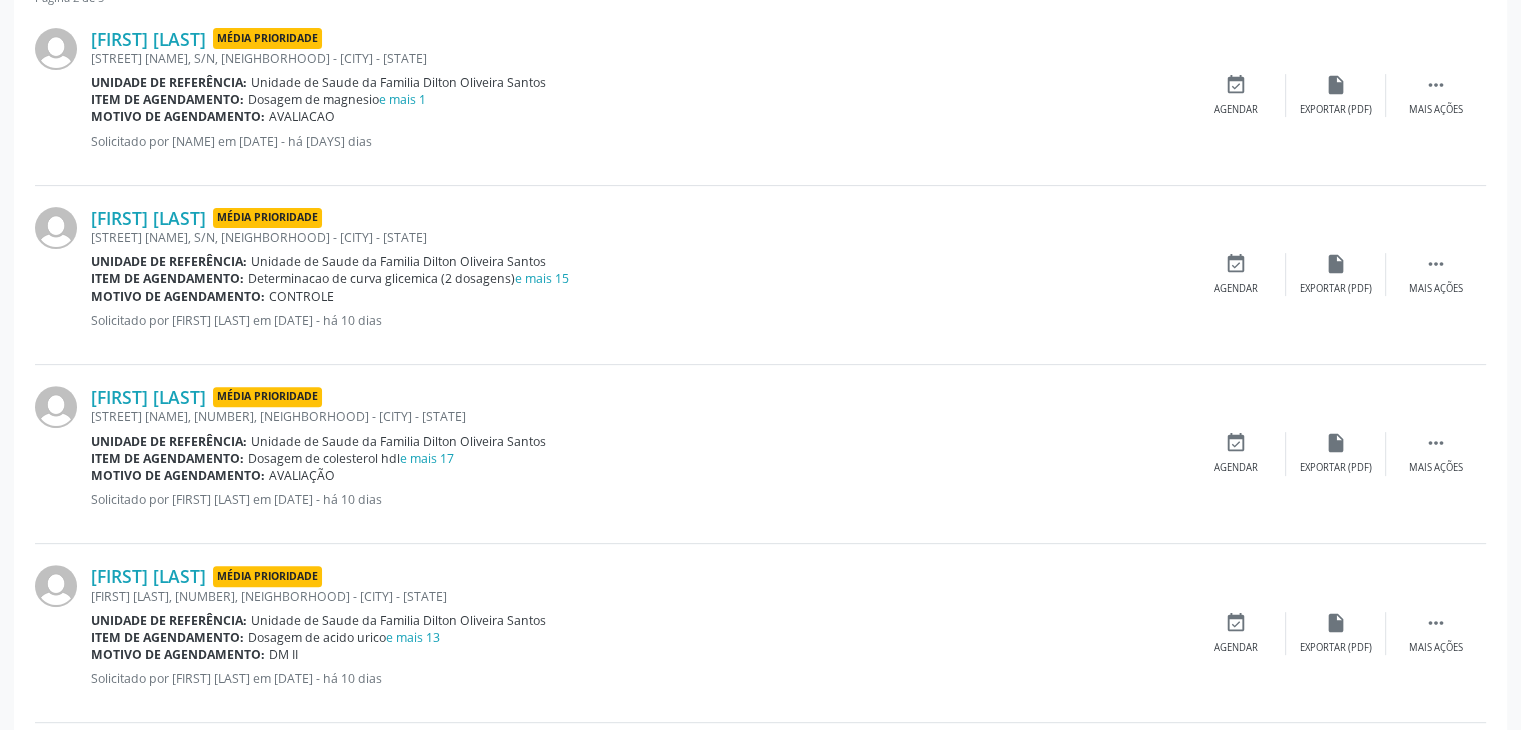 scroll, scrollTop: 650, scrollLeft: 0, axis: vertical 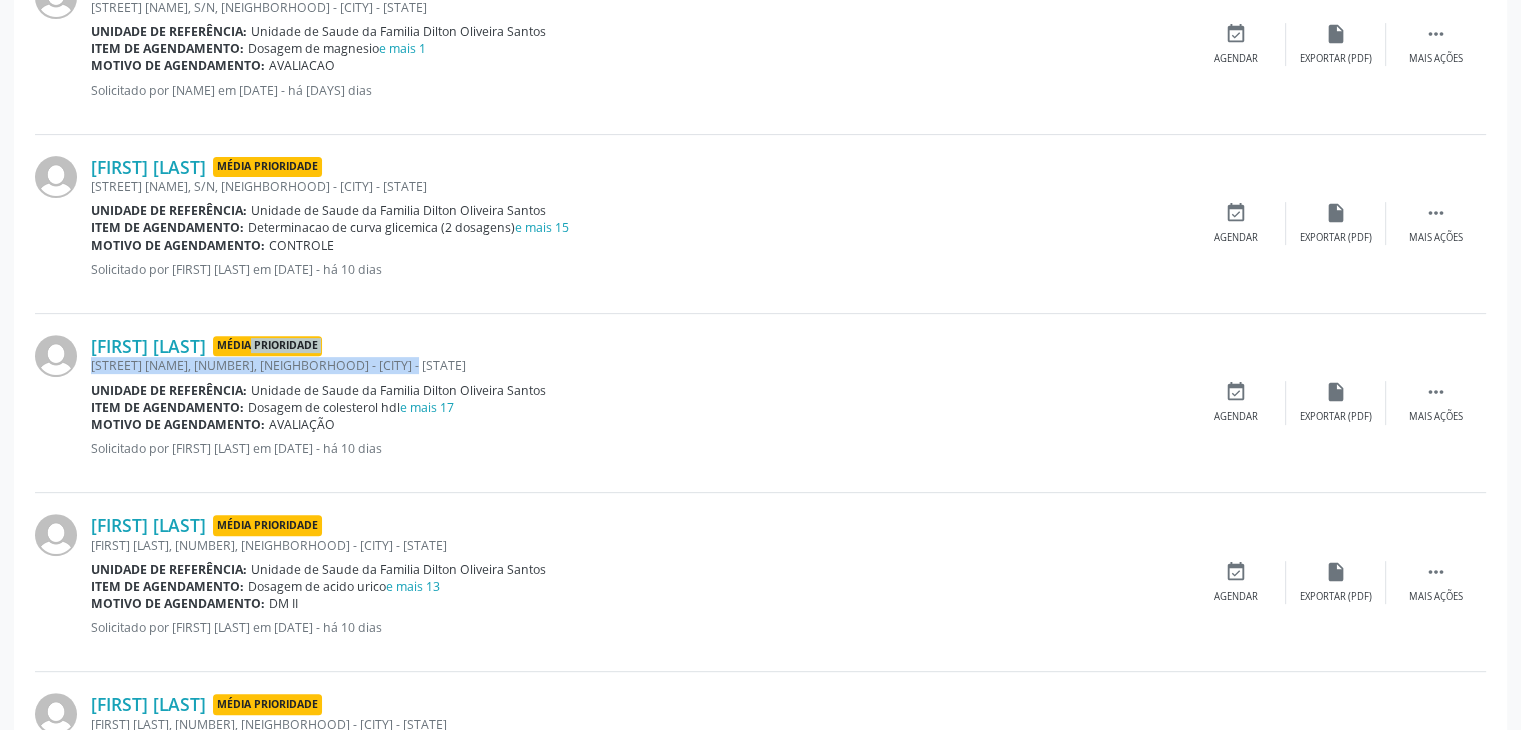drag, startPoint x: 271, startPoint y: 343, endPoint x: 380, endPoint y: 358, distance: 110.02727 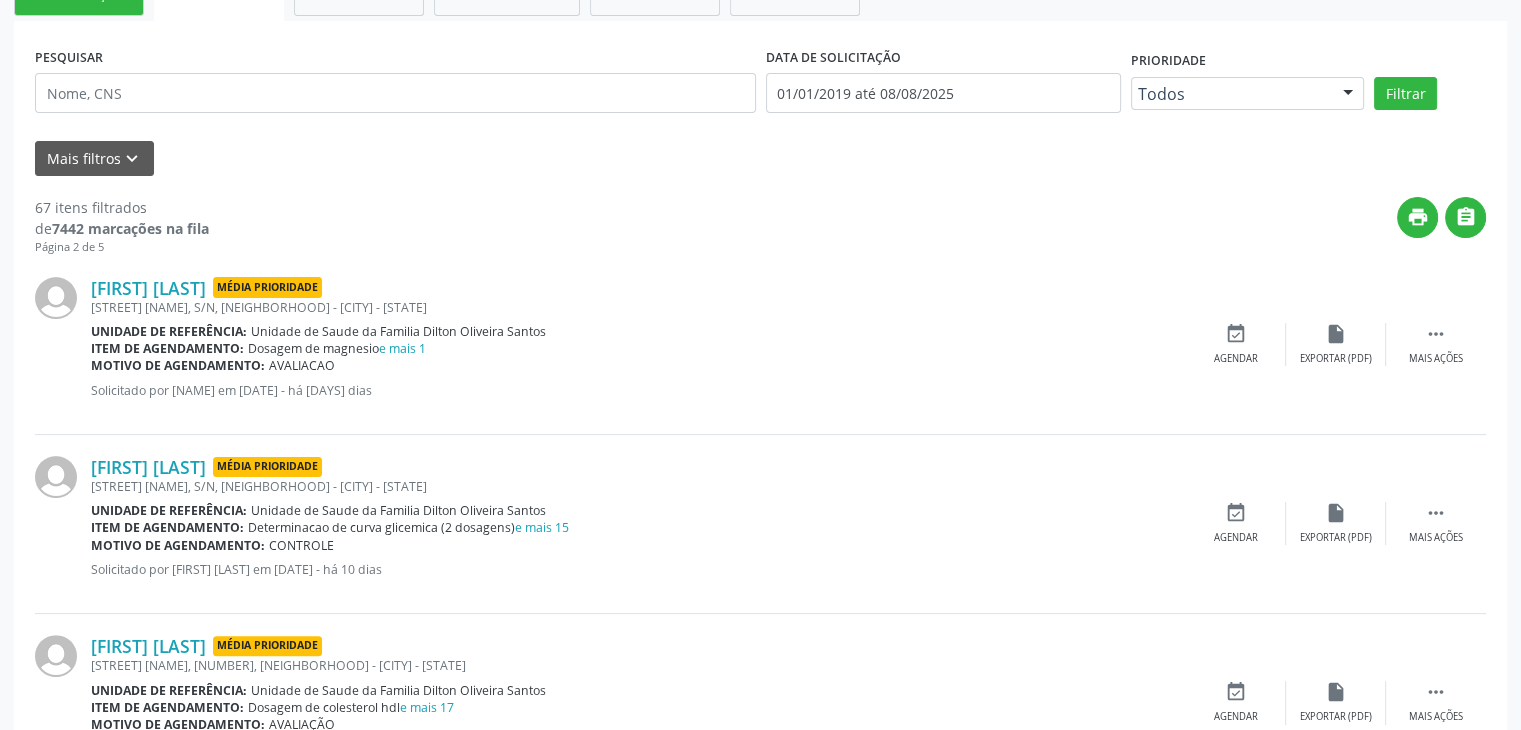 scroll, scrollTop: 550, scrollLeft: 0, axis: vertical 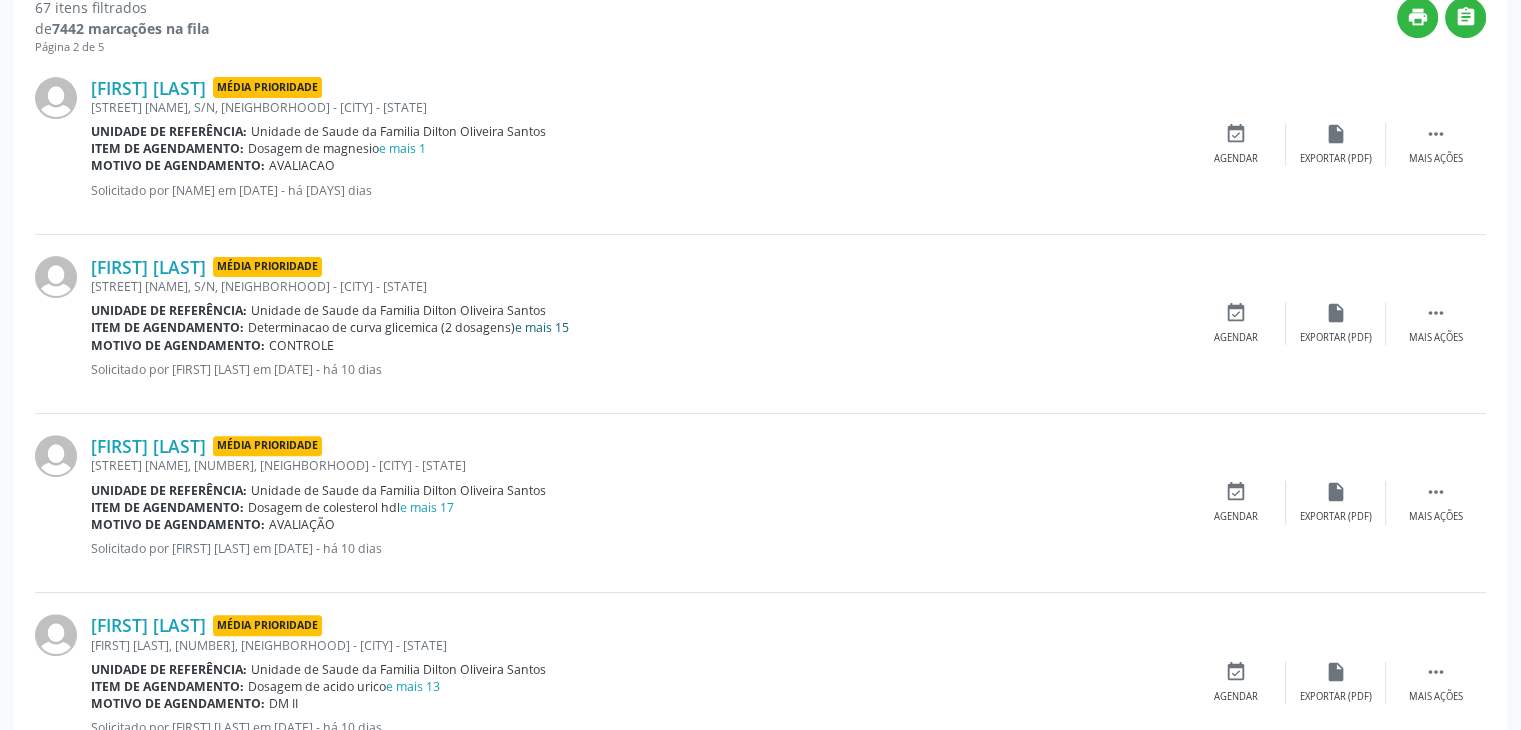 click on "e mais 15" at bounding box center [542, 327] 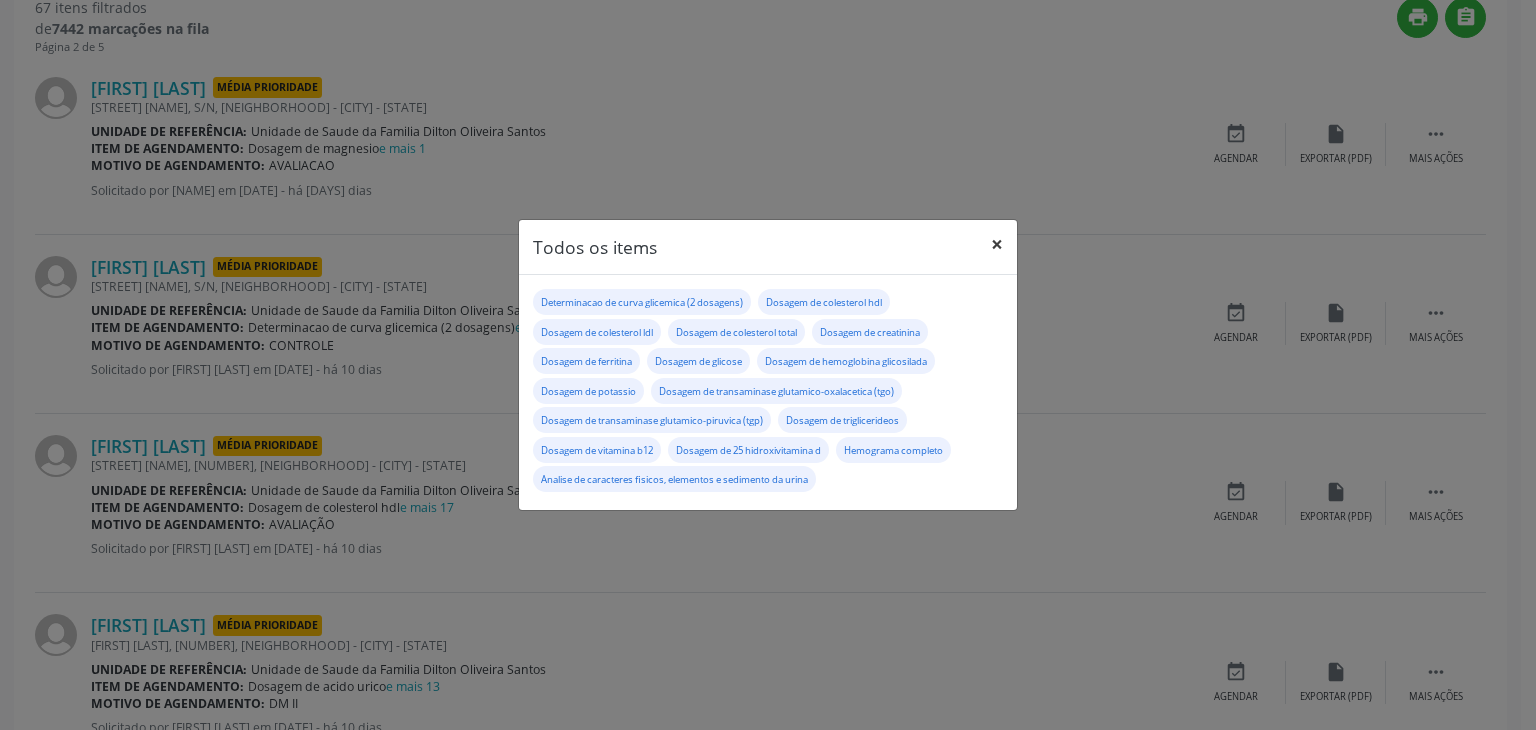 click on "×" at bounding box center (997, 244) 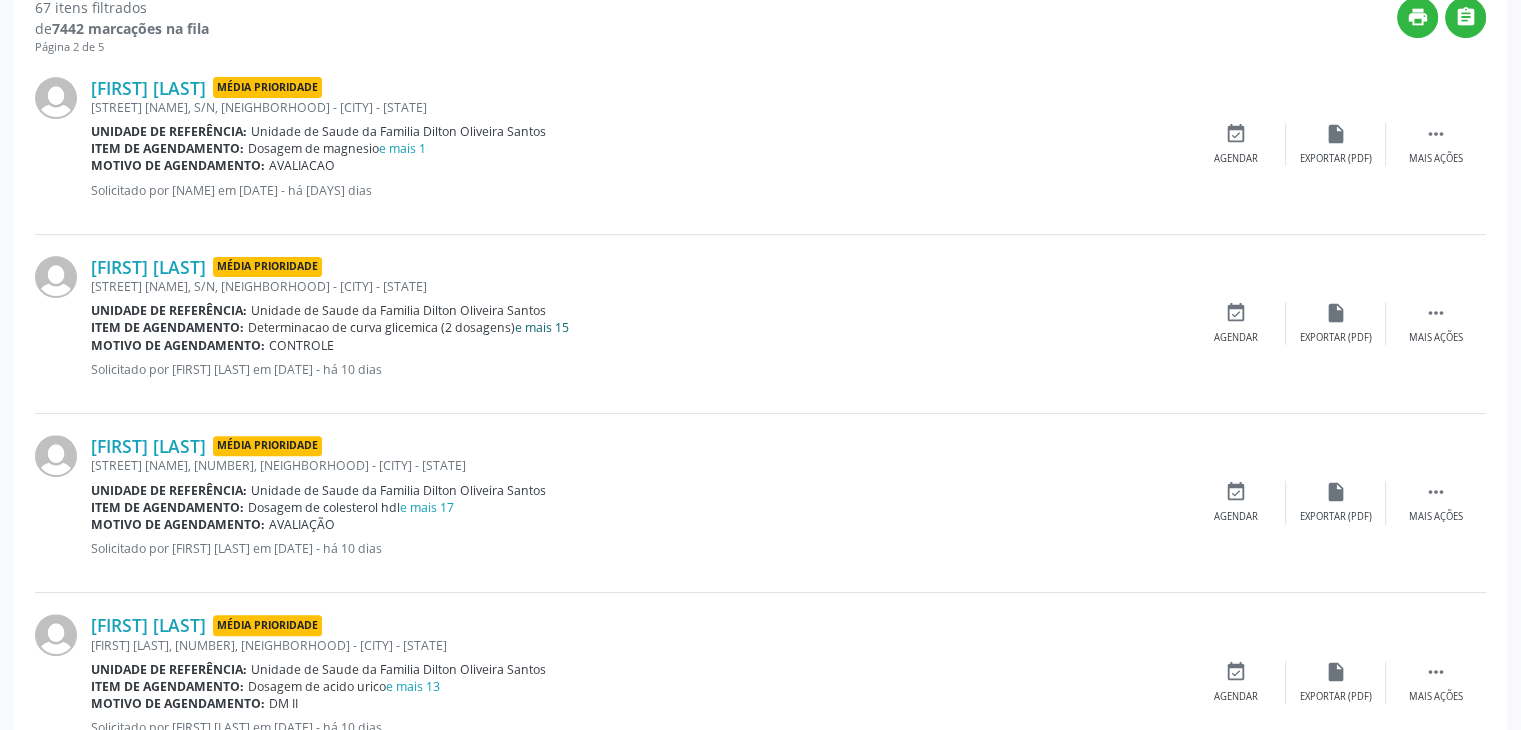 click on "e mais 15" at bounding box center (542, 327) 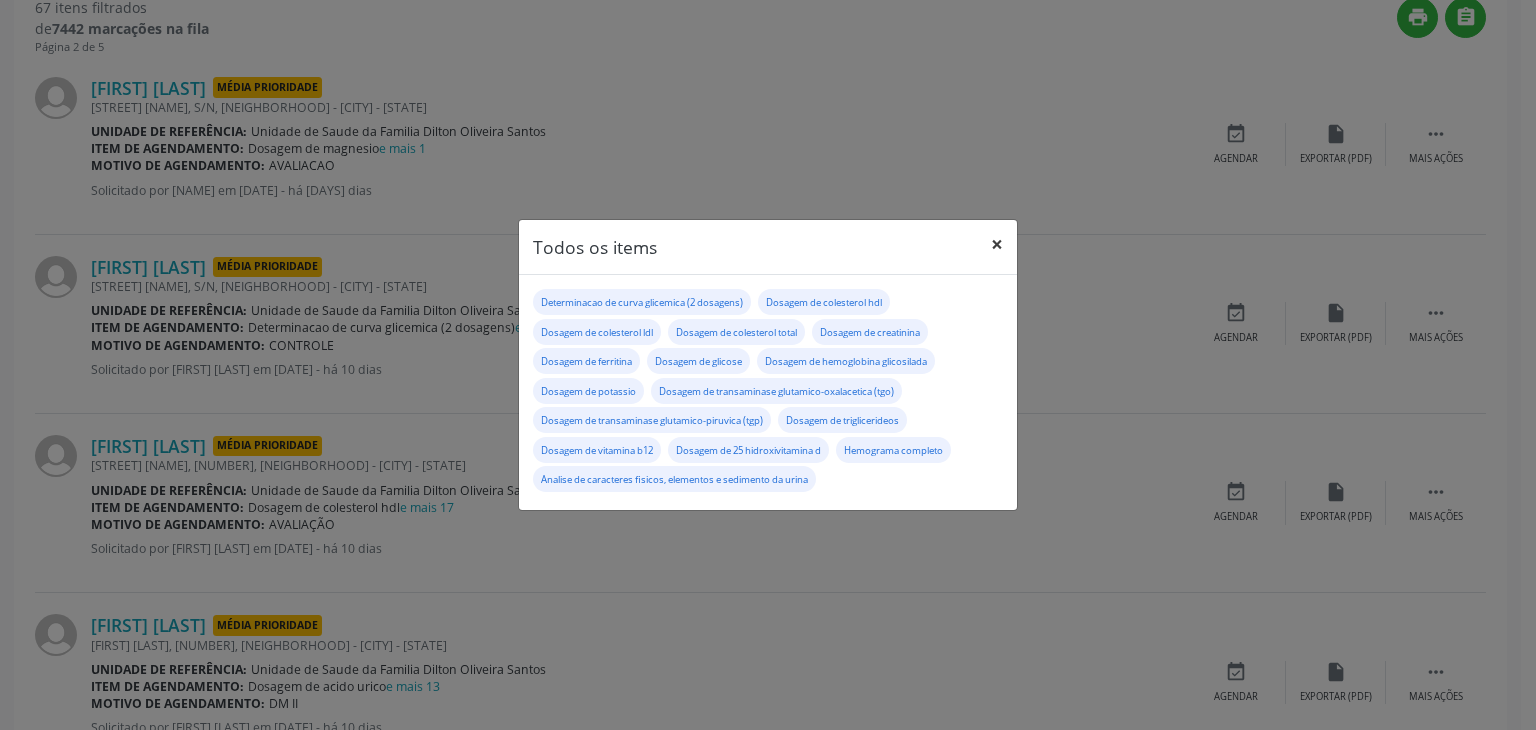 click on "×" at bounding box center (997, 244) 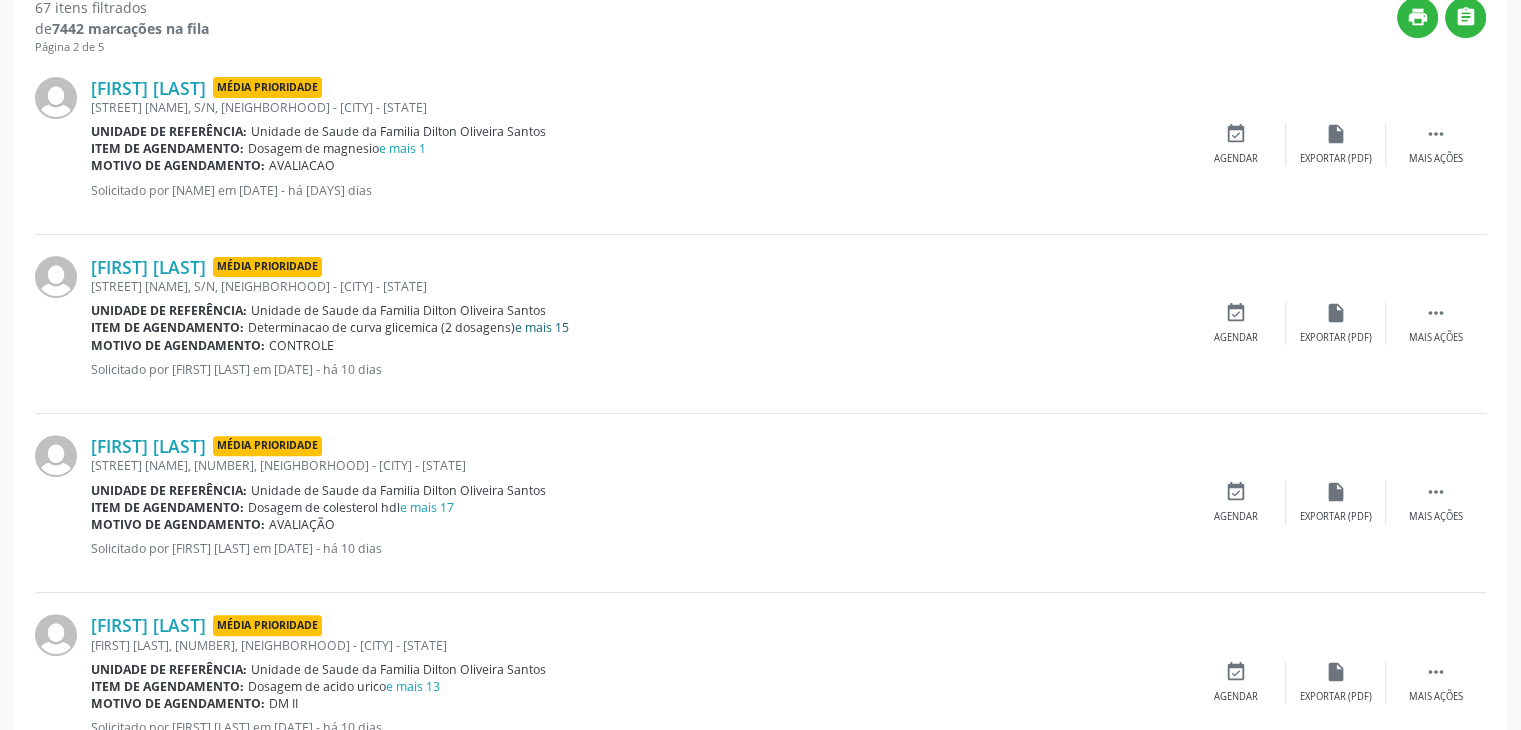 click on "e mais 15" at bounding box center (542, 327) 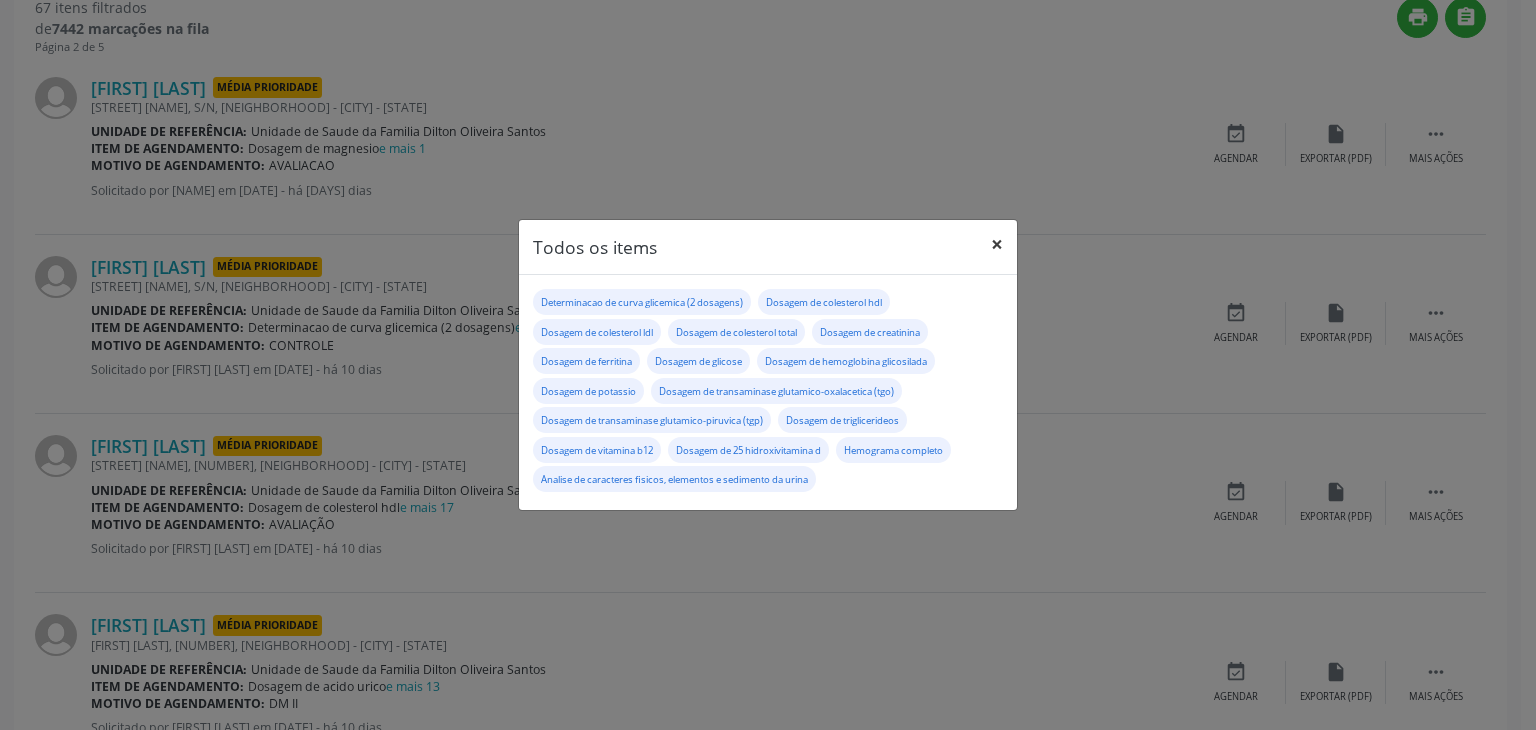 click on "×" at bounding box center [997, 244] 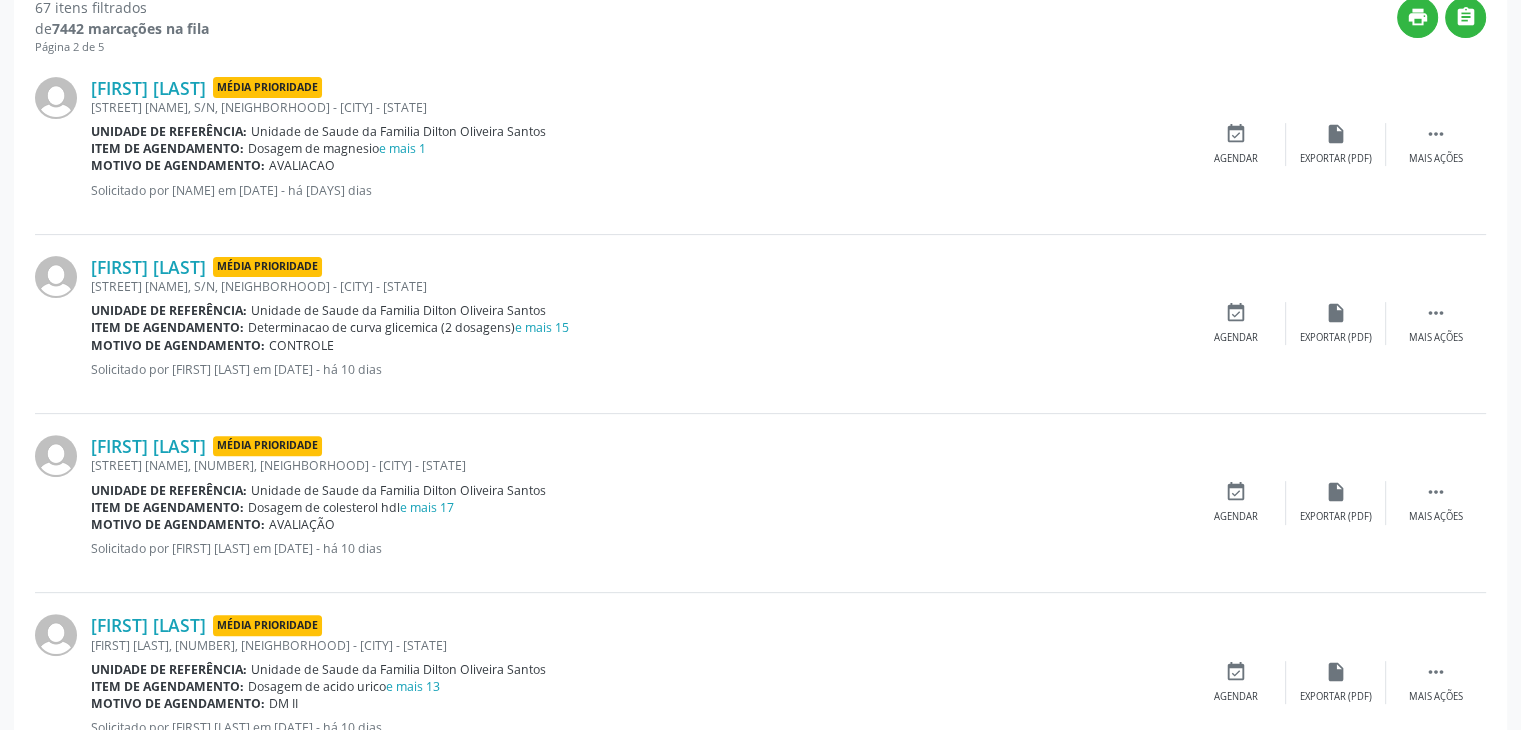 click on "Elisabete Conceição da Silva
Média Prioridade
Rua Sizinio Pomponet Carneiro, S/N, Centro - Mairi - BA
Unidade de referência:
Unidade de Saude da Familia Dilton Oliveira Santos
Item de agendamento:
Determinacao de curva glicemica (2 dosagens)
e mais 15
Motivo de agendamento:
CONTROLE
Solicitado por Rosana Mendes Borges Santos em 29/07/2025 - há 10 dias

Mais ações
insert_drive_file
Exportar (PDF)
event_available
Agendar" at bounding box center [760, 324] 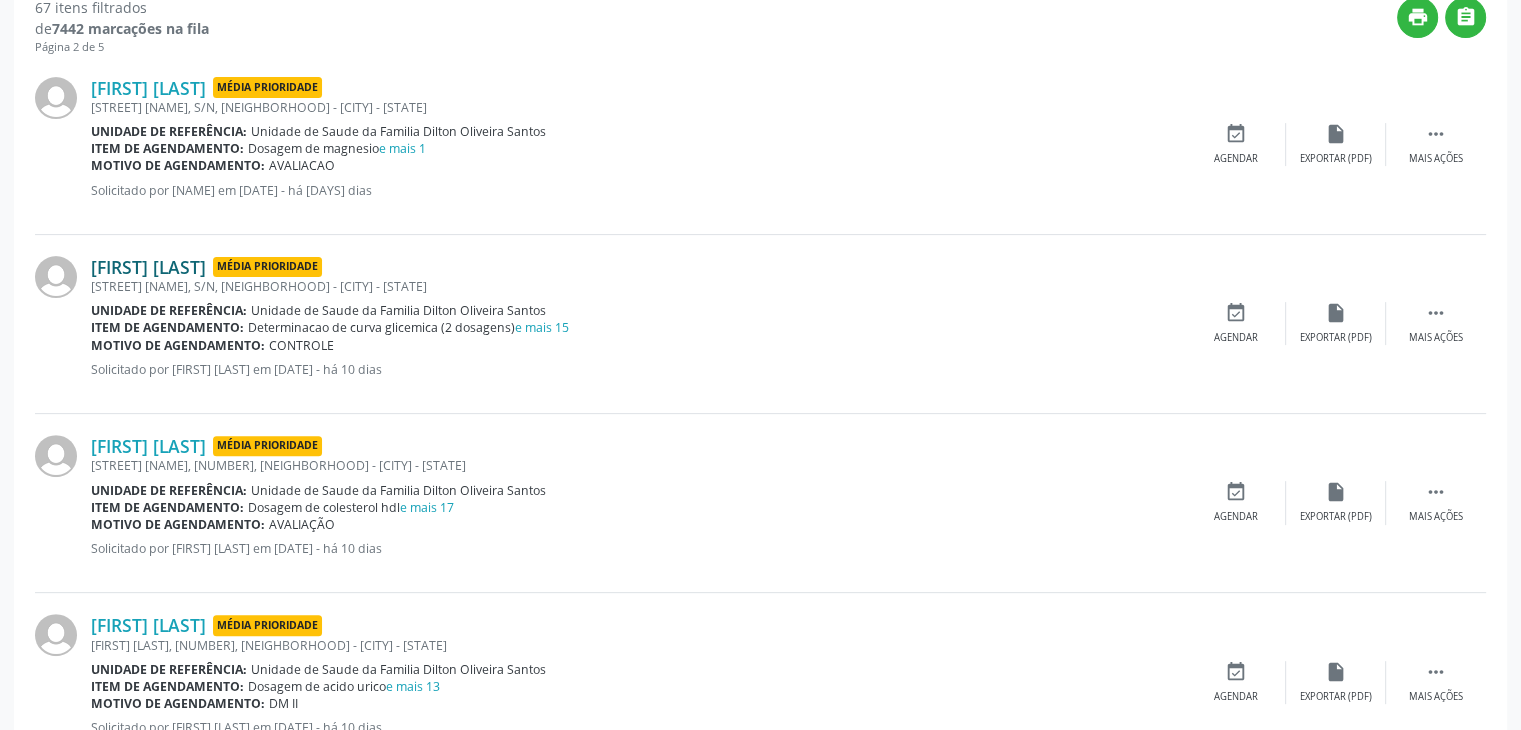 click on "Elisabete Conceição da Silva" at bounding box center (148, 267) 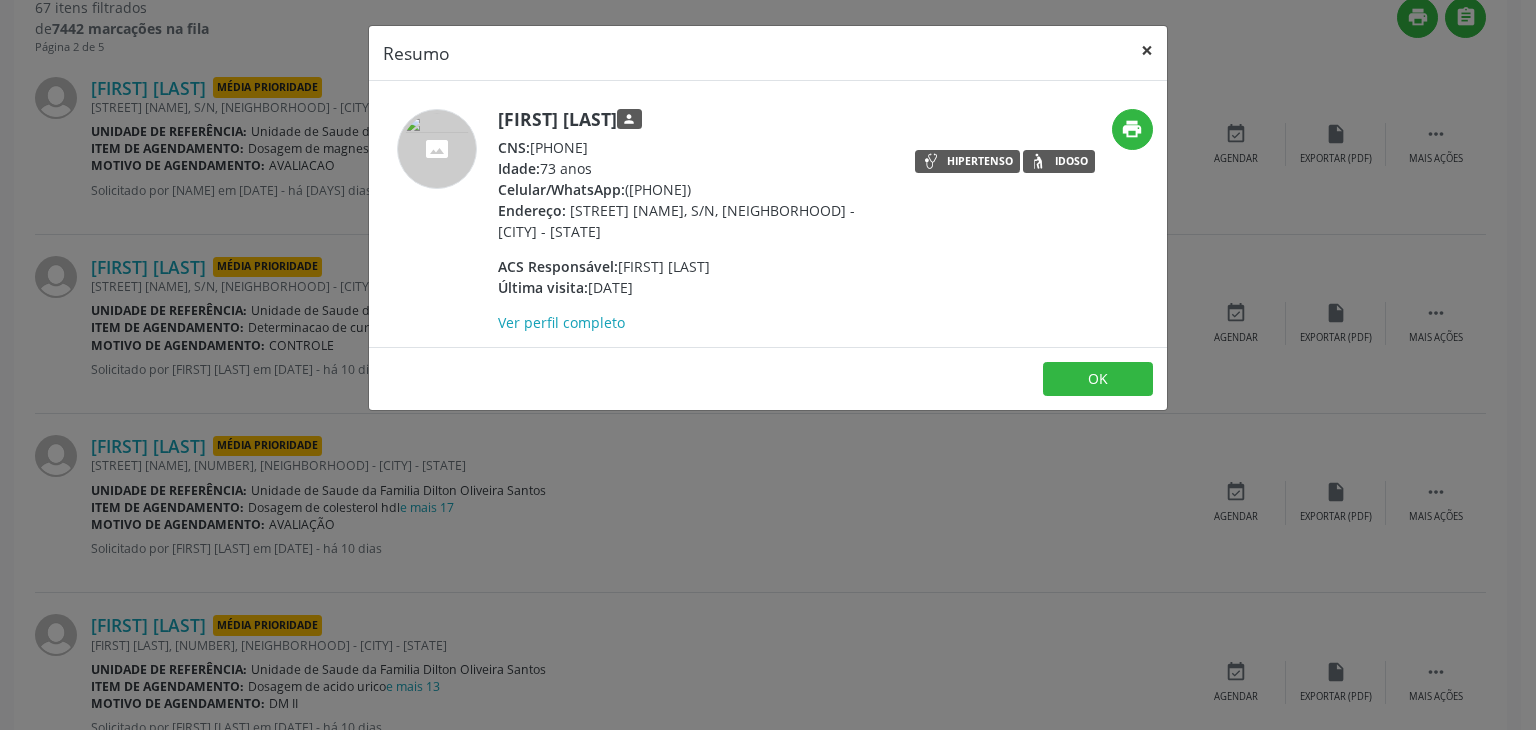 click on "×" at bounding box center (1147, 50) 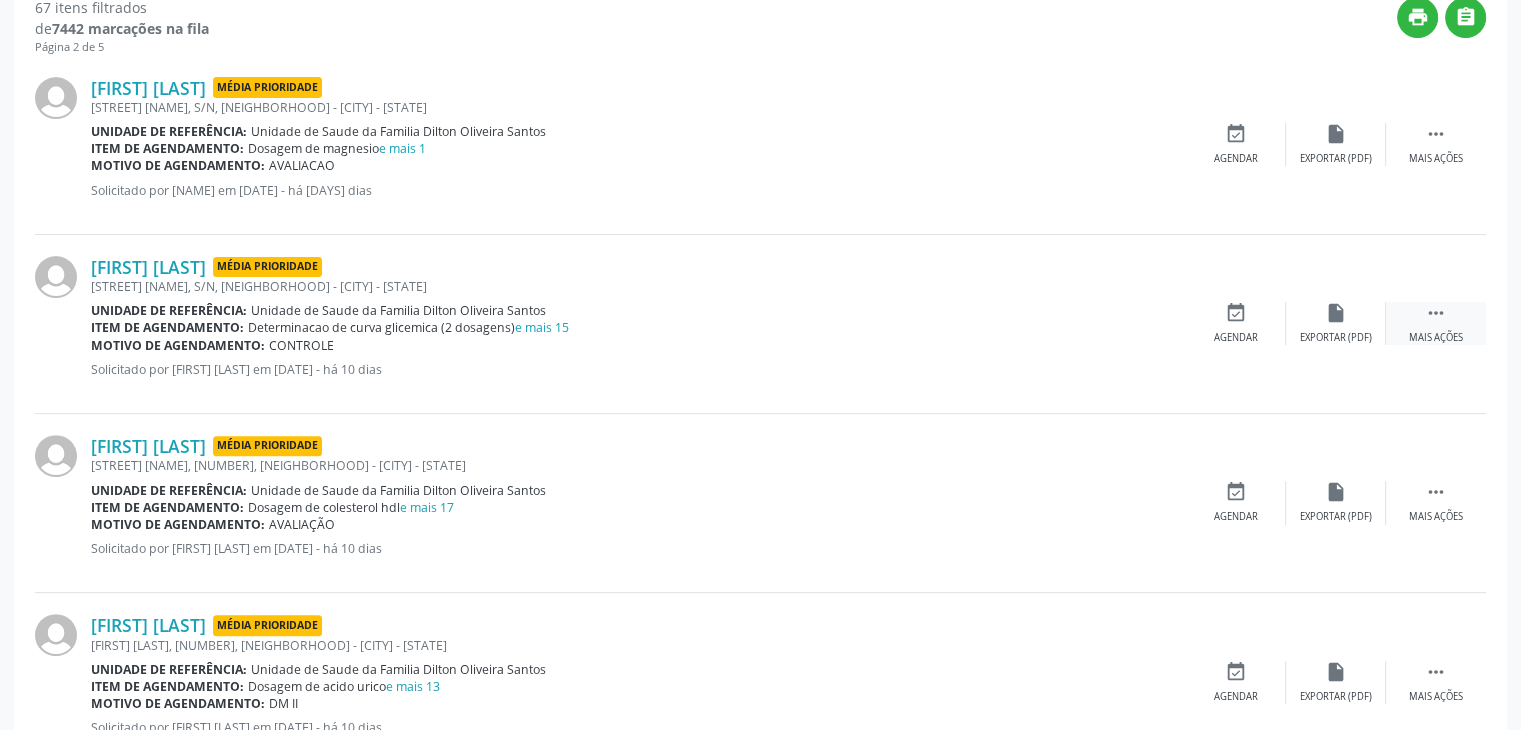 click on "
Mais ações" at bounding box center [1436, 323] 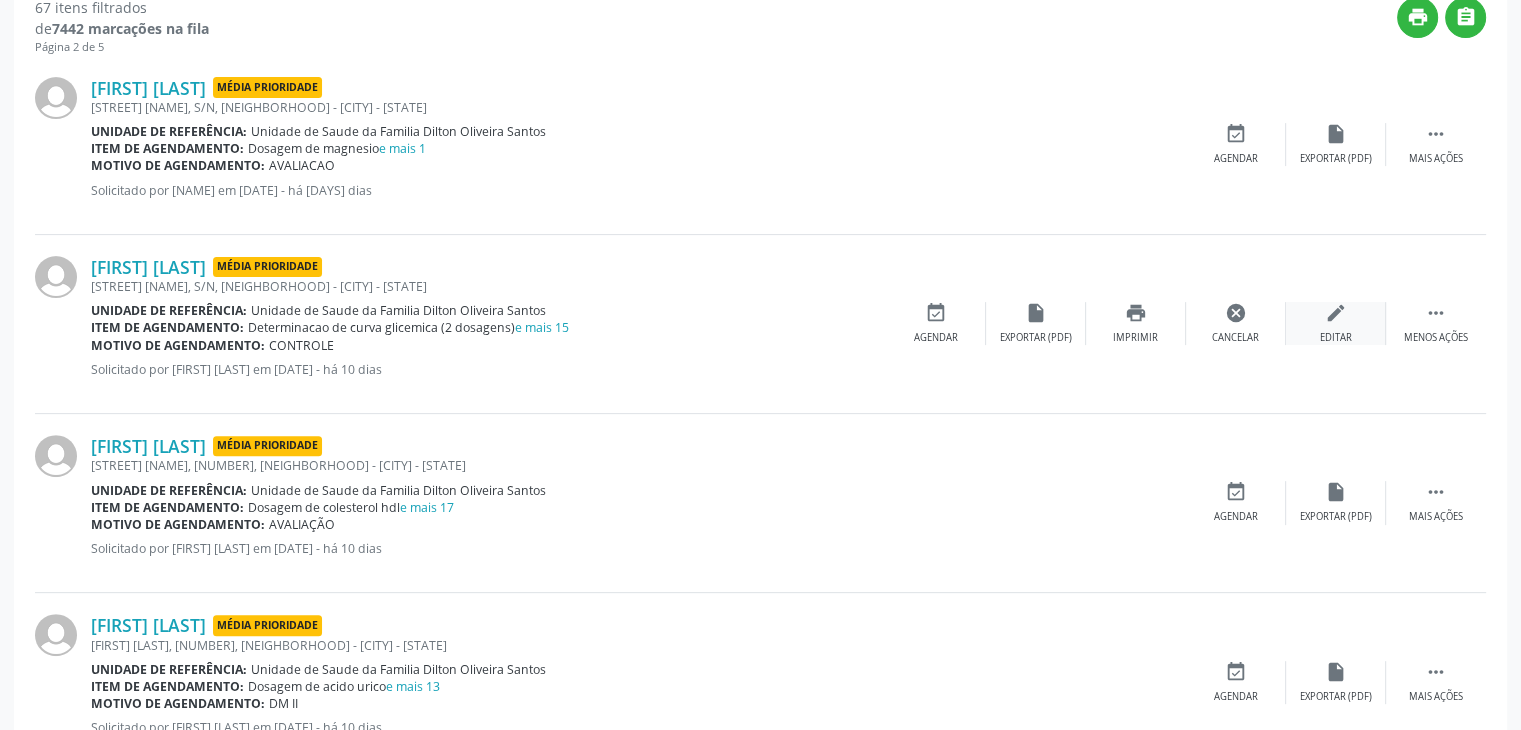 click on "edit
Editar" at bounding box center (1336, 323) 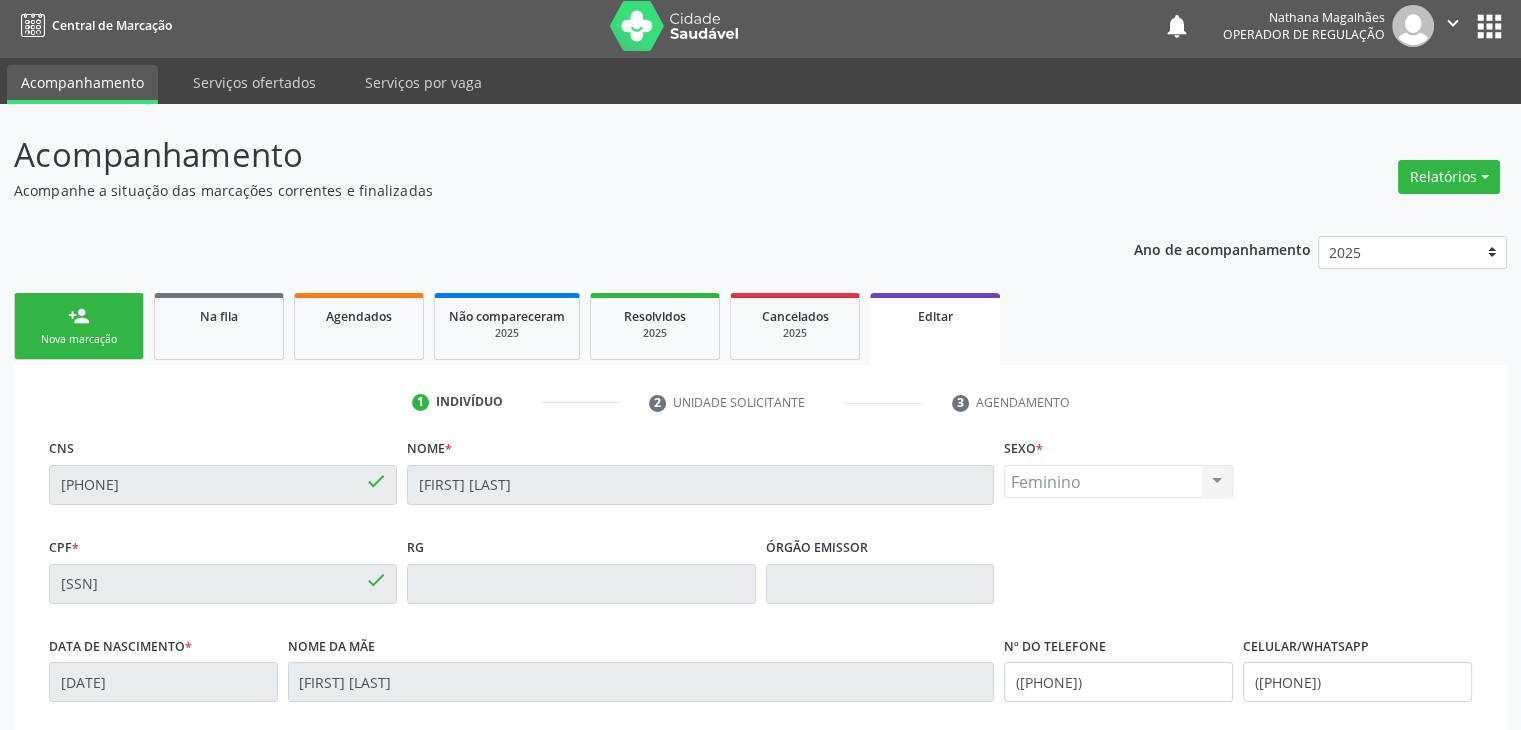 scroll, scrollTop: 380, scrollLeft: 0, axis: vertical 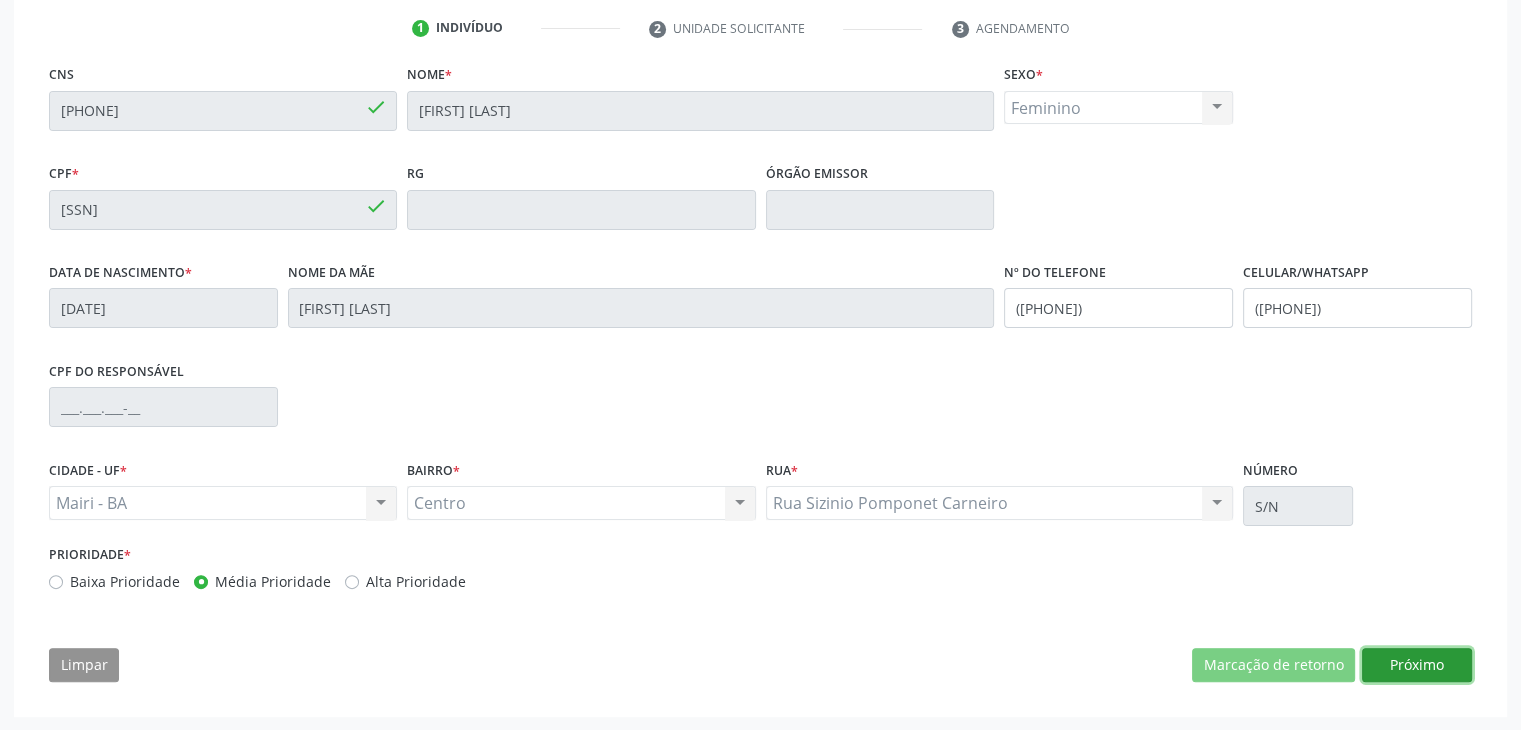 click on "Próximo" at bounding box center (1417, 665) 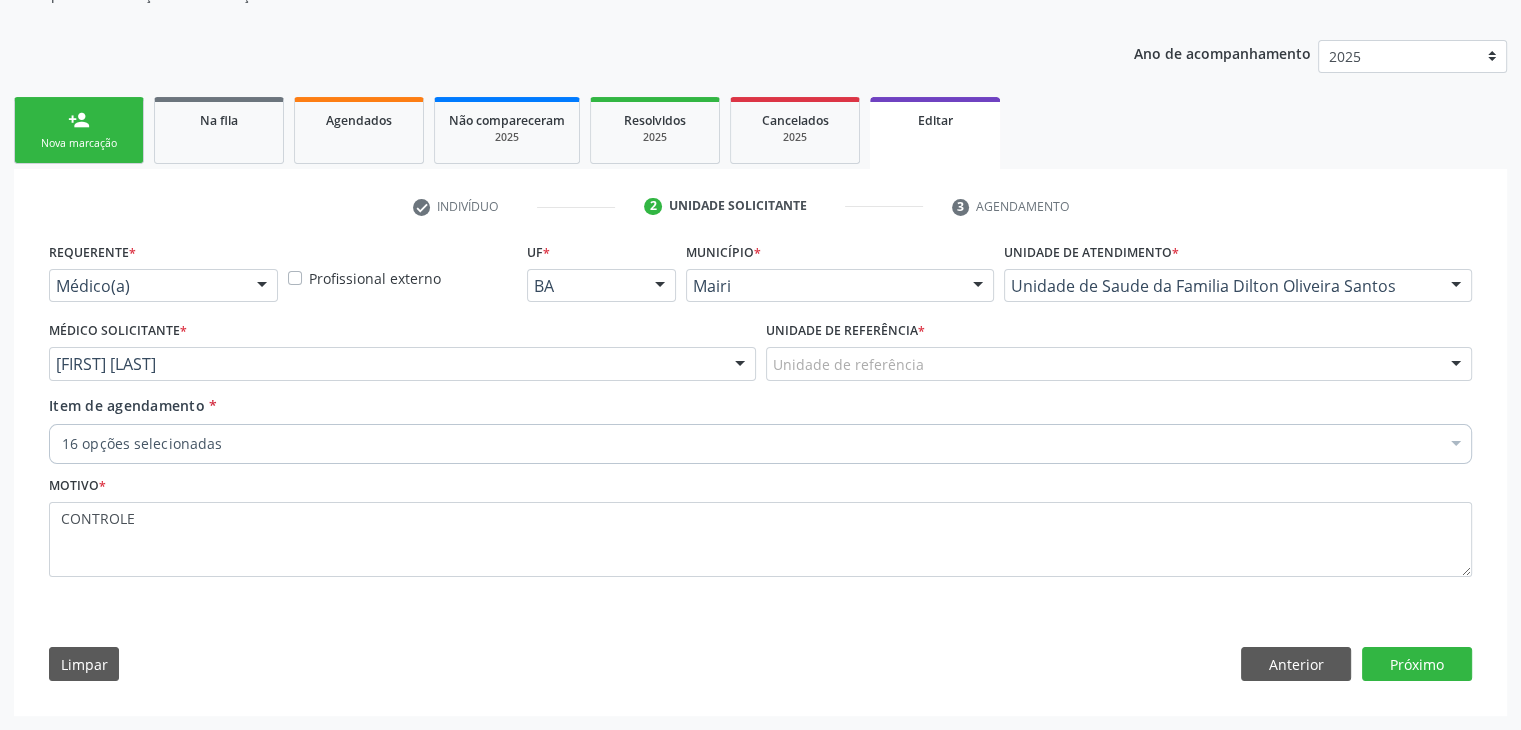 scroll, scrollTop: 200, scrollLeft: 0, axis: vertical 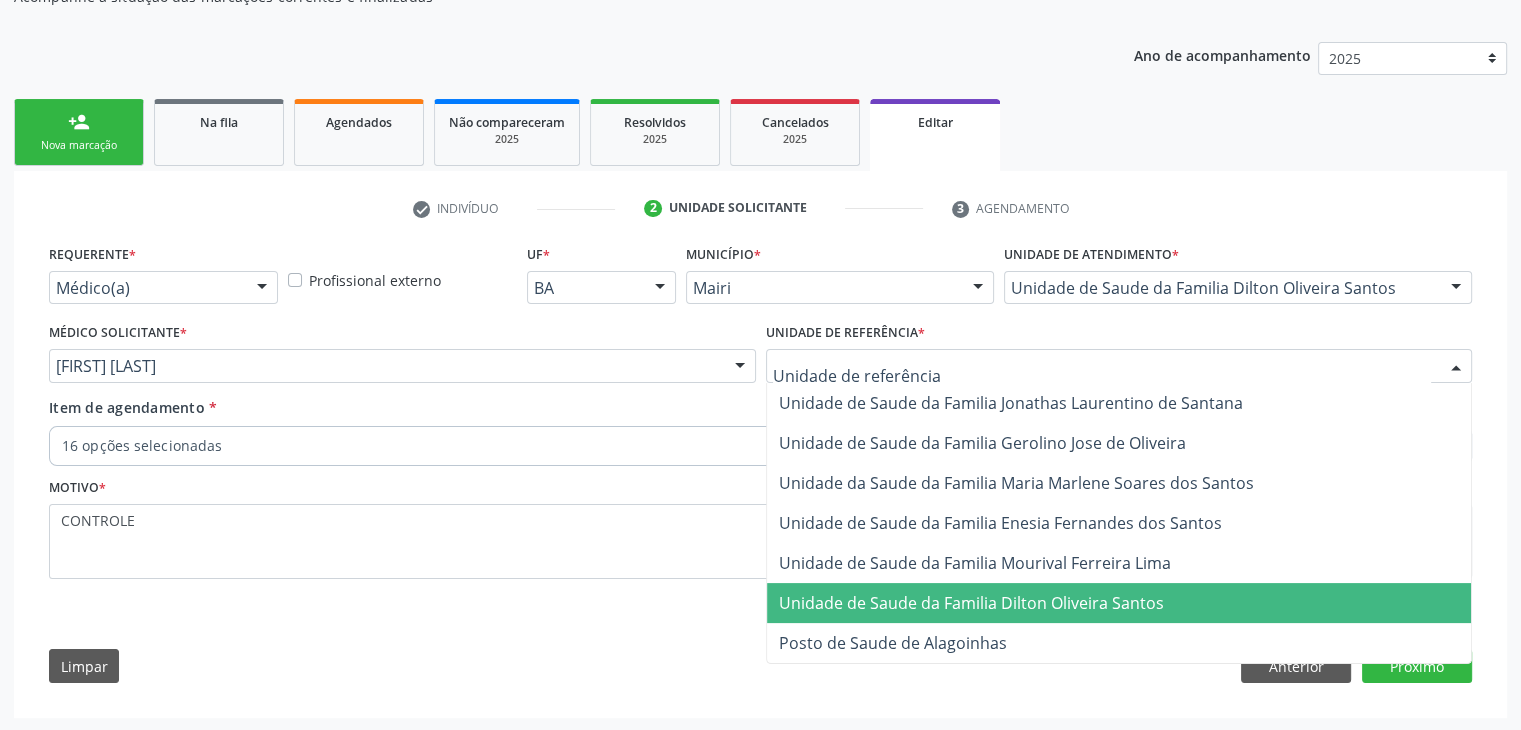 click on "Unidade de Saude da Familia Dilton Oliveira Santos" at bounding box center [971, 603] 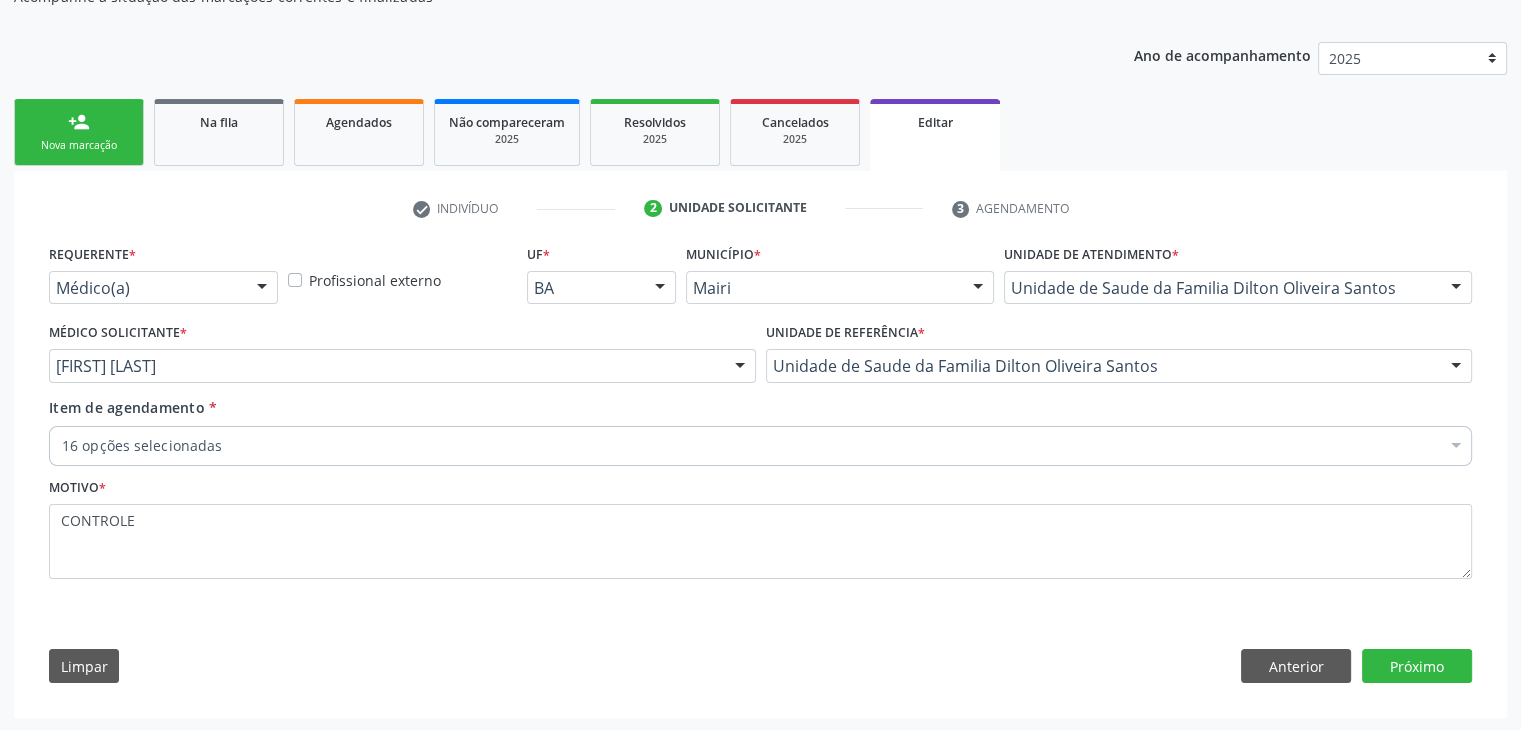 click on "16 opções selecionadas" at bounding box center [760, 446] 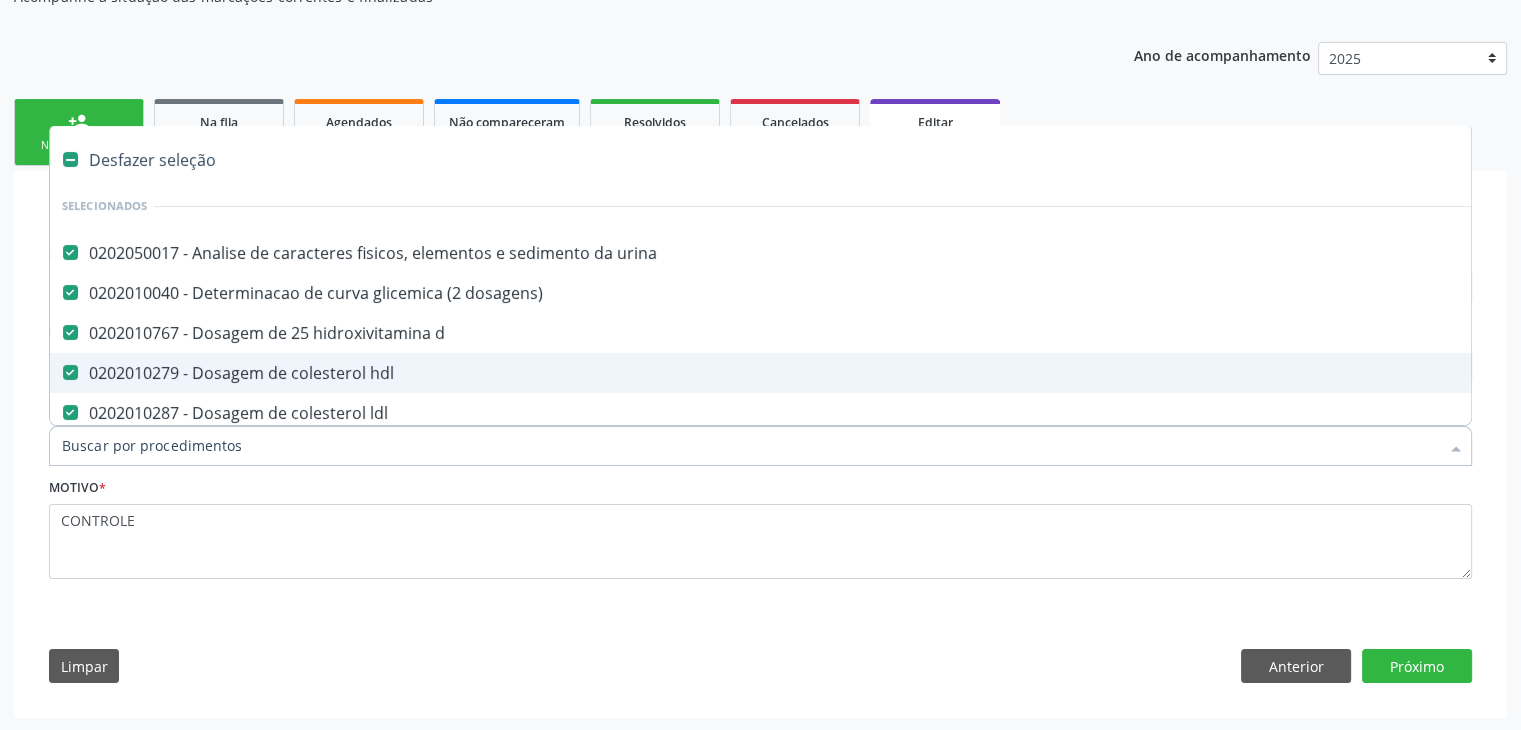 click on "Desfazer seleção" at bounding box center [831, 160] 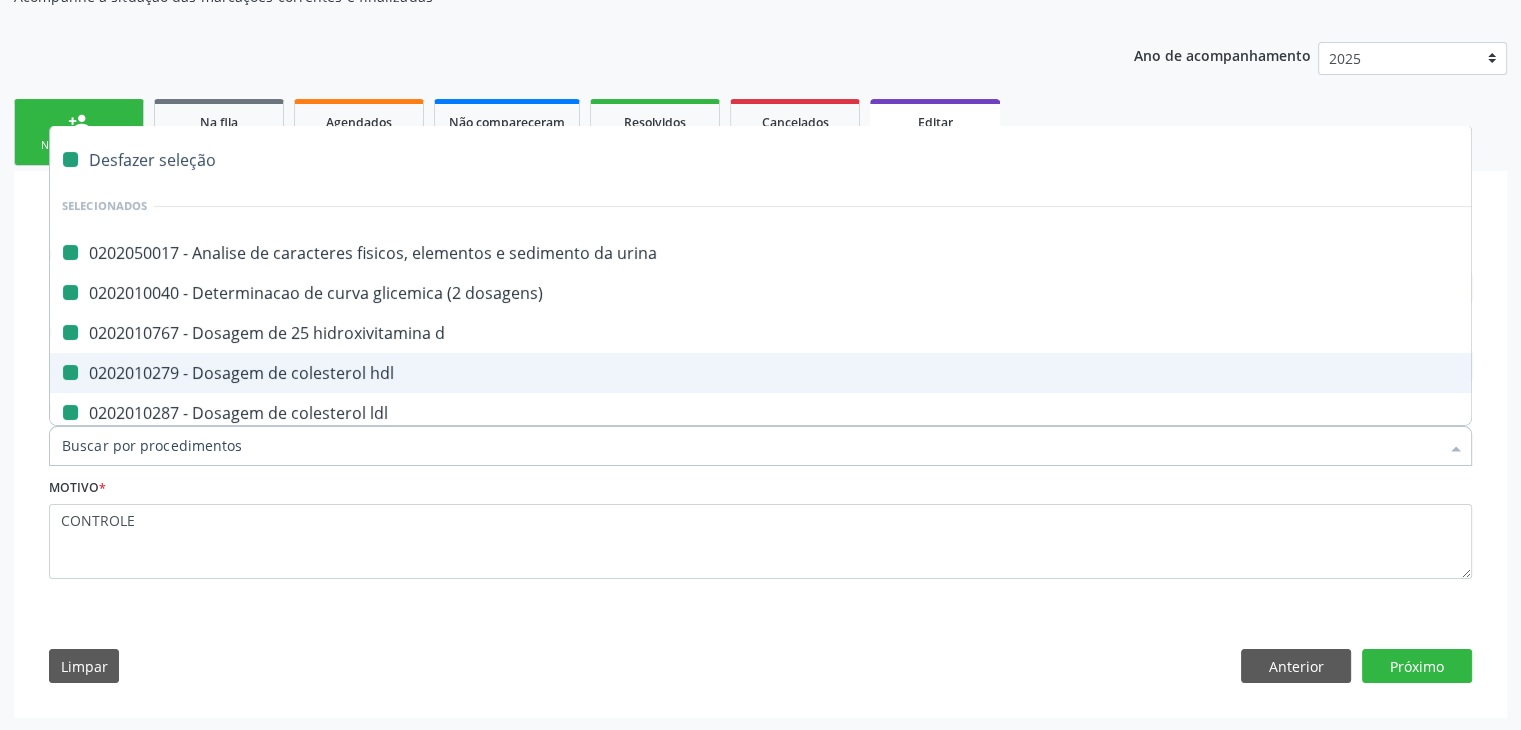 checkbox on "false" 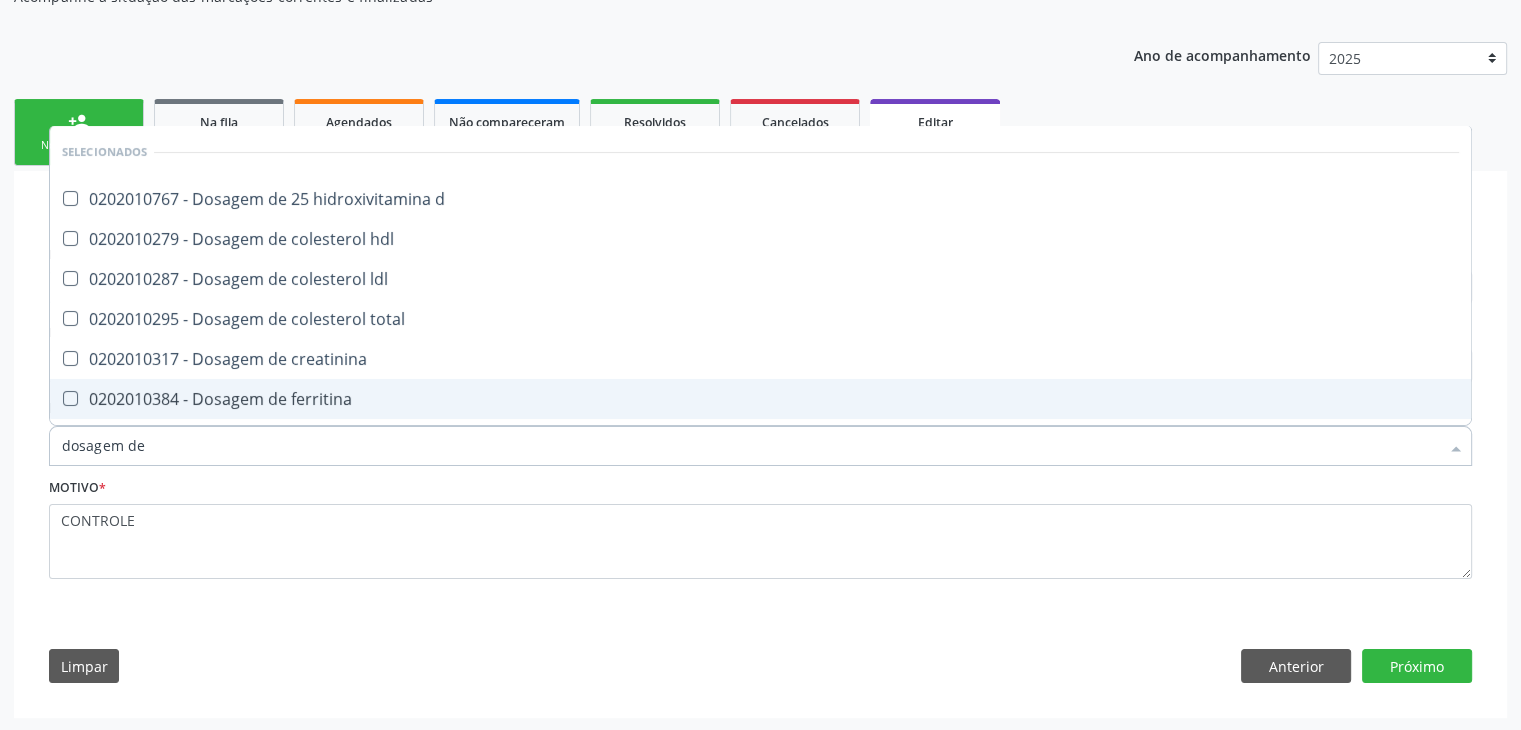 type on "DOSAGEM DE TSH" 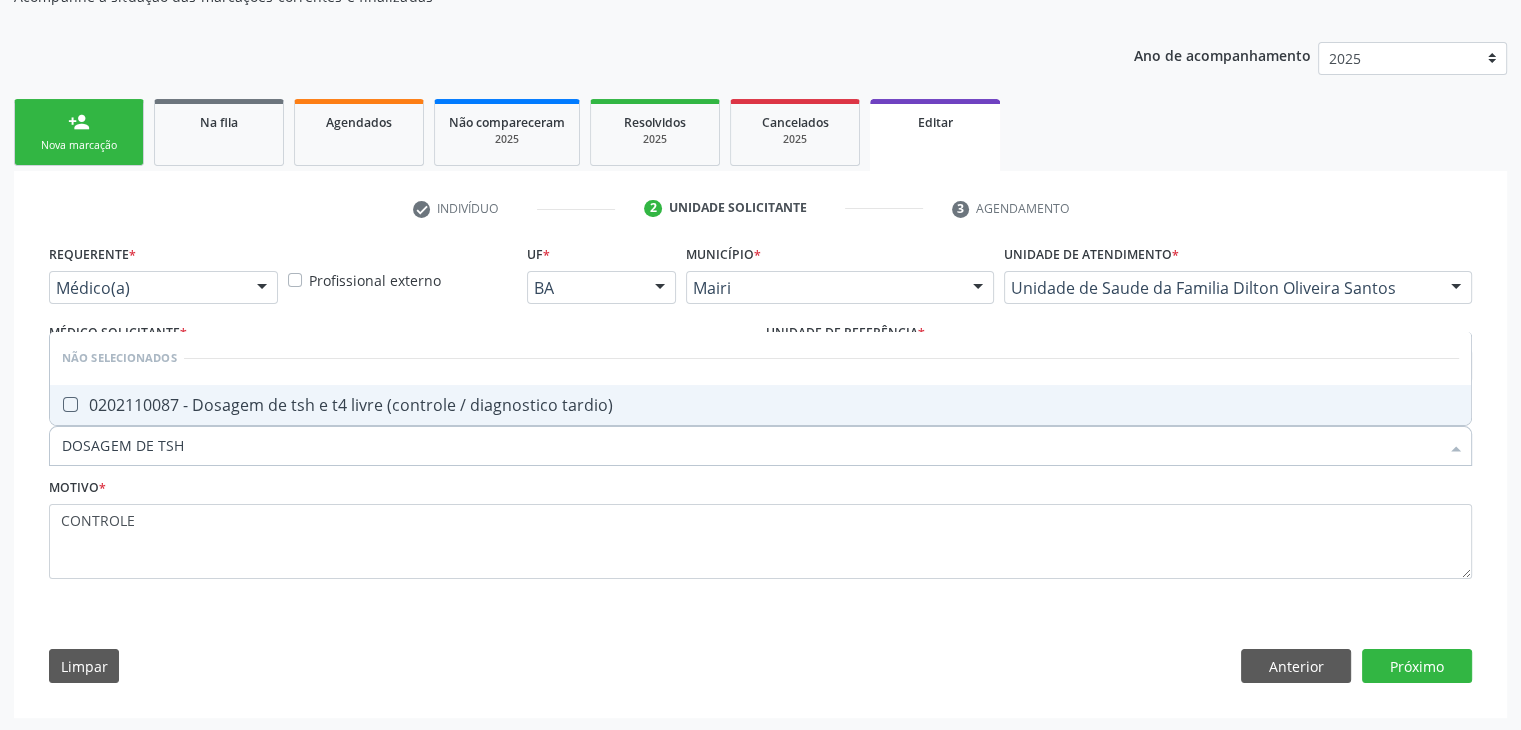 click on "0202110087 - Dosagem de tsh e t4 livre (controle / diagnostico tardio)" at bounding box center (760, 405) 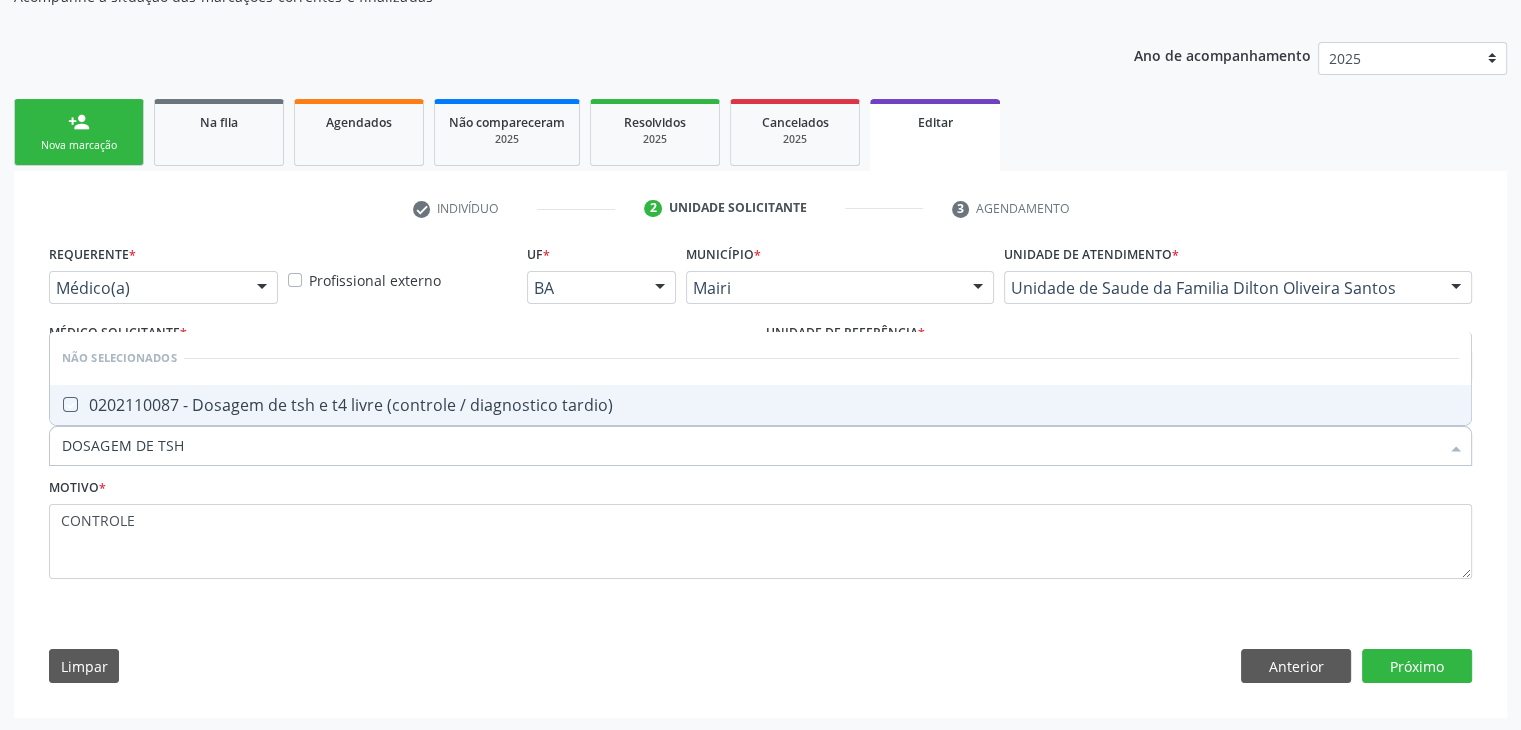 checkbox on "true" 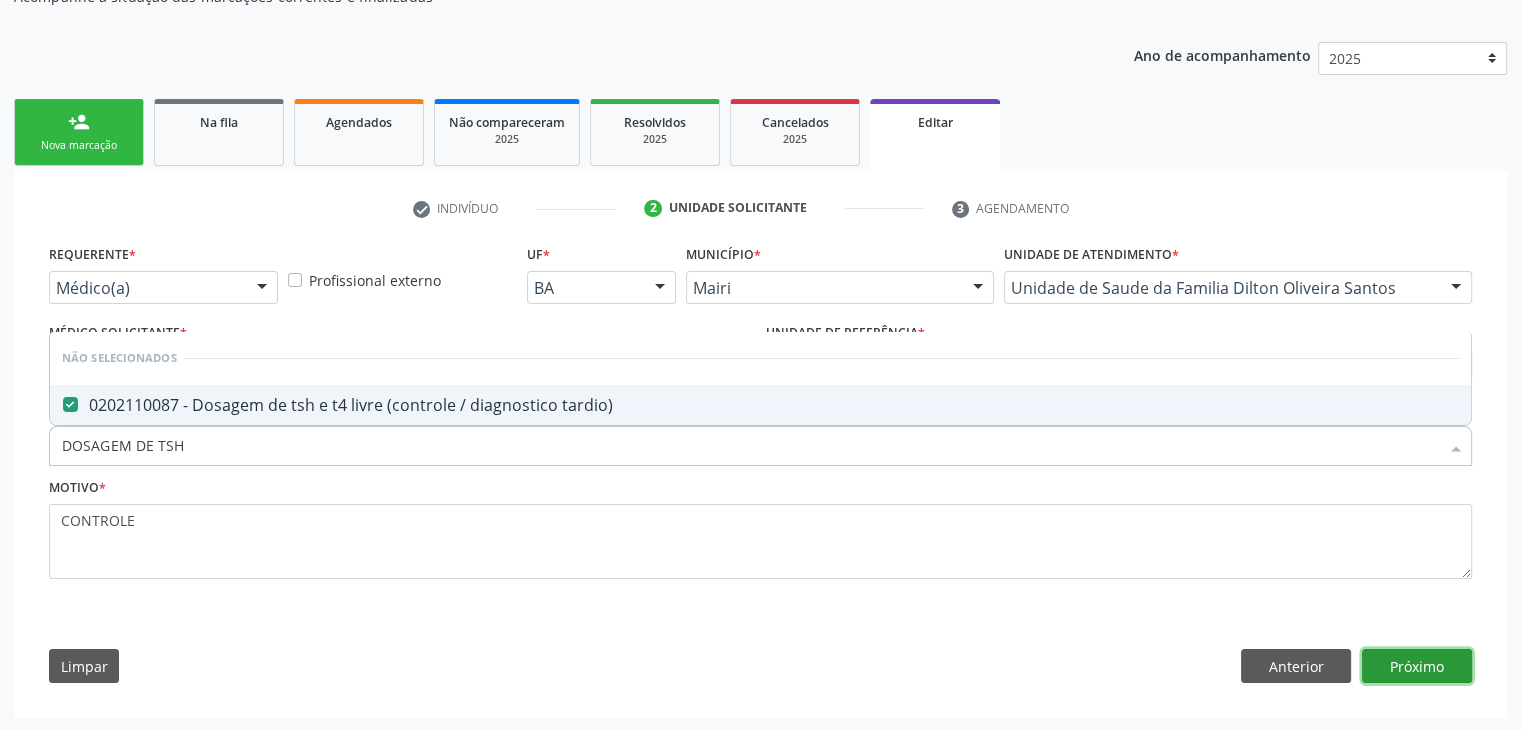 click on "Próximo" at bounding box center (1417, 666) 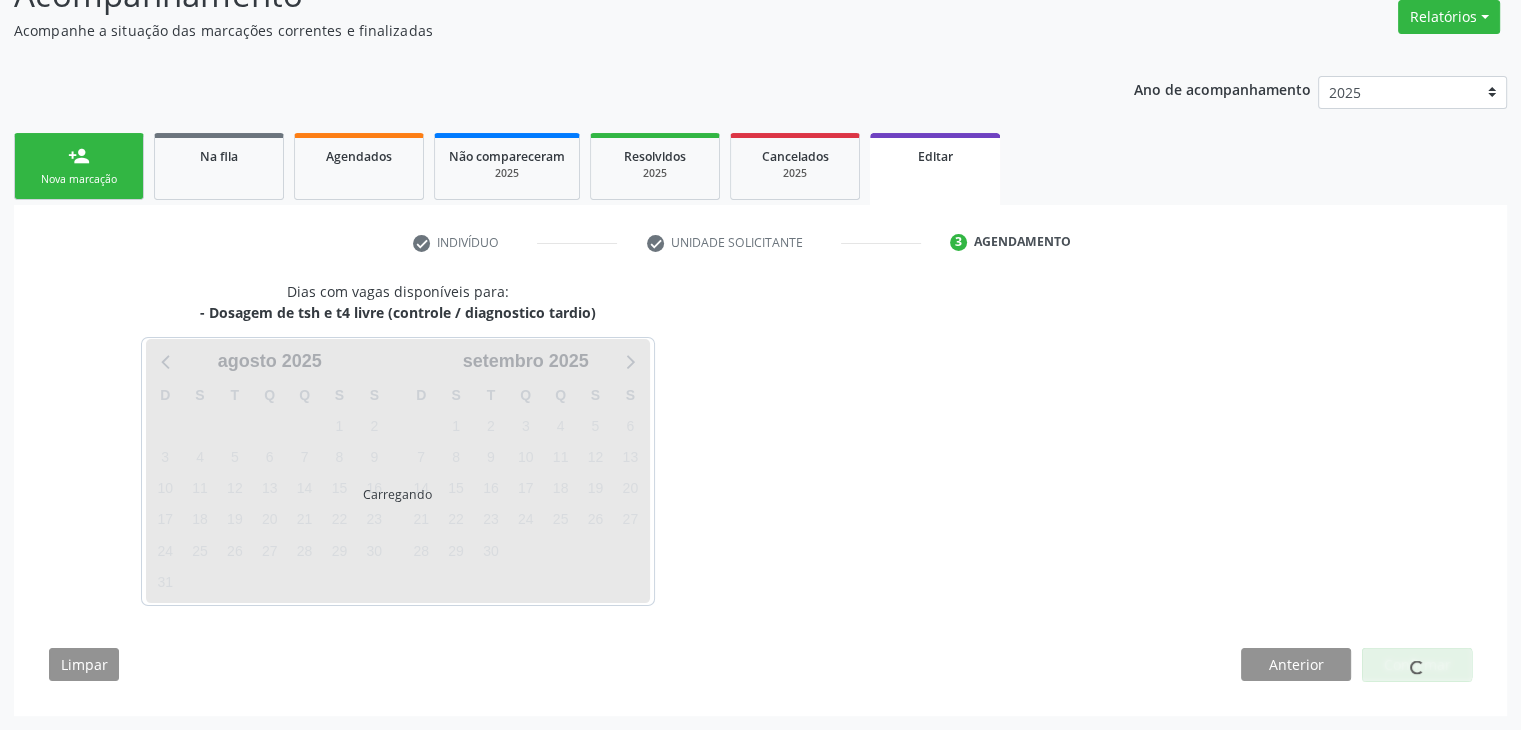 scroll, scrollTop: 165, scrollLeft: 0, axis: vertical 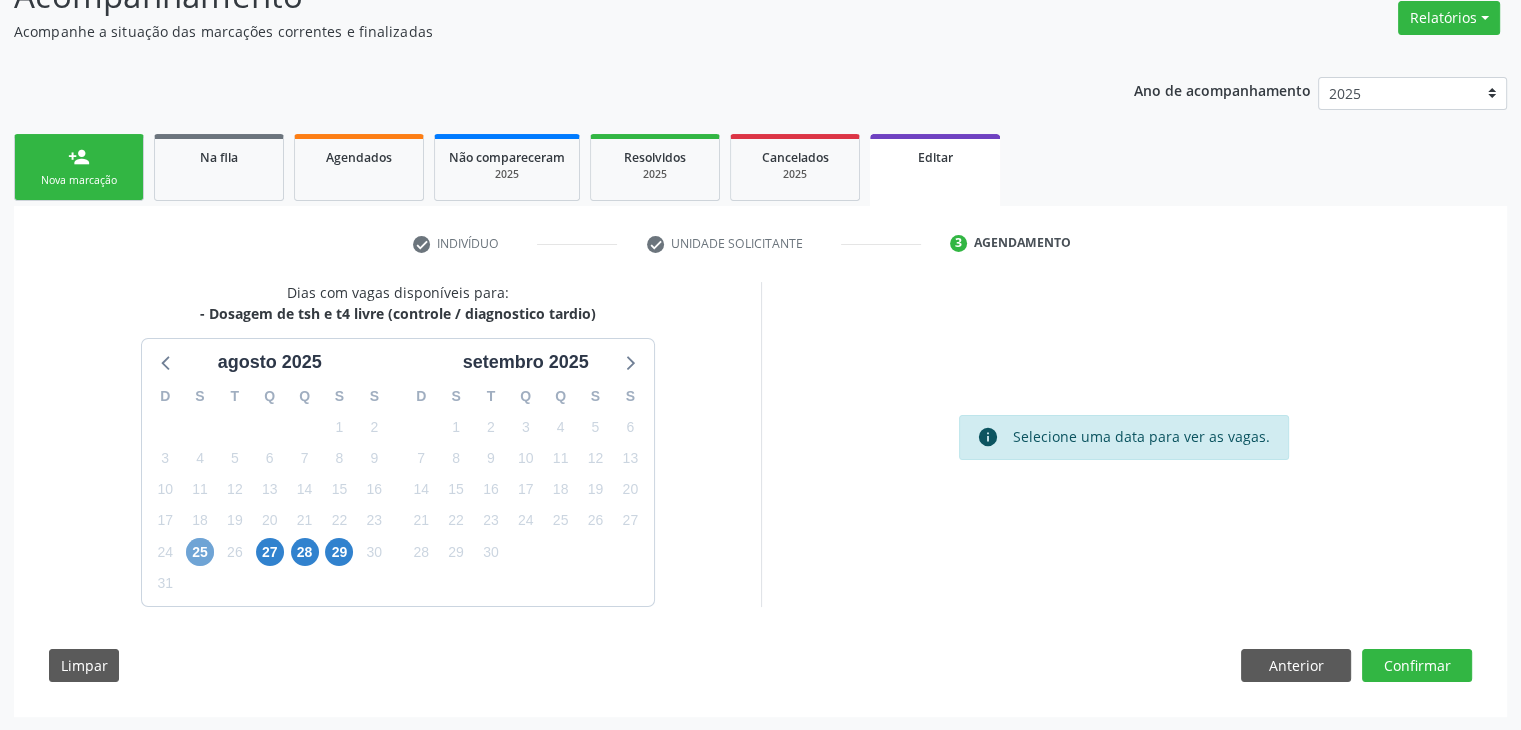 click on "25" at bounding box center [200, 552] 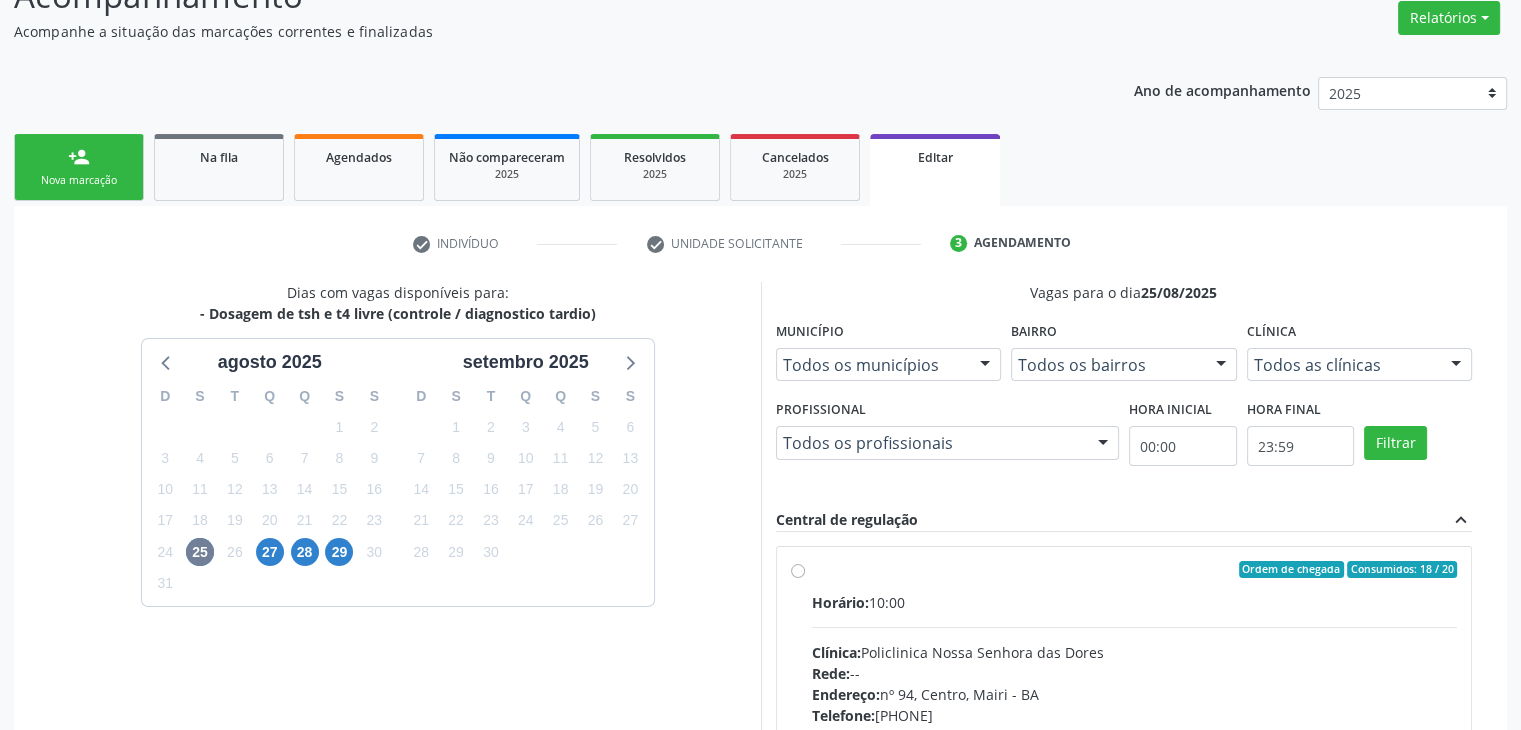 click on "Horário:   10:00" at bounding box center [1135, 602] 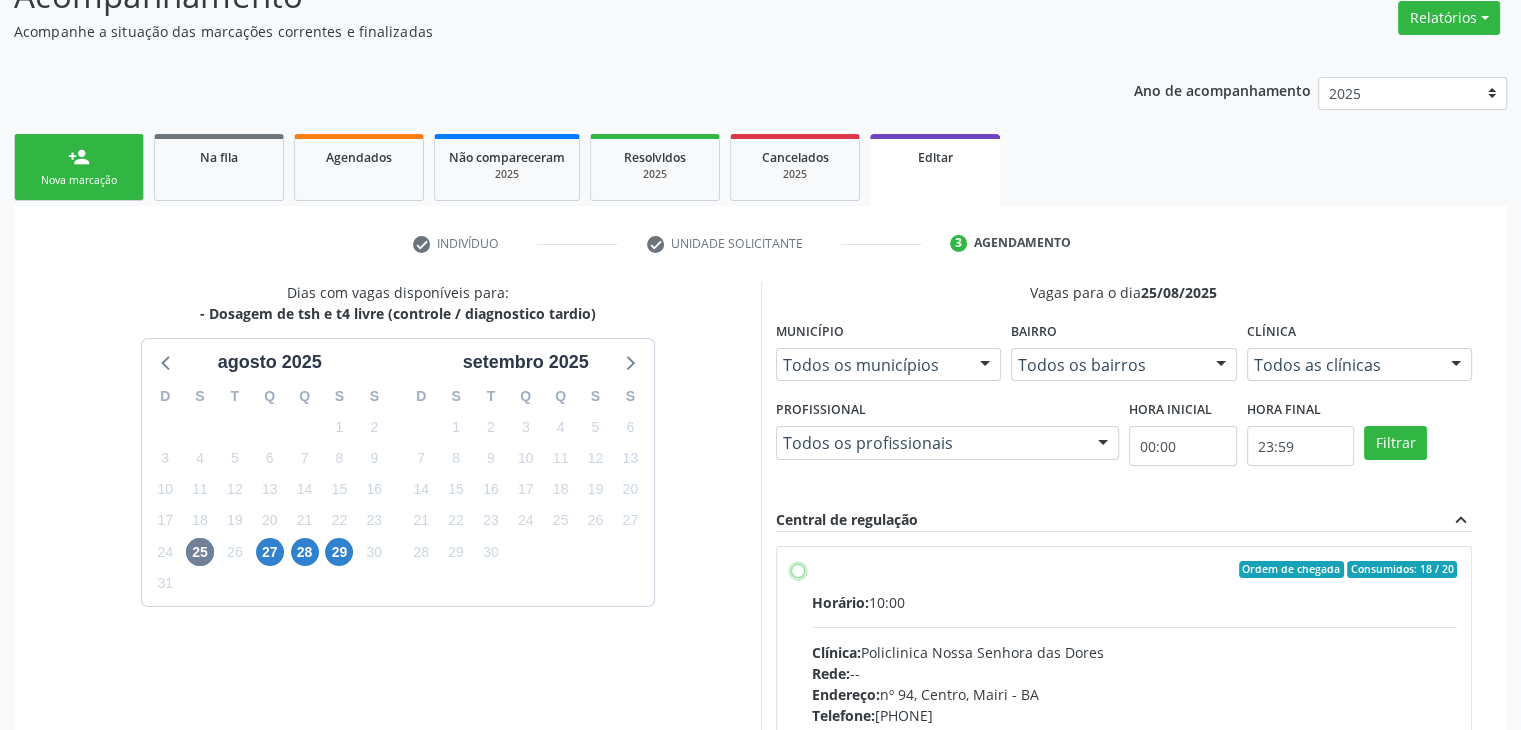click on "Ordem de chegada
Consumidos: 18 / 20
Horário:   10:00
Clínica:  Policlinica Nossa Senhora das Dores
Rede:
--
Endereço:   nº 94, Centro, Mairi - BA
Telefone:   (74) 36322104
Profissional:
--
Informações adicionais sobre o atendimento
Idade de atendimento:
Sem restrição
Gênero(s) atendido(s):
Sem restrição
Informações adicionais:
--" at bounding box center [798, 570] 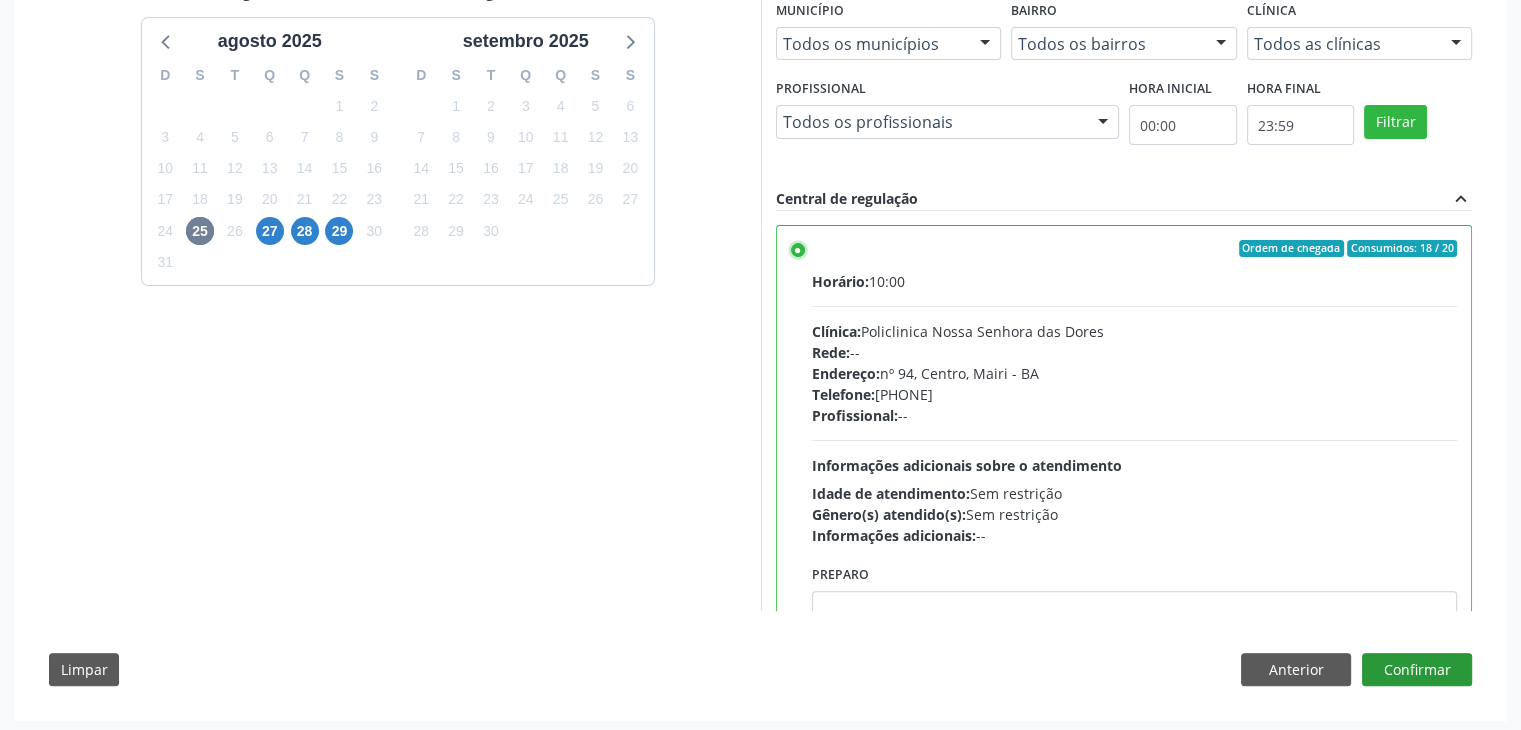 scroll, scrollTop: 490, scrollLeft: 0, axis: vertical 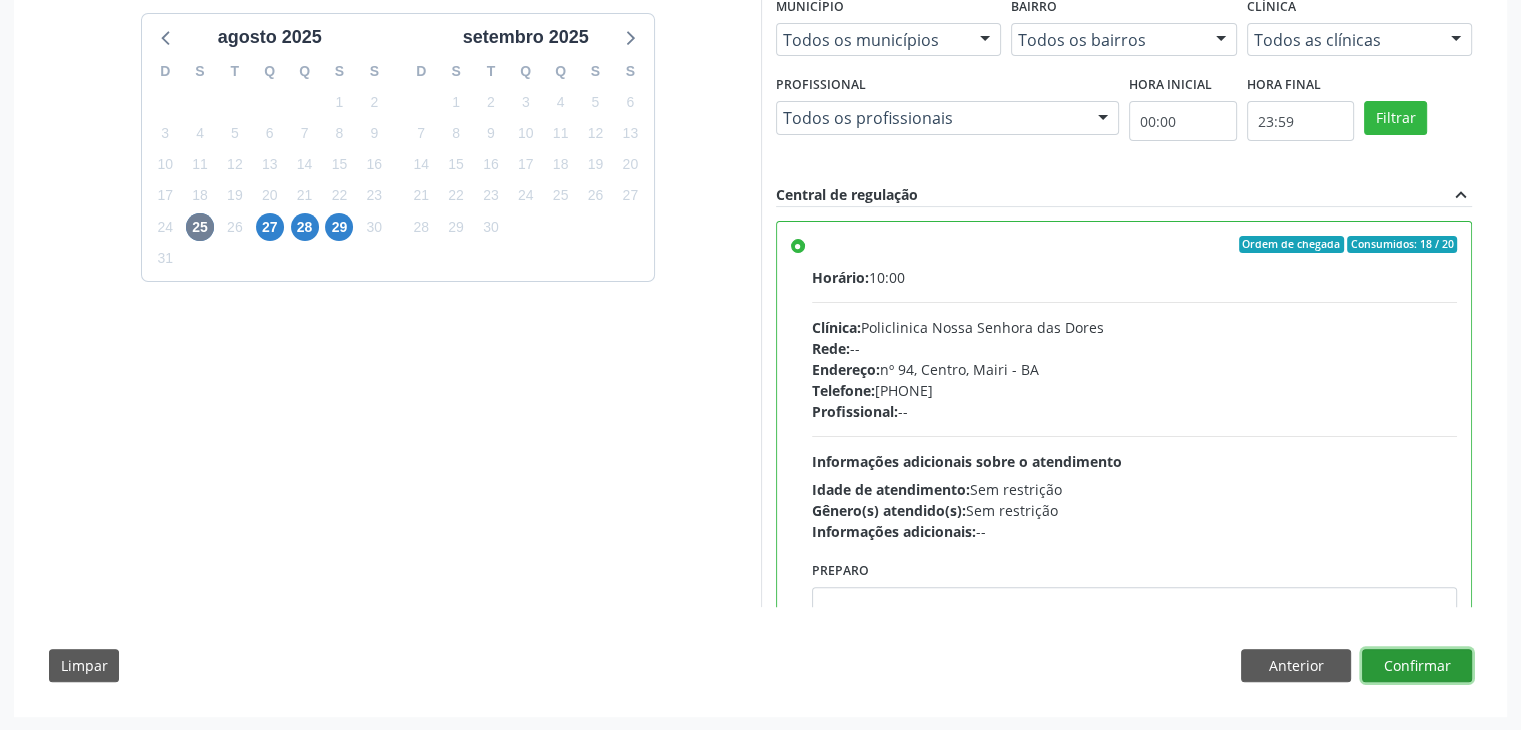 click on "Confirmar" at bounding box center (1417, 666) 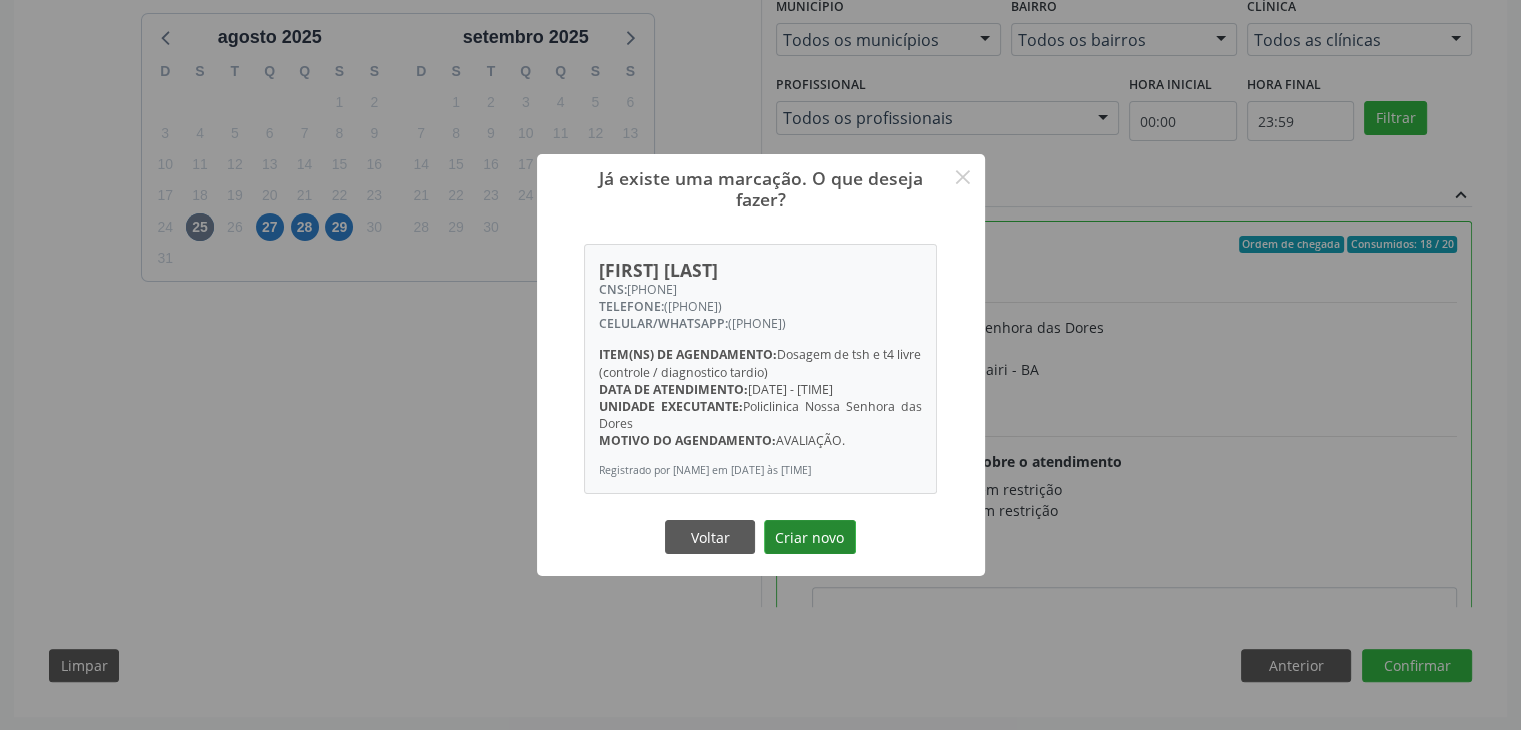 click on "Criar novo" at bounding box center (810, 537) 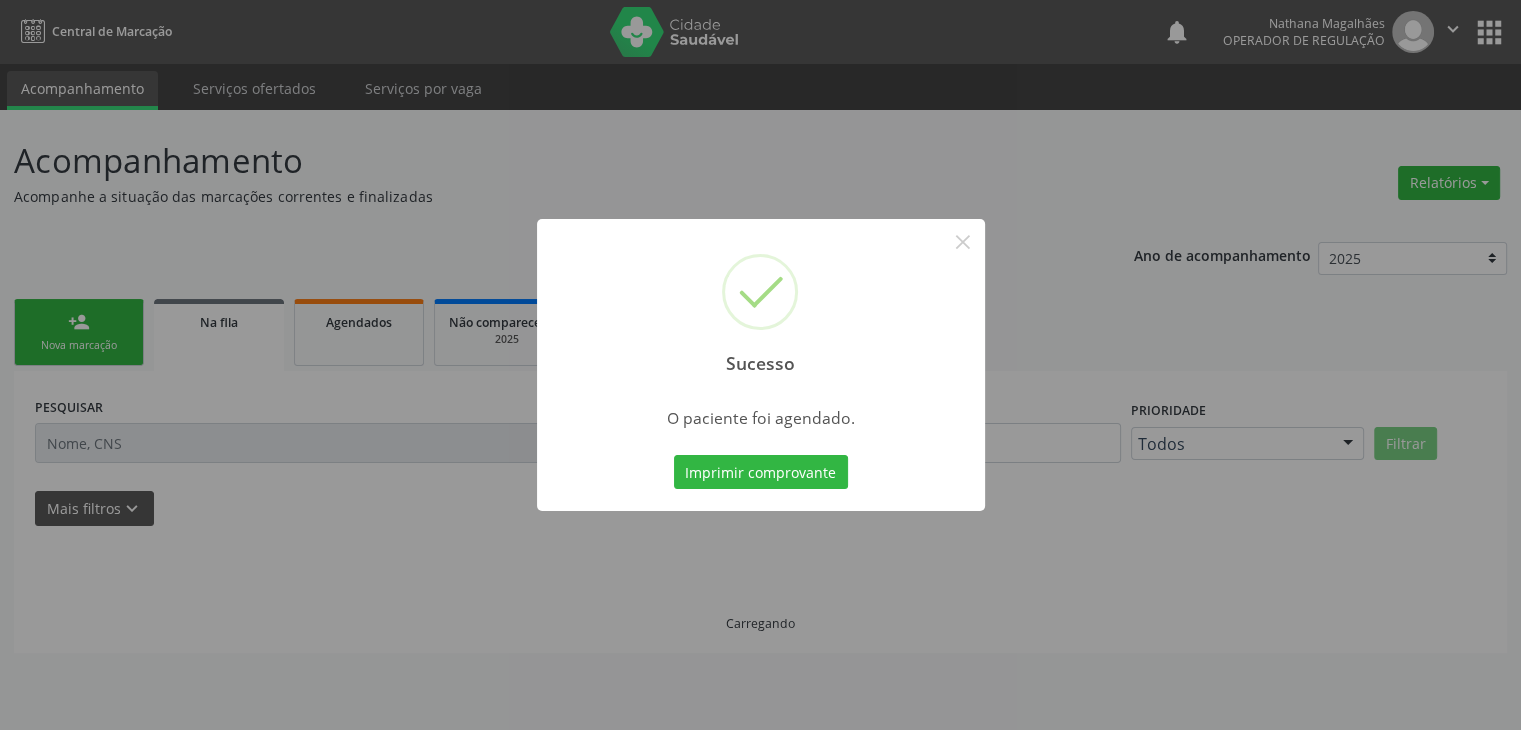 scroll, scrollTop: 0, scrollLeft: 0, axis: both 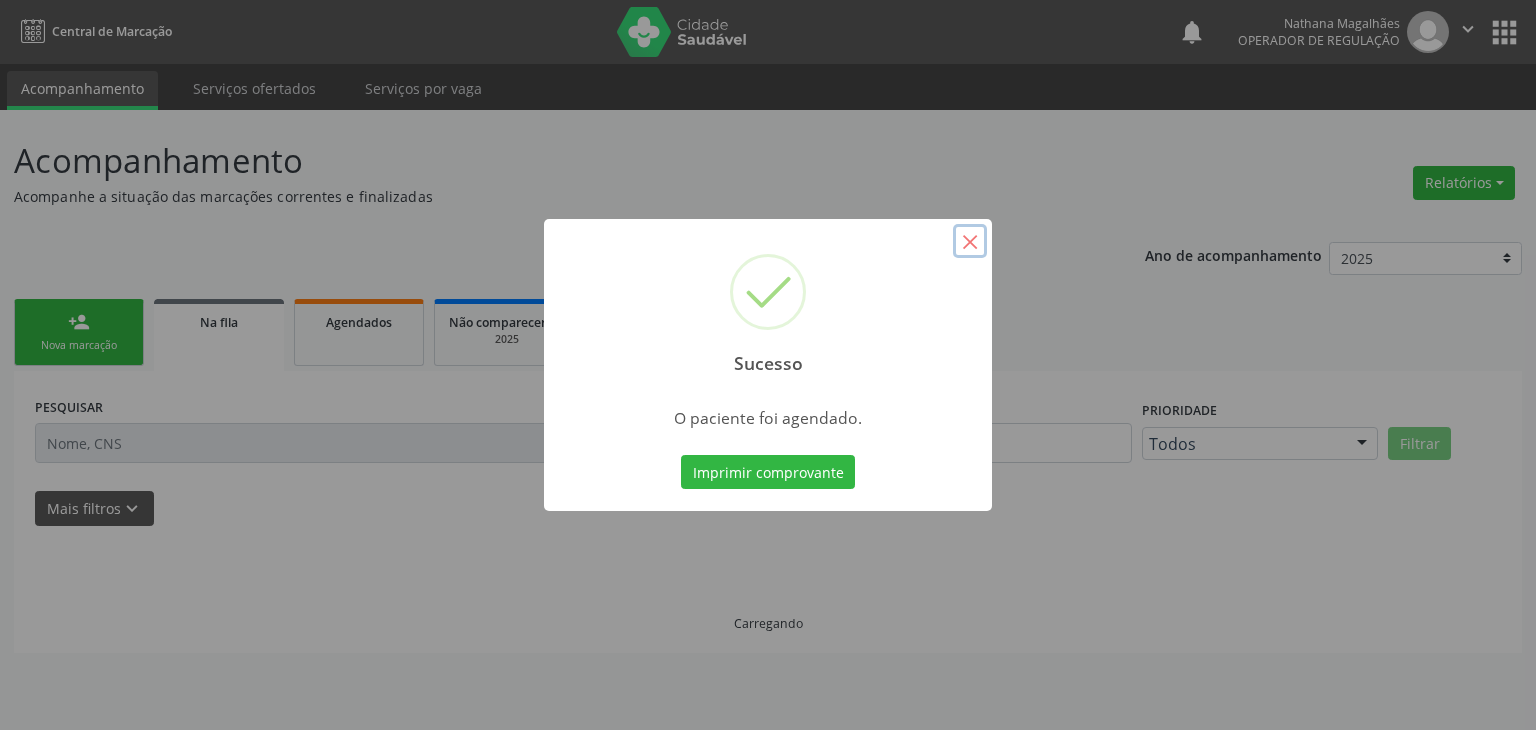 click on "×" at bounding box center (970, 241) 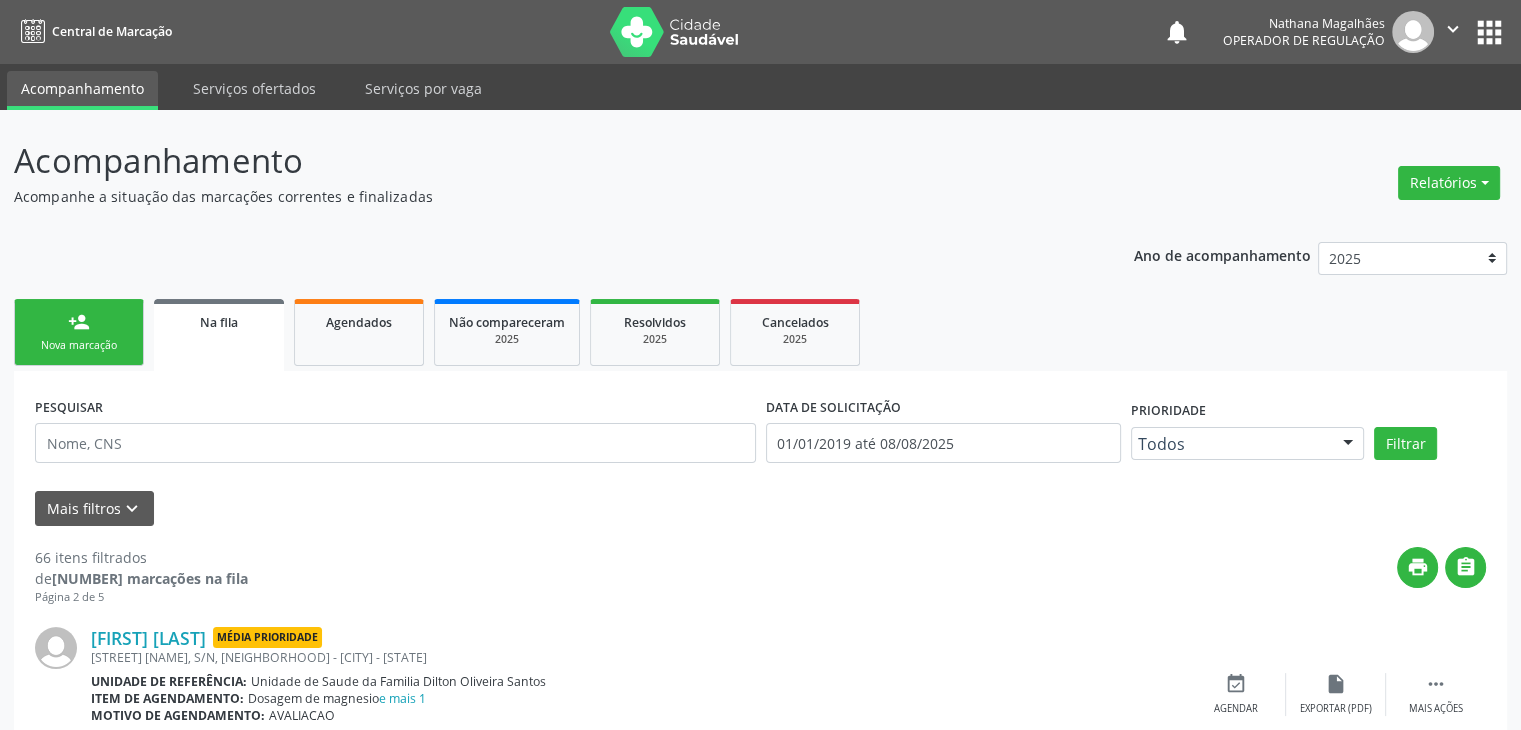 scroll, scrollTop: 400, scrollLeft: 0, axis: vertical 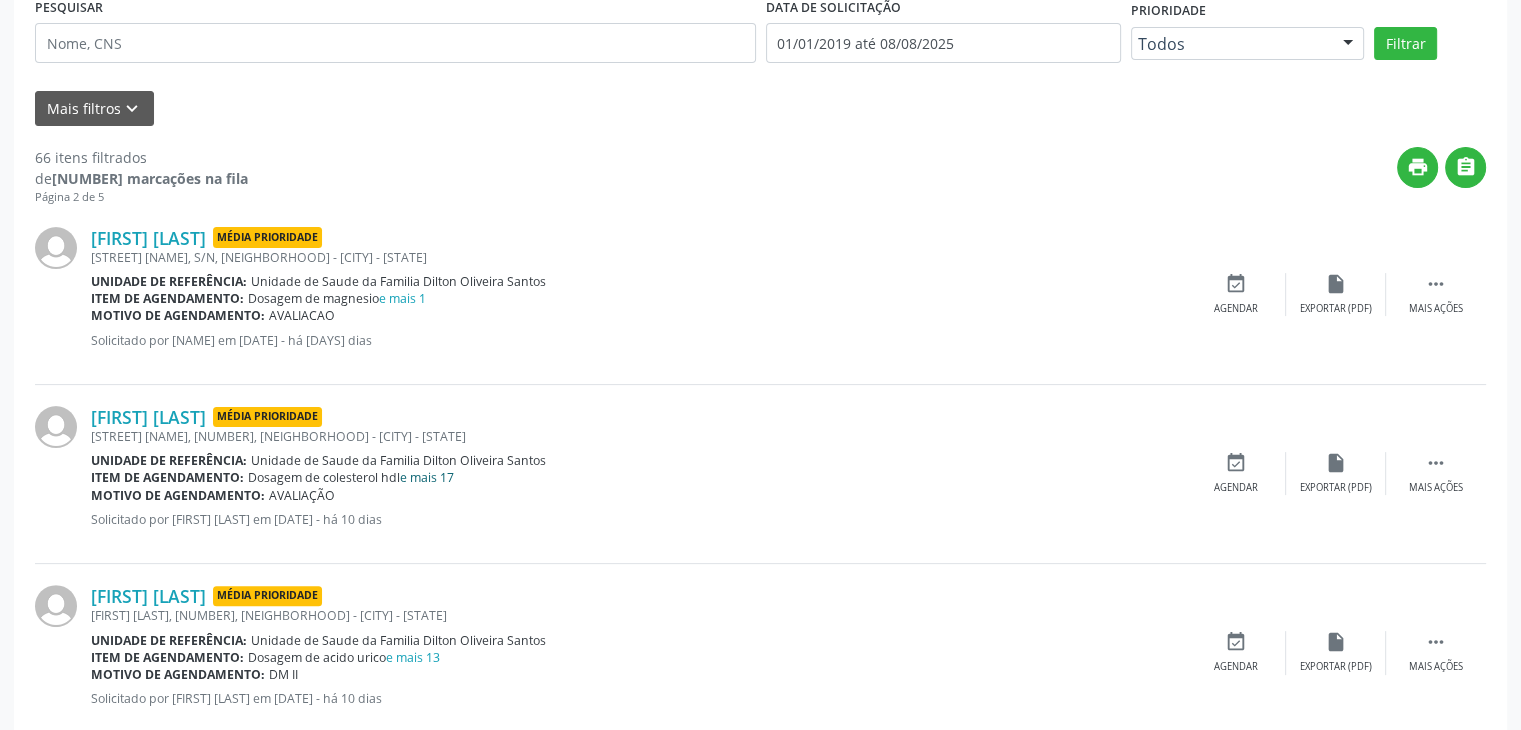 click on "e mais 17" at bounding box center [427, 477] 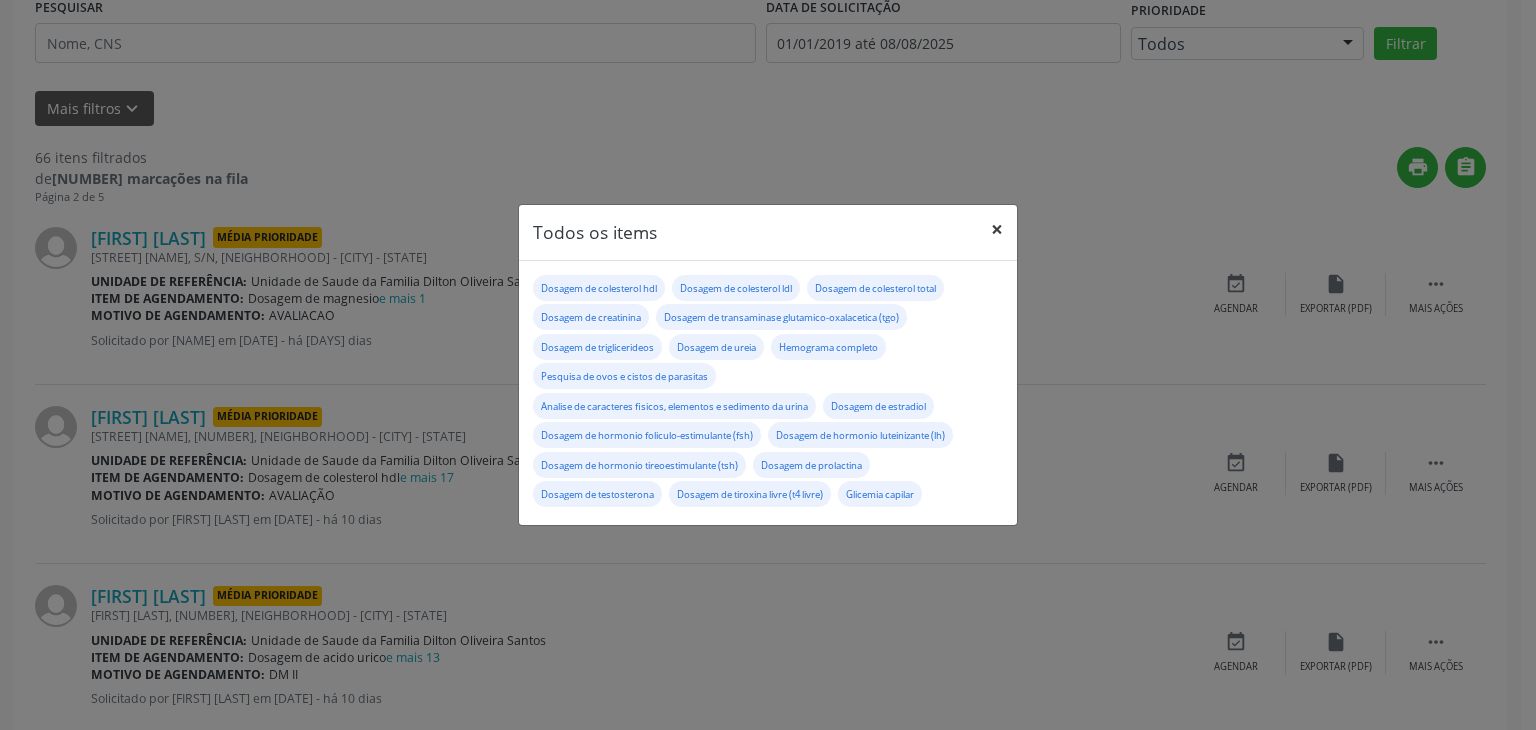 click on "×" at bounding box center [997, 229] 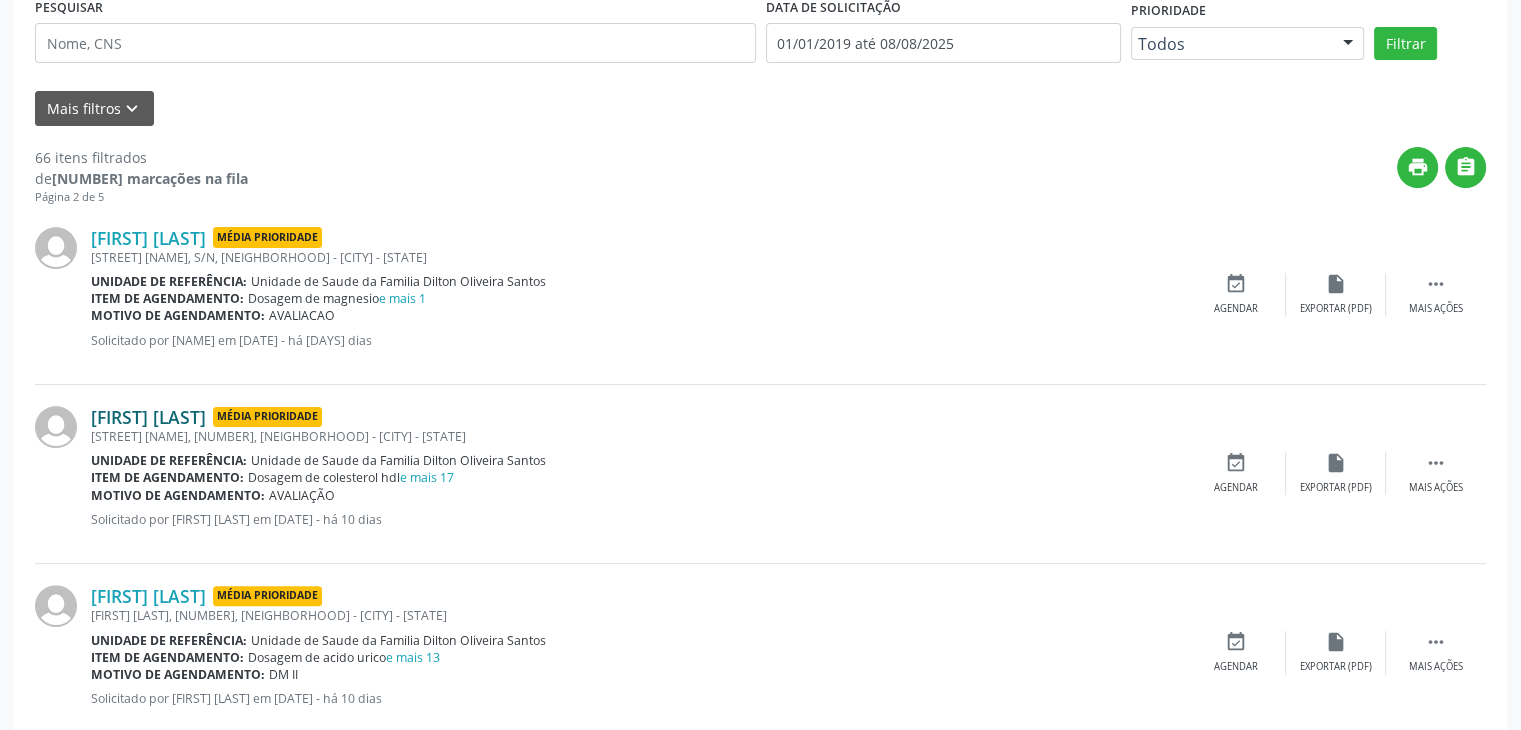 click on "[FIRST] [LAST] [LAST]" at bounding box center (148, 417) 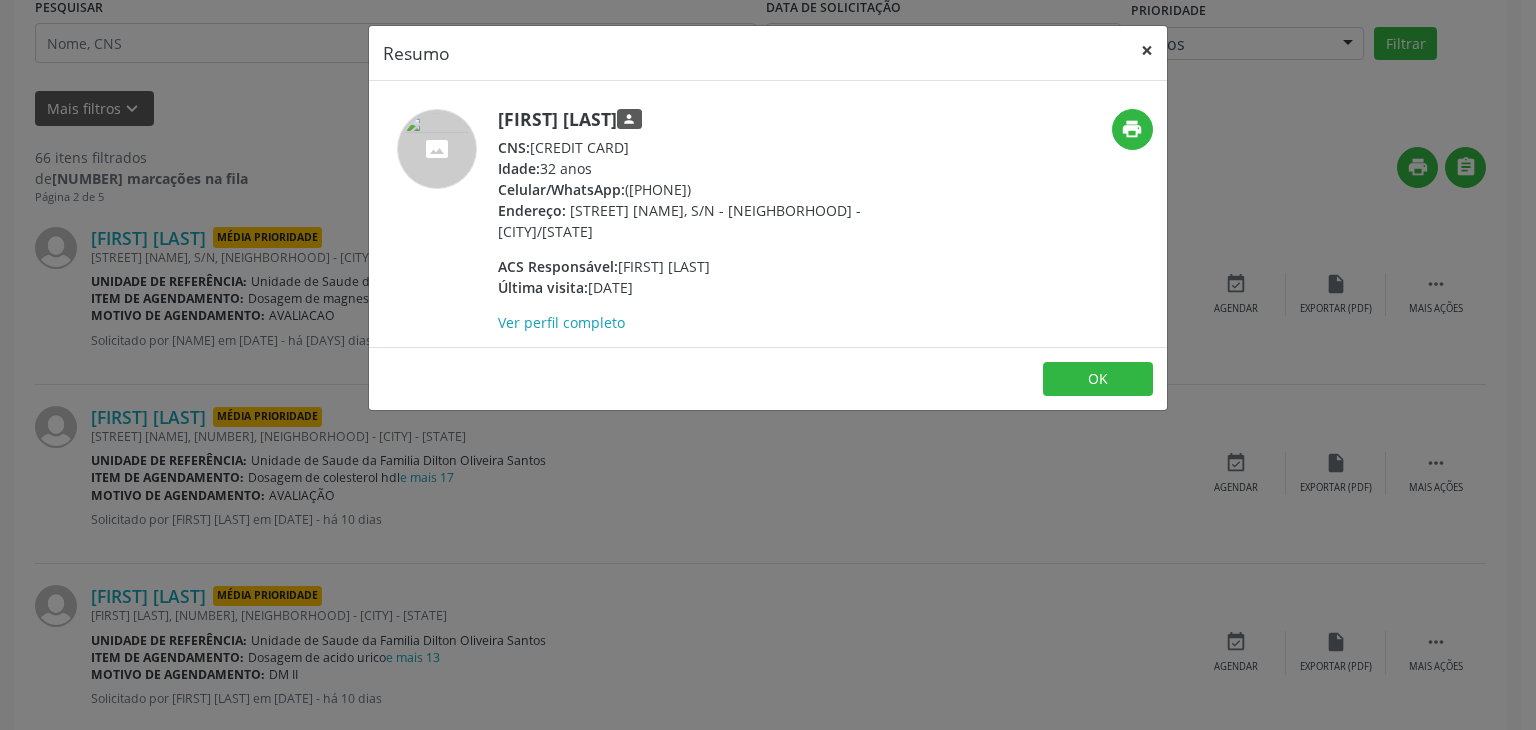 click on "×" at bounding box center (1147, 50) 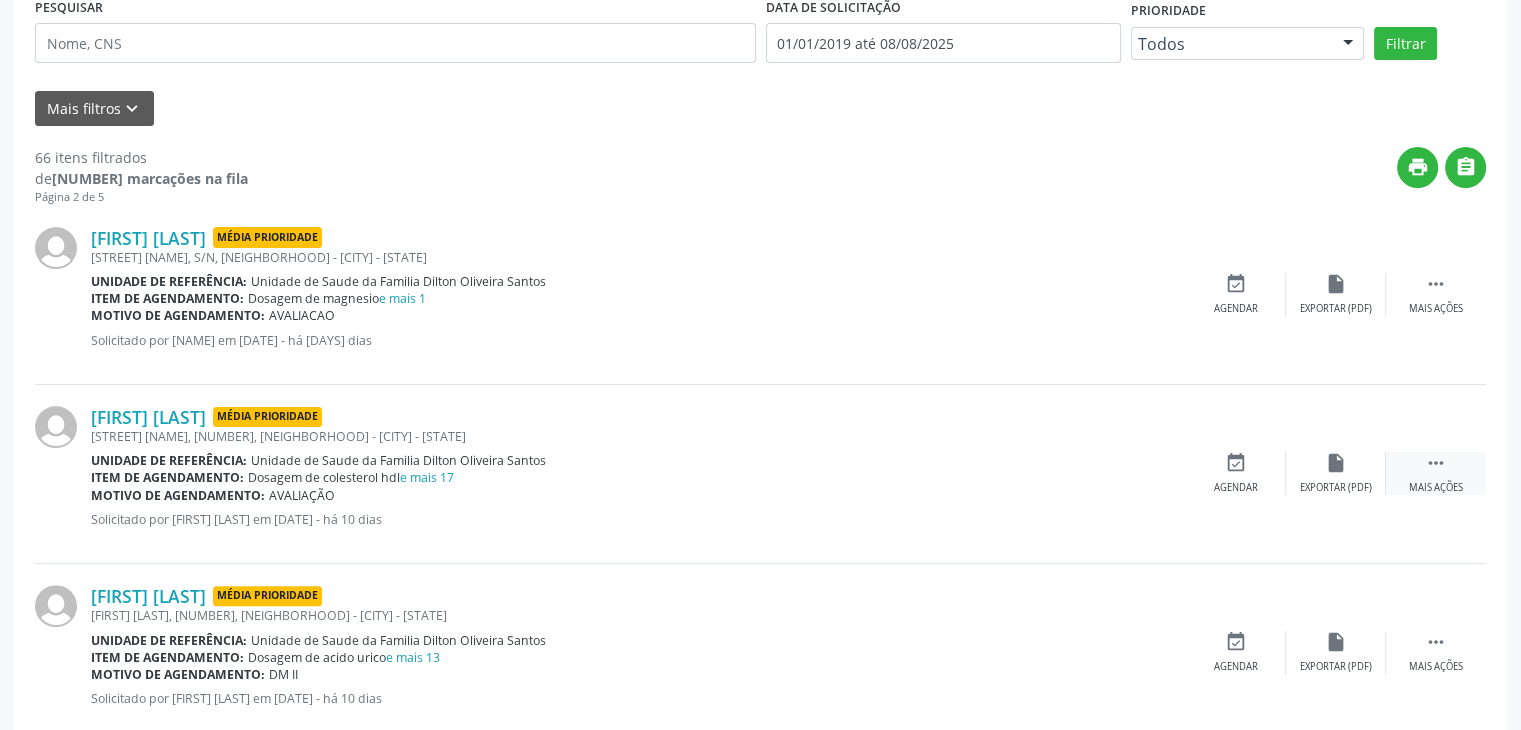 click on "
Mais ações" at bounding box center [1436, 473] 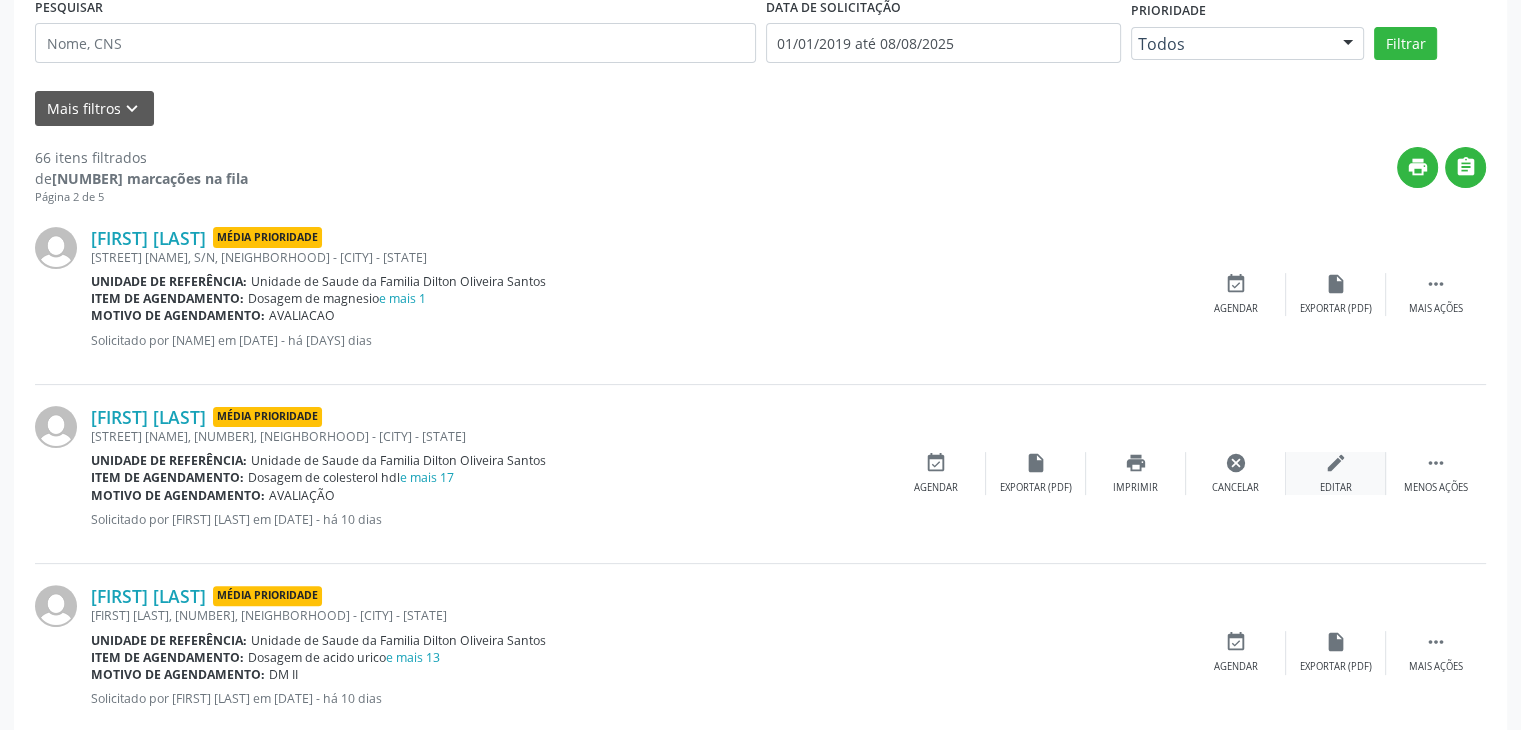click on "edit
Editar" at bounding box center (1336, 473) 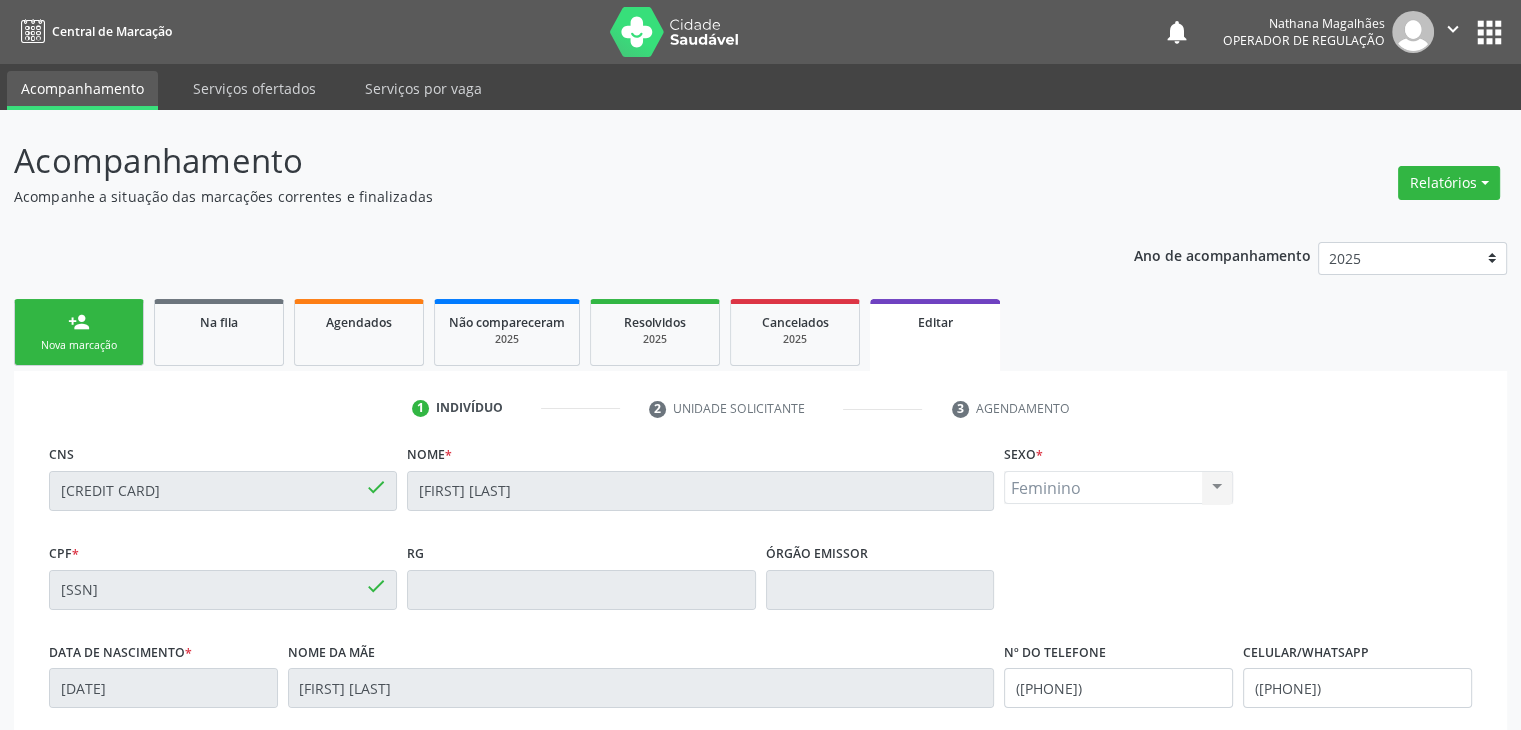 scroll, scrollTop: 380, scrollLeft: 0, axis: vertical 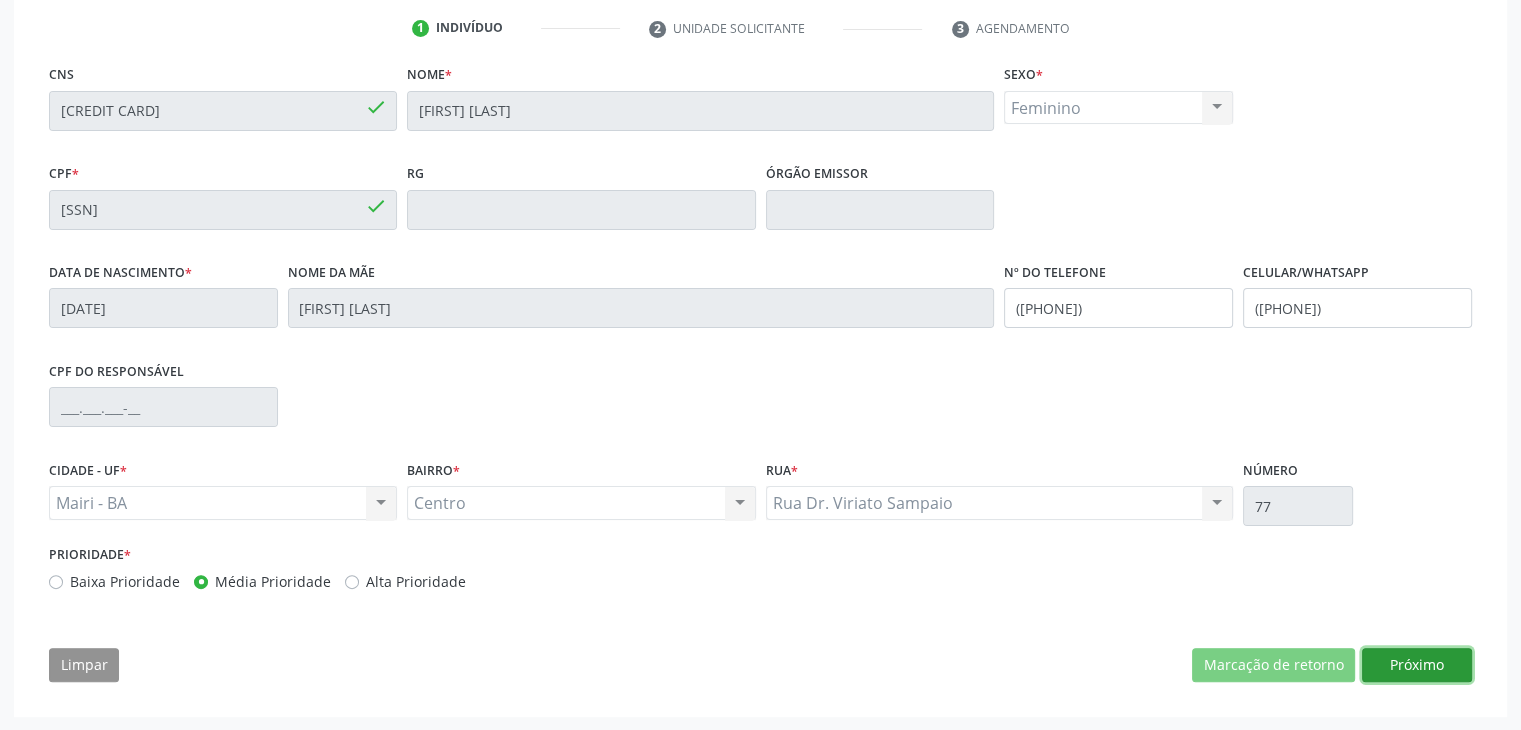 click on "Próximo" at bounding box center (1417, 665) 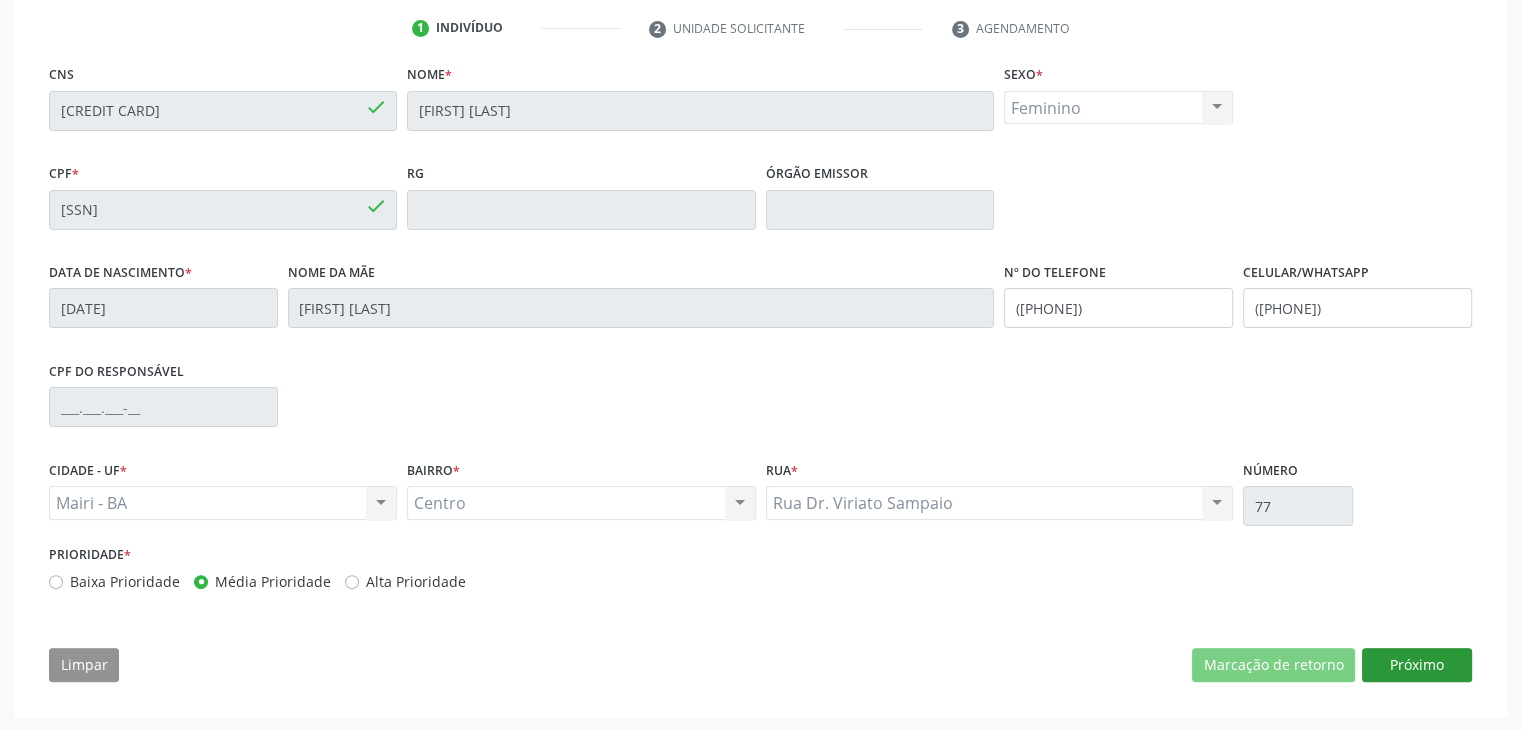 scroll, scrollTop: 214, scrollLeft: 0, axis: vertical 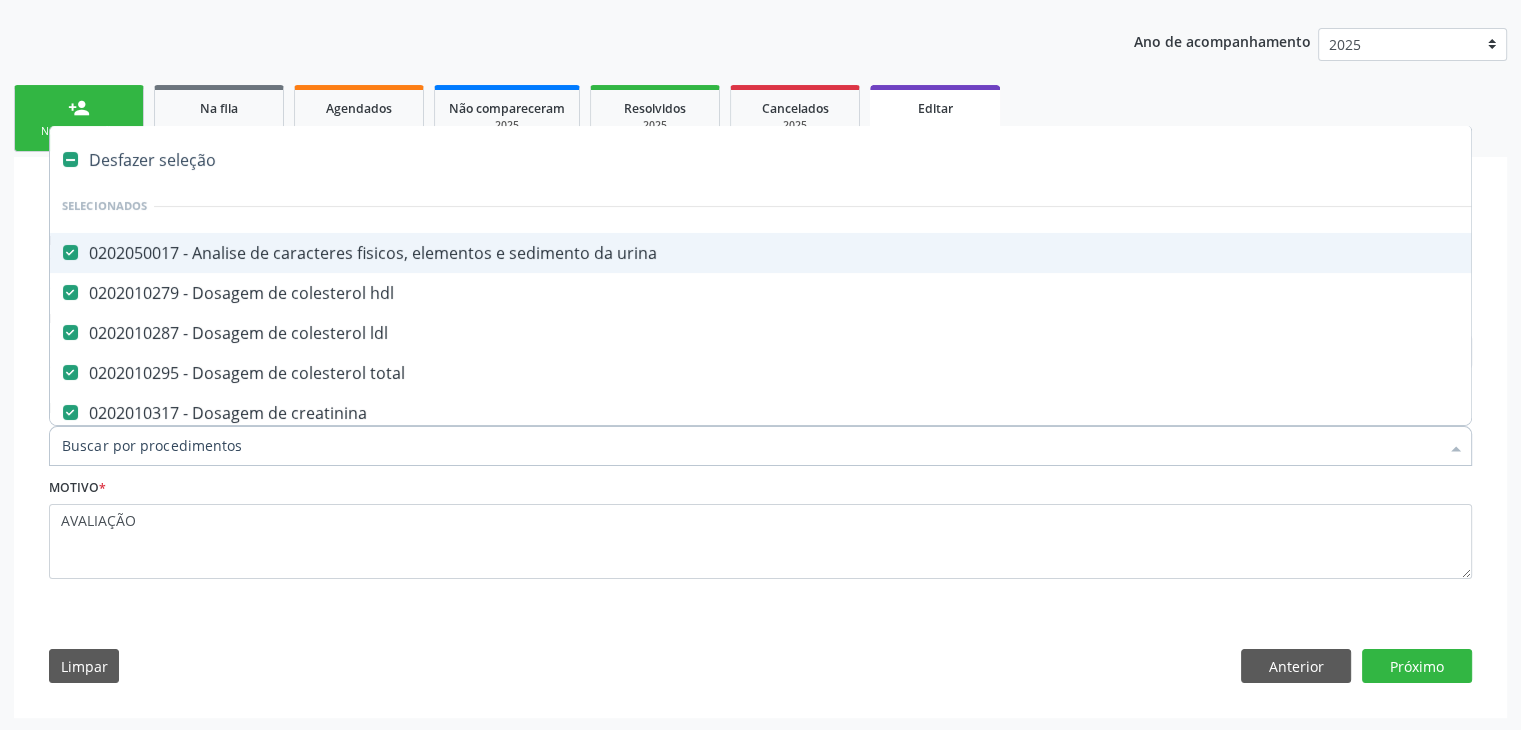 click on "Desfazer seleção" at bounding box center (831, 160) 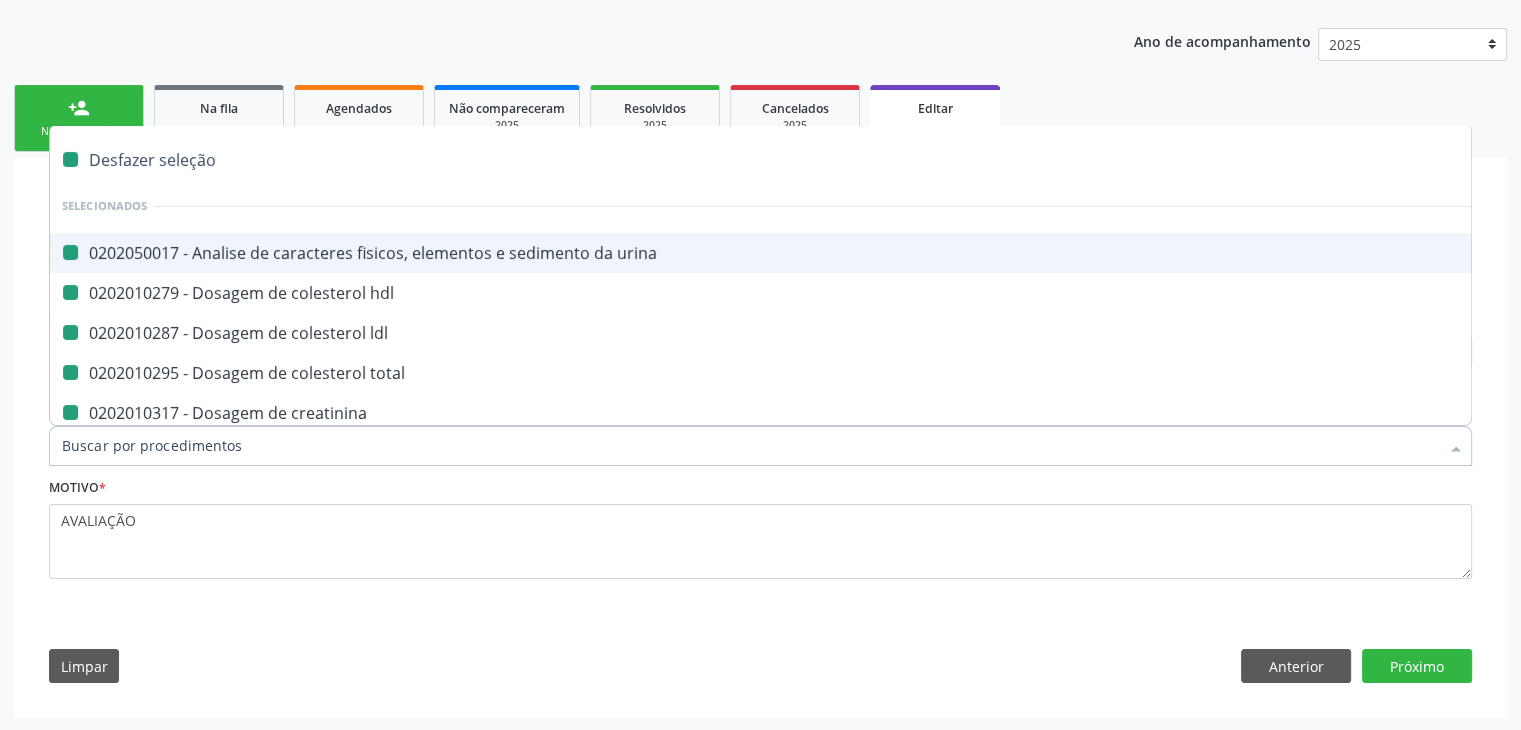 checkbox on "false" 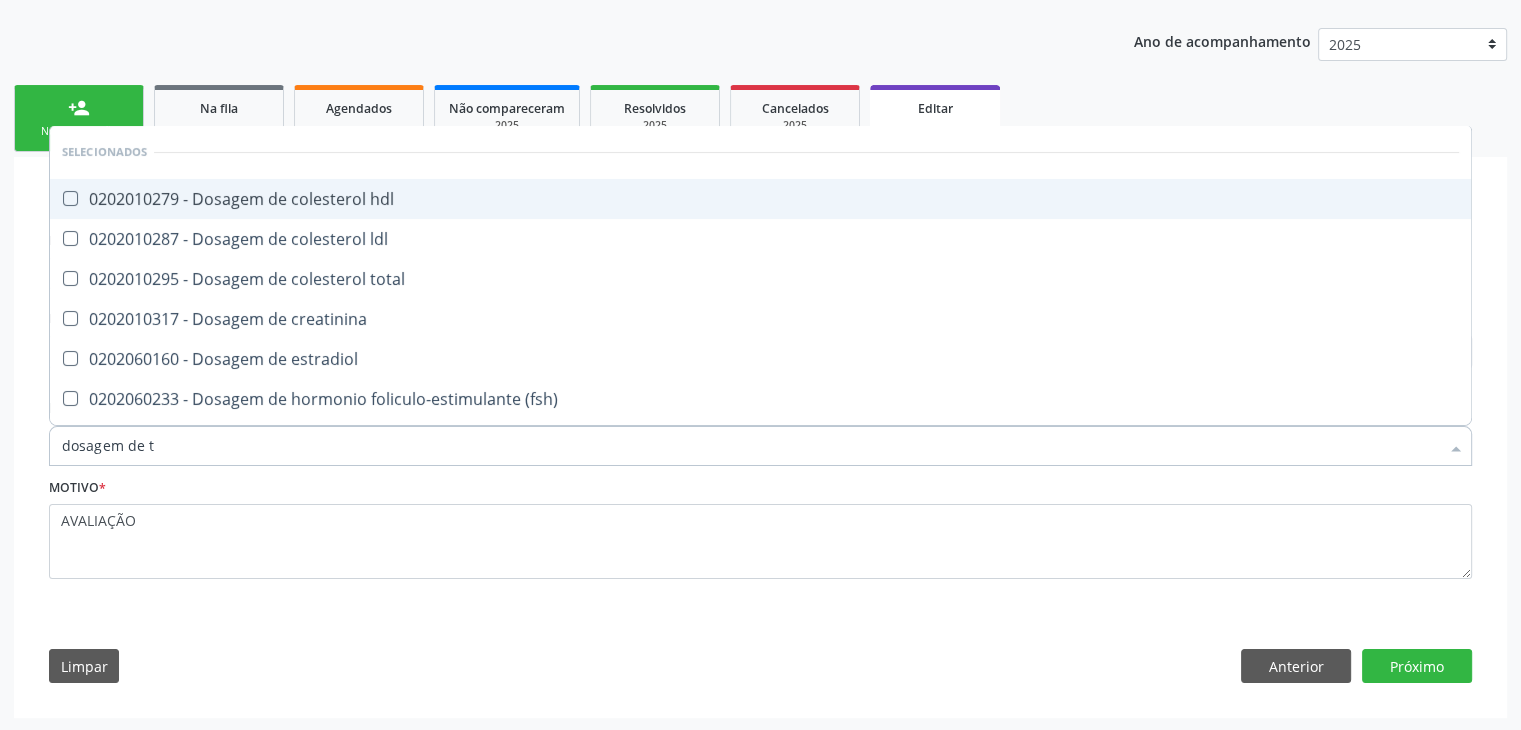 type on "dosagem de ts" 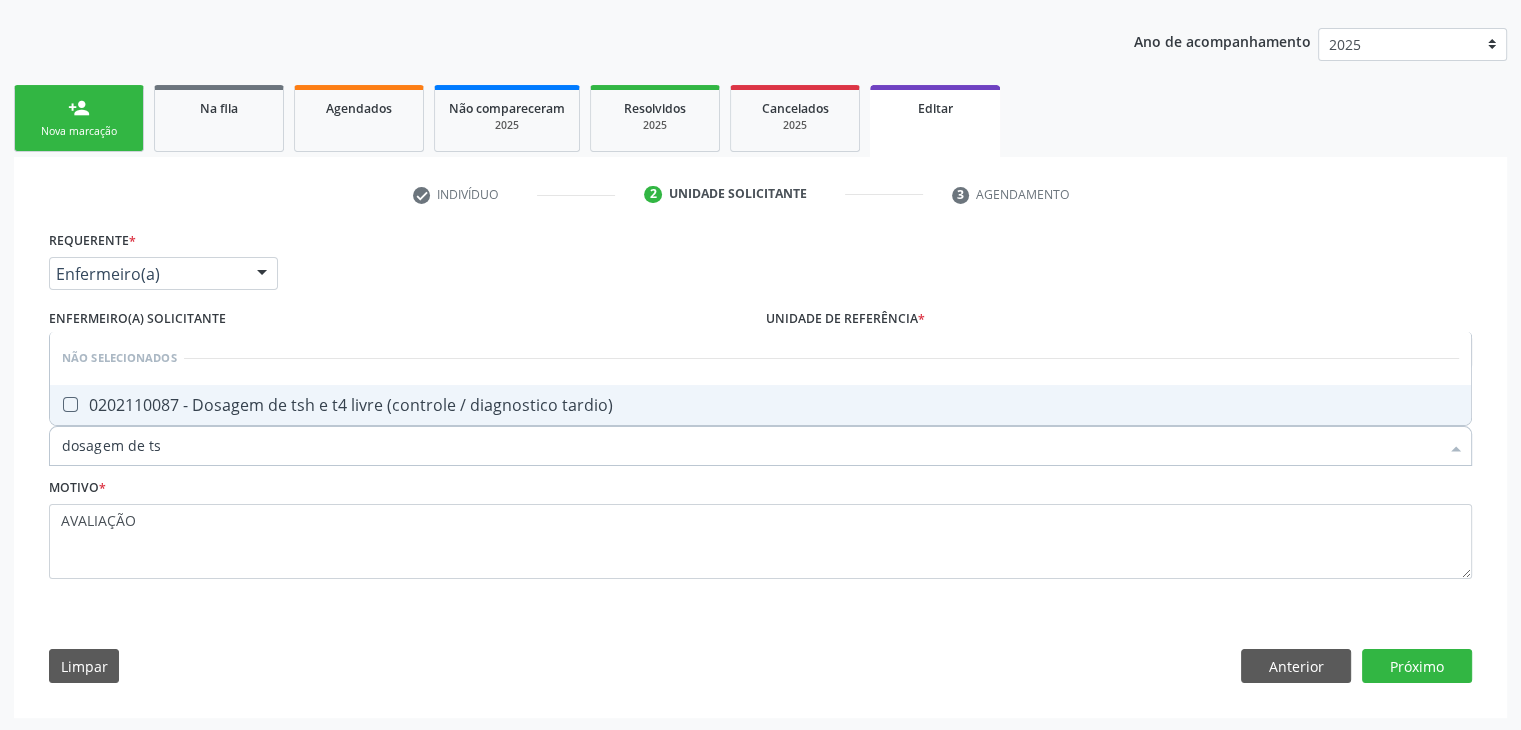 click on "0202110087 - Dosagem de tsh e t4 livre (controle / diagnostico tardio)" at bounding box center [760, 405] 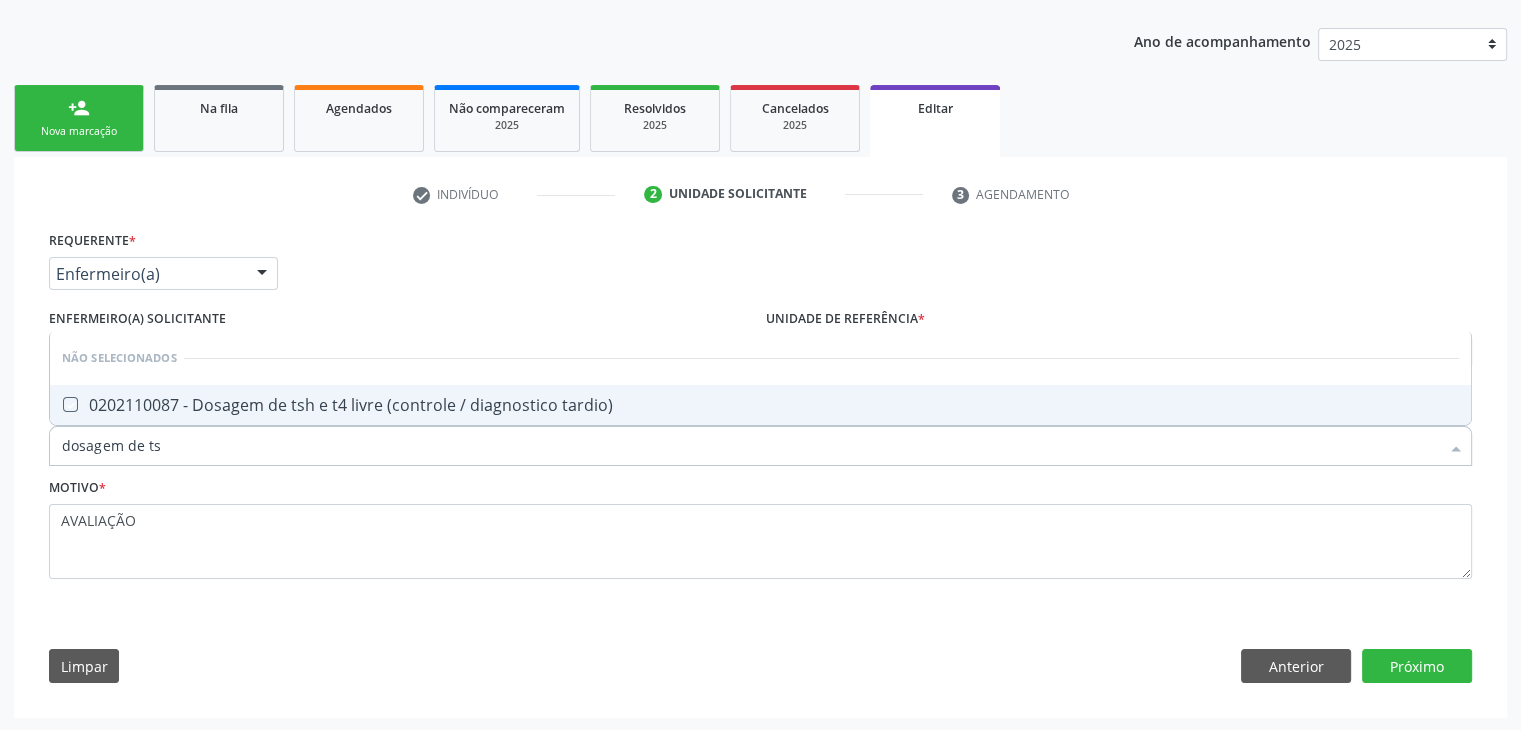 checkbox on "true" 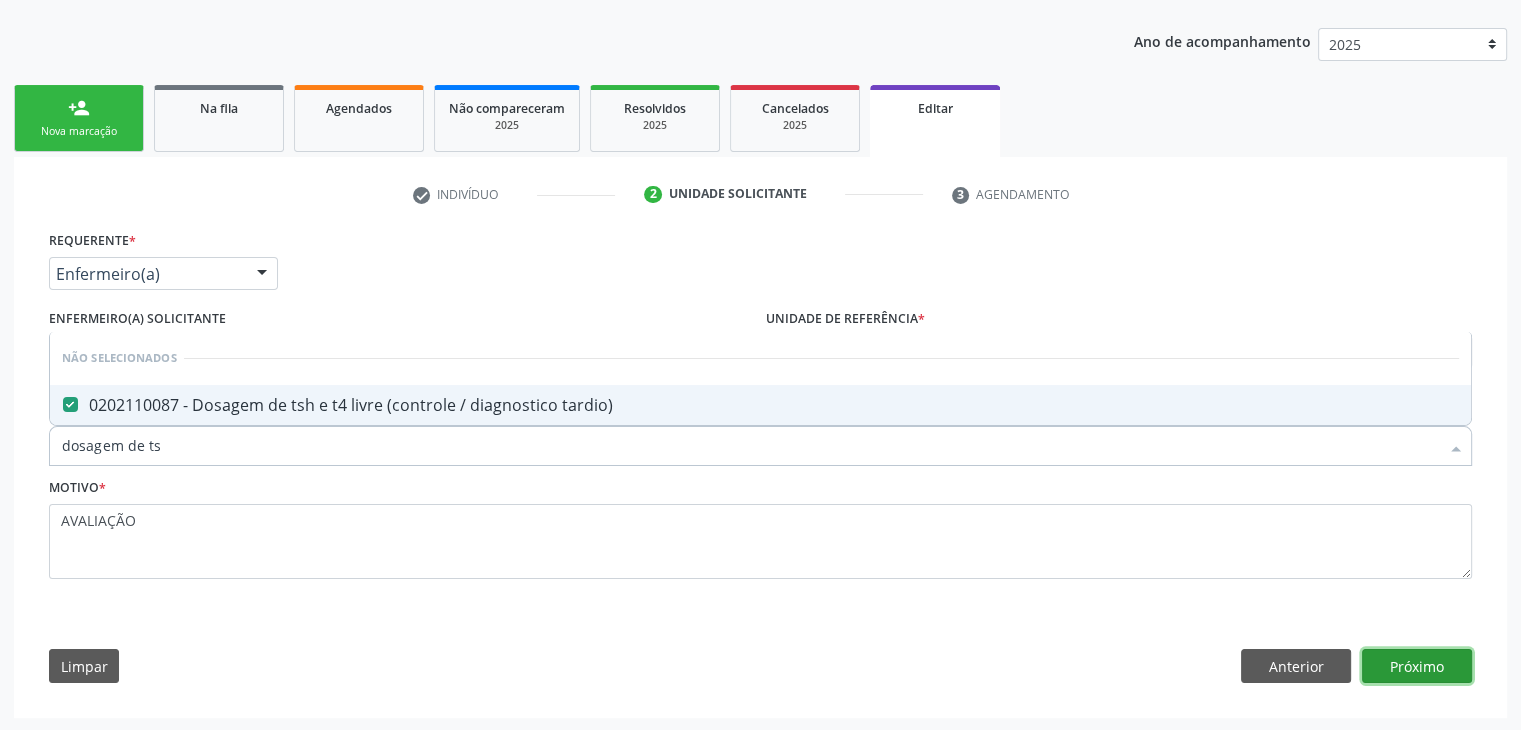 click on "Próximo" at bounding box center [1417, 666] 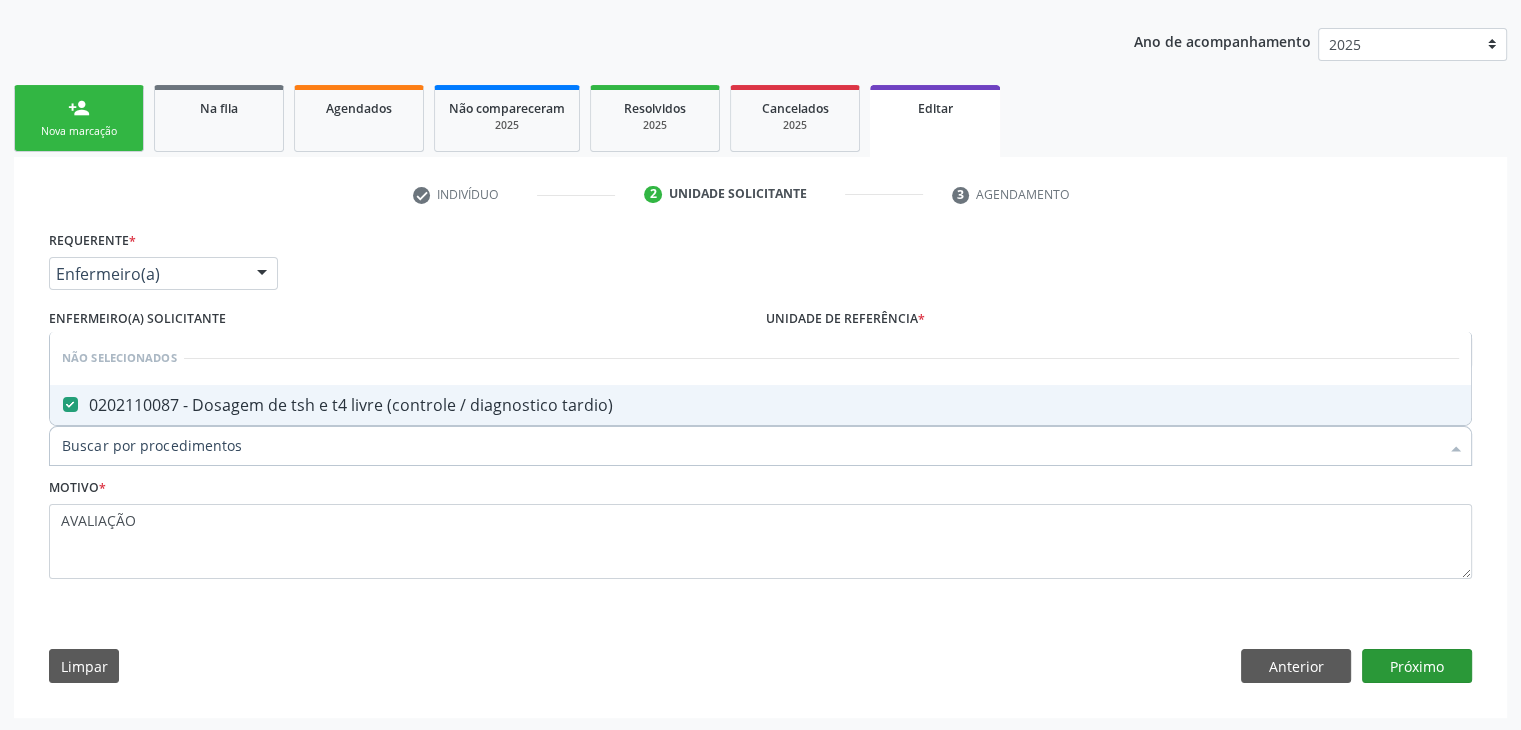 scroll, scrollTop: 165, scrollLeft: 0, axis: vertical 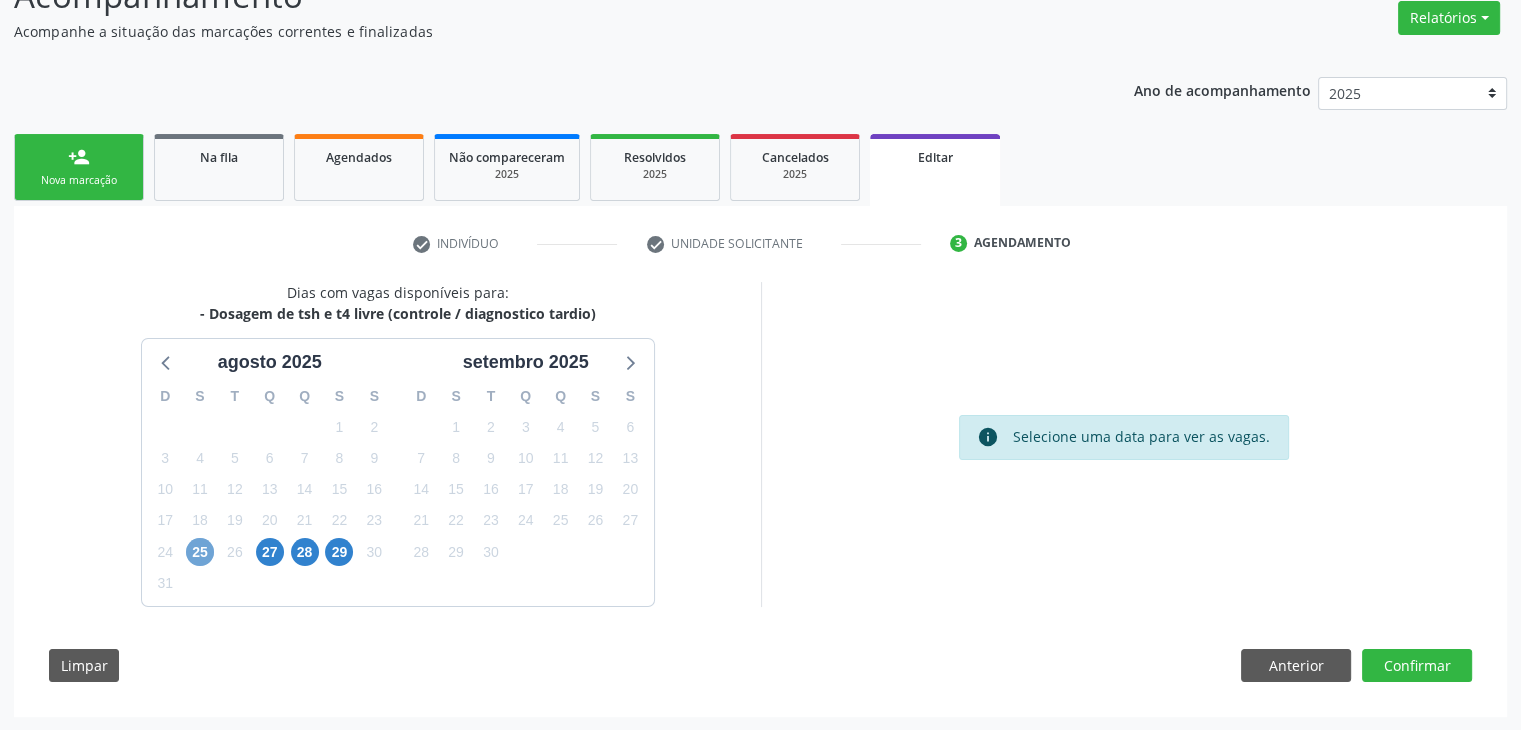 click on "25" at bounding box center [200, 552] 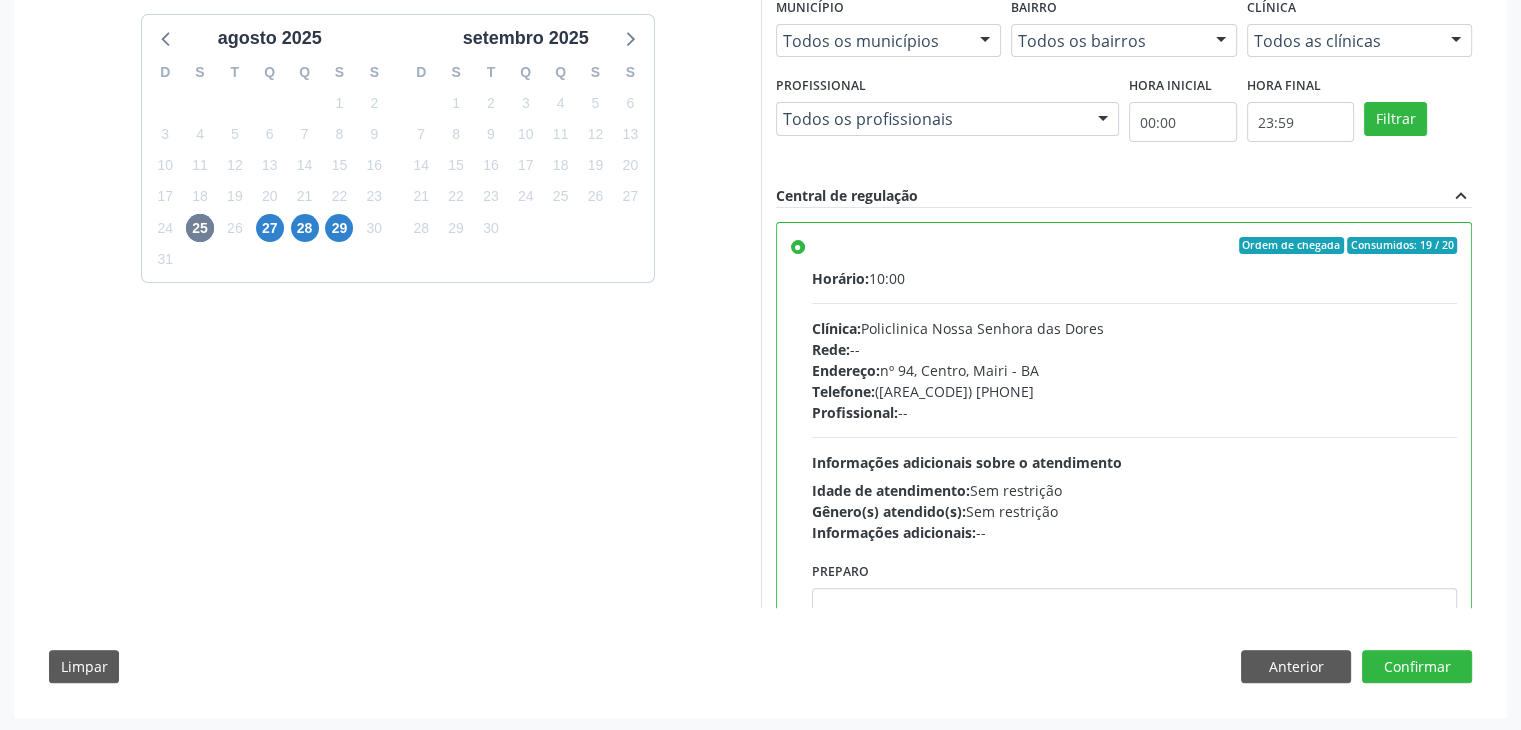 scroll, scrollTop: 490, scrollLeft: 0, axis: vertical 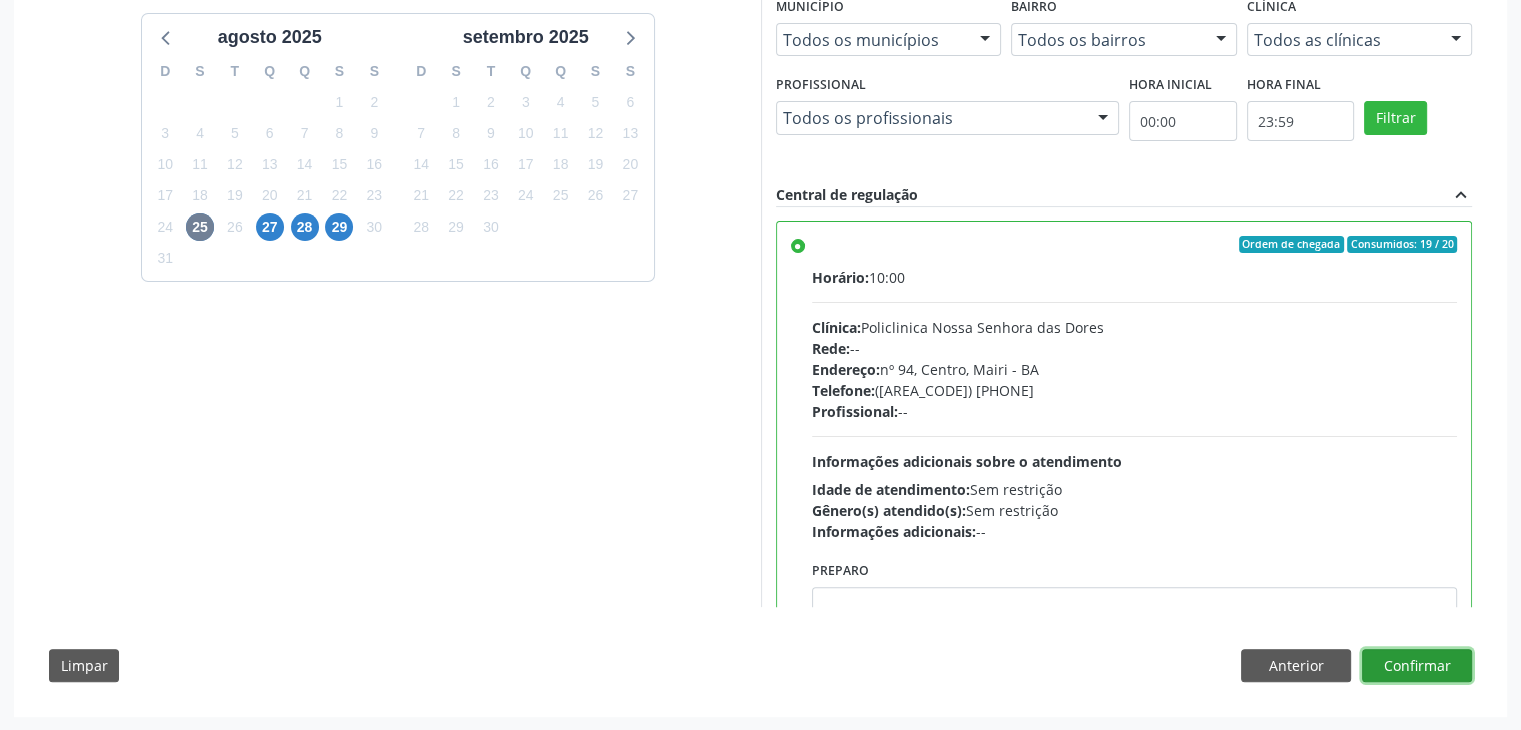 click on "Confirmar" at bounding box center [1417, 666] 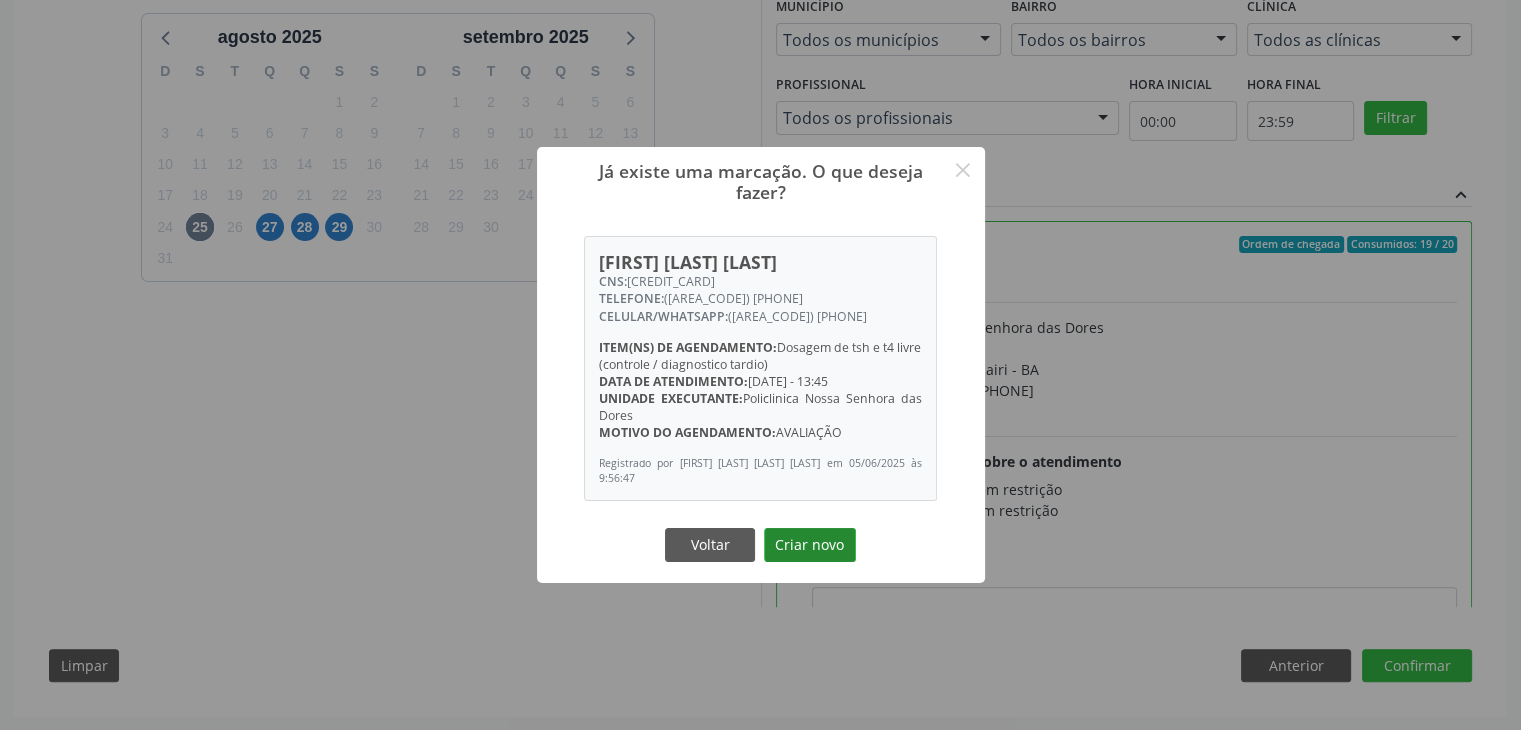 click on "Criar novo" at bounding box center (810, 545) 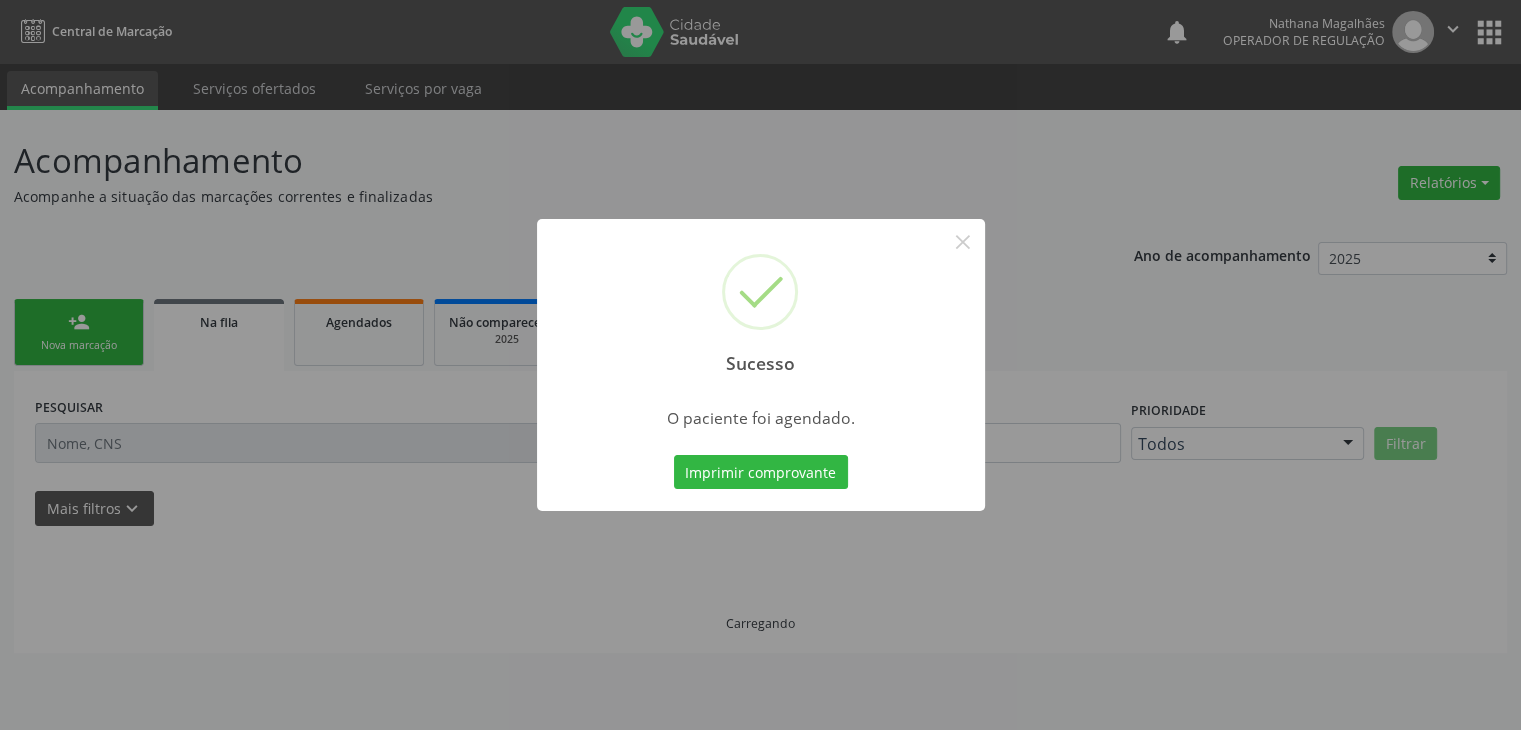 scroll, scrollTop: 0, scrollLeft: 0, axis: both 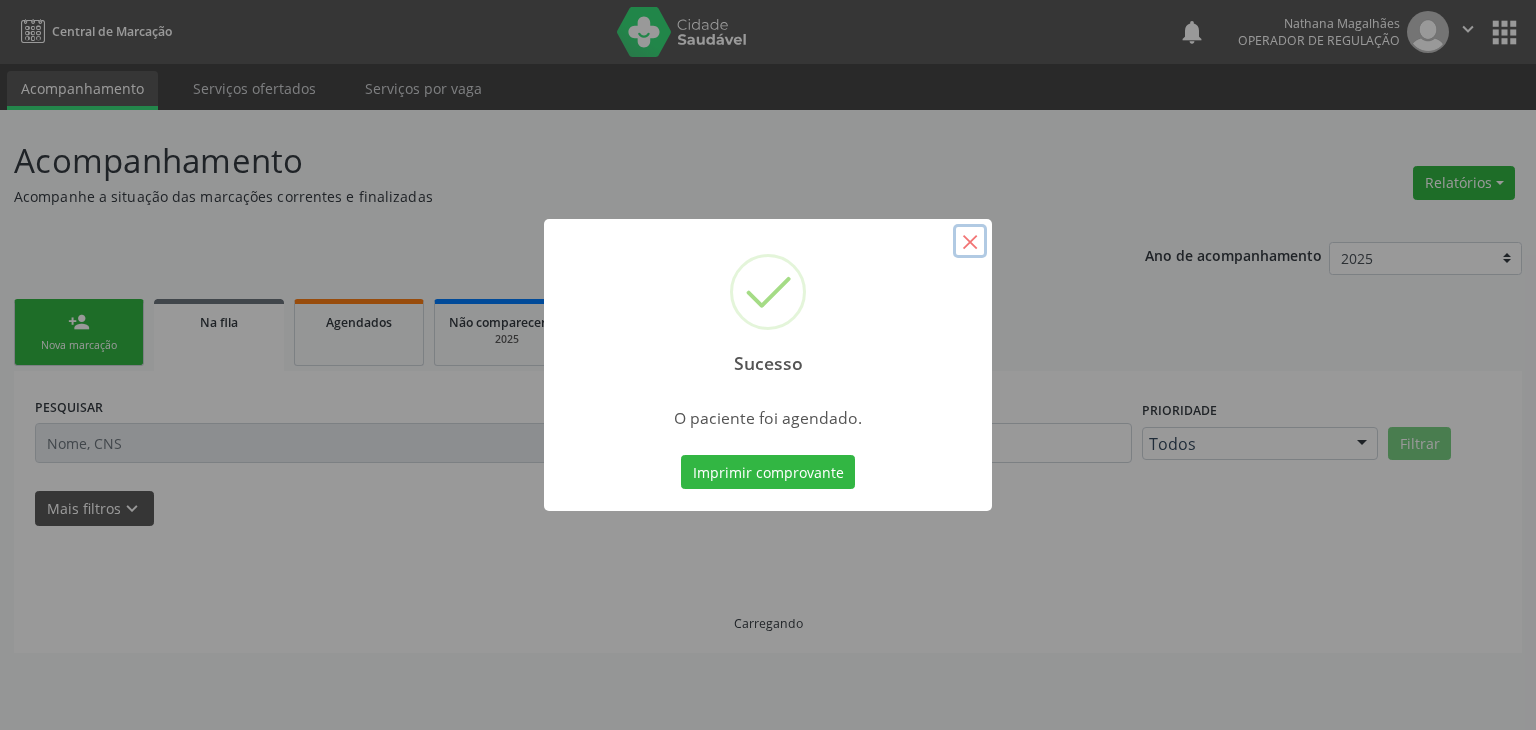 click on "×" at bounding box center (970, 241) 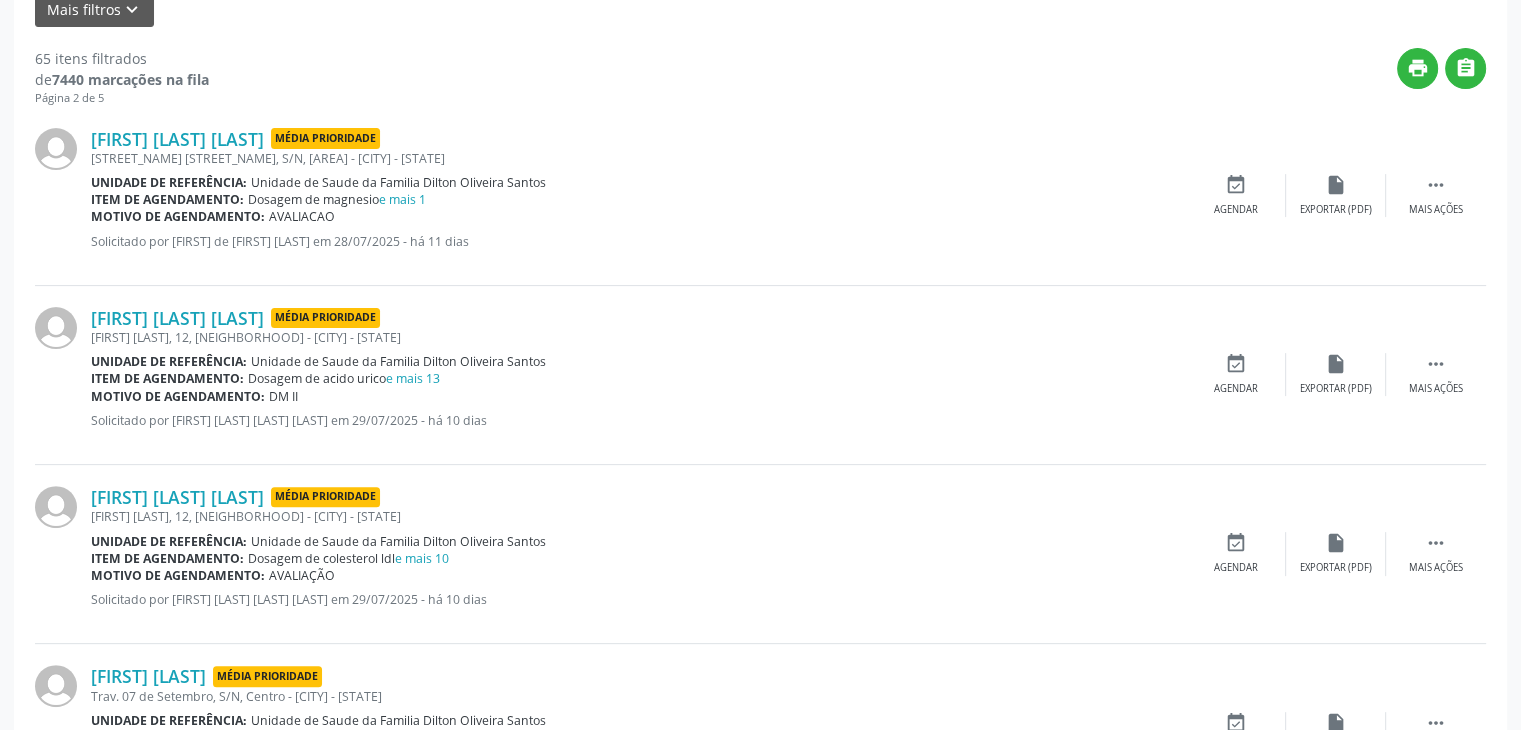 scroll, scrollTop: 500, scrollLeft: 0, axis: vertical 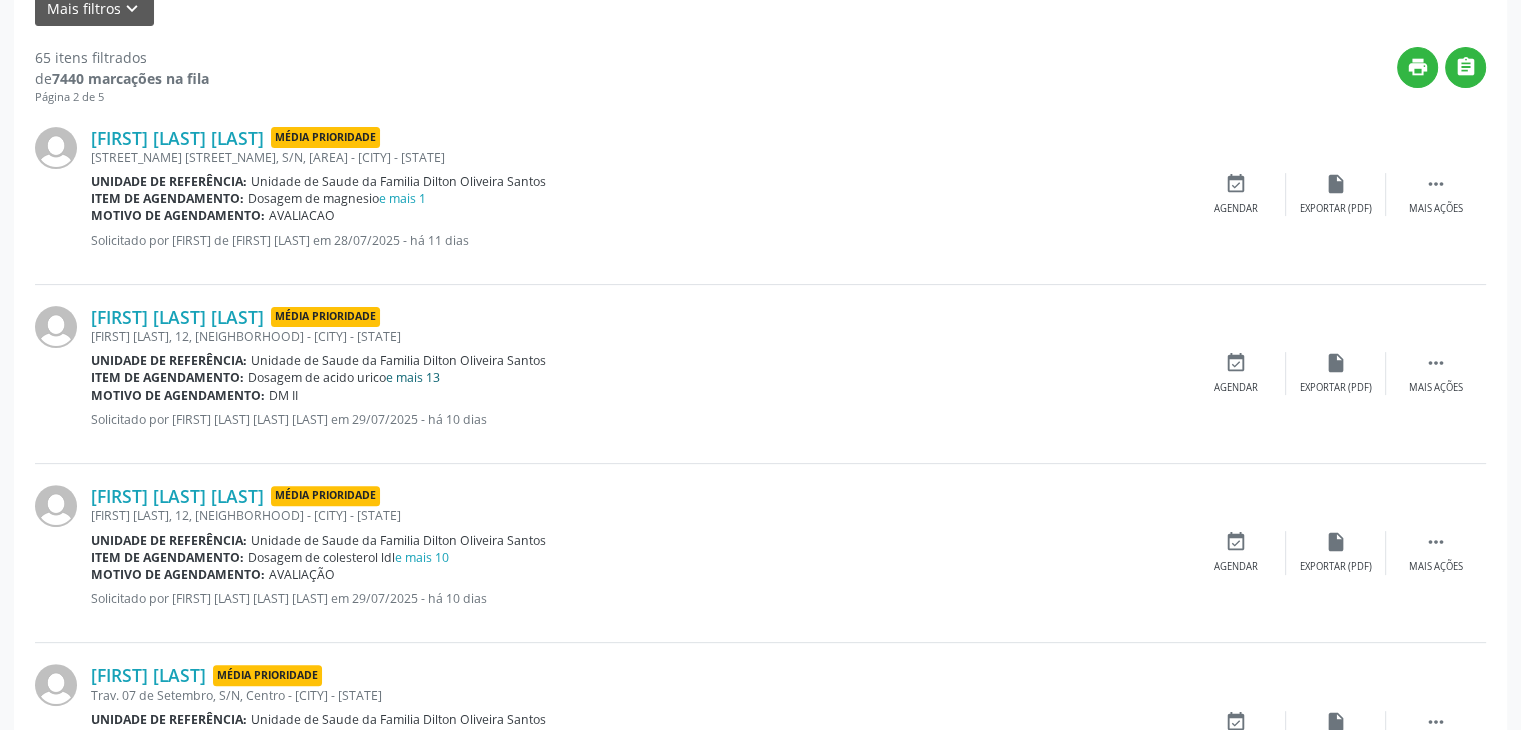 click on "e mais 13" at bounding box center (413, 377) 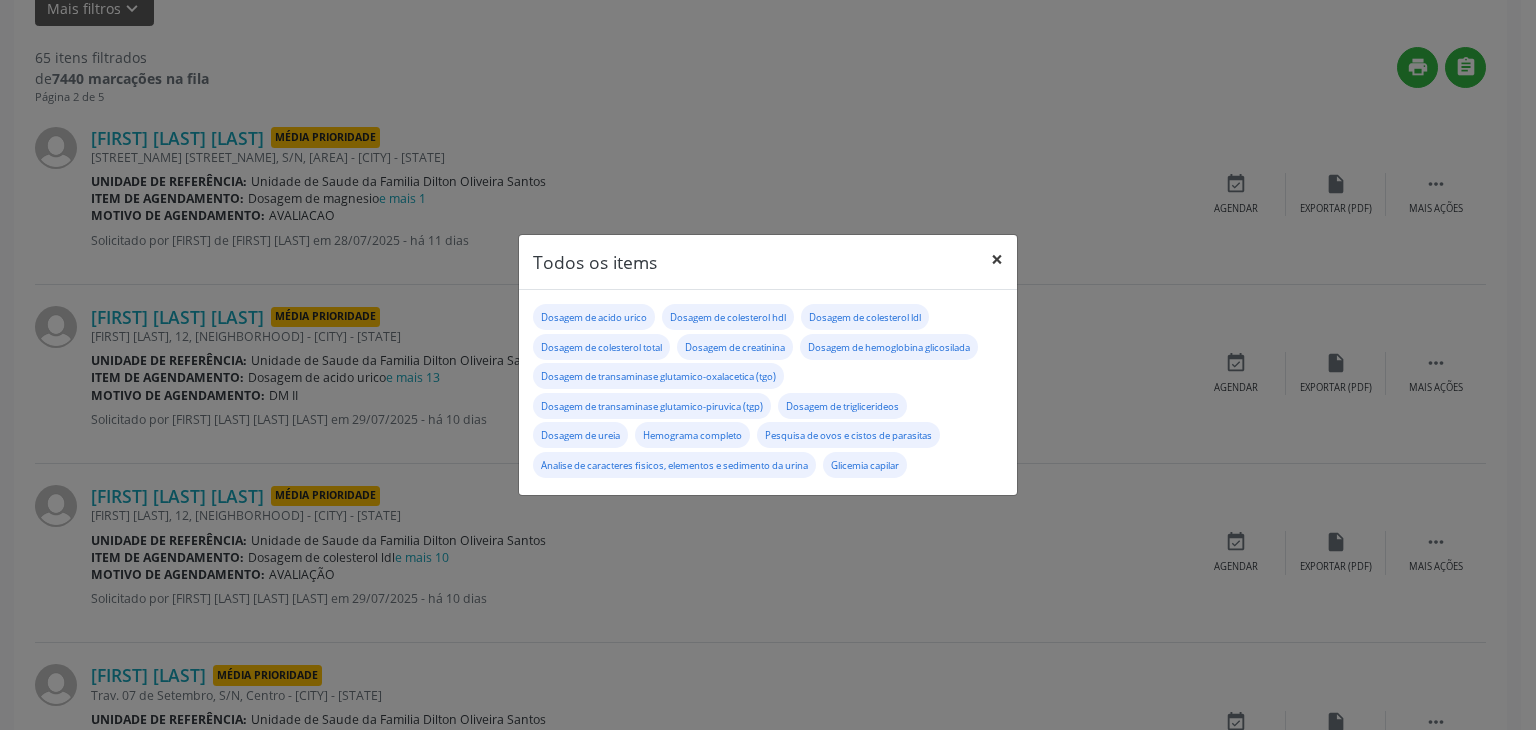click on "×" at bounding box center (997, 259) 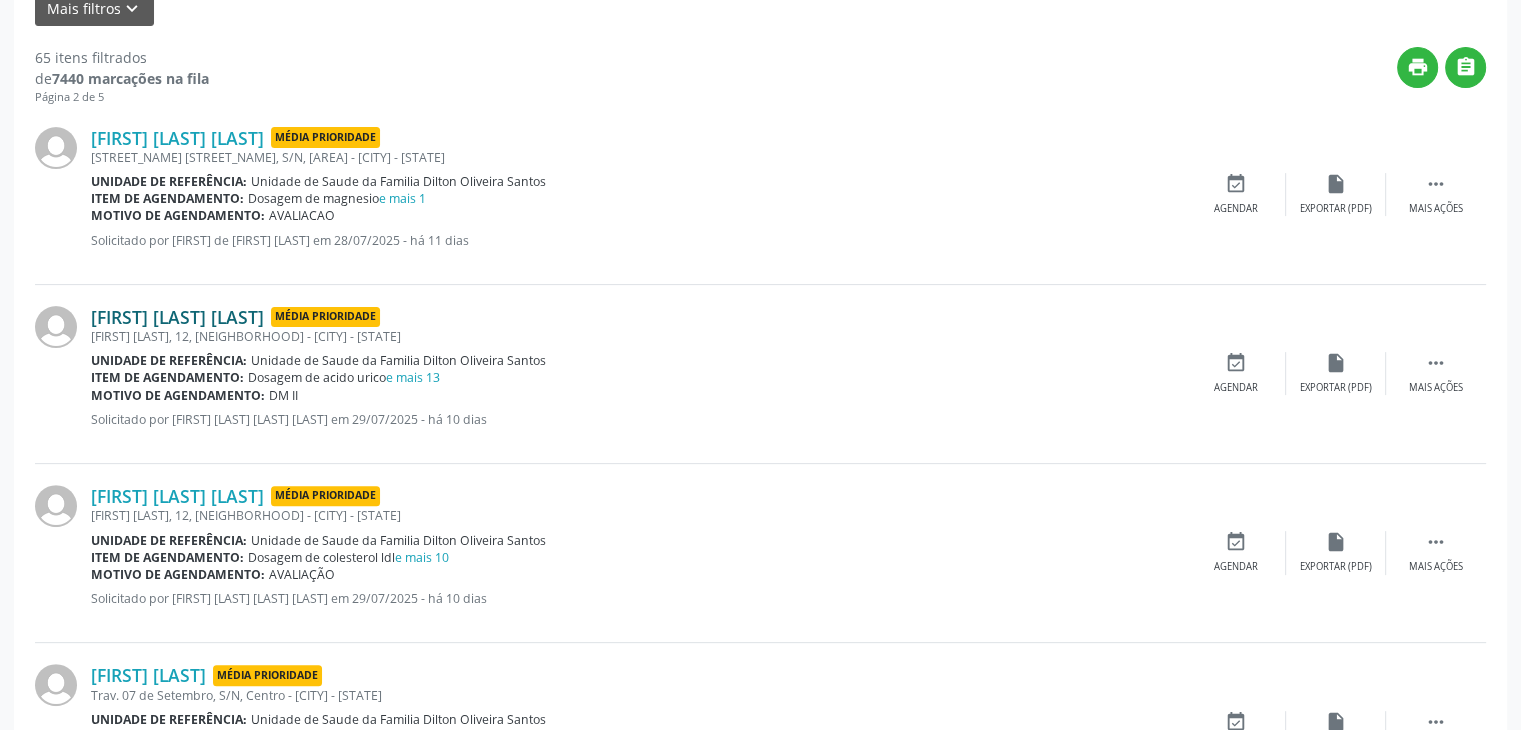 click on "[FIRST] [LAST] [LAST]" at bounding box center (177, 317) 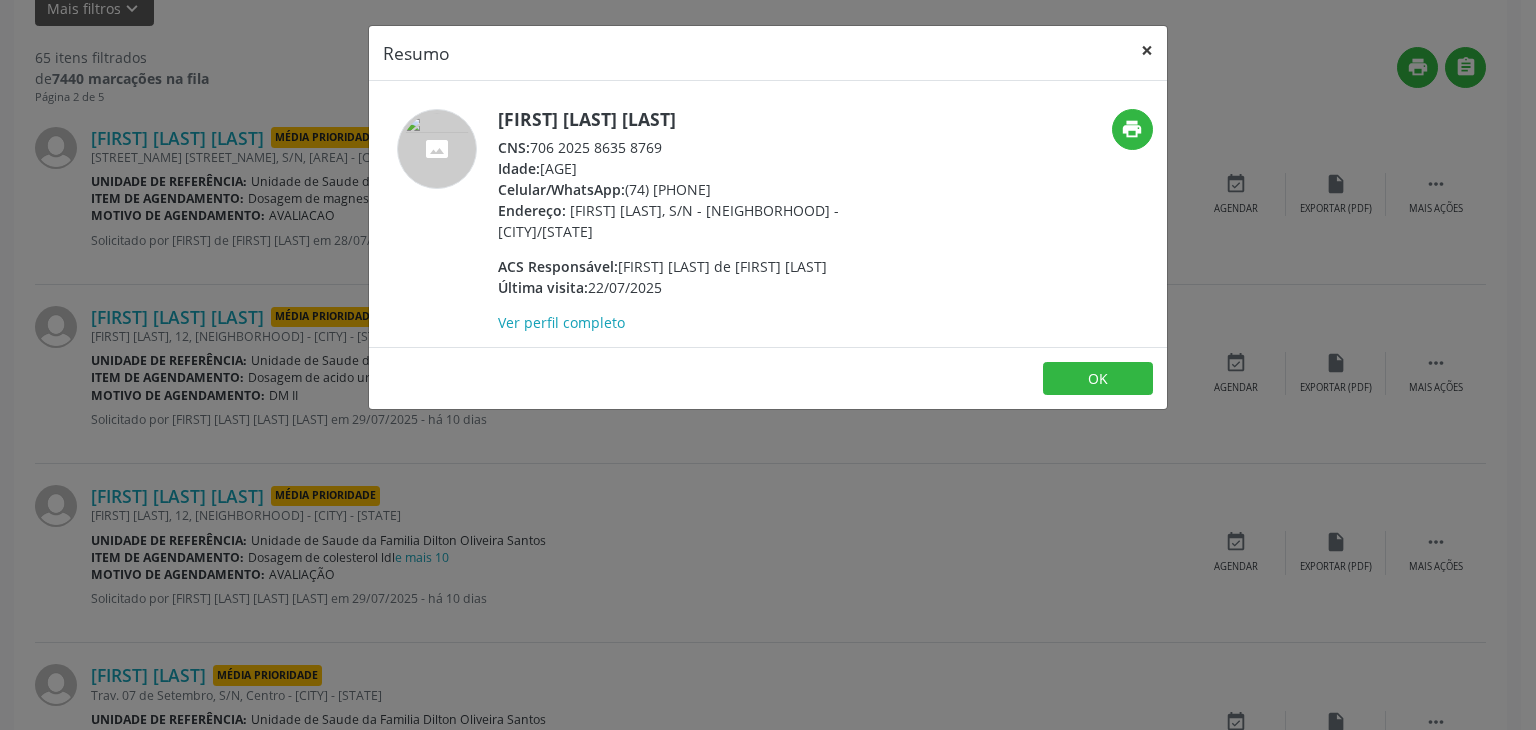 click on "×" at bounding box center [1147, 50] 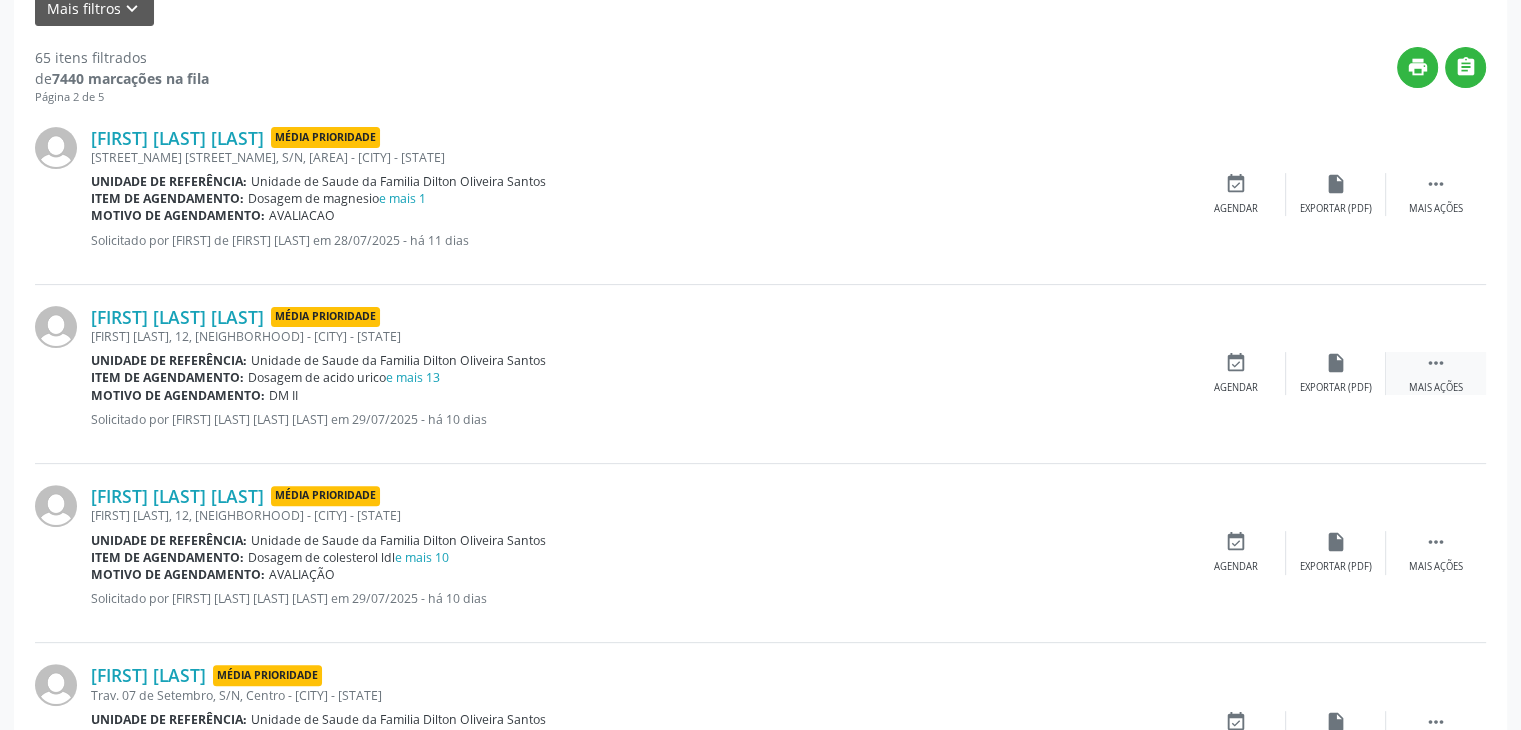 click on "
Mais ações" at bounding box center [1436, 373] 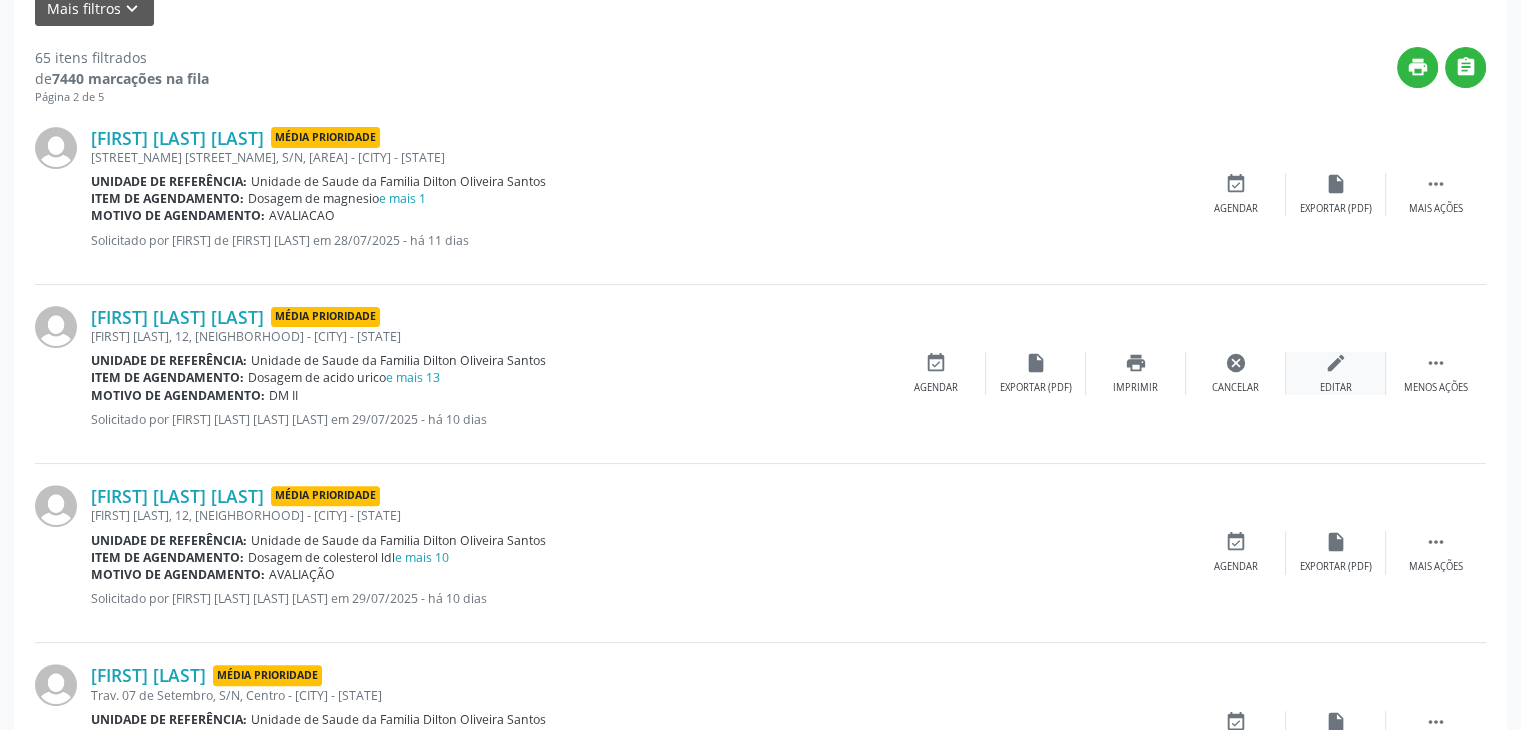 click on "edit
Editar" at bounding box center [1336, 373] 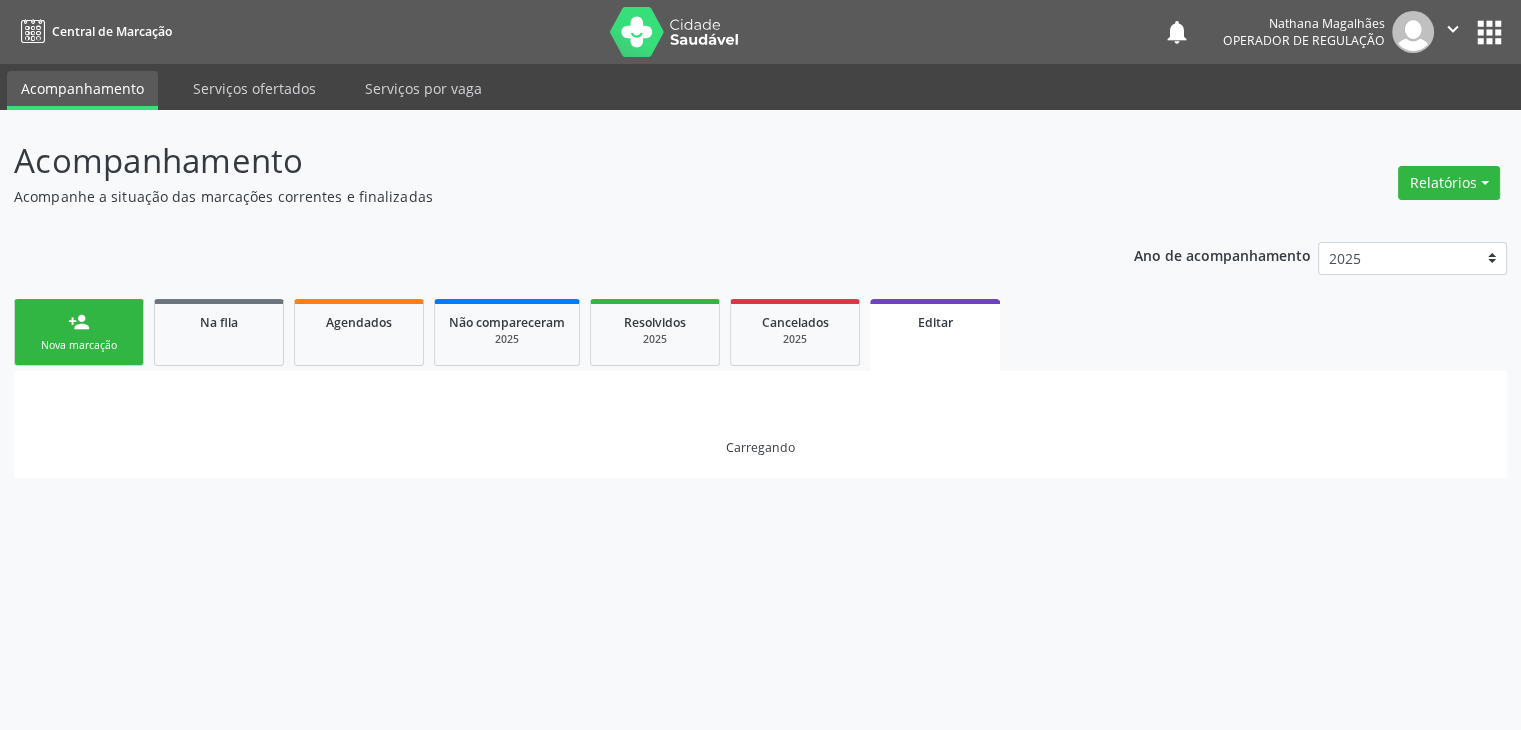 scroll, scrollTop: 0, scrollLeft: 0, axis: both 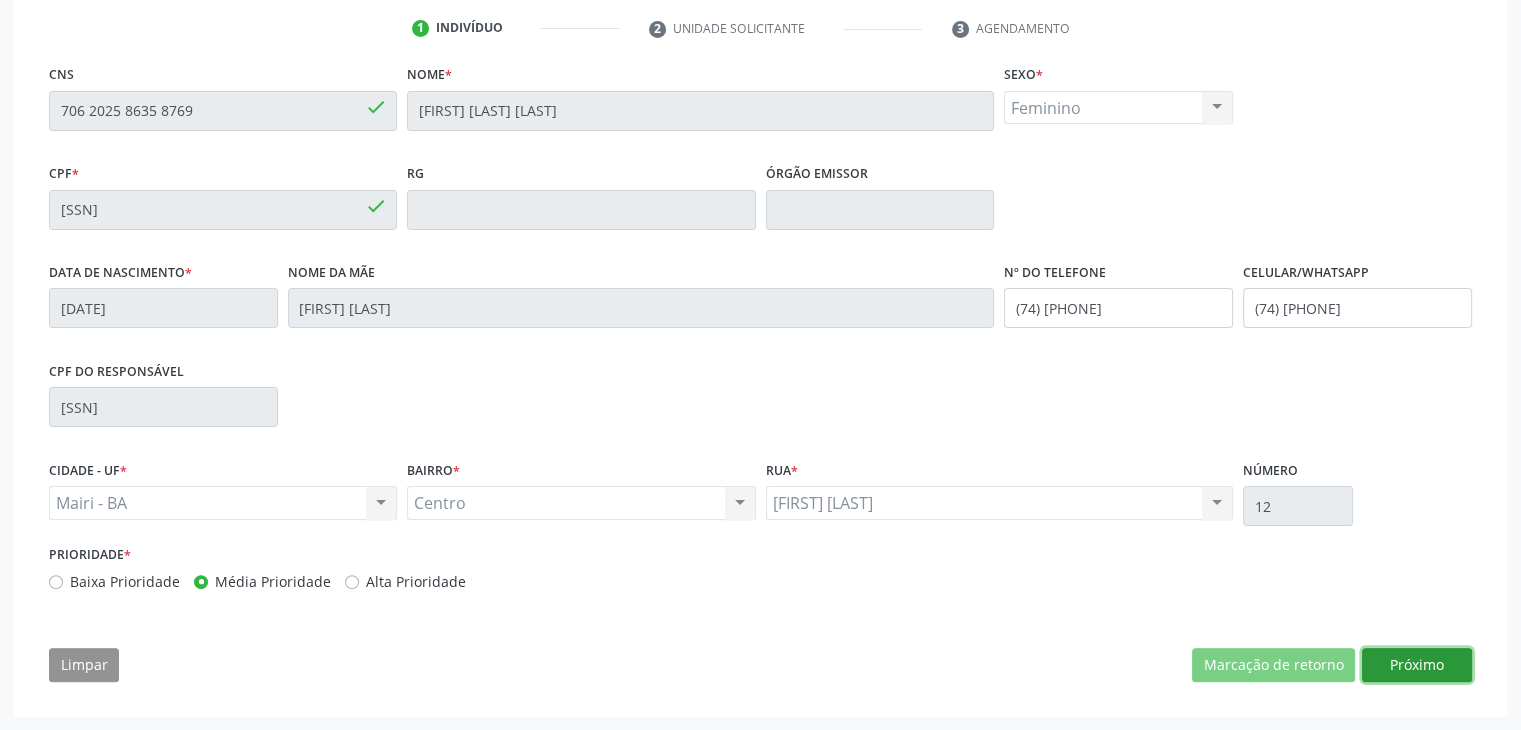 click on "Próximo" at bounding box center (1417, 665) 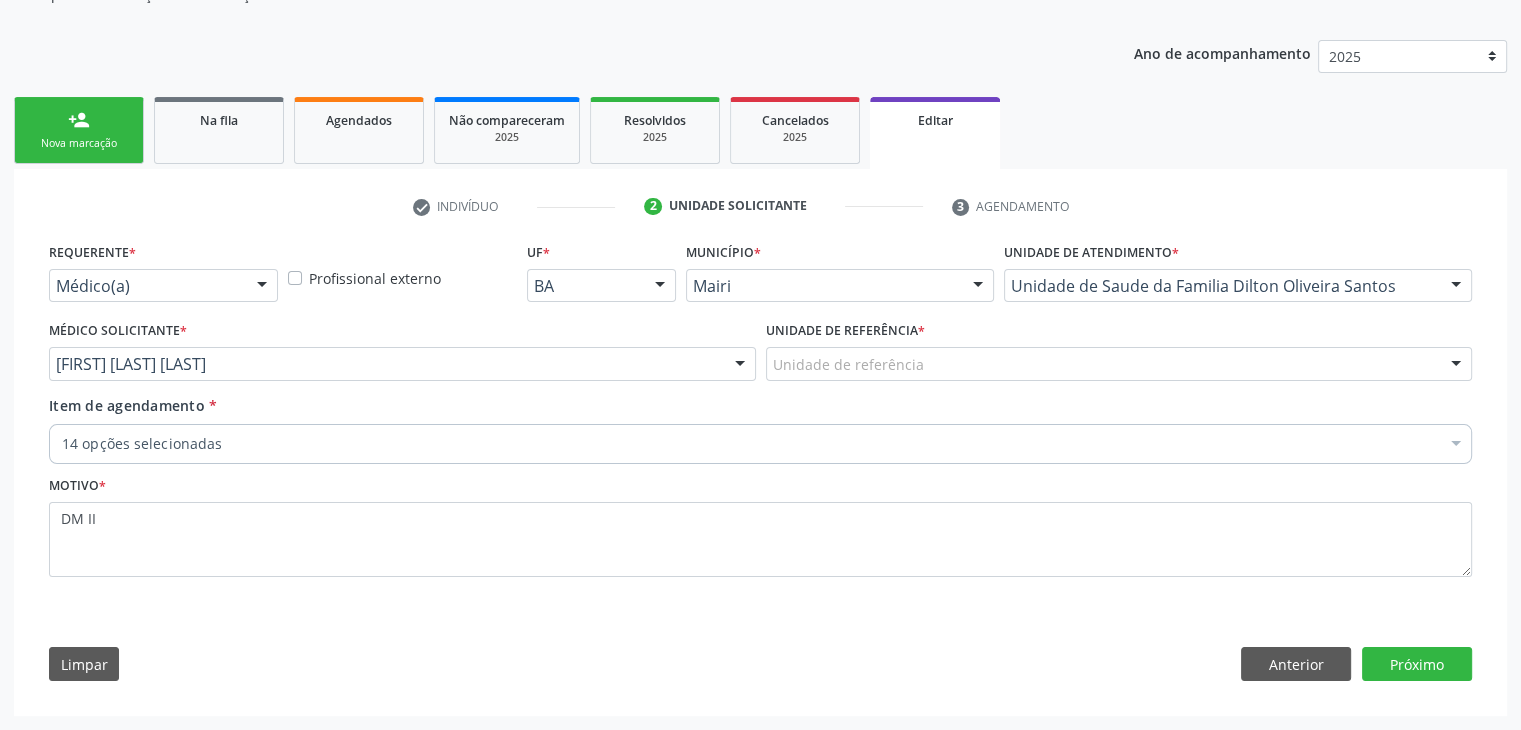 scroll, scrollTop: 200, scrollLeft: 0, axis: vertical 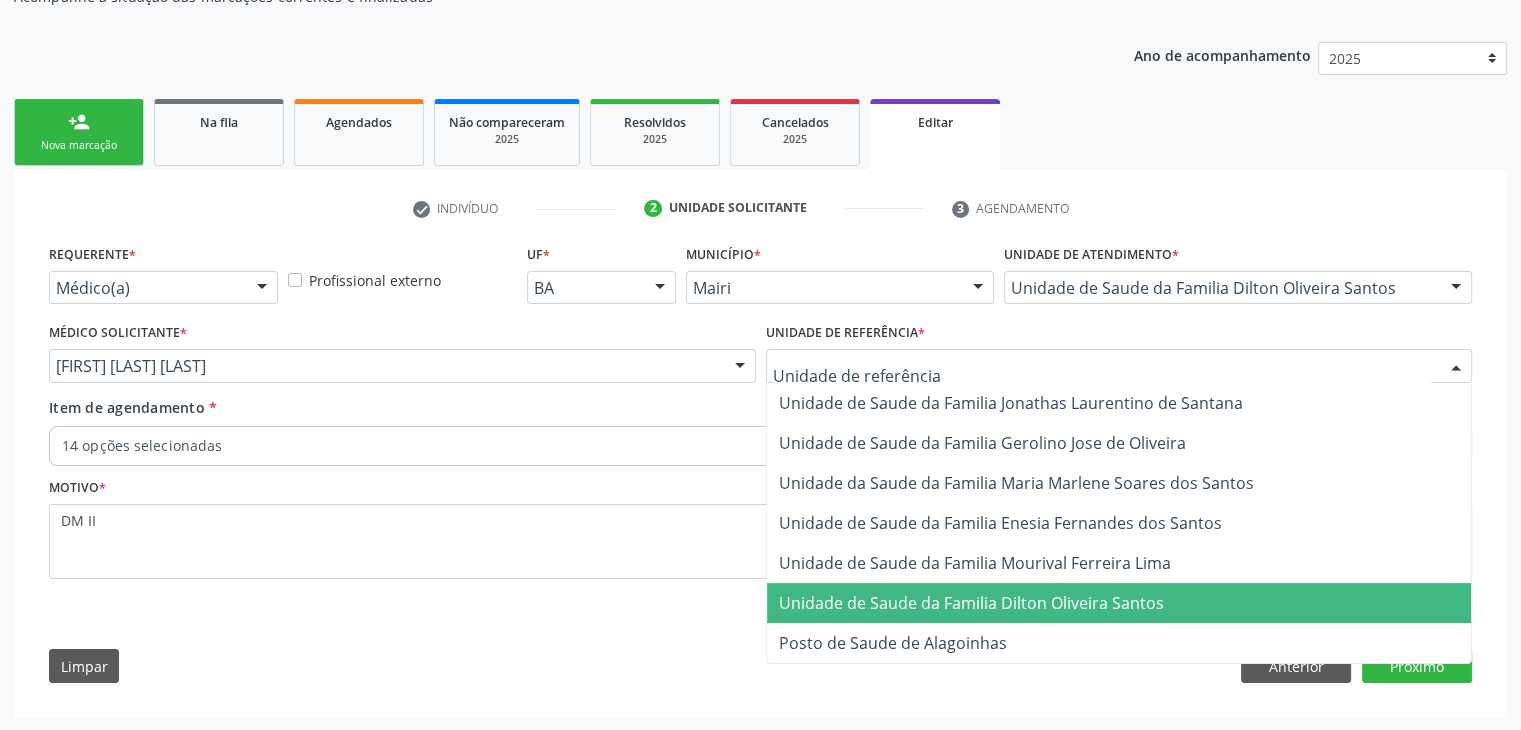 click on "Unidade de Saude da Familia Dilton Oliveira Santos" at bounding box center (971, 603) 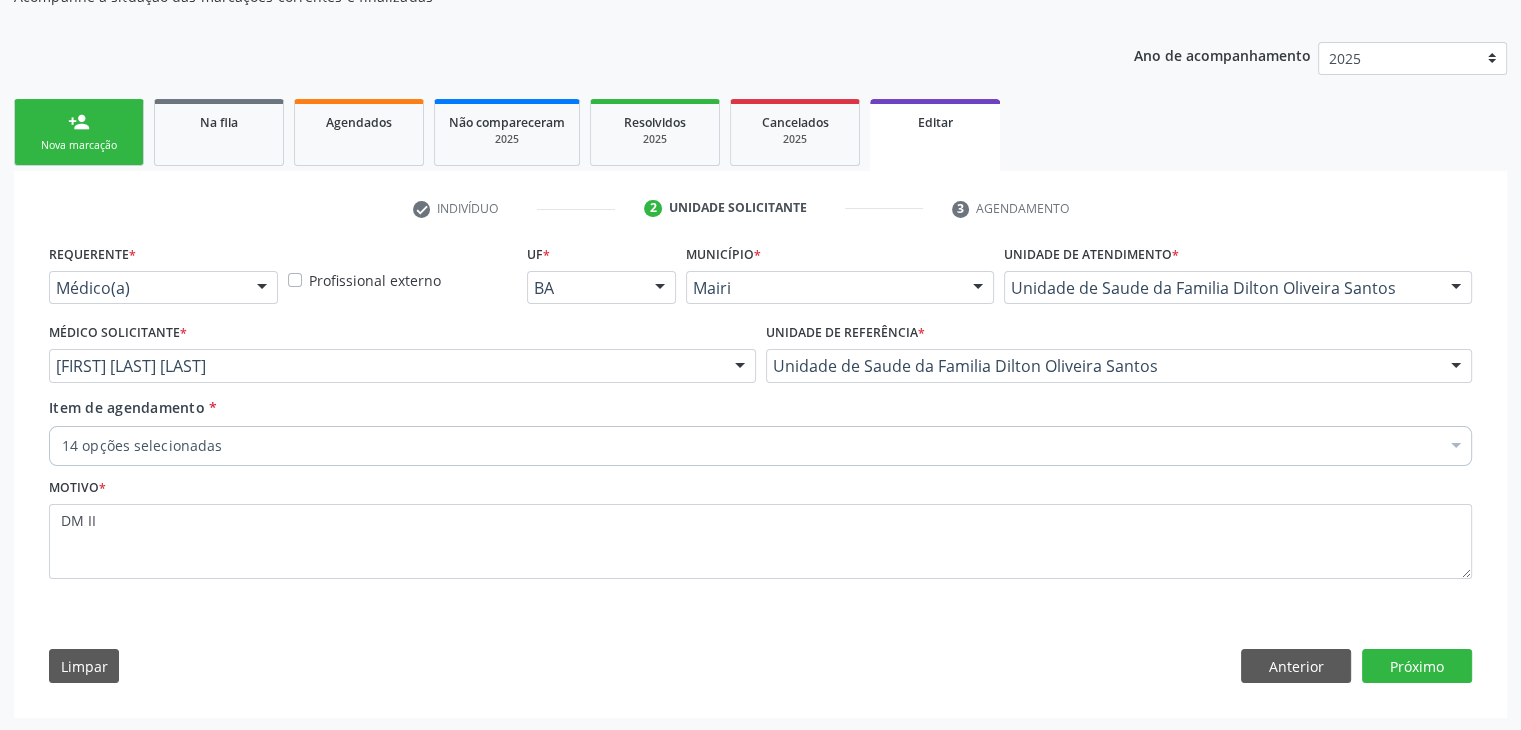 click on "14 opções selecionadas" at bounding box center [760, 446] 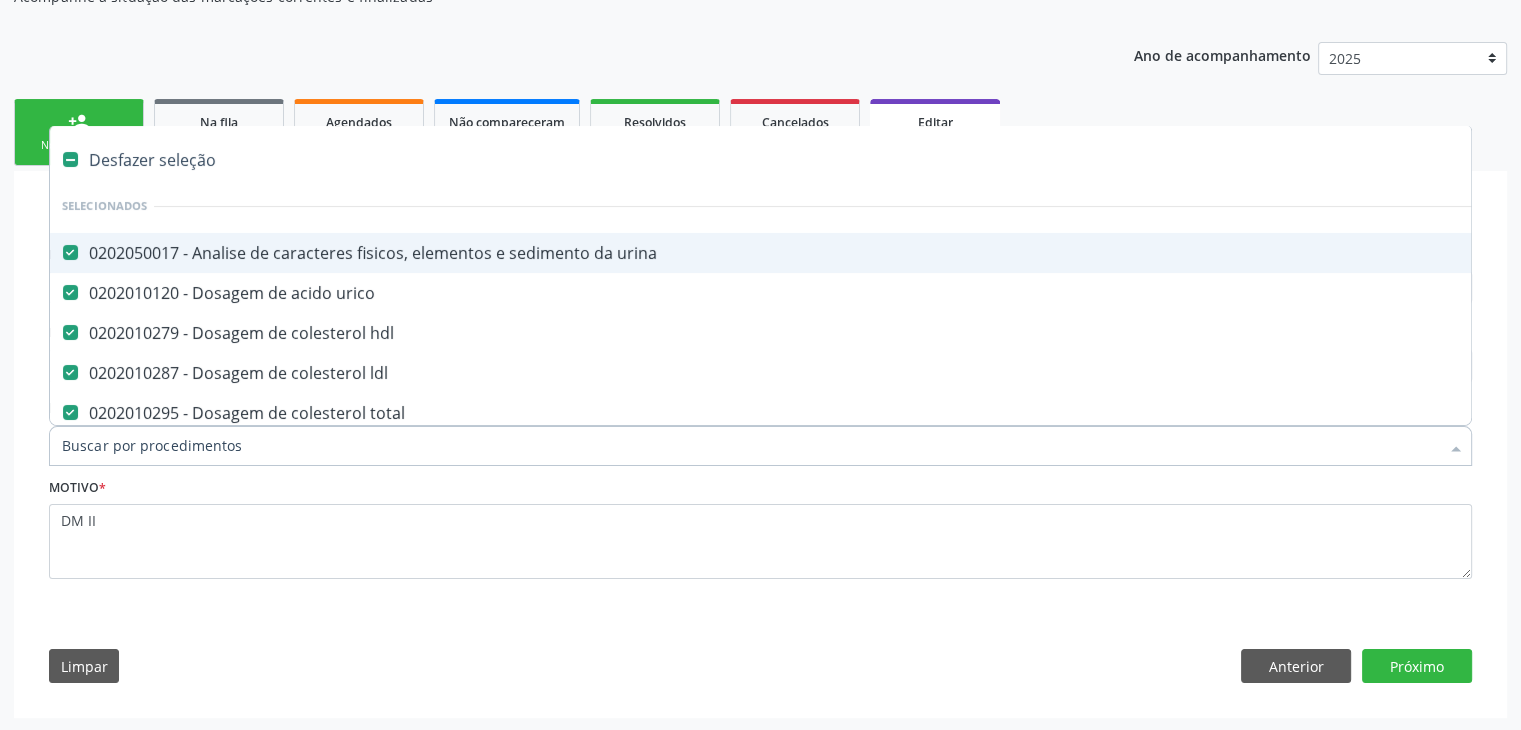 click on "Desfazer seleção" at bounding box center (831, 160) 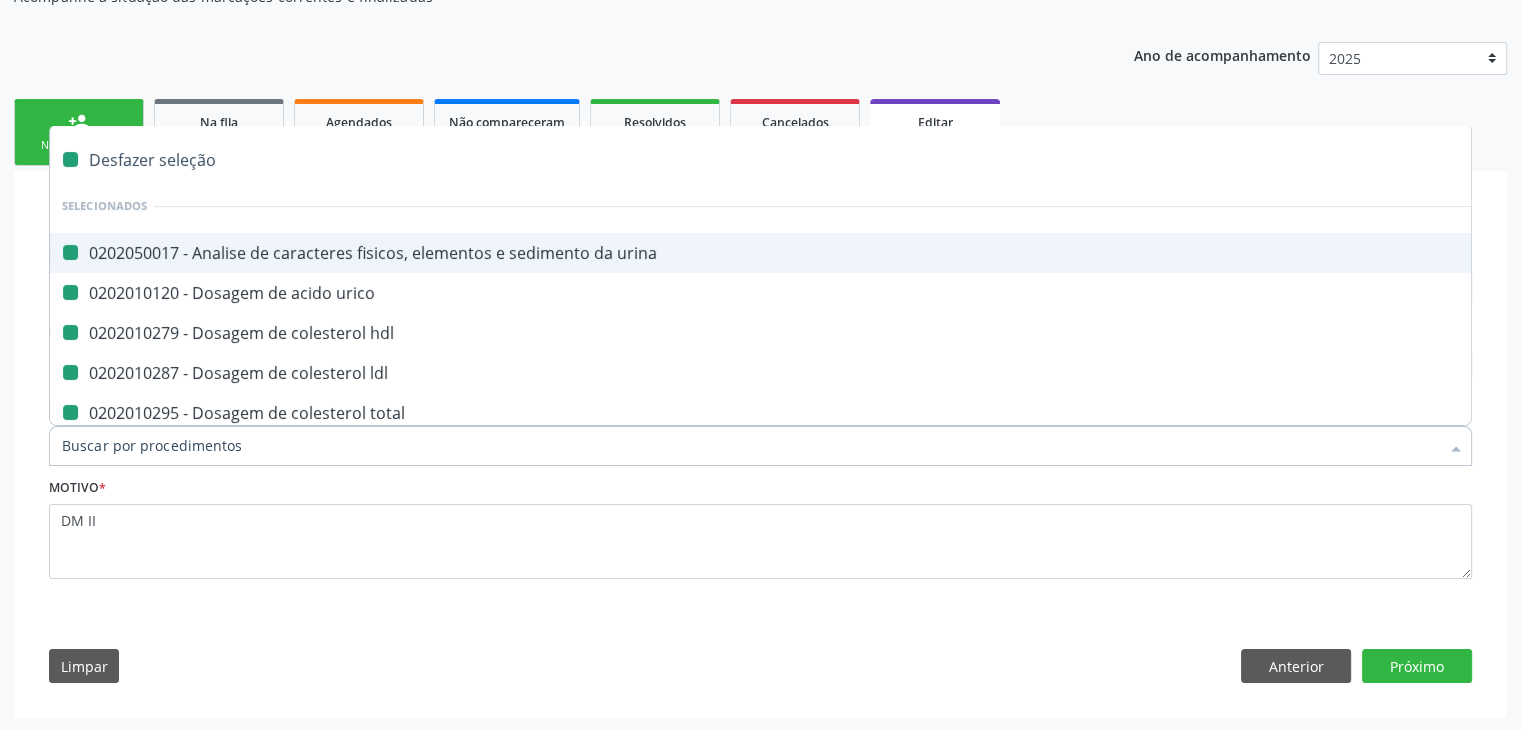 checkbox on "false" 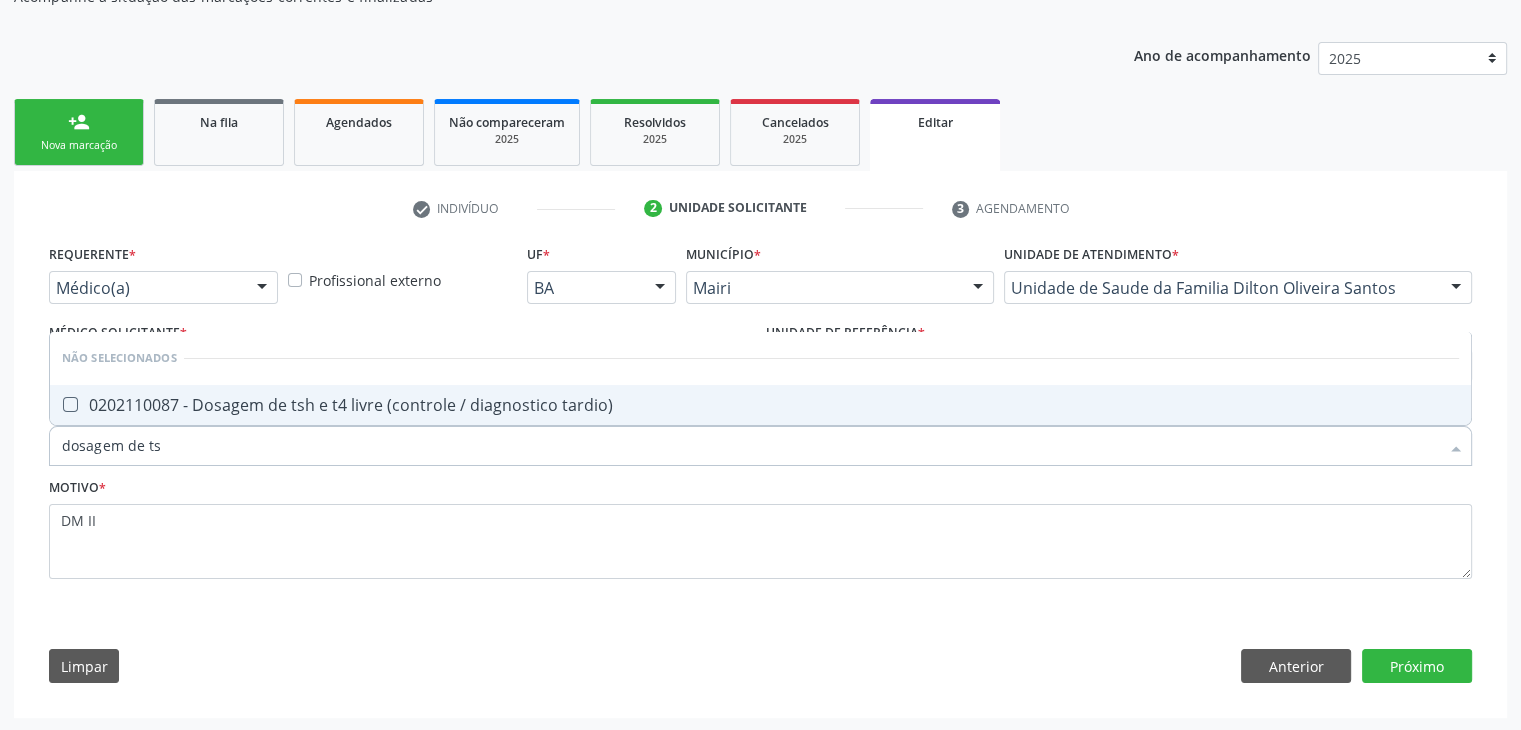 type on "dosagem de tsh" 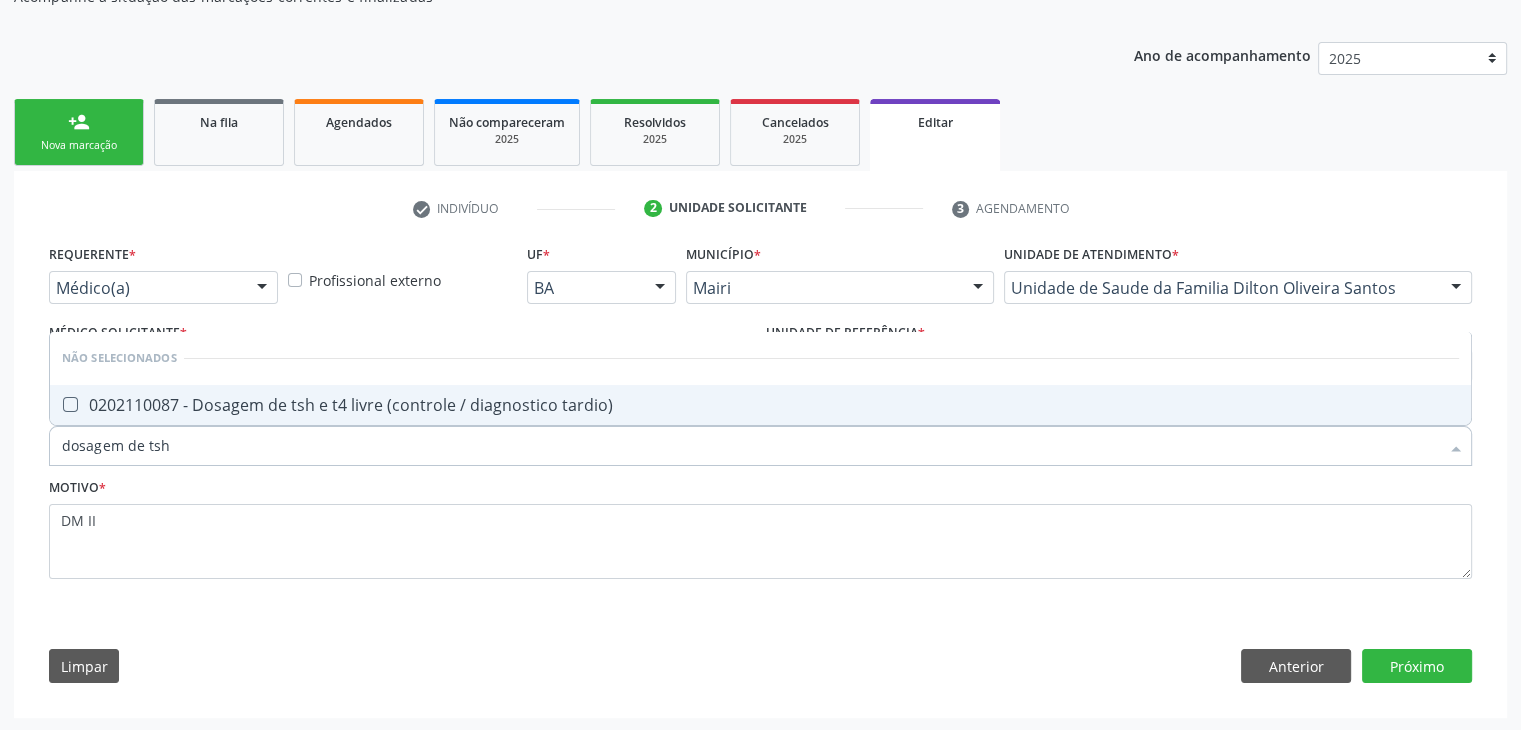 click on "0202110087 - Dosagem de tsh e t4 livre (controle / diagnostico tardio)" at bounding box center (760, 405) 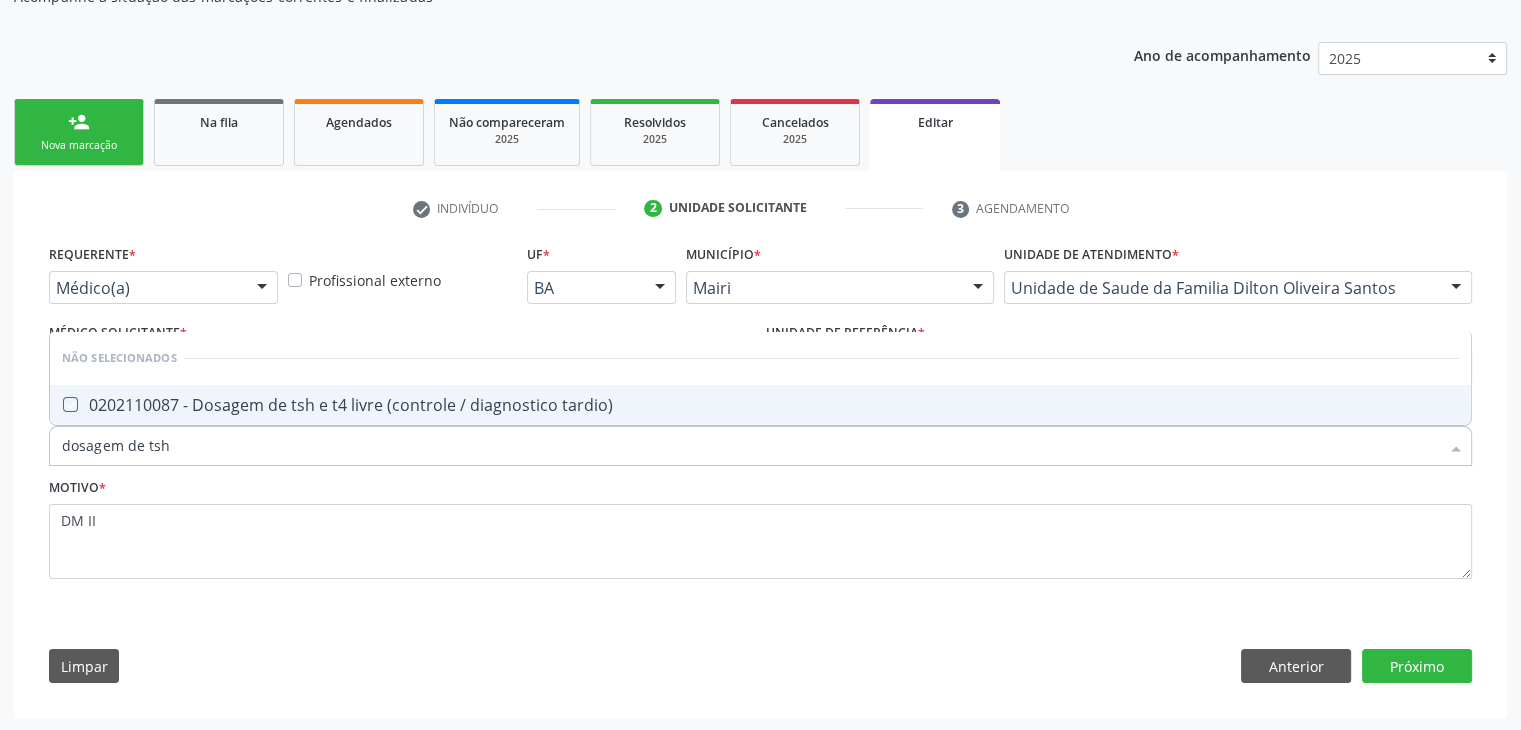 checkbox on "true" 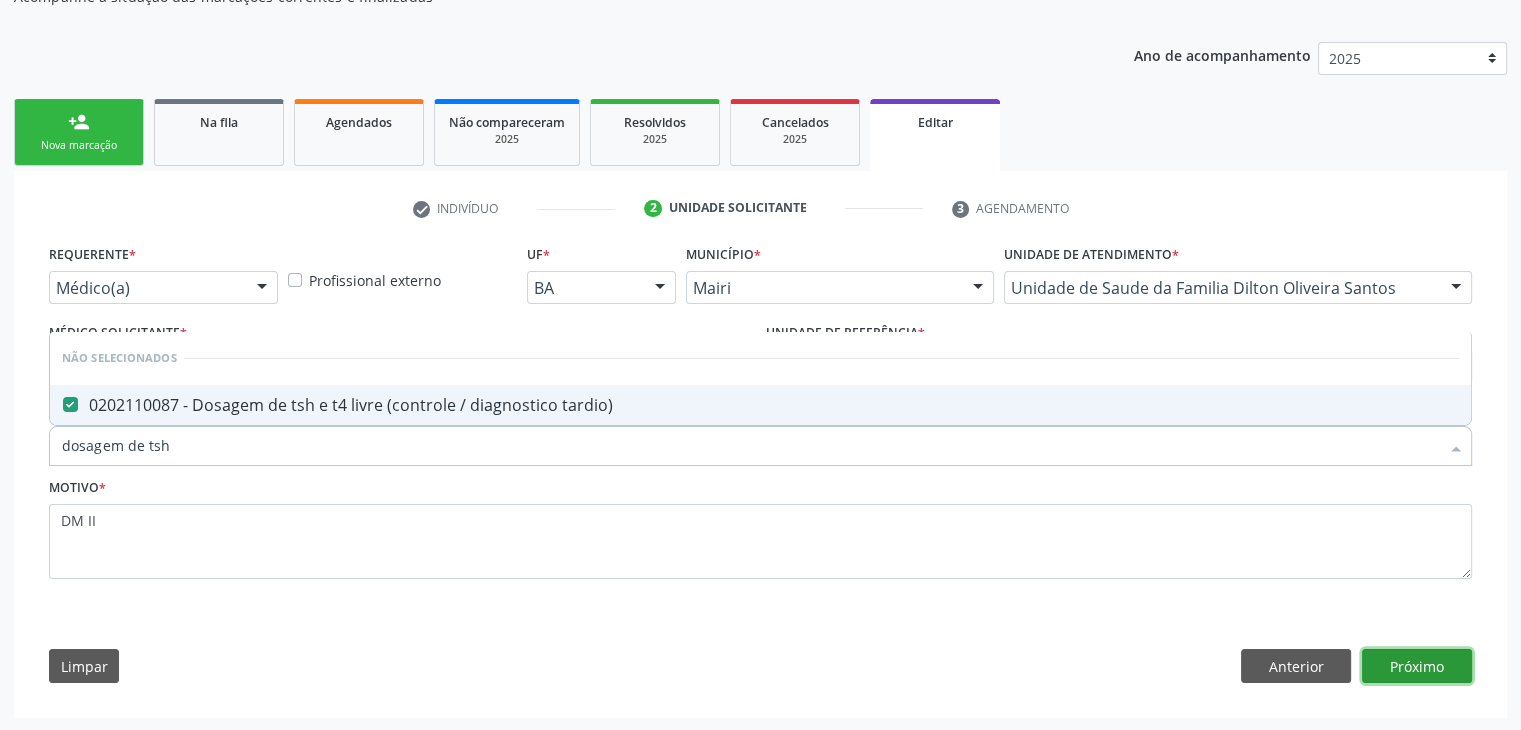click on "Próximo" at bounding box center (1417, 666) 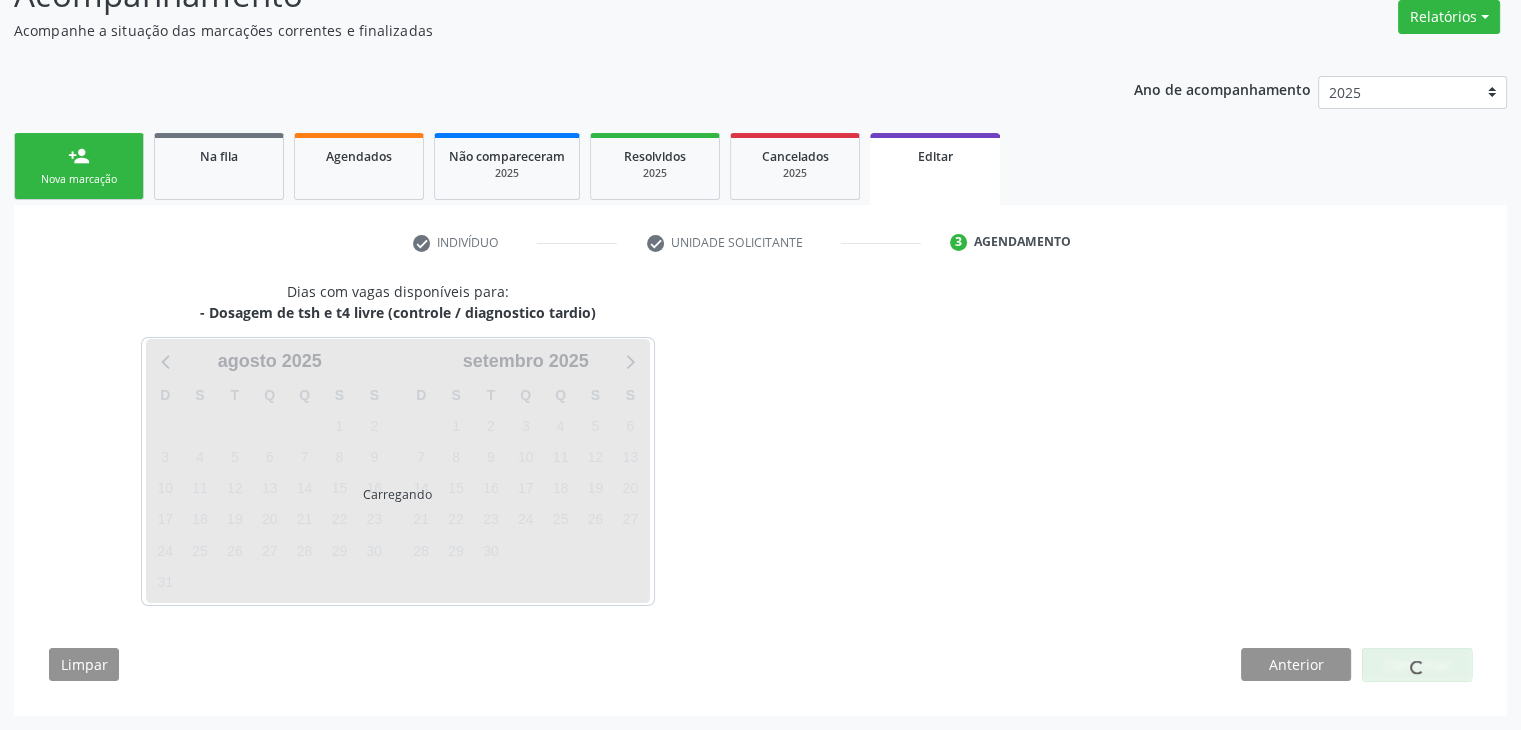 scroll, scrollTop: 165, scrollLeft: 0, axis: vertical 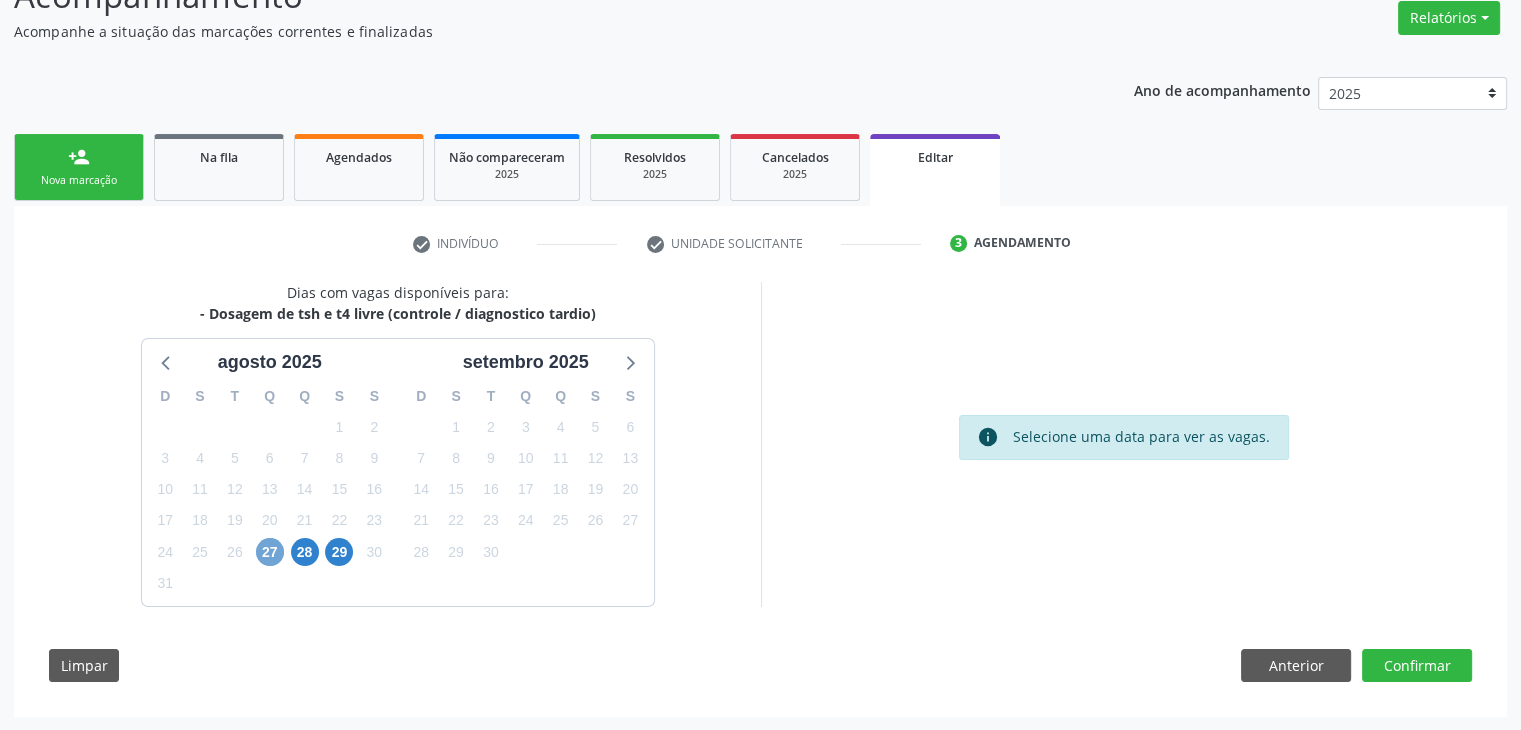click on "27" at bounding box center [270, 552] 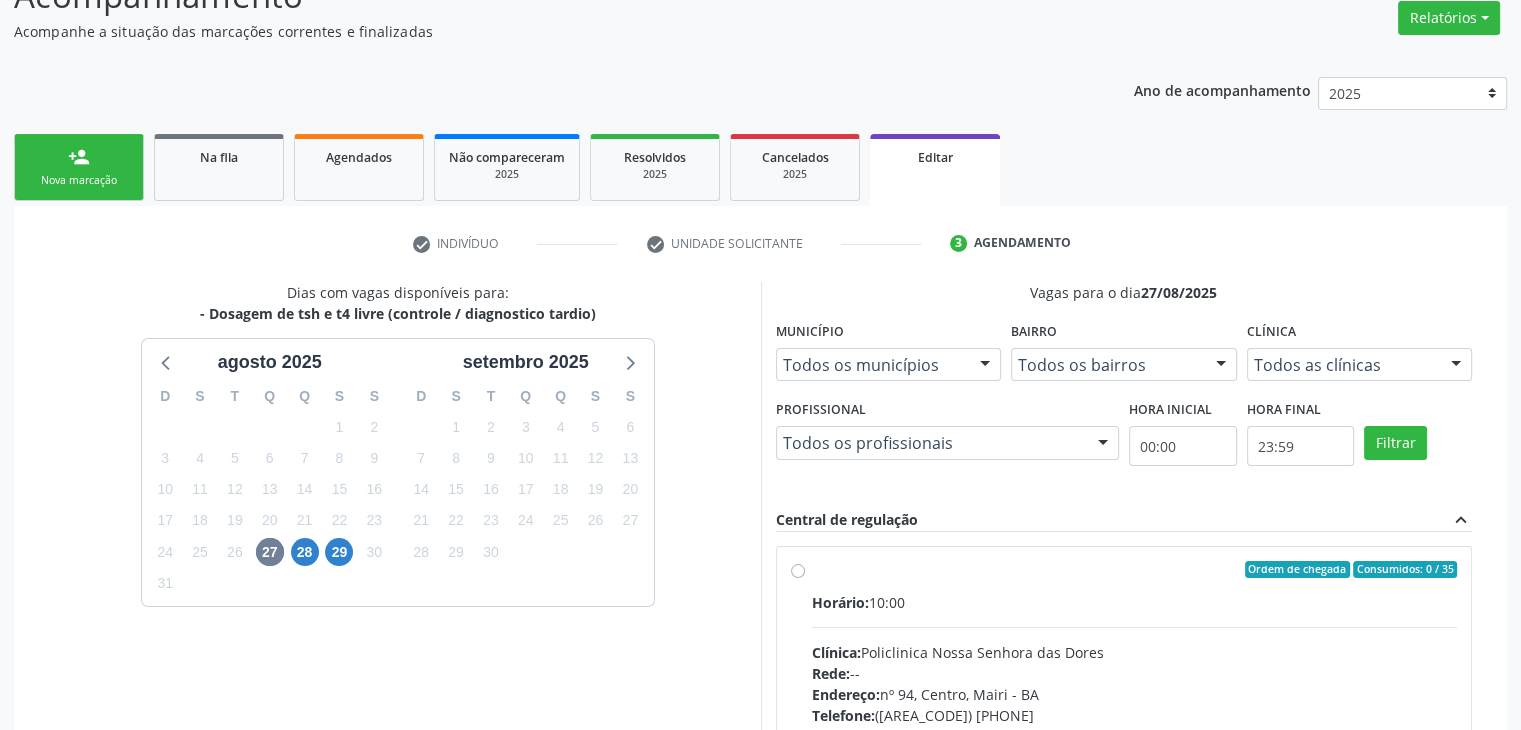 click on "Ordem de chegada
Consumidos: 0 / 35
Horário:   10:00
Clínica:  Policlinica Nossa Senhora das Dores
Rede:
--
Endereço:   nº 94, Centro, Mairi - BA
Telefone:   (74) 36322104
Profissional:
--
Informações adicionais sobre o atendimento
Idade de atendimento:
Sem restrição
Gênero(s) atendido(s):
Sem restrição
Informações adicionais:
--" at bounding box center [1135, 714] 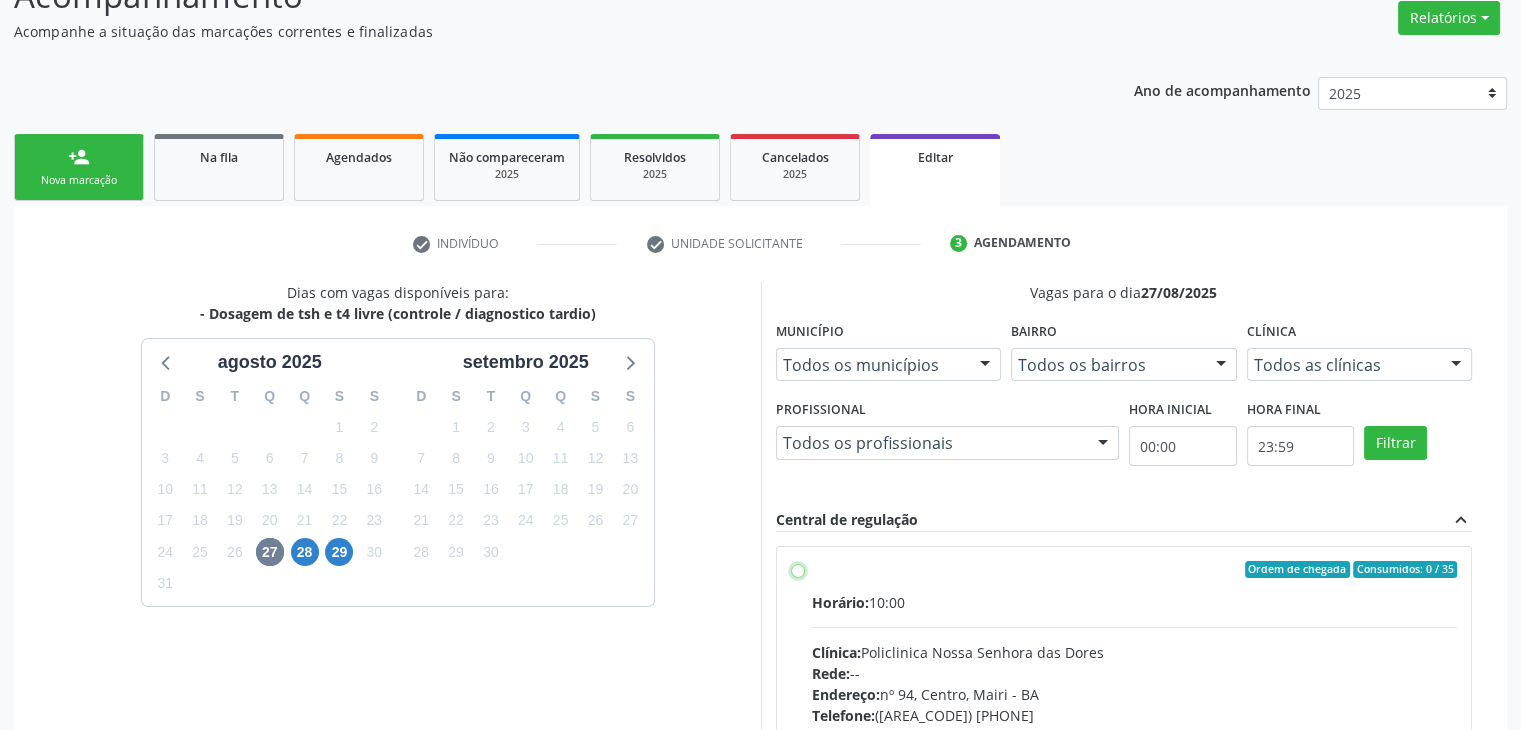 click on "Ordem de chegada
Consumidos: 0 / 35
Horário:   10:00
Clínica:  Policlinica Nossa Senhora das Dores
Rede:
--
Endereço:   nº 94, Centro, Mairi - BA
Telefone:   (74) 36322104
Profissional:
--
Informações adicionais sobre o atendimento
Idade de atendimento:
Sem restrição
Gênero(s) atendido(s):
Sem restrição
Informações adicionais:
--" at bounding box center [798, 570] 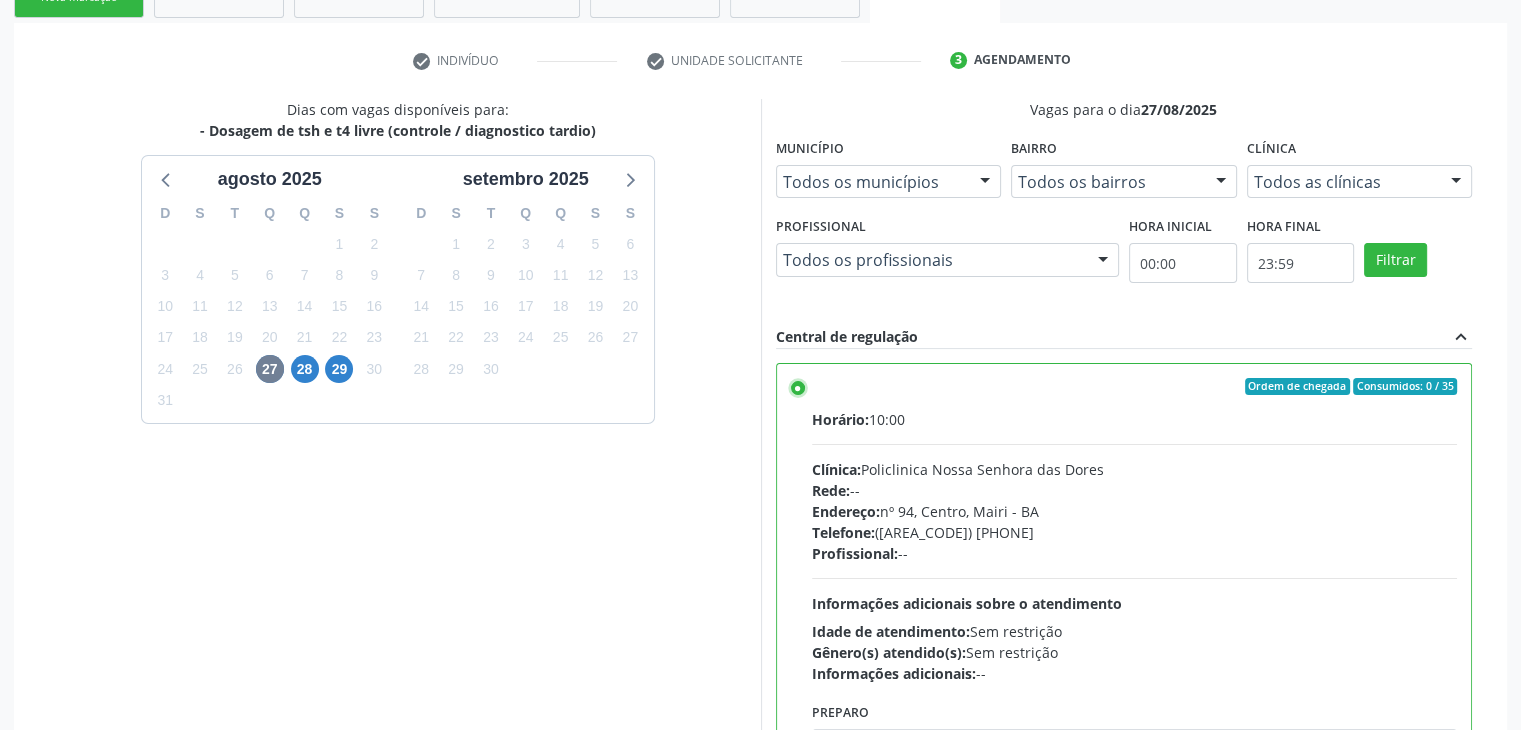 scroll, scrollTop: 490, scrollLeft: 0, axis: vertical 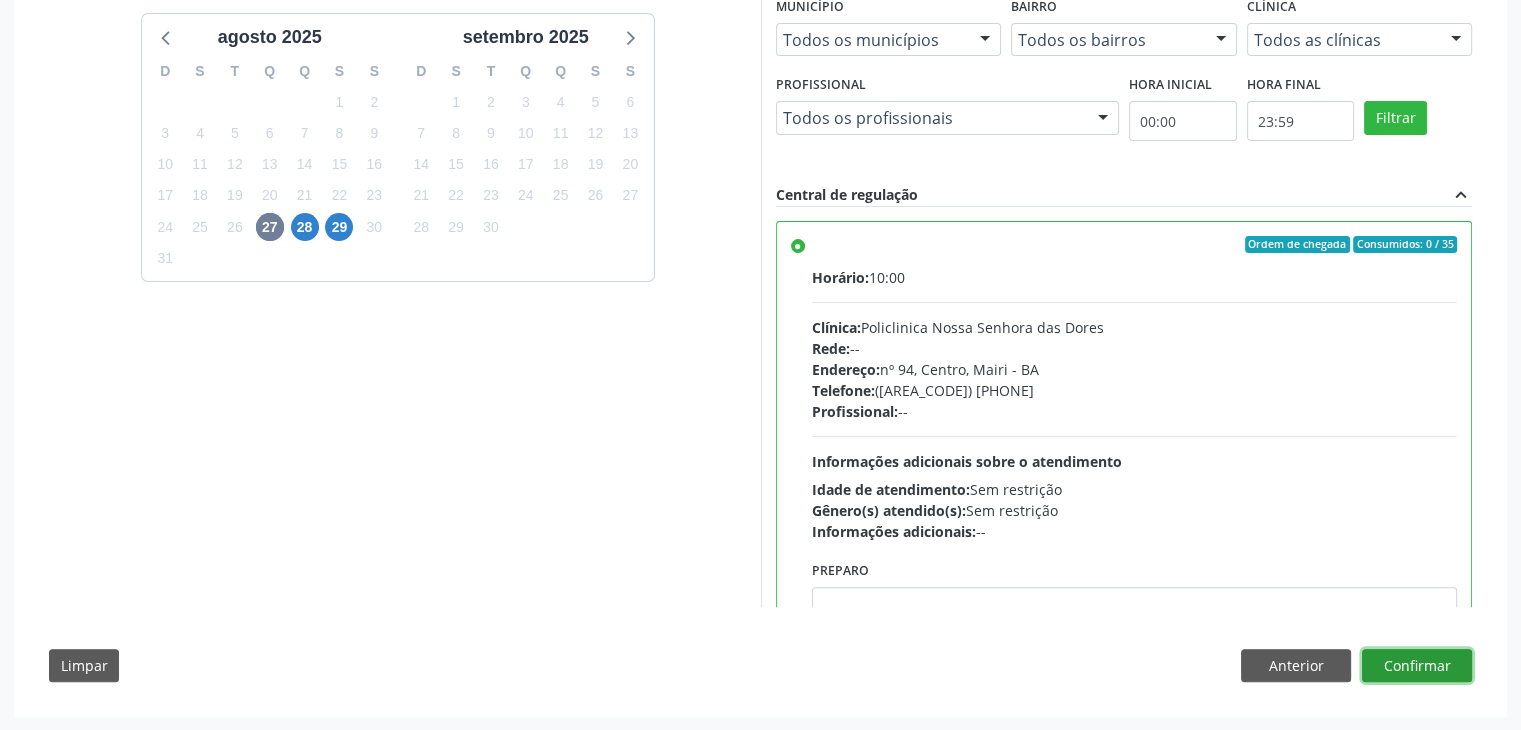 click on "Confirmar" at bounding box center [1417, 666] 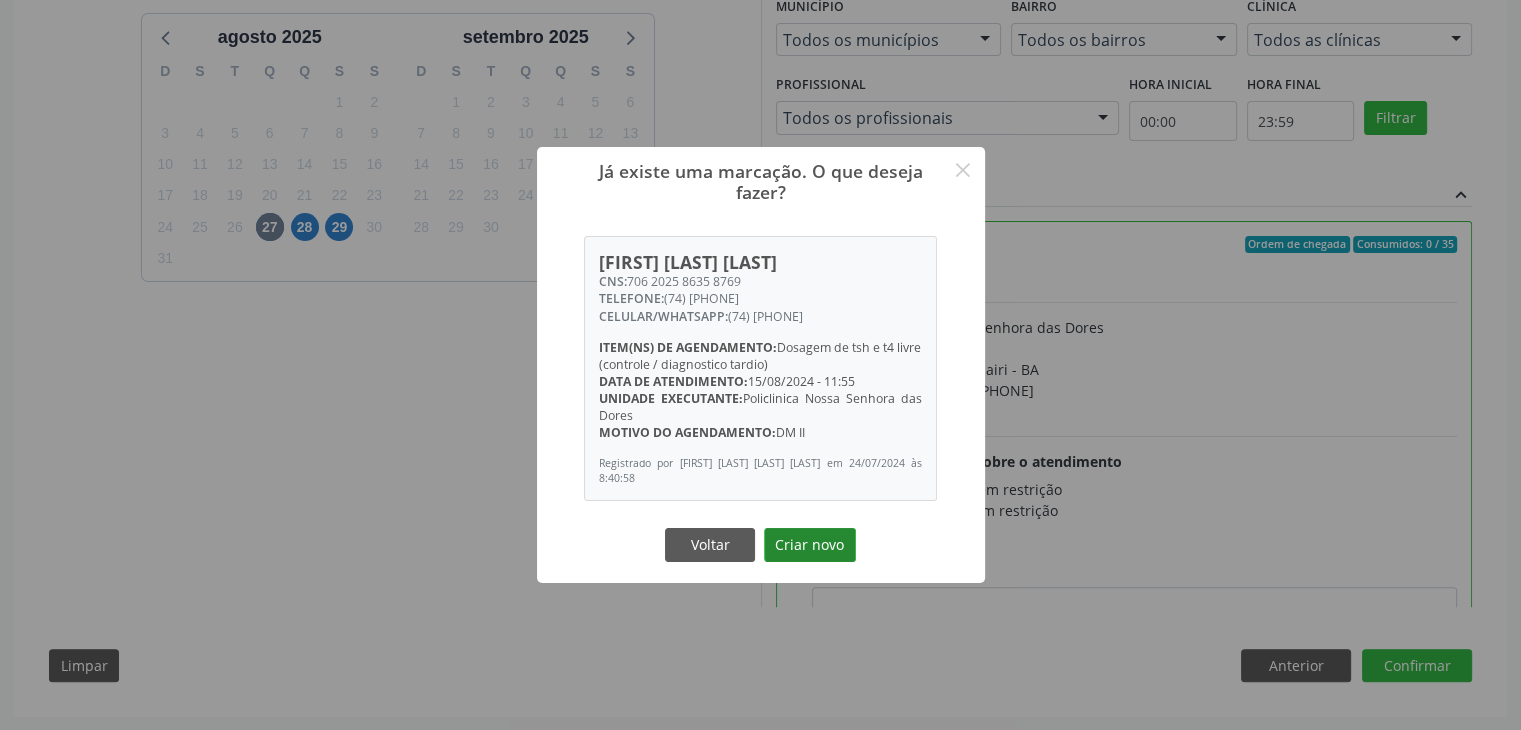 click on "Criar novo" at bounding box center [810, 545] 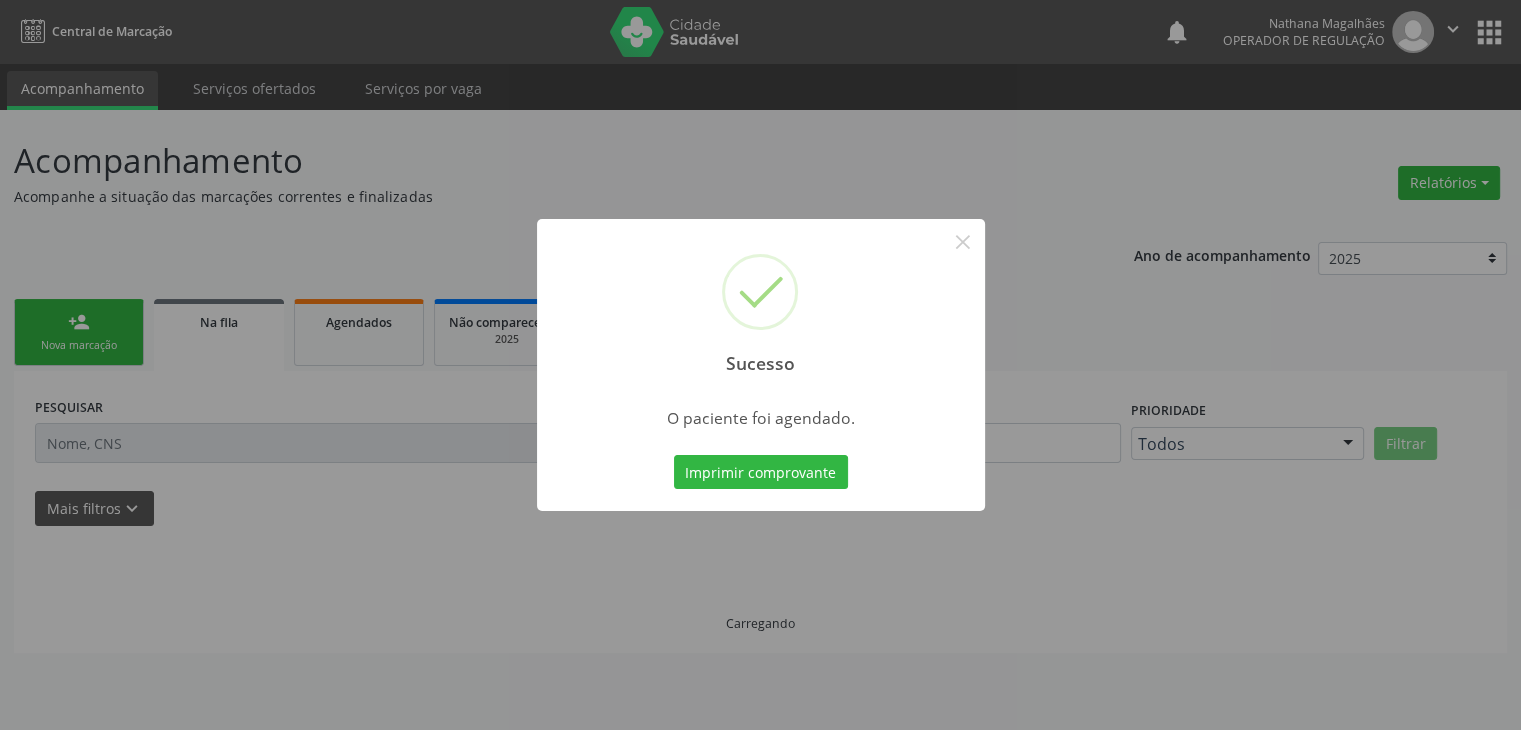 scroll, scrollTop: 0, scrollLeft: 0, axis: both 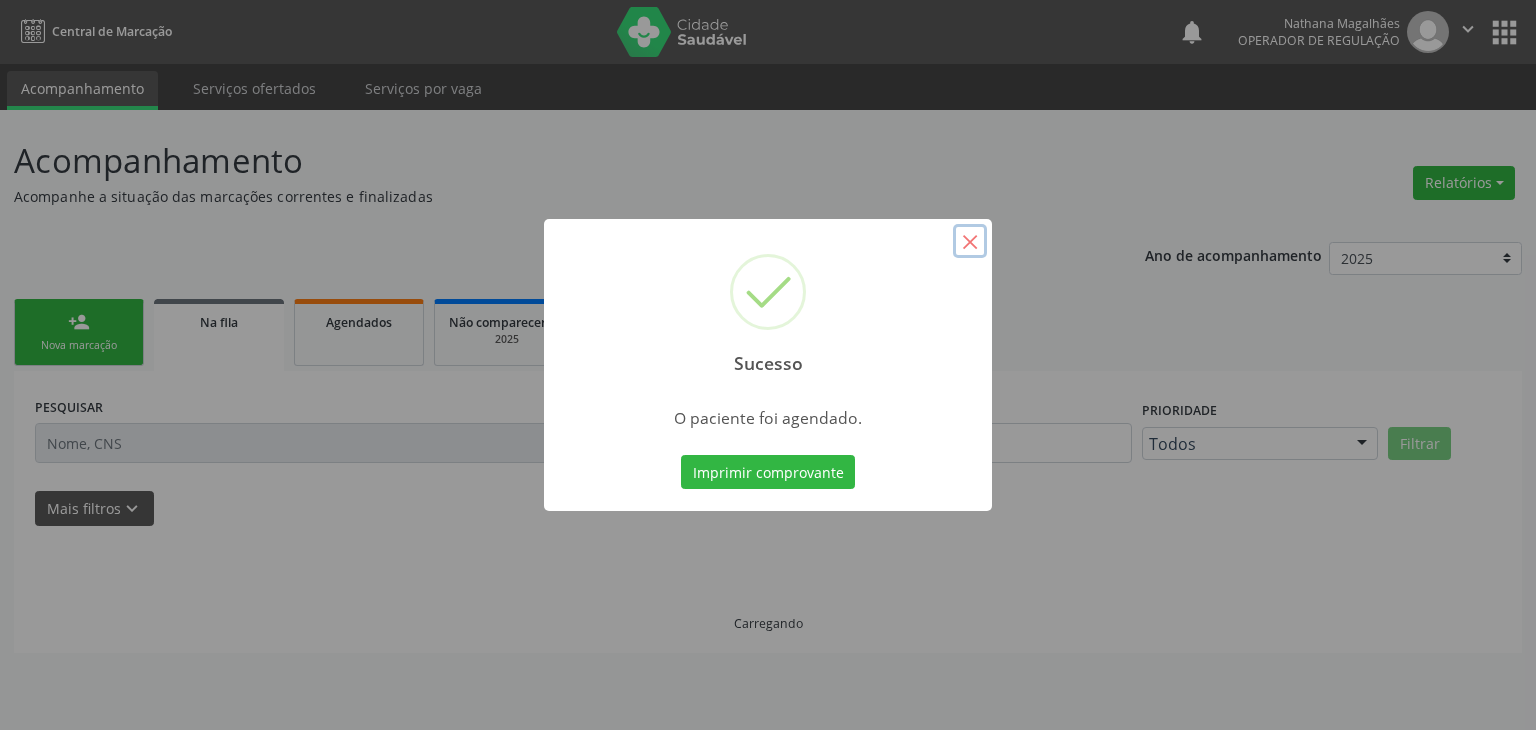 click on "×" at bounding box center [970, 241] 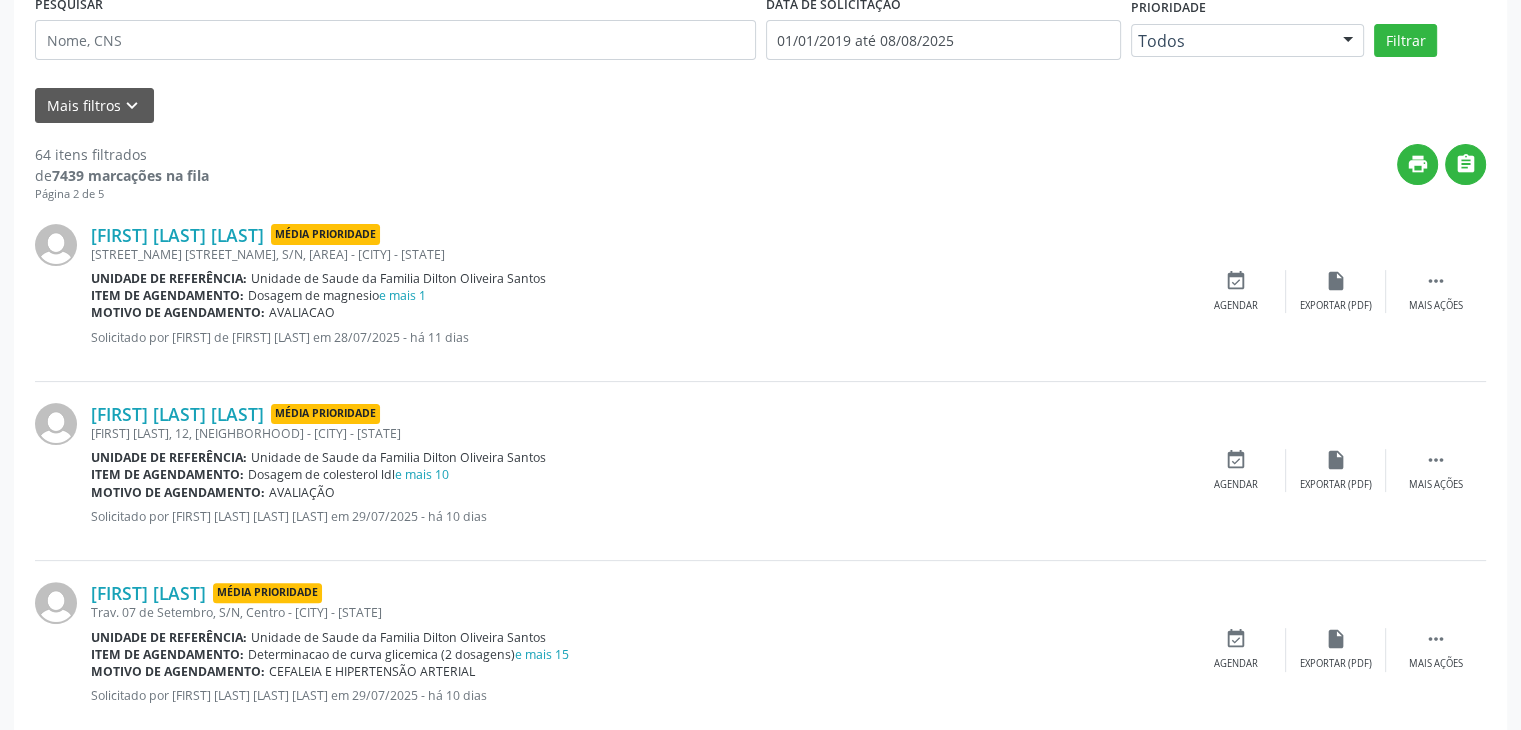 scroll, scrollTop: 500, scrollLeft: 0, axis: vertical 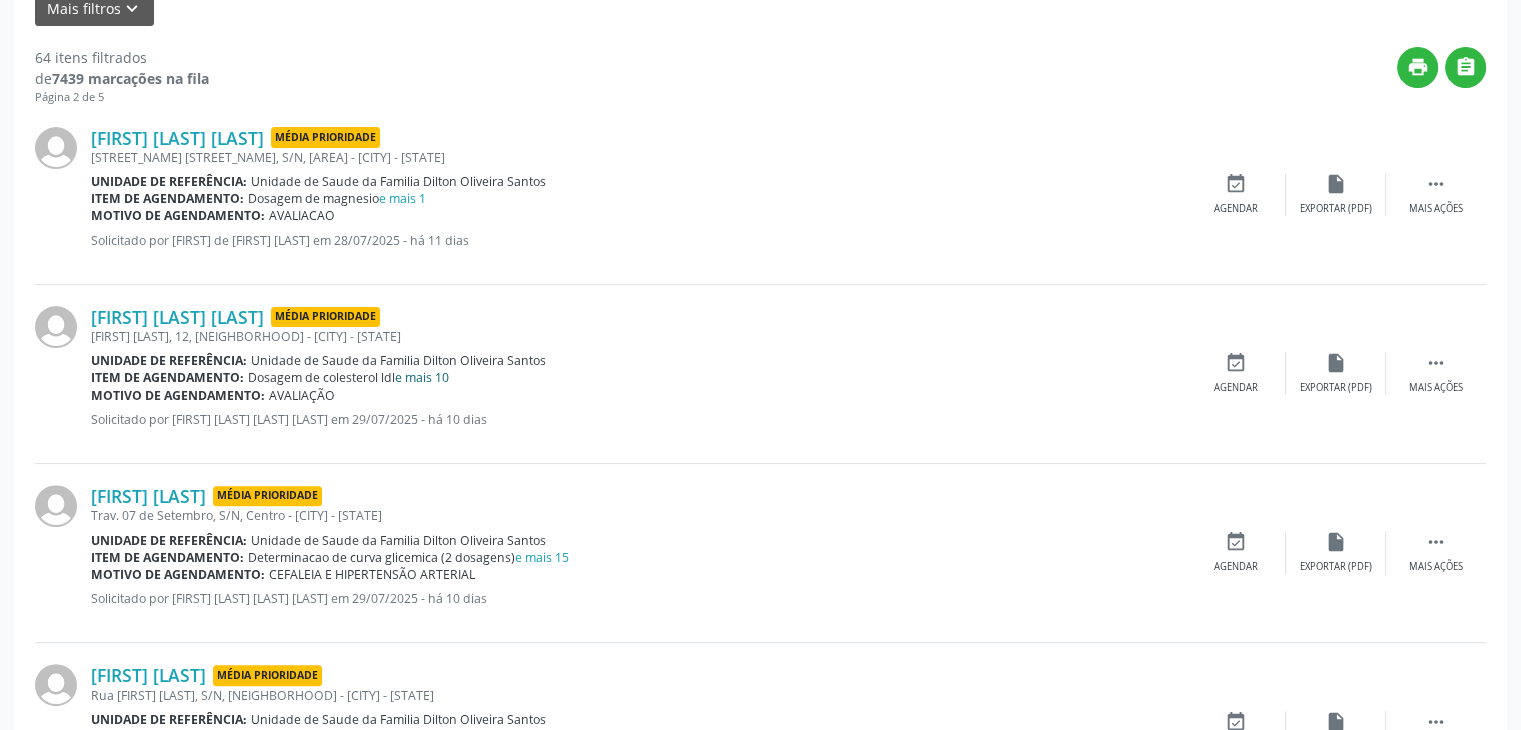 click on "e mais 10" at bounding box center [422, 377] 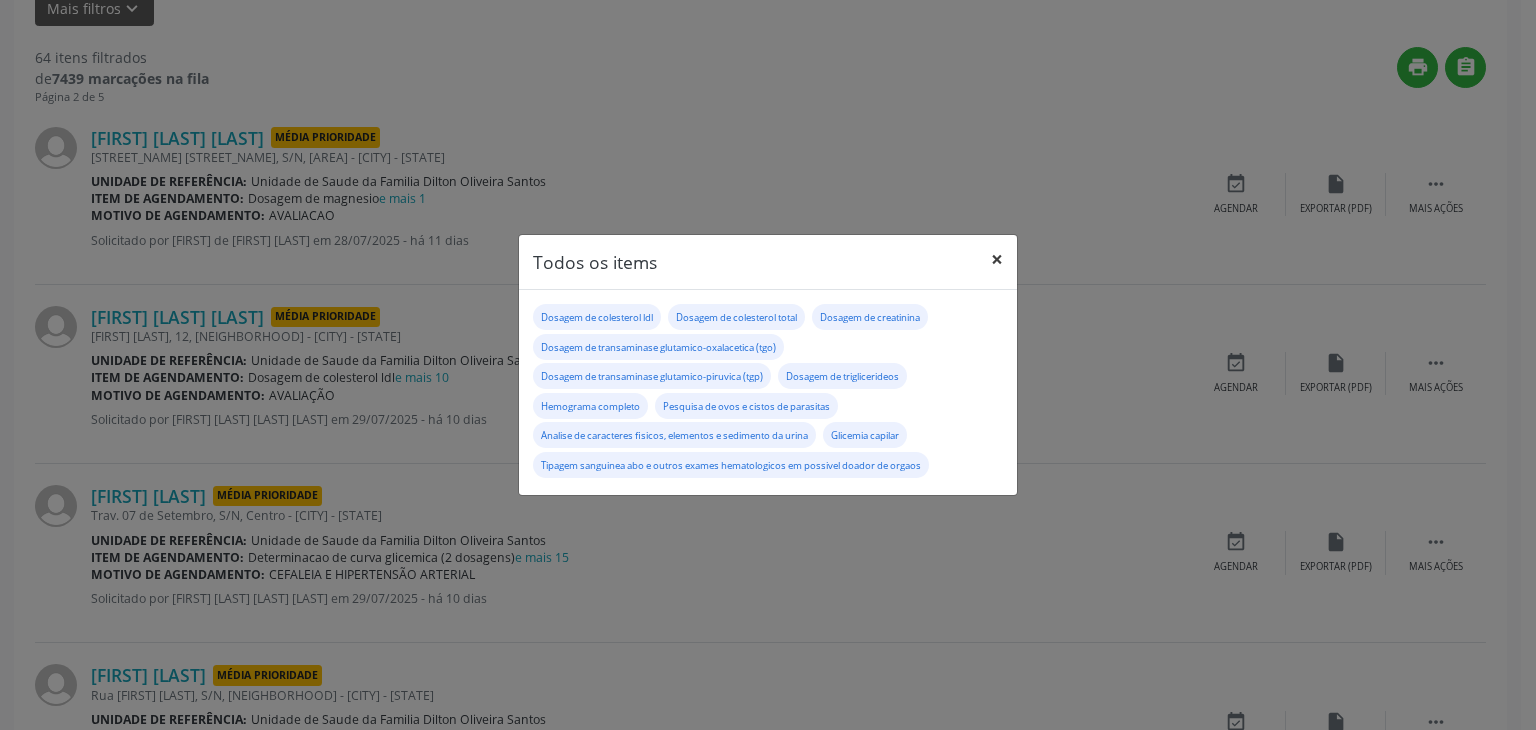 click on "×" at bounding box center (997, 259) 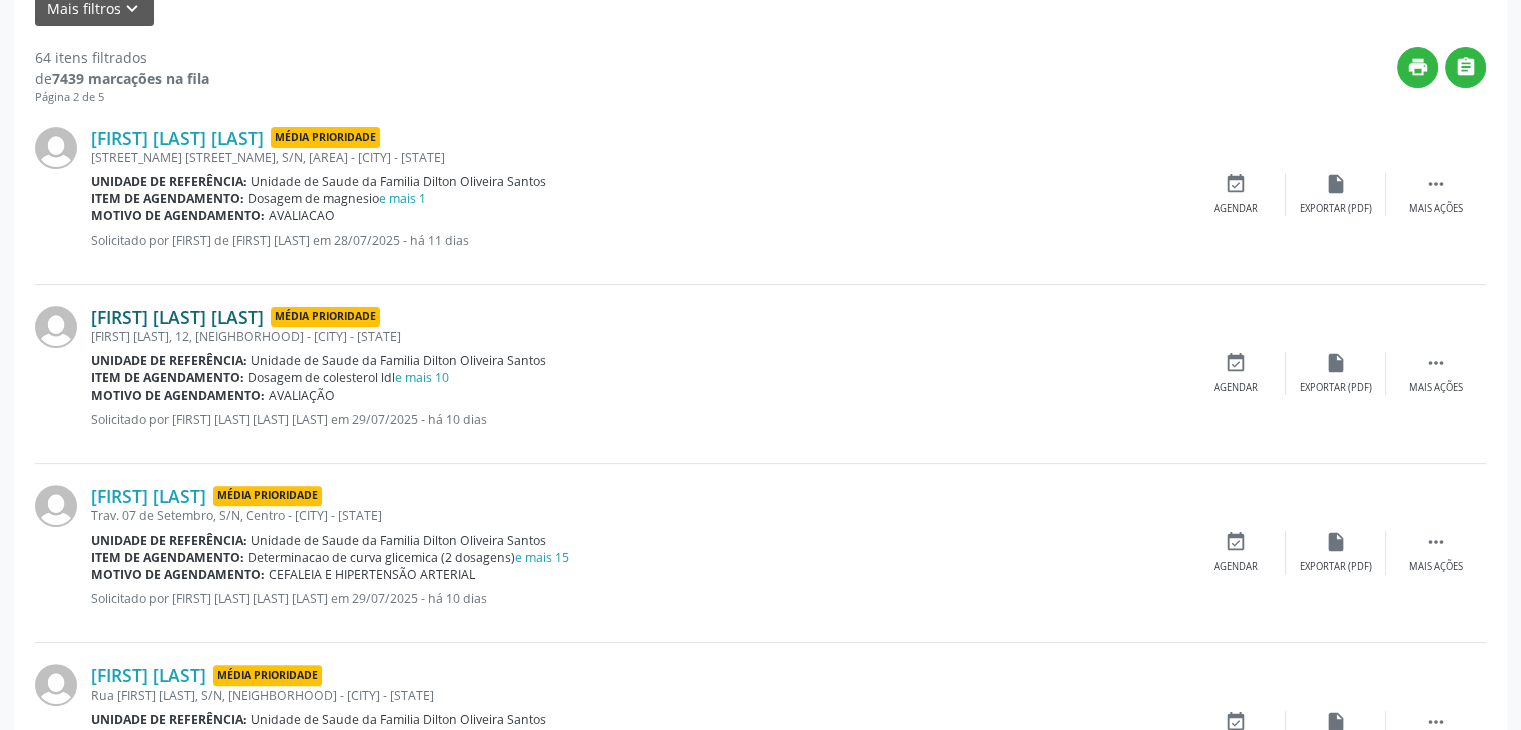 click on "Victor Daniel Fernandes Assis" at bounding box center (177, 317) 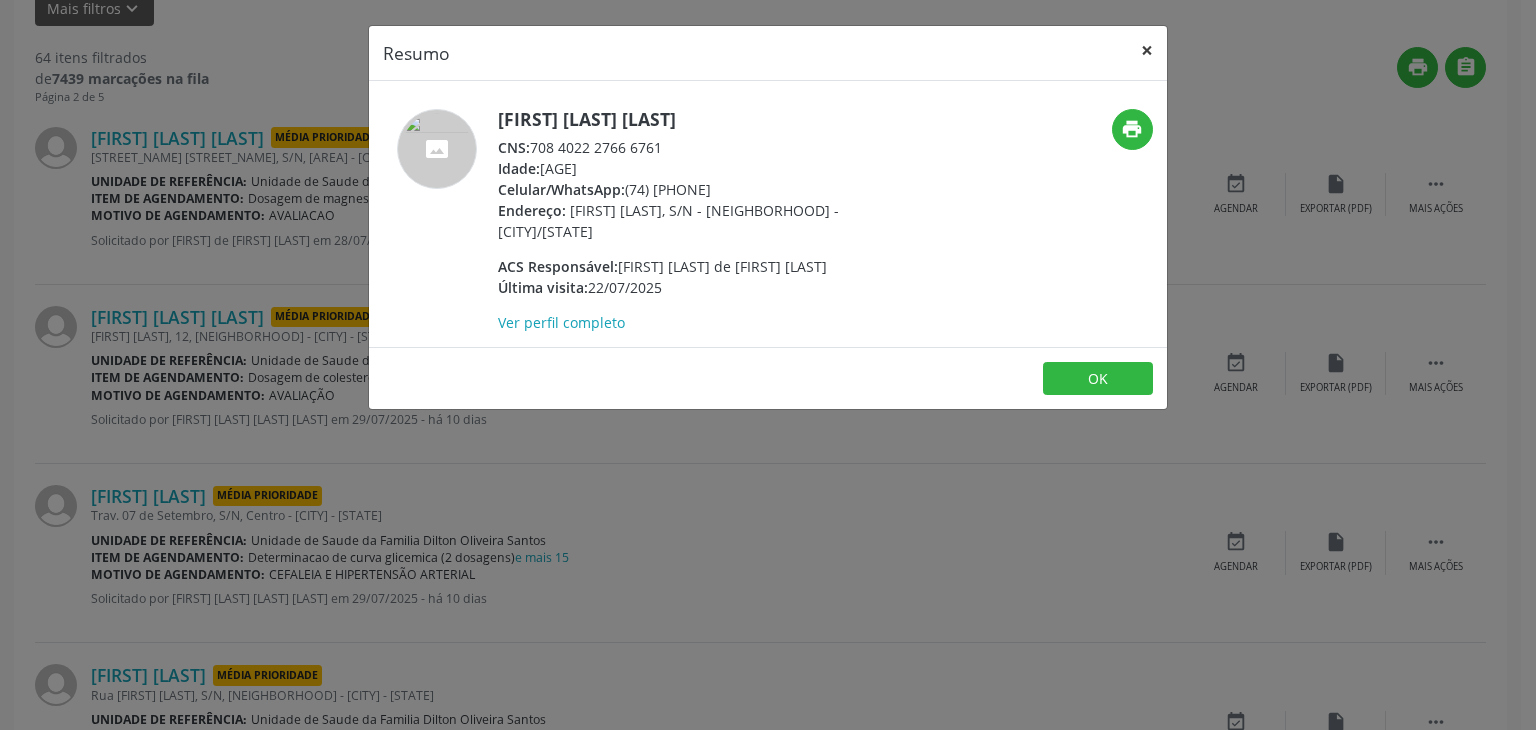 click on "×" at bounding box center [1147, 50] 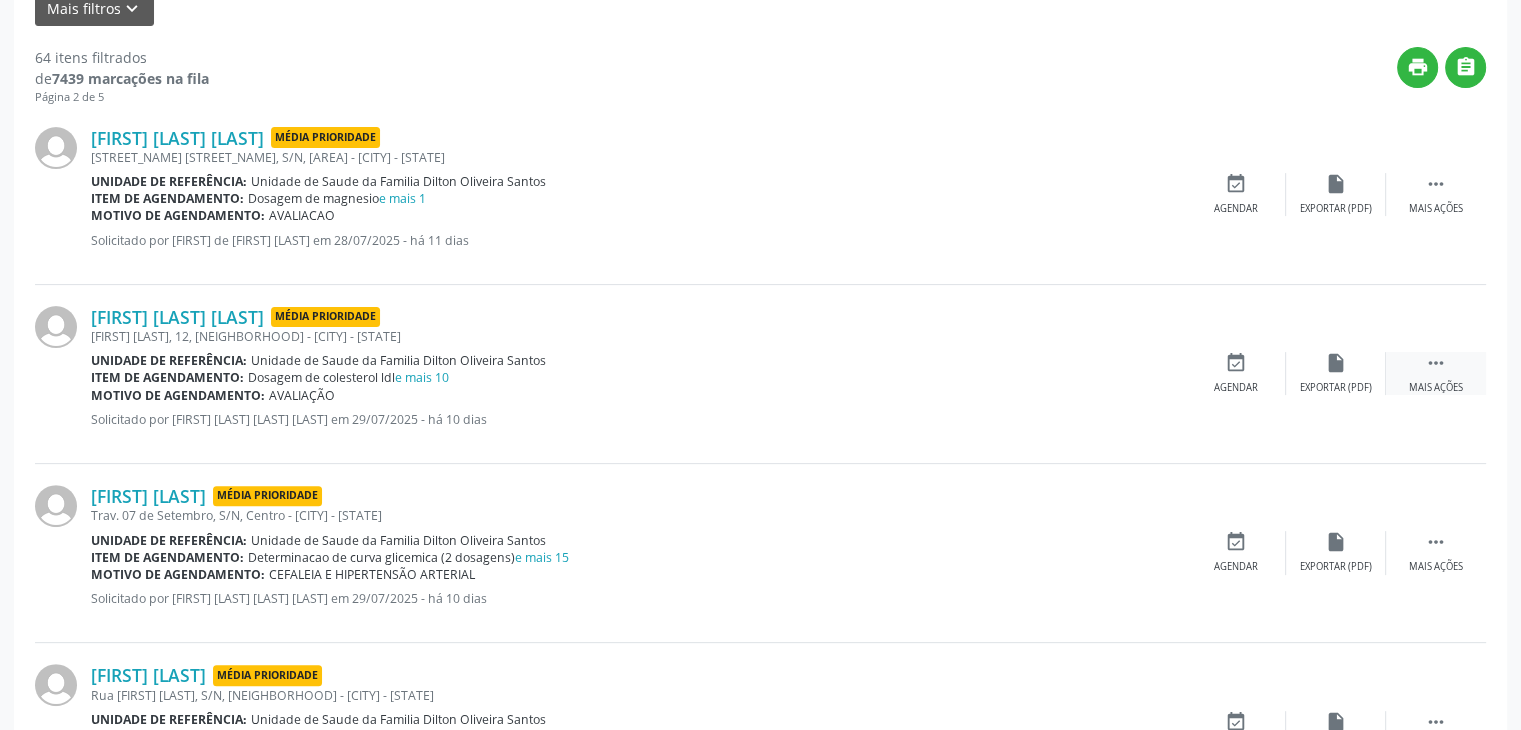 click on "
Mais ações" at bounding box center (1436, 373) 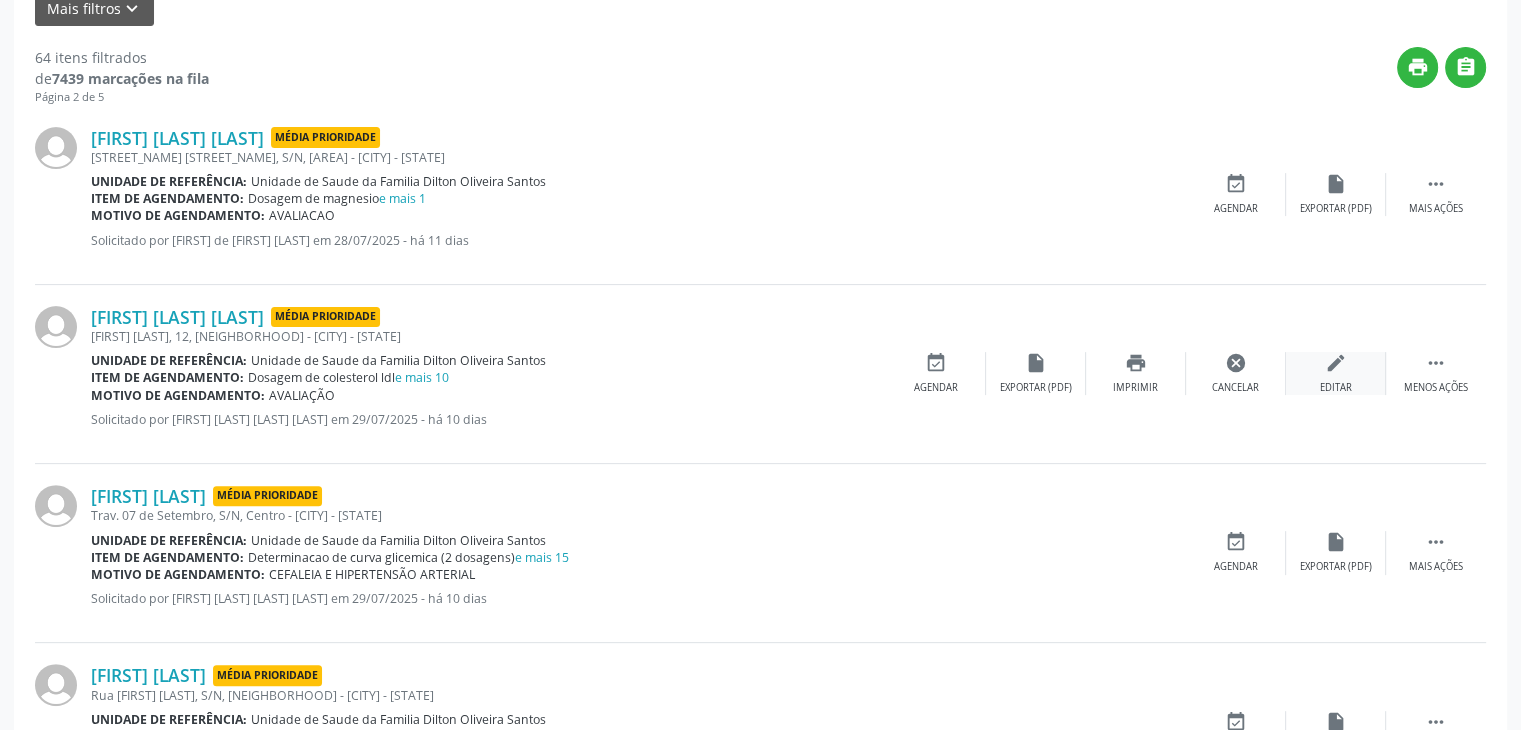 click on "edit
Editar" at bounding box center [1336, 373] 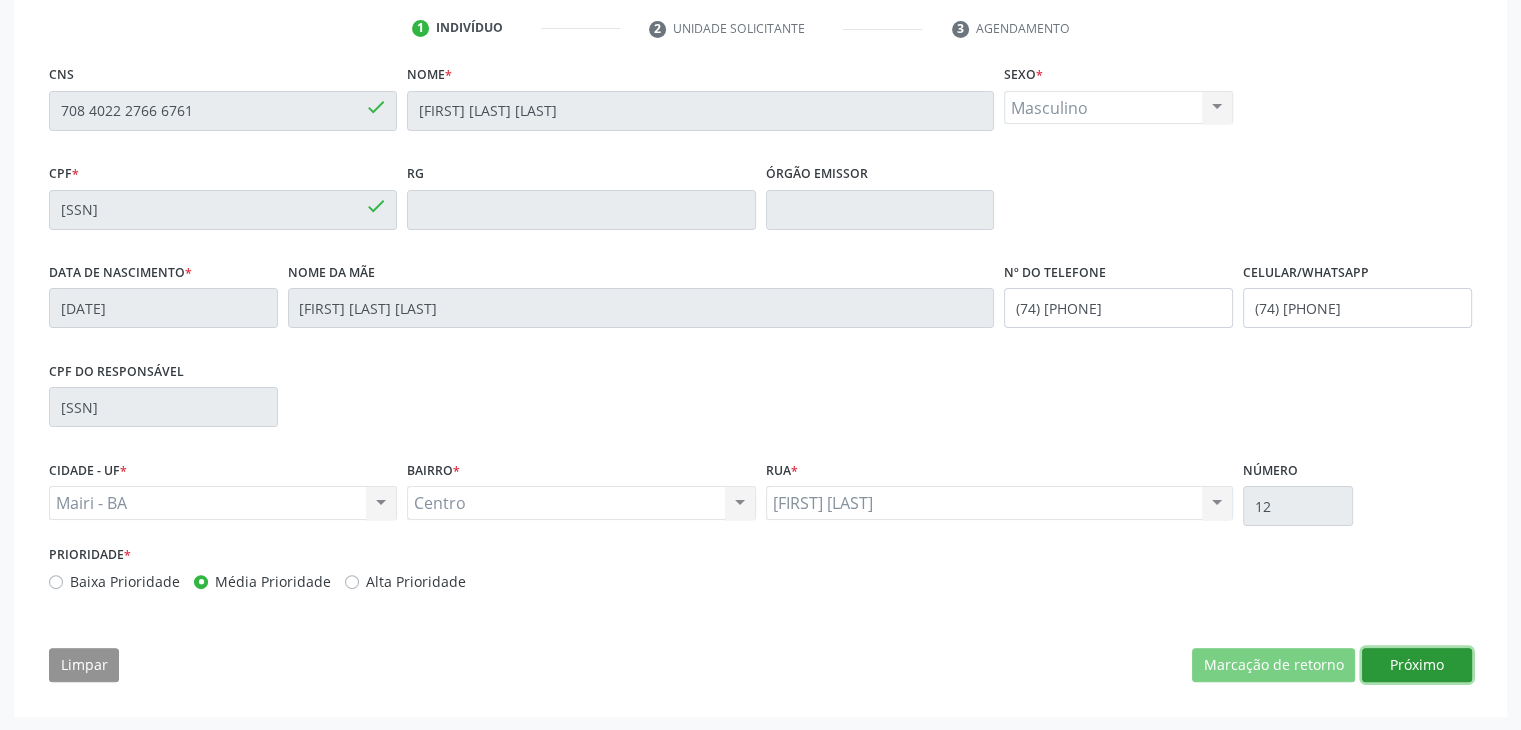 click on "Próximo" at bounding box center (1417, 665) 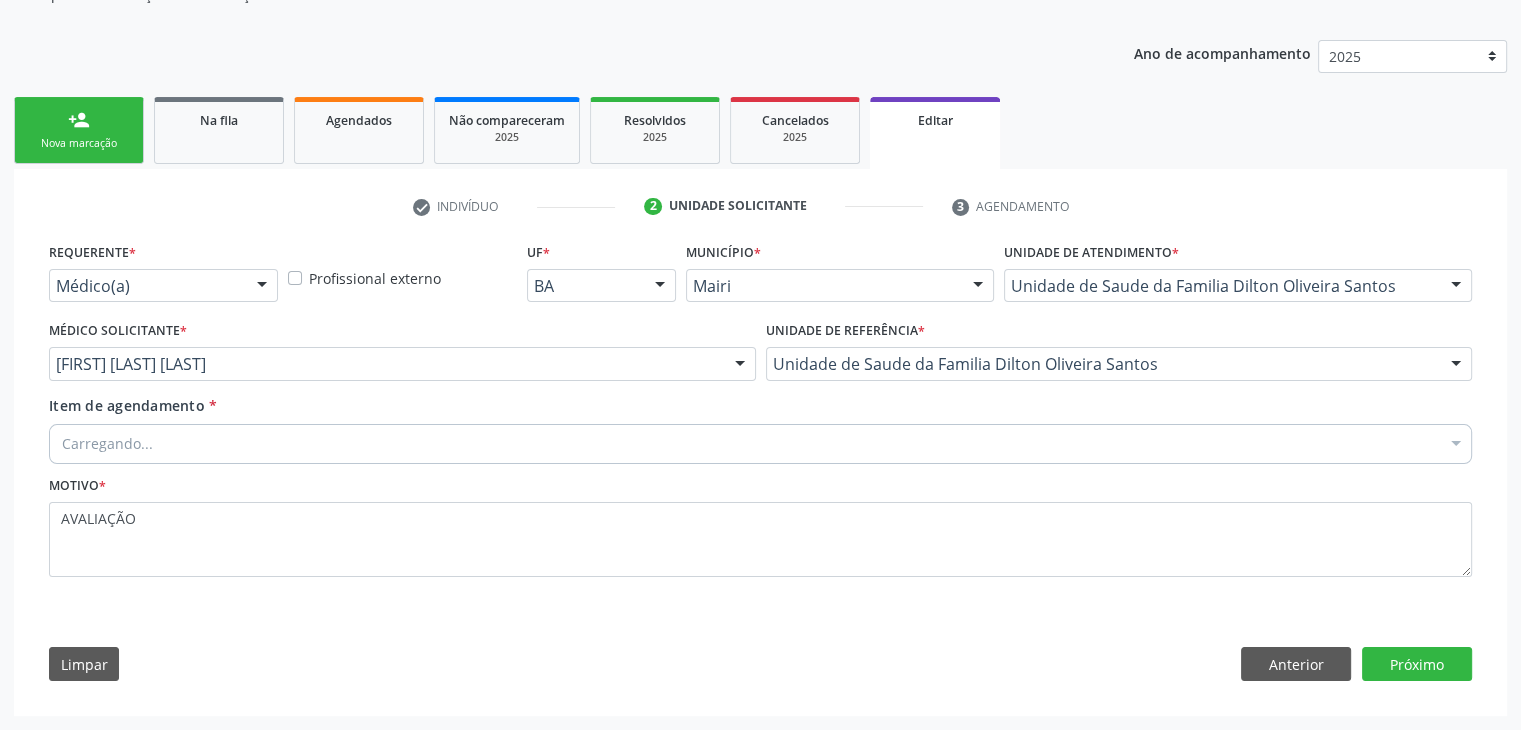 scroll, scrollTop: 200, scrollLeft: 0, axis: vertical 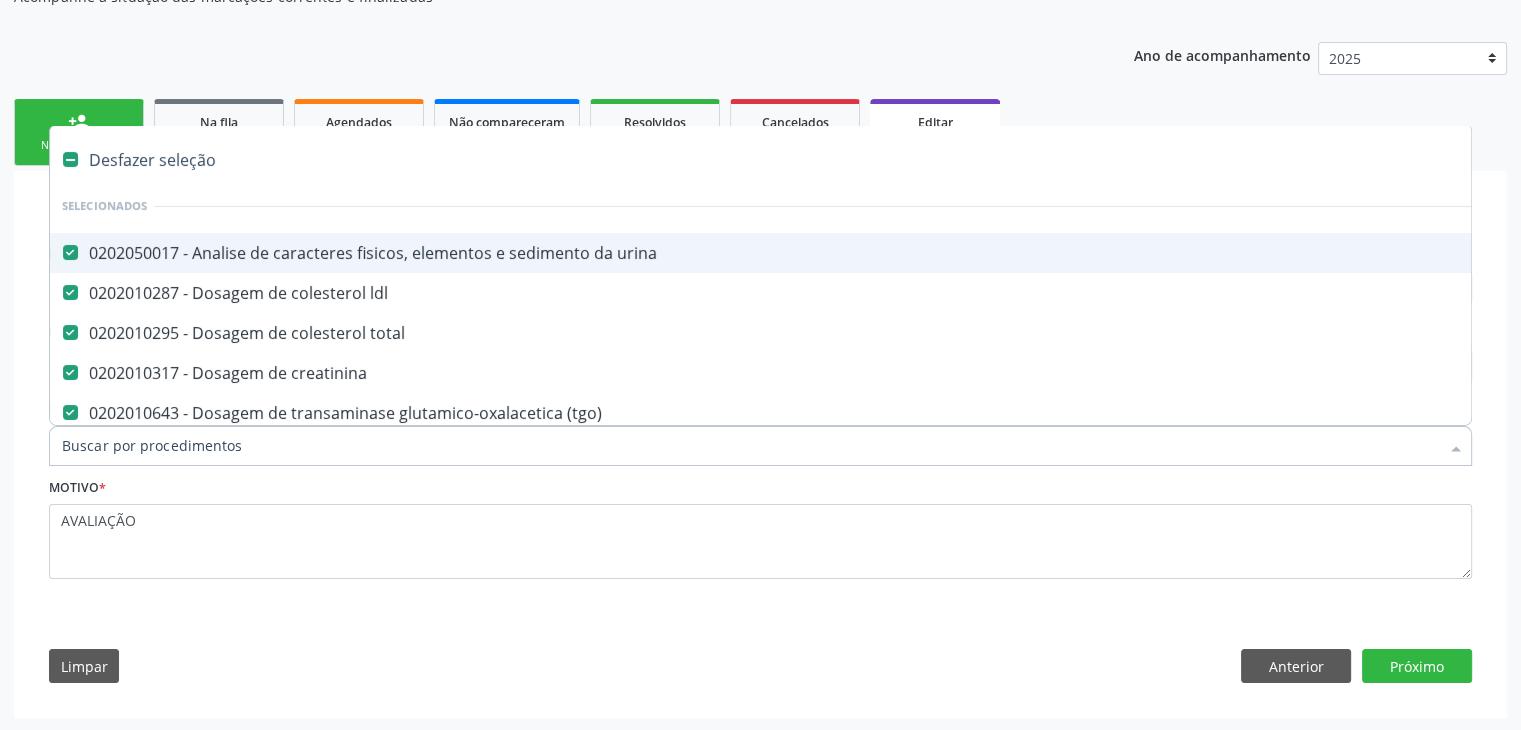 click on "Desfazer seleção" at bounding box center [831, 160] 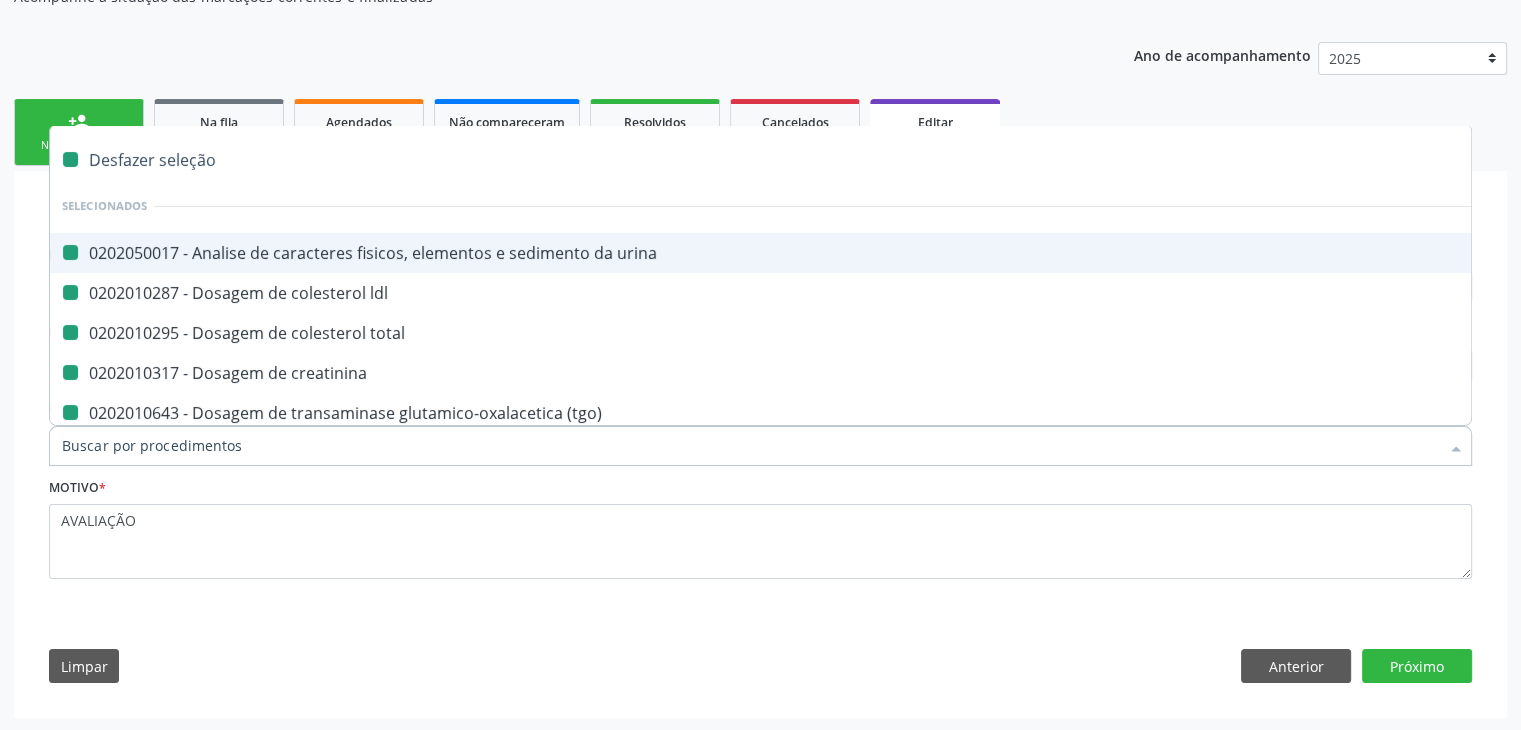 checkbox on "false" 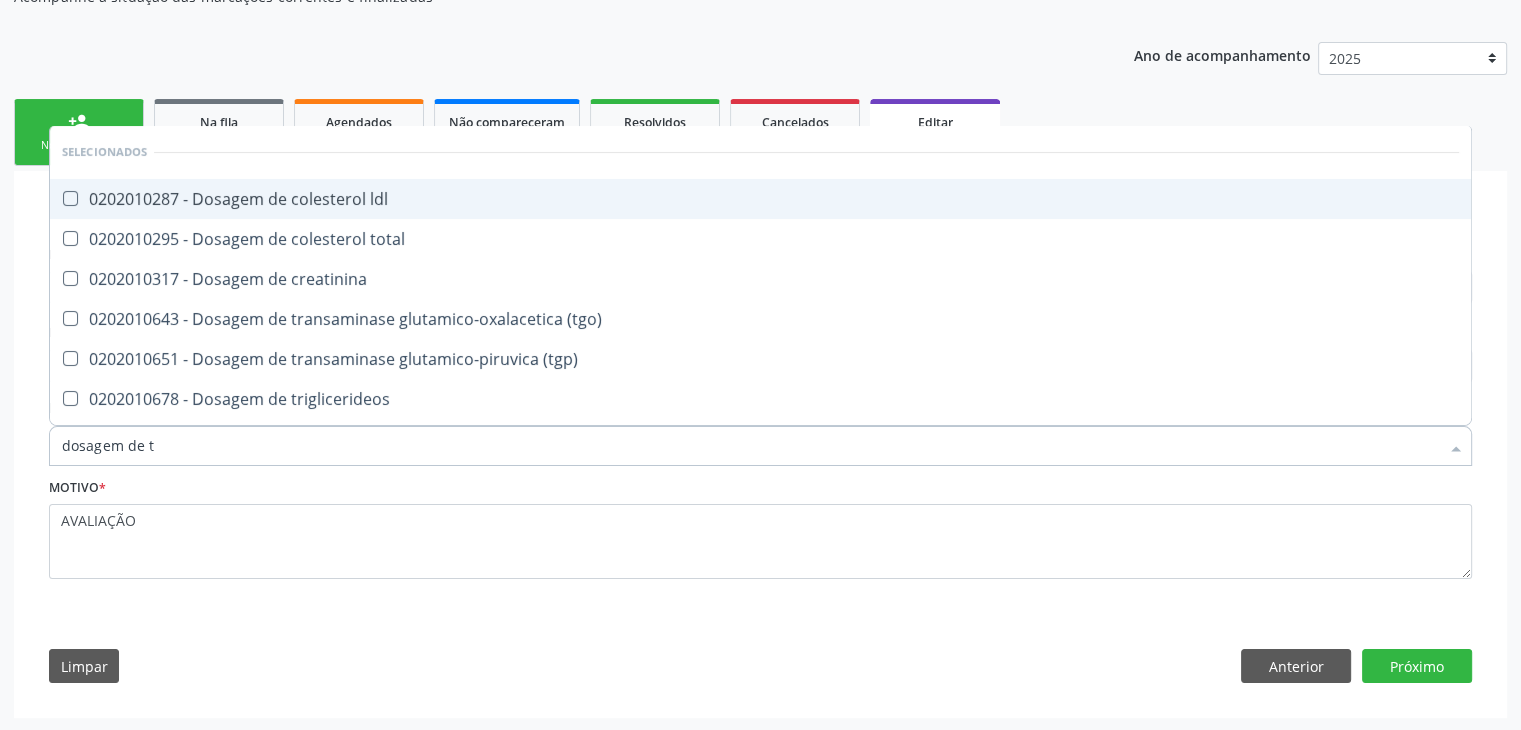 type on "dosagem de ts" 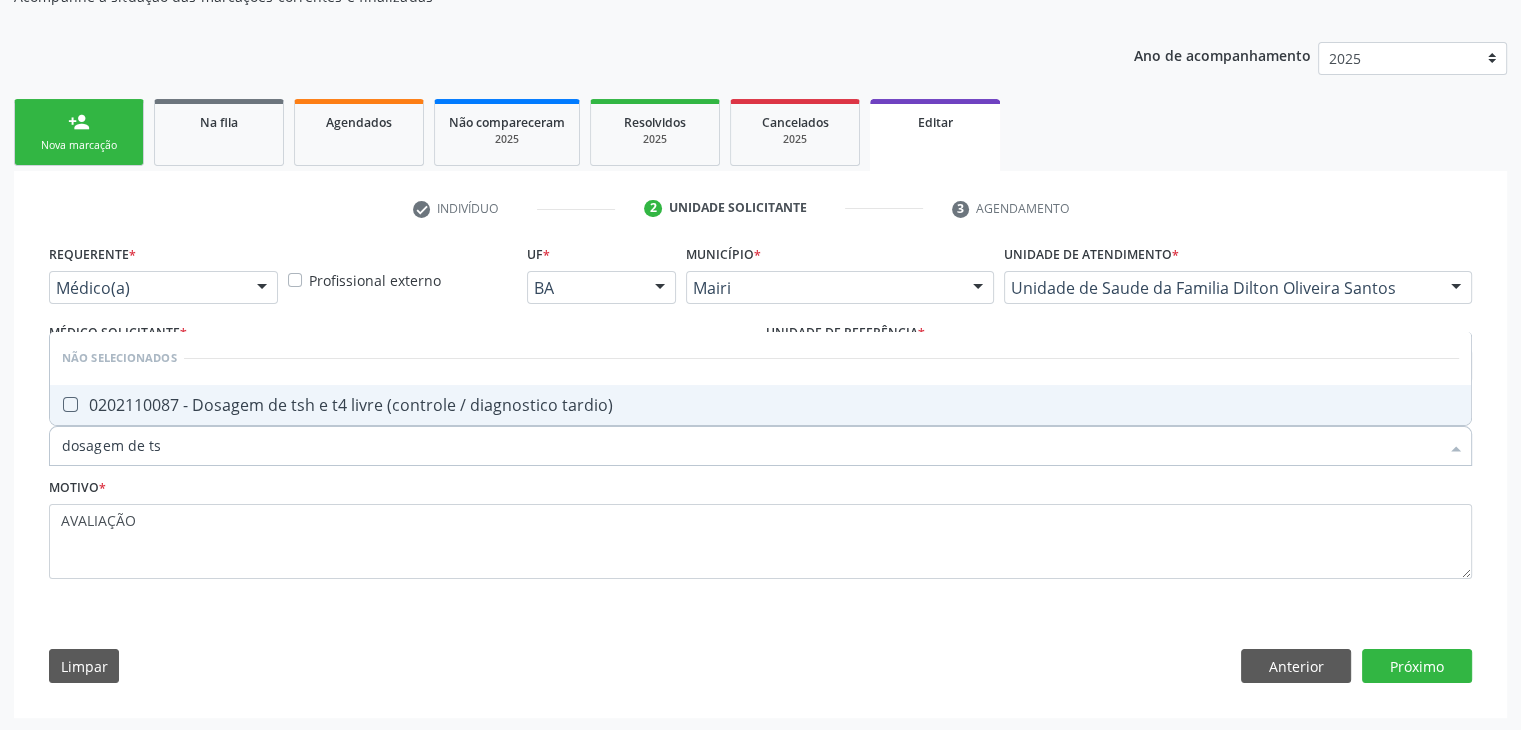 click on "0202110087 - Dosagem de tsh e t4 livre (controle / diagnostico tardio)" at bounding box center (760, 405) 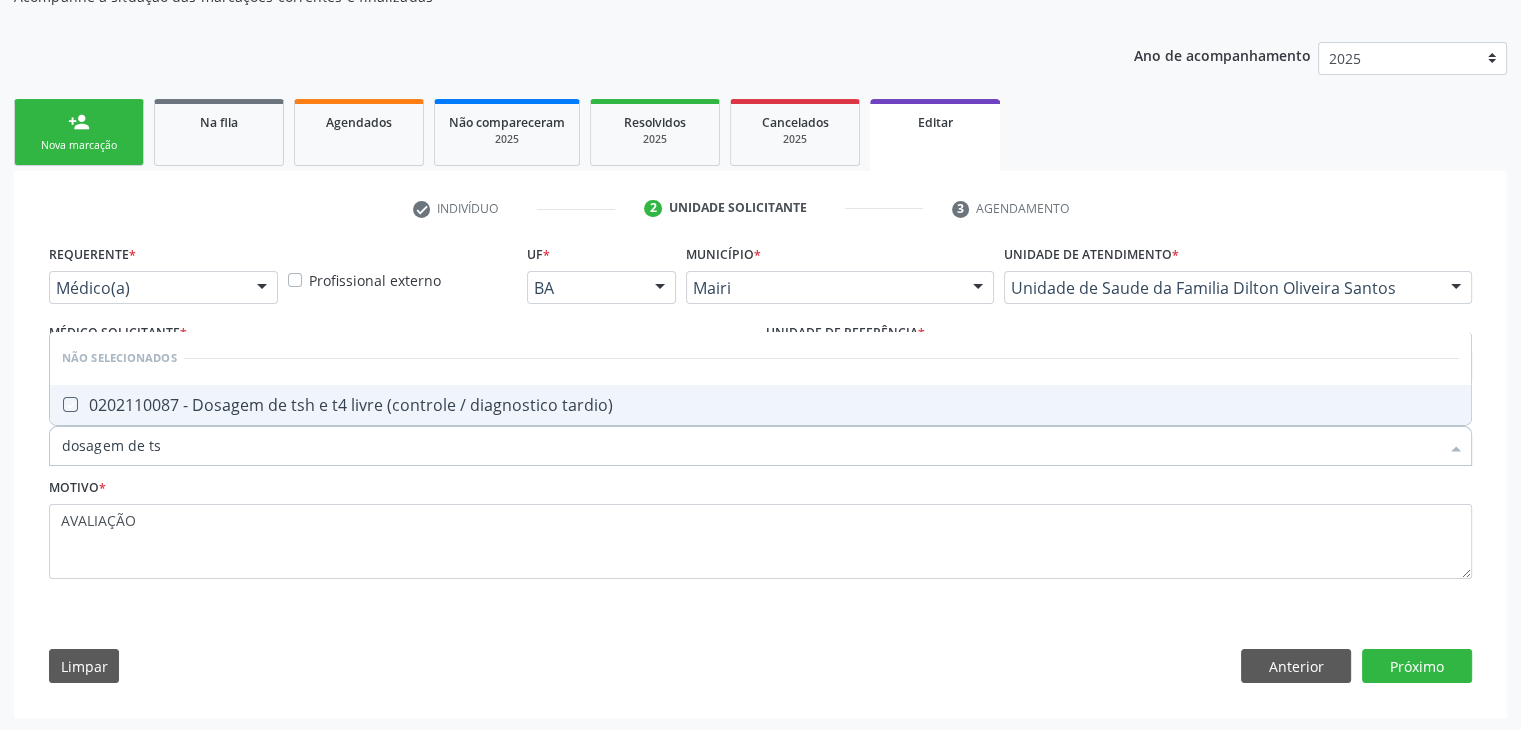 checkbox on "true" 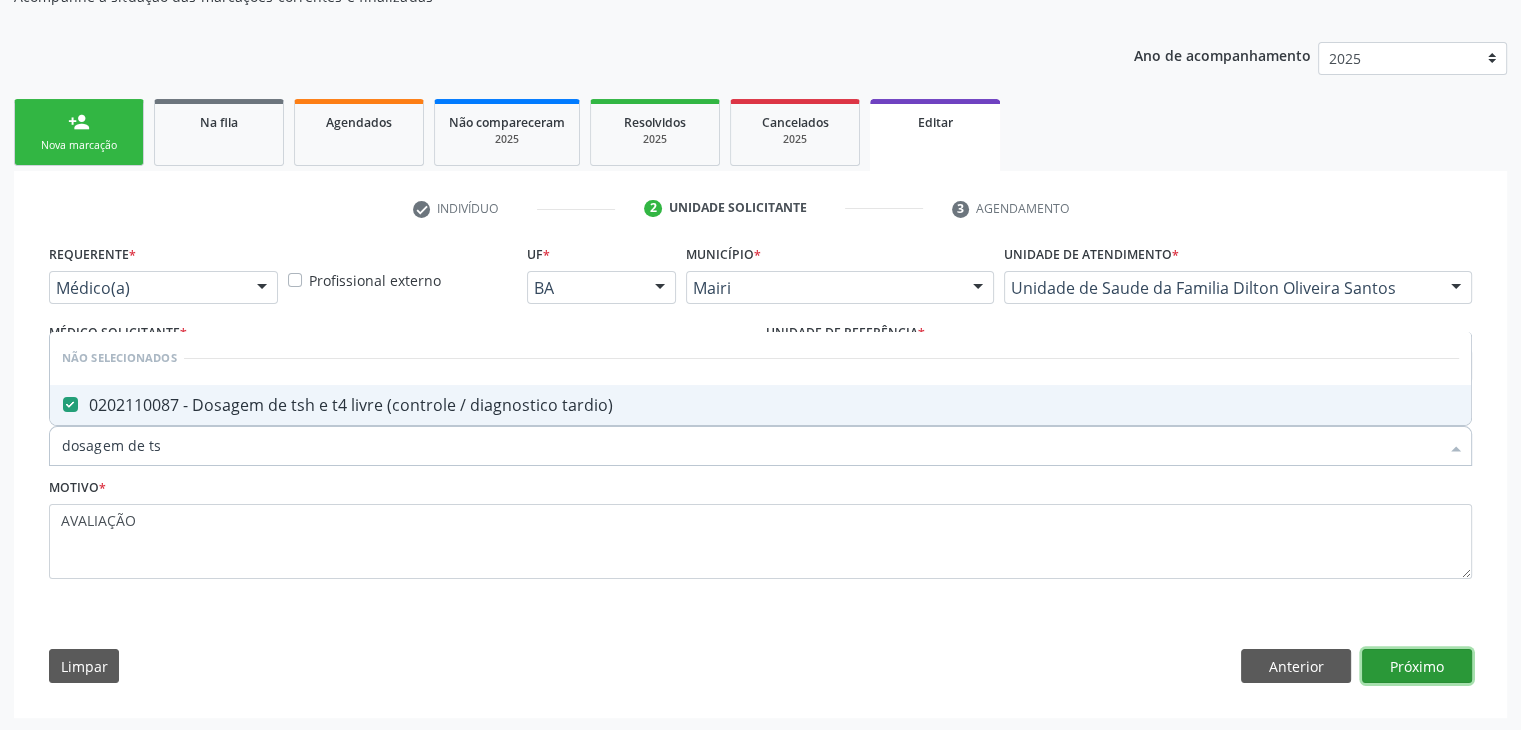 click on "Próximo" at bounding box center [1417, 666] 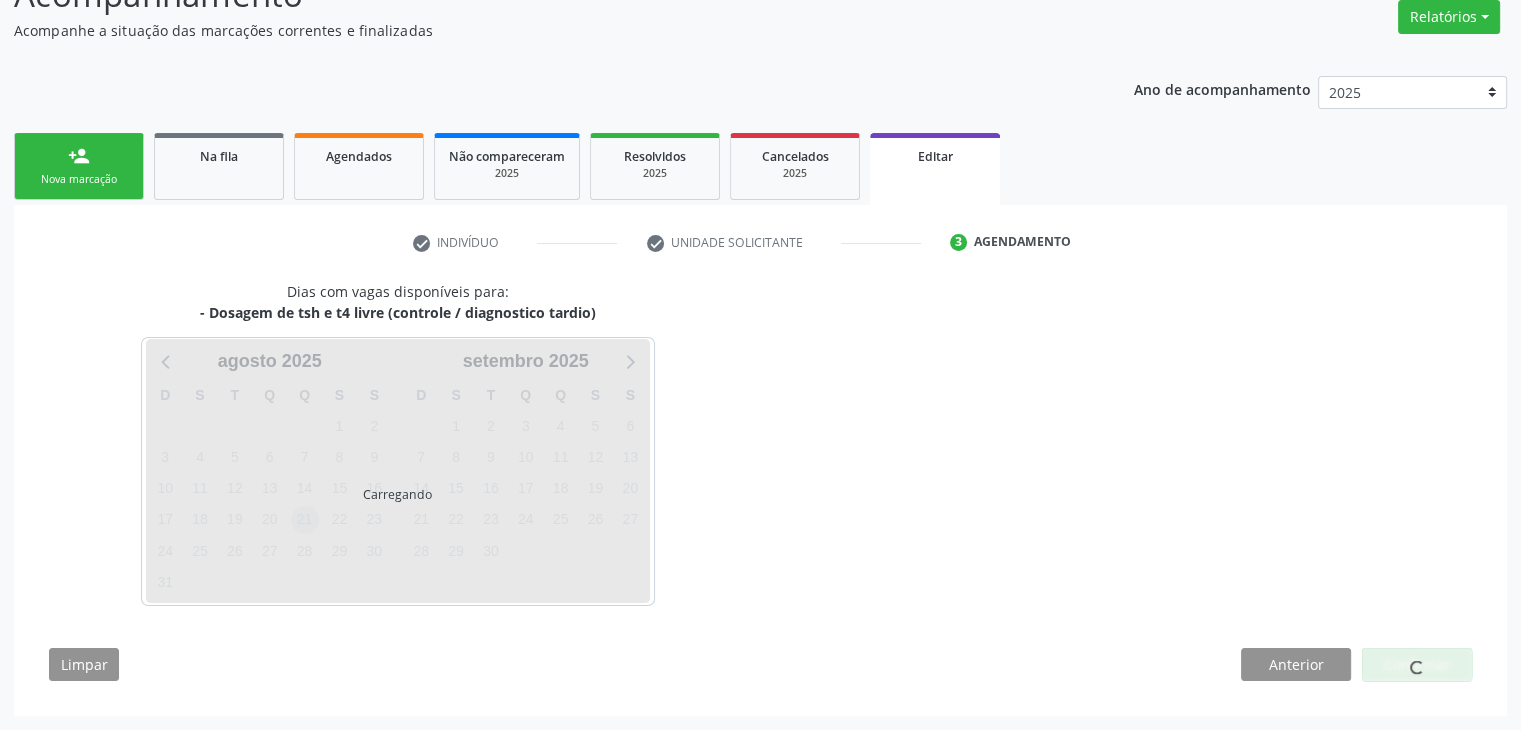 scroll, scrollTop: 165, scrollLeft: 0, axis: vertical 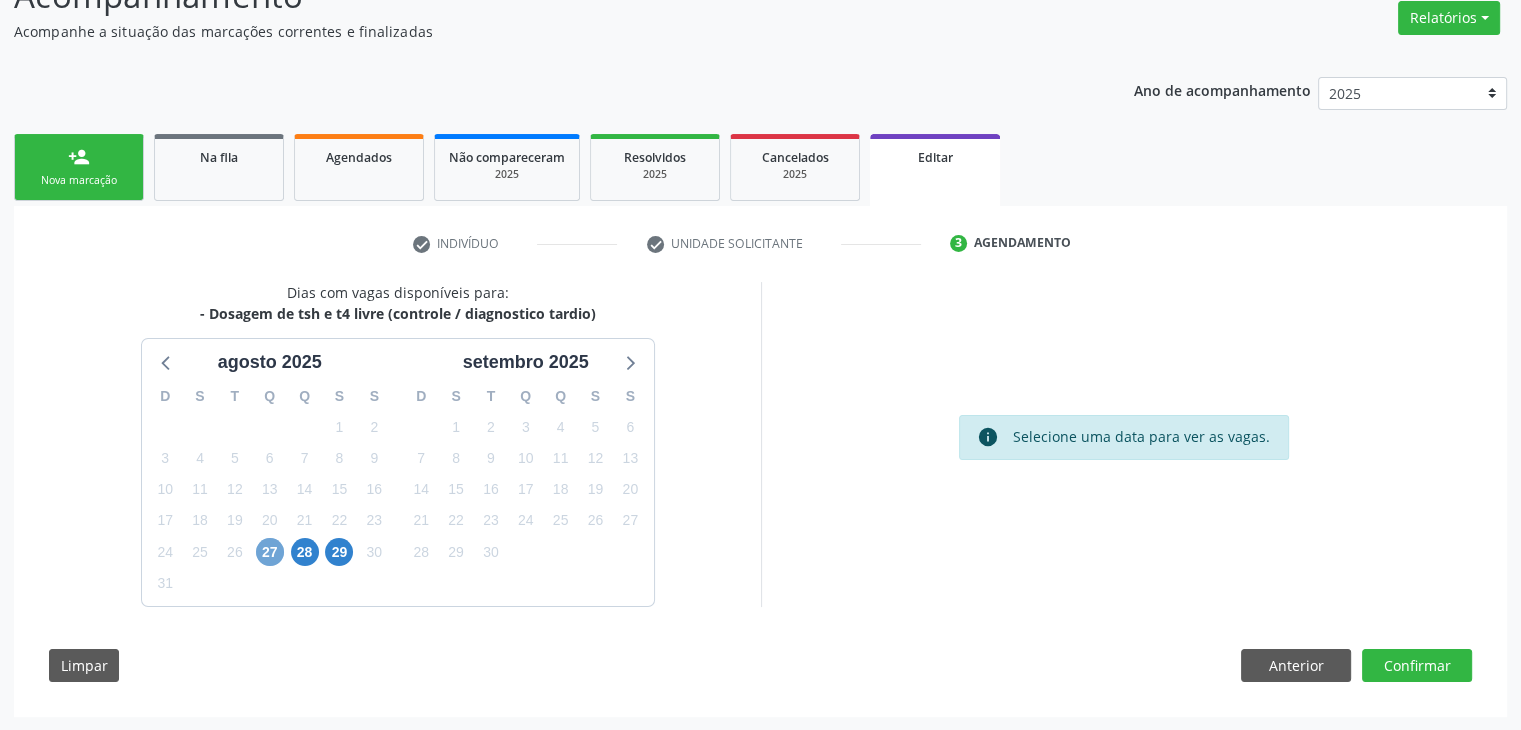 click on "27" at bounding box center [270, 552] 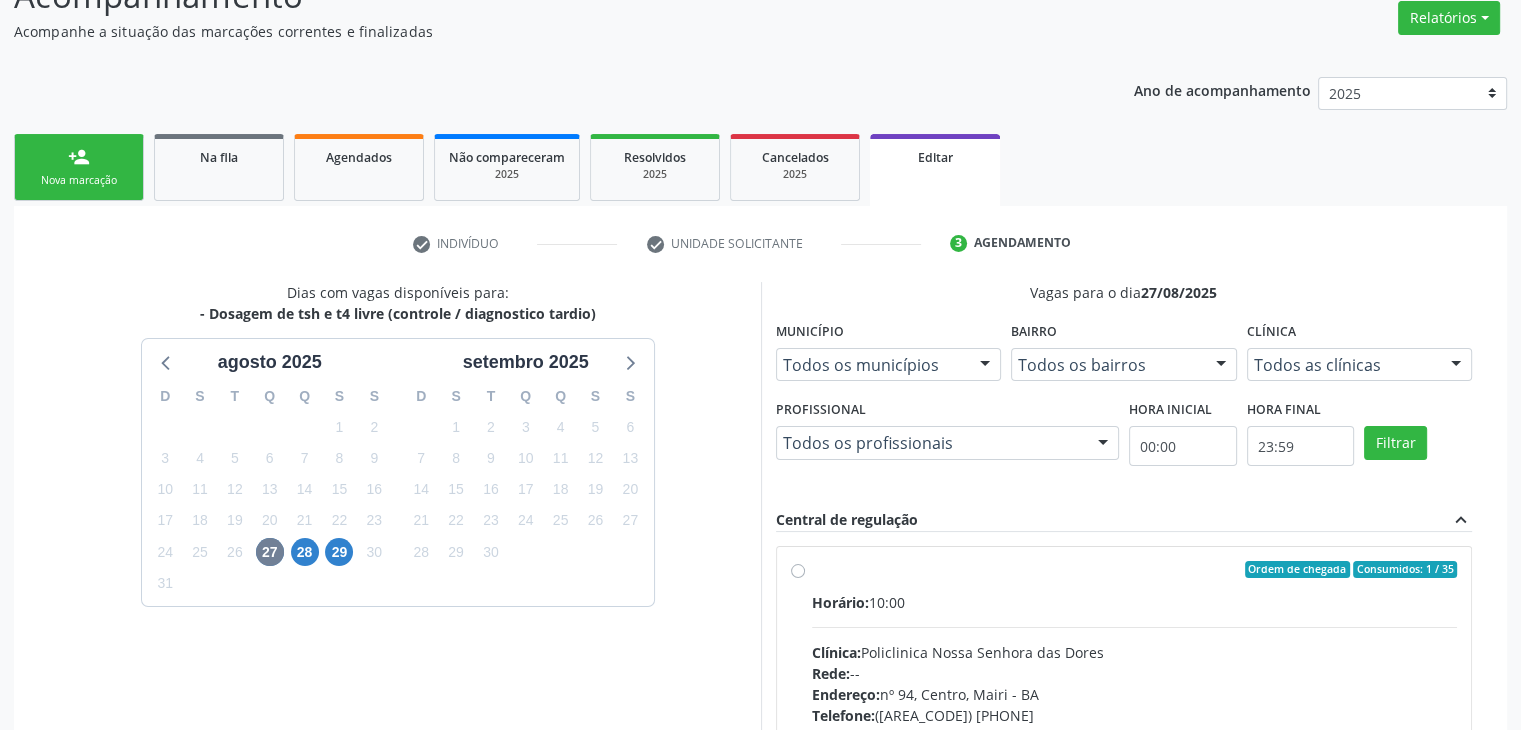 click on "Horário:   10:00
Clínica:  Policlinica Nossa Senhora das Dores
Rede:
--
Endereço:   nº [NUMBER], Centro, [CITY] - [STATE]
Telefone:   ([AREA]) [PHONE]
Profissional:
--
Informações adicionais sobre o atendimento
Idade de atendimento:
Sem restrição
Gênero(s) atendido(s):
Sem restrição
Informações adicionais:
--" at bounding box center (1135, 729) 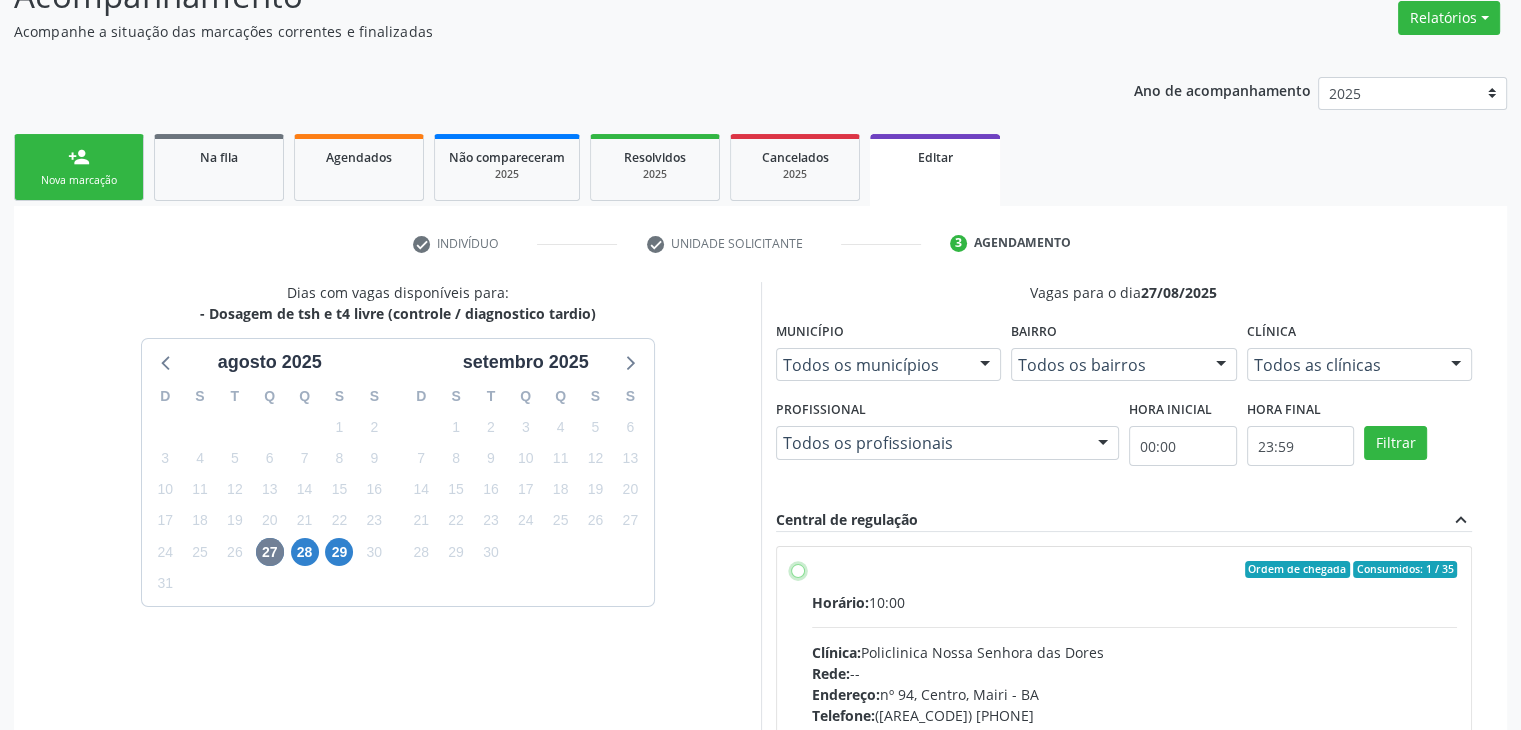 click on "Ordem de chegada
Consumidos: 1 / 35
Horário:   10:00
Clínica:  Policlinica Nossa Senhora das Dores
Rede:
--
Endereço:   nº 94, Centro, Mairi - BA
Telefone:   (74) 36322104
Profissional:
--
Informações adicionais sobre o atendimento
Idade de atendimento:
Sem restrição
Gênero(s) atendido(s):
Sem restrição
Informações adicionais:
--" at bounding box center [798, 570] 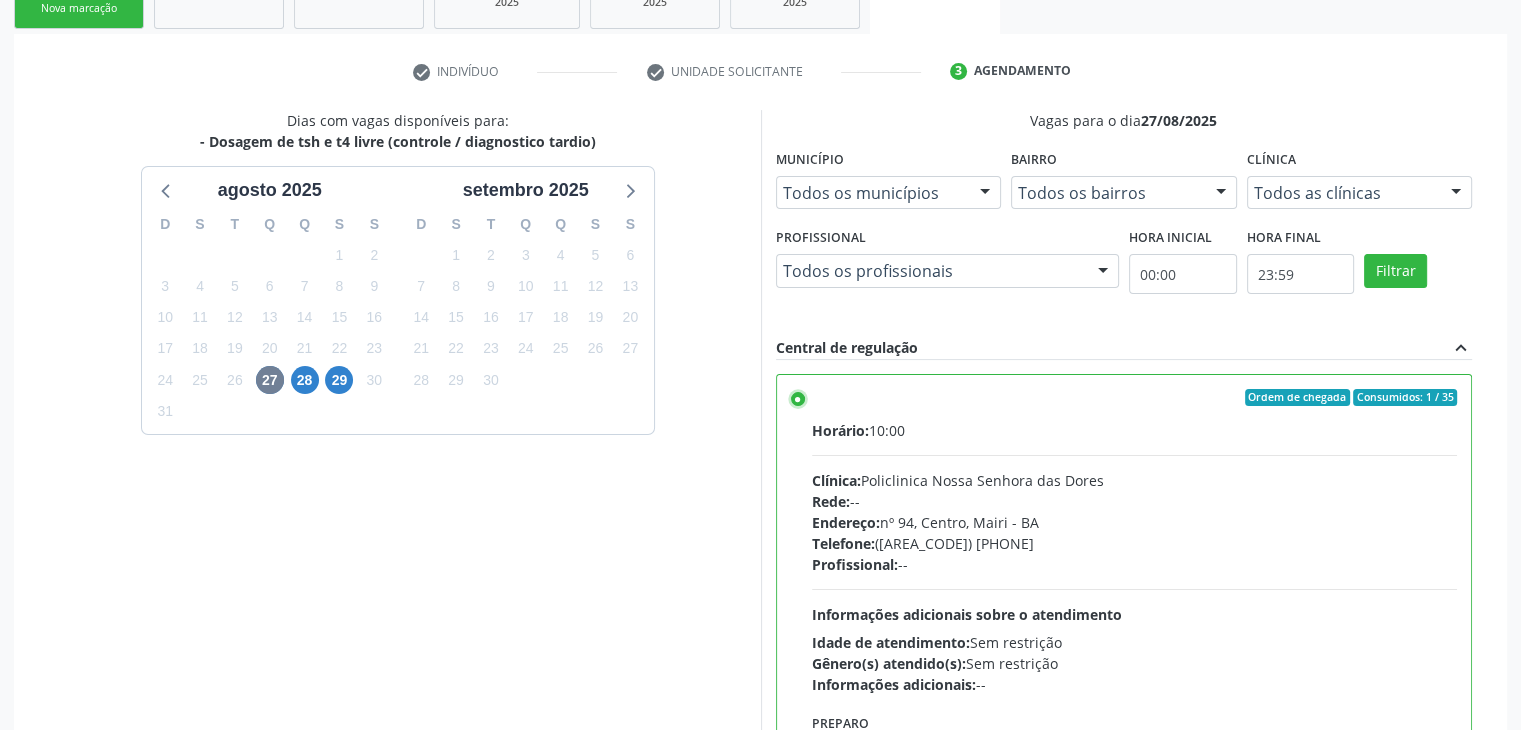 scroll, scrollTop: 490, scrollLeft: 0, axis: vertical 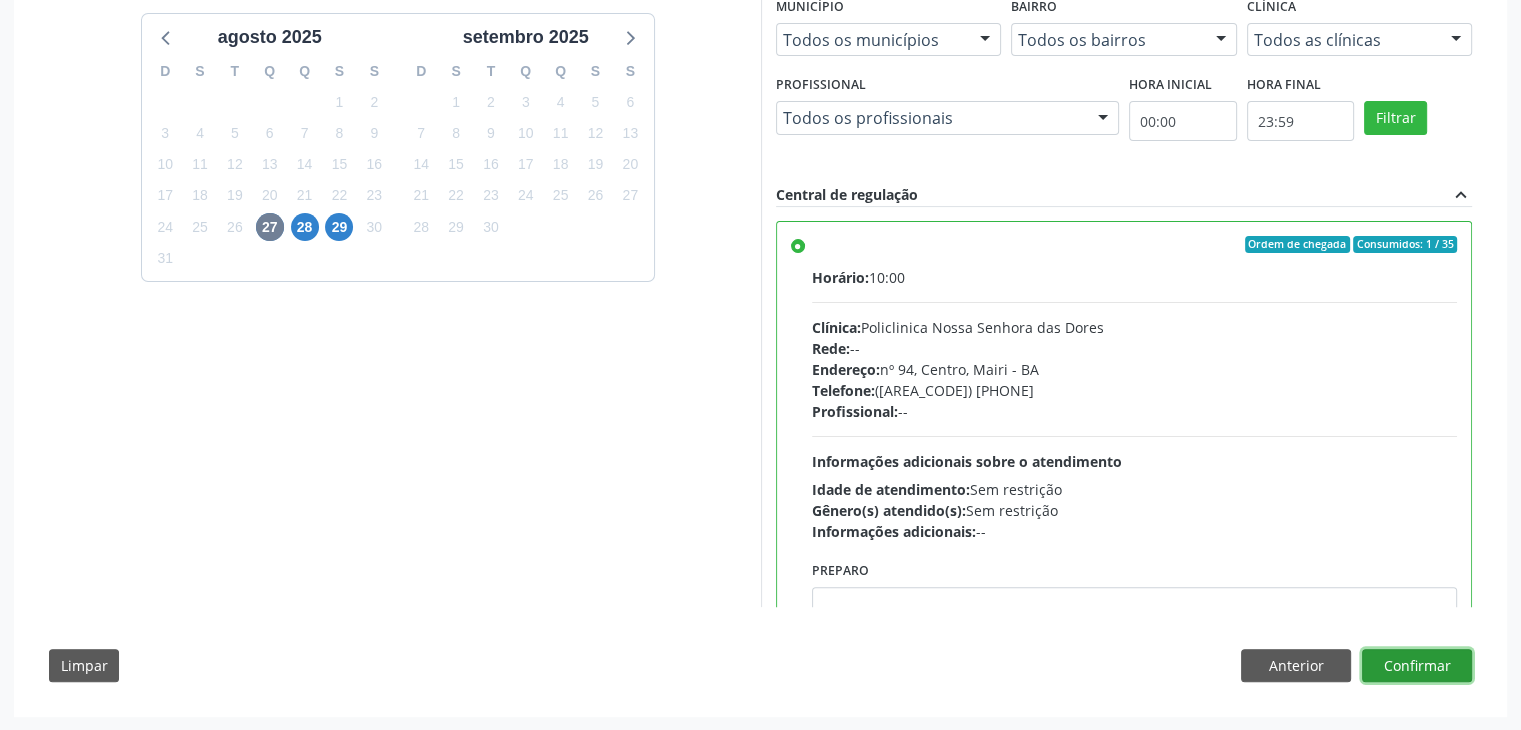 click on "Confirmar" at bounding box center (1417, 666) 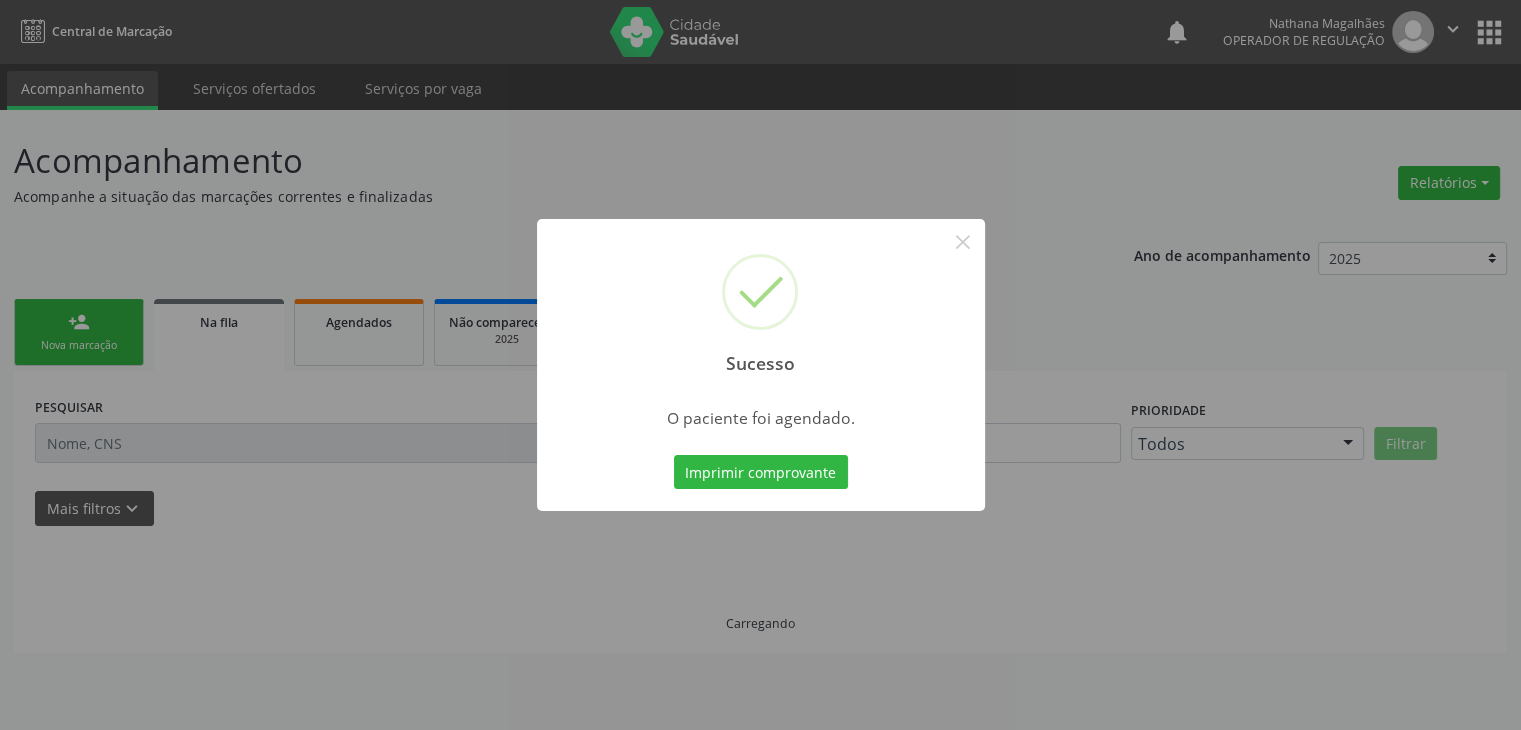 scroll, scrollTop: 0, scrollLeft: 0, axis: both 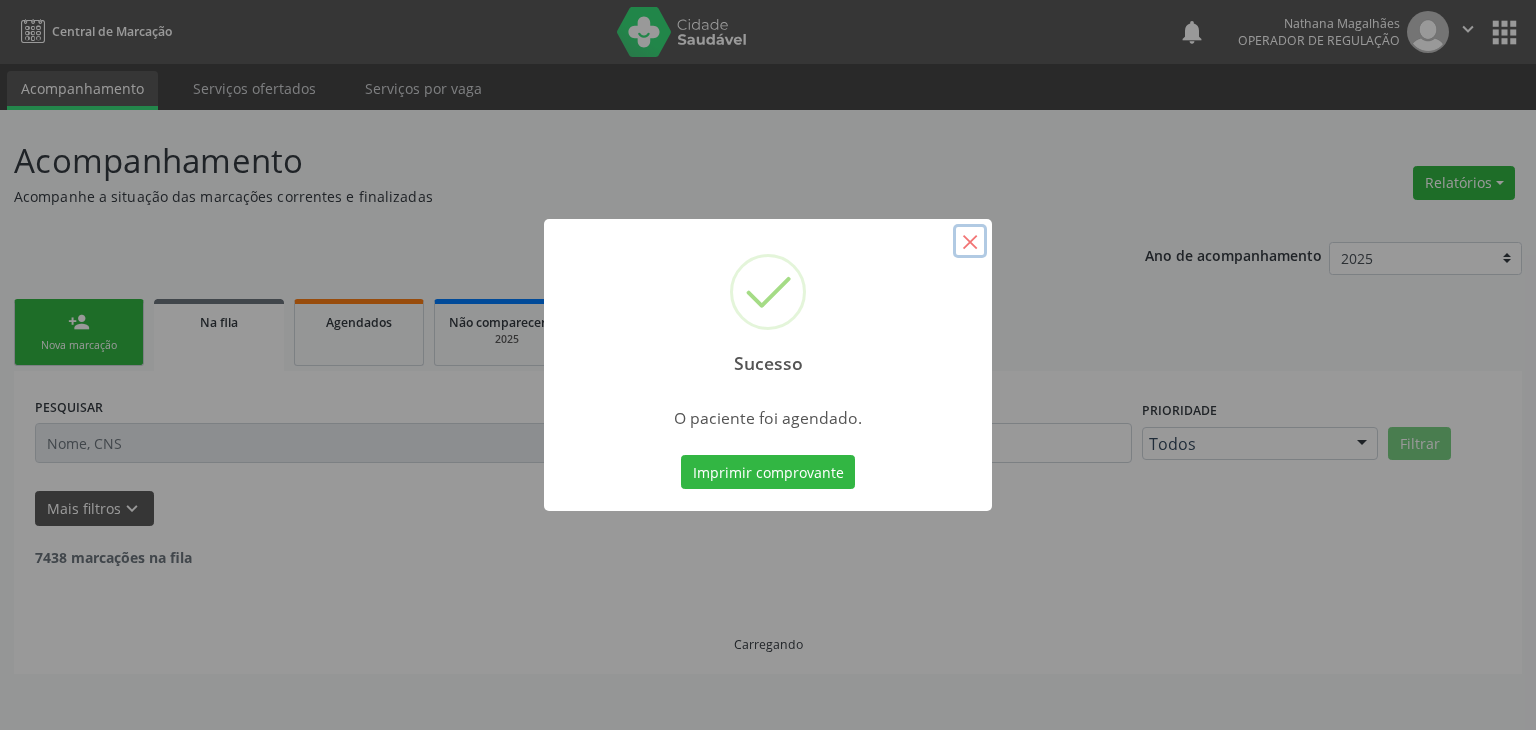 click on "×" at bounding box center [970, 241] 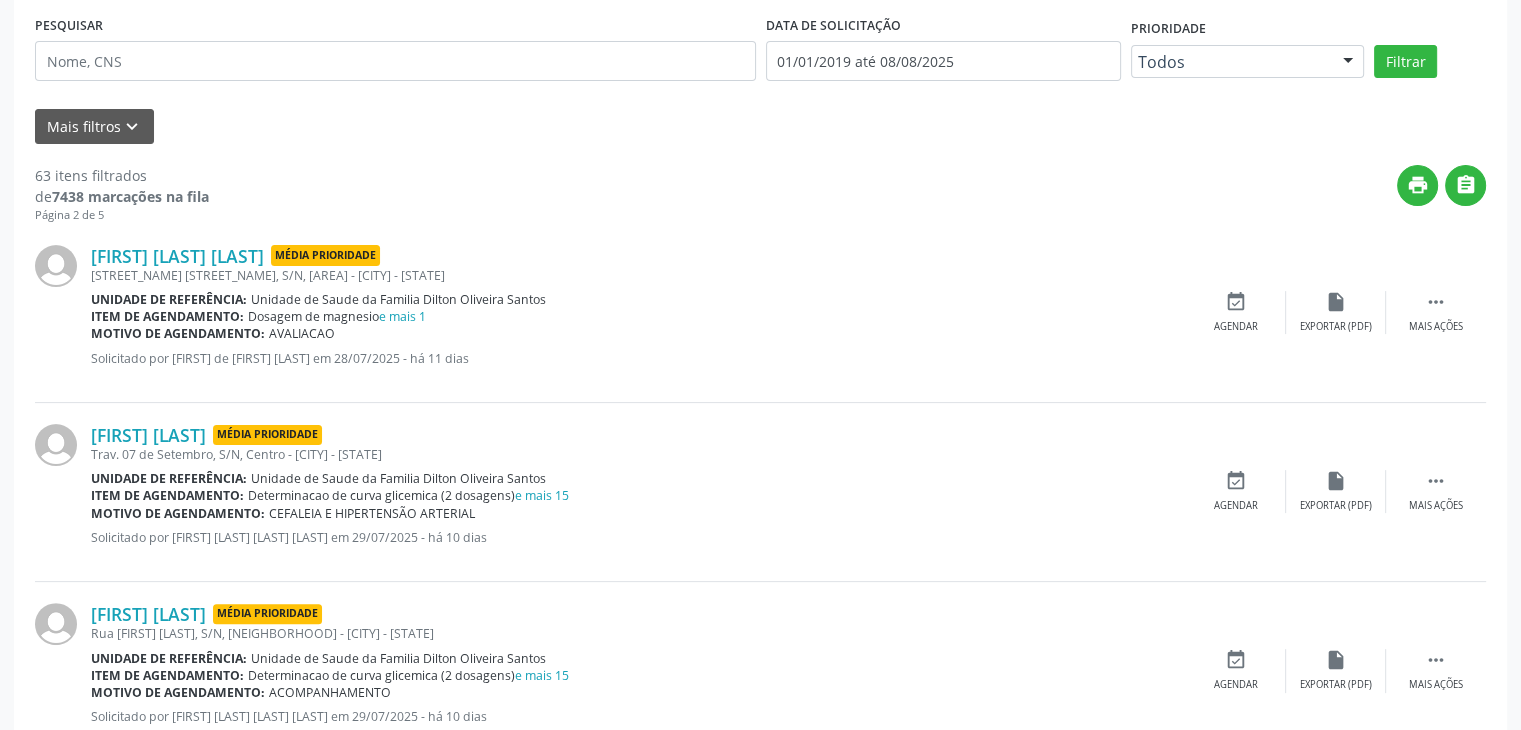 scroll, scrollTop: 400, scrollLeft: 0, axis: vertical 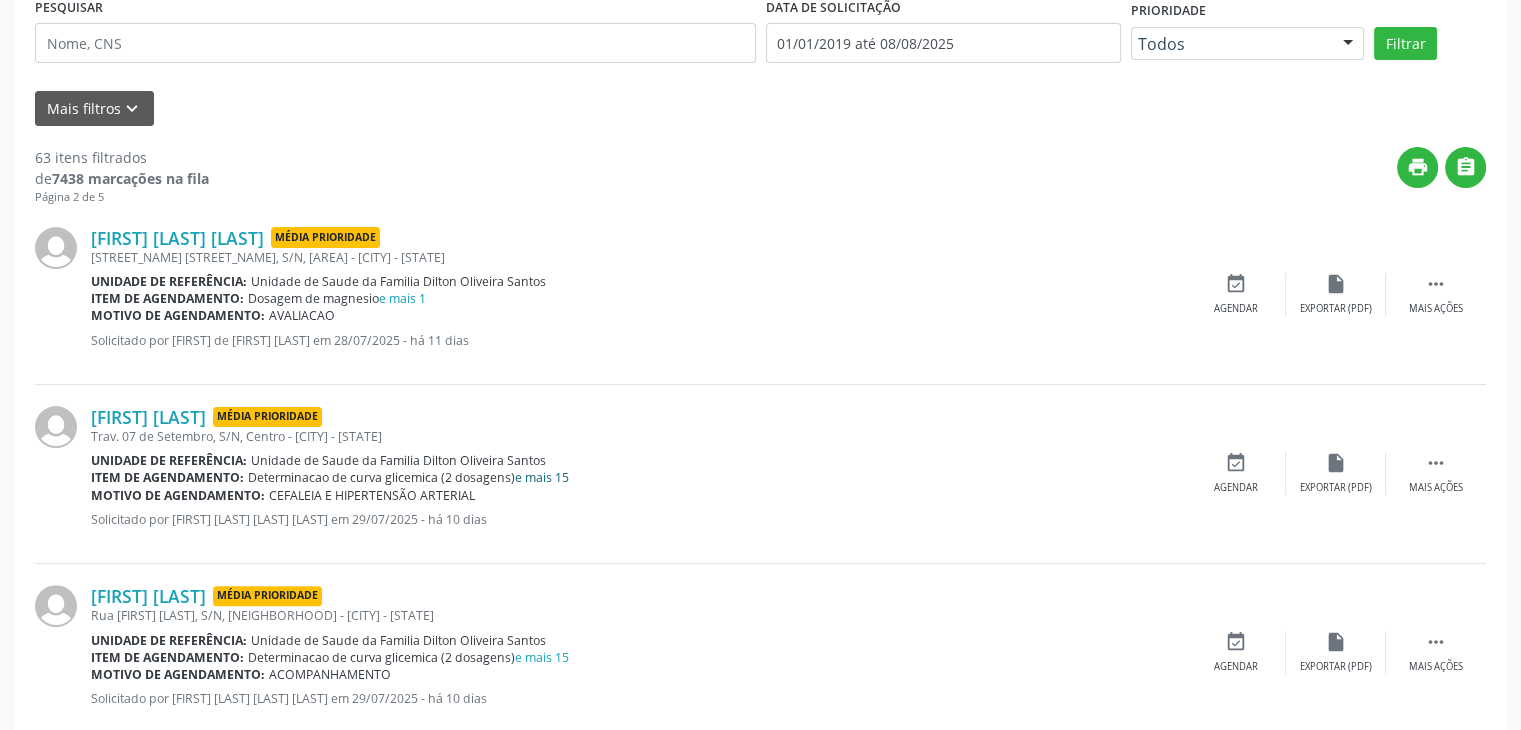 click on "e mais 15" at bounding box center [542, 477] 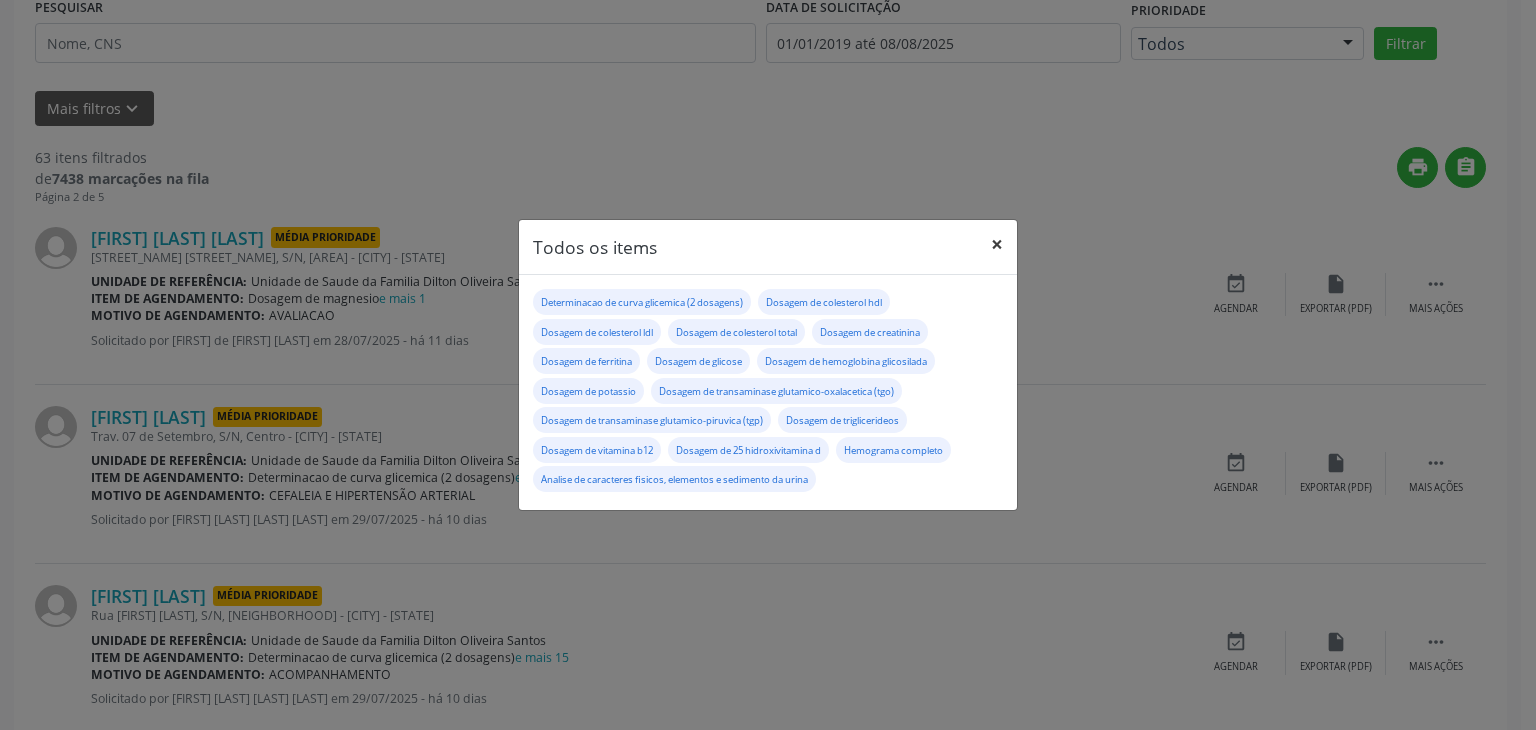 click on "×" at bounding box center (997, 244) 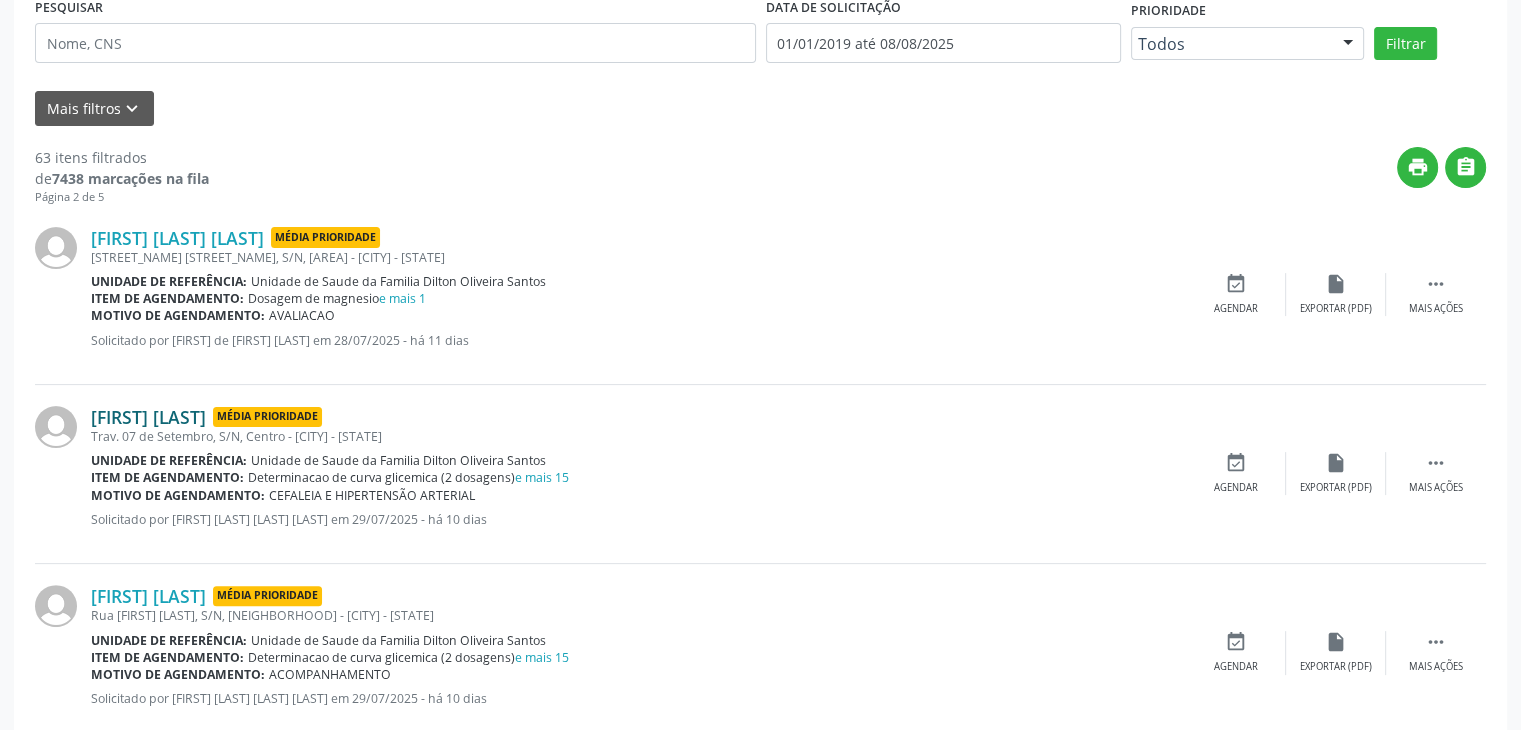 click on "Simone Silva de Souza" at bounding box center (148, 417) 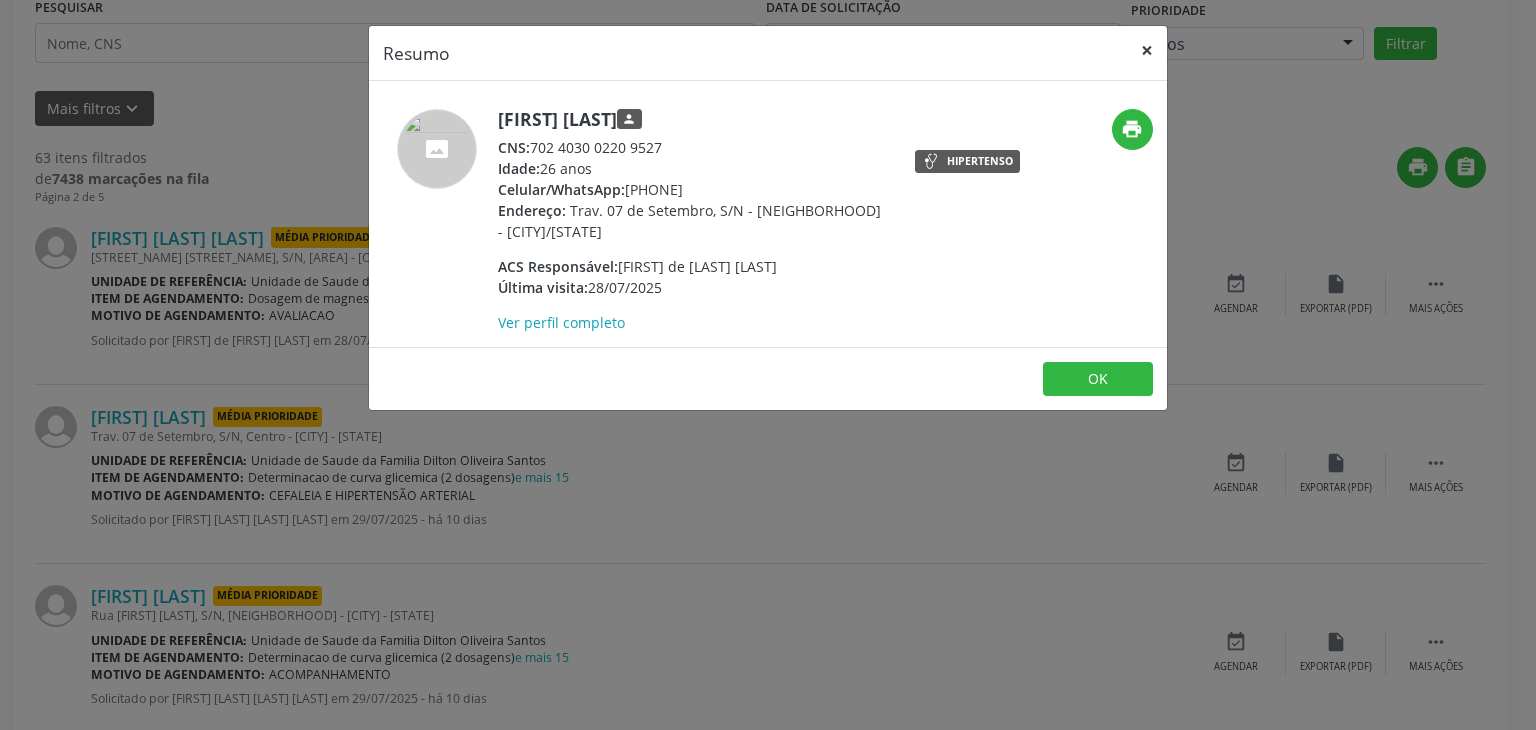click on "×" at bounding box center [1147, 50] 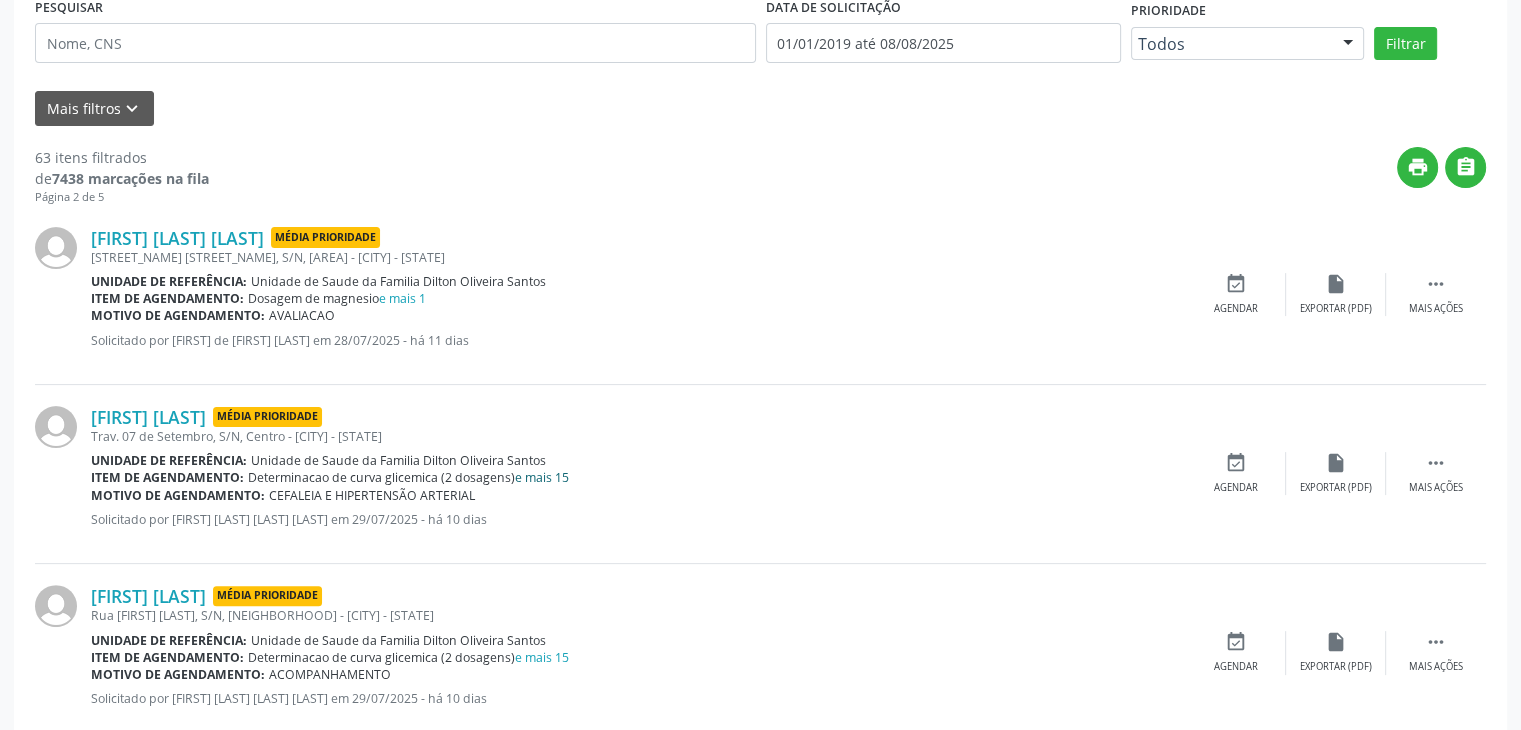 click on "e mais 15" at bounding box center (542, 477) 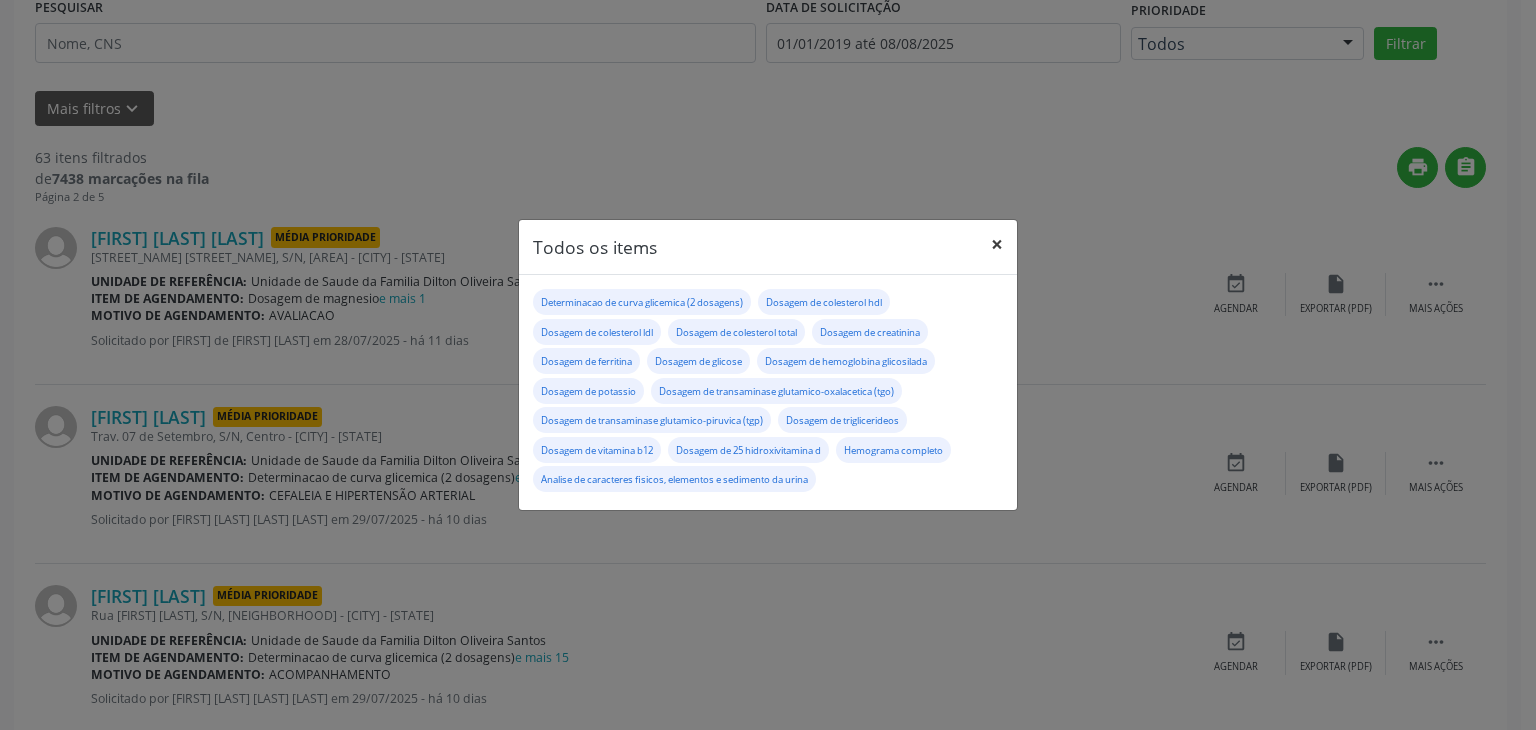 click on "×" at bounding box center (997, 244) 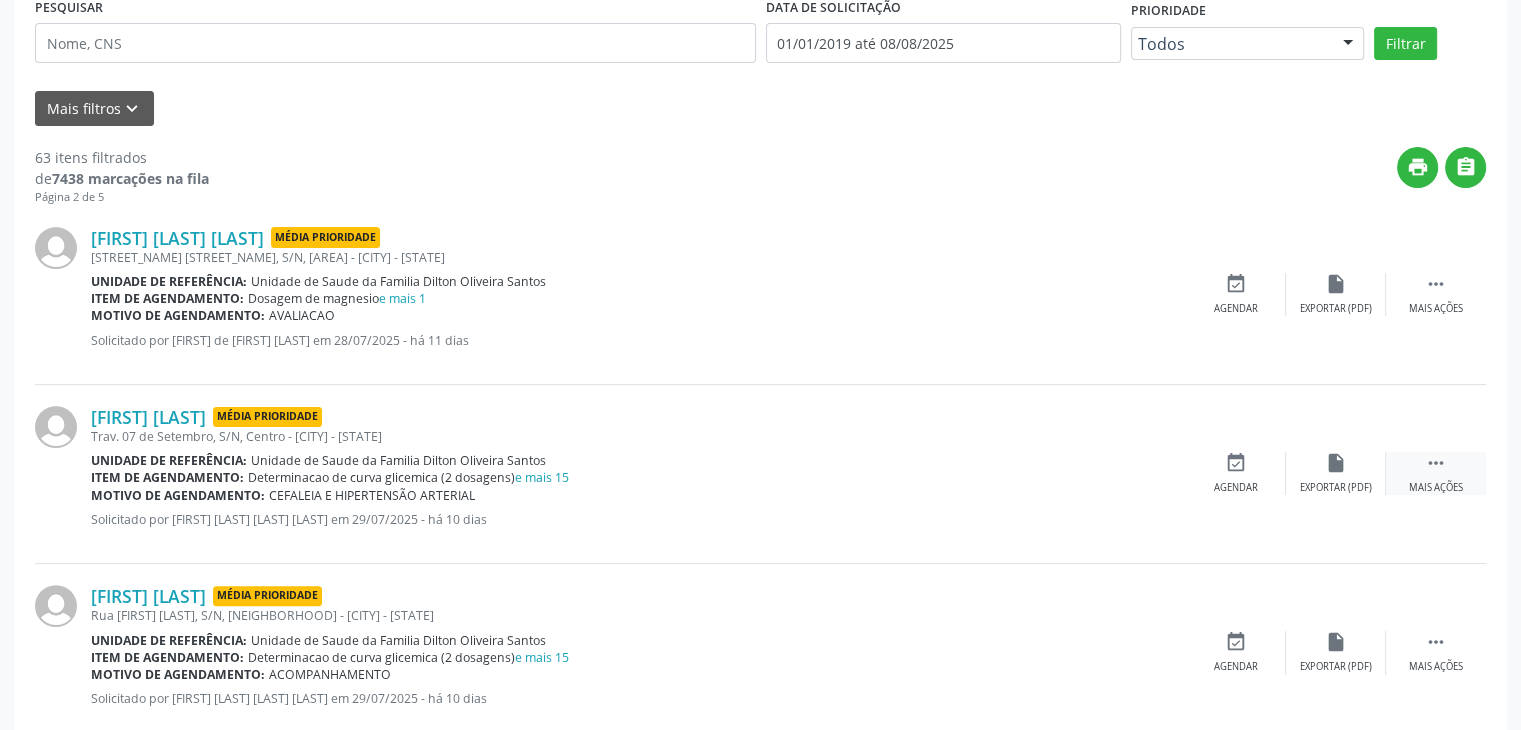 click on "
Mais ações" at bounding box center [1436, 473] 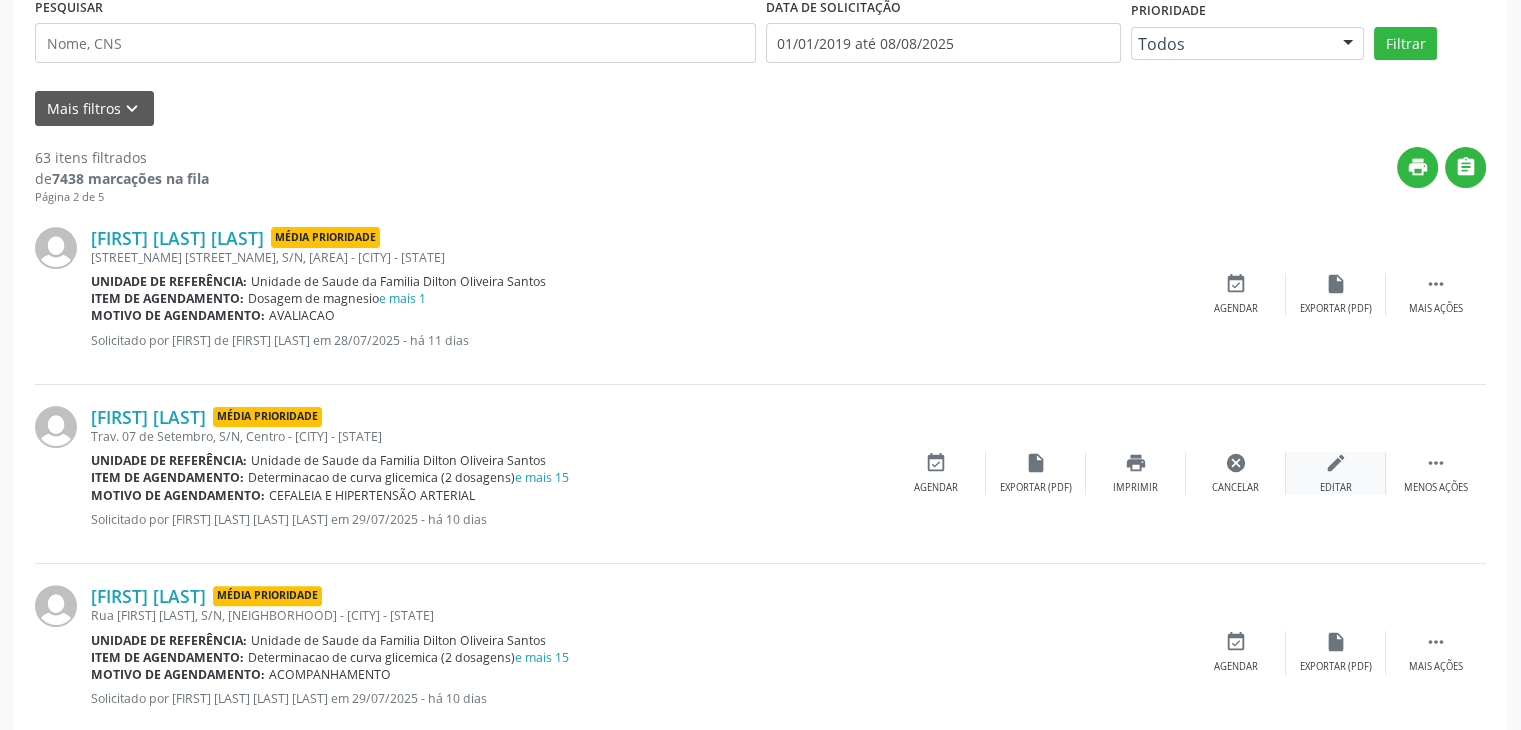 click on "edit
Editar" at bounding box center [1336, 473] 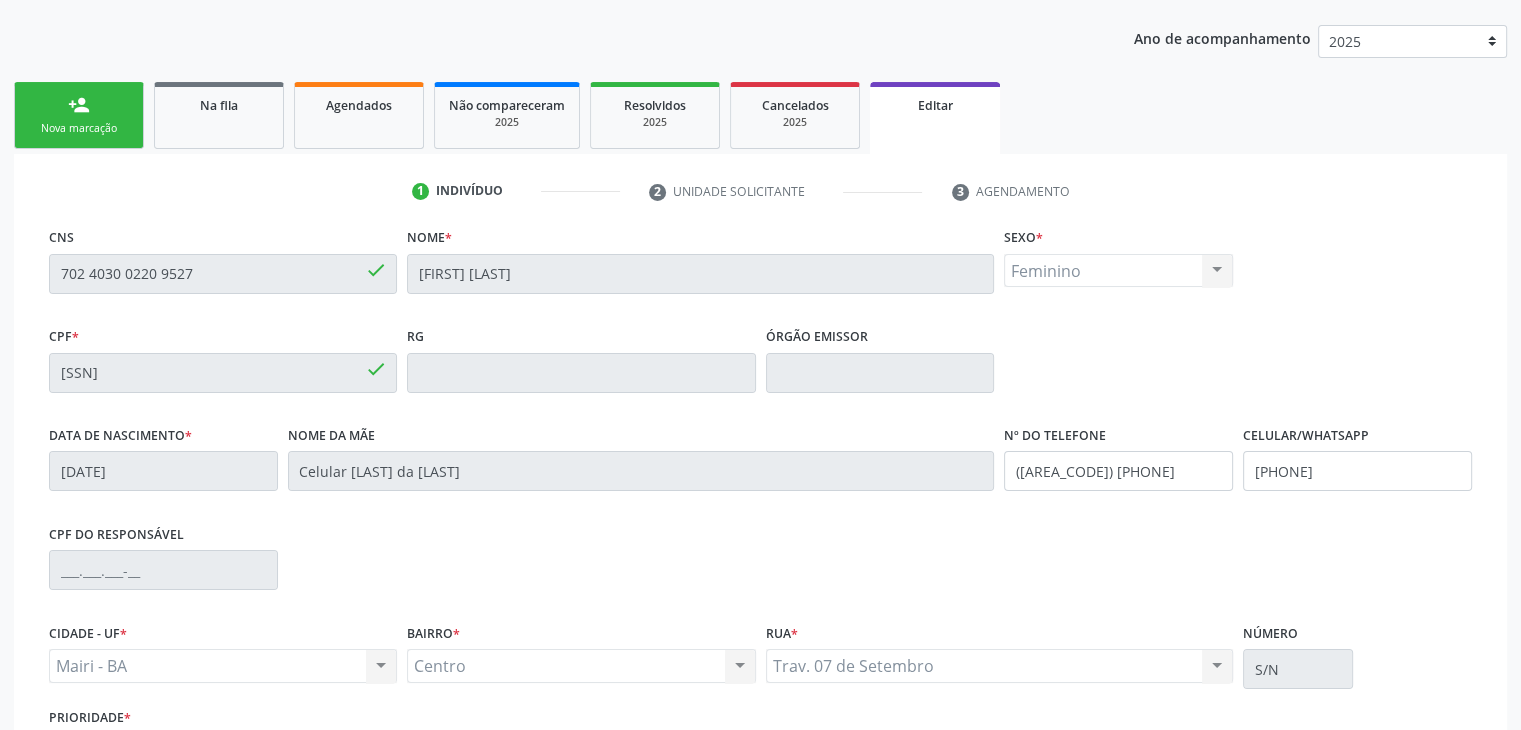 scroll, scrollTop: 380, scrollLeft: 0, axis: vertical 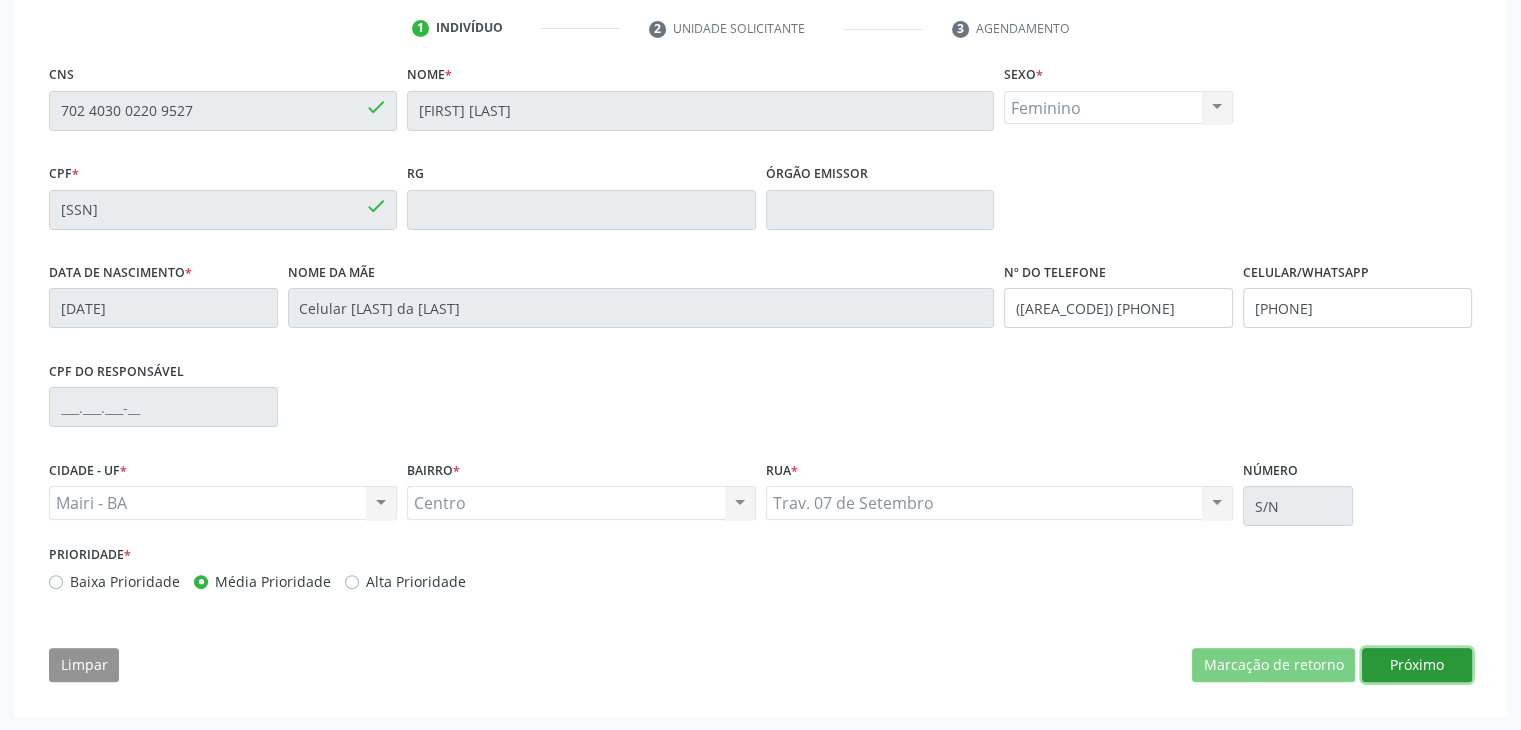 click on "Próximo" at bounding box center (1417, 665) 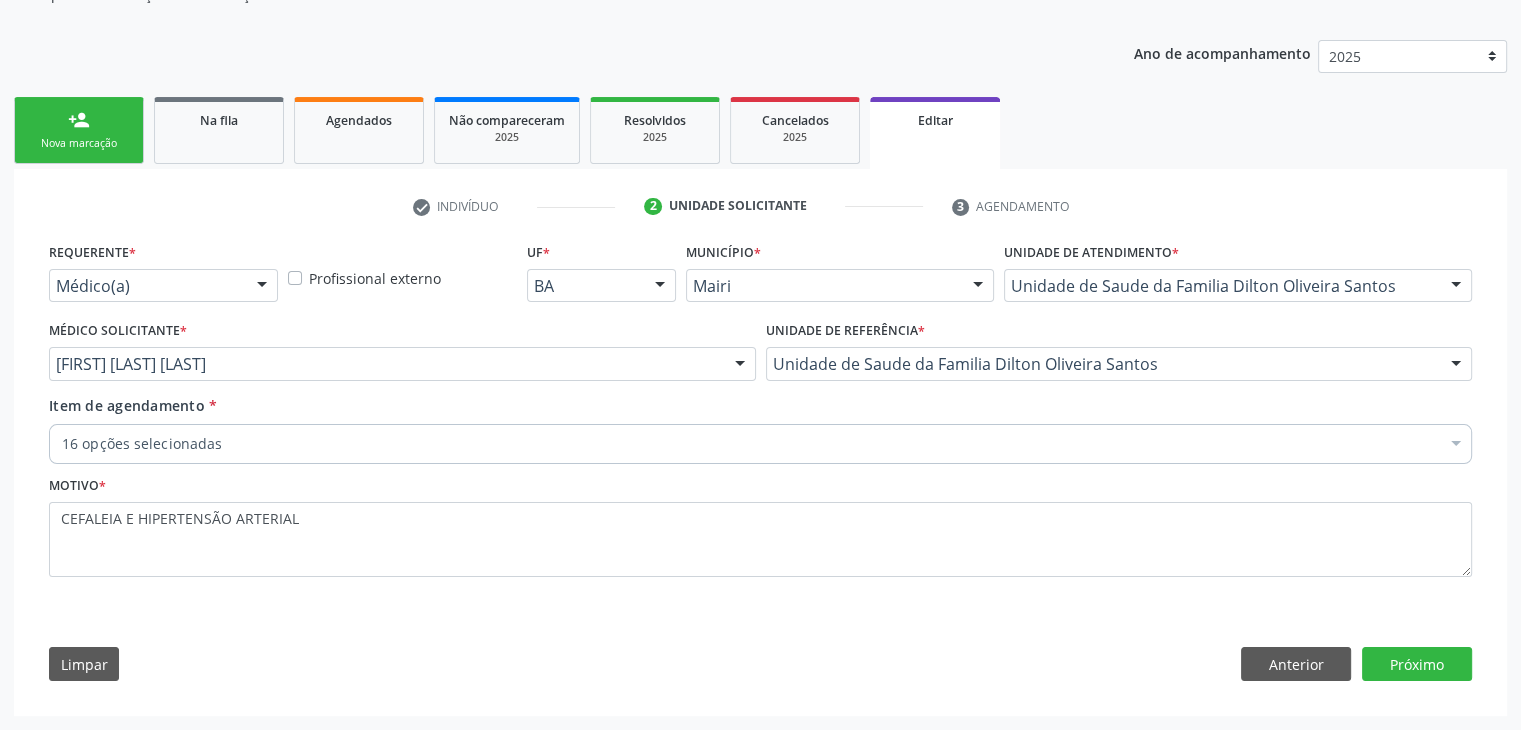 scroll, scrollTop: 200, scrollLeft: 0, axis: vertical 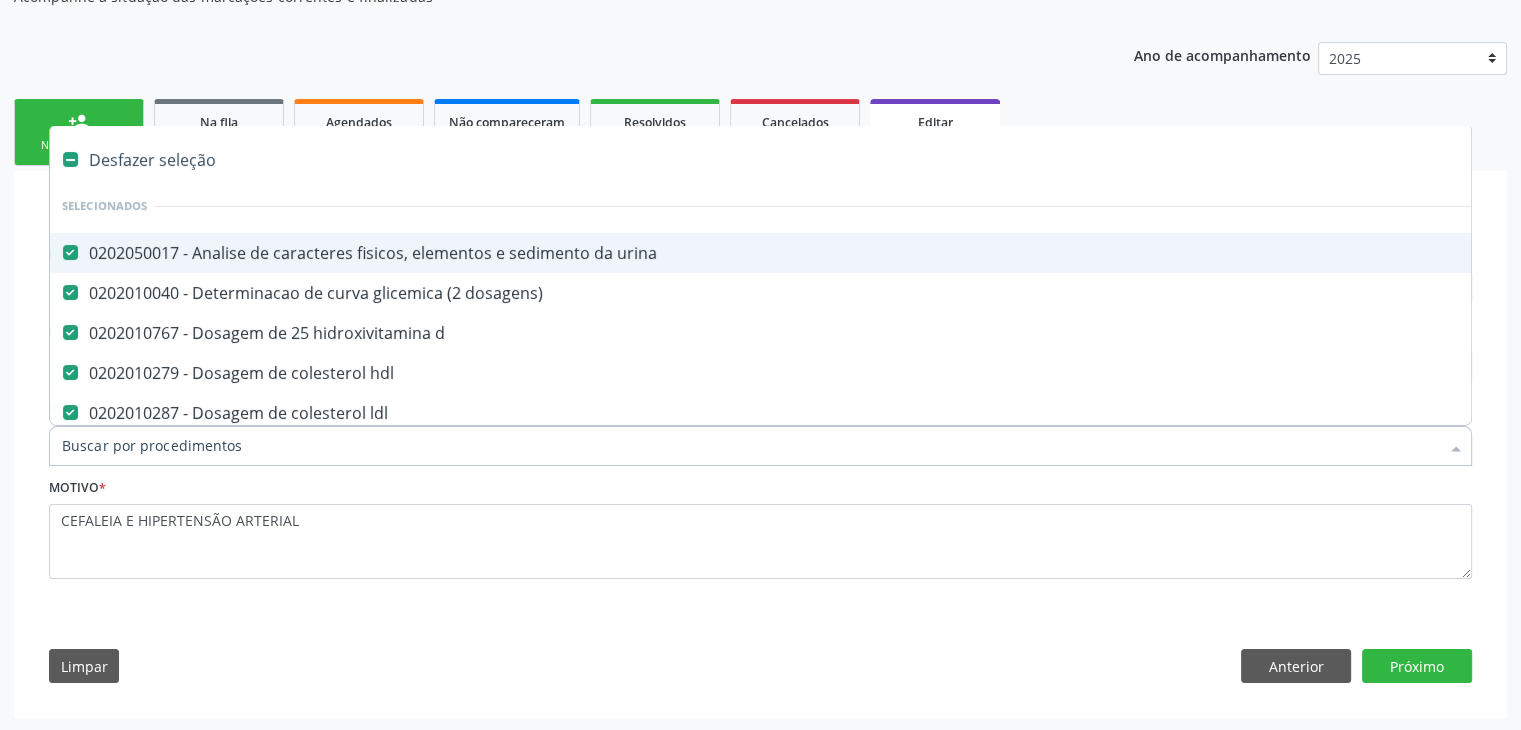 click on "Desfazer seleção" at bounding box center (831, 160) 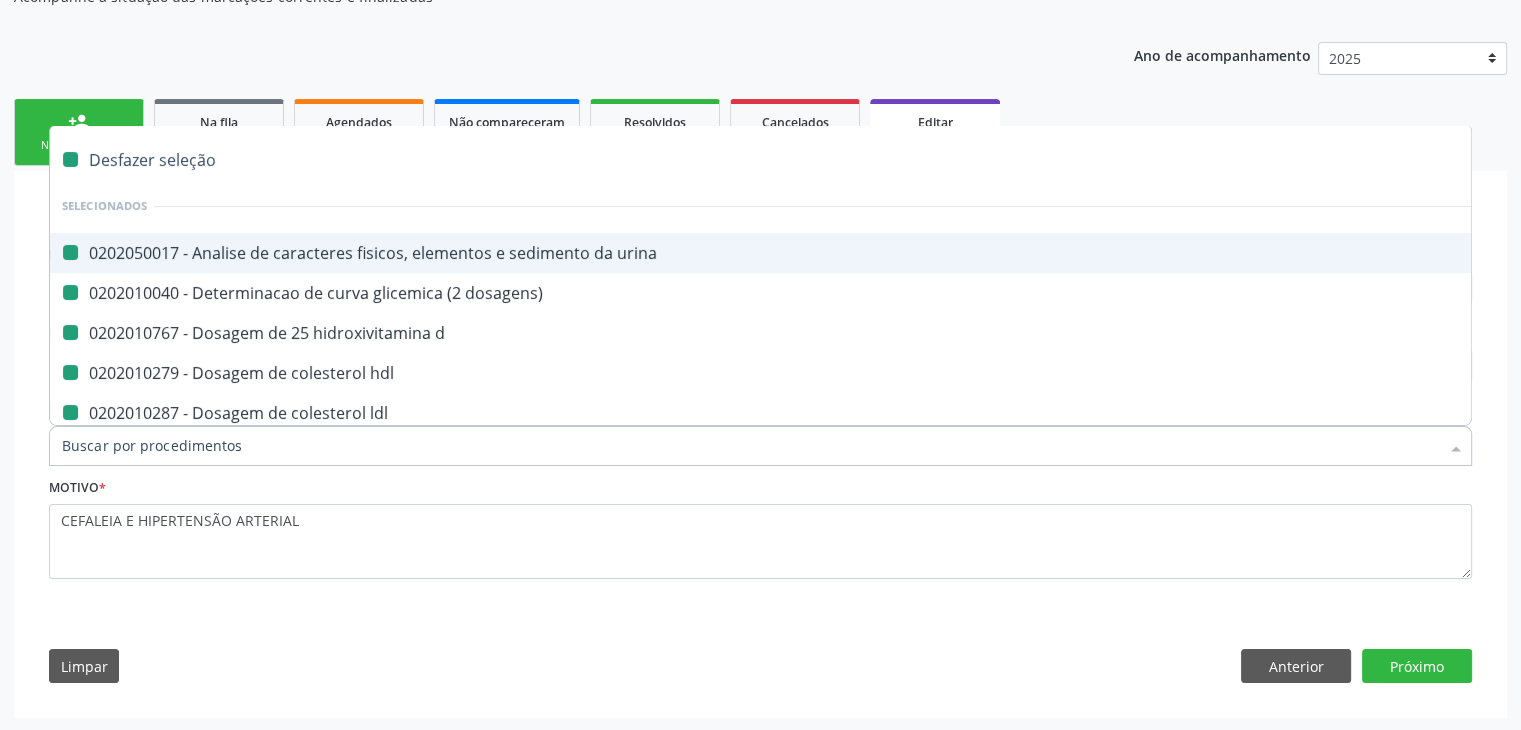 checkbox on "false" 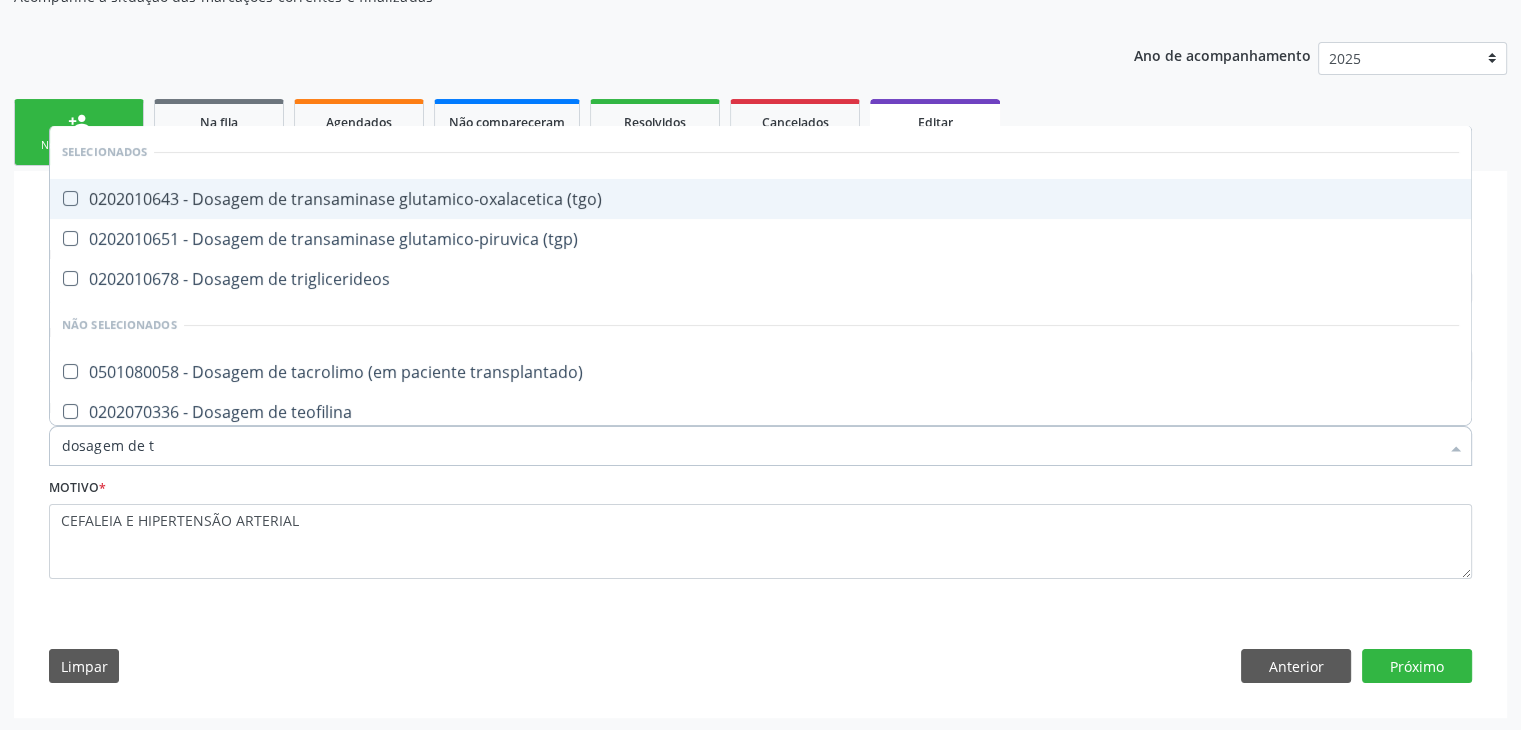 type on "dosagem de ts" 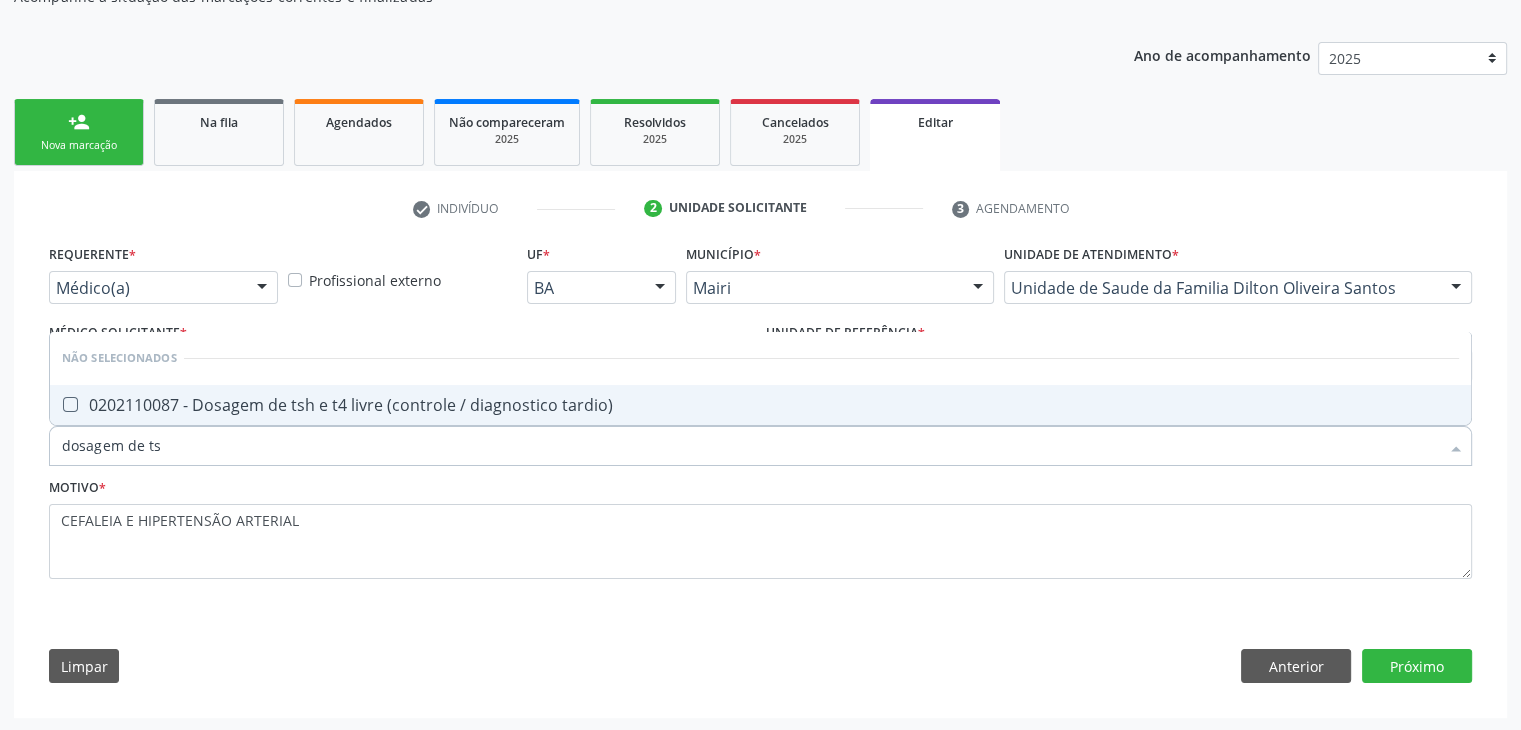 click on "0202110087 - Dosagem de tsh e t4 livre (controle / diagnostico tardio)" at bounding box center [760, 405] 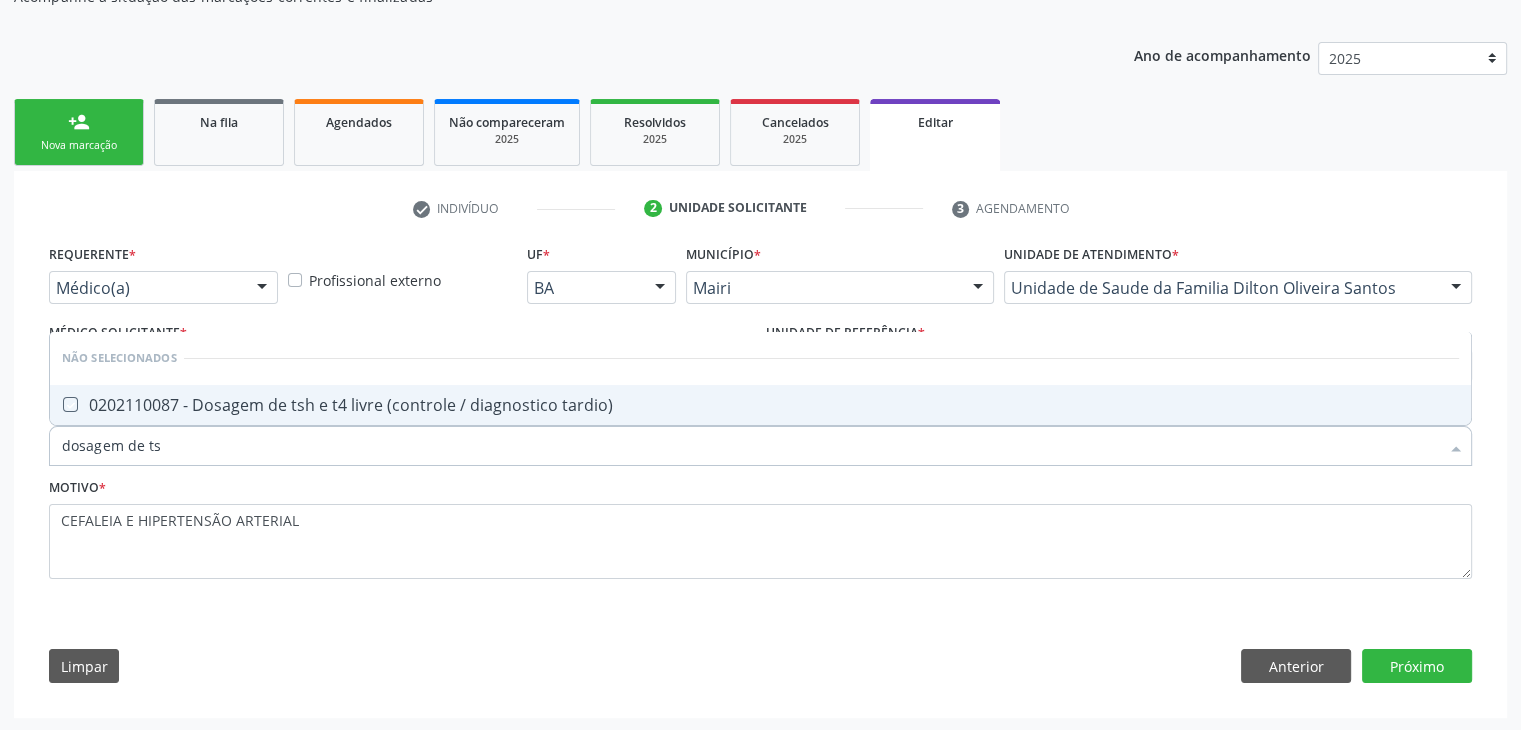 checkbox on "true" 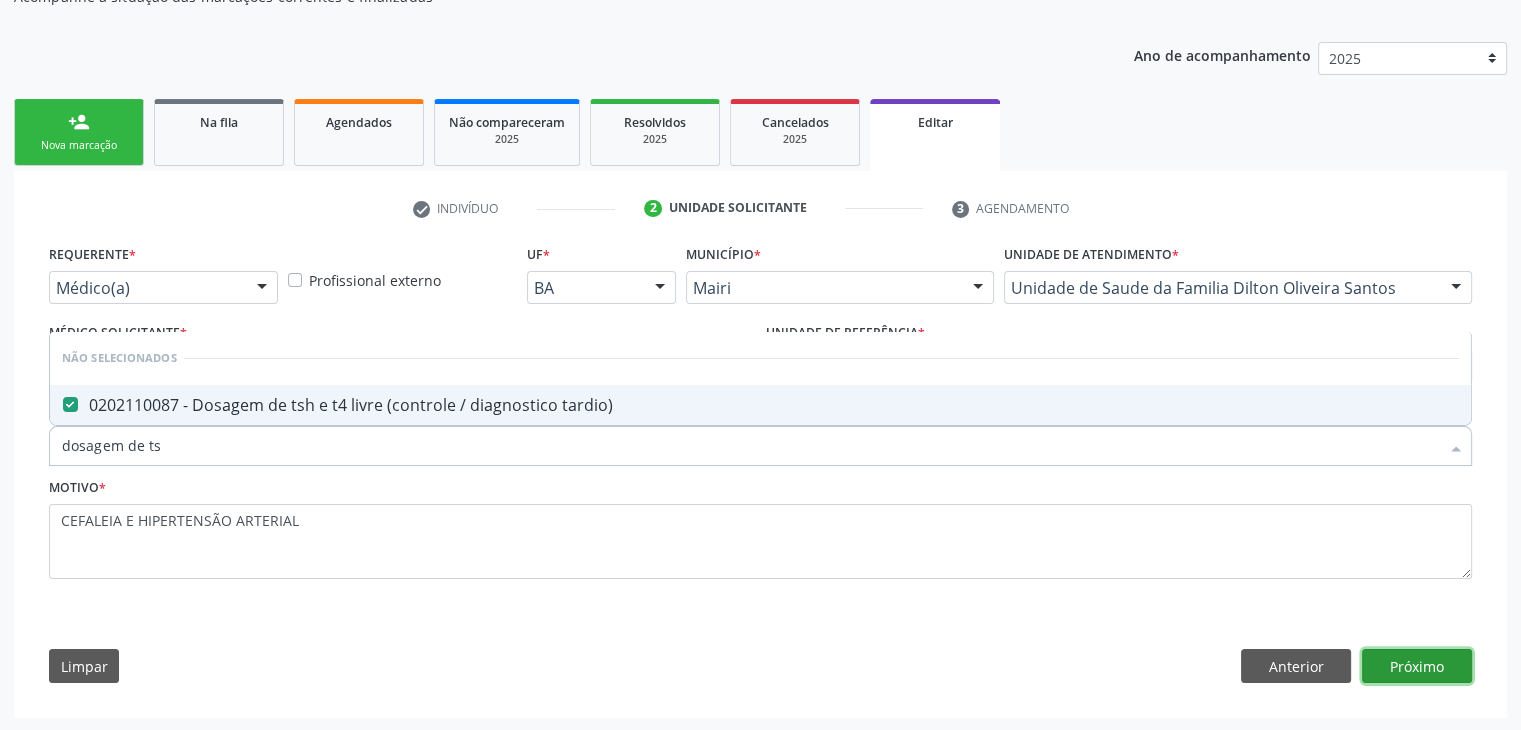 click on "Próximo" at bounding box center (1417, 666) 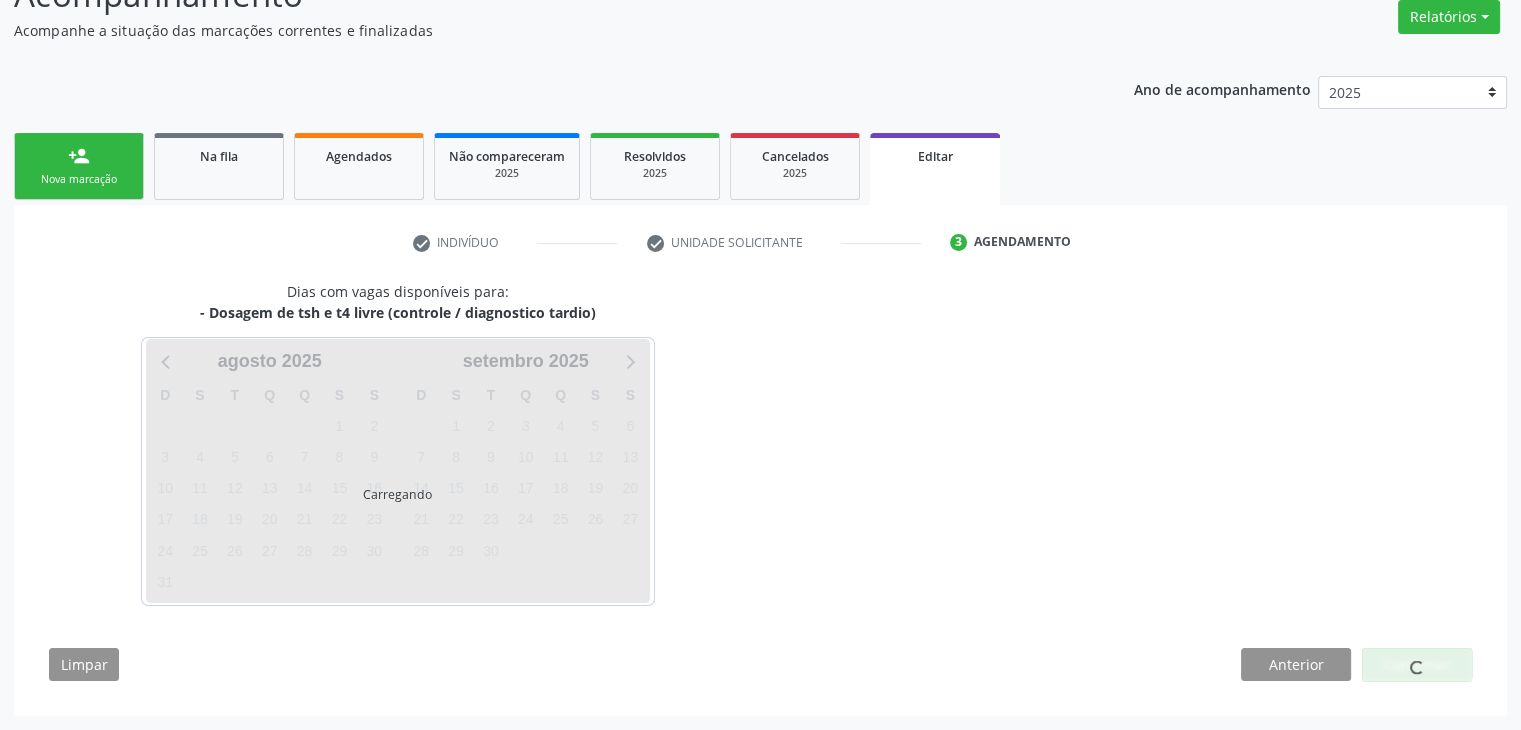 scroll, scrollTop: 165, scrollLeft: 0, axis: vertical 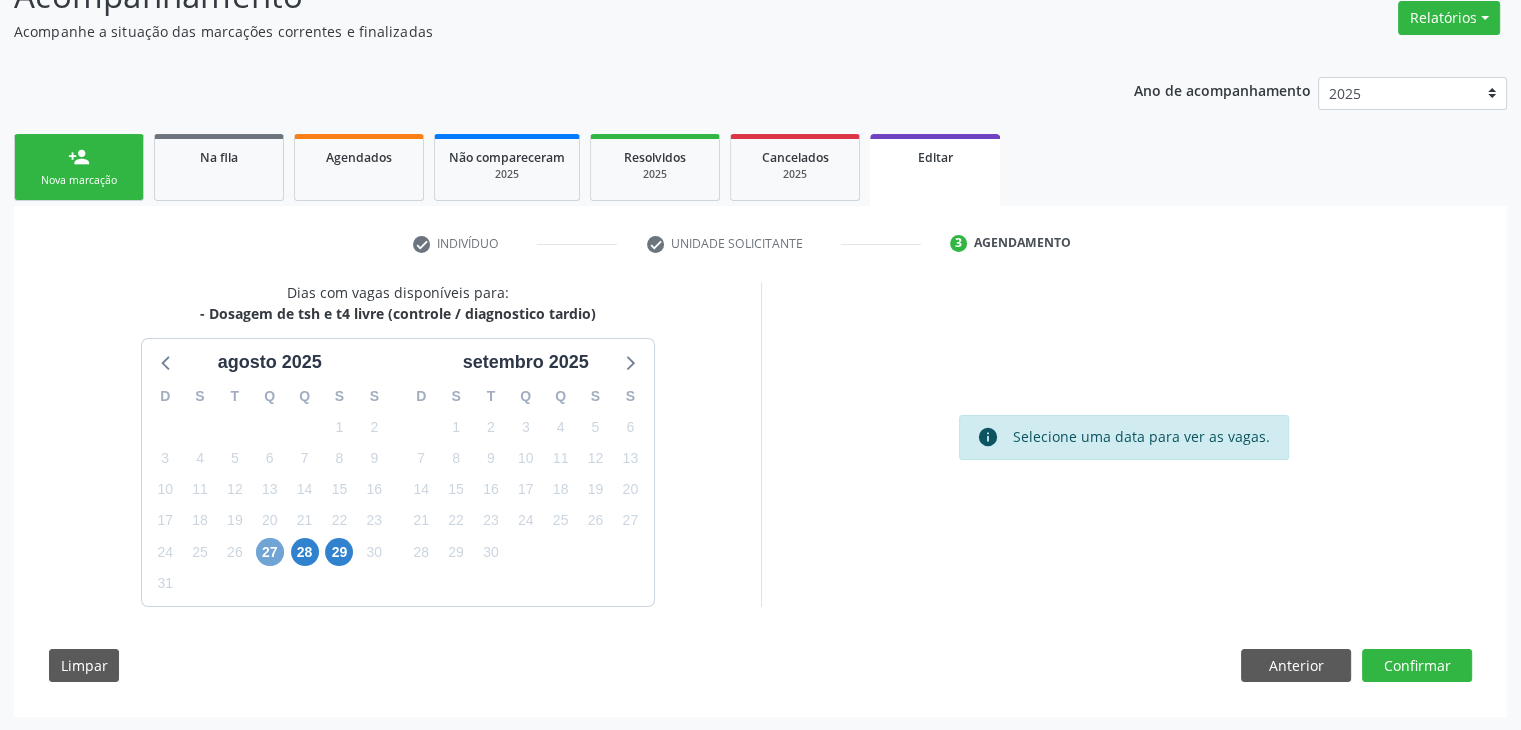 click on "27" at bounding box center [270, 552] 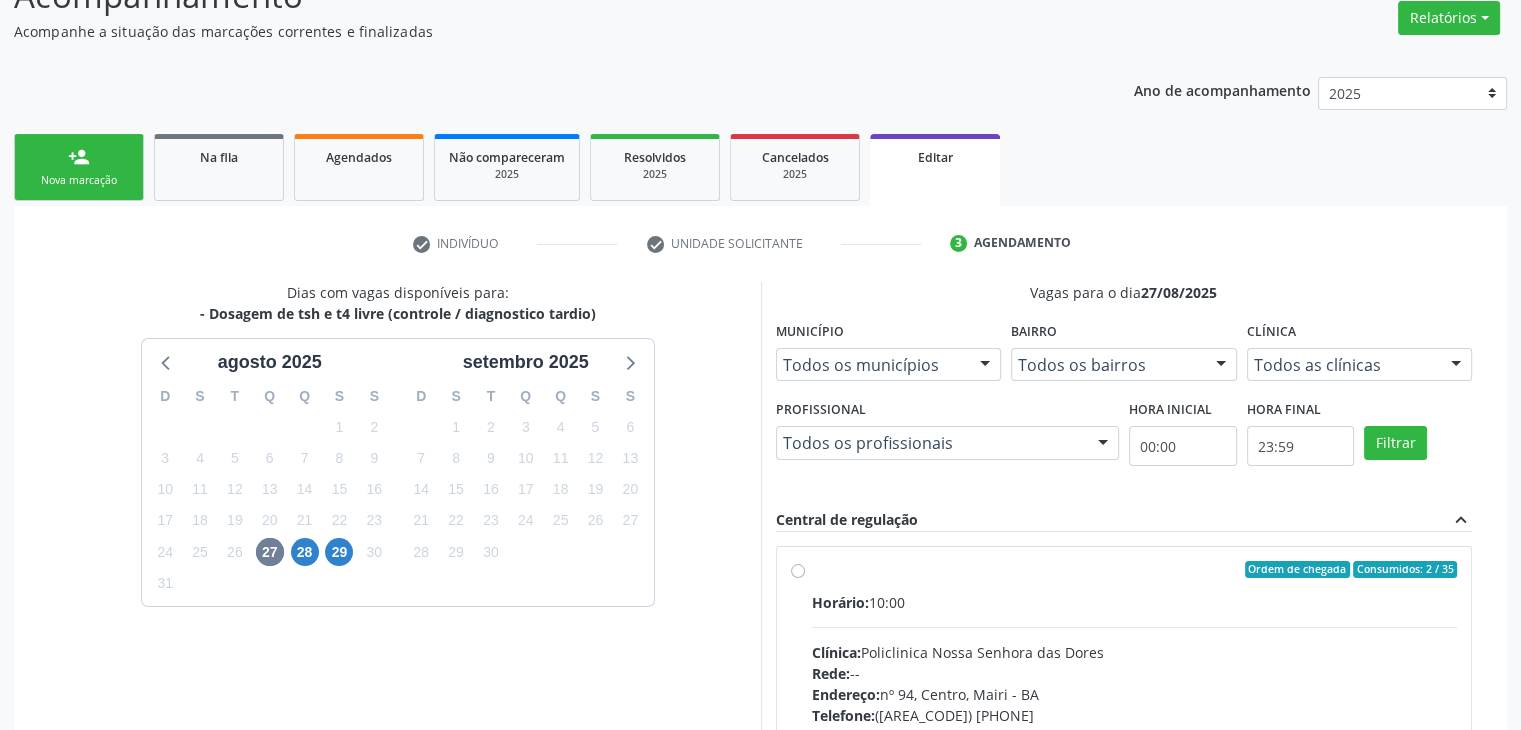 click on "Clínica:  Policlinica Nossa Senhora das Dores" at bounding box center (1135, 652) 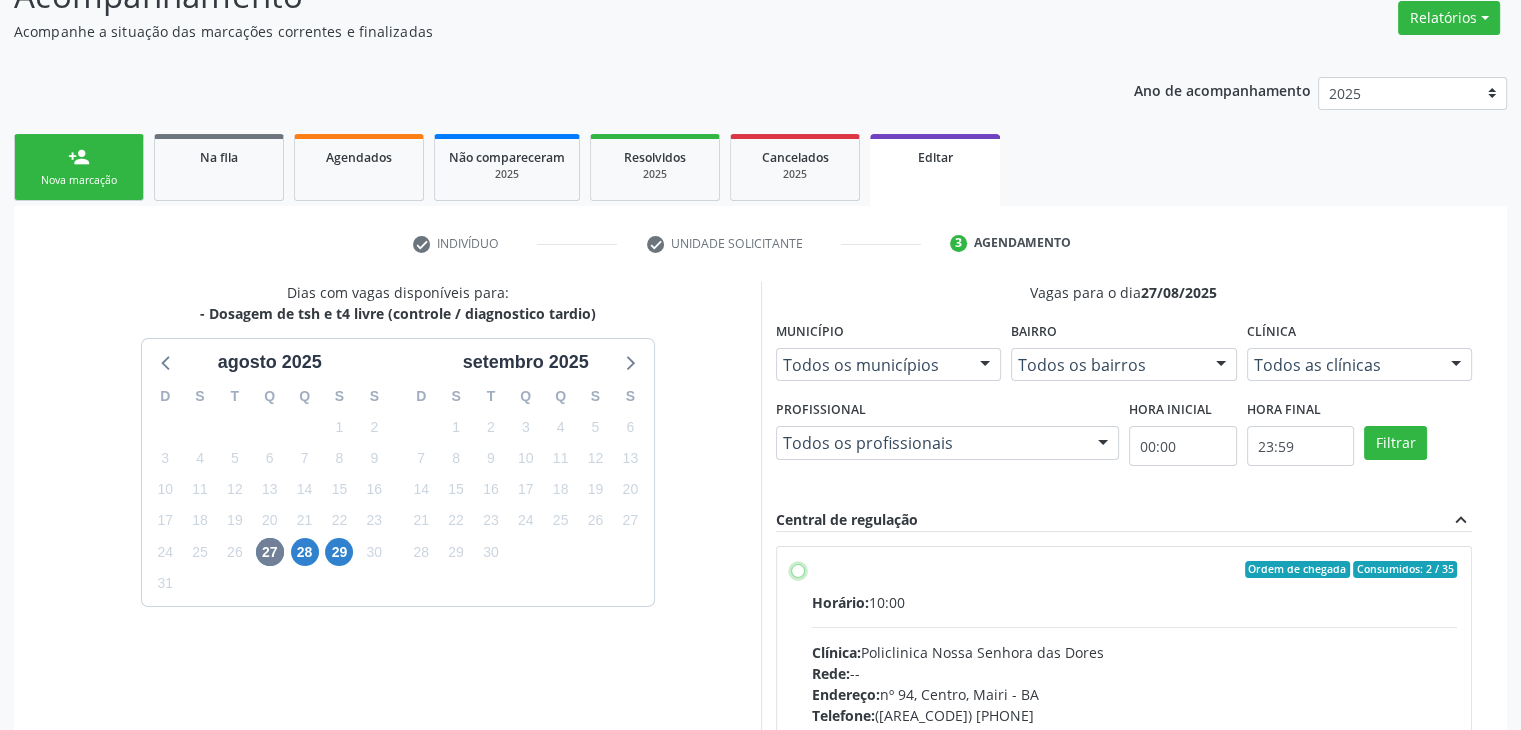 click on "Ordem de chegada
Consumidos: 2 / 35
Horário:   10:00
Clínica:  Policlinica Nossa Senhora das Dores
Rede:
--
Endereço:   nº 94, Centro, Mairi - BA
Telefone:   (74) 36322104
Profissional:
--
Informações adicionais sobre o atendimento
Idade de atendimento:
Sem restrição
Gênero(s) atendido(s):
Sem restrição
Informações adicionais:
--" at bounding box center (798, 570) 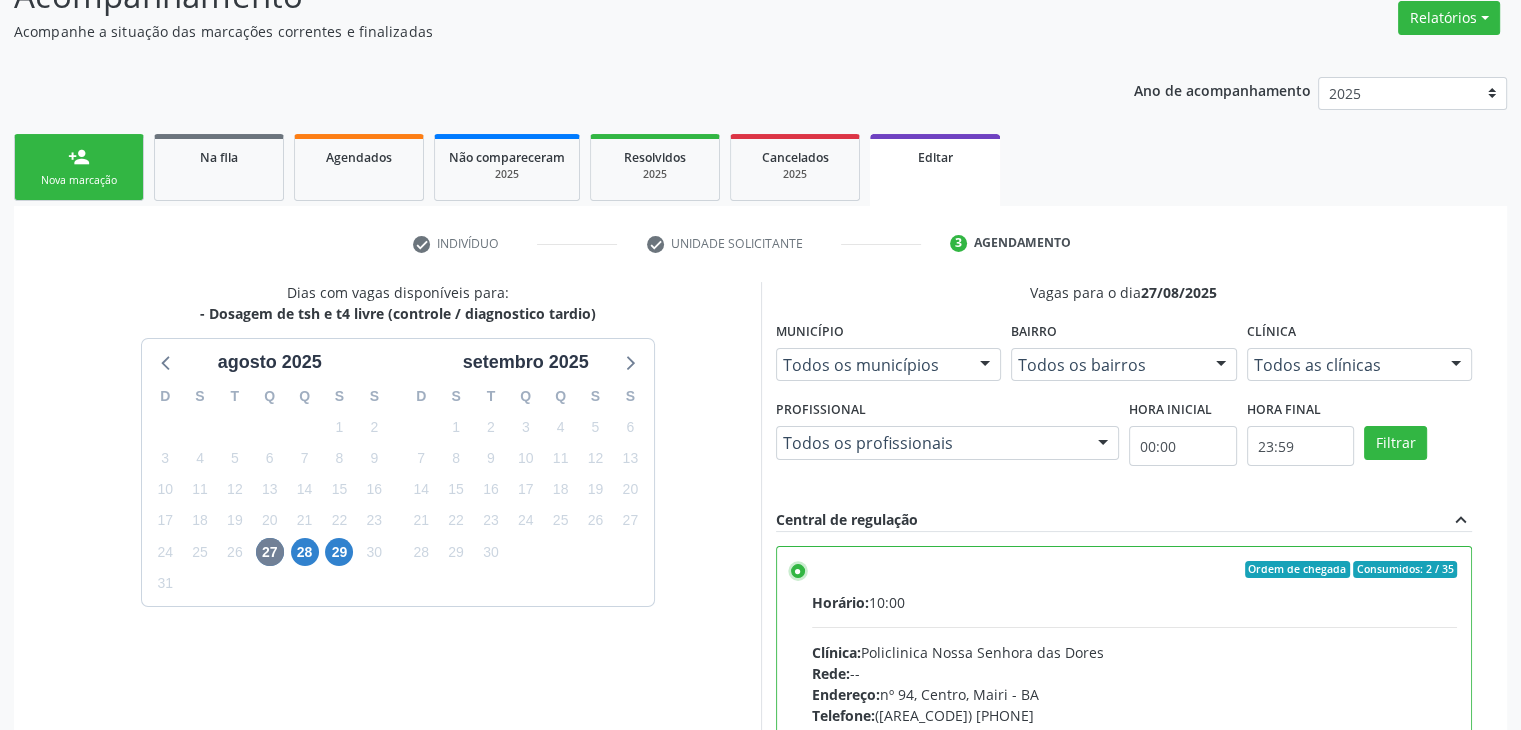 scroll, scrollTop: 490, scrollLeft: 0, axis: vertical 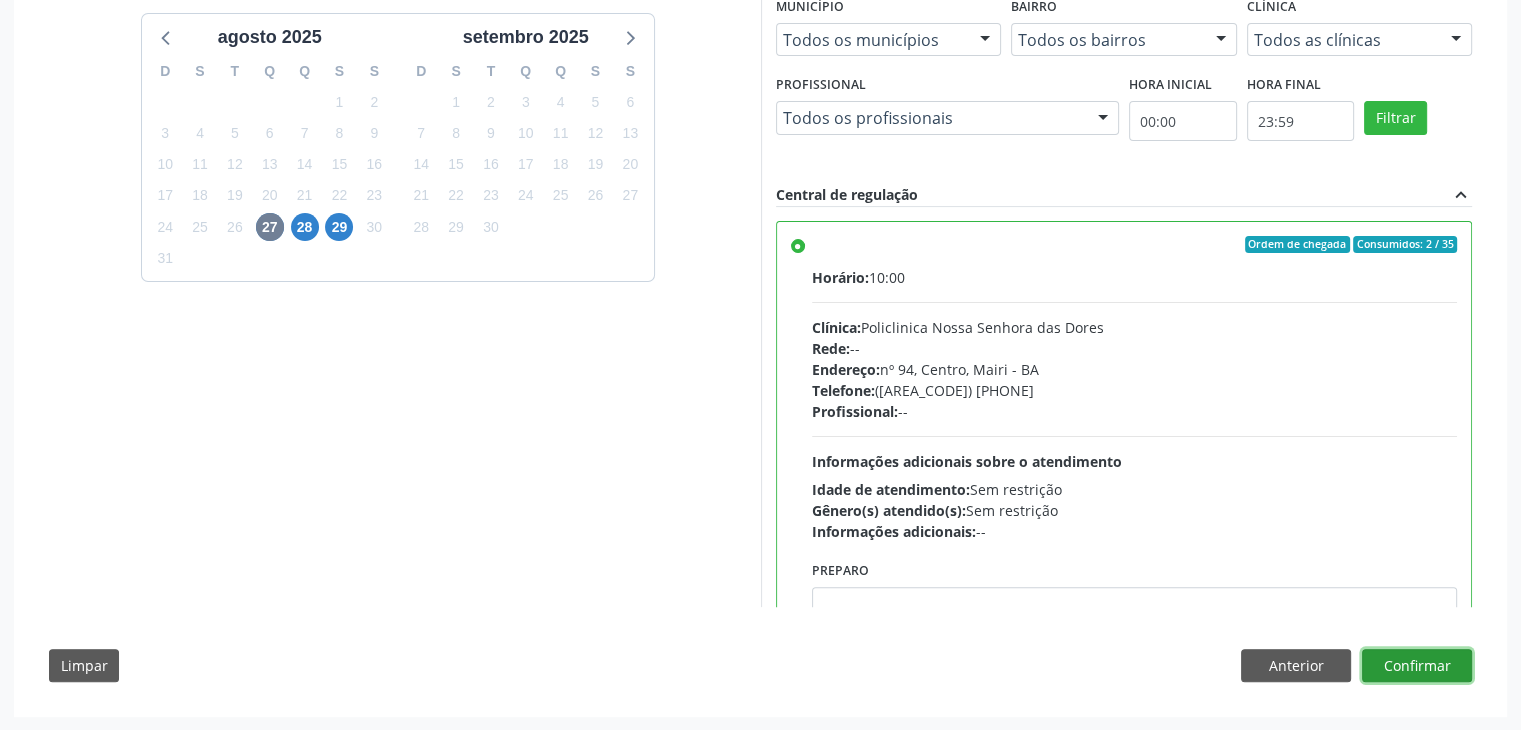 click on "Confirmar" at bounding box center (1417, 666) 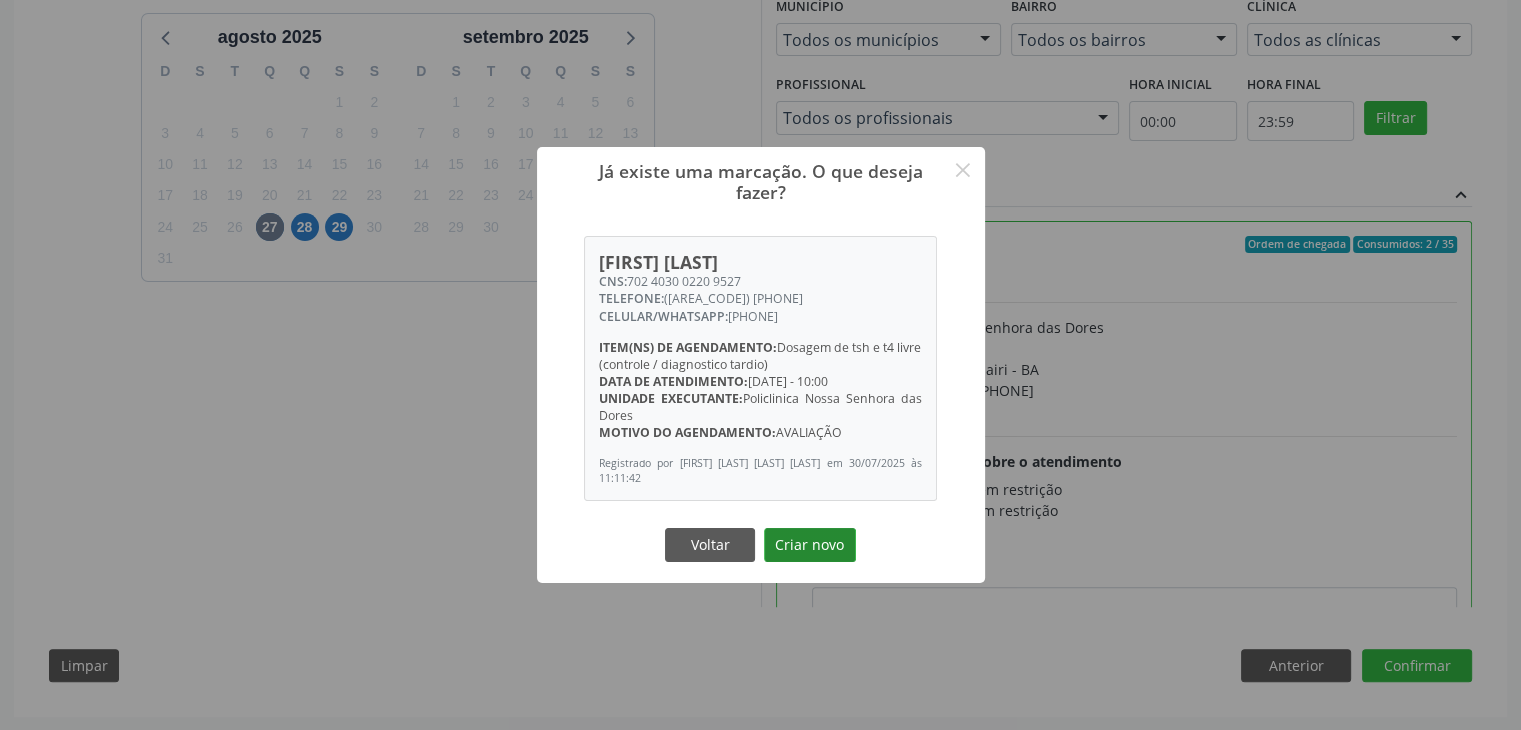 click on "Criar novo" at bounding box center [810, 545] 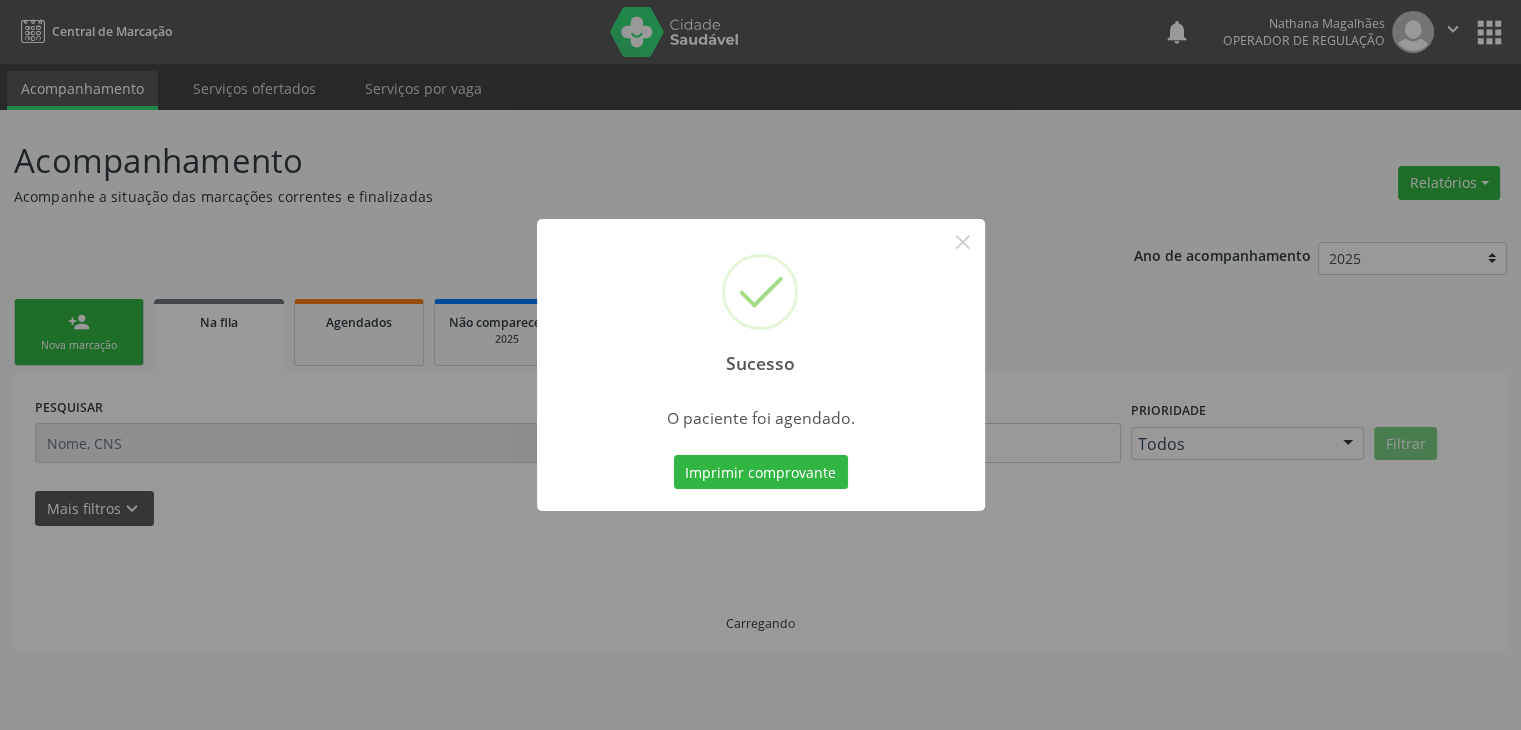 scroll, scrollTop: 0, scrollLeft: 0, axis: both 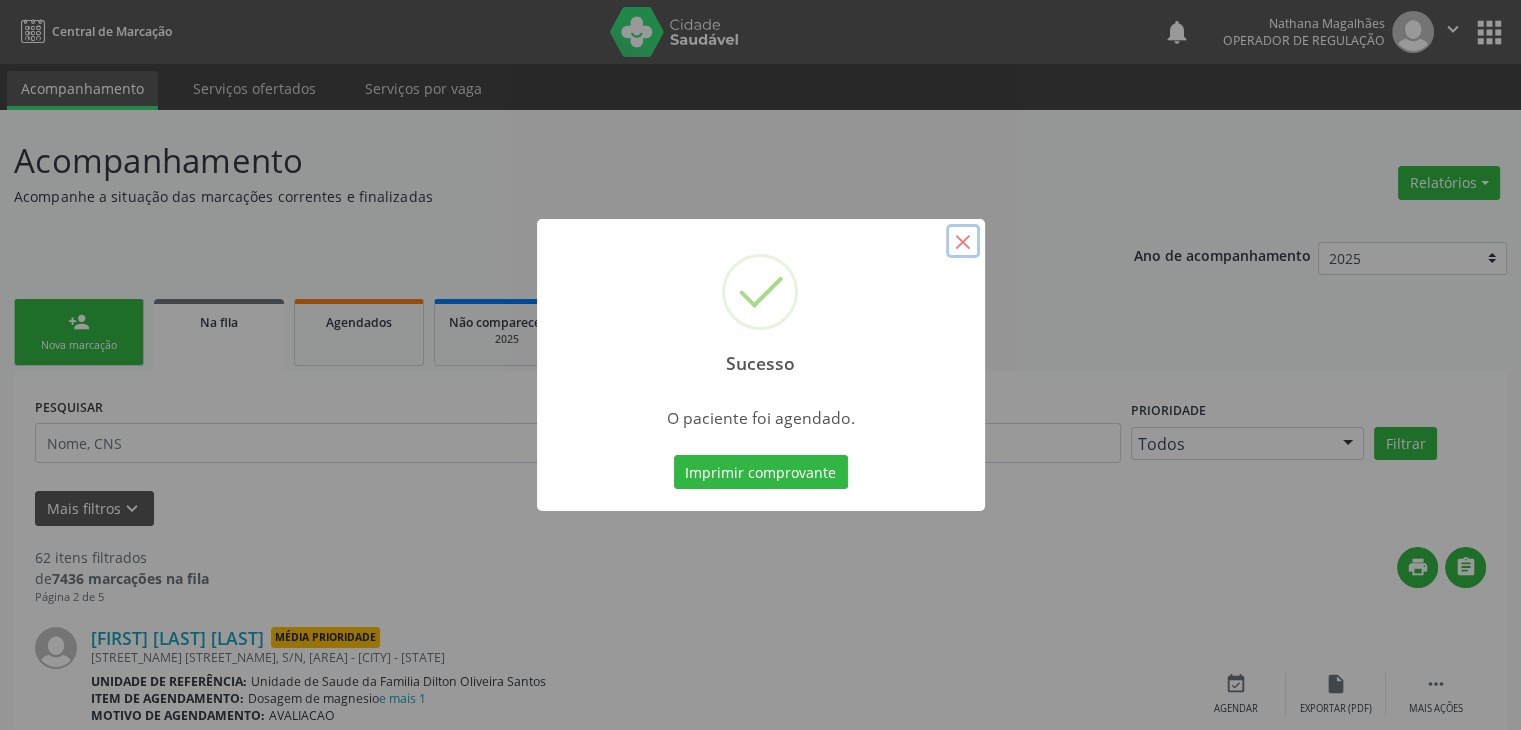 click on "×" at bounding box center [963, 241] 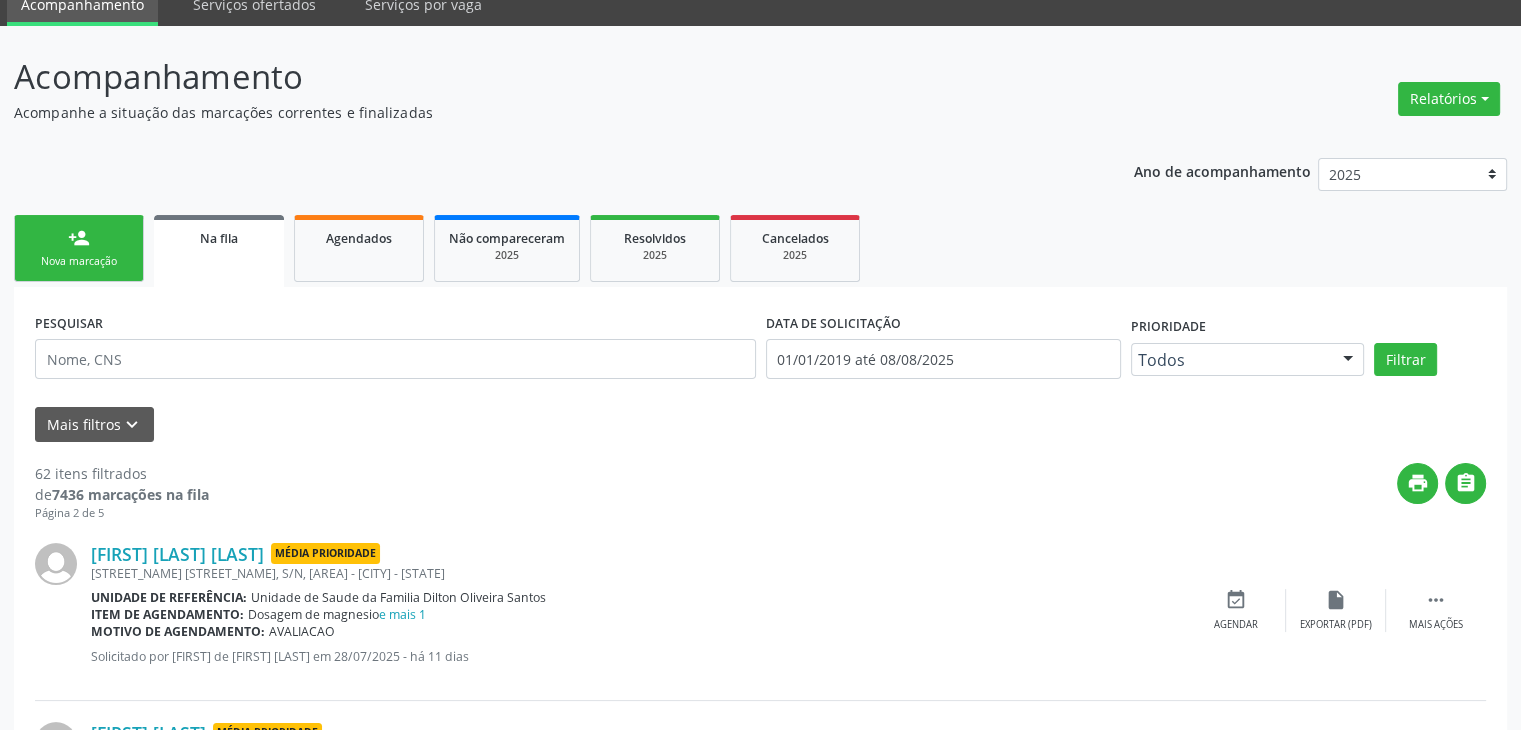 scroll, scrollTop: 300, scrollLeft: 0, axis: vertical 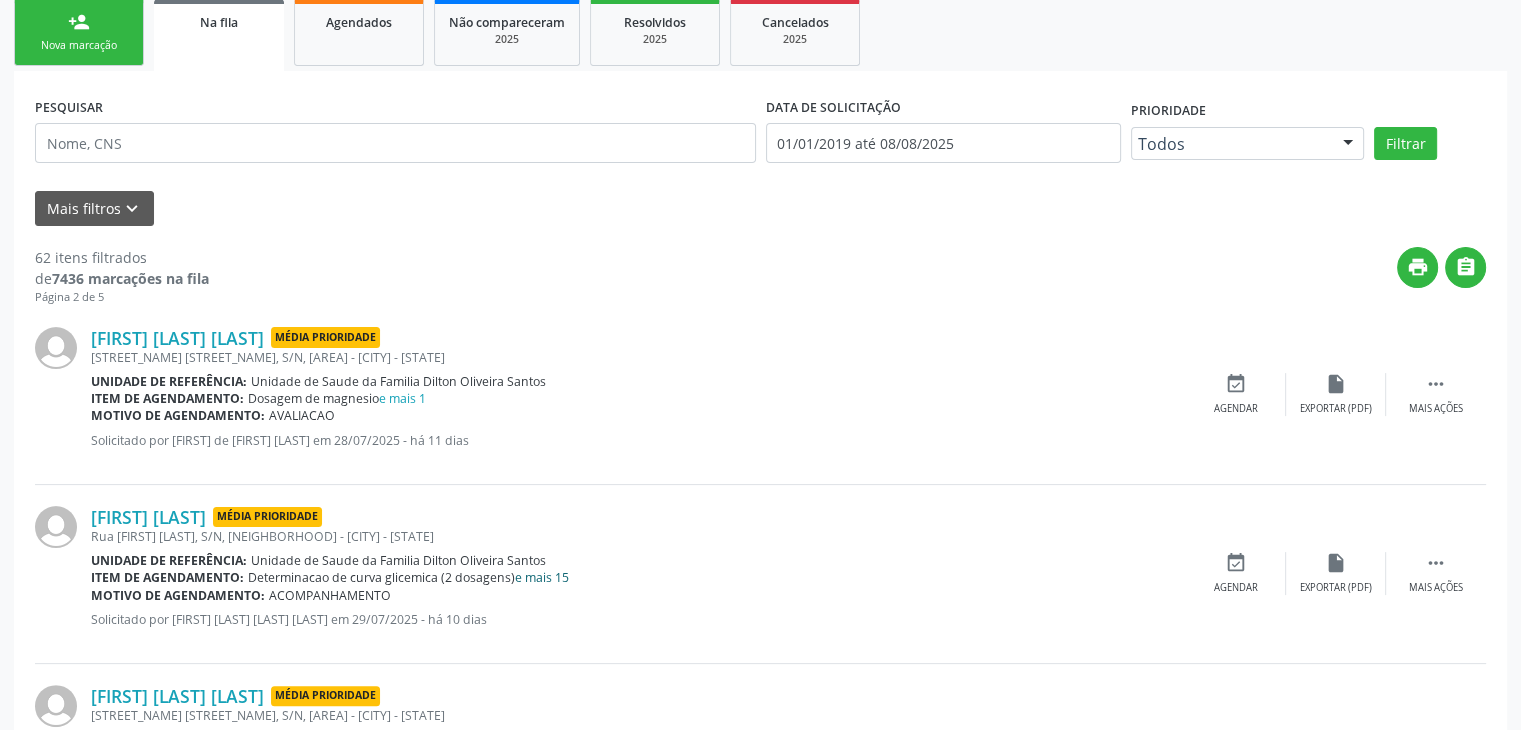 click on "e mais 15" at bounding box center [542, 577] 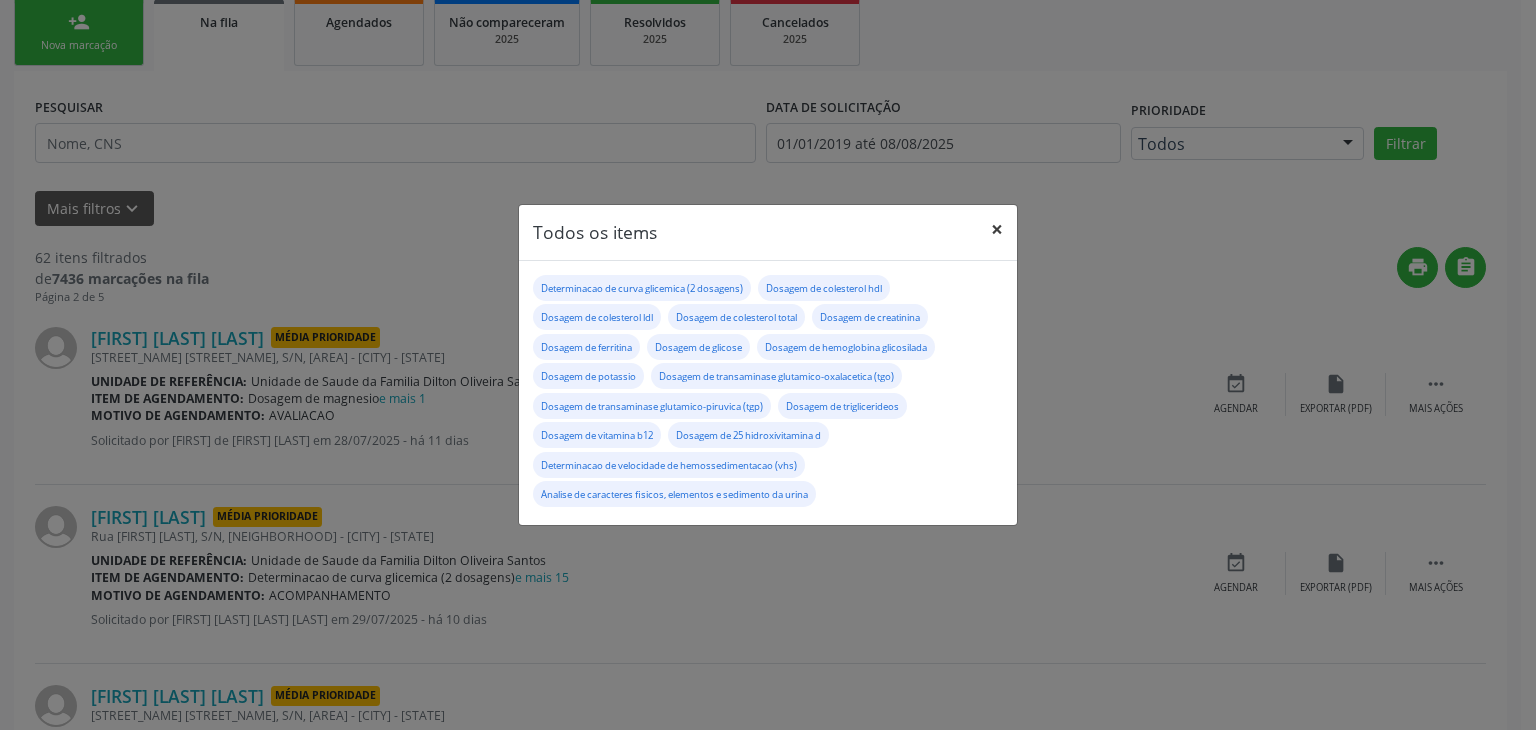 click on "×" at bounding box center [997, 229] 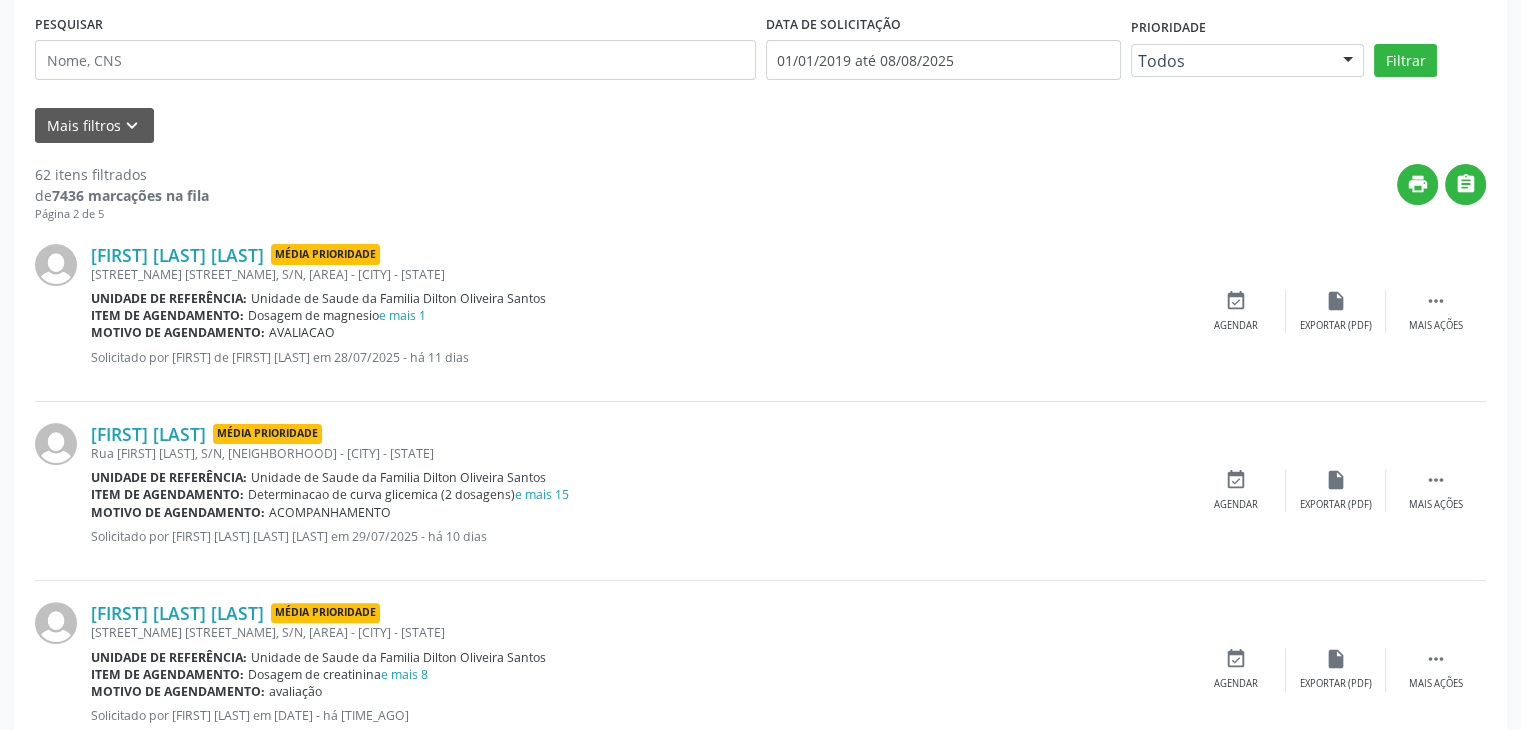 scroll, scrollTop: 500, scrollLeft: 0, axis: vertical 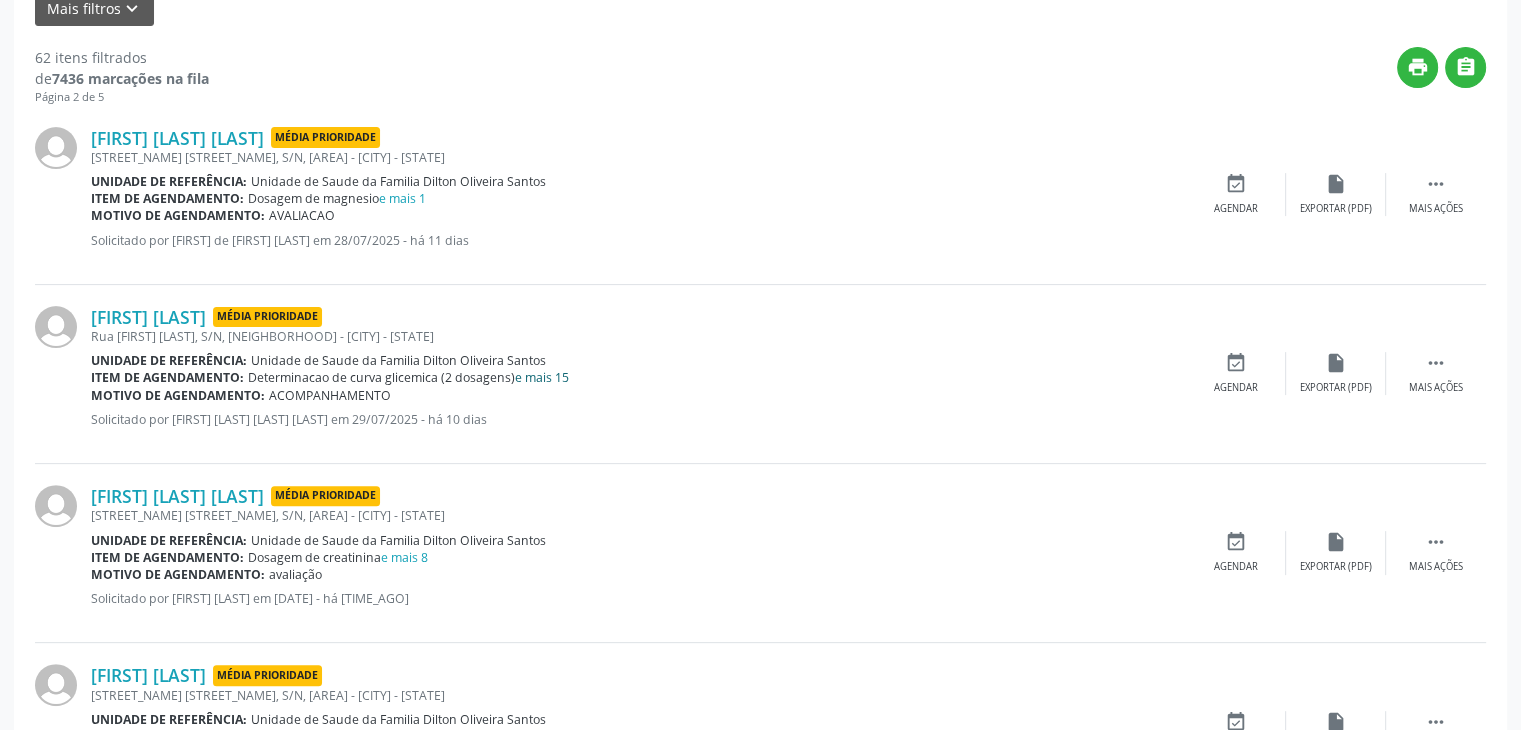 click on "e mais 15" at bounding box center (542, 377) 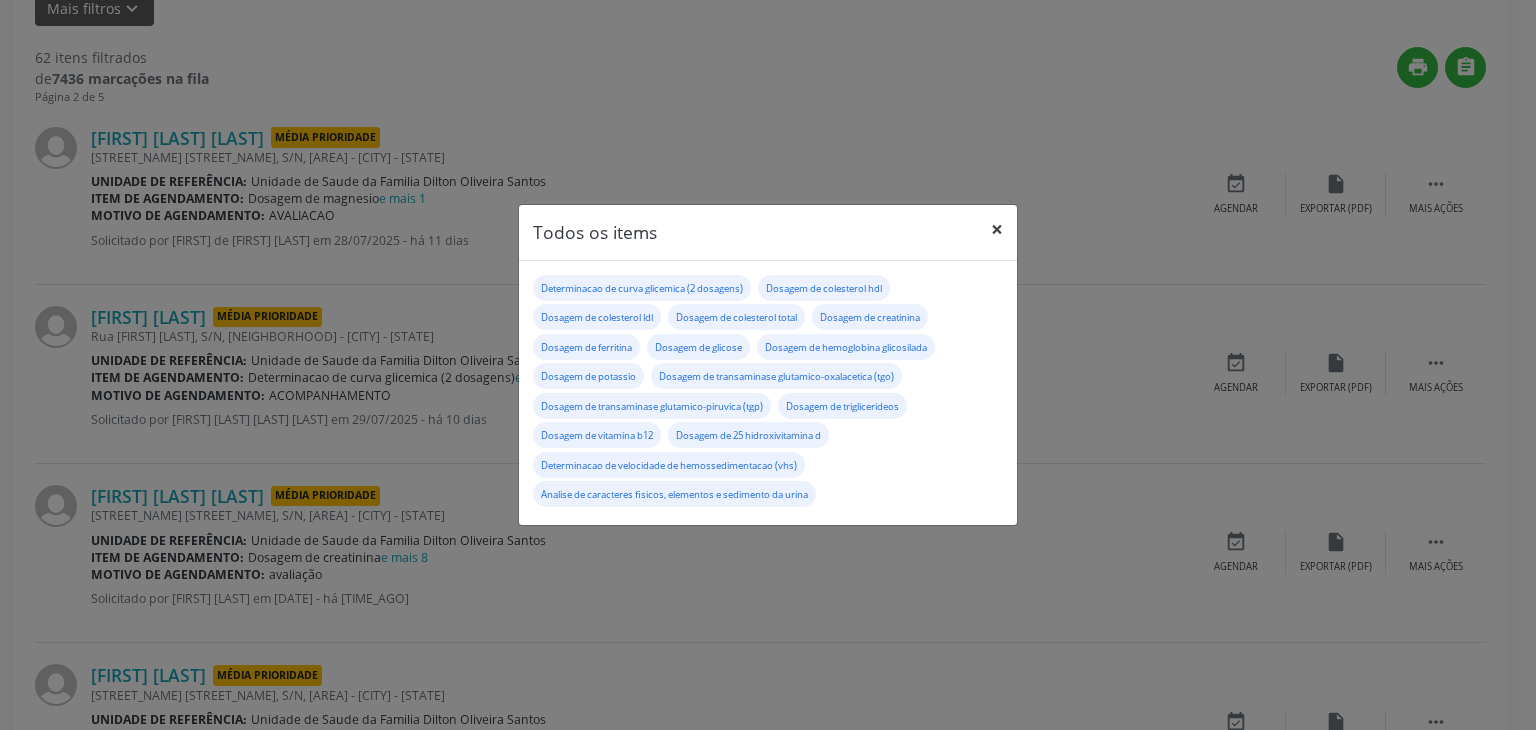 click on "×" at bounding box center [997, 229] 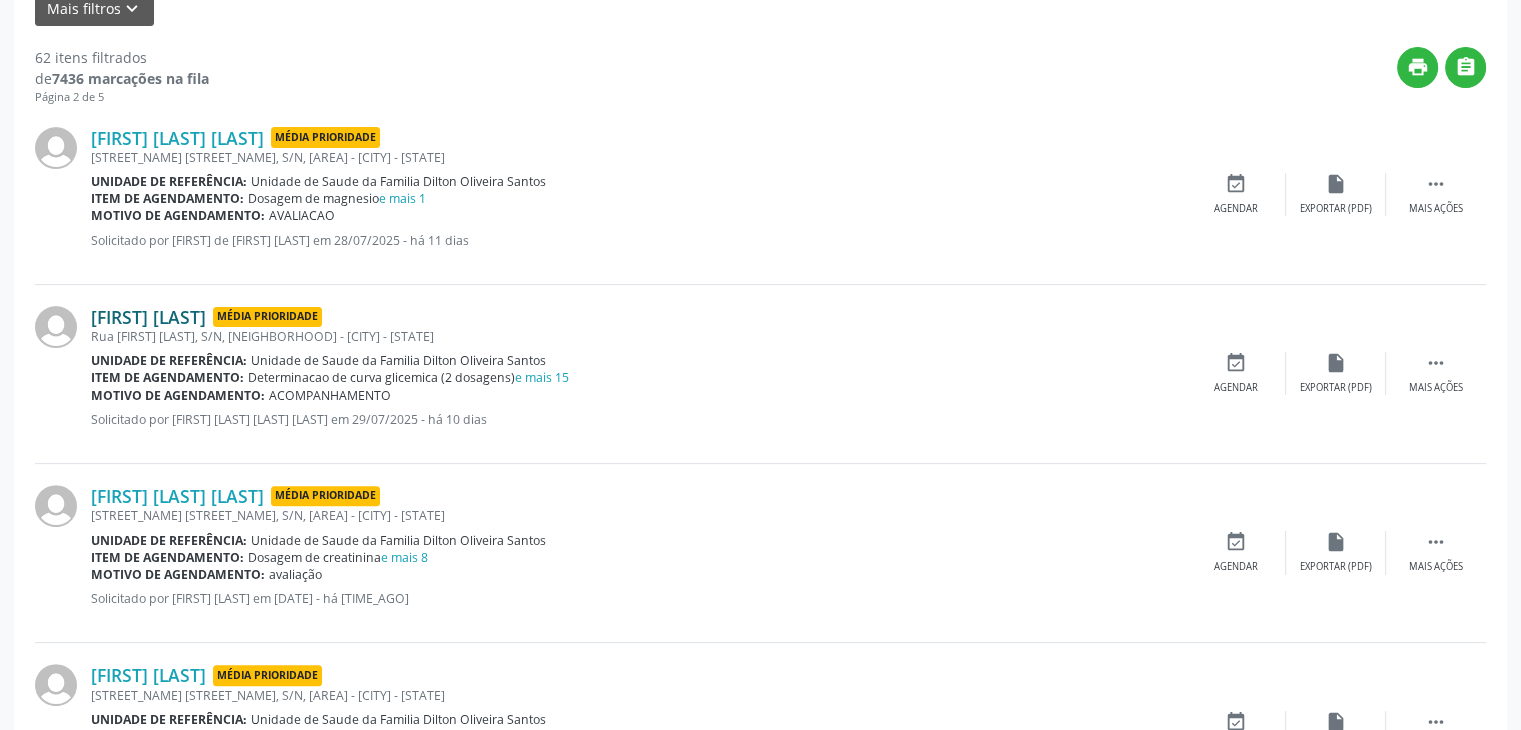 click on "Claudionor Nunes de Oliveira" at bounding box center [148, 317] 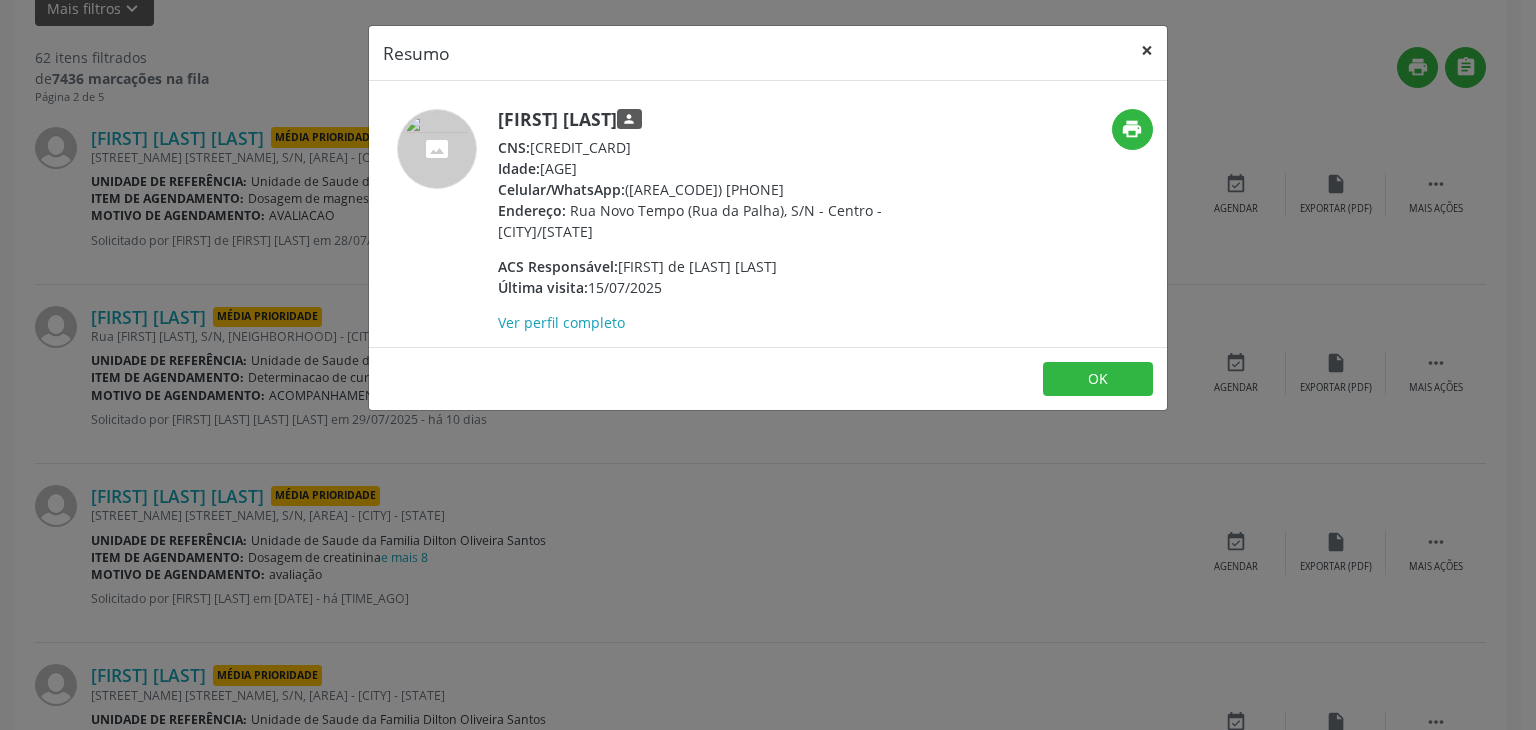 click on "×" at bounding box center [1147, 50] 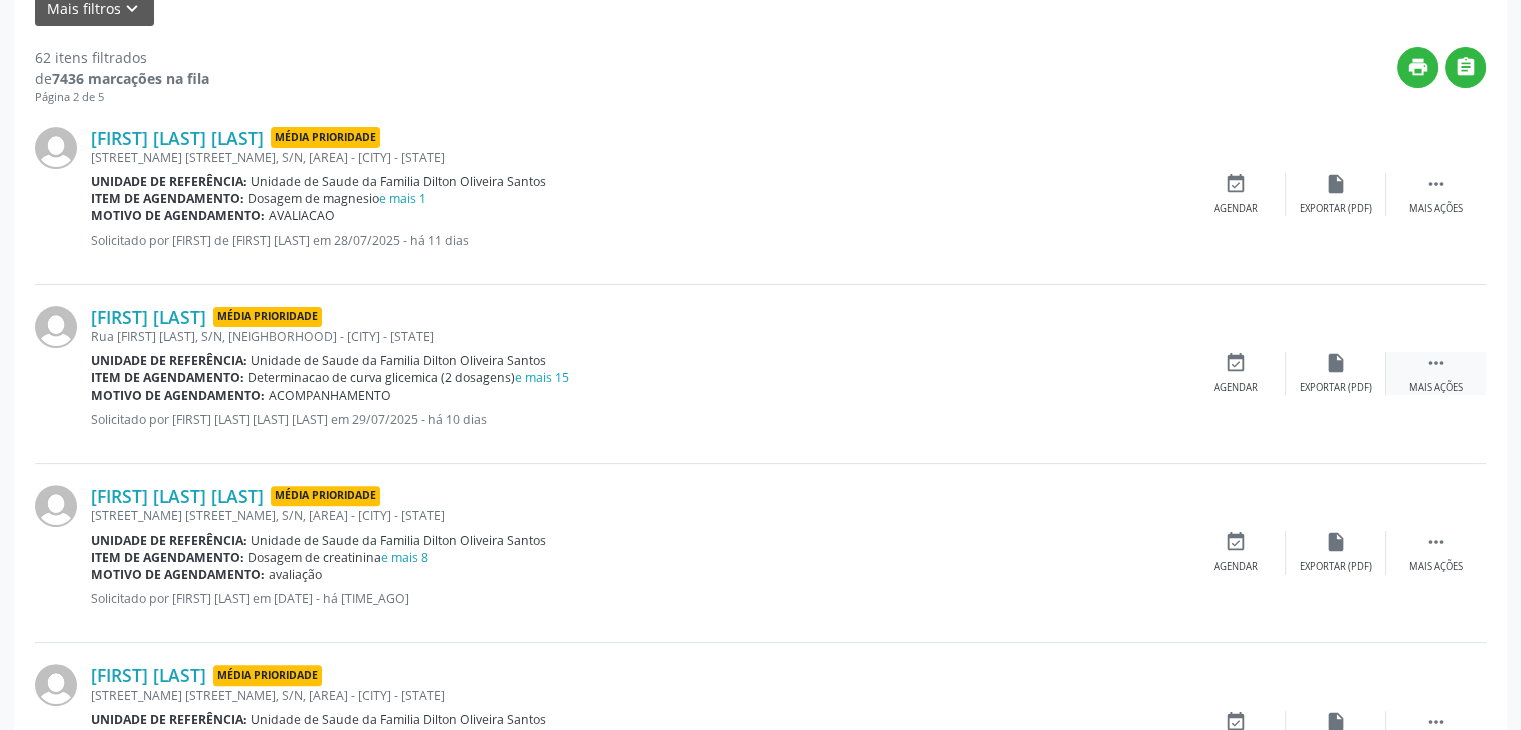click on "
Mais ações" at bounding box center [1436, 373] 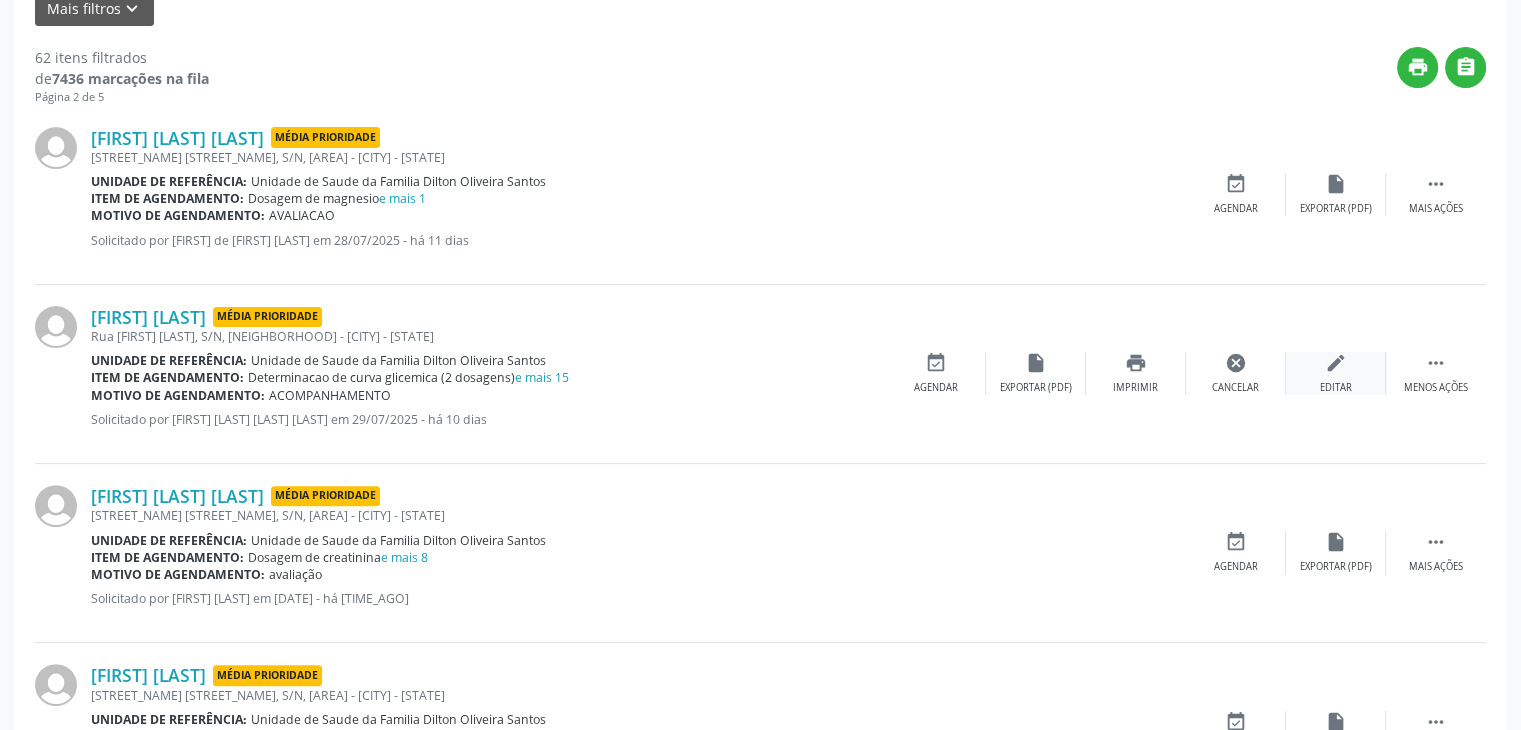 click on "edit
Editar" at bounding box center (1336, 373) 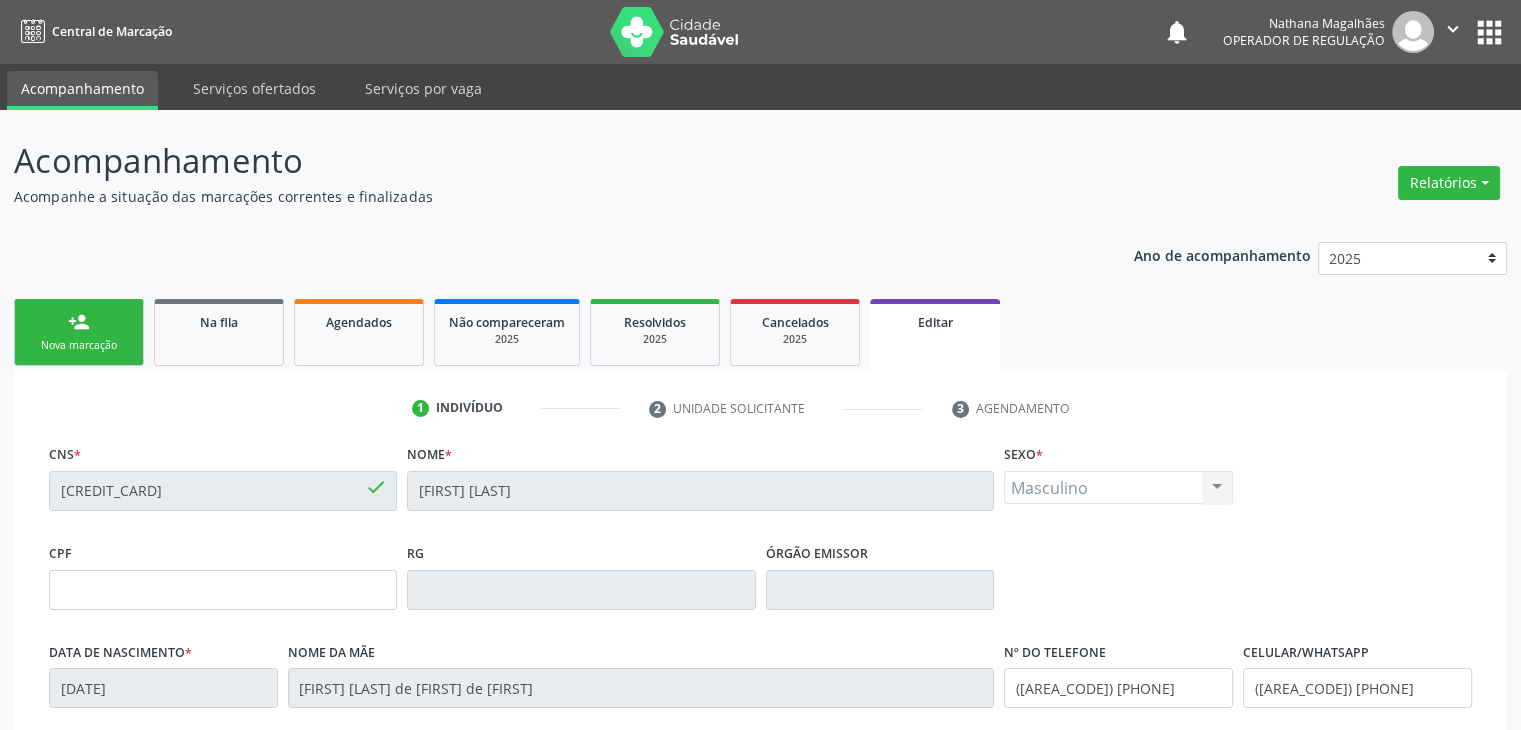 scroll, scrollTop: 380, scrollLeft: 0, axis: vertical 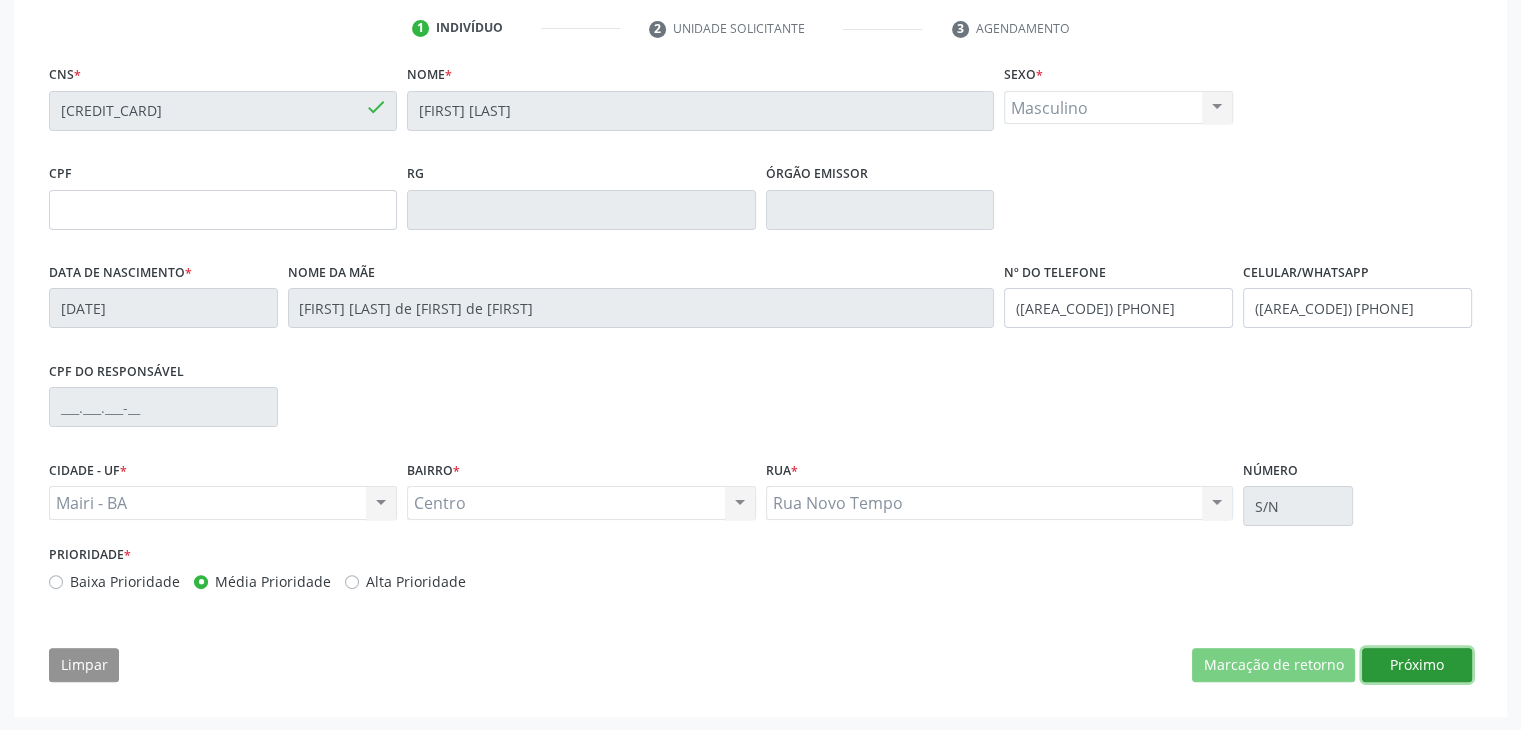 click on "Próximo" at bounding box center (1417, 665) 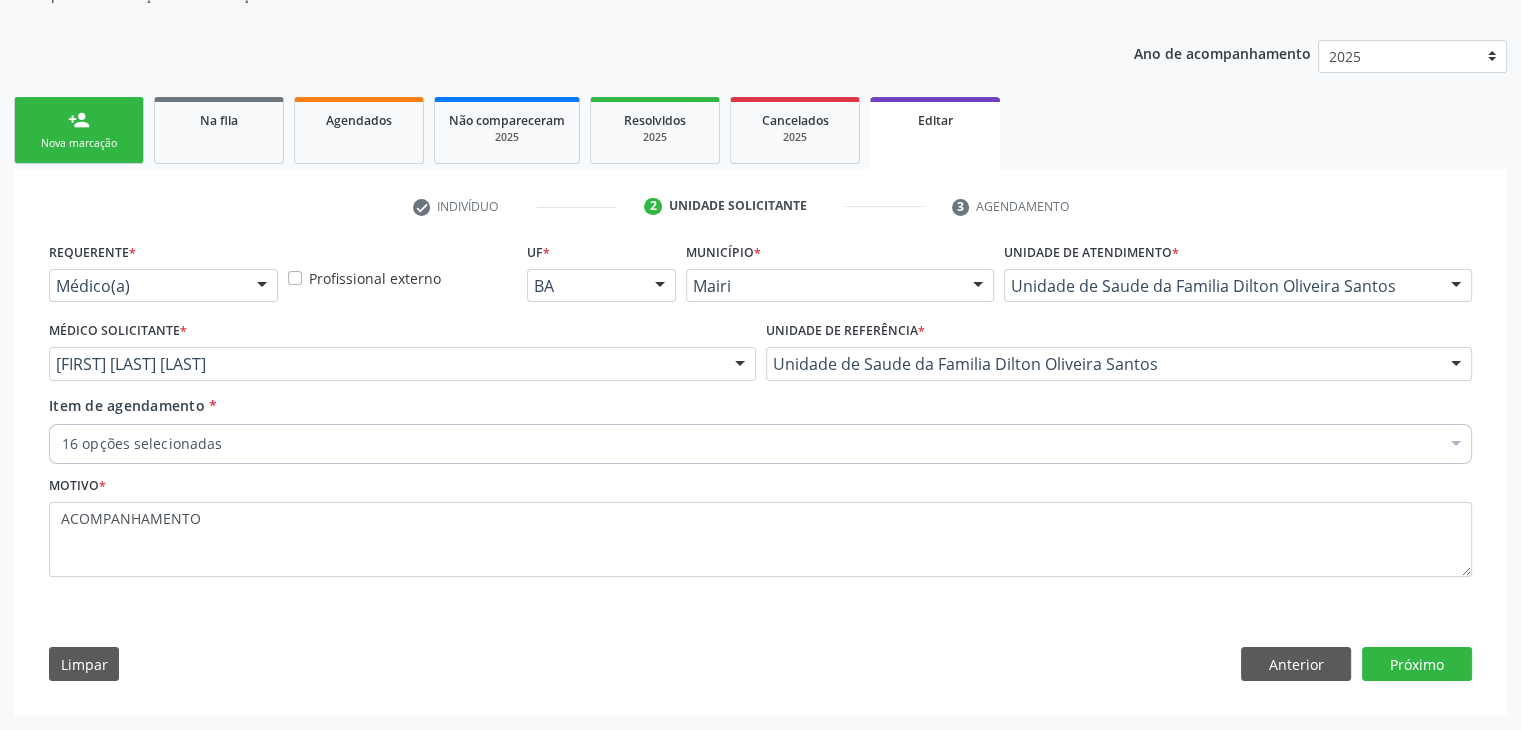 scroll, scrollTop: 200, scrollLeft: 0, axis: vertical 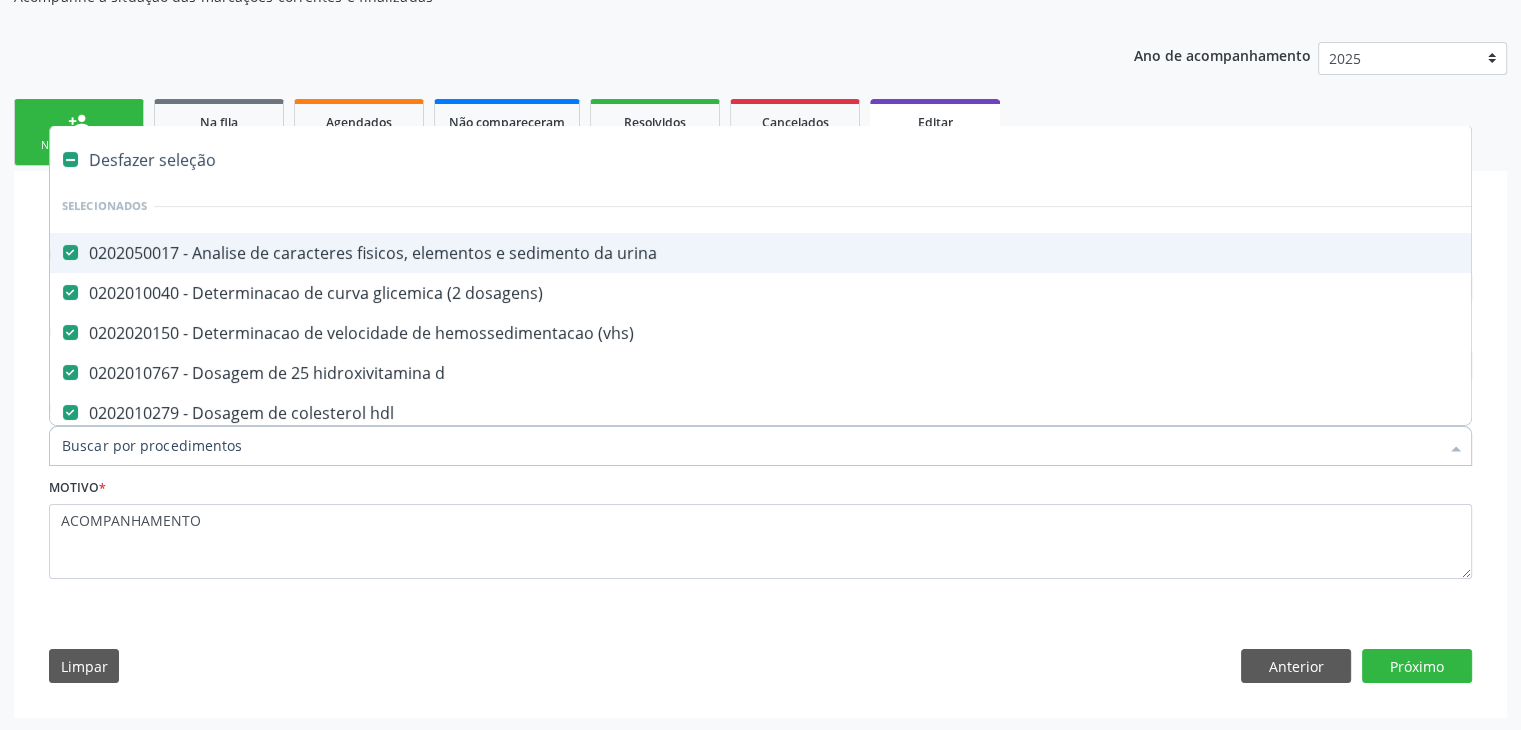 click on "Desfazer seleção" at bounding box center [831, 160] 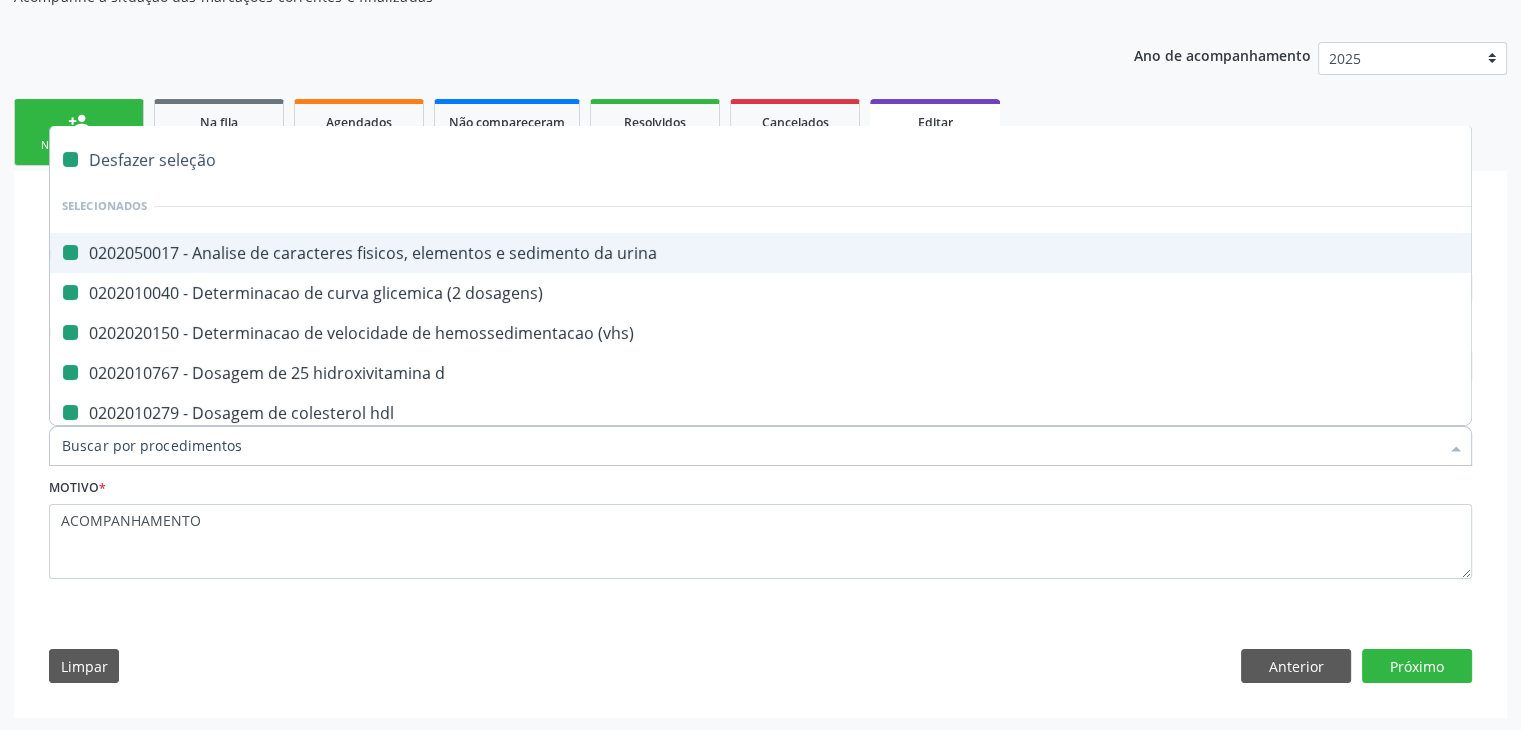 checkbox on "false" 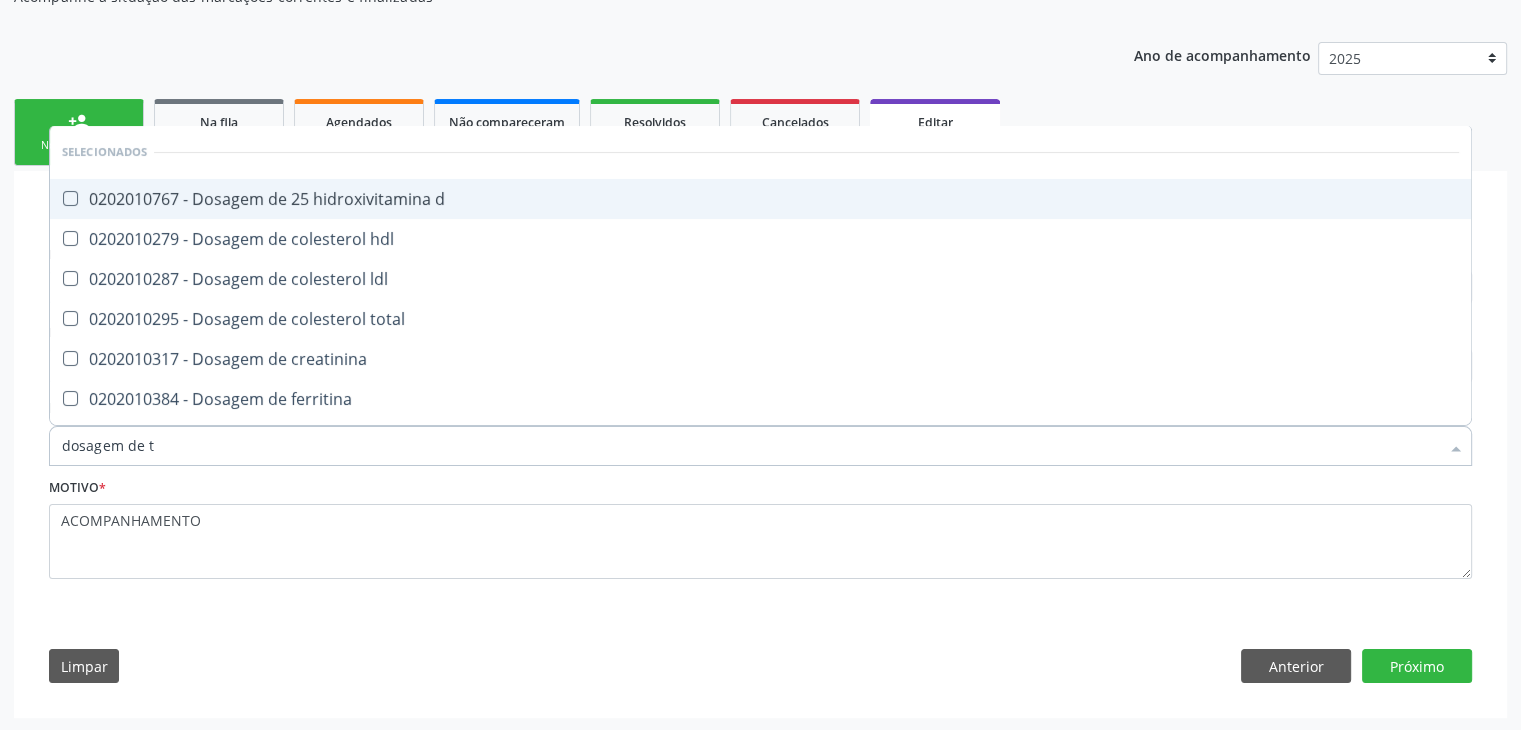 type on "dosagem de ts" 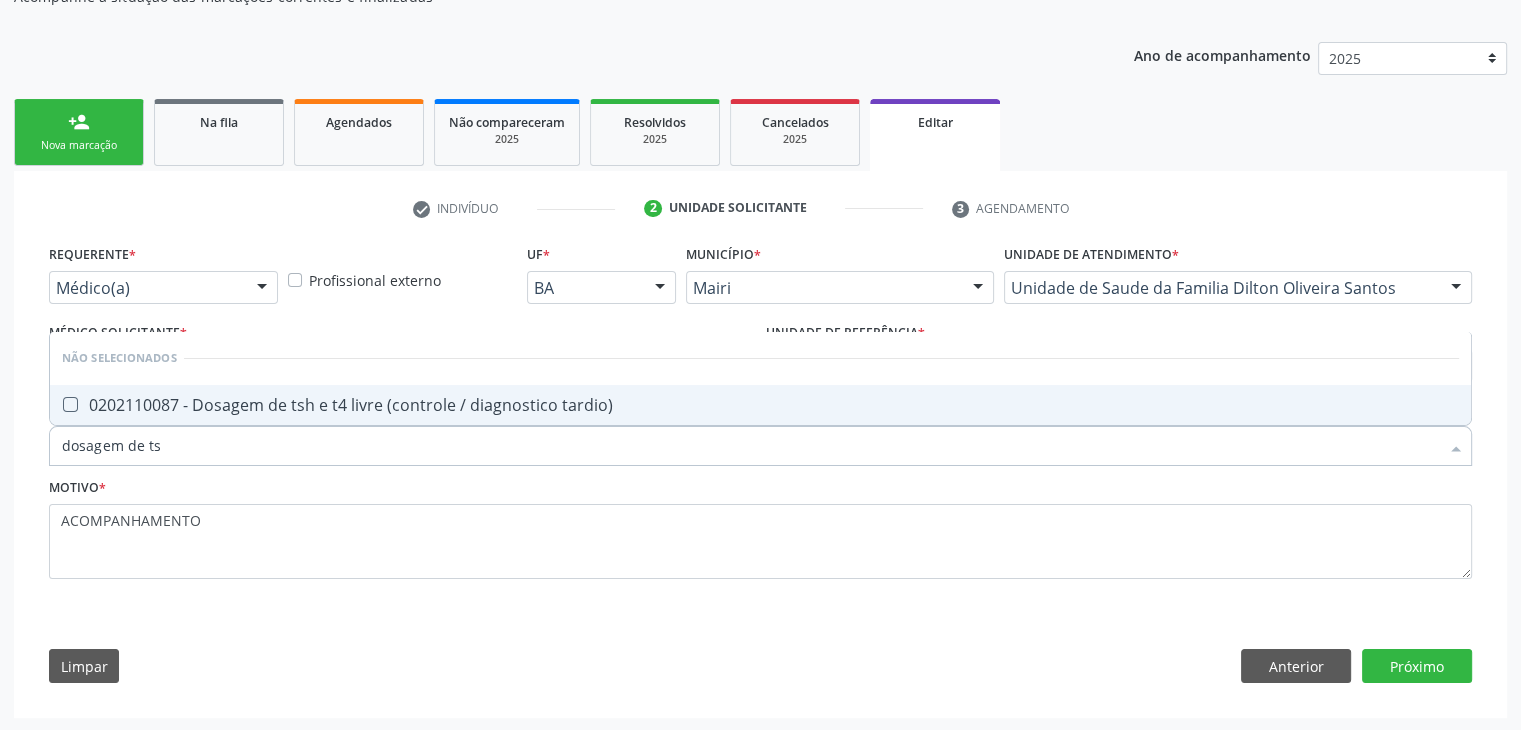 click on "0202110087 - Dosagem de tsh e t4 livre (controle / diagnostico tardio)" at bounding box center [760, 405] 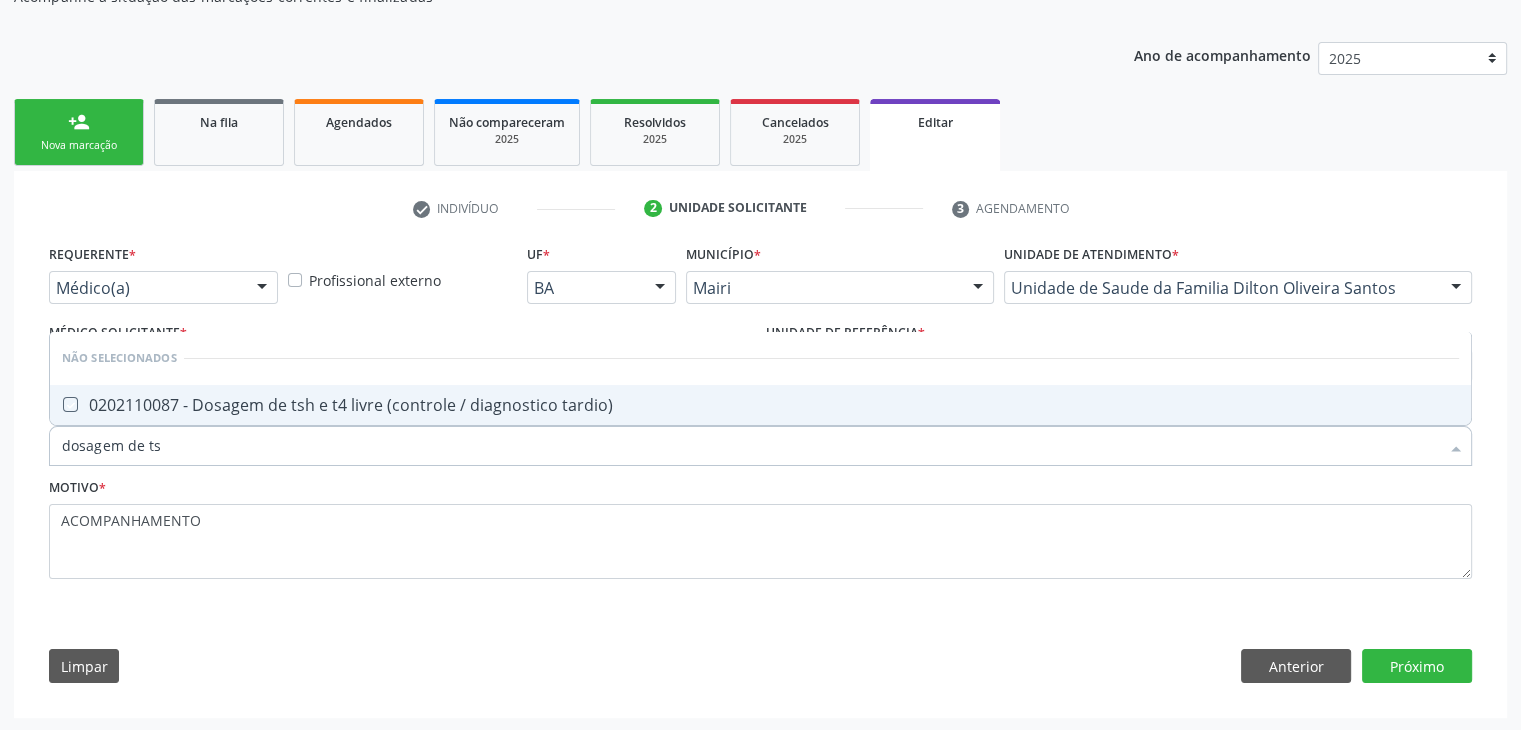 checkbox on "true" 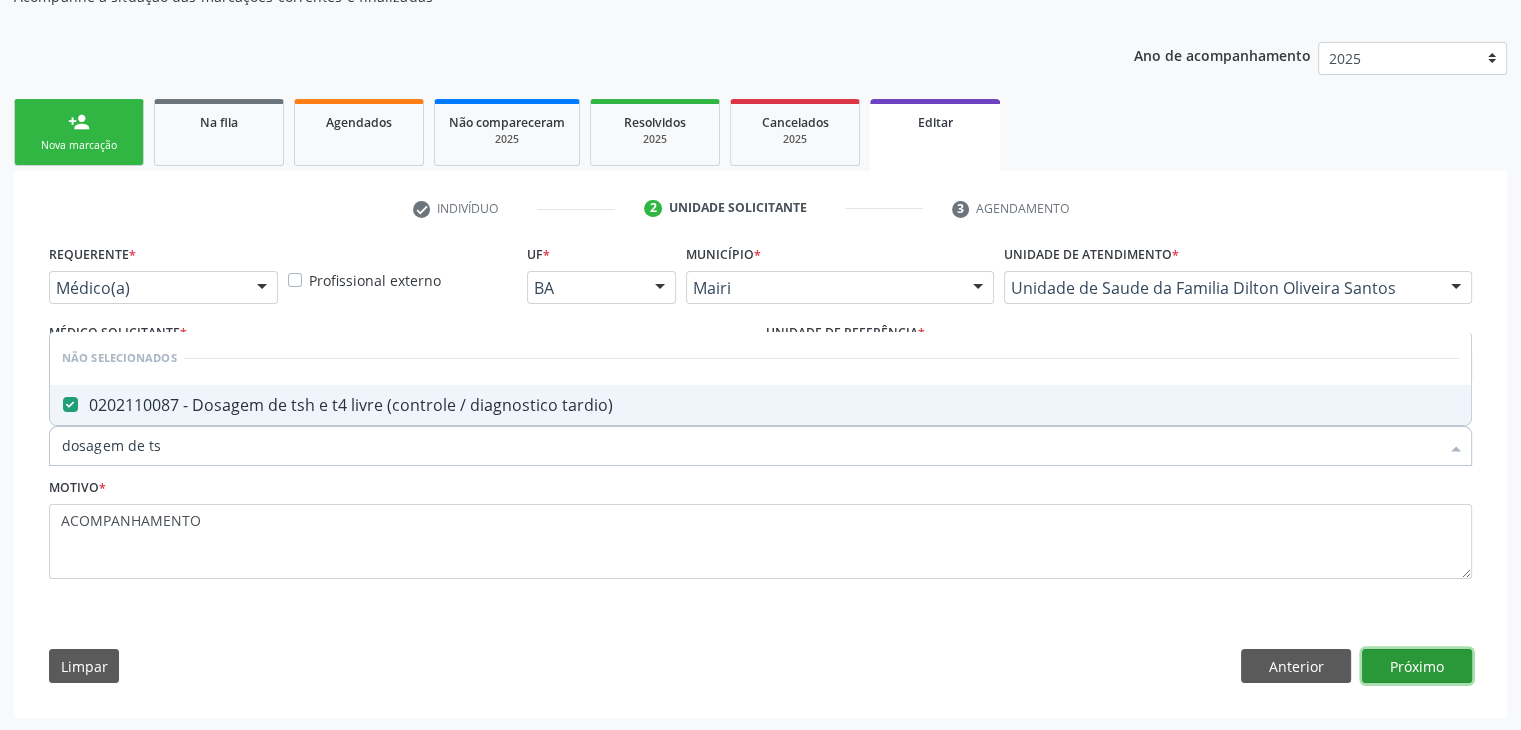 click on "Próximo" at bounding box center [1417, 666] 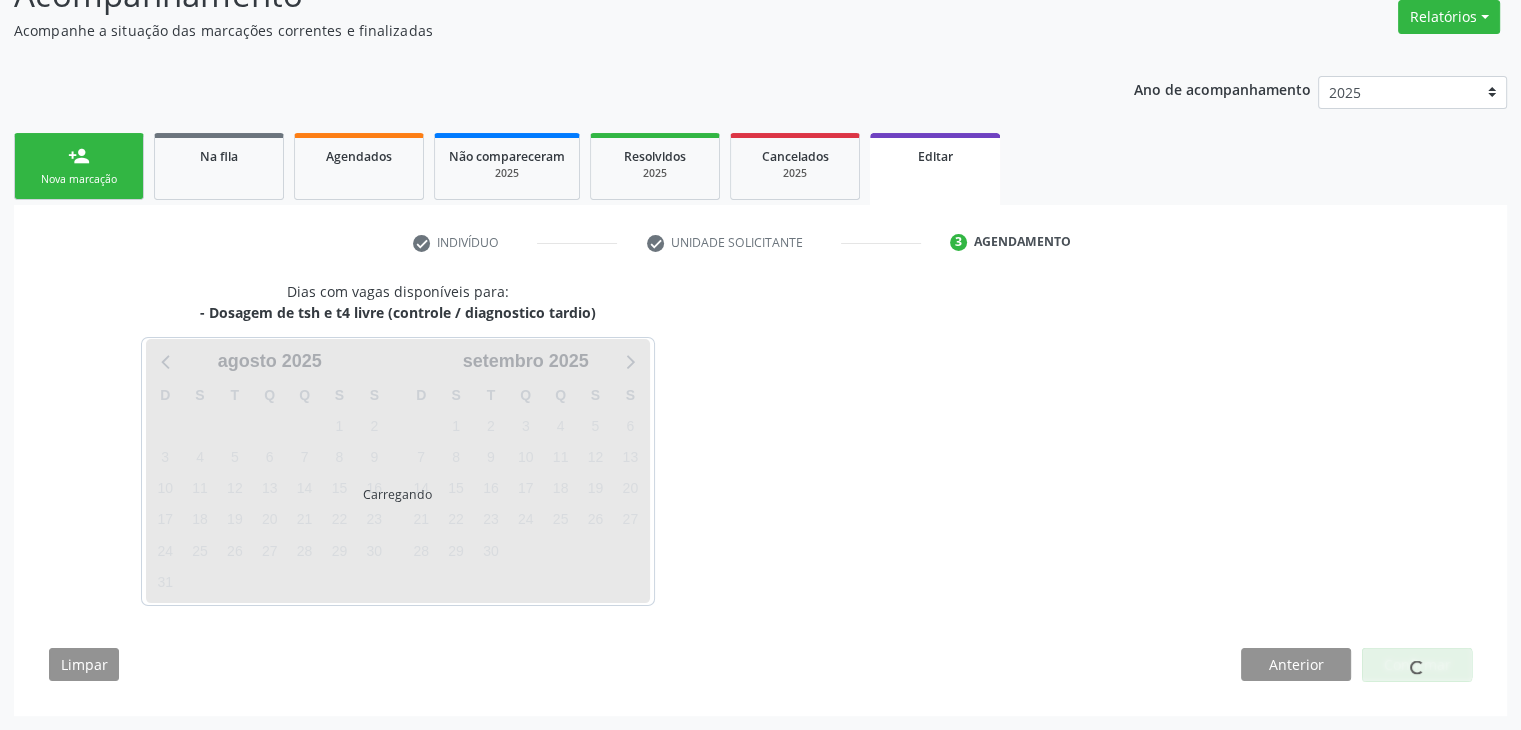 scroll, scrollTop: 165, scrollLeft: 0, axis: vertical 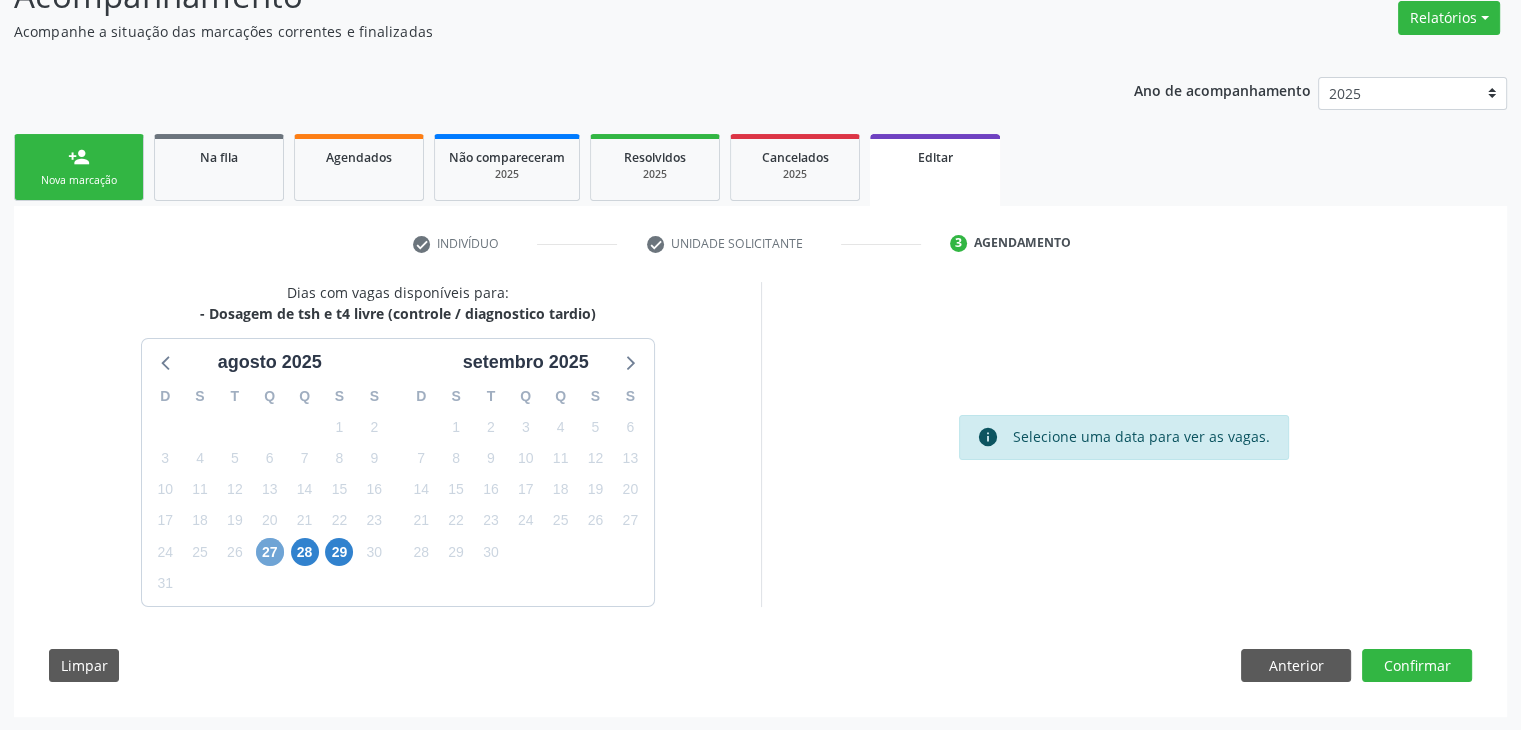 click on "27" at bounding box center [270, 552] 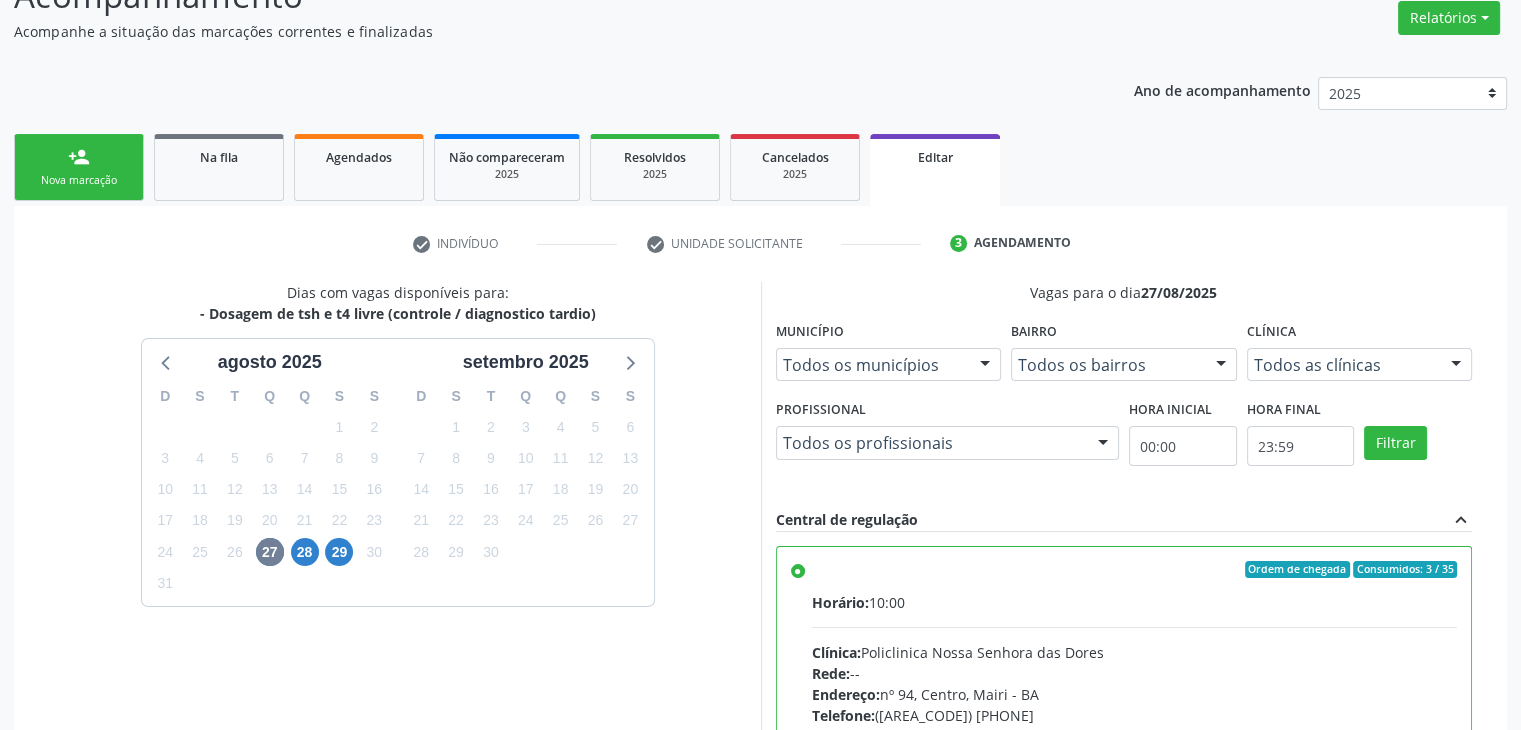 scroll, scrollTop: 490, scrollLeft: 0, axis: vertical 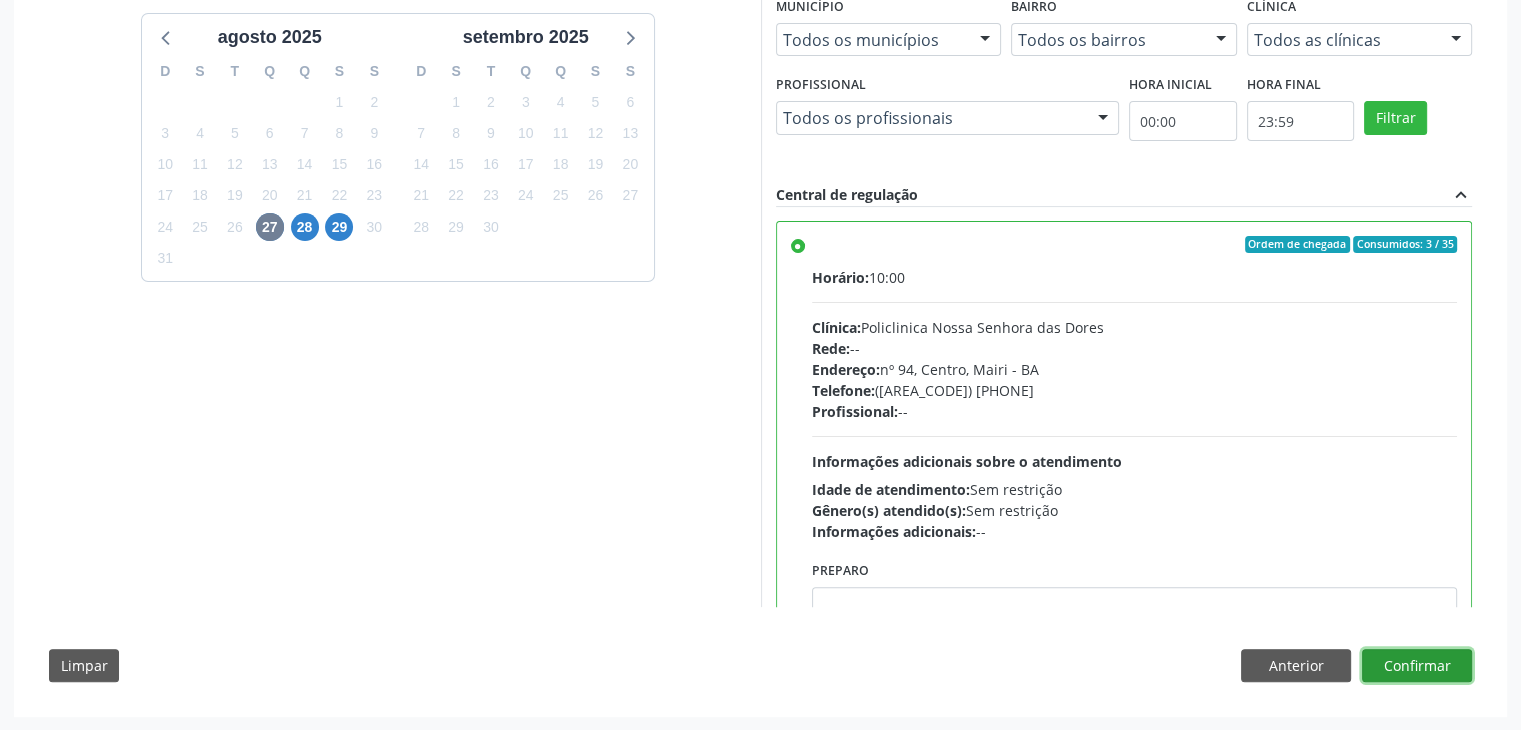 click on "Confirmar" at bounding box center [1417, 666] 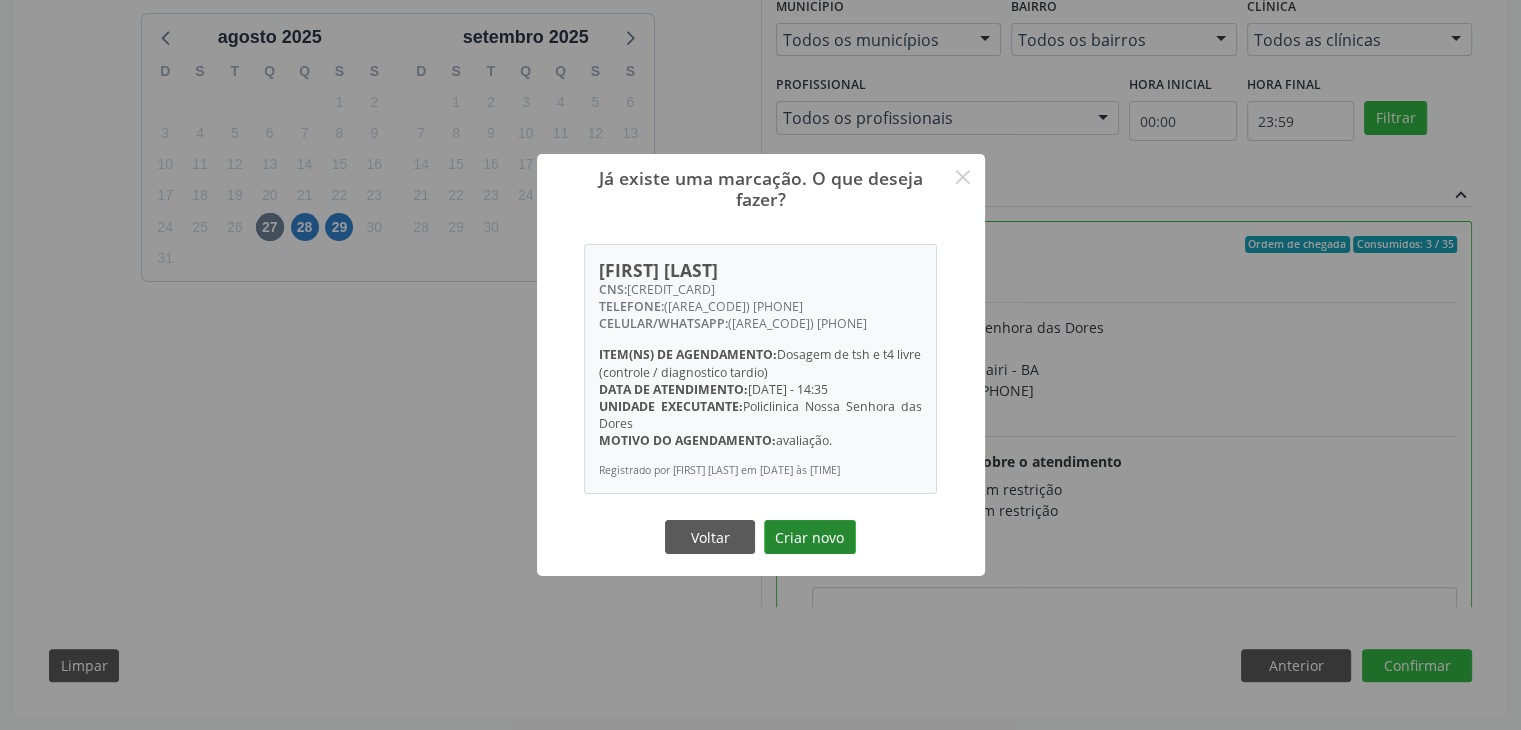 click on "Criar novo" at bounding box center (810, 537) 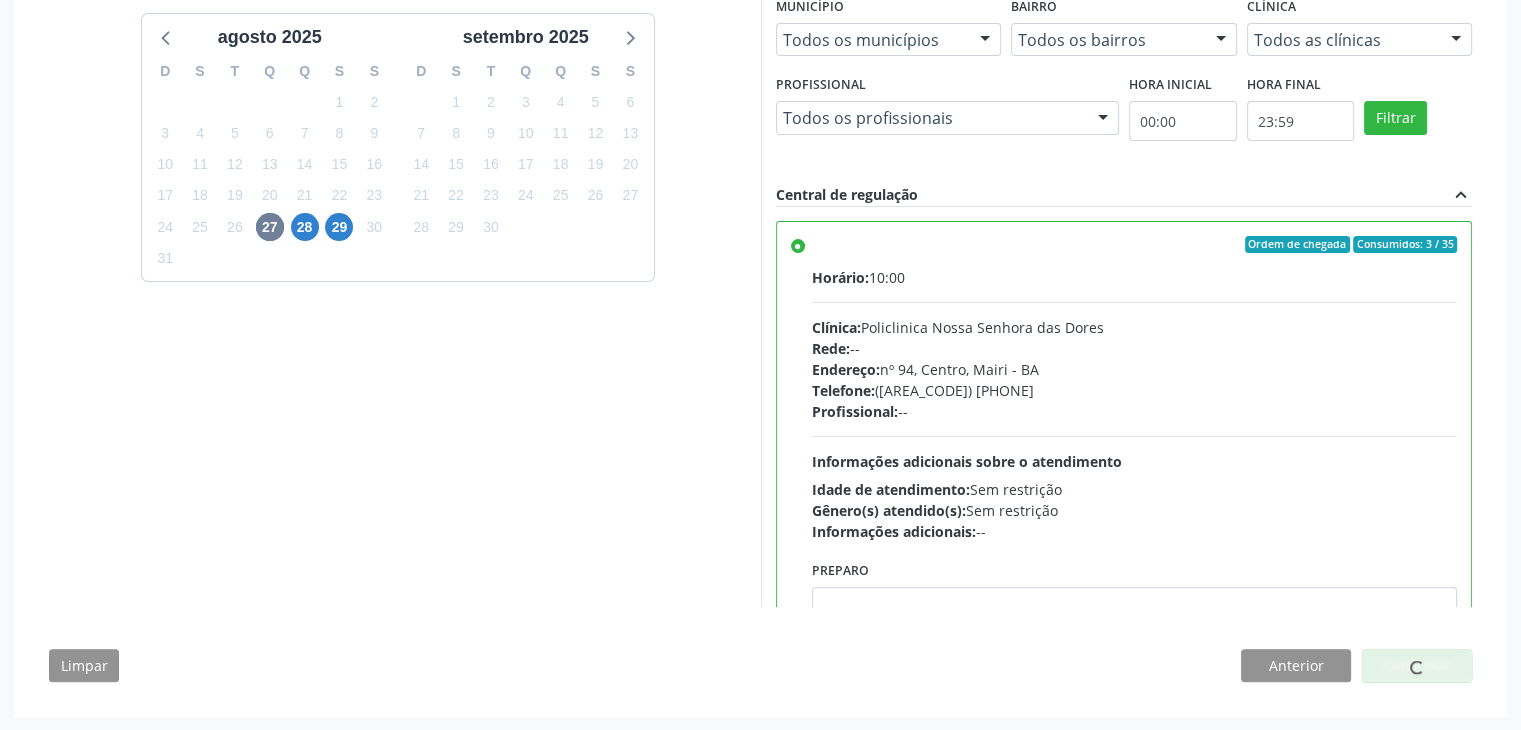 scroll, scrollTop: 0, scrollLeft: 0, axis: both 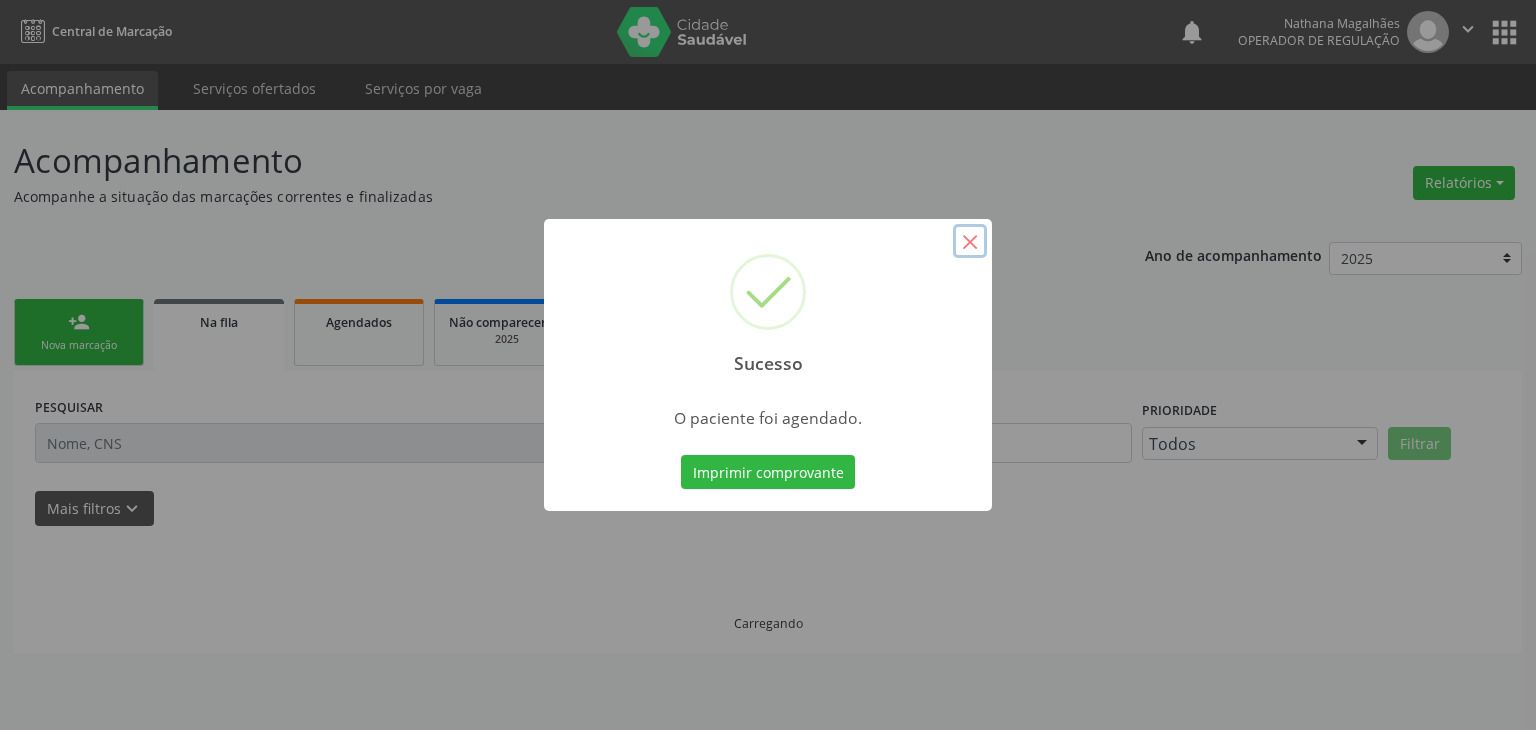 click on "×" at bounding box center [970, 241] 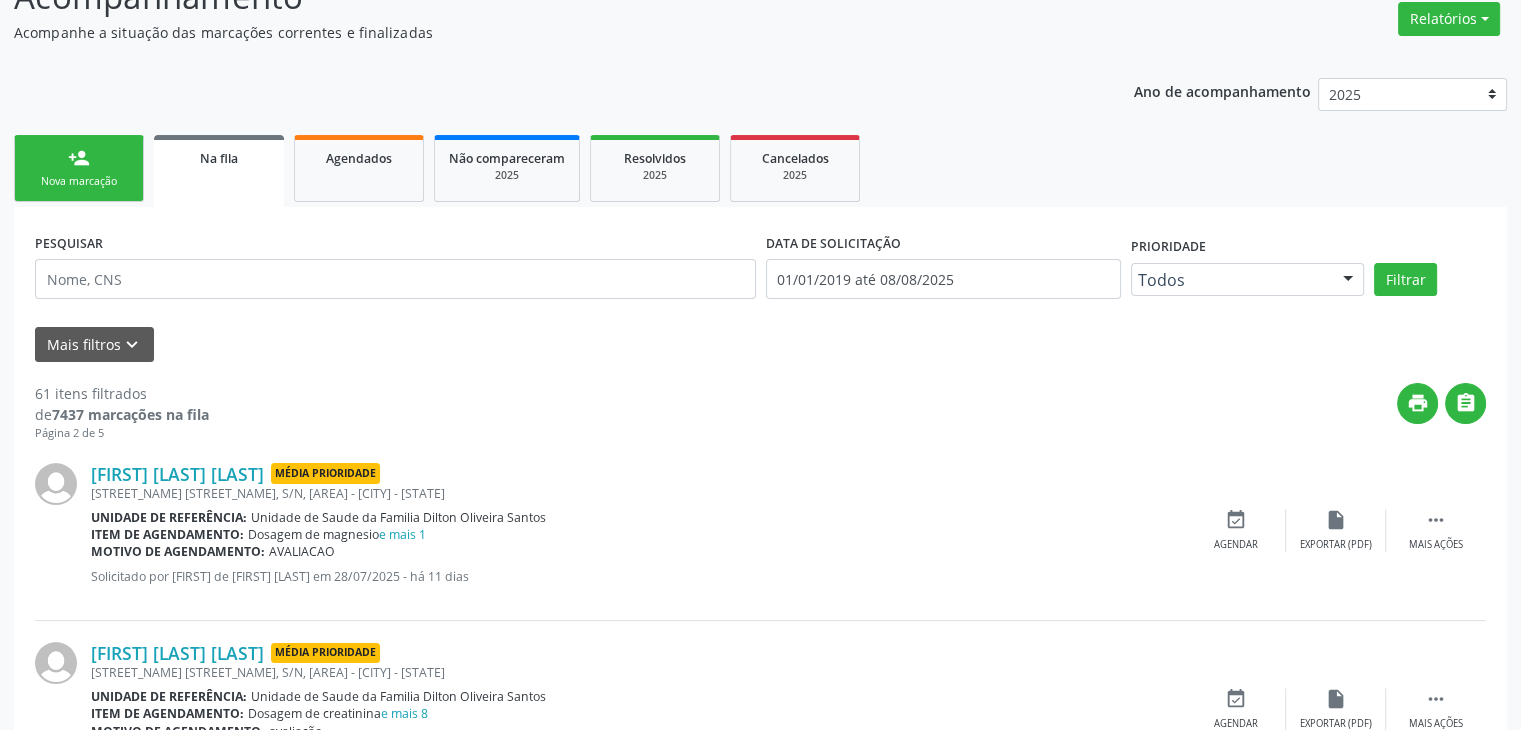 scroll, scrollTop: 400, scrollLeft: 0, axis: vertical 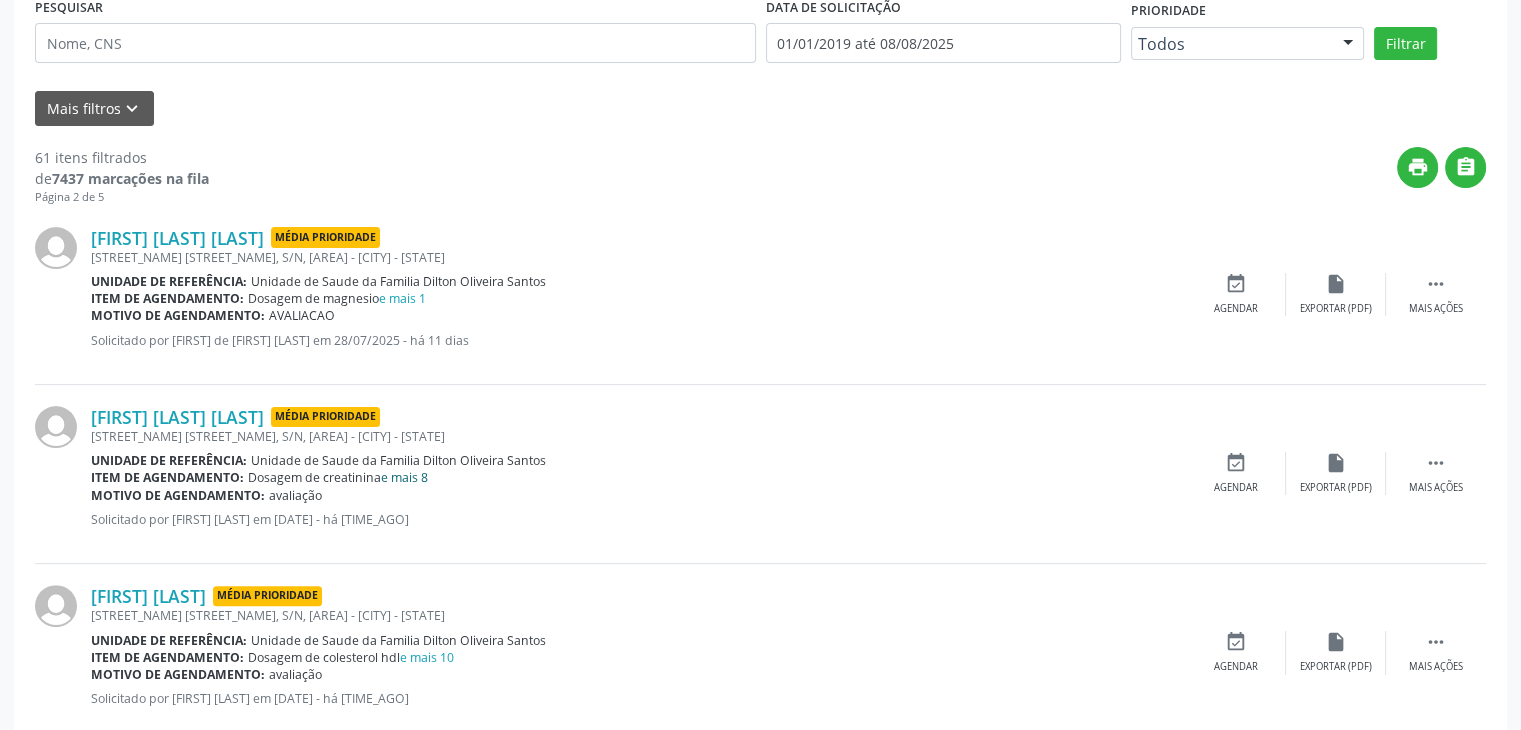 click on "e mais 8" at bounding box center (404, 477) 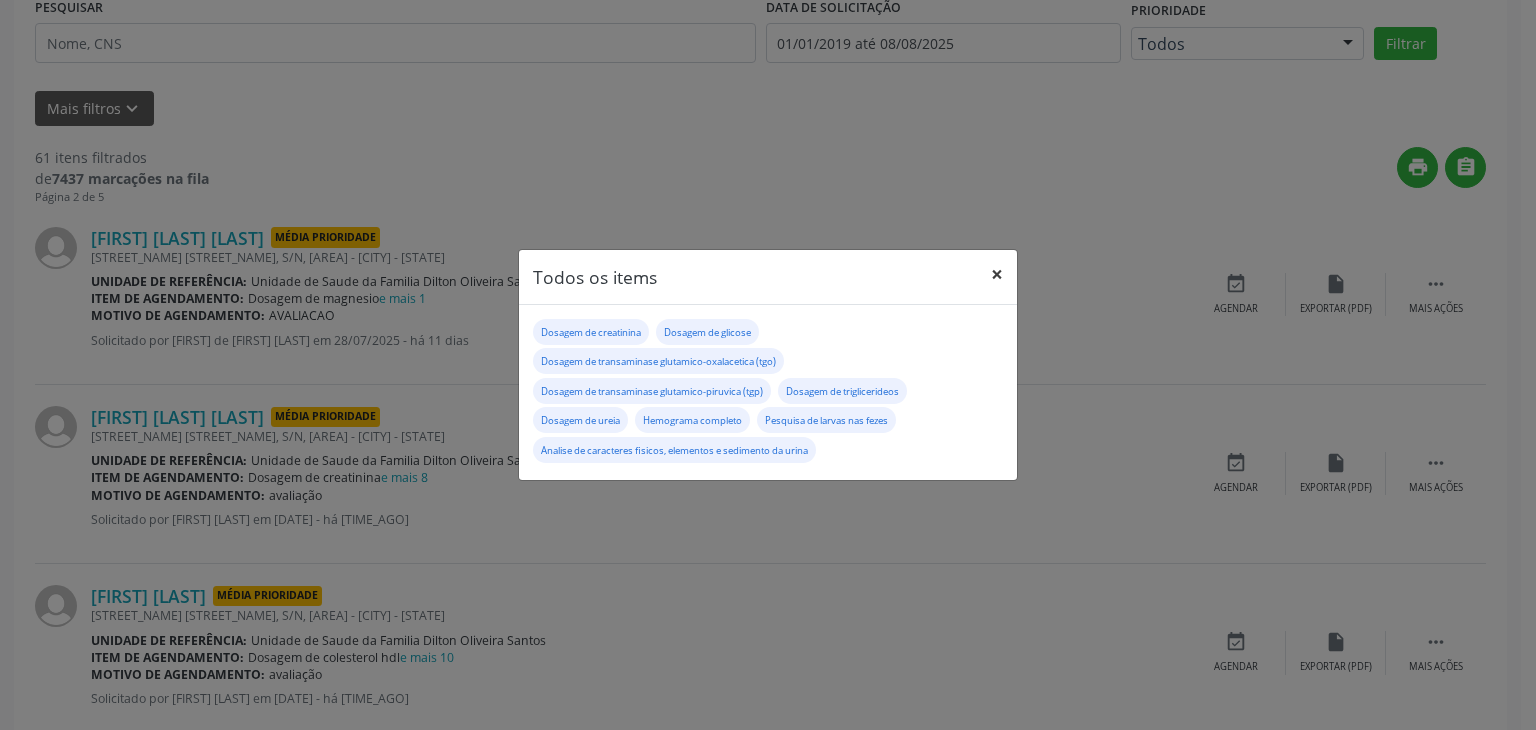 click on "×" at bounding box center (997, 274) 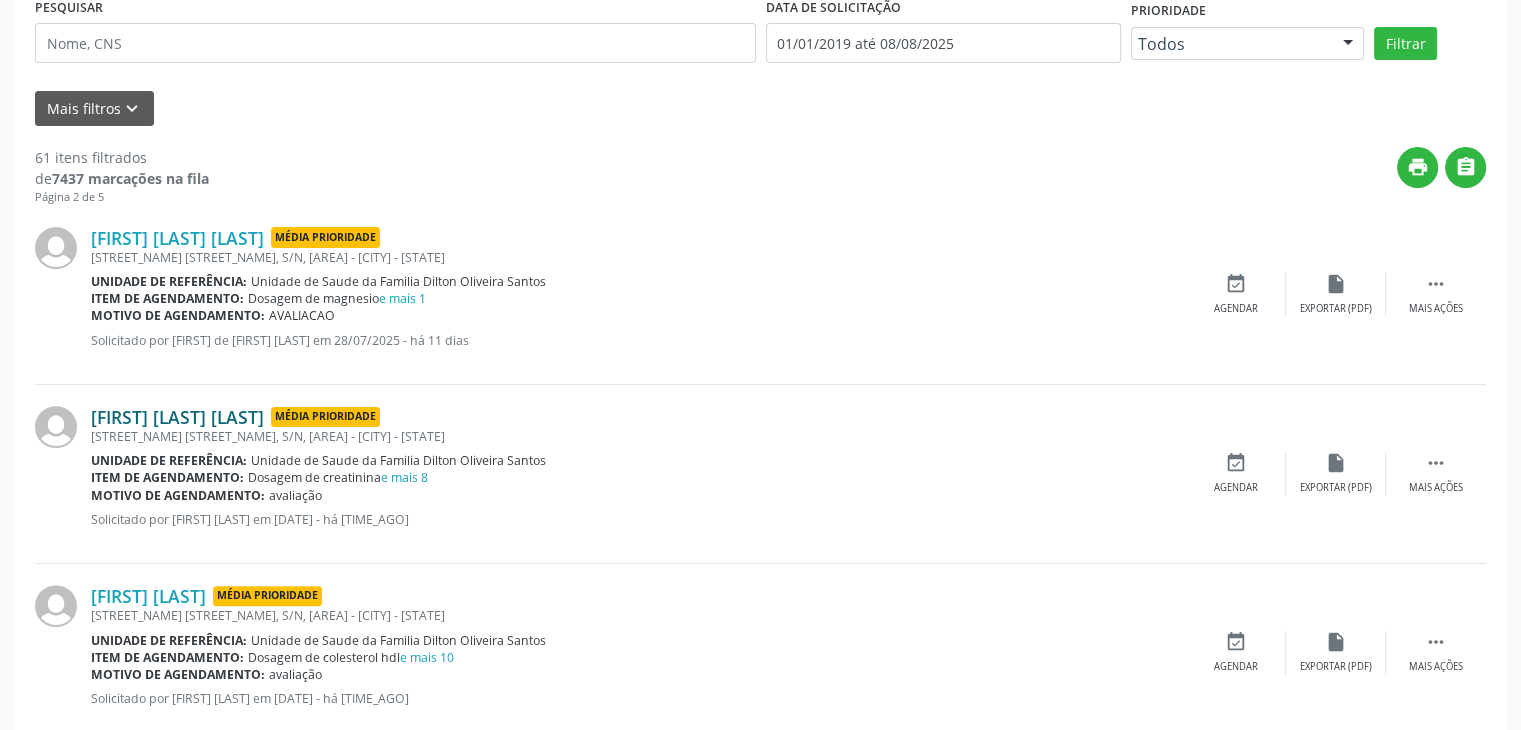 click on "Edicleiton Rodrigues dos Anjos" at bounding box center (177, 417) 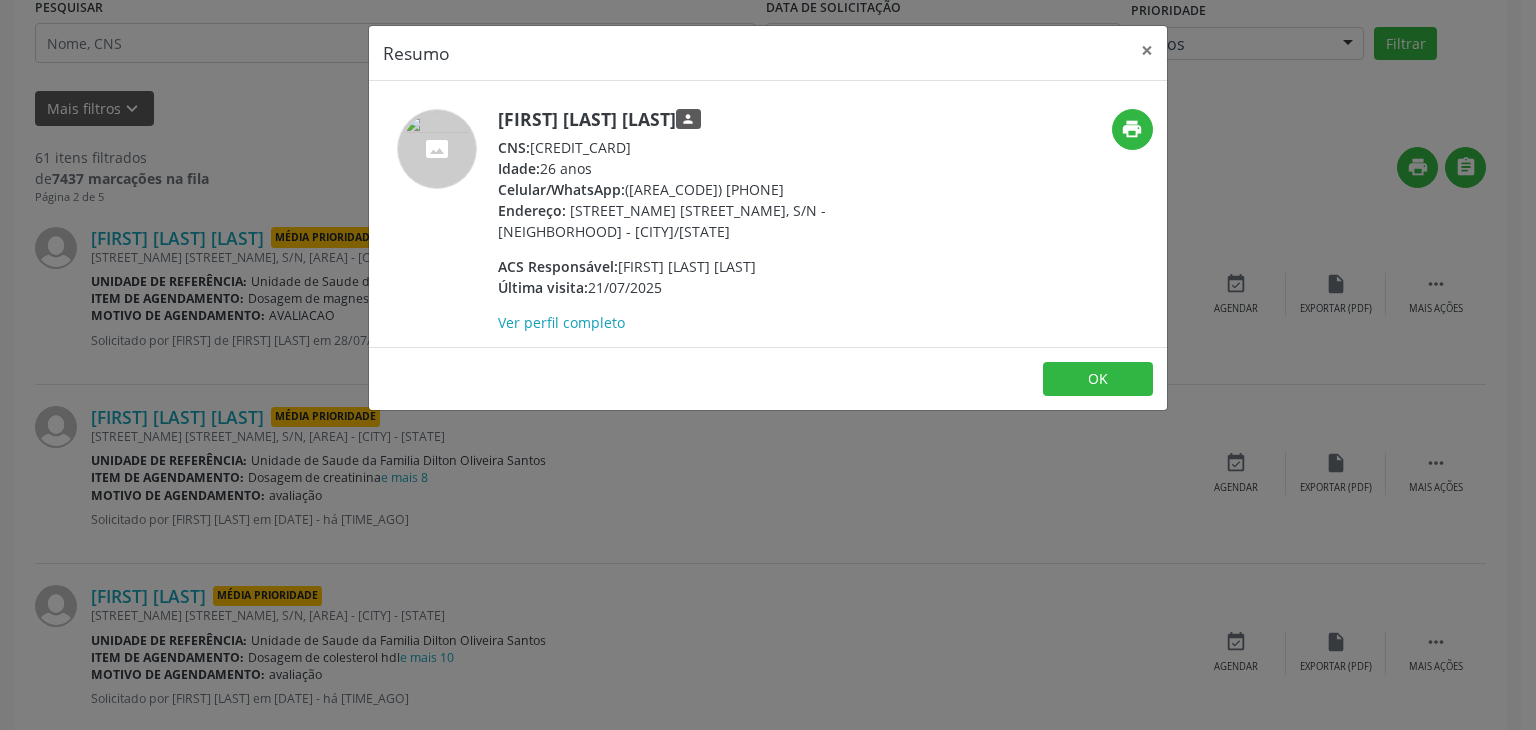 click on "Resumo ×" at bounding box center [768, 53] 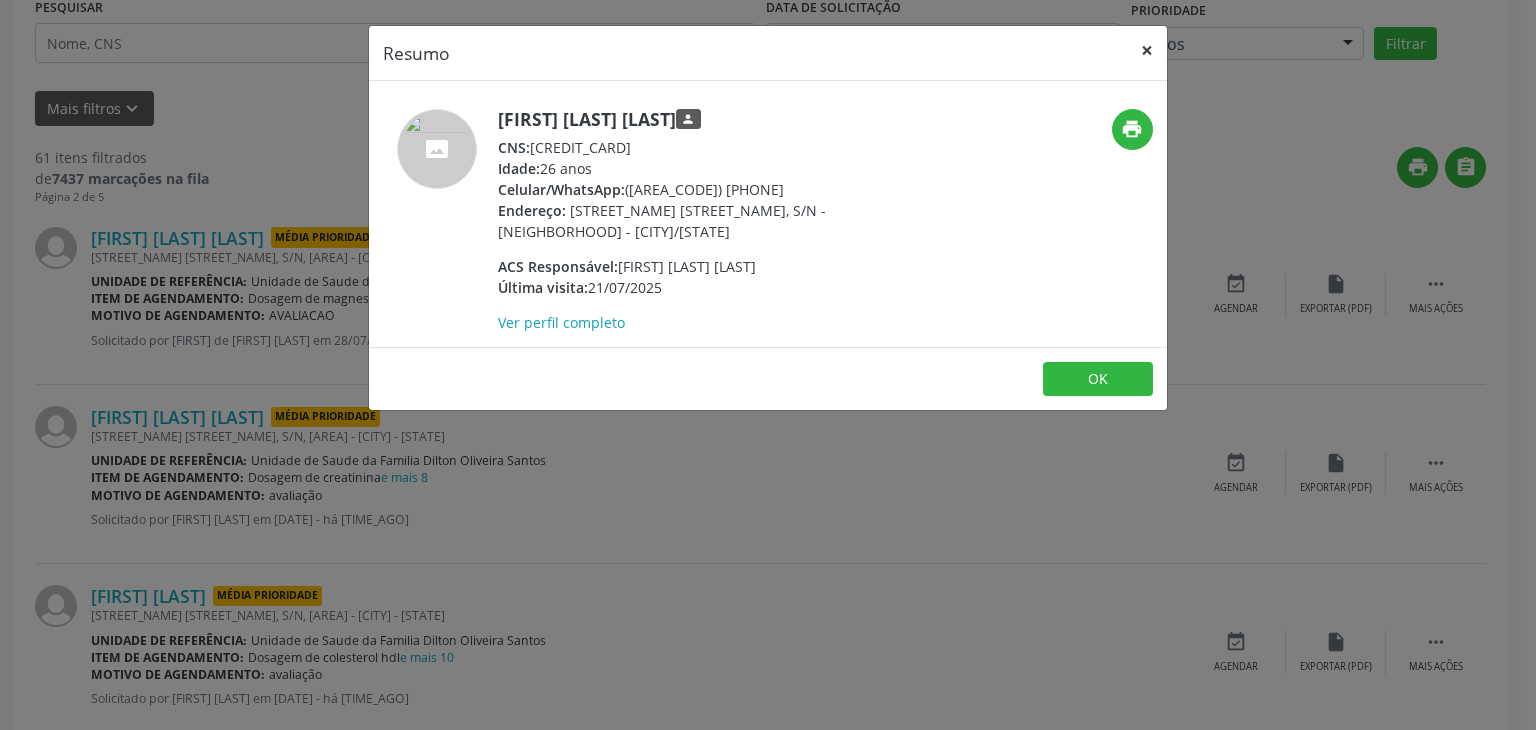 click on "×" at bounding box center (1147, 50) 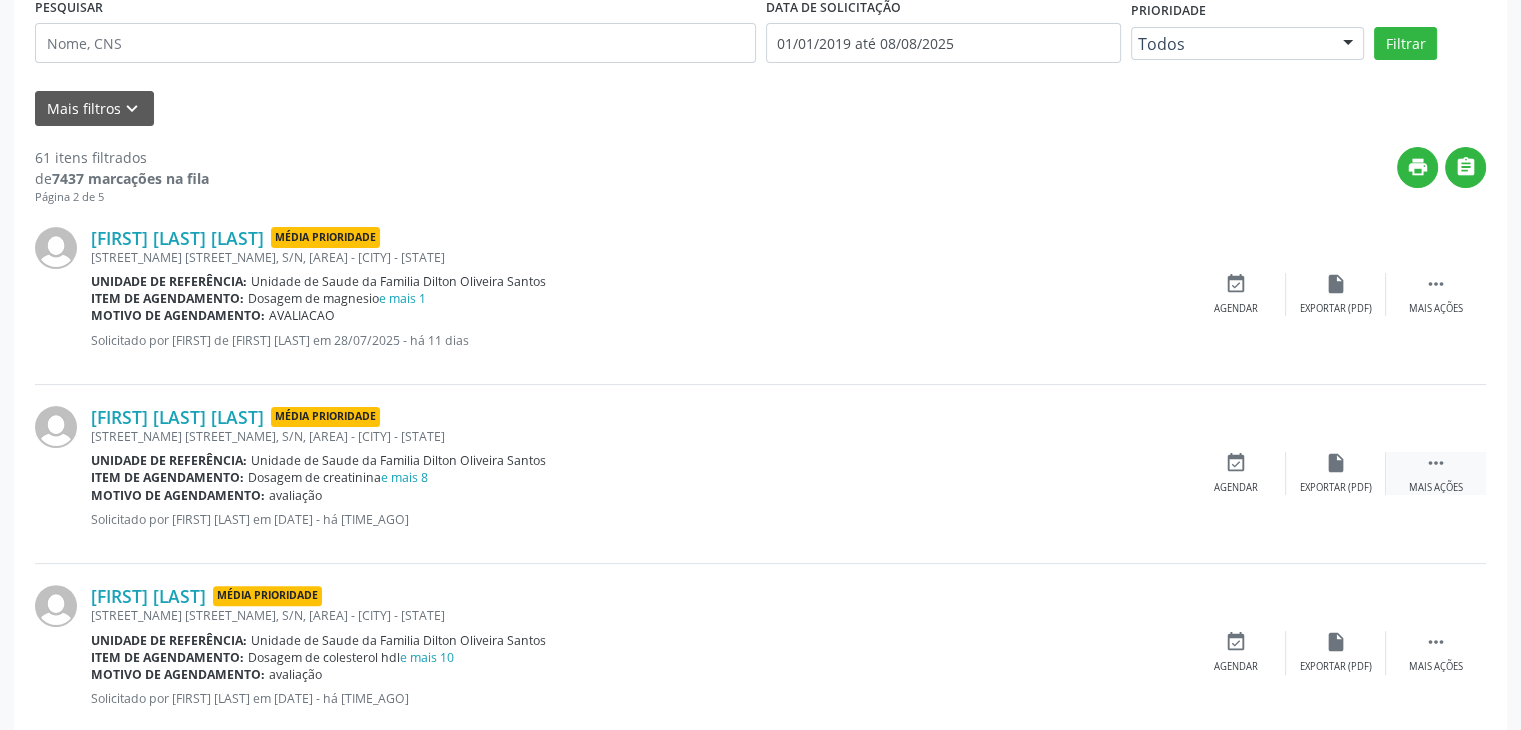 click on "Mais ações" at bounding box center (1436, 488) 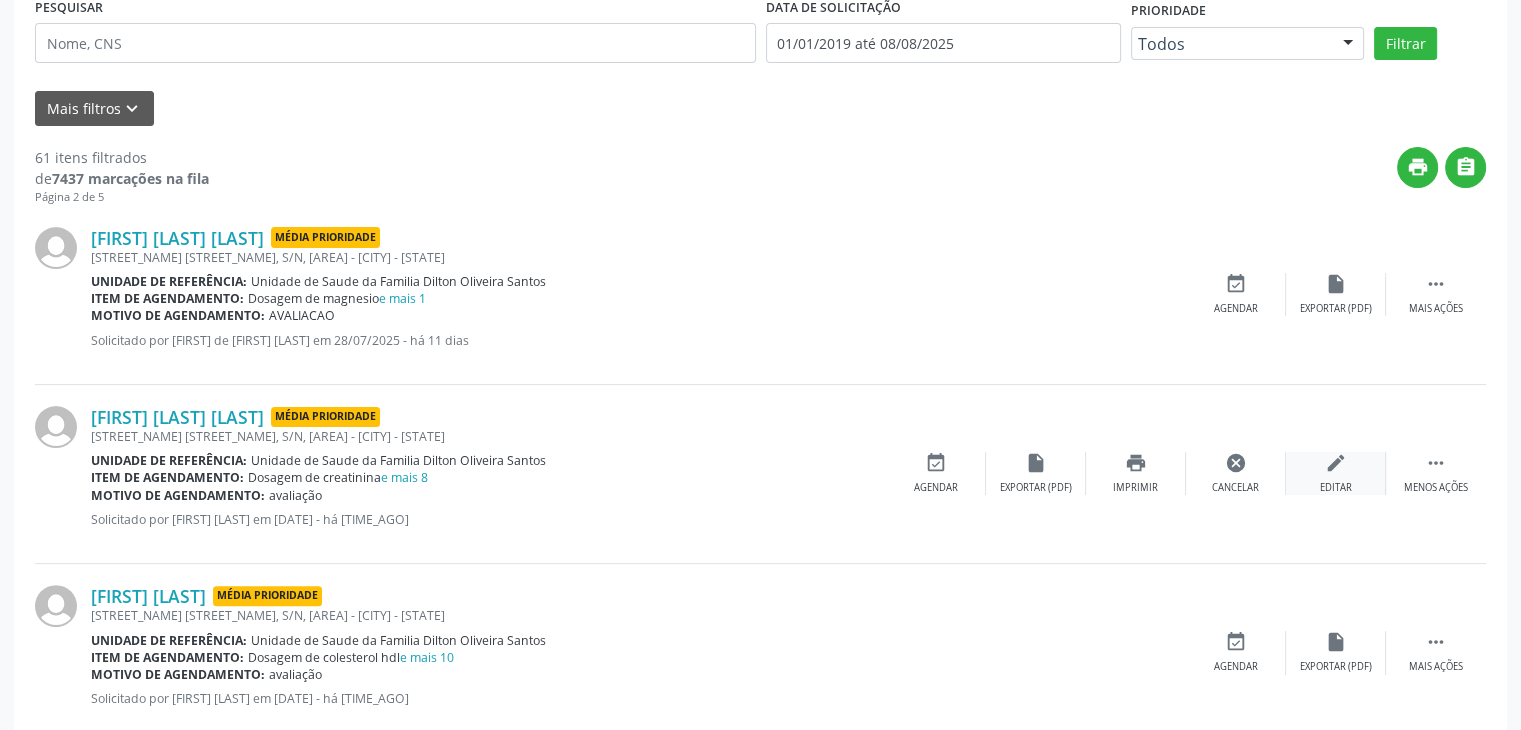 click on "edit
Editar" at bounding box center (1336, 473) 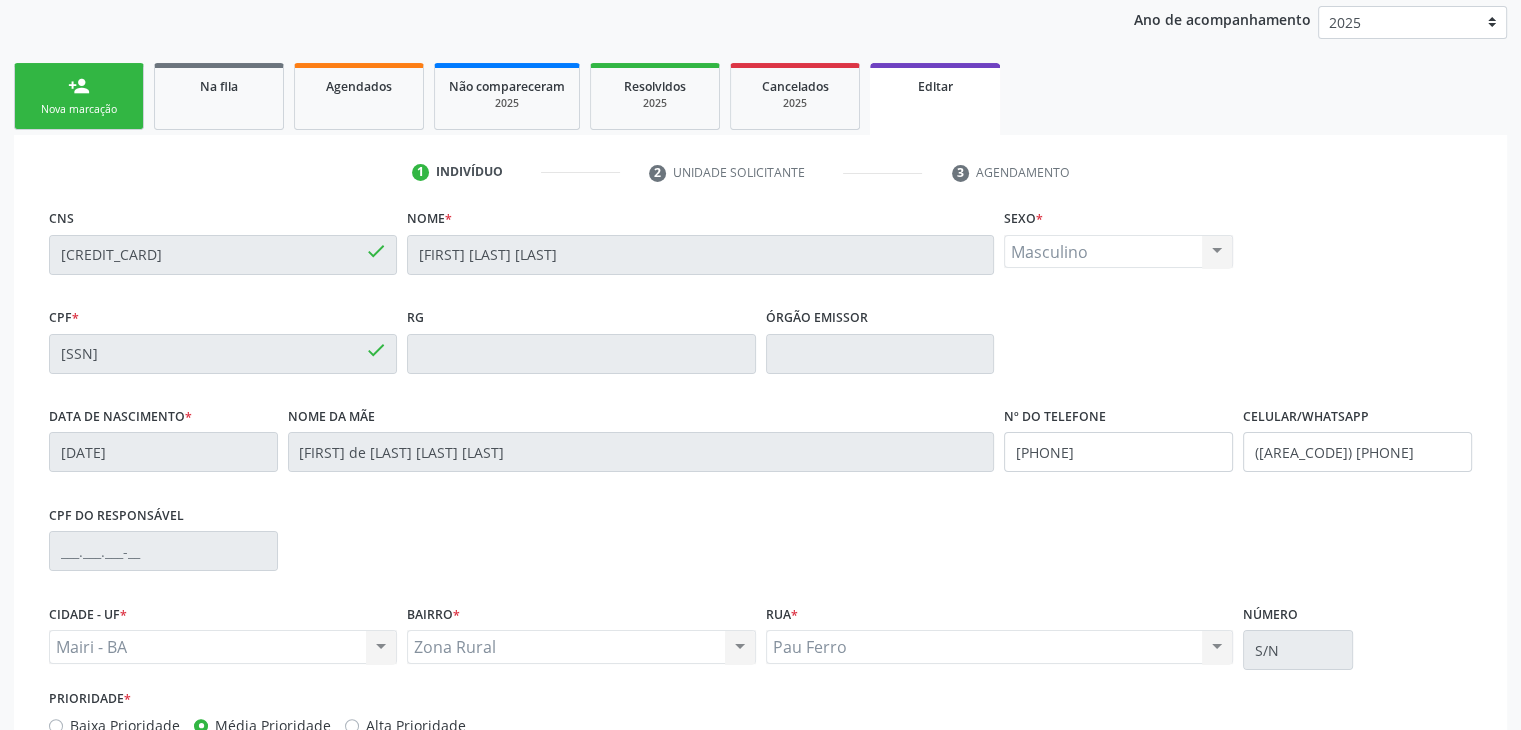 scroll, scrollTop: 380, scrollLeft: 0, axis: vertical 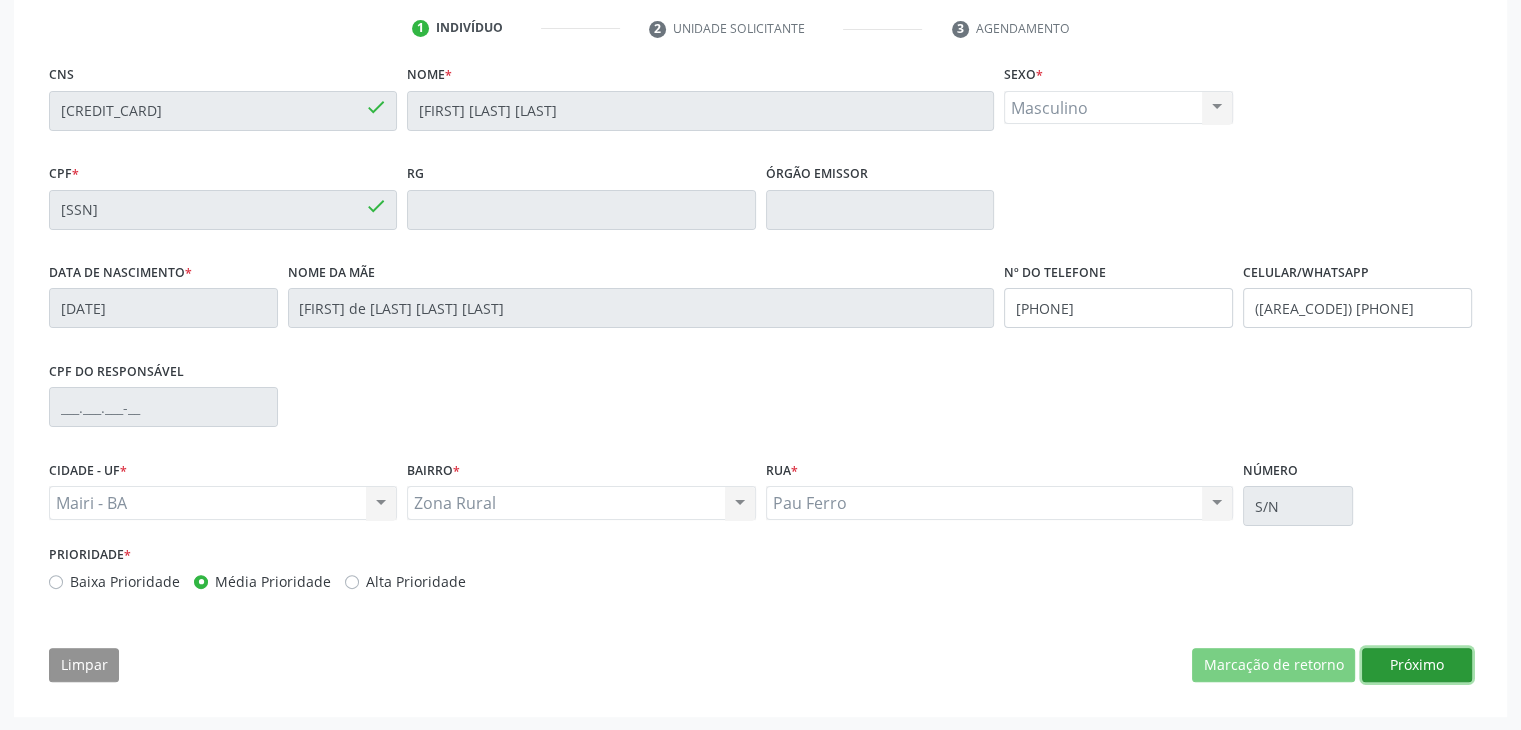 click on "Próximo" at bounding box center (1417, 665) 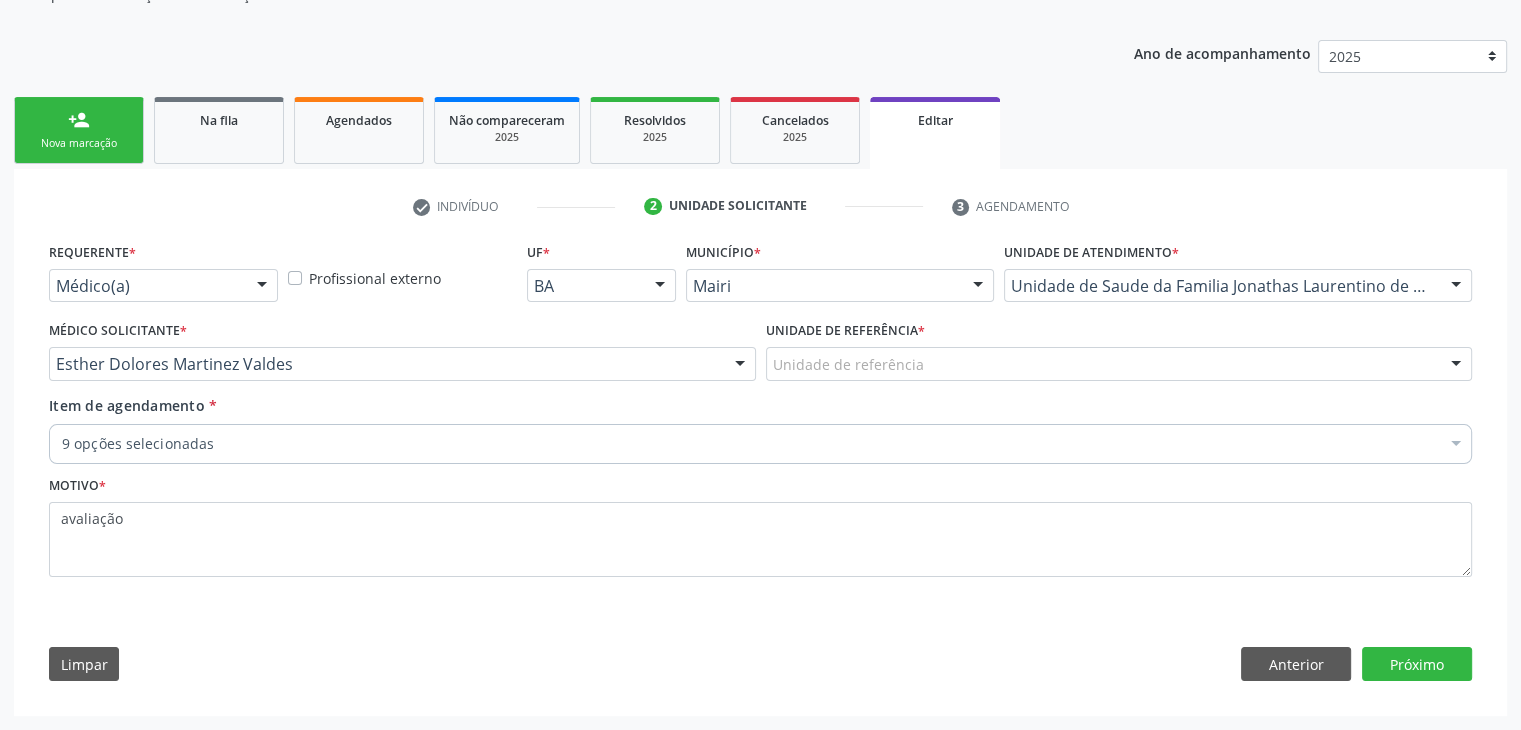 scroll, scrollTop: 200, scrollLeft: 0, axis: vertical 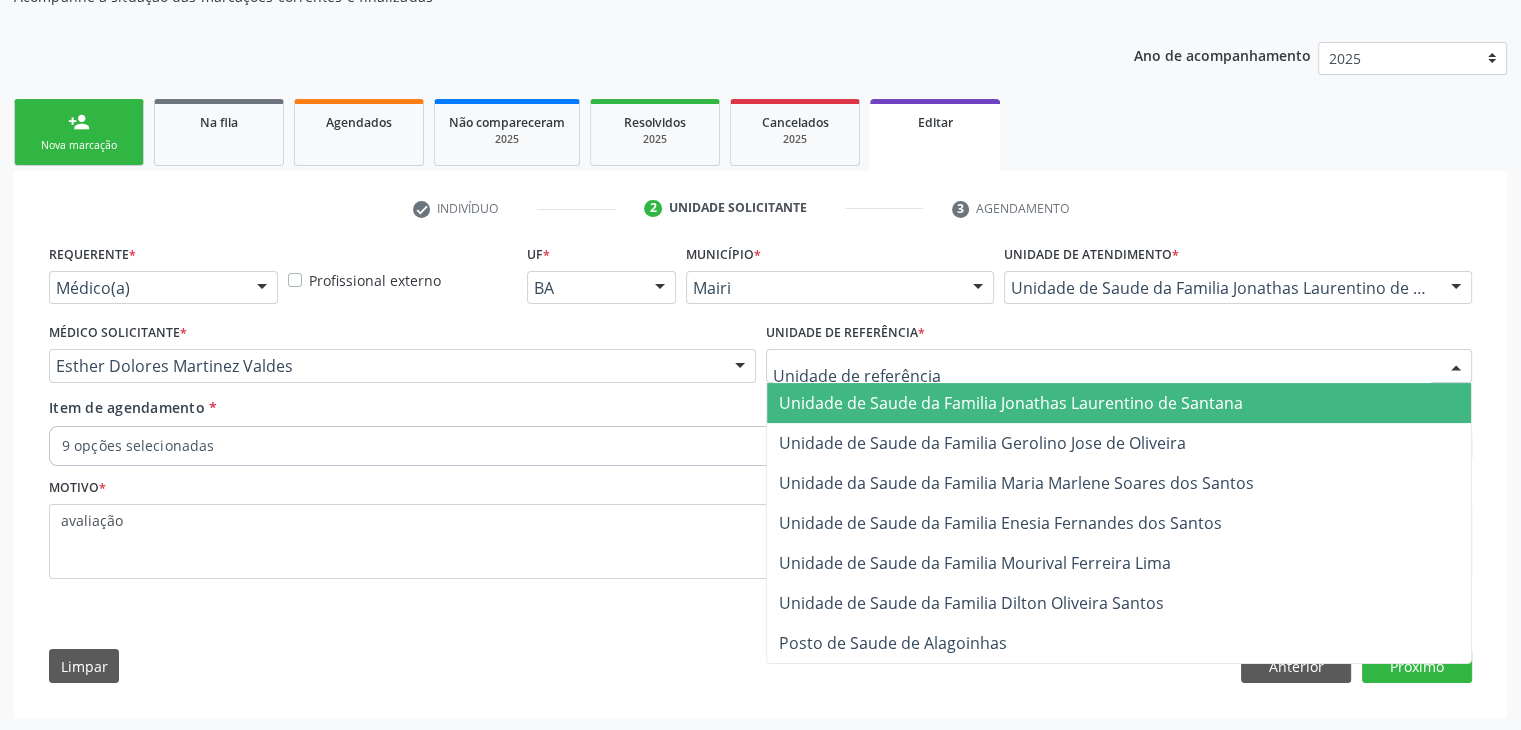 click at bounding box center (1119, 366) 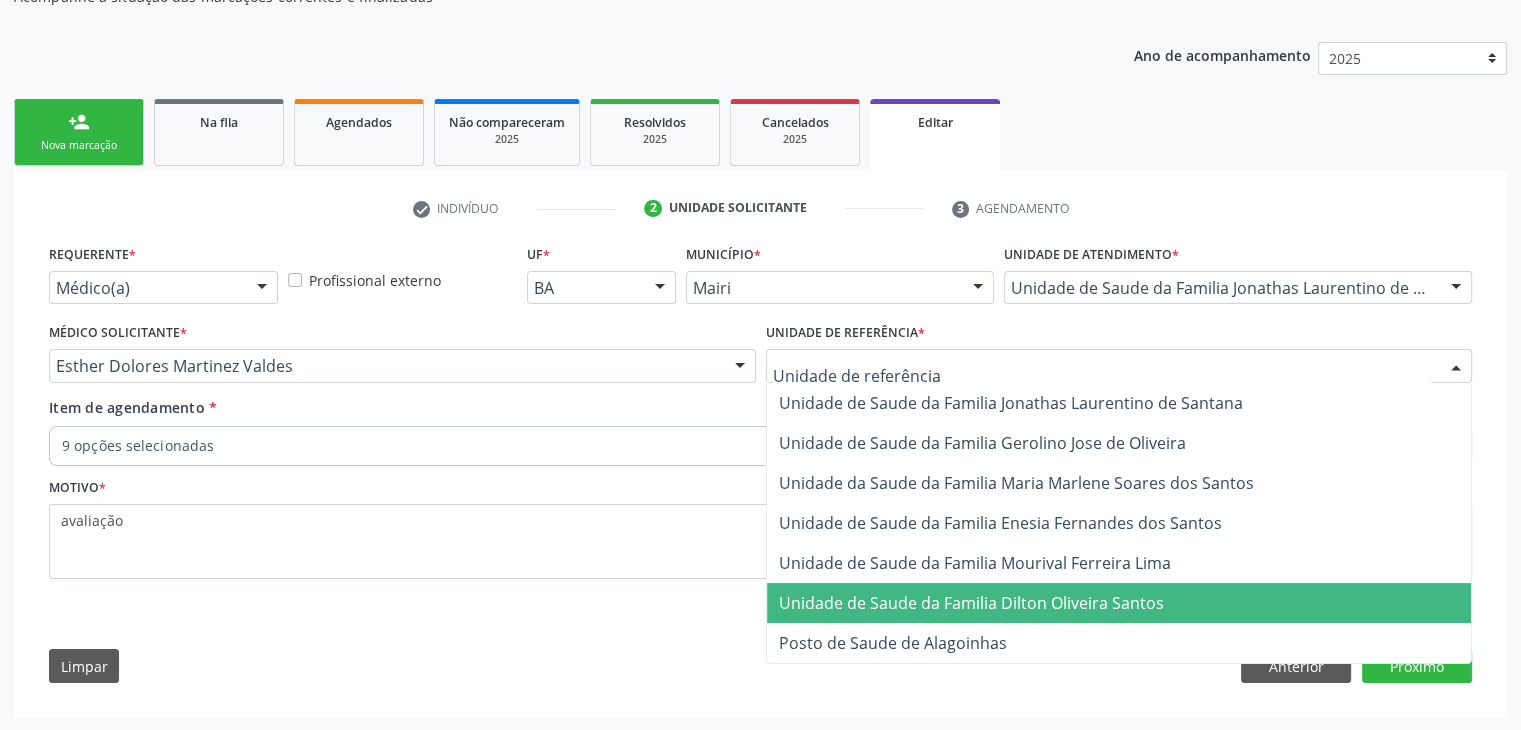 click on "Unidade de Saude da Familia Dilton Oliveira Santos" at bounding box center [971, 603] 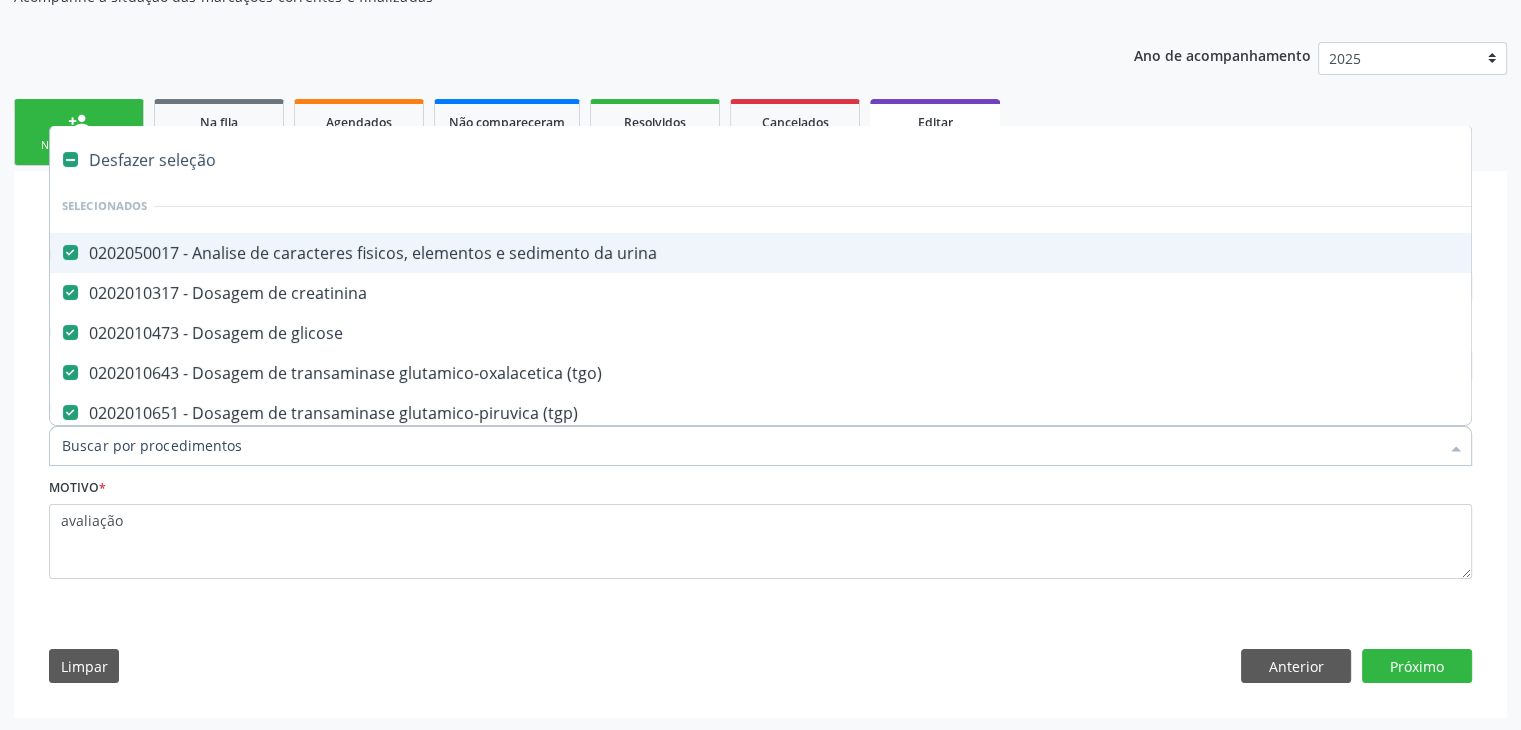 click on "Desfazer seleção" at bounding box center [831, 160] 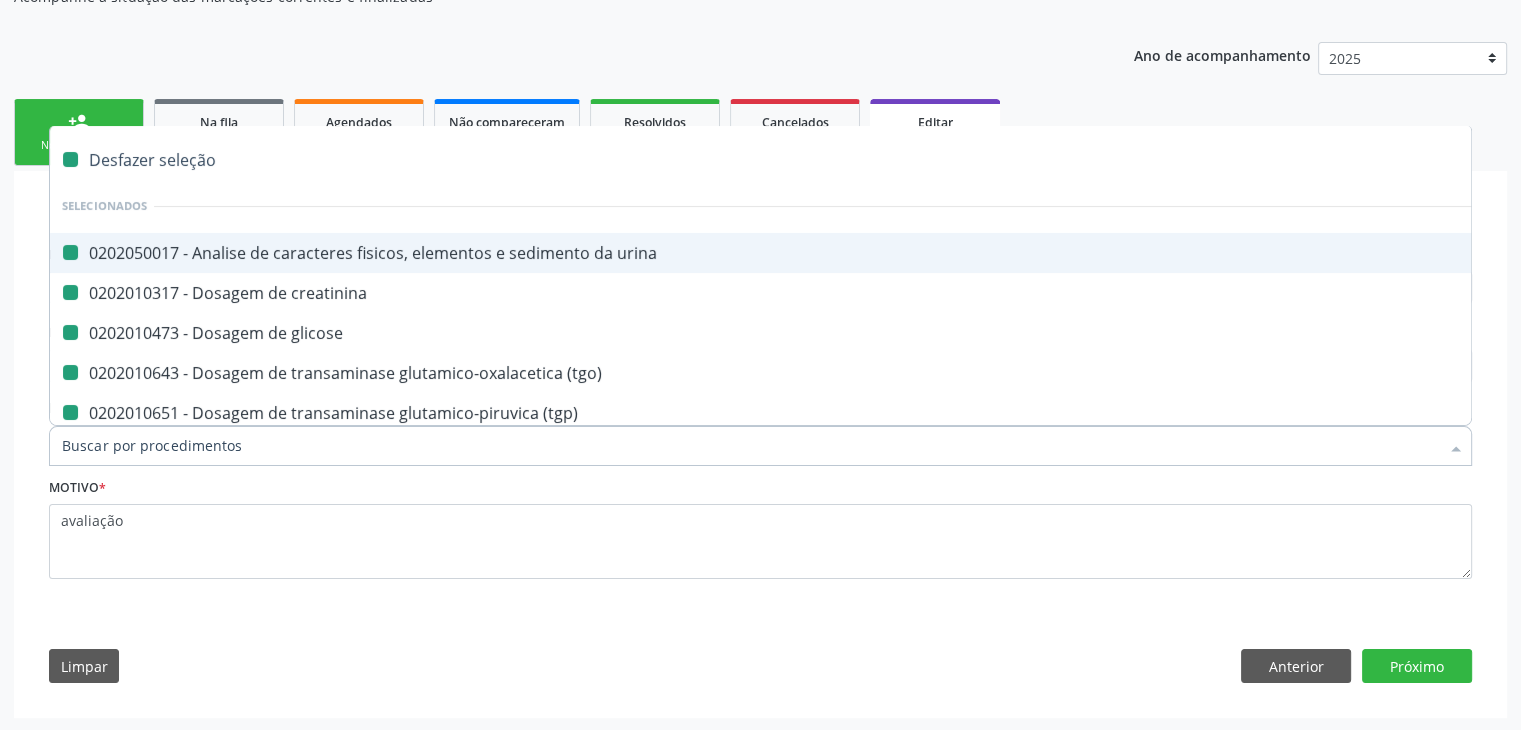 checkbox on "false" 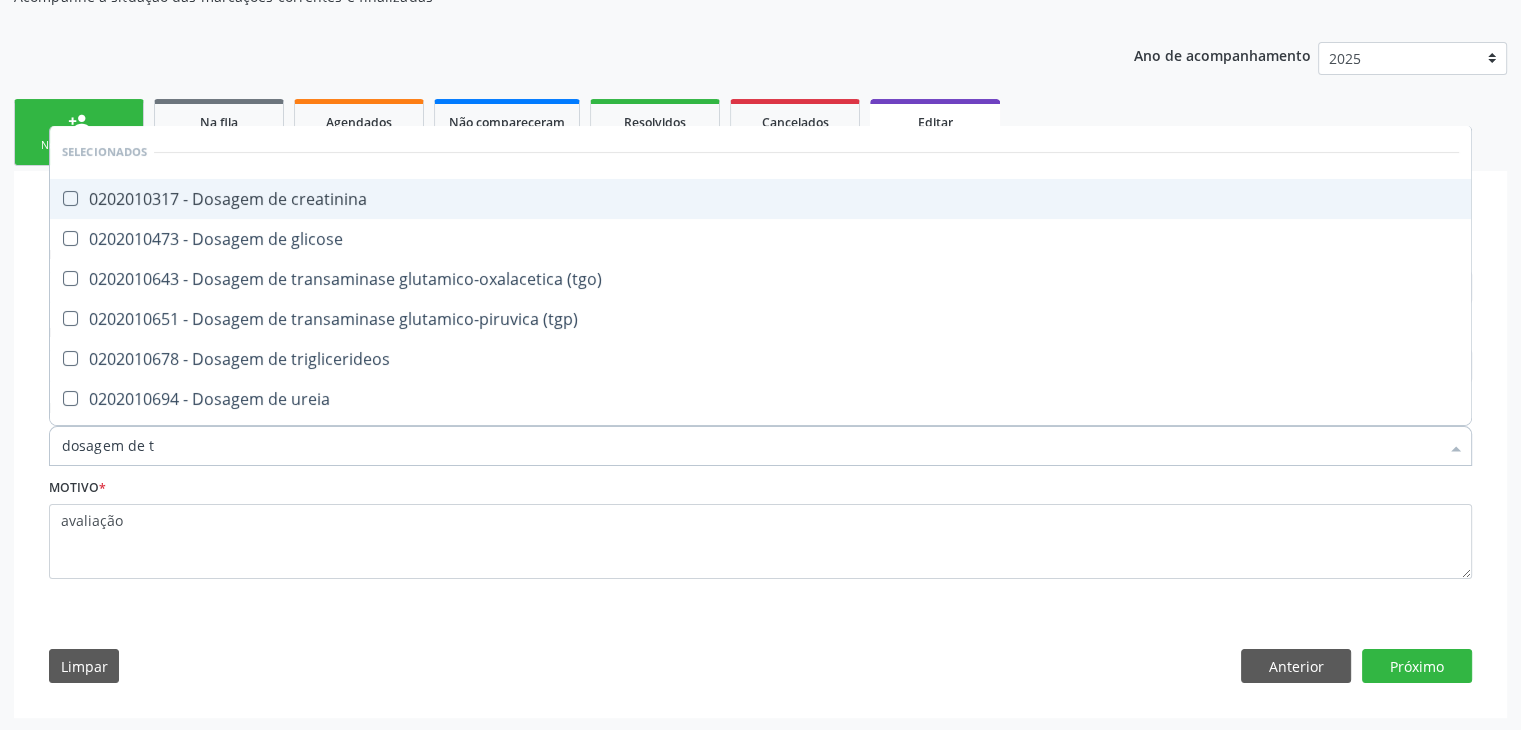 type on "dosagem de ts" 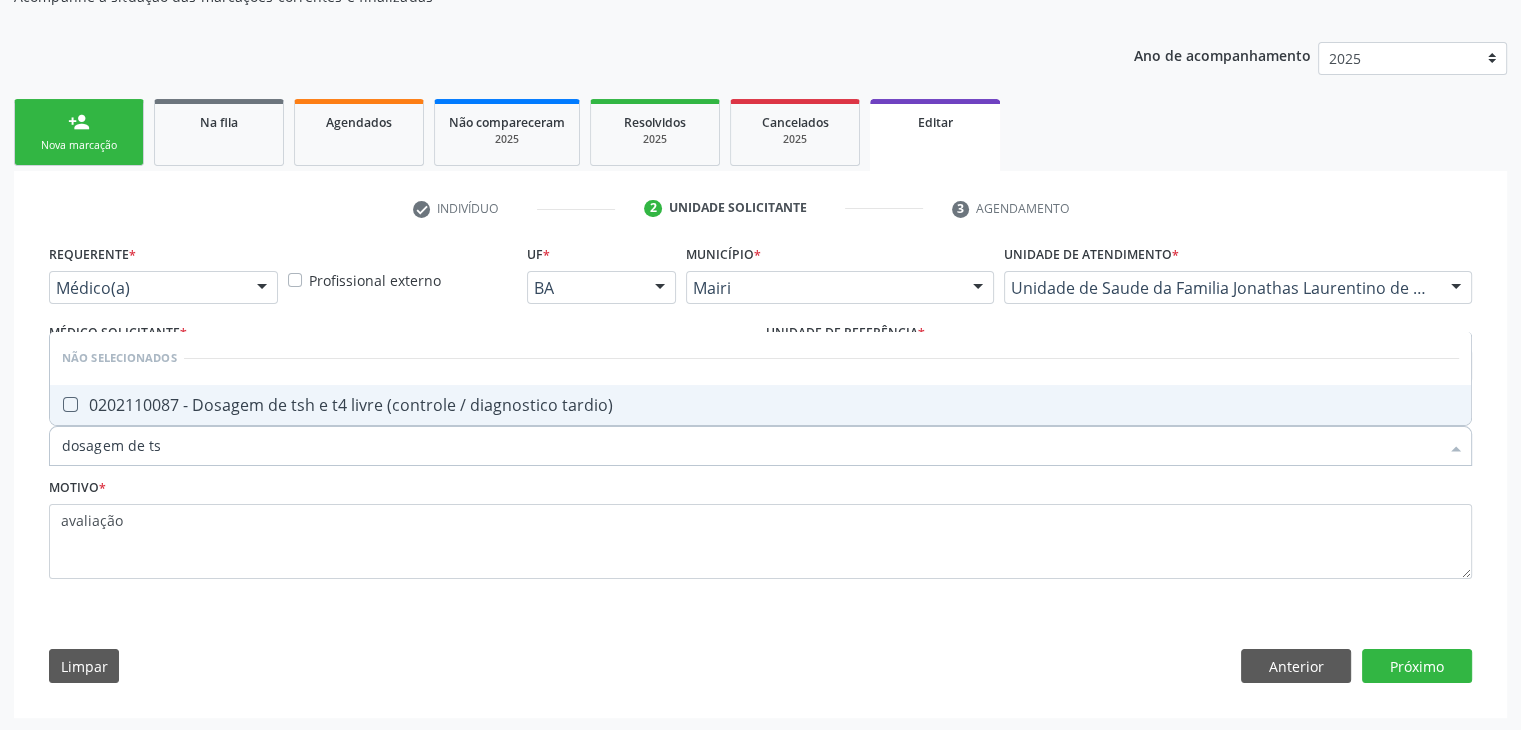 click on "0202110087 - Dosagem de tsh e t4 livre (controle / diagnostico tardio)" at bounding box center [760, 405] 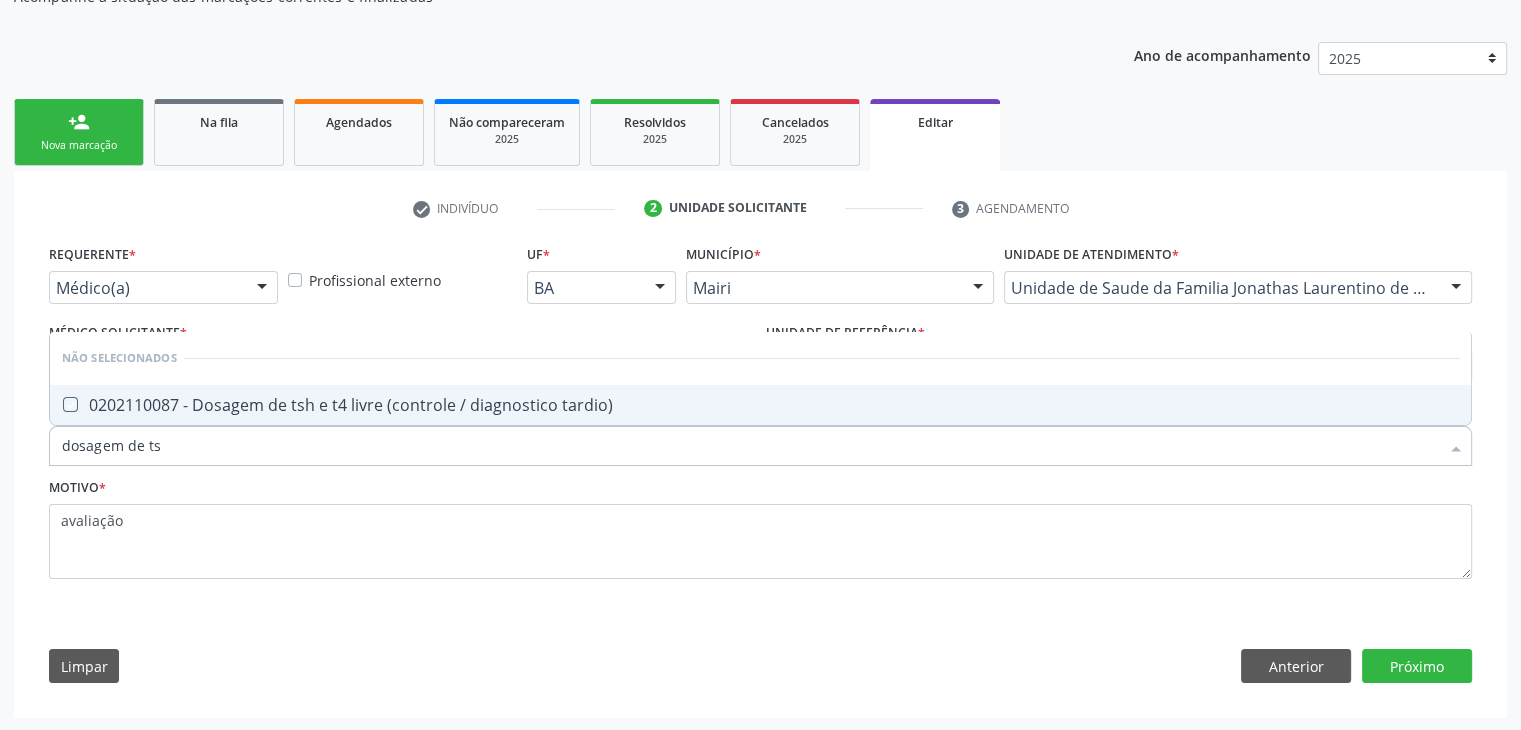 checkbox on "true" 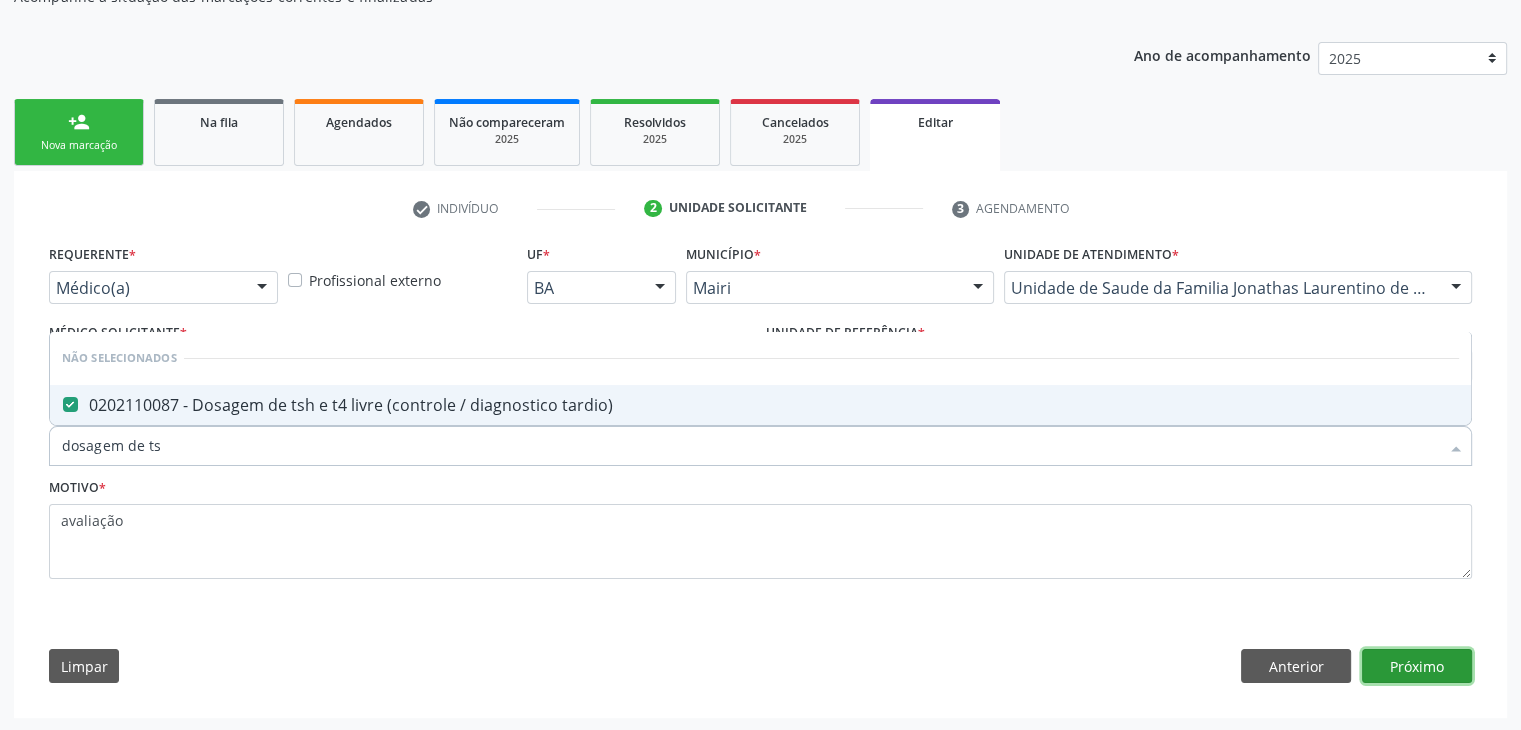 click on "Próximo" at bounding box center (1417, 666) 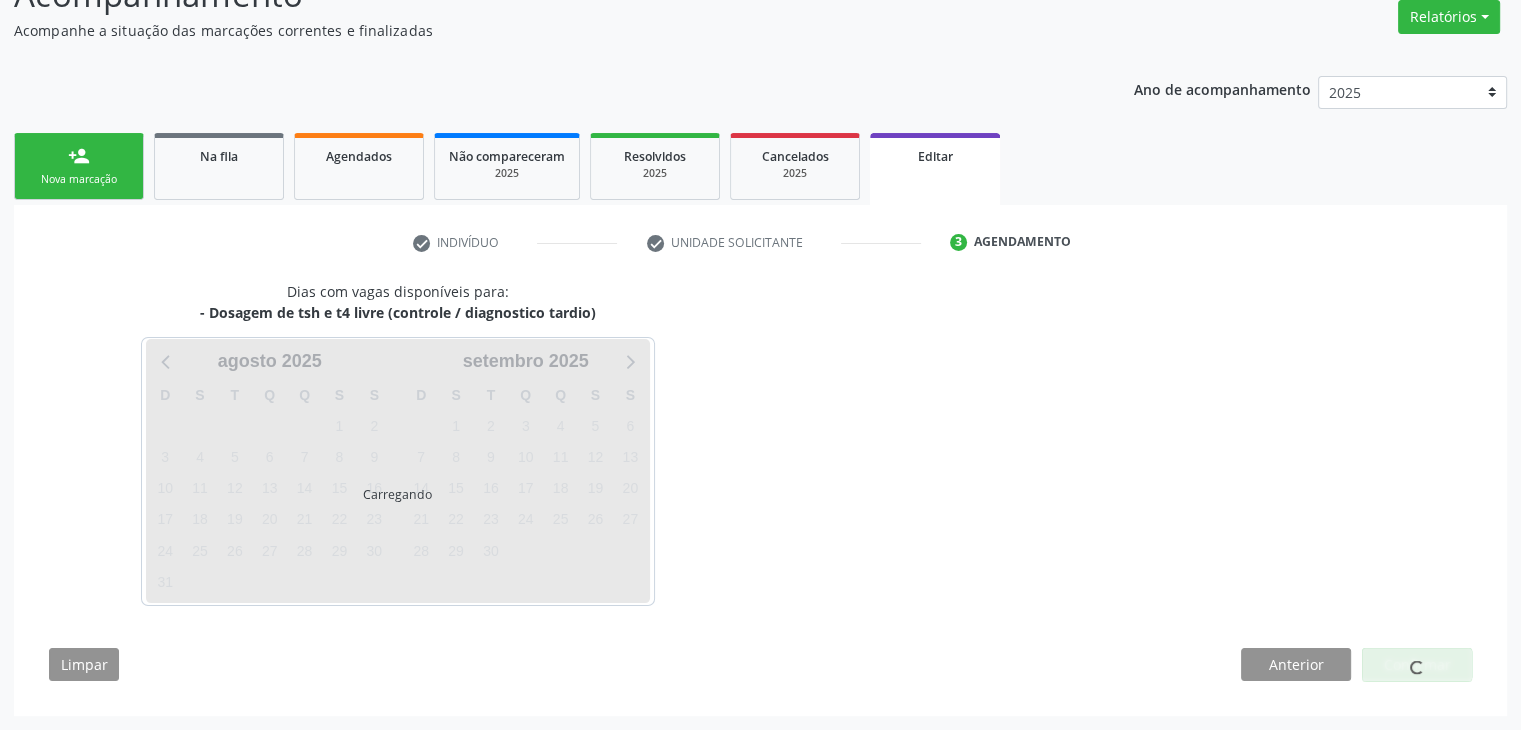 scroll, scrollTop: 165, scrollLeft: 0, axis: vertical 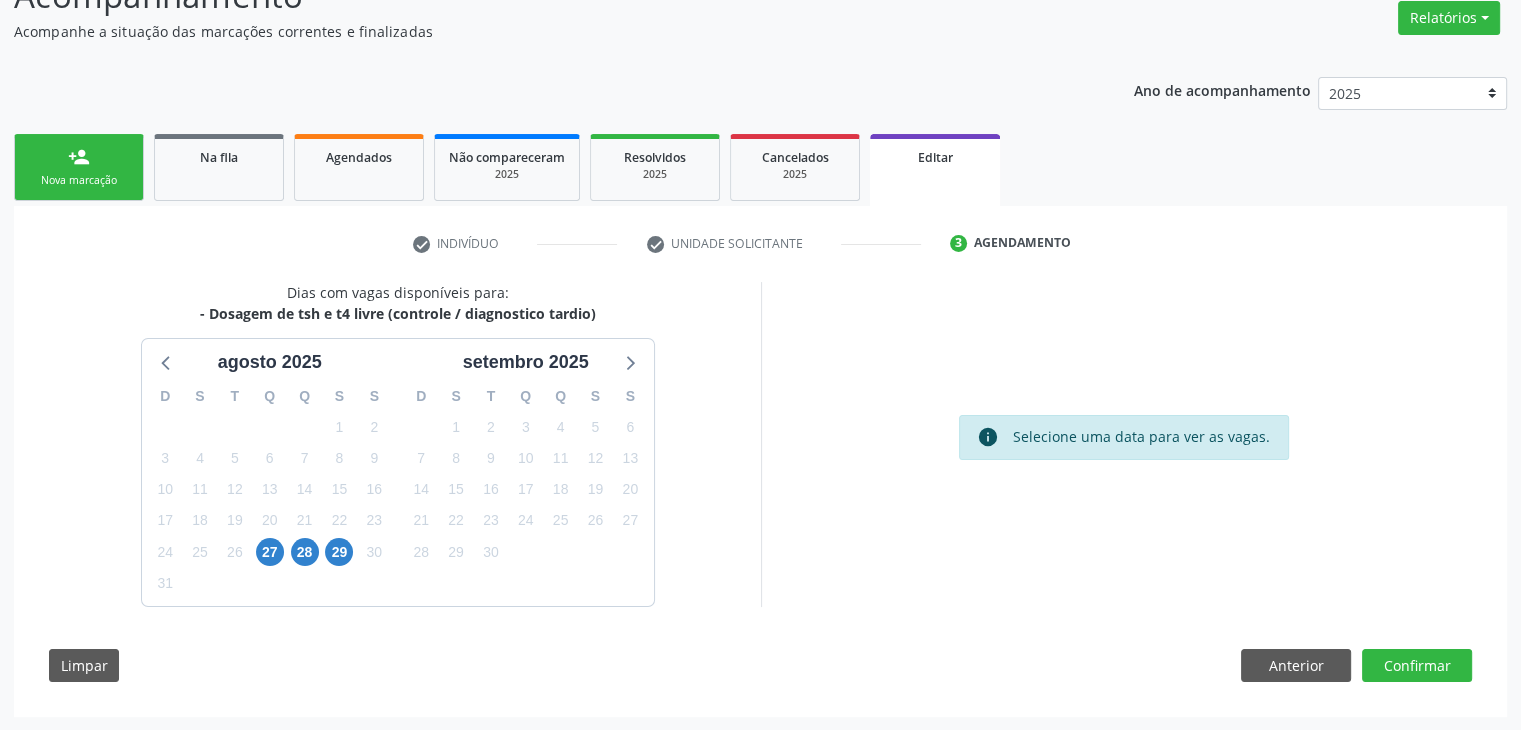 click on "3" at bounding box center (269, 583) 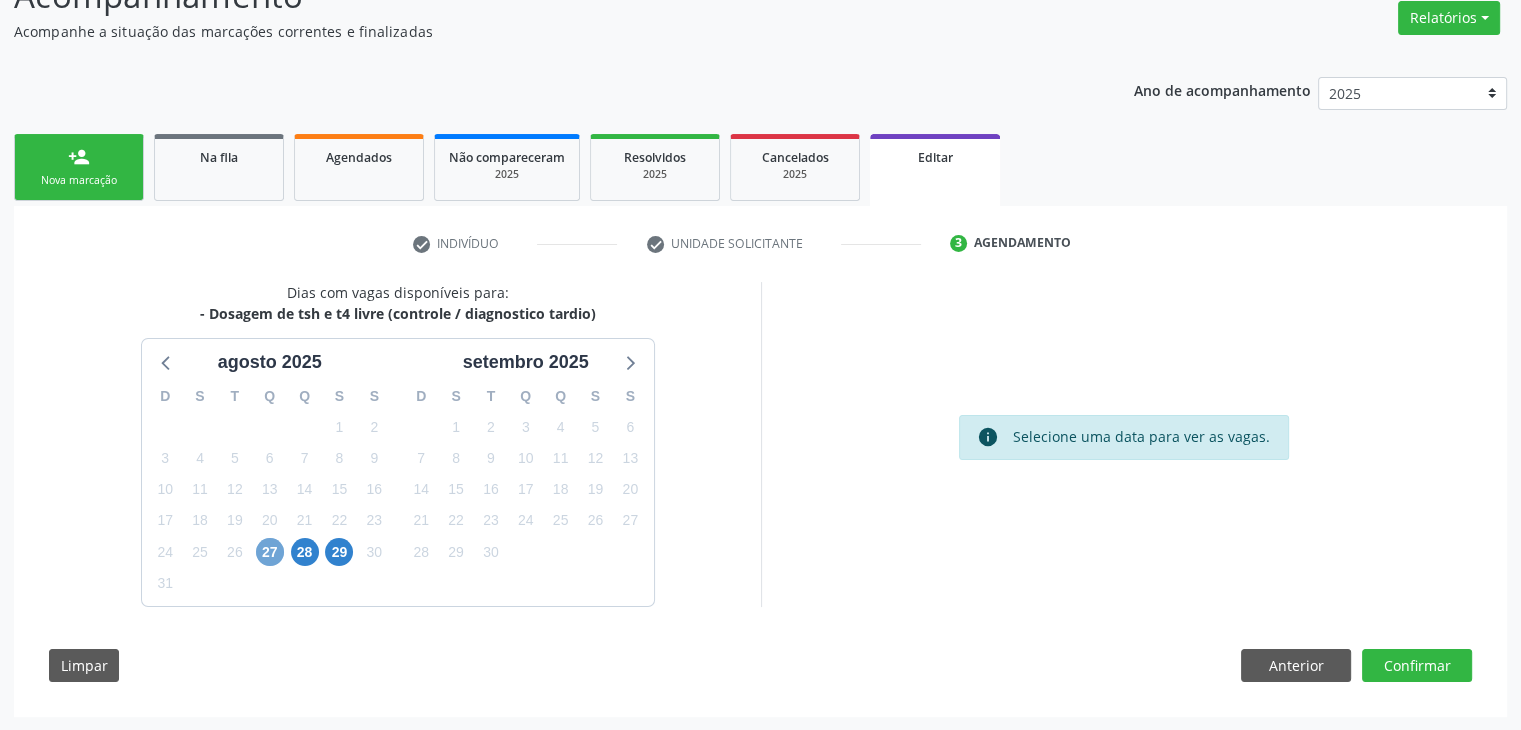 click on "27" at bounding box center (270, 552) 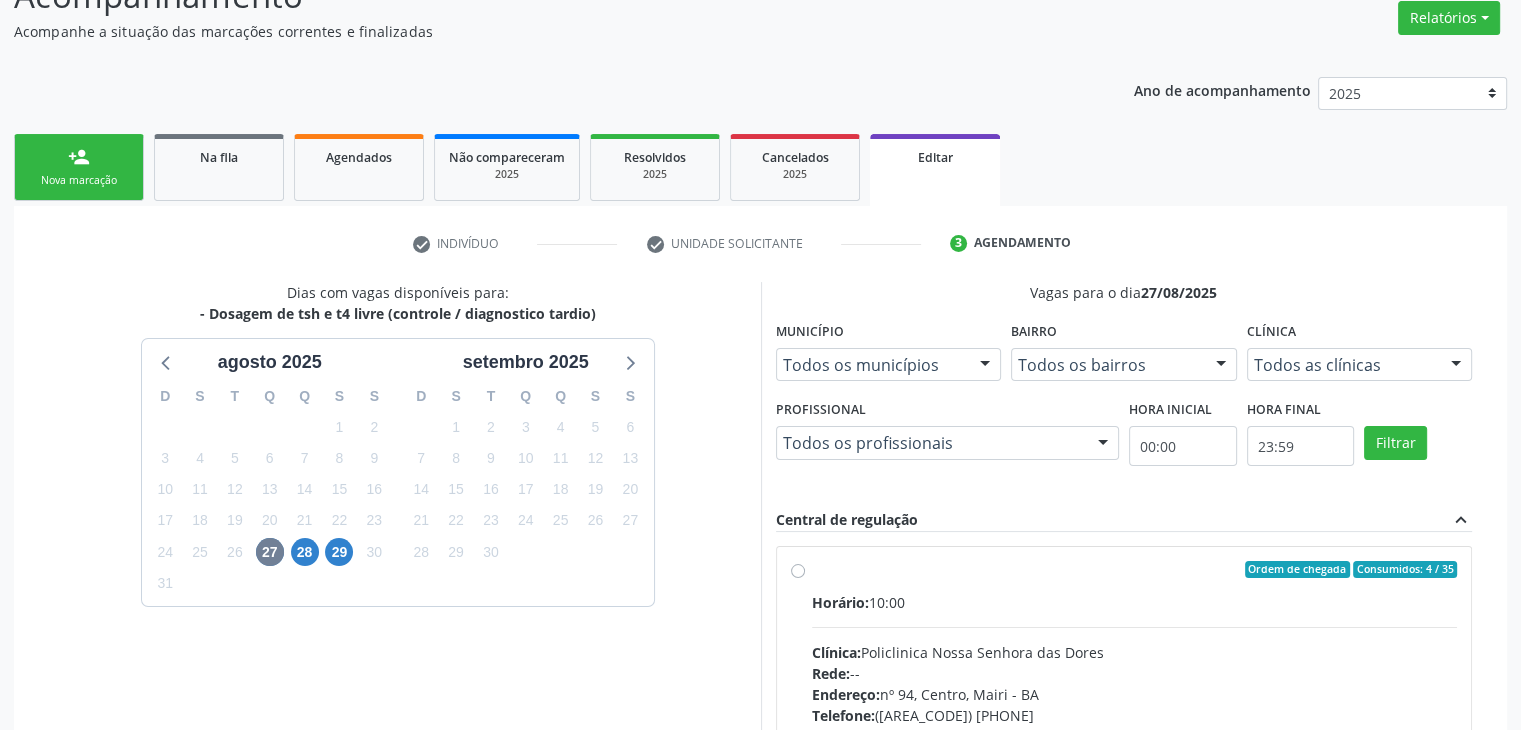 click on "Horário:   10:00
Clínica:  Policlinica Nossa Senhora das Dores
Rede:
--
Endereço:   nº [NUMBER], Centro, [CITY] - [STATE]
Telefone:   ([AREA]) [PHONE]
Profissional:
--
Informações adicionais sobre o atendimento
Idade de atendimento:
Sem restrição
Gênero(s) atendido(s):
Sem restrição
Informações adicionais:
--" at bounding box center (1135, 729) 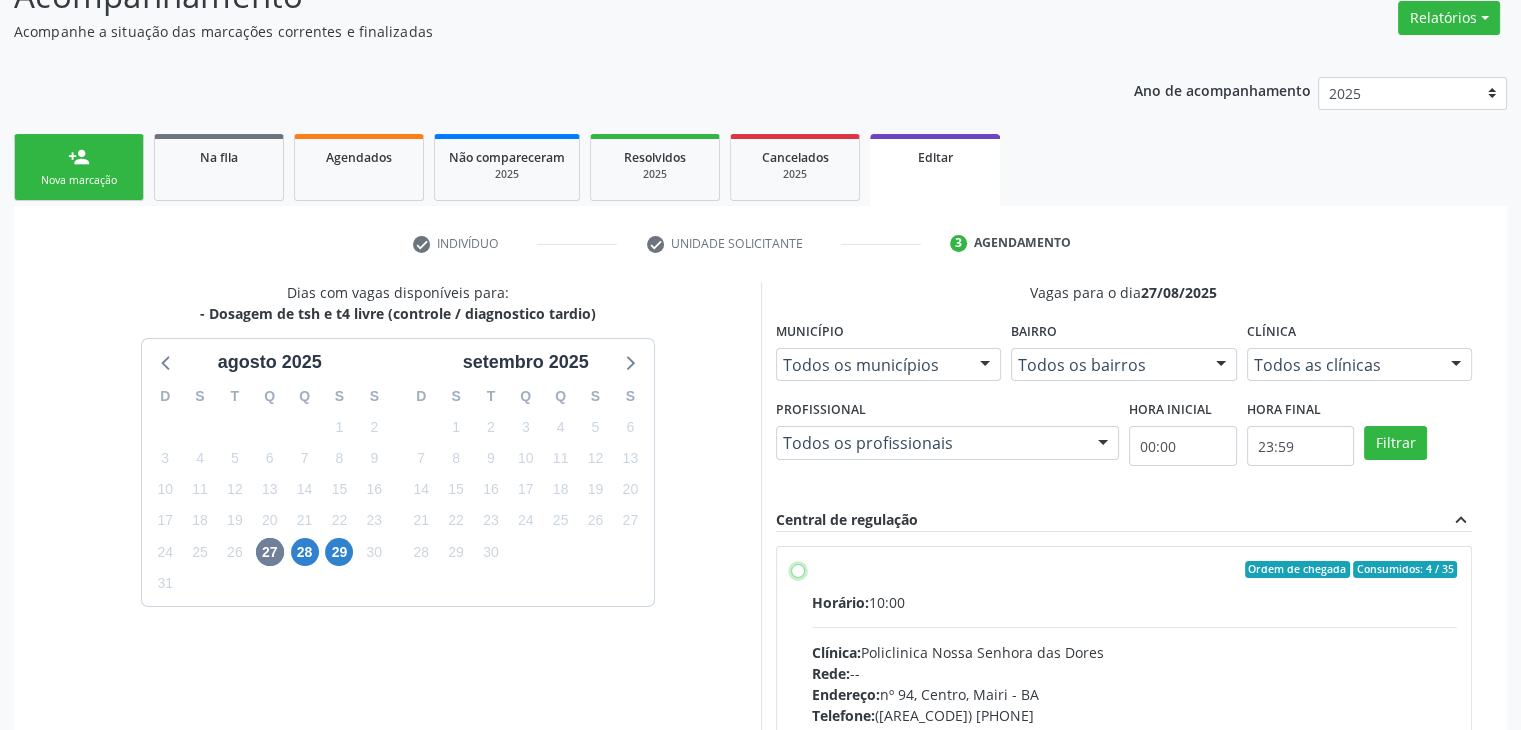click on "Ordem de chegada
Consumidos: 4 / 35
Horário:   10:00
Clínica:  Policlinica Nossa Senhora das Dores
Rede:
--
Endereço:   nº 94, Centro, Mairi - BA
Telefone:   (74) 36322104
Profissional:
--
Informações adicionais sobre o atendimento
Idade de atendimento:
Sem restrição
Gênero(s) atendido(s):
Sem restrição
Informações adicionais:
--" at bounding box center [798, 570] 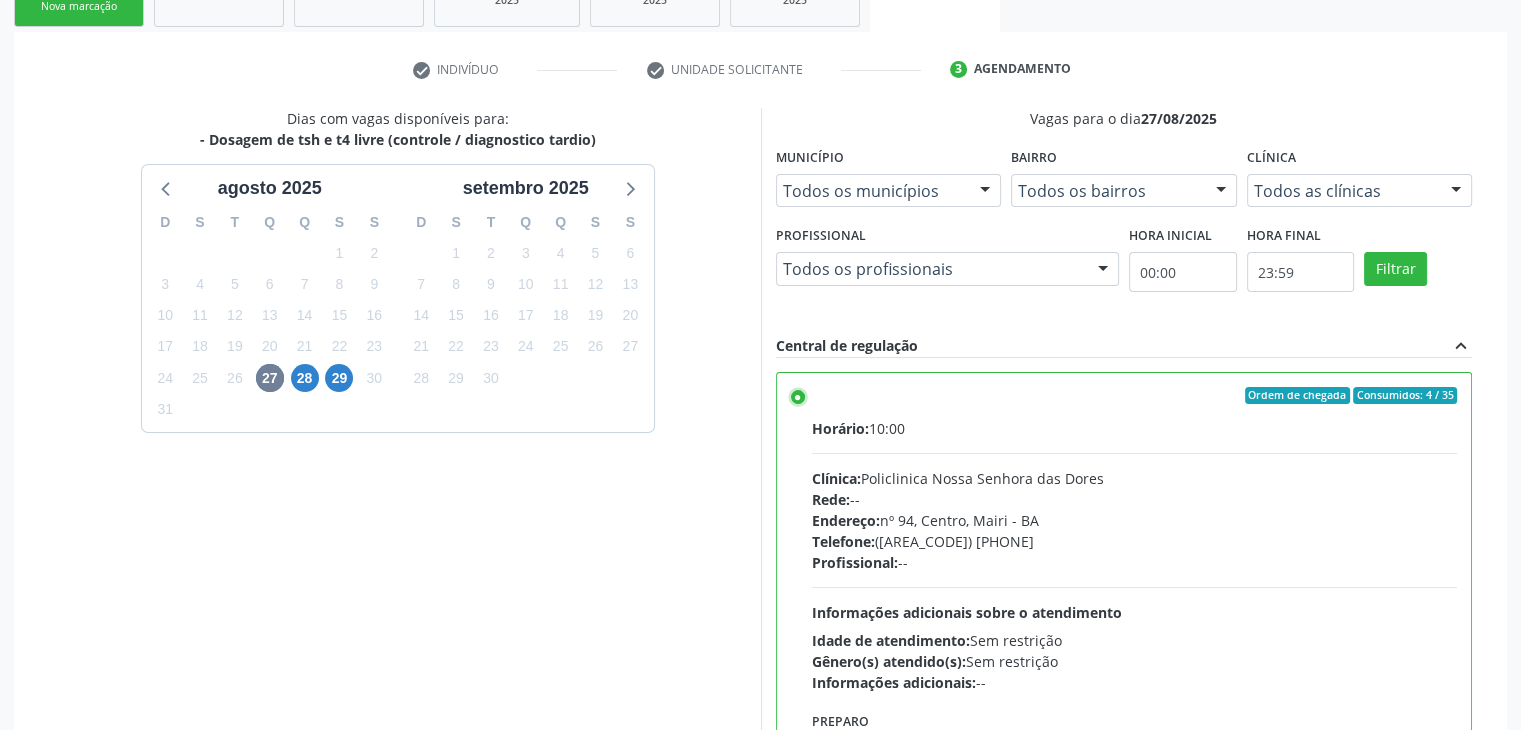 scroll, scrollTop: 490, scrollLeft: 0, axis: vertical 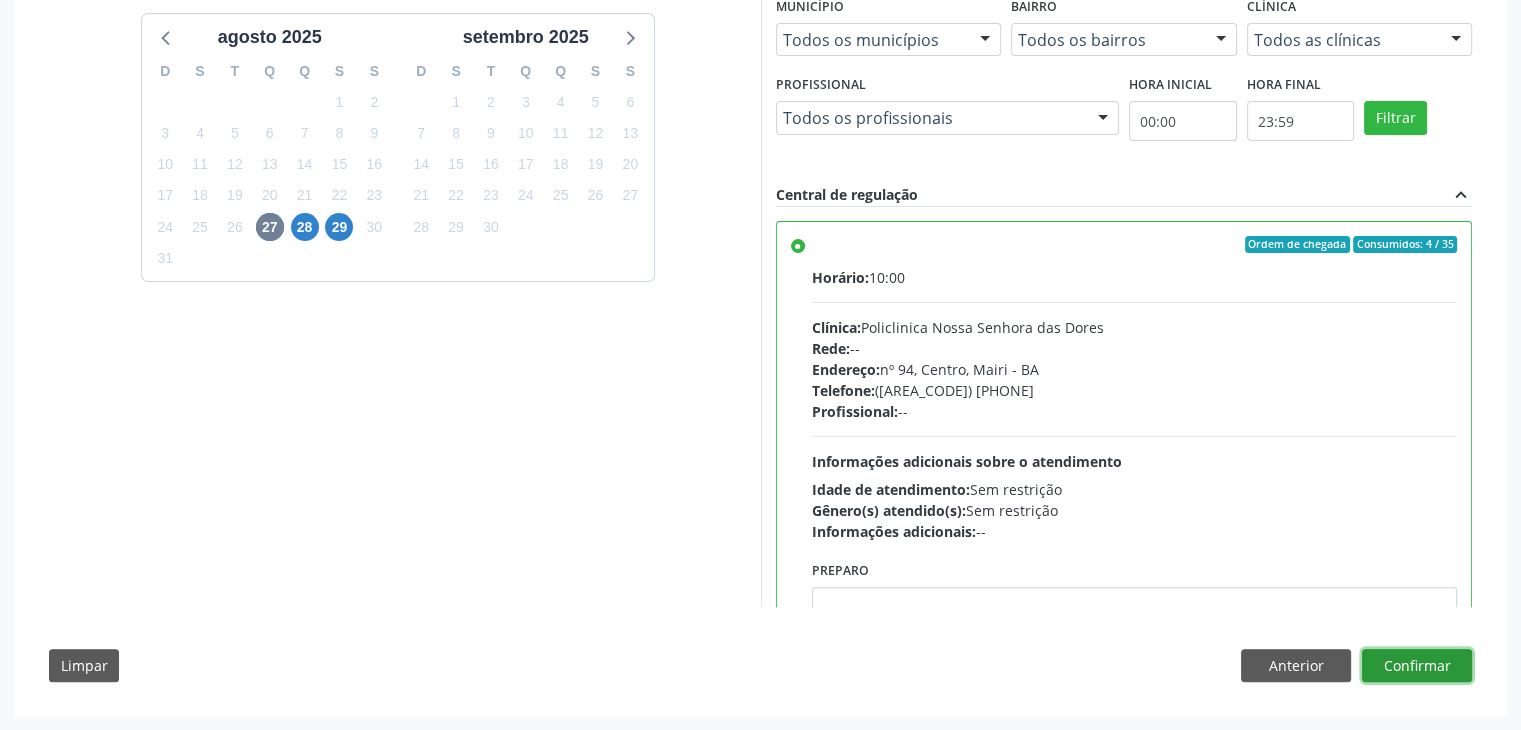 click on "Confirmar" at bounding box center (1417, 666) 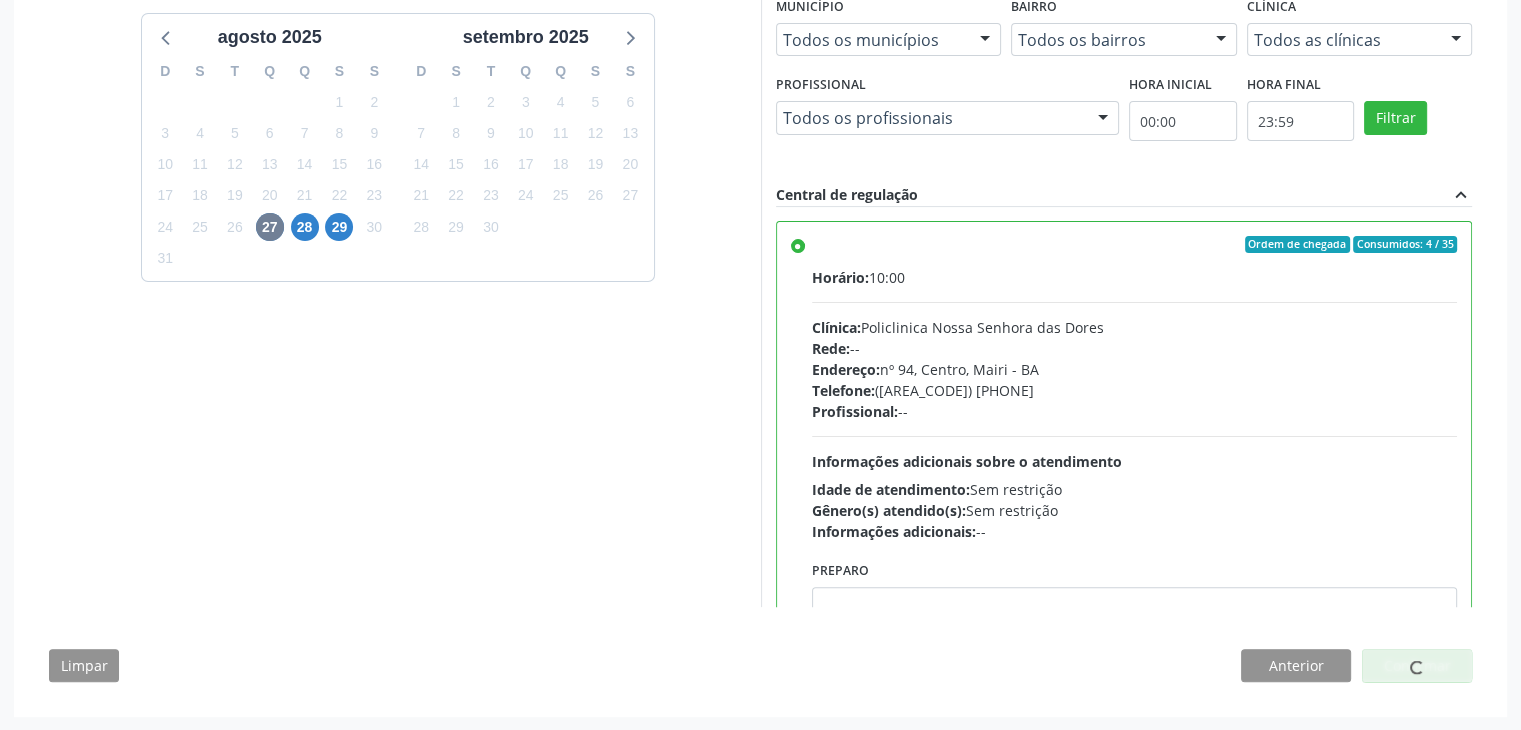 scroll, scrollTop: 0, scrollLeft: 0, axis: both 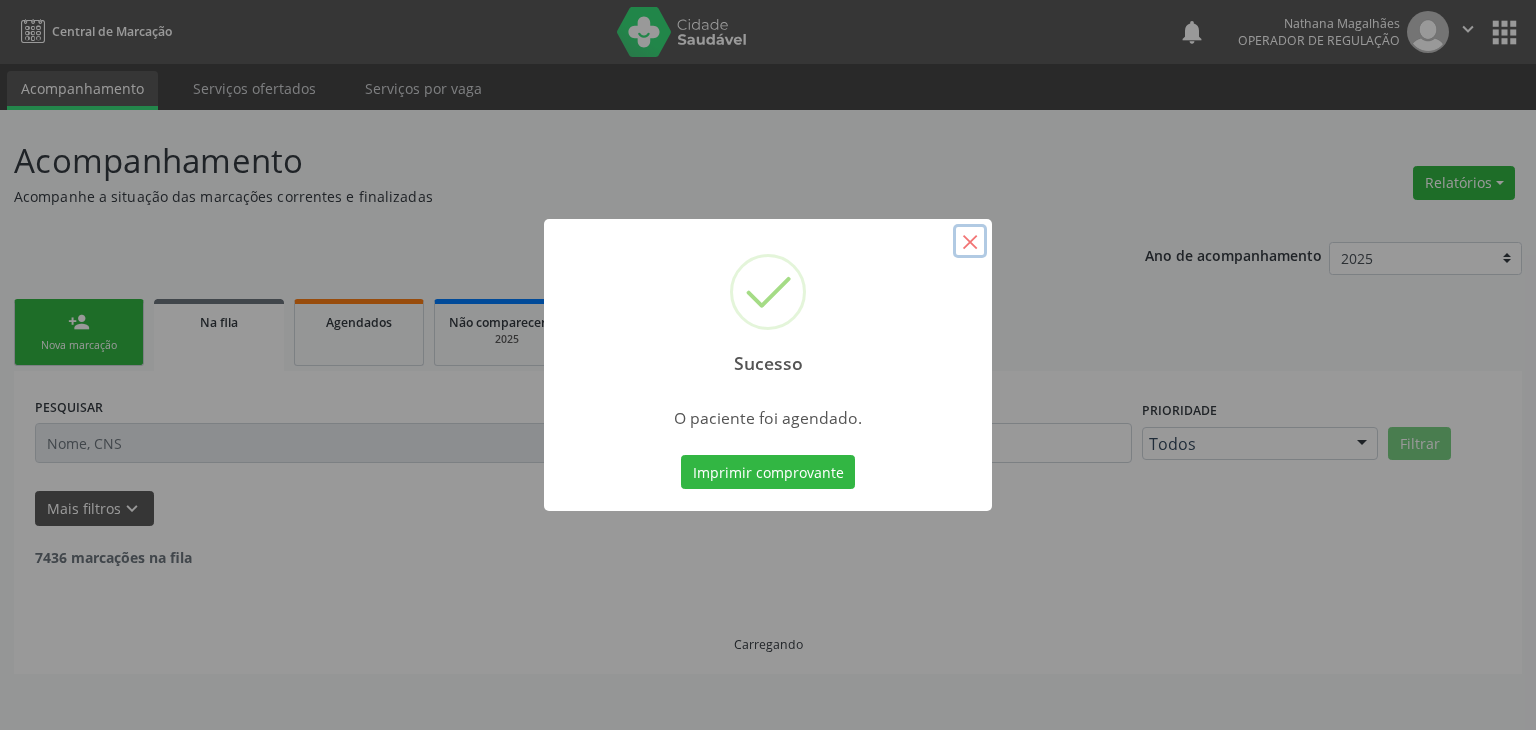 click on "×" at bounding box center (970, 241) 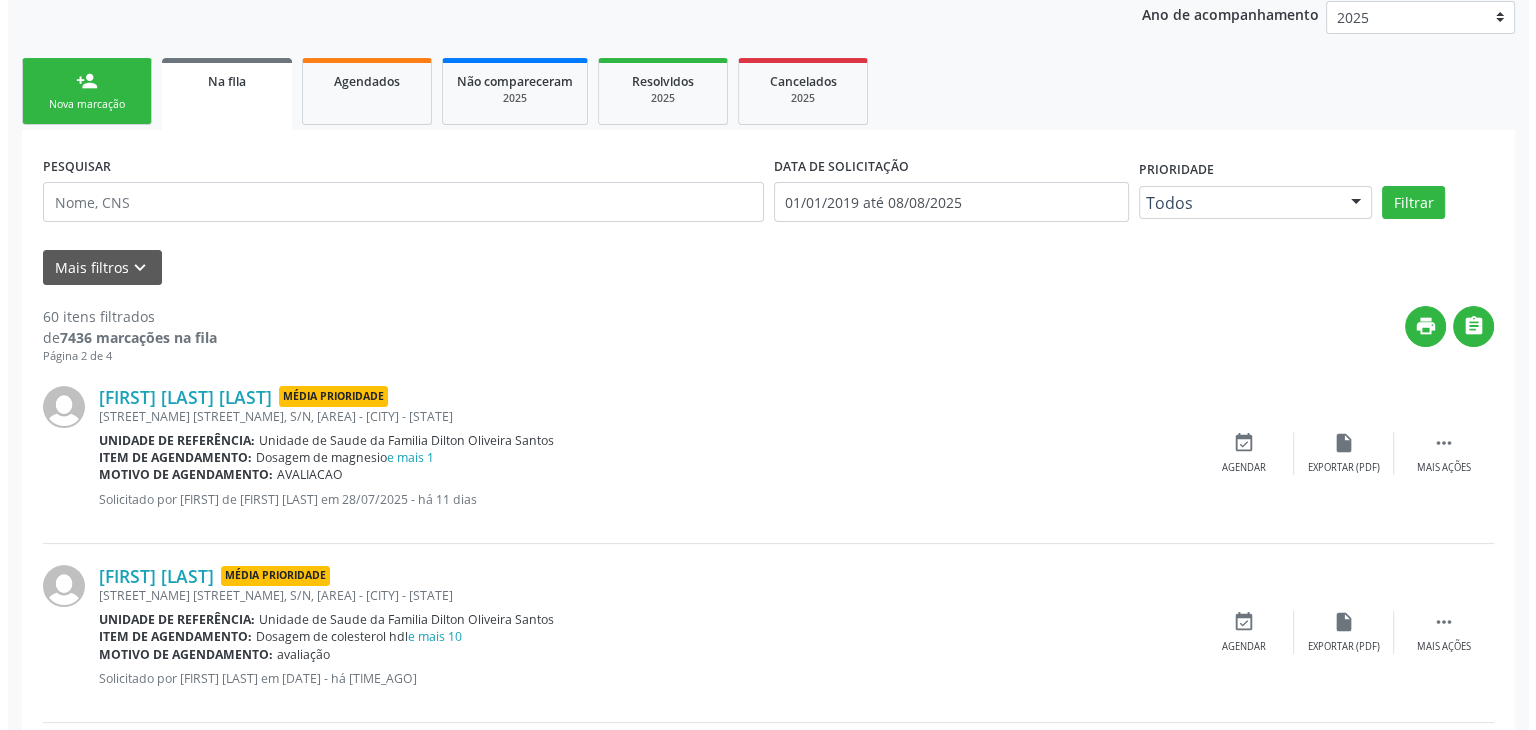 scroll, scrollTop: 500, scrollLeft: 0, axis: vertical 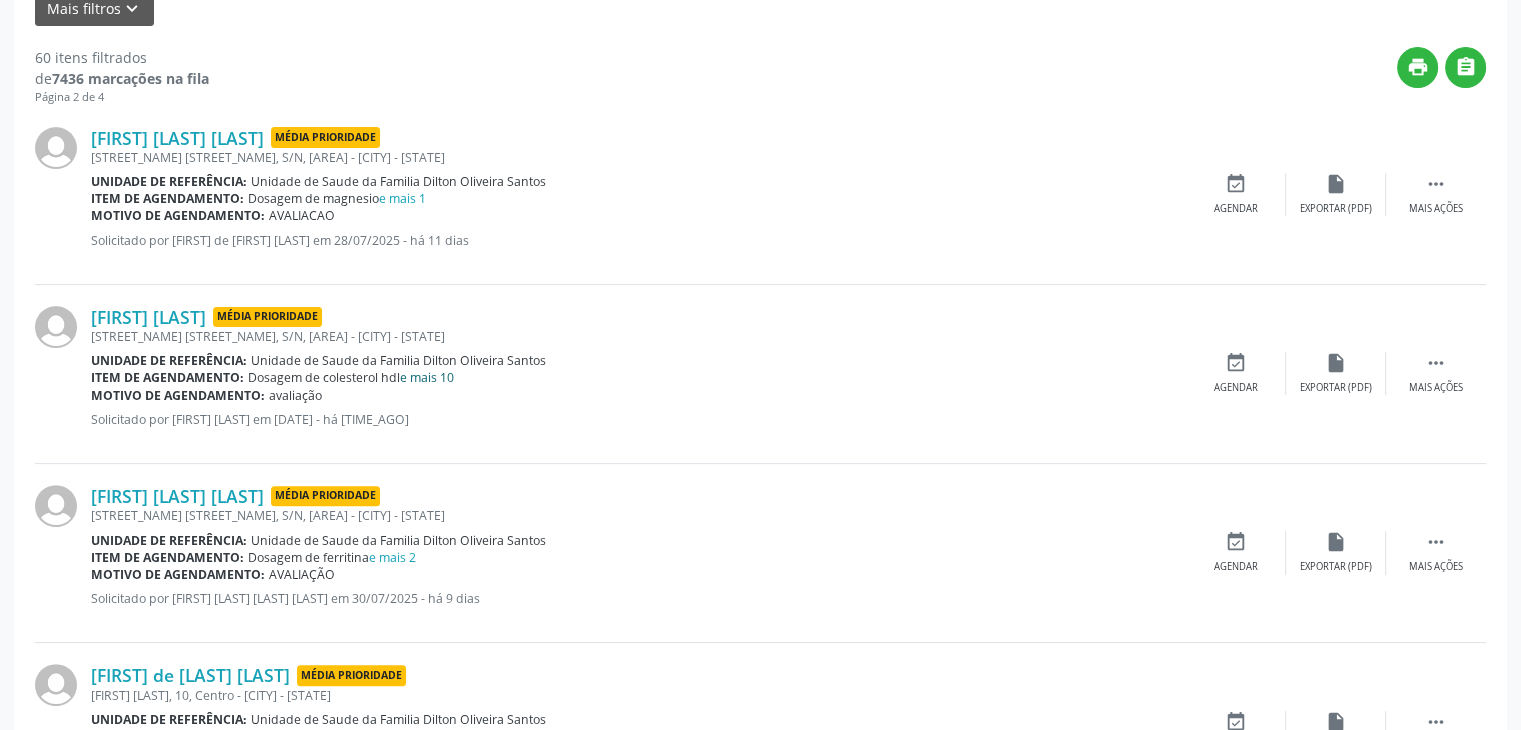 click on "e mais 10" at bounding box center [427, 377] 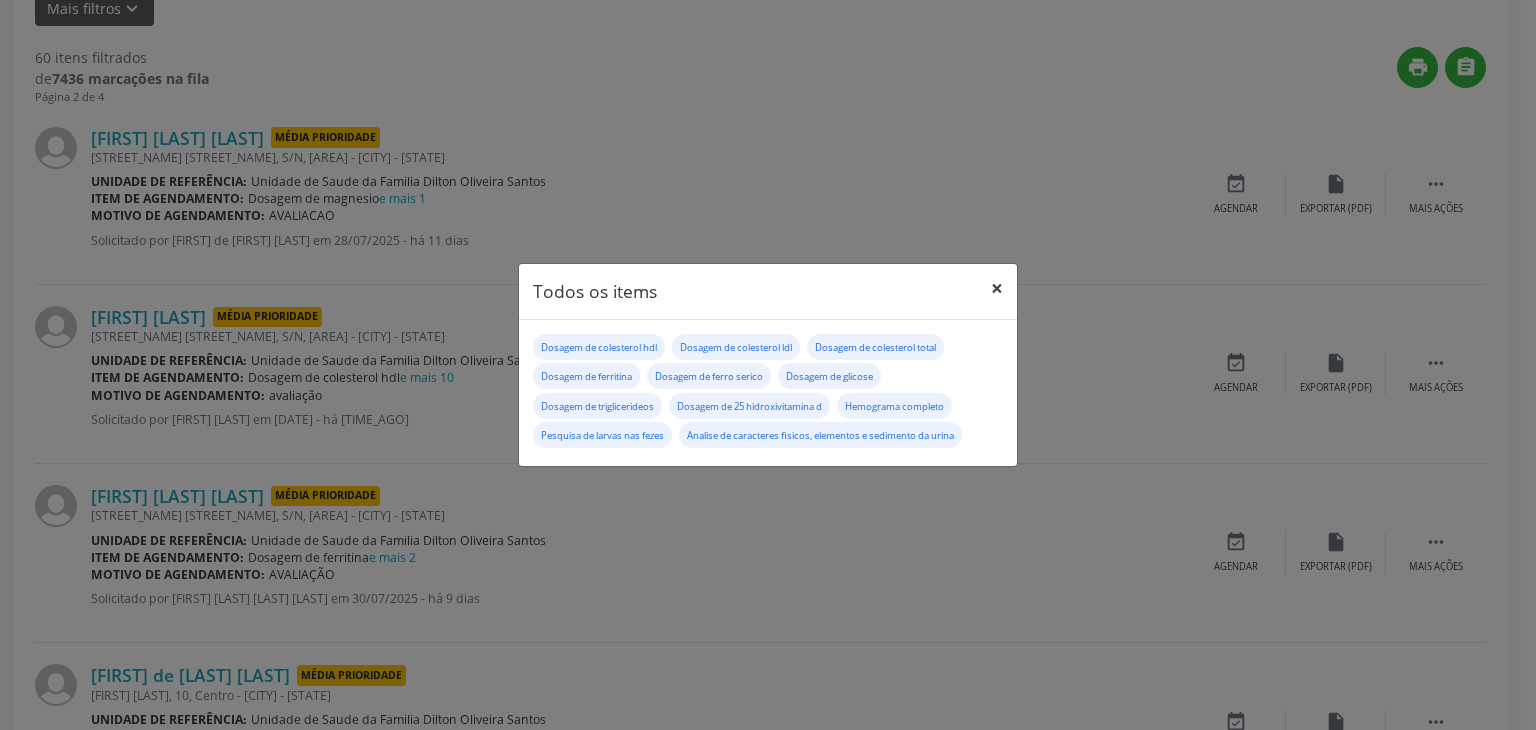 click on "×" at bounding box center [997, 288] 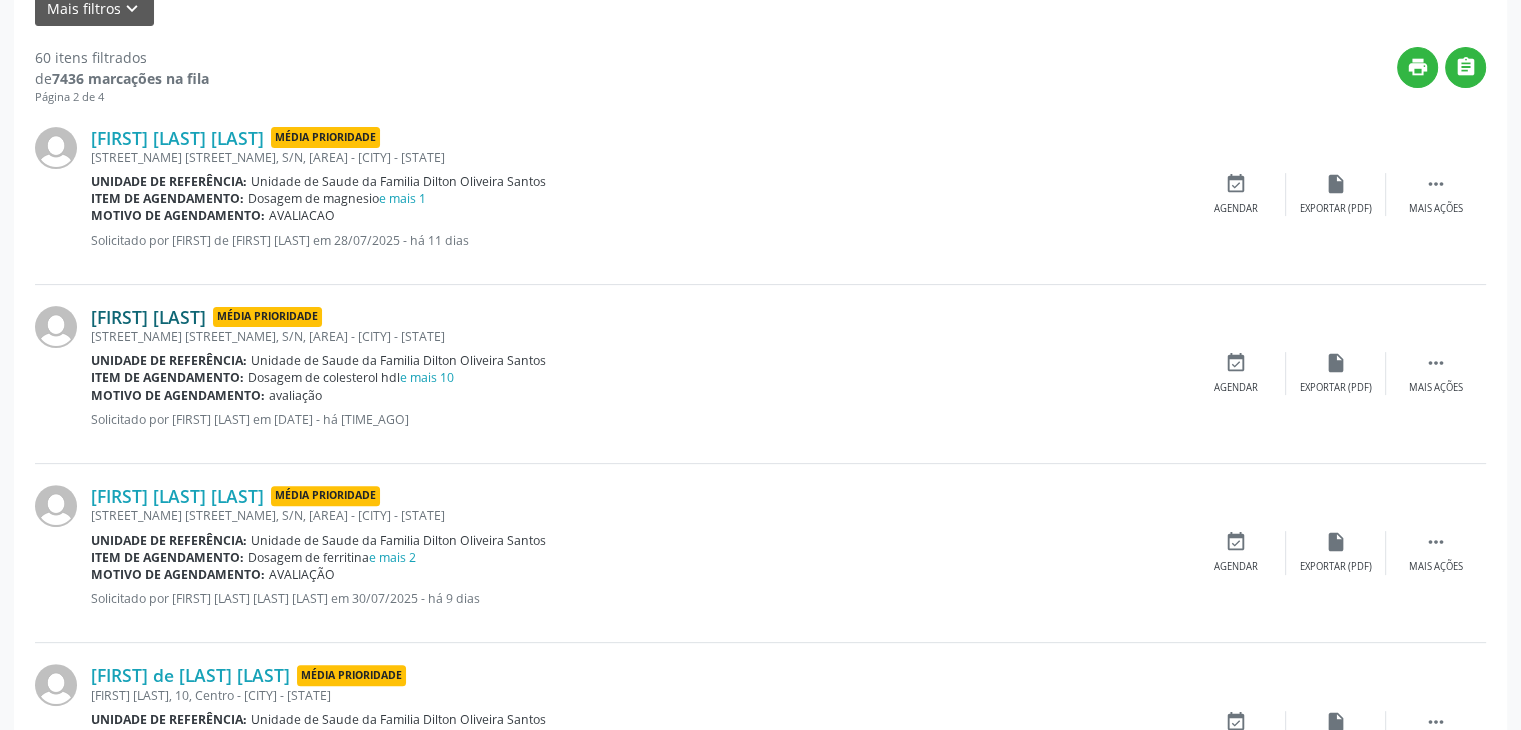 click on "Ravi Rodrigues Freire" at bounding box center (148, 317) 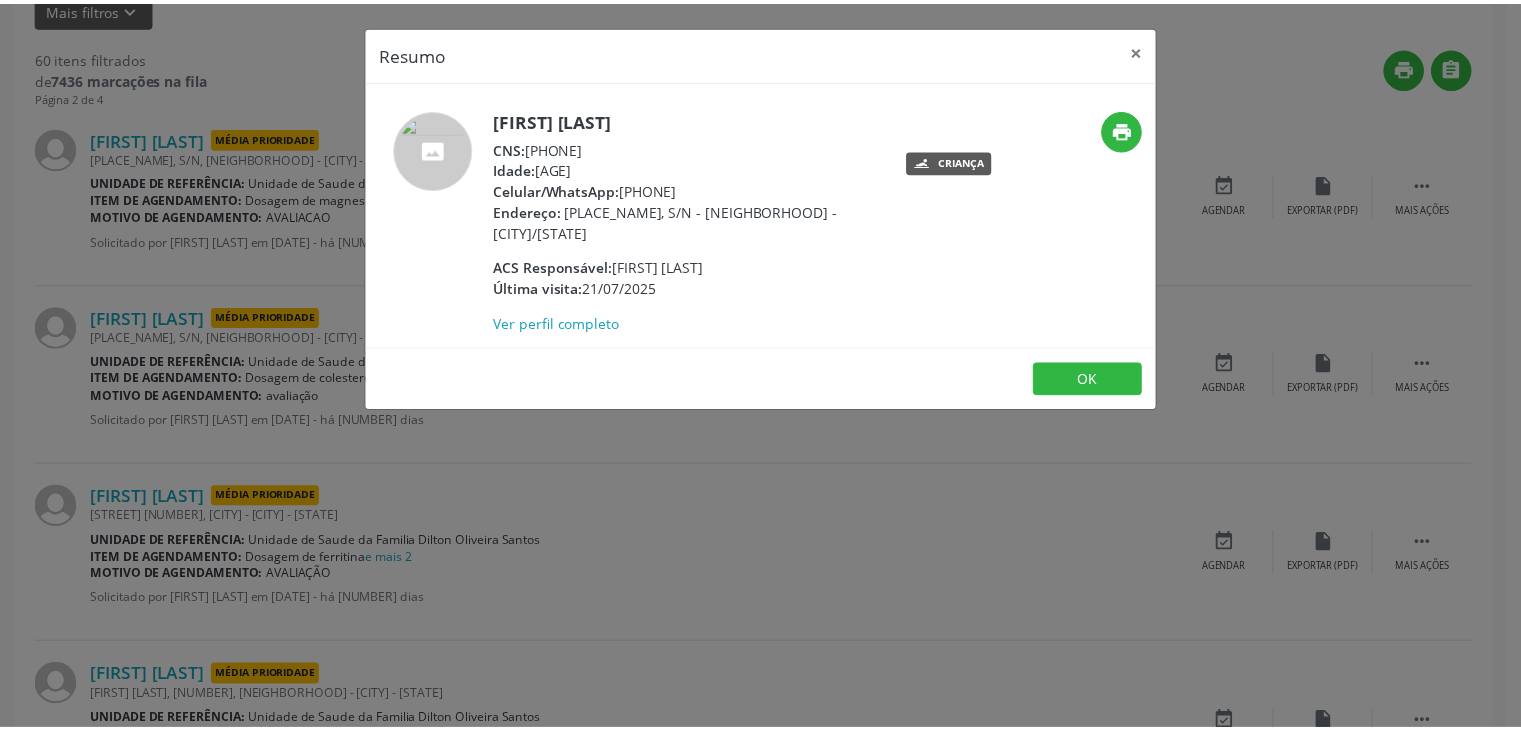 scroll, scrollTop: 500, scrollLeft: 0, axis: vertical 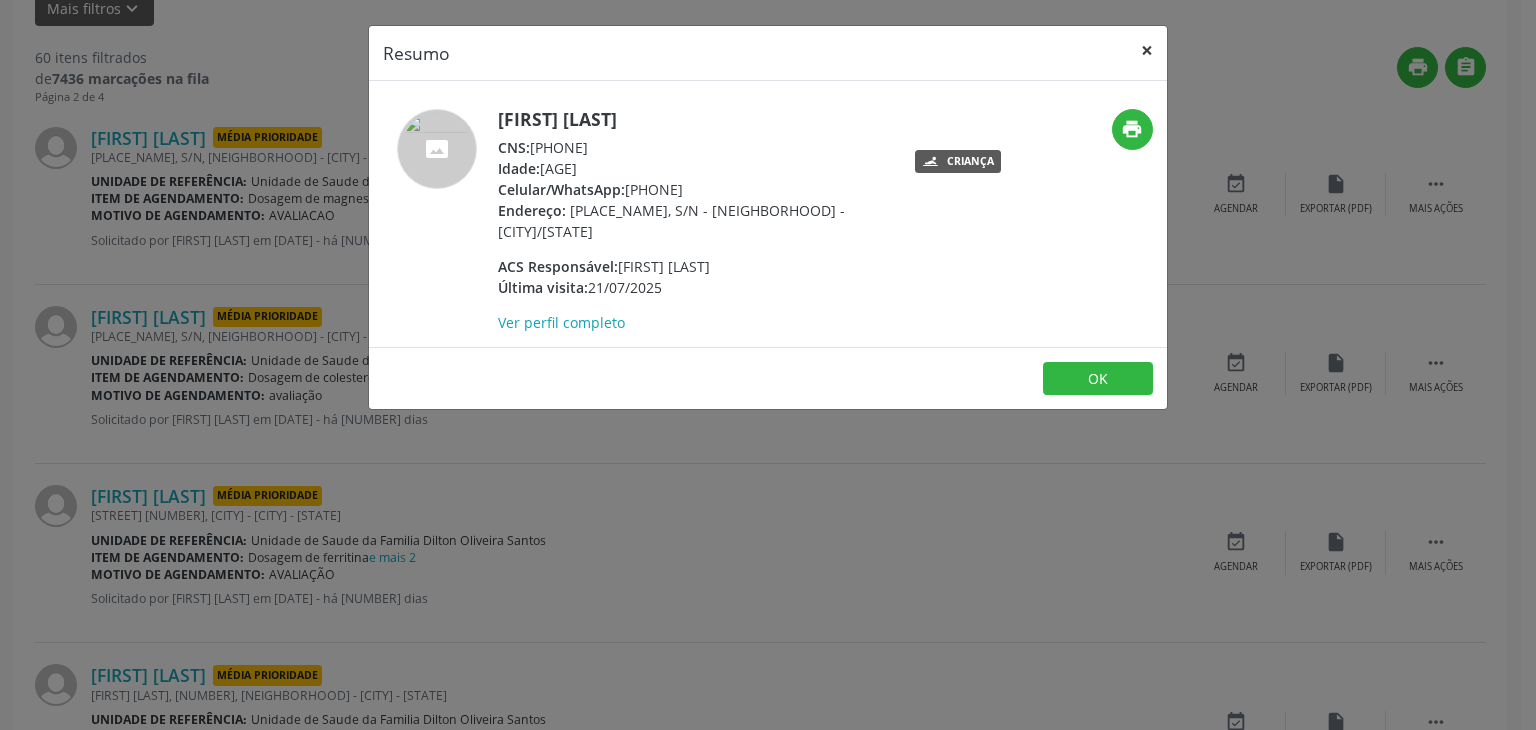 click on "×" at bounding box center [1147, 50] 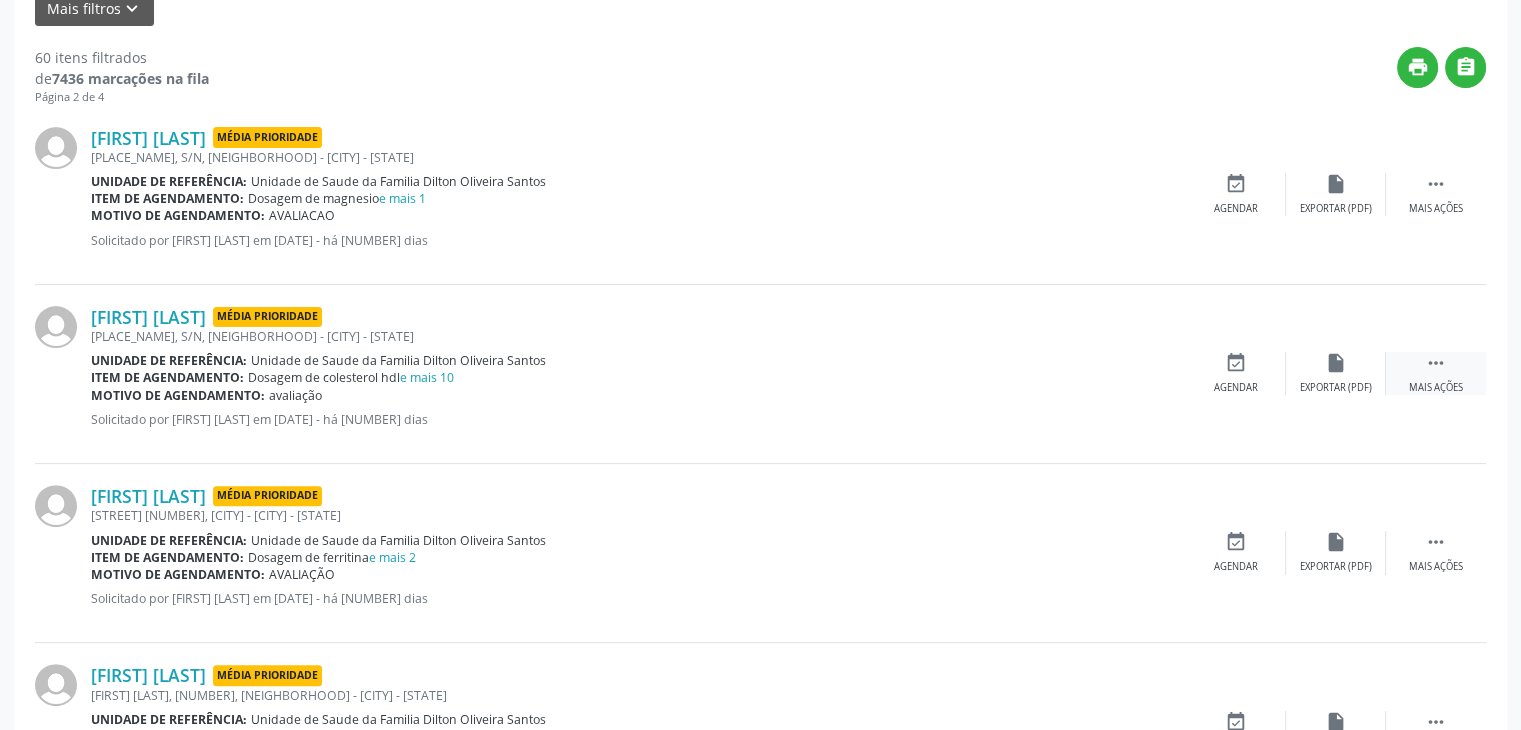 click on "
Mais ações" at bounding box center [1436, 373] 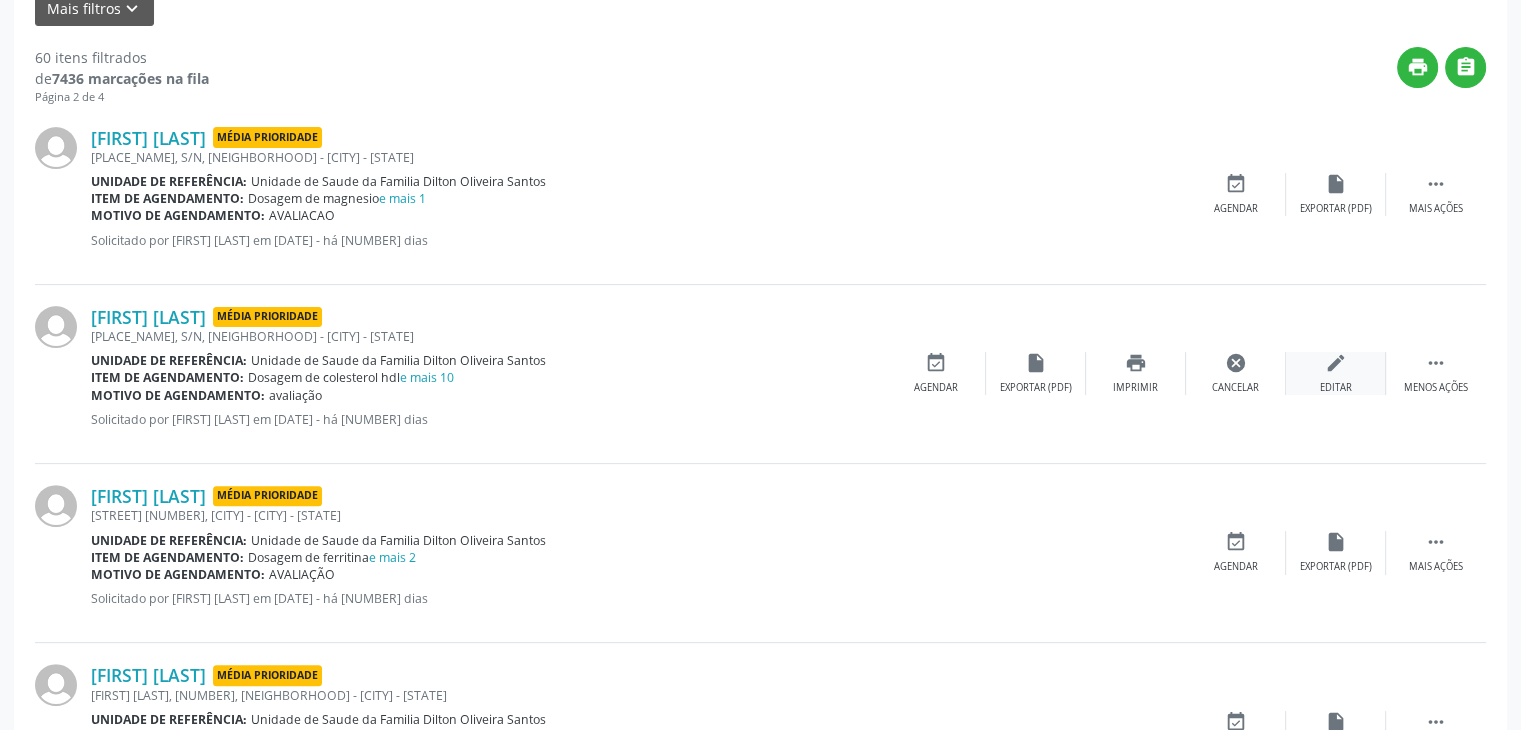 click on "edit
Editar" at bounding box center [1336, 373] 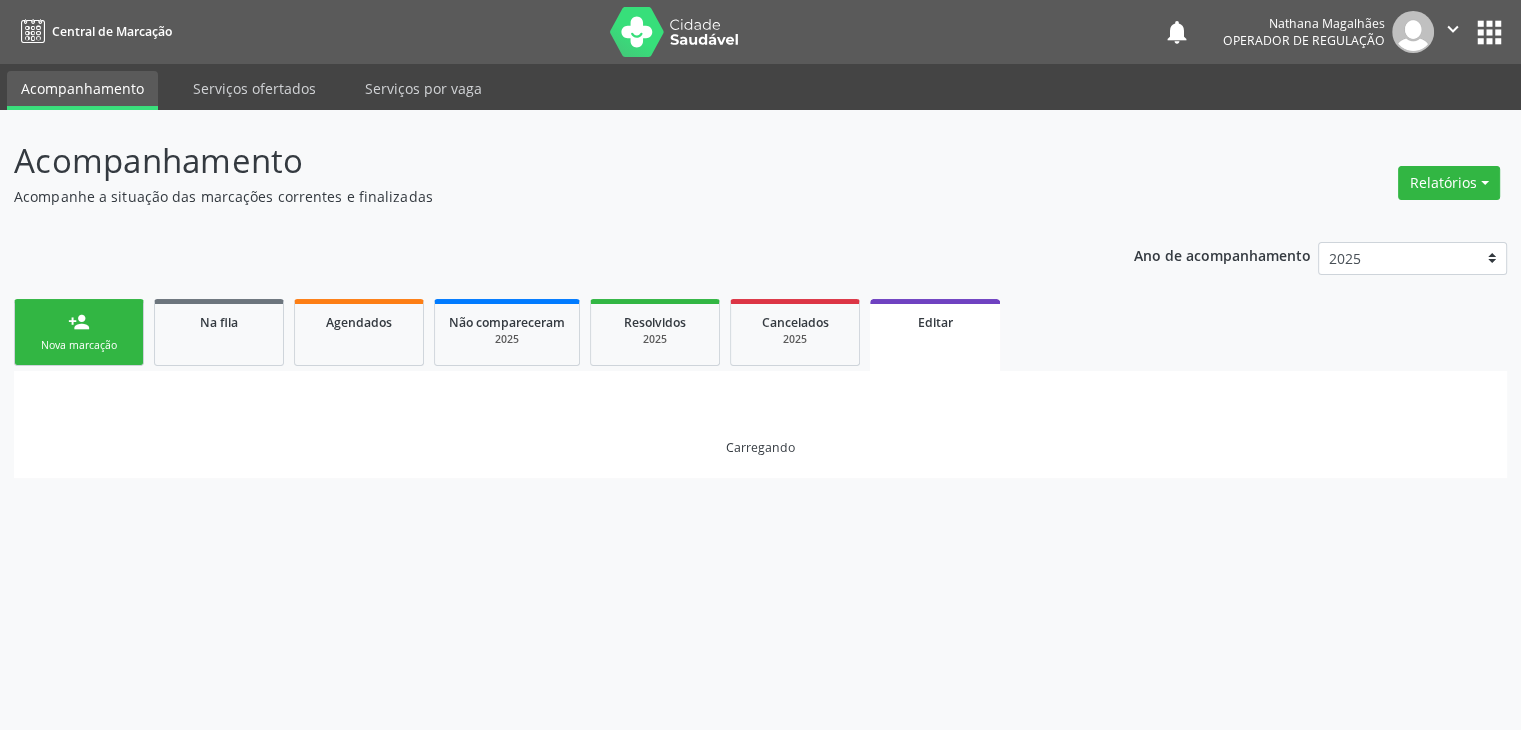 scroll, scrollTop: 0, scrollLeft: 0, axis: both 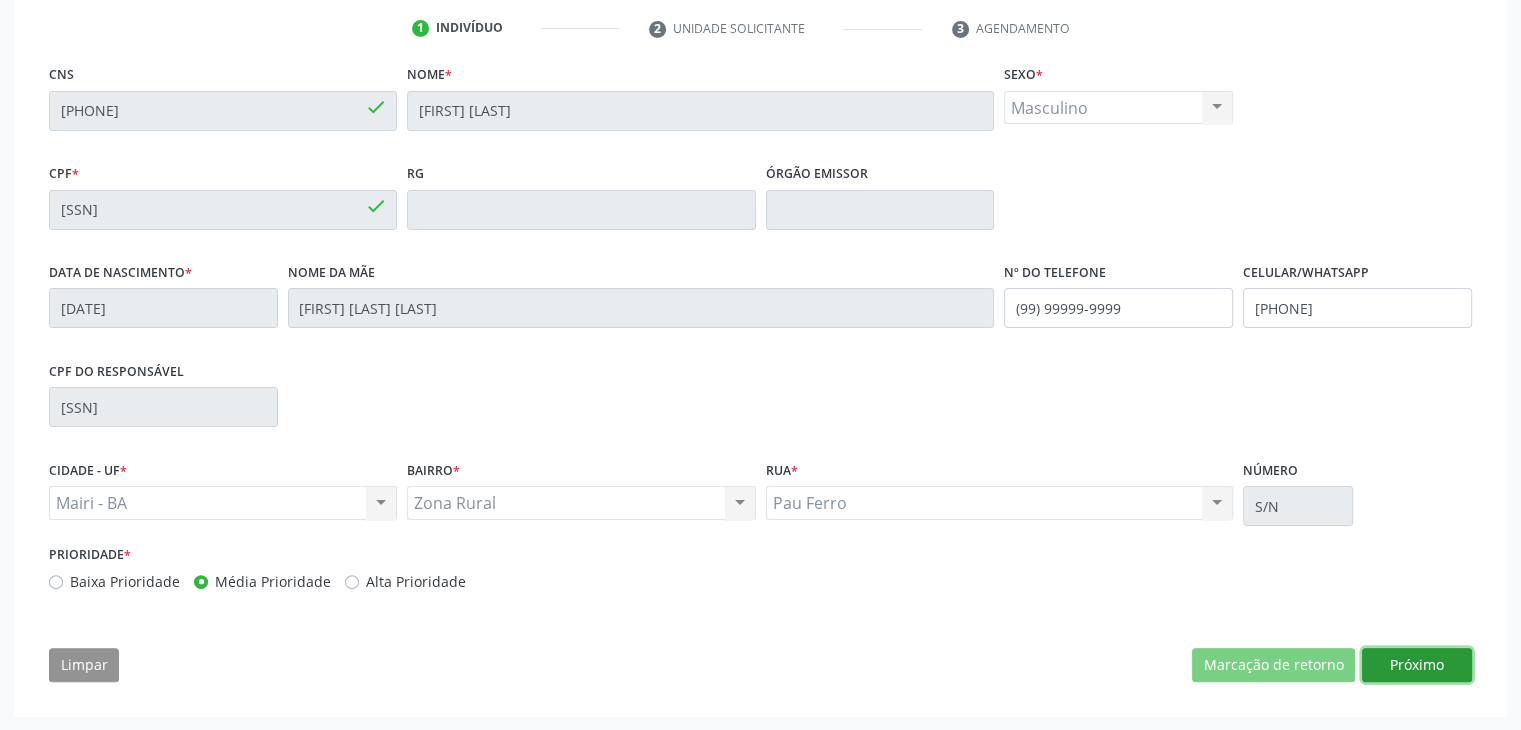 click on "Próximo" at bounding box center [1417, 665] 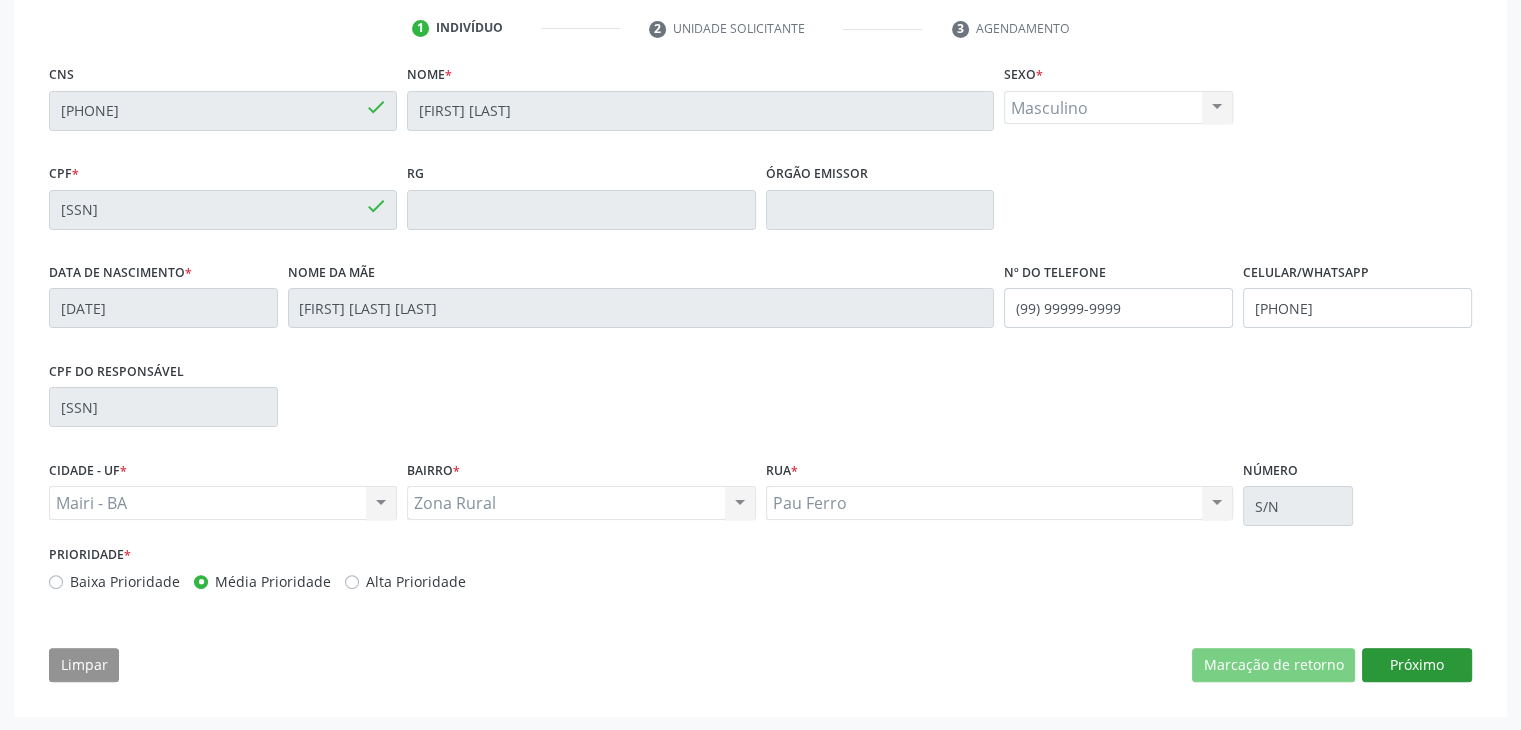 scroll, scrollTop: 200, scrollLeft: 0, axis: vertical 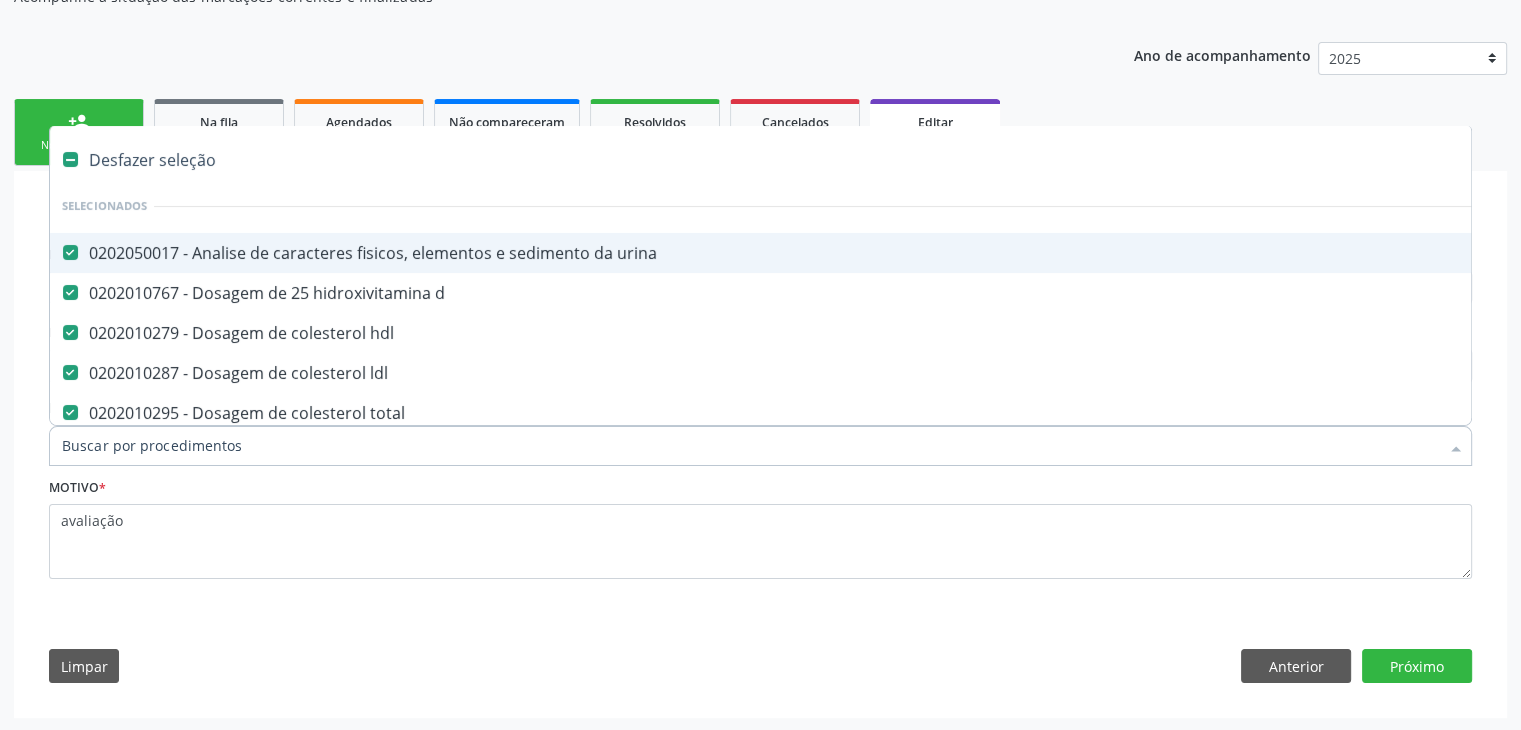 click on "Desfazer seleção" at bounding box center (831, 160) 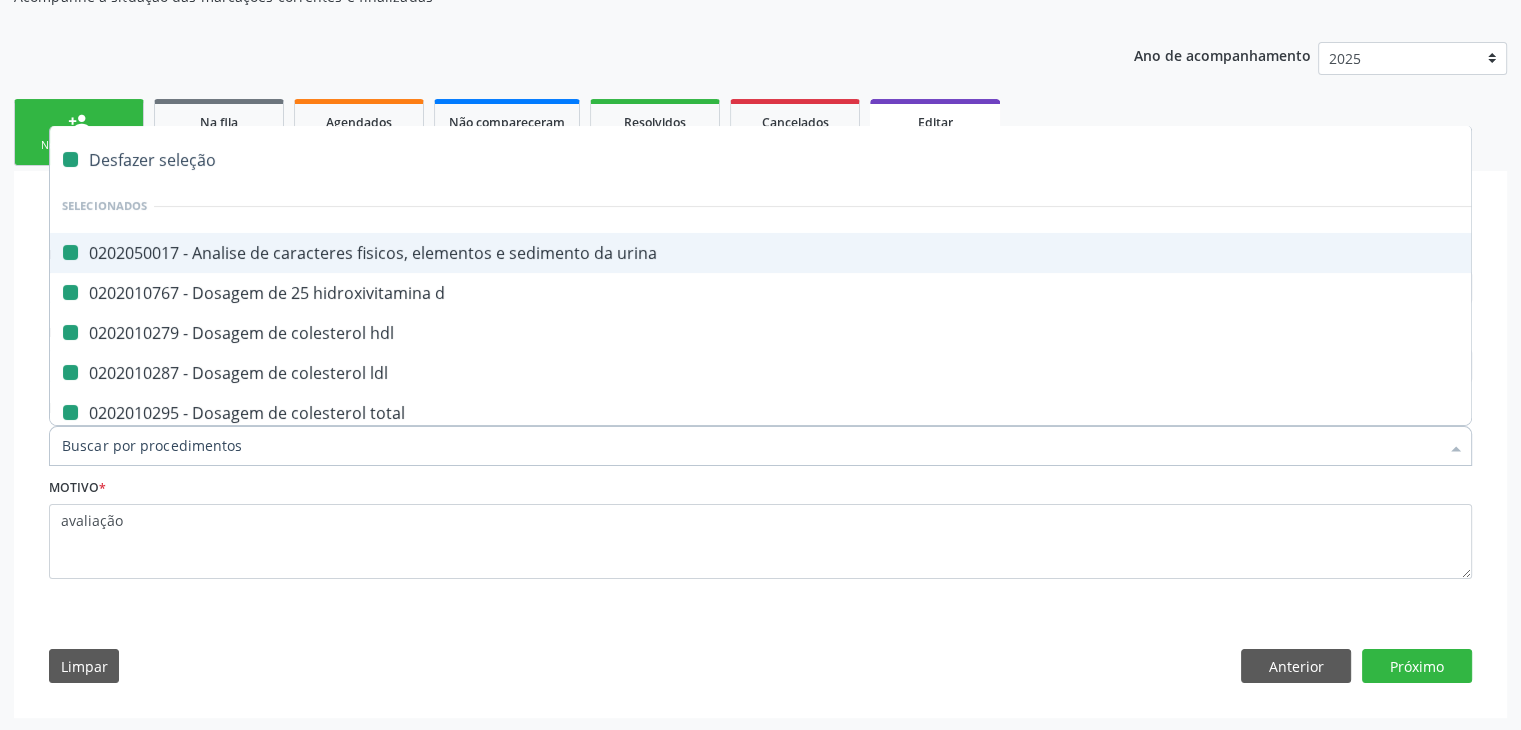 checkbox on "false" 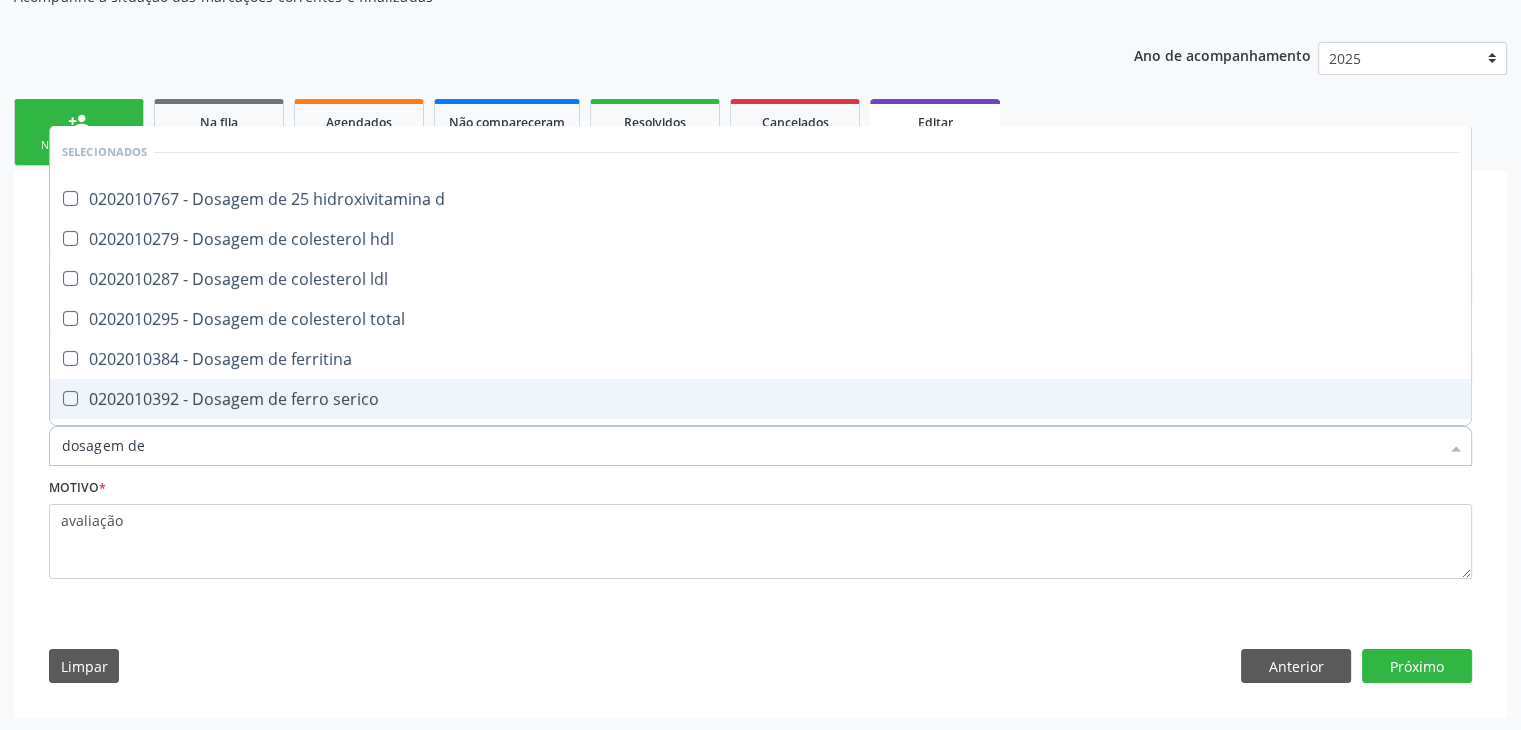type on "DOSAGEM DE TSH" 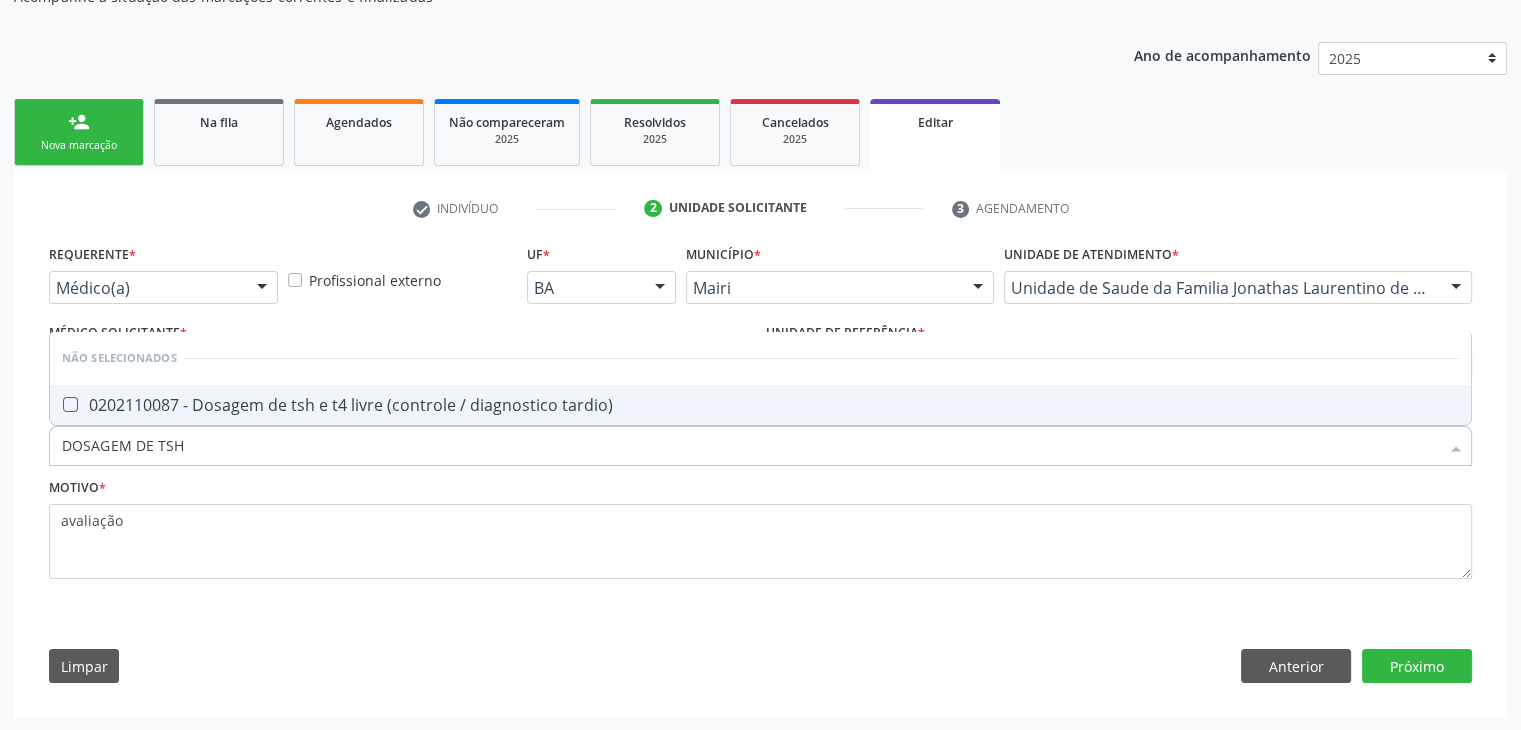 click on "0202110087 - Dosagem de tsh e t4 livre (controle / diagnostico tardio)" at bounding box center (760, 405) 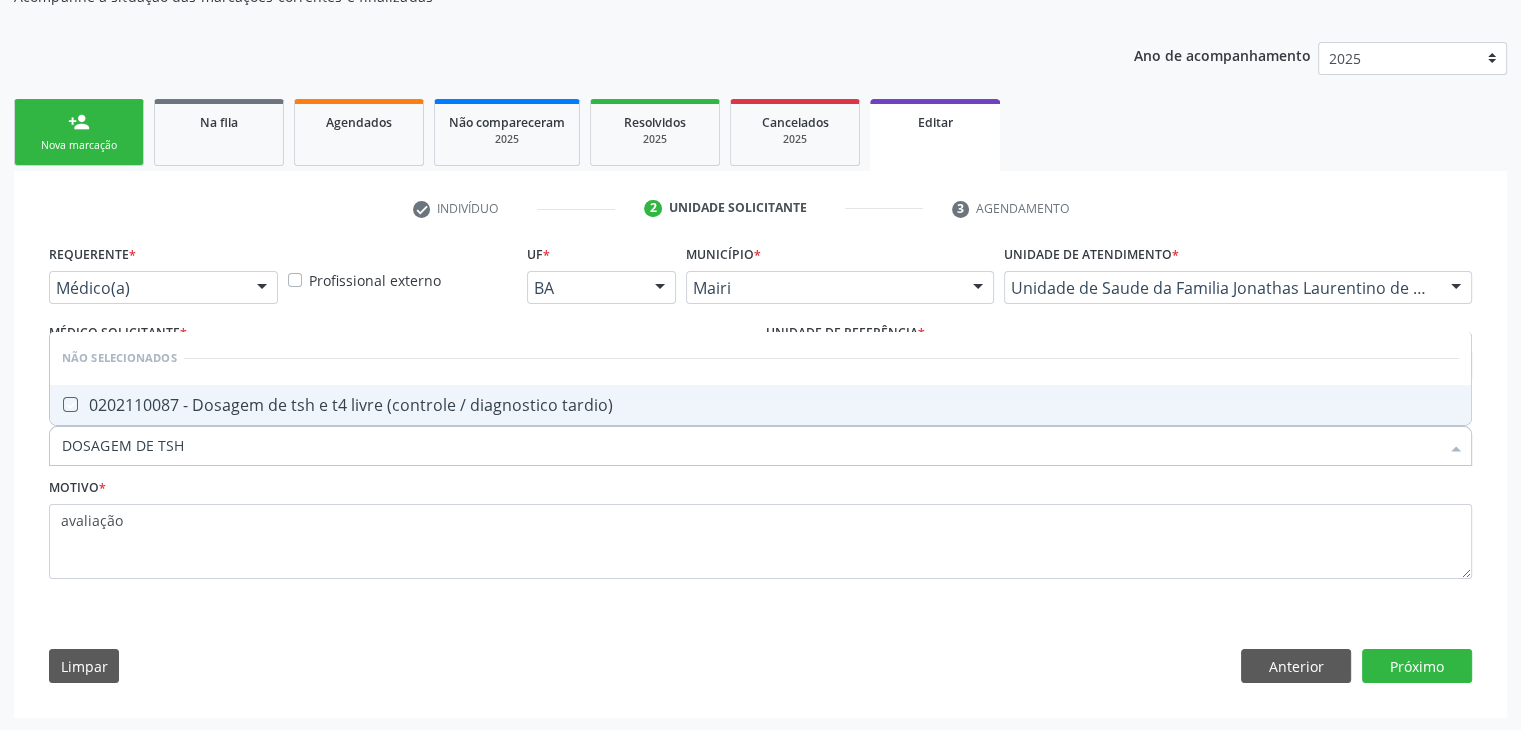 checkbox on "true" 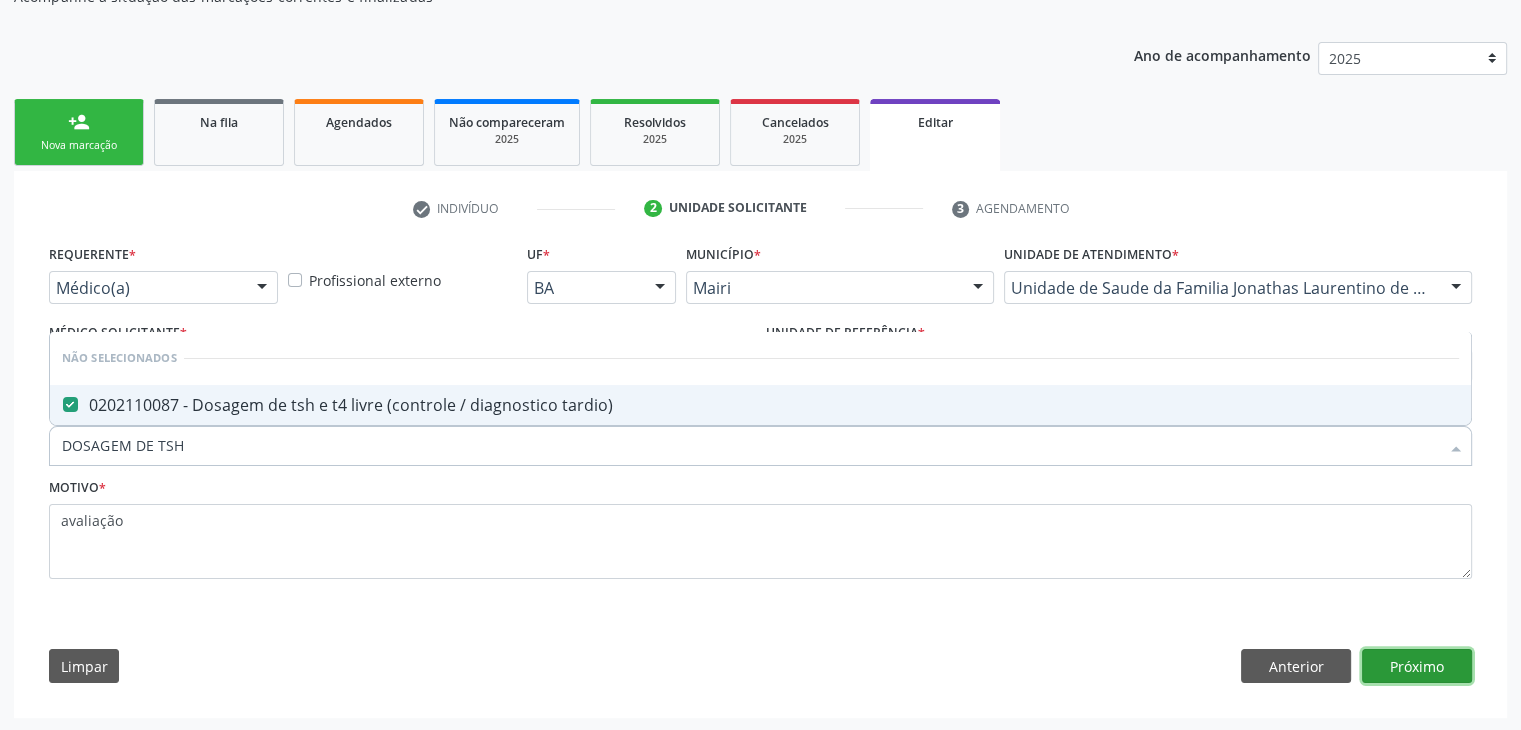 click on "Próximo" at bounding box center (1417, 666) 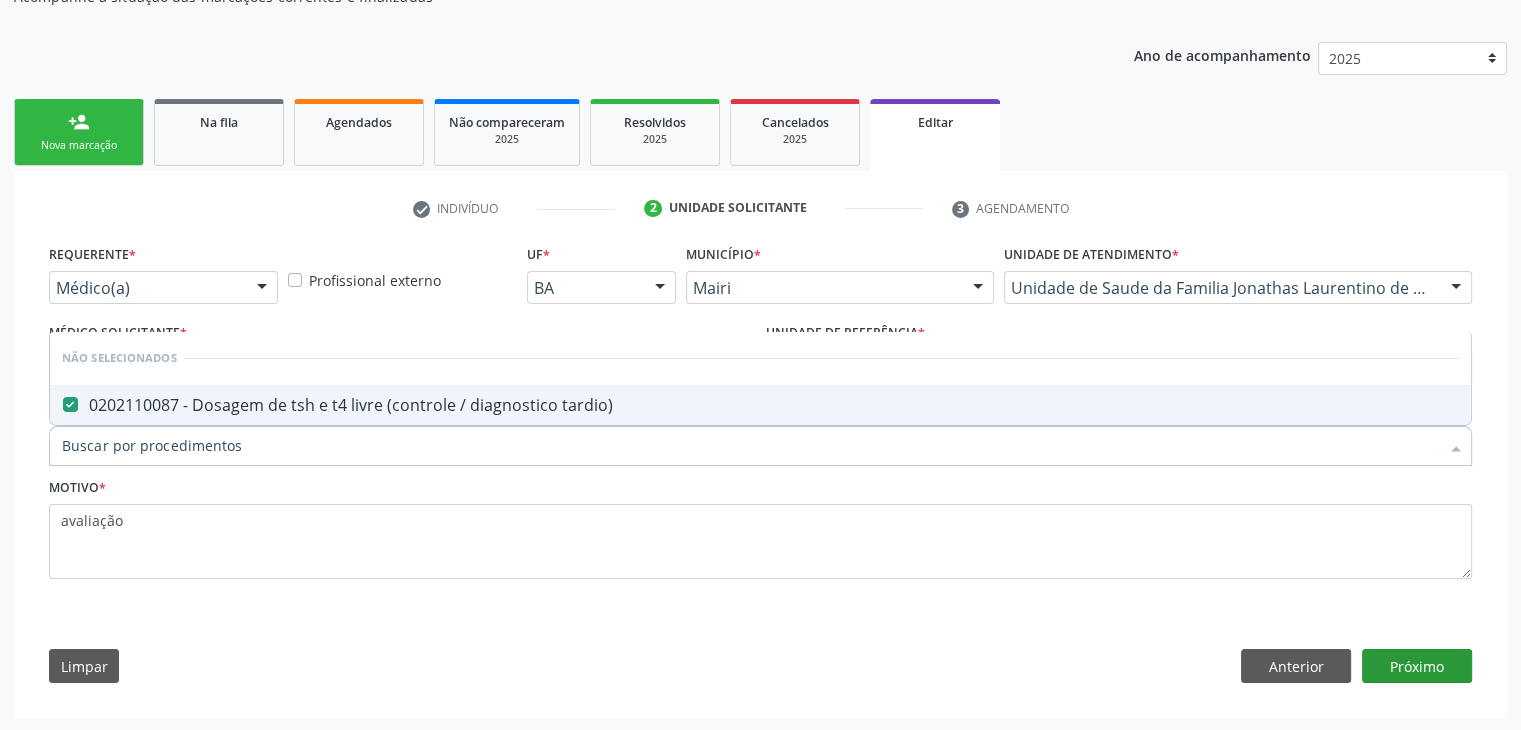 scroll, scrollTop: 165, scrollLeft: 0, axis: vertical 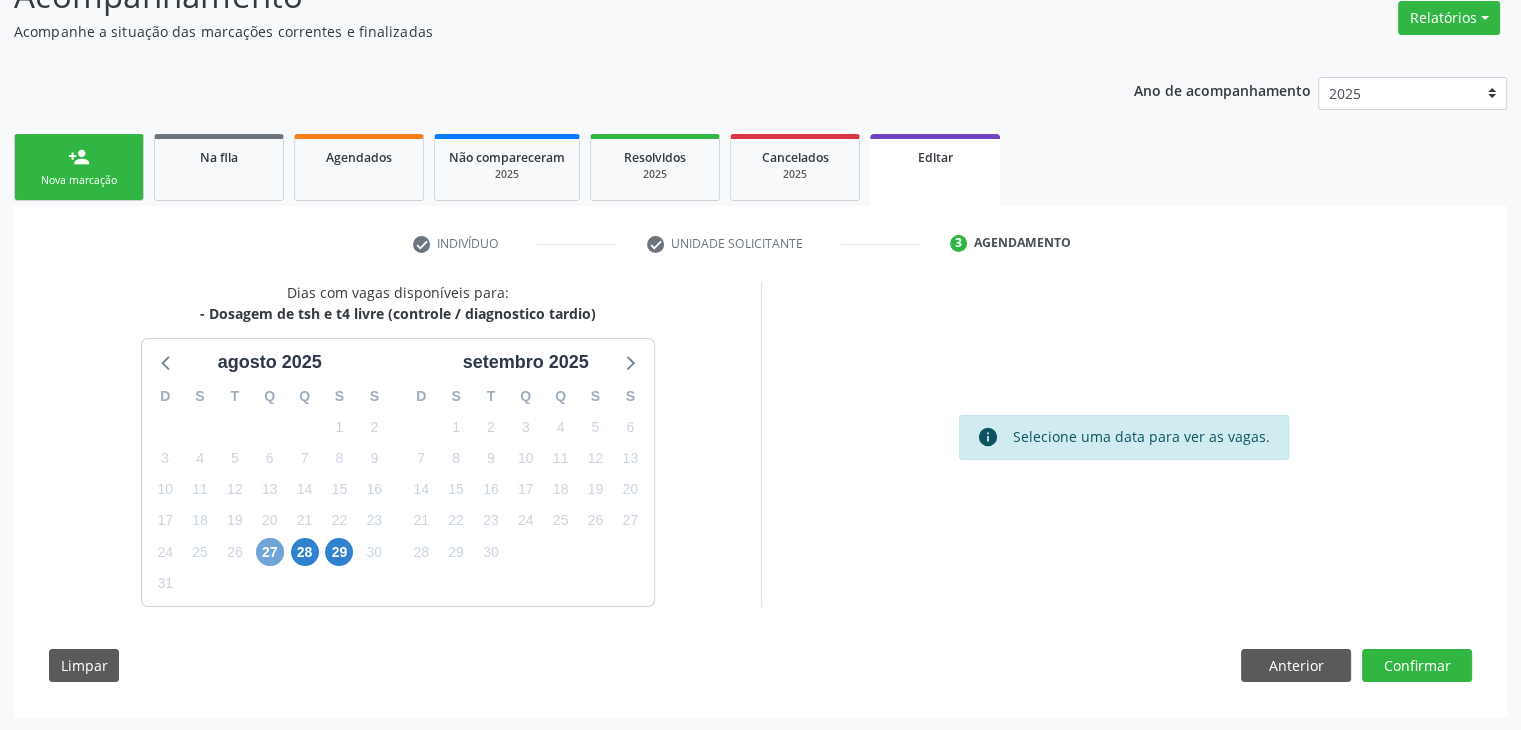 click on "27" at bounding box center [270, 552] 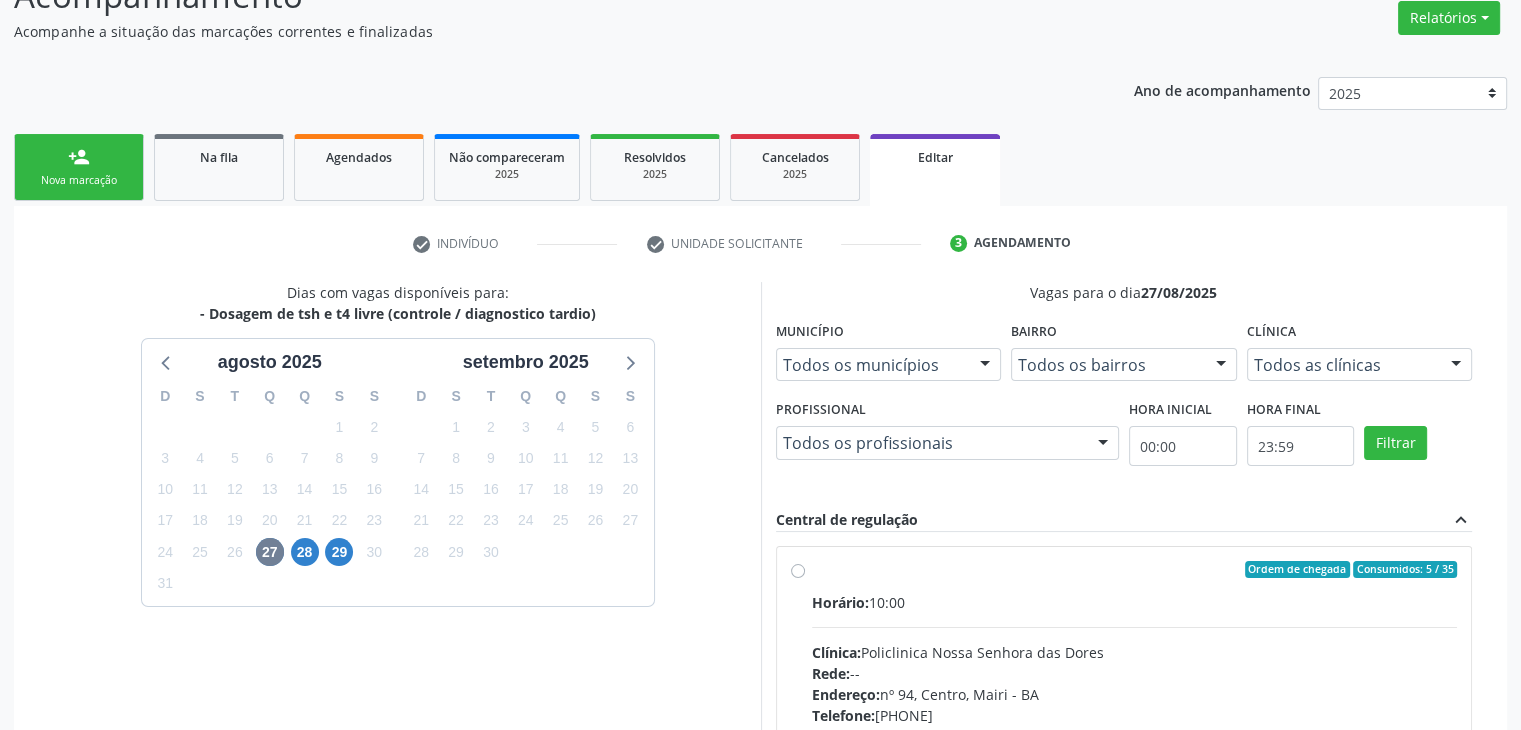 click on "Clínica:  Policlinica Nossa Senhora das Dores" at bounding box center (1135, 652) 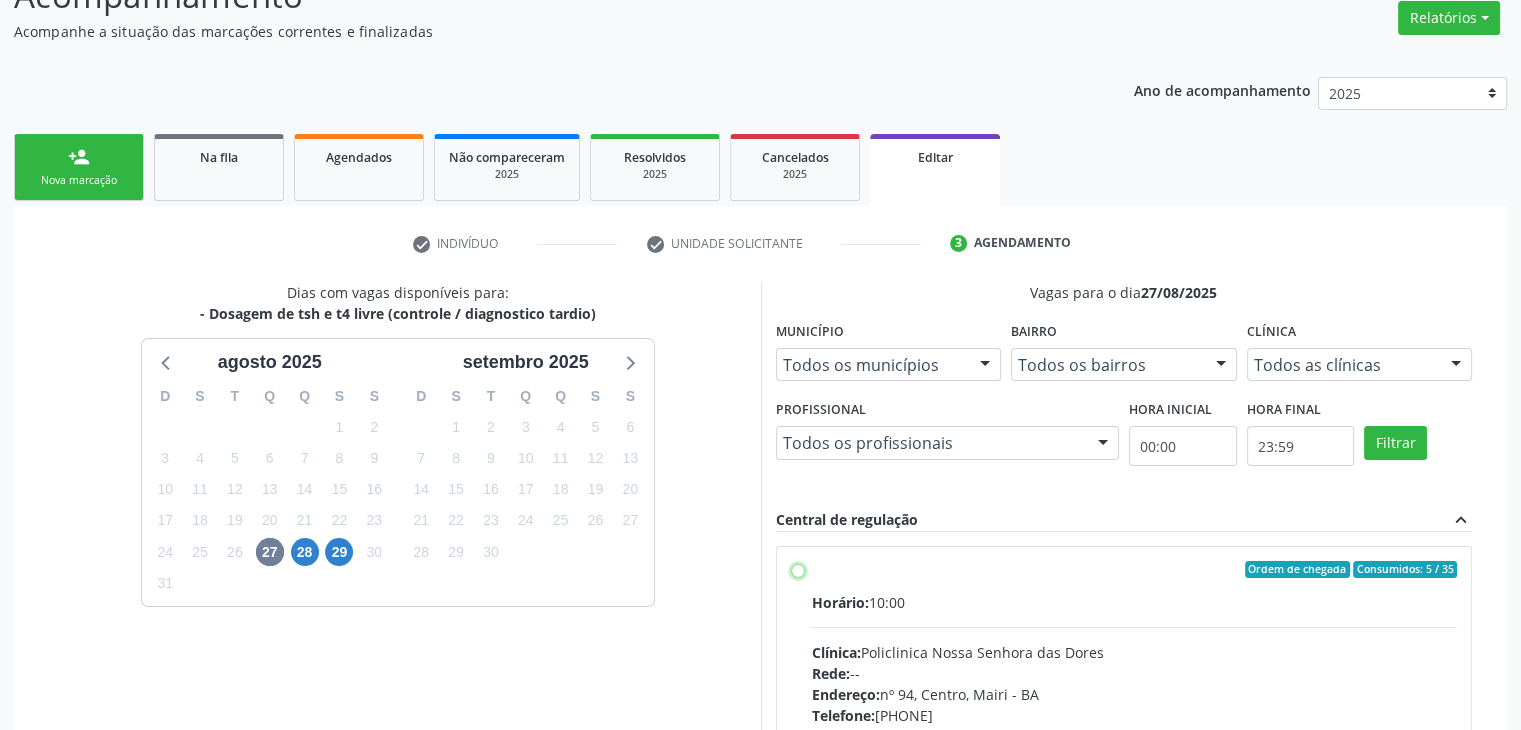 click on "Ordem de chegada
Consumidos: 5 / 35
Horário:   10:00
Clínica:  Policlinica Nossa Senhora das Dores
Rede:
--
Endereço:   nº 94, Centro, Mairi - BA
Telefone:   (74) 36322104
Profissional:
--
Informações adicionais sobre o atendimento
Idade de atendimento:
Sem restrição
Gênero(s) atendido(s):
Sem restrição
Informações adicionais:
--" at bounding box center (798, 570) 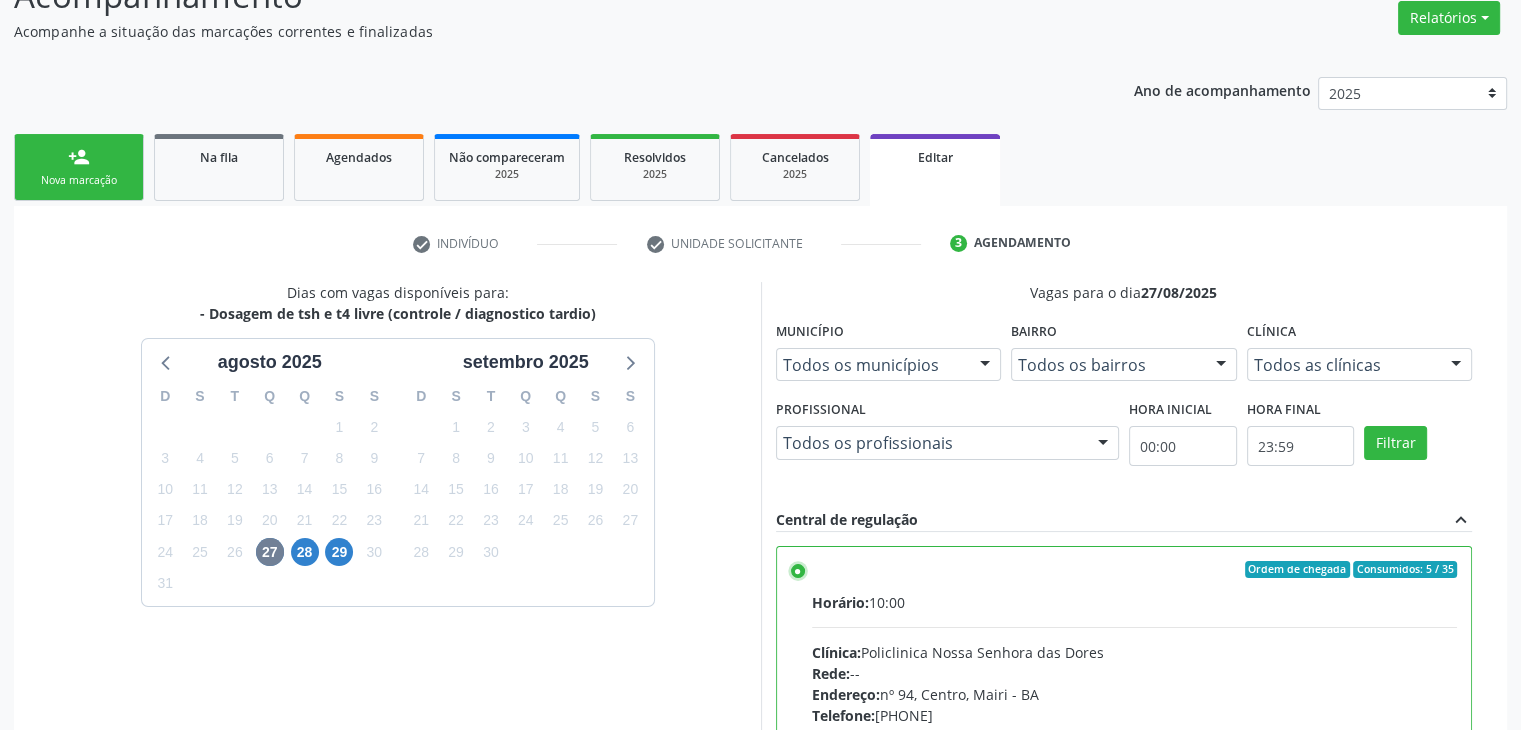 scroll, scrollTop: 490, scrollLeft: 0, axis: vertical 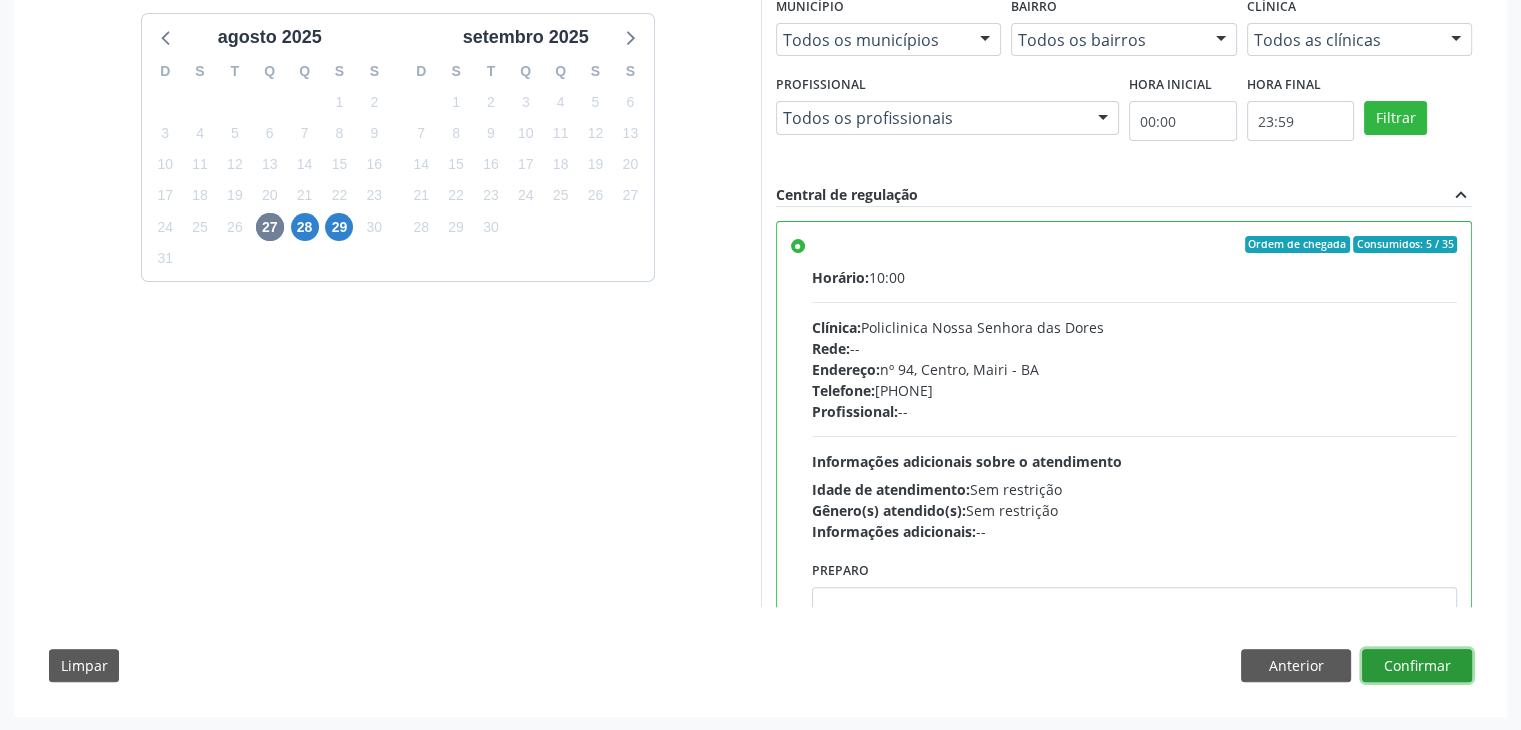 click on "Confirmar" at bounding box center [1417, 666] 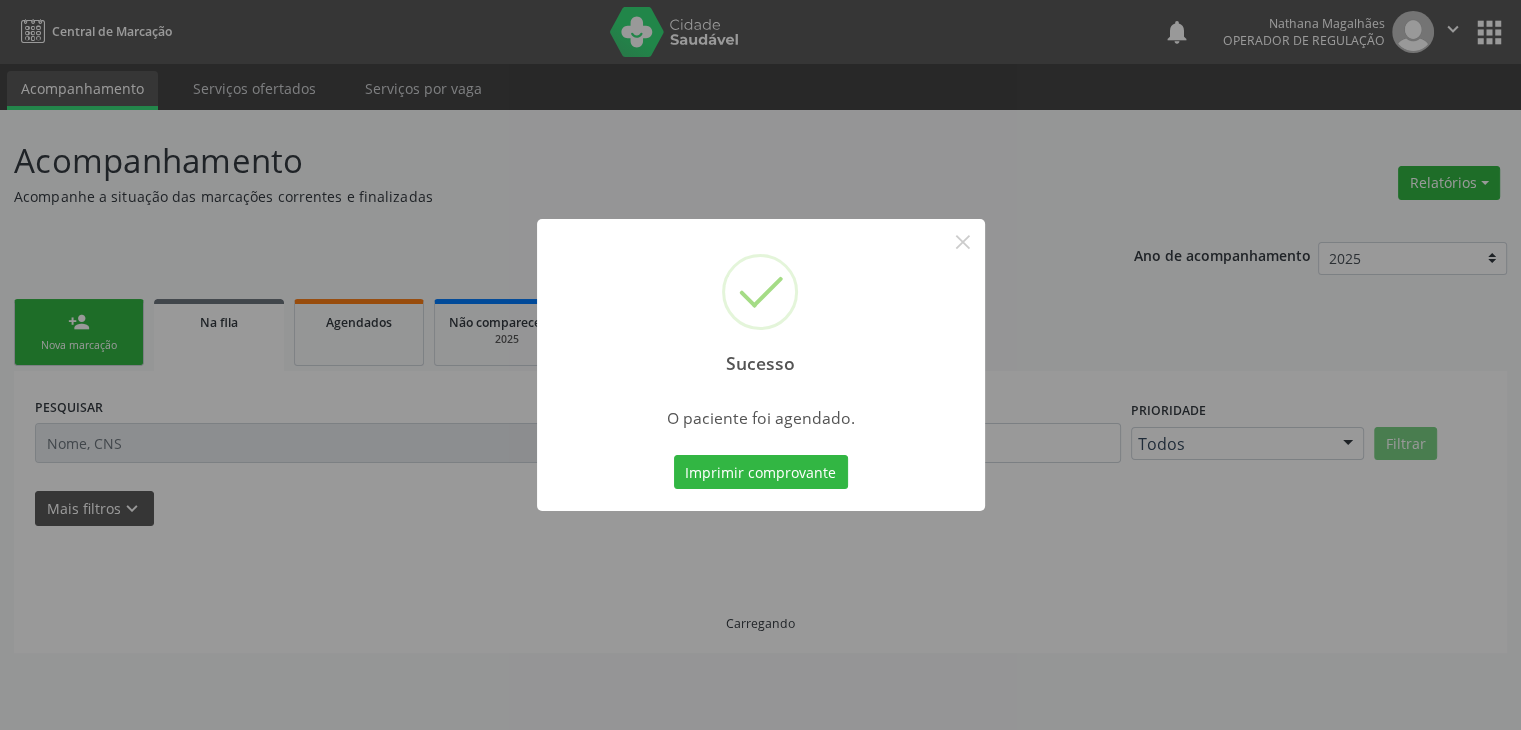 scroll, scrollTop: 0, scrollLeft: 0, axis: both 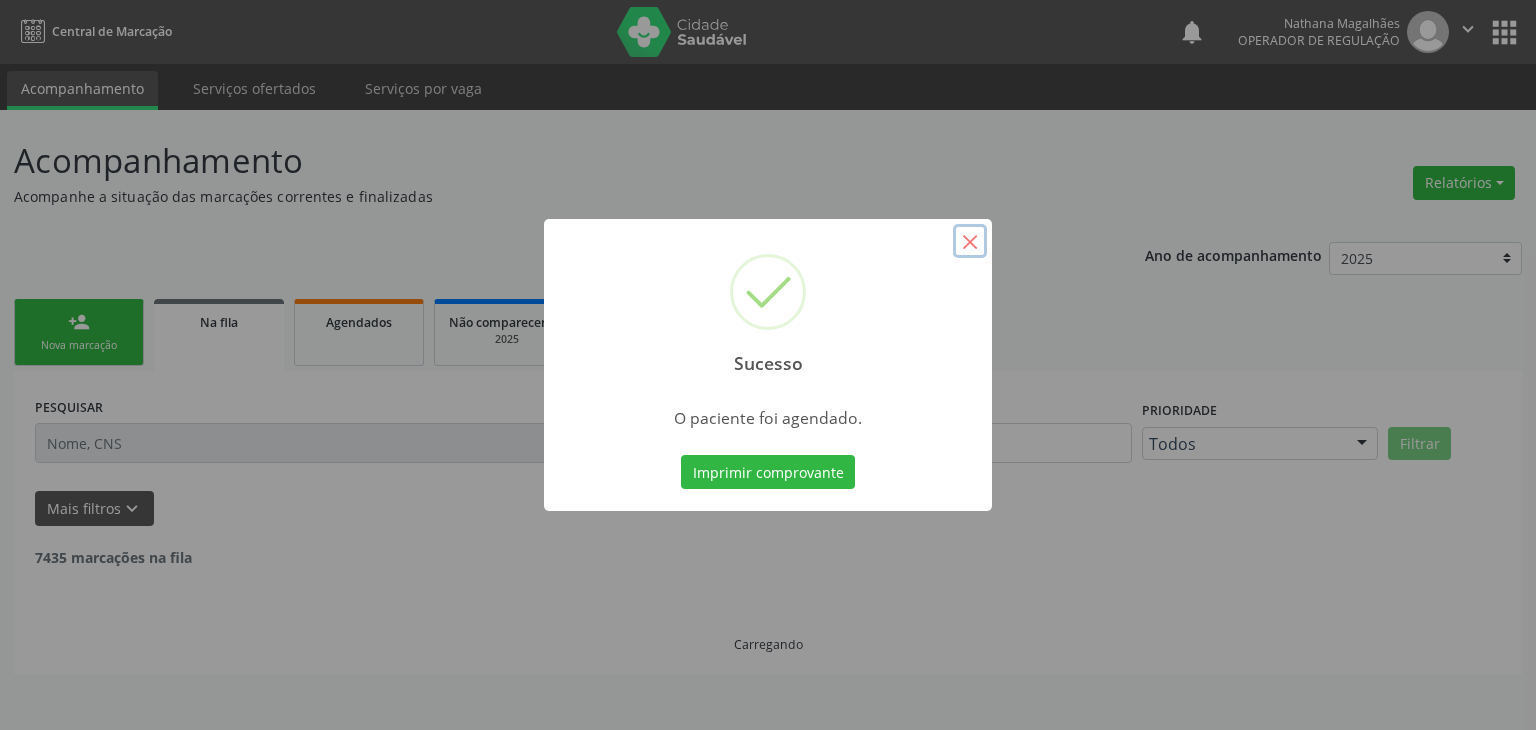 click on "×" at bounding box center (970, 241) 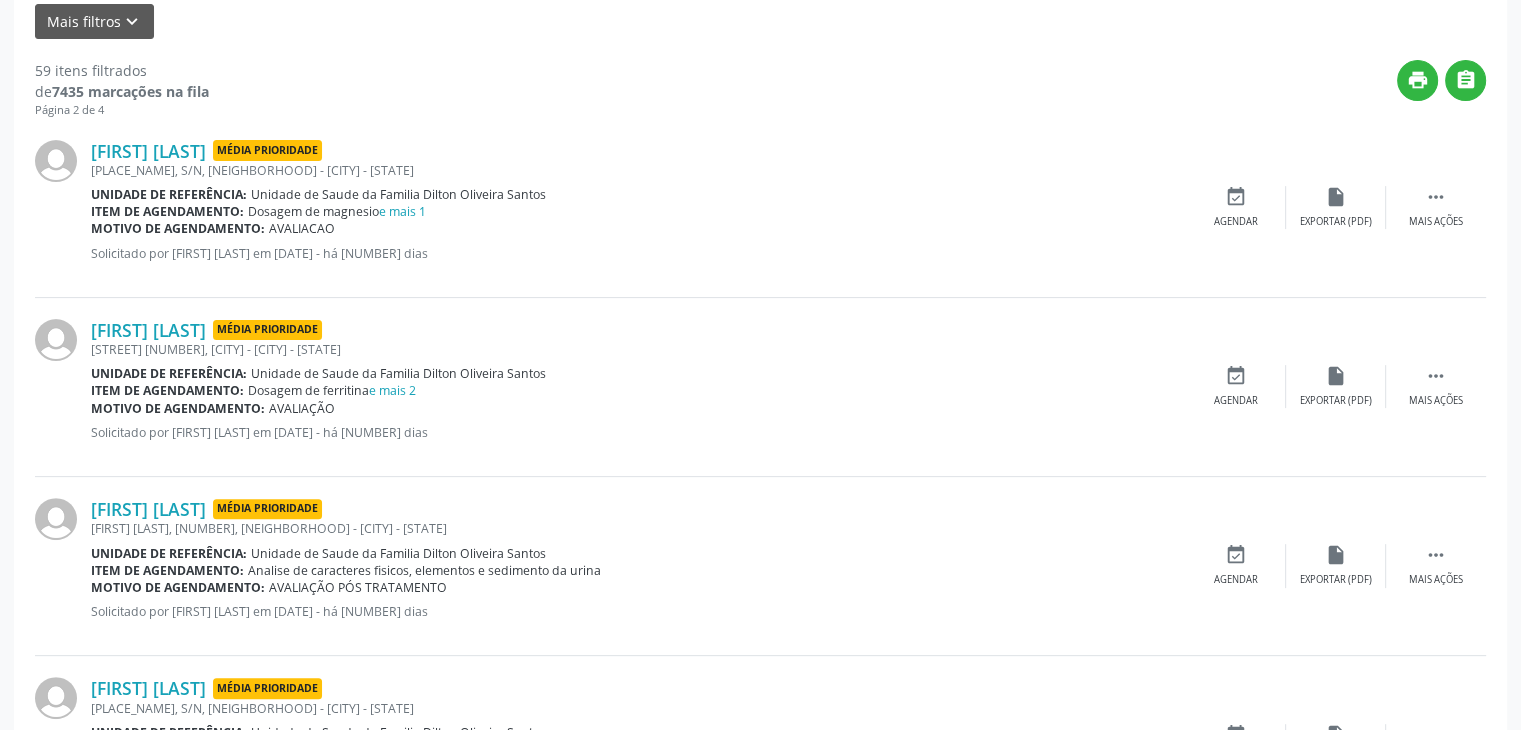 scroll, scrollTop: 500, scrollLeft: 0, axis: vertical 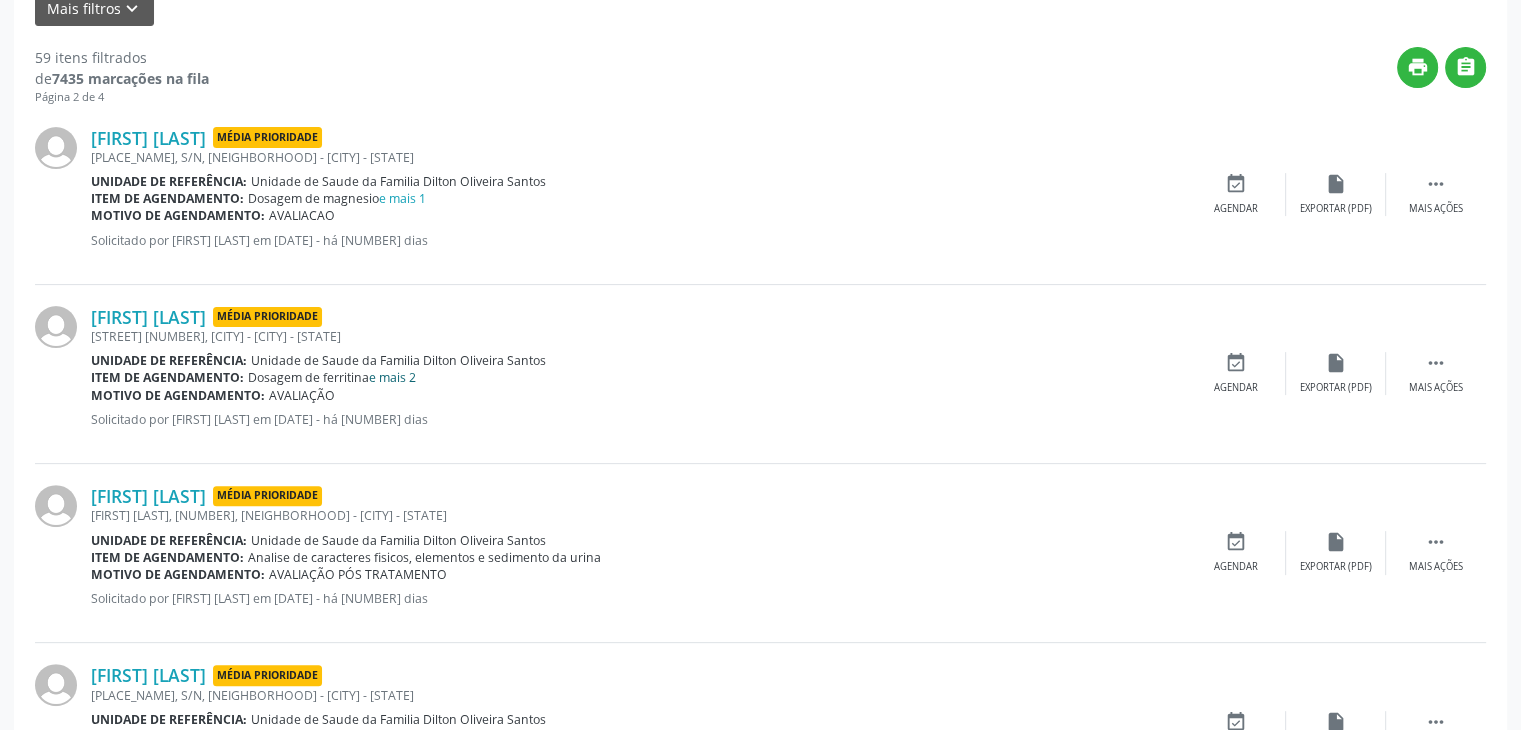 click on "e mais 2" at bounding box center [392, 377] 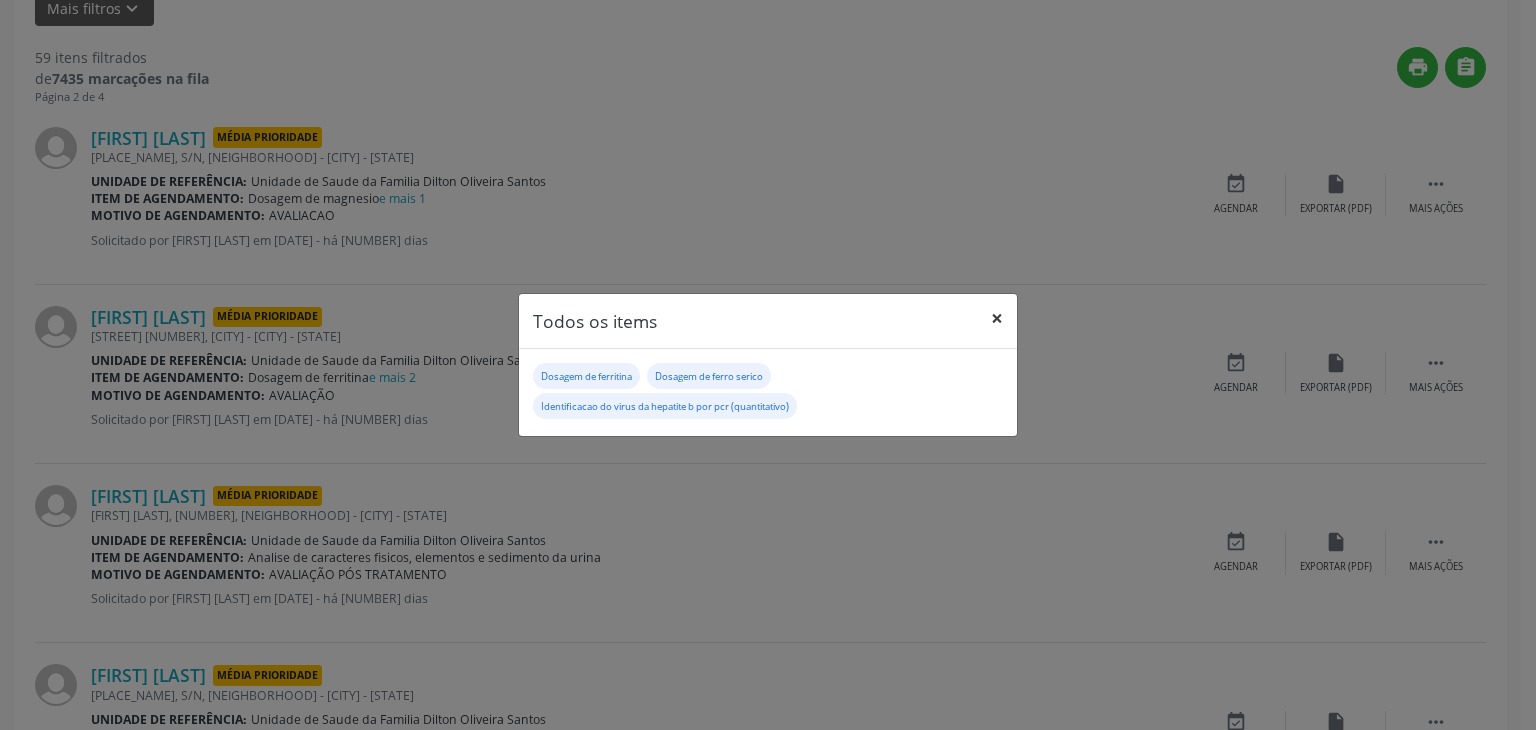 click on "×" at bounding box center (997, 318) 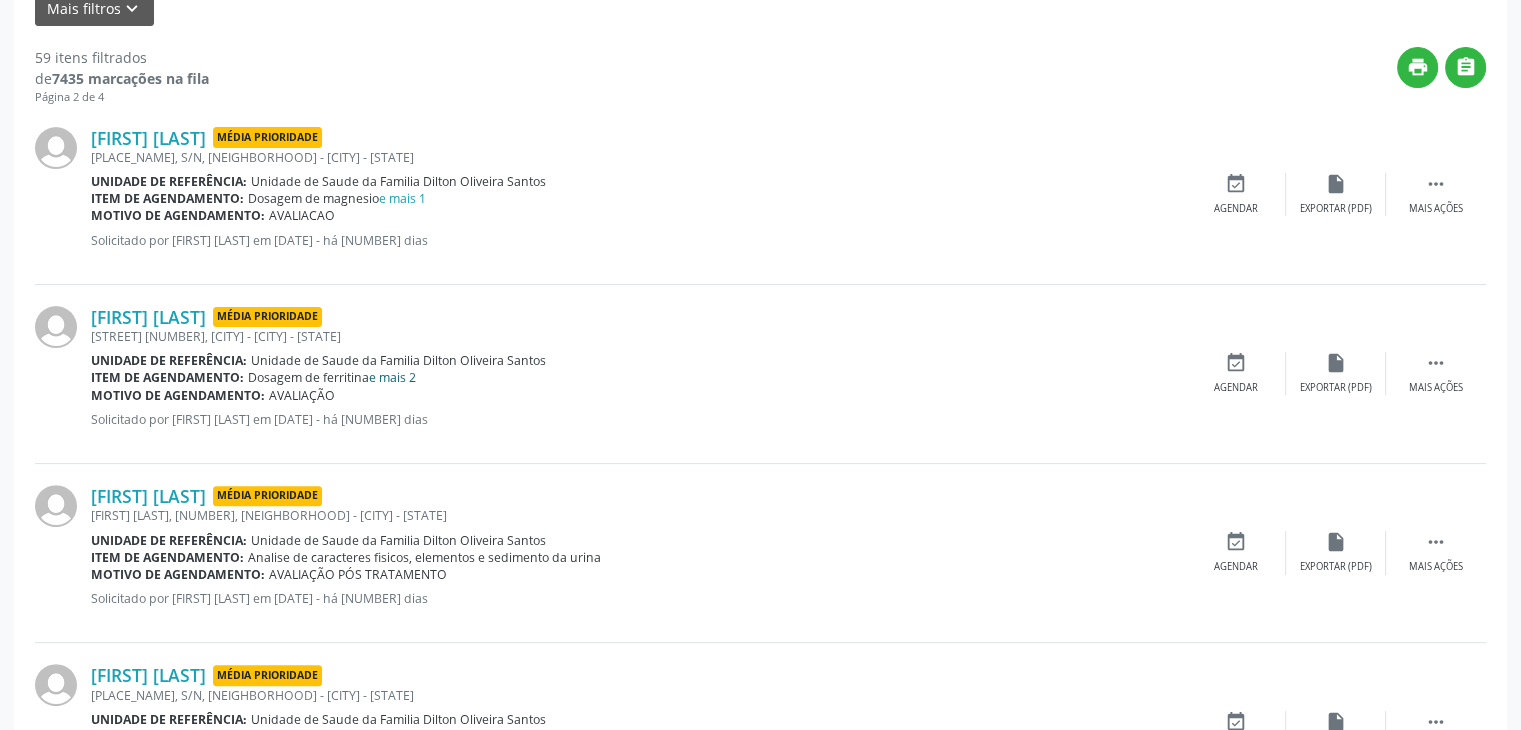 click on "e mais 2" at bounding box center [392, 377] 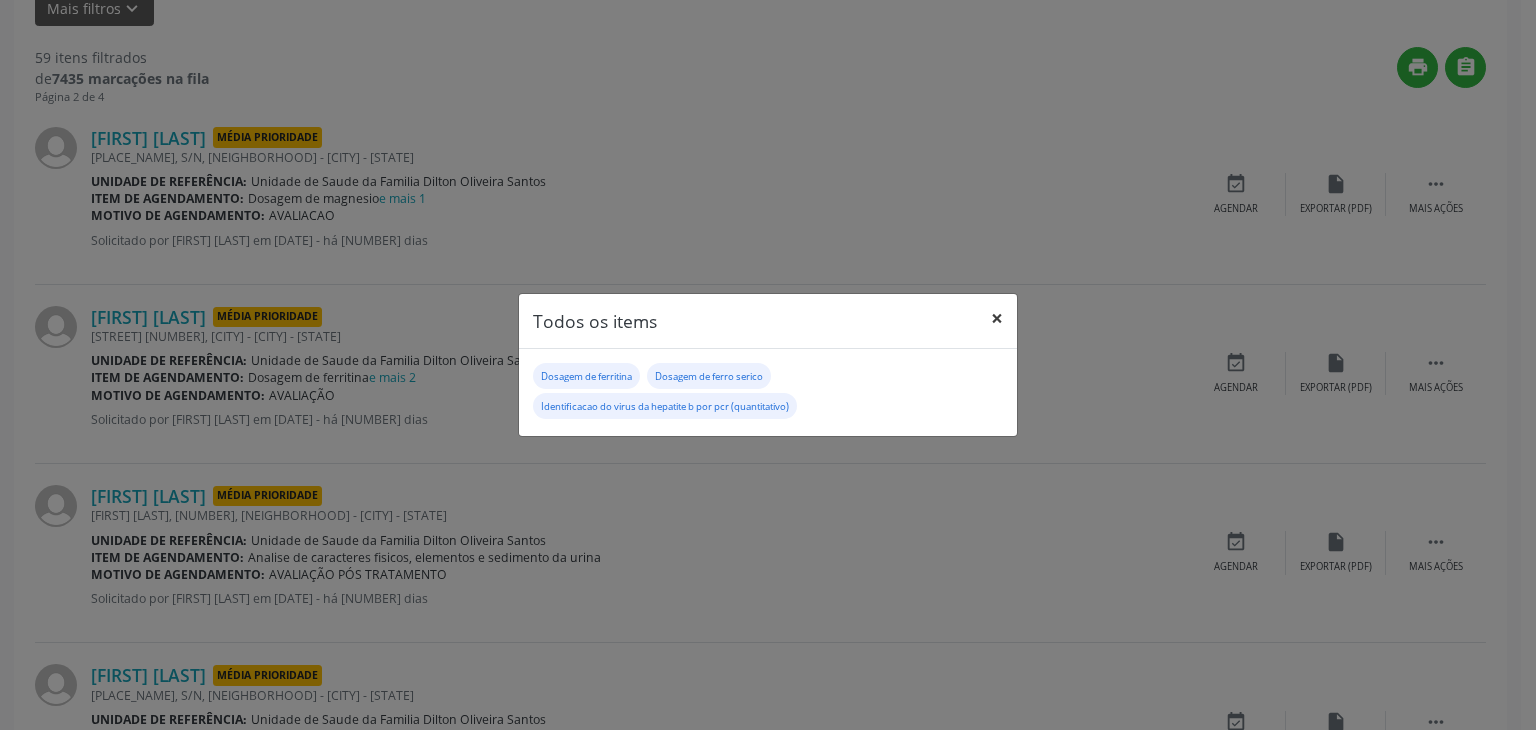 click on "×" at bounding box center (997, 318) 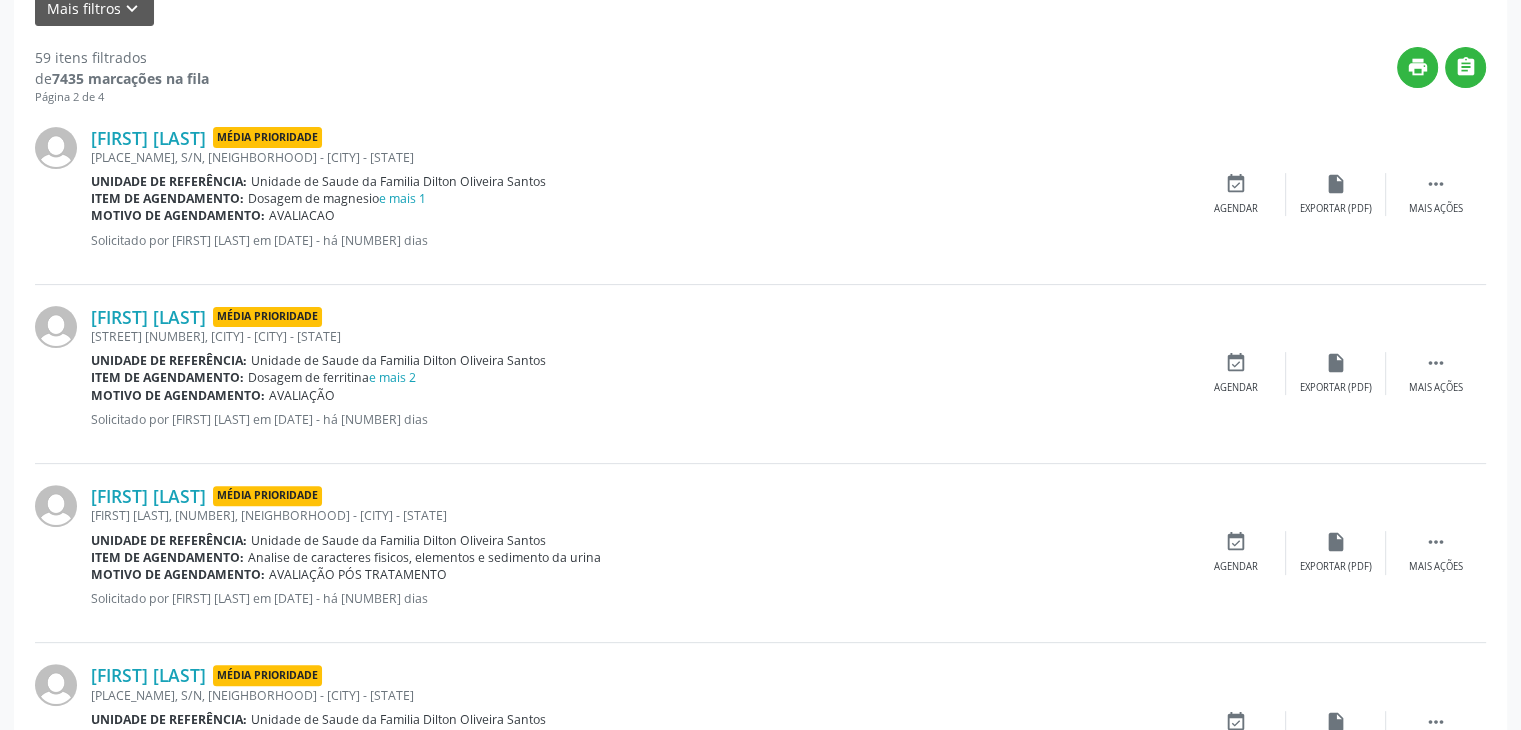 scroll, scrollTop: 600, scrollLeft: 0, axis: vertical 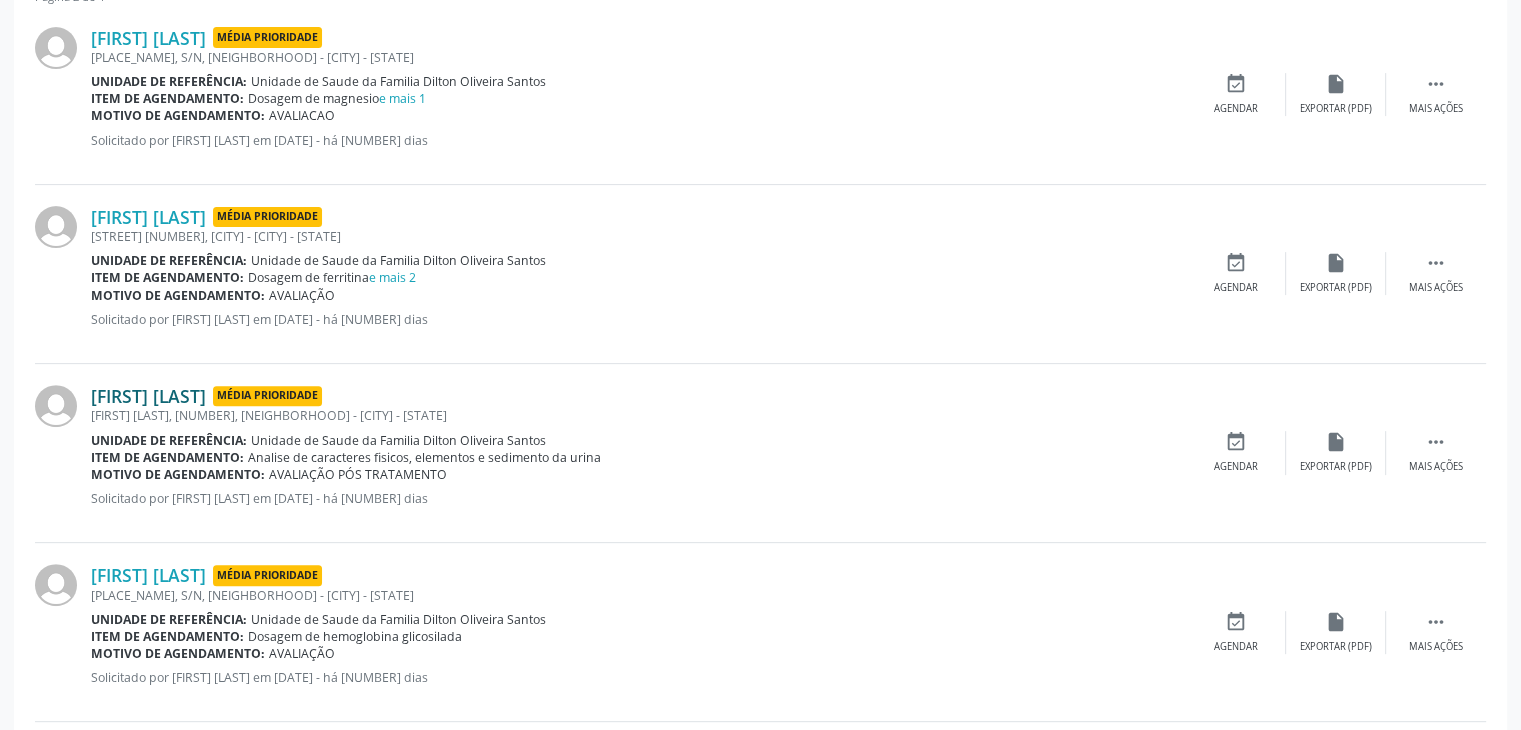 click on "Lenise de Jesus Mendes" at bounding box center (148, 396) 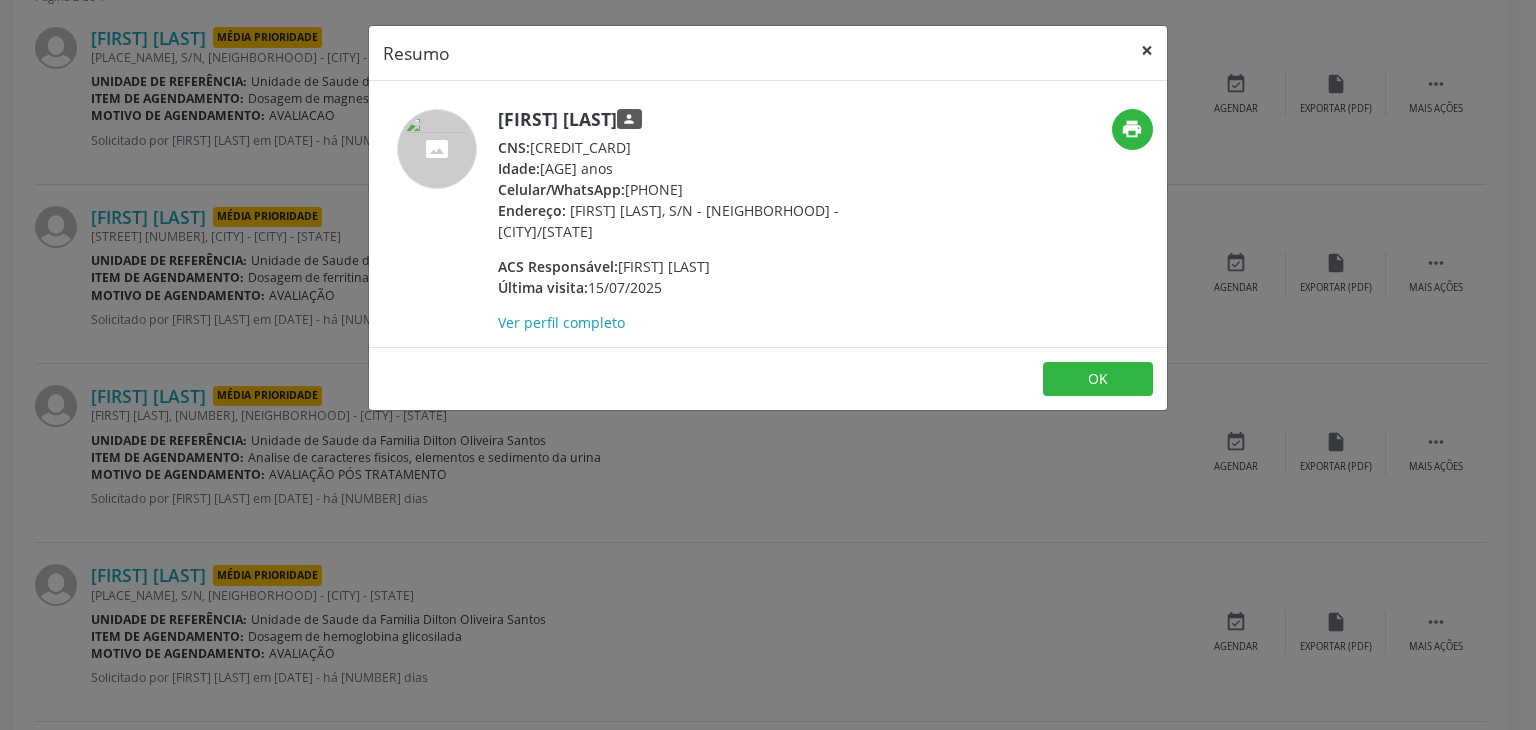click on "×" at bounding box center (1147, 50) 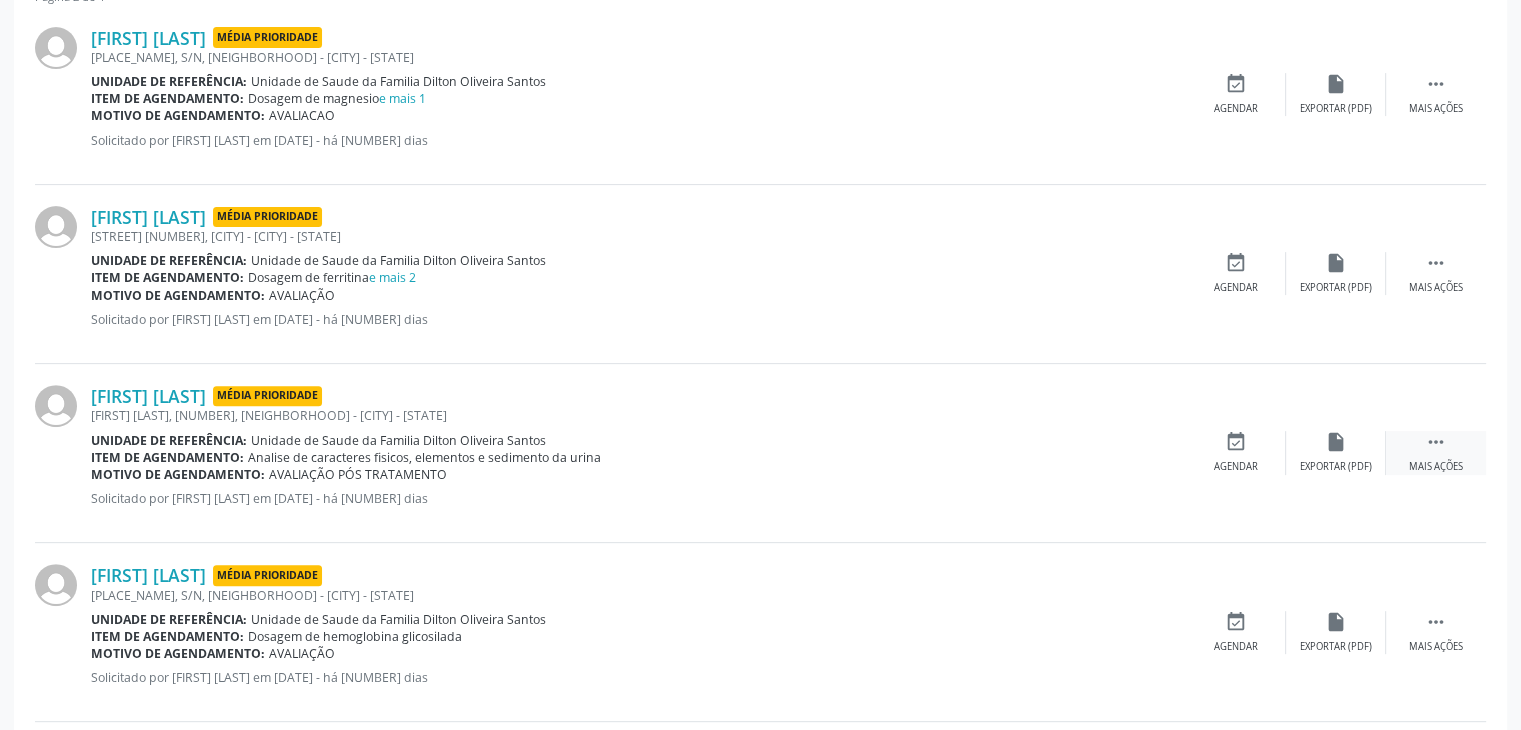 click on "" at bounding box center (1436, 442) 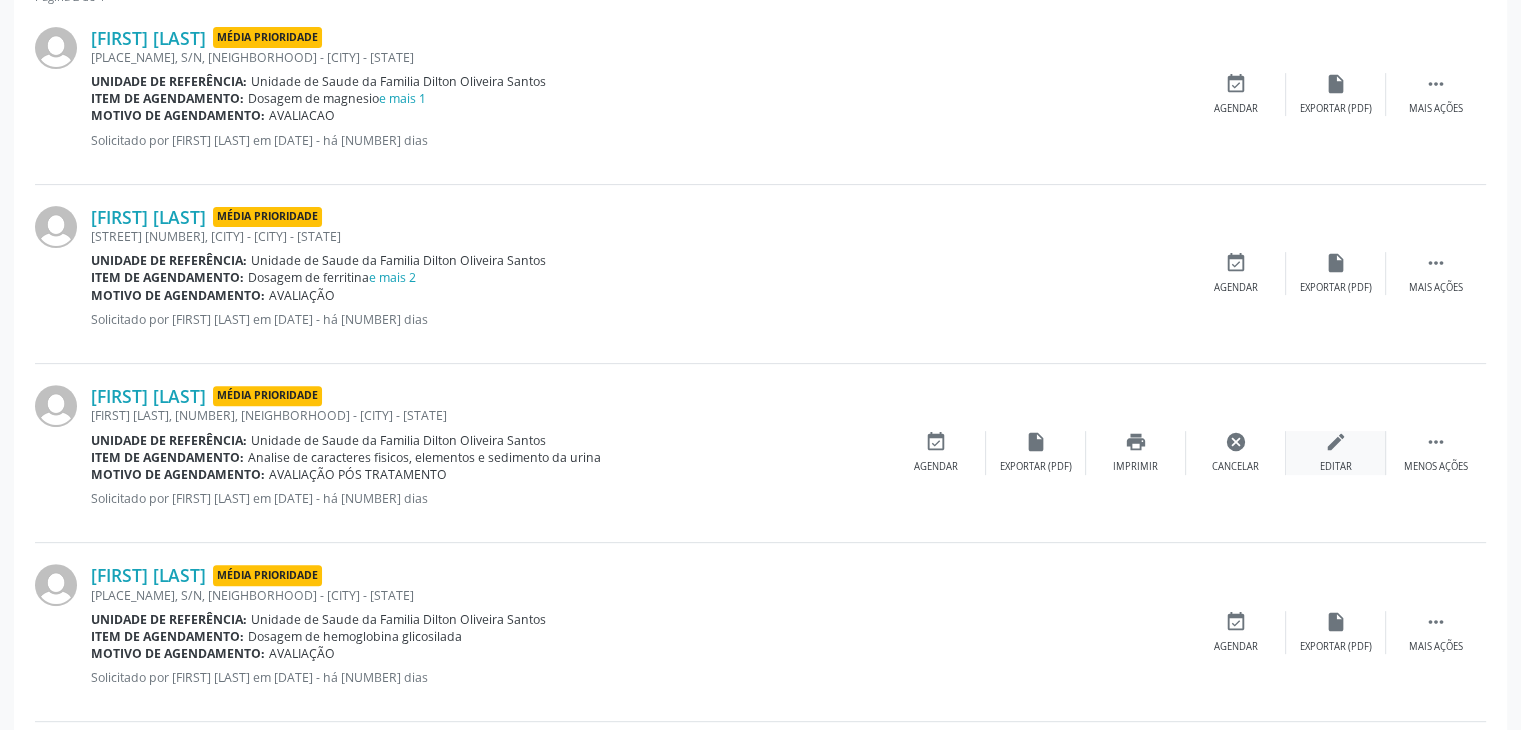 click on "Editar" at bounding box center (1336, 467) 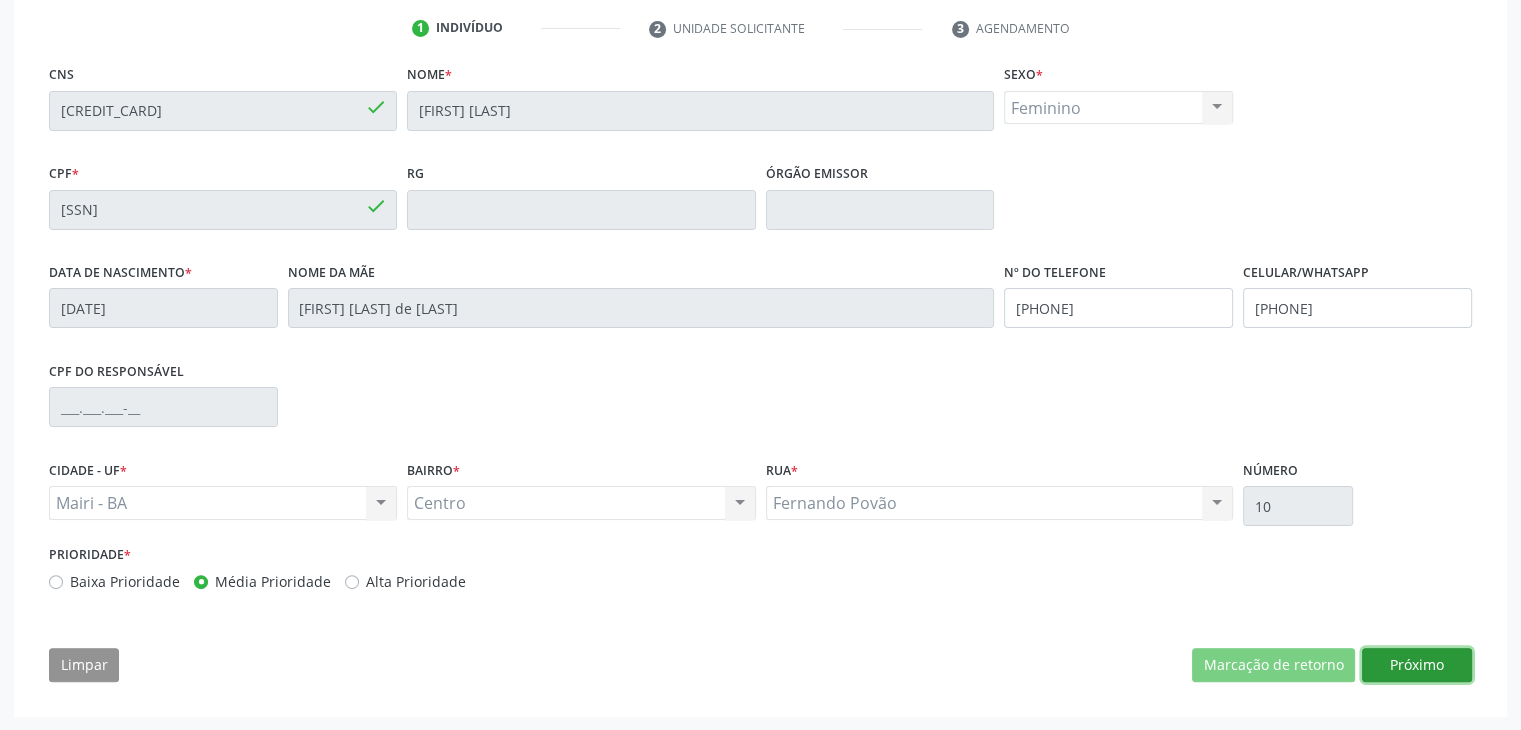 click on "Próximo" at bounding box center (1417, 665) 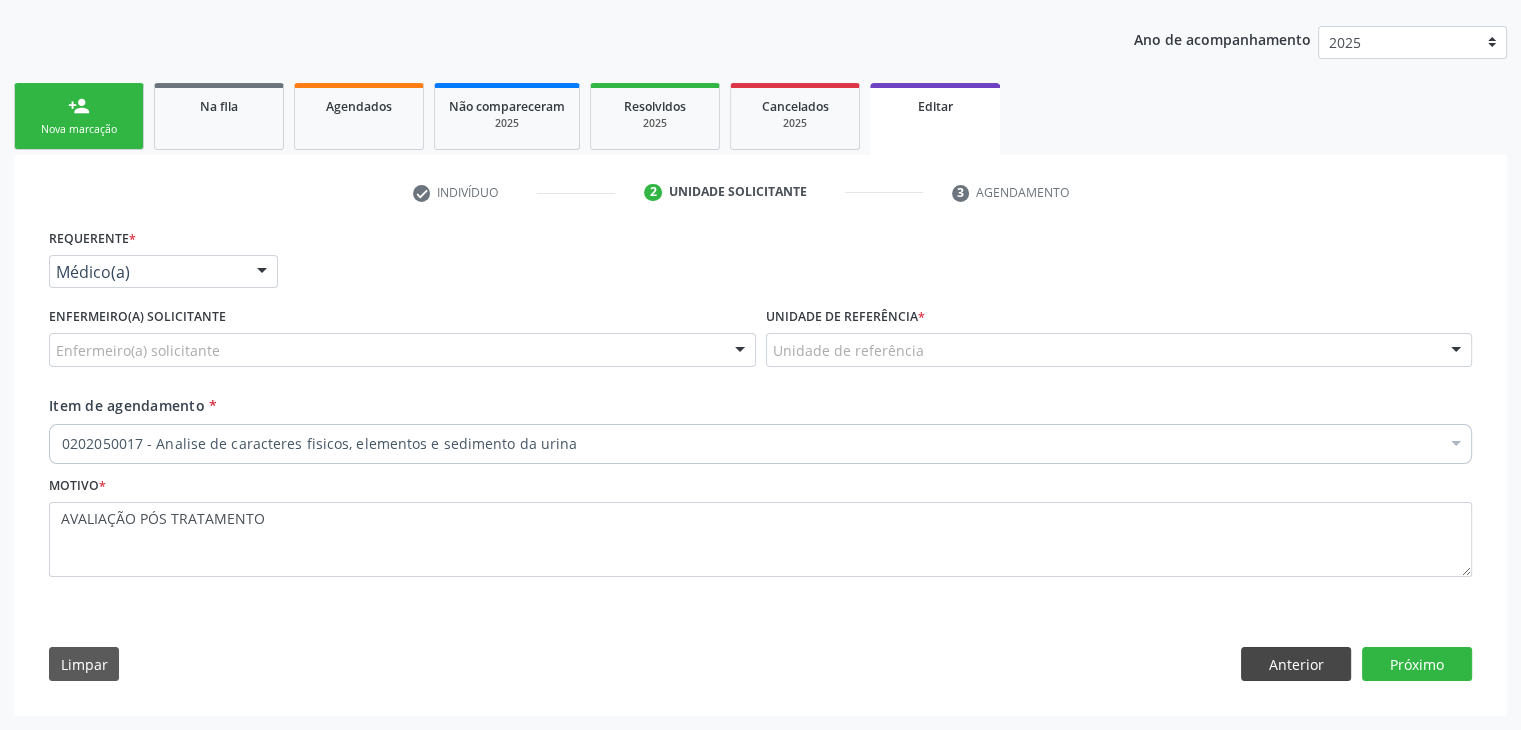 scroll, scrollTop: 214, scrollLeft: 0, axis: vertical 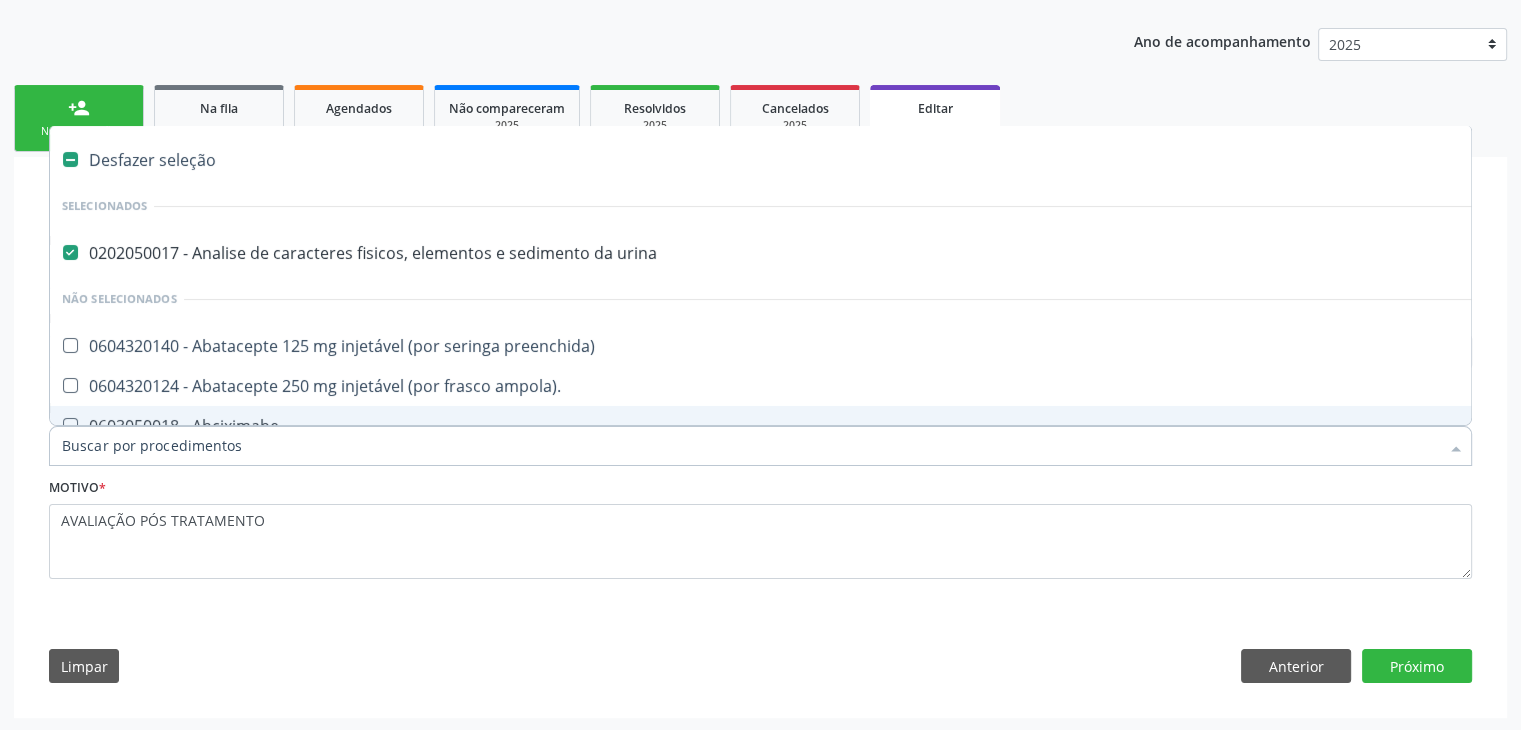 click on "0202050017 - Analise de caracteres fisicos, elementos e sedimento da urina" at bounding box center [831, 253] 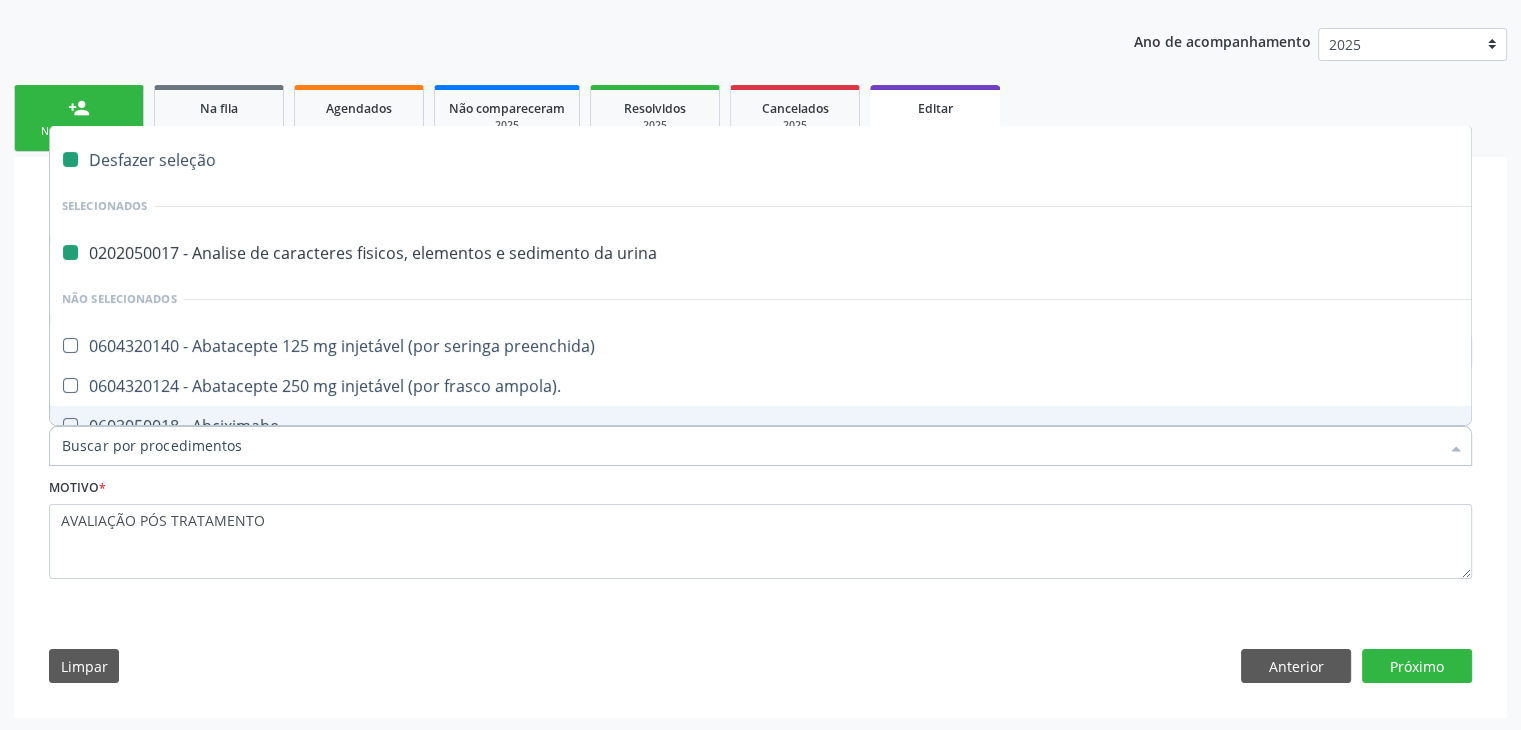 checkbox on "false" 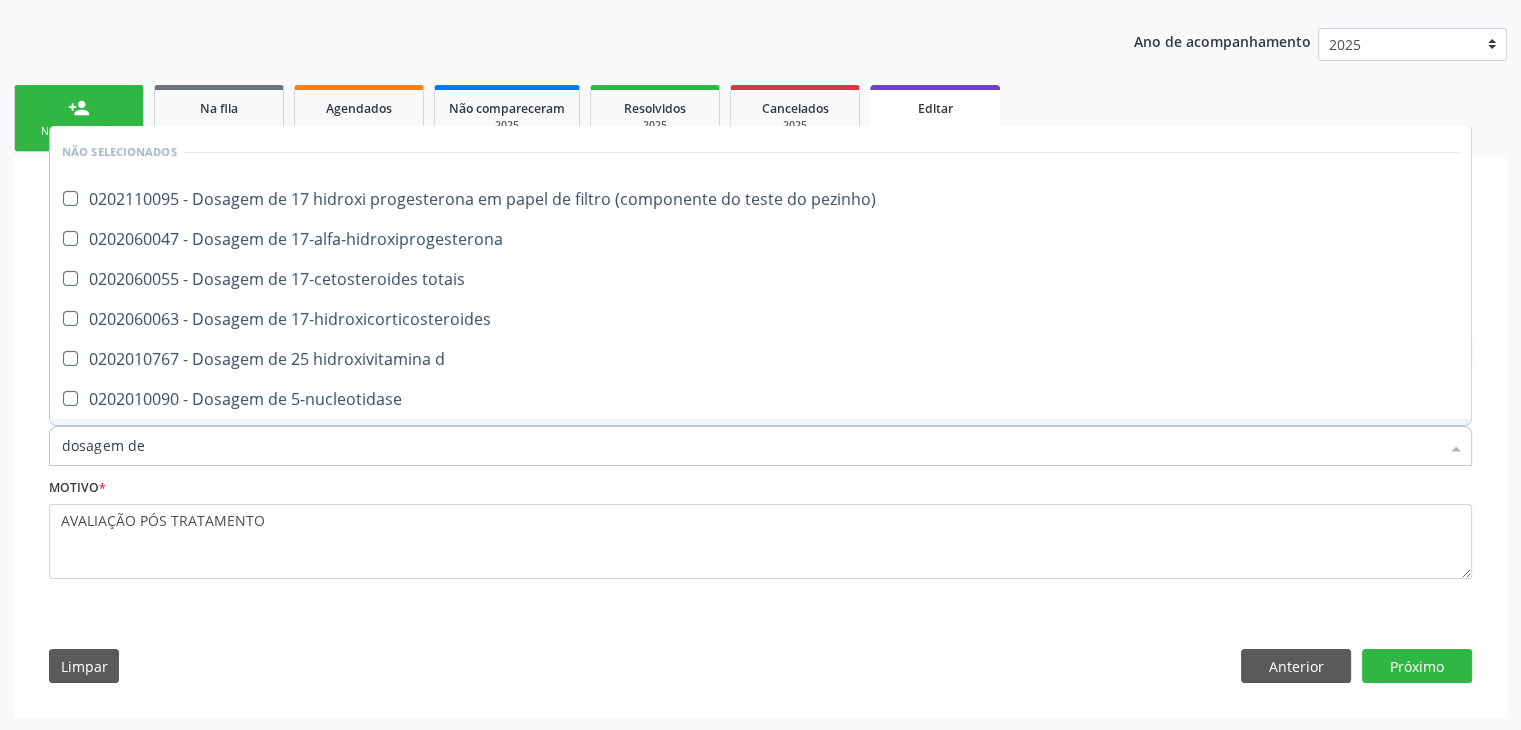 type on "DOSAGEM DE TSH" 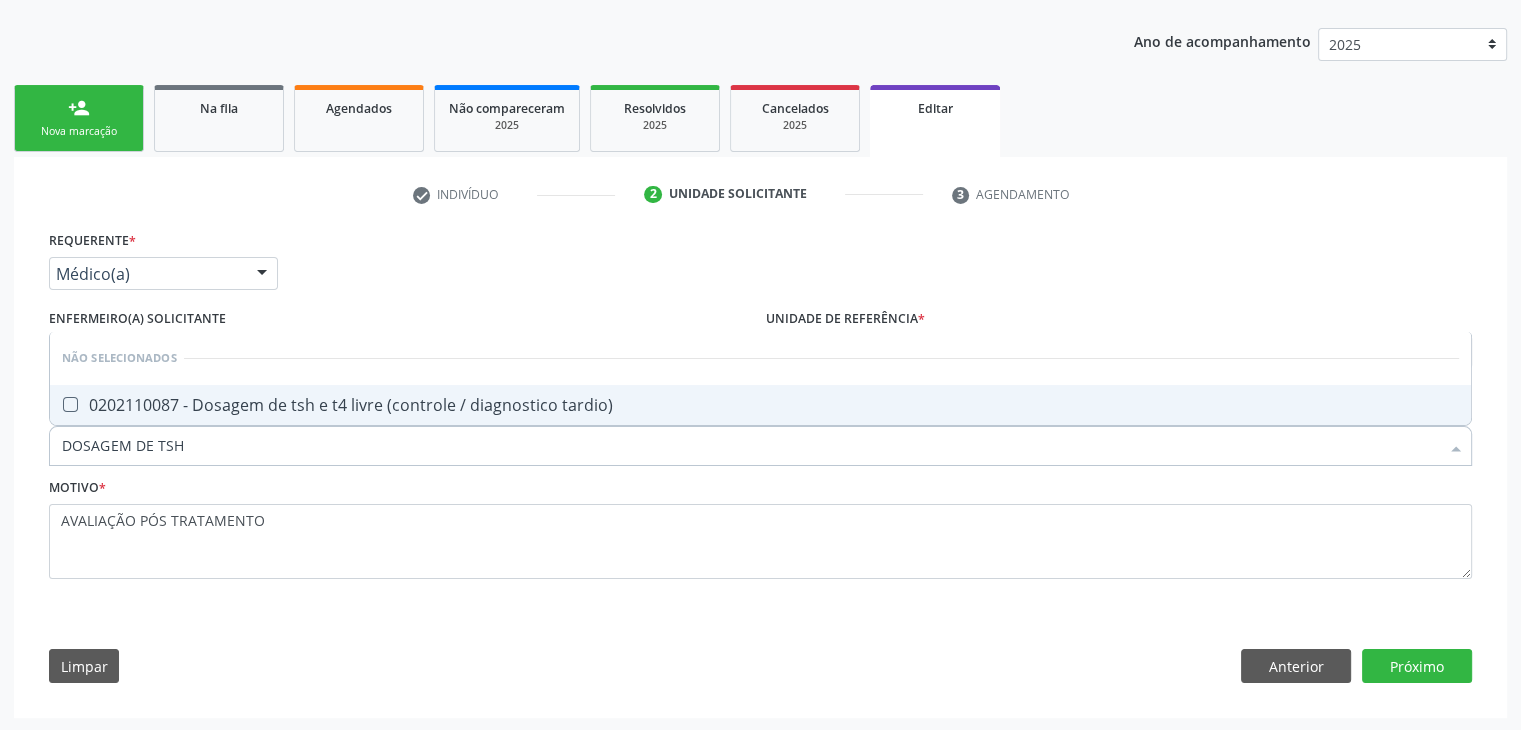 click on "0202110087 - Dosagem de tsh e t4 livre (controle / diagnostico tardio)" at bounding box center [760, 405] 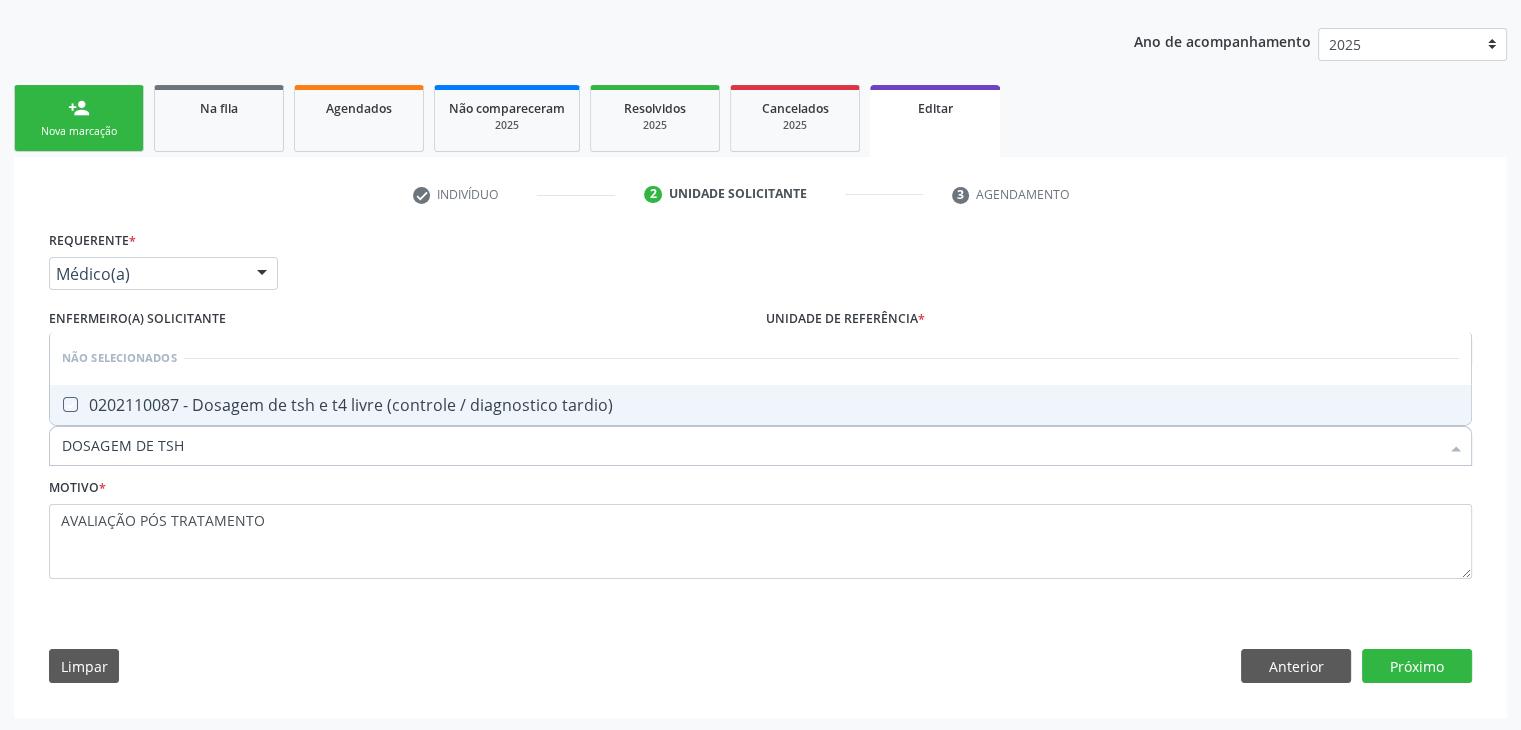 checkbox on "true" 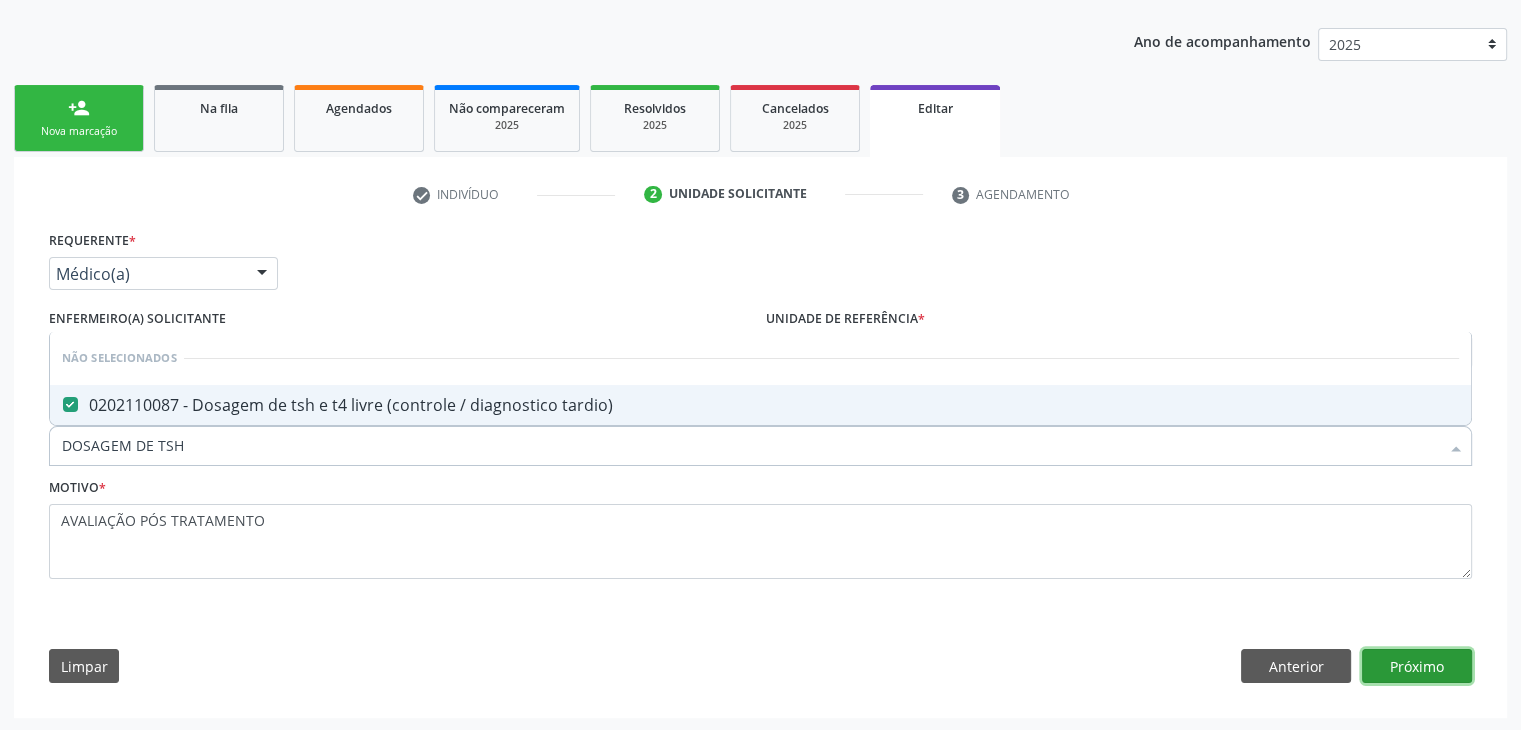 click on "Próximo" at bounding box center [1417, 666] 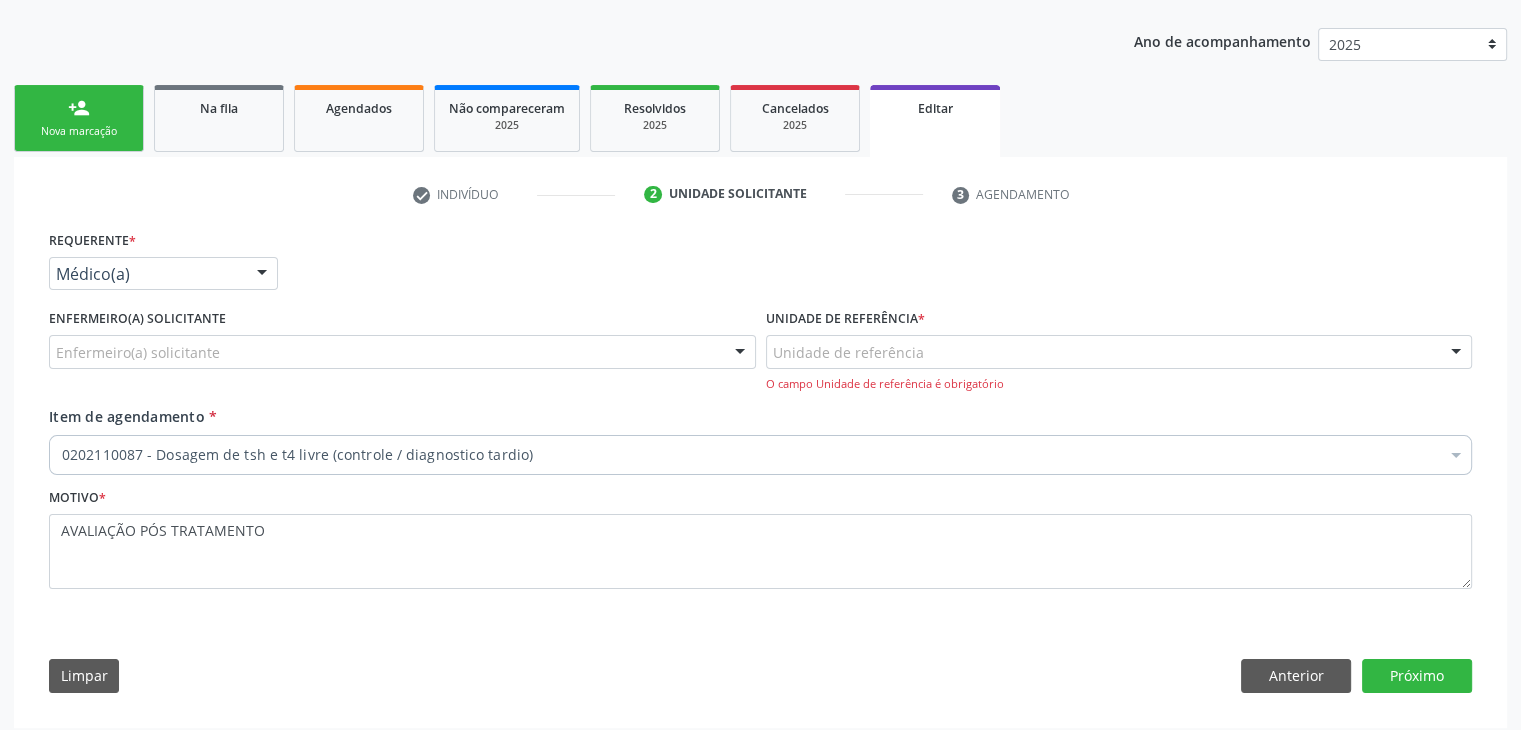 click on "Unidade de referência
Unidade de Saude da Familia Jonathas Laurentino de Santana   Unidade de Saude da Familia Gerolino Jose de Oliveira   Unidade da Saude da Familia Maria Marlene Soares dos Santos   Unidade de Saude da Familia Enesia Fernandes dos Santos   Unidade de Saude da Familia Mourival Ferreira Lima   Unidade de Saude da Familia Dilton Oliveira Santos   Posto de Saude de Alagoinhas
Nenhum resultado encontrado para: "   "
Não há nenhuma opção para ser exibida.
O campo Unidade de referência é obrigatório" at bounding box center (1119, 363) 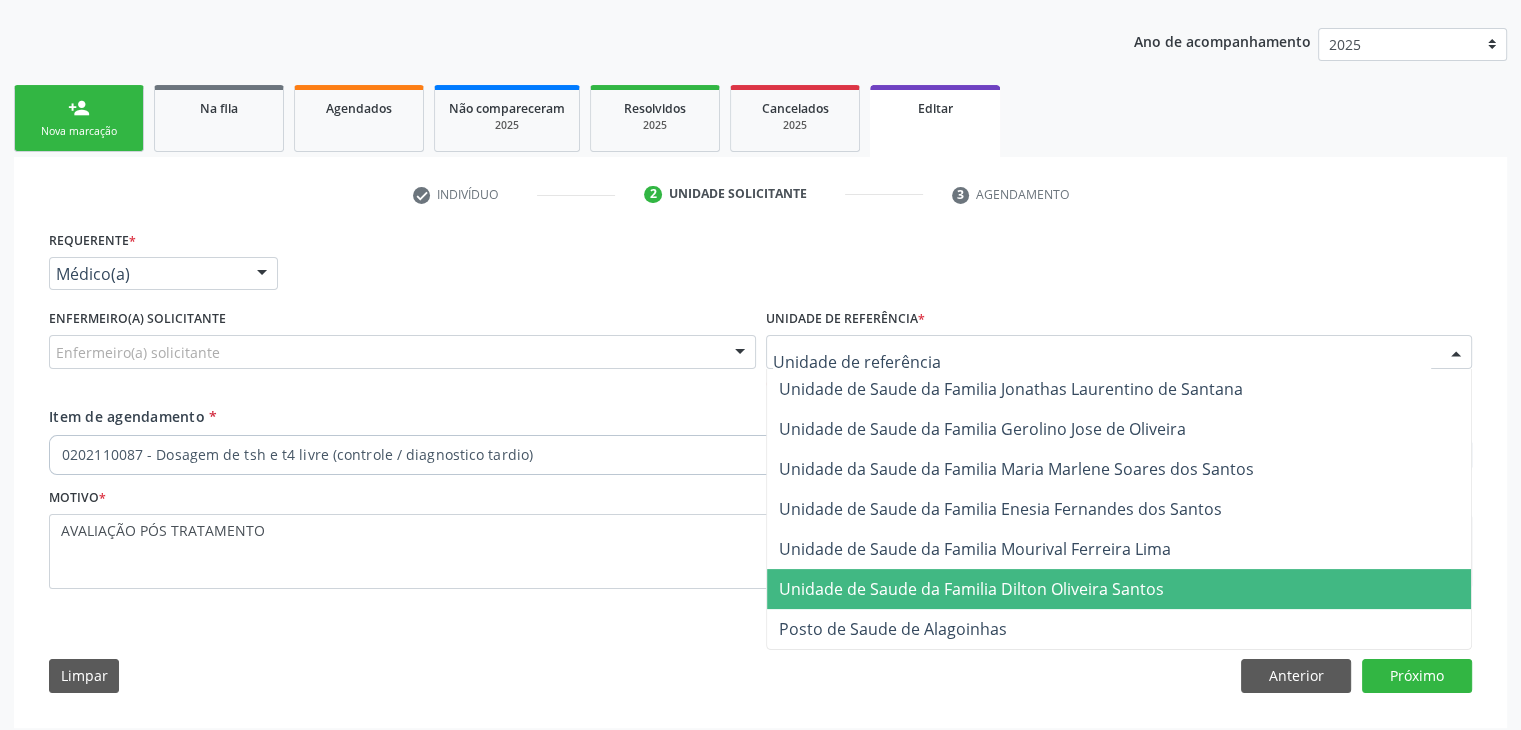 click on "Unidade de Saude da Familia Dilton Oliveira Santos" at bounding box center [971, 589] 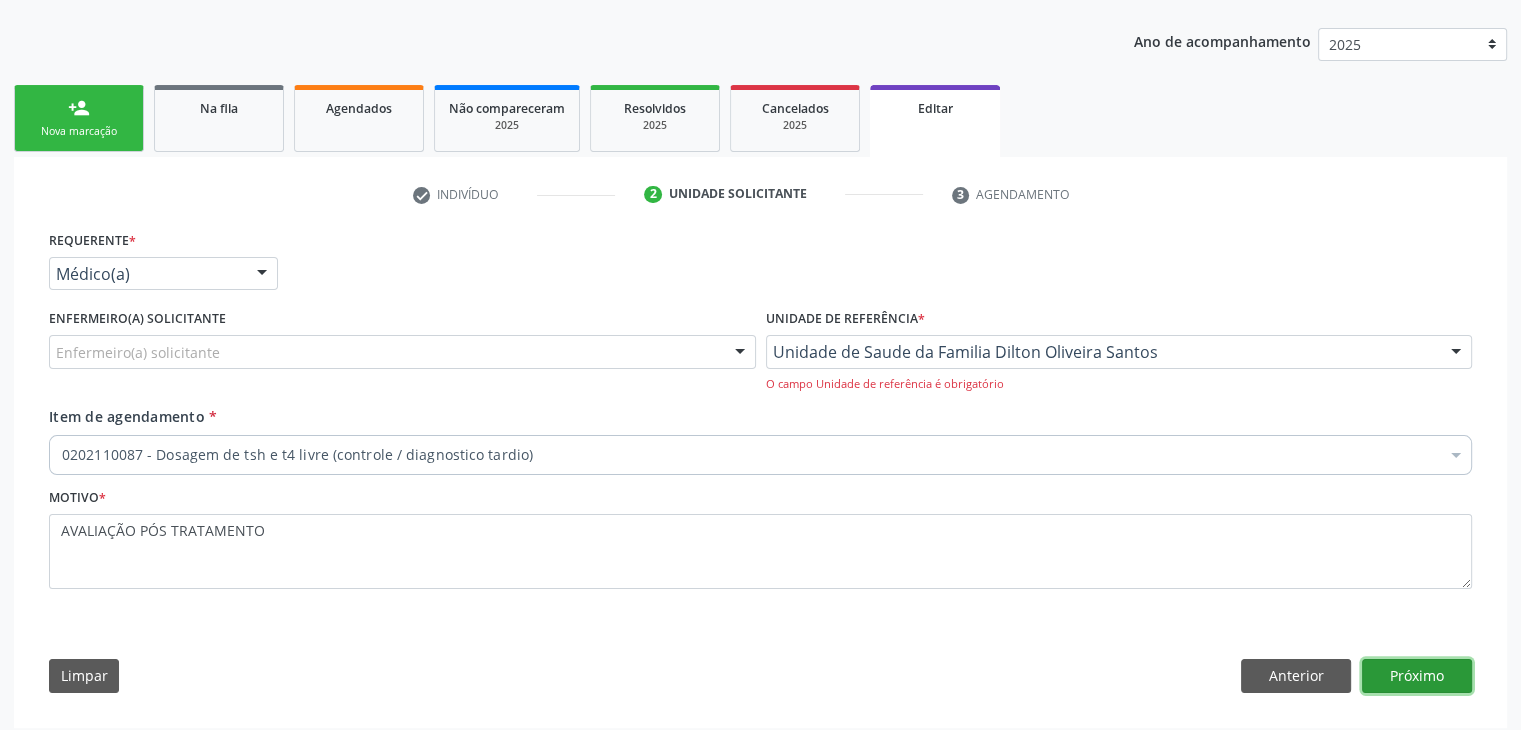 click on "Próximo" at bounding box center (1417, 676) 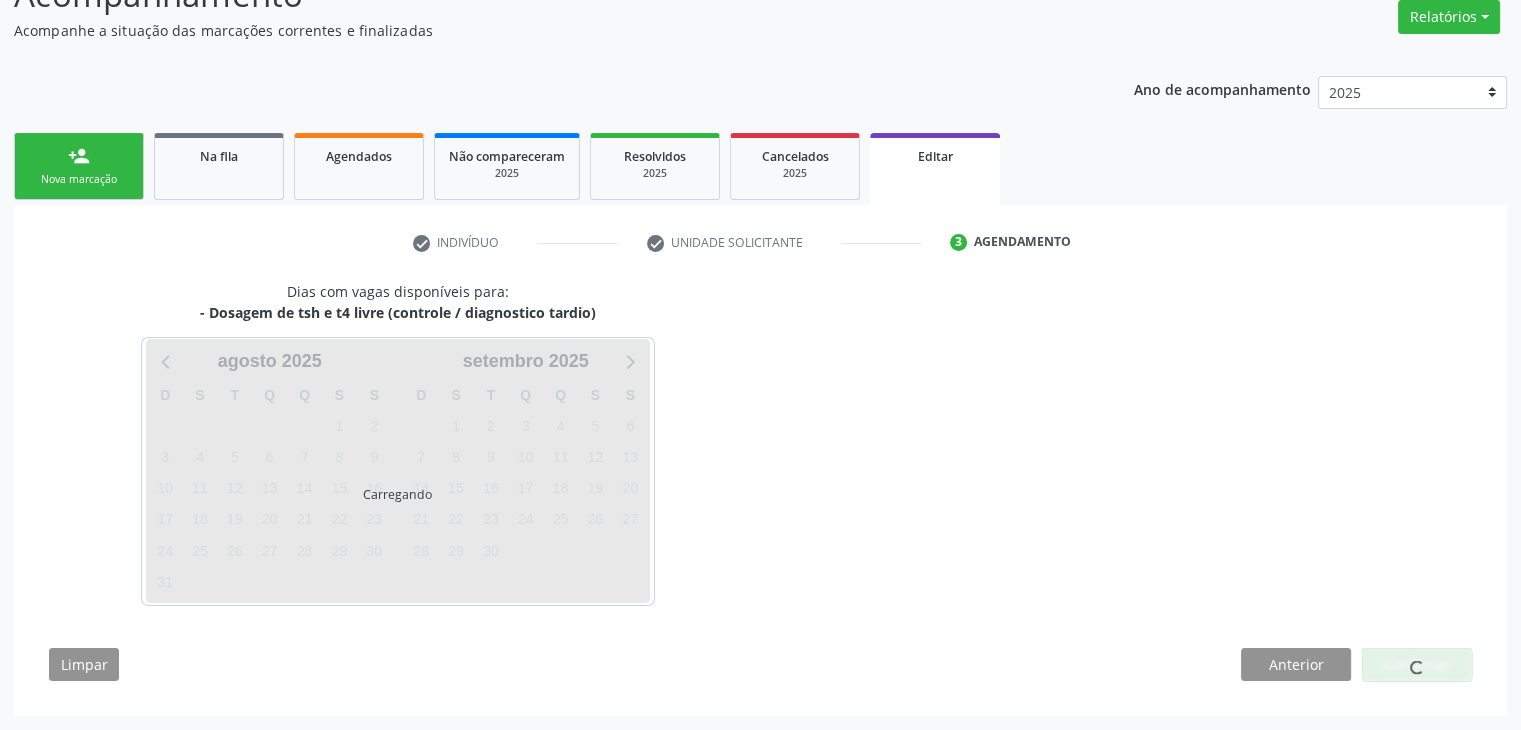 scroll, scrollTop: 165, scrollLeft: 0, axis: vertical 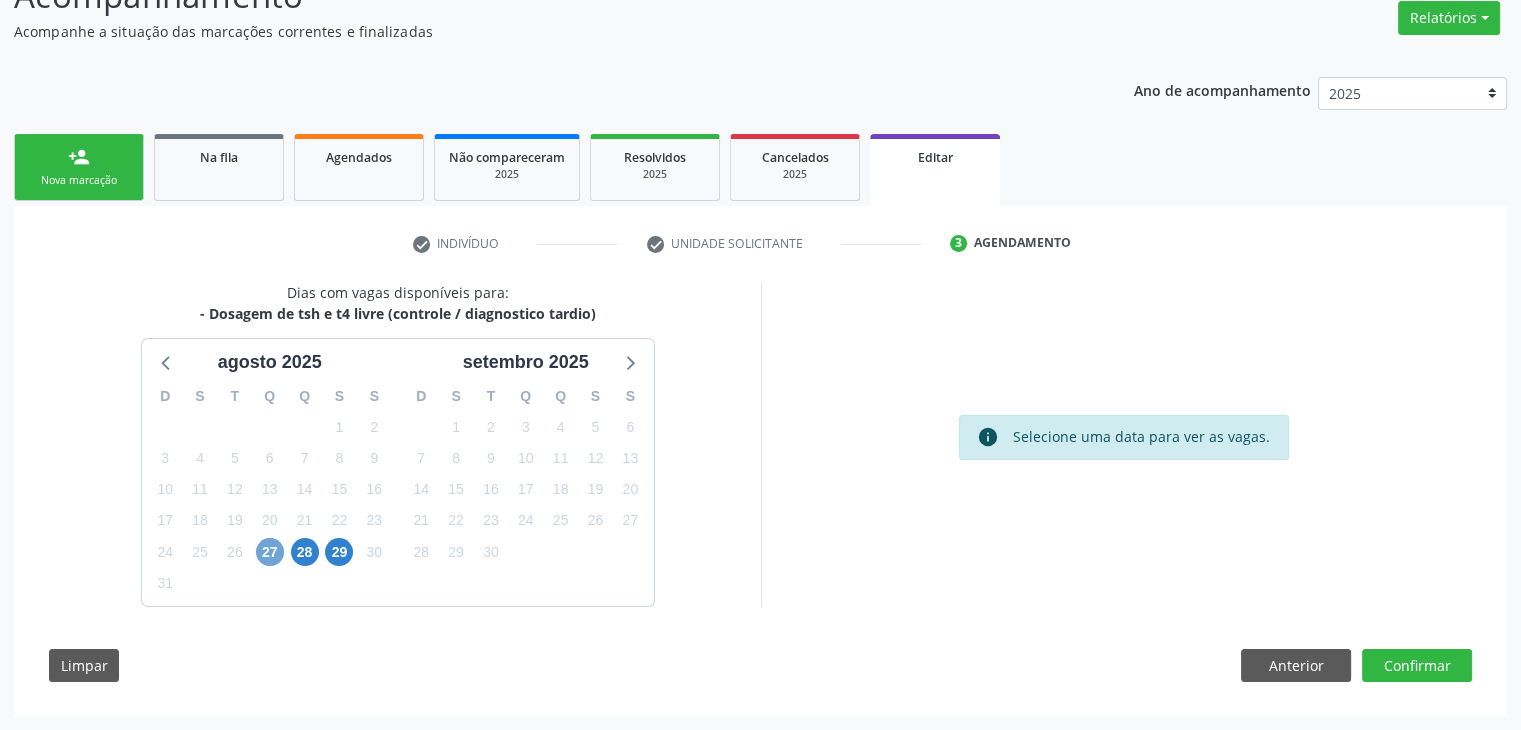 click on "27" at bounding box center (270, 552) 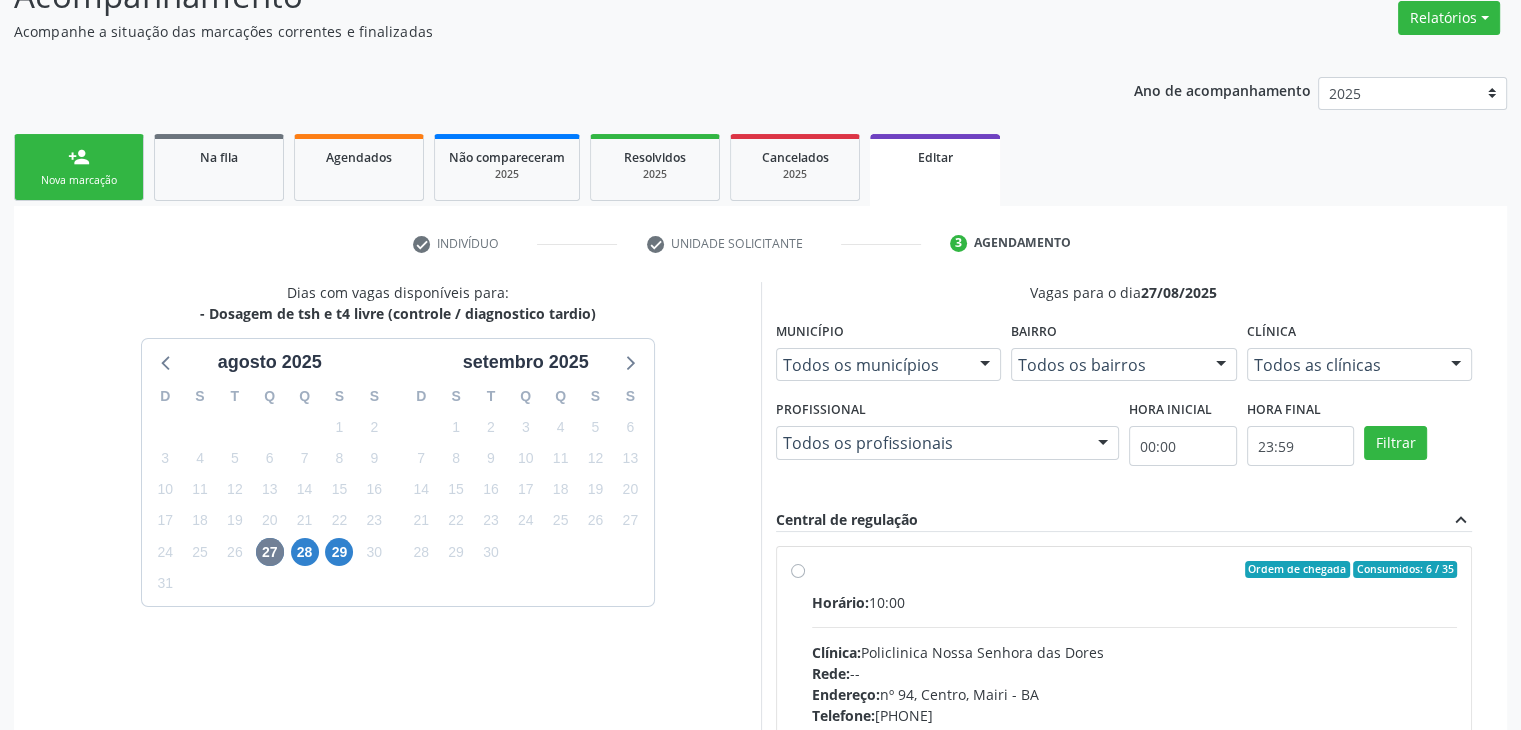 click on "Horário:   10:00" at bounding box center [1135, 602] 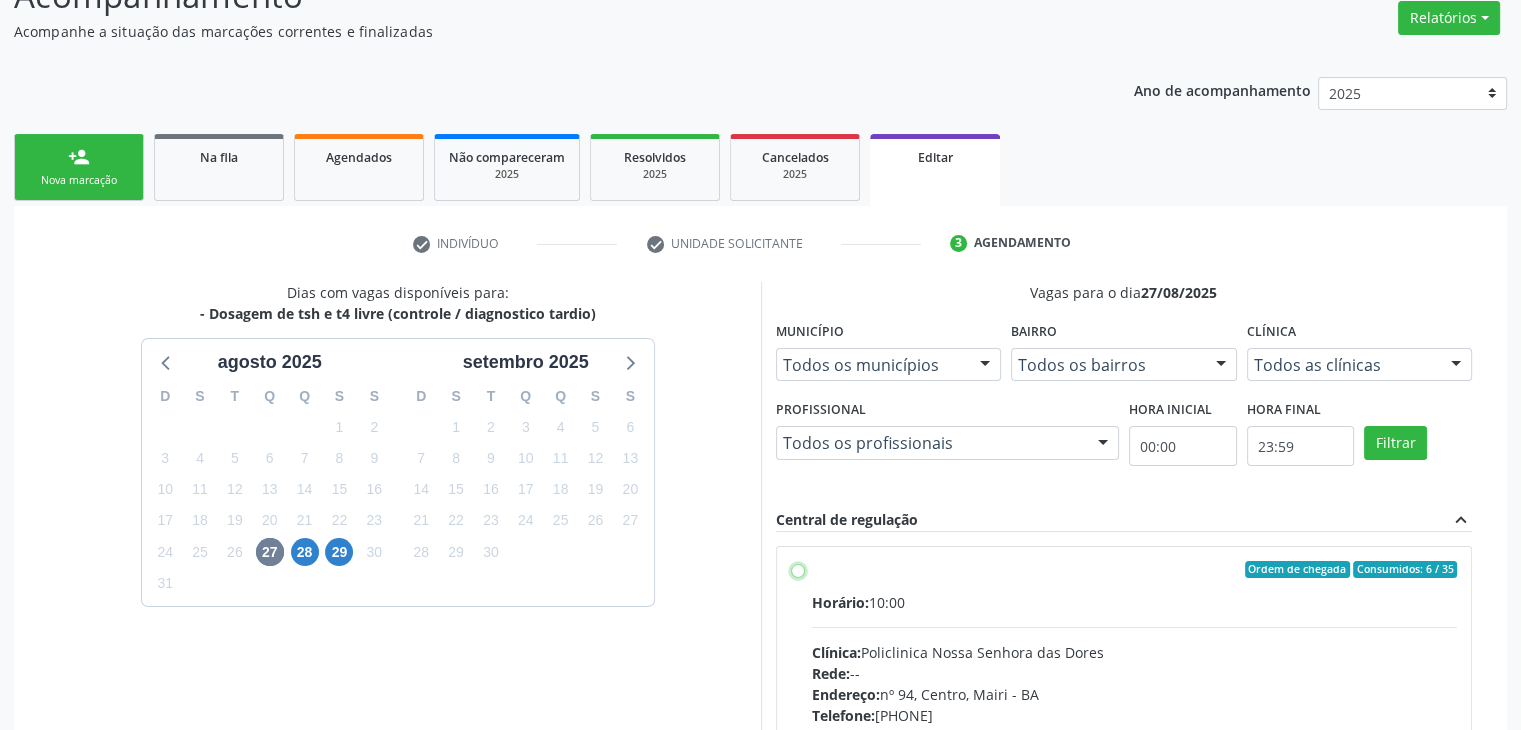 click on "Ordem de chegada
Consumidos: 6 / 35
Horário:   10:00
Clínica:  Policlinica Nossa Senhora das Dores
Rede:
--
Endereço:   nº 94, Centro, Mairi - BA
Telefone:   (74) 36322104
Profissional:
--
Informações adicionais sobre o atendimento
Idade de atendimento:
Sem restrição
Gênero(s) atendido(s):
Sem restrição
Informações adicionais:
--" at bounding box center [798, 570] 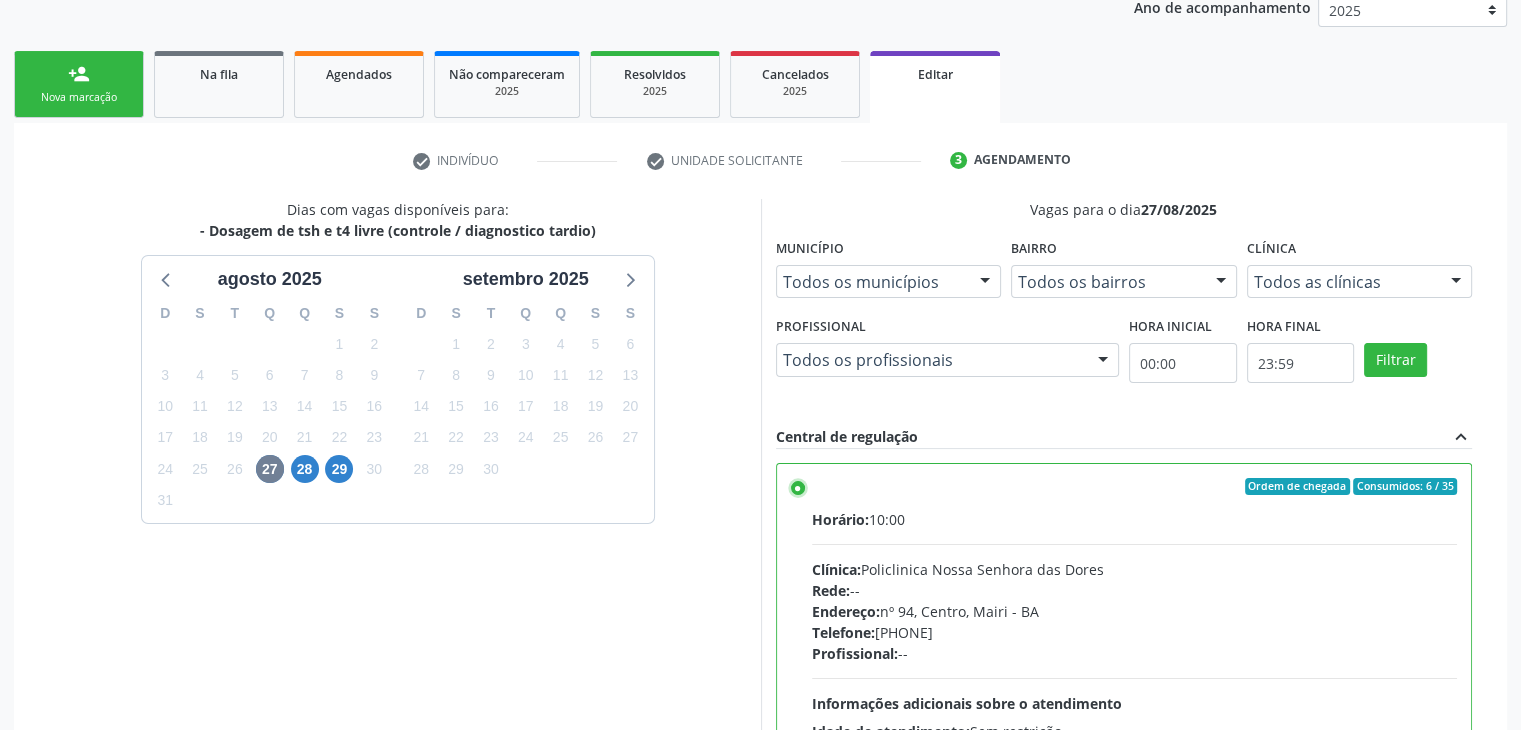 scroll, scrollTop: 490, scrollLeft: 0, axis: vertical 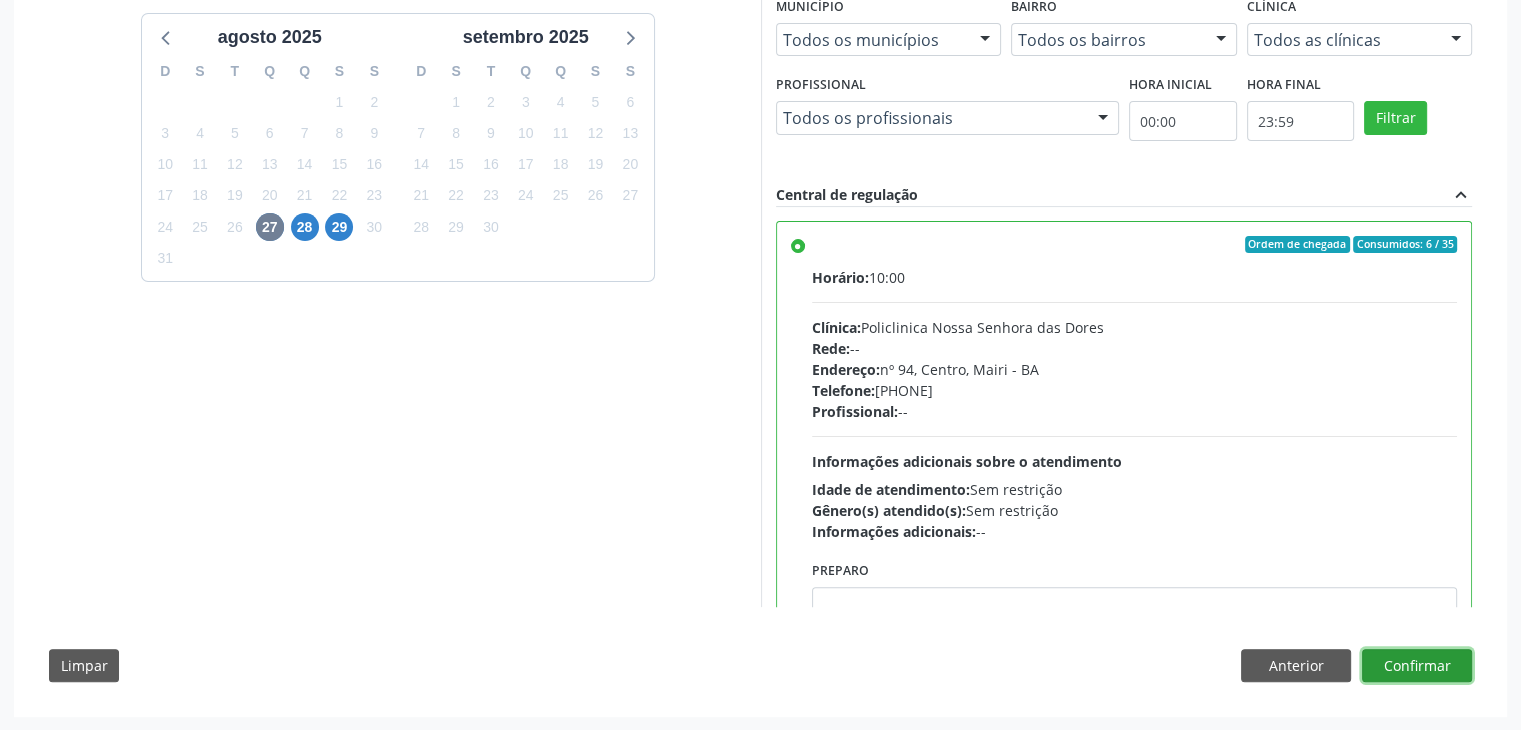 click on "Confirmar" at bounding box center [1417, 666] 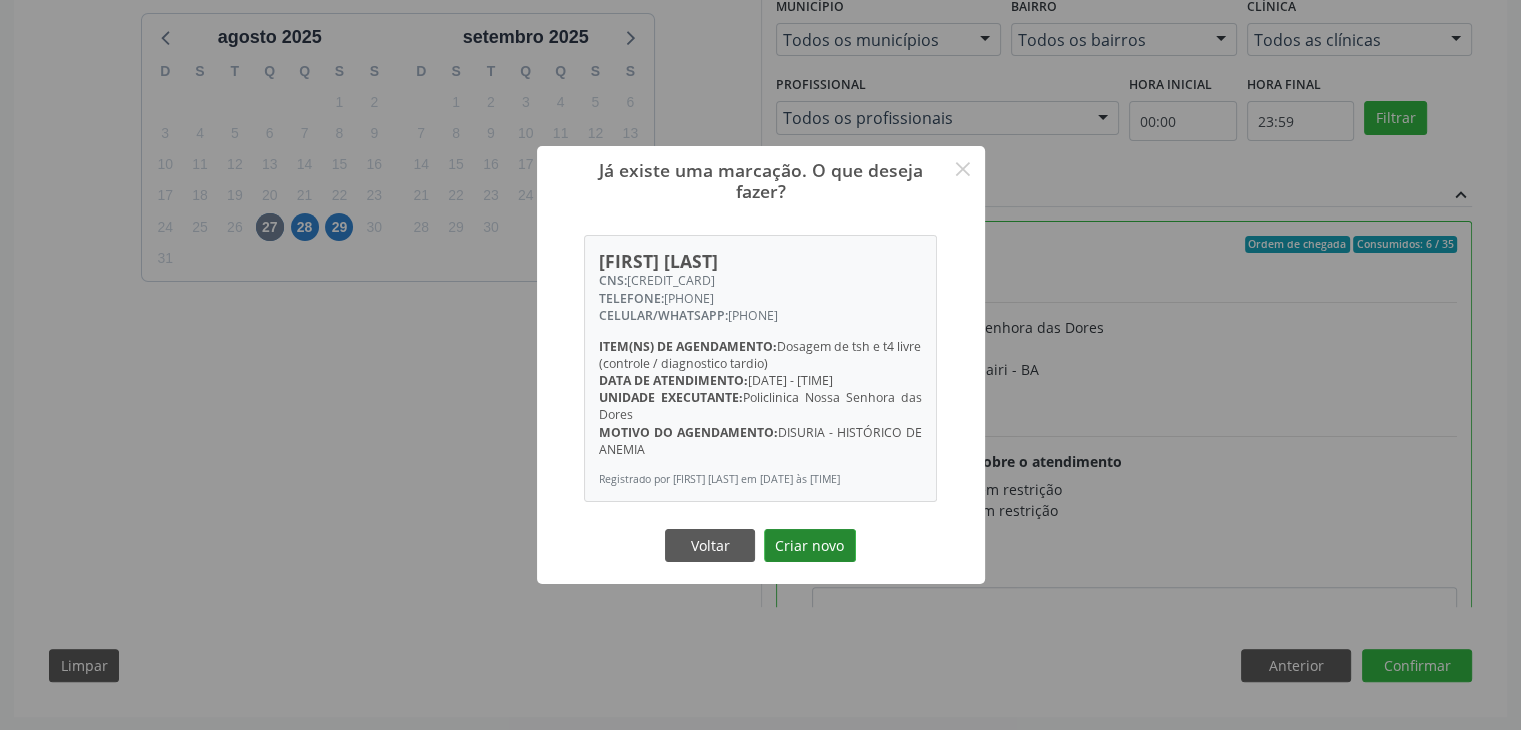 click on "Criar novo" at bounding box center (810, 546) 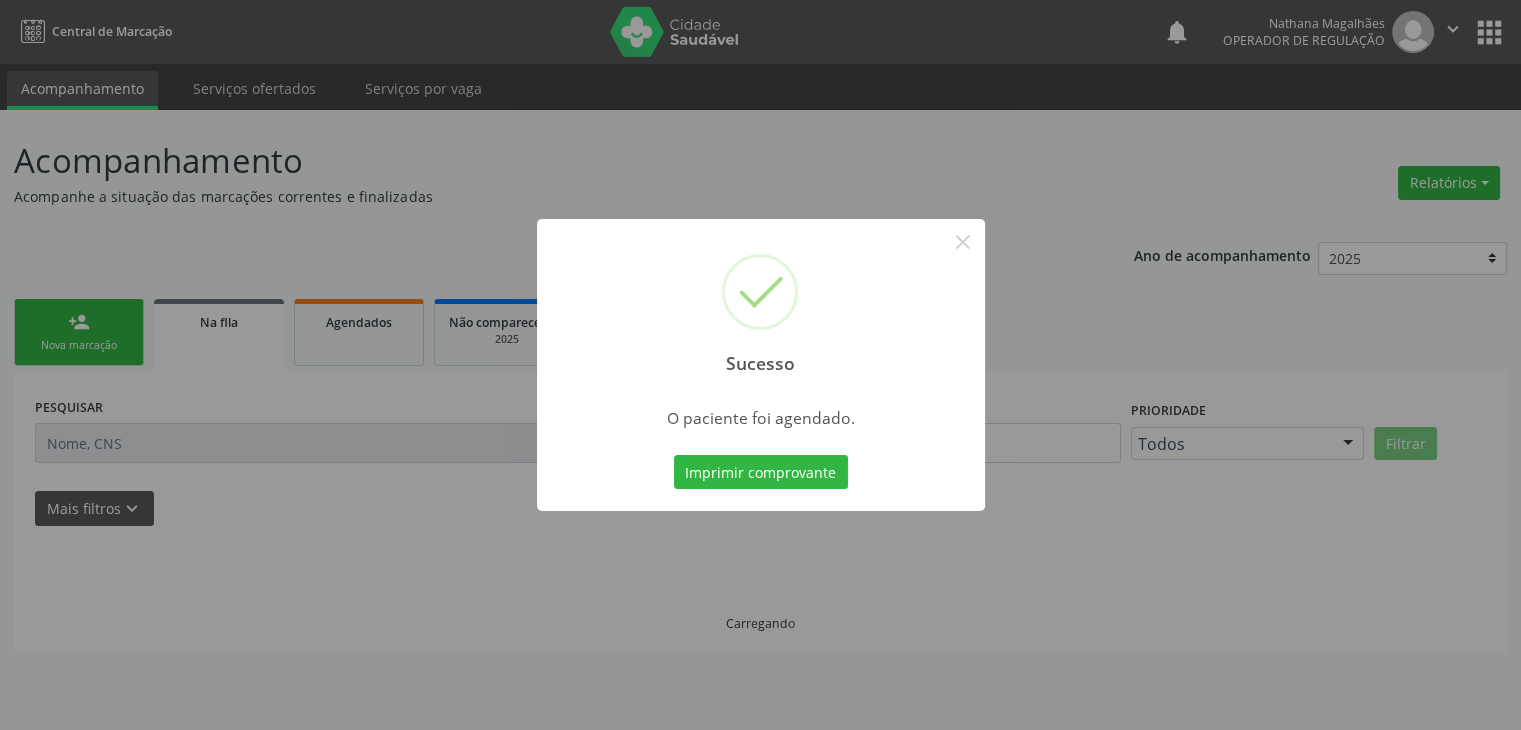 scroll, scrollTop: 0, scrollLeft: 0, axis: both 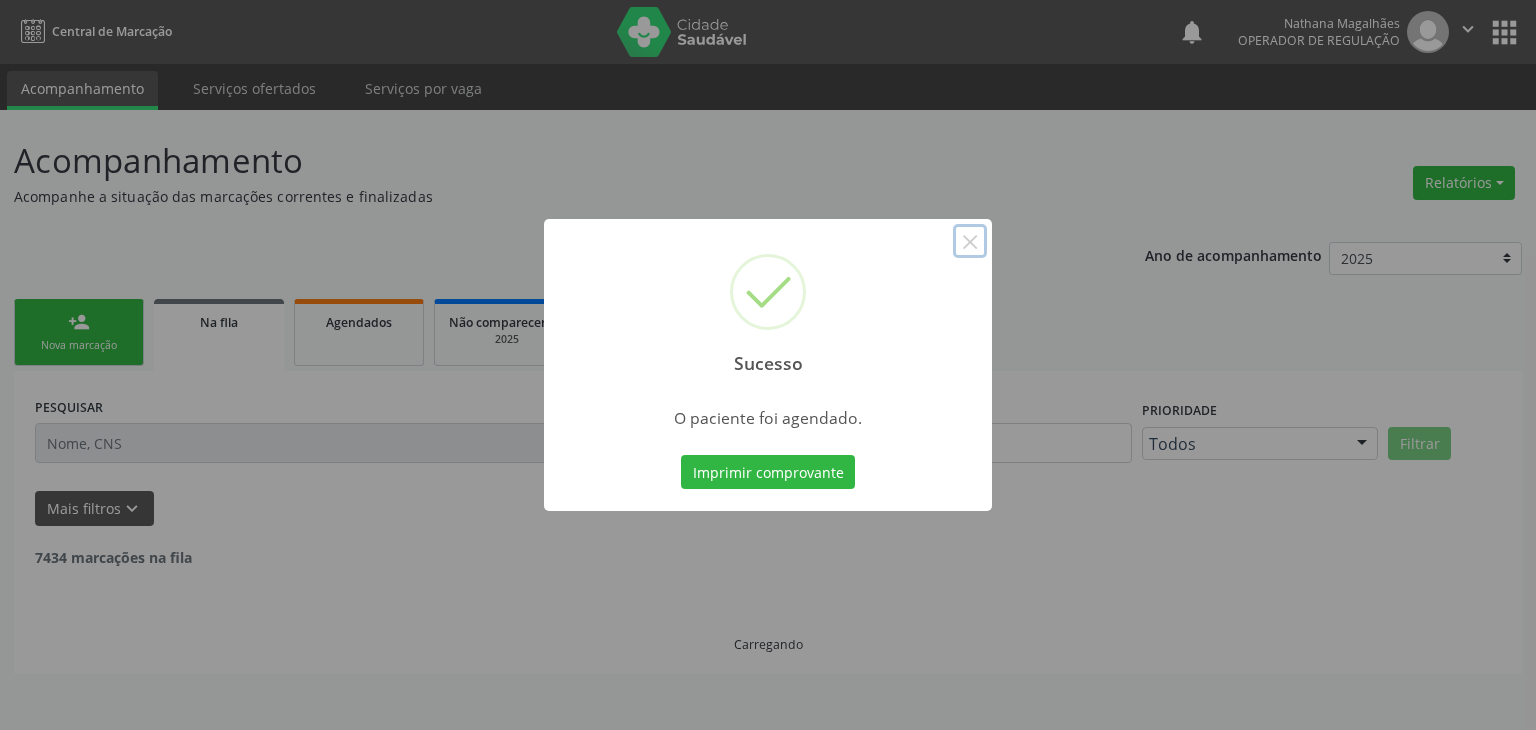 click on "×" at bounding box center (970, 241) 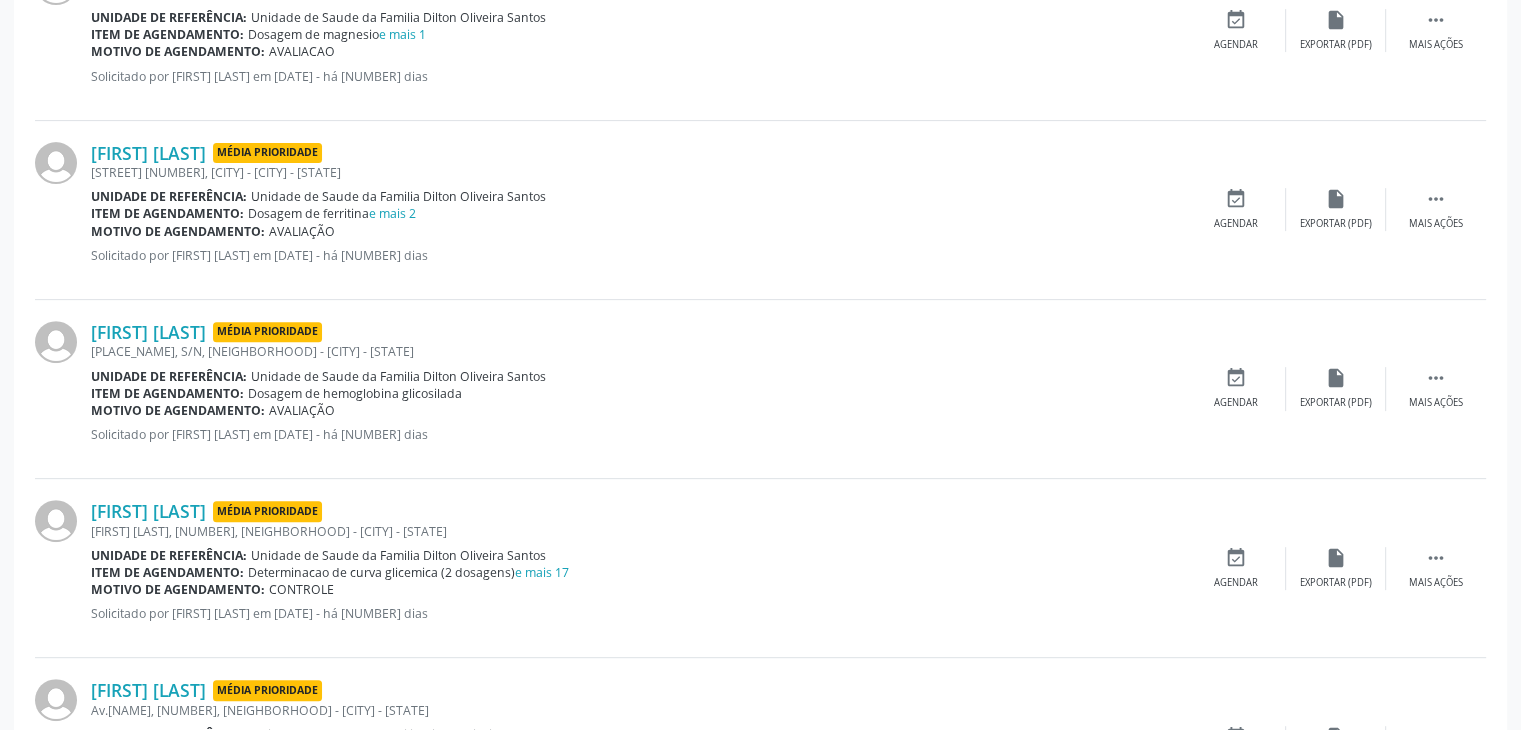 scroll, scrollTop: 700, scrollLeft: 0, axis: vertical 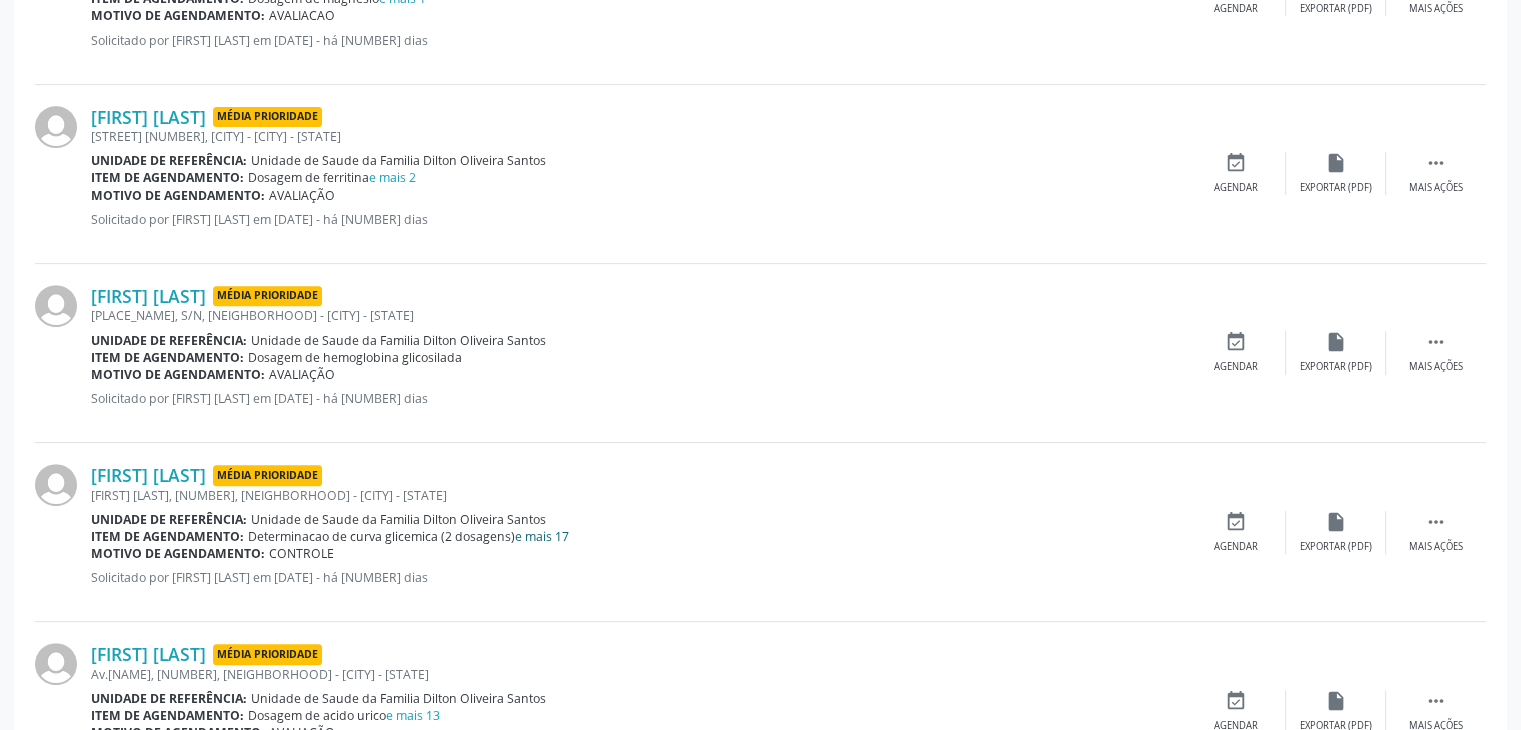 click on "e mais 17" at bounding box center [542, 536] 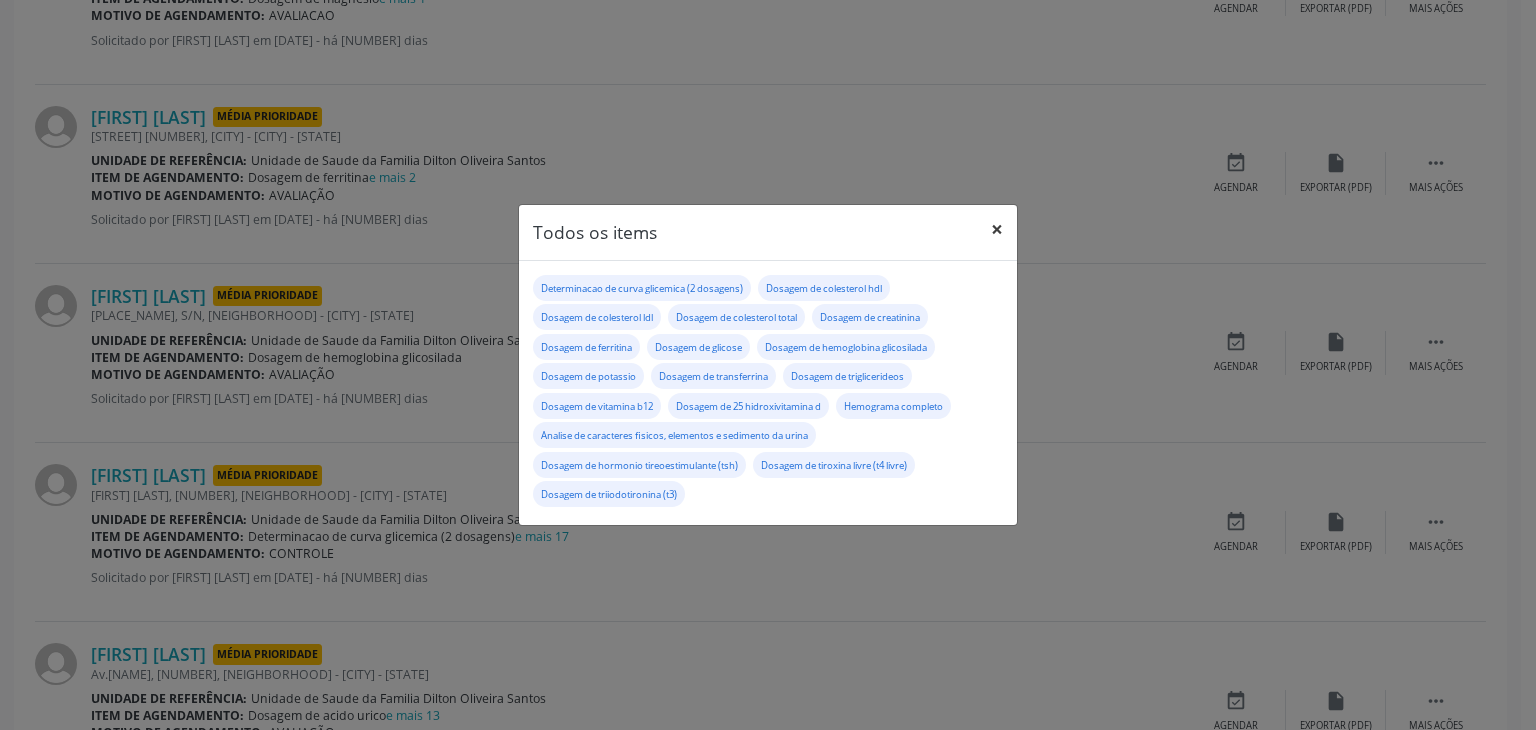 click on "×" at bounding box center (997, 229) 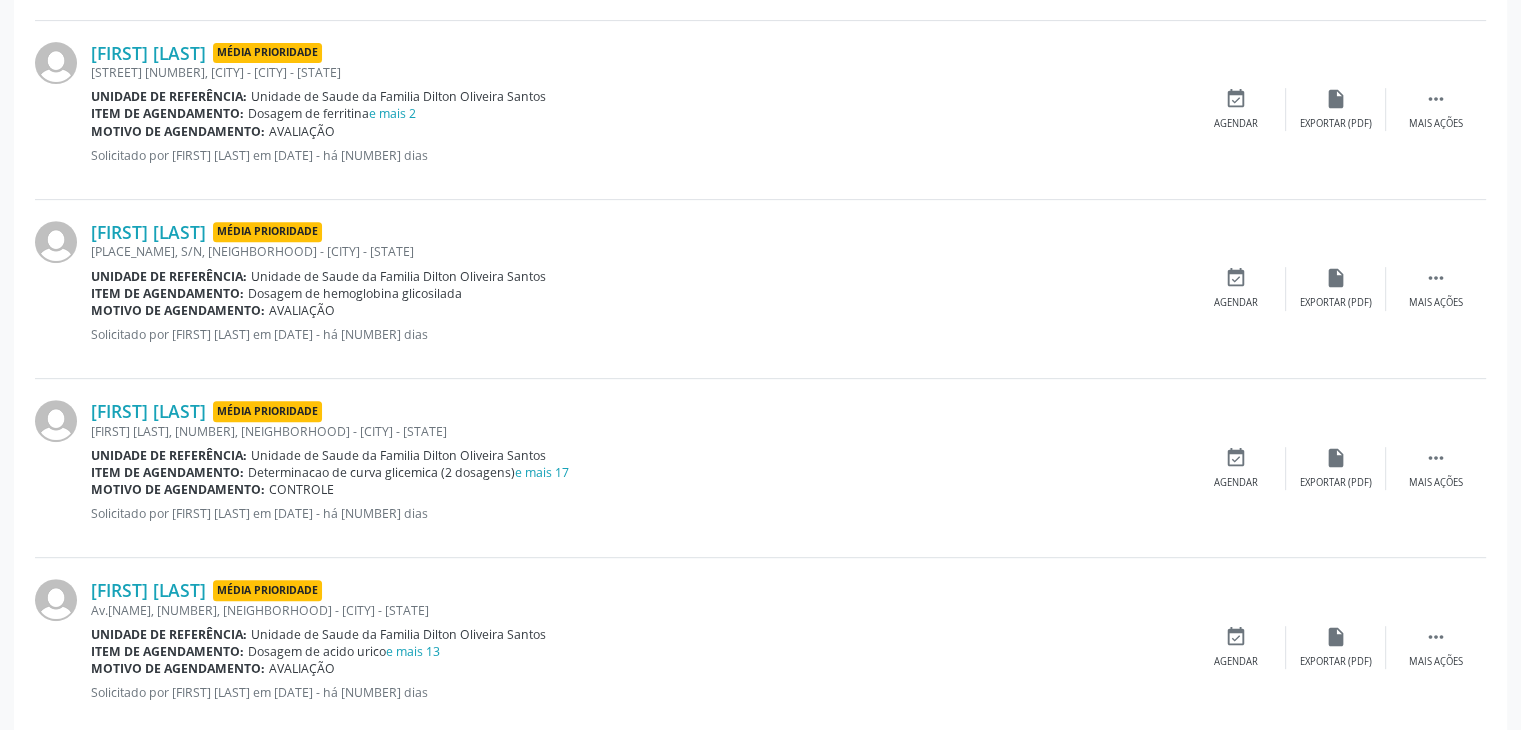 scroll, scrollTop: 900, scrollLeft: 0, axis: vertical 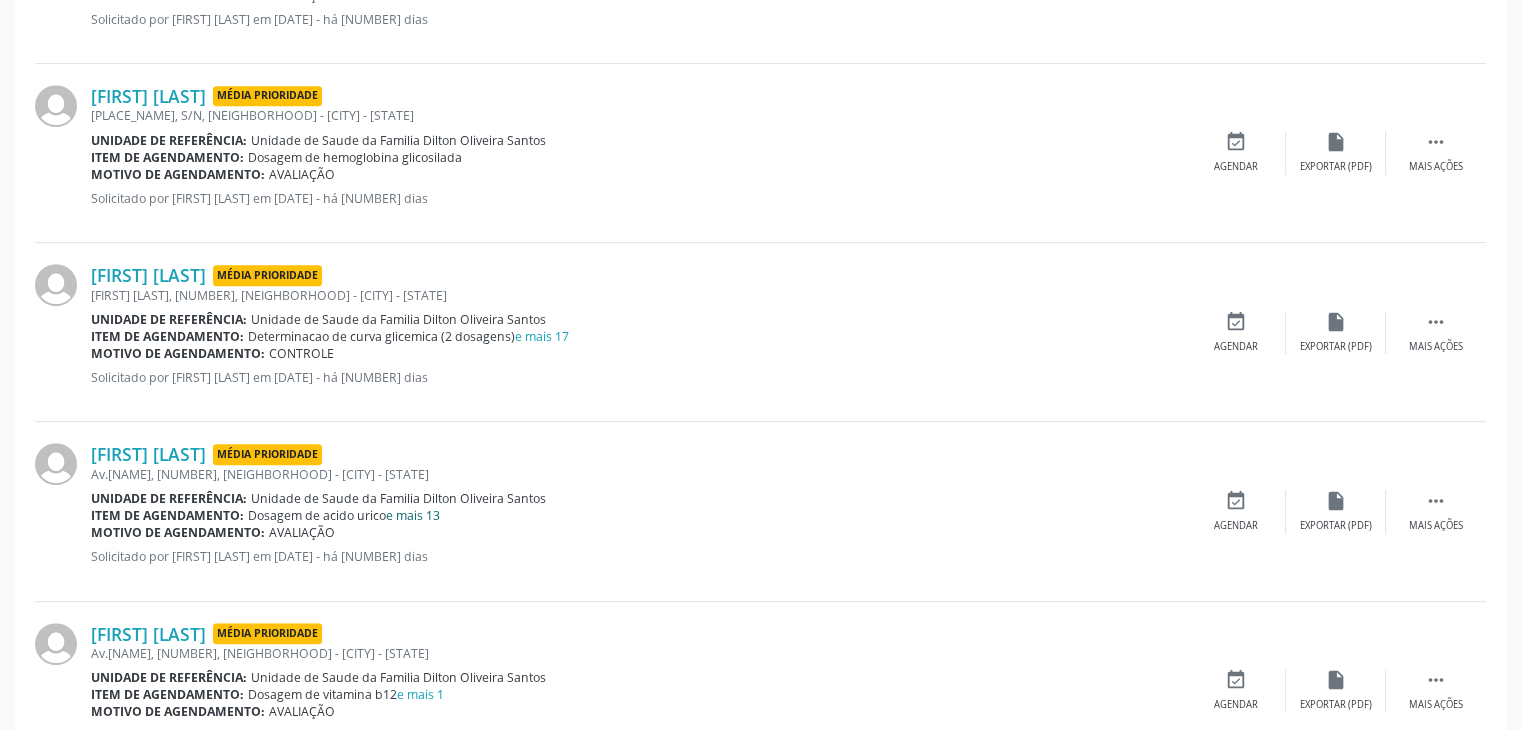 click on "e mais 13" at bounding box center [413, 515] 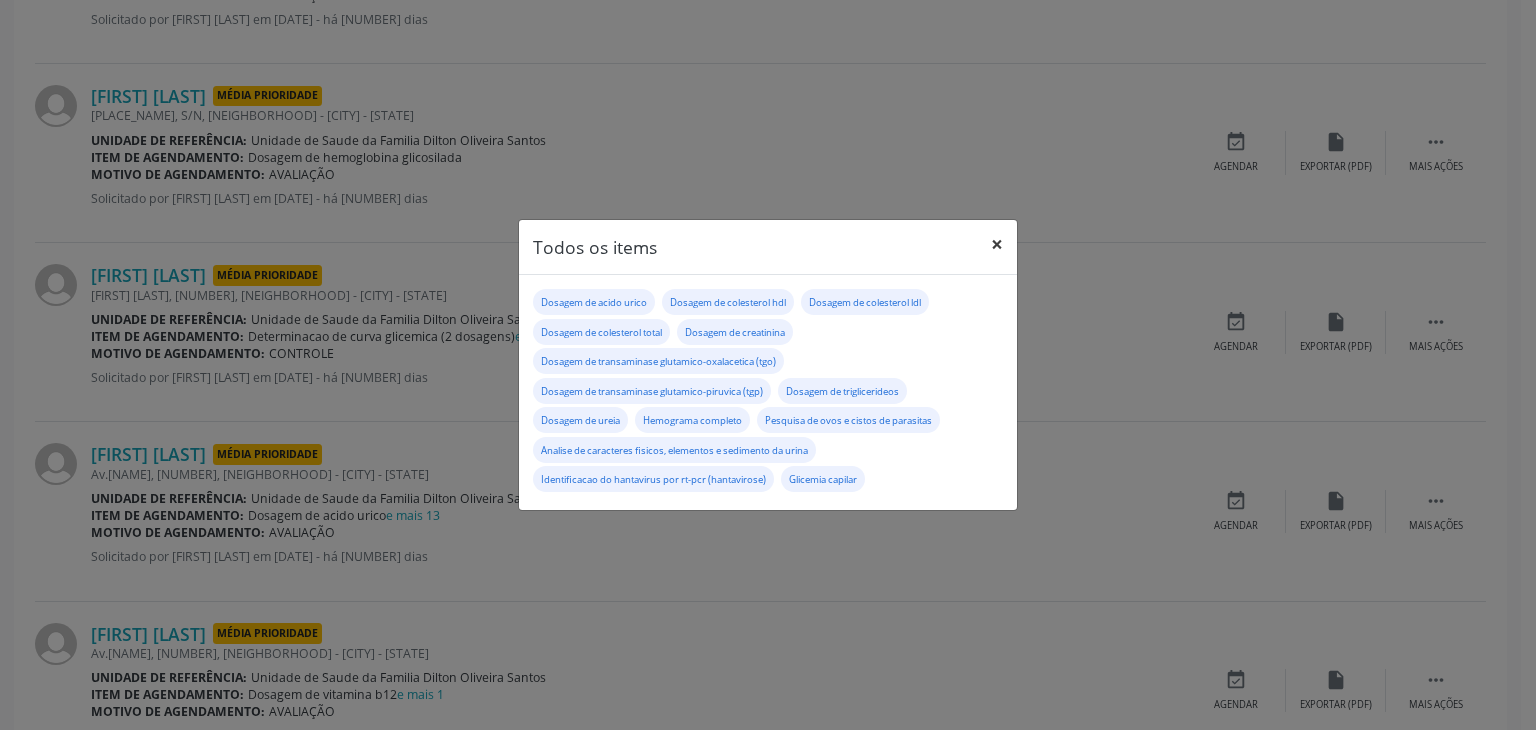 click on "×" at bounding box center [997, 244] 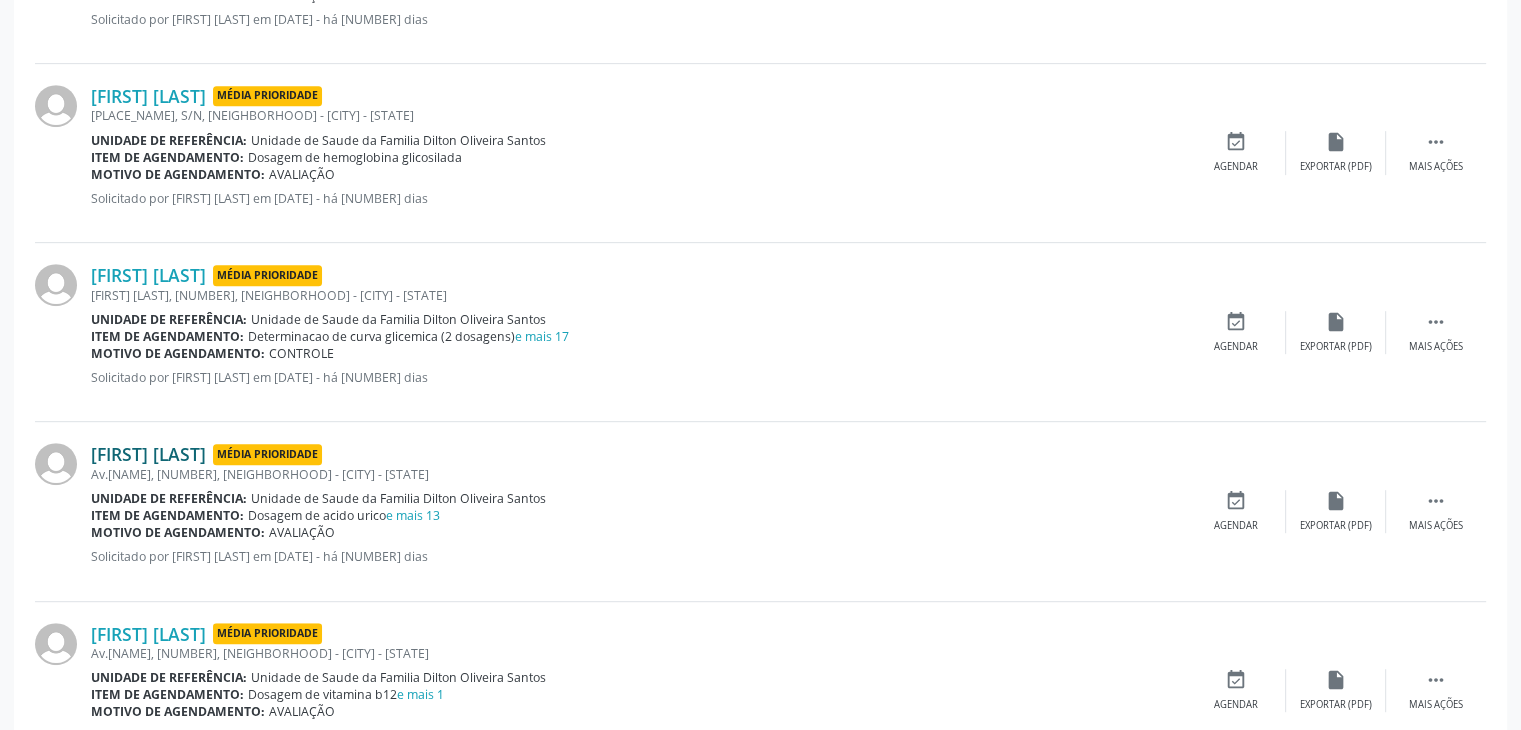 click on "Stênio Oliveira Barbosa" at bounding box center [148, 454] 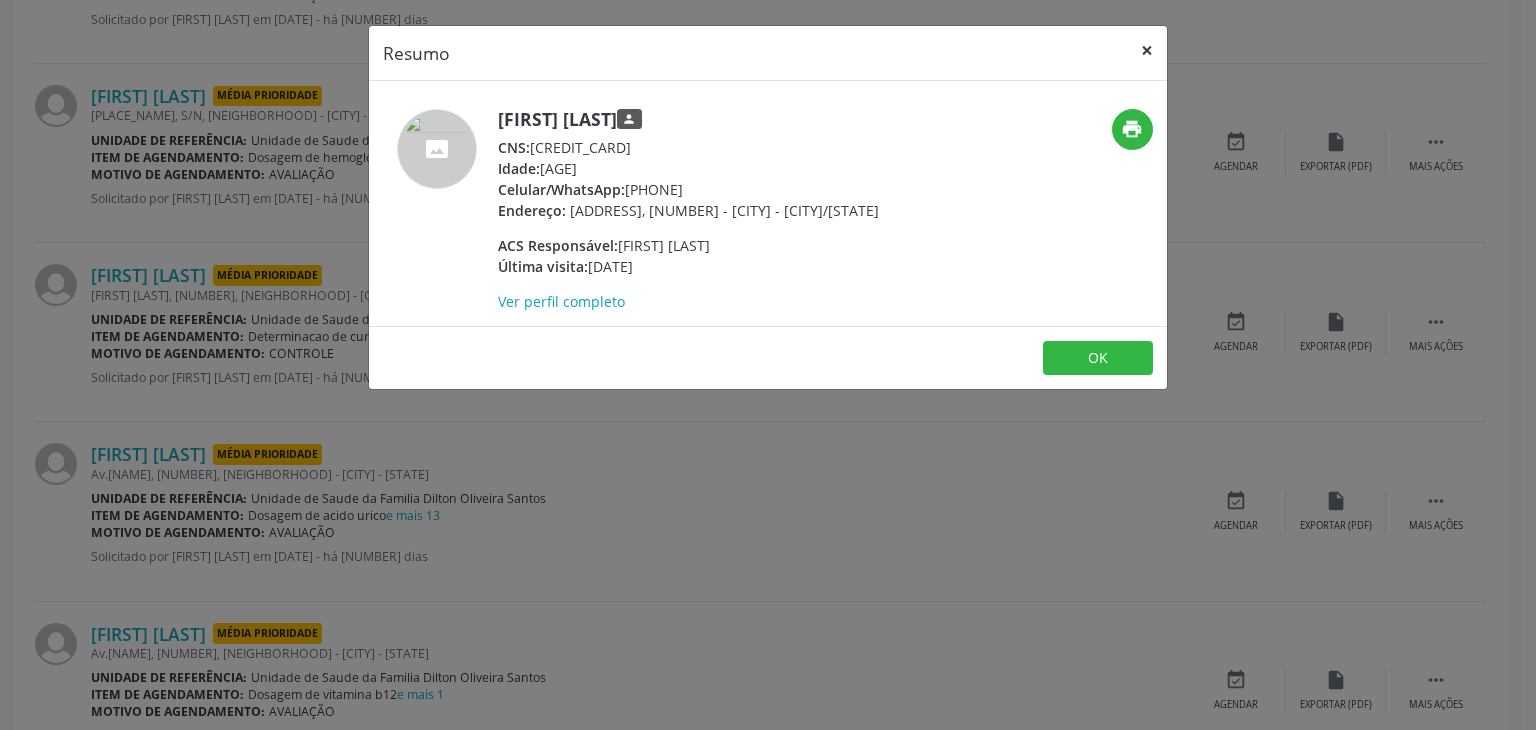 click on "×" at bounding box center (1147, 50) 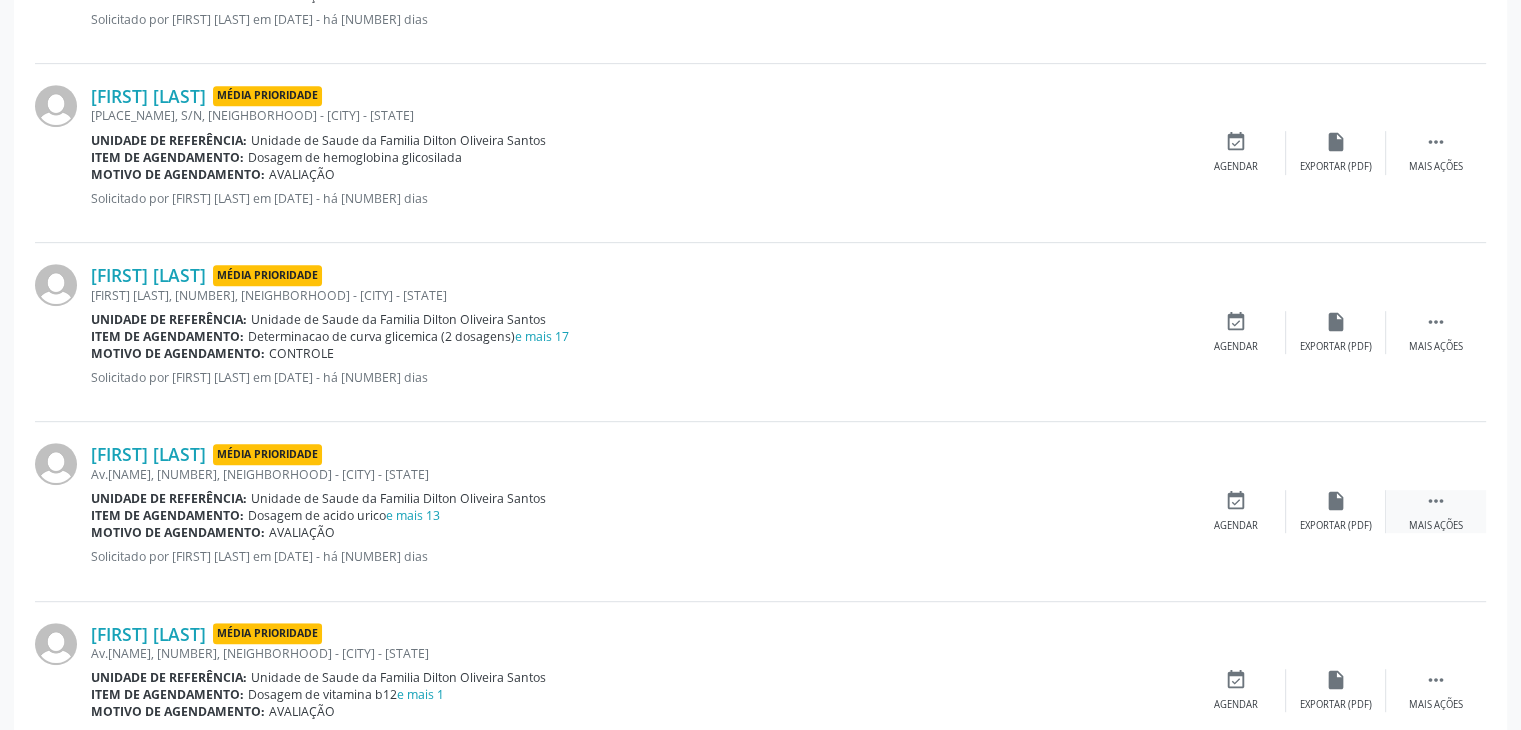 click on "Mais ações" at bounding box center [1436, 526] 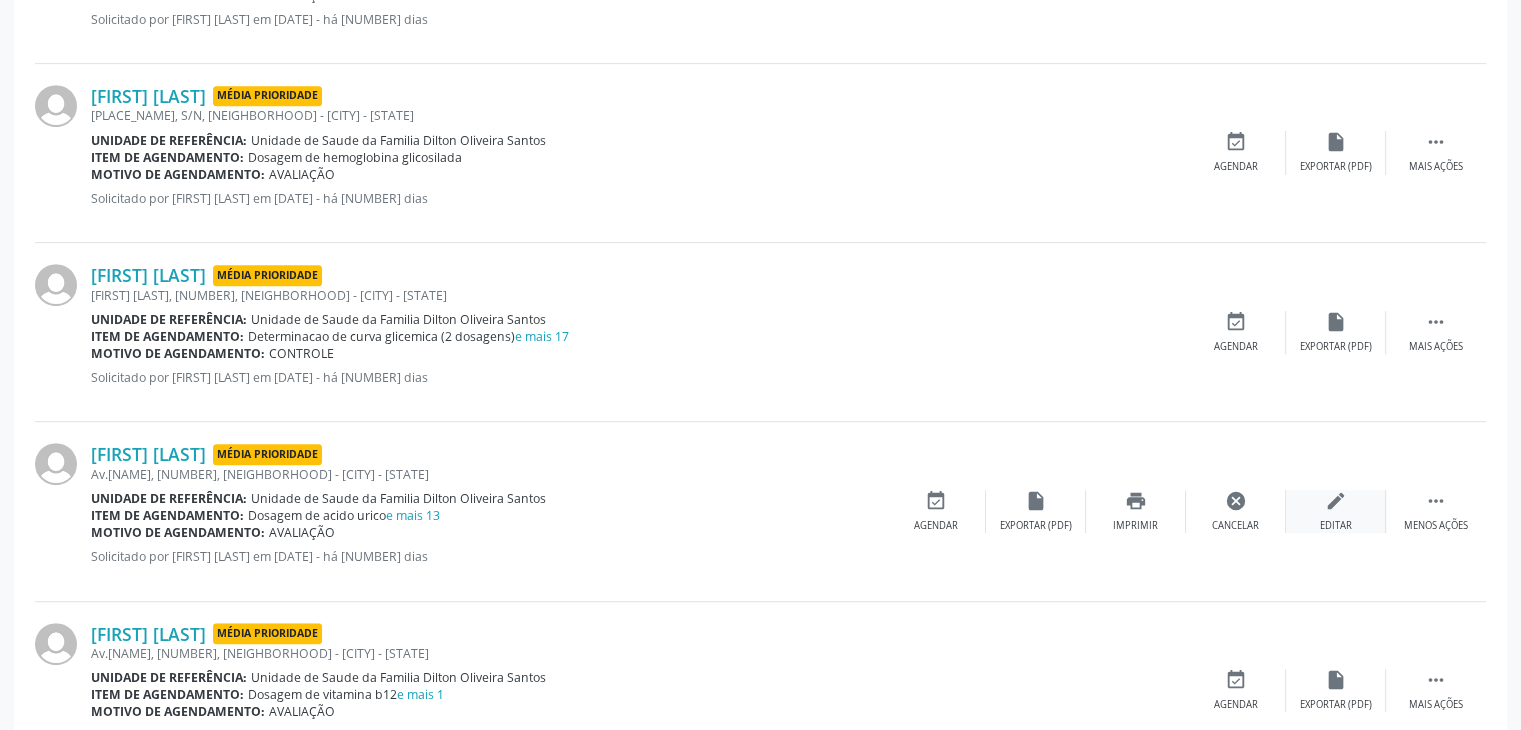 click on "edit
Editar" at bounding box center [1336, 511] 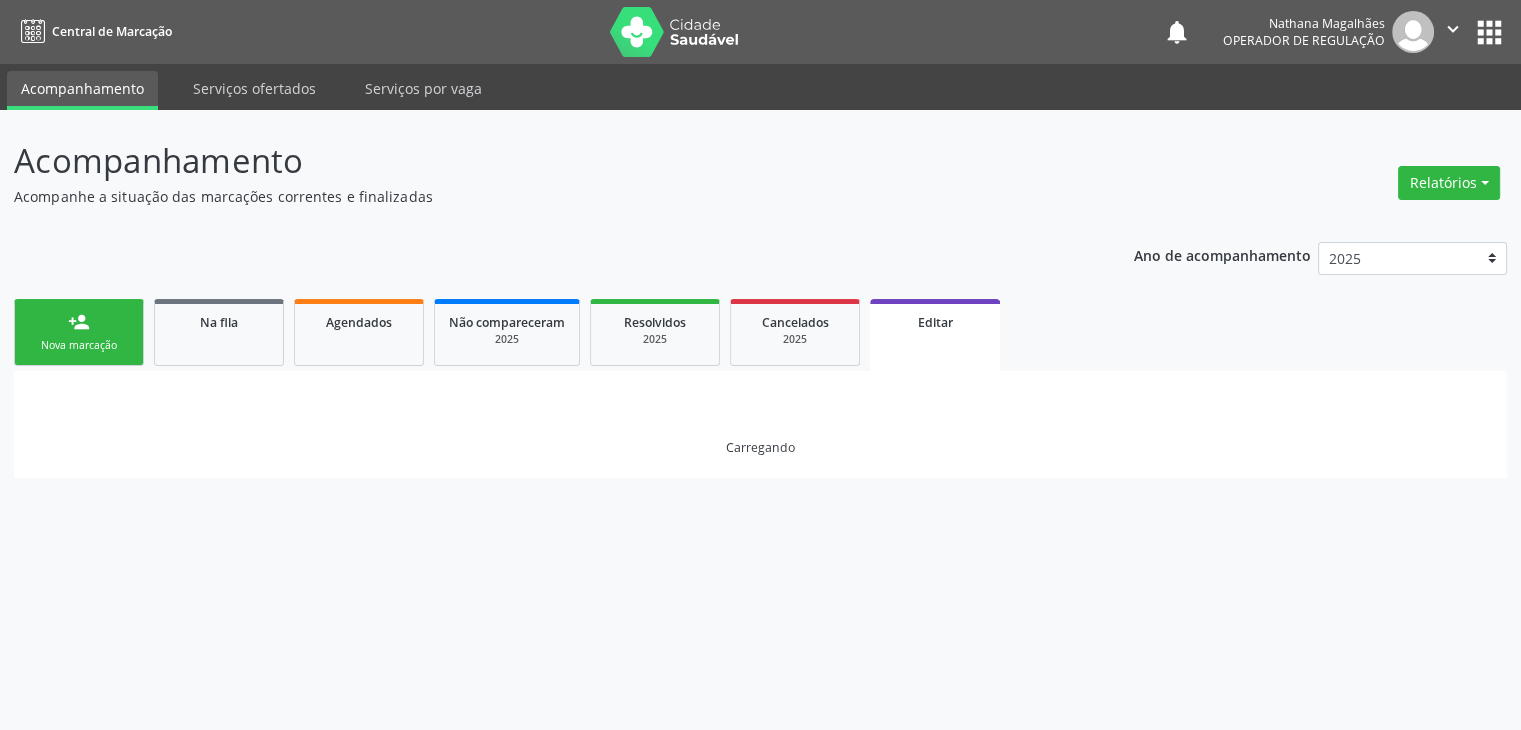 scroll, scrollTop: 0, scrollLeft: 0, axis: both 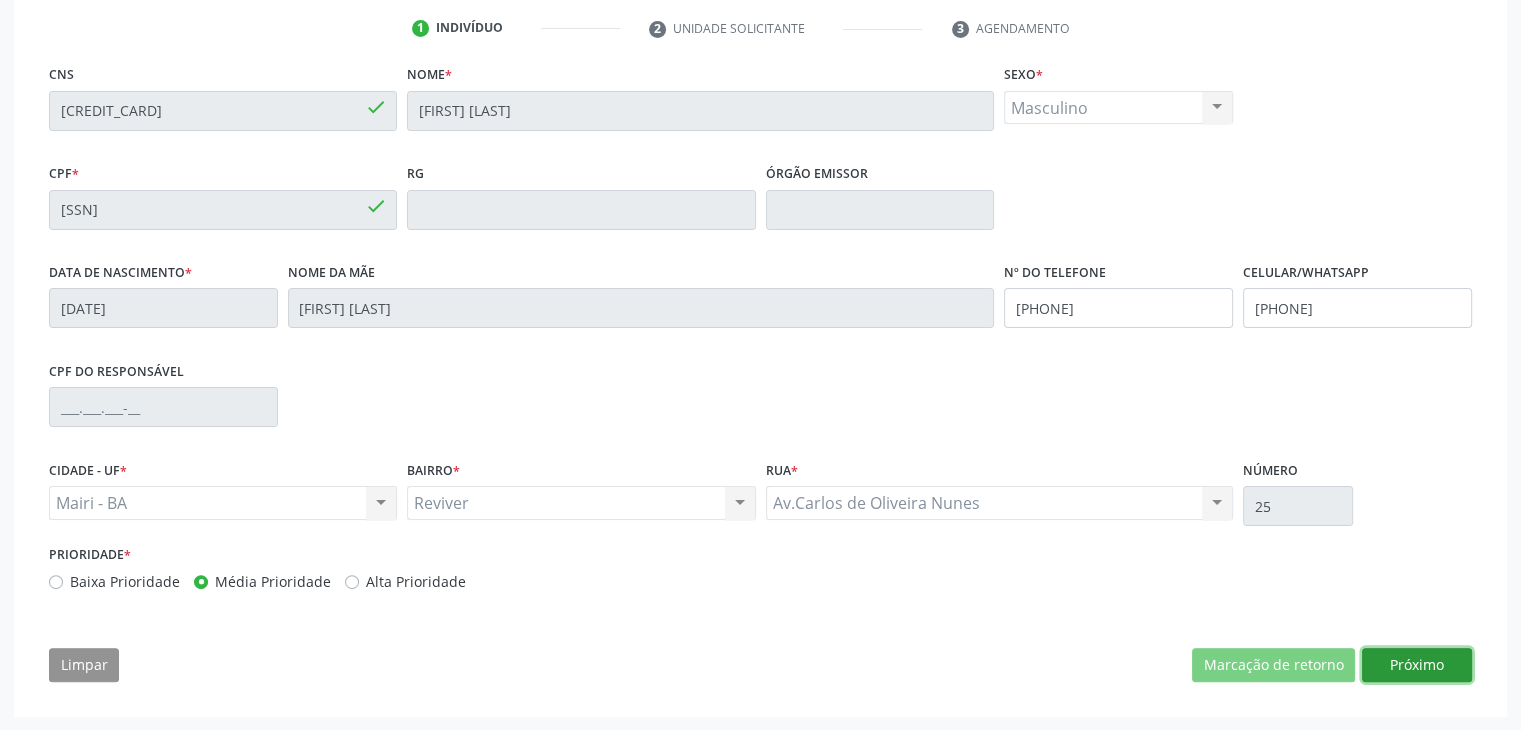 click on "Próximo" at bounding box center [1417, 665] 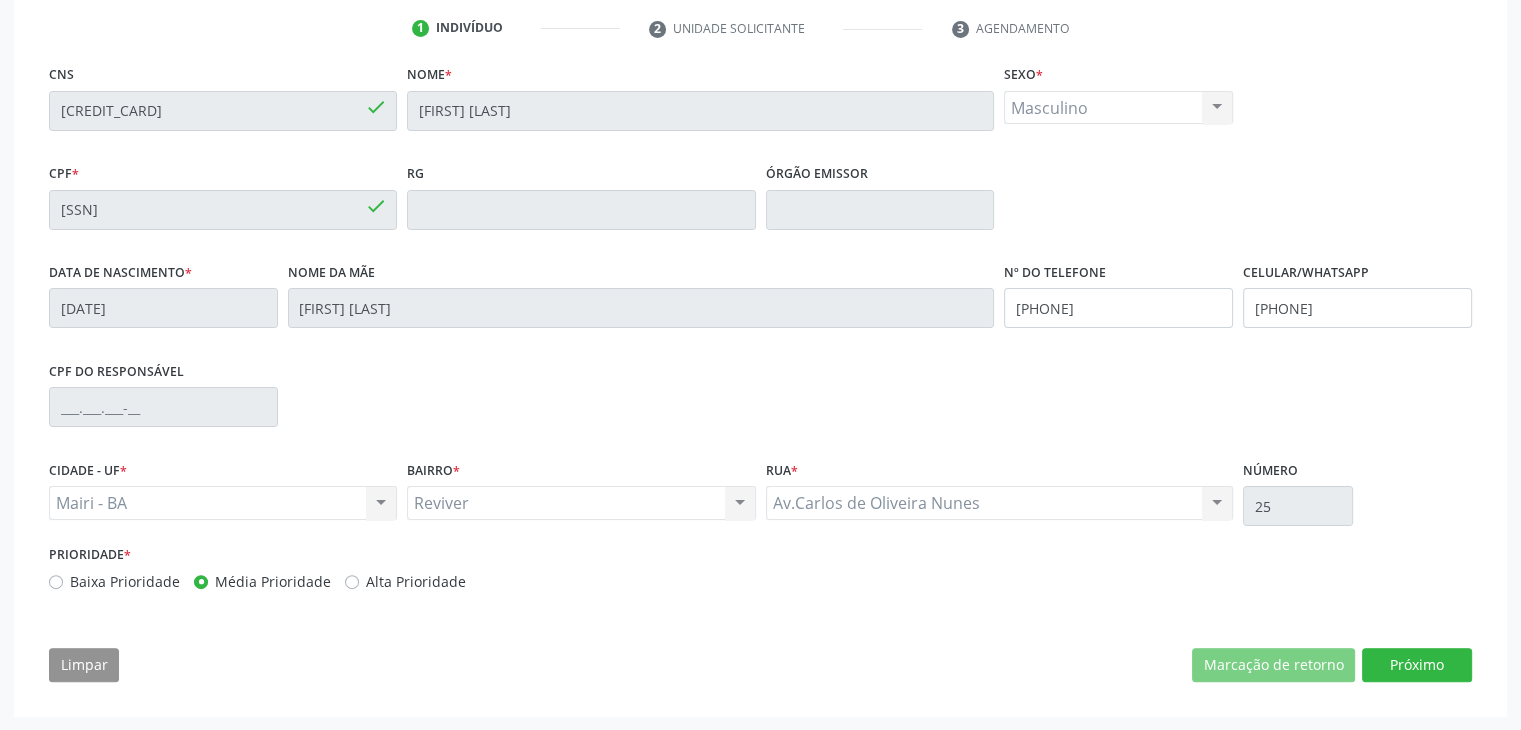 scroll, scrollTop: 200, scrollLeft: 0, axis: vertical 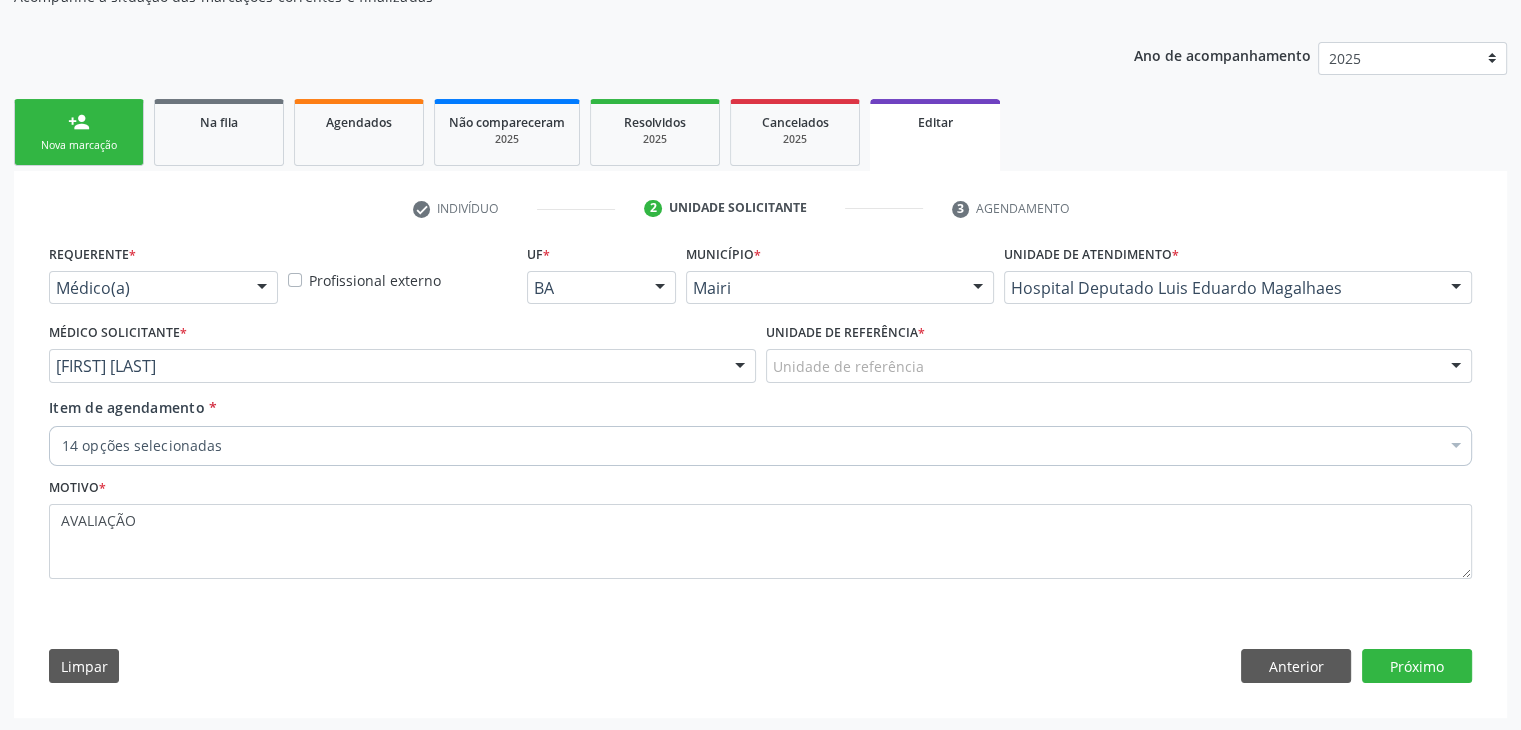 click on "Unidade de referência" at bounding box center [1119, 366] 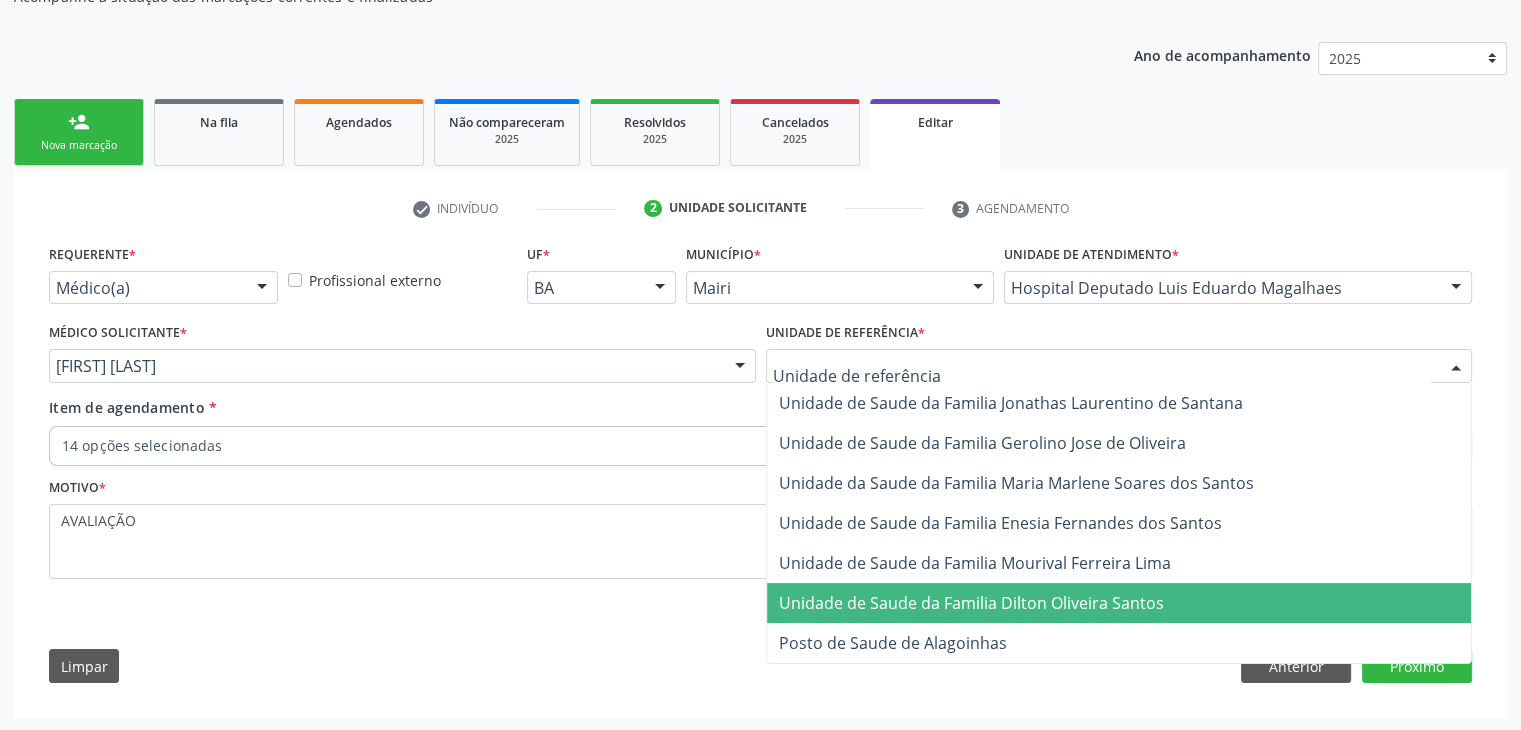 click on "Unidade de Saude da Familia Dilton Oliveira Santos" at bounding box center [971, 603] 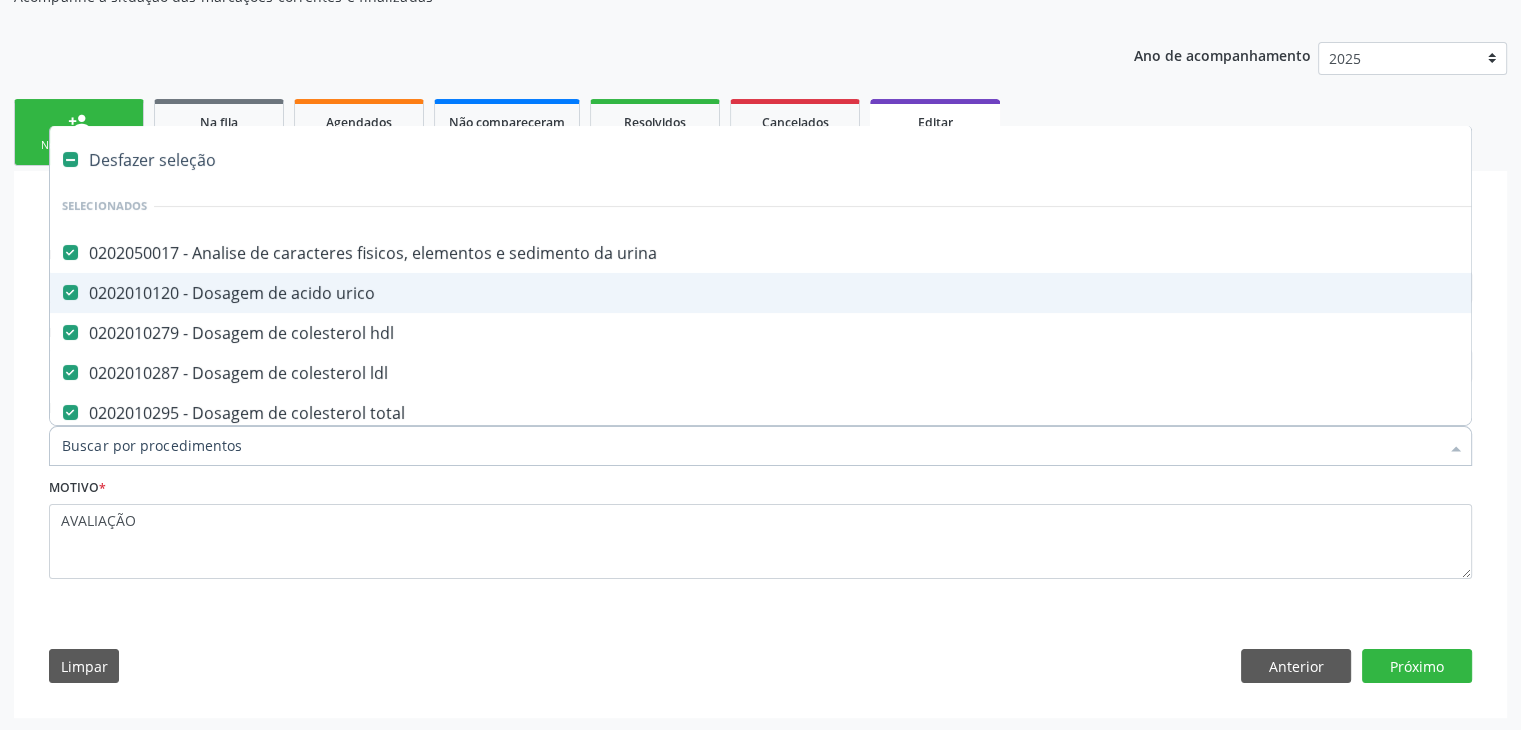 click on "Desfazer seleção" at bounding box center (831, 160) 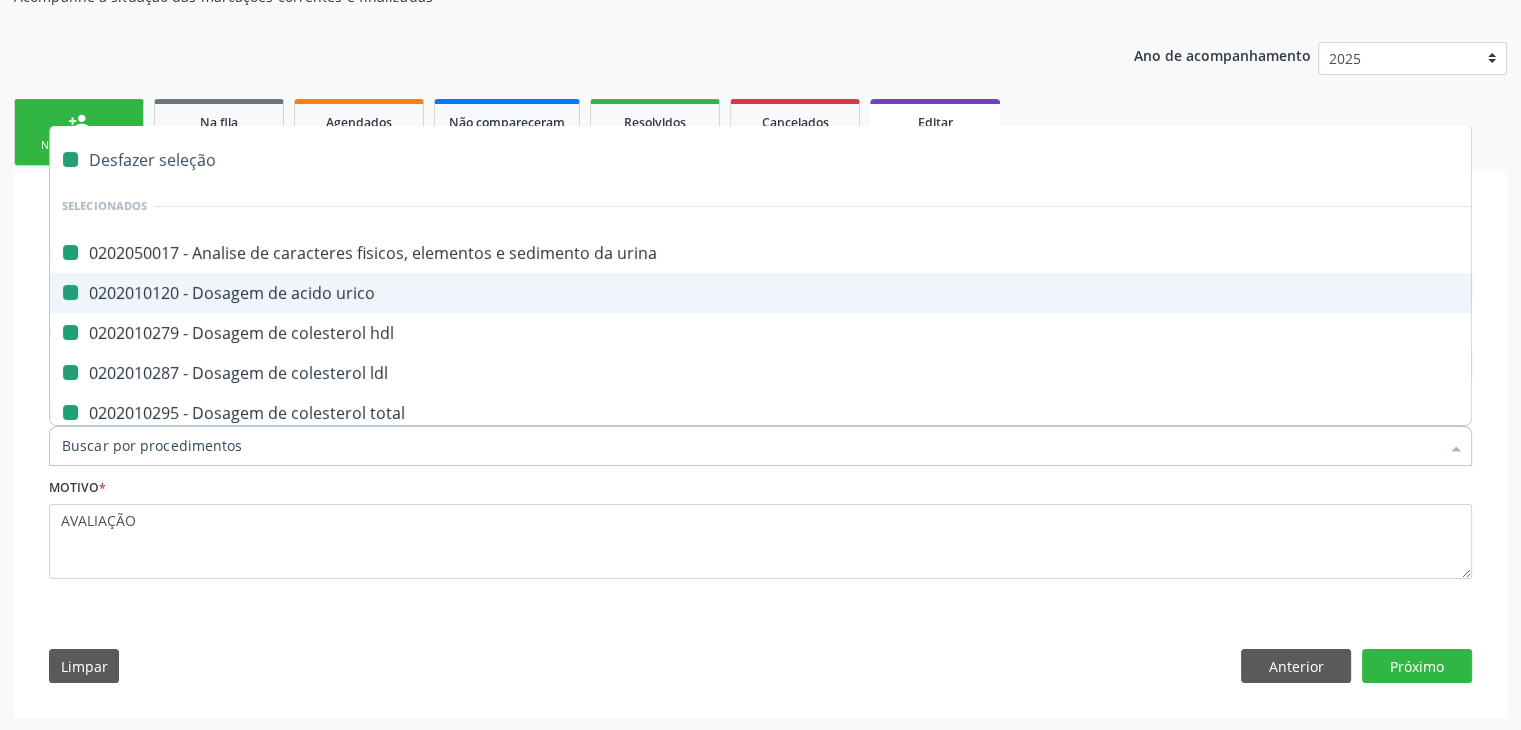 checkbox on "false" 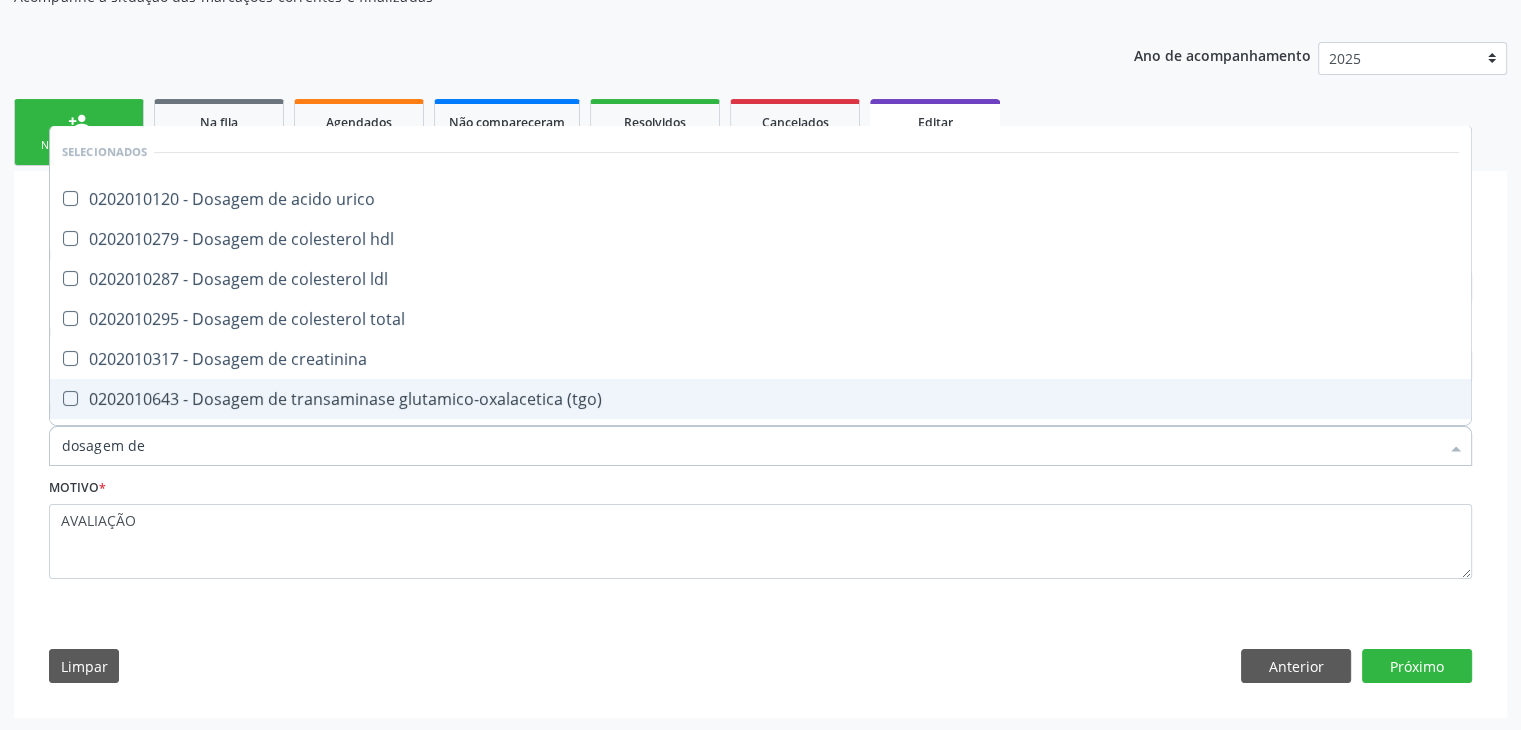 type on "DOSAGEM DE TSH" 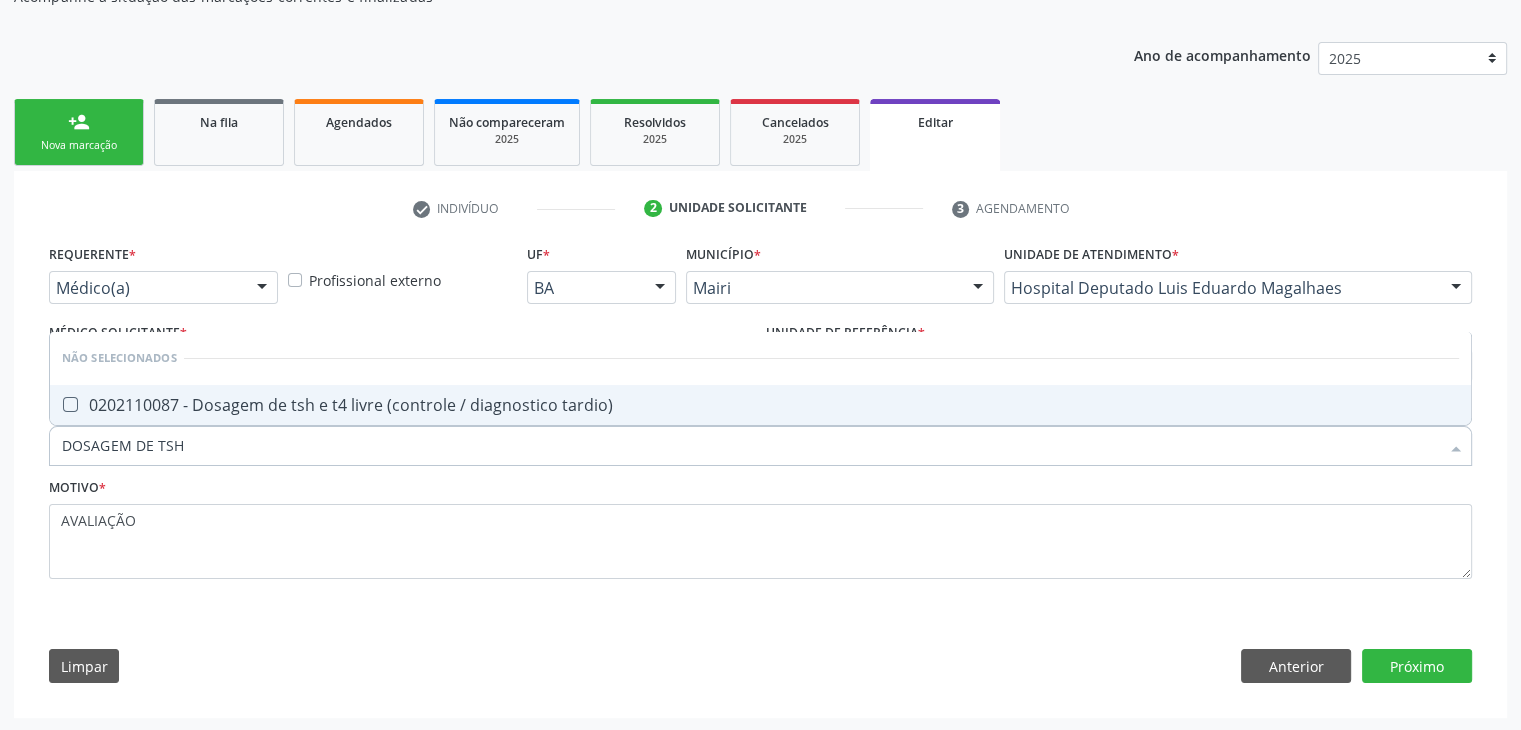 click on "0202110087 - Dosagem de tsh e t4 livre (controle / diagnostico tardio)" at bounding box center (760, 405) 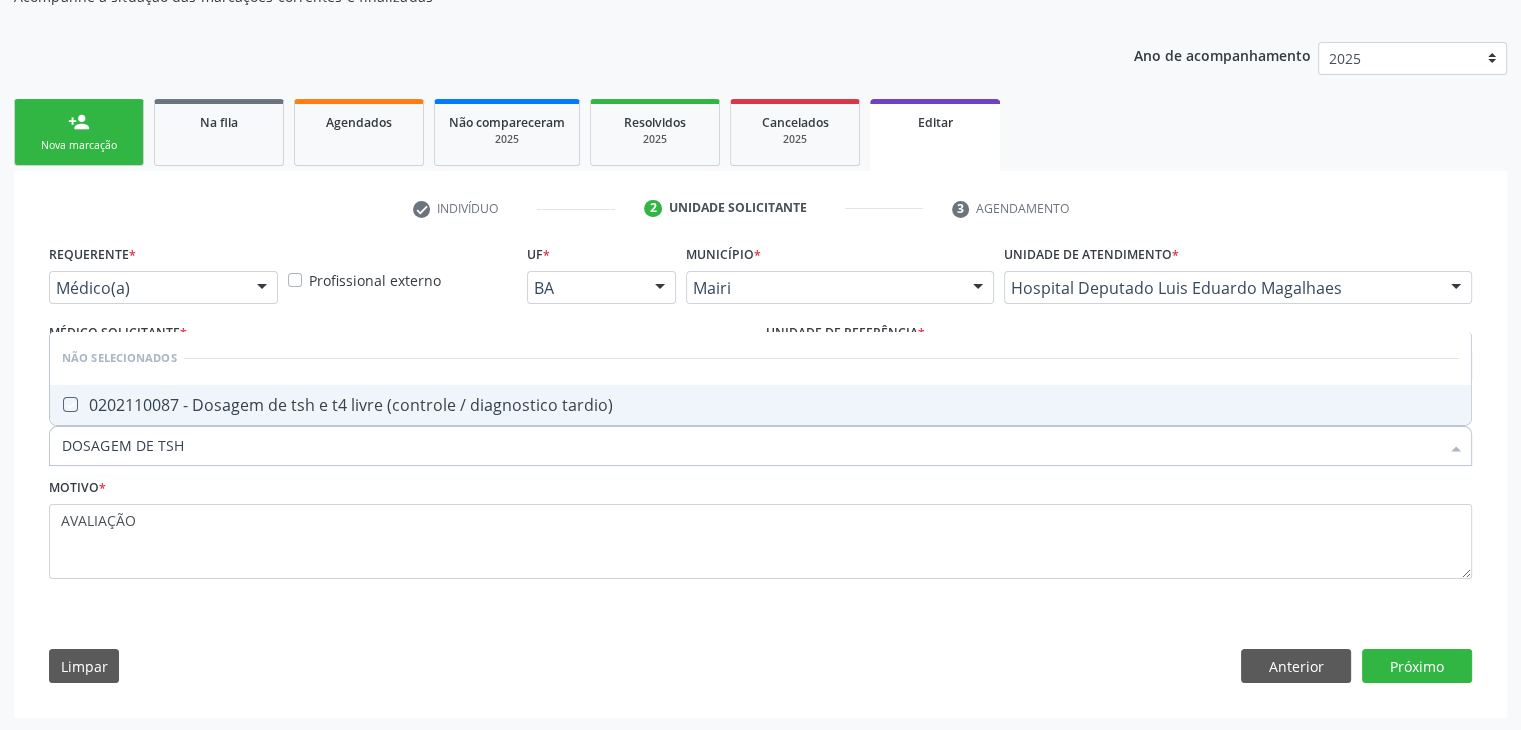 checkbox on "true" 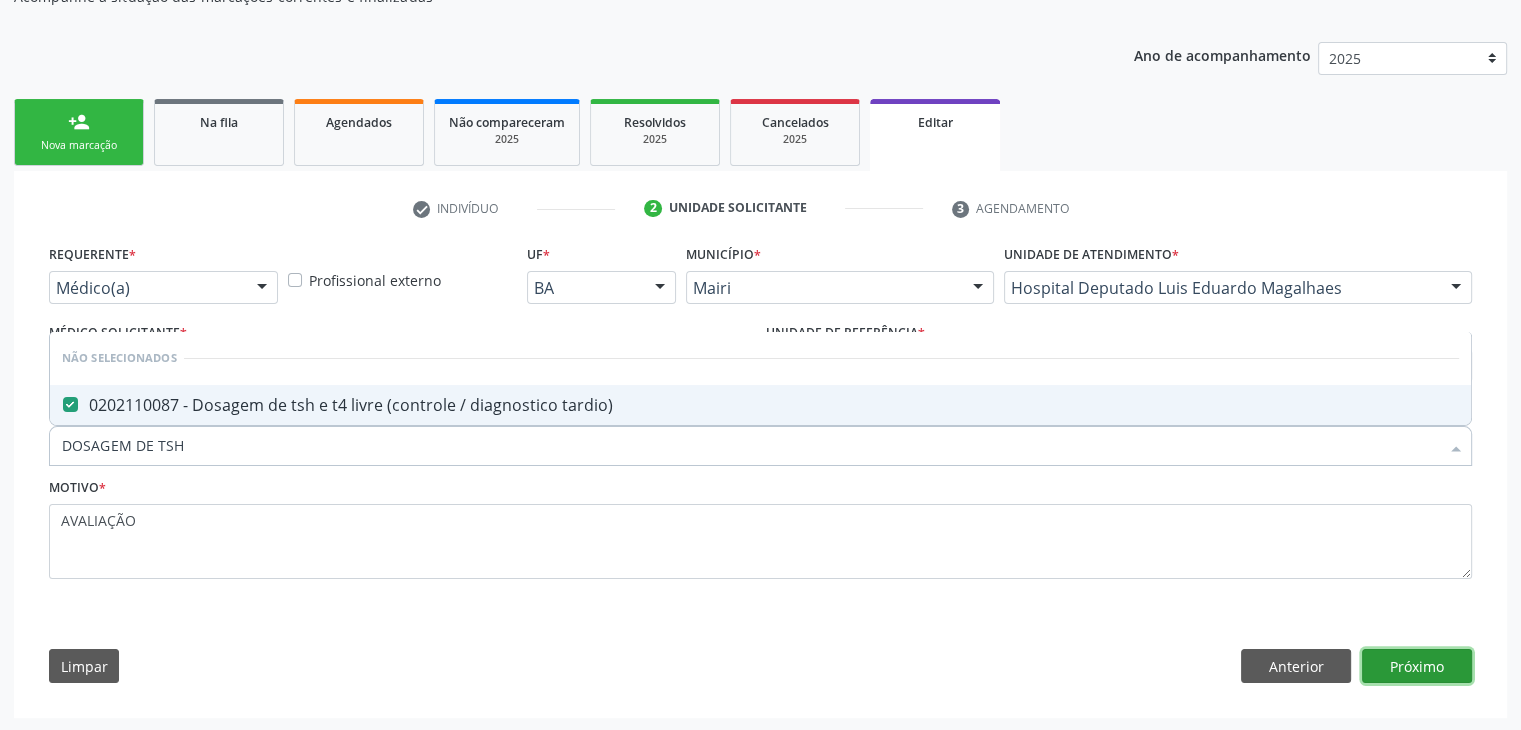 click on "Próximo" at bounding box center (1417, 666) 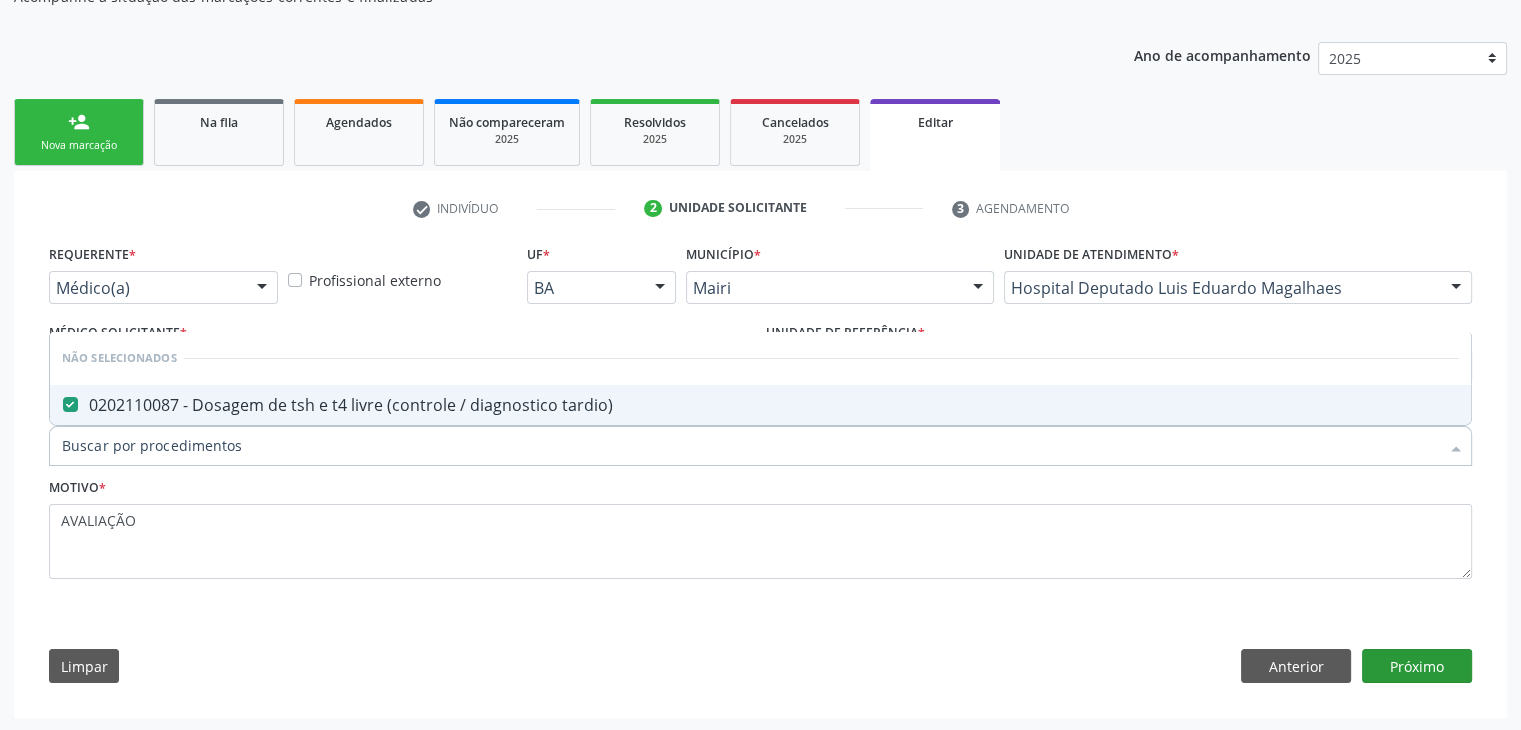 scroll, scrollTop: 165, scrollLeft: 0, axis: vertical 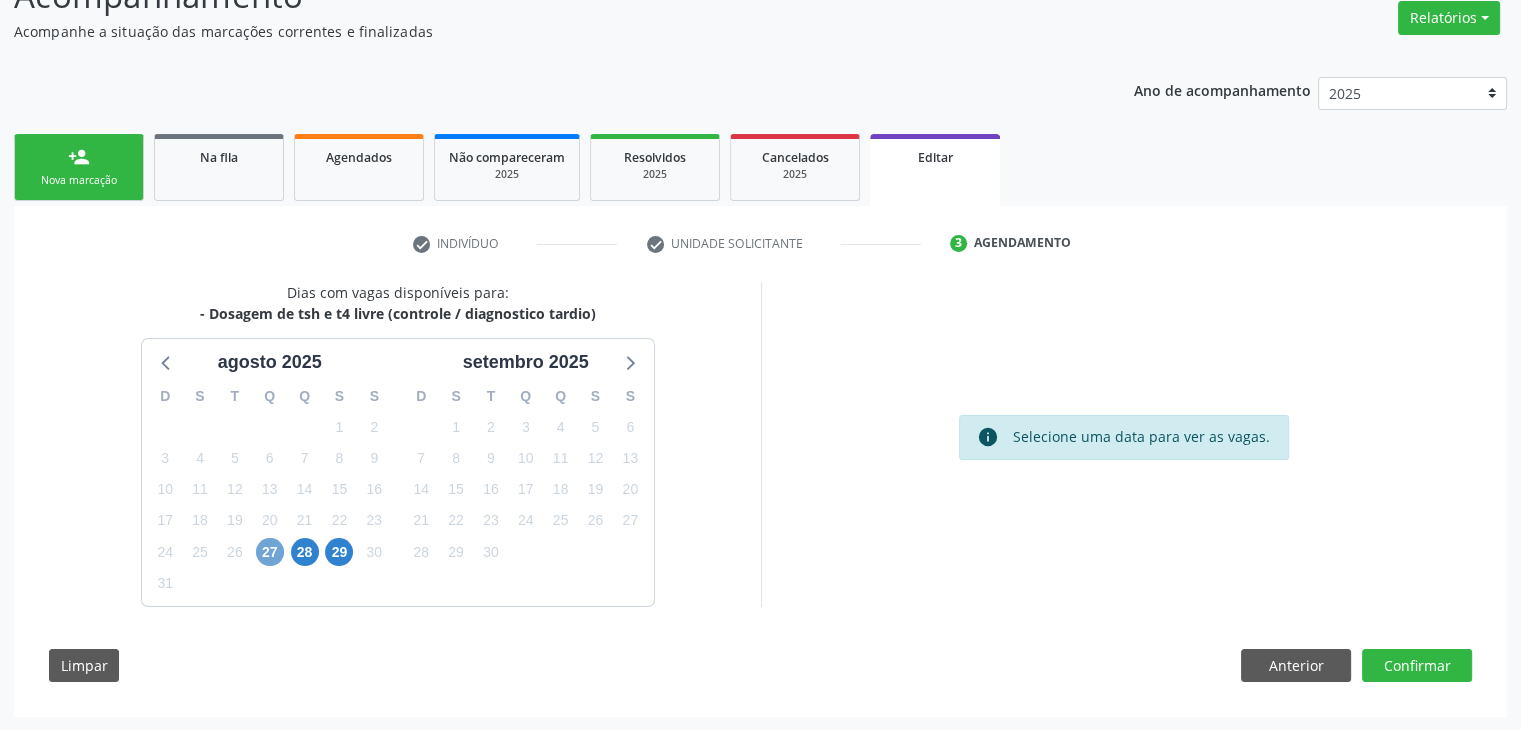 click on "27" at bounding box center [270, 552] 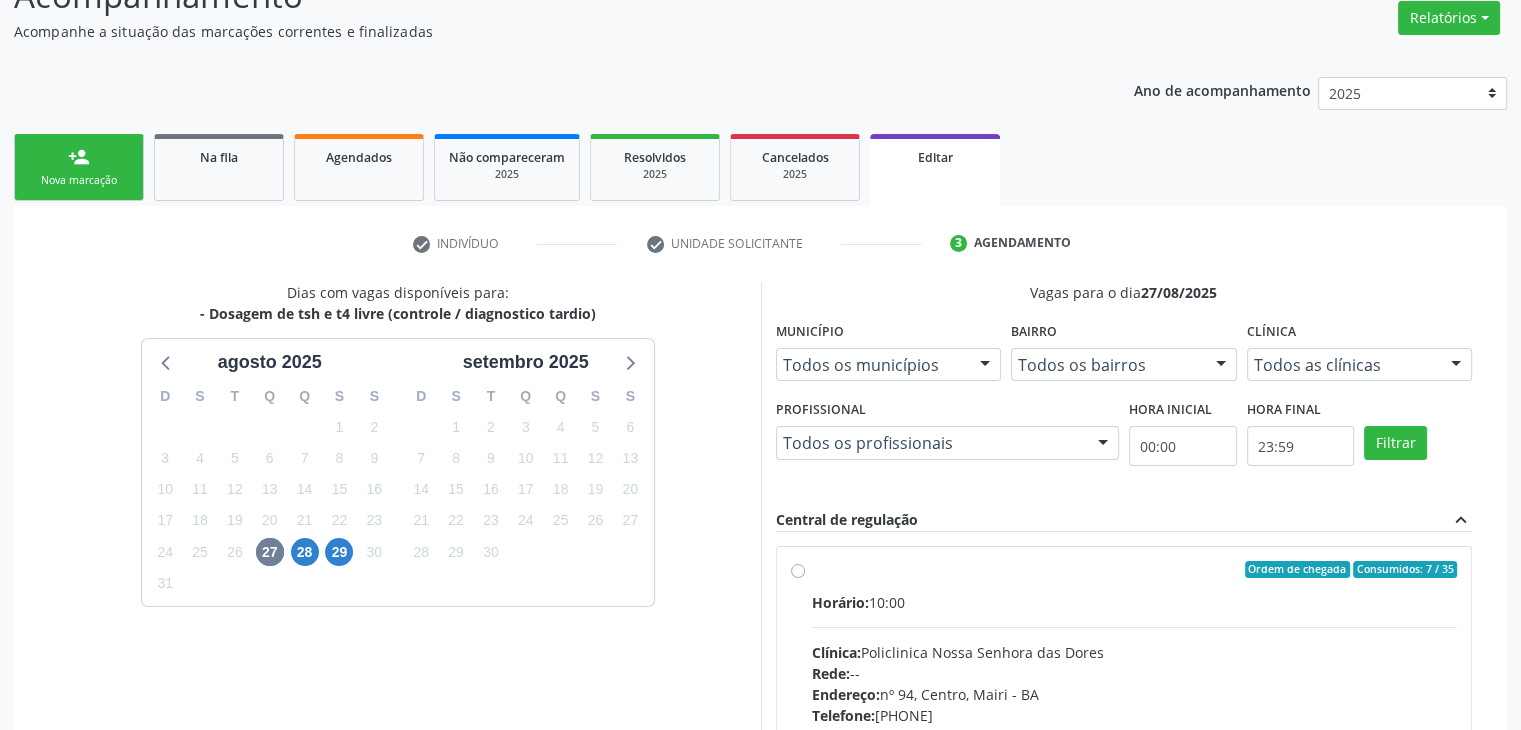 click on "Horário:   10:00
Clínica:  Policlinica Nossa Senhora das Dores
Rede:
--
Endereço:   nº [NUMBER], Centro, [CITY] - [STATE]
Telefone:   ([AREA]) [PHONE]
Profissional:
--
Informações adicionais sobre o atendimento
Idade de atendimento:
Sem restrição
Gênero(s) atendido(s):
Sem restrição
Informações adicionais:
--" at bounding box center [1135, 729] 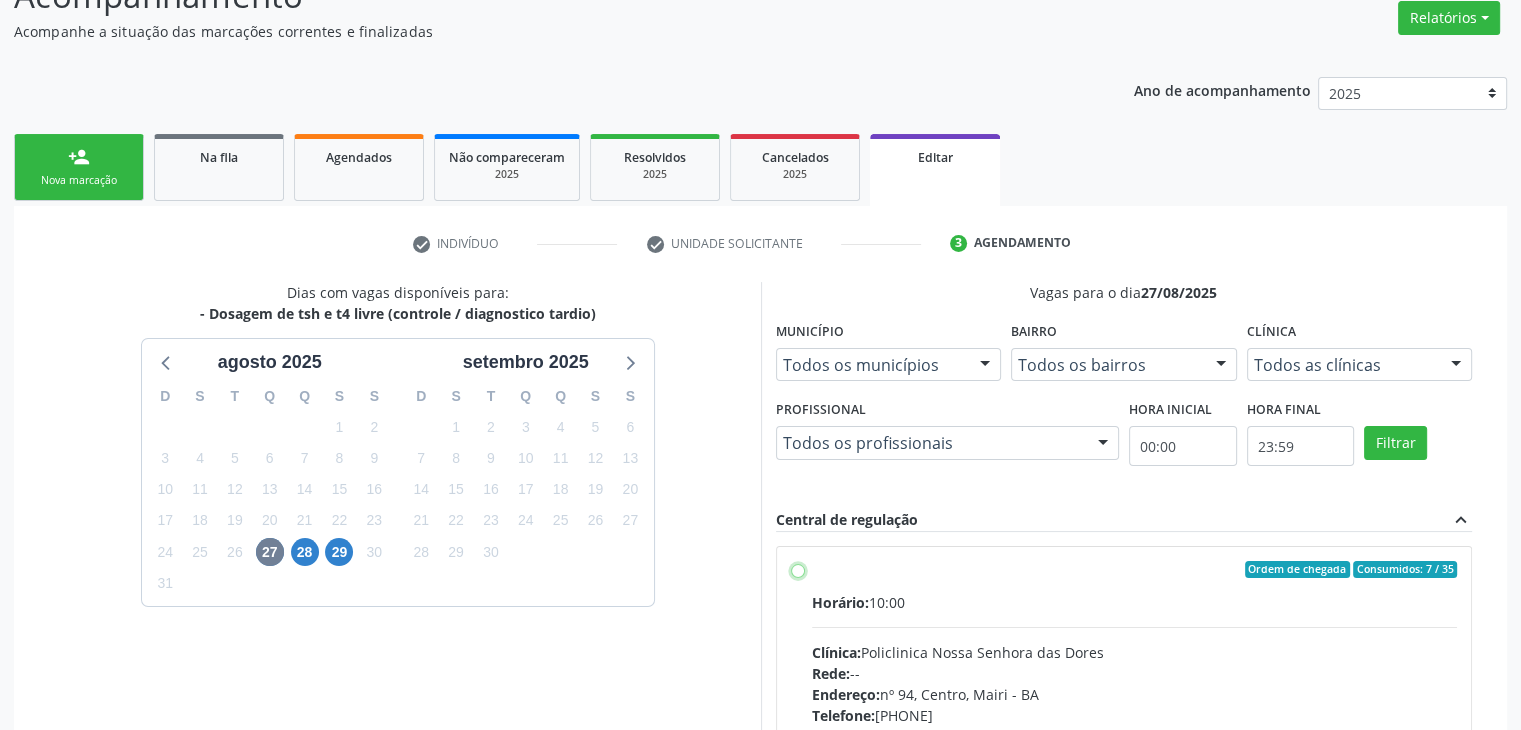 click on "Ordem de chegada
Consumidos: 7 / 35
Horário:   10:00
Clínica:  Policlinica Nossa Senhora das Dores
Rede:
--
Endereço:   nº 94, Centro, Mairi - BA
Telefone:   (74) 36322104
Profissional:
--
Informações adicionais sobre o atendimento
Idade de atendimento:
Sem restrição
Gênero(s) atendido(s):
Sem restrição
Informações adicionais:
--" at bounding box center [798, 570] 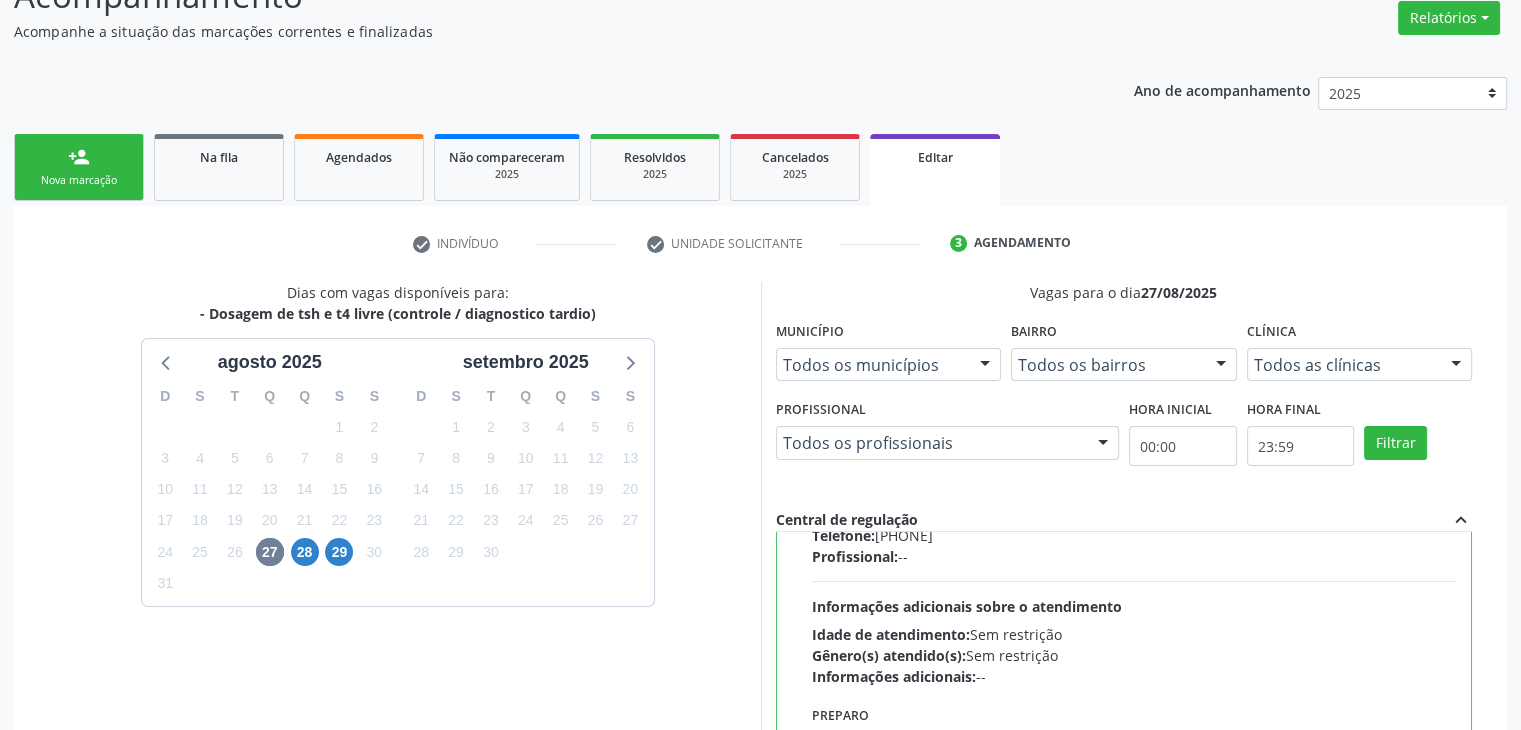 scroll, scrollTop: 448, scrollLeft: 0, axis: vertical 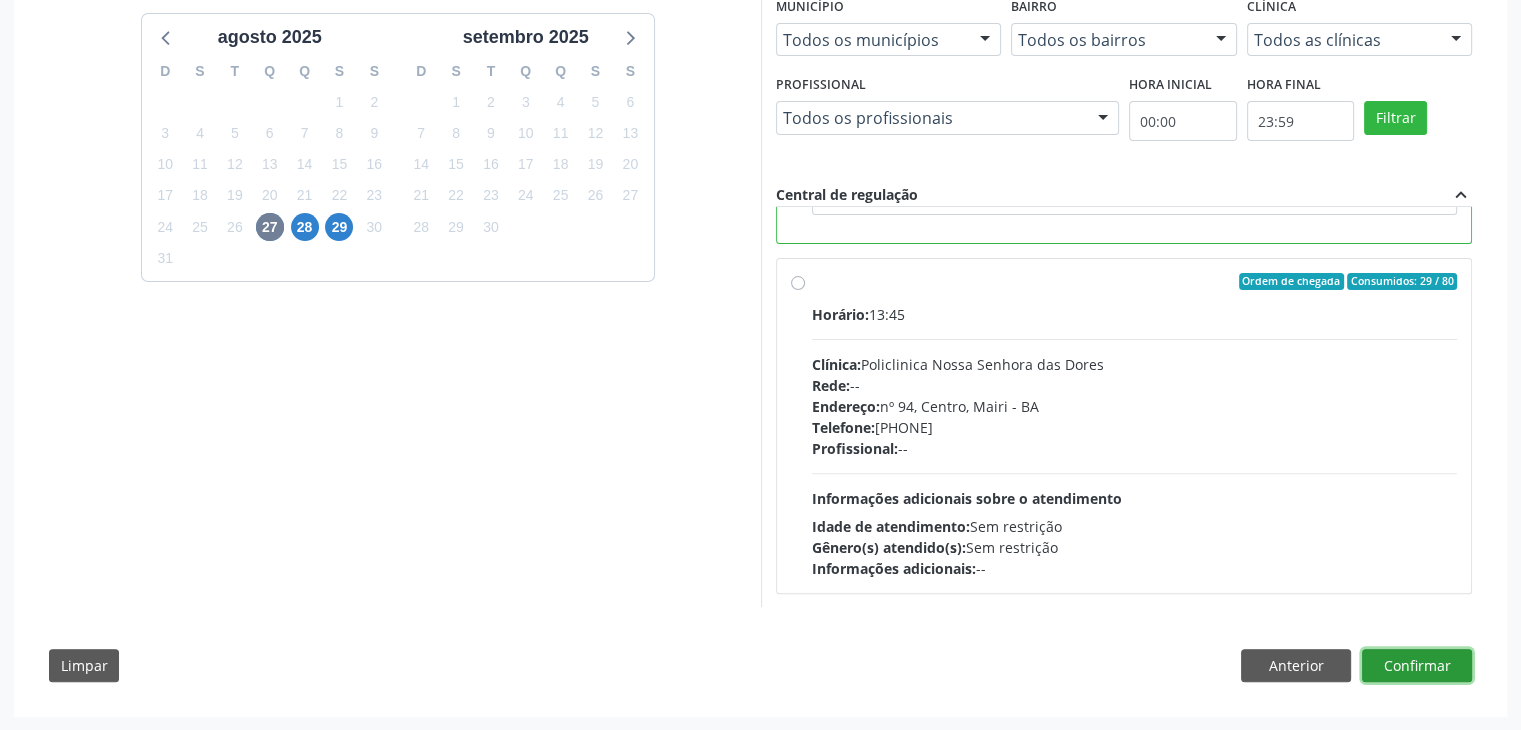 click on "Confirmar" at bounding box center [1417, 666] 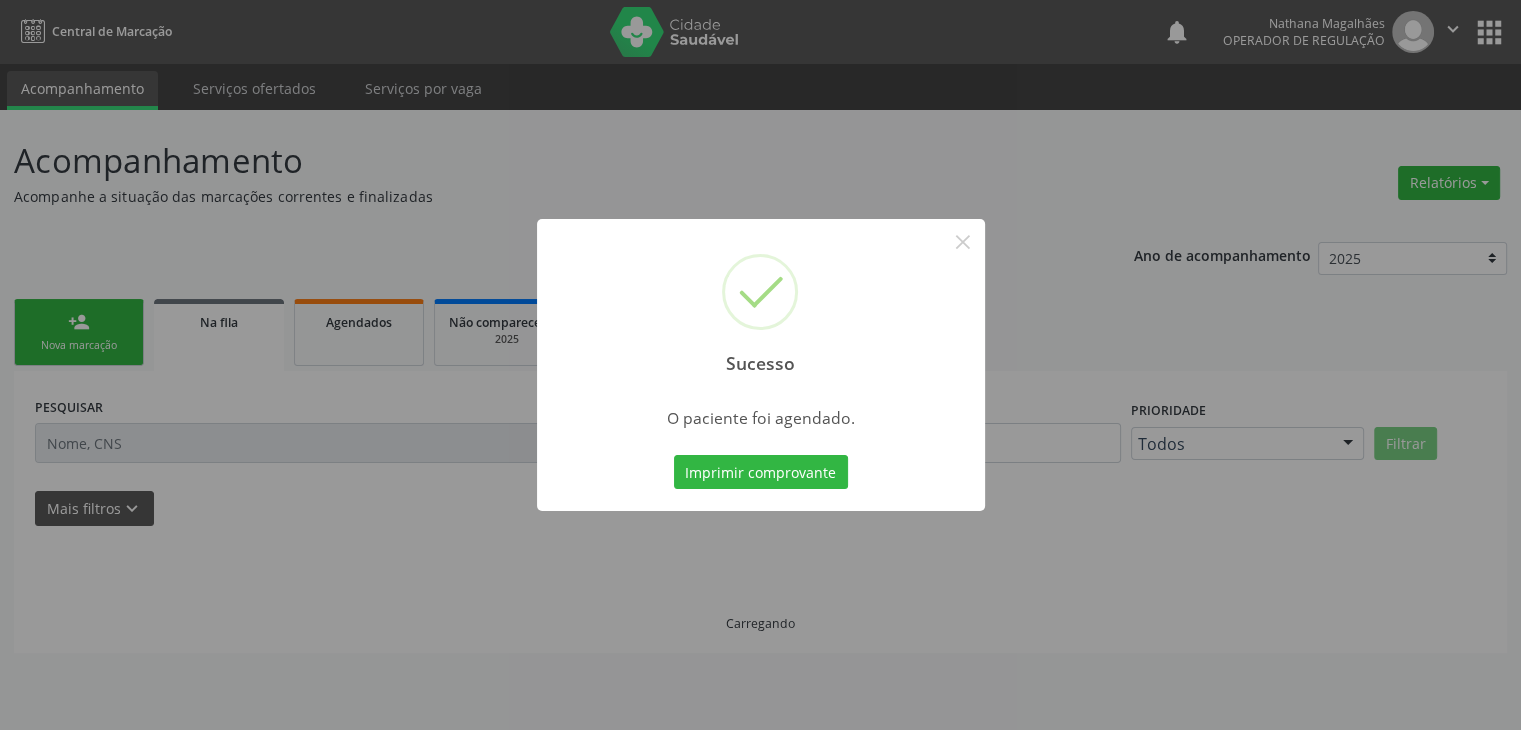 scroll, scrollTop: 0, scrollLeft: 0, axis: both 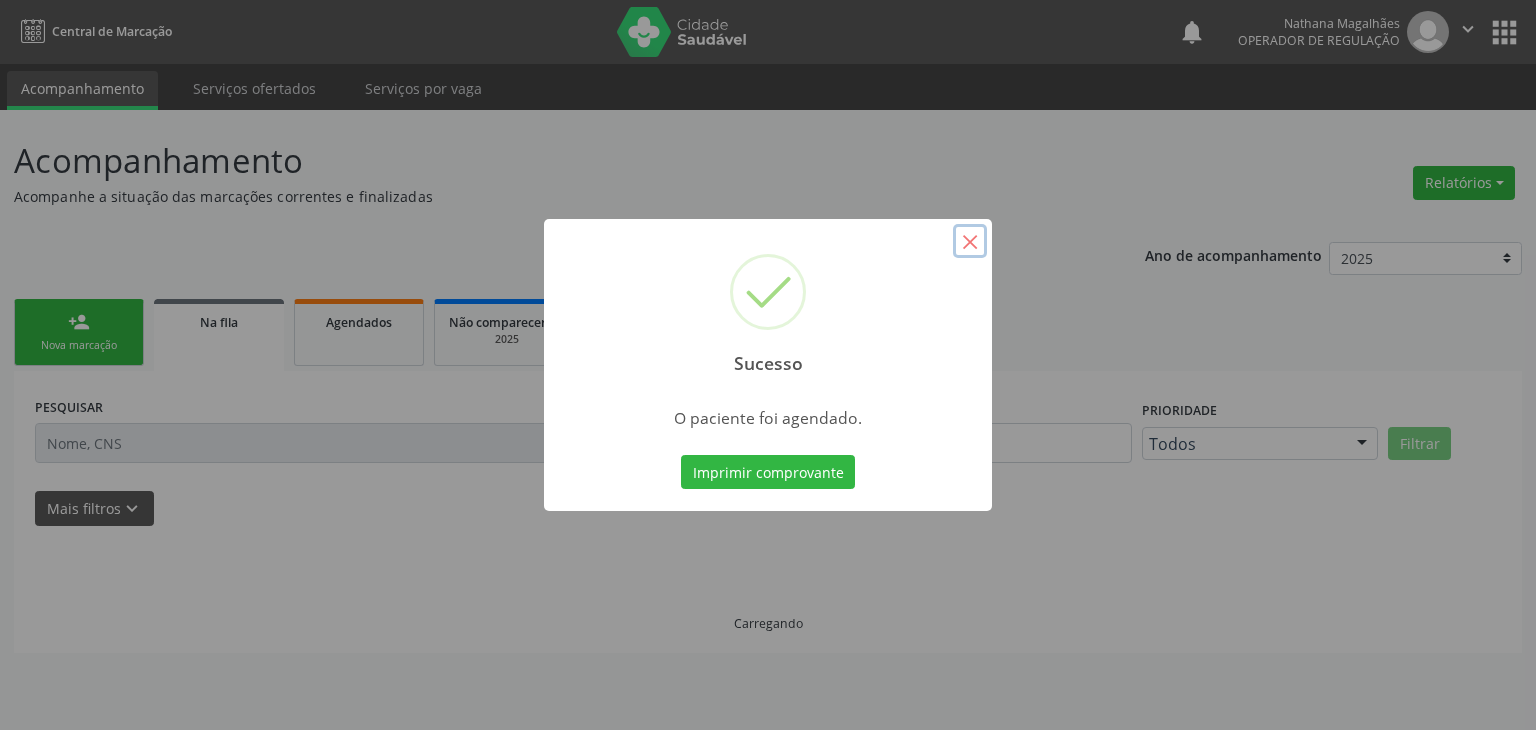 click on "×" at bounding box center (970, 241) 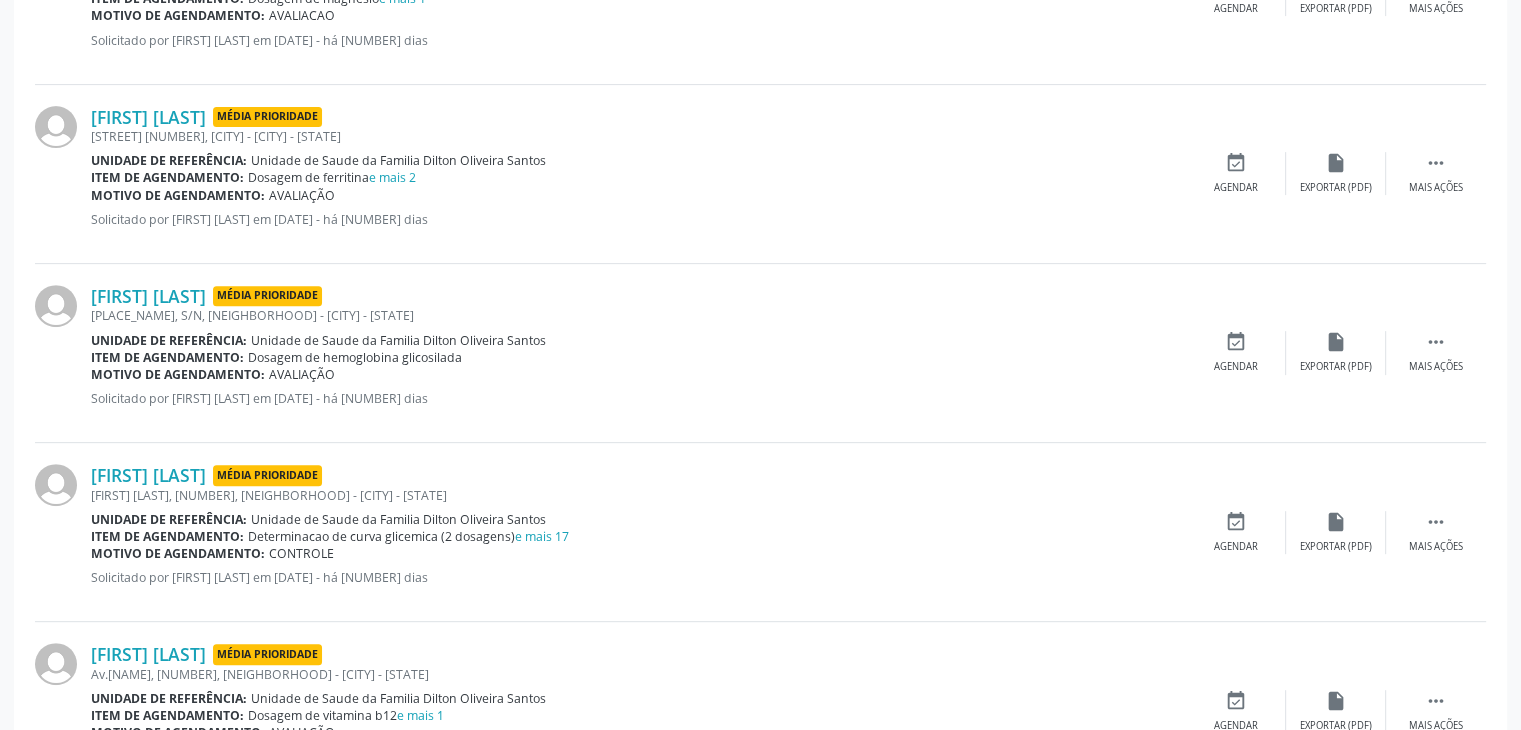 scroll, scrollTop: 800, scrollLeft: 0, axis: vertical 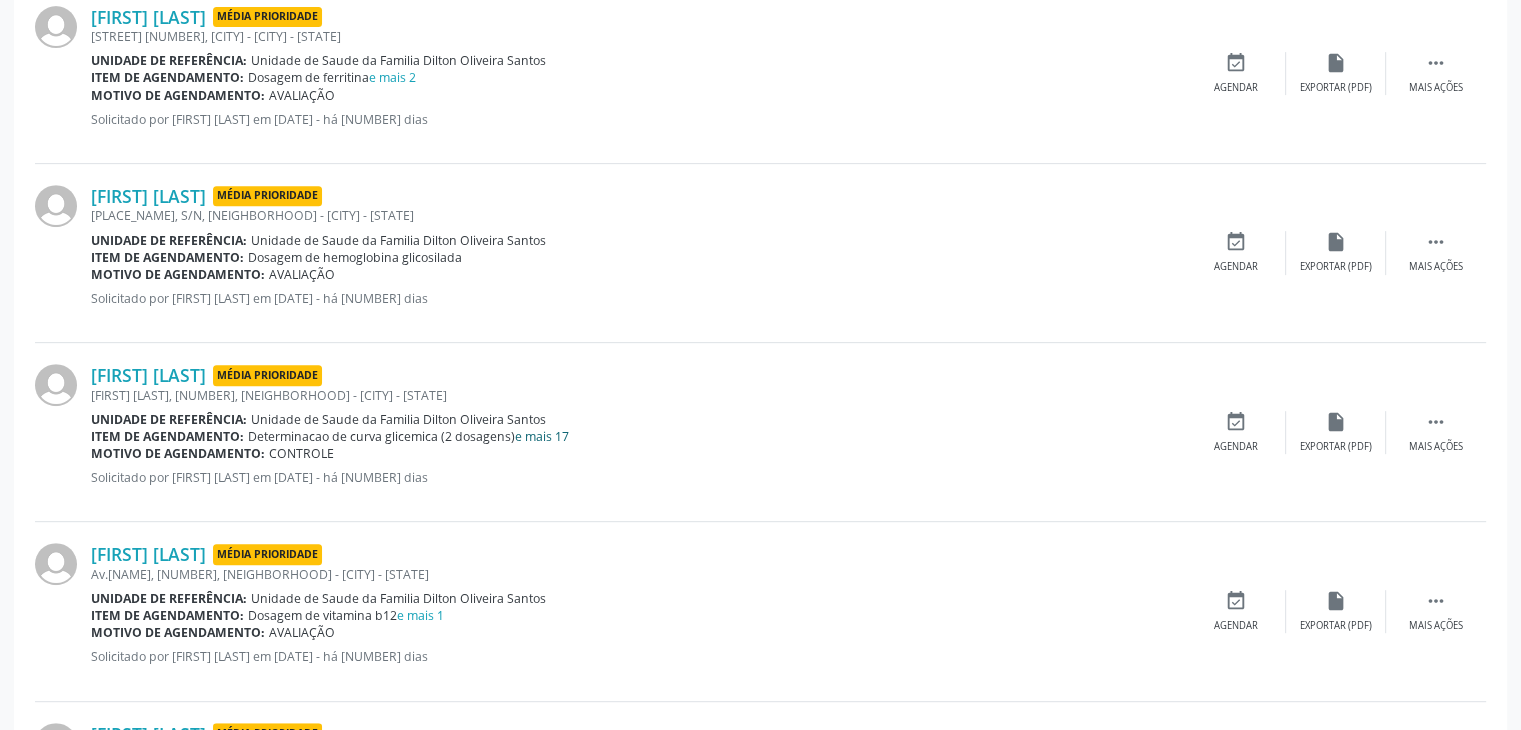 click on "e mais 17" at bounding box center [542, 436] 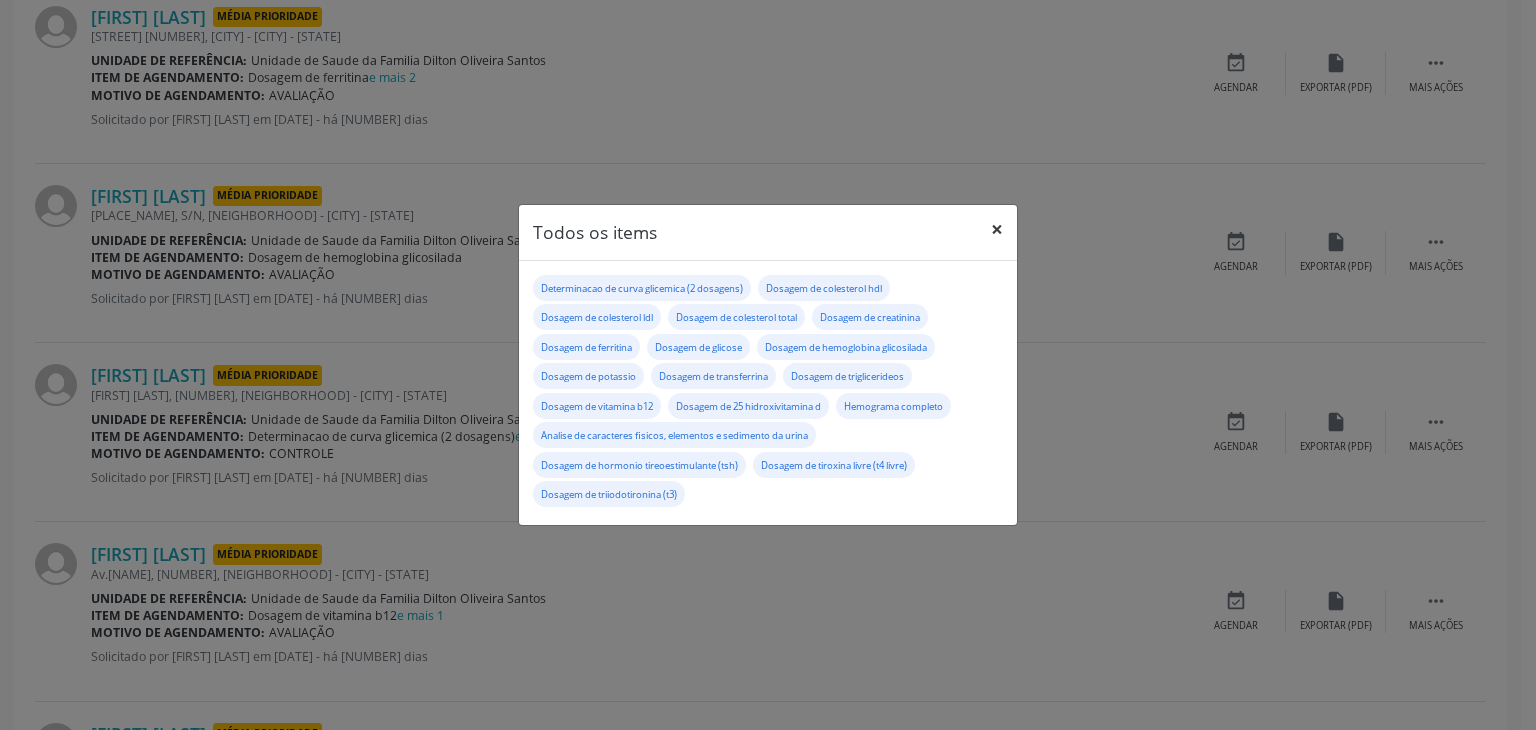 click on "×" at bounding box center [997, 229] 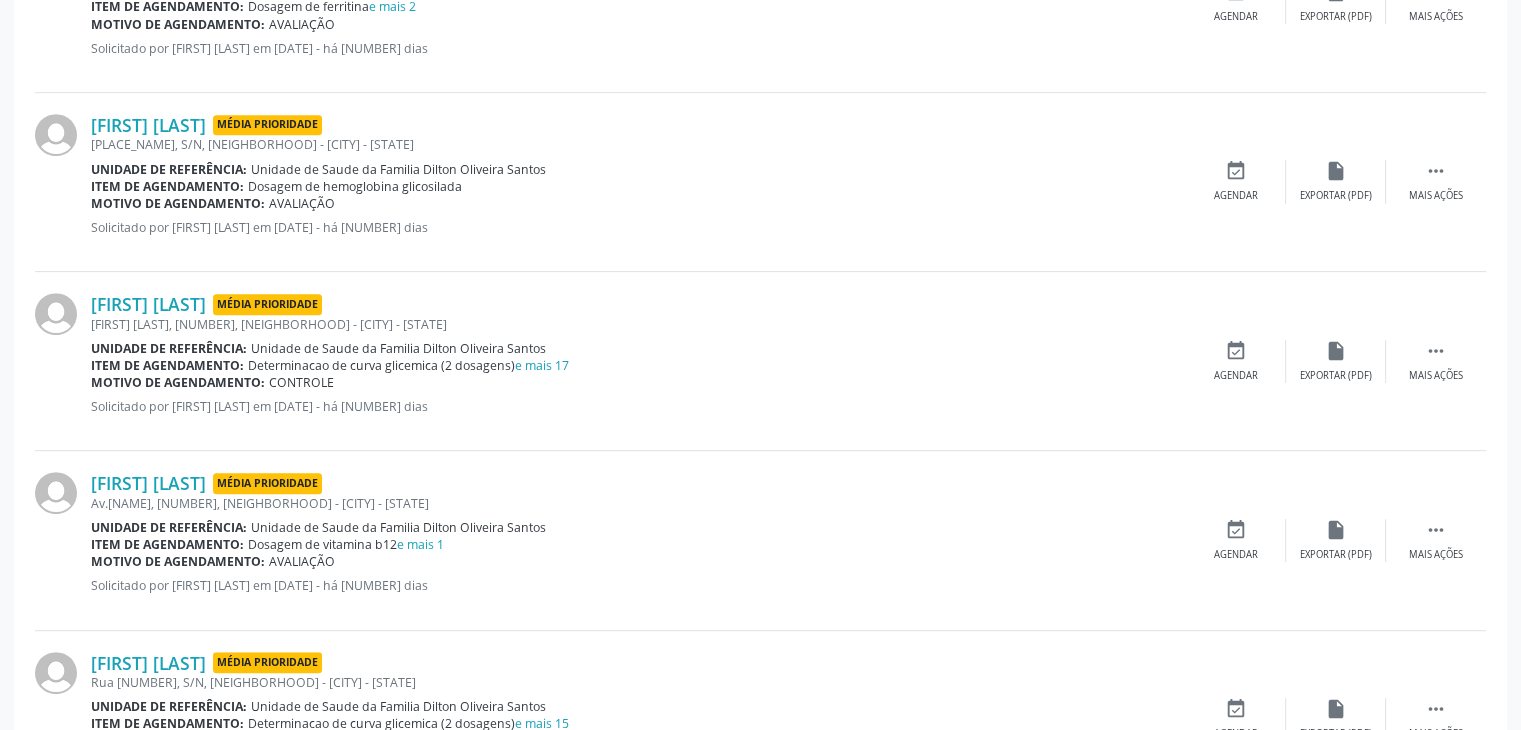 scroll, scrollTop: 1000, scrollLeft: 0, axis: vertical 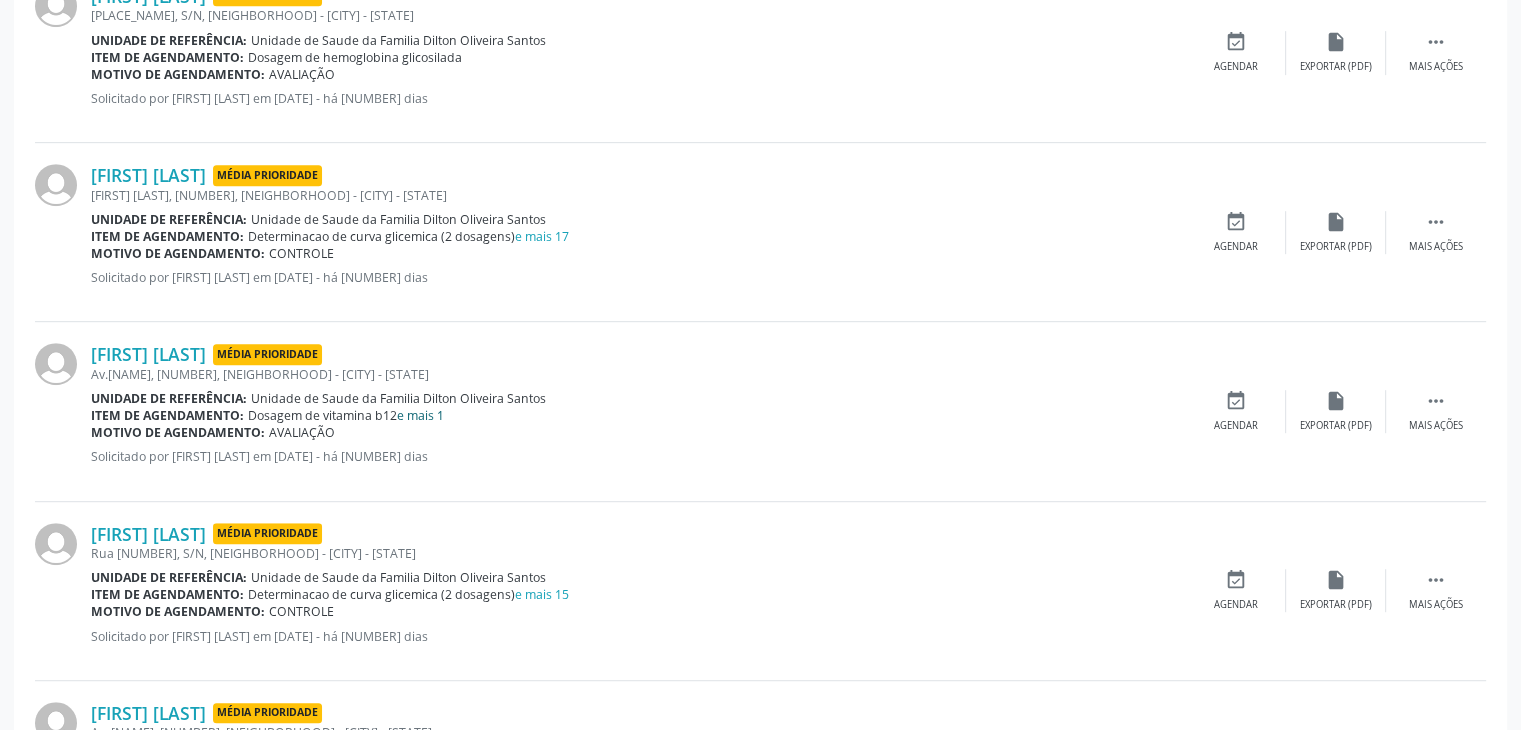 click on "e mais 1" at bounding box center [420, 415] 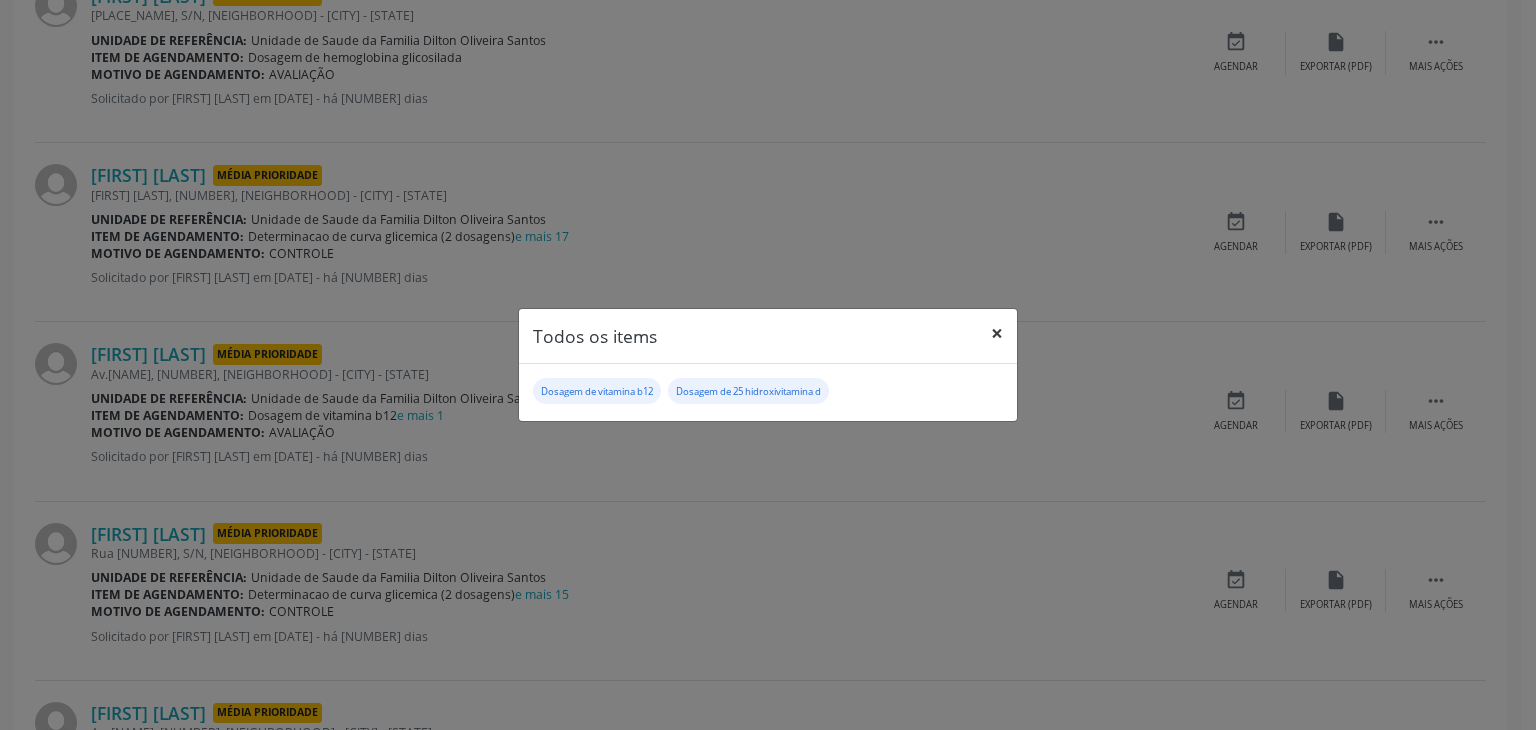 click on "×" at bounding box center (997, 333) 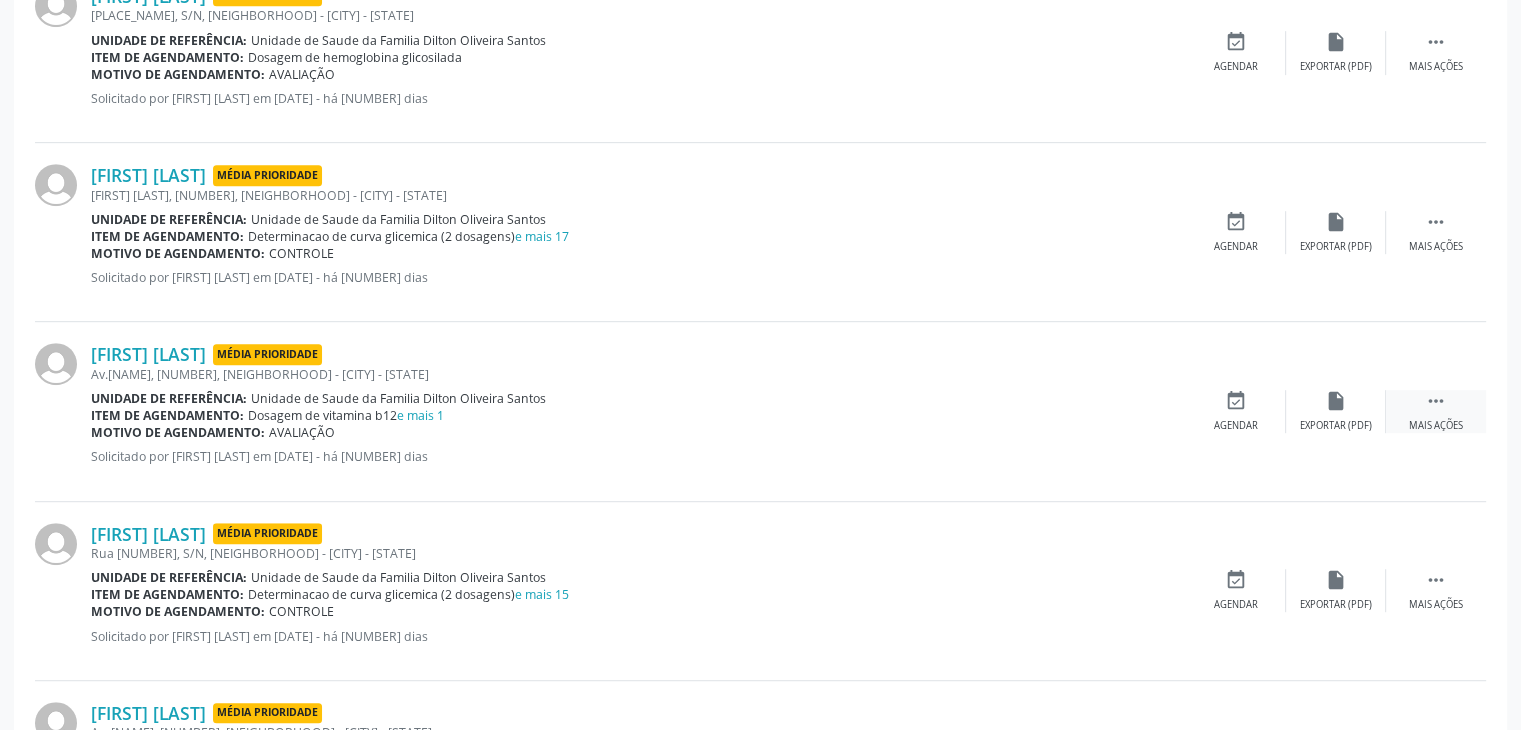 click on "
Mais ações" at bounding box center [1436, 411] 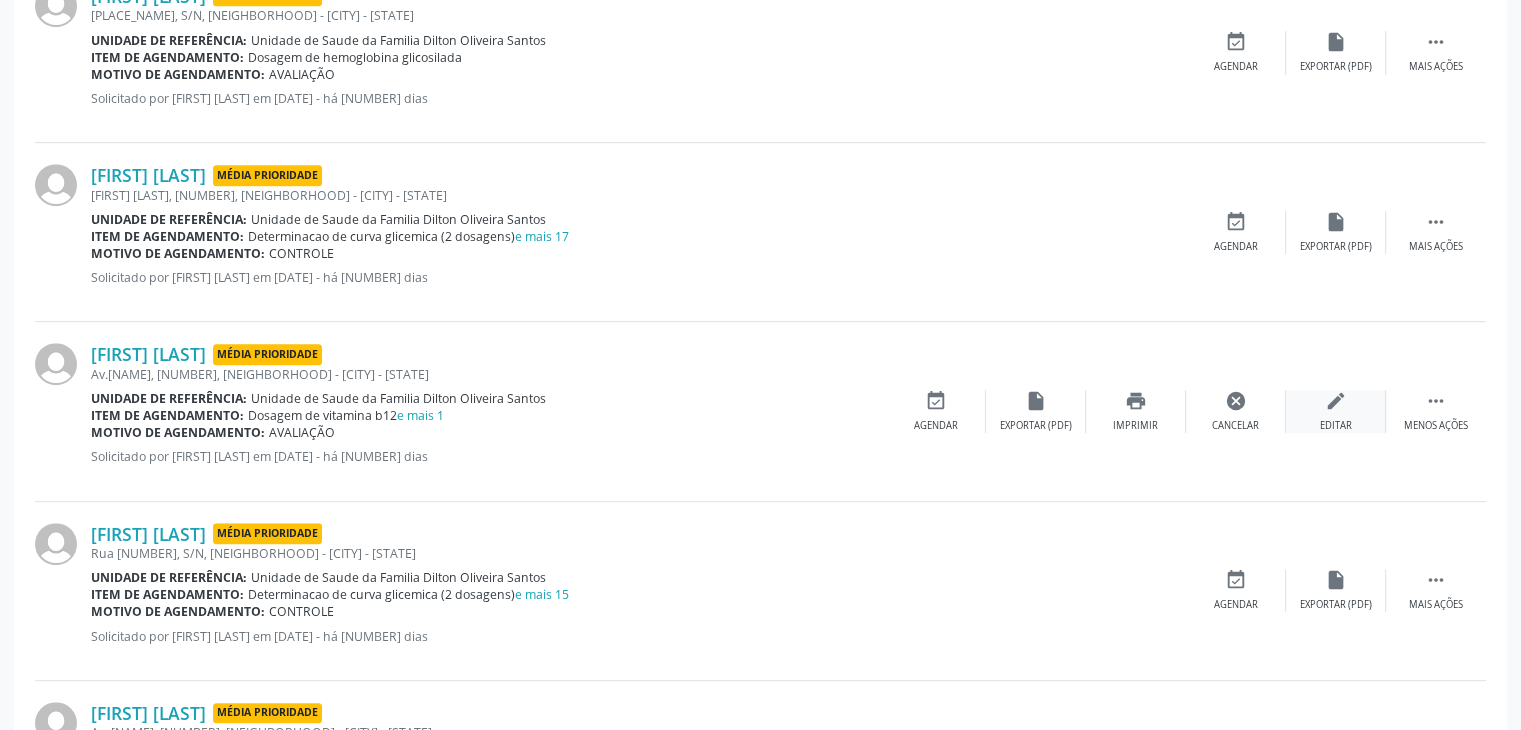 click on "Editar" at bounding box center [1336, 426] 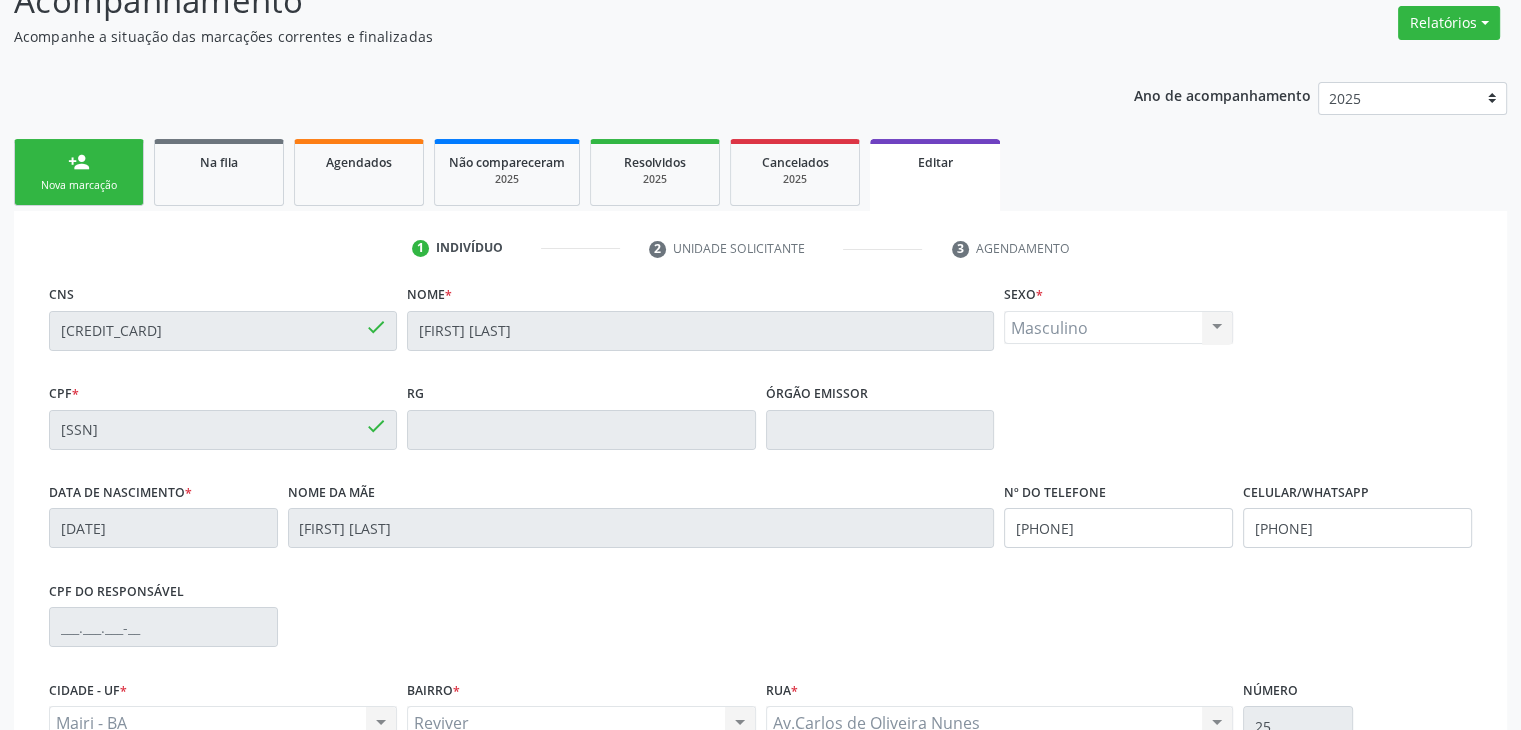 scroll, scrollTop: 380, scrollLeft: 0, axis: vertical 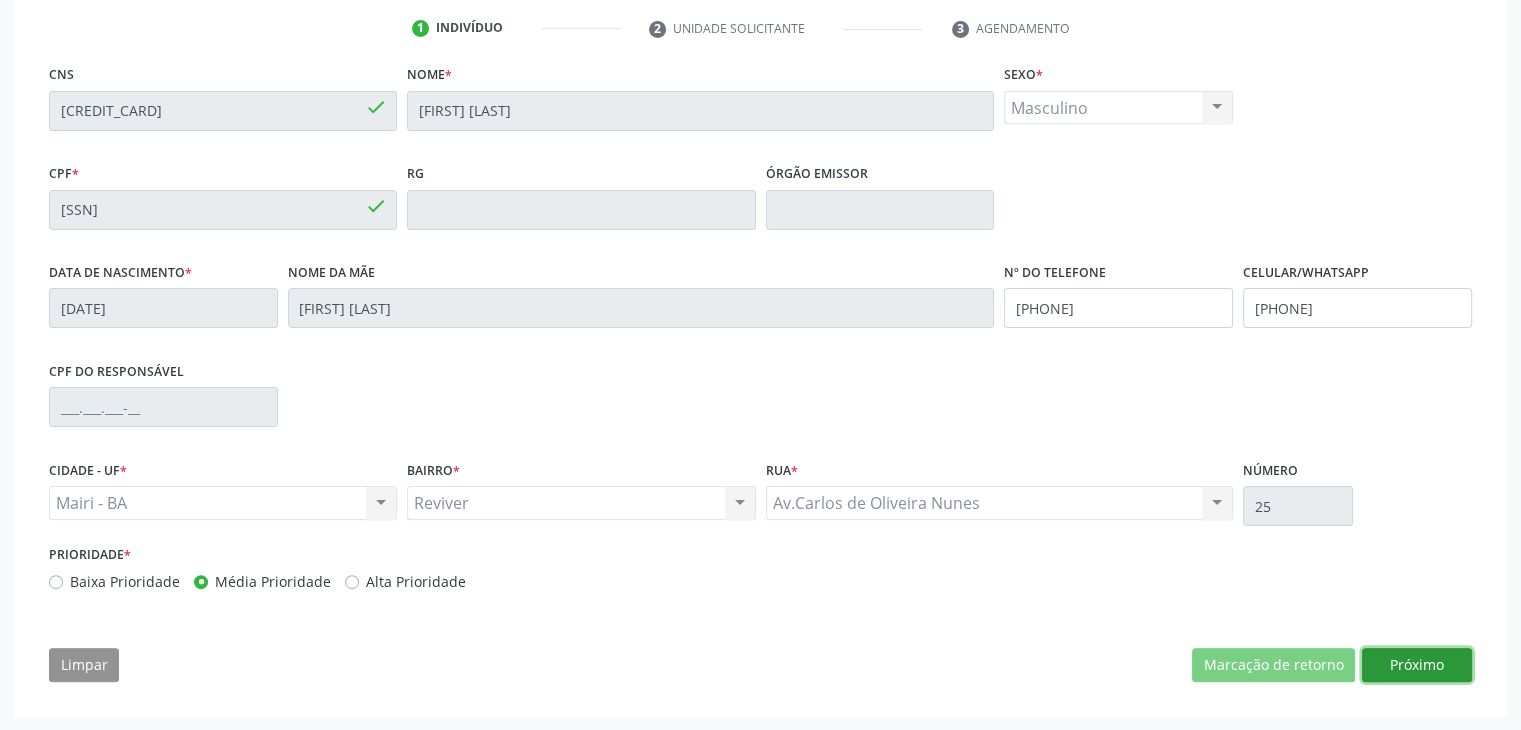 click on "Próximo" at bounding box center [1417, 665] 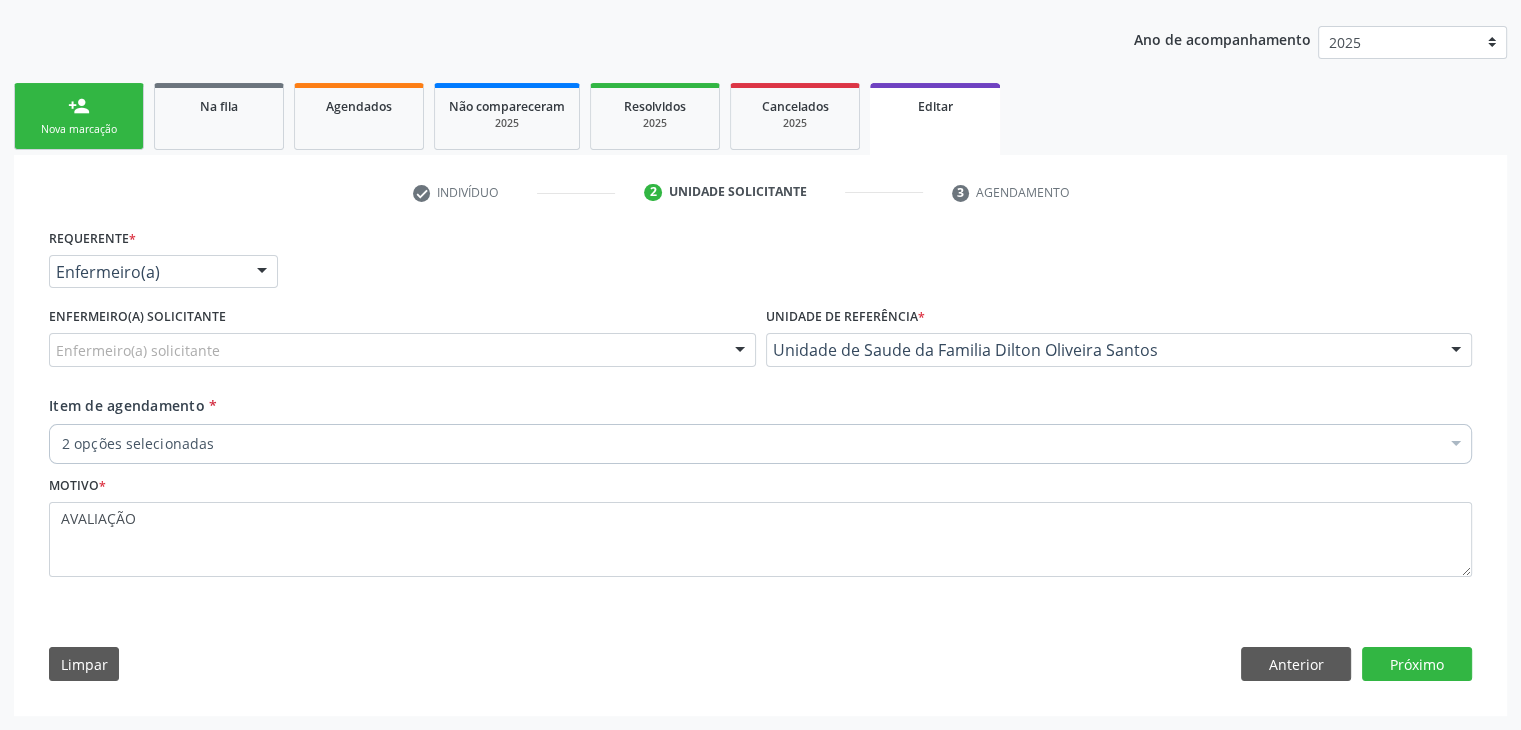 scroll, scrollTop: 214, scrollLeft: 0, axis: vertical 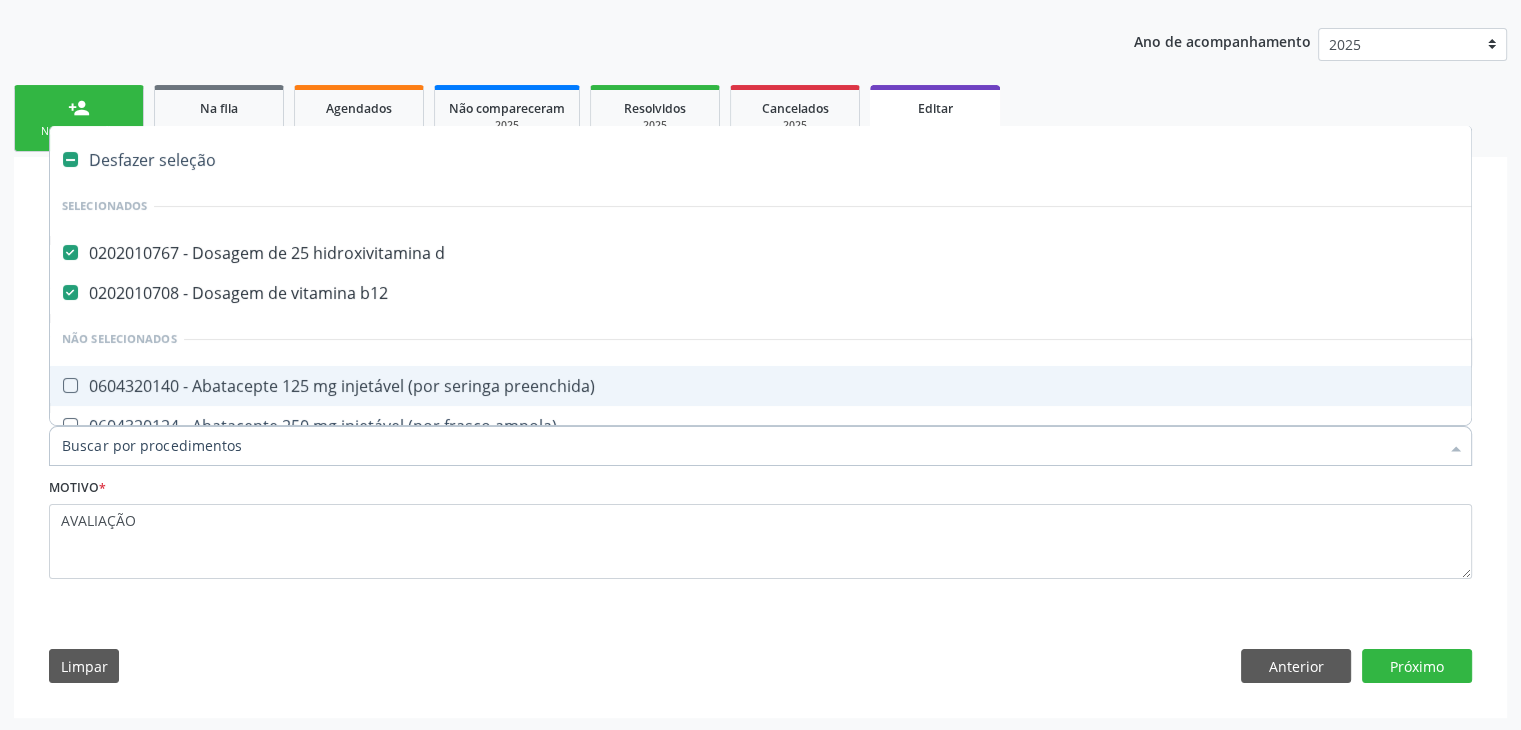 click on "Desfazer seleção" at bounding box center (831, 160) 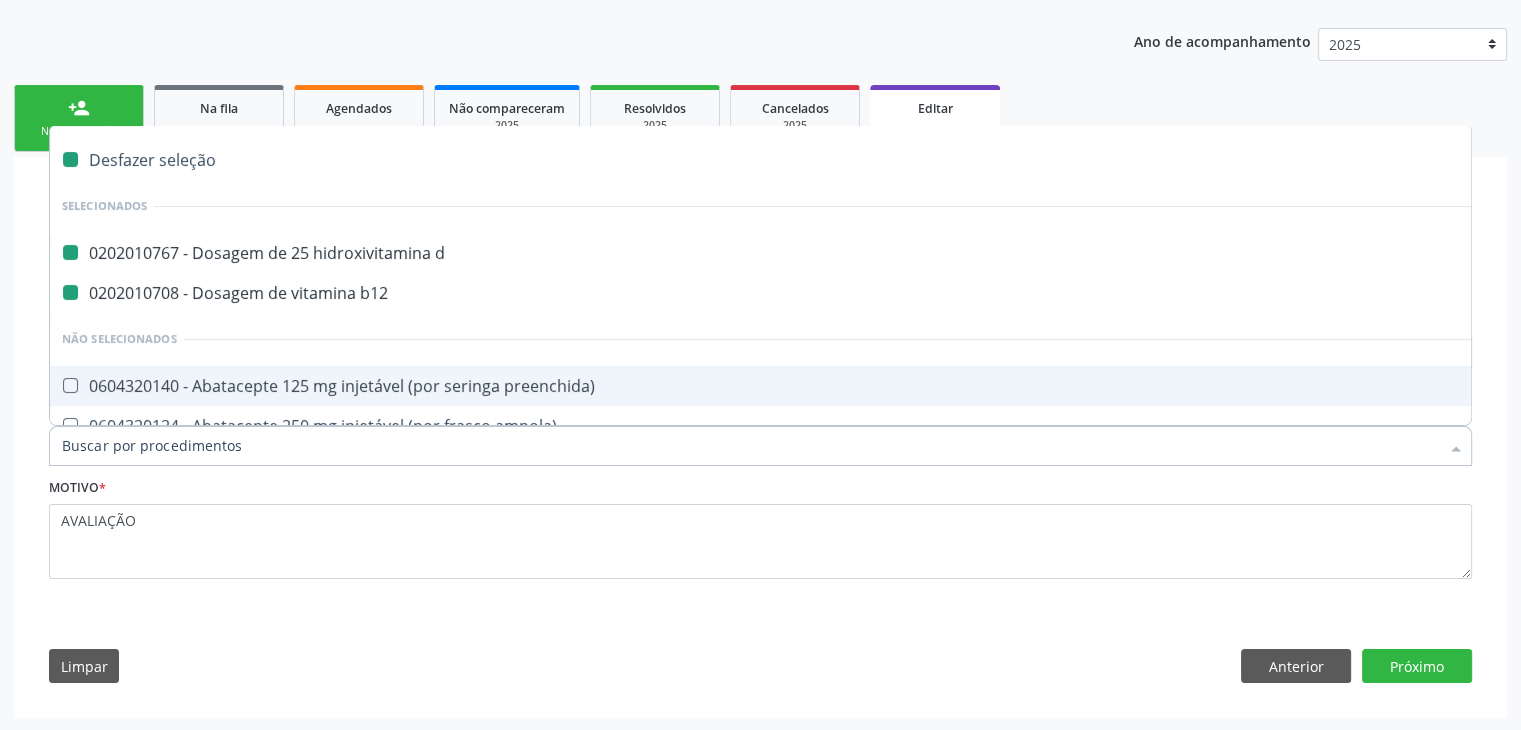checkbox on "false" 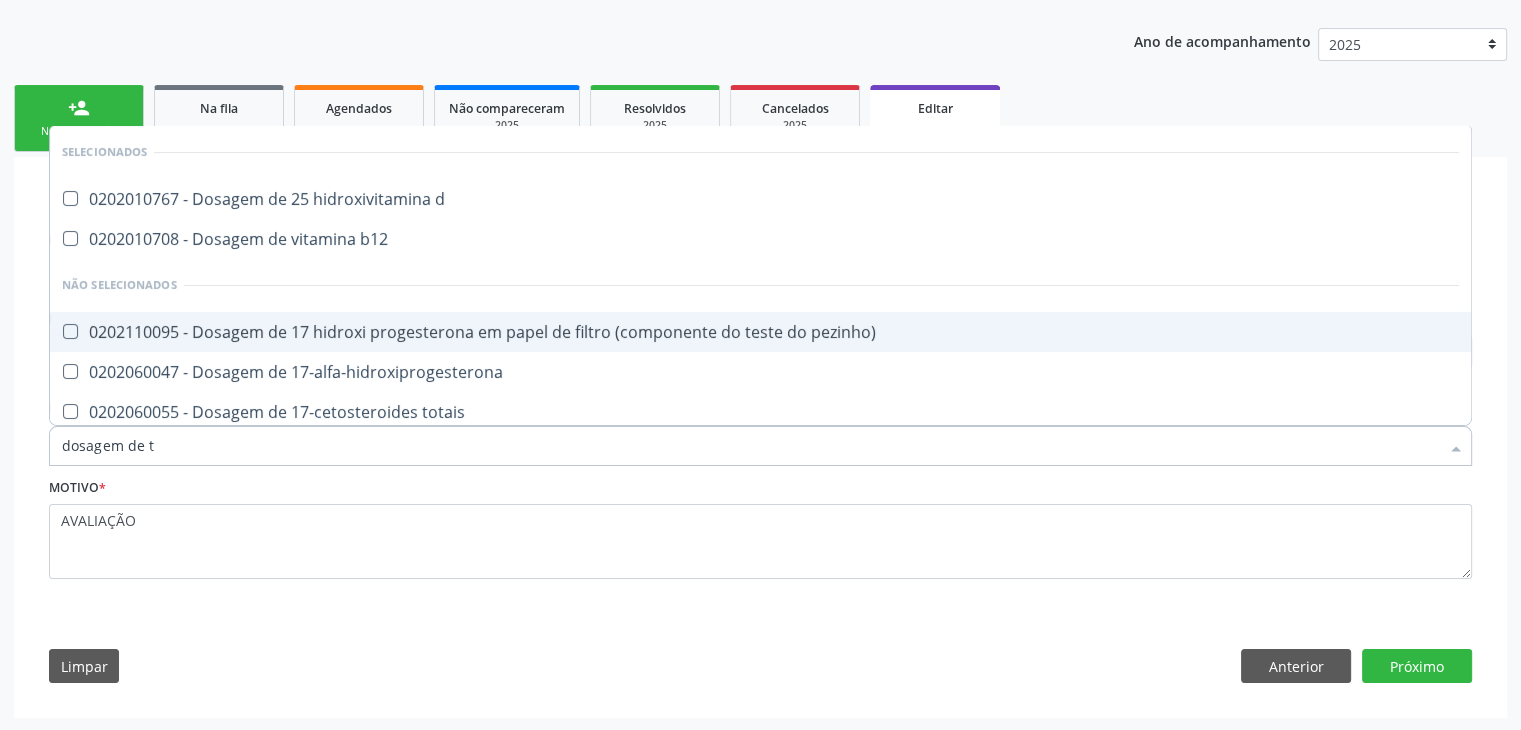 type on "dosagem de ts" 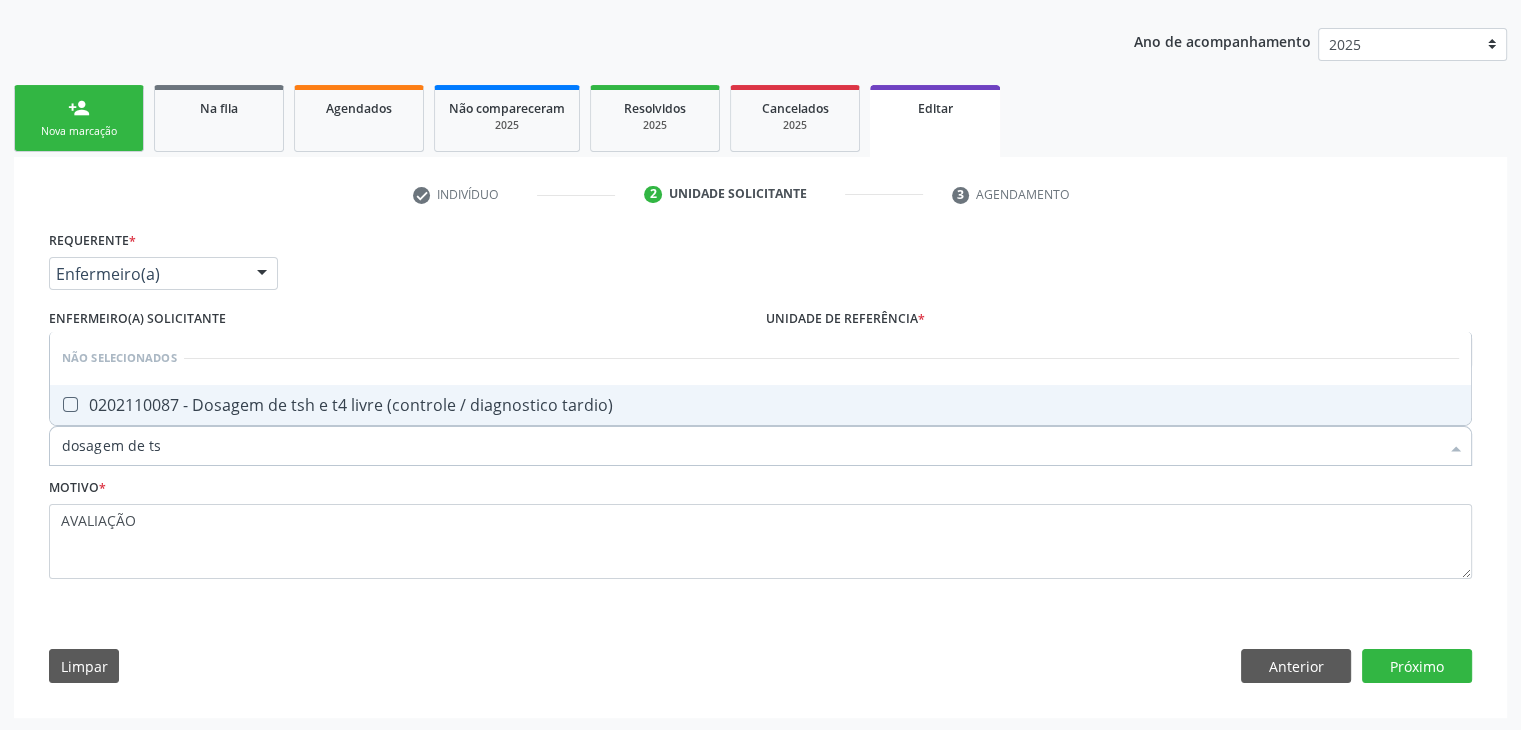 click on "0202110087 - Dosagem de tsh e t4 livre (controle / diagnostico tardio)" at bounding box center [760, 405] 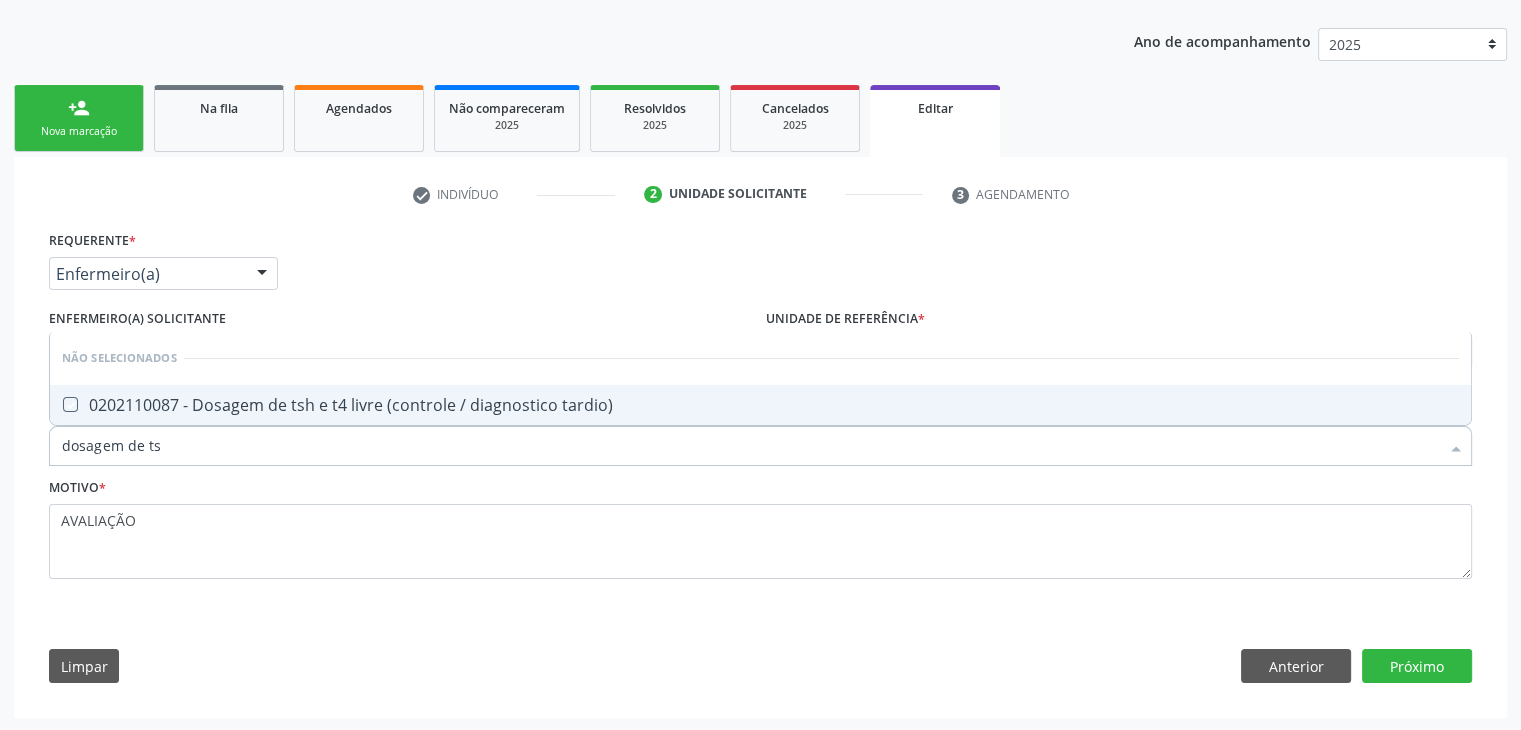 checkbox on "true" 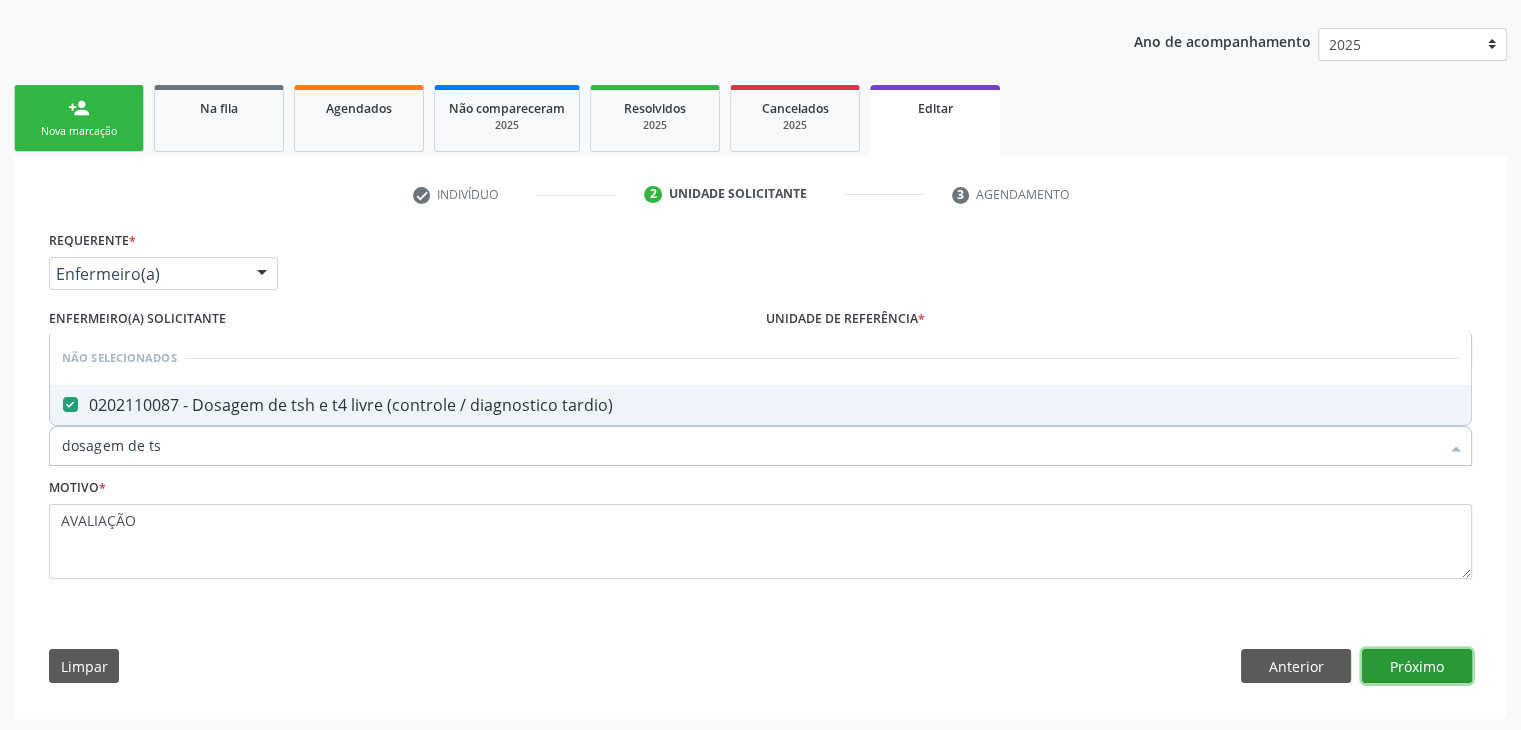 click on "Próximo" at bounding box center (1417, 666) 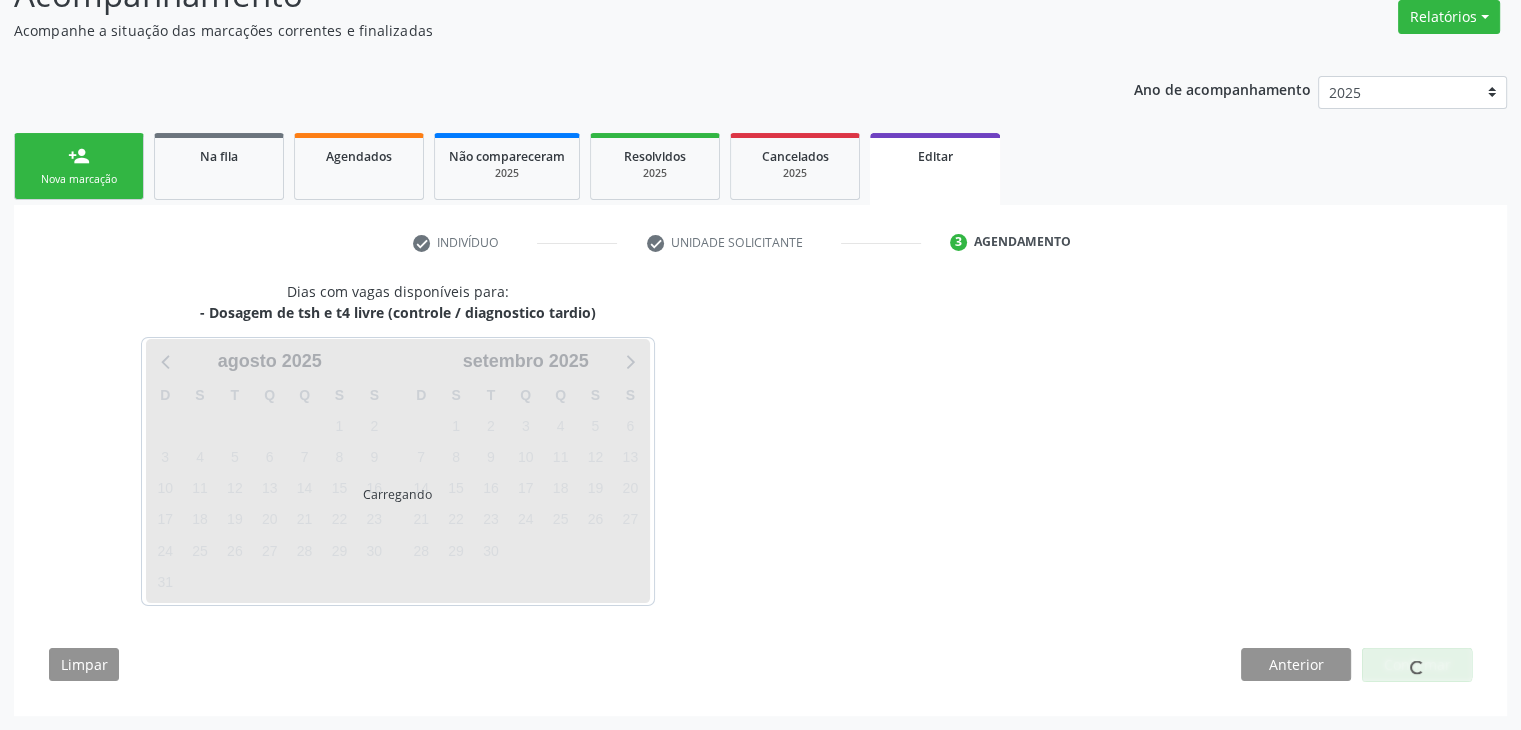 scroll, scrollTop: 165, scrollLeft: 0, axis: vertical 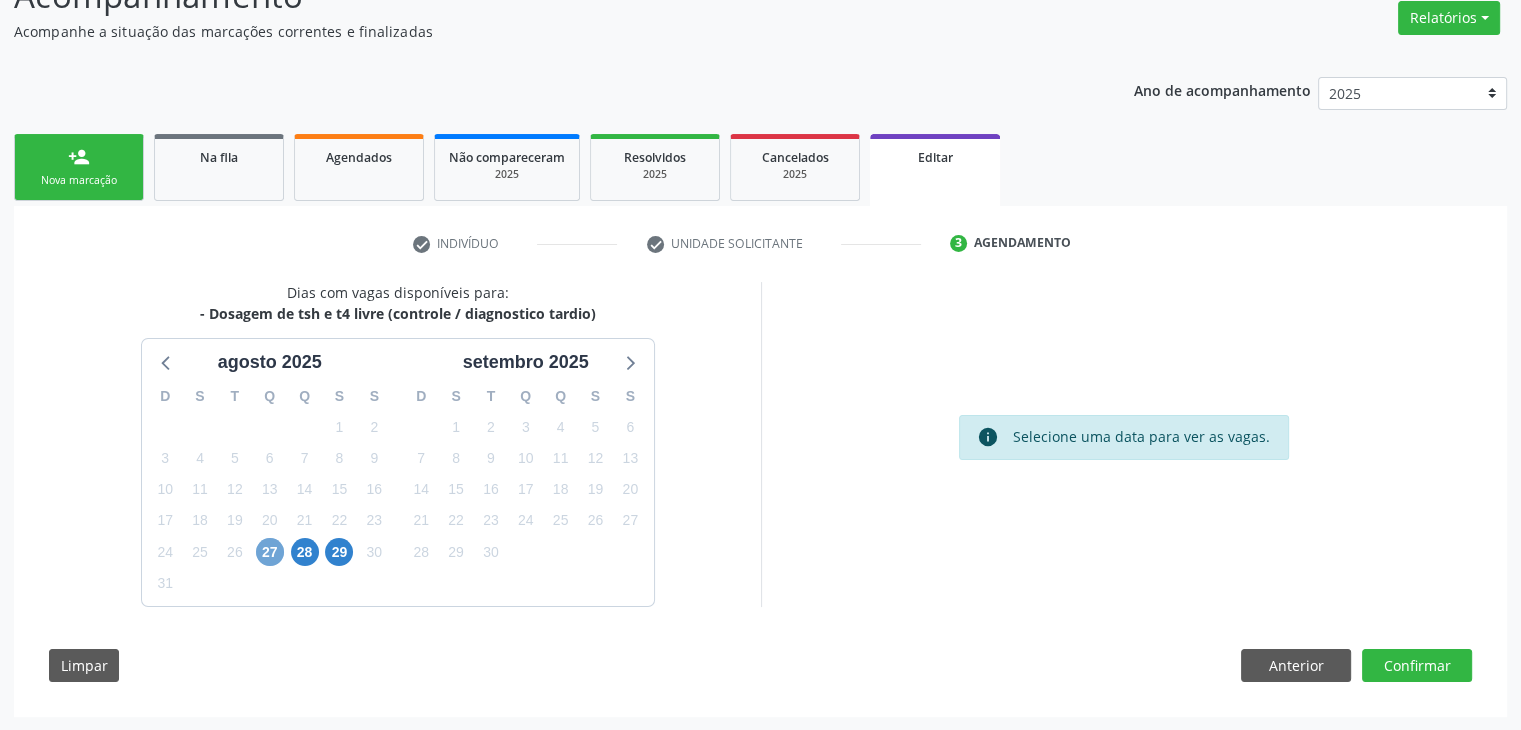 click on "27" at bounding box center [270, 552] 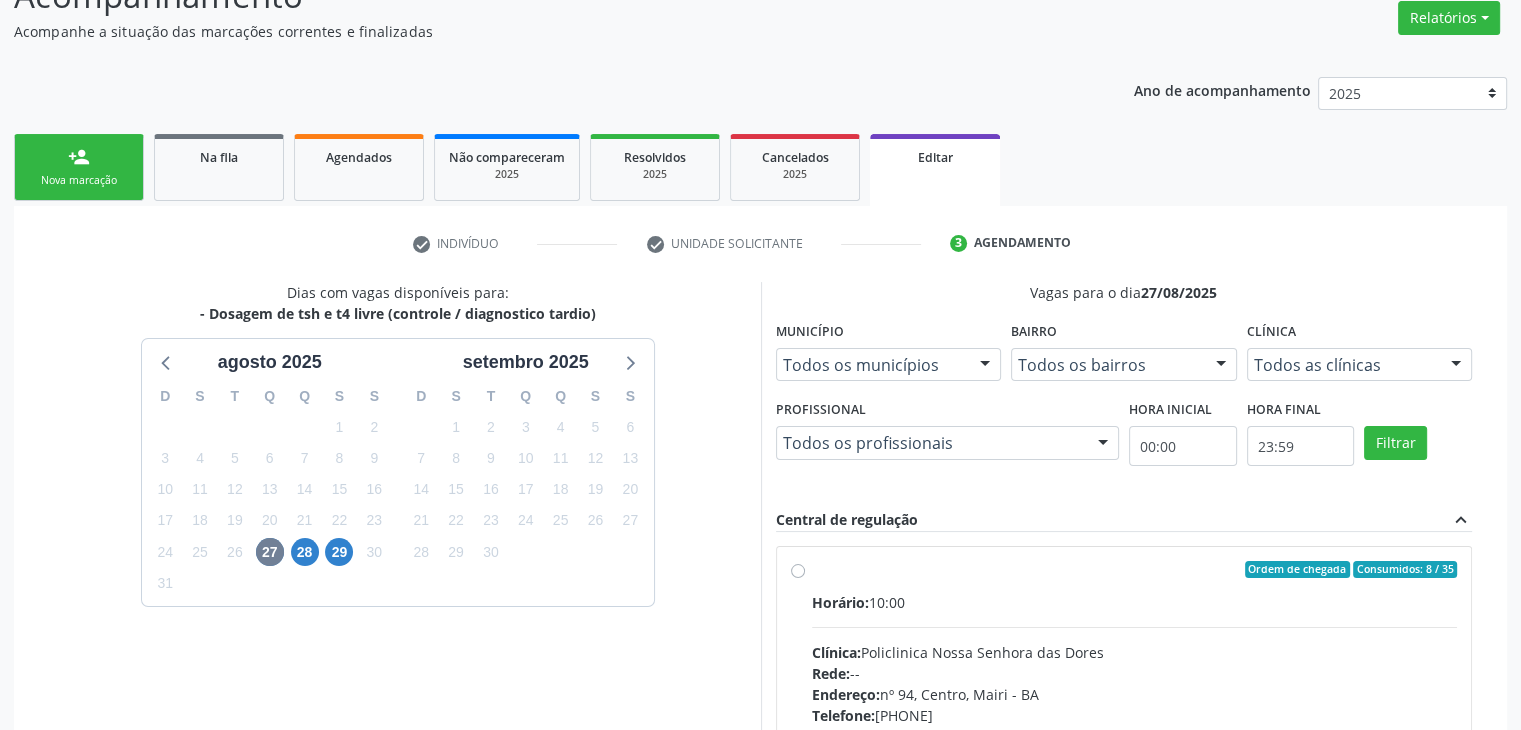 click on "Clínica:  Policlinica Nossa Senhora das Dores" at bounding box center [1135, 652] 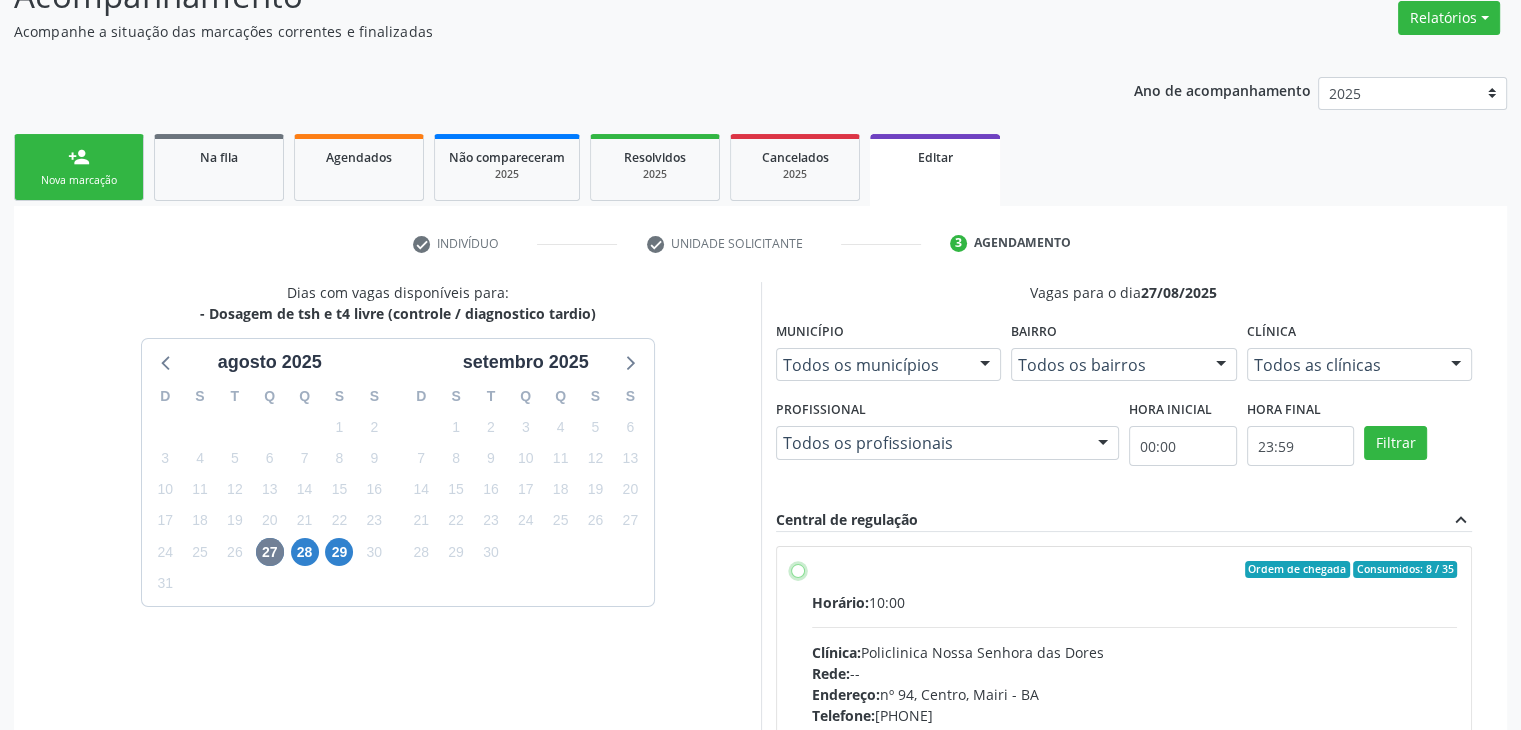 click on "Ordem de chegada
Consumidos: 8 / 35
Horário:   10:00
Clínica:  Policlinica Nossa Senhora das Dores
Rede:
--
Endereço:   nº 94, Centro, Mairi - BA
Telefone:   (74) 36322104
Profissional:
--
Informações adicionais sobre o atendimento
Idade de atendimento:
Sem restrição
Gênero(s) atendido(s):
Sem restrição
Informações adicionais:
--" at bounding box center [798, 570] 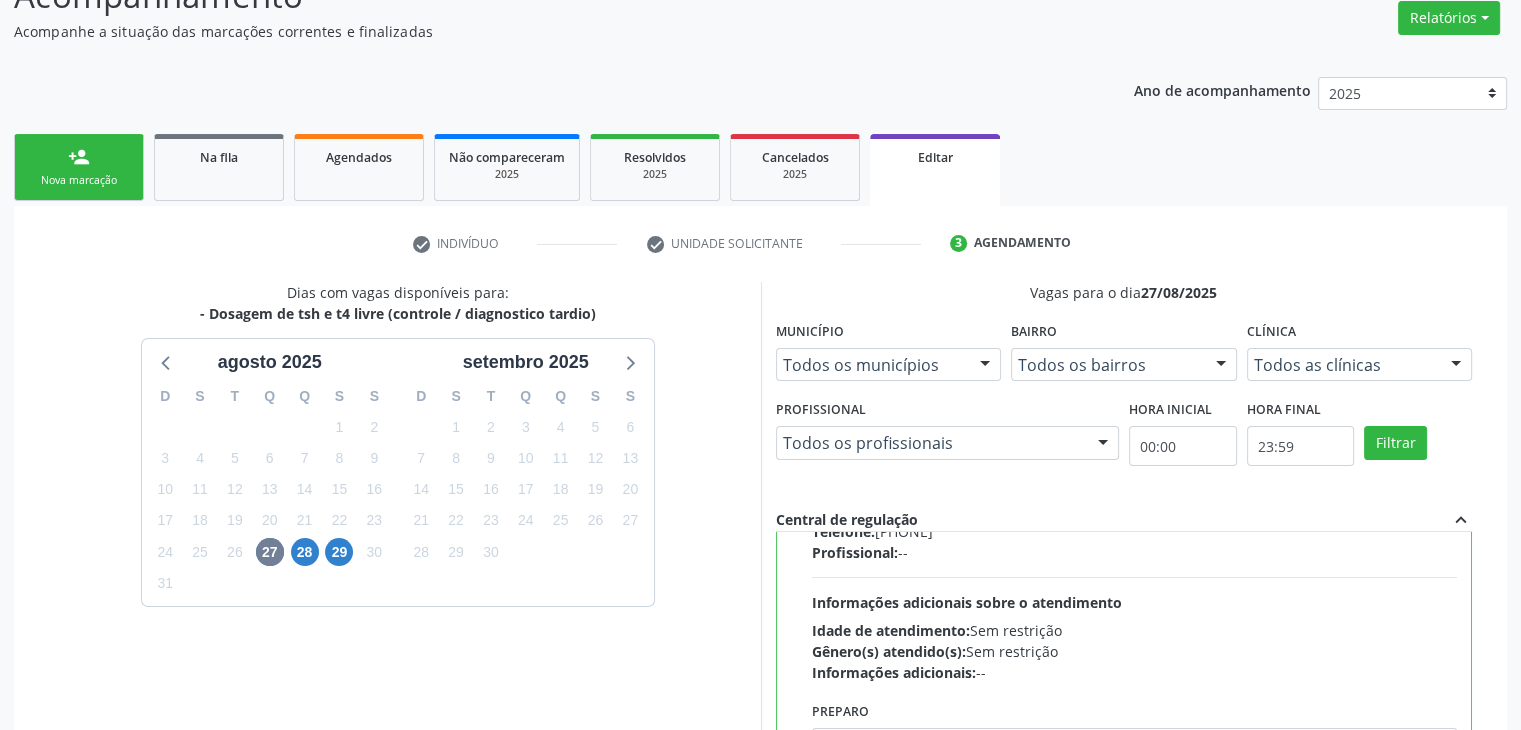 scroll, scrollTop: 448, scrollLeft: 0, axis: vertical 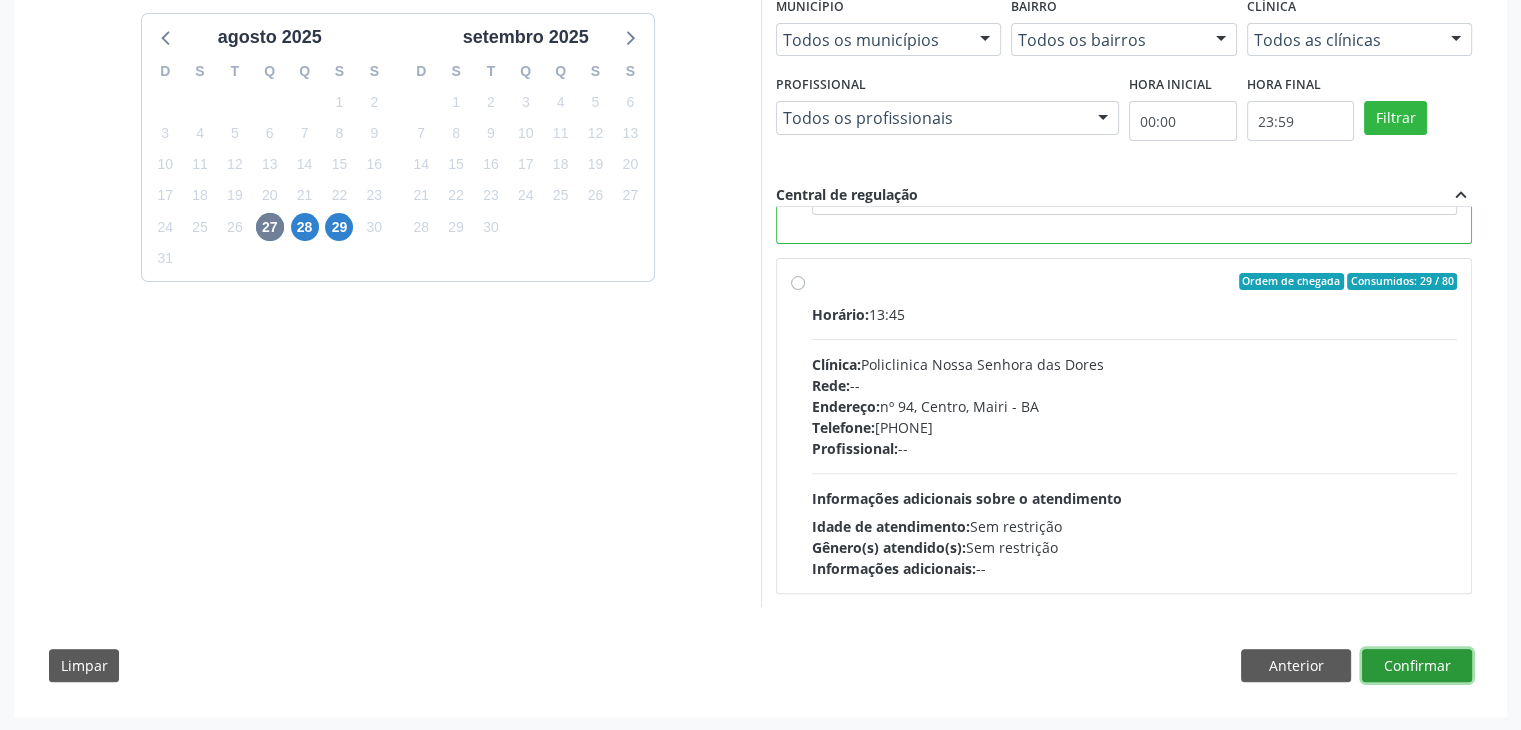 click on "Confirmar" at bounding box center [1417, 666] 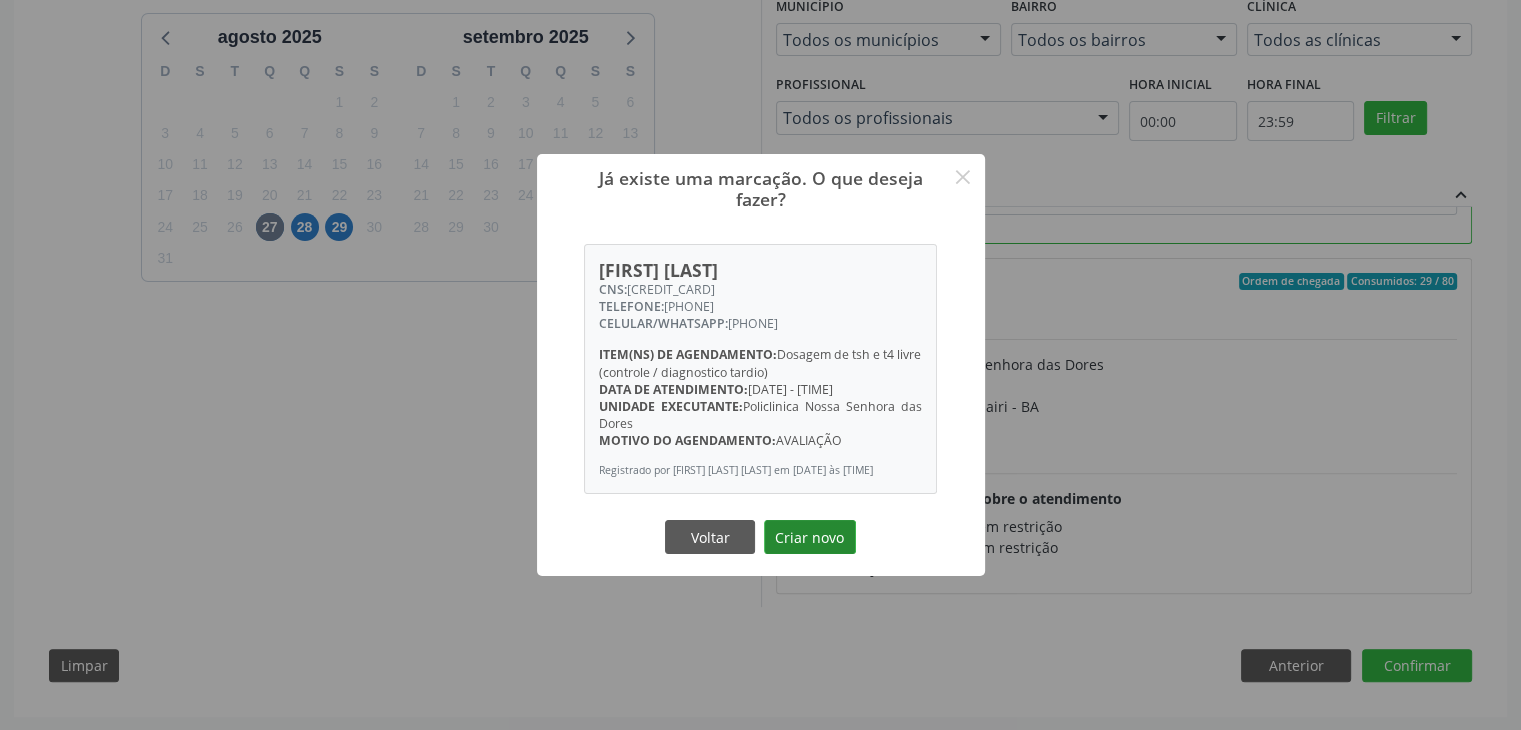 click on "Criar novo" at bounding box center (810, 537) 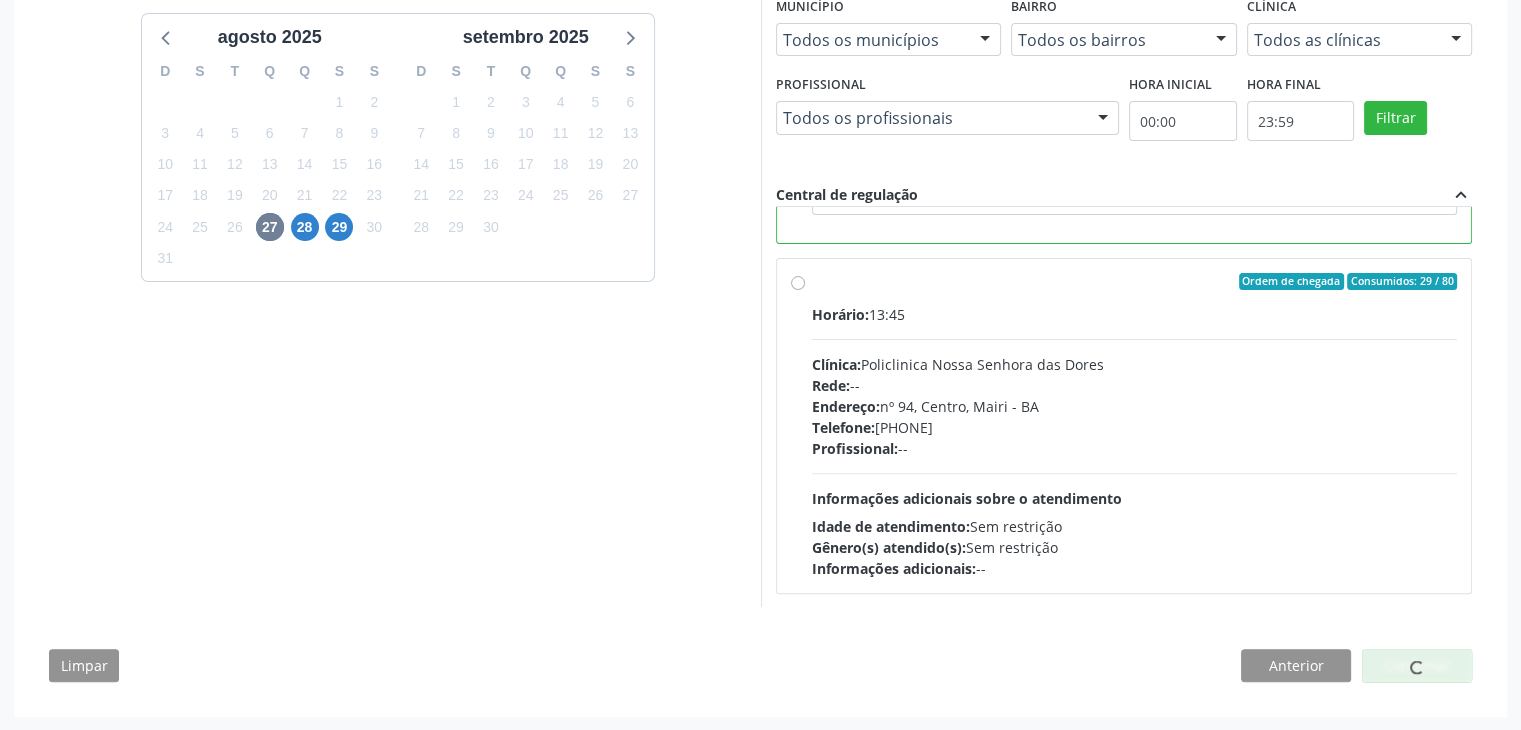 scroll, scrollTop: 0, scrollLeft: 0, axis: both 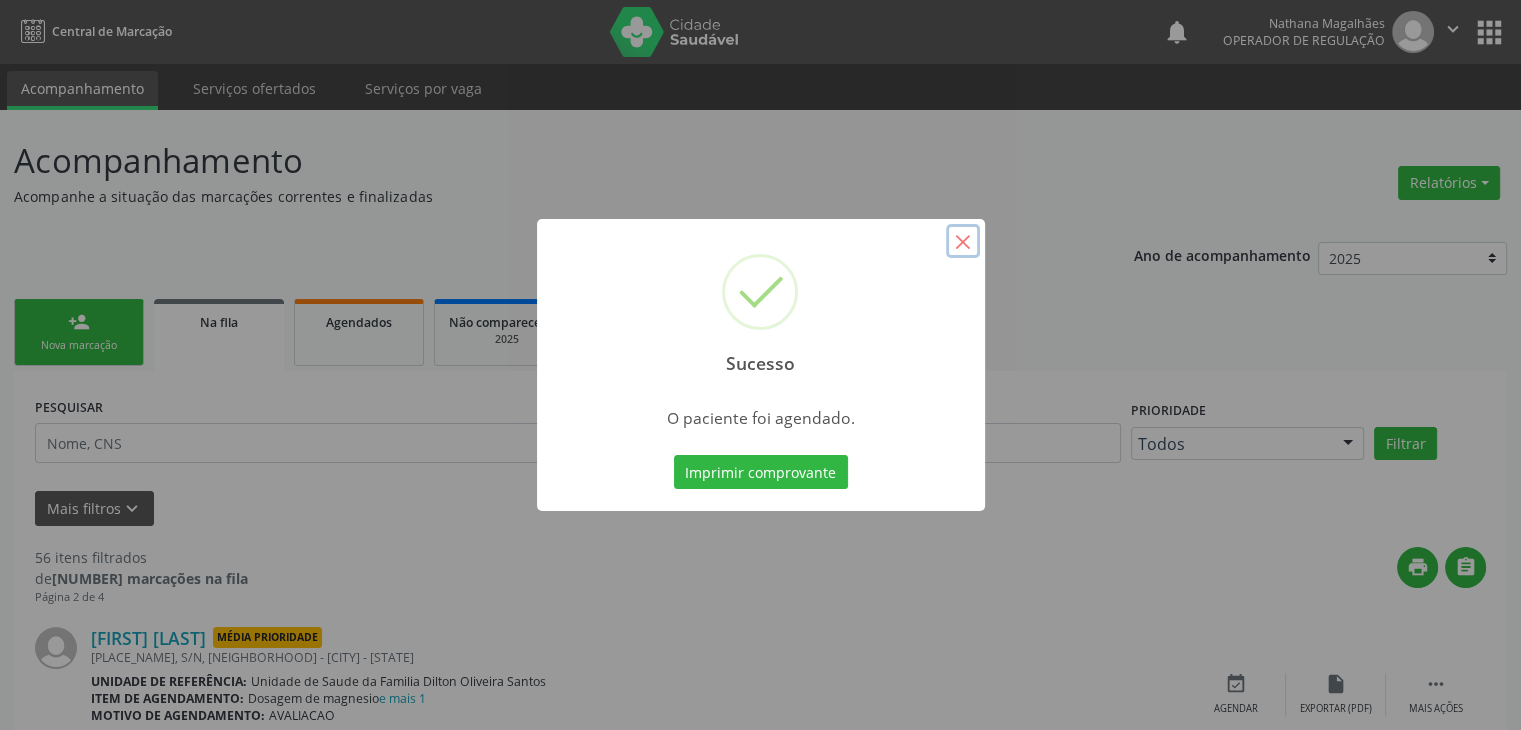 click on "×" at bounding box center [963, 241] 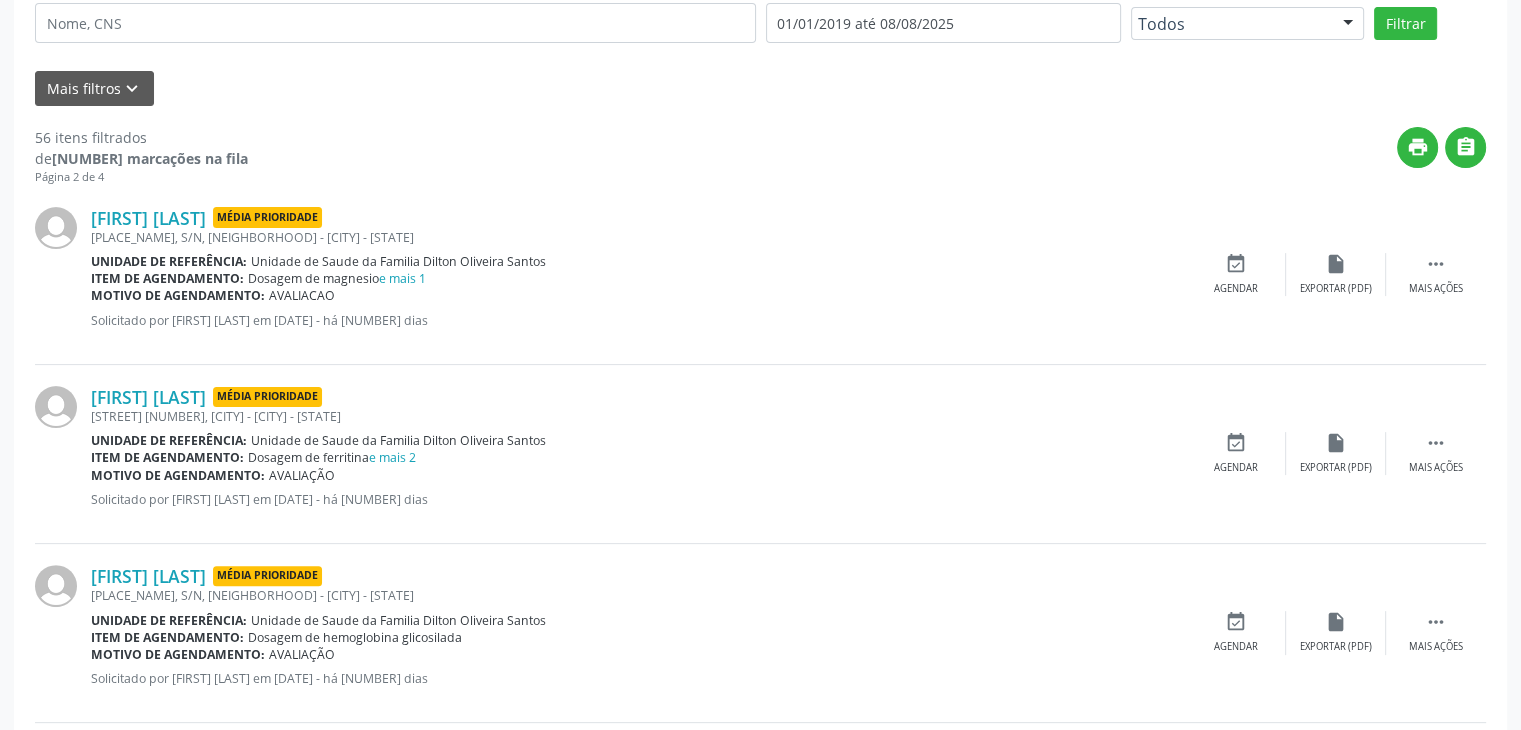 scroll, scrollTop: 800, scrollLeft: 0, axis: vertical 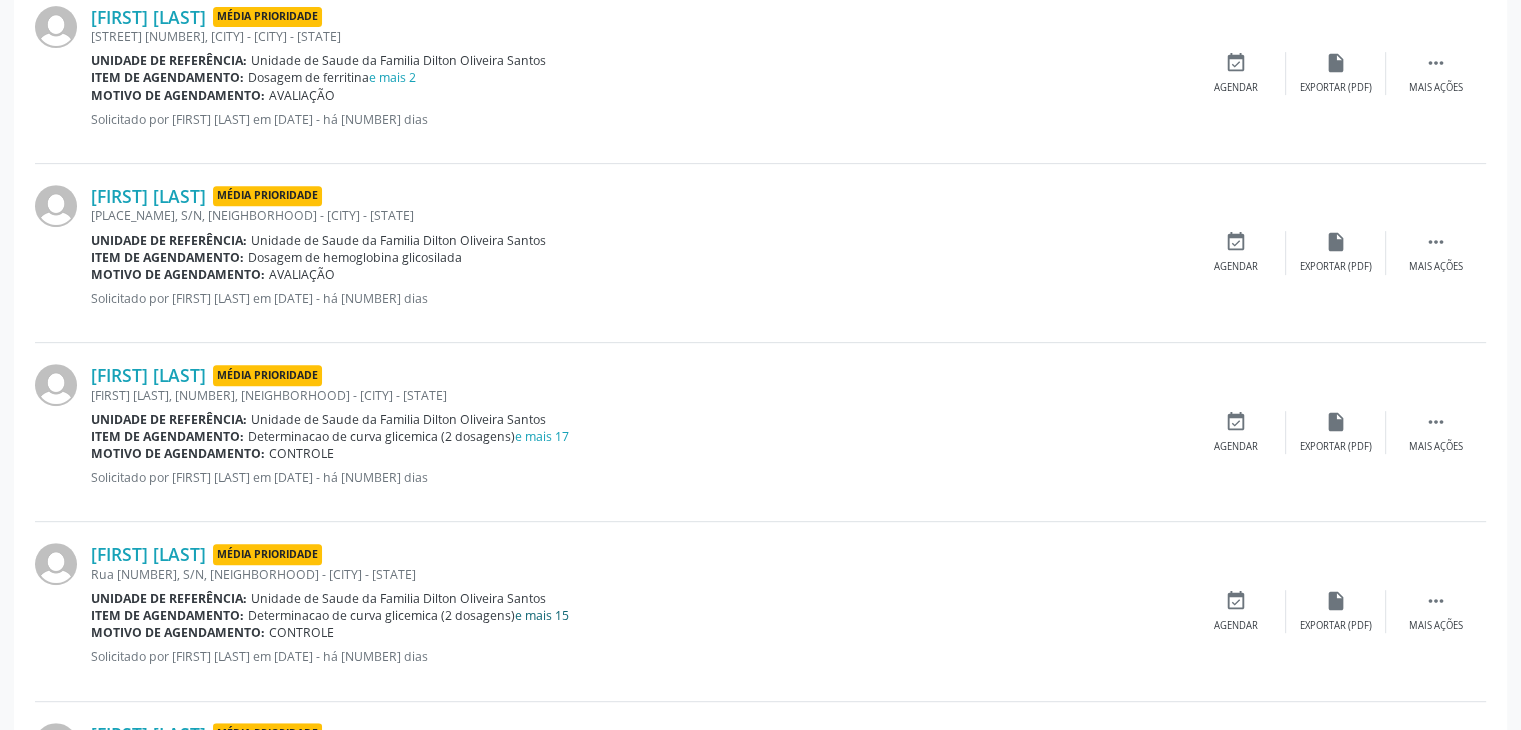 click on "e mais 15" at bounding box center [542, 615] 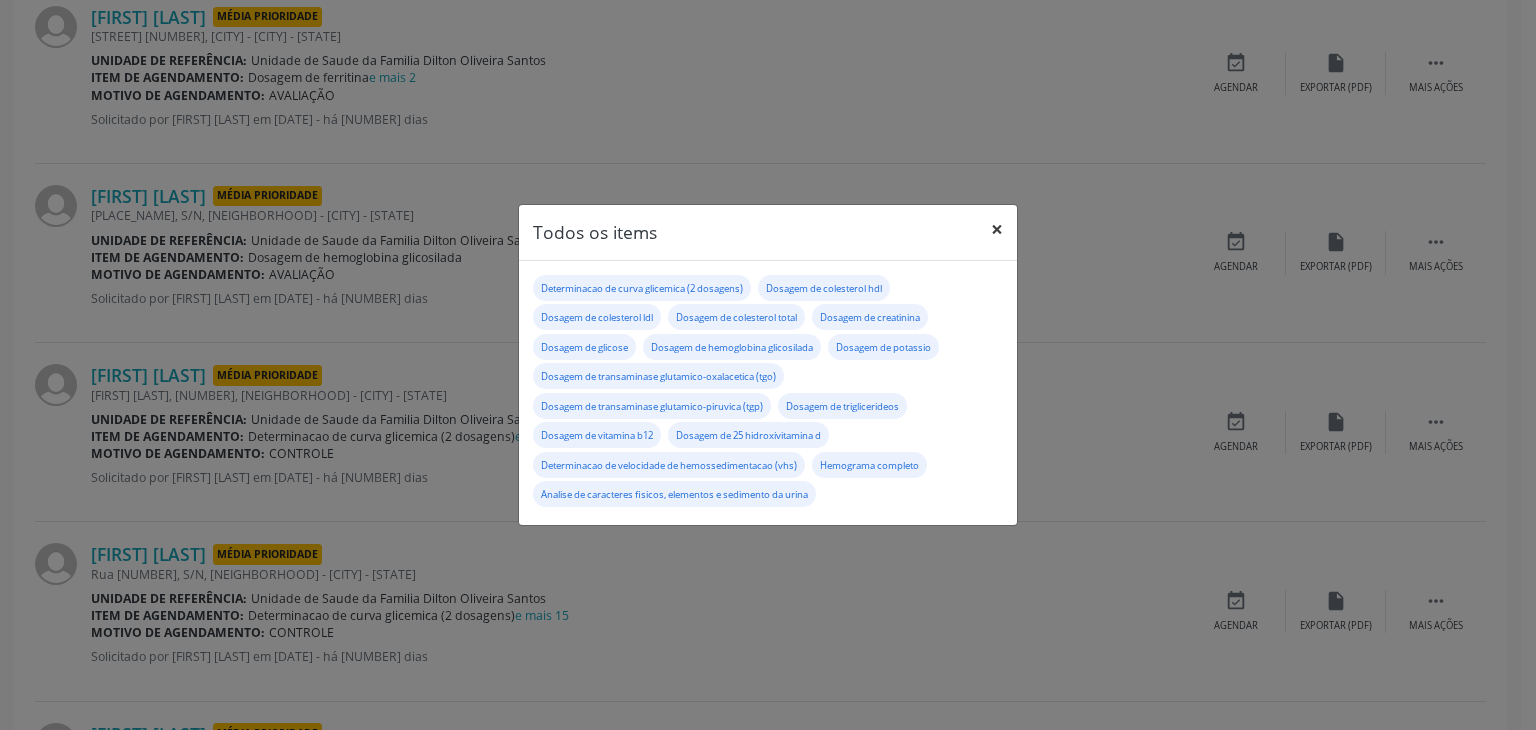 click on "×" at bounding box center [997, 229] 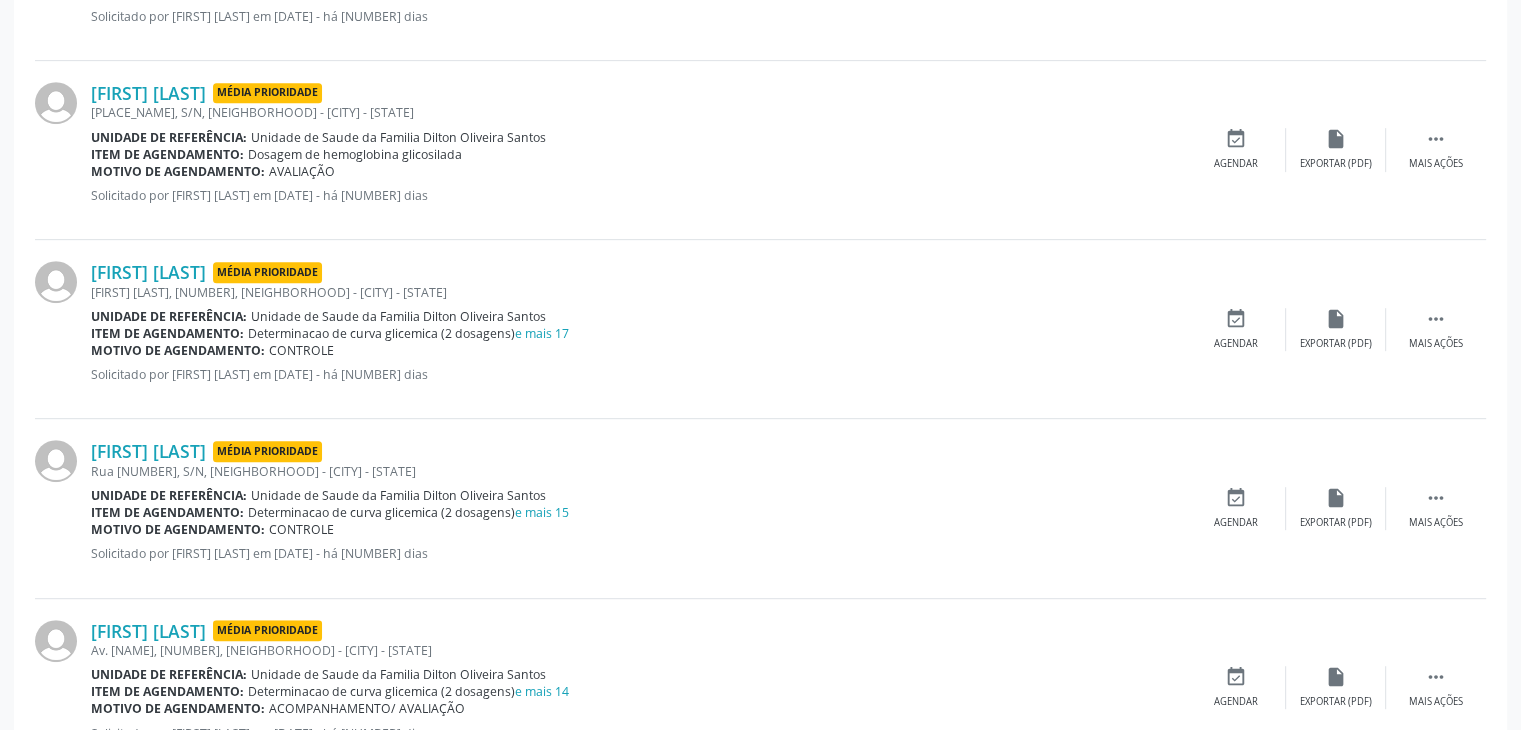 scroll, scrollTop: 1000, scrollLeft: 0, axis: vertical 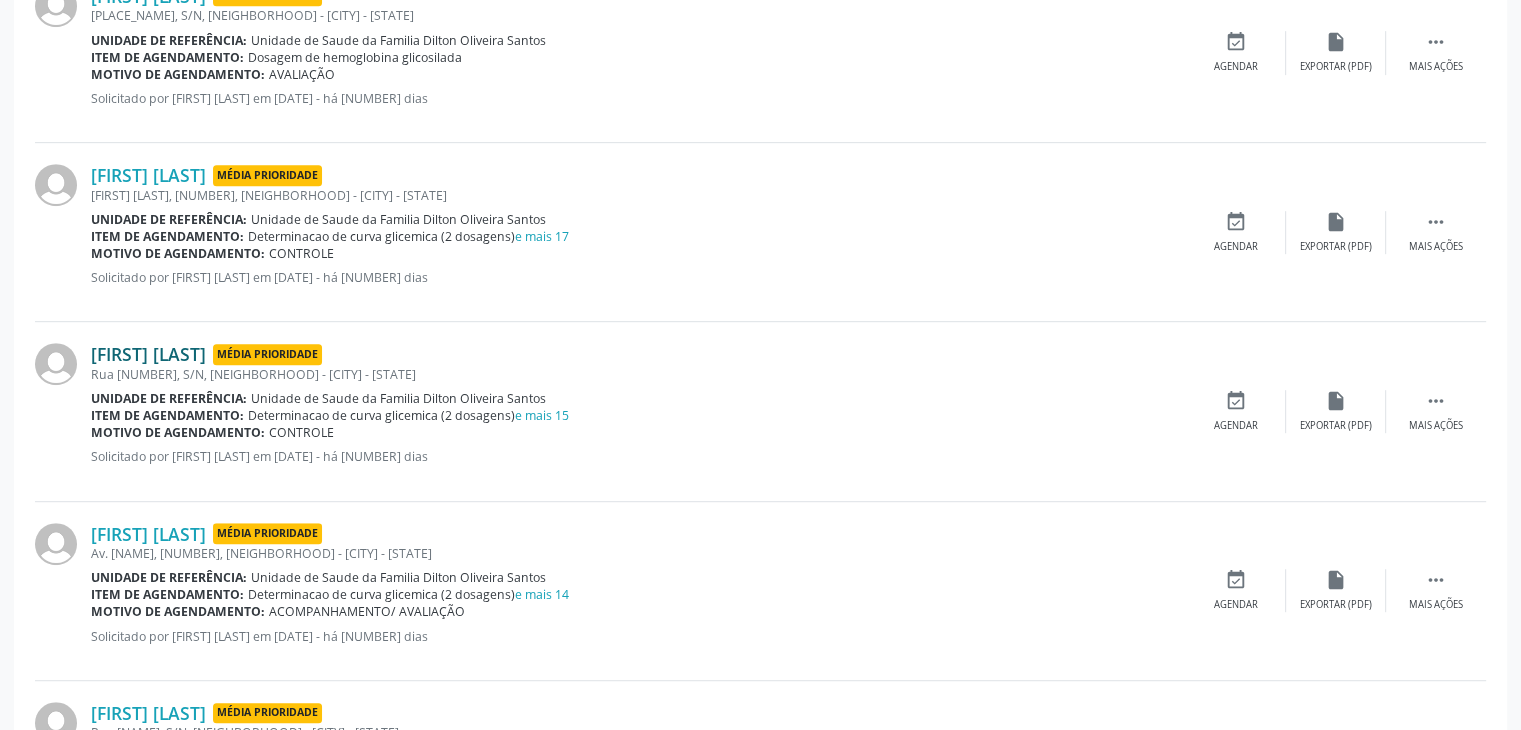 click on "Maria do Carmo Jesus dos Reis" at bounding box center [148, 354] 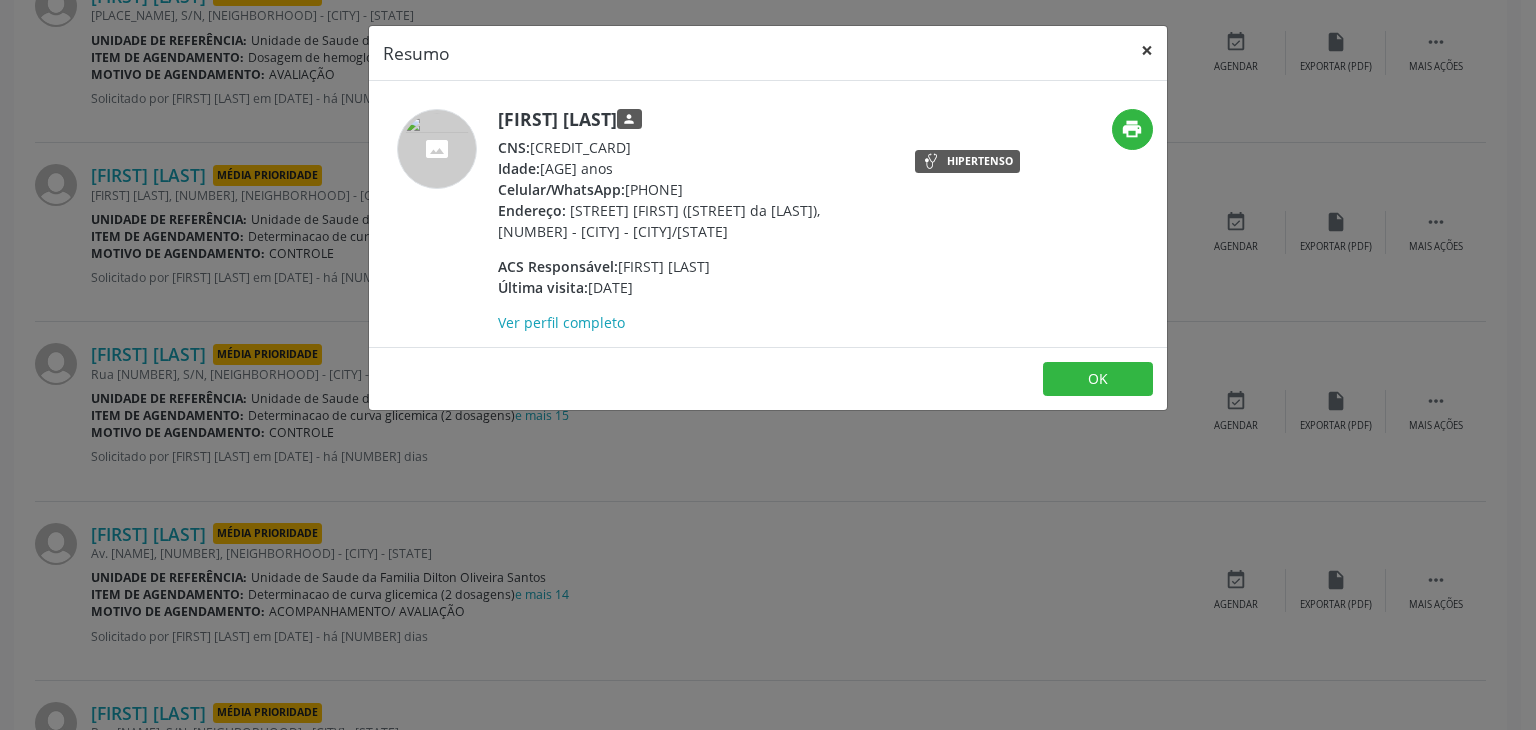 click on "×" at bounding box center (1147, 50) 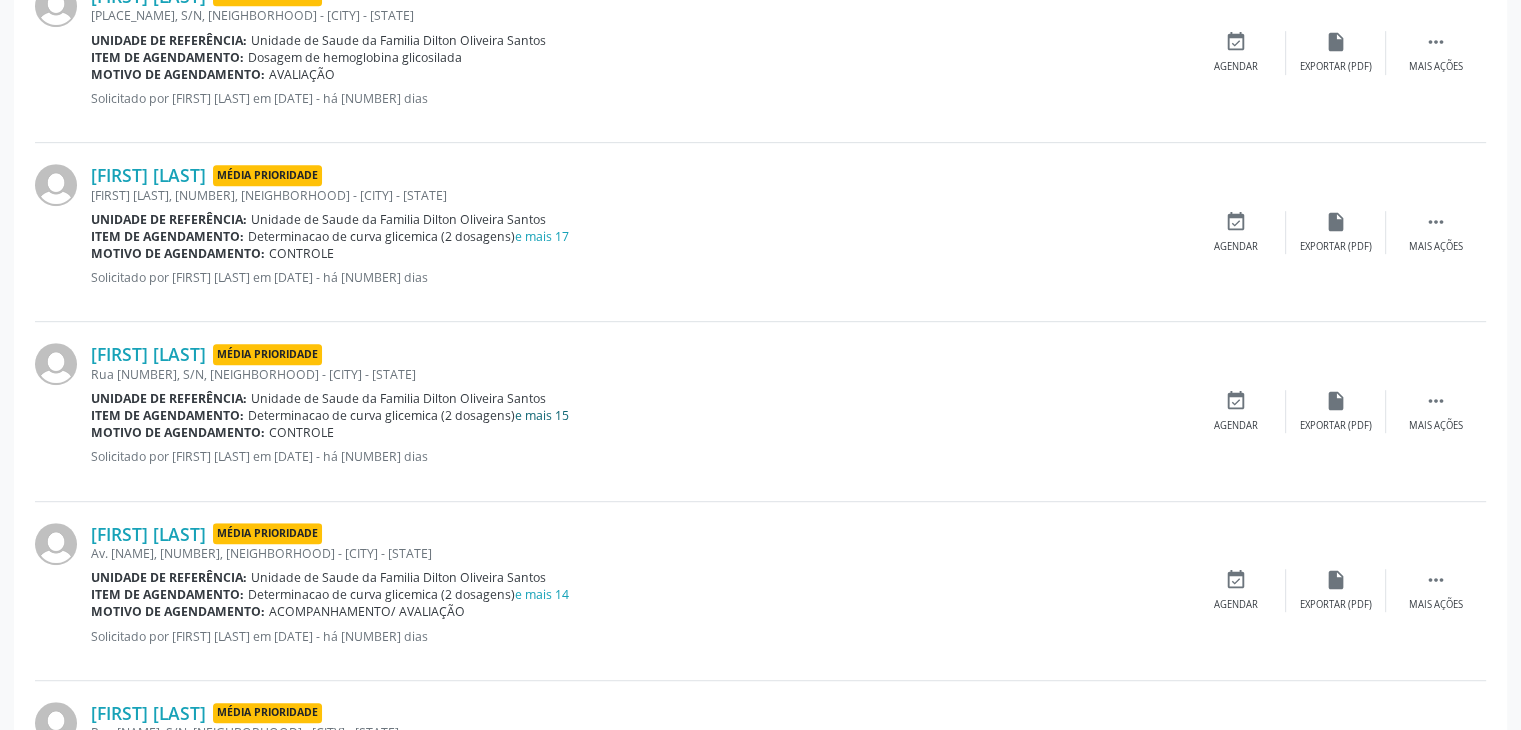 click on "e mais 15" at bounding box center [542, 415] 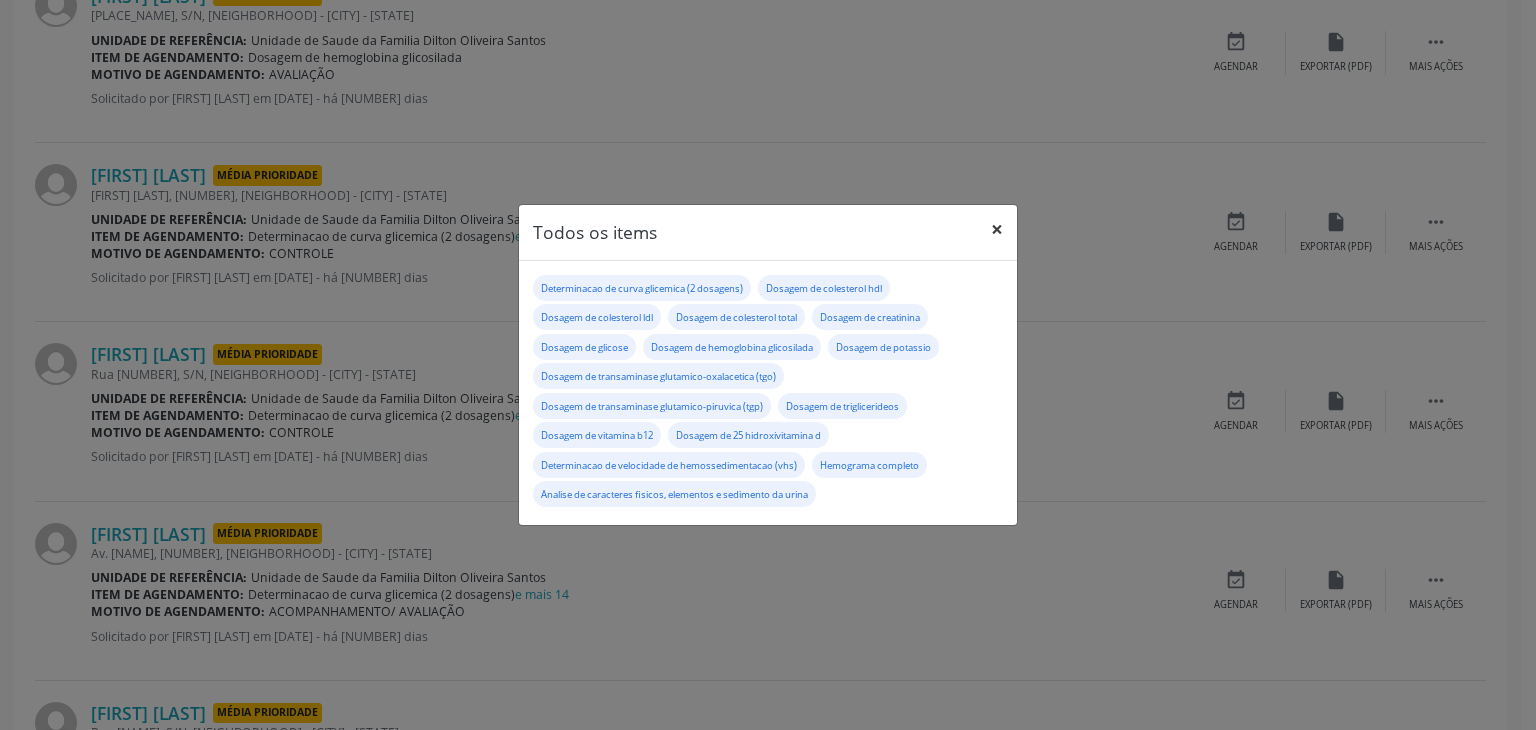 click on "×" at bounding box center [997, 229] 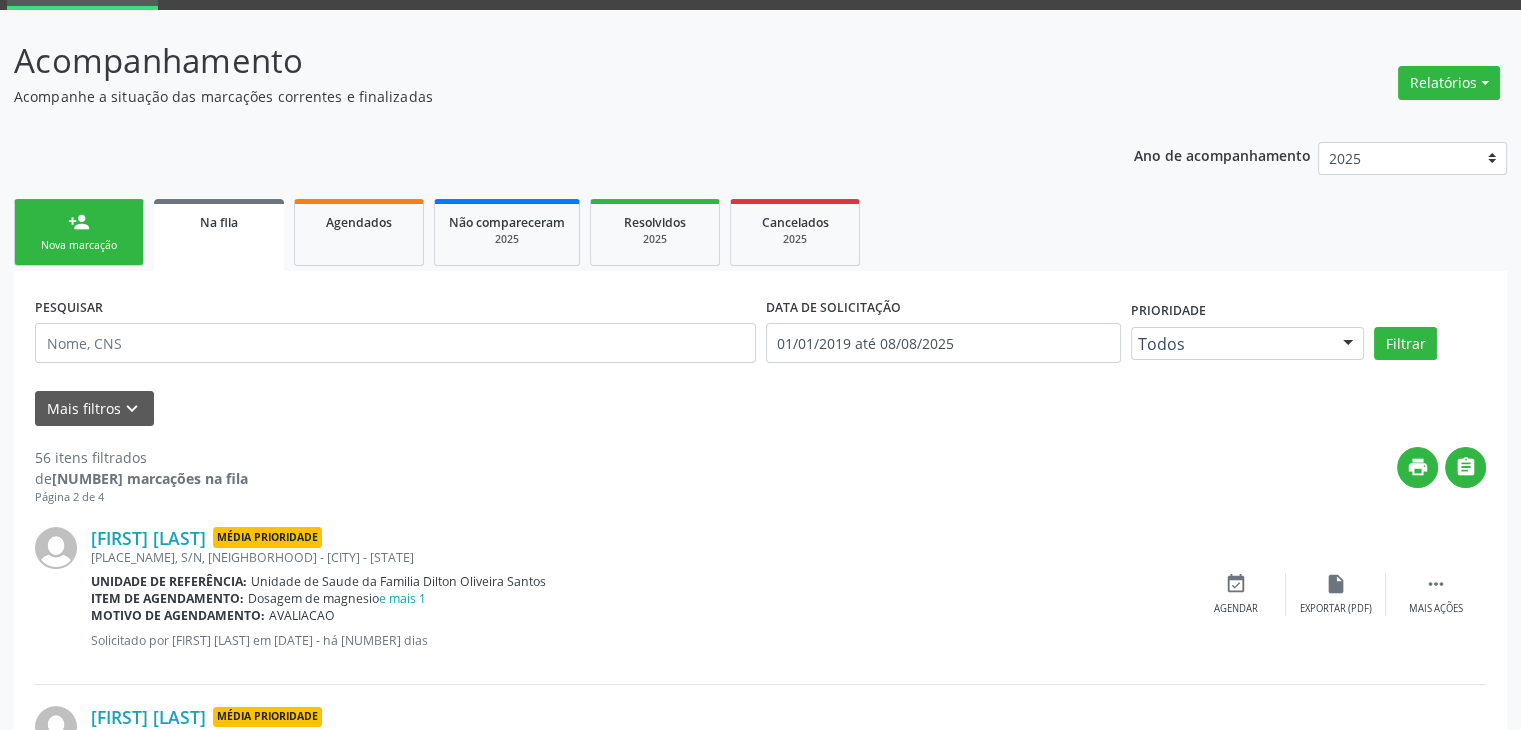 scroll, scrollTop: 0, scrollLeft: 0, axis: both 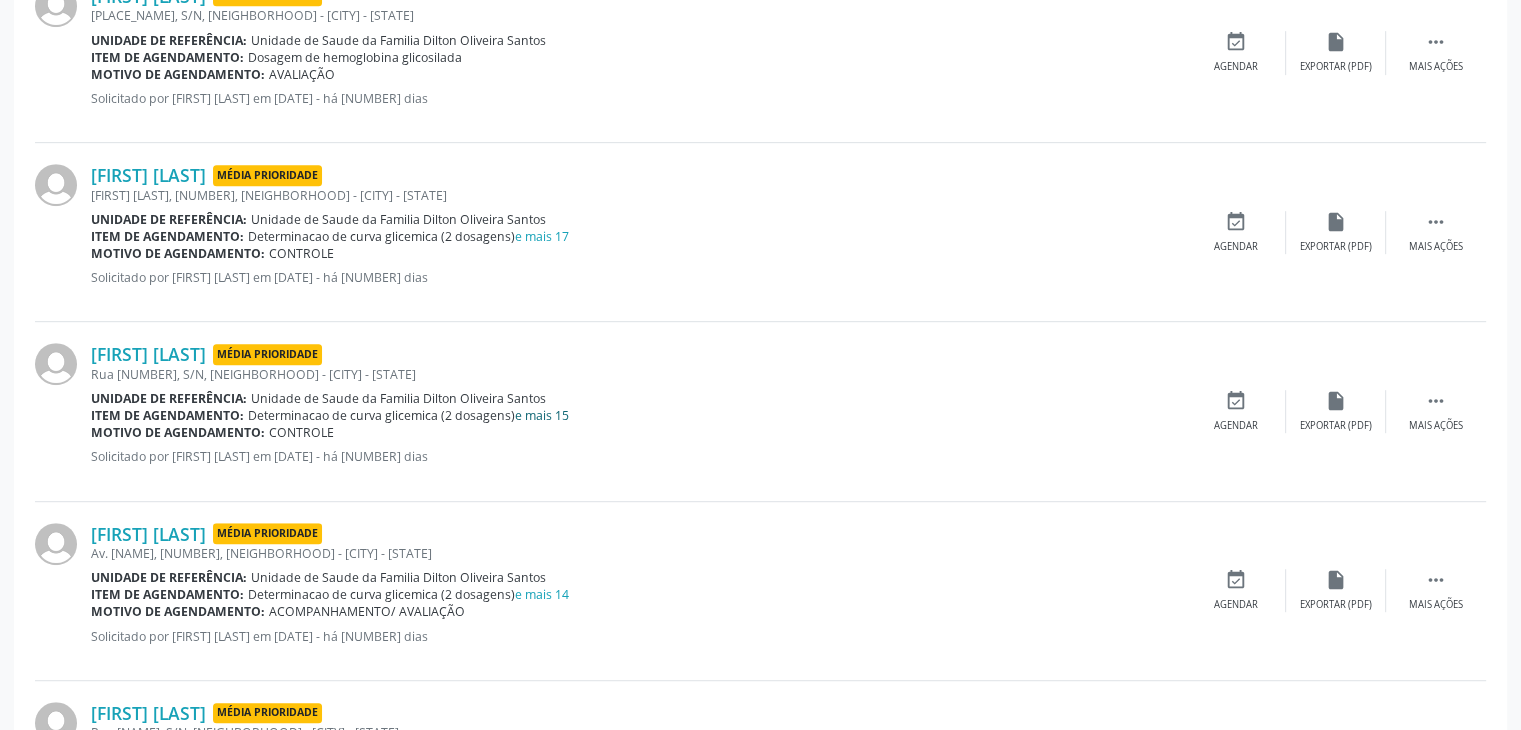 click on "e mais 15" at bounding box center (542, 415) 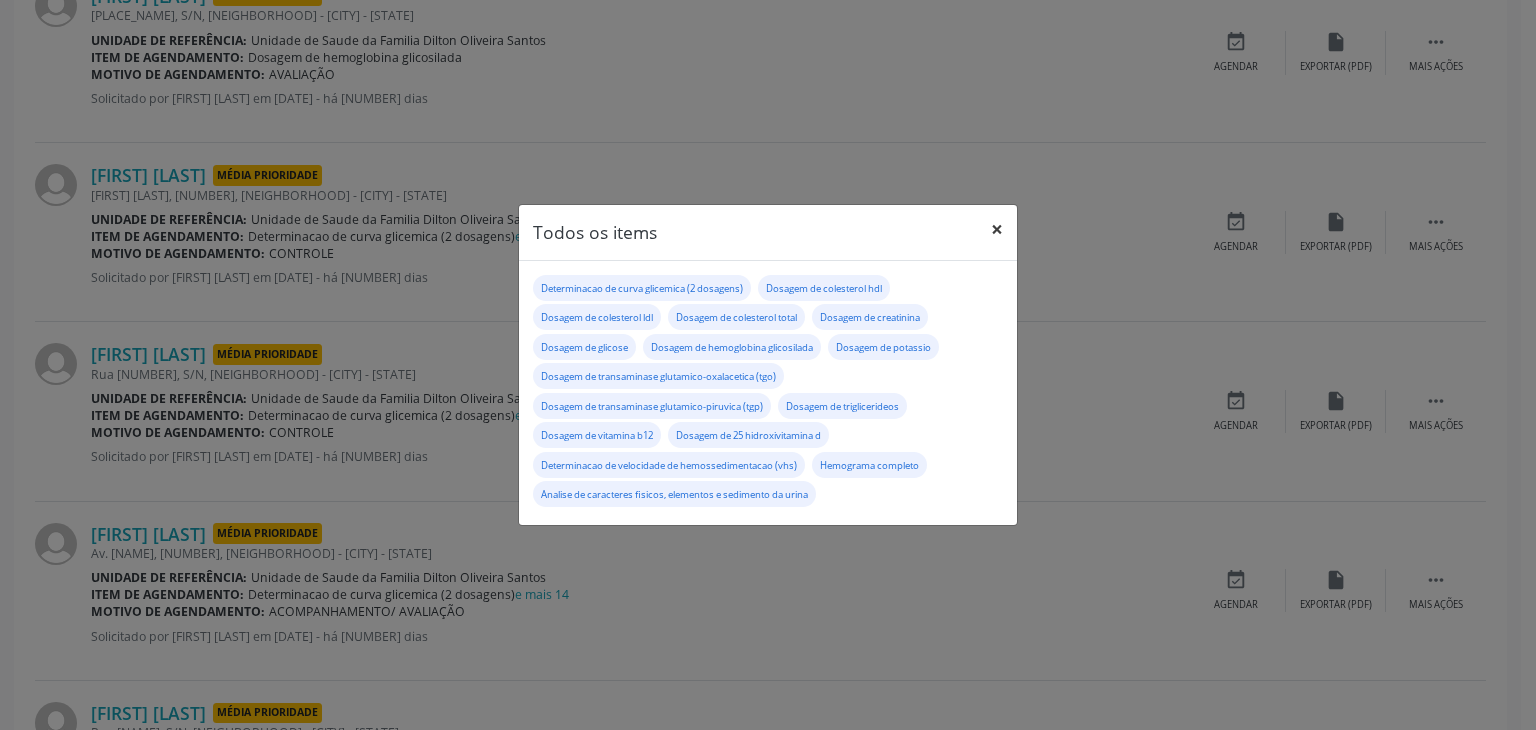 click on "×" at bounding box center (997, 229) 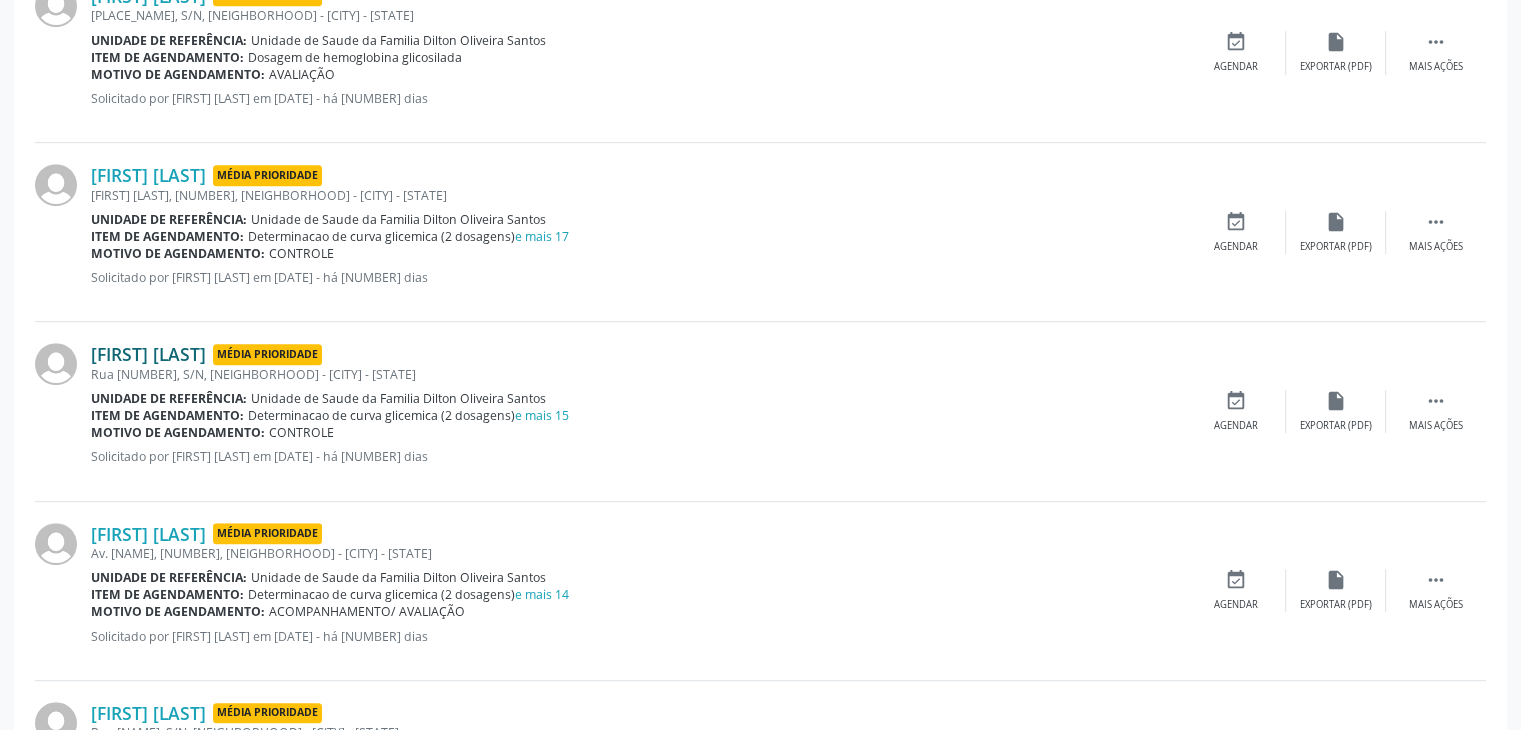 click on "Maria do Carmo Jesus dos Reis" at bounding box center (148, 354) 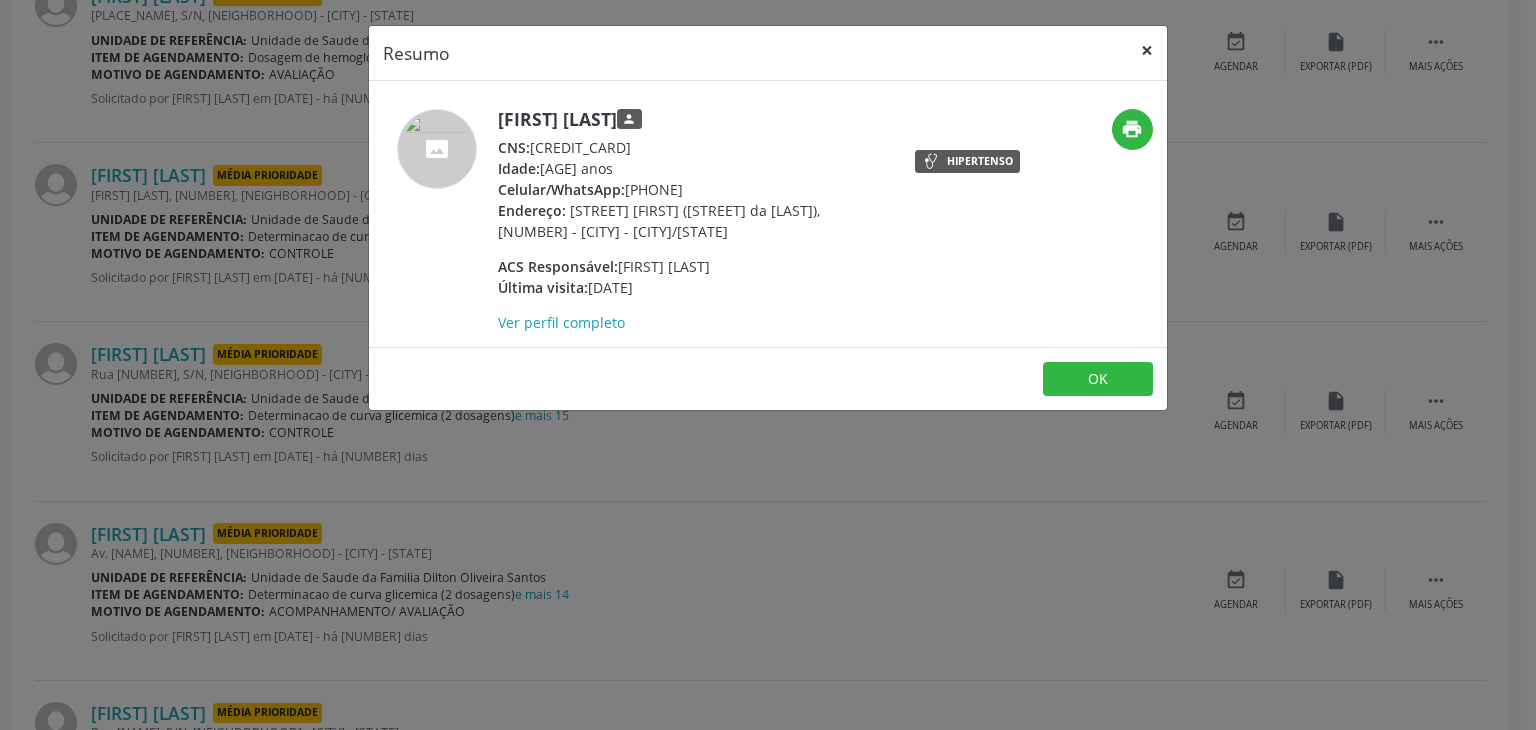click on "×" at bounding box center [1147, 50] 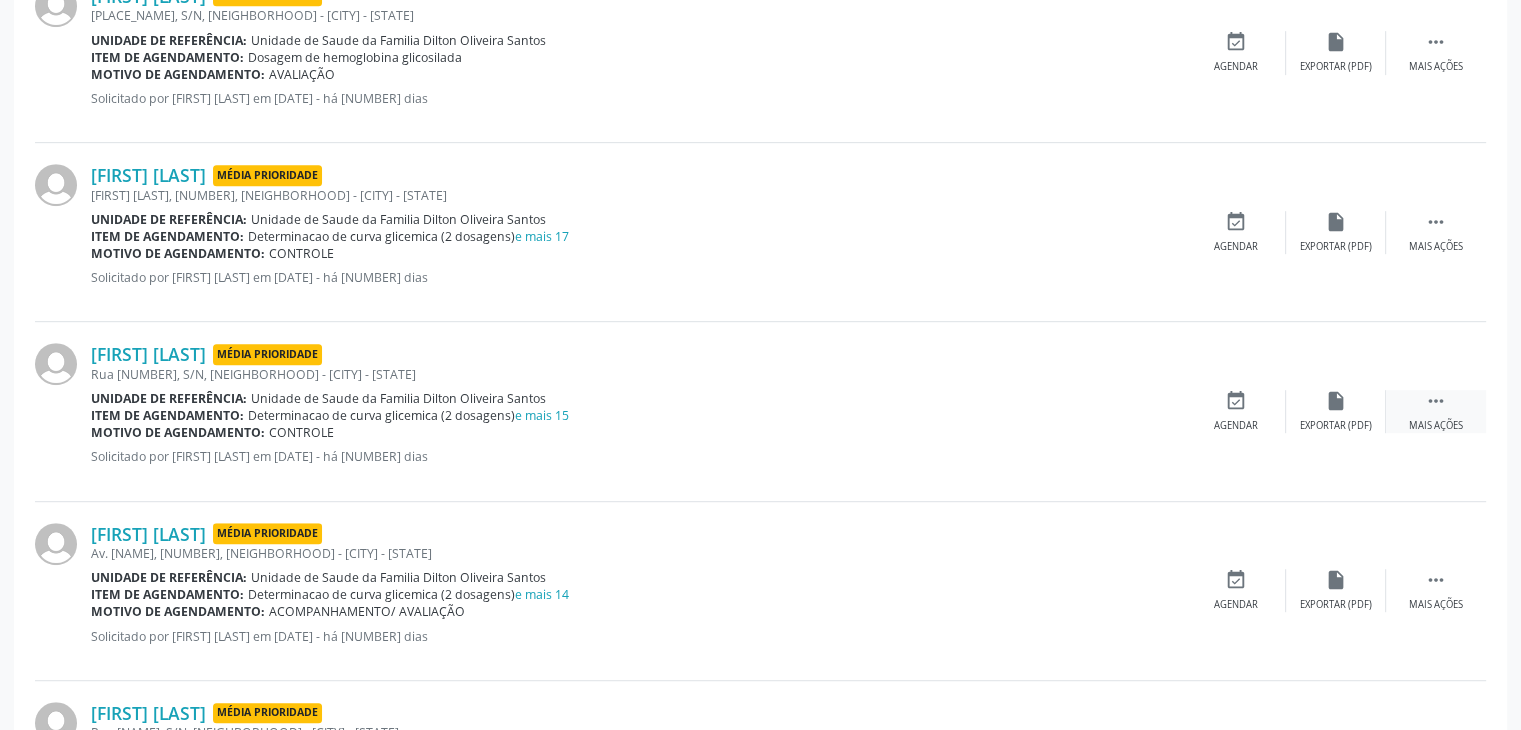 click on "" at bounding box center [1436, 401] 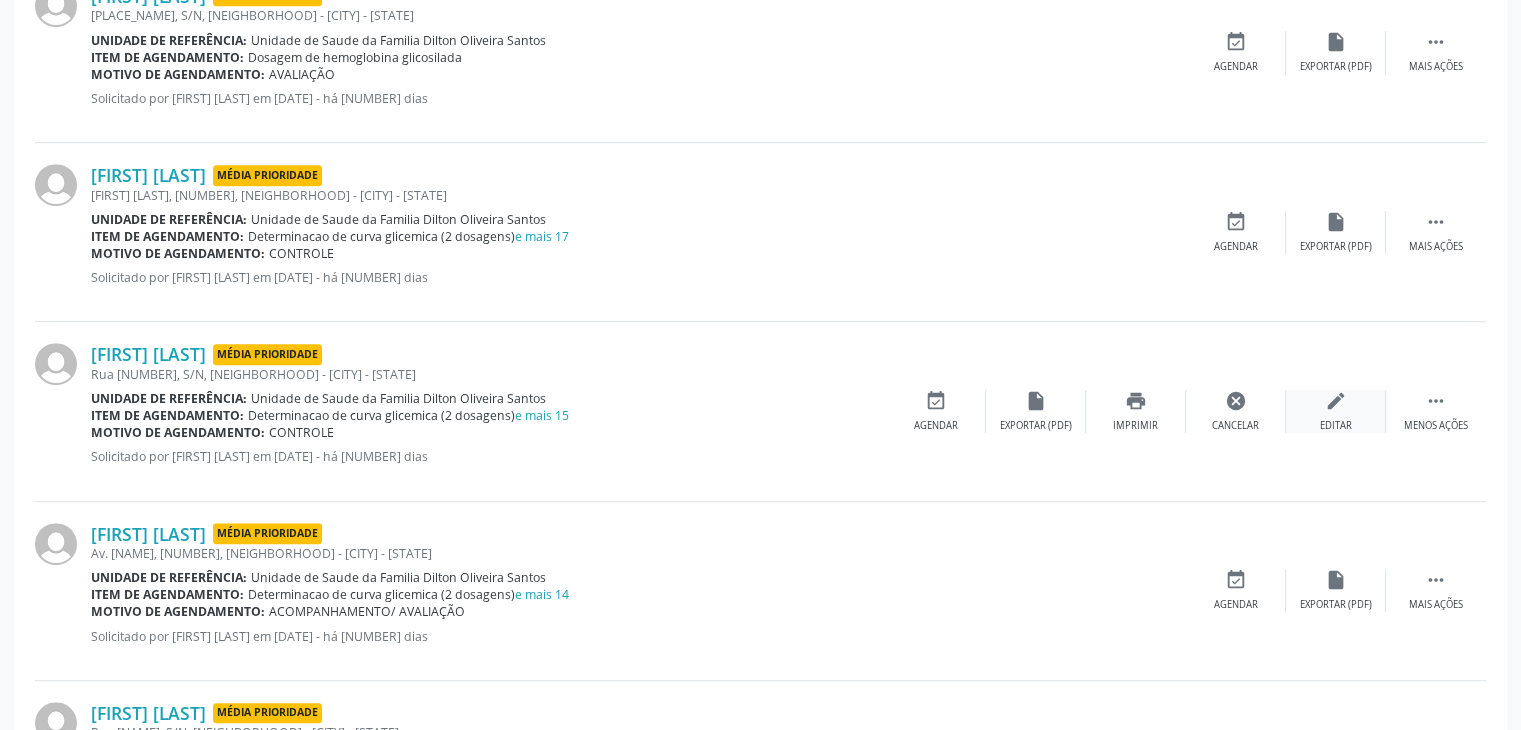 click on "edit
Editar" at bounding box center (1336, 411) 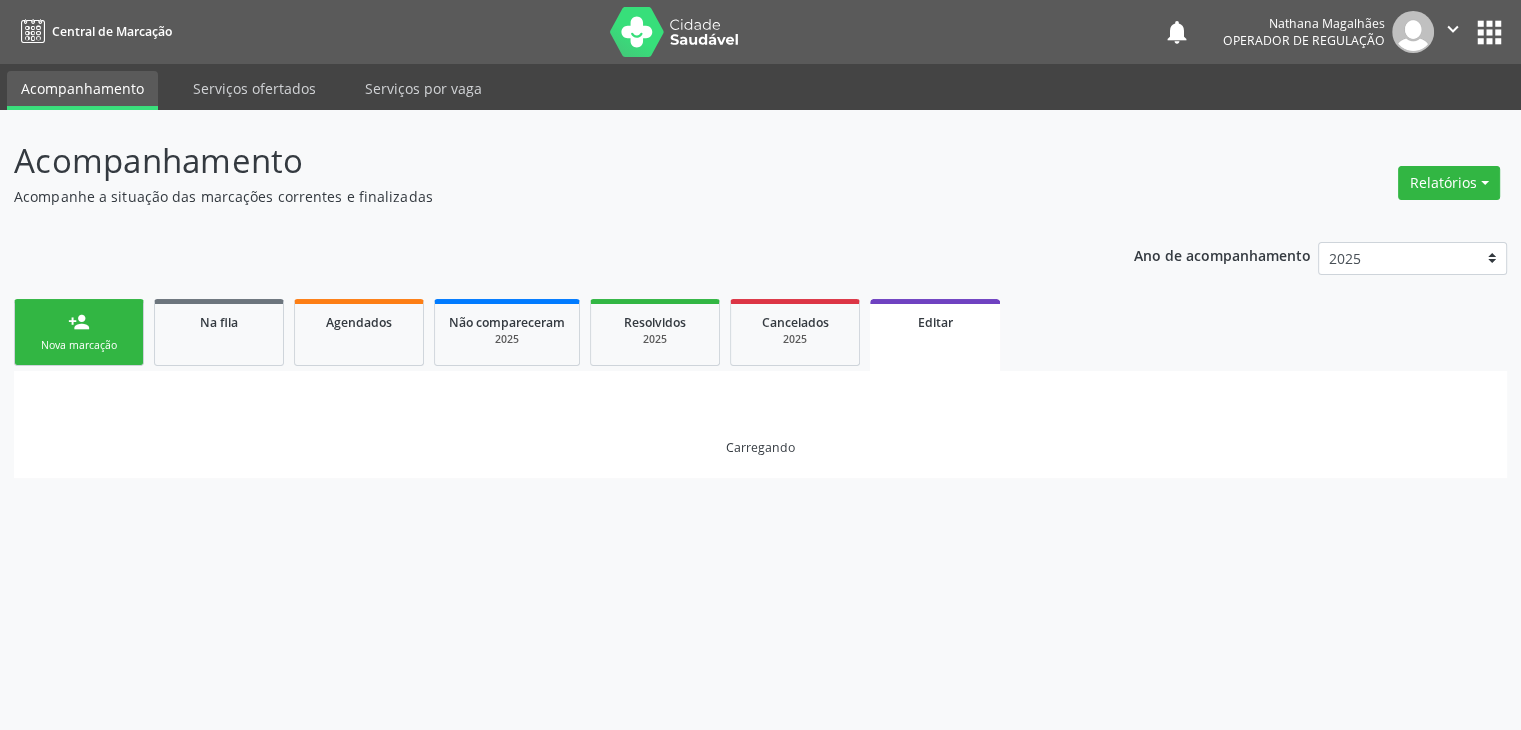 scroll, scrollTop: 0, scrollLeft: 0, axis: both 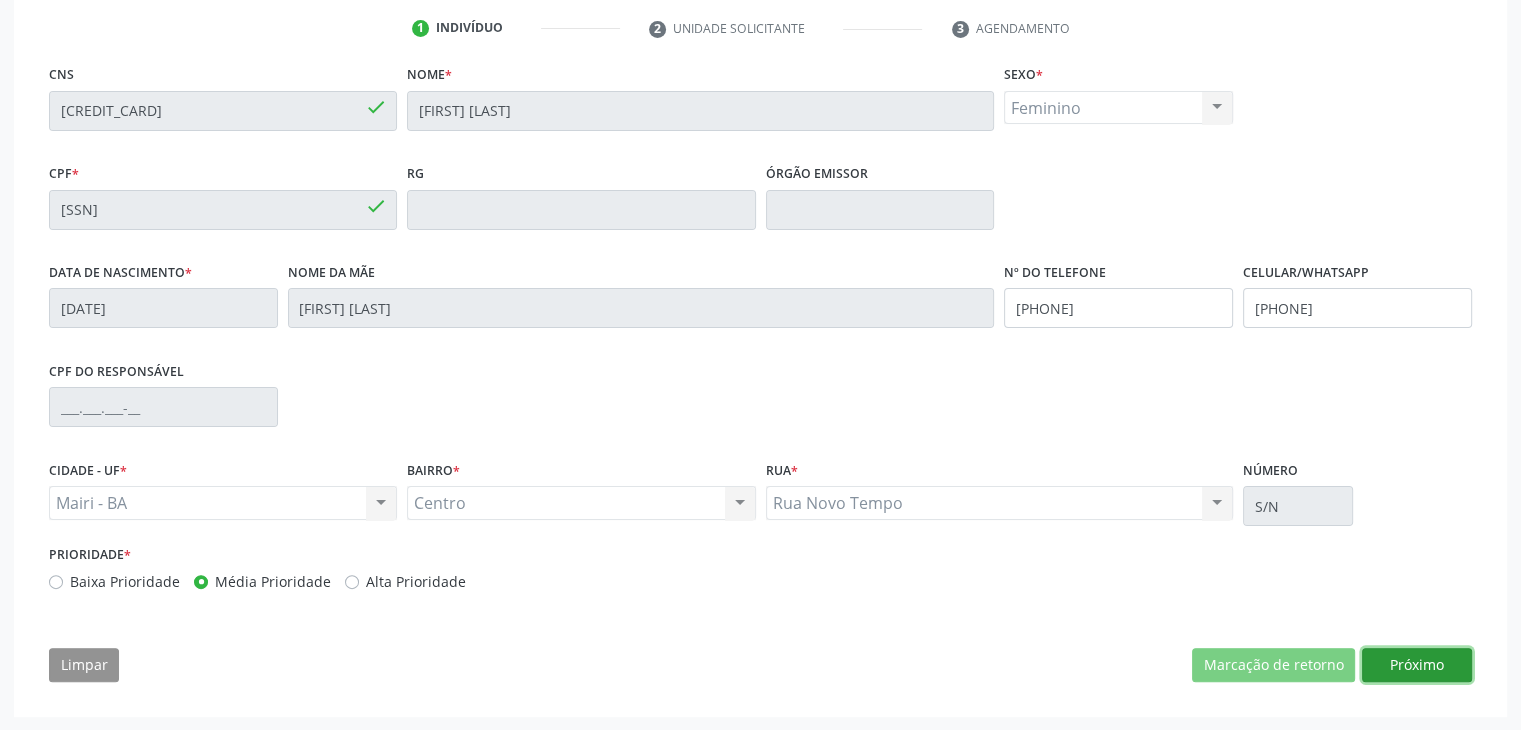 click on "Próximo" at bounding box center [1417, 665] 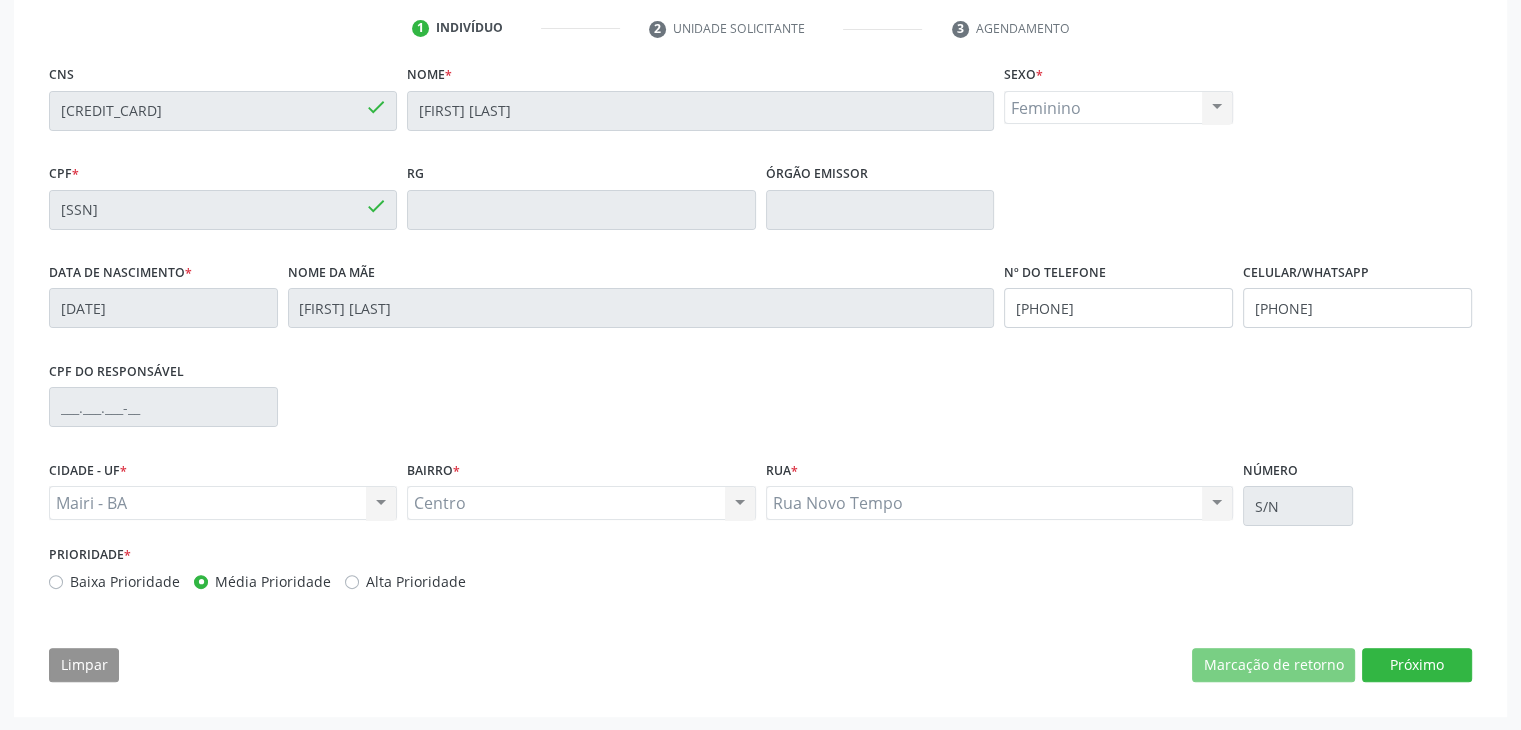 scroll, scrollTop: 200, scrollLeft: 0, axis: vertical 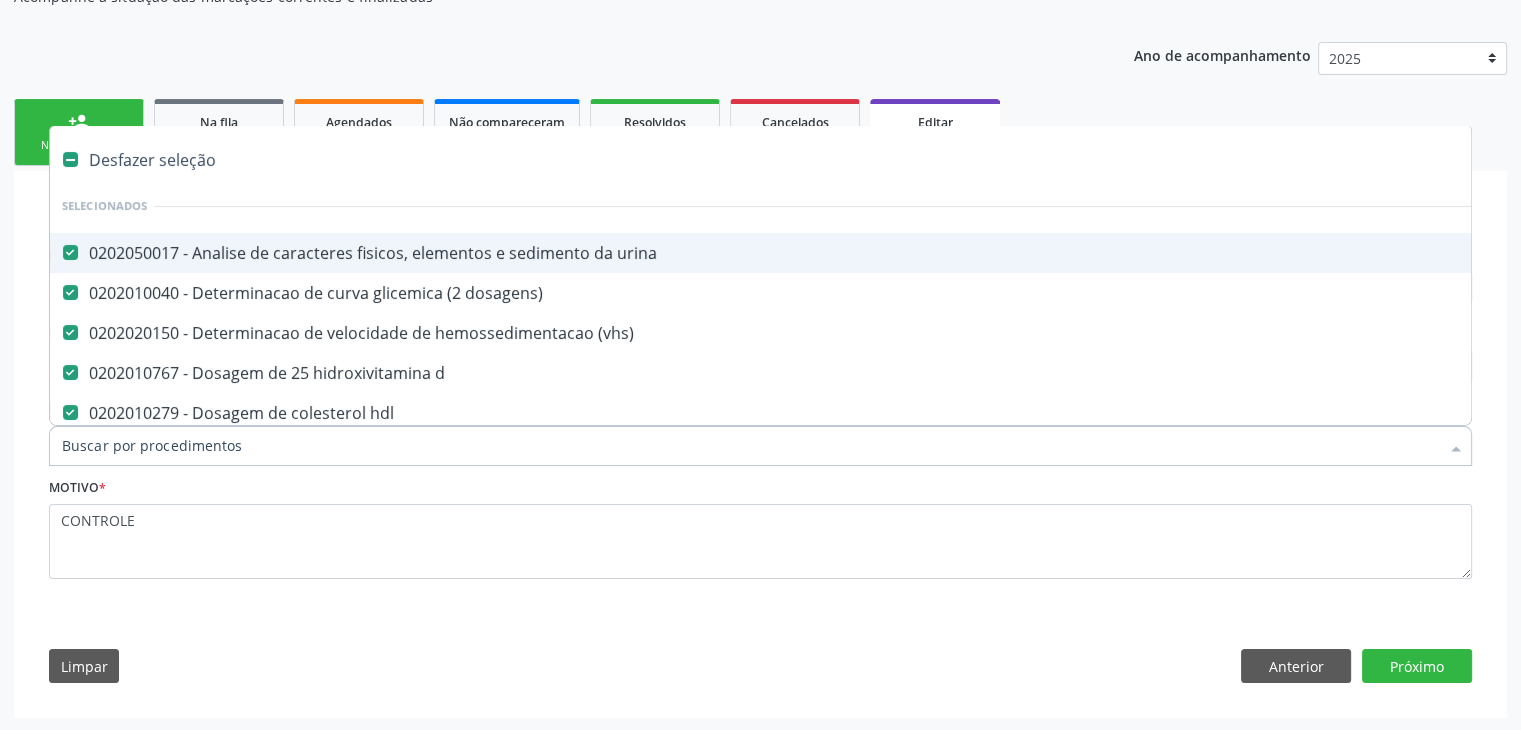 click on "Desfazer seleção" at bounding box center (831, 160) 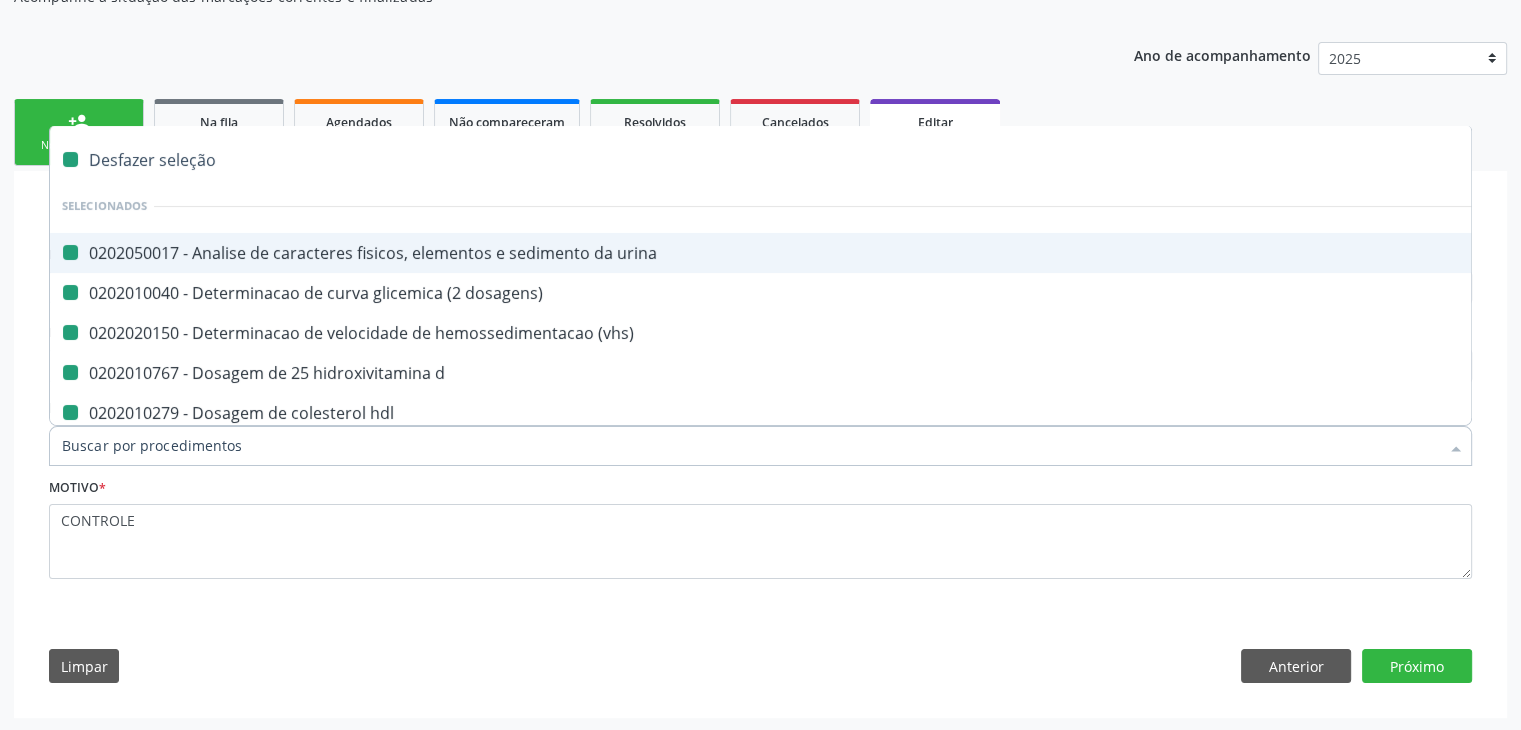 checkbox on "false" 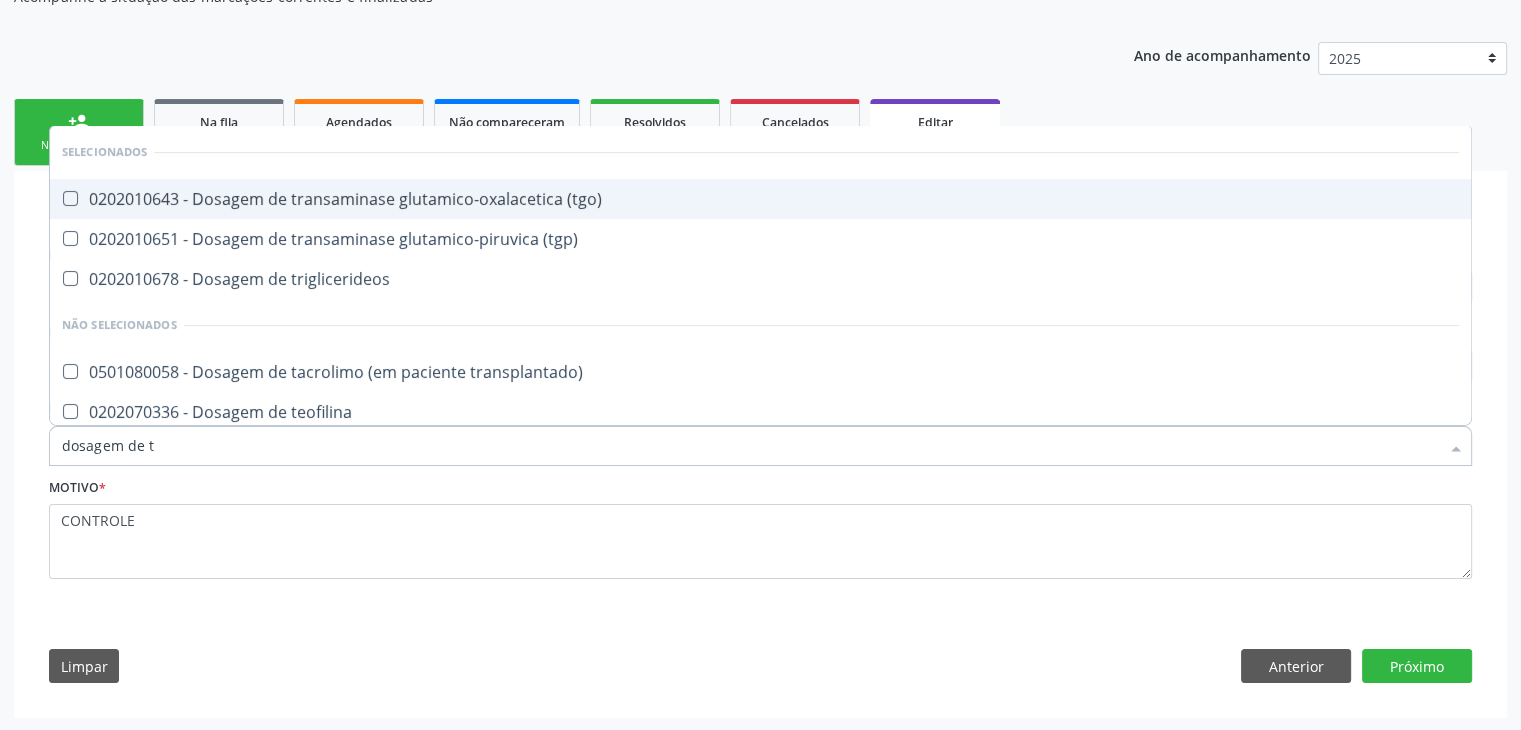 type on "dosagem de ts" 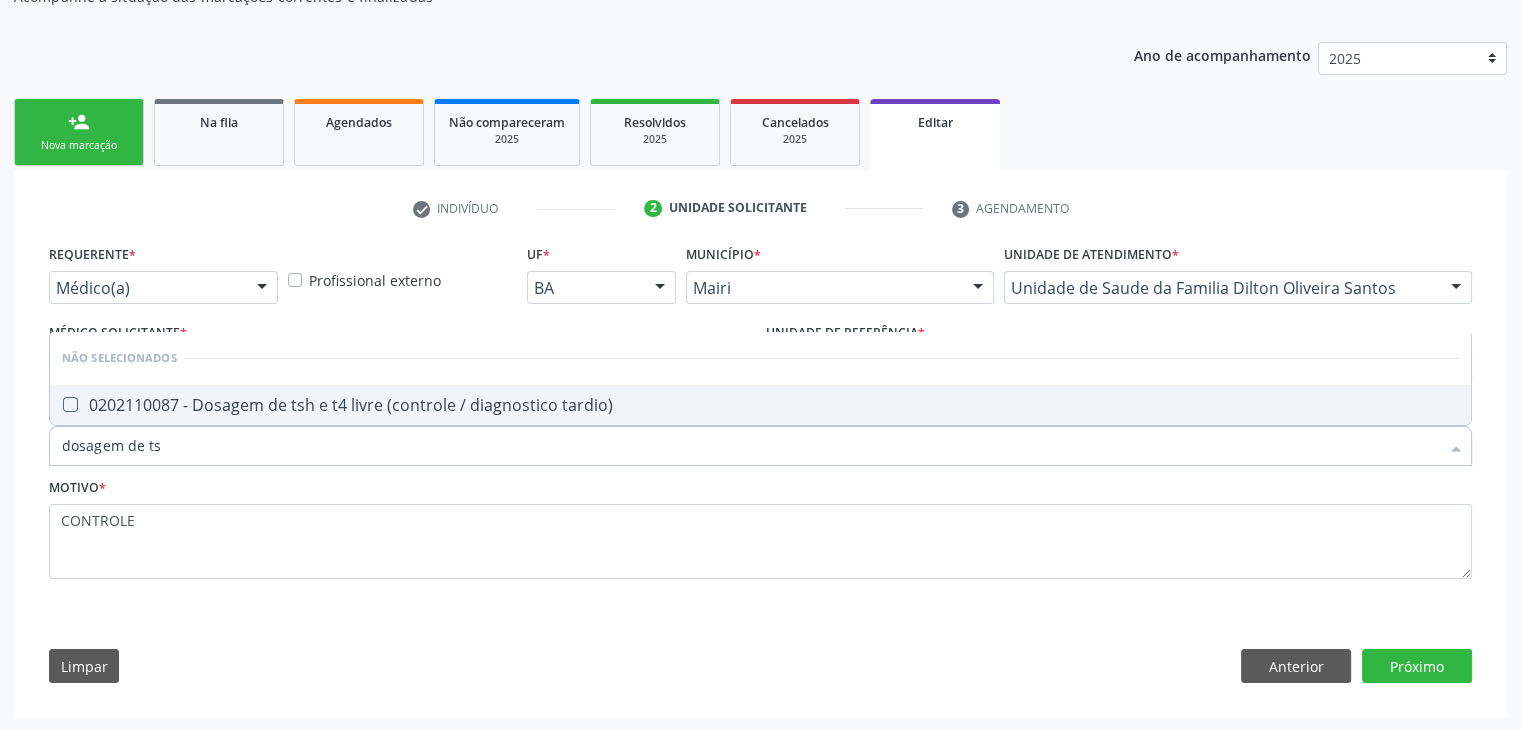 click on "0202110087 - Dosagem de tsh e t4 livre (controle / diagnostico tardio)" at bounding box center [760, 405] 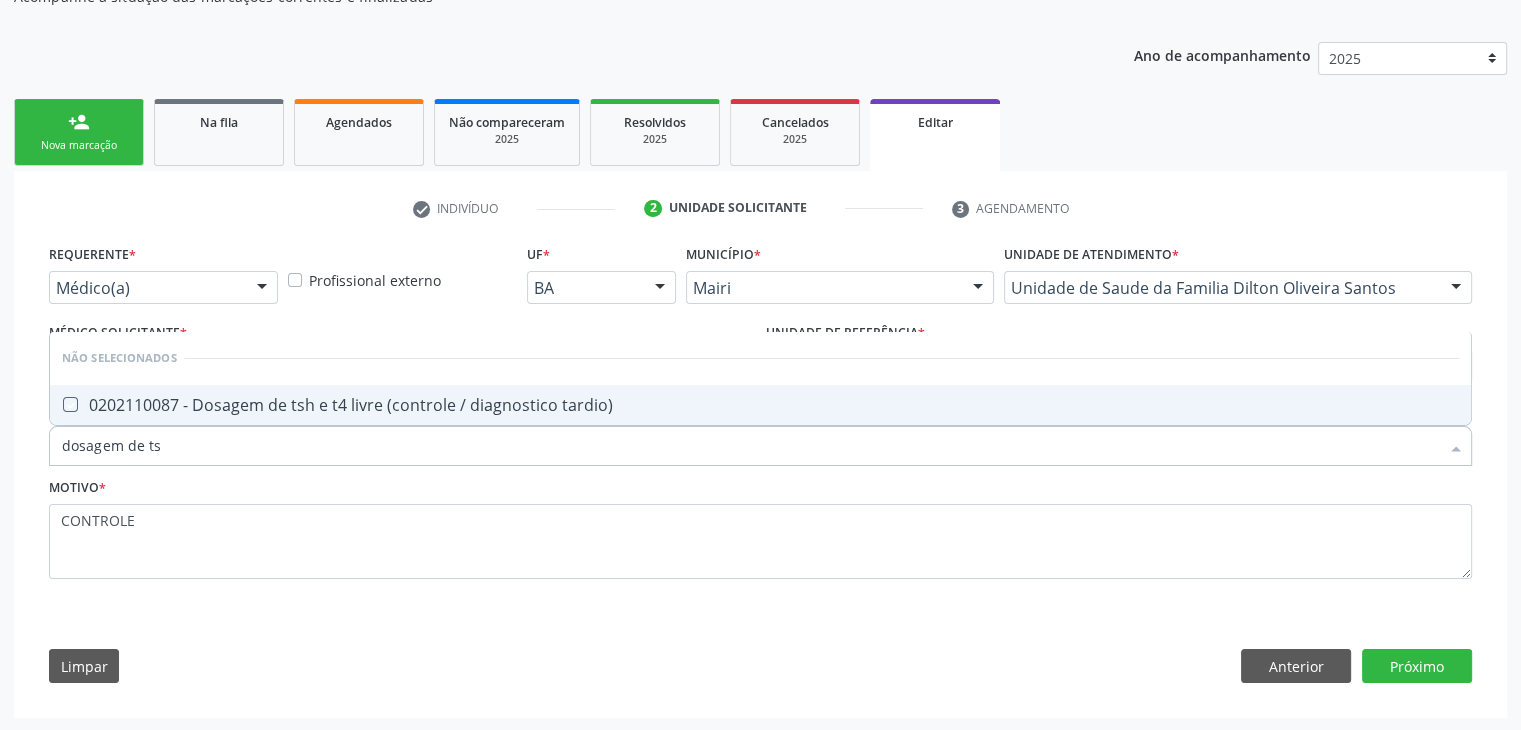 checkbox on "true" 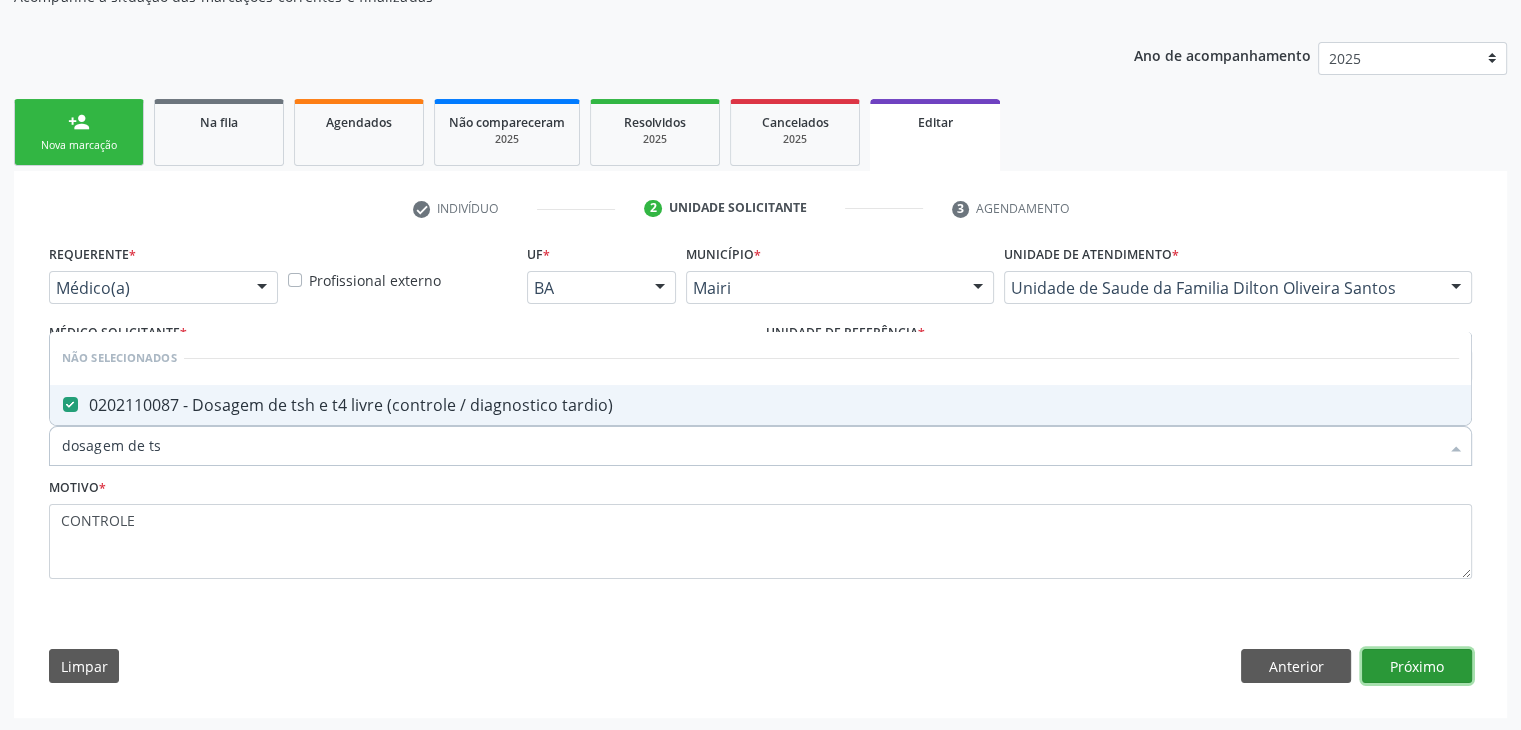 click on "Próximo" at bounding box center (1417, 666) 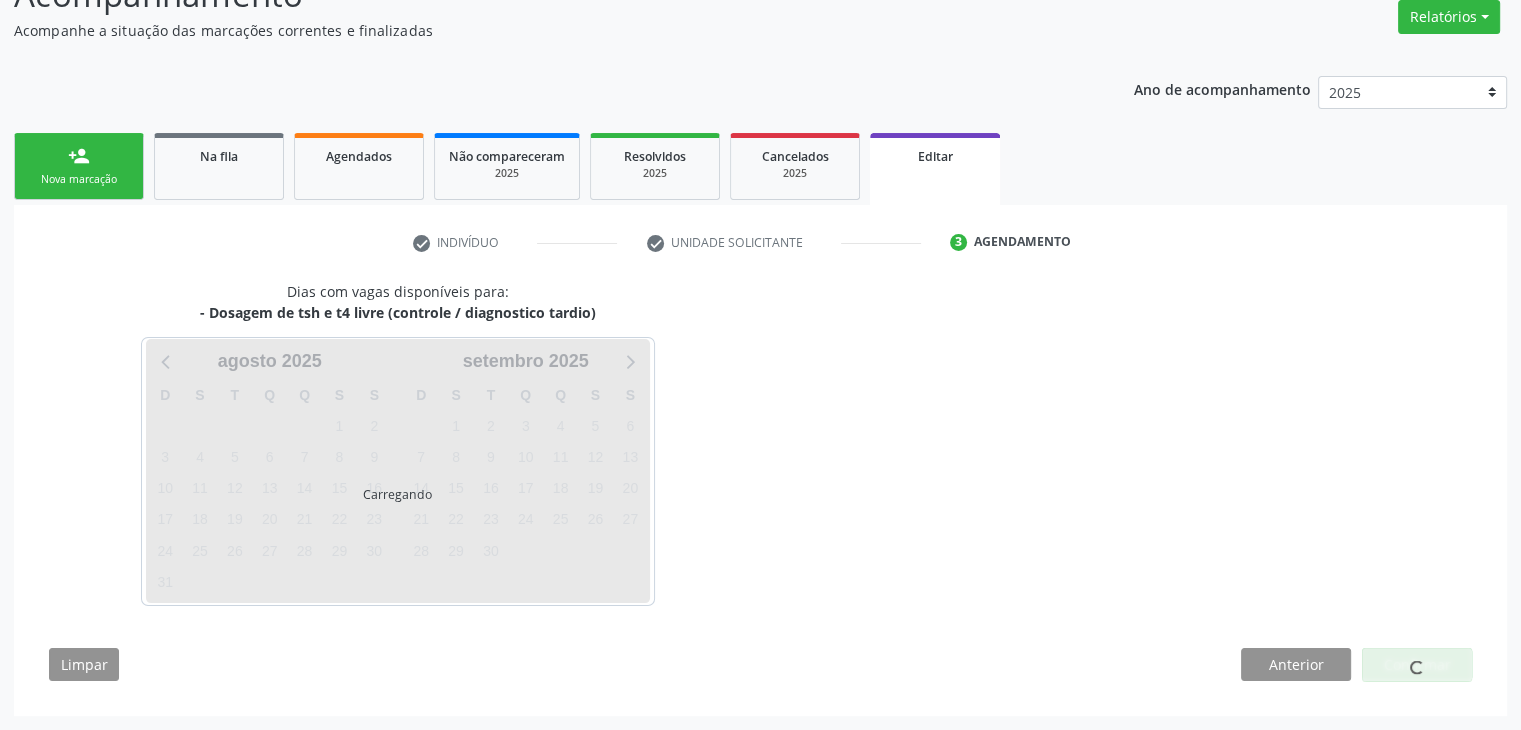 scroll, scrollTop: 165, scrollLeft: 0, axis: vertical 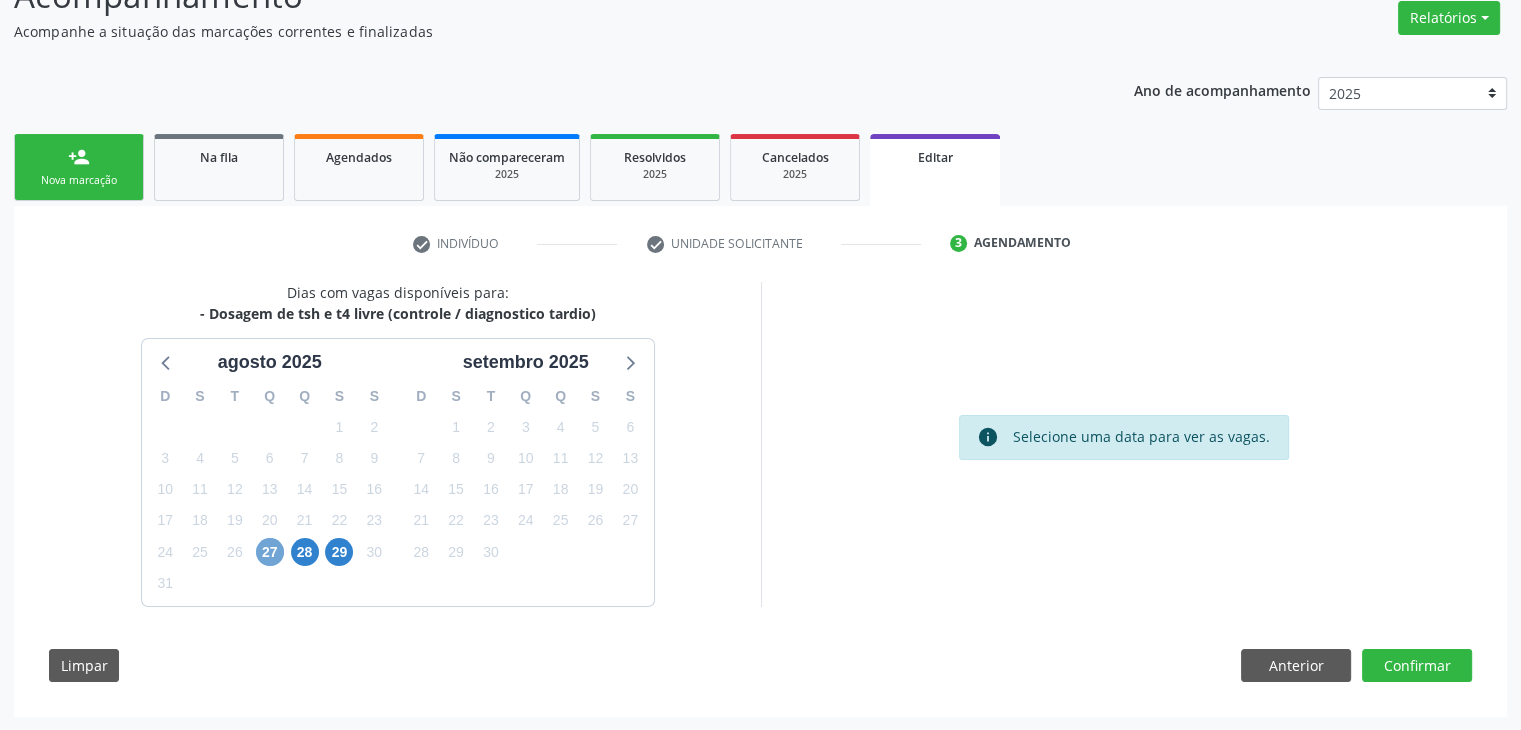 click on "27" at bounding box center (270, 552) 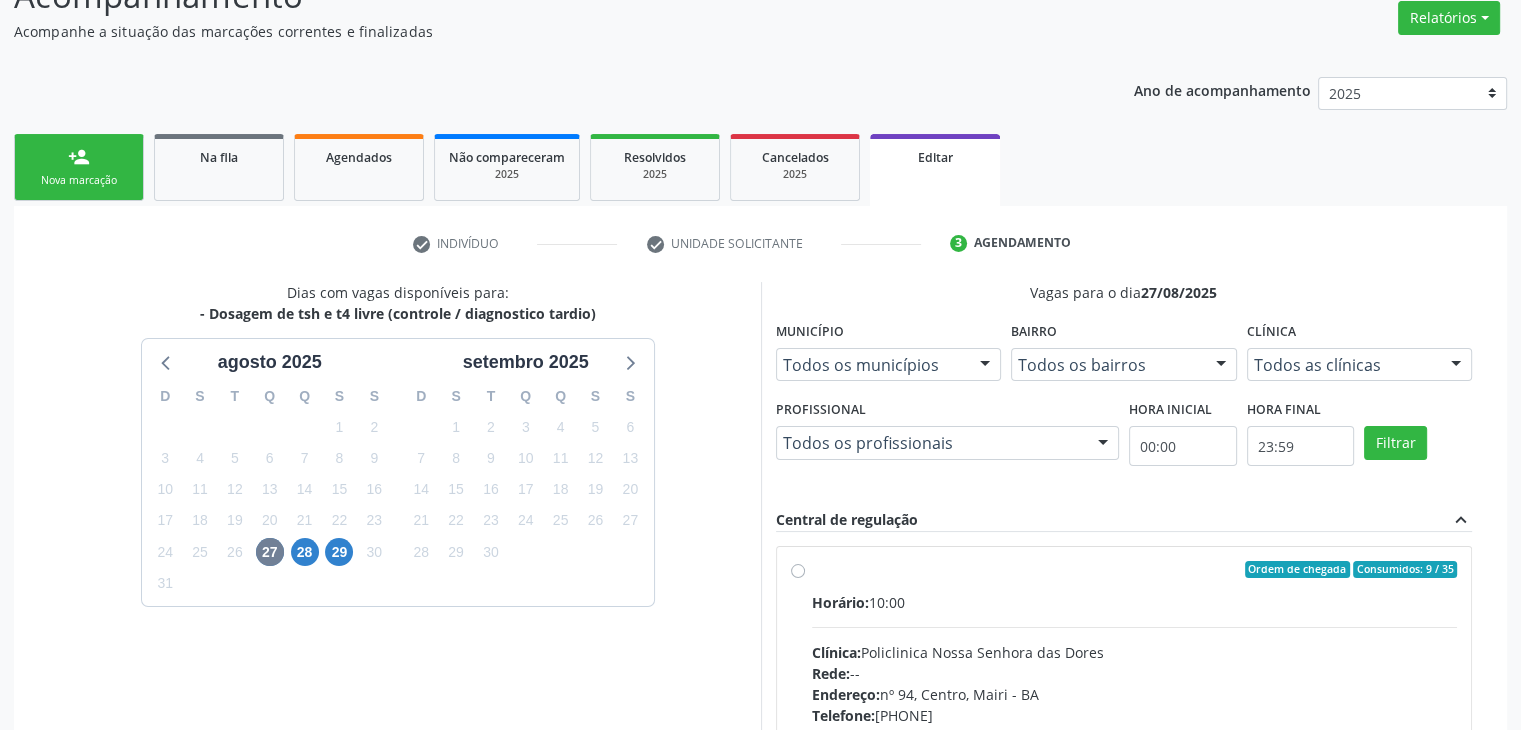 click on "Horário:   10:00" at bounding box center (1135, 602) 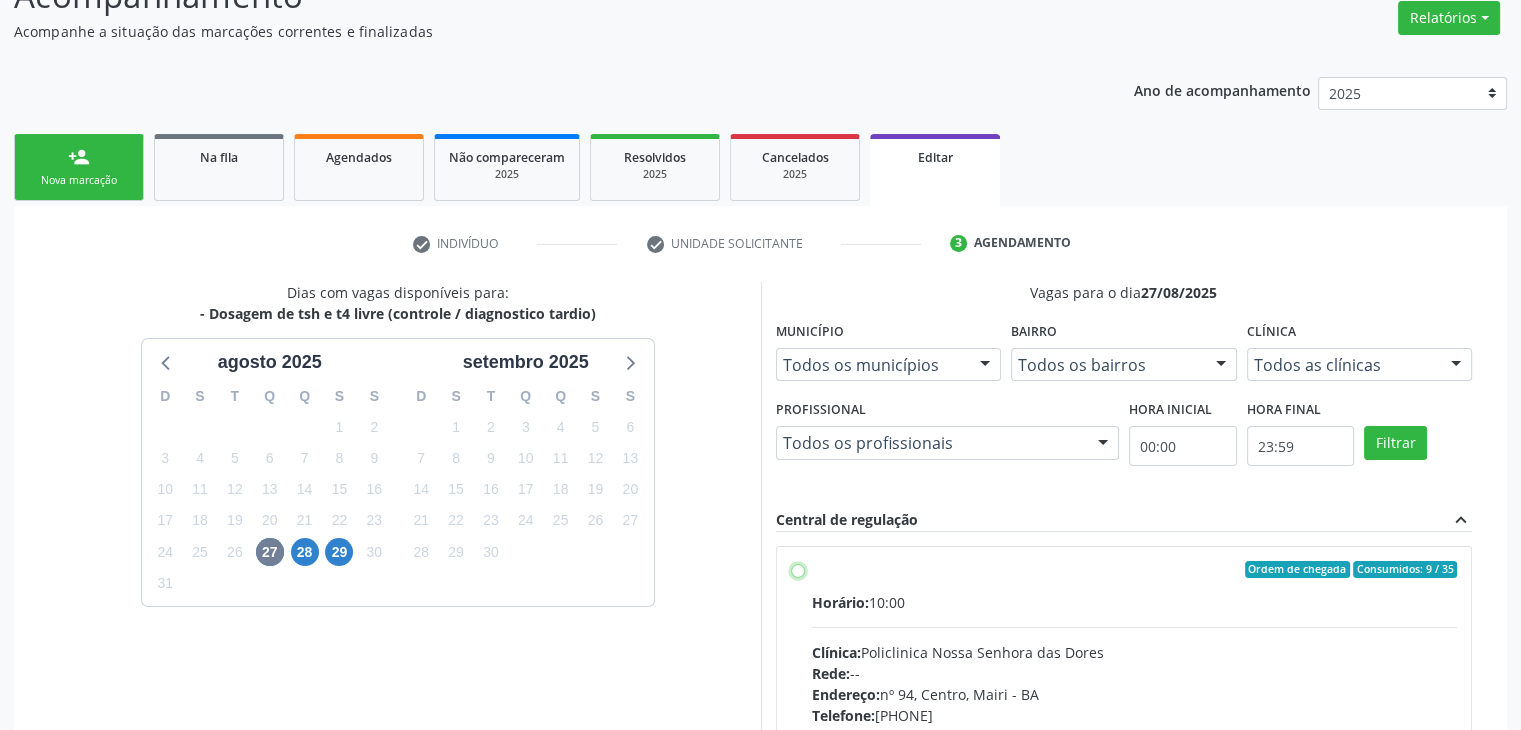 click on "Ordem de chegada
Consumidos: 9 / 35
Horário:   10:00
Clínica:  Policlinica Nossa Senhora das Dores
Rede:
--
Endereço:   nº 94, Centro, Mairi - BA
Telefone:   (74) 36322104
Profissional:
--
Informações adicionais sobre o atendimento
Idade de atendimento:
Sem restrição
Gênero(s) atendido(s):
Sem restrição
Informações adicionais:
--" at bounding box center [798, 570] 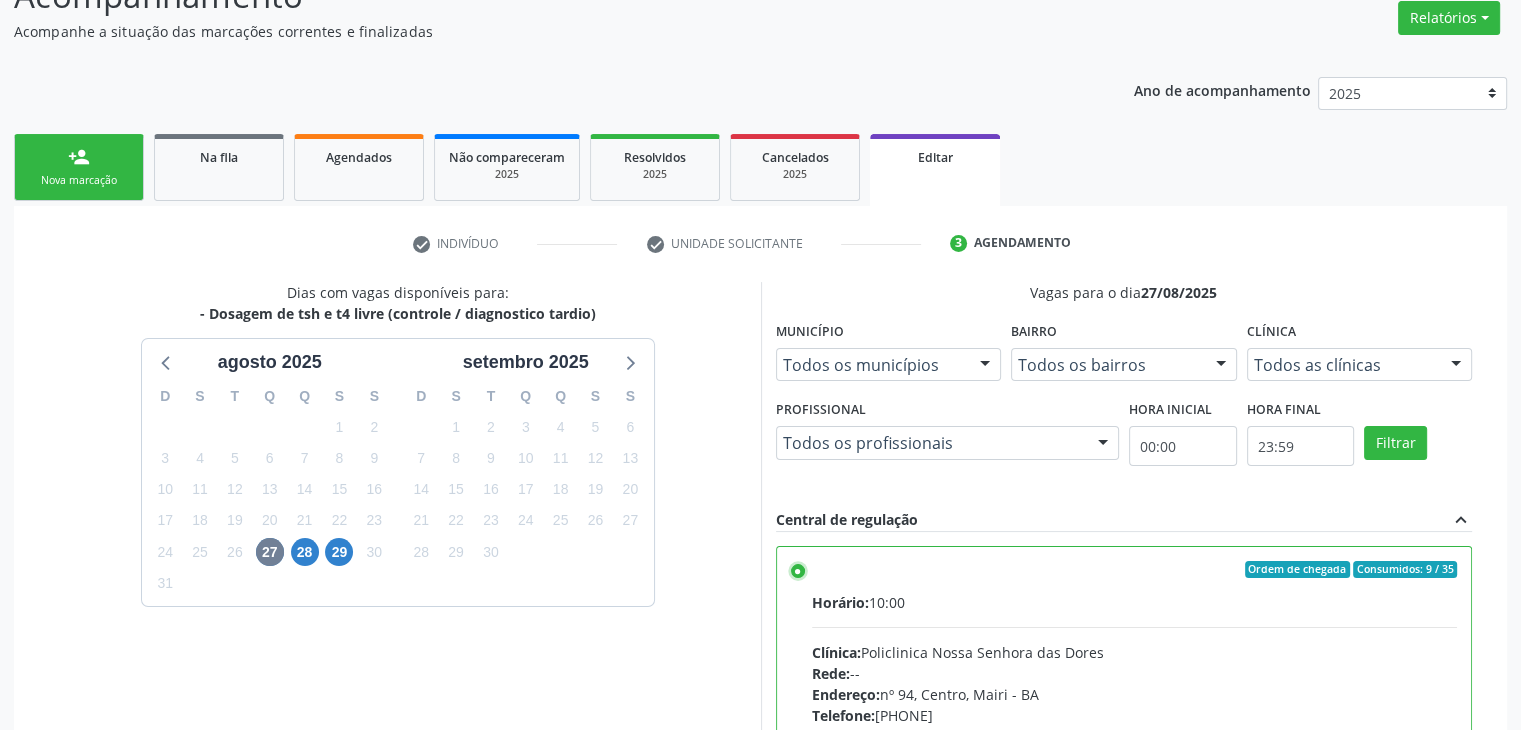 scroll, scrollTop: 490, scrollLeft: 0, axis: vertical 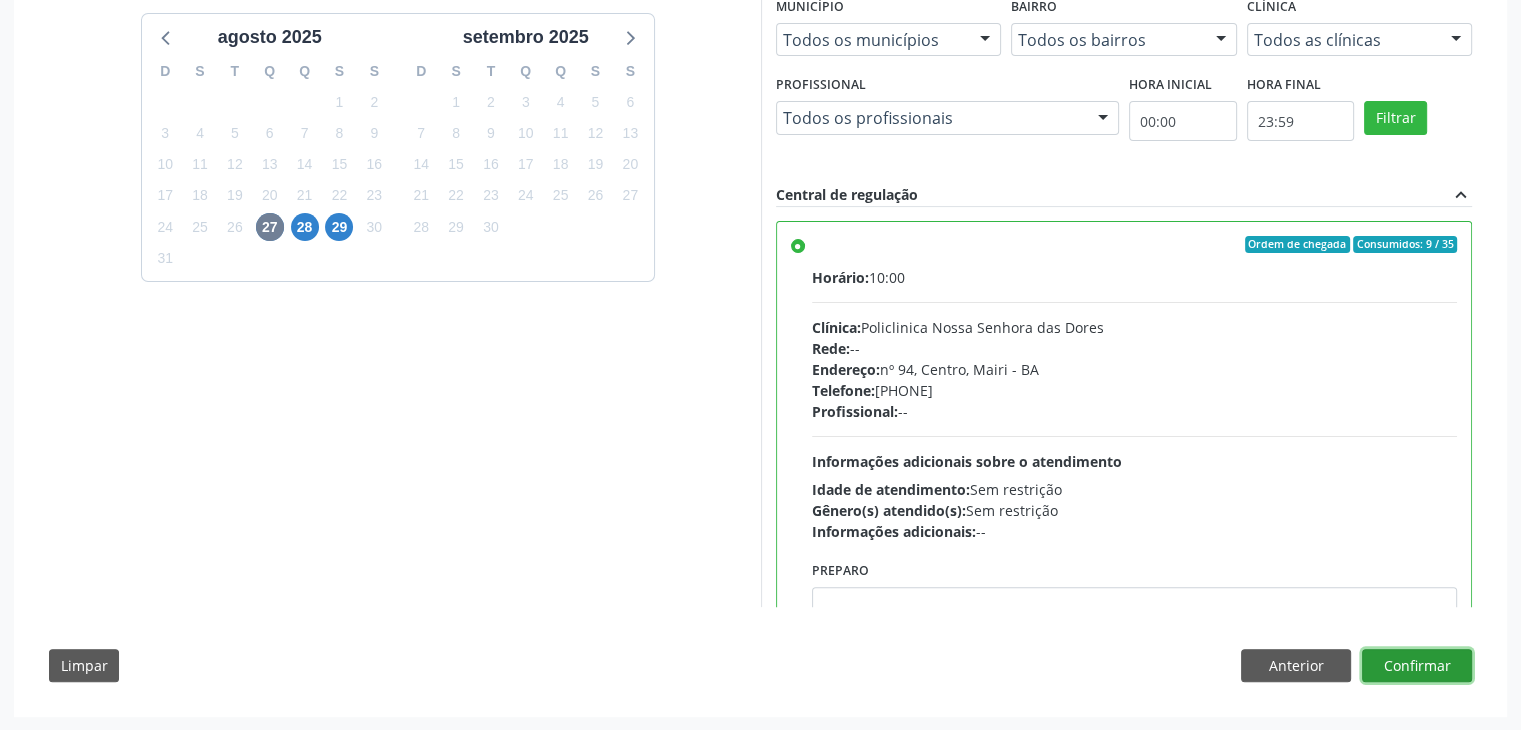 click on "Confirmar" at bounding box center (1417, 666) 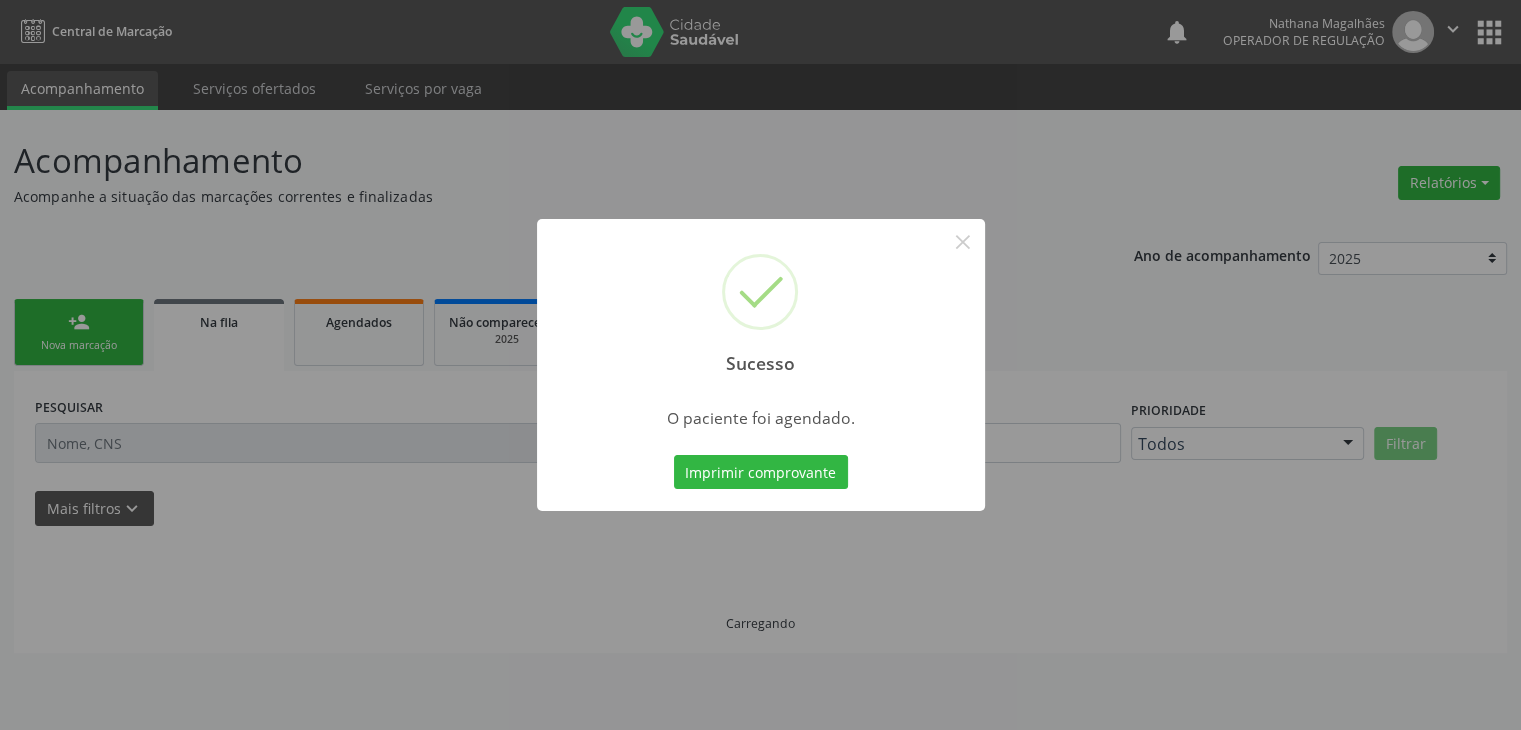 scroll, scrollTop: 0, scrollLeft: 0, axis: both 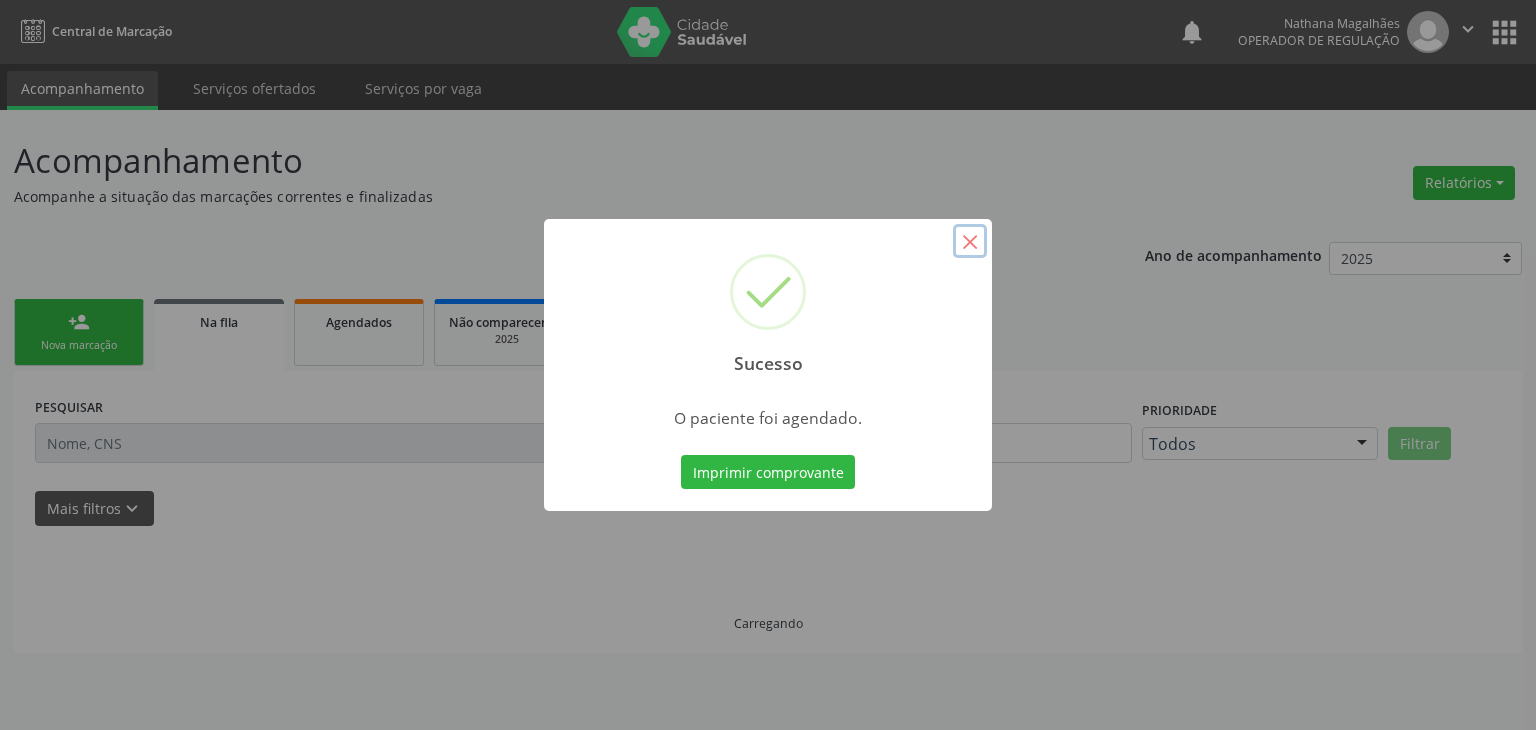 click on "×" at bounding box center (970, 241) 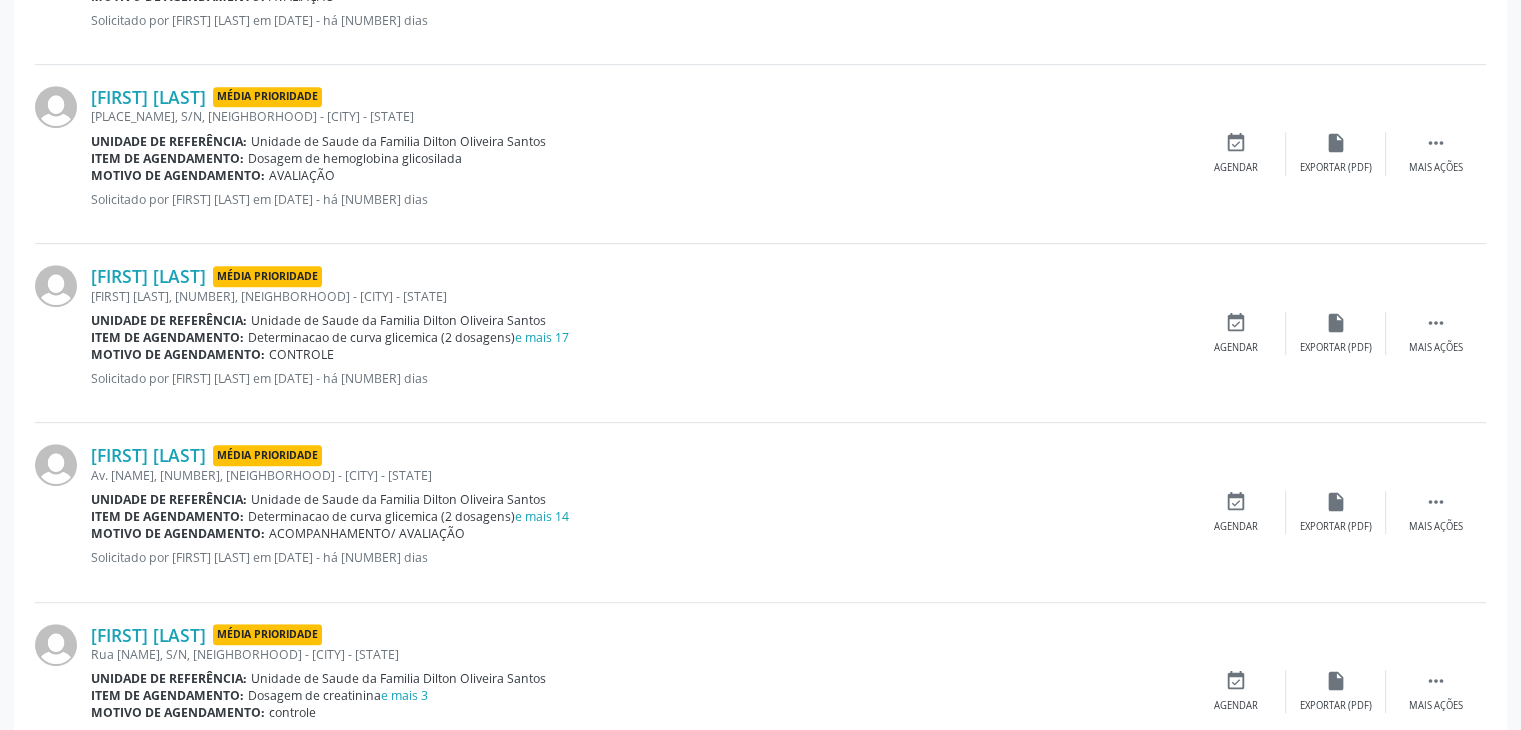 scroll, scrollTop: 900, scrollLeft: 0, axis: vertical 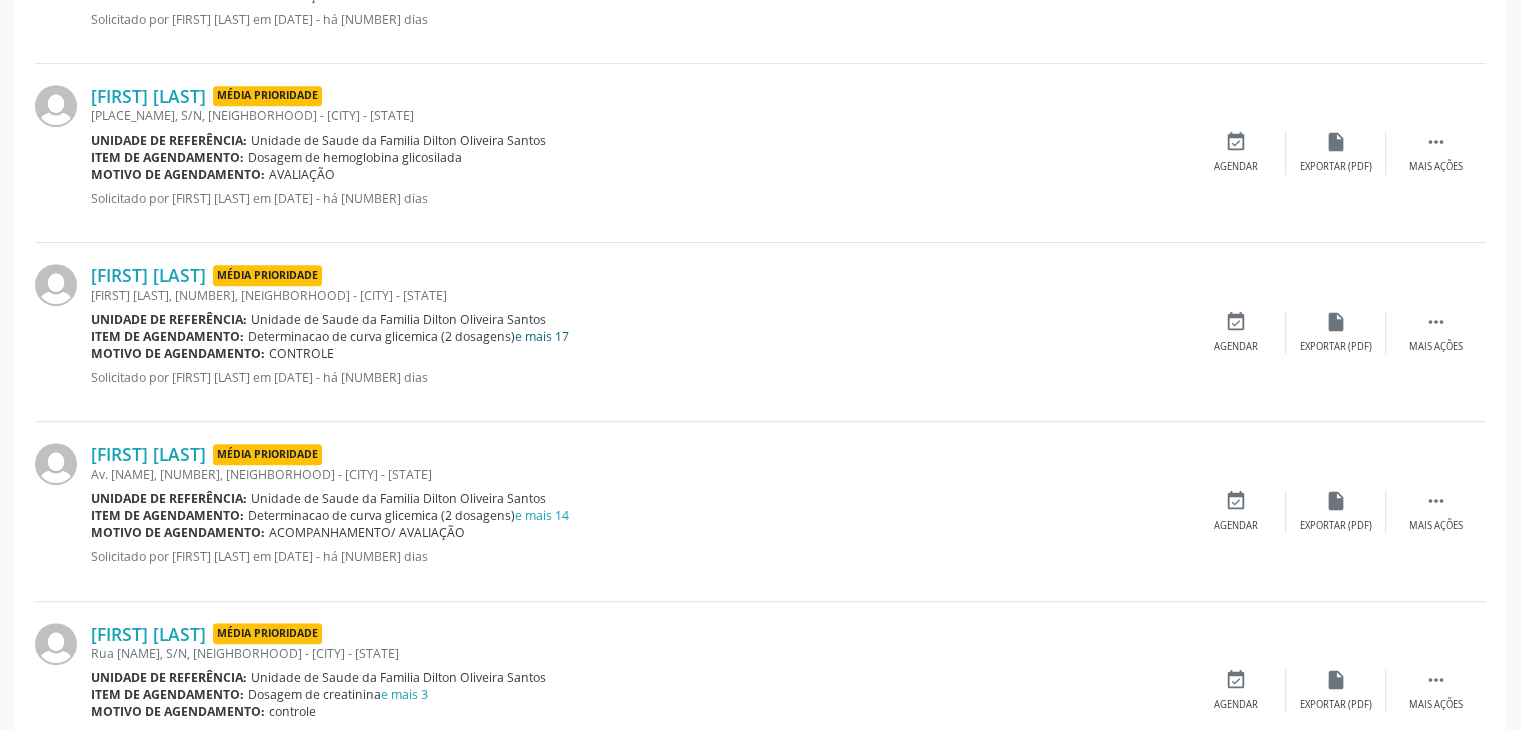 click on "e mais 17" at bounding box center [542, 336] 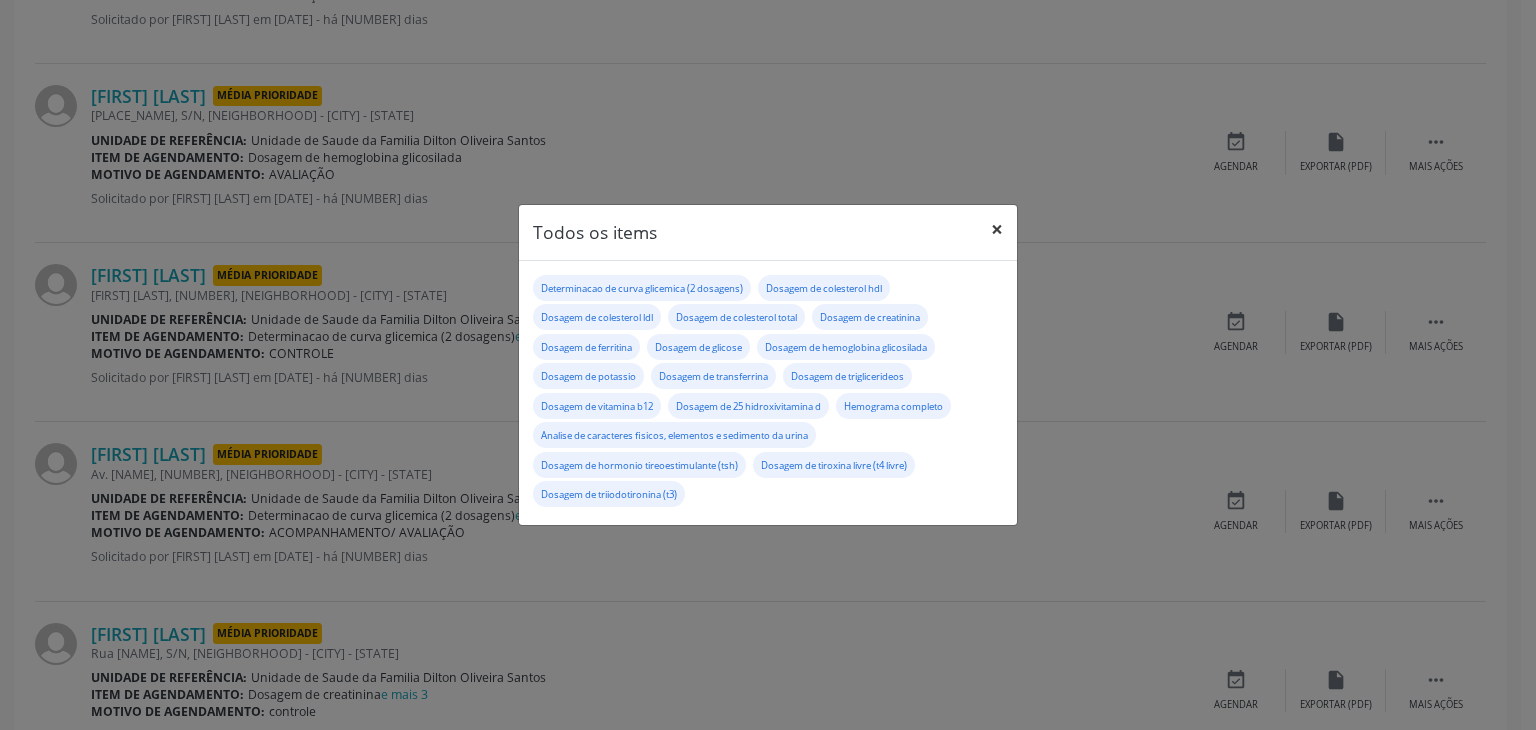 click on "×" at bounding box center (997, 229) 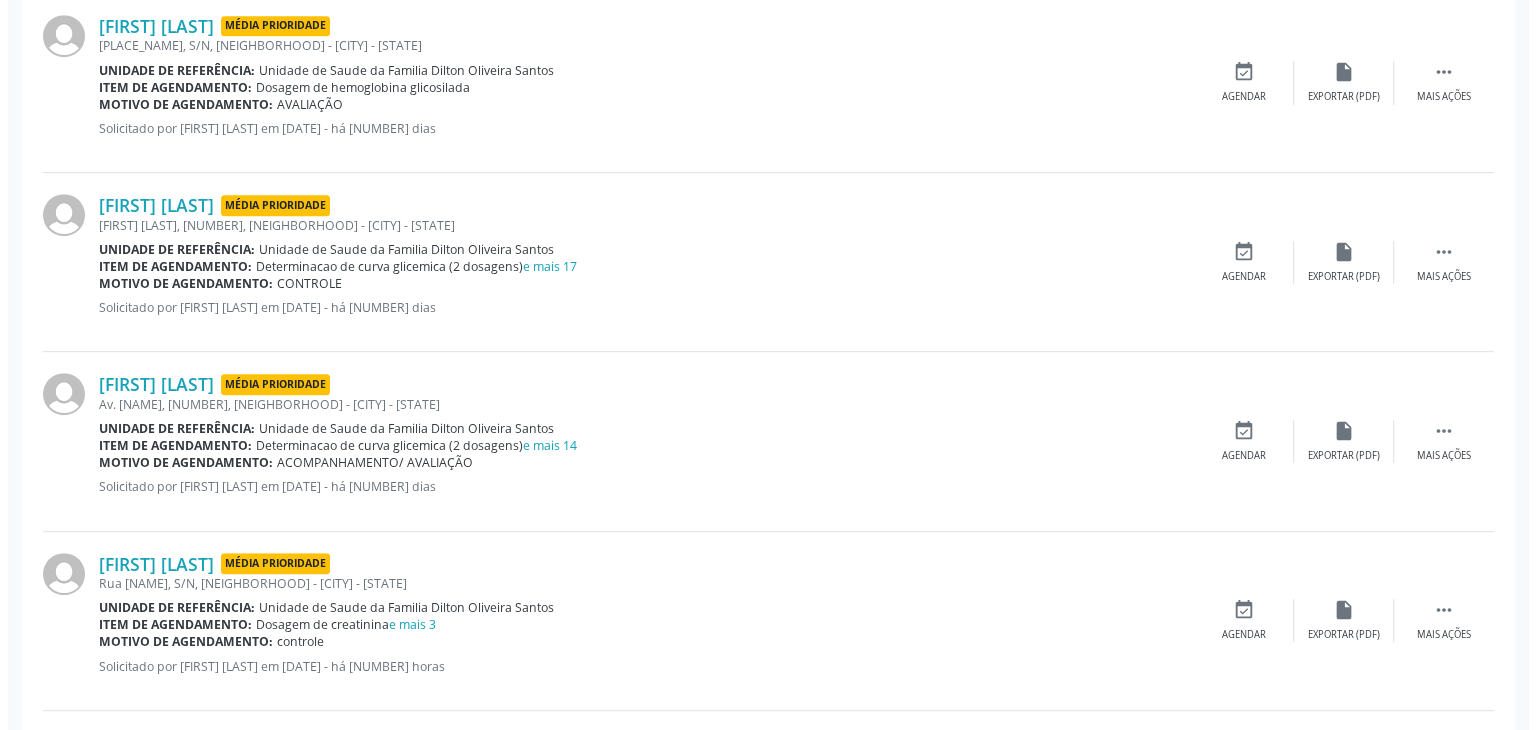 scroll, scrollTop: 1000, scrollLeft: 0, axis: vertical 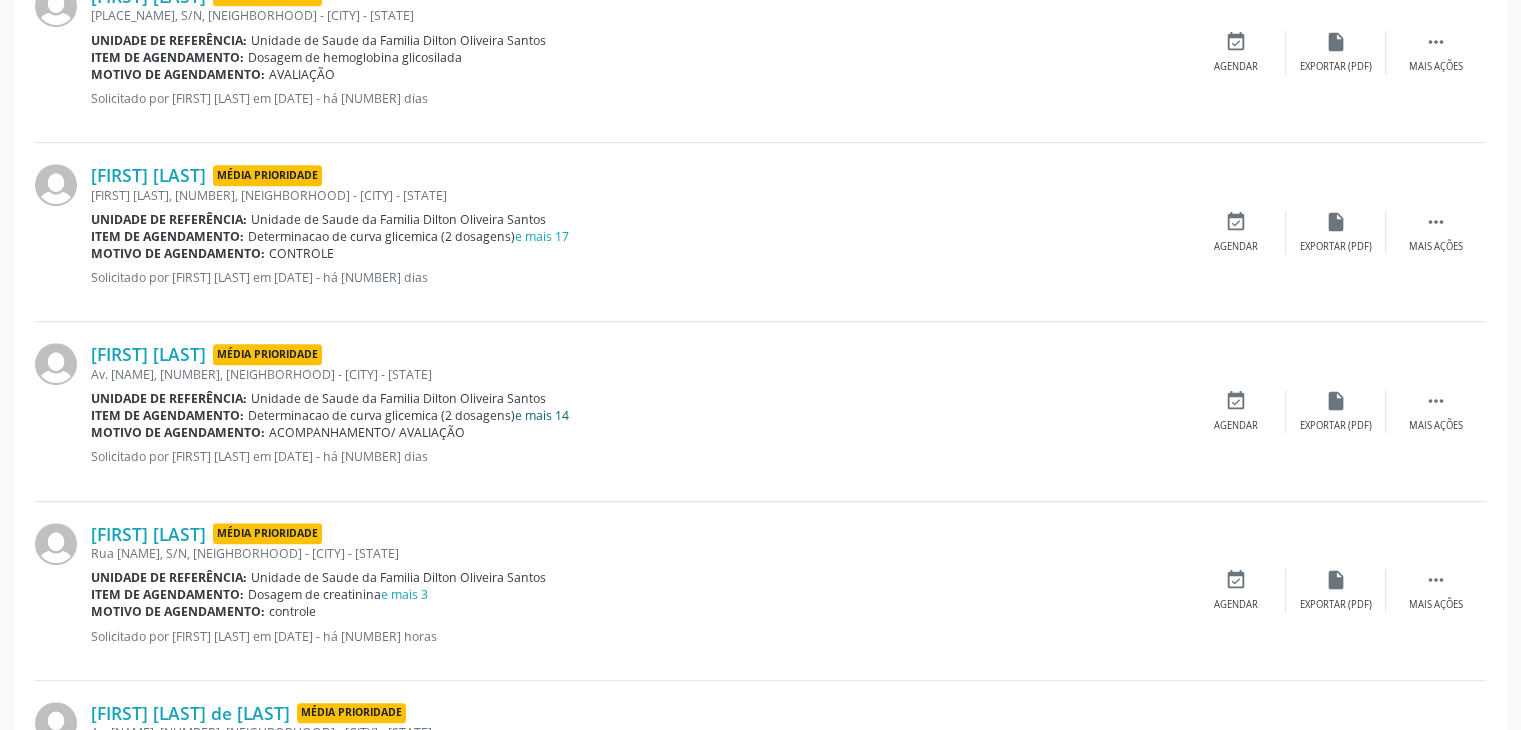 click on "e mais 14" at bounding box center [542, 415] 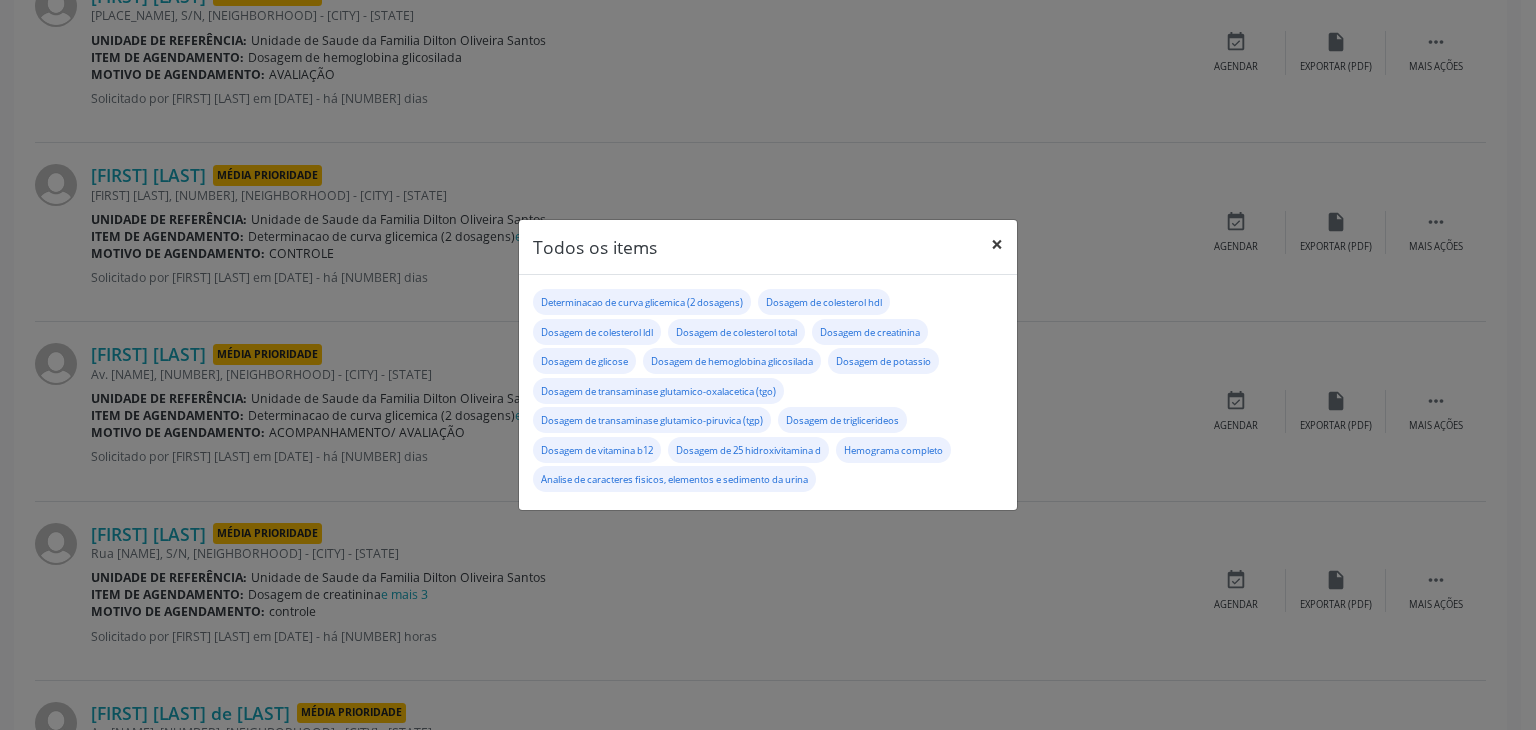 click on "×" at bounding box center [997, 244] 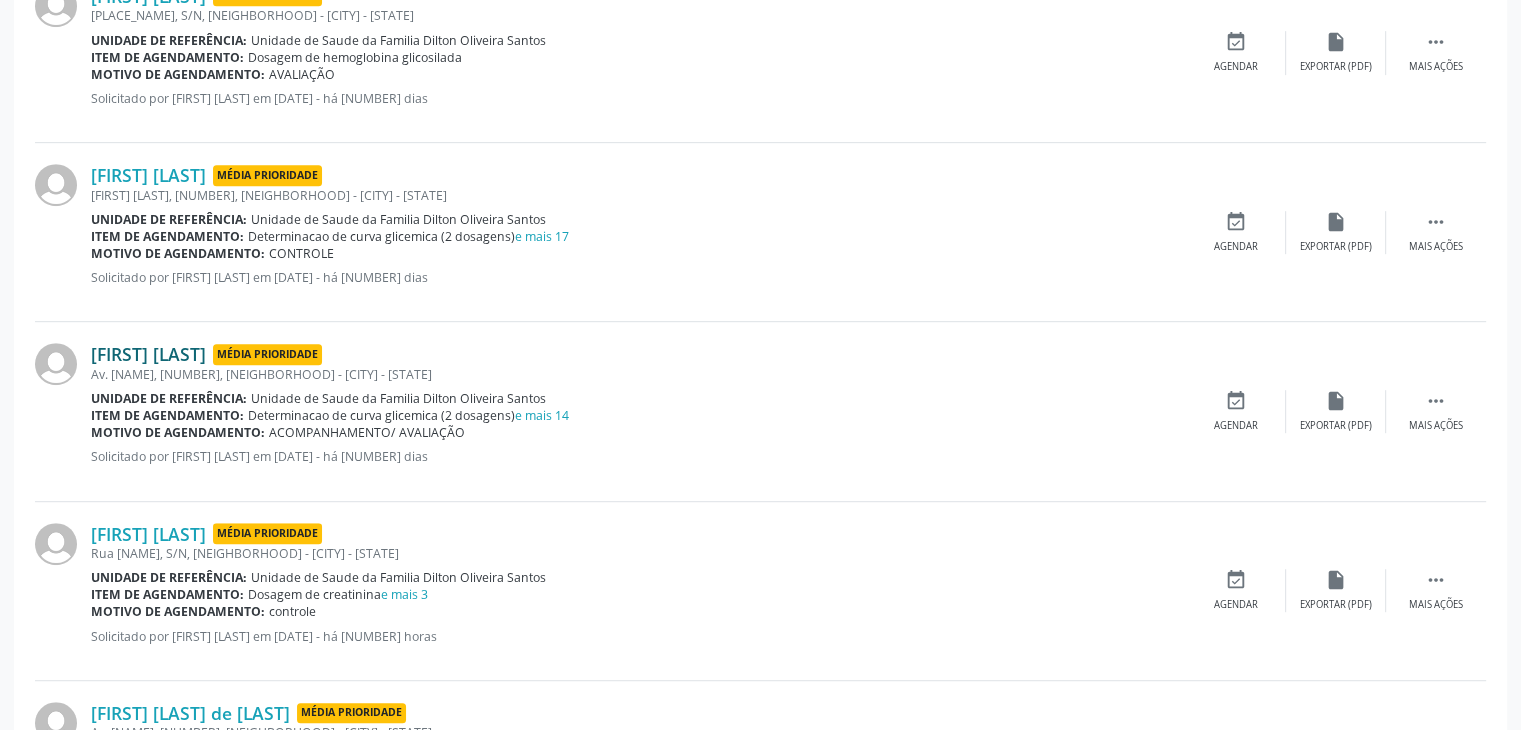 click on "[FIRST] [LAST]" at bounding box center (148, 354) 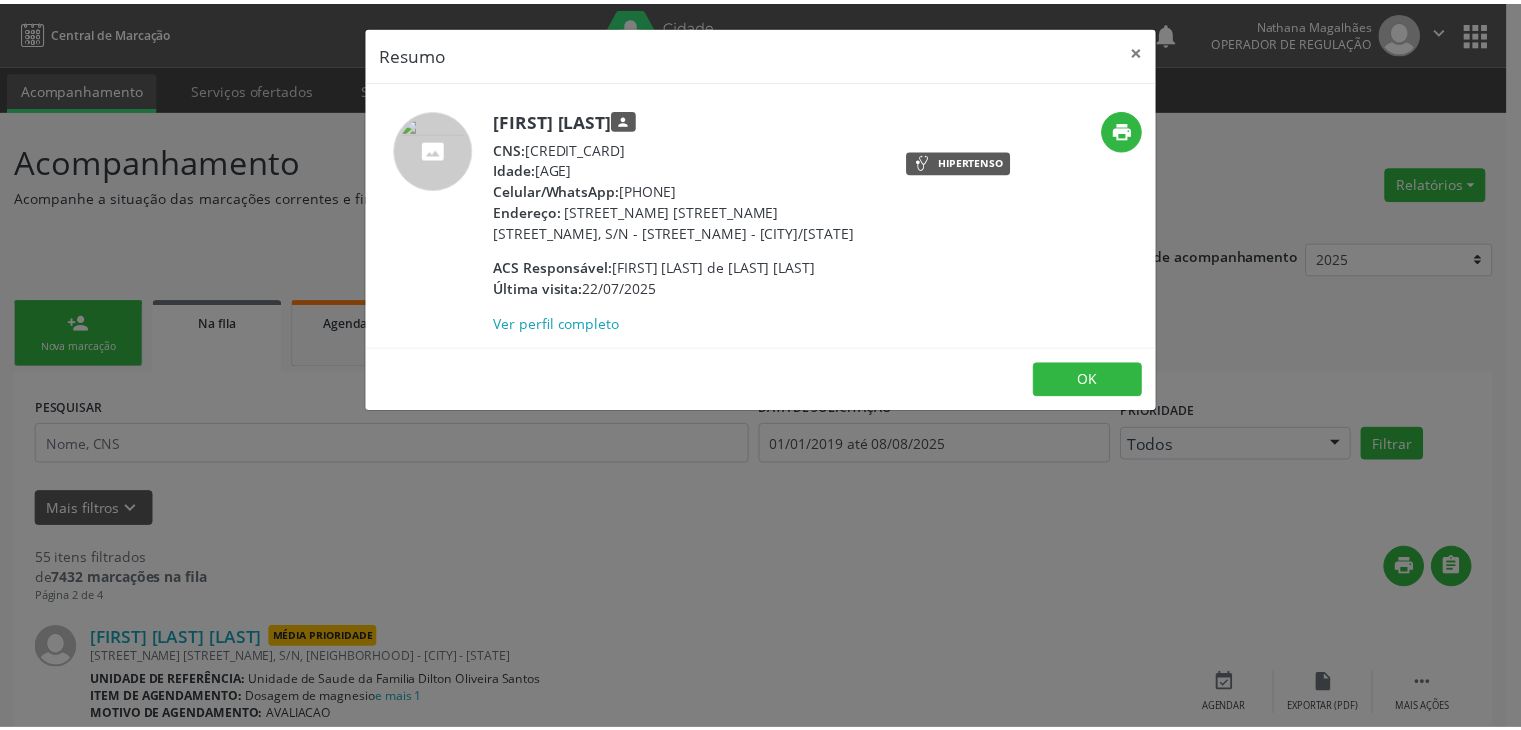 scroll, scrollTop: 1000, scrollLeft: 0, axis: vertical 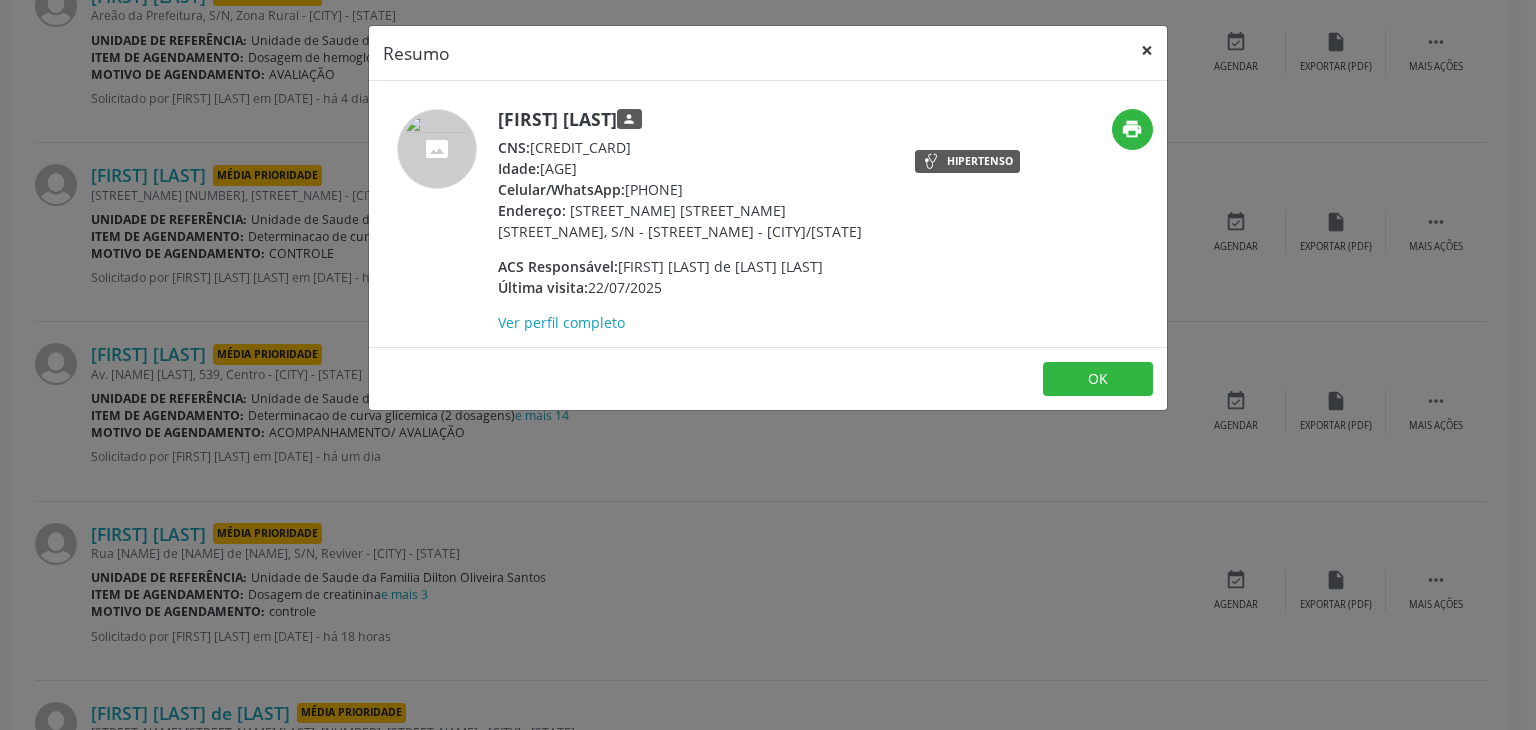 click on "×" at bounding box center (1147, 50) 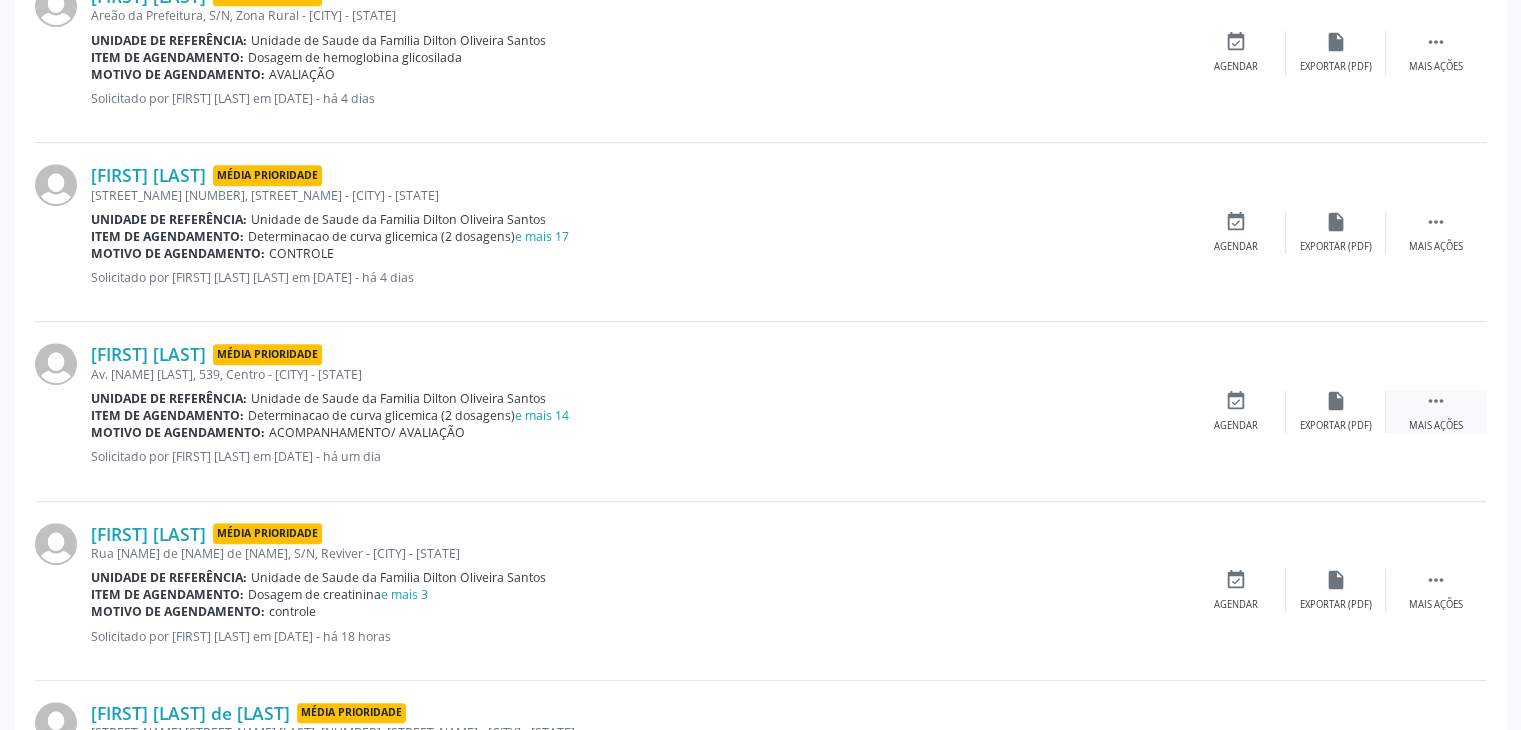 click on "
Mais ações" at bounding box center (1436, 411) 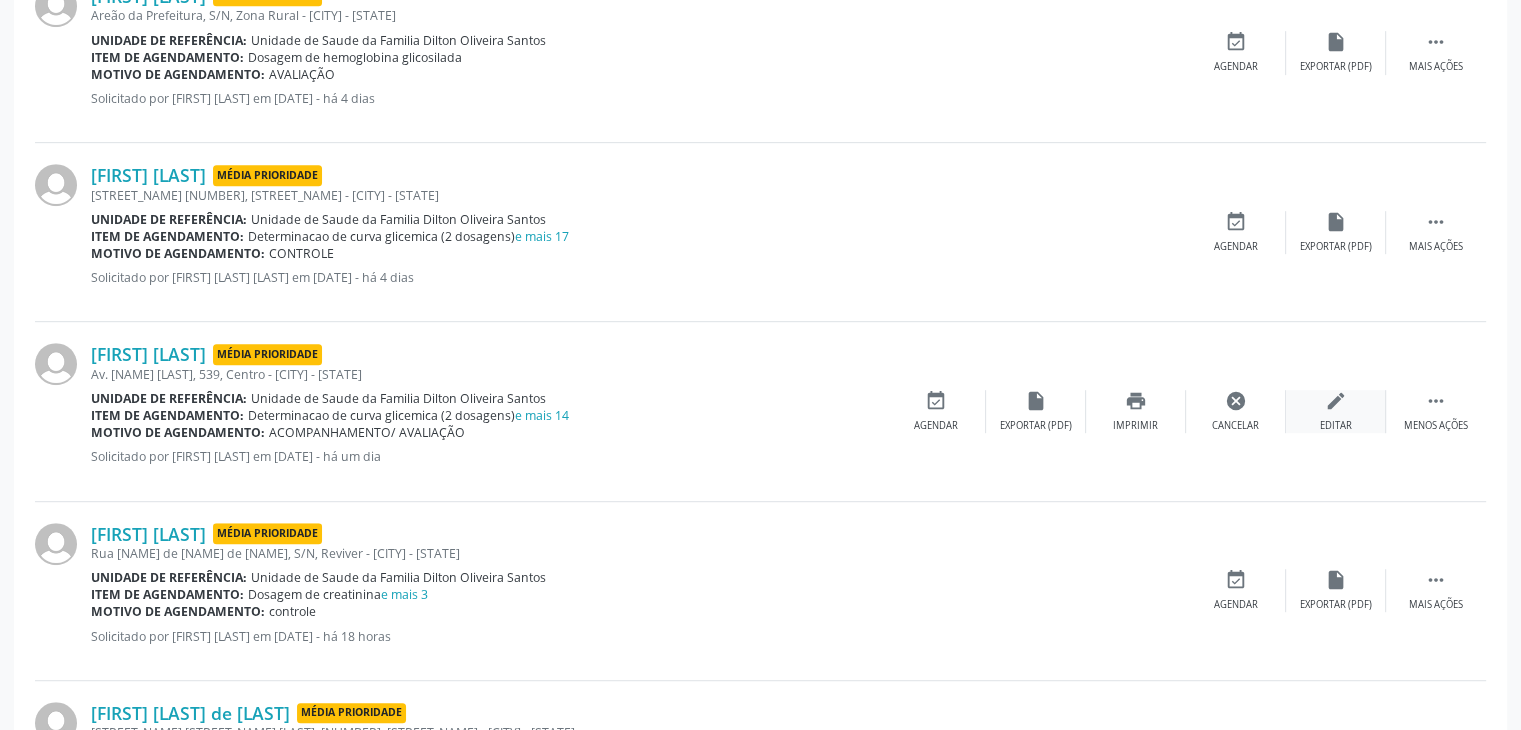 click on "edit
Editar" at bounding box center [1336, 411] 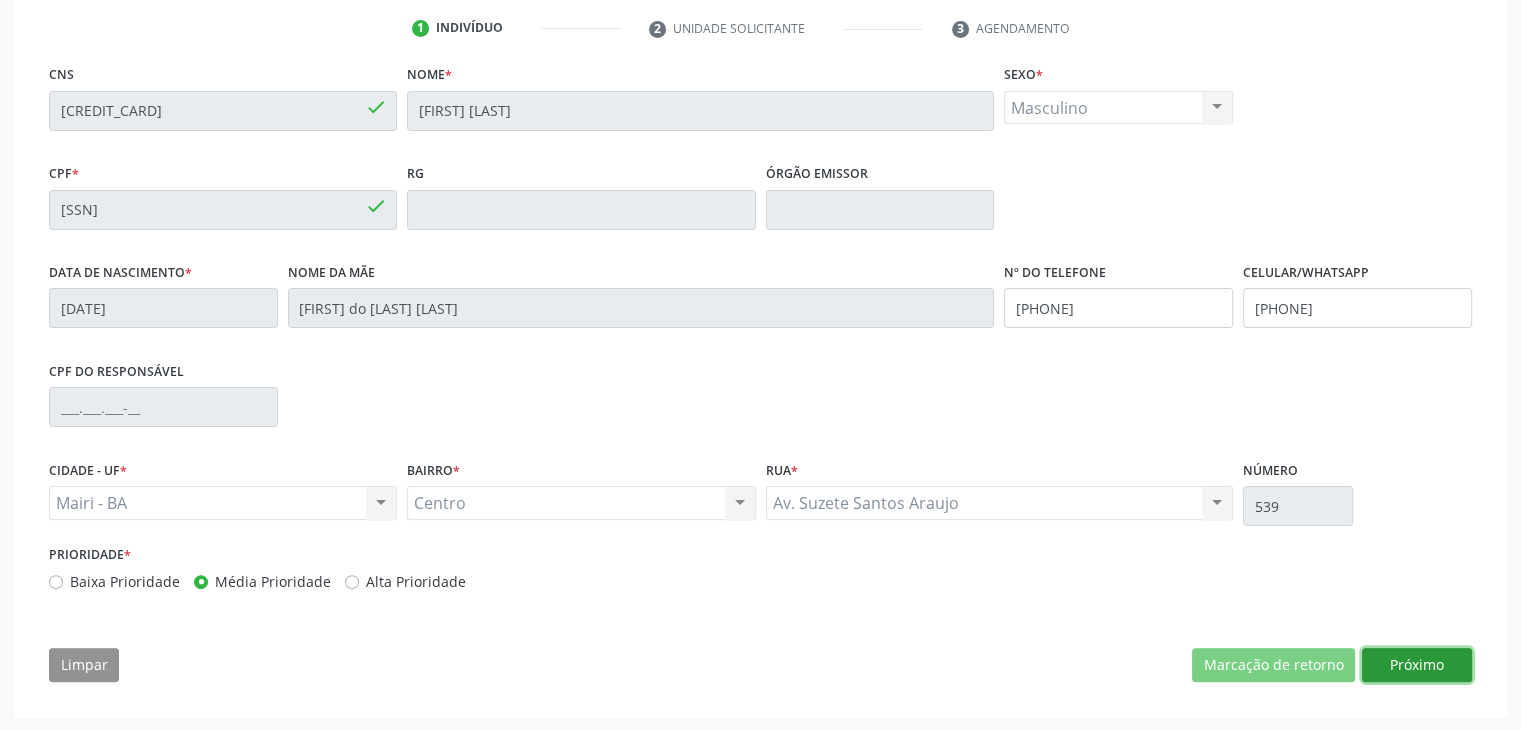 click on "Próximo" at bounding box center [1417, 665] 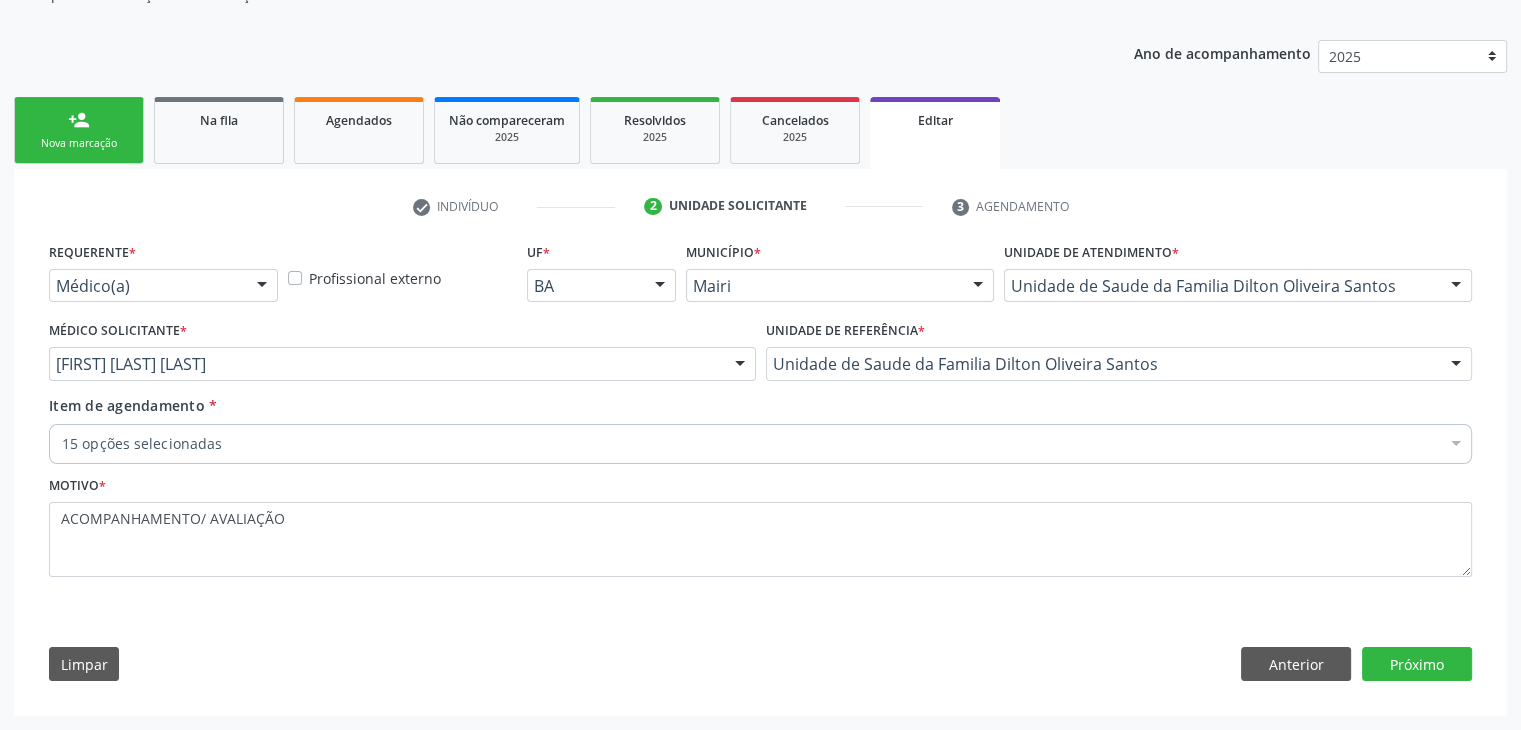 scroll, scrollTop: 200, scrollLeft: 0, axis: vertical 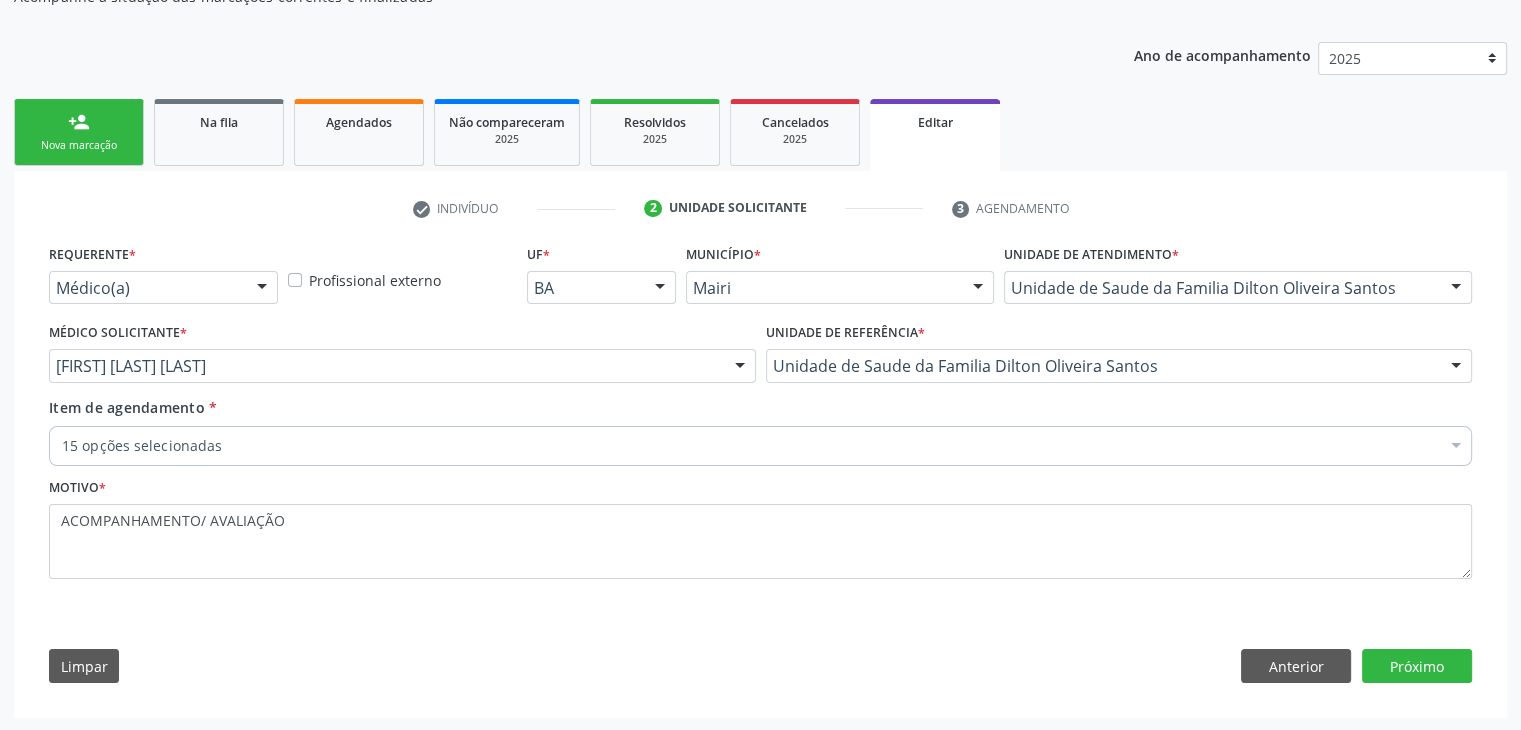 click on "Item de agendamento
*
15 opções selecionadas
Desfazer seleção
Selecionados
0202050017 - Analise de caracteres fisicos, elementos e sedimento da urina
0202010040 - Determinacao de curva glicemica (2 dosagens)
0202010767 - Dosagem de 25 hidroxivitamina d
0202010279 - Dosagem de colesterol hdl
0202010287 - Dosagem de colesterol ldl
0202010295 - Dosagem de colesterol total
0202010317 - Dosagem de creatinina
0202010473 - Dosagem de glicose
0202010503 - Dosagem de hemoglobina glicosilada
0202010600 - Dosagem de potassio
0202010643 - Dosagem de transaminase glutamico-oxalacetica (tgo)
0202010651 - Dosagem de transaminase glutamico-piruvica (tgp)
0202010678 - Dosagem de triglicerideos
0202010708 - Dosagem de vitamina b12
0202020380 - Hemograma completo" at bounding box center [760, 428] 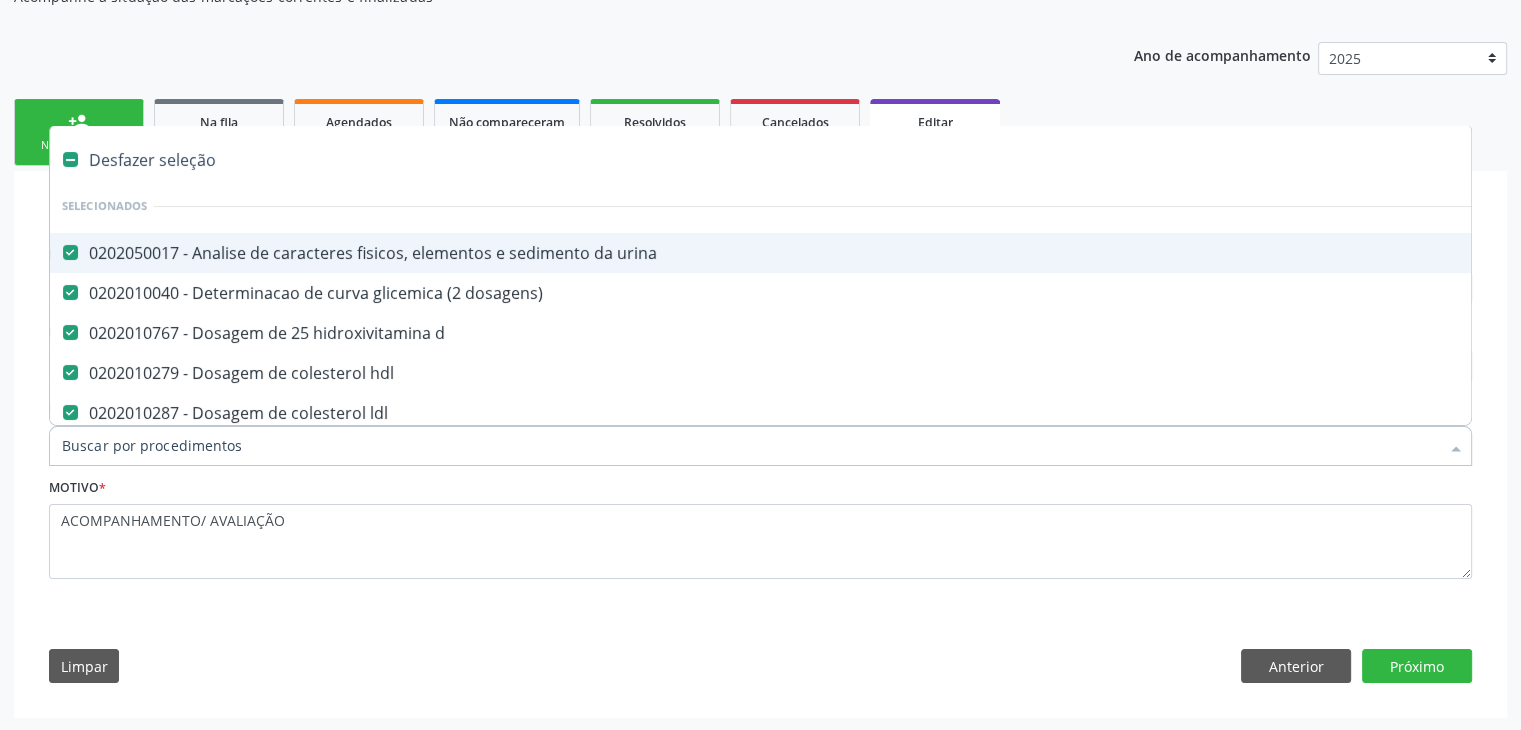 click on "Desfazer seleção" at bounding box center [831, 160] 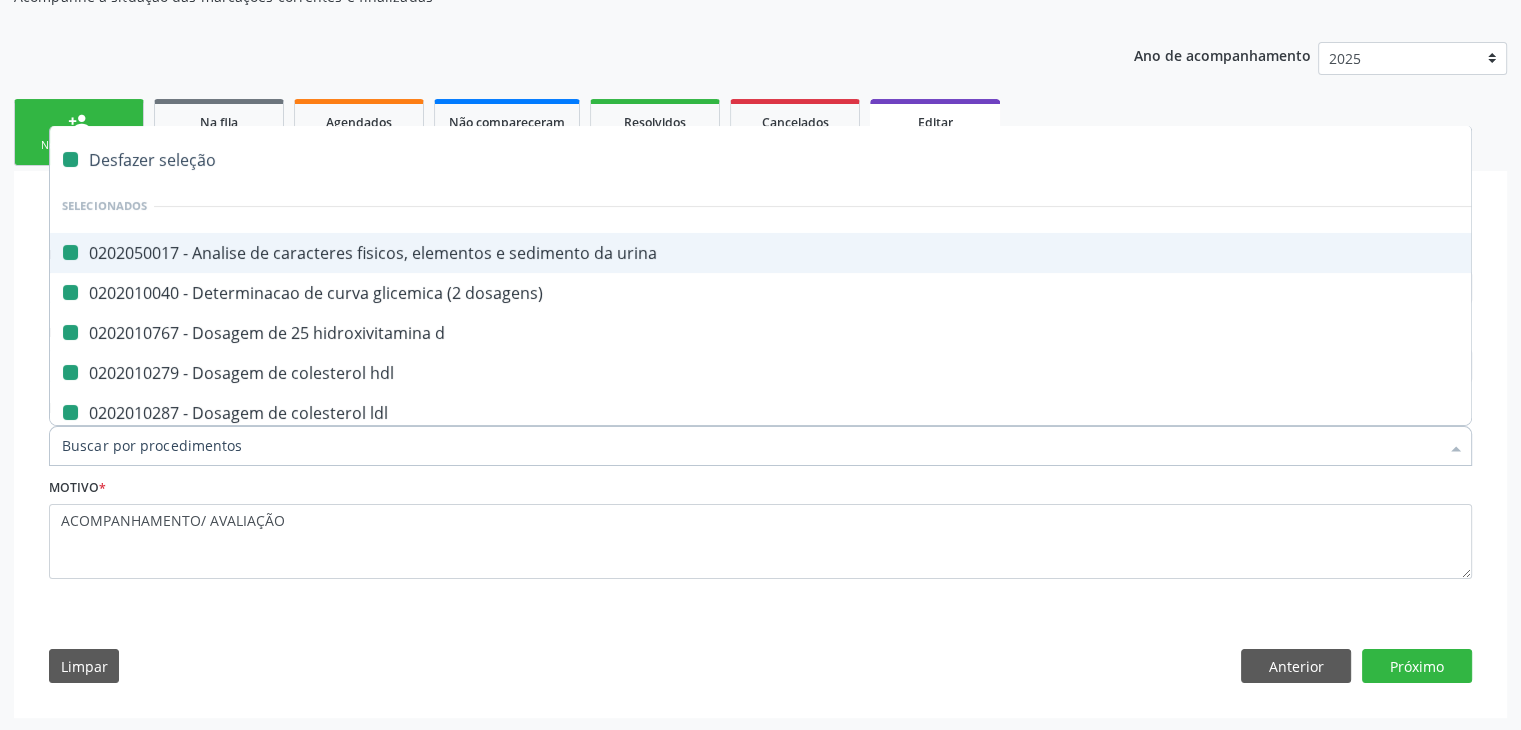 checkbox on "false" 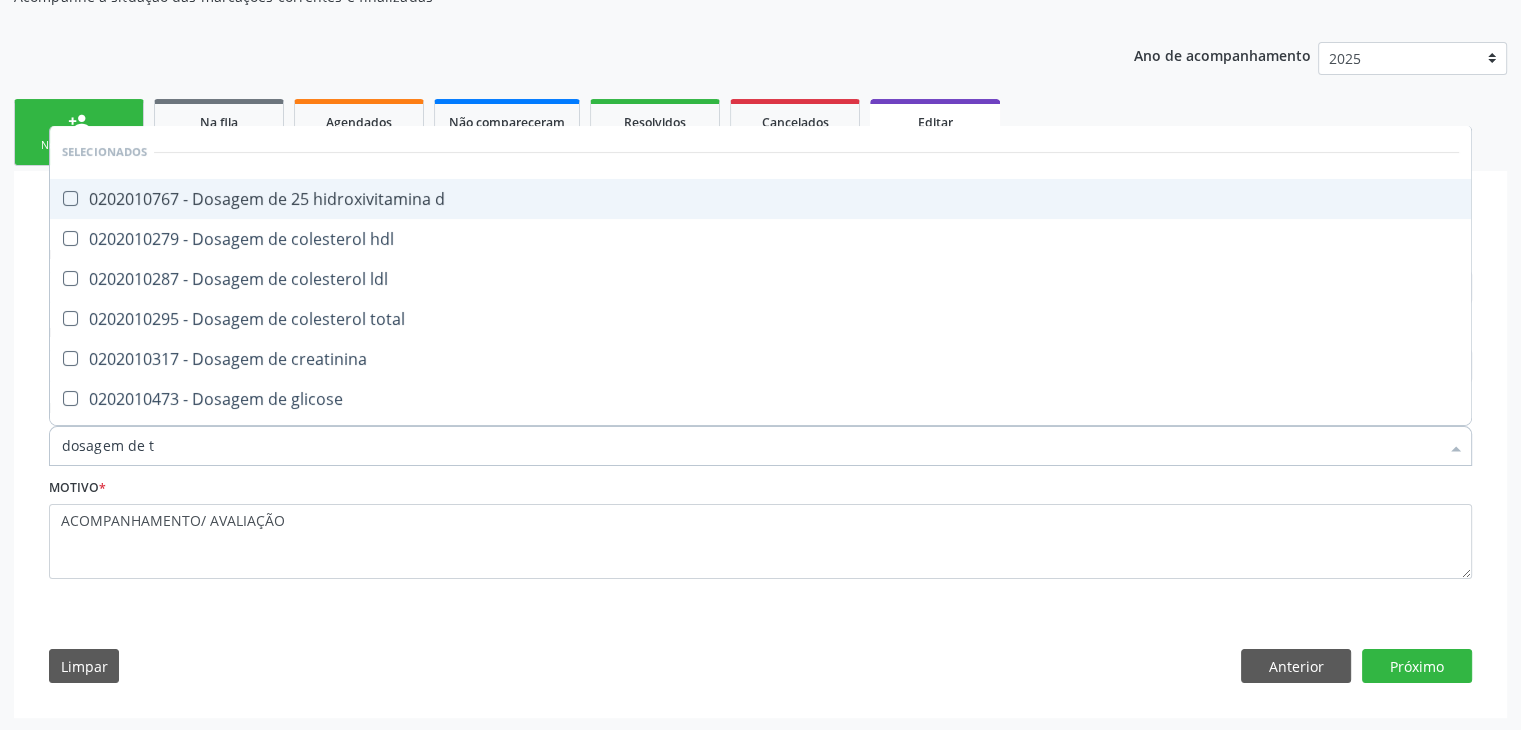 type on "dosagem de ts" 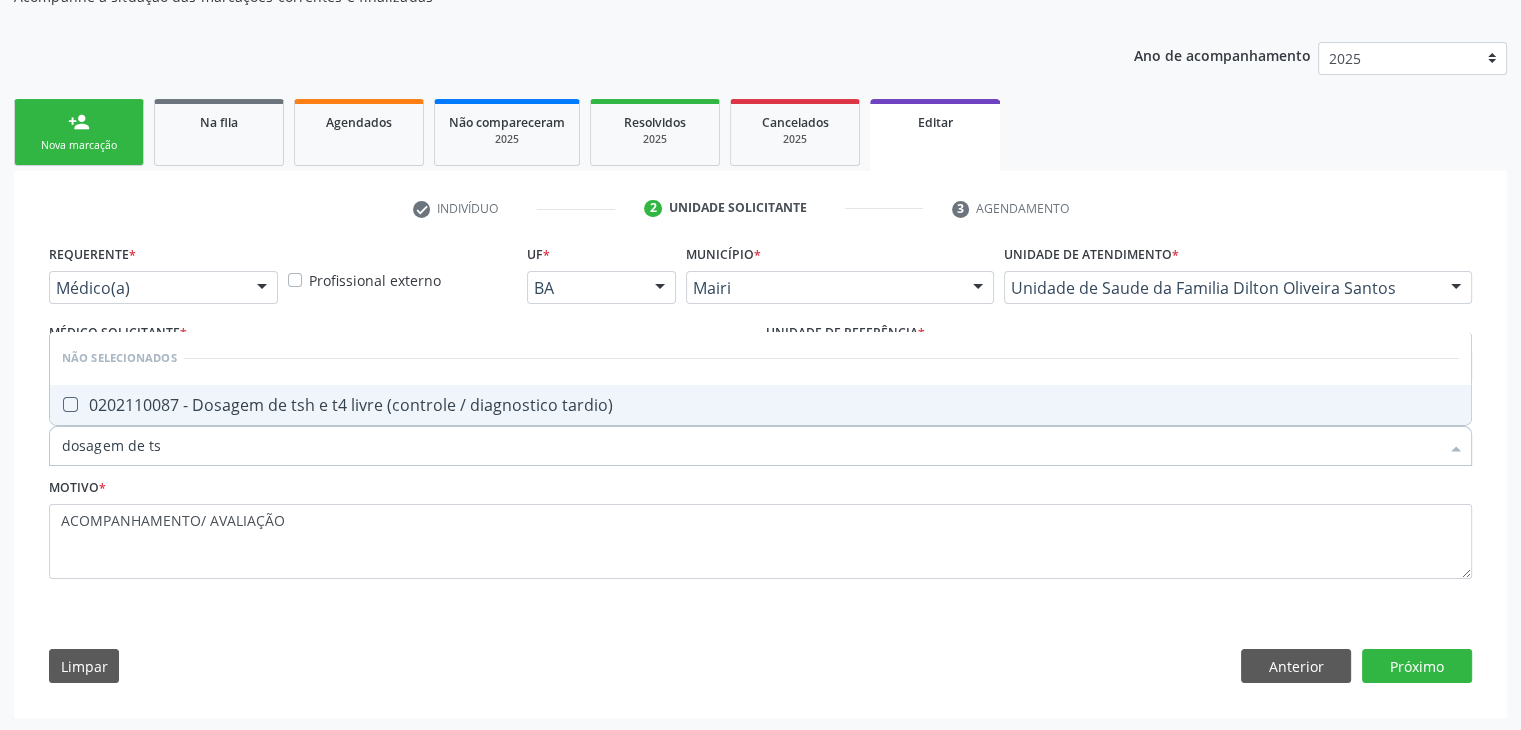 click on "0202110087 - Dosagem de tsh e t4 livre (controle / diagnostico tardio)" at bounding box center [760, 405] 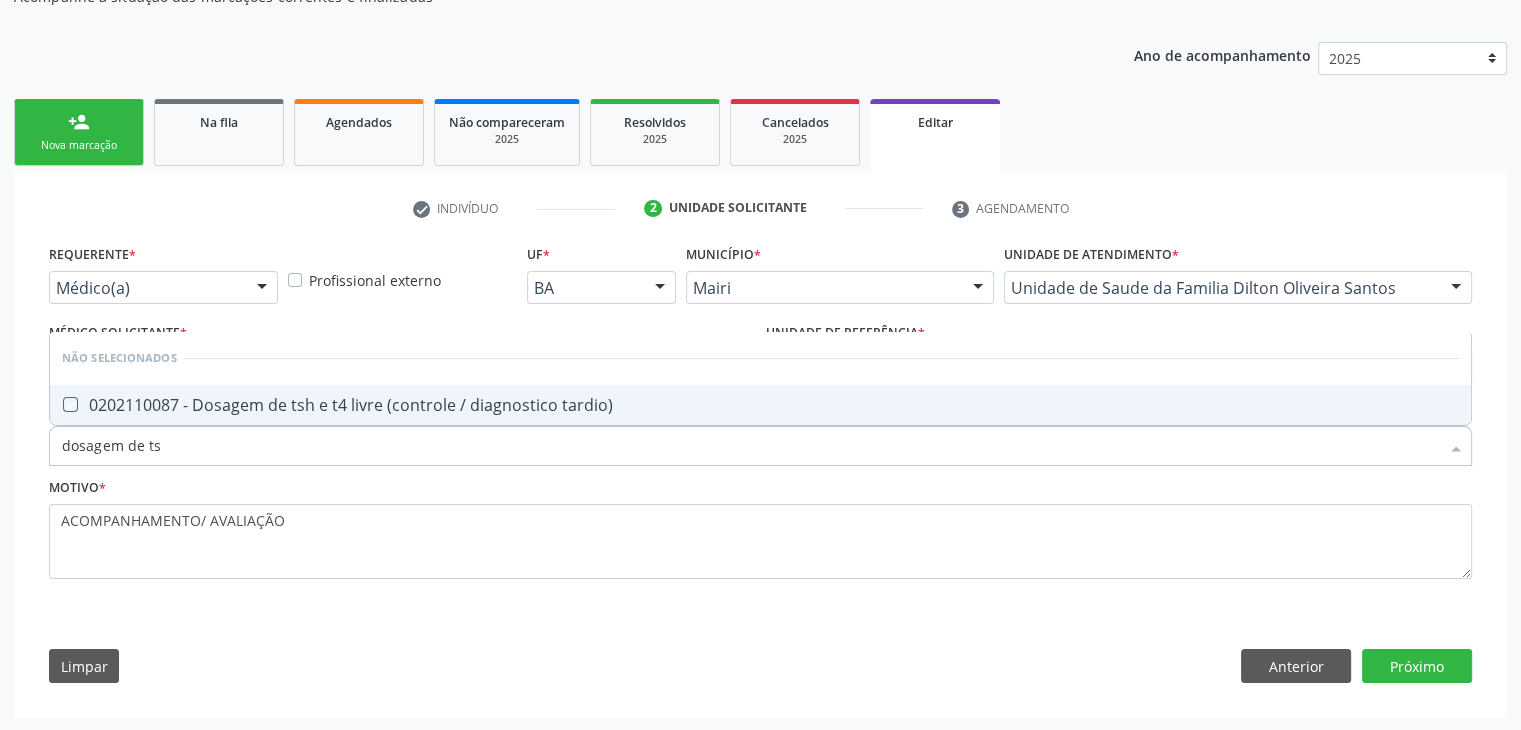 checkbox on "true" 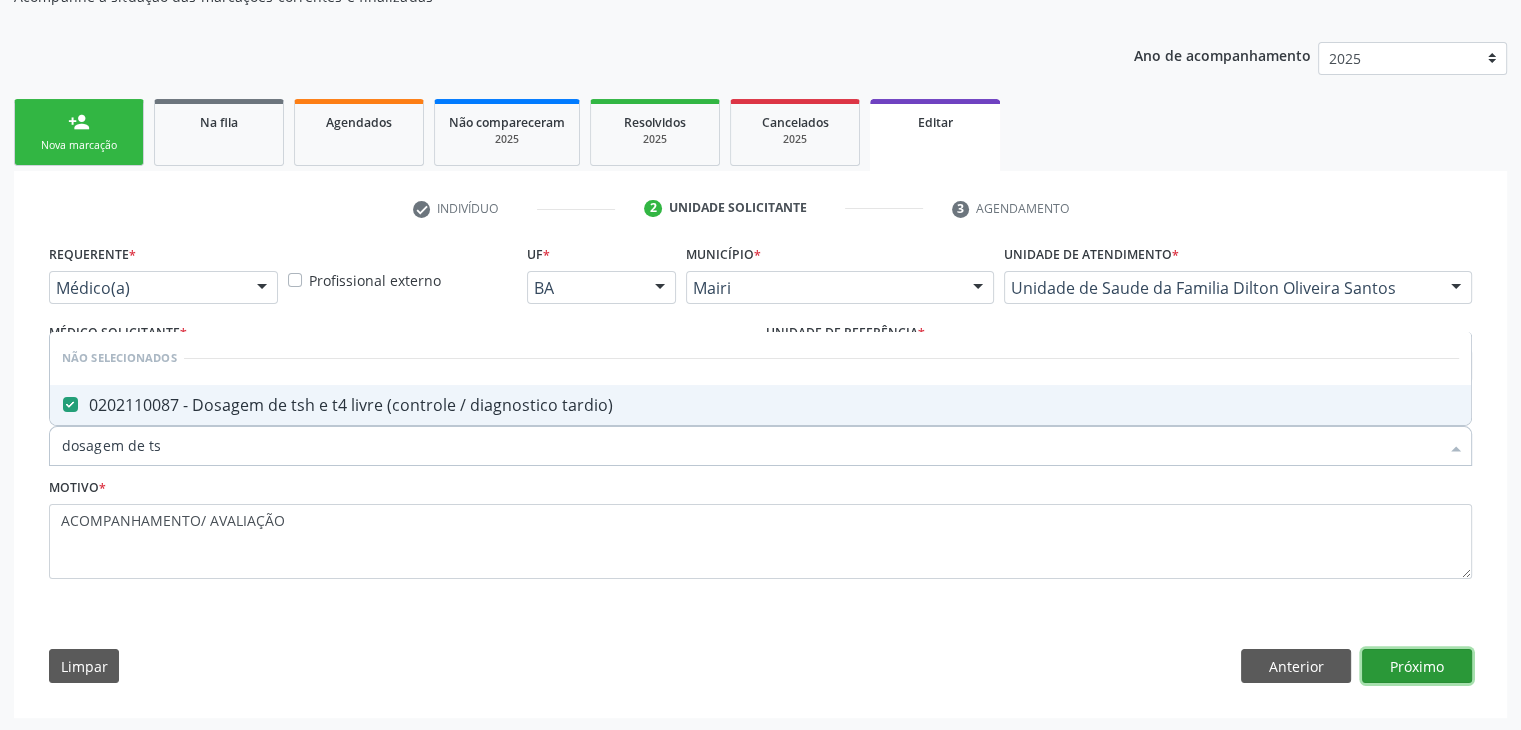 click on "Próximo" at bounding box center (1417, 666) 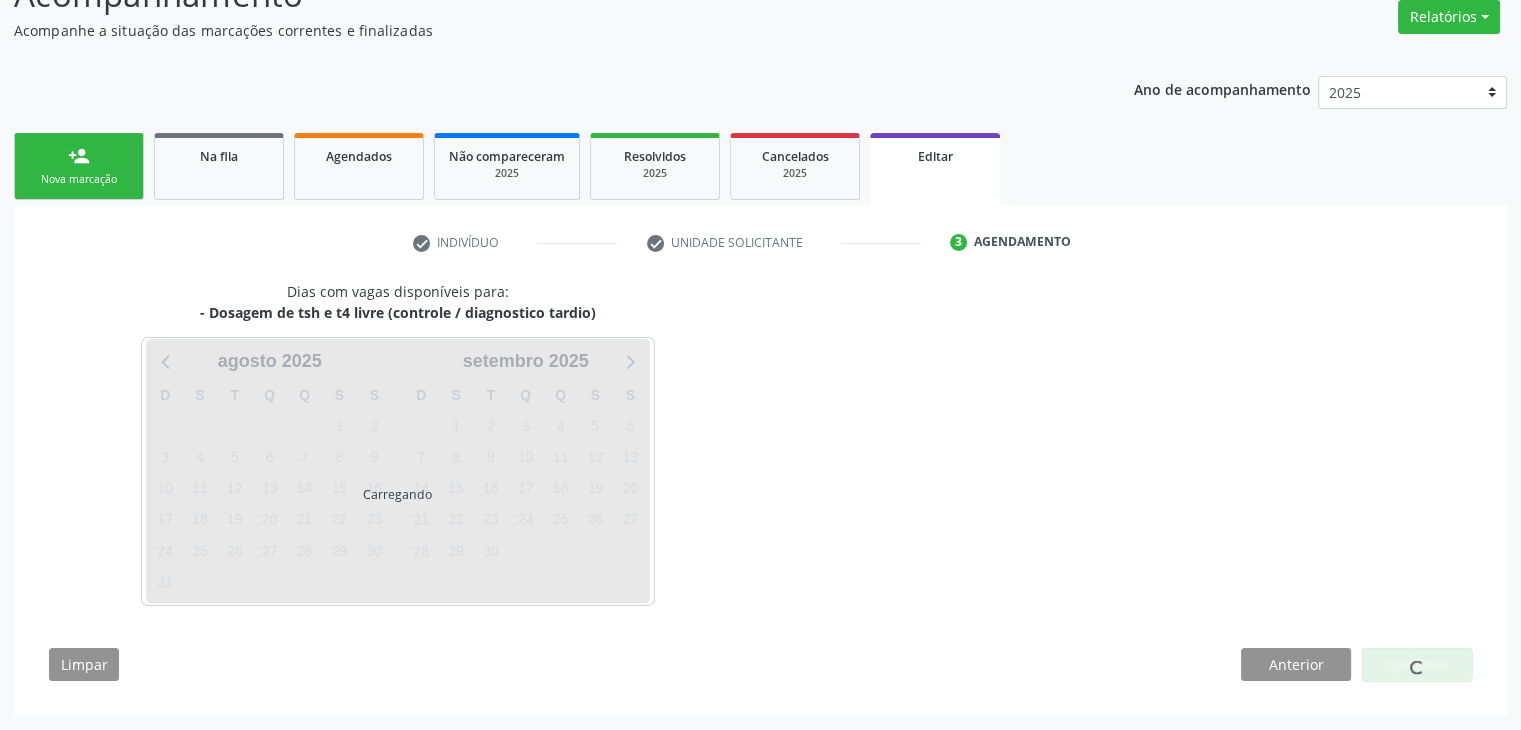 scroll, scrollTop: 165, scrollLeft: 0, axis: vertical 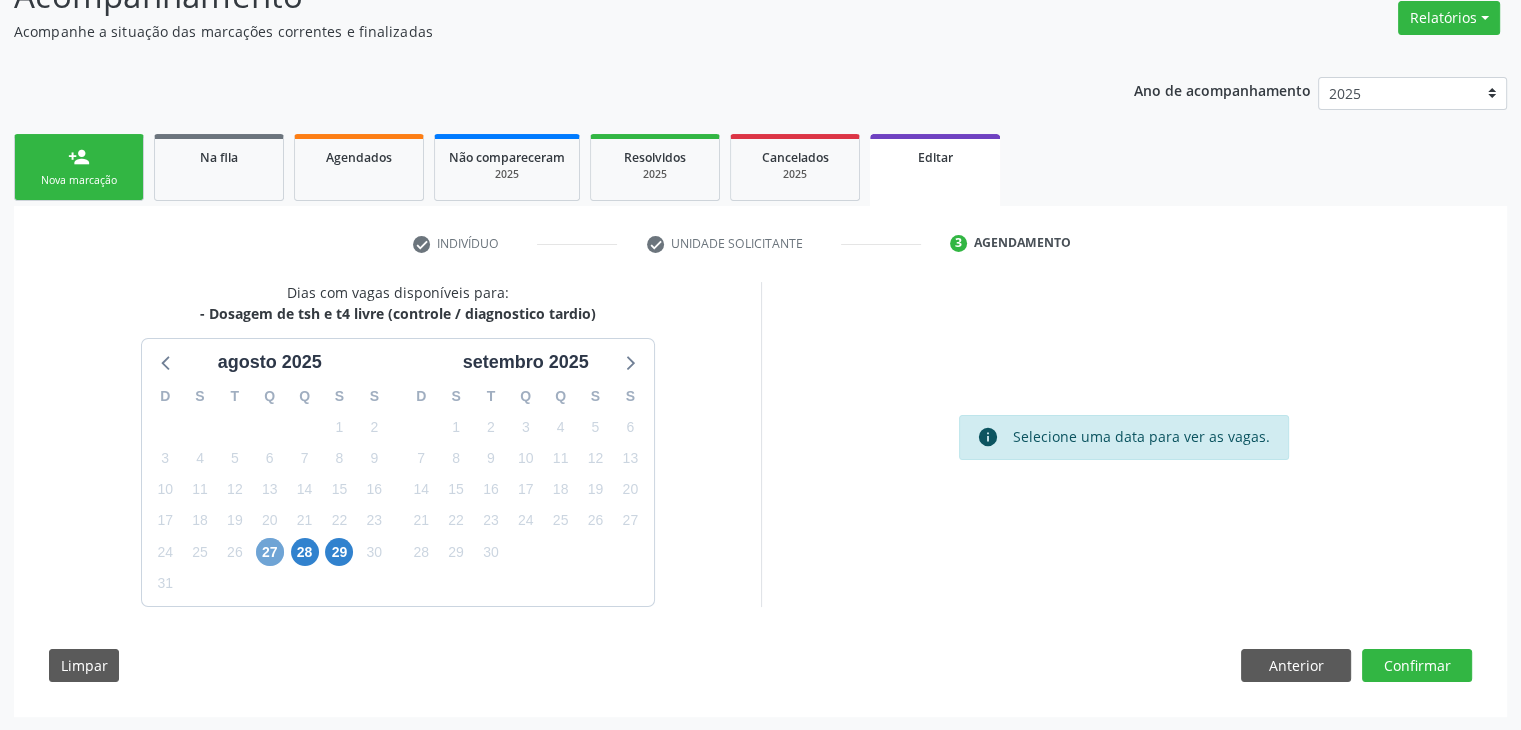 click on "27" at bounding box center (270, 552) 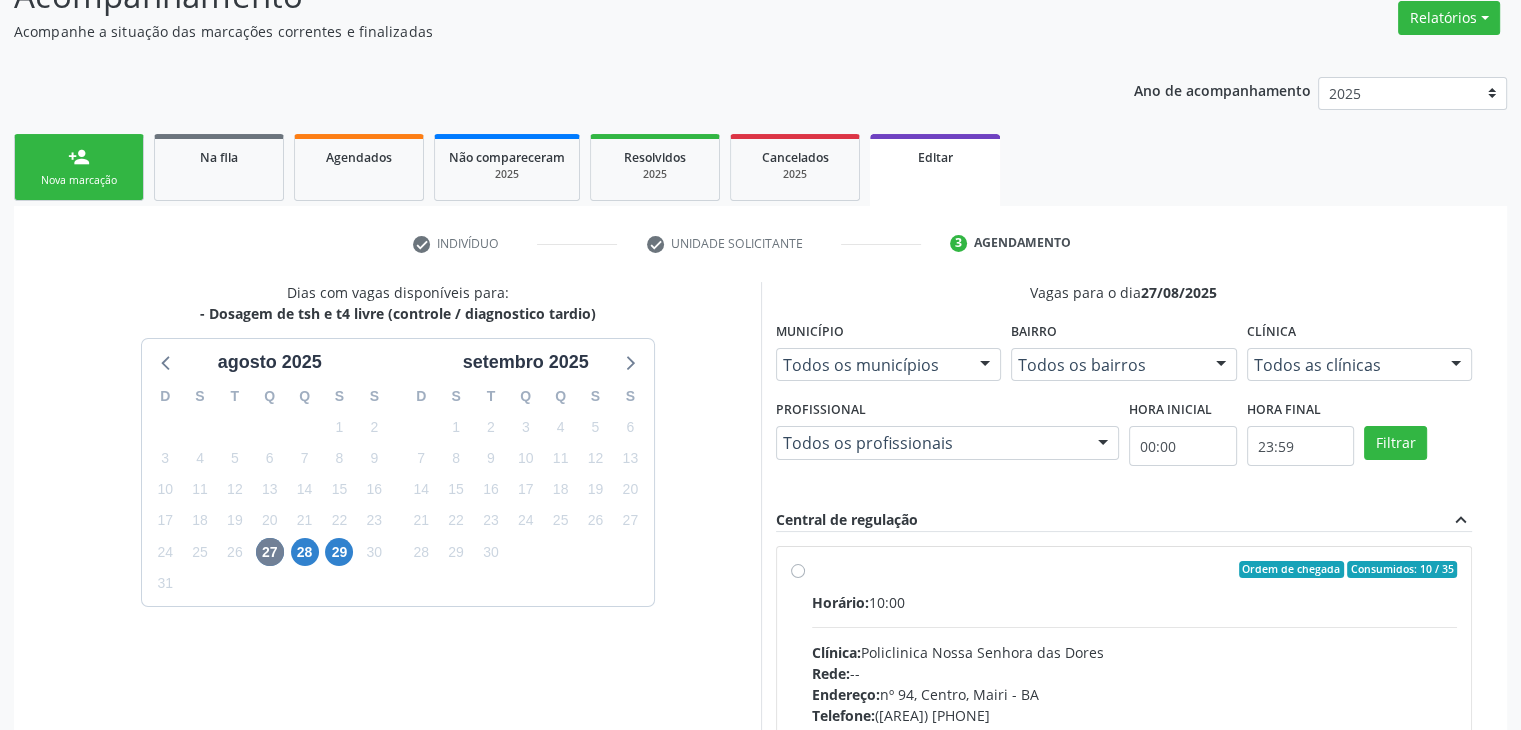 click on "Horário:   10:00
Clínica:  Policlinica Nossa Senhora das Dores
Rede:
--
Endereço:   nº [NUMBER], Centro, [CITY] - [STATE]
Telefone:   ([AREA]) [PHONE]
Profissional:
--
Informações adicionais sobre o atendimento
Idade de atendimento:
Sem restrição
Gênero(s) atendido(s):
Sem restrição
Informações adicionais:
--" at bounding box center (1135, 729) 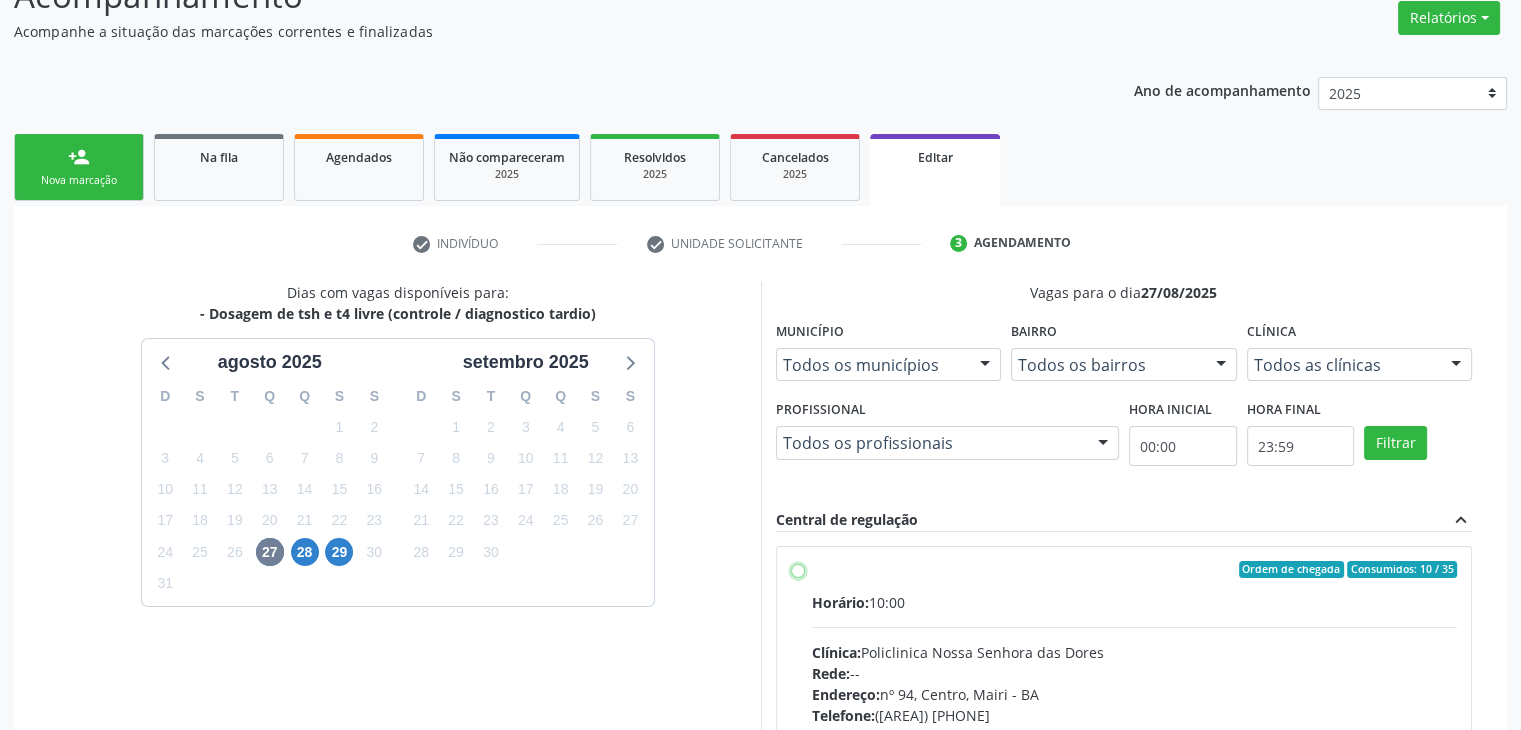 click on "Ordem de chegada
Consumidos: 10 / 35
Horário:   10:00
Clínica:  Policlinica Nossa Senhora das Dores
Rede:
--
Endereço:   nº [NUMBER], Centro, Mairi - BA
Telefone:   ([AREA]) [PHONE]
Profissional:
--
Informações adicionais sobre o atendimento
Idade de atendimento:
Sem restrição
Gênero(s) atendido(s):
Sem restrição
Informações adicionais:
--" at bounding box center [798, 570] 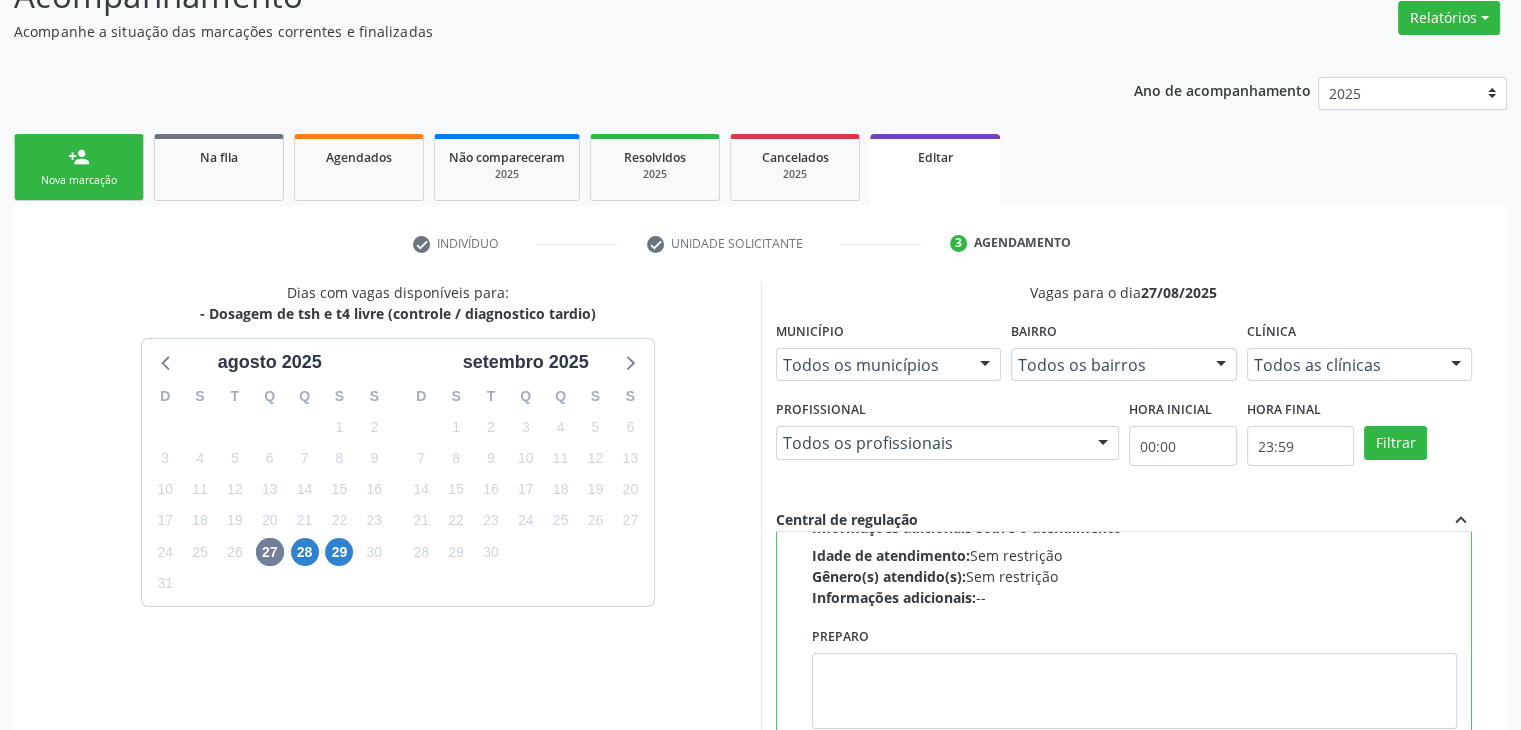 scroll, scrollTop: 448, scrollLeft: 0, axis: vertical 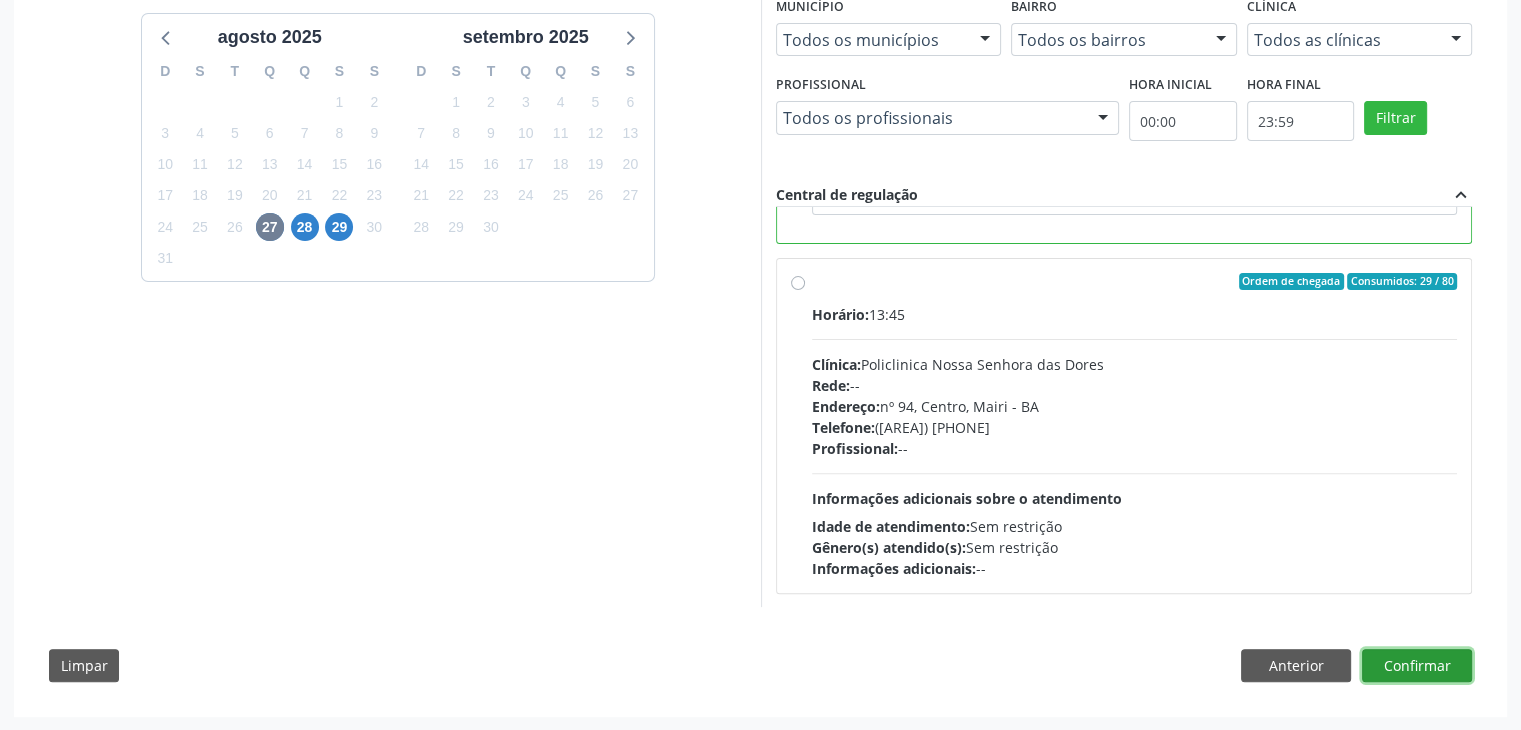 click on "Confirmar" at bounding box center [1417, 666] 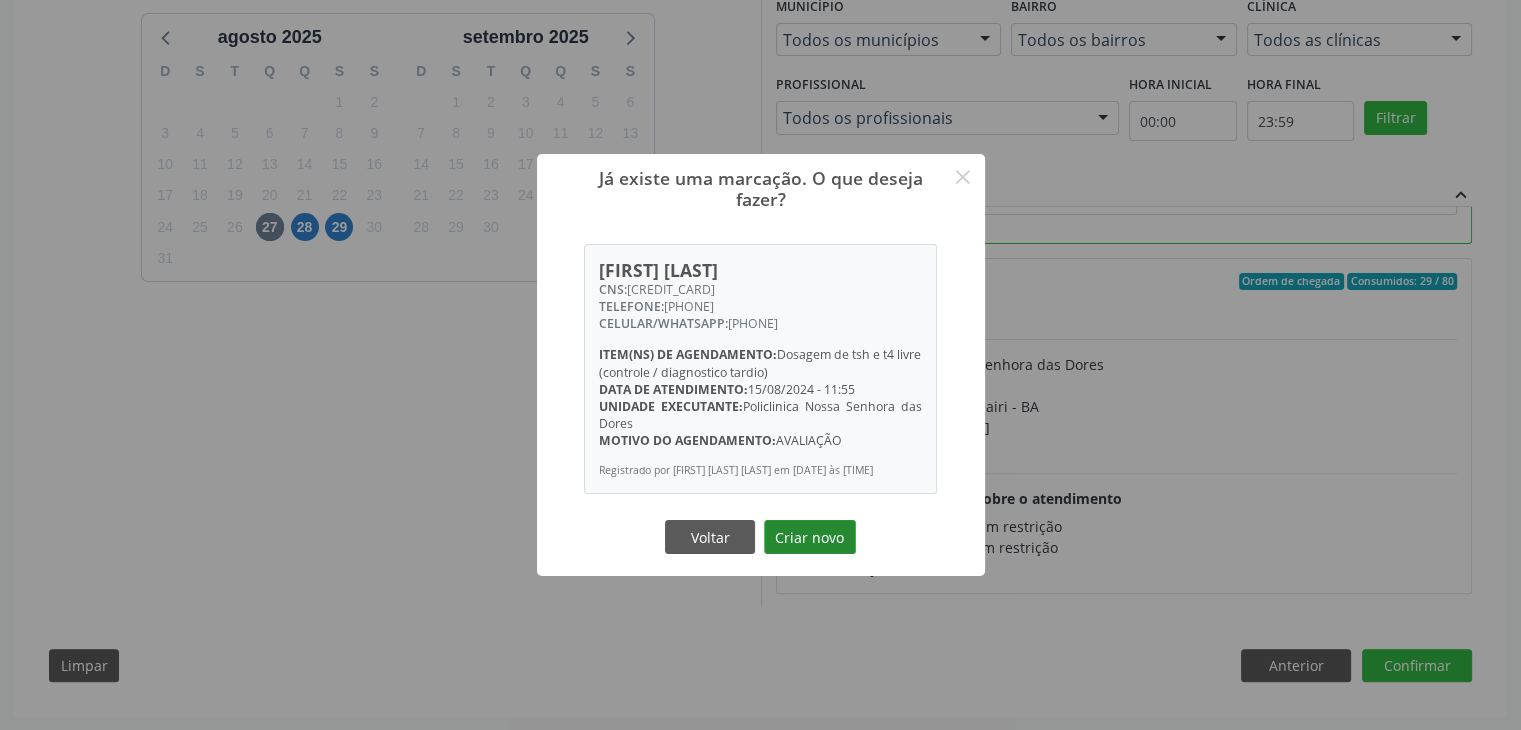 click on "Criar novo" at bounding box center (810, 537) 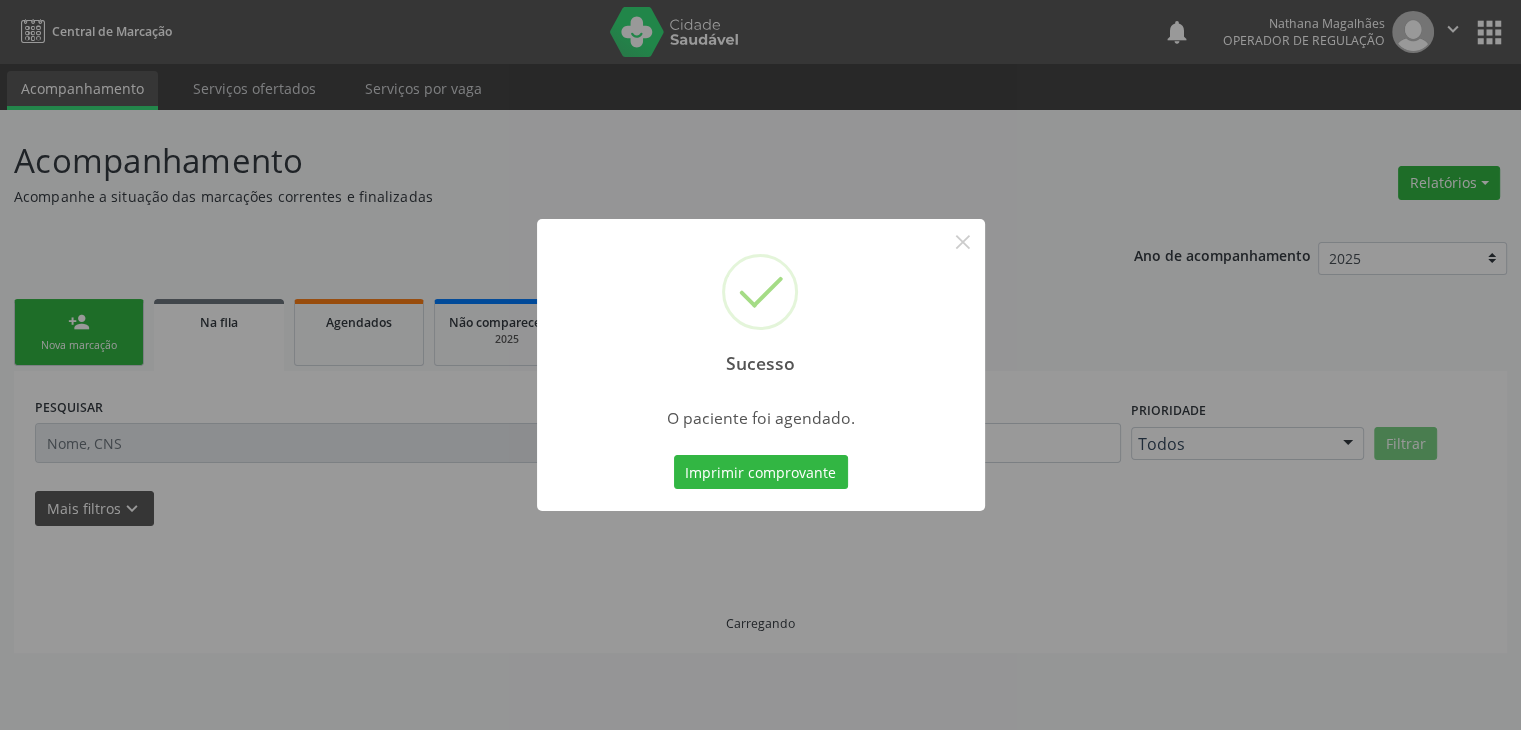 scroll, scrollTop: 0, scrollLeft: 0, axis: both 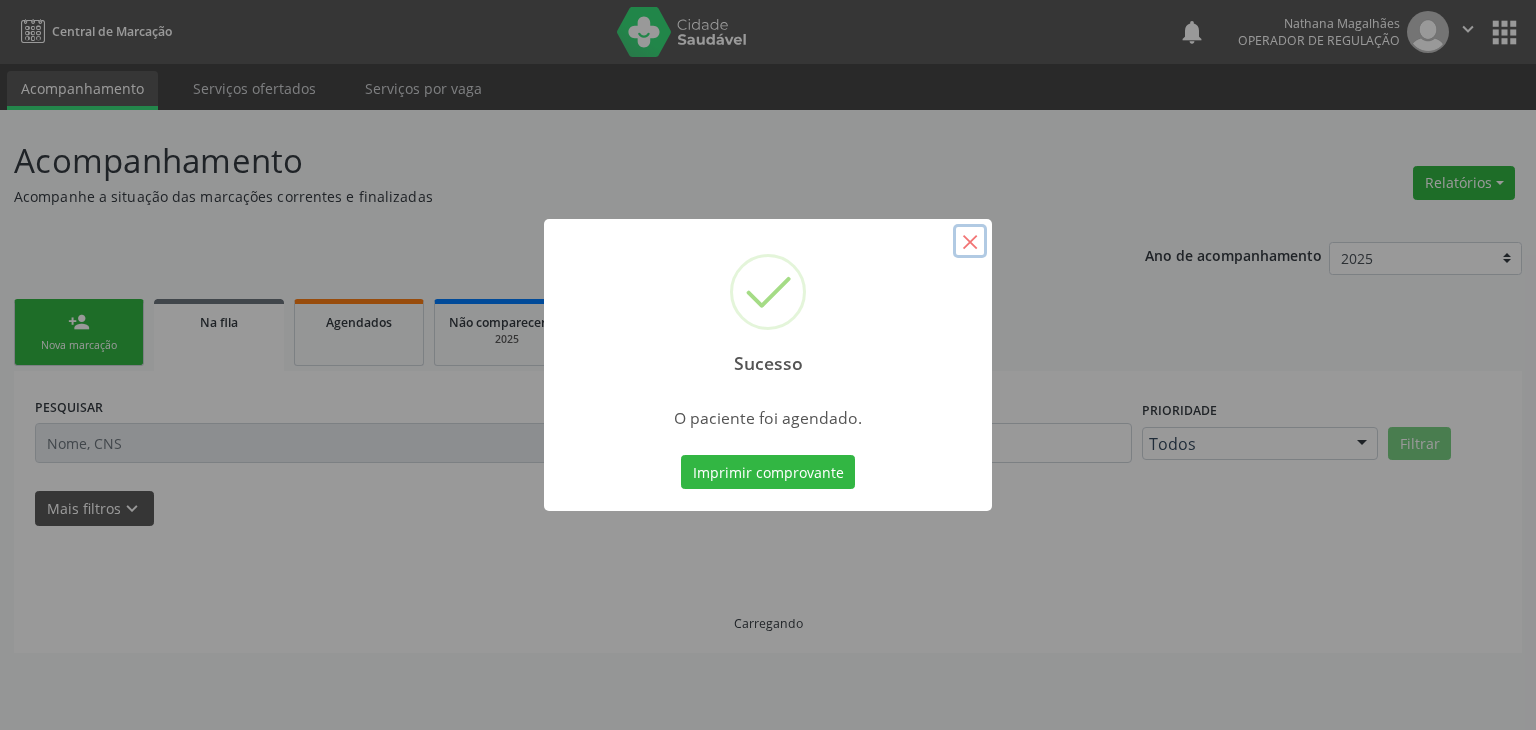 click on "×" at bounding box center (970, 241) 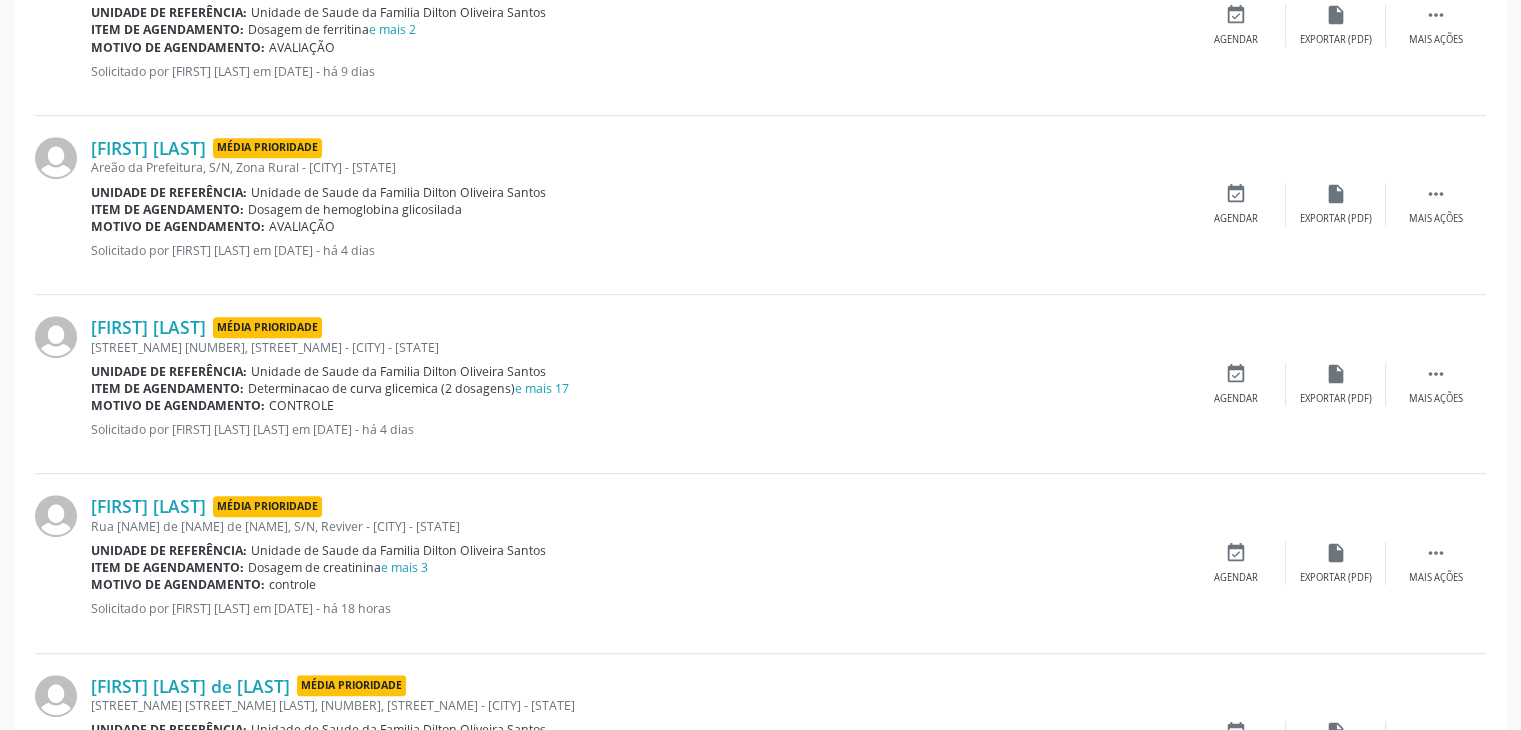 scroll, scrollTop: 900, scrollLeft: 0, axis: vertical 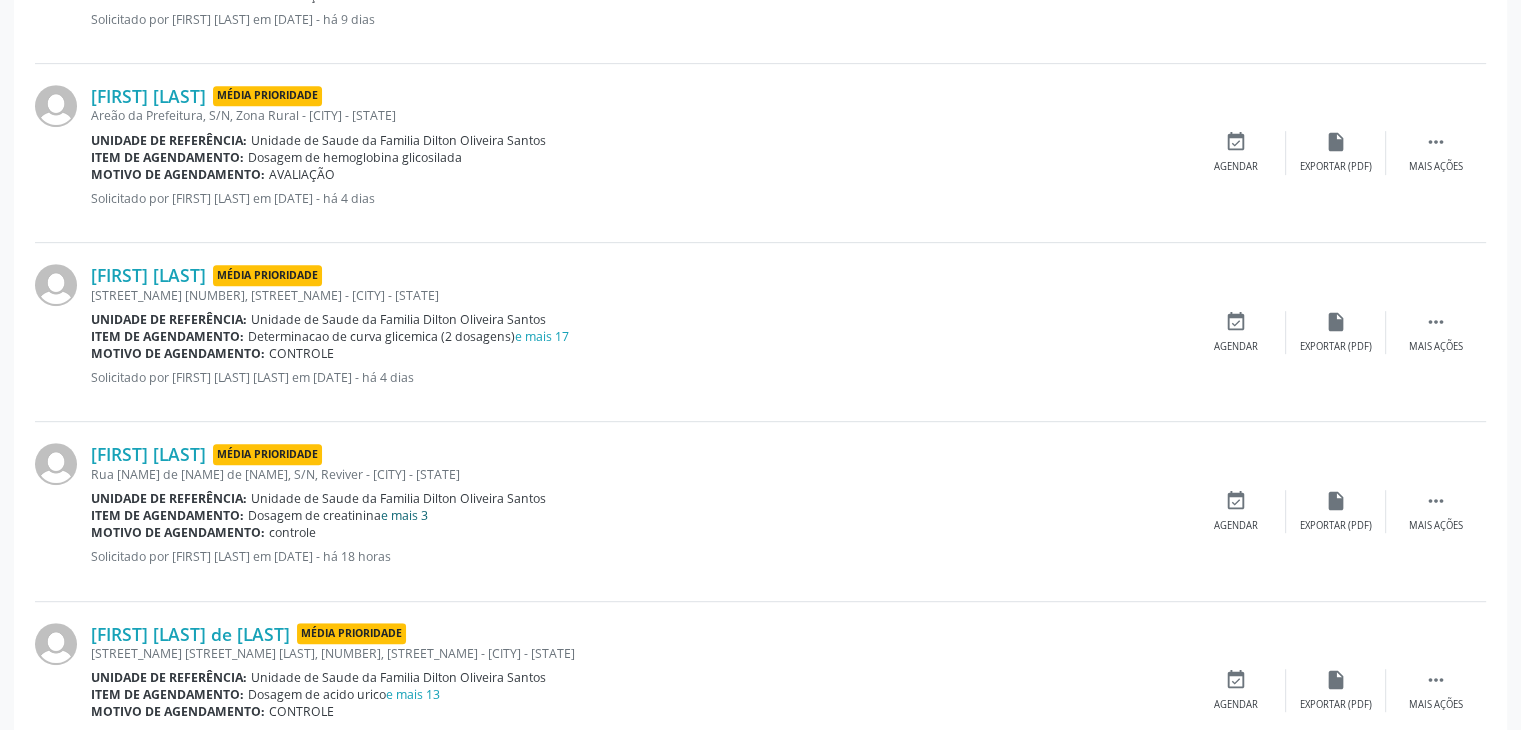 click on "e mais 3" at bounding box center (404, 515) 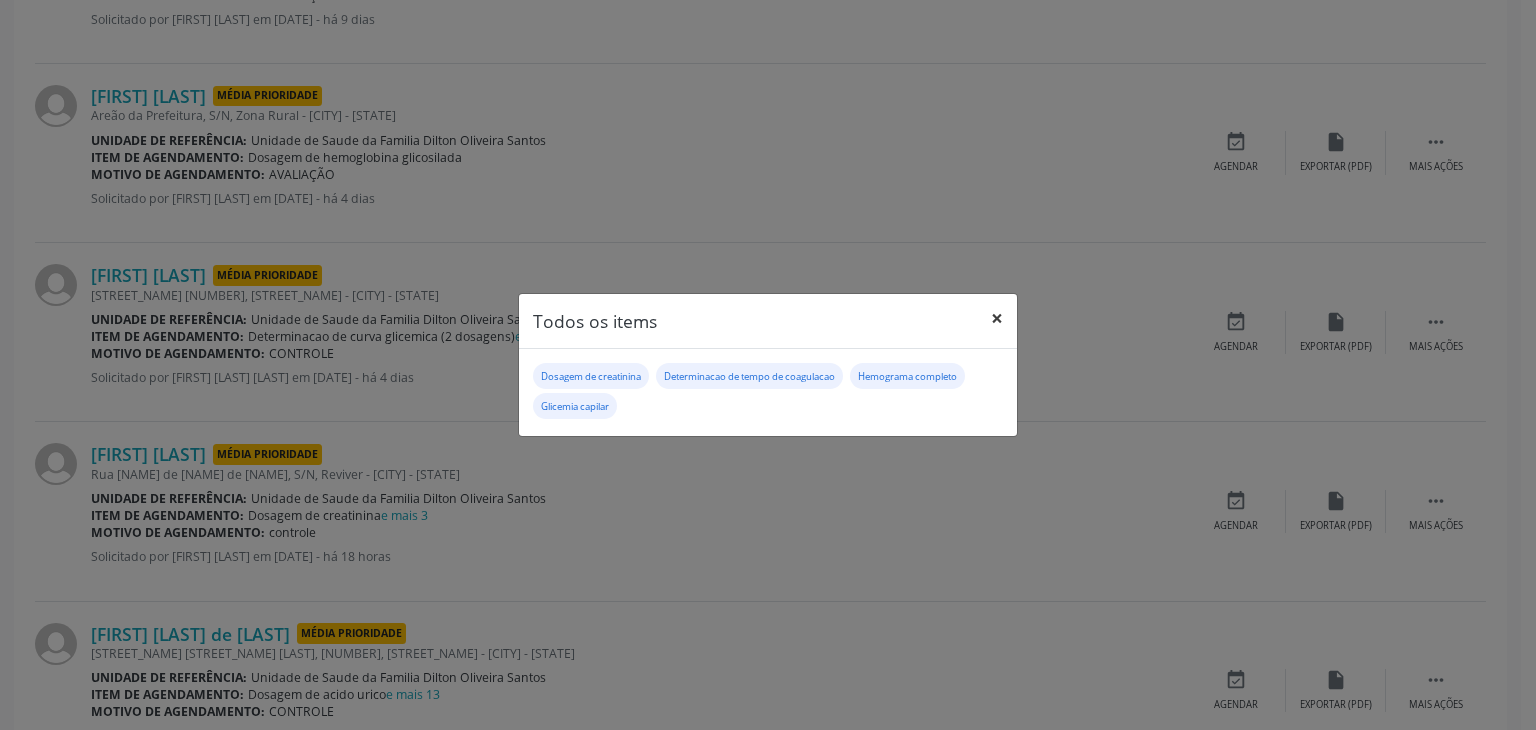 click on "×" at bounding box center [997, 318] 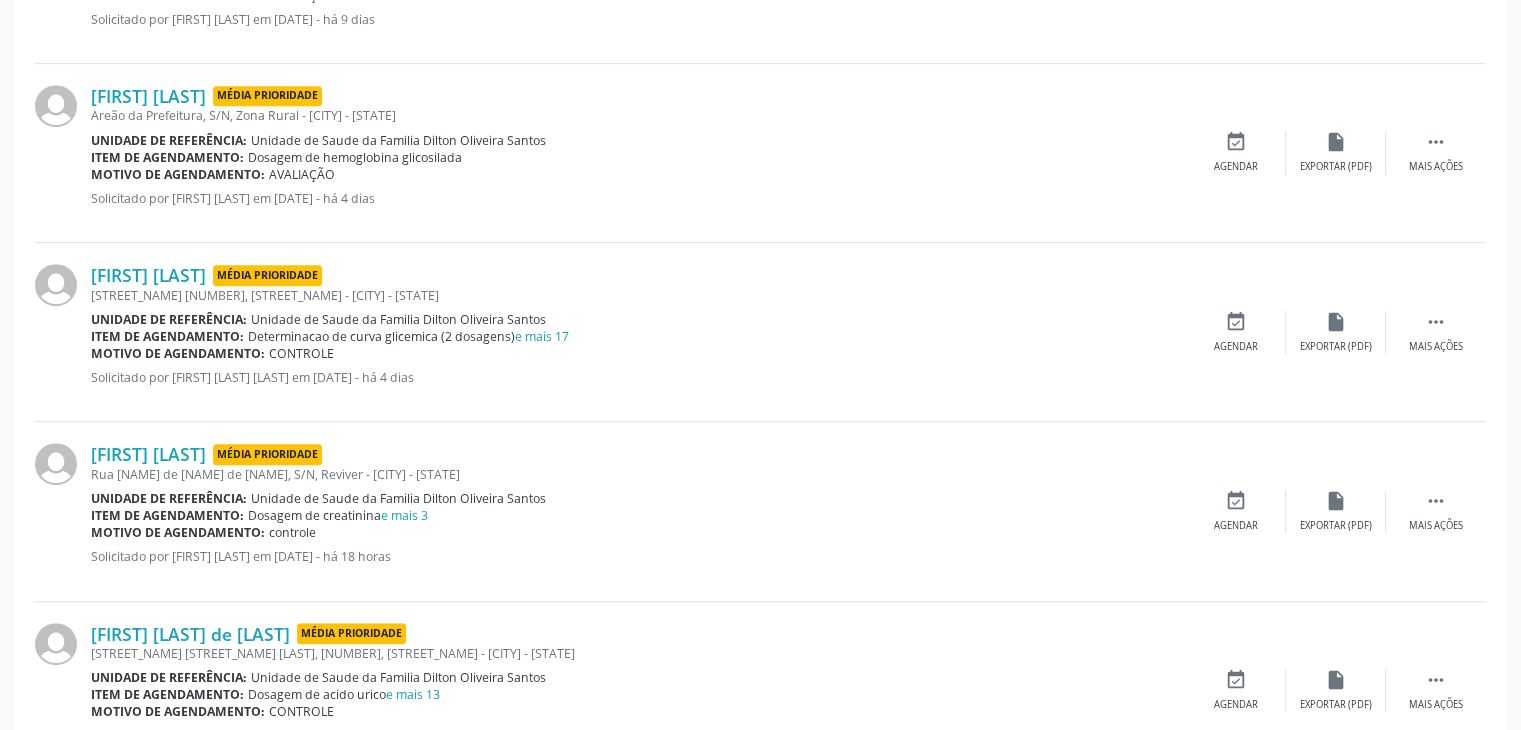 scroll, scrollTop: 1000, scrollLeft: 0, axis: vertical 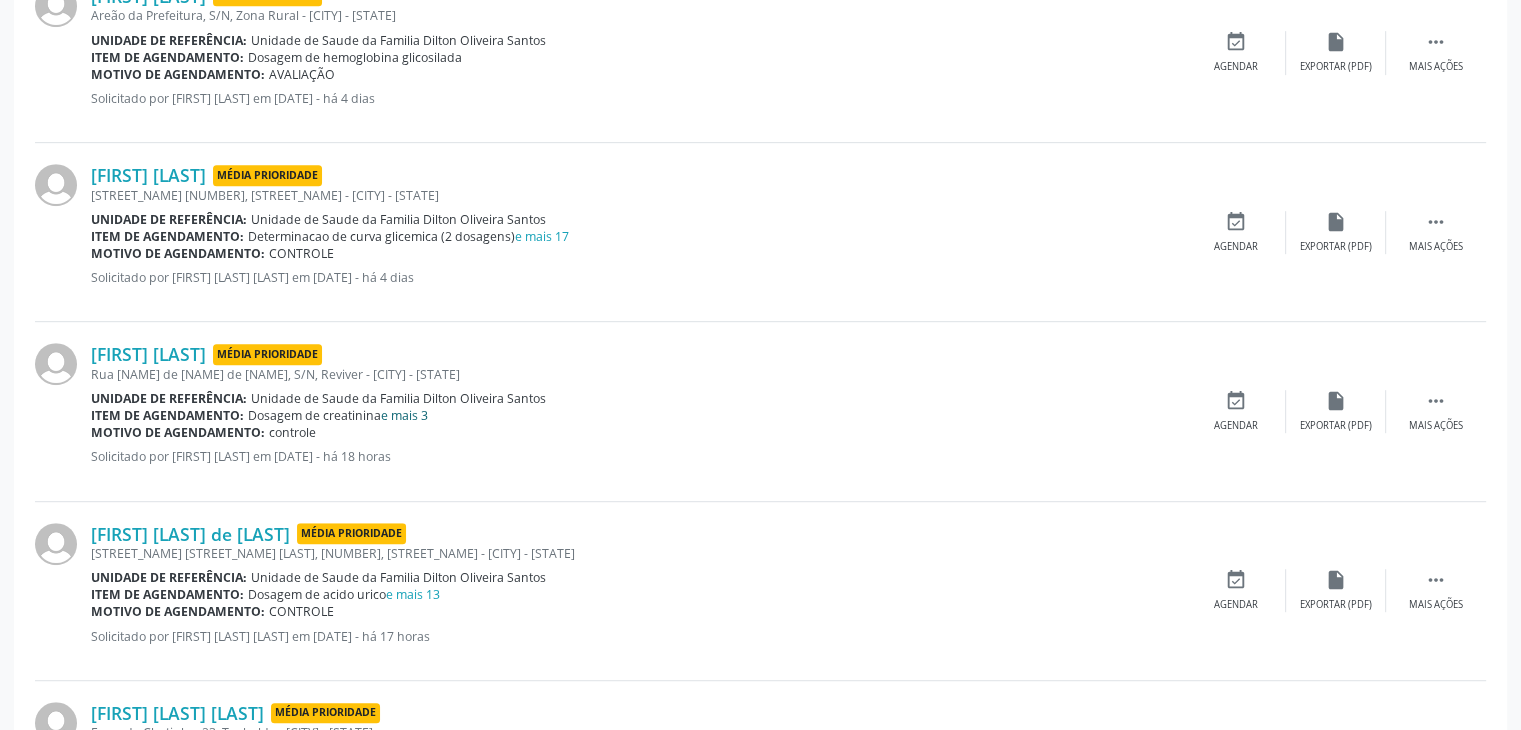 click on "e mais 3" at bounding box center (404, 415) 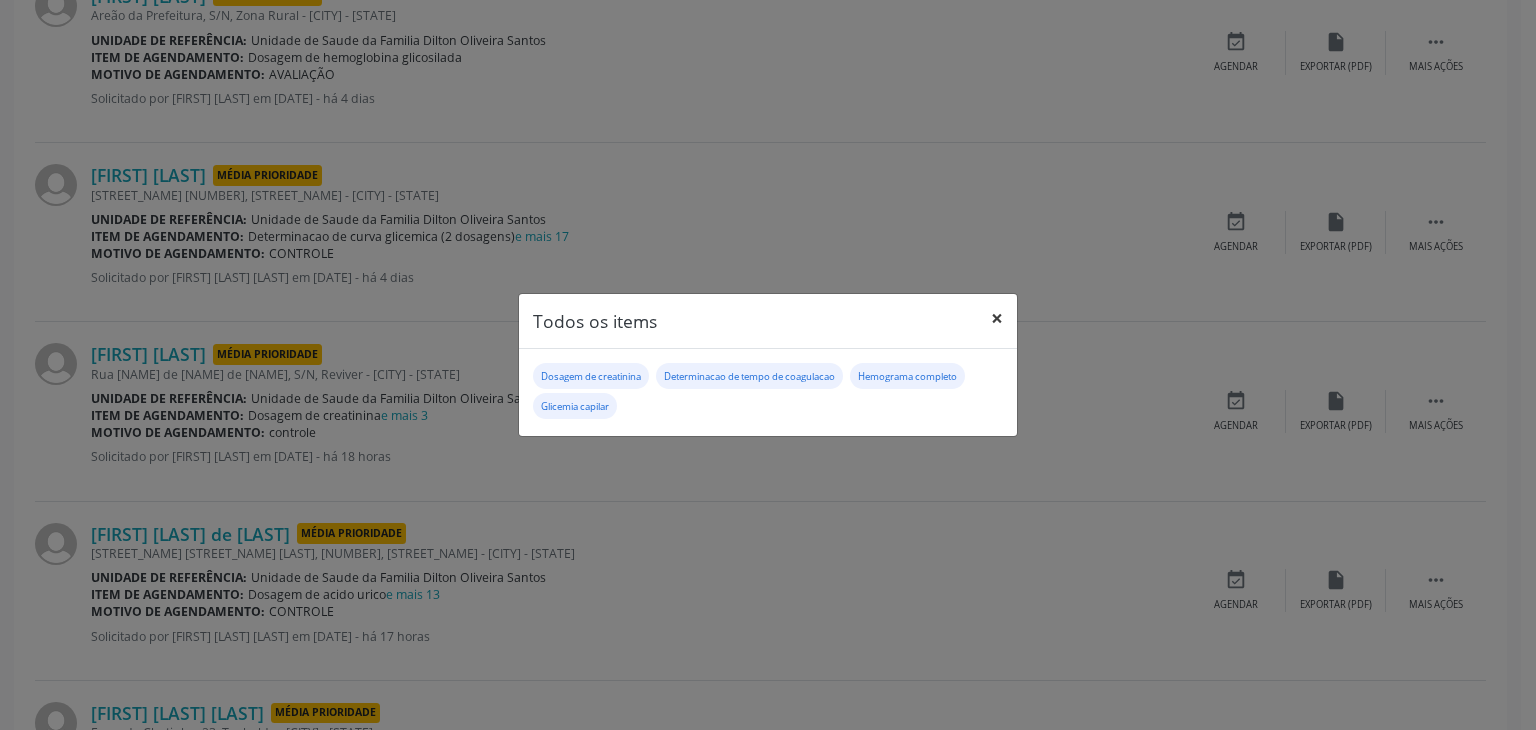 click on "×" at bounding box center (997, 318) 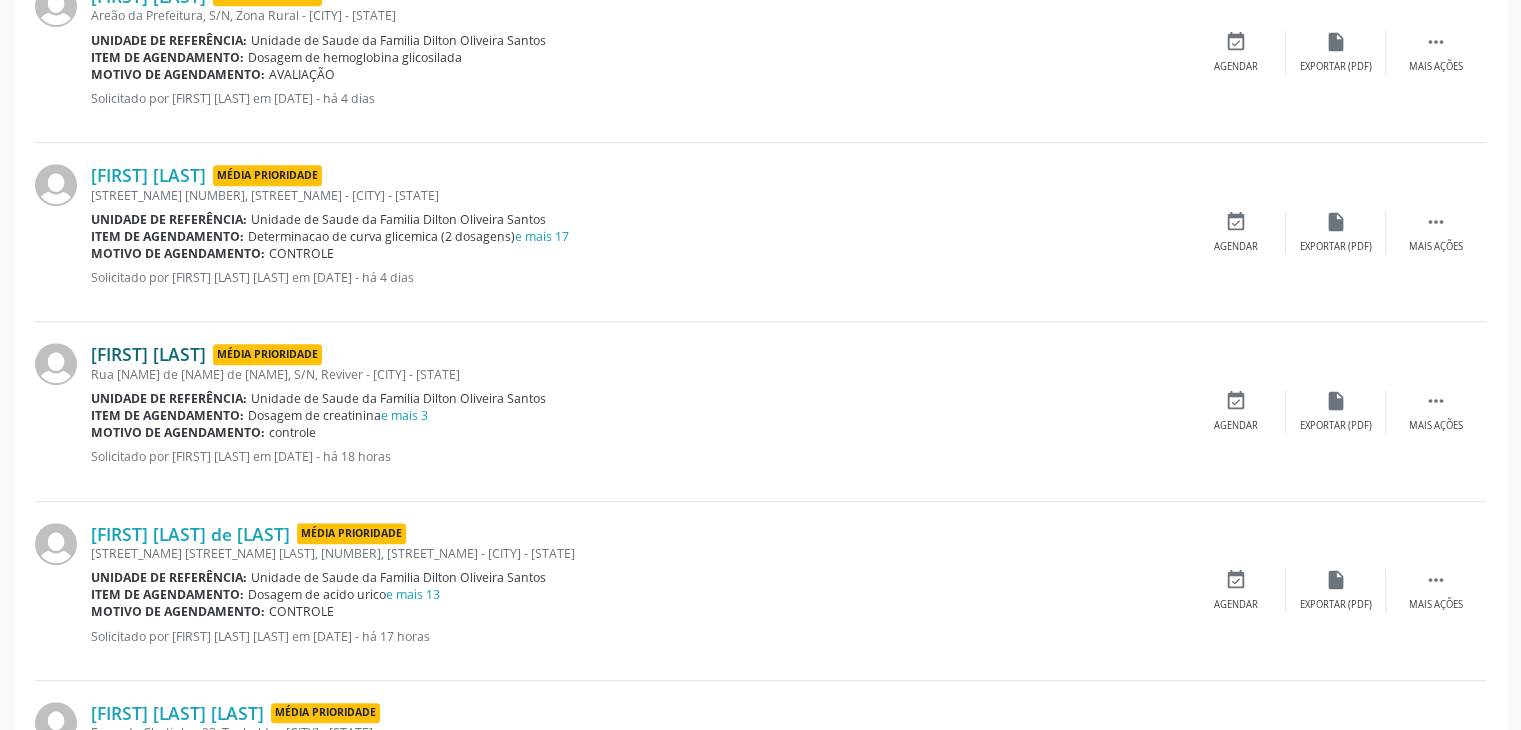 click on "[FIRST] [LAST]" at bounding box center (148, 354) 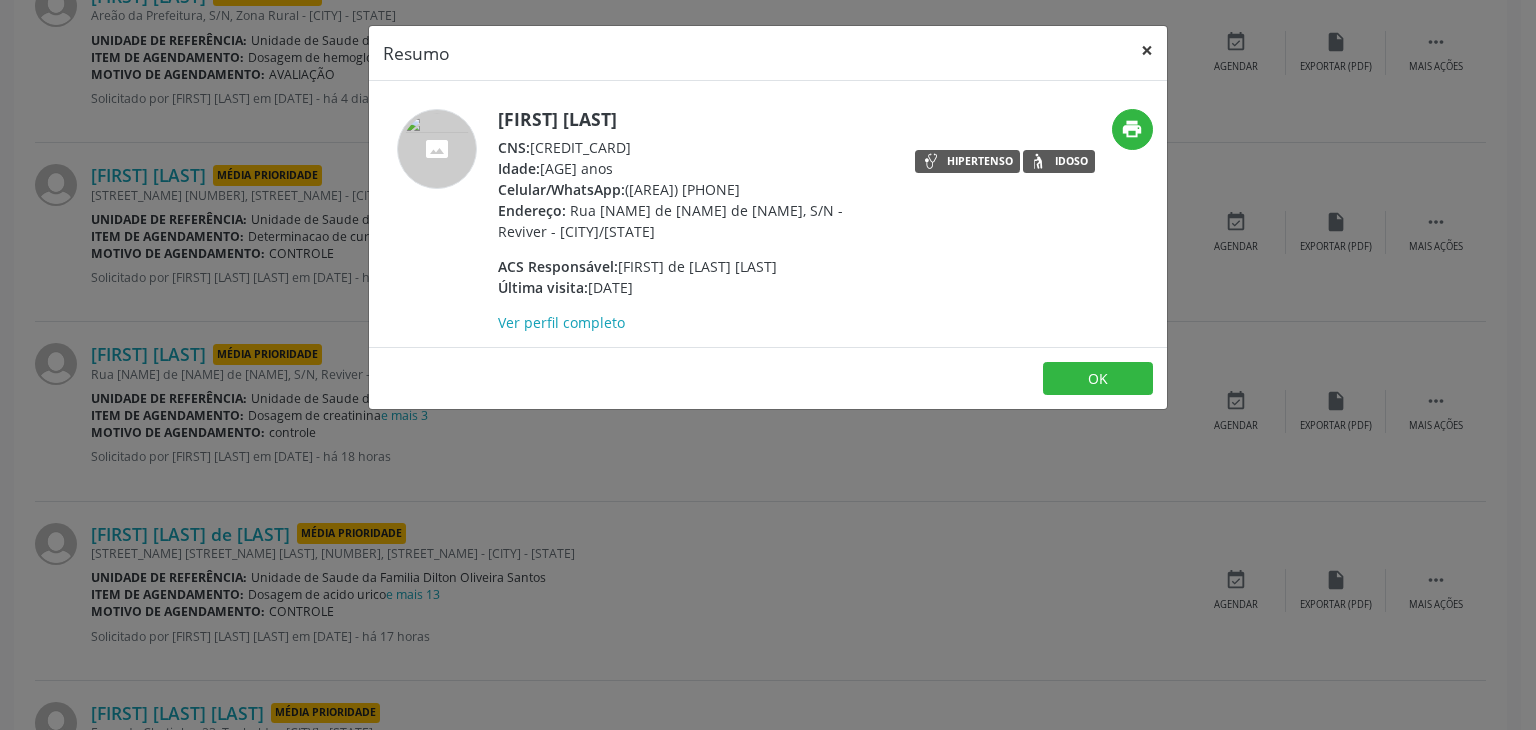 click on "×" at bounding box center [1147, 50] 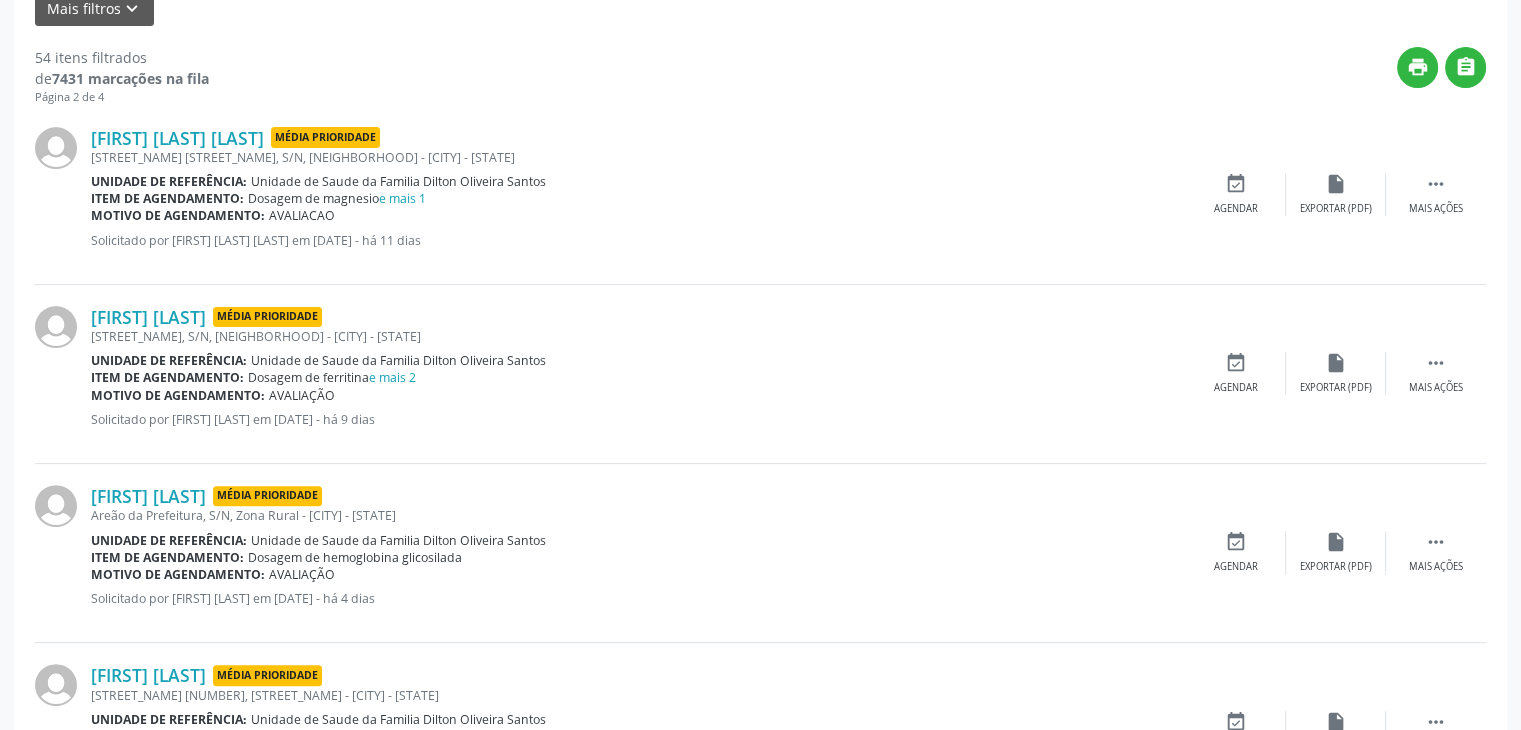 scroll, scrollTop: 800, scrollLeft: 0, axis: vertical 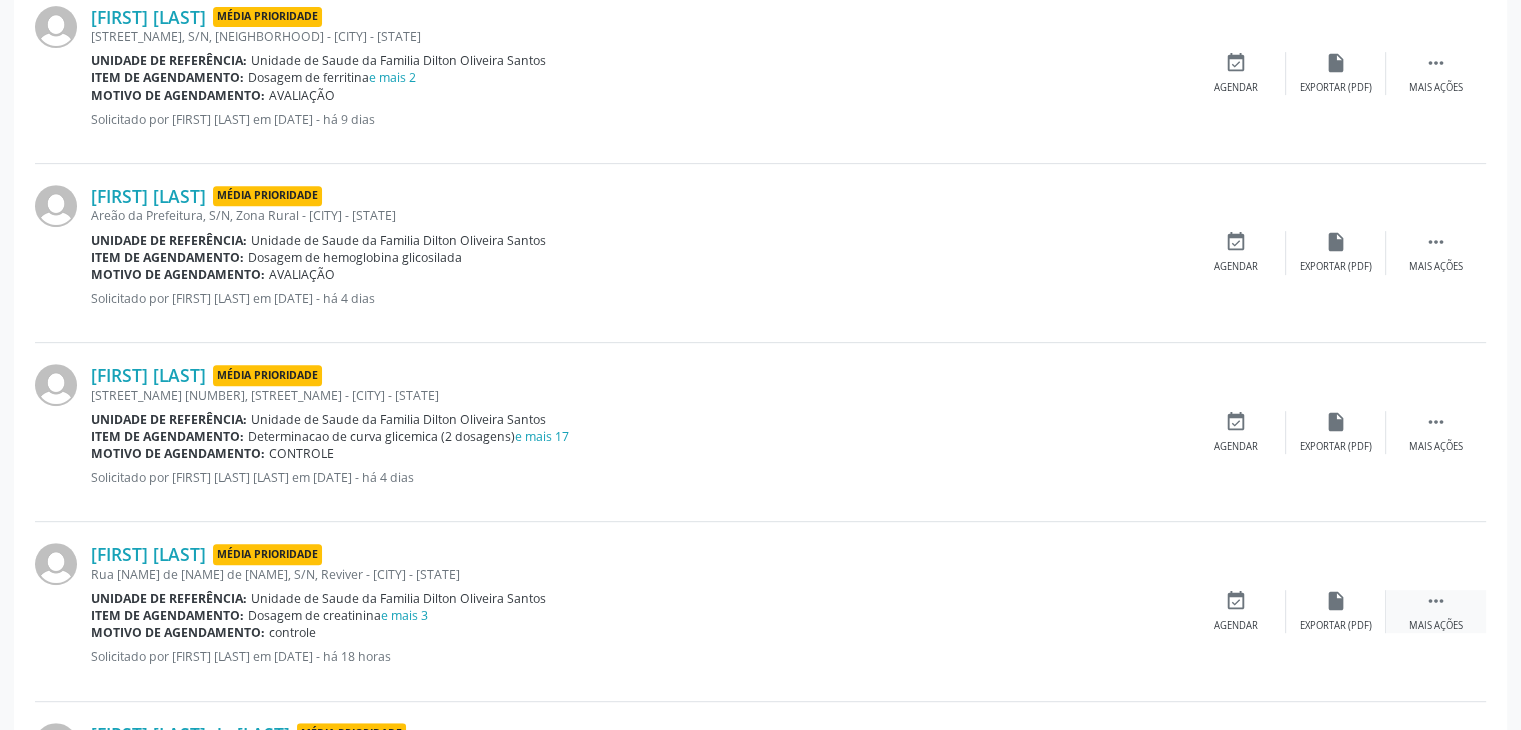 click on "
Mais ações" at bounding box center (1436, 611) 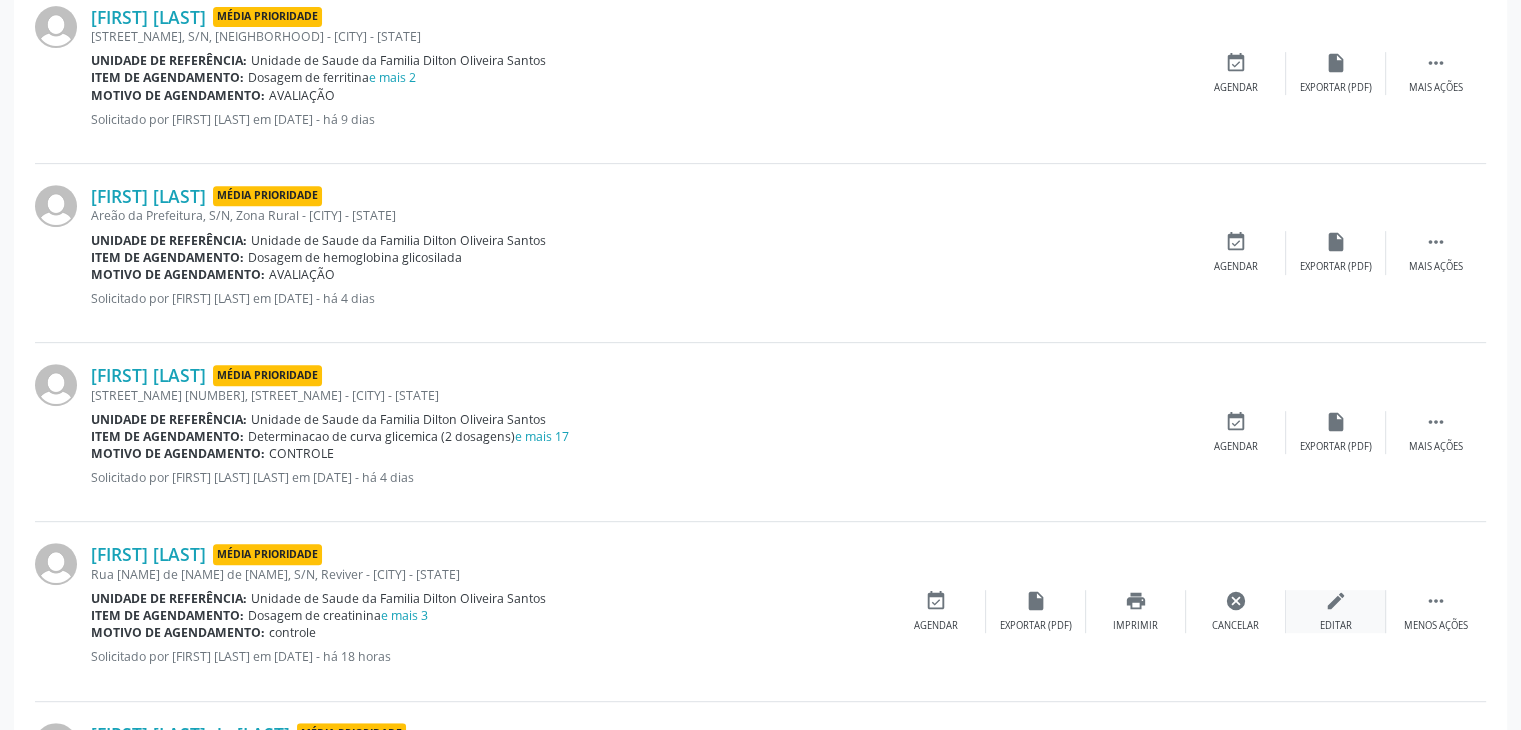 click on "edit
Editar" at bounding box center (1336, 611) 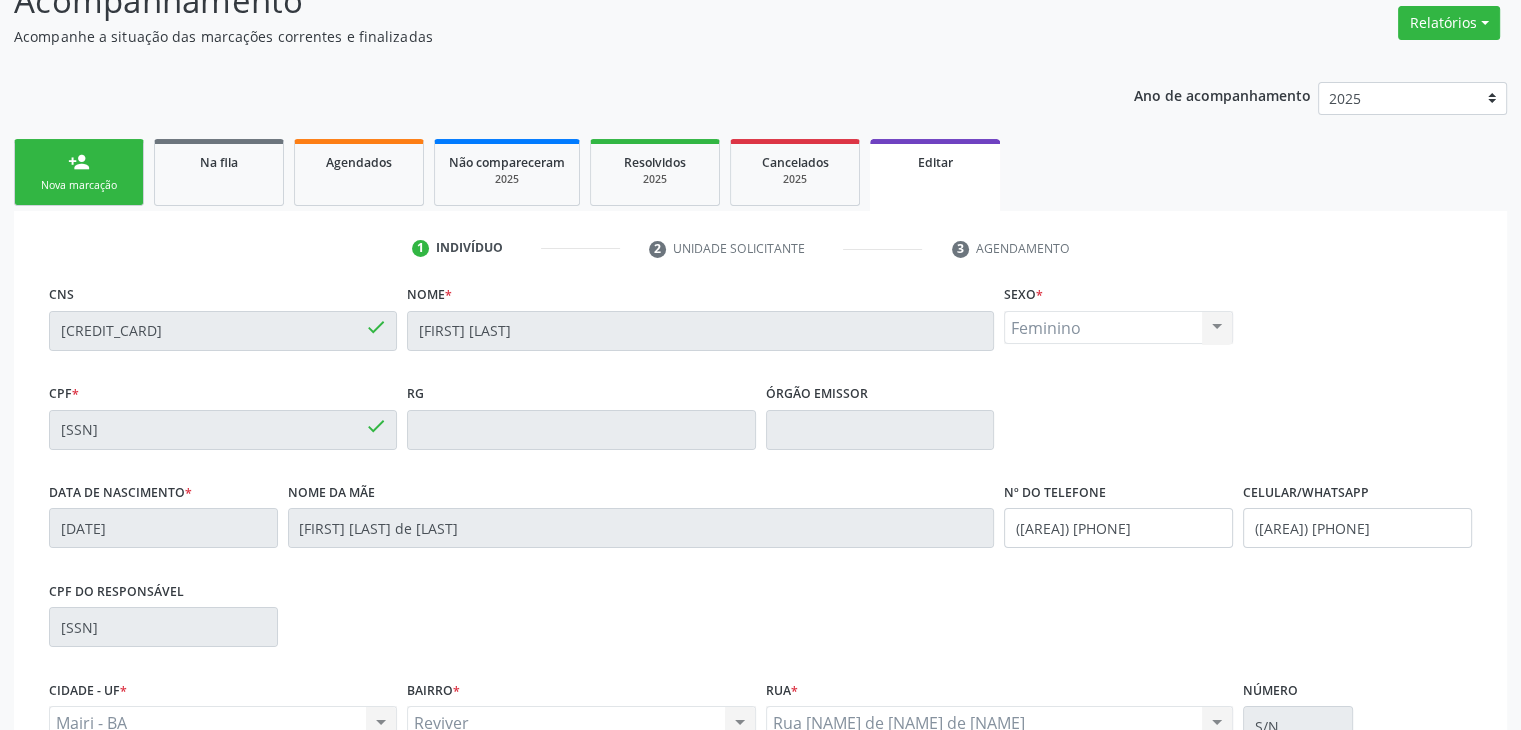 scroll, scrollTop: 380, scrollLeft: 0, axis: vertical 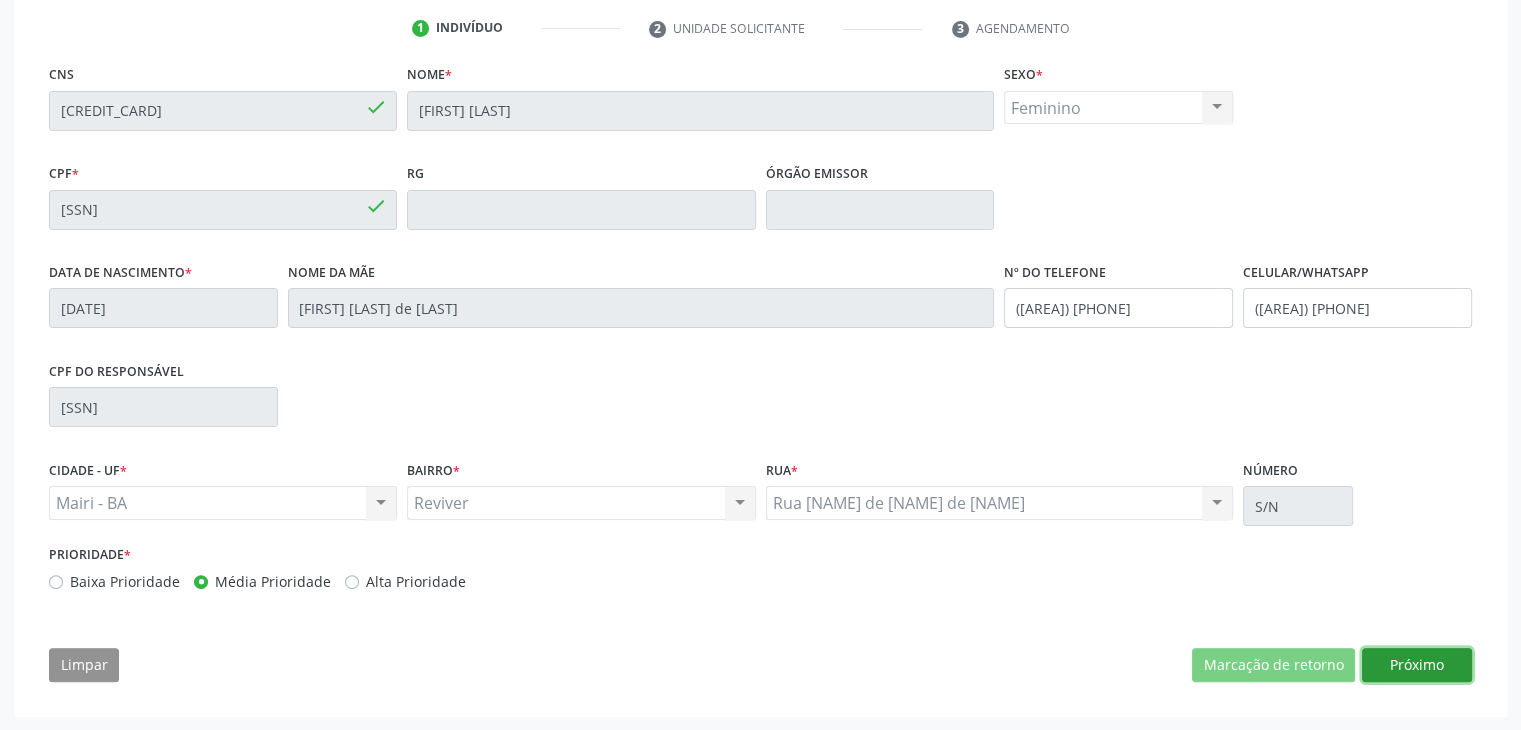click on "Próximo" at bounding box center [1417, 665] 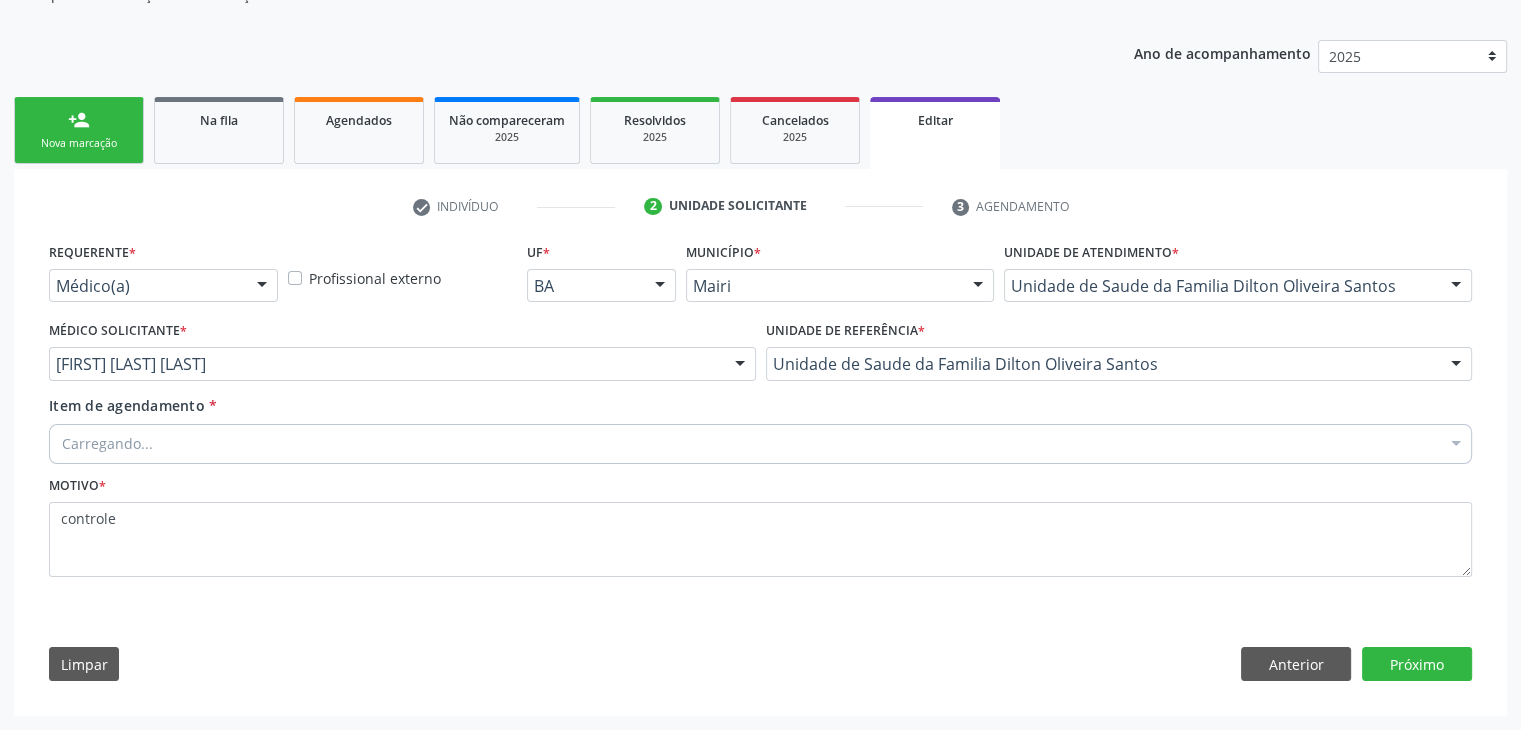 scroll, scrollTop: 200, scrollLeft: 0, axis: vertical 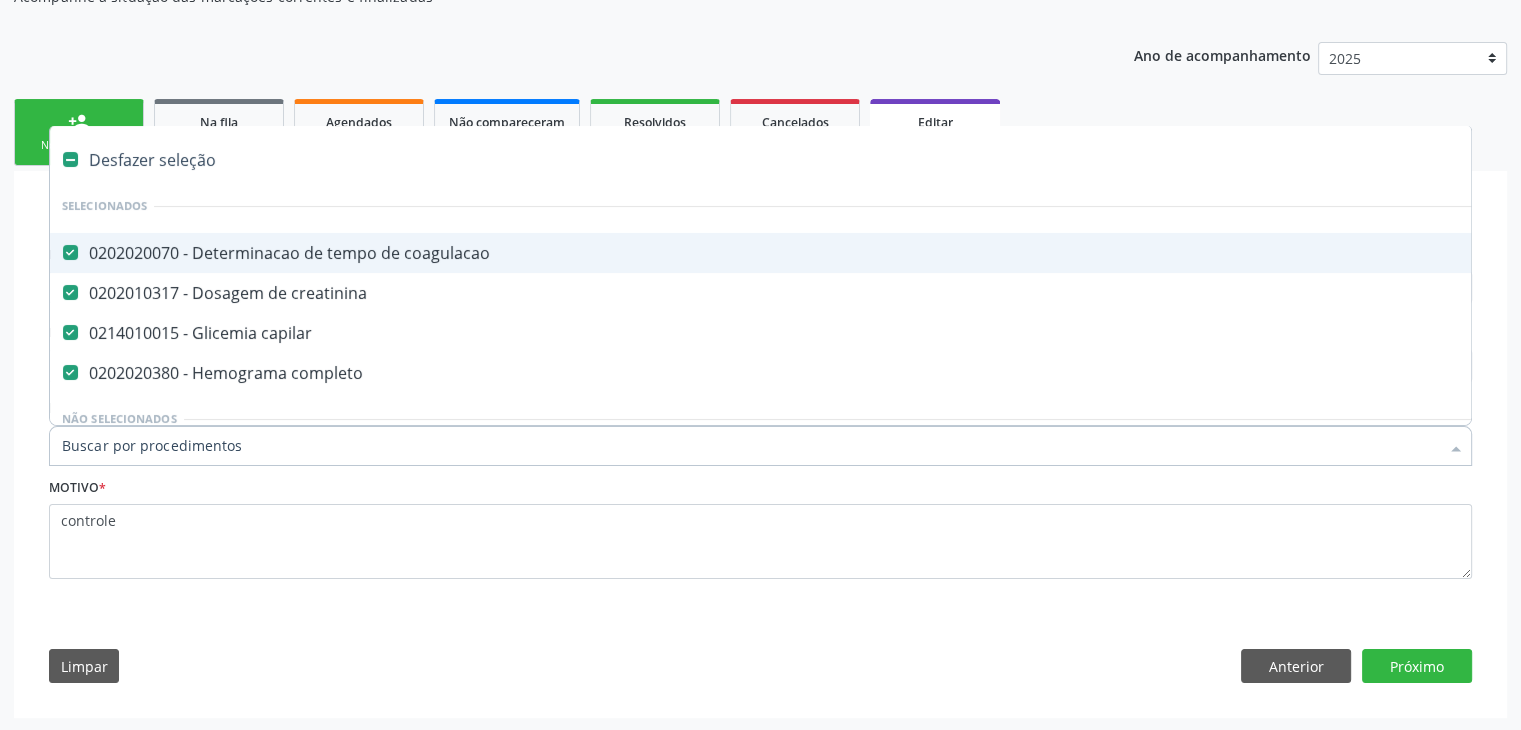 click on "Desfazer seleção" at bounding box center (831, 160) 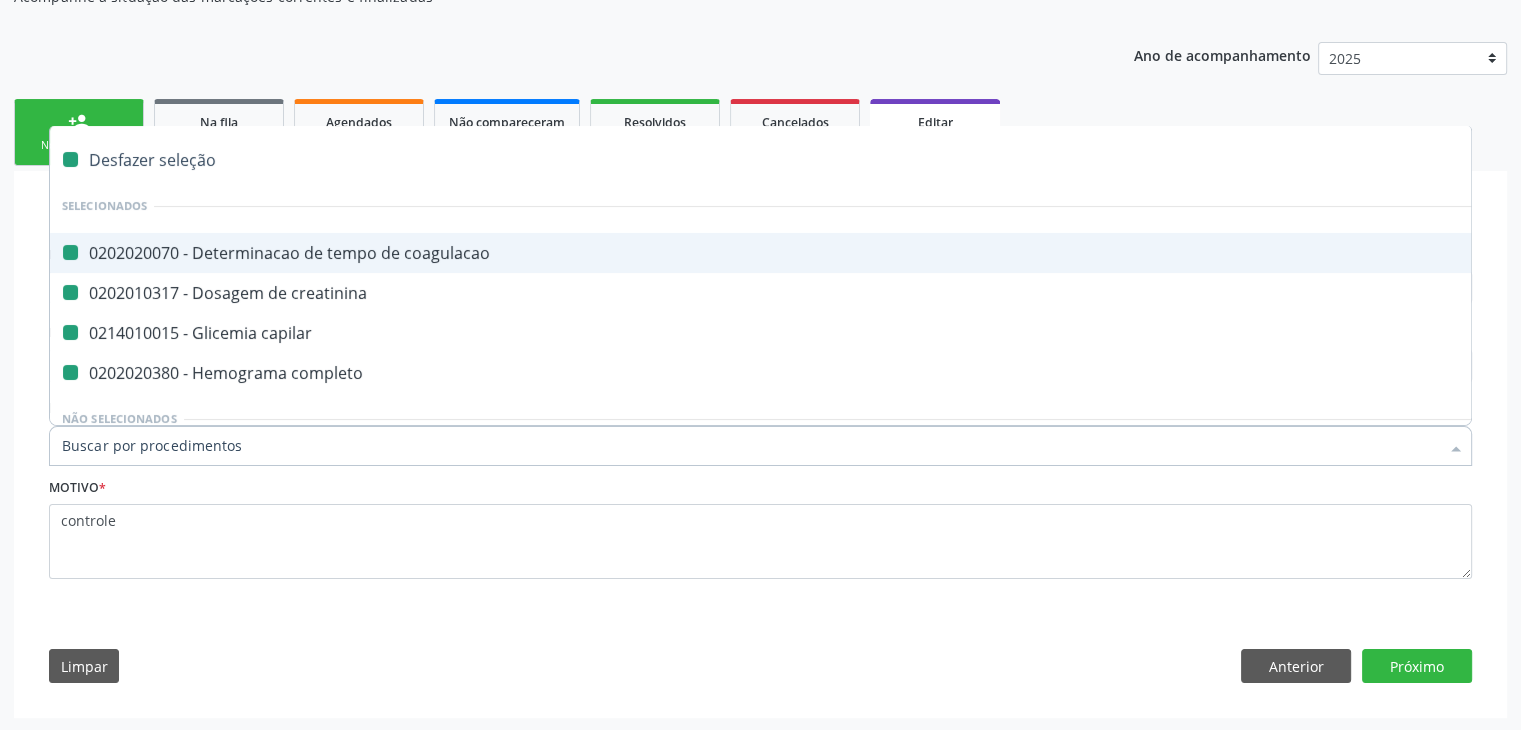 checkbox on "false" 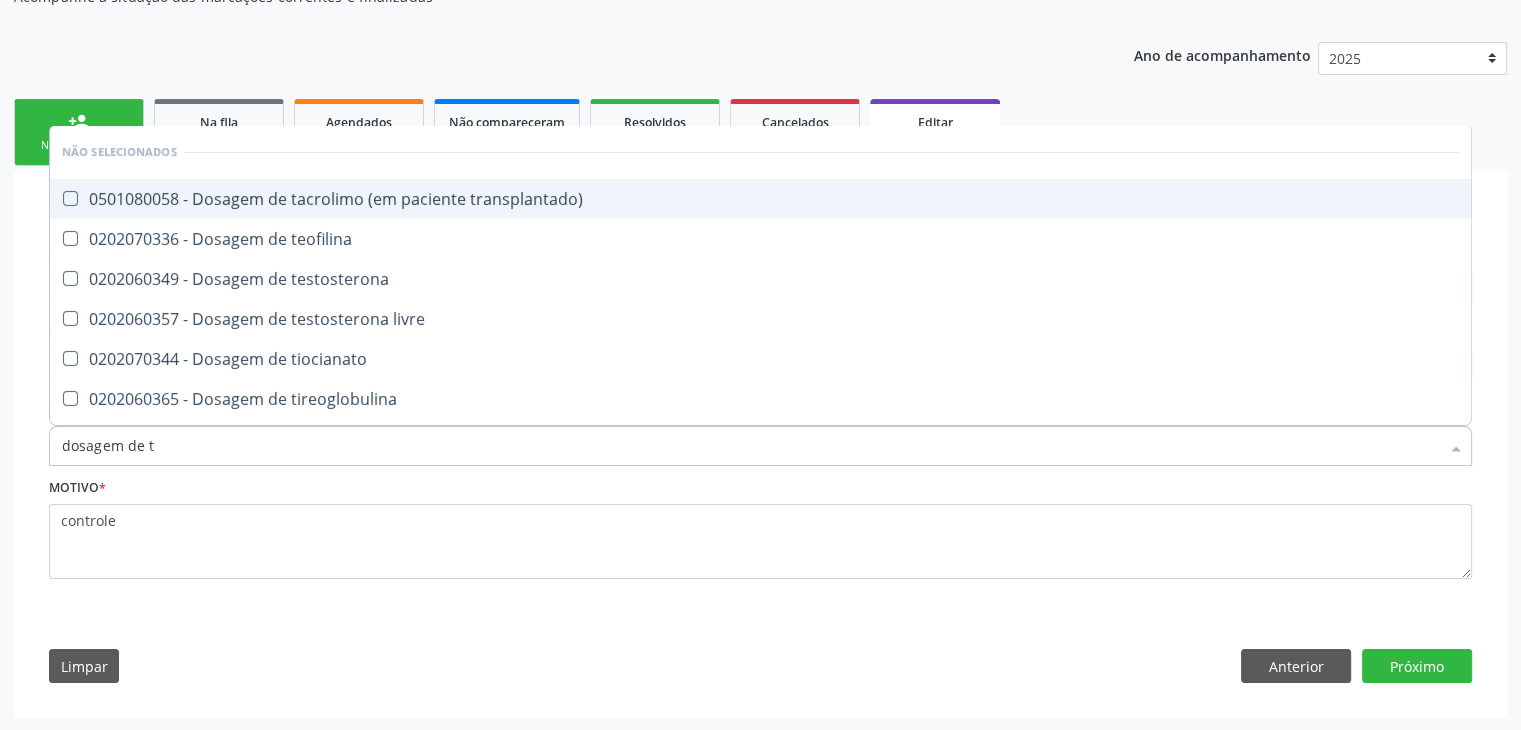 type on "dosagem de ts" 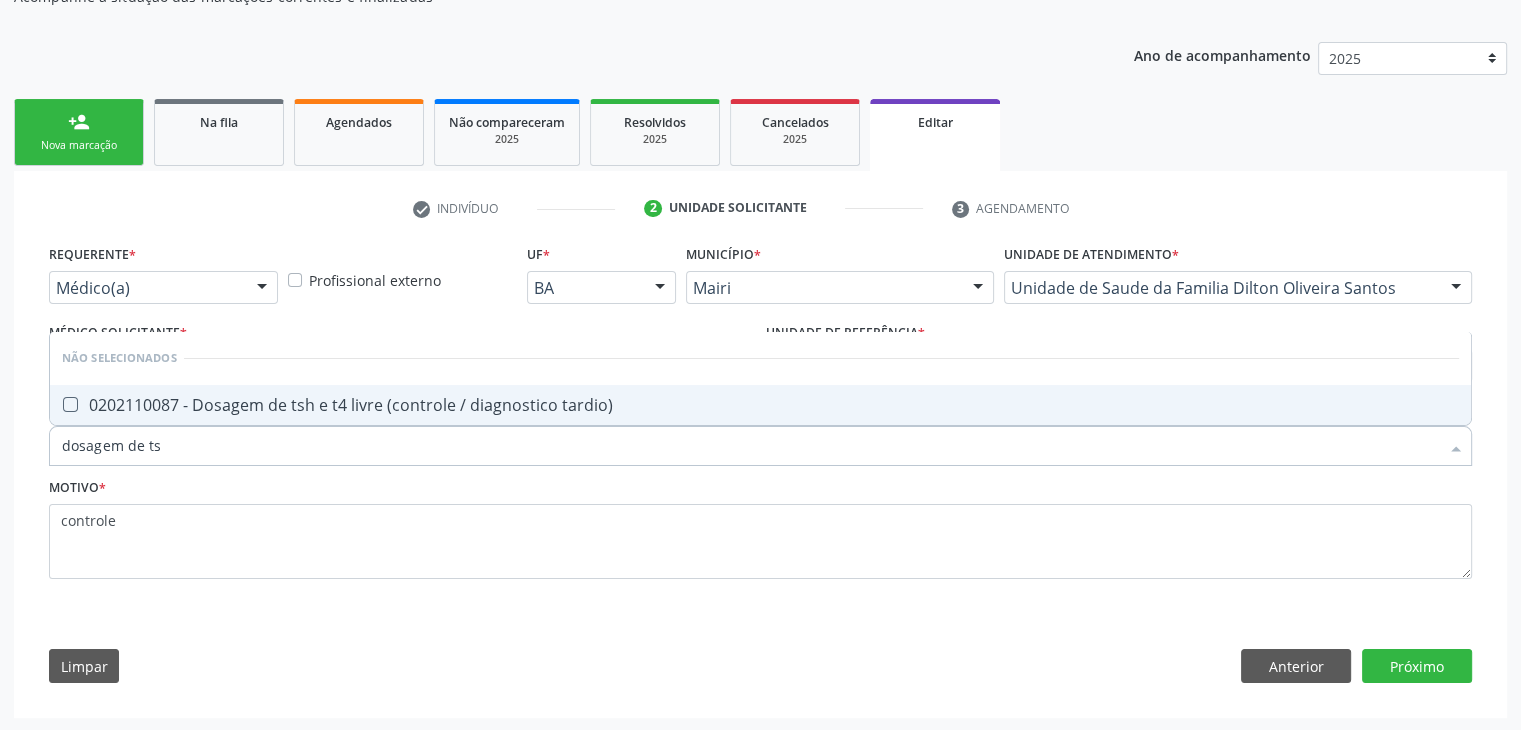 click on "0202110087 - Dosagem de tsh e t4 livre (controle / diagnostico tardio)" at bounding box center (760, 405) 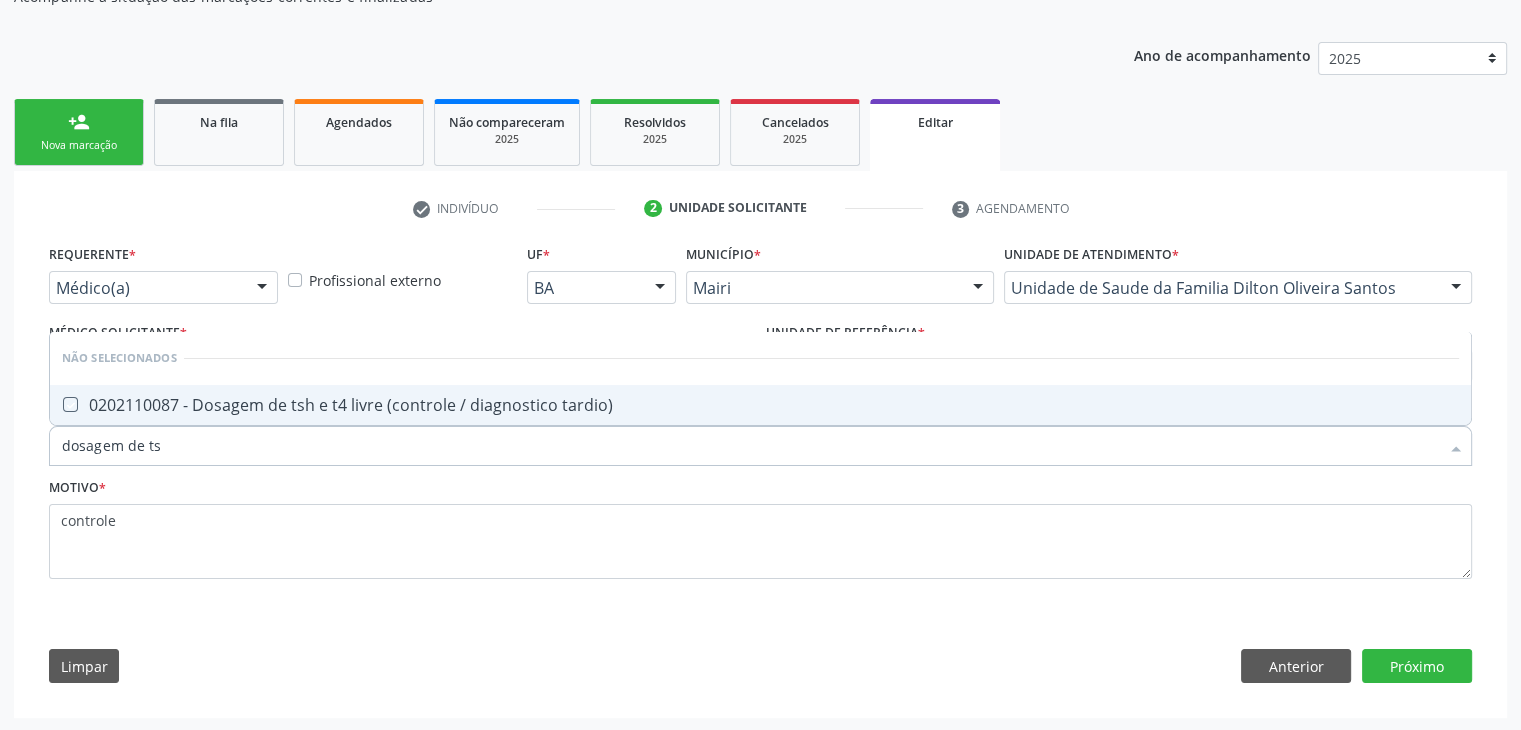 checkbox on "true" 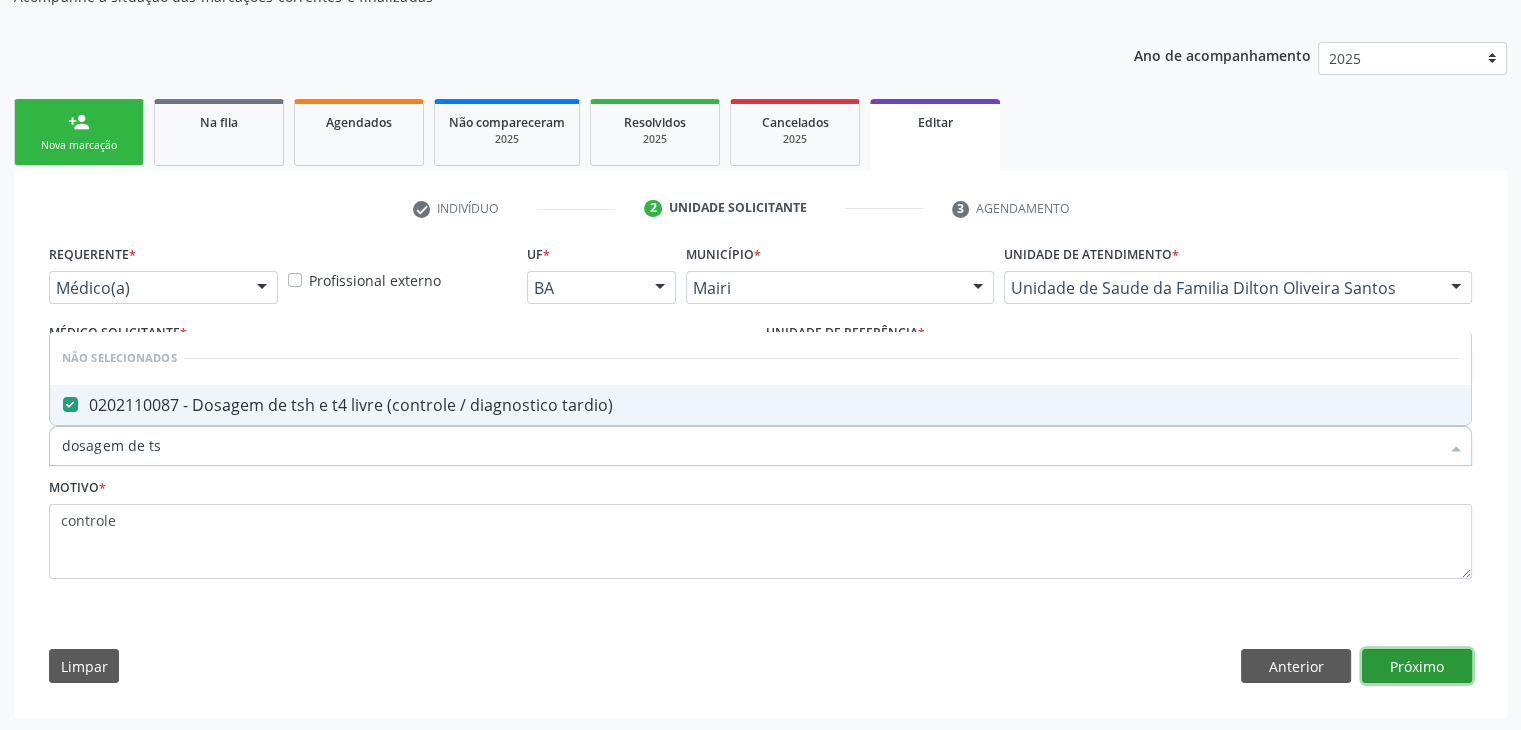 click on "Próximo" at bounding box center [1417, 666] 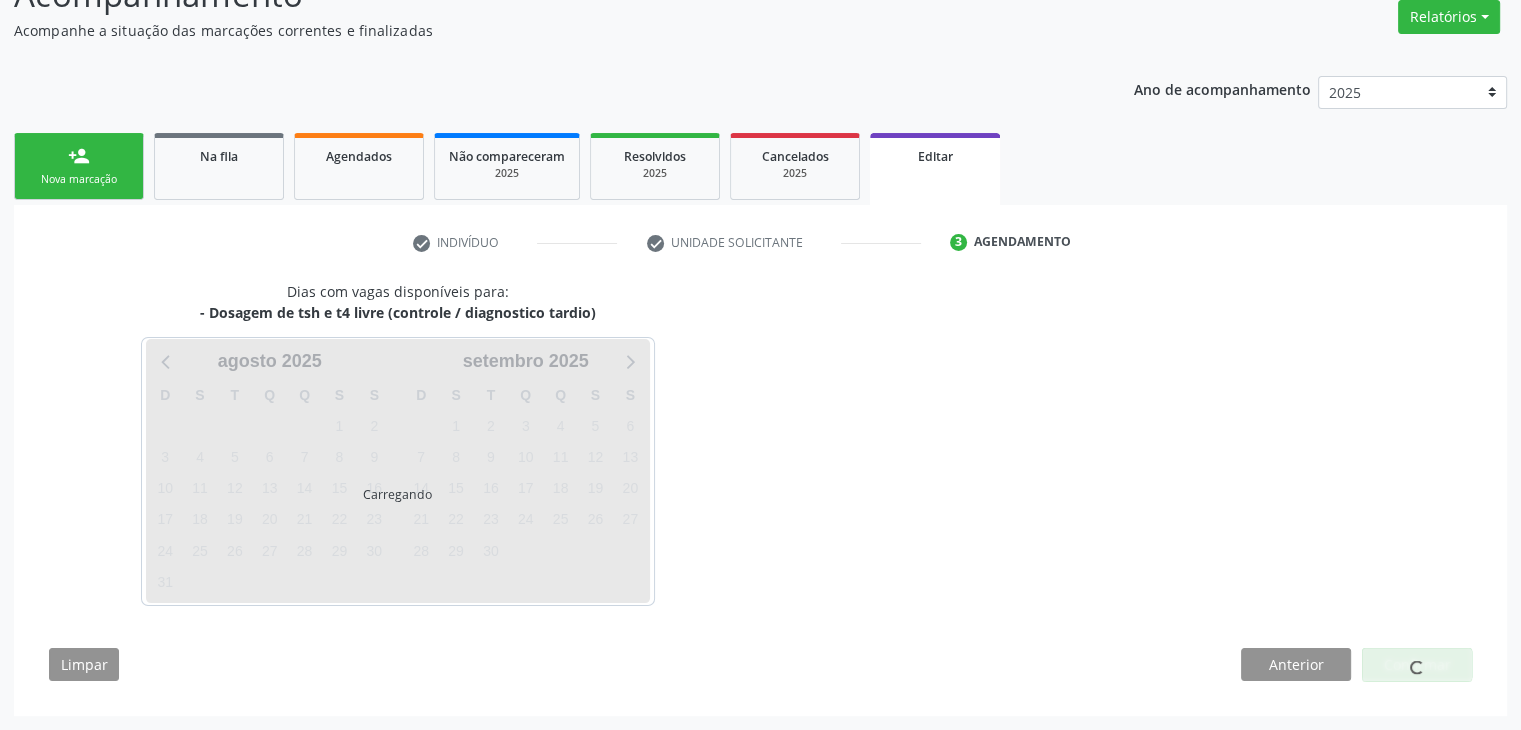 scroll, scrollTop: 165, scrollLeft: 0, axis: vertical 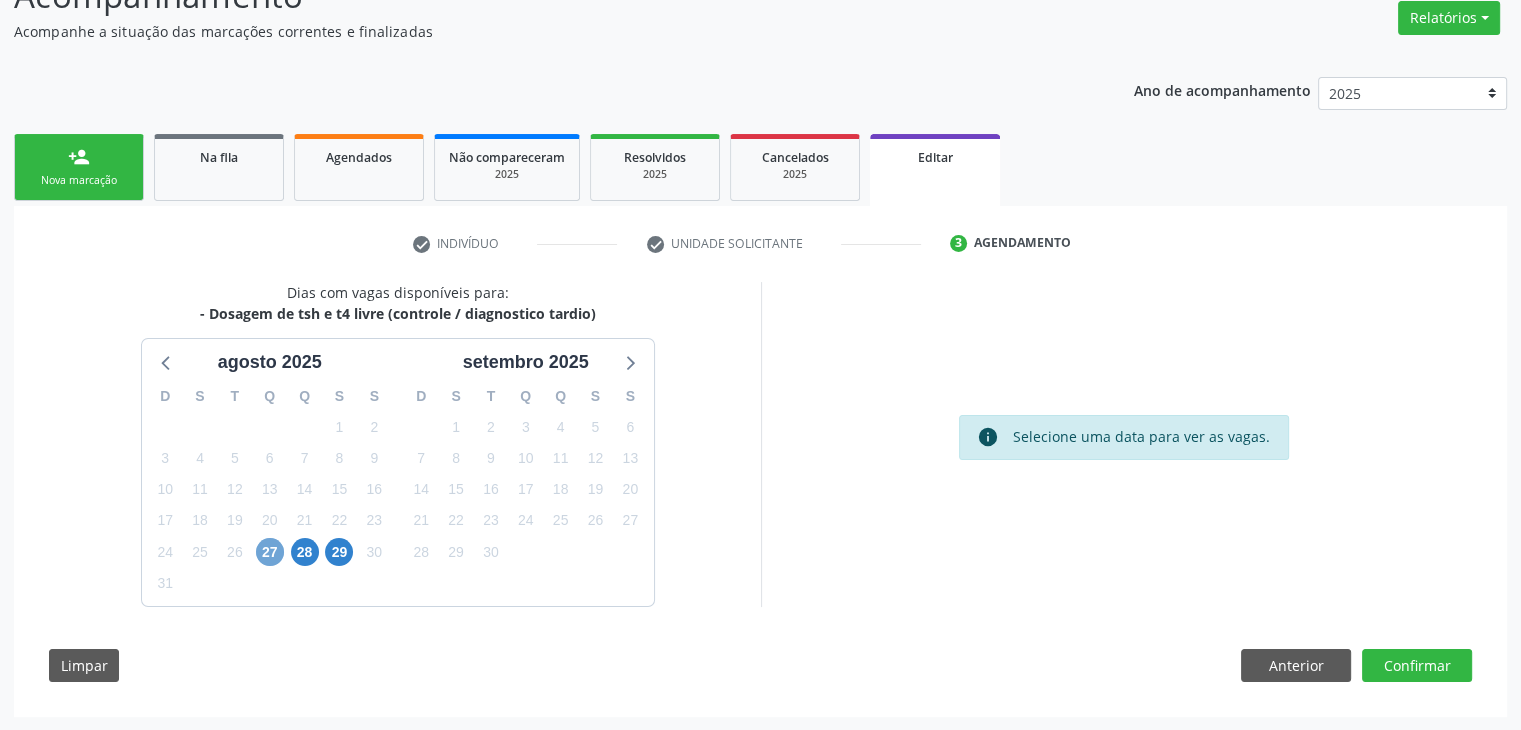 click on "27" at bounding box center [270, 552] 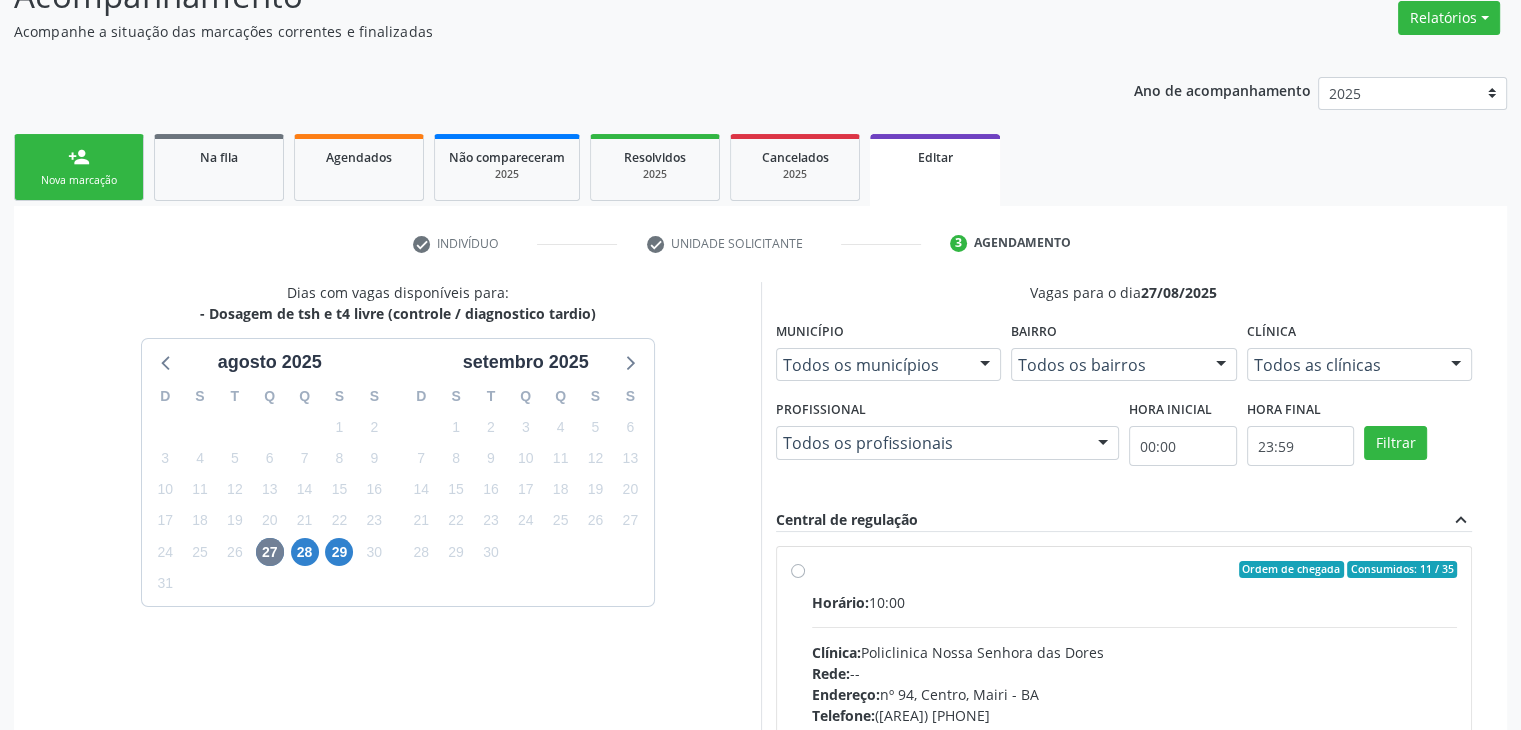click on "Horário:   10:00
Clínica:  Policlinica Nossa Senhora das Dores
Rede:
--
Endereço:   nº [NUMBER], Centro, [CITY] - [STATE]
Telefone:   ([AREA]) [PHONE]
Profissional:
--
Informações adicionais sobre o atendimento
Idade de atendimento:
Sem restrição
Gênero(s) atendido(s):
Sem restrição
Informações adicionais:
--" at bounding box center [1135, 729] 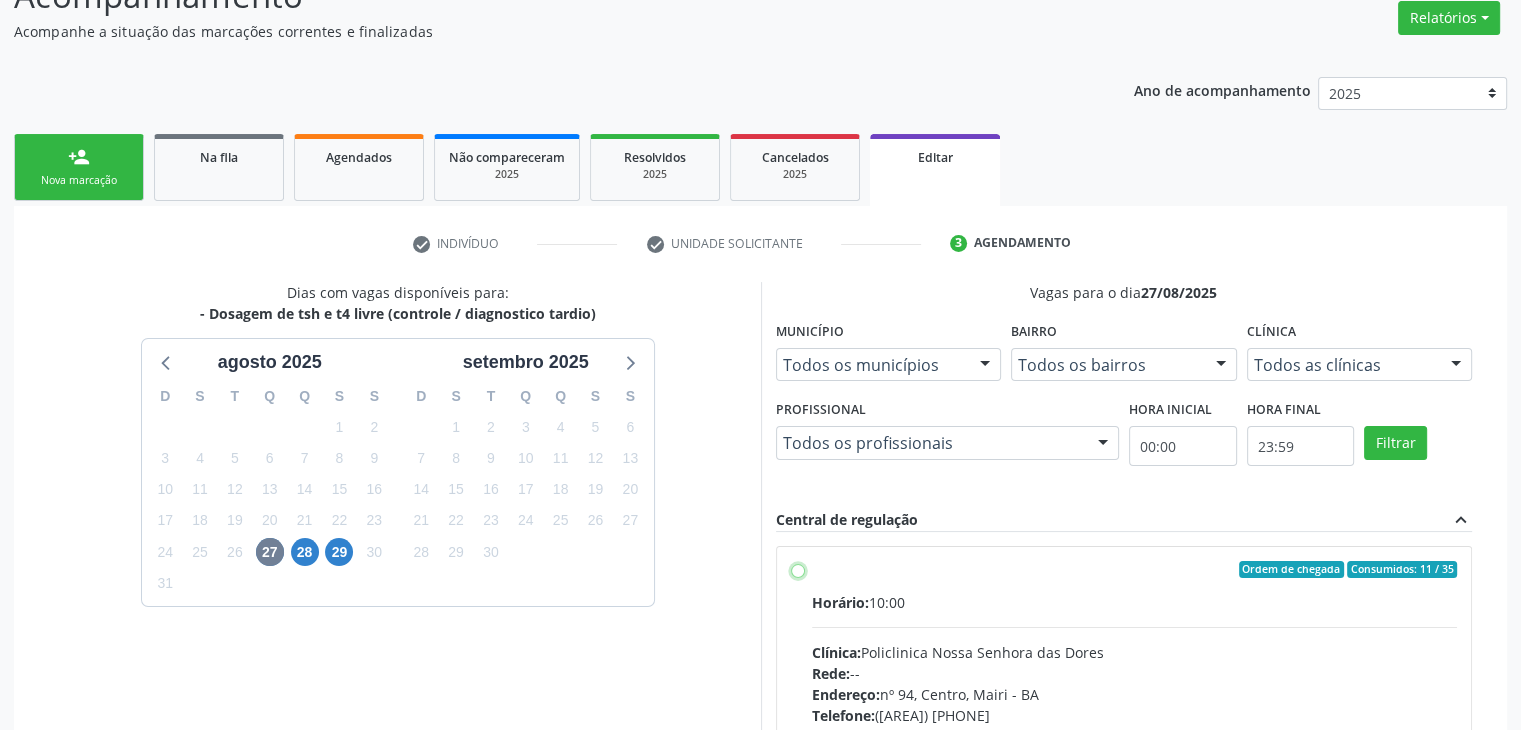 click on "Ordem de chegada
Consumidos: 11 / 35
Horário:   10:00
Clínica:  Policlinica Nossa Senhora das Dores
Rede:
--
Endereço:   nº [NUMBER], Centro, [CITY] - [STATE]
Telefone:   ([AREA]) [PHONE]
Profissional:
--
Informações adicionais sobre o atendimento
Idade de atendimento:
Sem restrição
Gênero(s) atendido(s):
Sem restrição
Informações adicionais:
--" at bounding box center (798, 570) 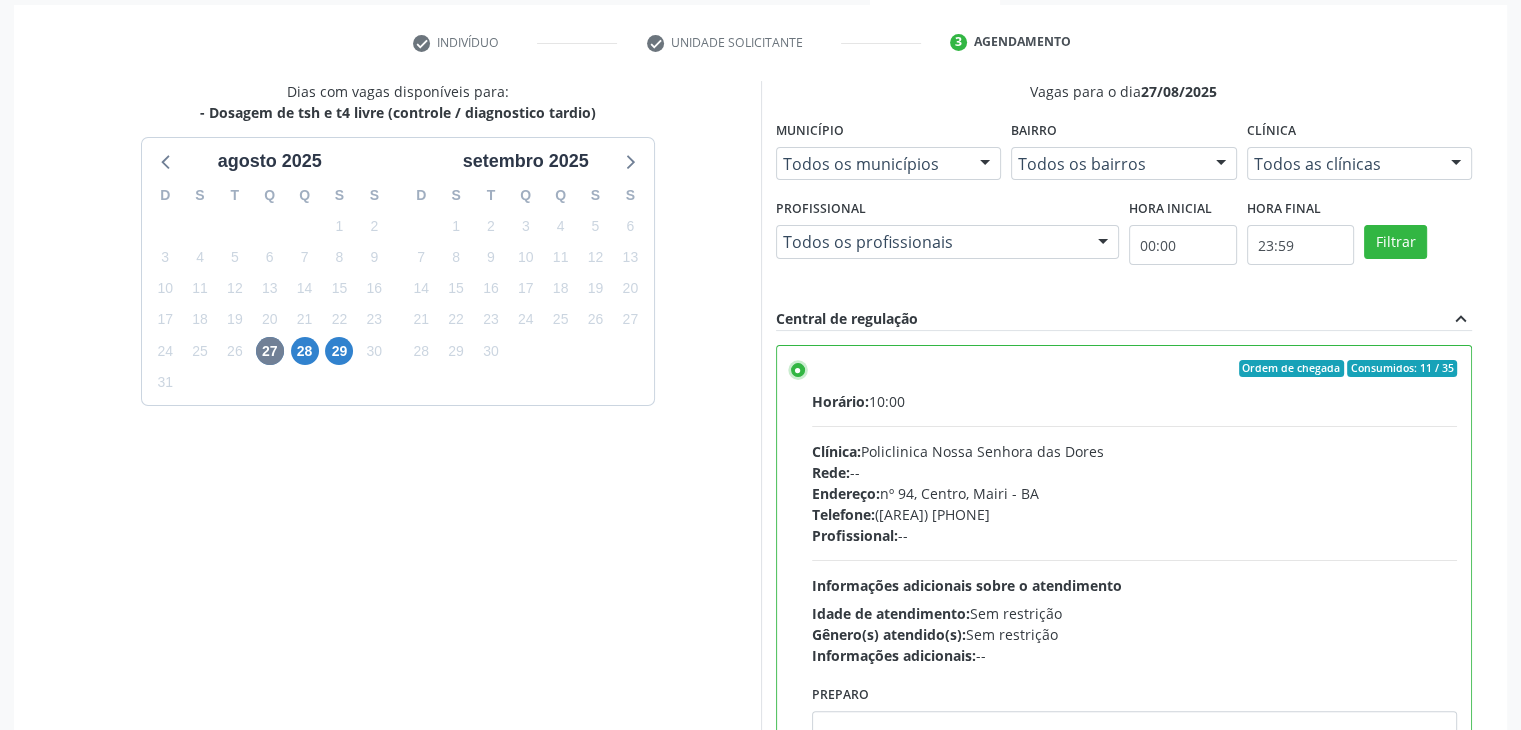 scroll, scrollTop: 490, scrollLeft: 0, axis: vertical 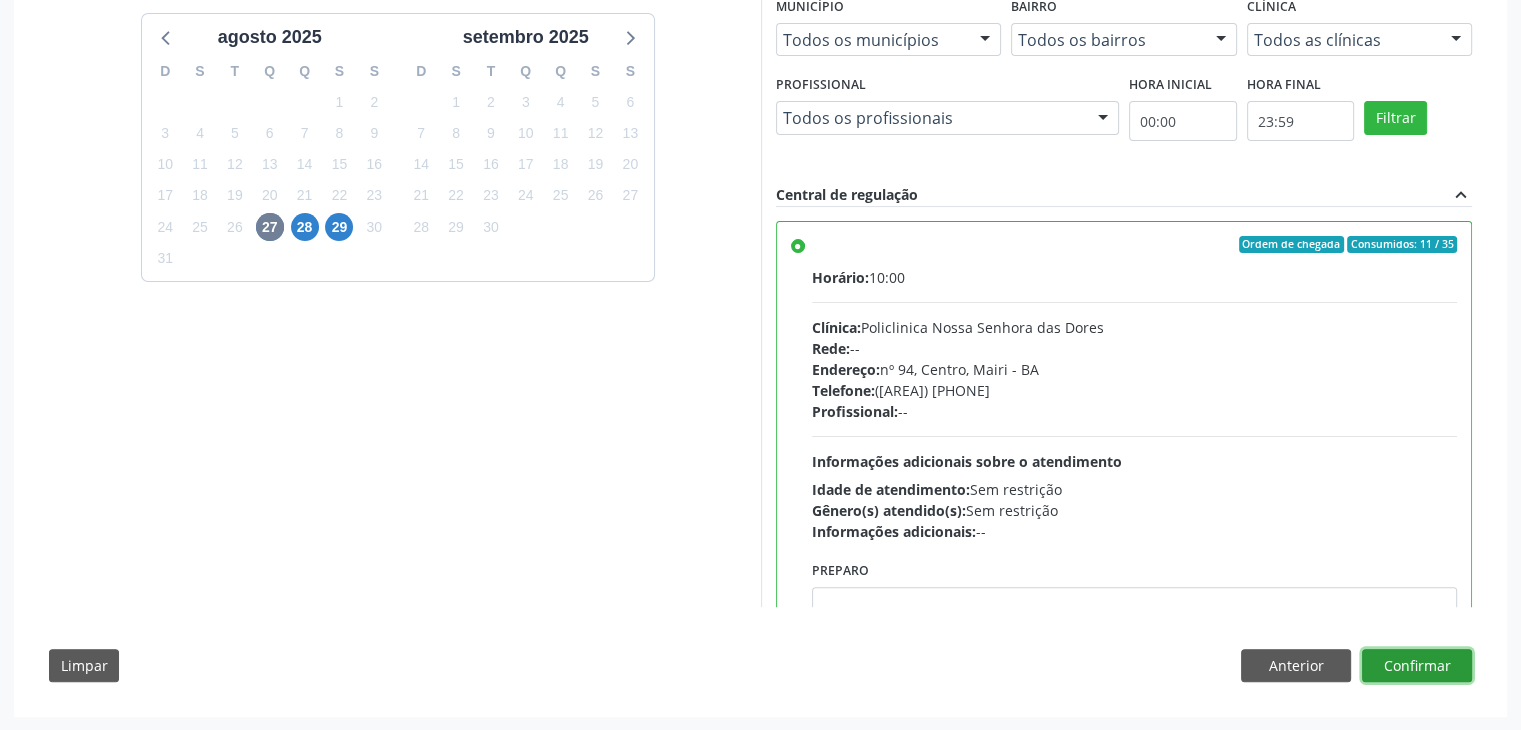 click on "Confirmar" at bounding box center (1417, 666) 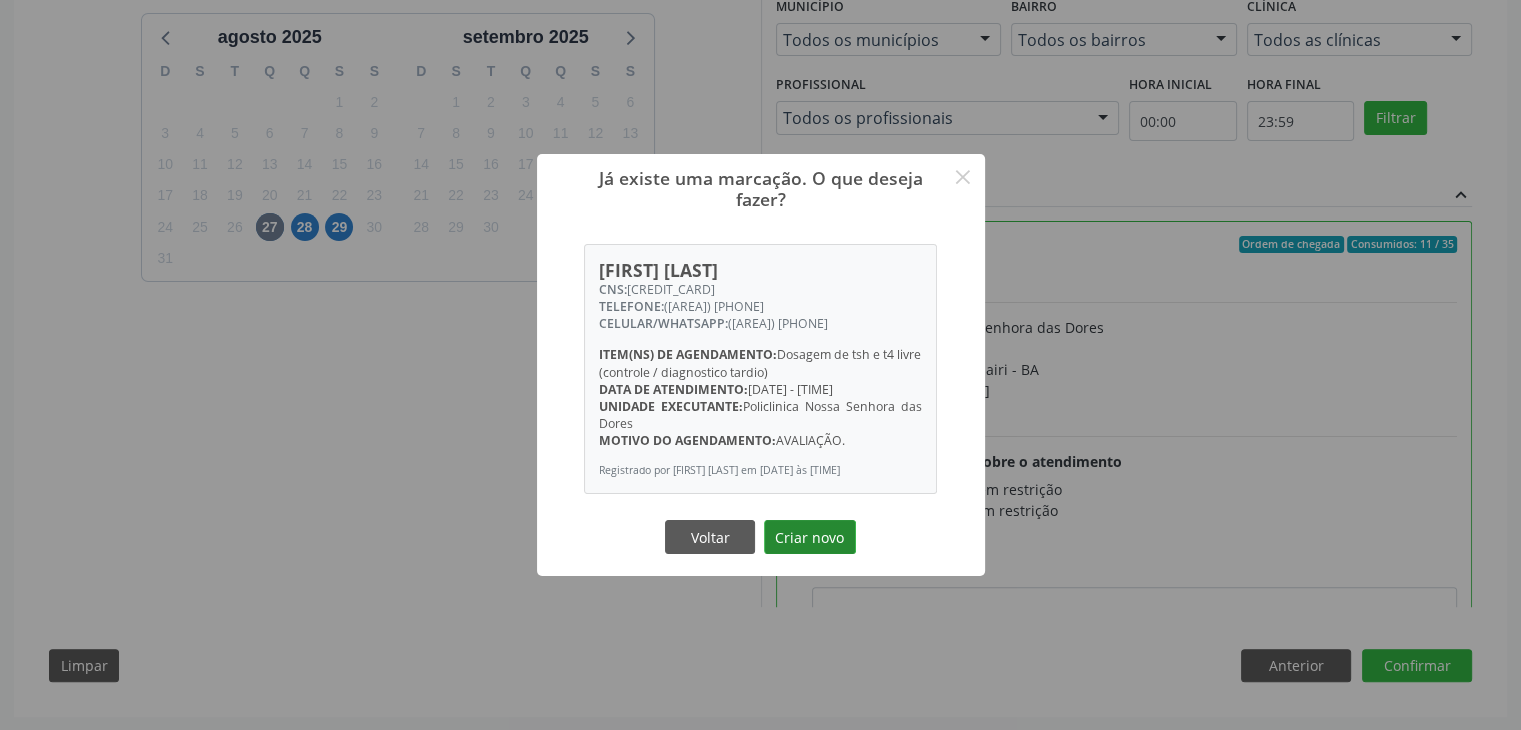click on "Criar novo" at bounding box center (810, 537) 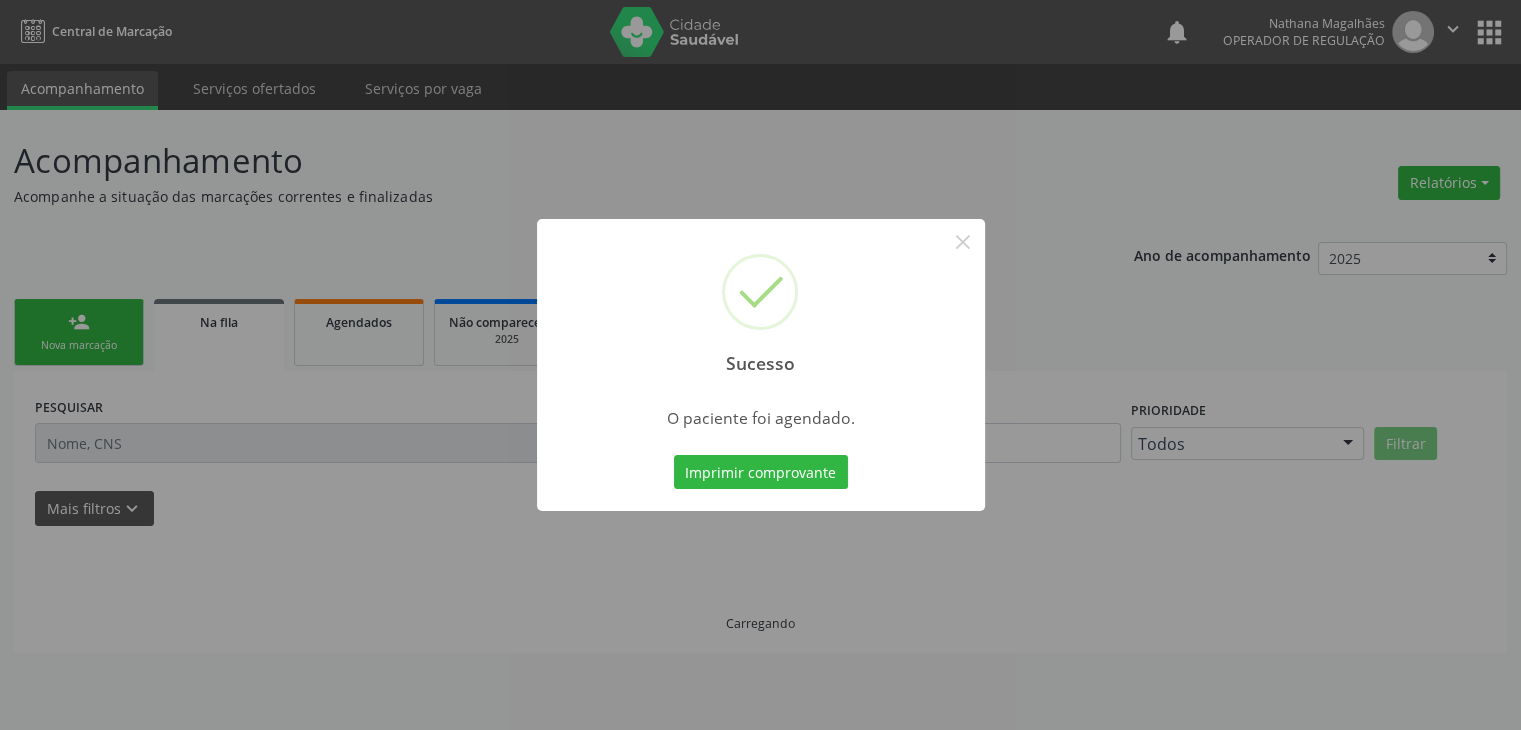 scroll, scrollTop: 0, scrollLeft: 0, axis: both 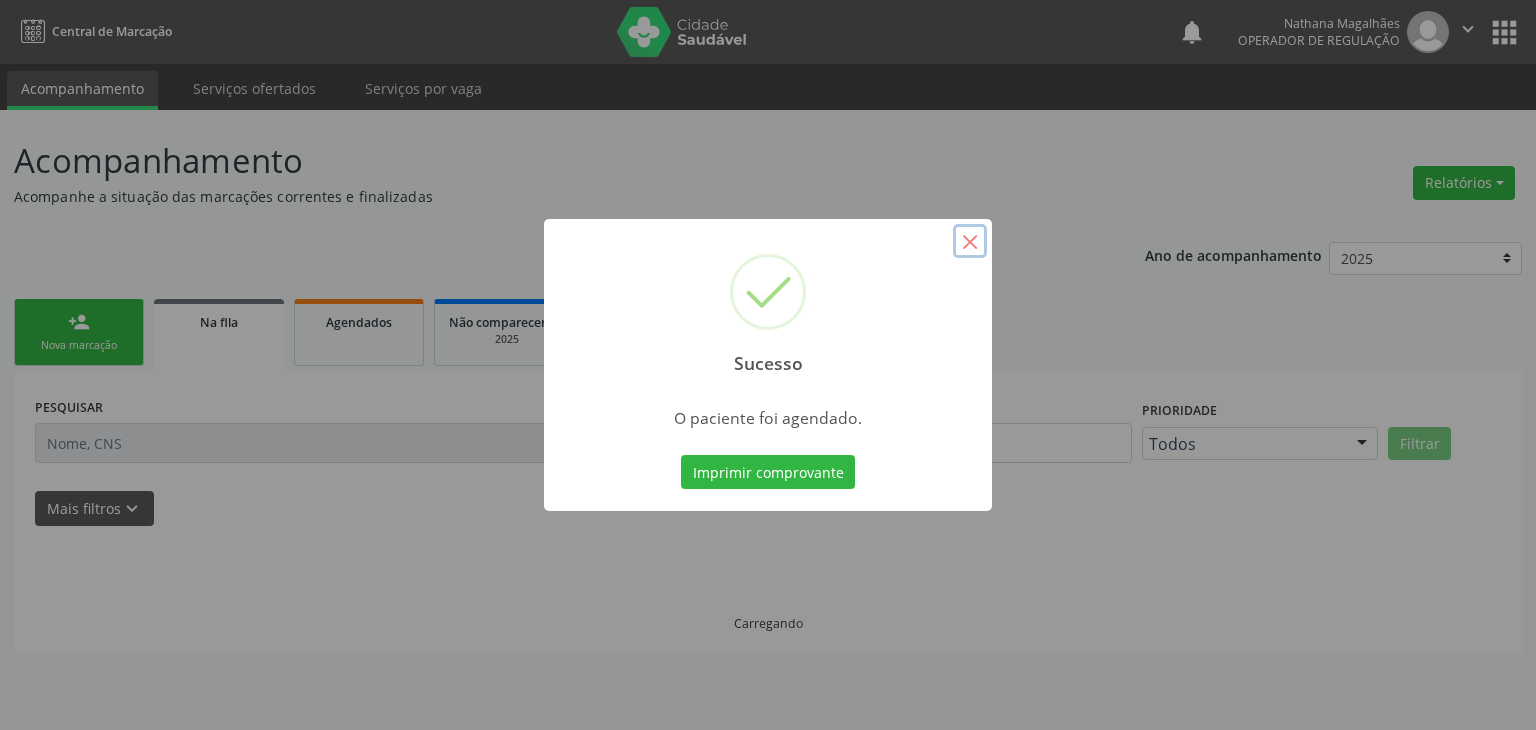 click on "×" at bounding box center [970, 241] 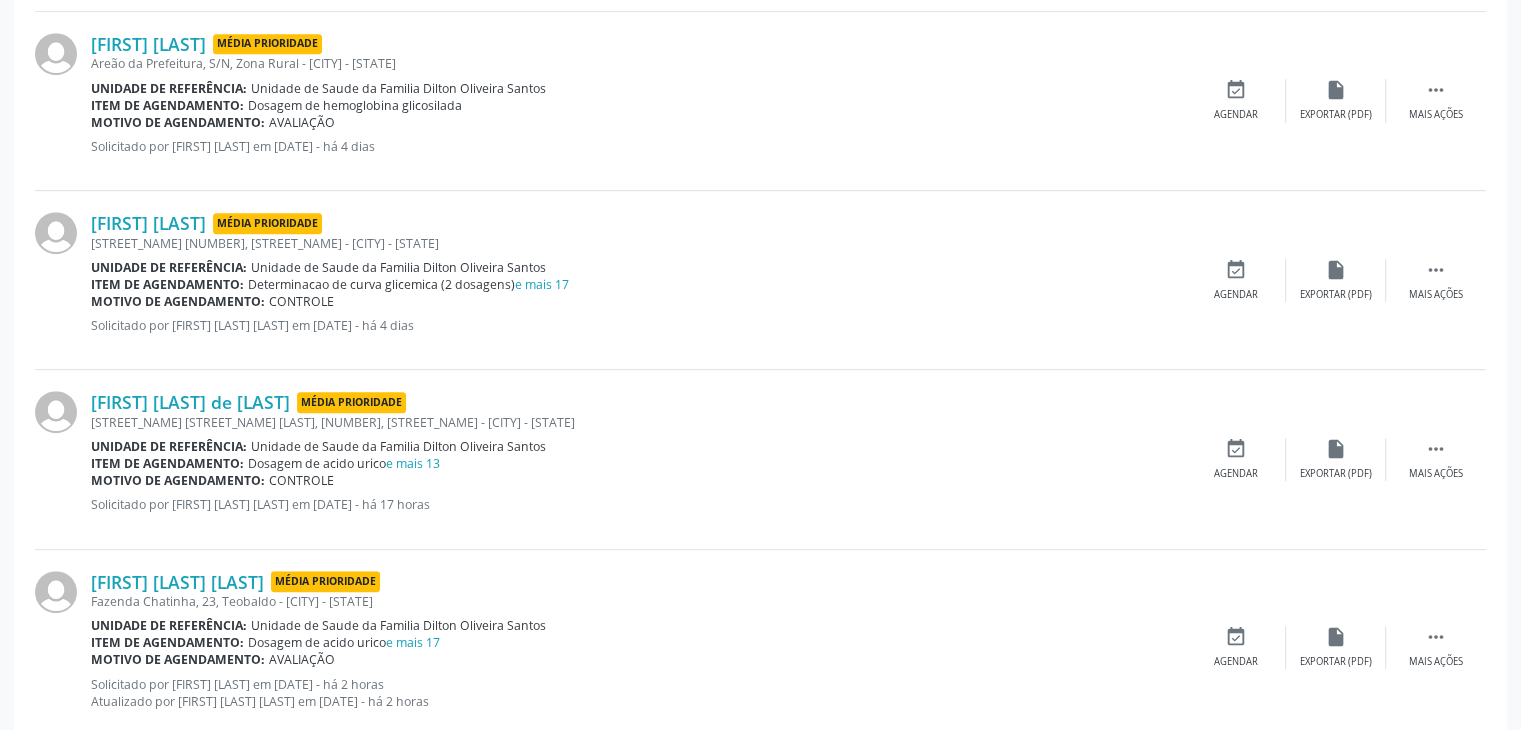 scroll, scrollTop: 1000, scrollLeft: 0, axis: vertical 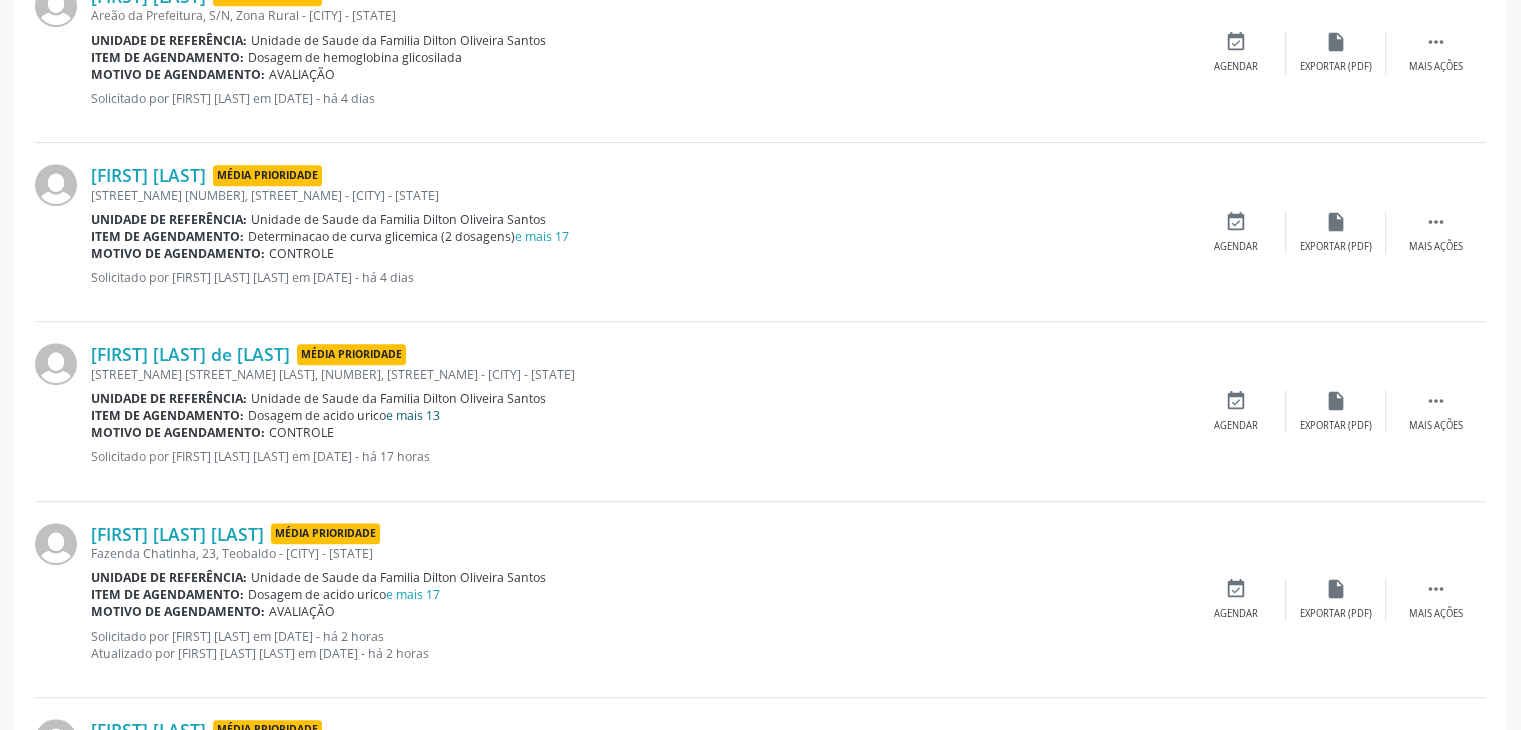 click on "e mais 13" at bounding box center [413, 415] 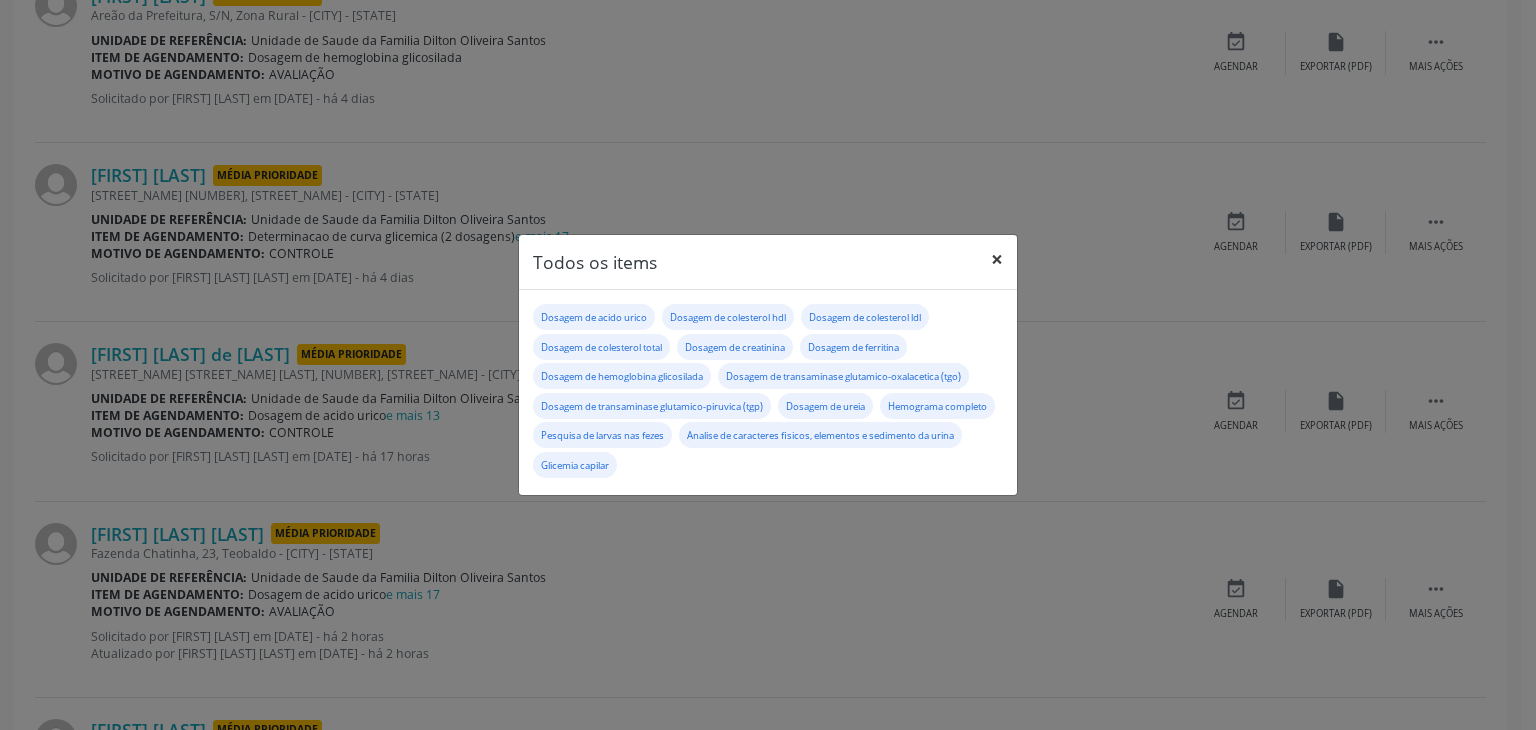 click on "×" at bounding box center (997, 259) 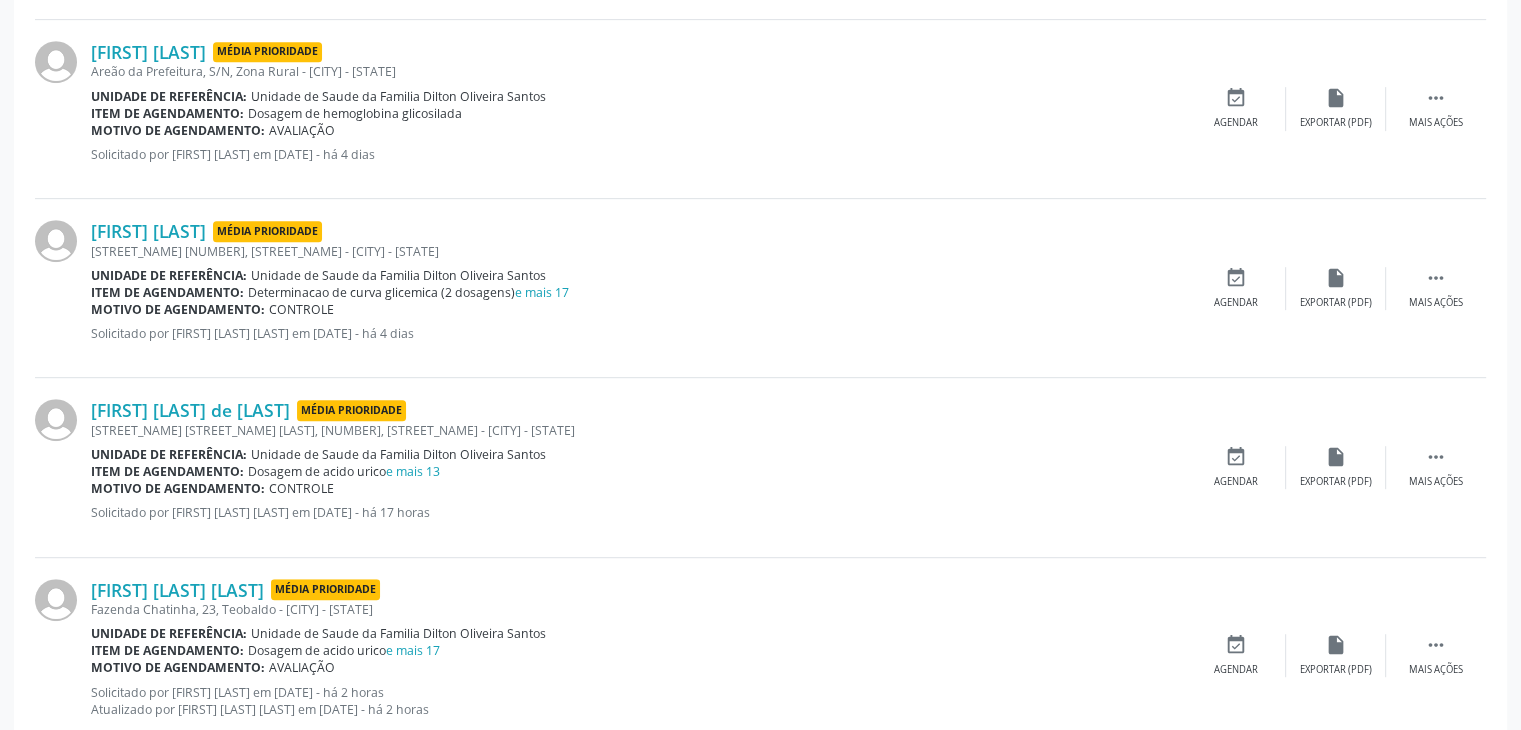 scroll, scrollTop: 900, scrollLeft: 0, axis: vertical 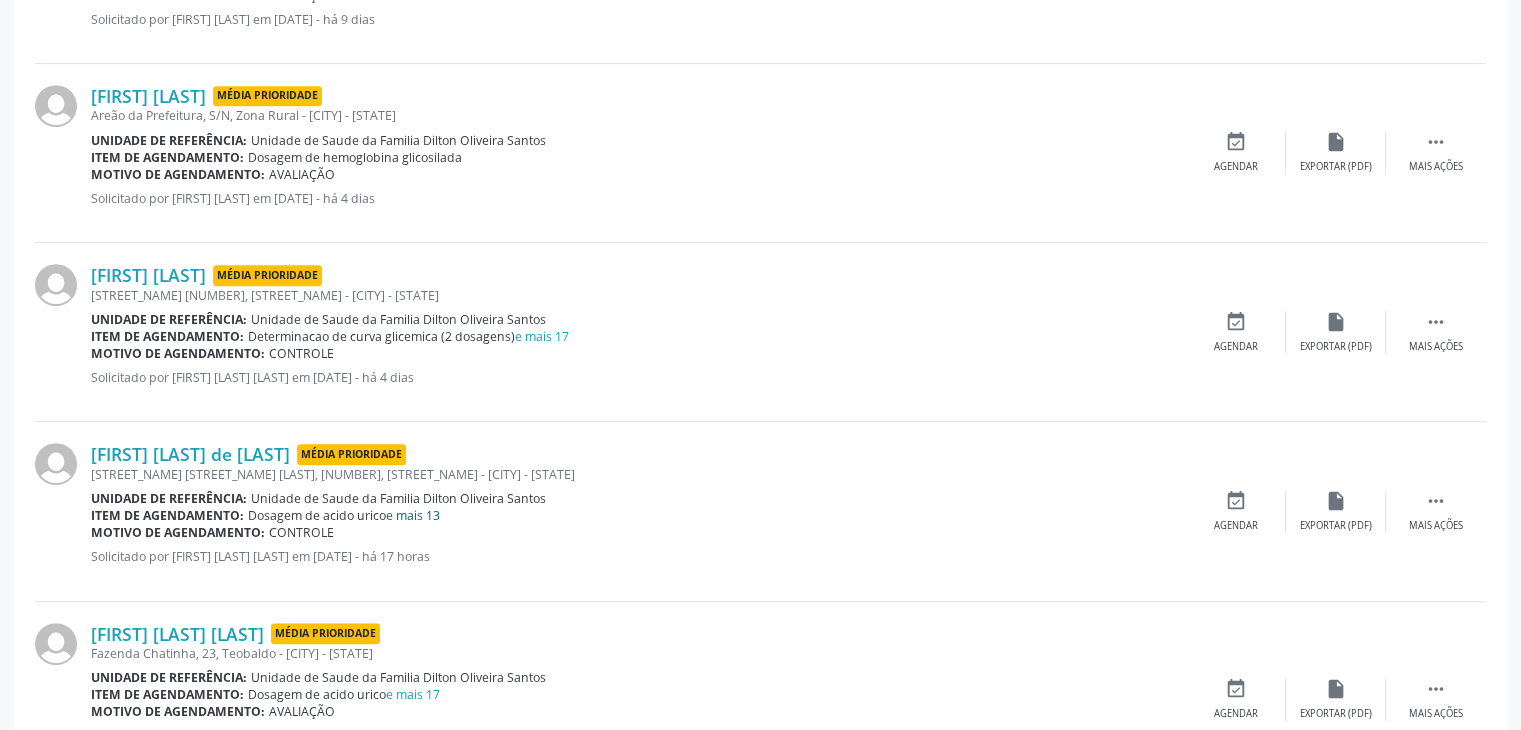 click on "e mais 13" at bounding box center [413, 515] 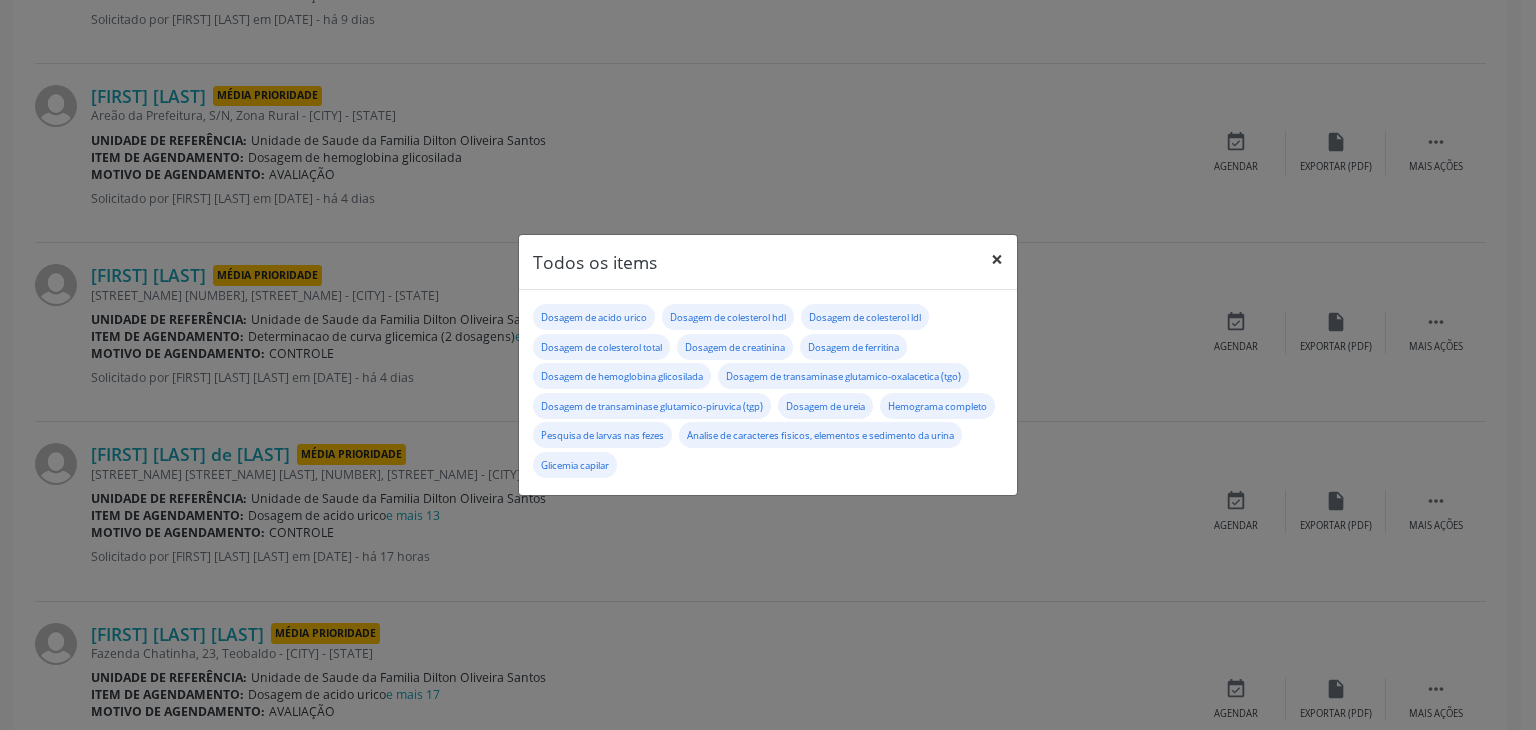 click on "×" at bounding box center [997, 259] 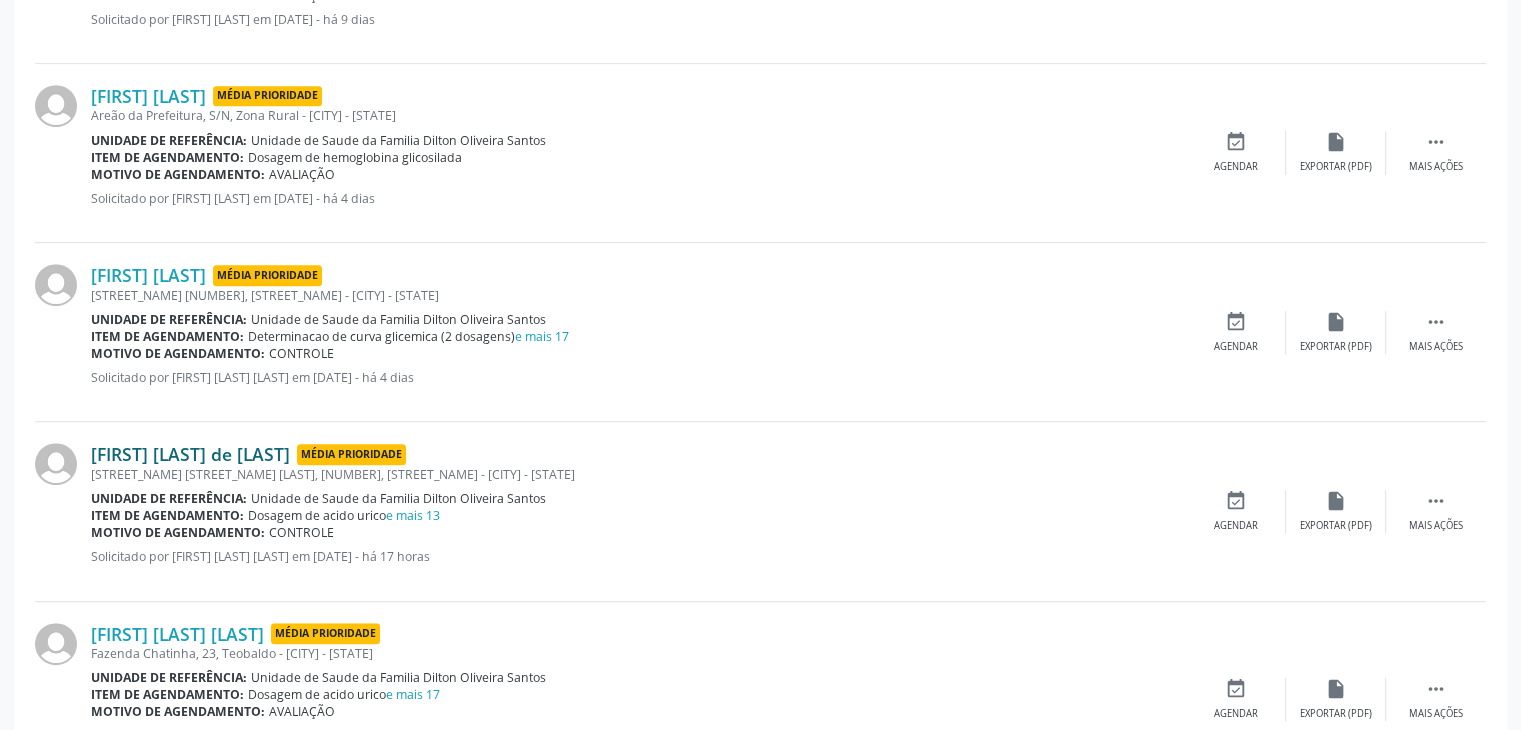 click on "[FIRST] [LAST] de [LAST]" at bounding box center [190, 454] 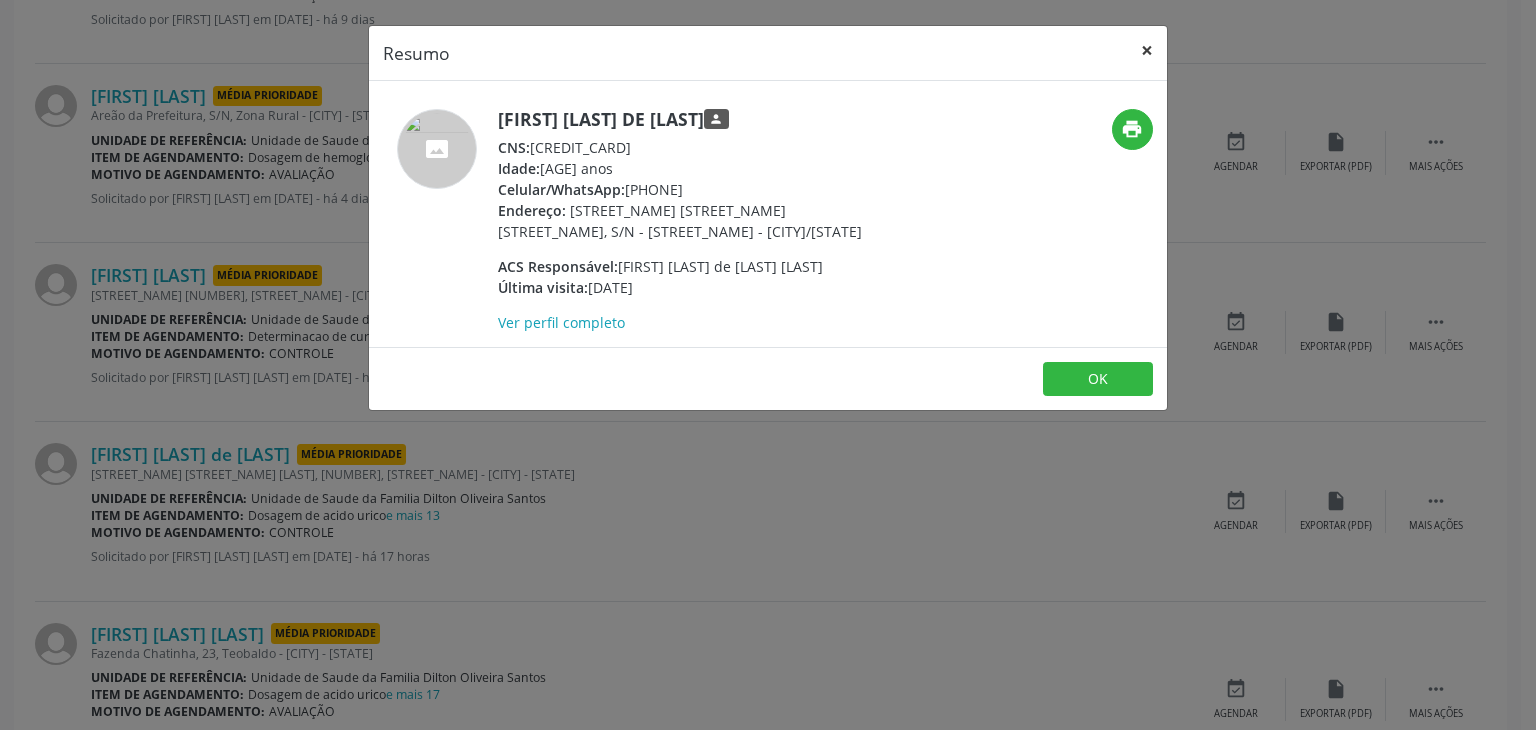 click on "×" at bounding box center (1147, 50) 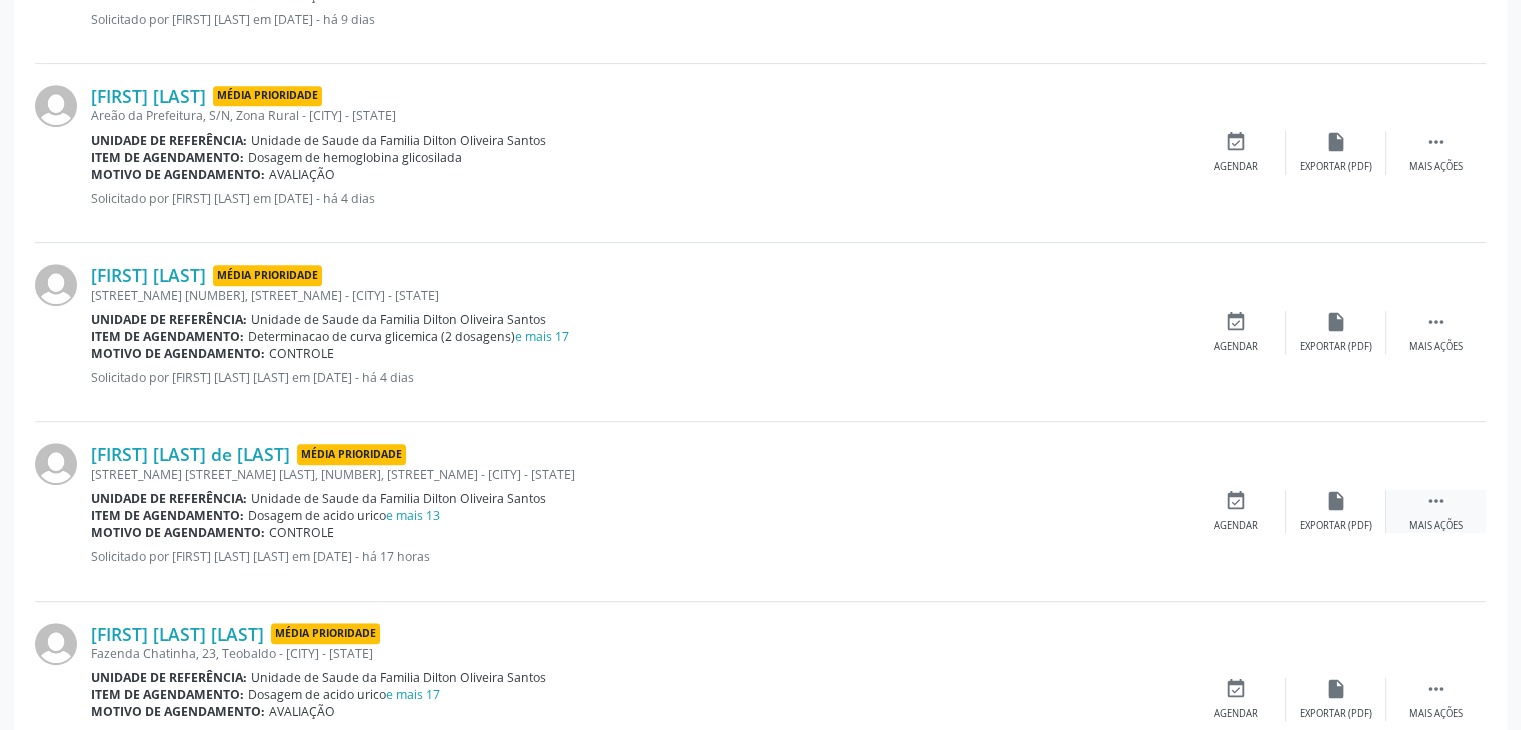 click on "
Mais ações" at bounding box center (1436, 511) 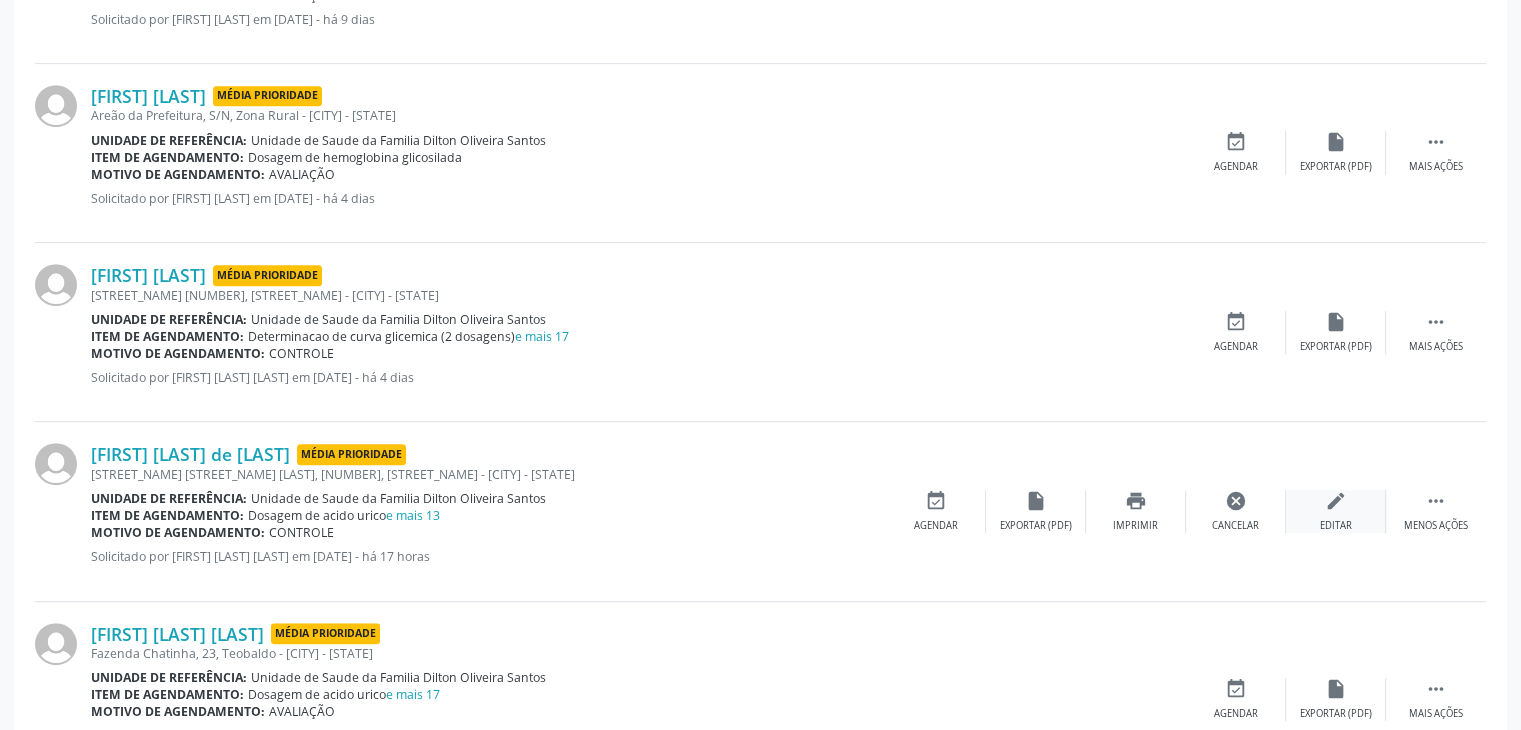click on "edit
Editar" at bounding box center [1336, 511] 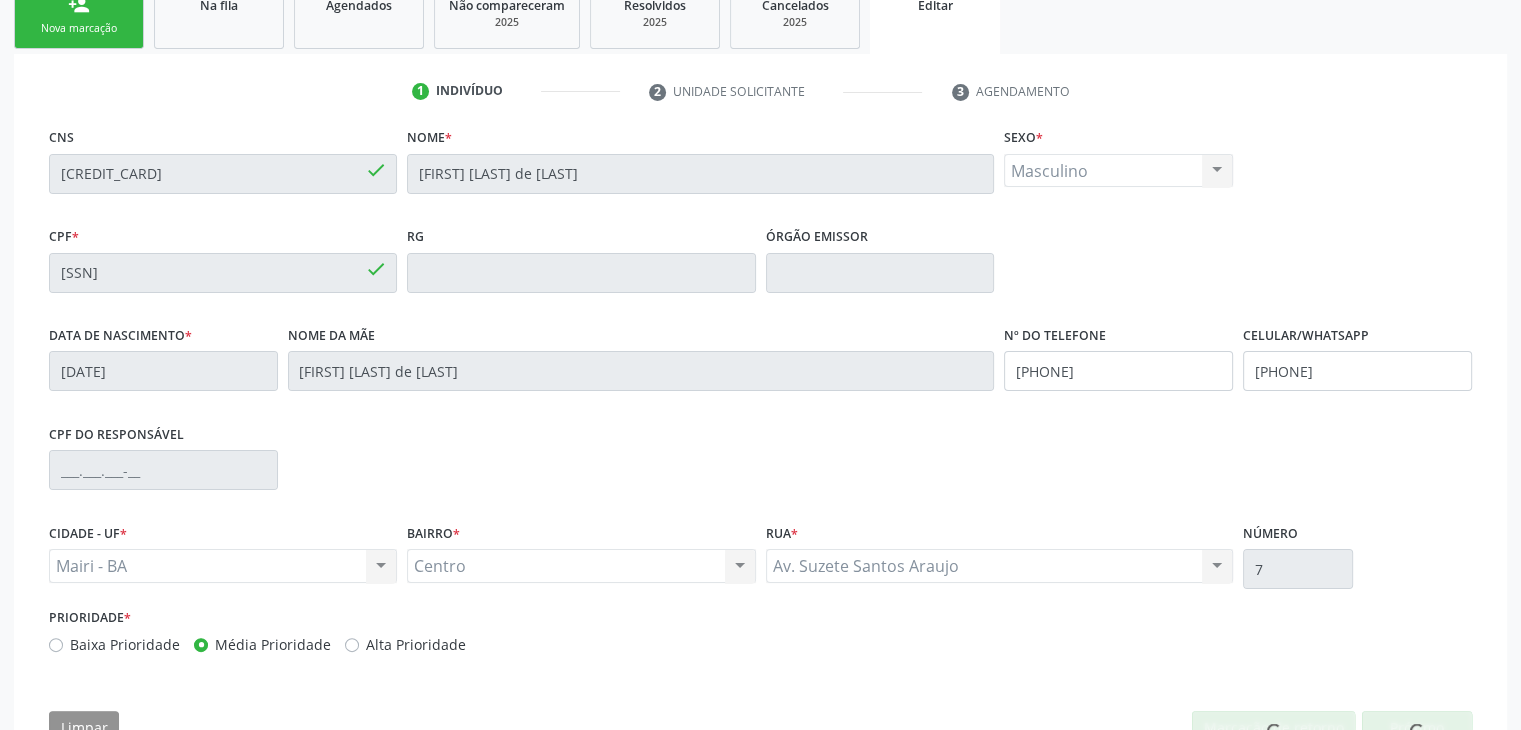 scroll, scrollTop: 380, scrollLeft: 0, axis: vertical 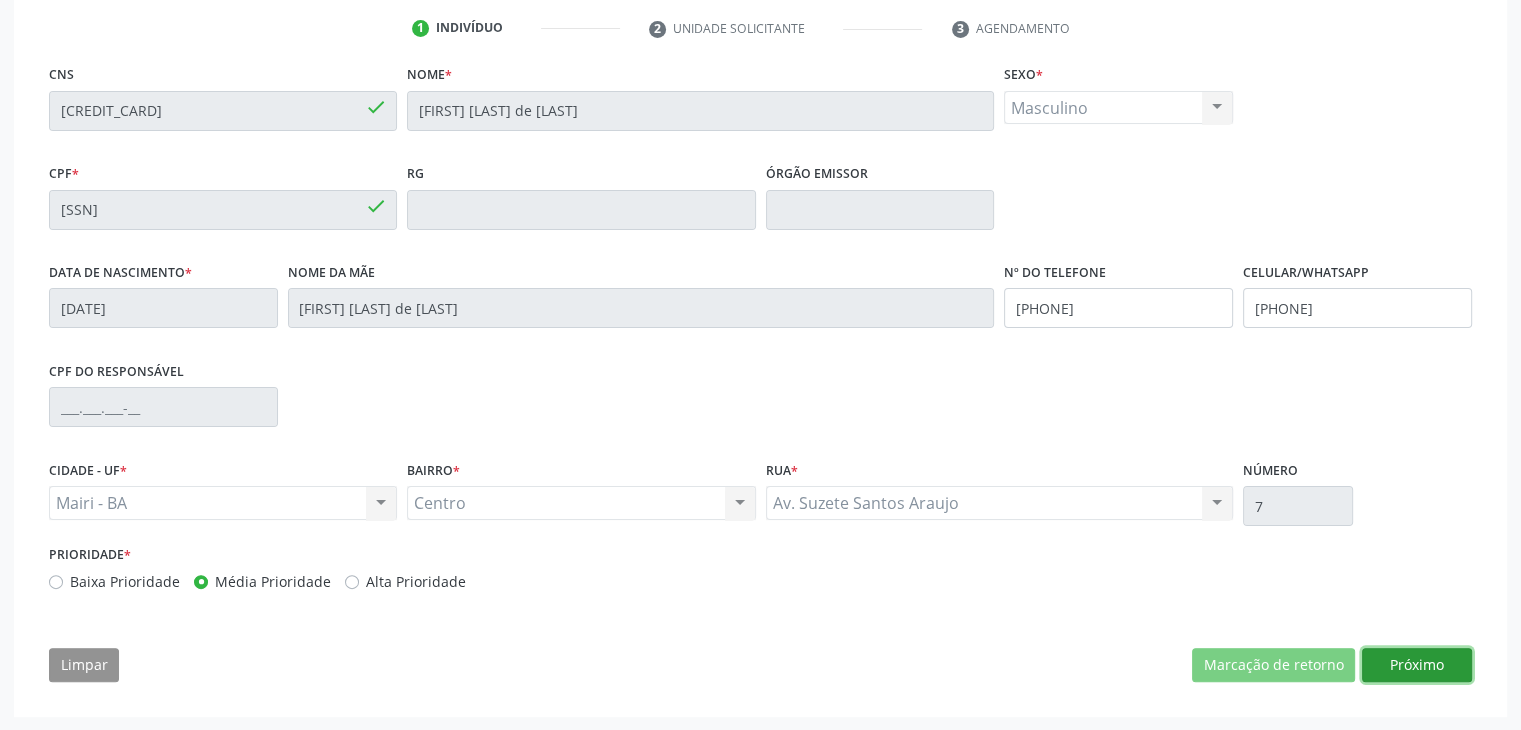 click on "Próximo" at bounding box center (1417, 665) 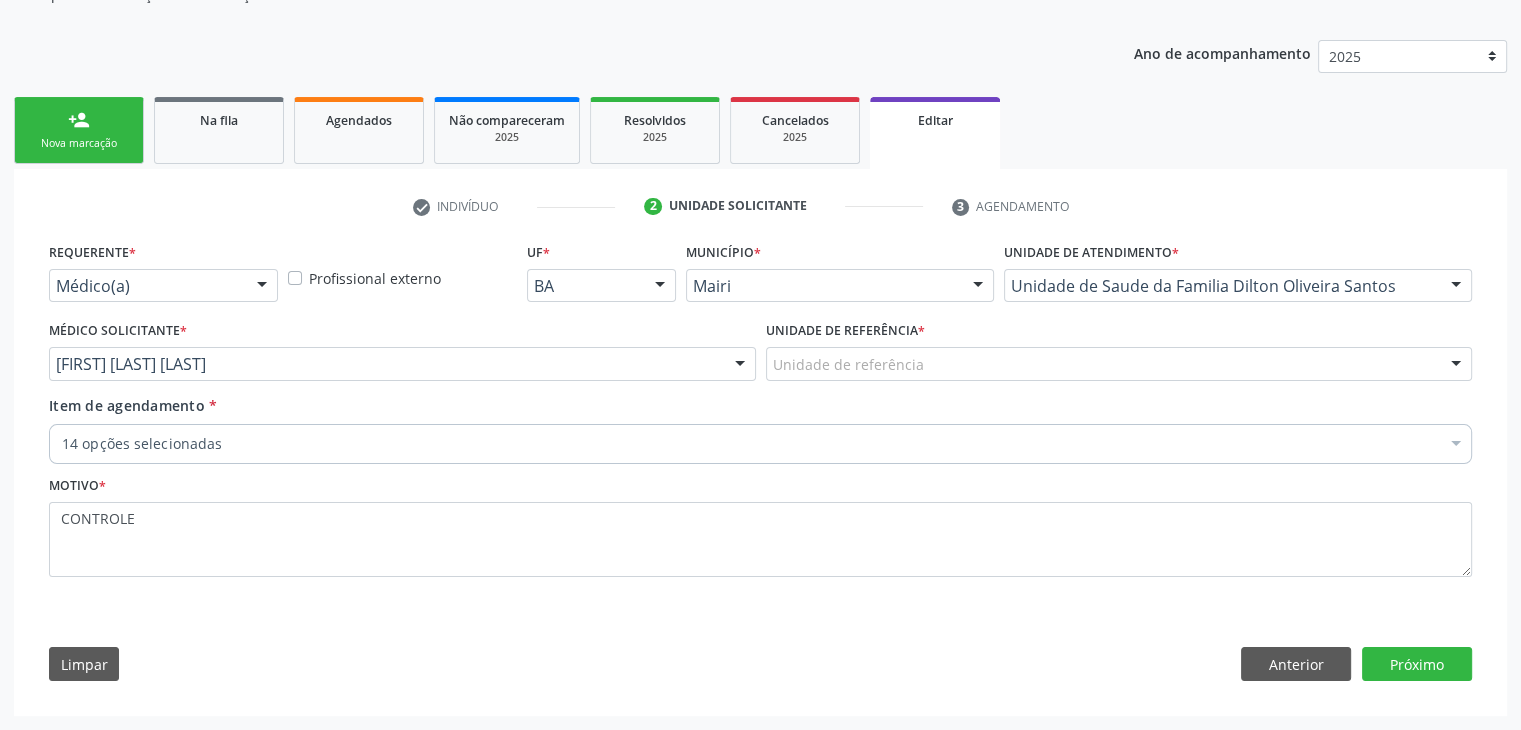 scroll, scrollTop: 200, scrollLeft: 0, axis: vertical 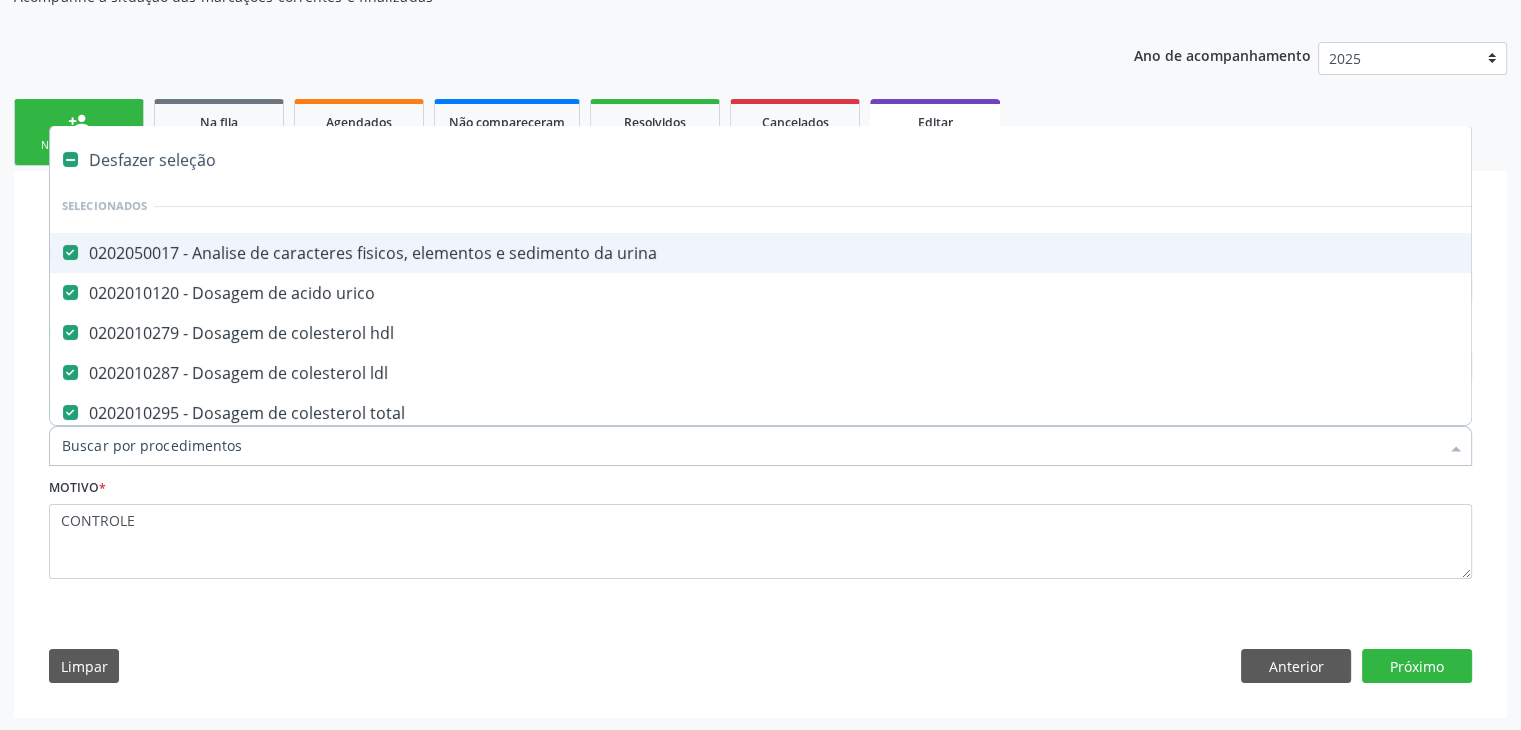 click on "Desfazer seleção" at bounding box center [831, 160] 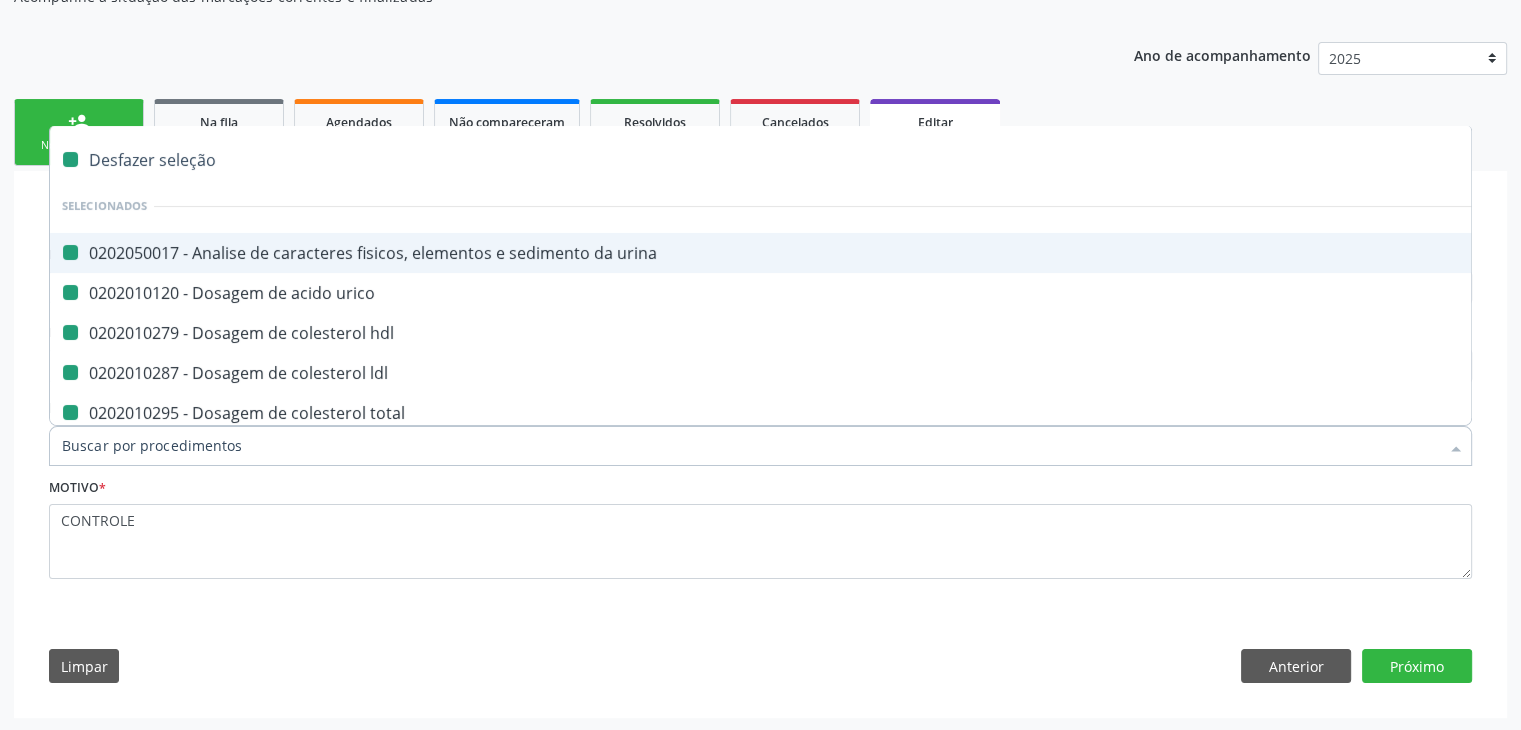 checkbox on "false" 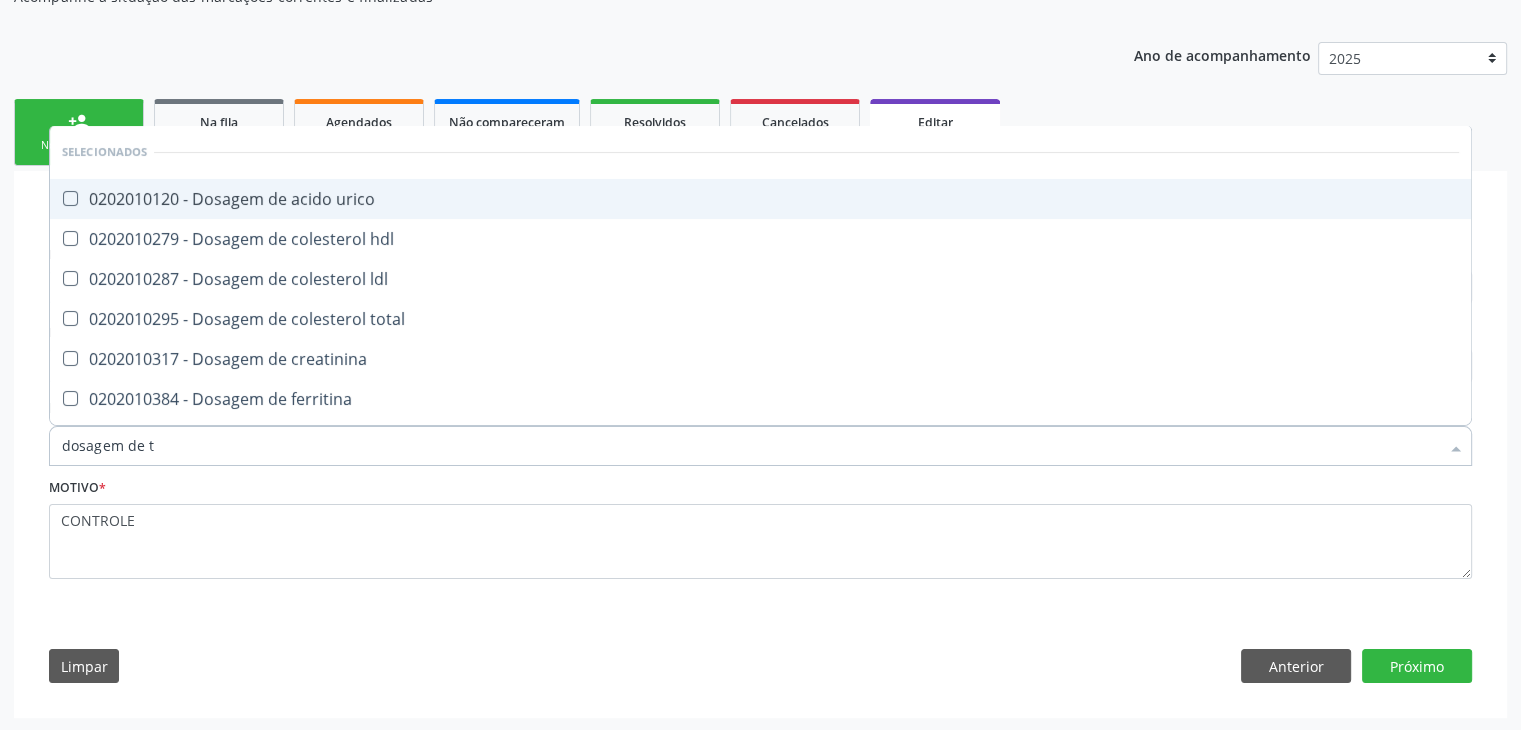 type on "dosagem de ts" 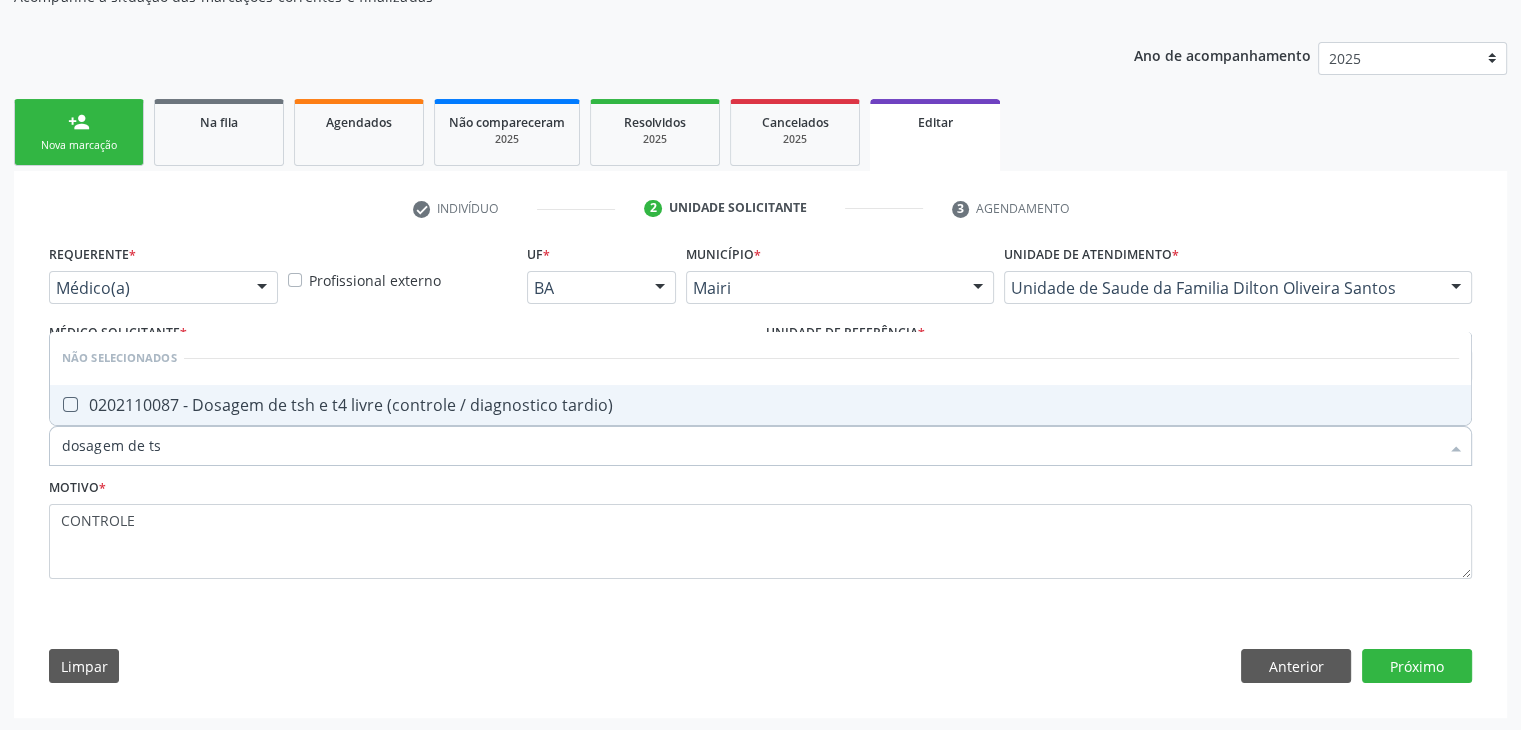 click on "0202110087 - Dosagem de tsh e t4 livre (controle / diagnostico tardio)" at bounding box center [760, 405] 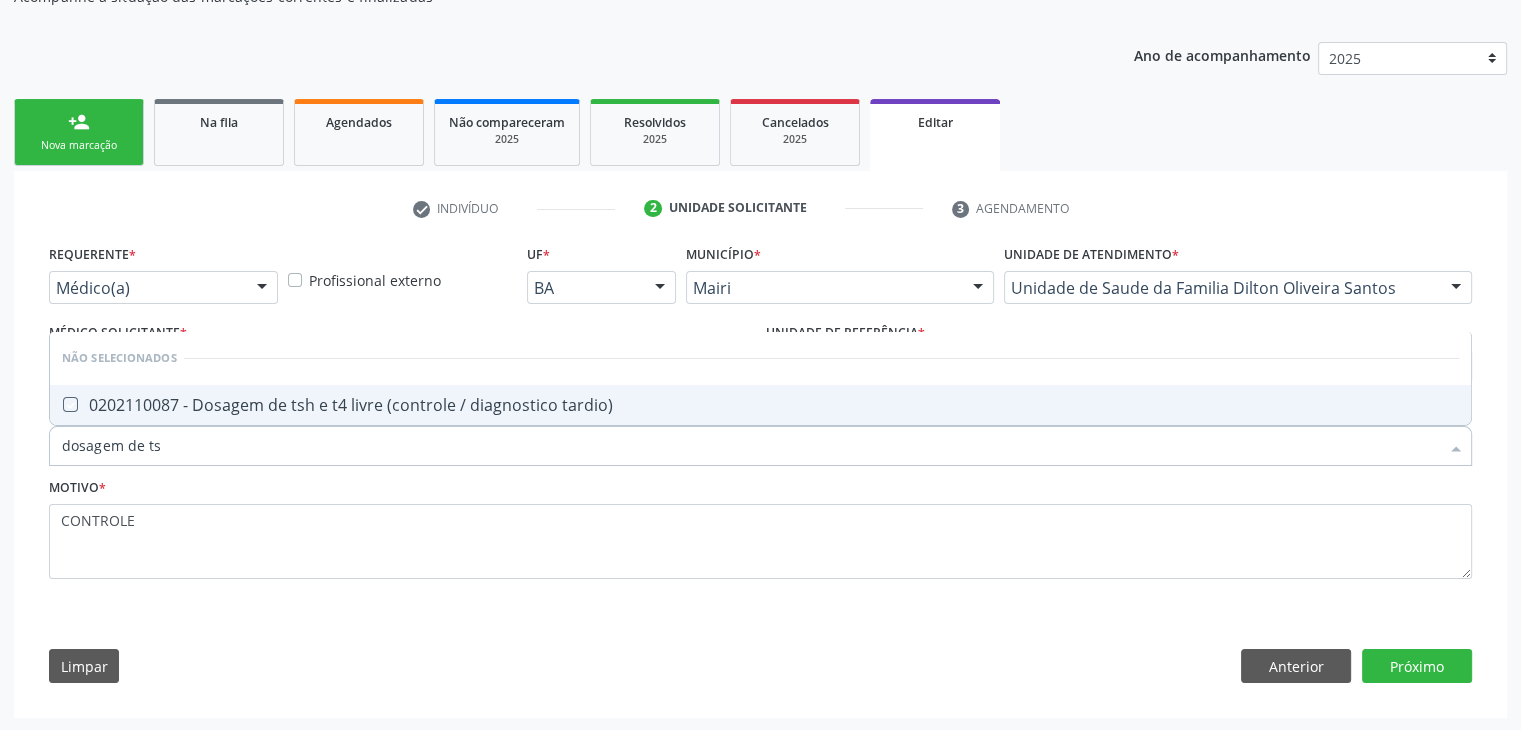 checkbox on "true" 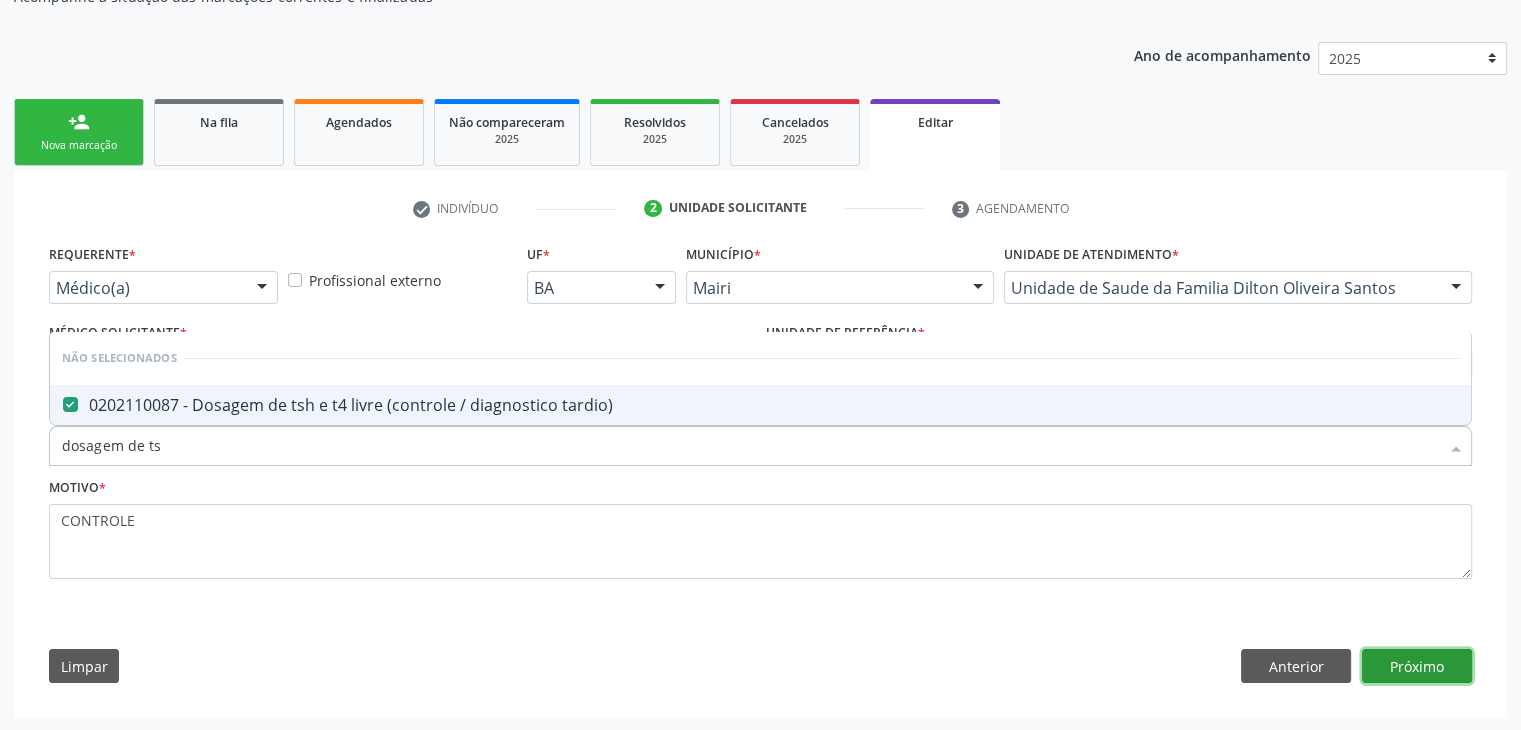 click on "Próximo" at bounding box center (1417, 666) 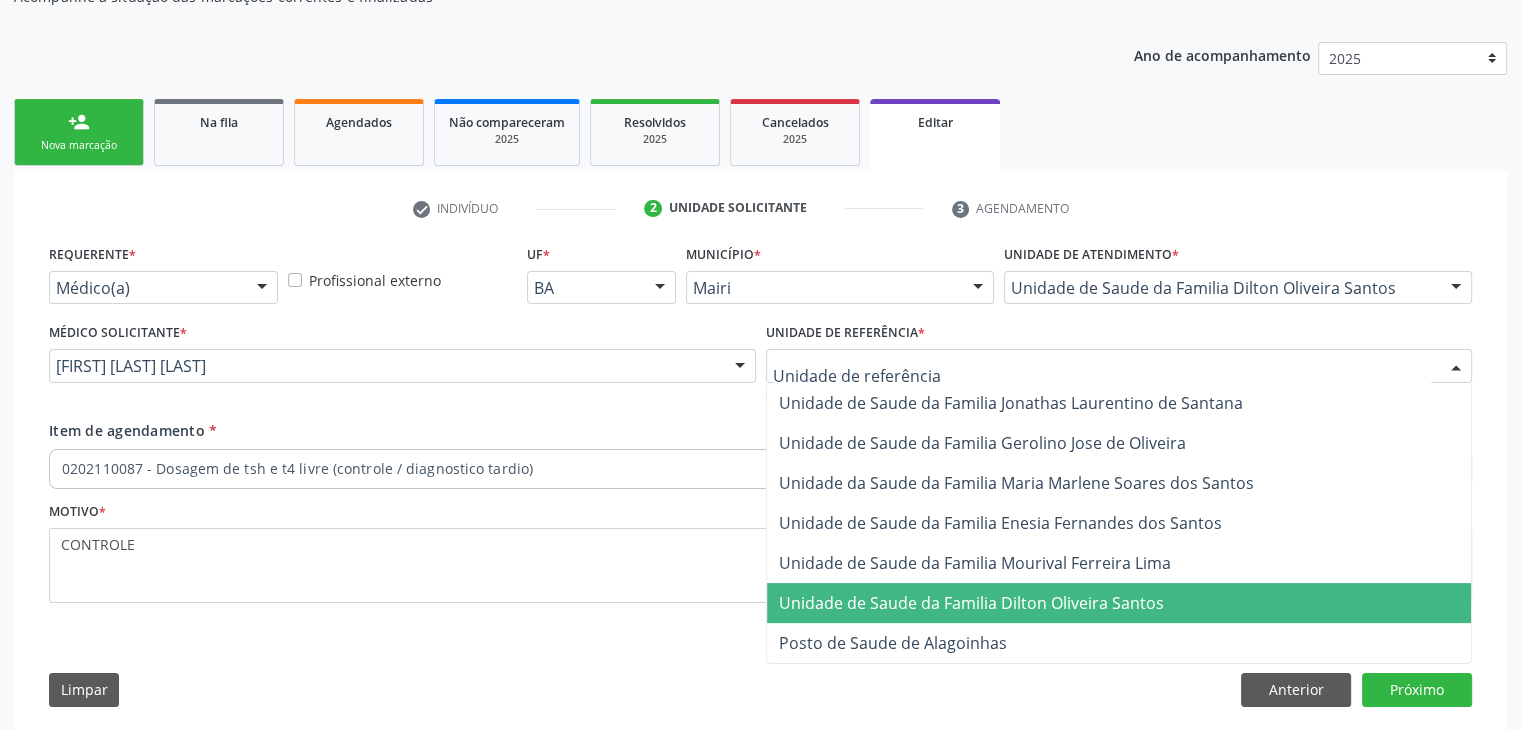 click on "Unidade de Saude da Familia Dilton Oliveira Santos" at bounding box center [971, 603] 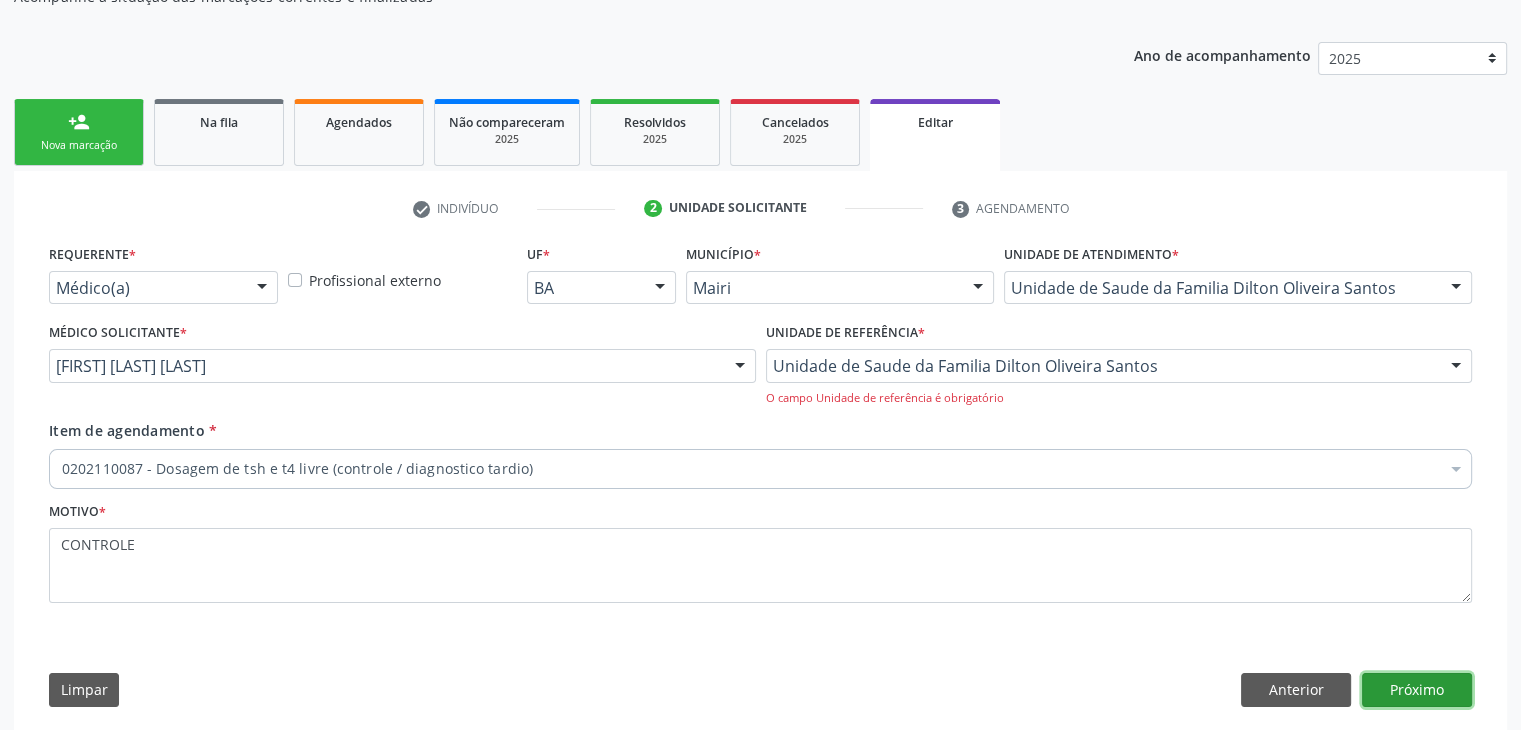 click on "Próximo" at bounding box center [1417, 690] 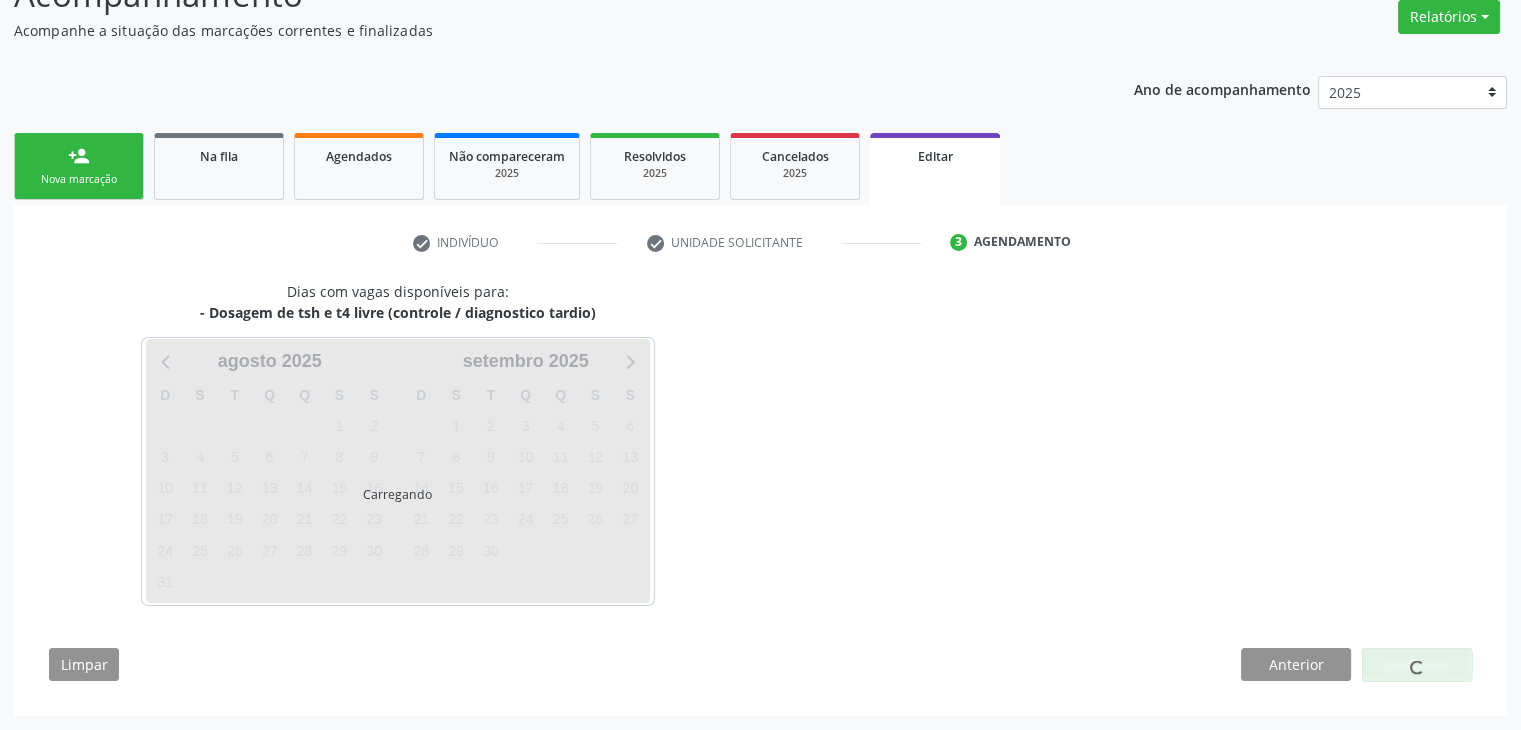 scroll, scrollTop: 165, scrollLeft: 0, axis: vertical 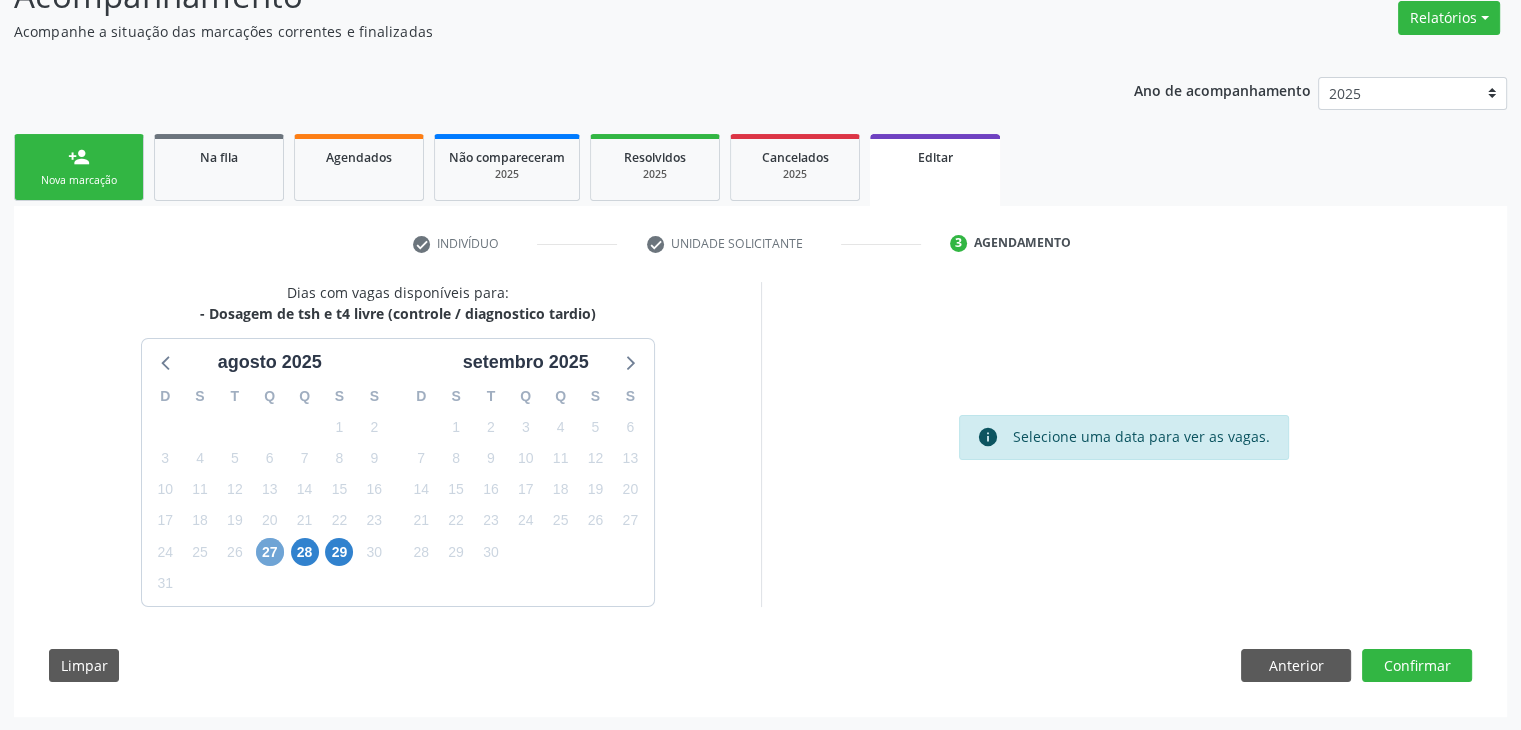 click on "27" at bounding box center (270, 552) 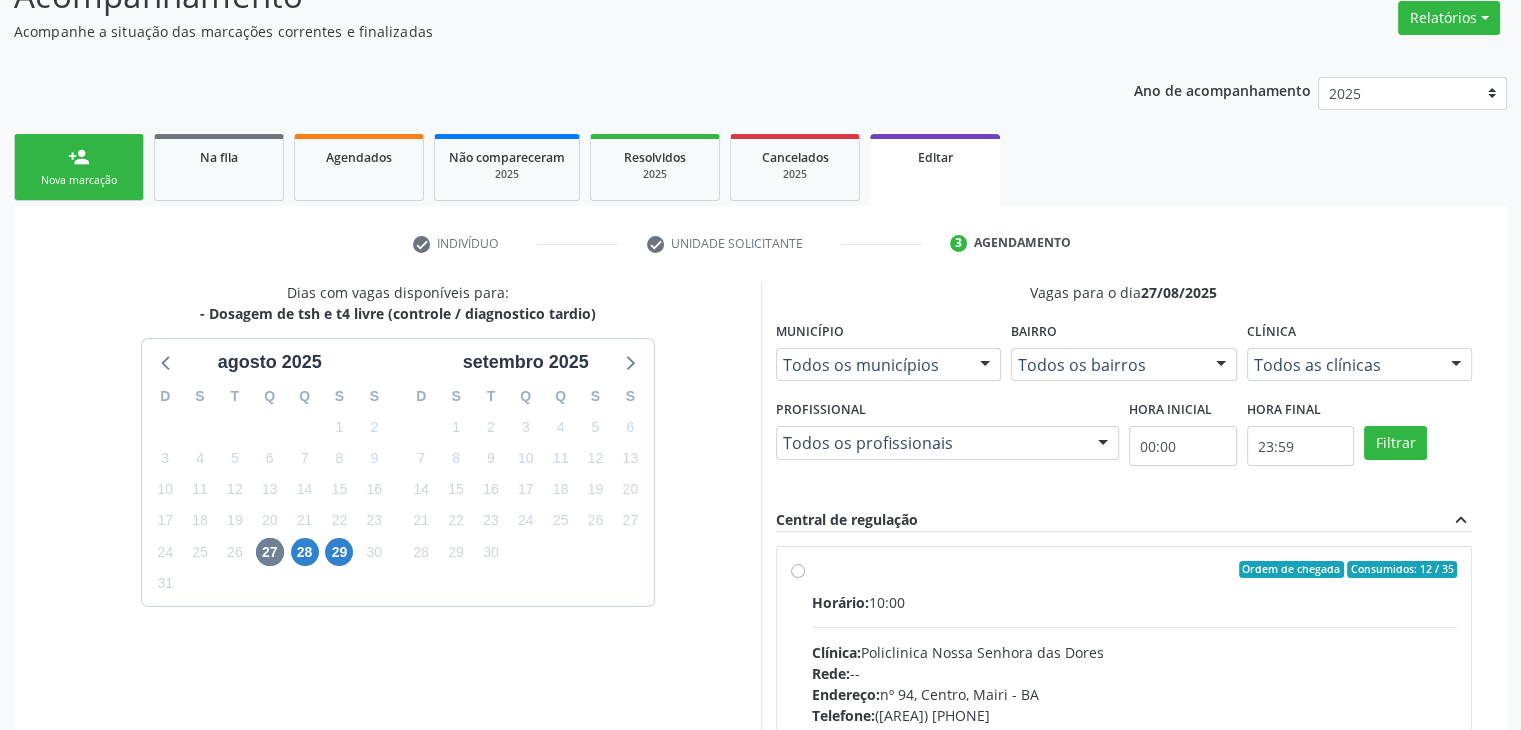 click on "Horário:   10:00" at bounding box center [1135, 602] 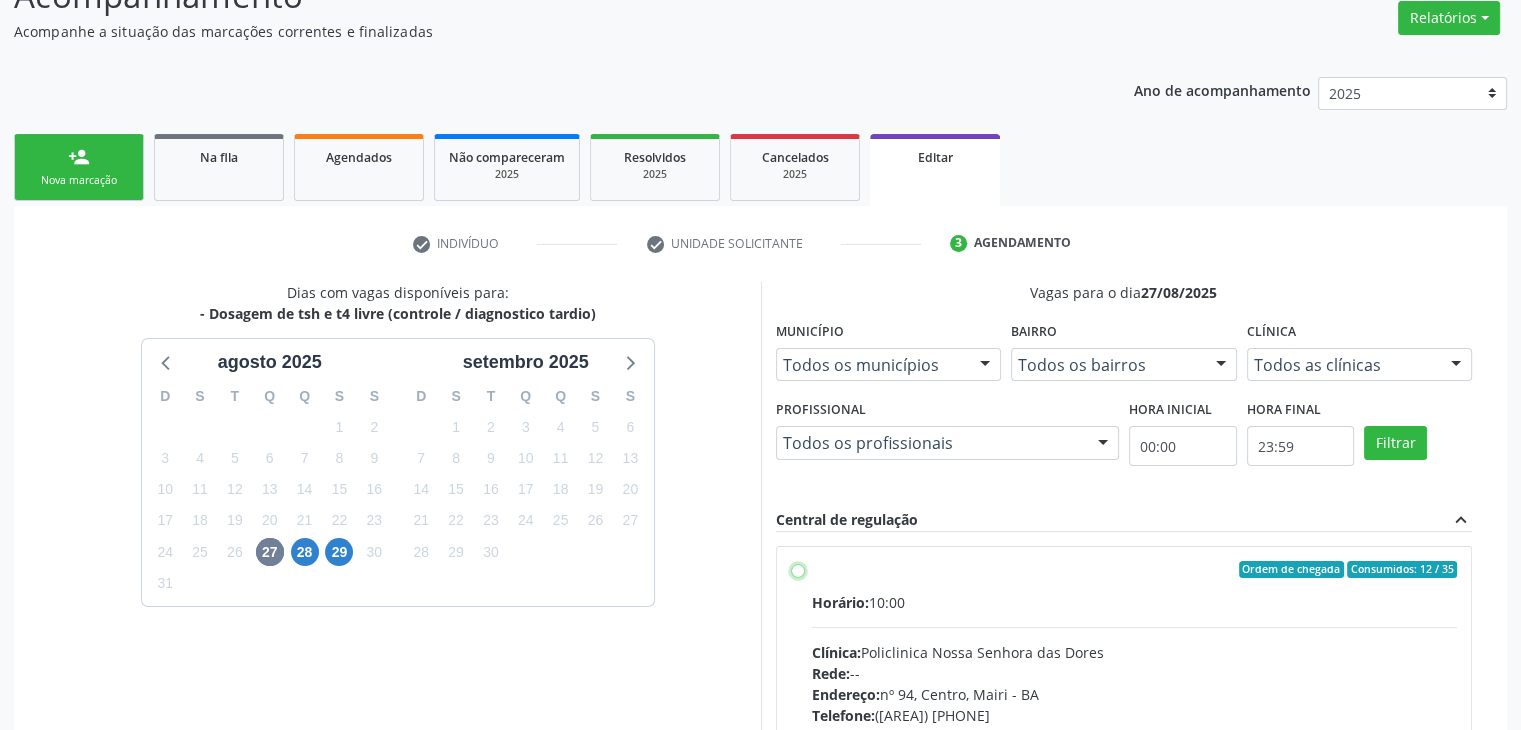 click on "Ordem de chegada
Consumidos: 12 / 35
Horário:   10:00
Clínica:  Policlinica Nossa Senhora das Dores
Rede:
--
Endereço:   nº 94, [STREET_NAME], [CITY] - [STATE]
Telefone:   [PHONE]
Profissional:
--
Informações adicionais sobre o atendimento
Idade de atendimento:
Sem restrição
Gênero(s) atendido(s):
Sem restrição
Informações adicionais:
--" at bounding box center [798, 570] 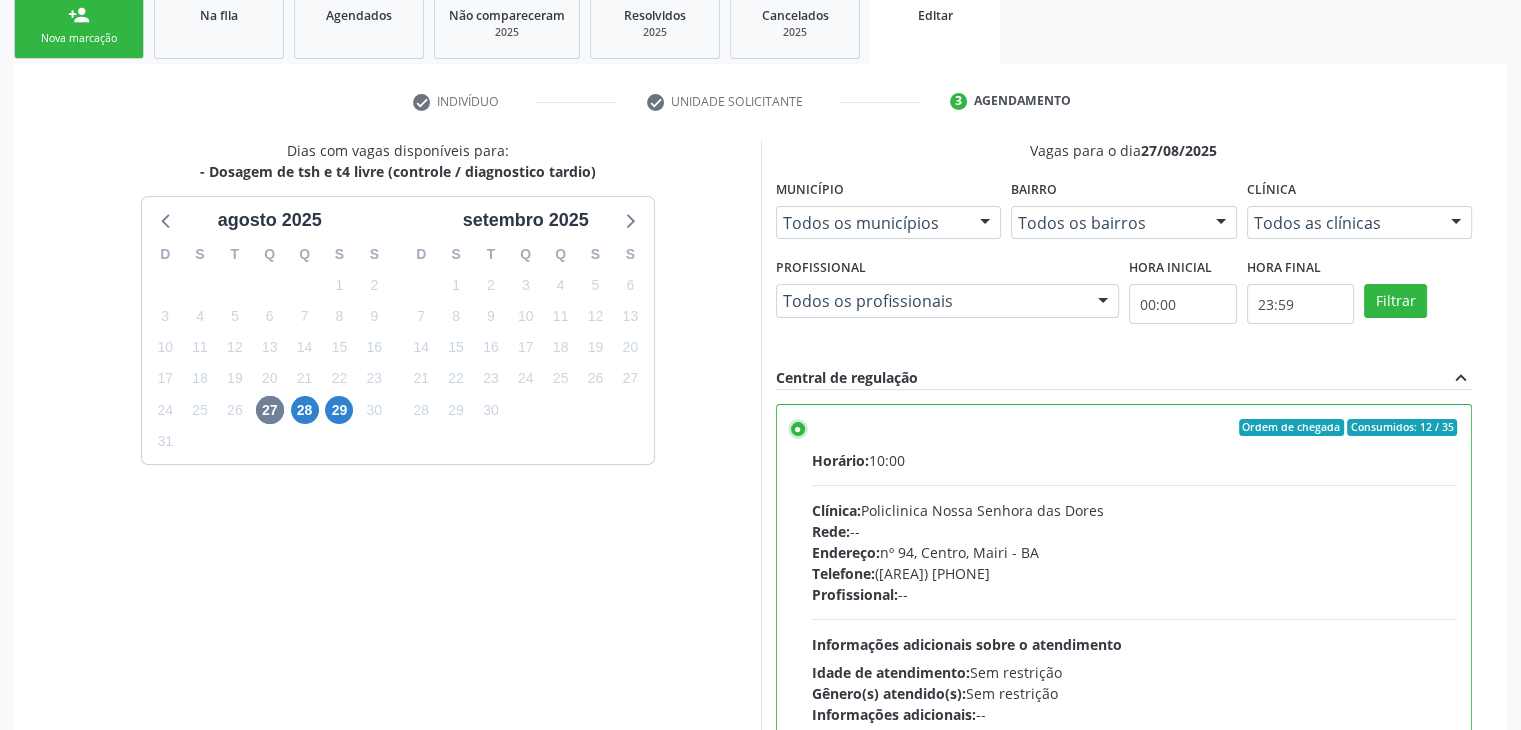 scroll, scrollTop: 490, scrollLeft: 0, axis: vertical 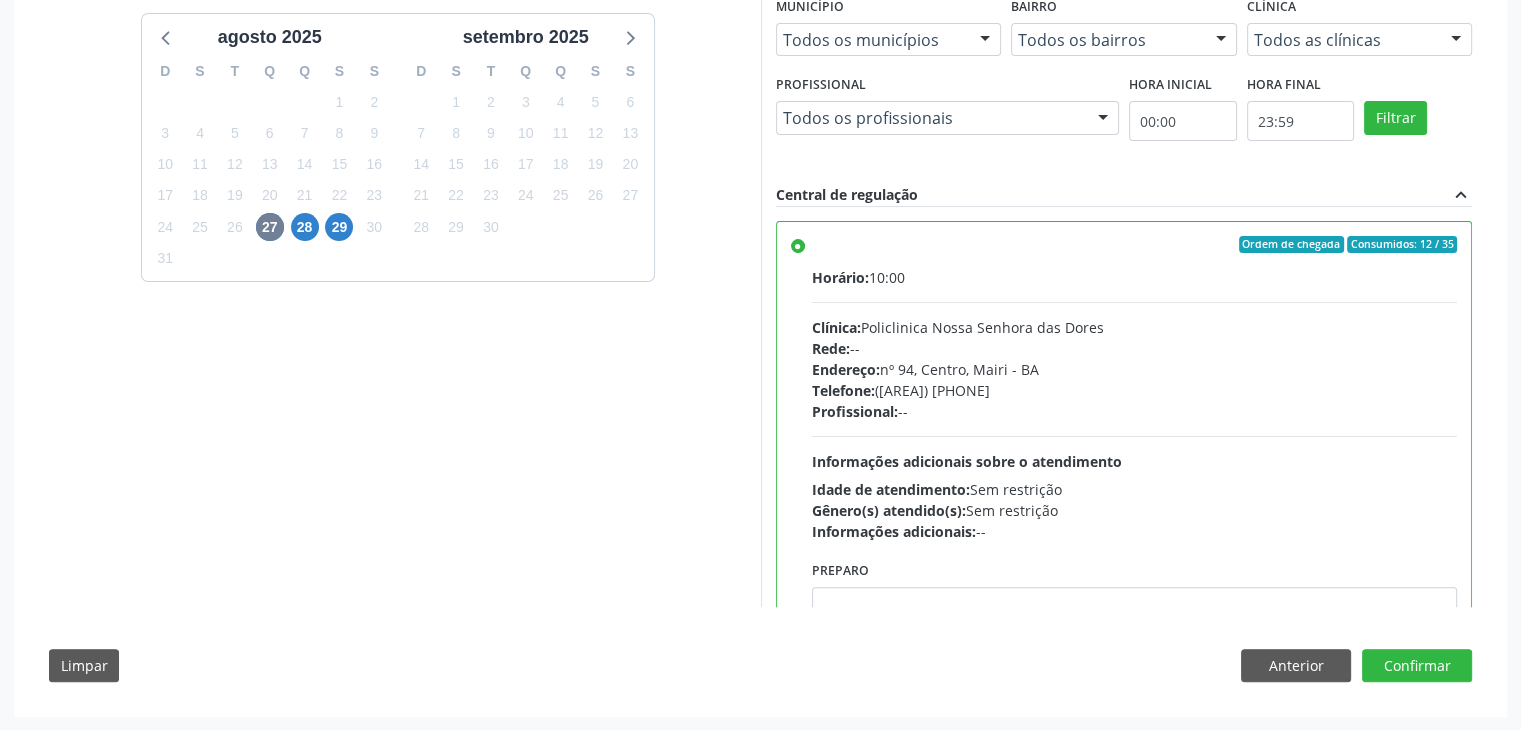 click on "Confirmar" at bounding box center [1417, 666] 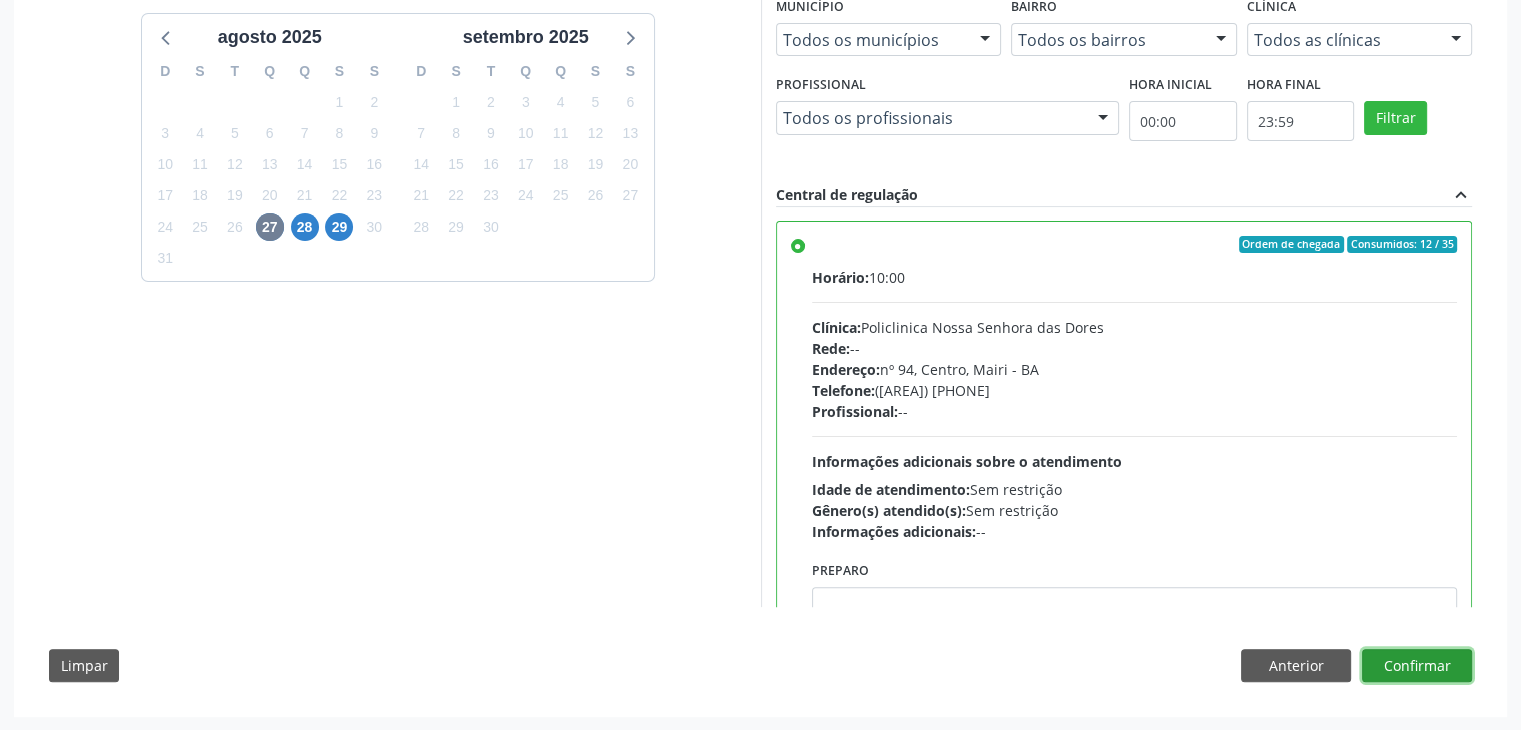 click on "Confirmar" at bounding box center [1417, 666] 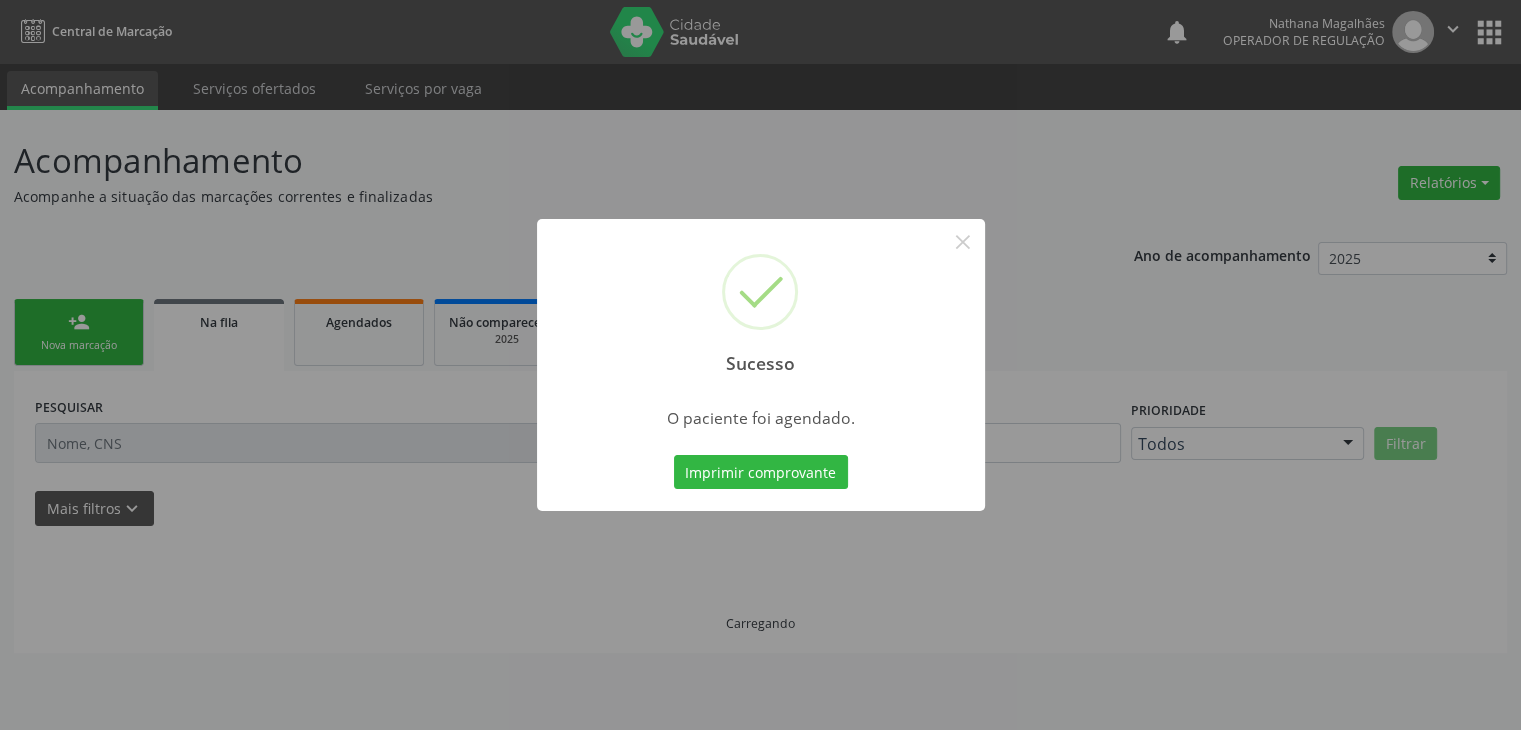 scroll, scrollTop: 0, scrollLeft: 0, axis: both 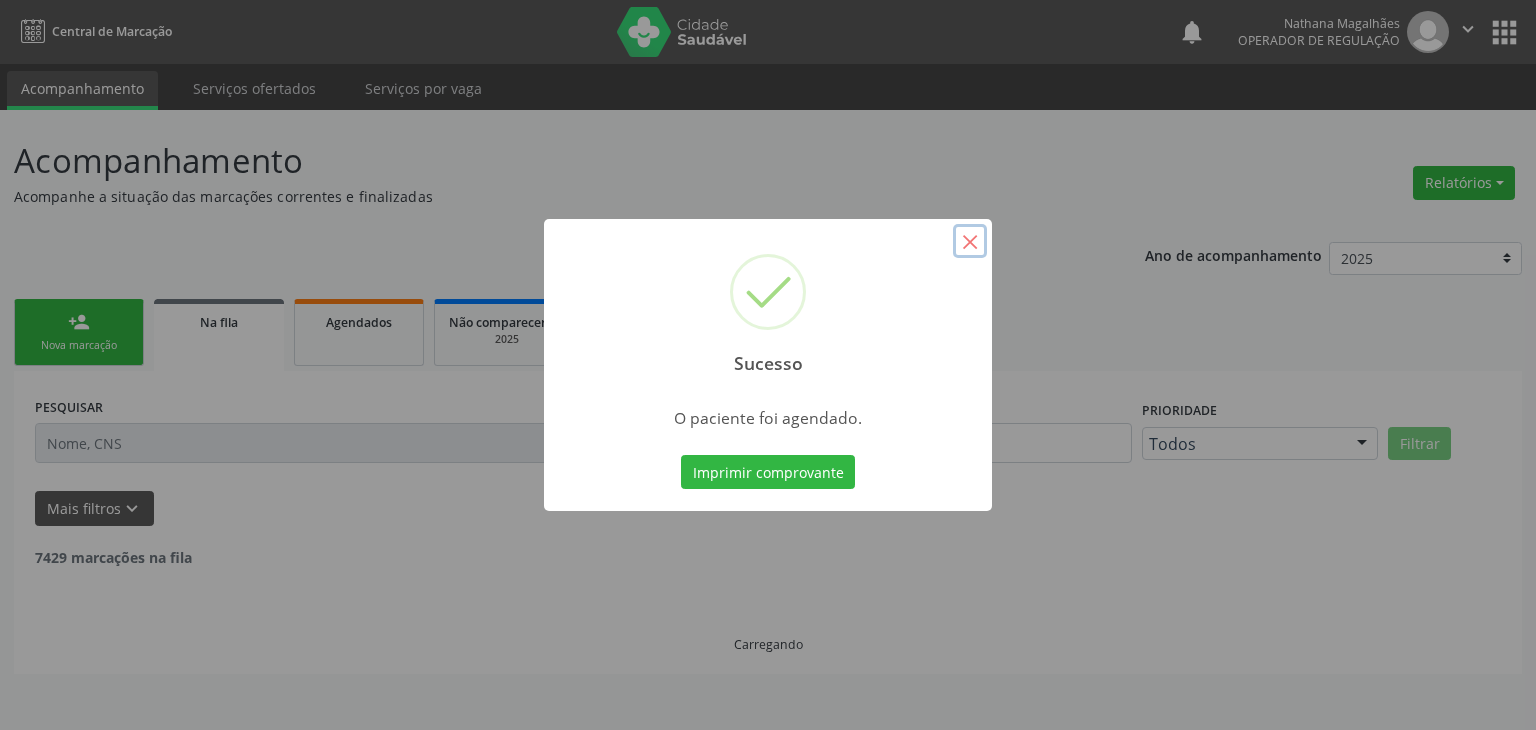 click on "×" at bounding box center (970, 241) 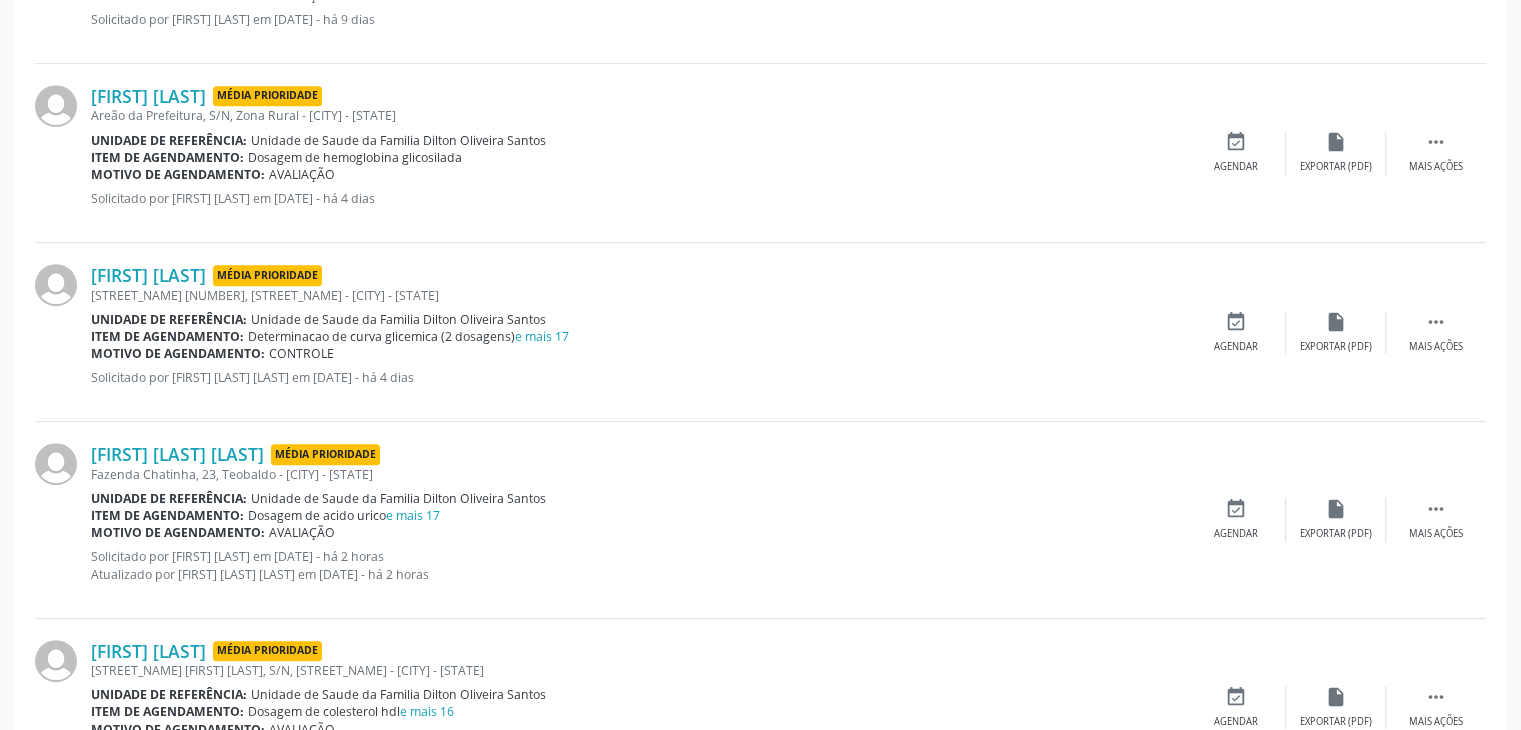 scroll, scrollTop: 1000, scrollLeft: 0, axis: vertical 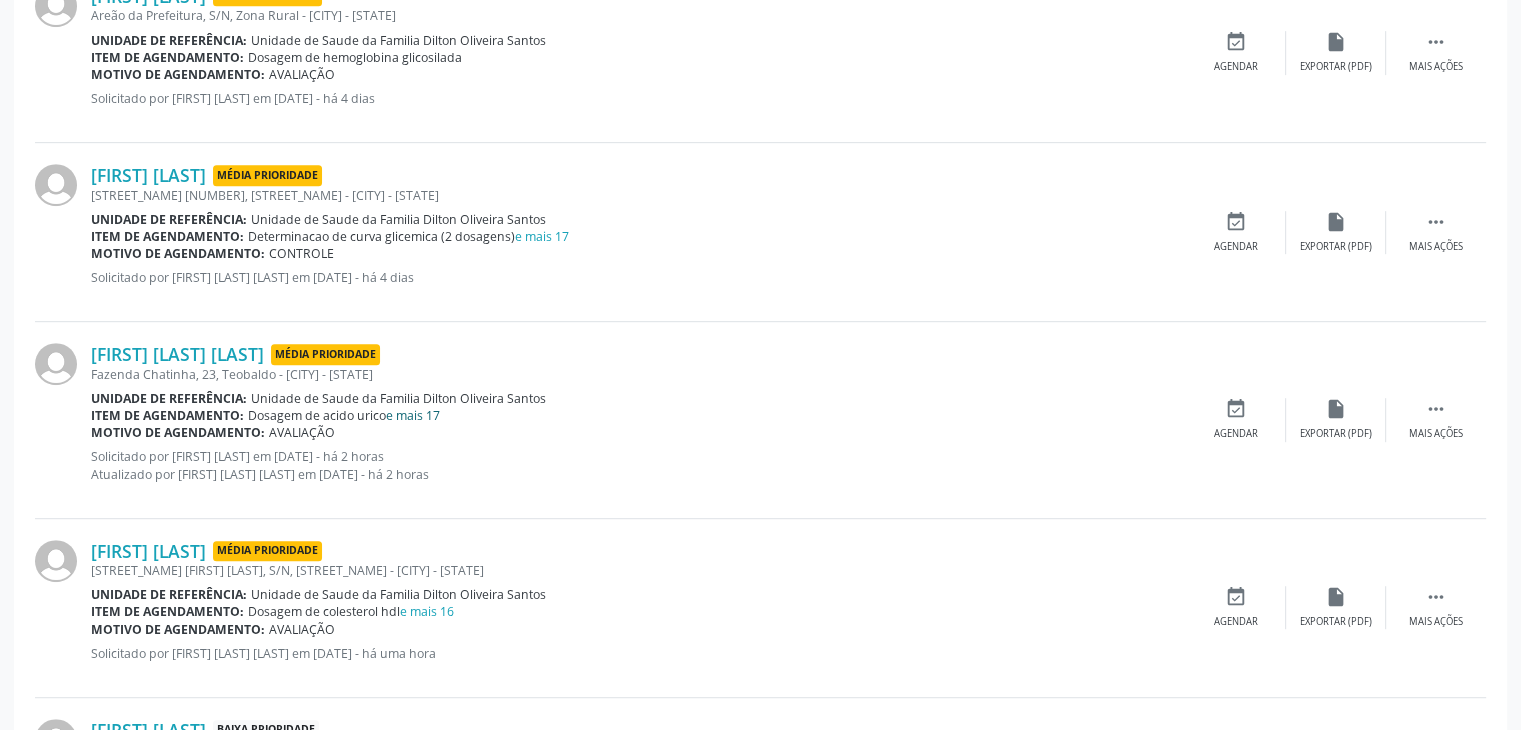 click on "e mais 17" at bounding box center (413, 415) 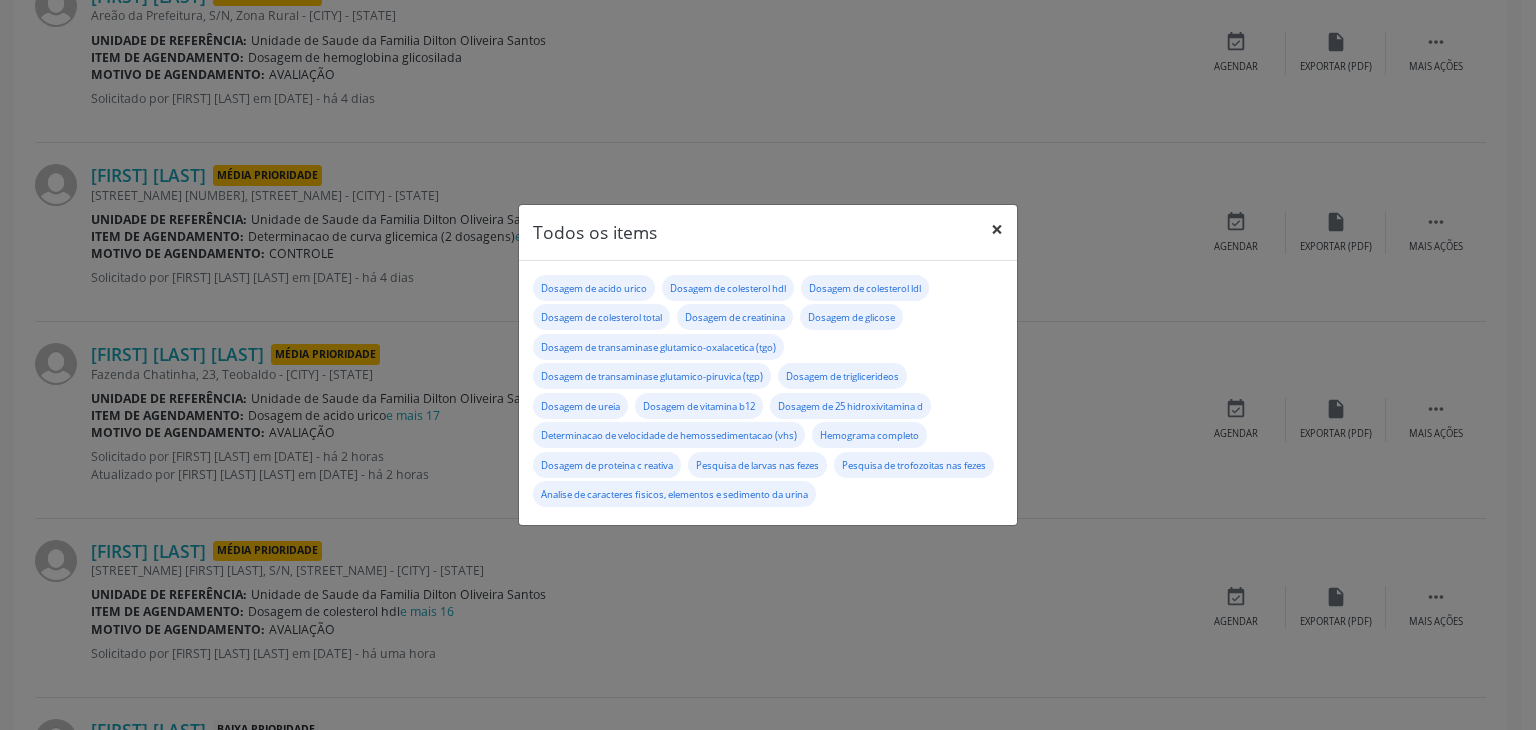 click on "×" at bounding box center (997, 229) 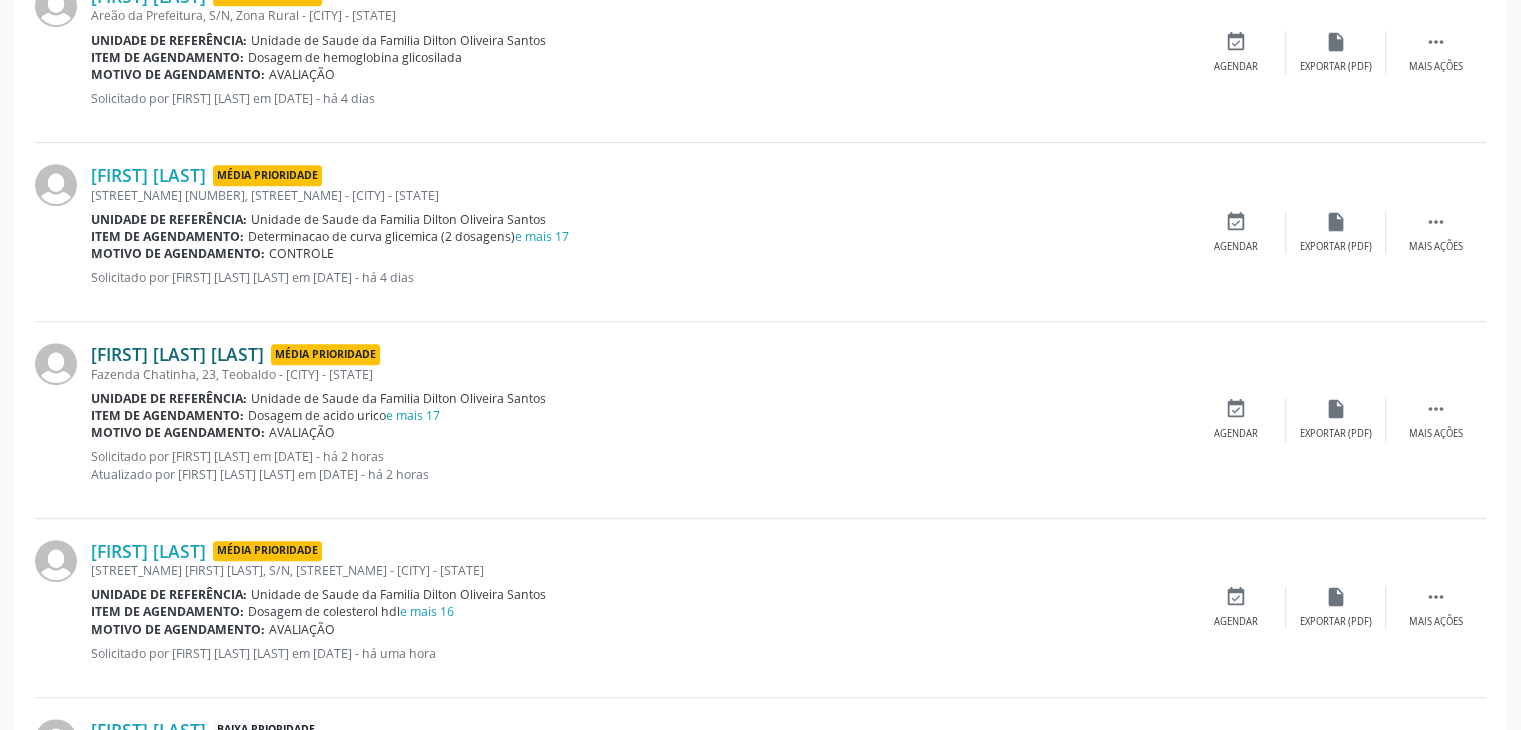 click on "[FIRST] [LAST] [LAST]" at bounding box center [177, 354] 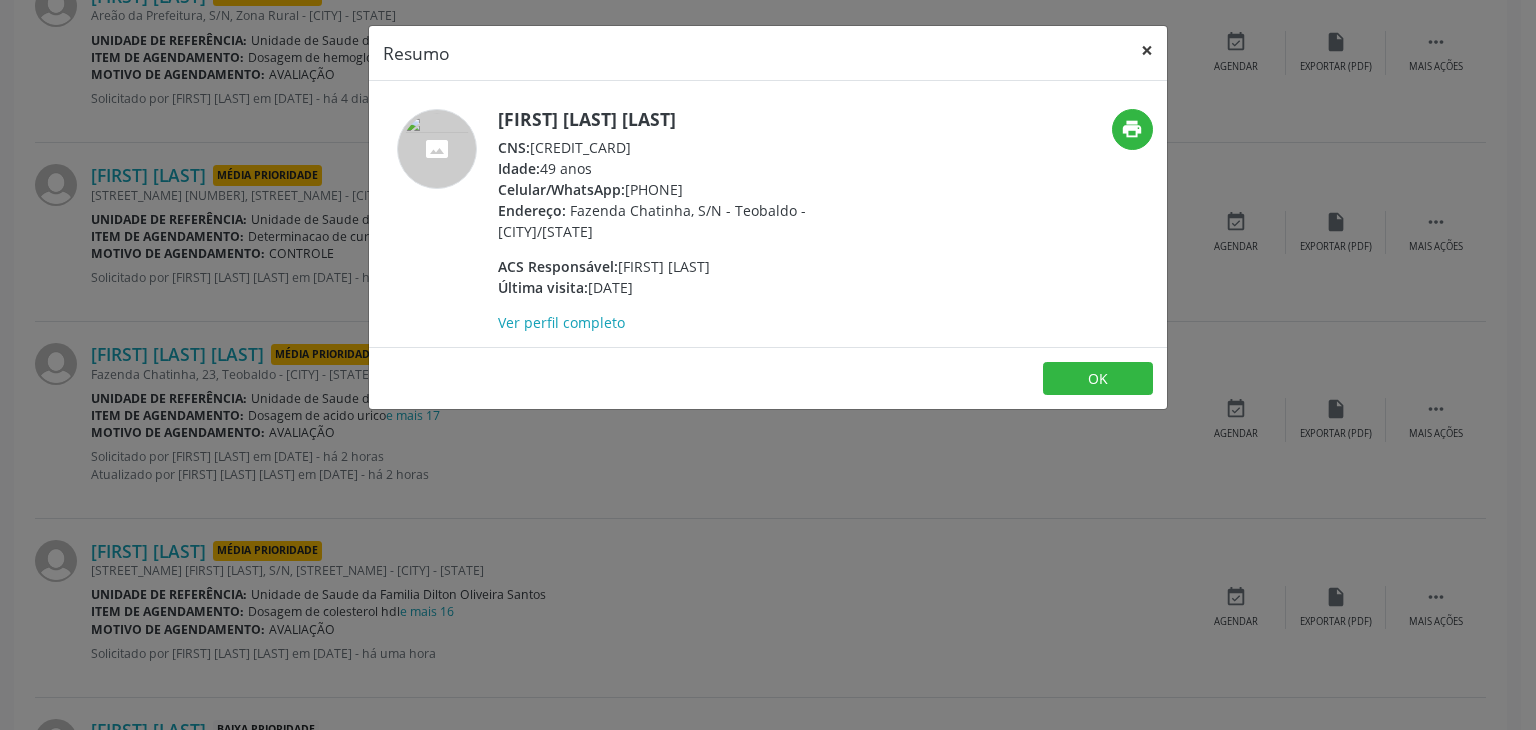 click on "×" at bounding box center (1147, 50) 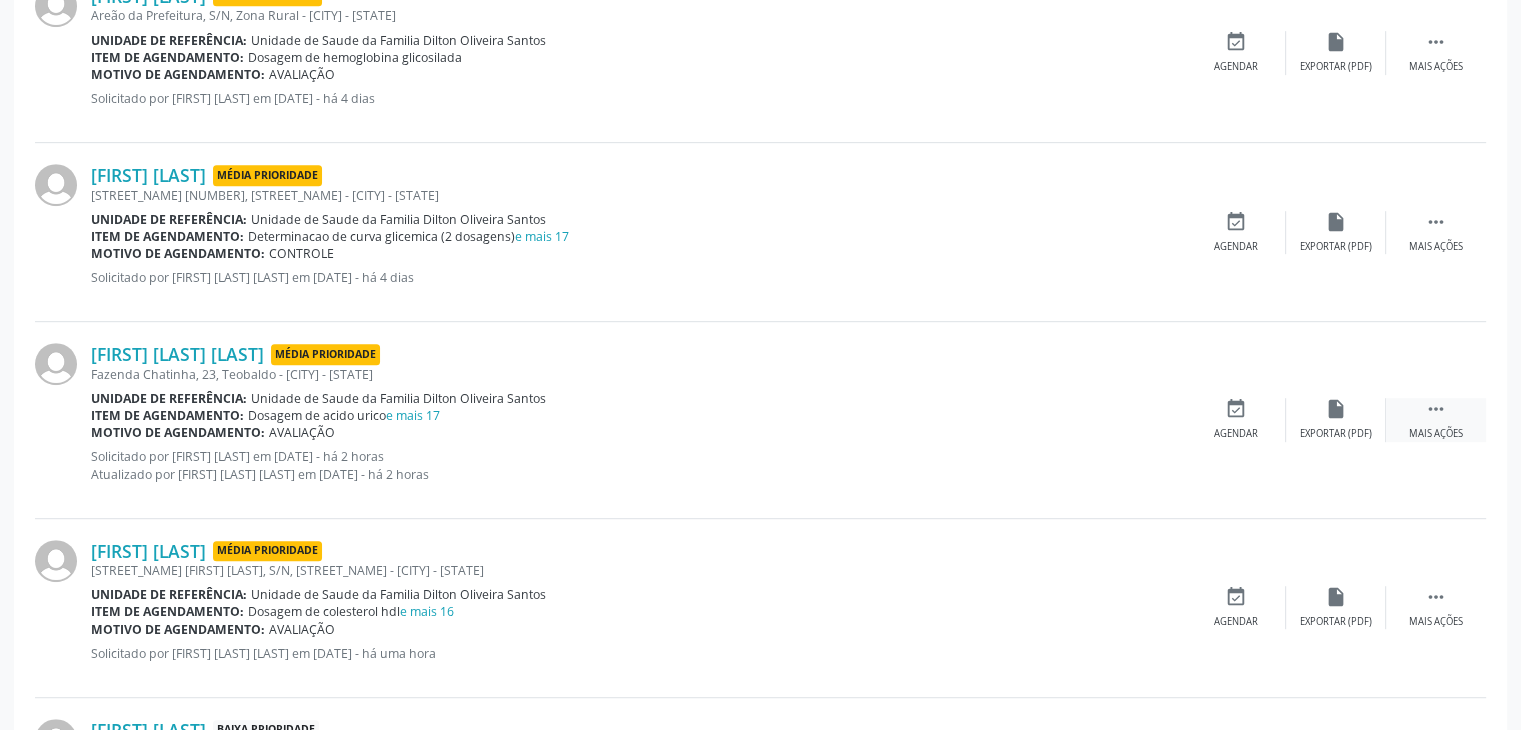 click on "
Mais ações" at bounding box center (1436, 419) 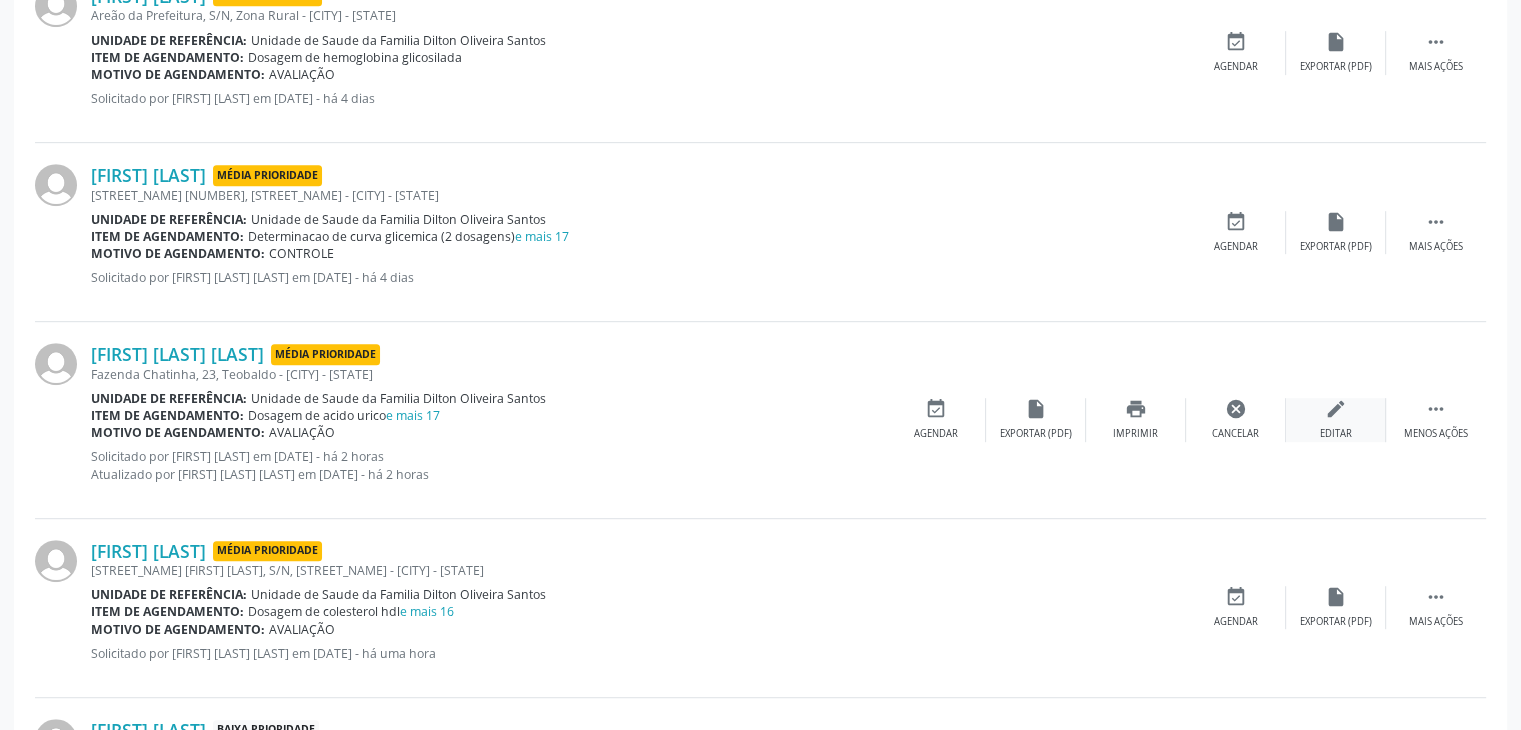 click on "edit
Editar" at bounding box center (1336, 419) 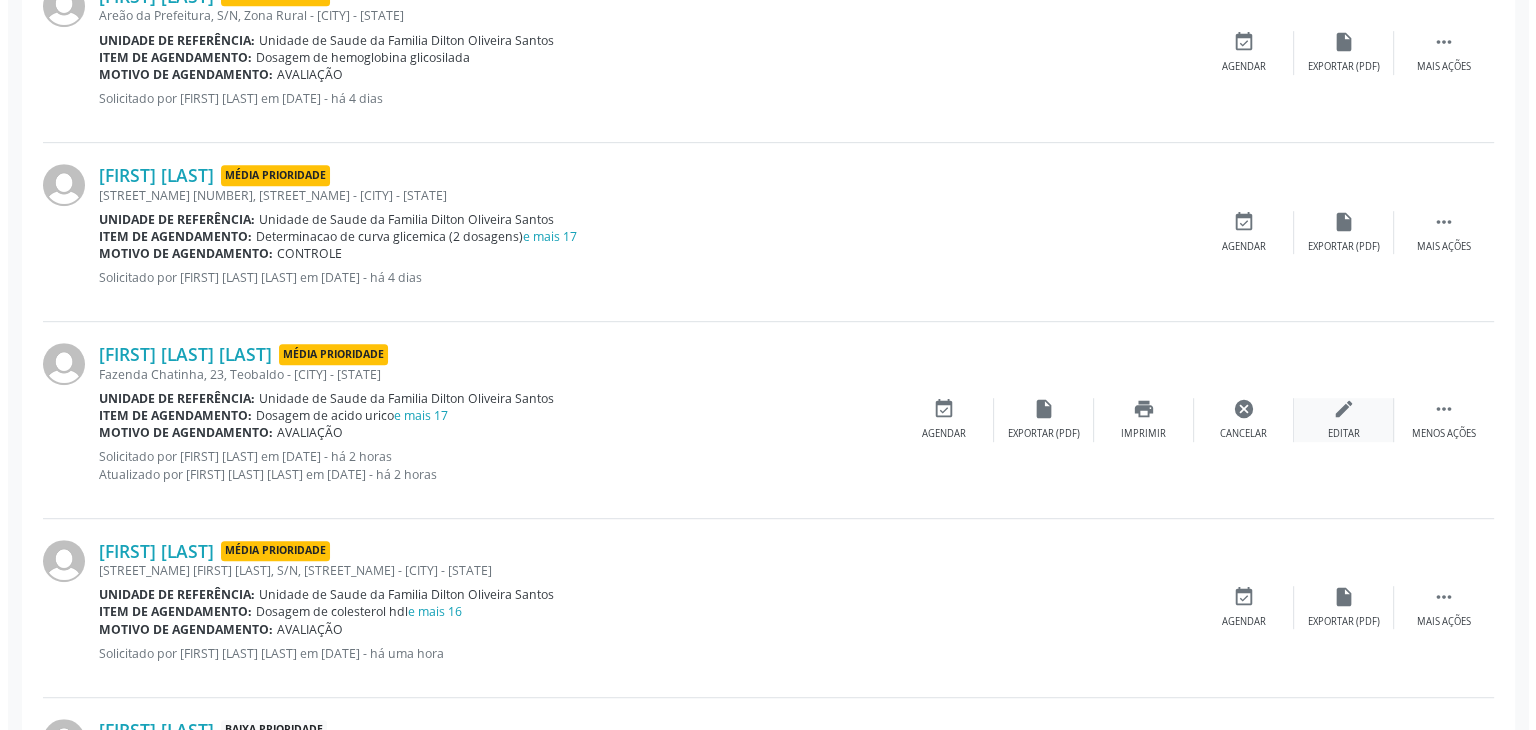 scroll, scrollTop: 0, scrollLeft: 0, axis: both 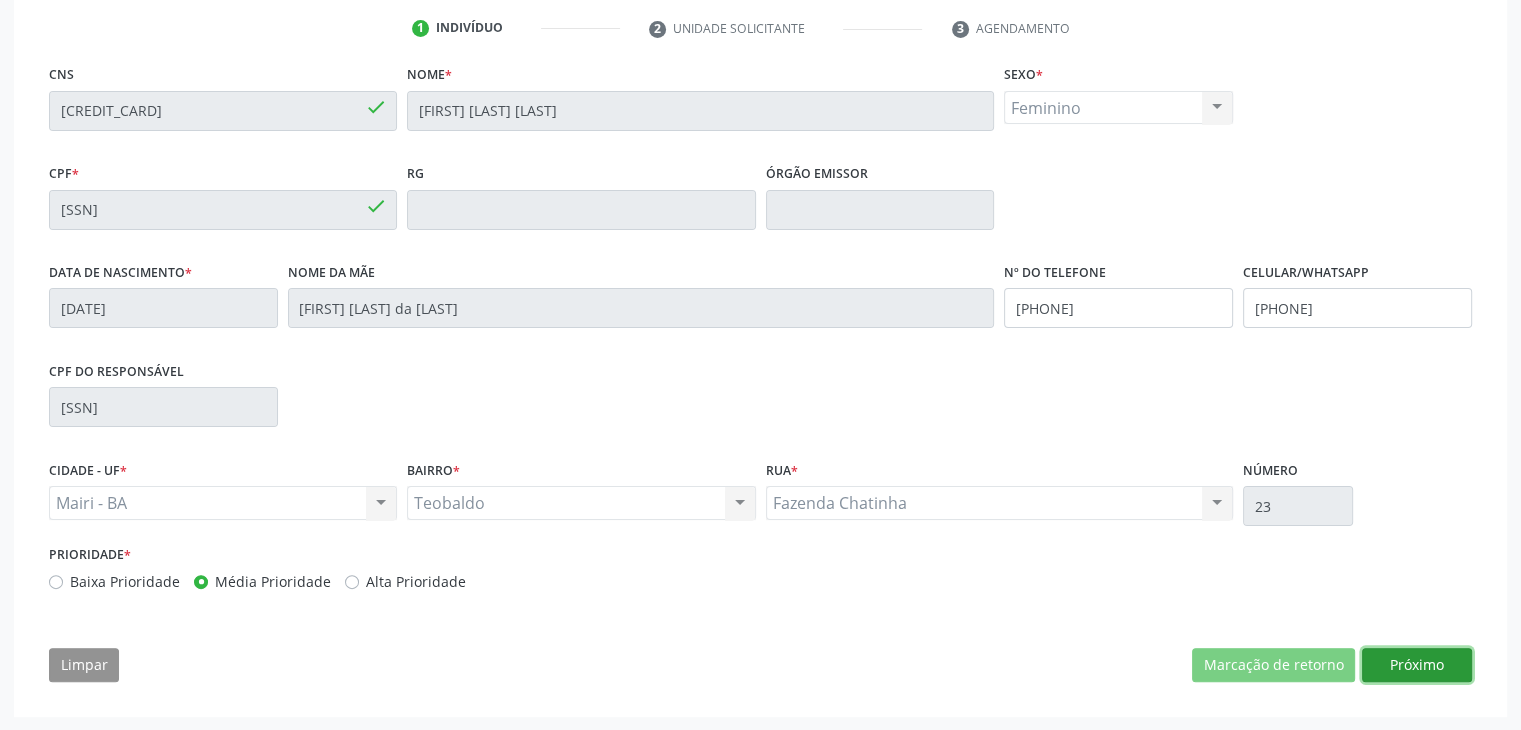click on "Próximo" at bounding box center [1417, 665] 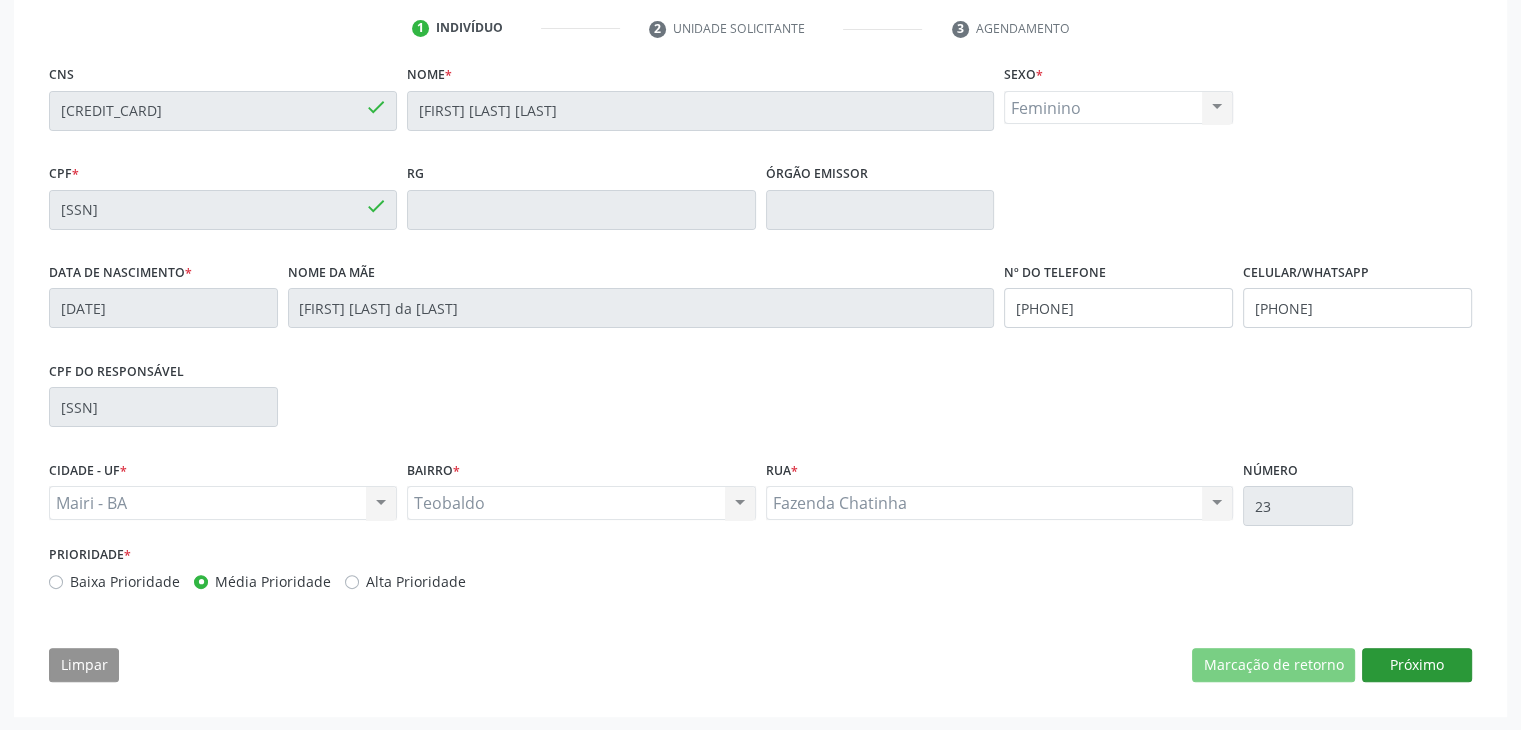 scroll, scrollTop: 200, scrollLeft: 0, axis: vertical 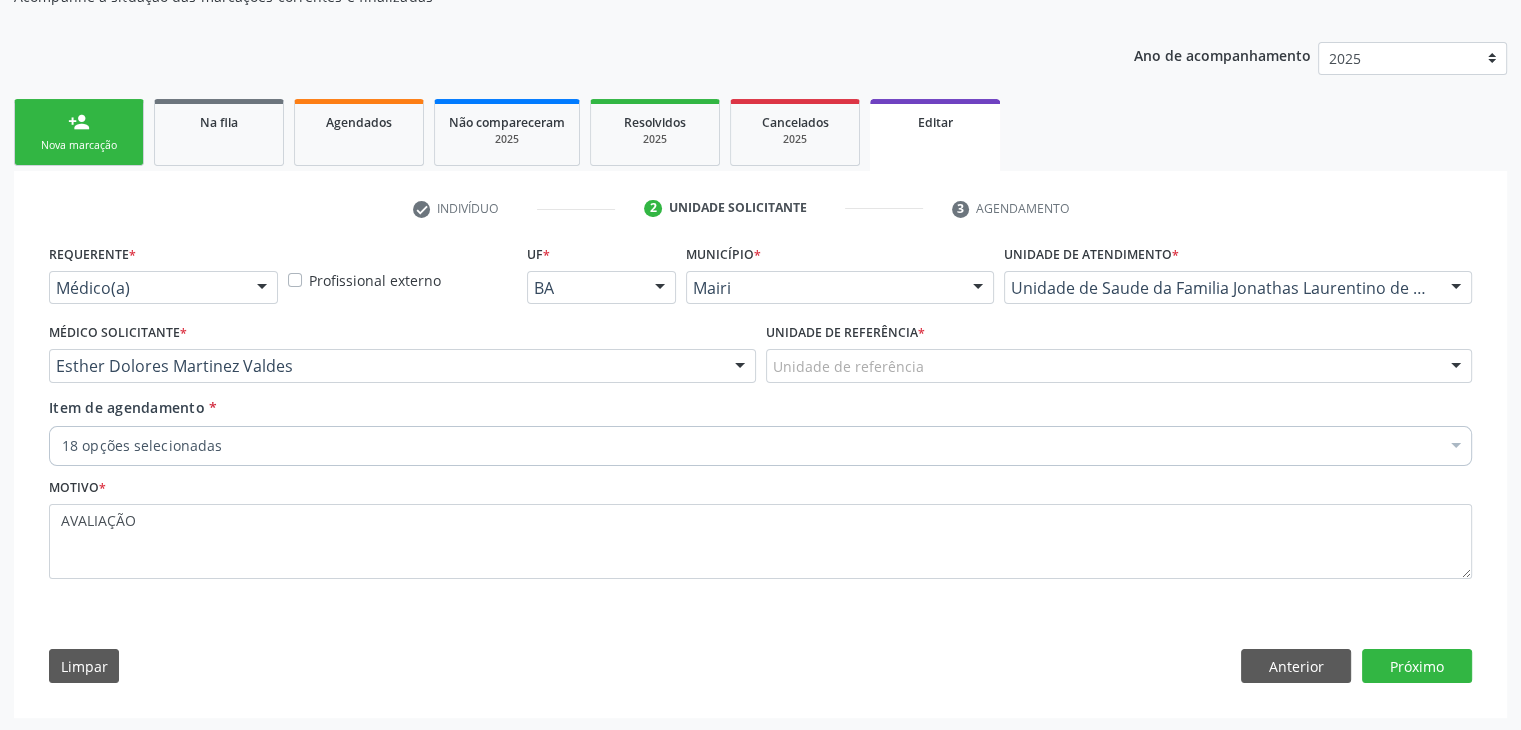 click on "Unidade de referência" at bounding box center [1119, 366] 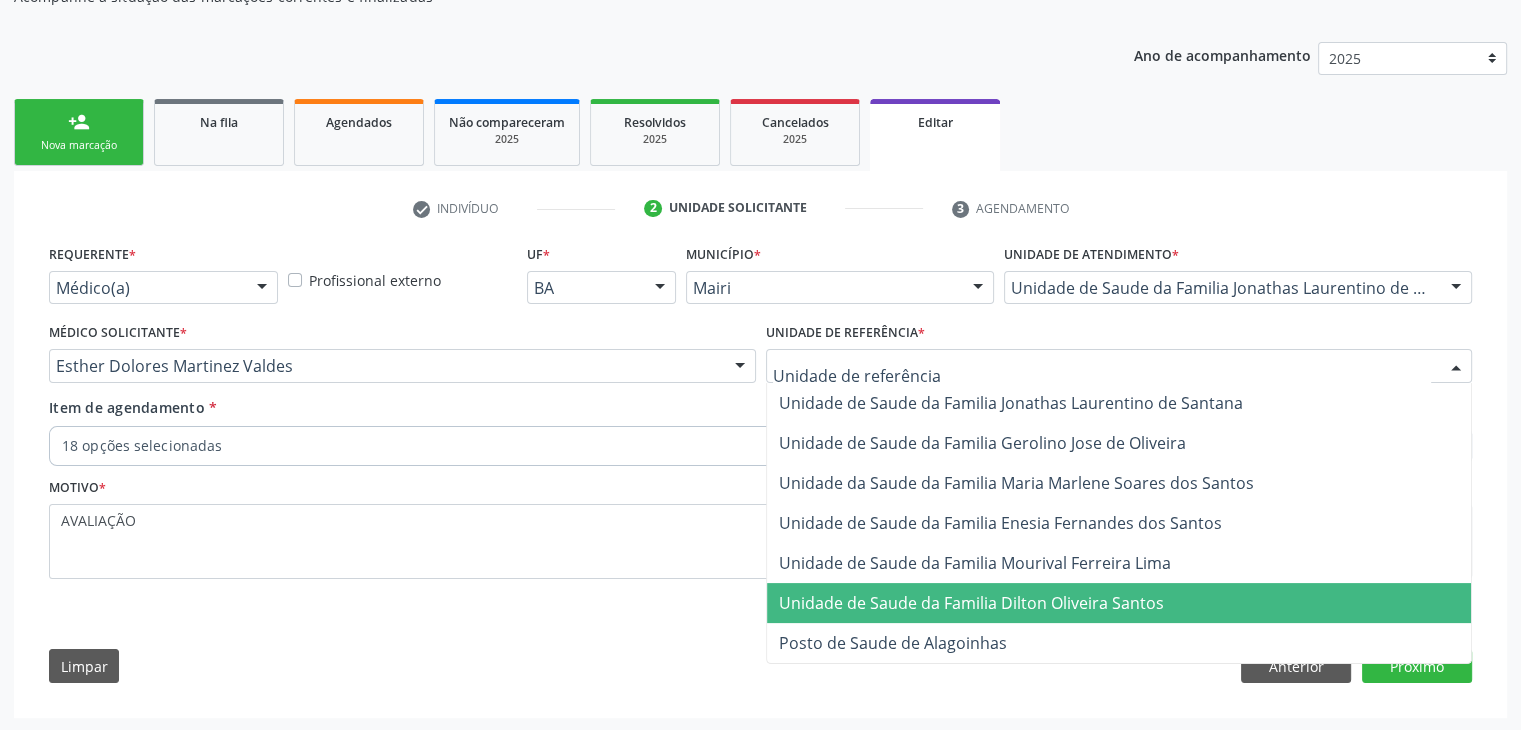 click on "Unidade de Saude da Familia Dilton Oliveira Santos" at bounding box center (971, 603) 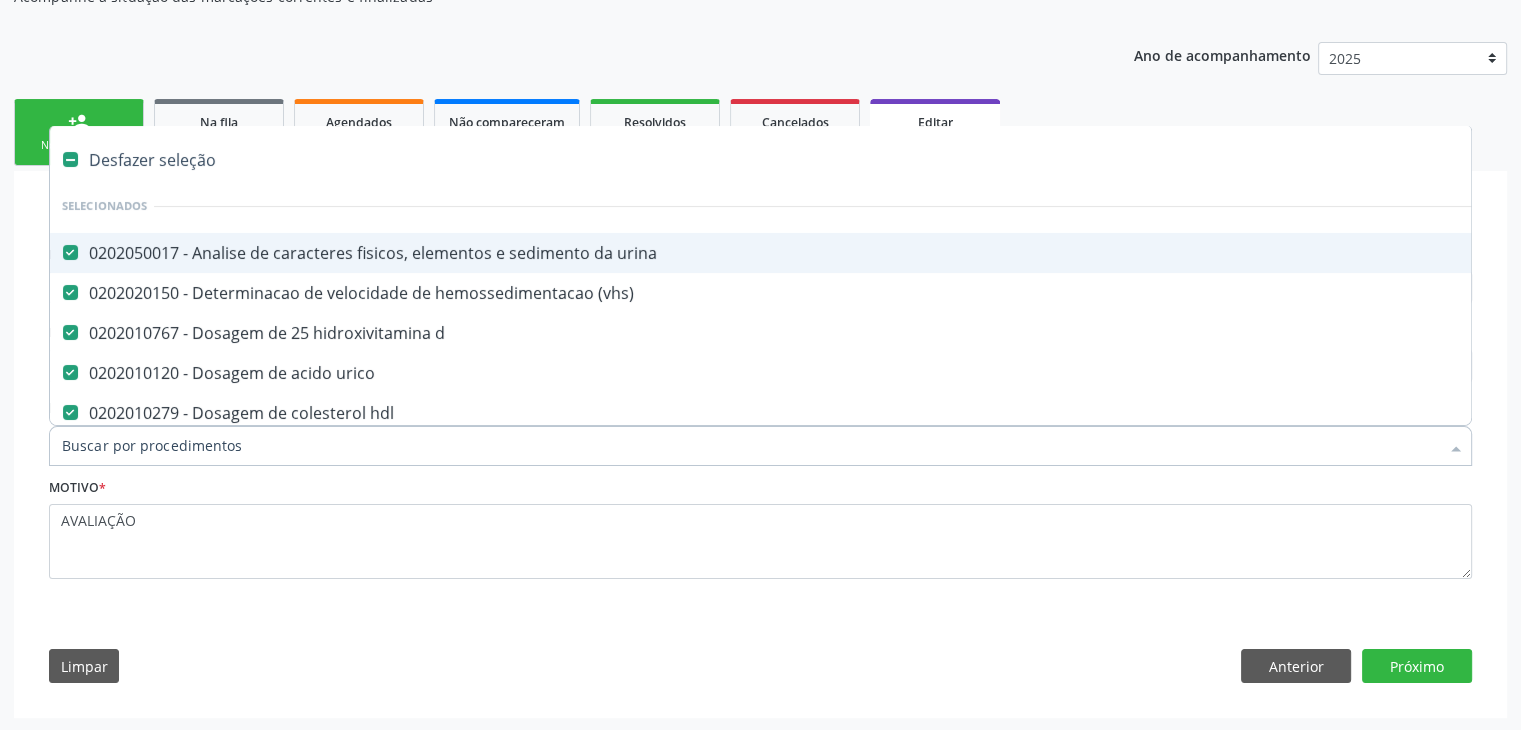 click on "Desfazer seleção" at bounding box center (831, 160) 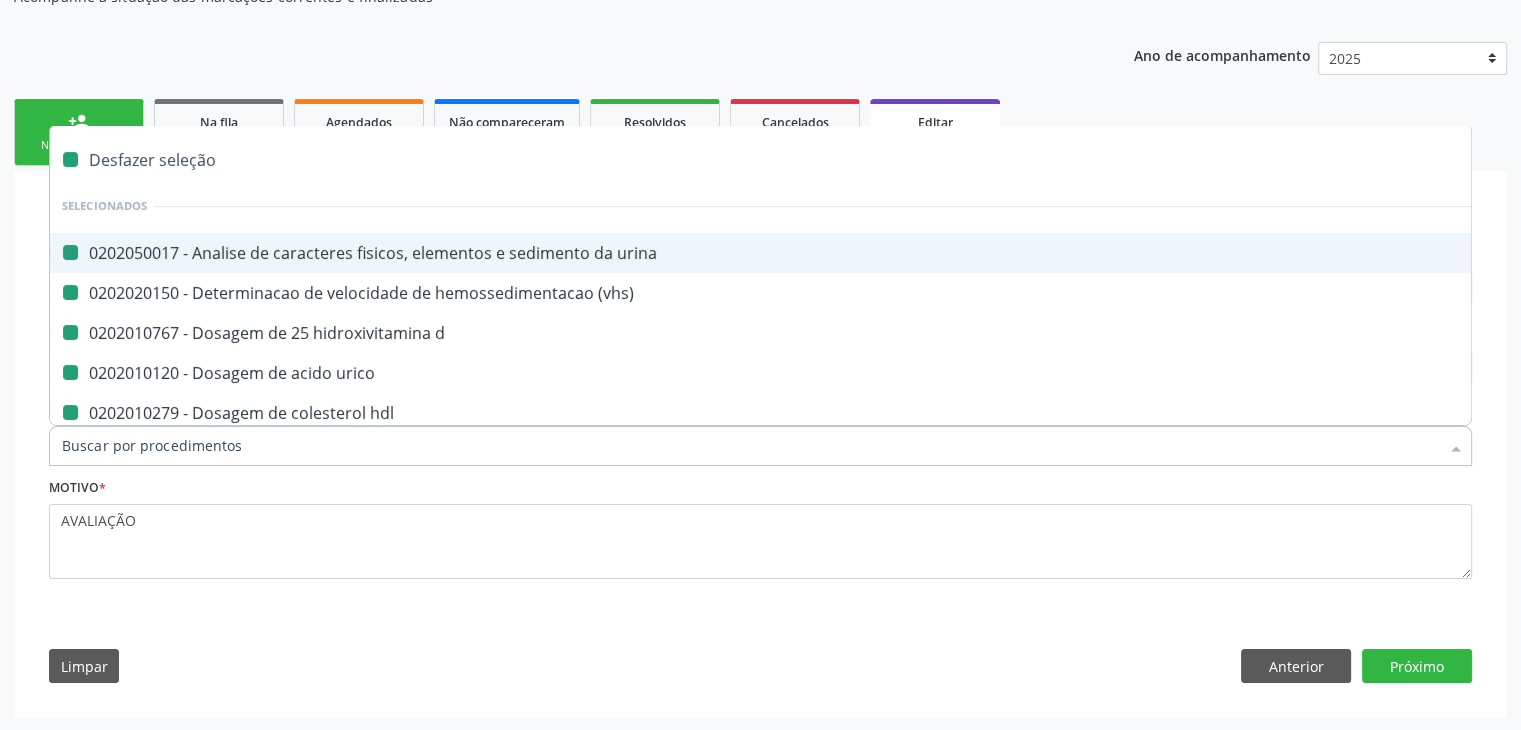 checkbox on "false" 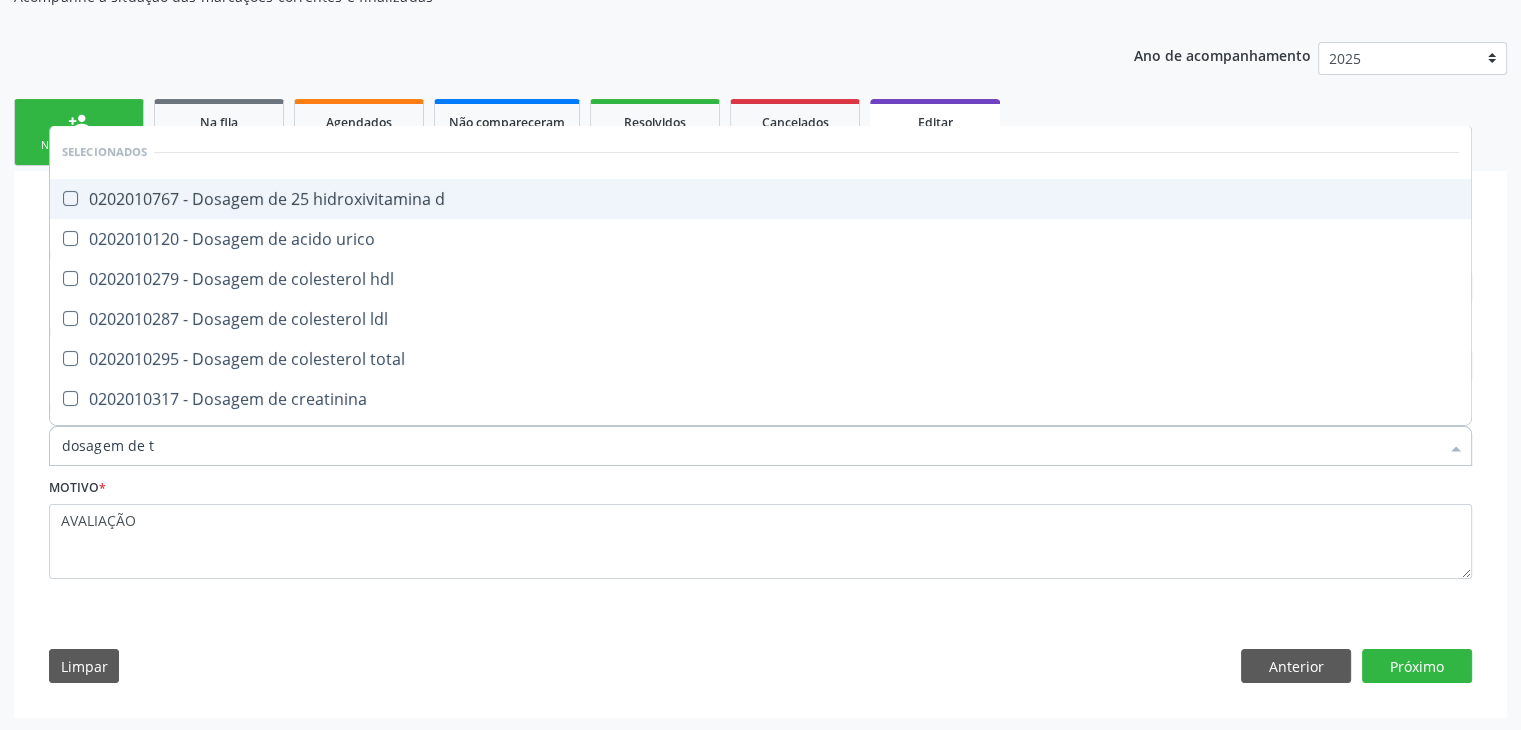 type on "dosagem de ts" 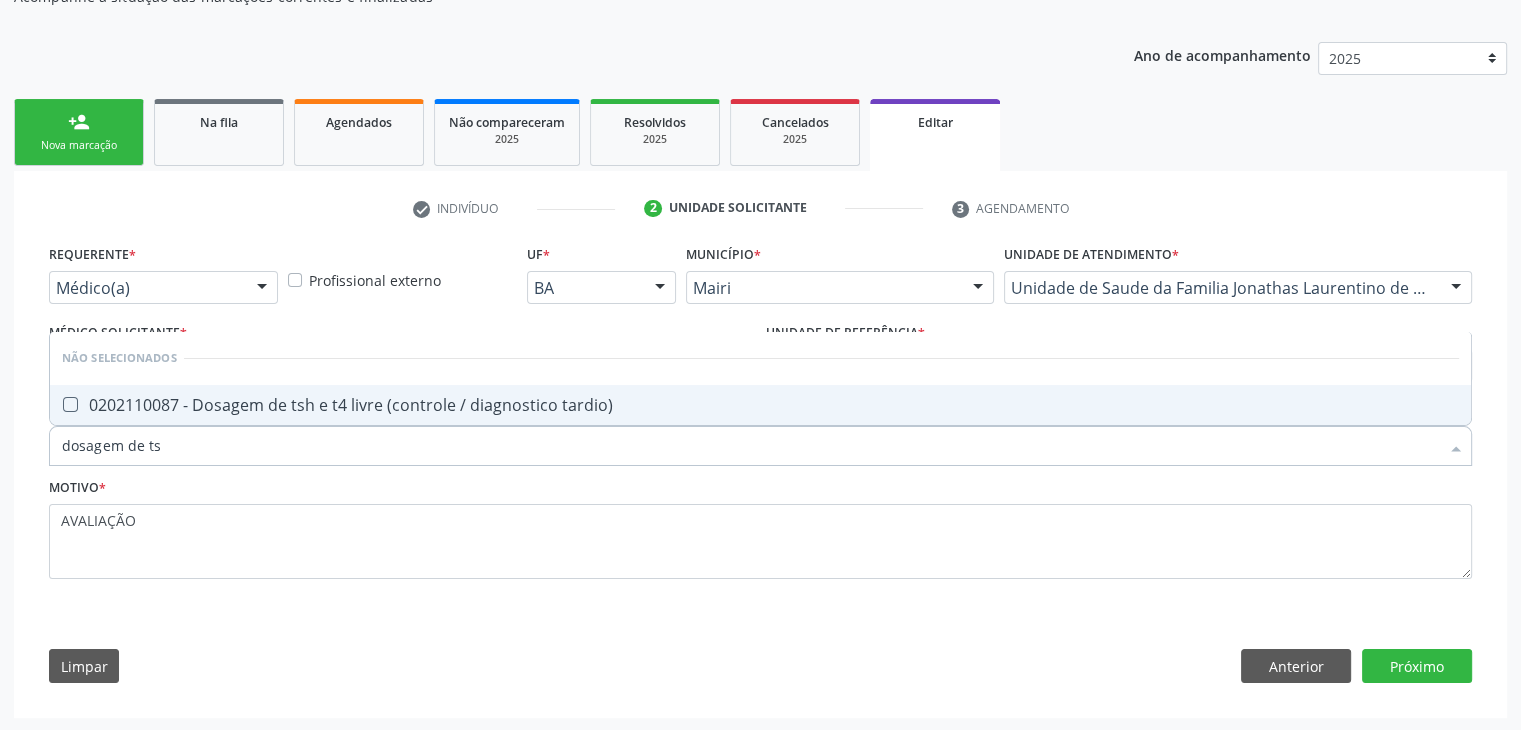 click on "0202110087 - Dosagem de tsh e t4 livre (controle / diagnostico tardio)" at bounding box center [760, 405] 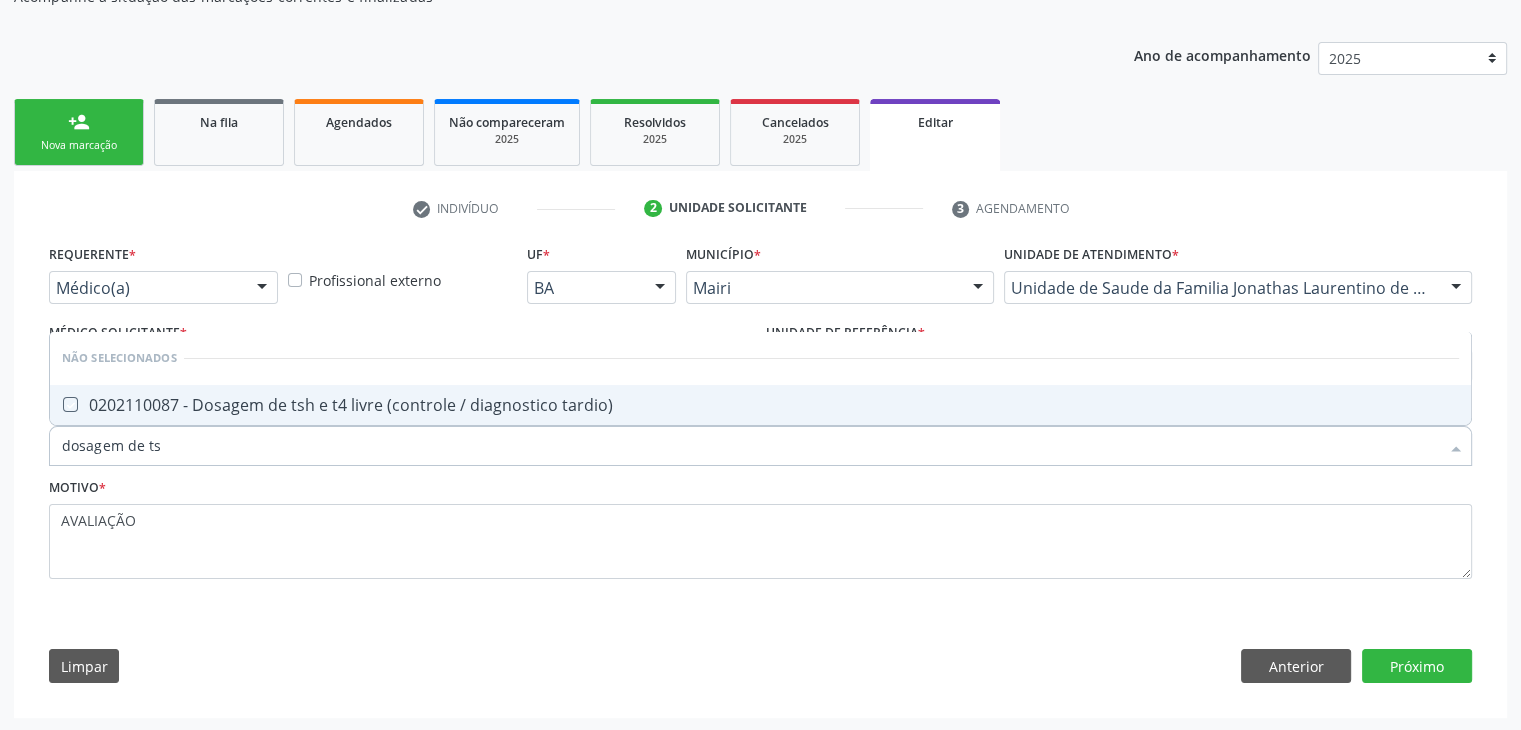 checkbox on "true" 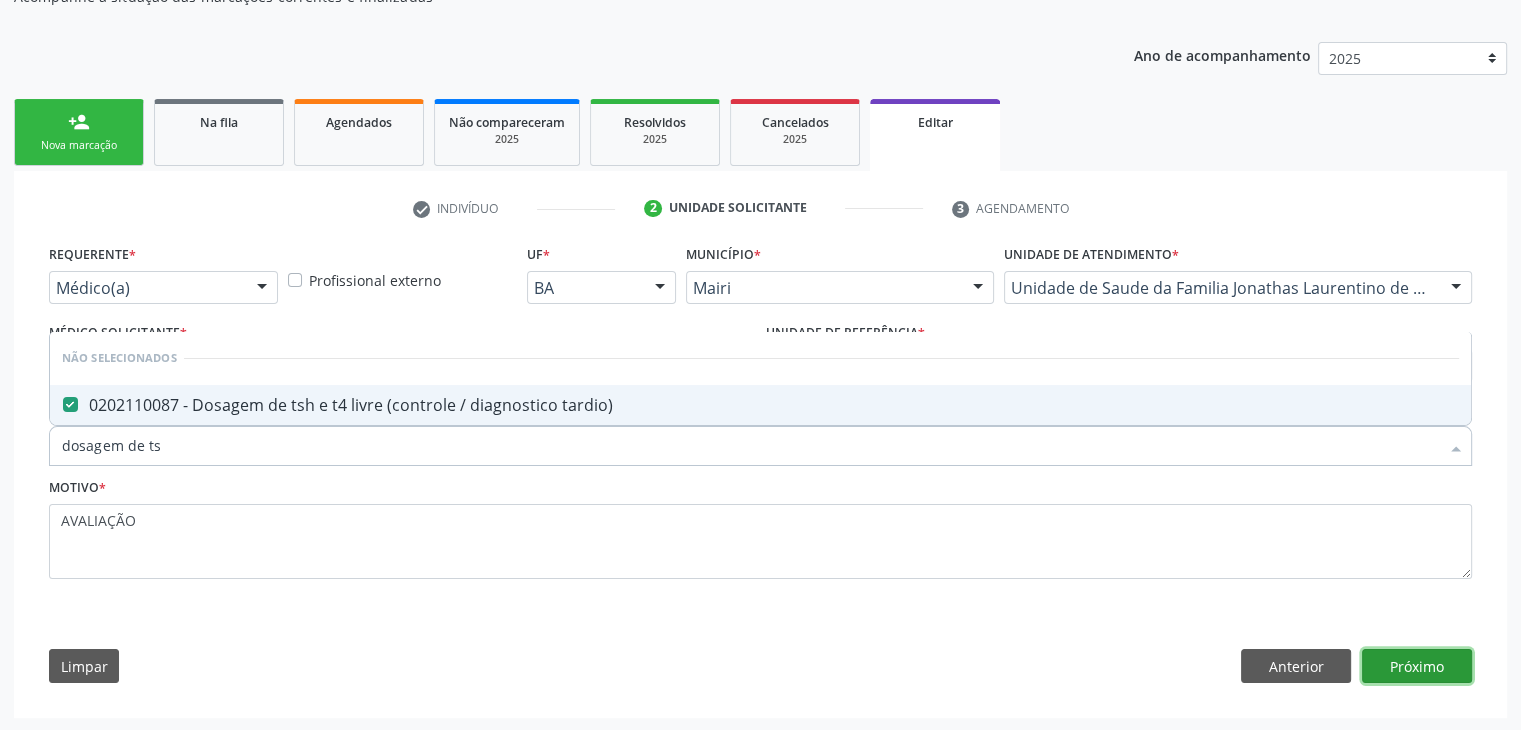 click on "Próximo" at bounding box center (1417, 666) 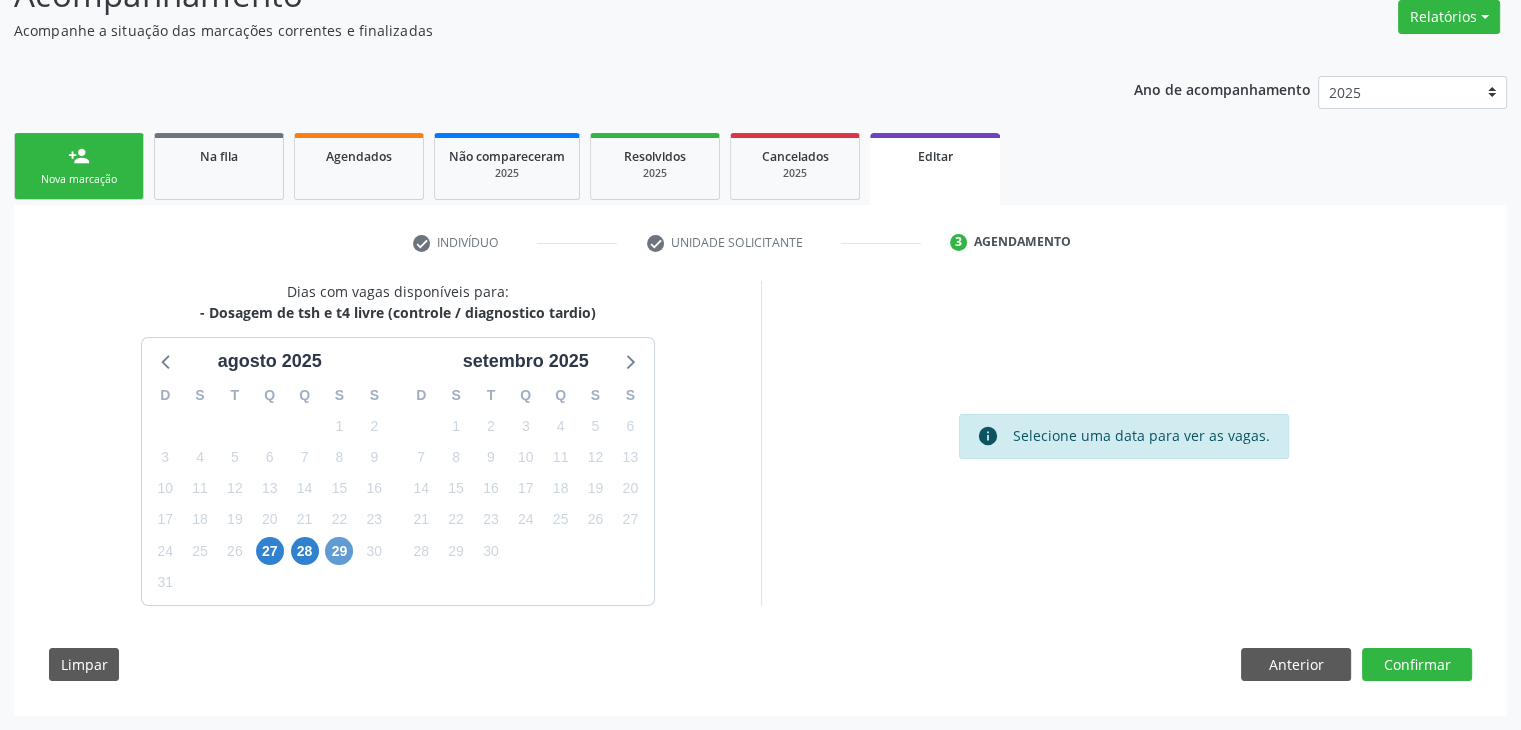 scroll, scrollTop: 165, scrollLeft: 0, axis: vertical 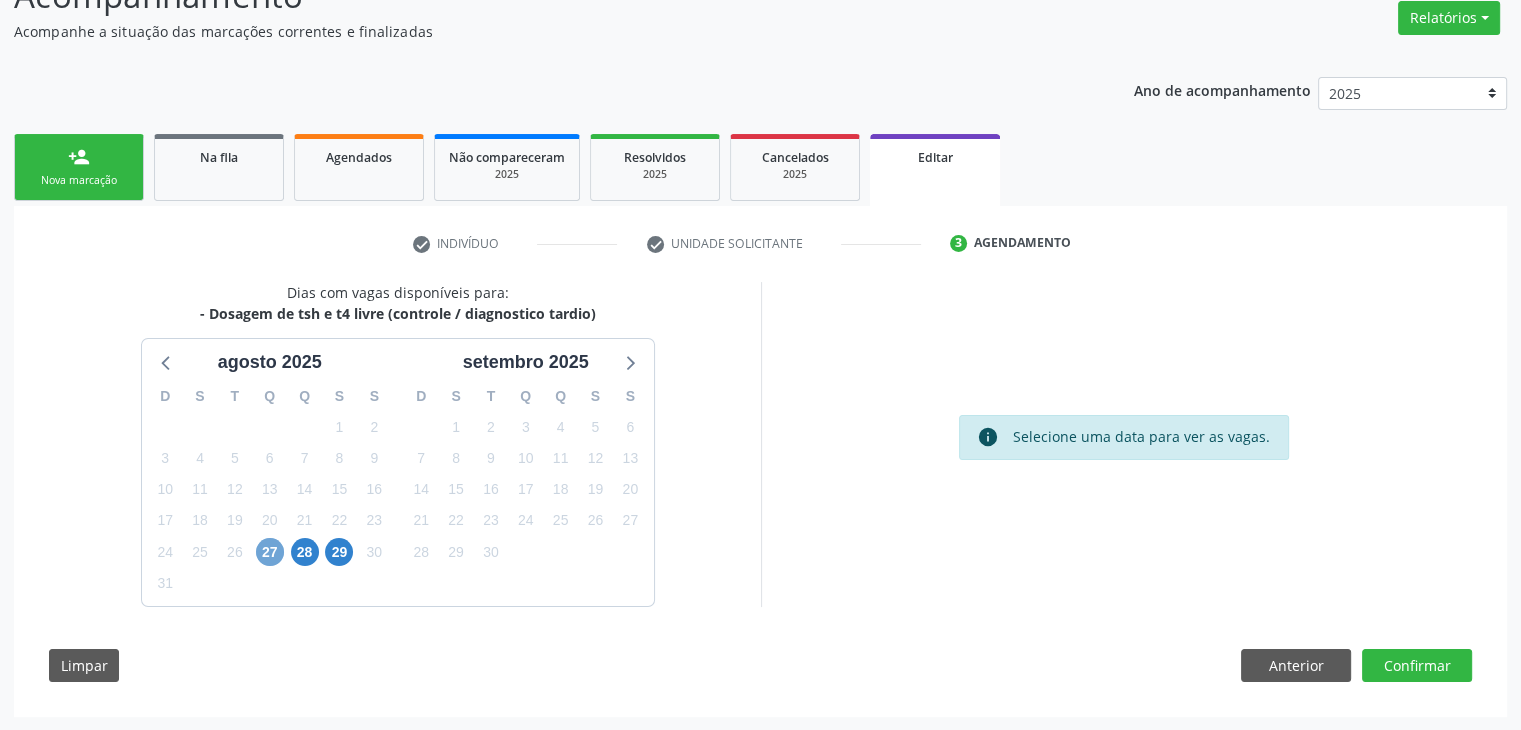 click on "27" at bounding box center [270, 552] 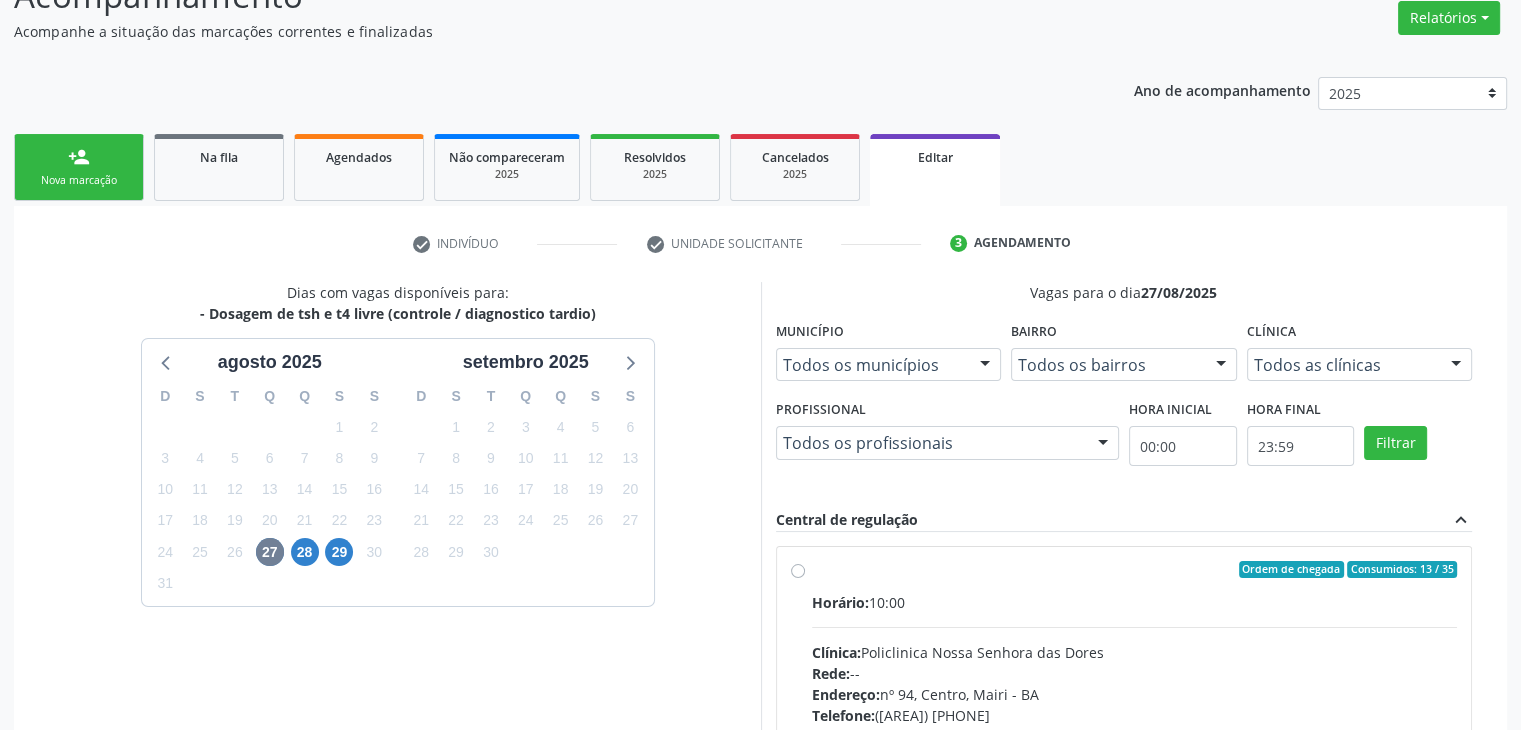 click on "Clínica:  Policlinica Nossa Senhora das Dores" at bounding box center (1135, 652) 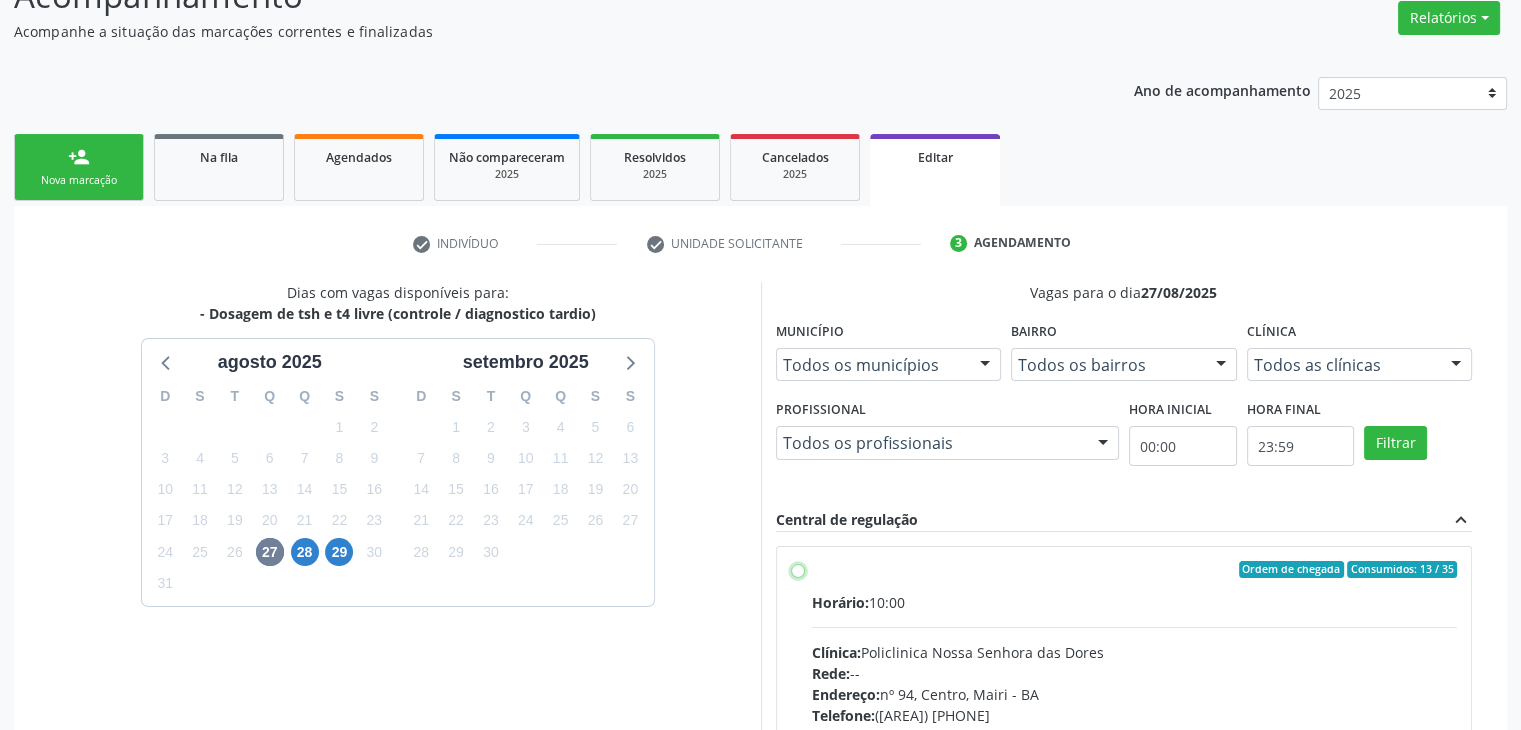 click on "Ordem de chegada
Consumidos: 13 / 35
Horário:   10:00
Clínica:  Policlinica Nossa Senhora das Dores
Rede:
--
Endereço:   nº 94, [STREET_NAME], [CITY] - [STATE]
Telefone:   [PHONE]
Profissional:
--
Informações adicionais sobre o atendimento
Idade de atendimento:
Sem restrição
Gênero(s) atendido(s):
Sem restrição
Informações adicionais:
--" at bounding box center (798, 570) 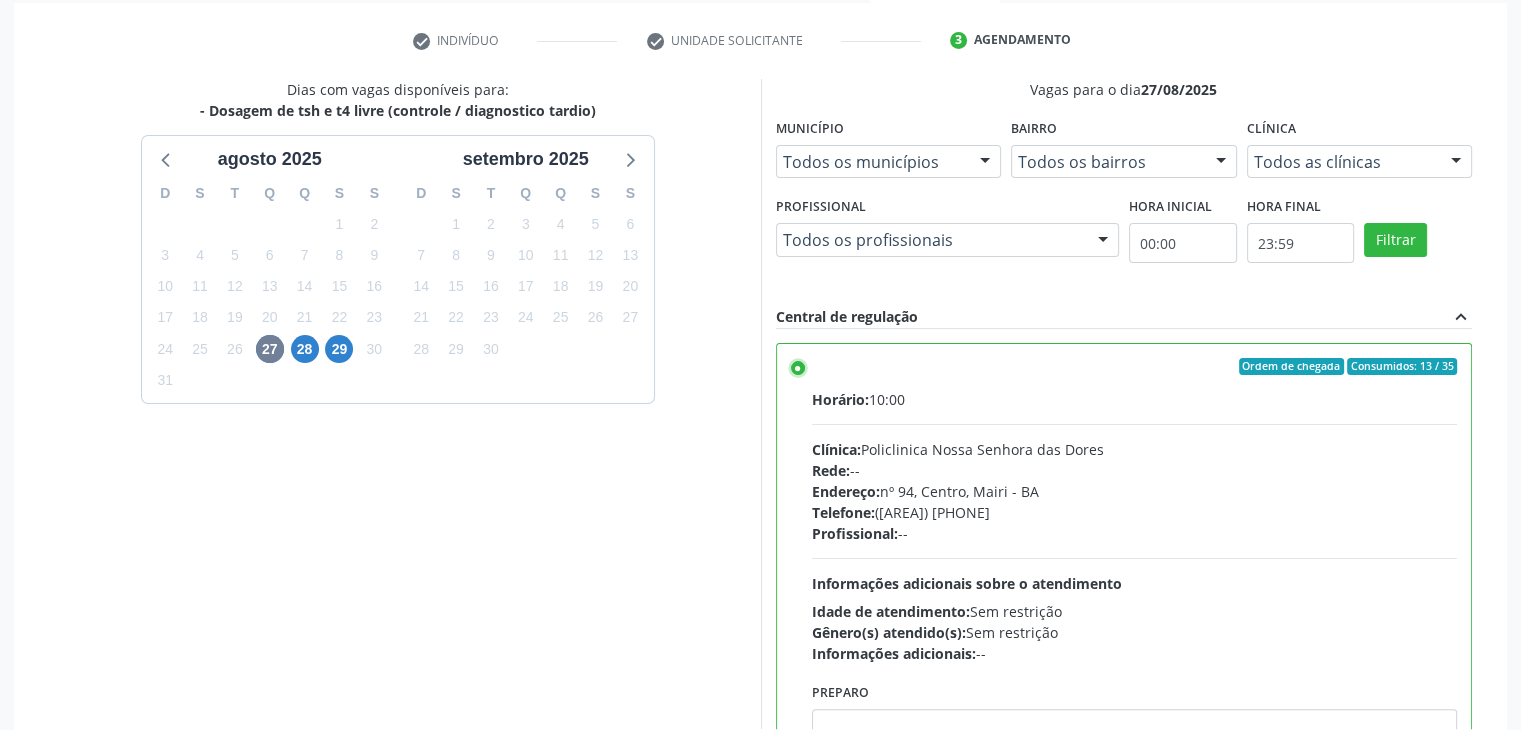 scroll, scrollTop: 490, scrollLeft: 0, axis: vertical 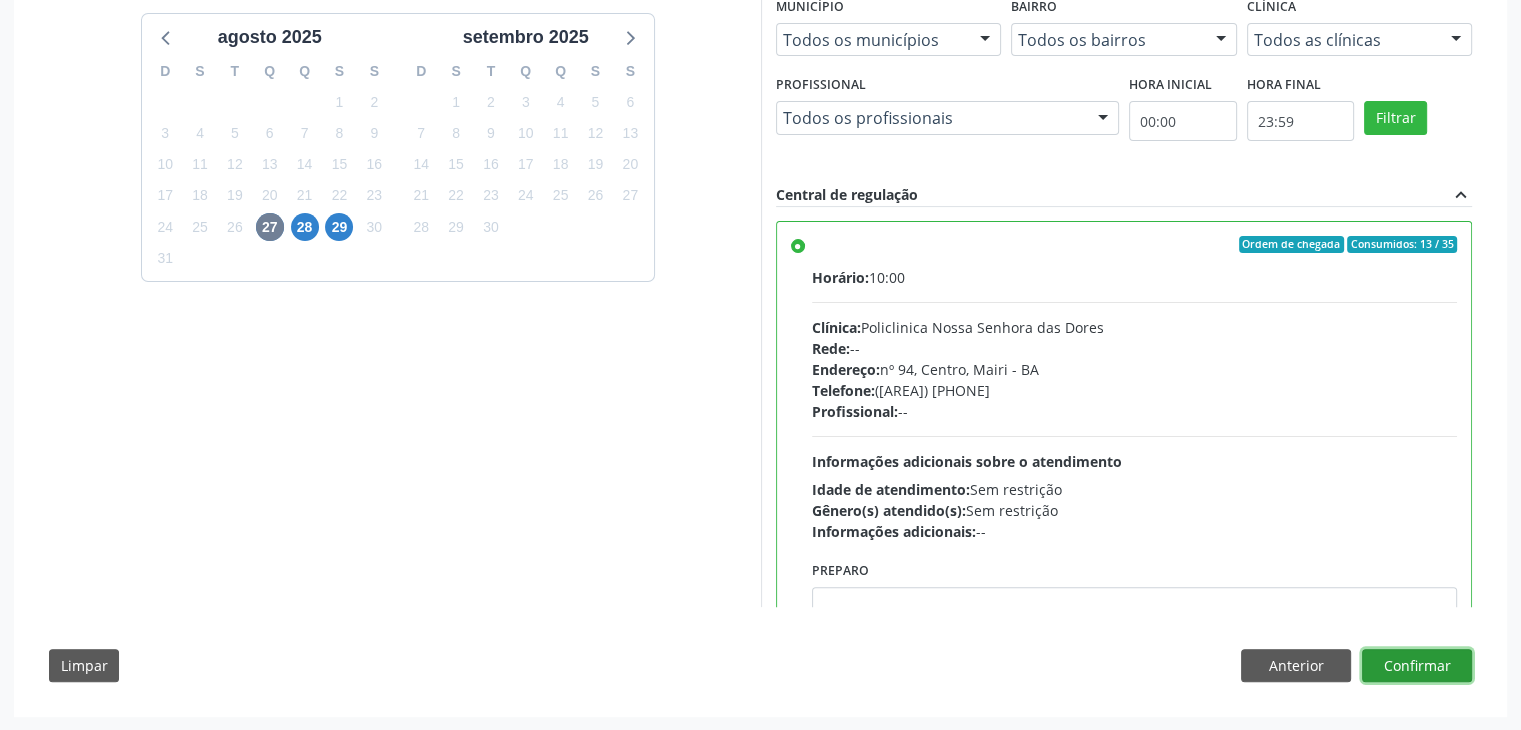 click on "Confirmar" at bounding box center [1417, 666] 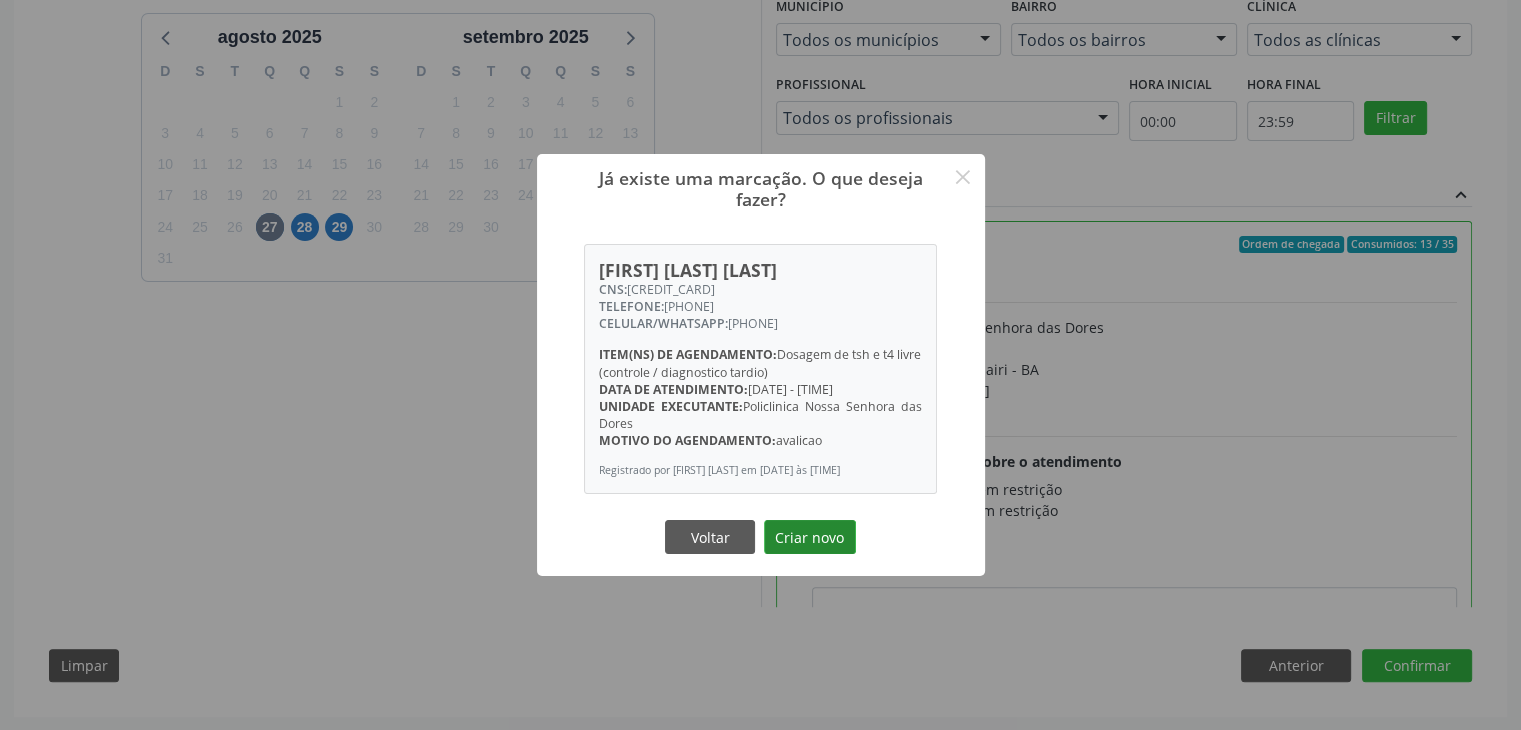 click on "Criar novo" at bounding box center (810, 537) 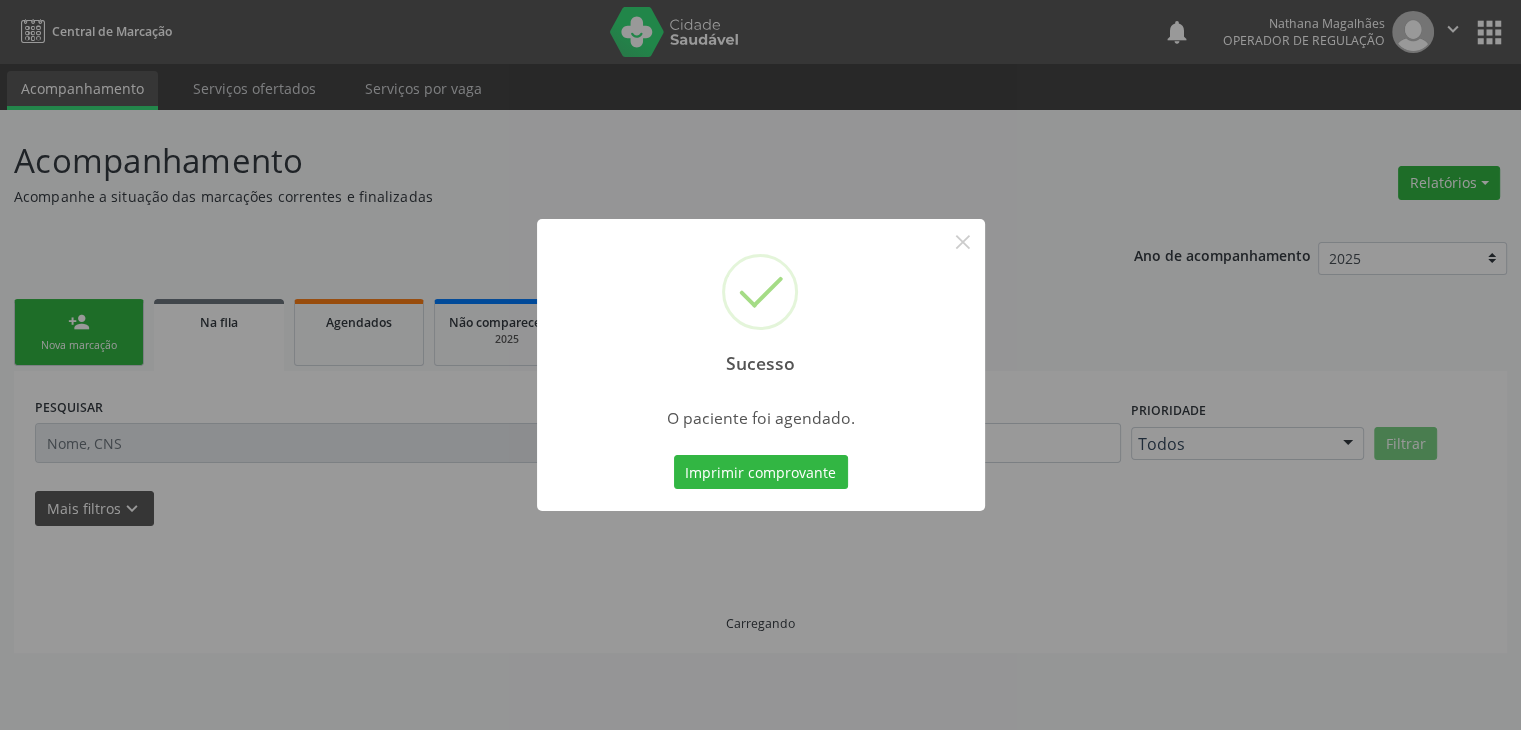scroll, scrollTop: 0, scrollLeft: 0, axis: both 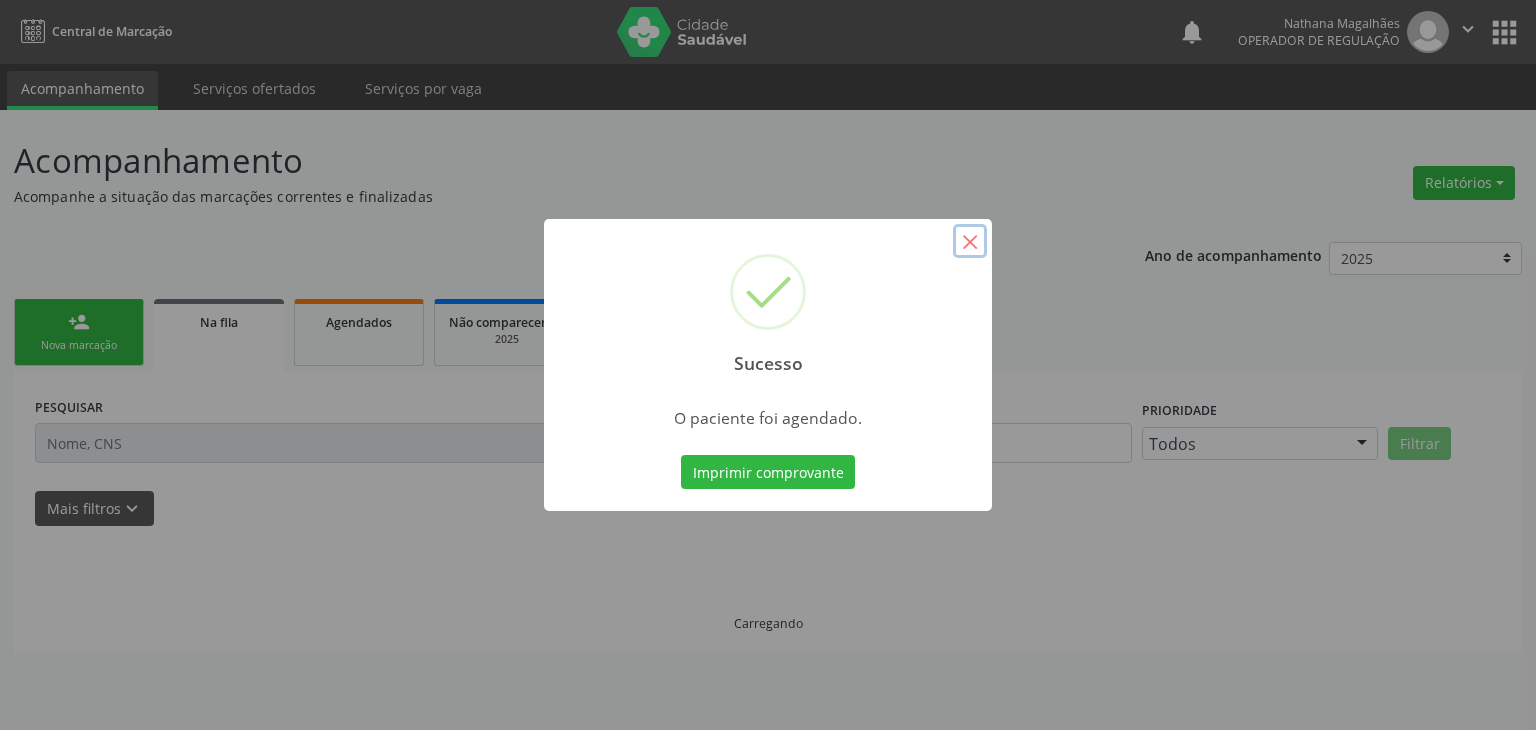 click on "×" at bounding box center (970, 241) 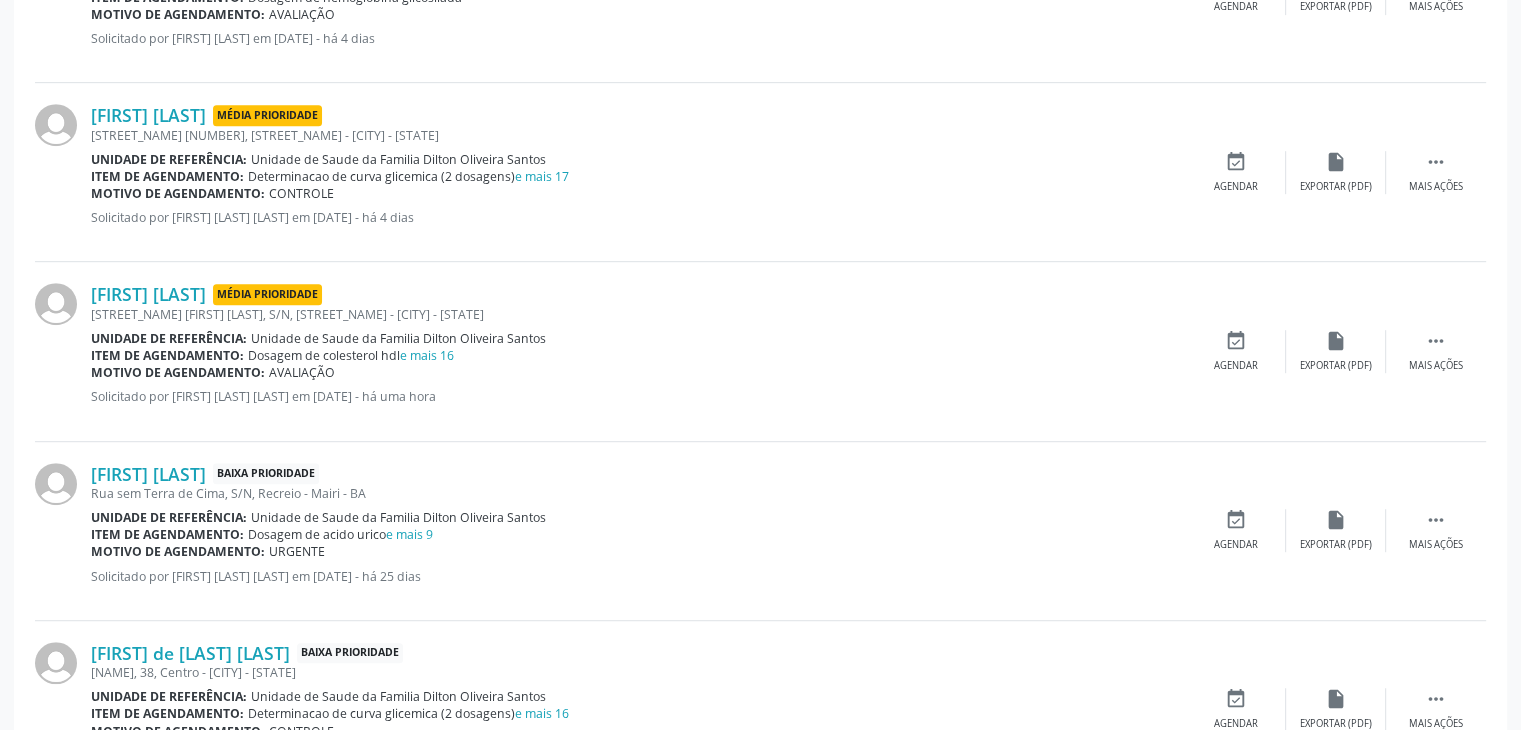 scroll, scrollTop: 1100, scrollLeft: 0, axis: vertical 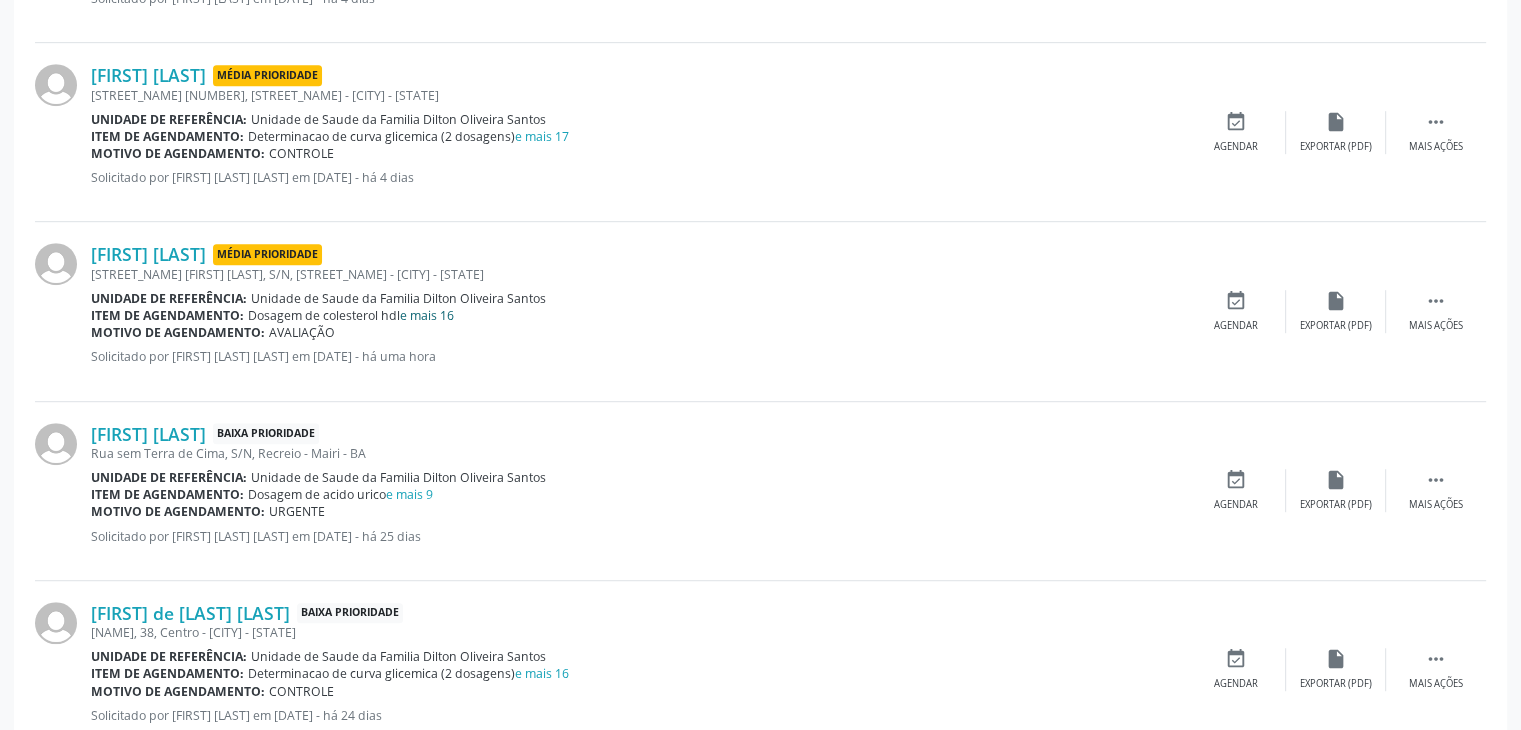 click on "e mais 16" at bounding box center [427, 315] 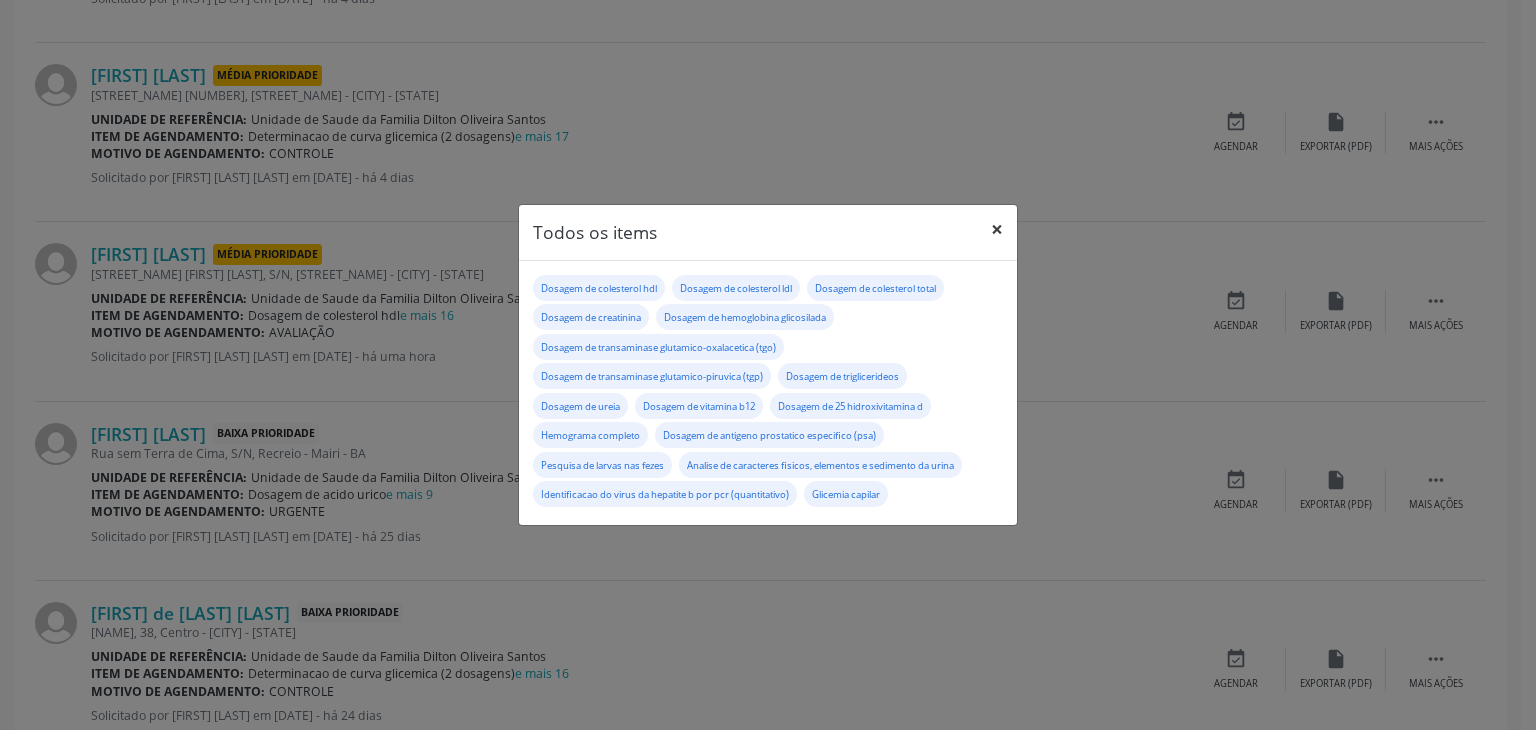 click on "×" at bounding box center (997, 229) 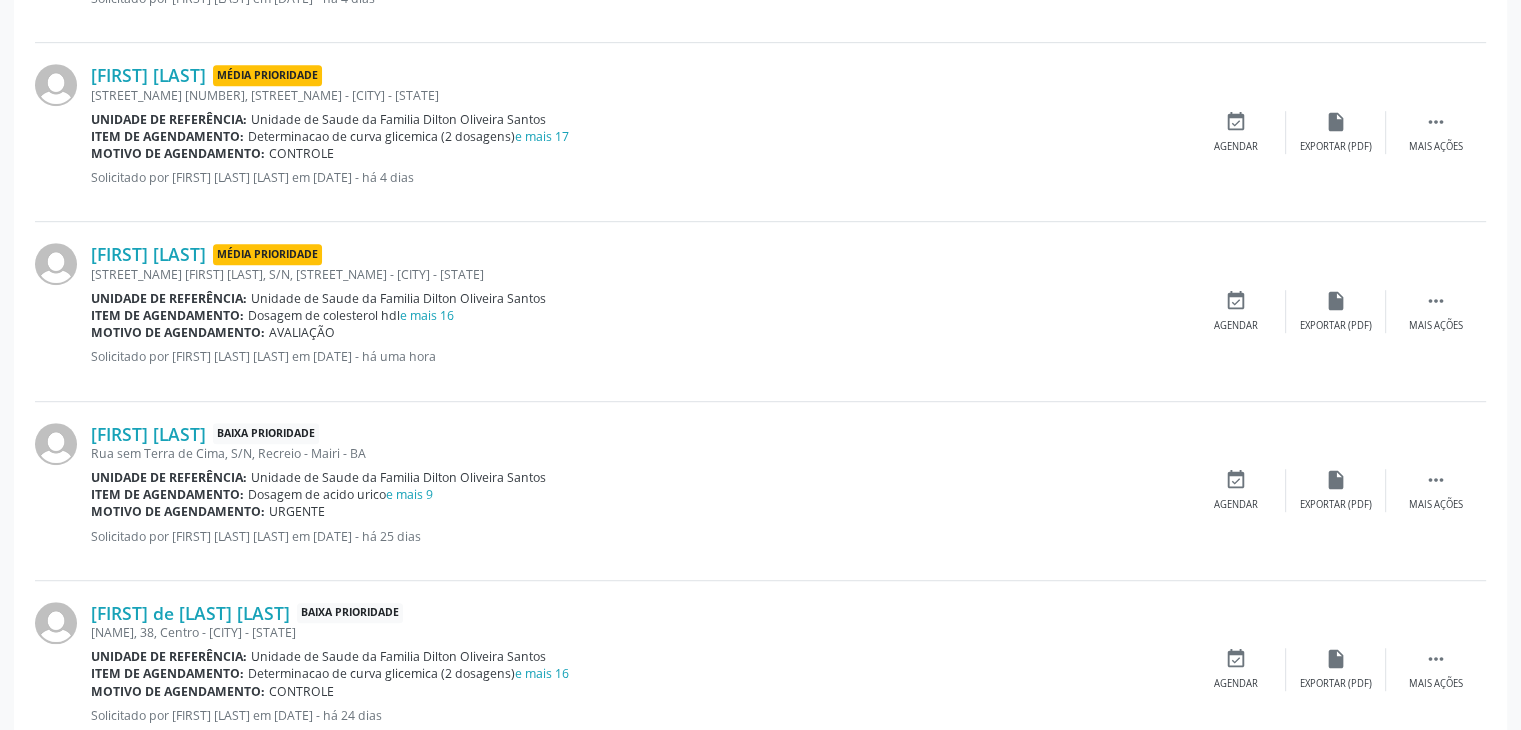scroll, scrollTop: 1200, scrollLeft: 0, axis: vertical 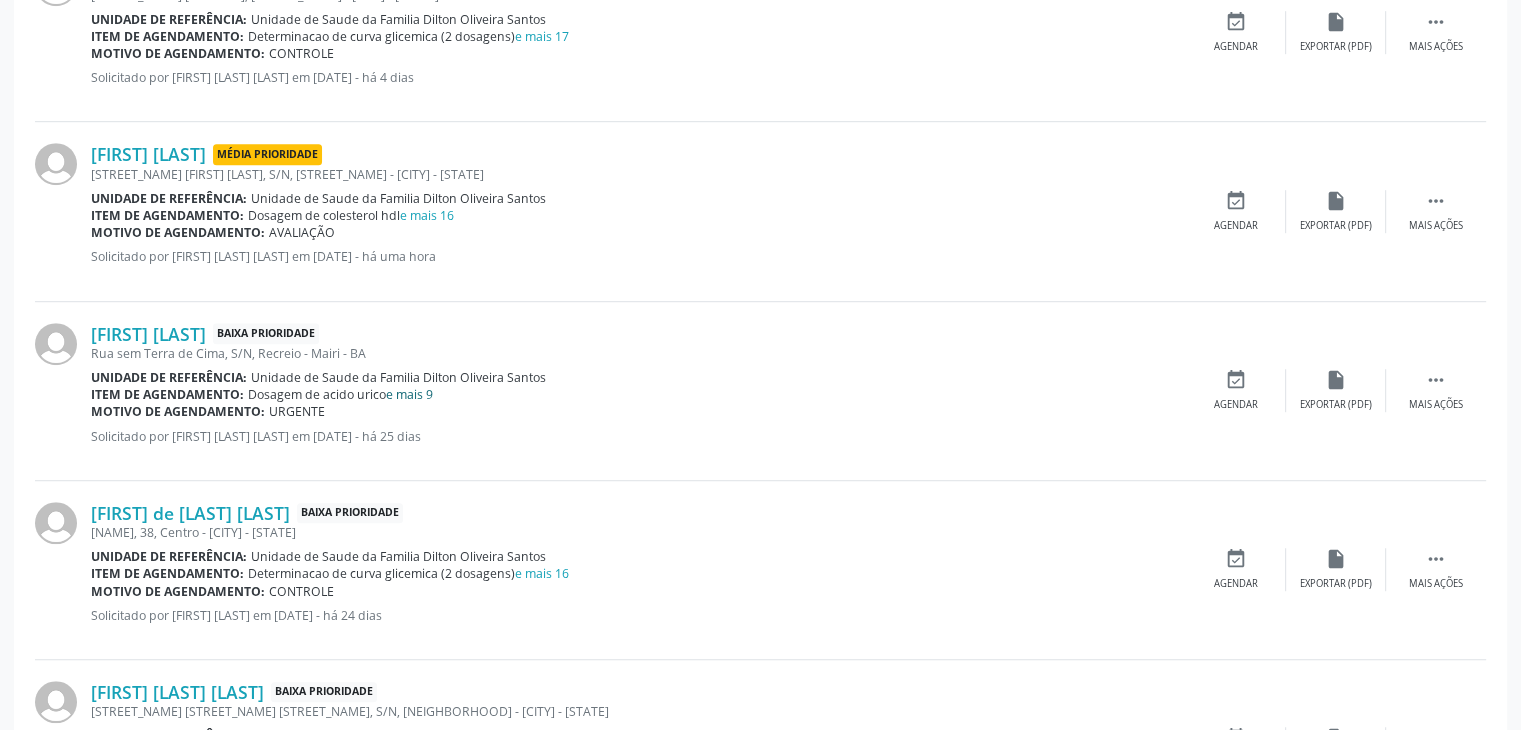 click on "e mais 9" at bounding box center (409, 394) 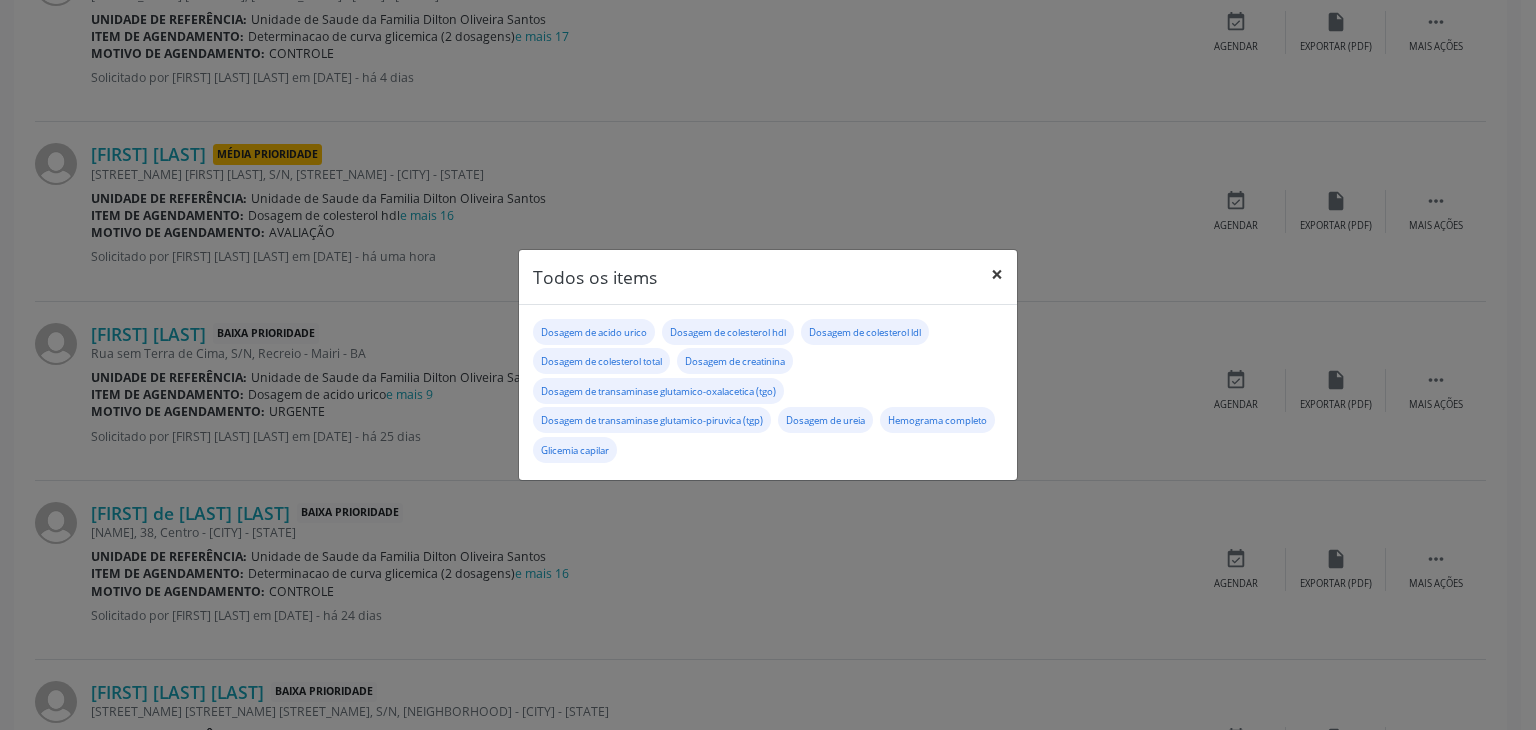 click on "×" at bounding box center (997, 274) 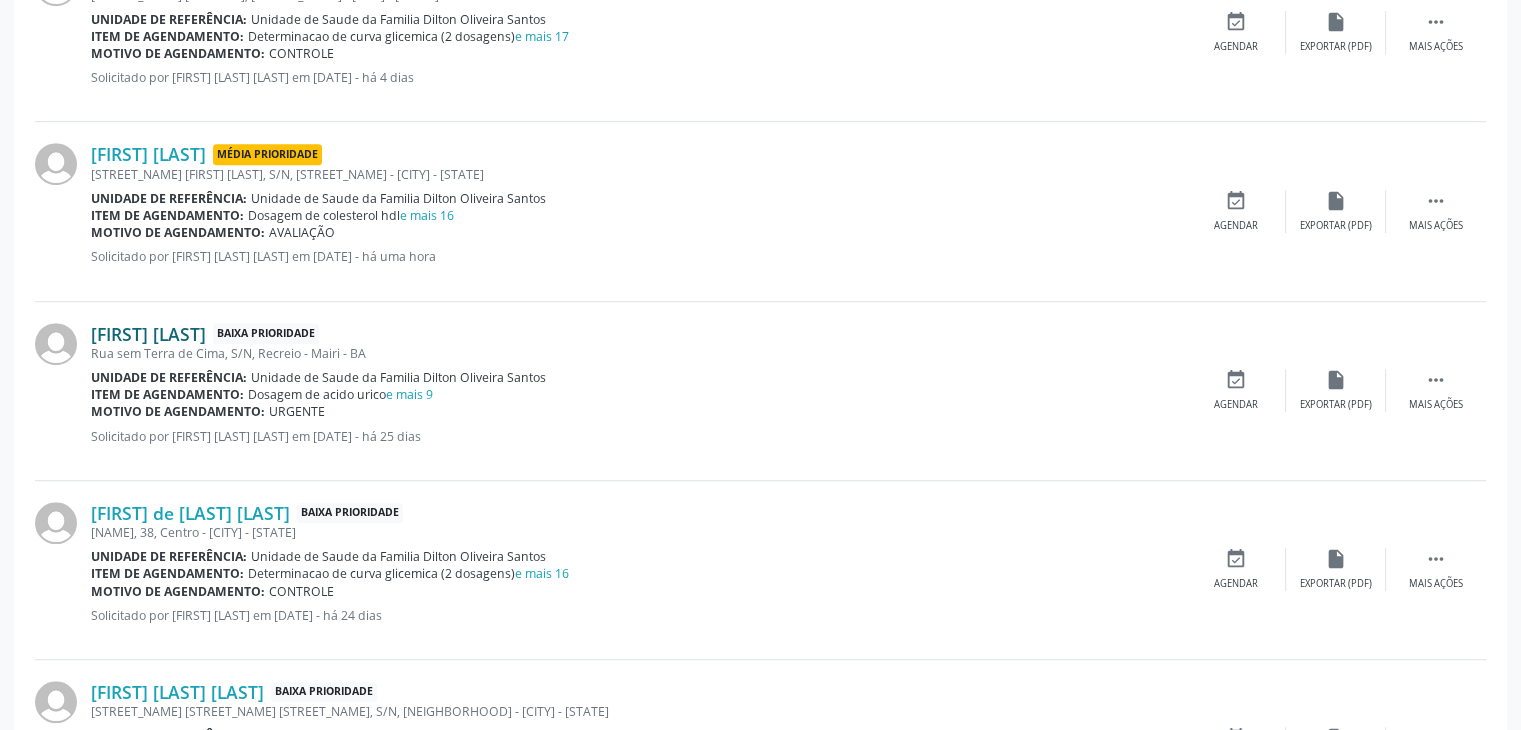 click on "[FIRST] [LAST]" at bounding box center (148, 334) 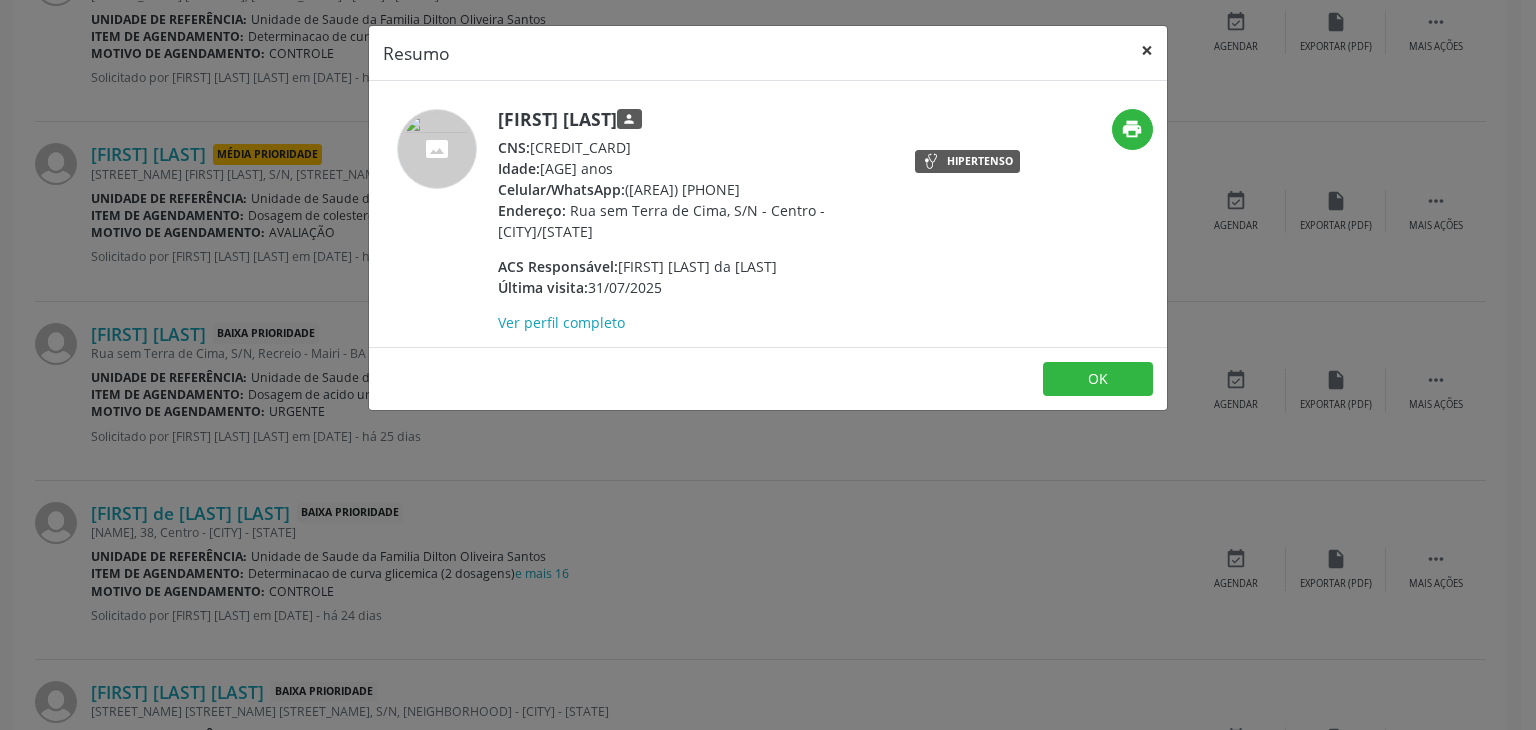 click on "×" at bounding box center [1147, 50] 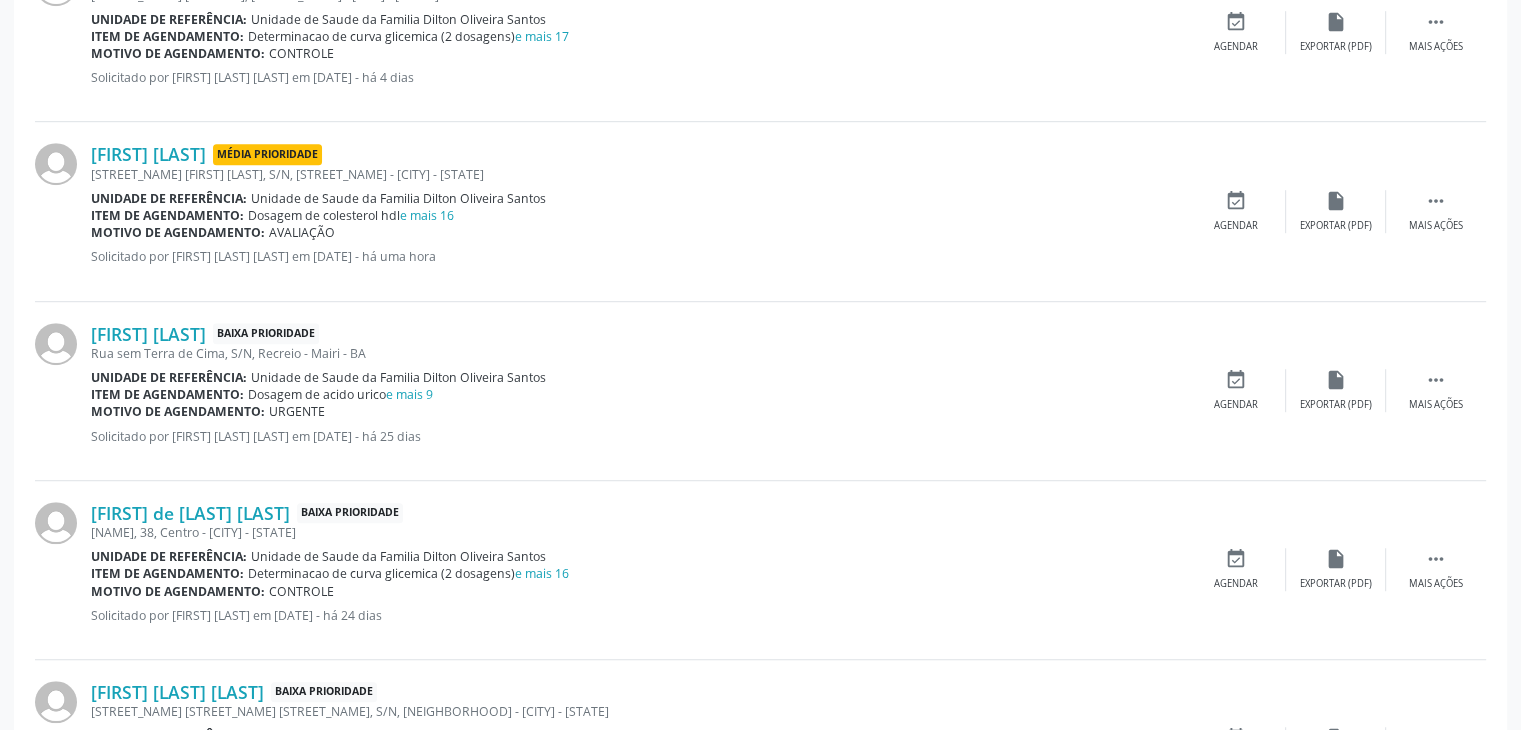 click on "[FIRST] [LAST] [LAST]
Baixa Prioridade
Rua sem Terra de Cima, S/N, Recreio - [CITY] - [STATE]
Unidade de referência:
Unidade de Saude da Familia Dilton Oliveira Santos
Item de agendamento:
Dosagem de acido urico
e mais 9
Motivo de agendamento:
URGENTE
Solicitado por [FIRST] [LAST] [LAST] em [DATE] - há 25 dias

Mais ações
insert_drive_file
Exportar (PDF)
event_available
Agendar" at bounding box center (760, 391) 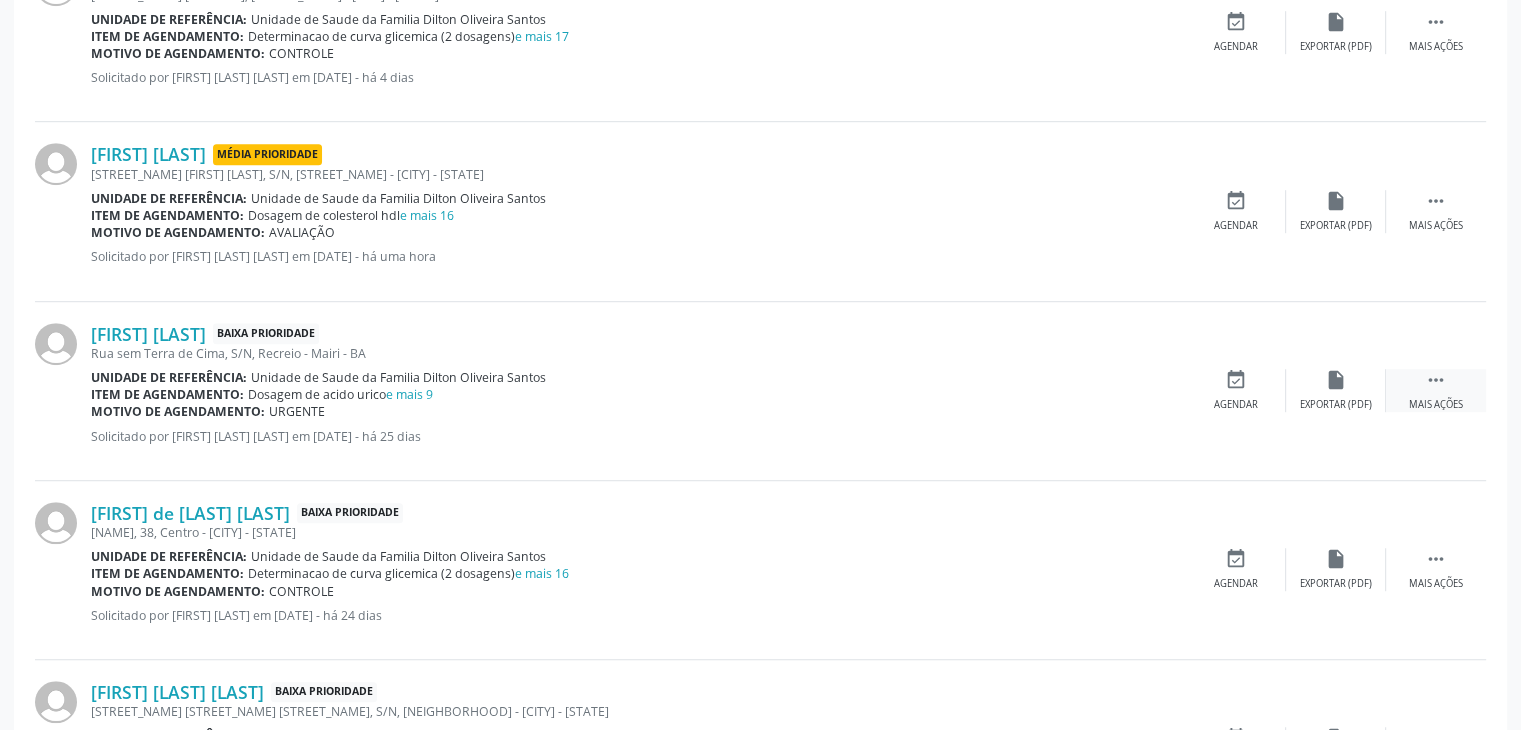 click on "Mais ações" at bounding box center (1436, 405) 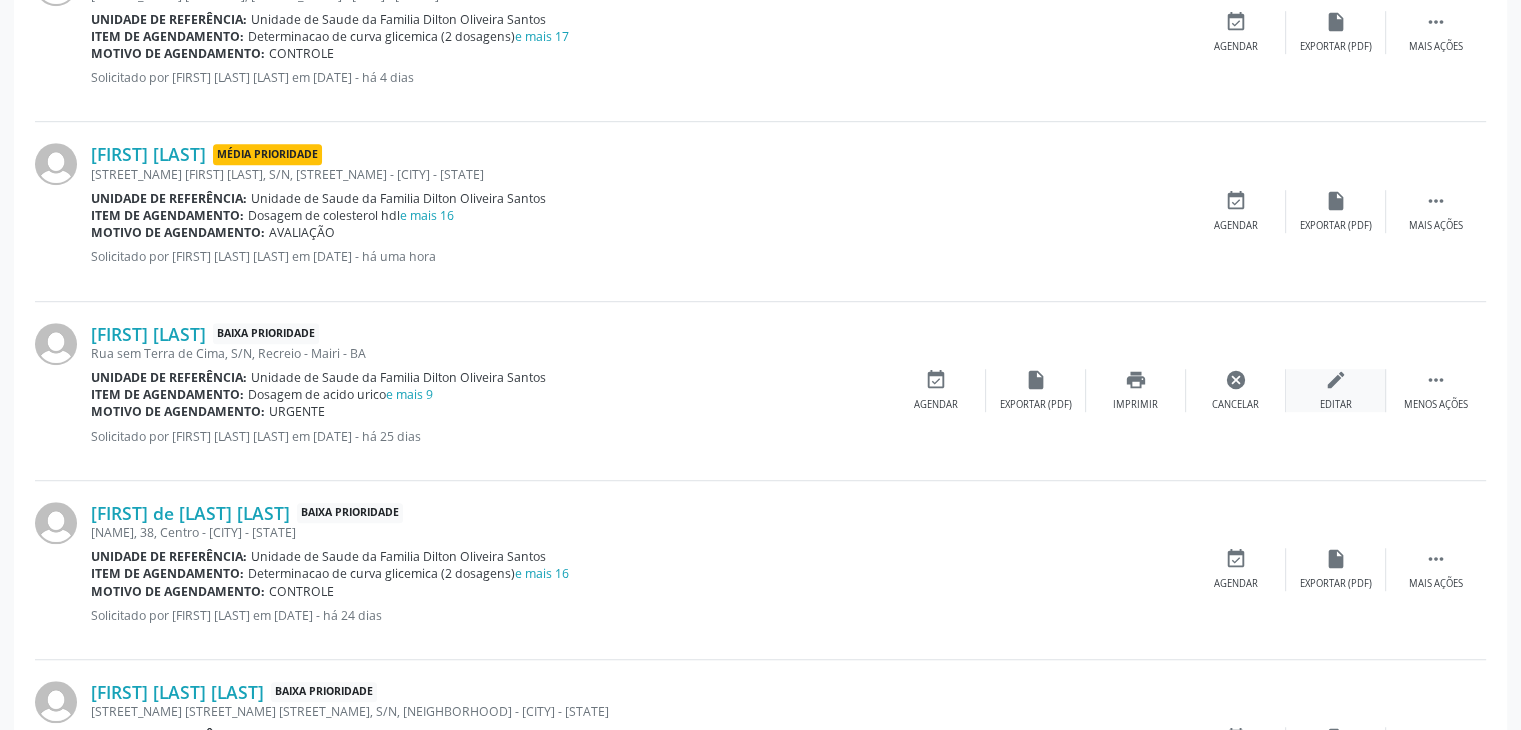 click on "edit
Editar" at bounding box center [1336, 390] 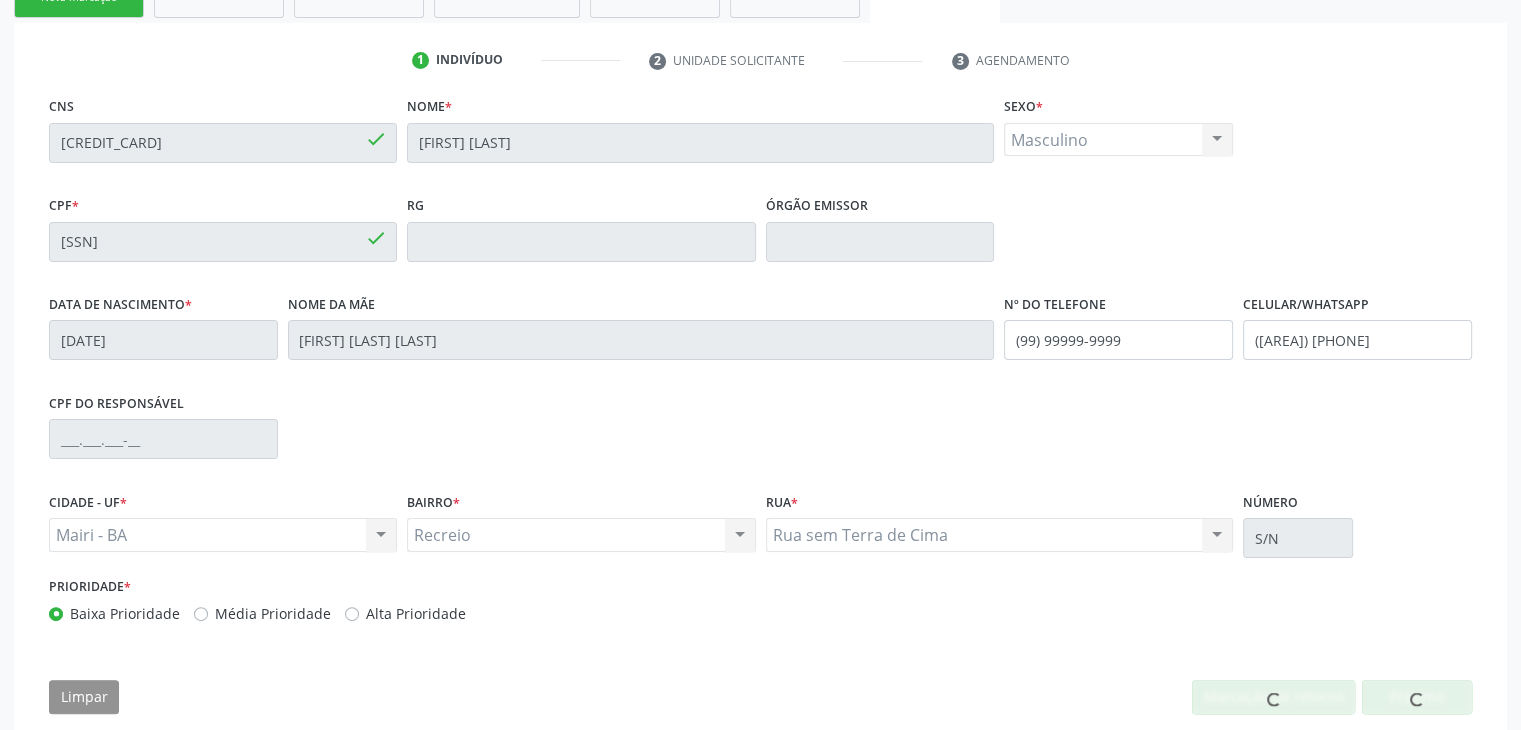 scroll, scrollTop: 380, scrollLeft: 0, axis: vertical 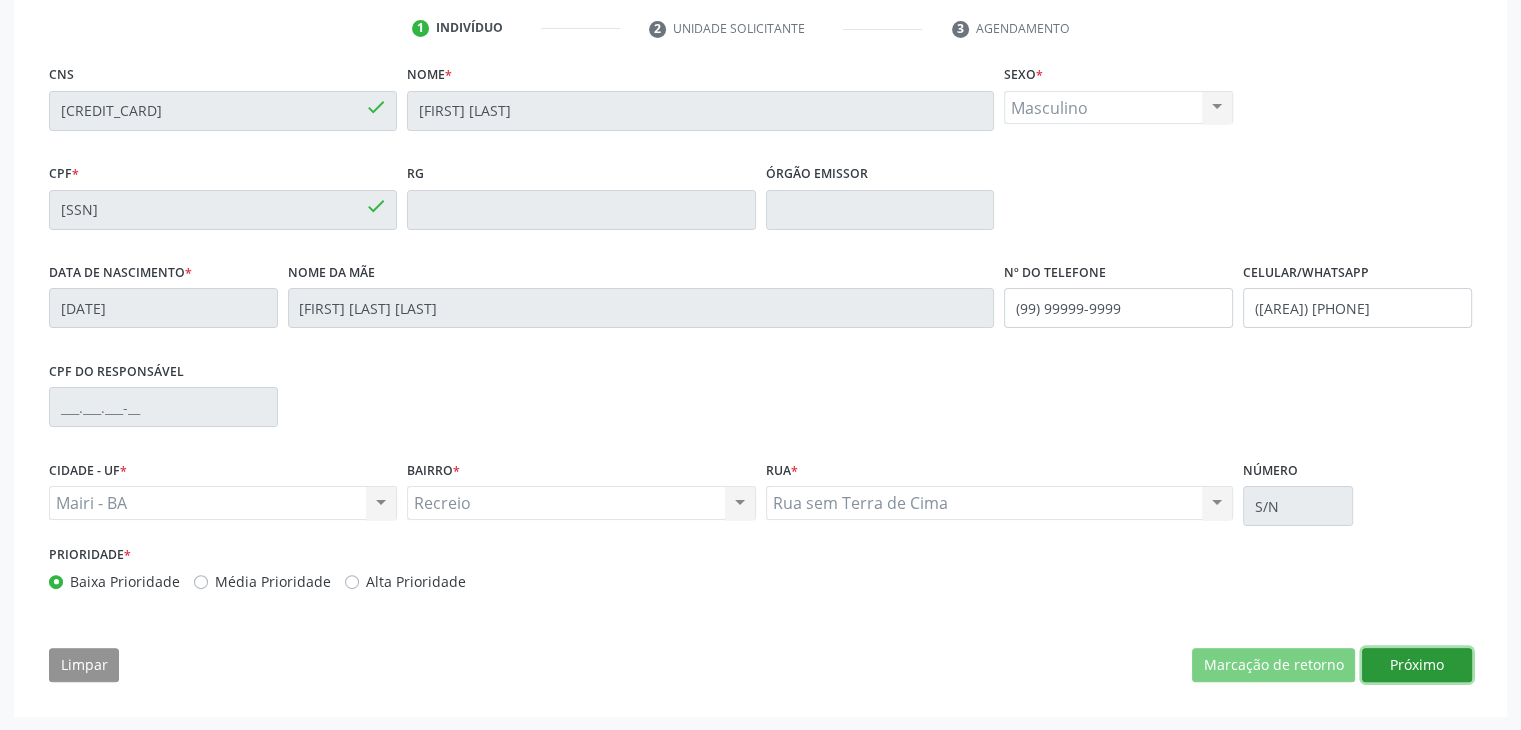click on "Próximo" at bounding box center [1417, 665] 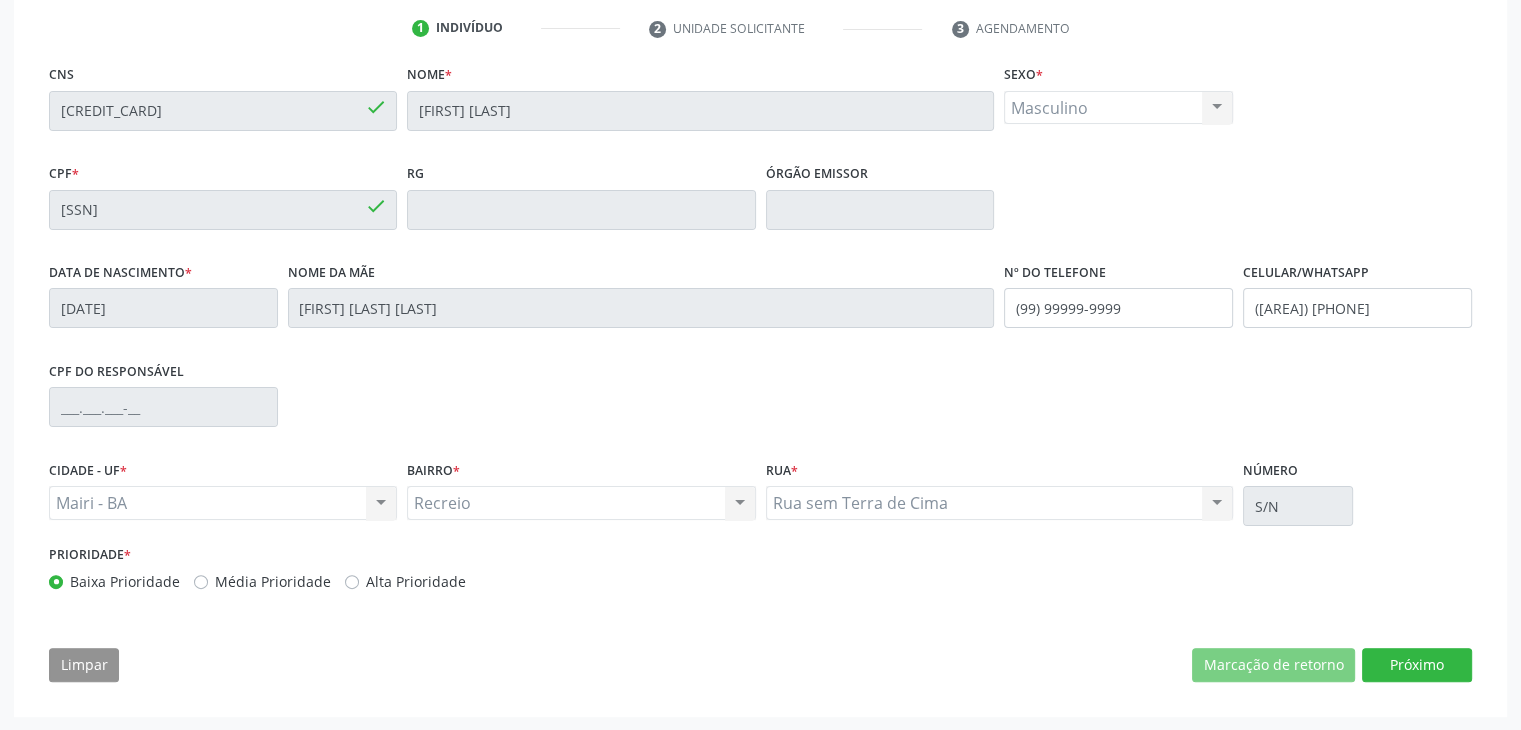 scroll, scrollTop: 200, scrollLeft: 0, axis: vertical 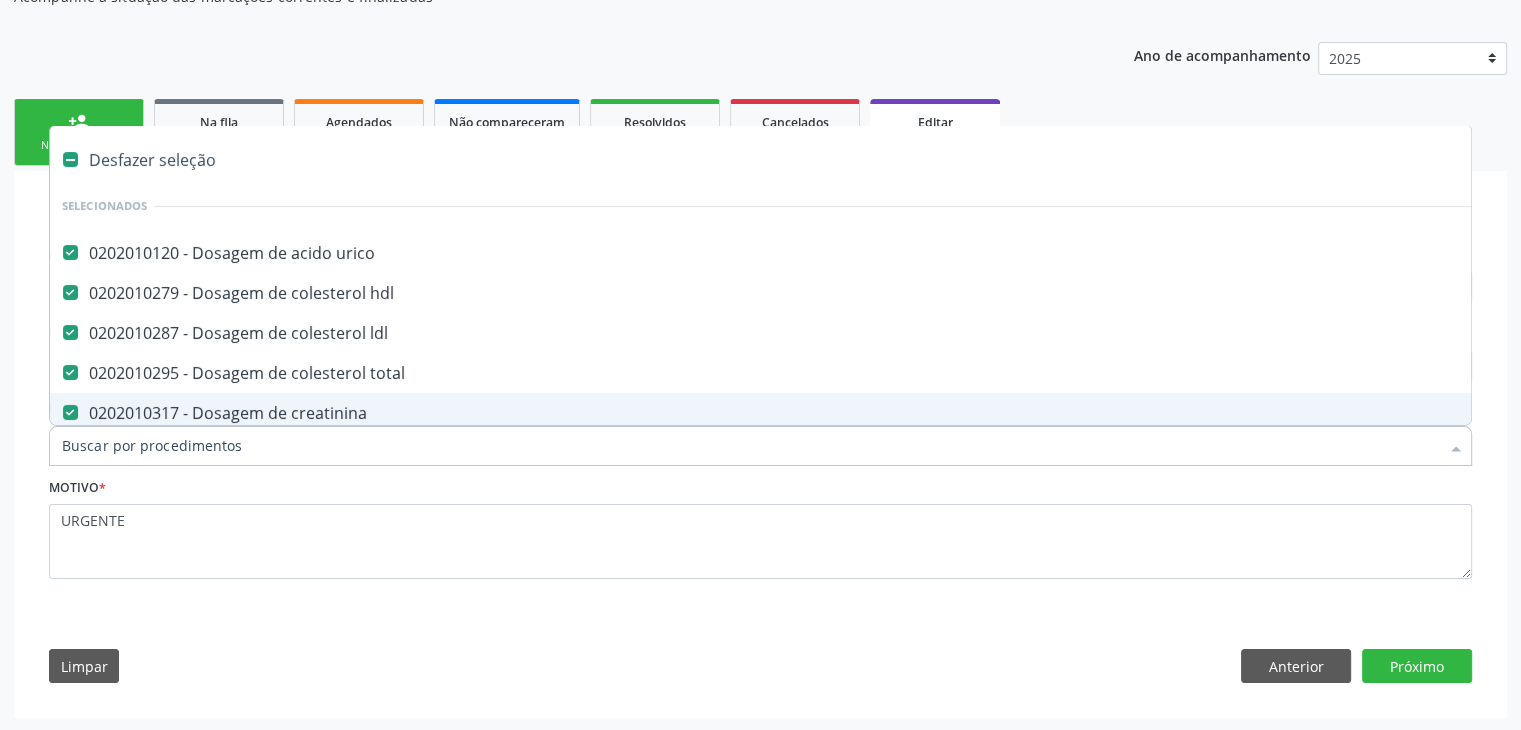 click on "Desfazer seleção" at bounding box center (831, 160) 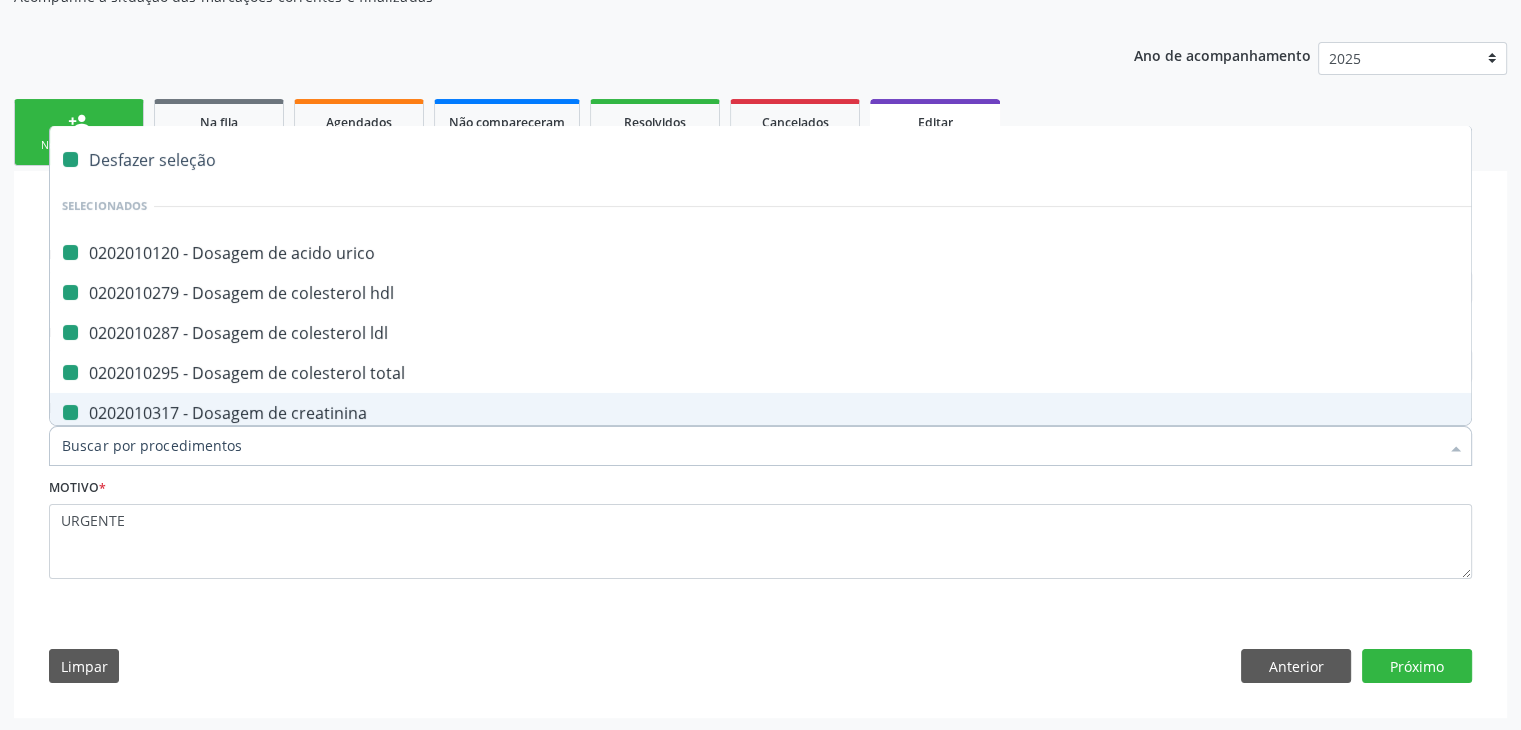 checkbox on "false" 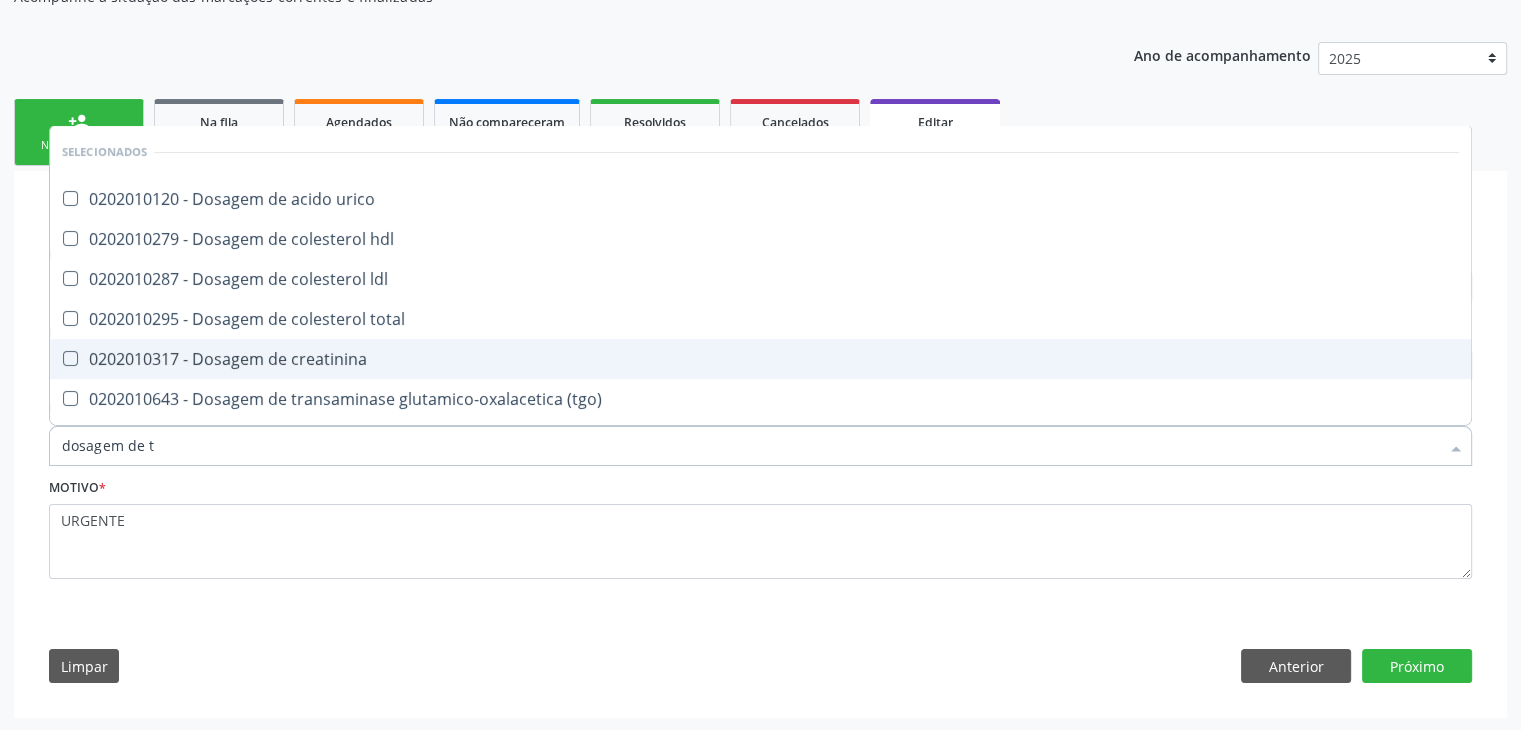 type on "dosagem de ts" 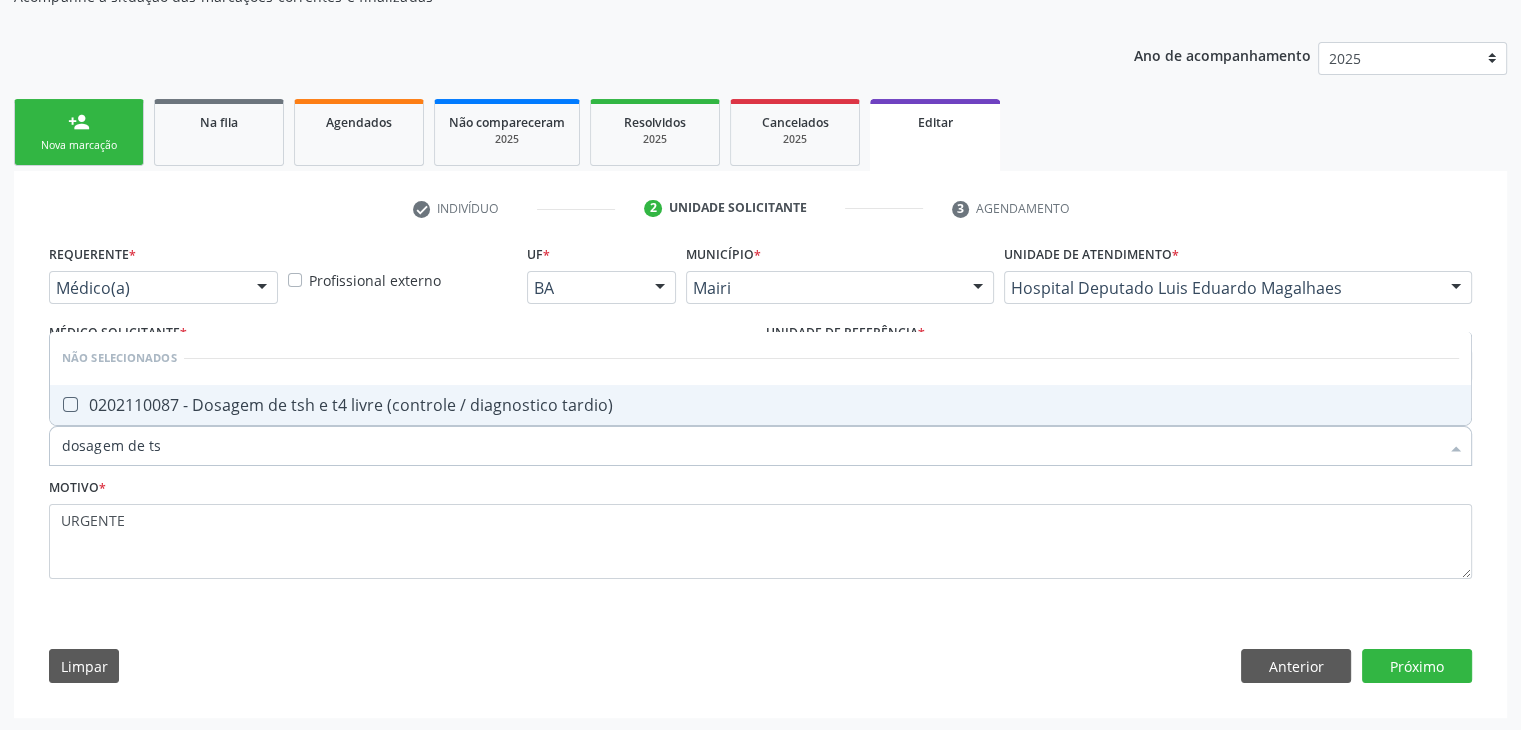click on "0202110087 - Dosagem de tsh e t4 livre (controle / diagnostico tardio)" at bounding box center [760, 405] 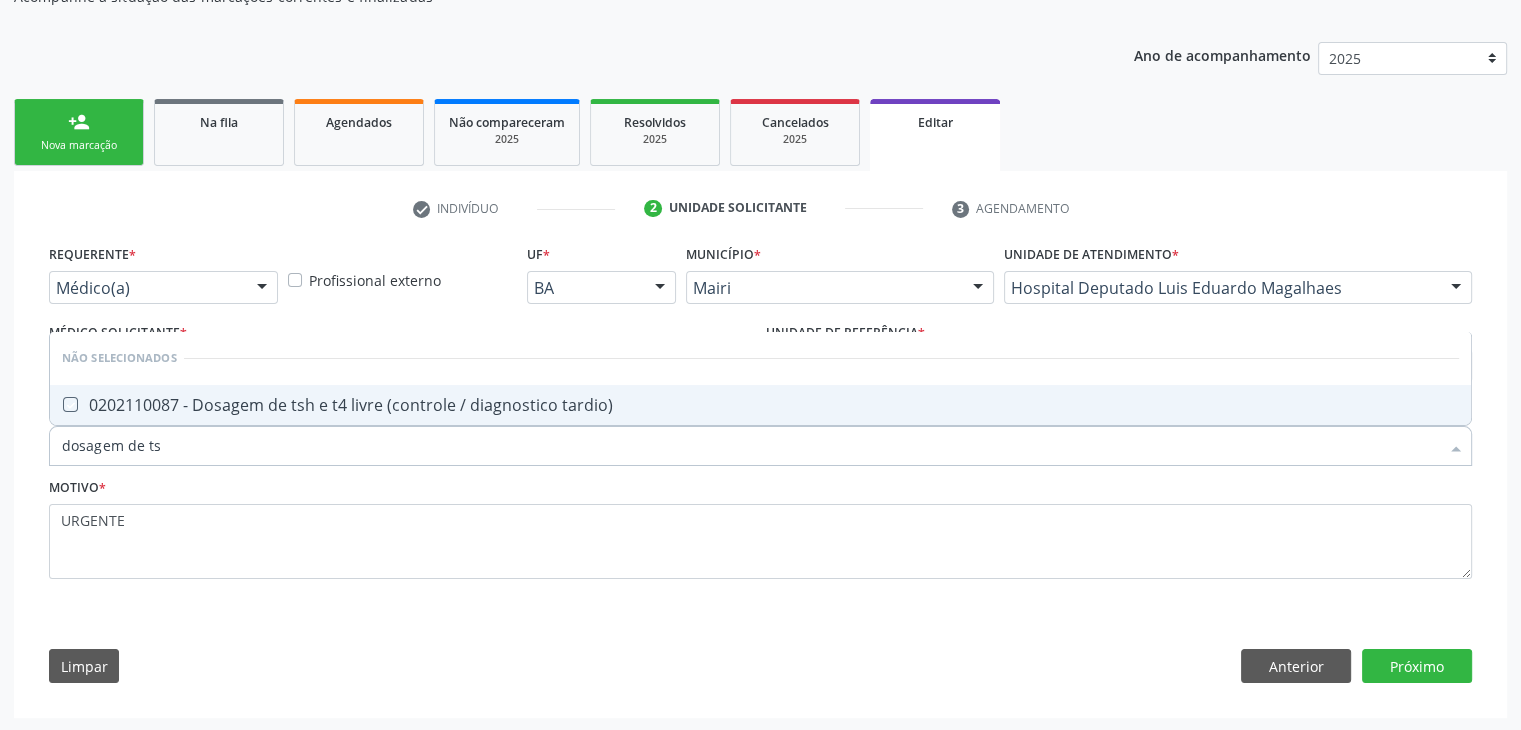 checkbox on "true" 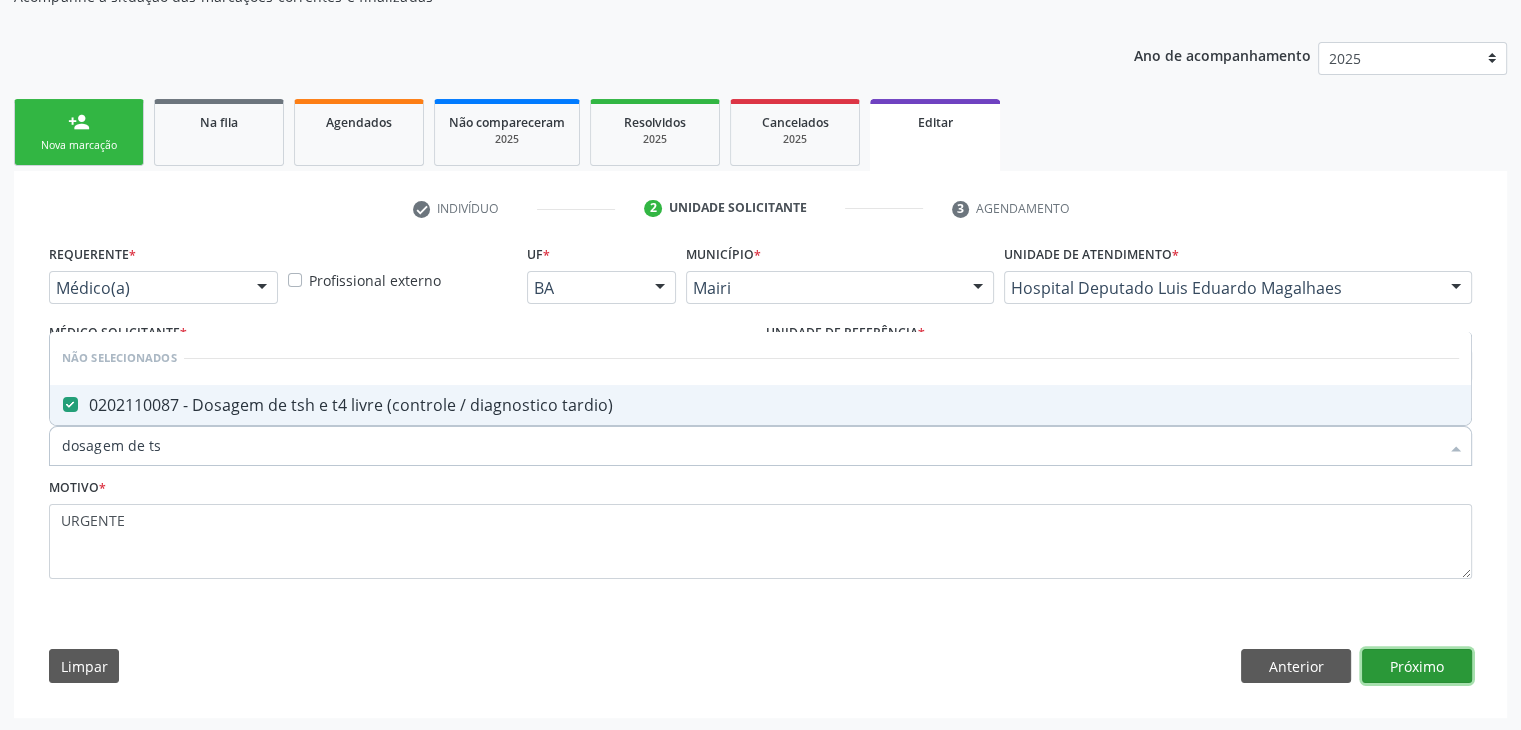 click on "Próximo" at bounding box center [1417, 666] 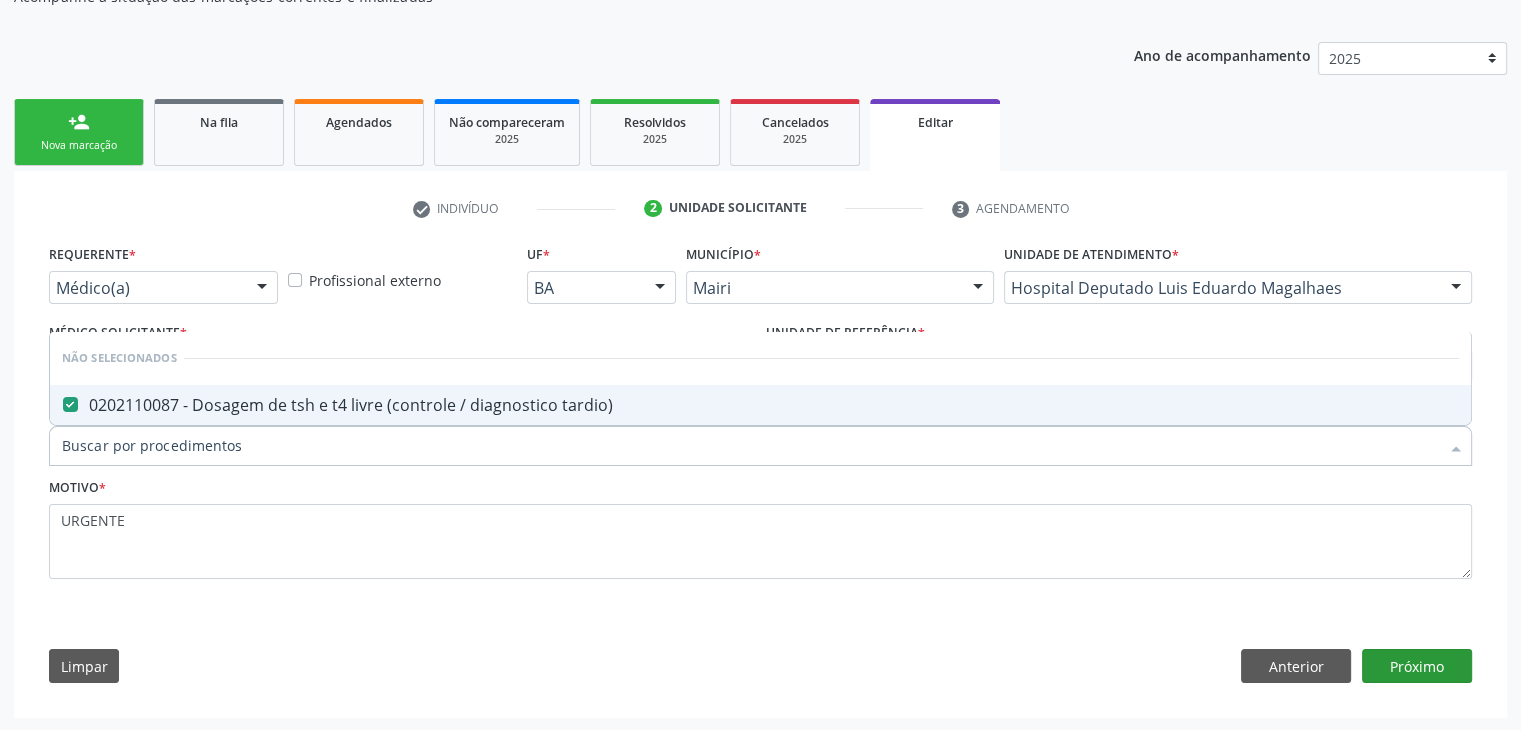 scroll, scrollTop: 165, scrollLeft: 0, axis: vertical 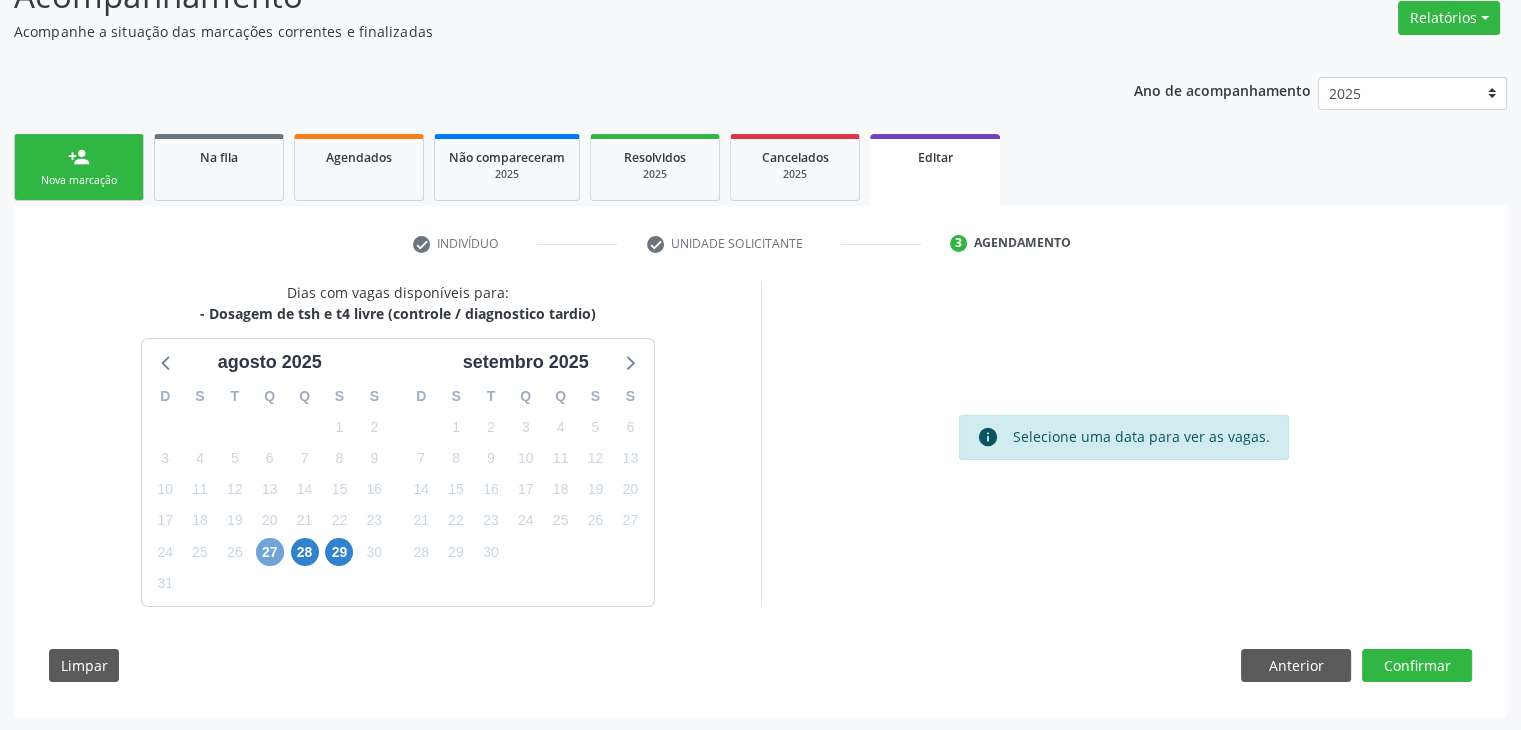 click on "27" at bounding box center [270, 552] 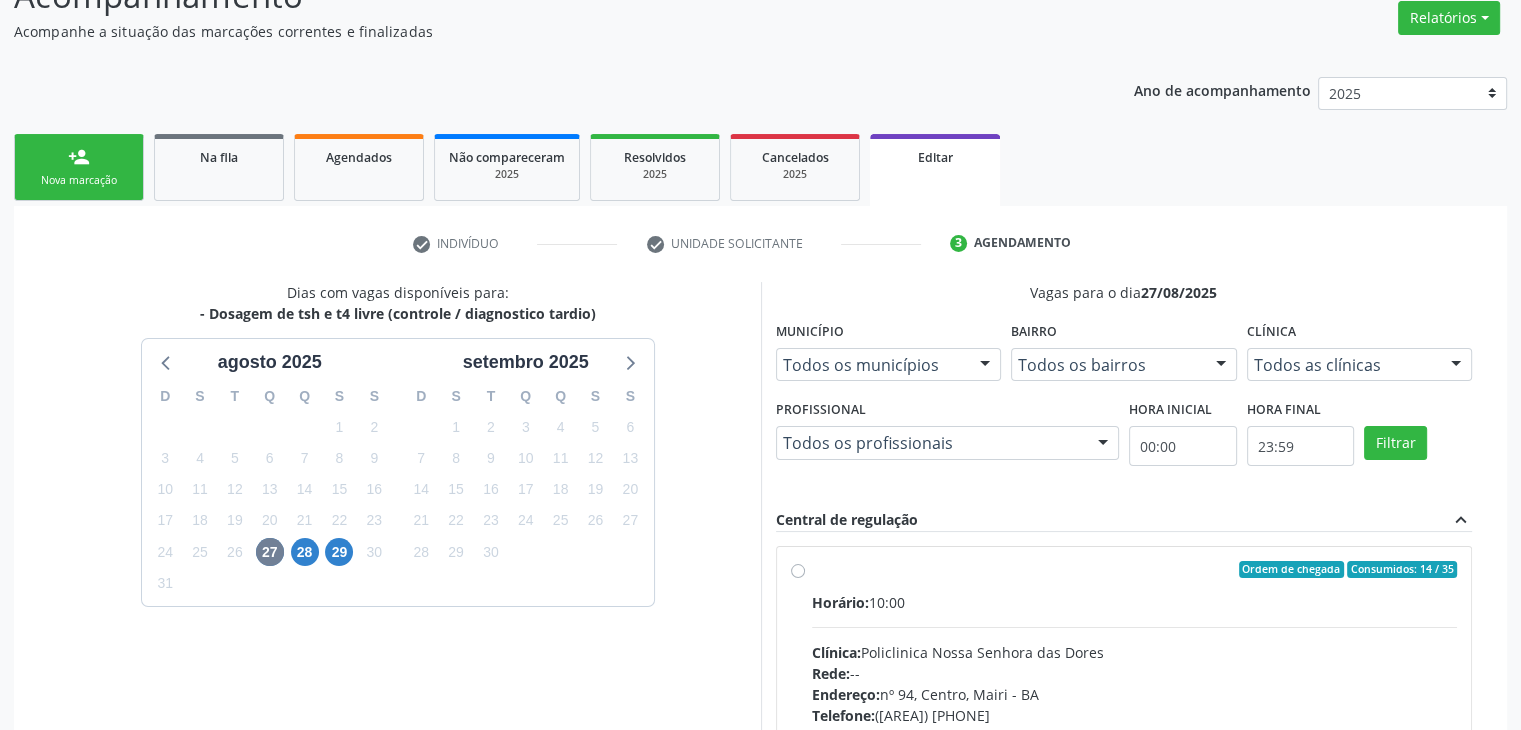 click on "Horário:   10:00
Clínica:  Policlinica Nossa Senhora das Dores
Rede:
--
Endereço:   nº [NUMBER], Centro, [CITY] - [STATE]
Telefone:   ([AREA]) [PHONE]
Profissional:
--
Informações adicionais sobre o atendimento
Idade de atendimento:
Sem restrição
Gênero(s) atendido(s):
Sem restrição
Informações adicionais:
--" at bounding box center [1135, 729] 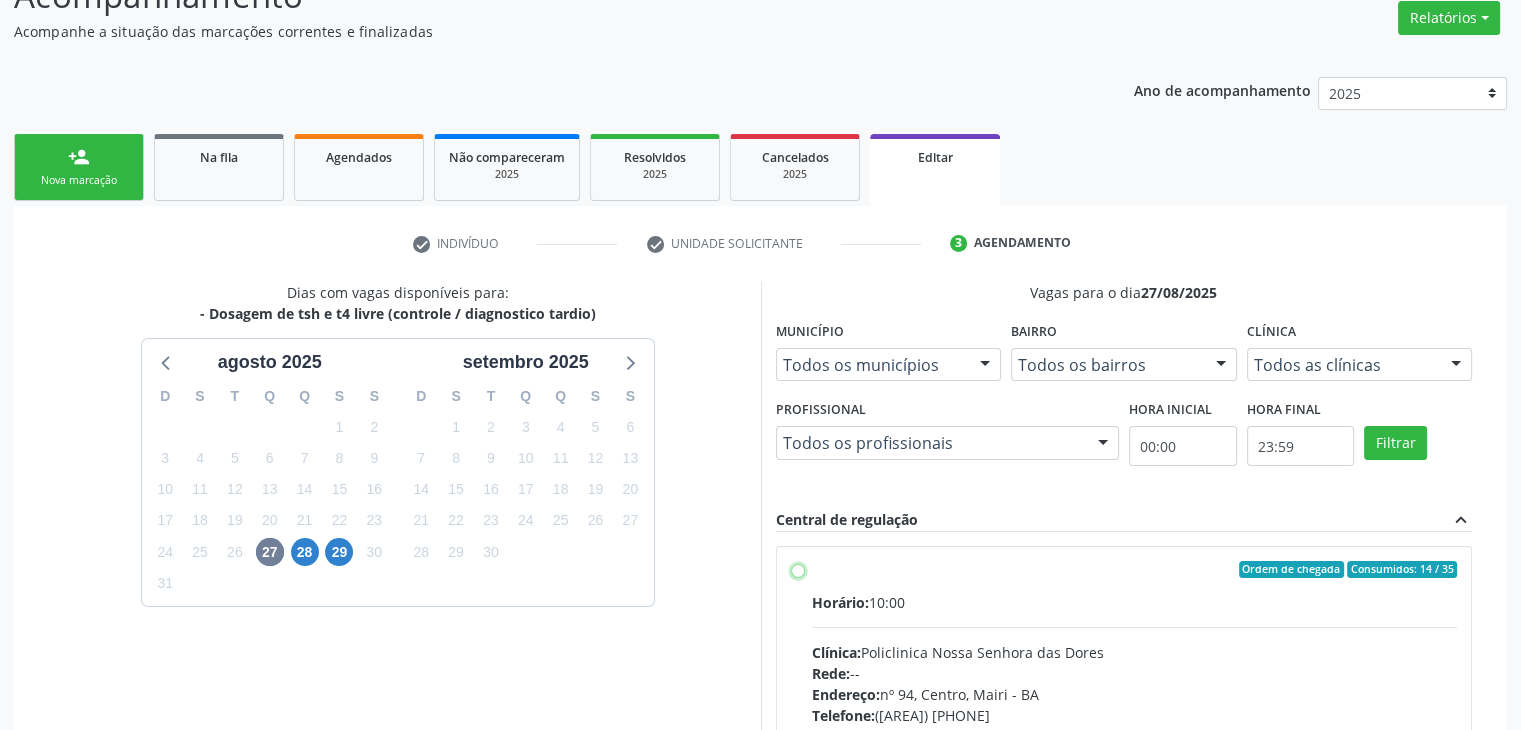 click on "Ordem de chegada
Consumidos: 14 / 35
Horário:   10:00
Clínica:  Policlinica Nossa Senhora das Dores
Rede:
--
Endereço:   nº [NUMBER], Centro, [CITY] - [STATE]
Telefone:   ([AREA]) [PHONE]
Profissional:
--
Informações adicionais sobre o atendimento
Idade de atendimento:
Sem restrição
Gênero(s) atendido(s):
Sem restrição
Informações adicionais:
--" at bounding box center (798, 570) 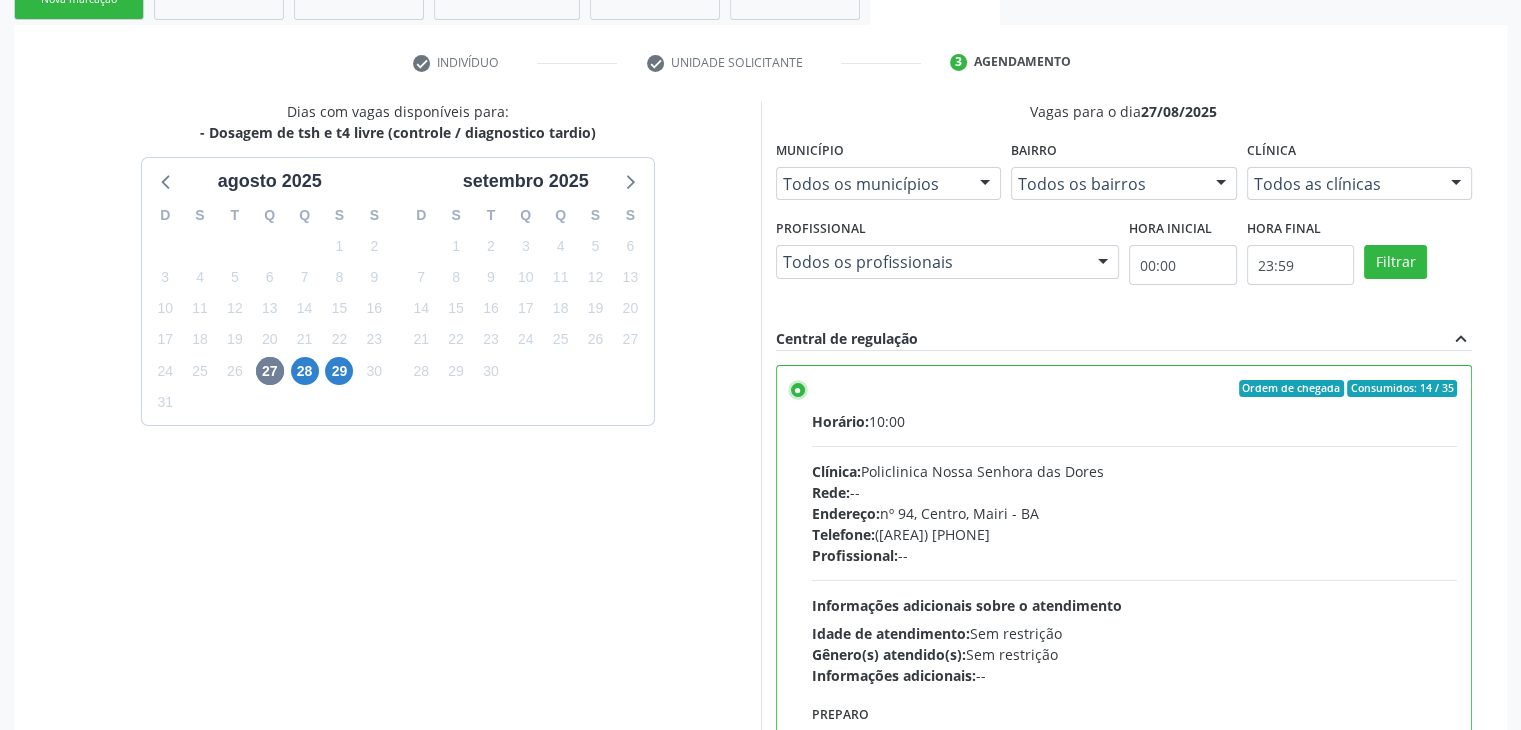 scroll, scrollTop: 490, scrollLeft: 0, axis: vertical 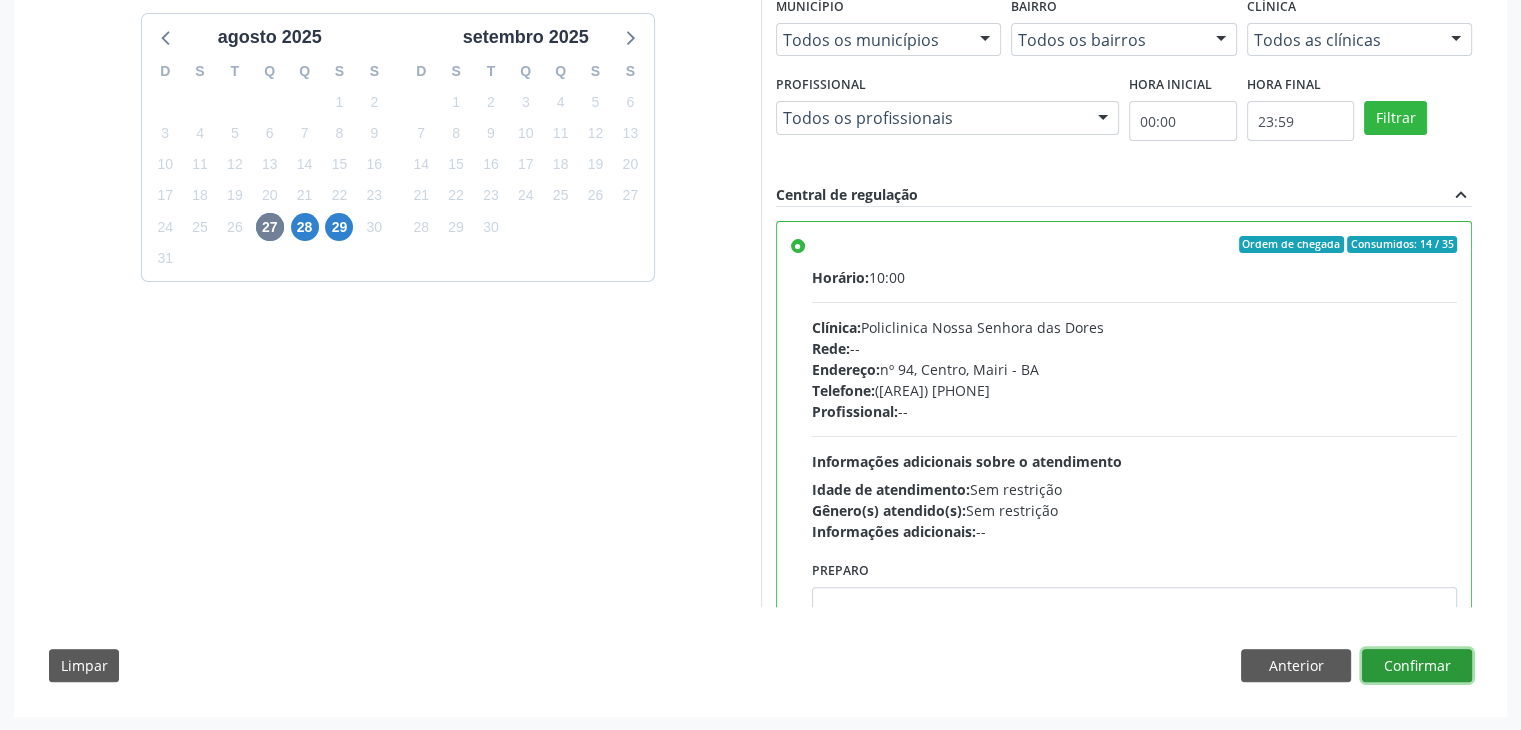 click on "Confirmar" at bounding box center [1417, 666] 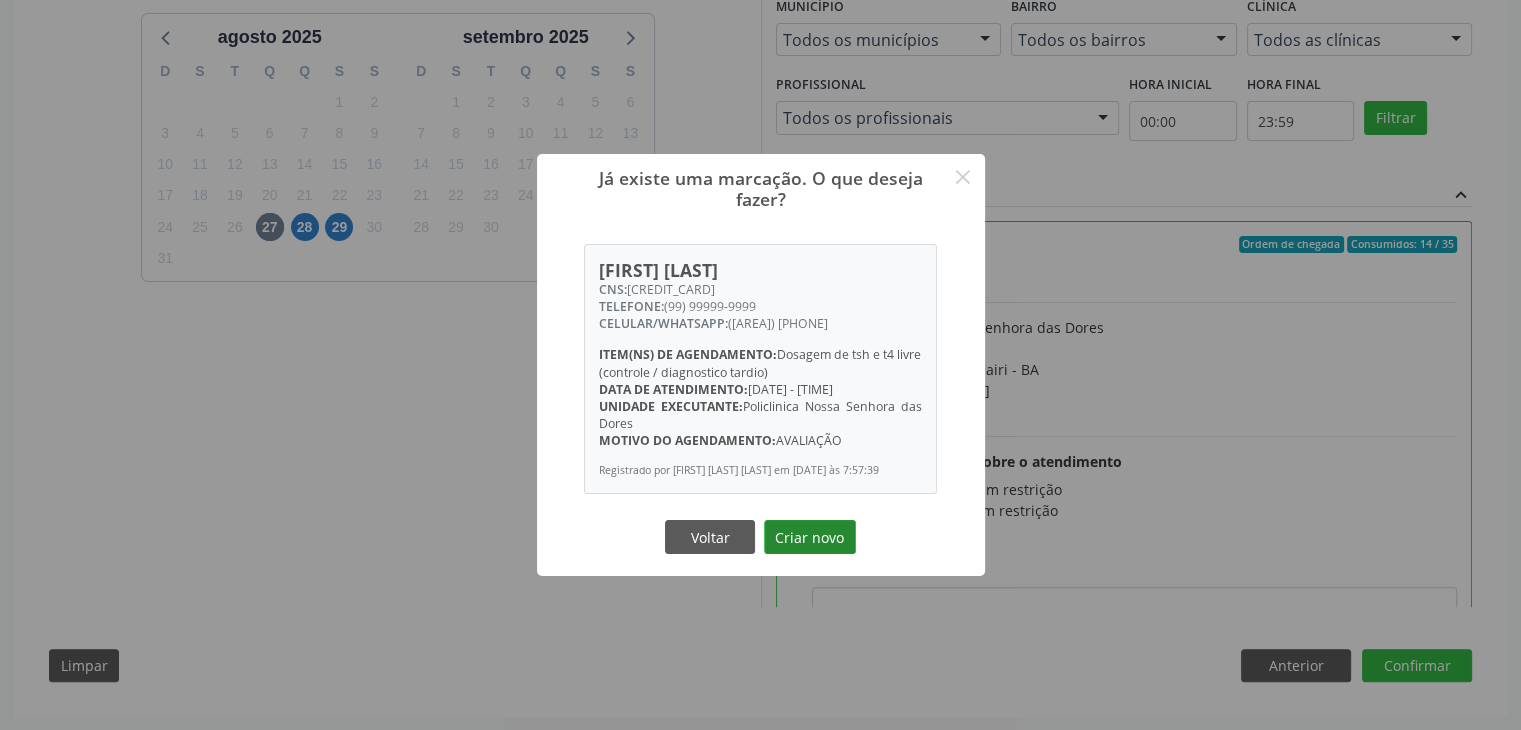 click on "Criar novo" at bounding box center [810, 537] 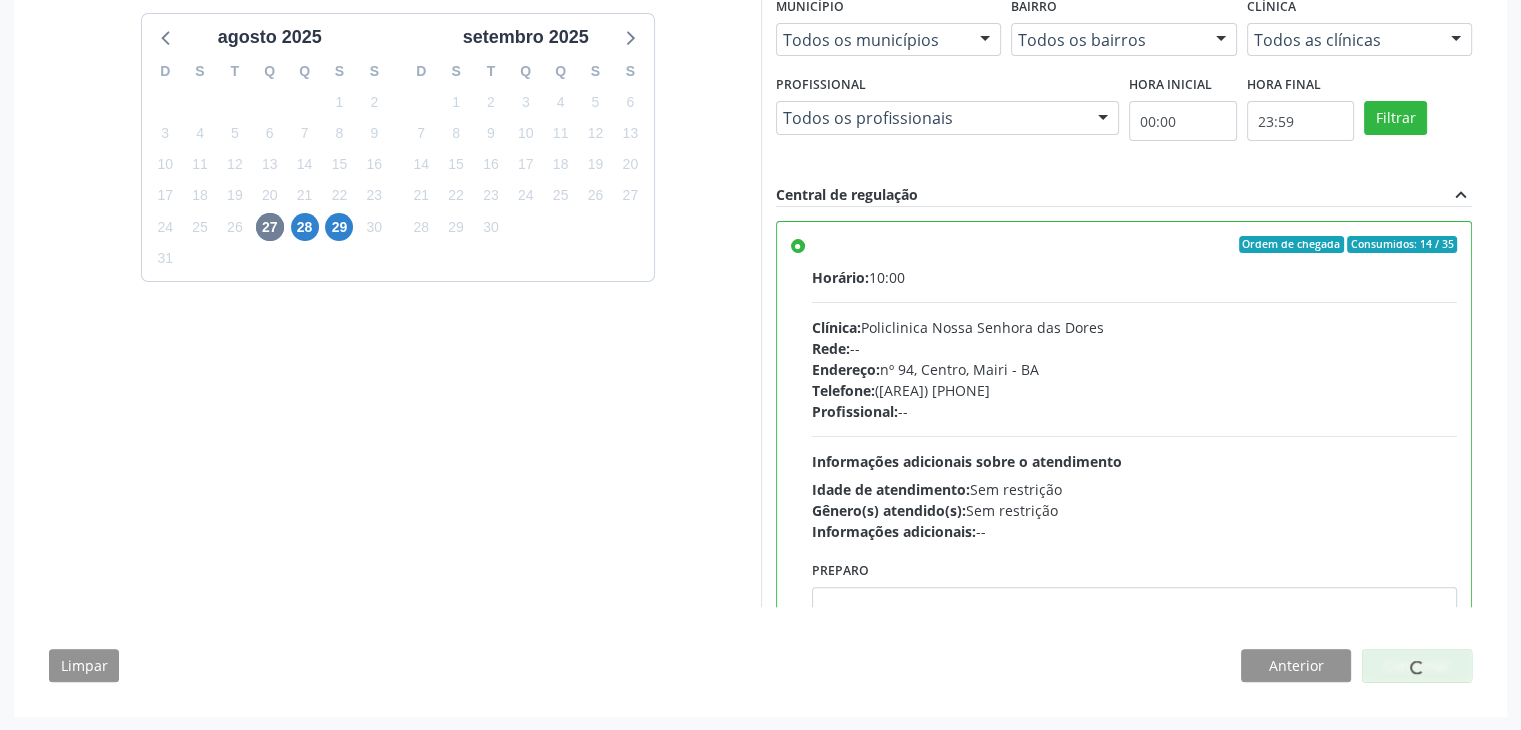 scroll, scrollTop: 0, scrollLeft: 0, axis: both 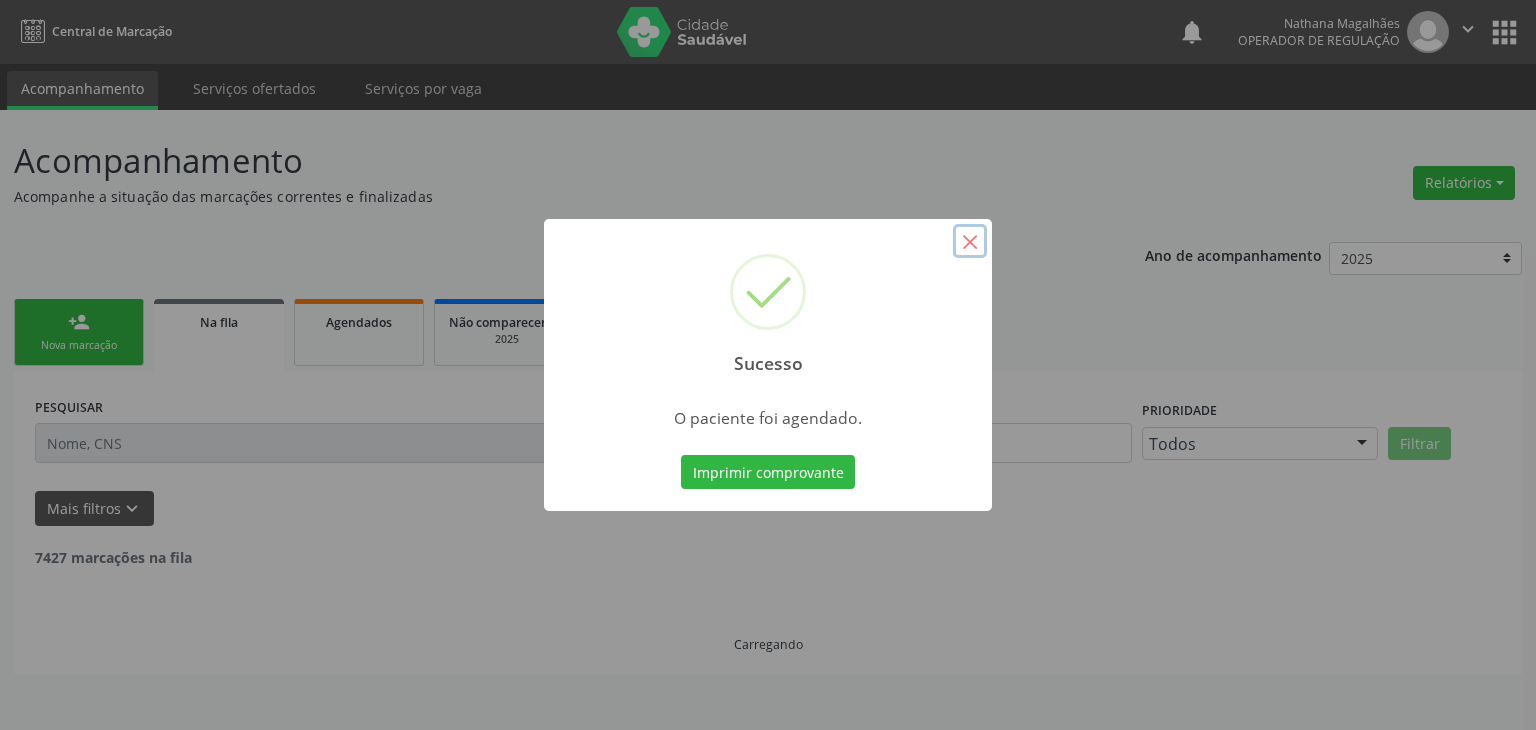 click on "×" at bounding box center [970, 241] 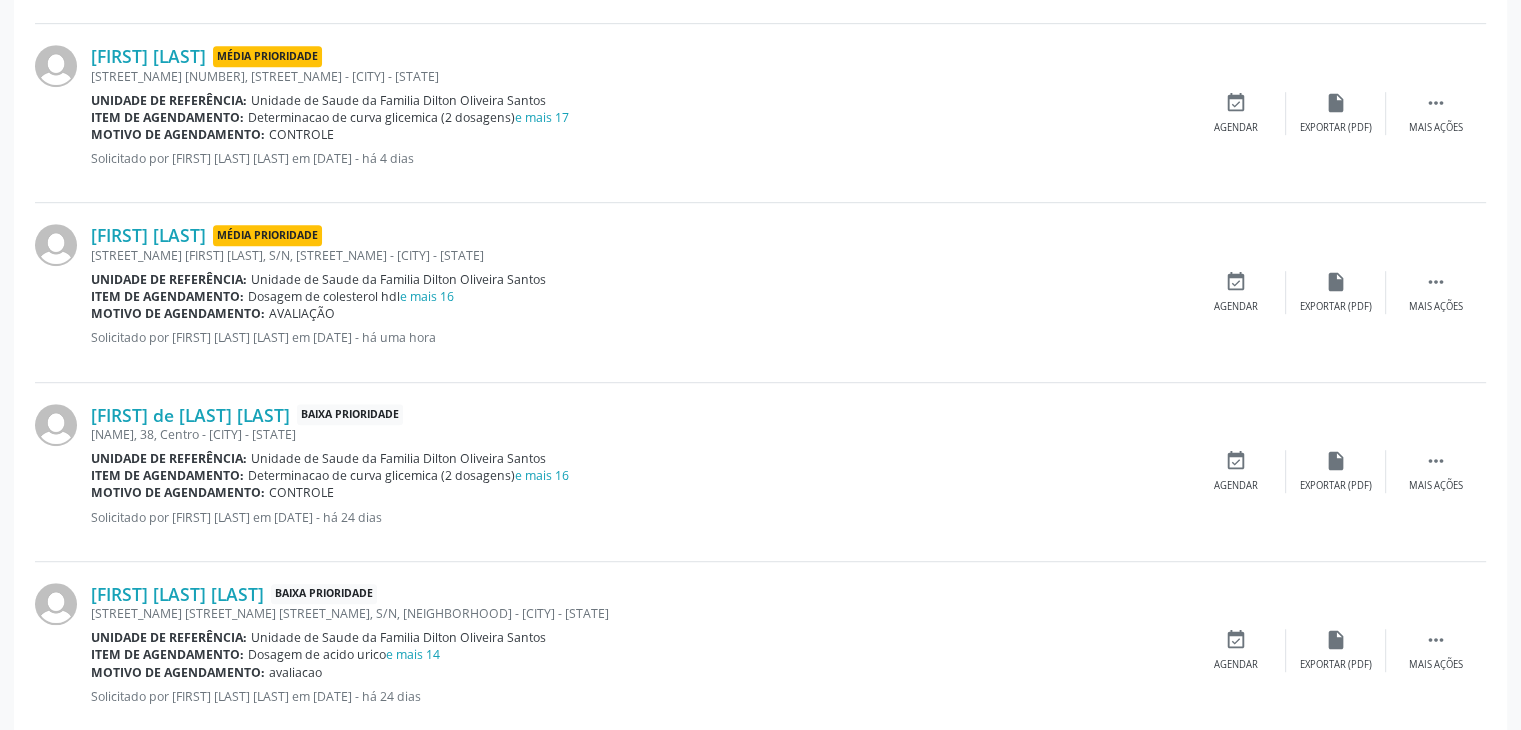 scroll, scrollTop: 1300, scrollLeft: 0, axis: vertical 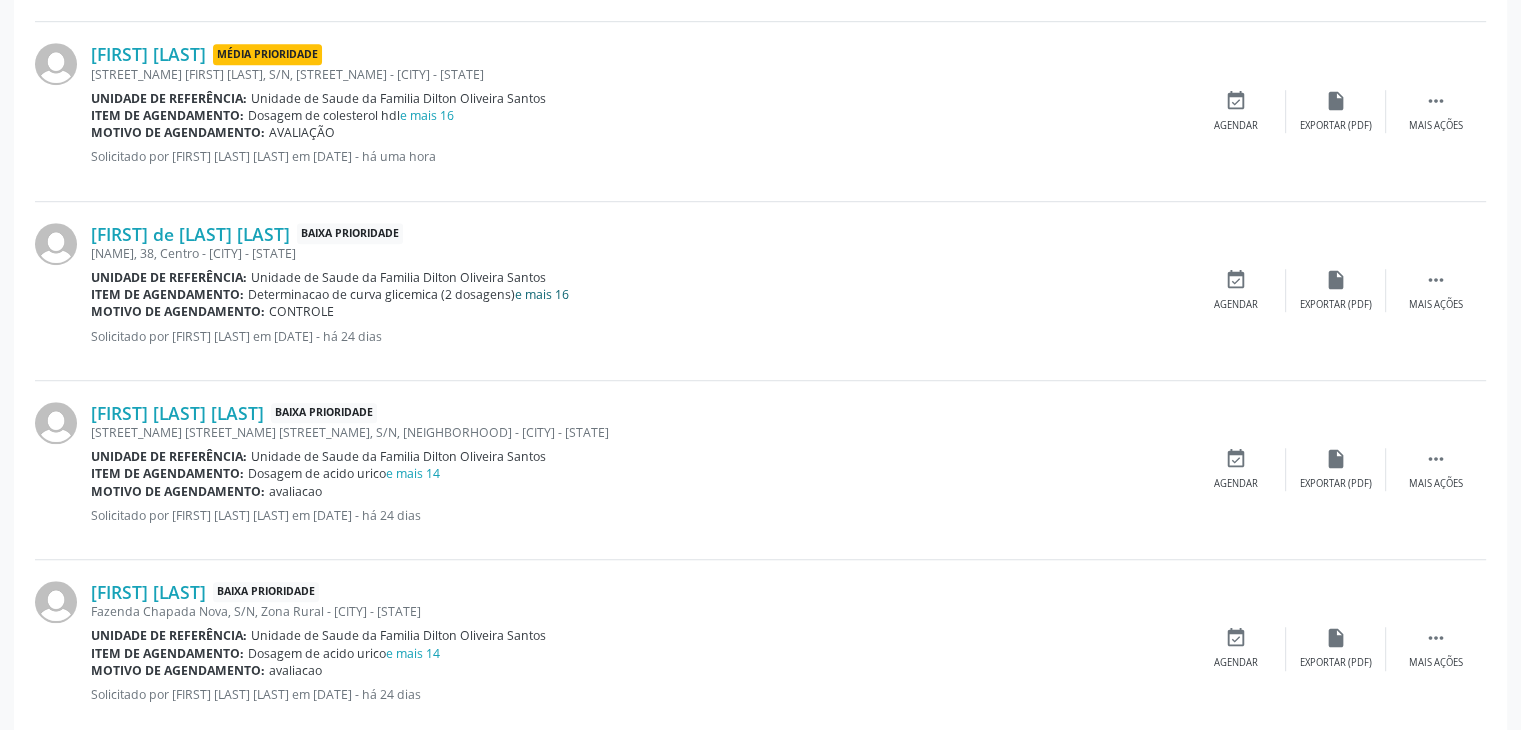 click on "e mais 16" at bounding box center [542, 294] 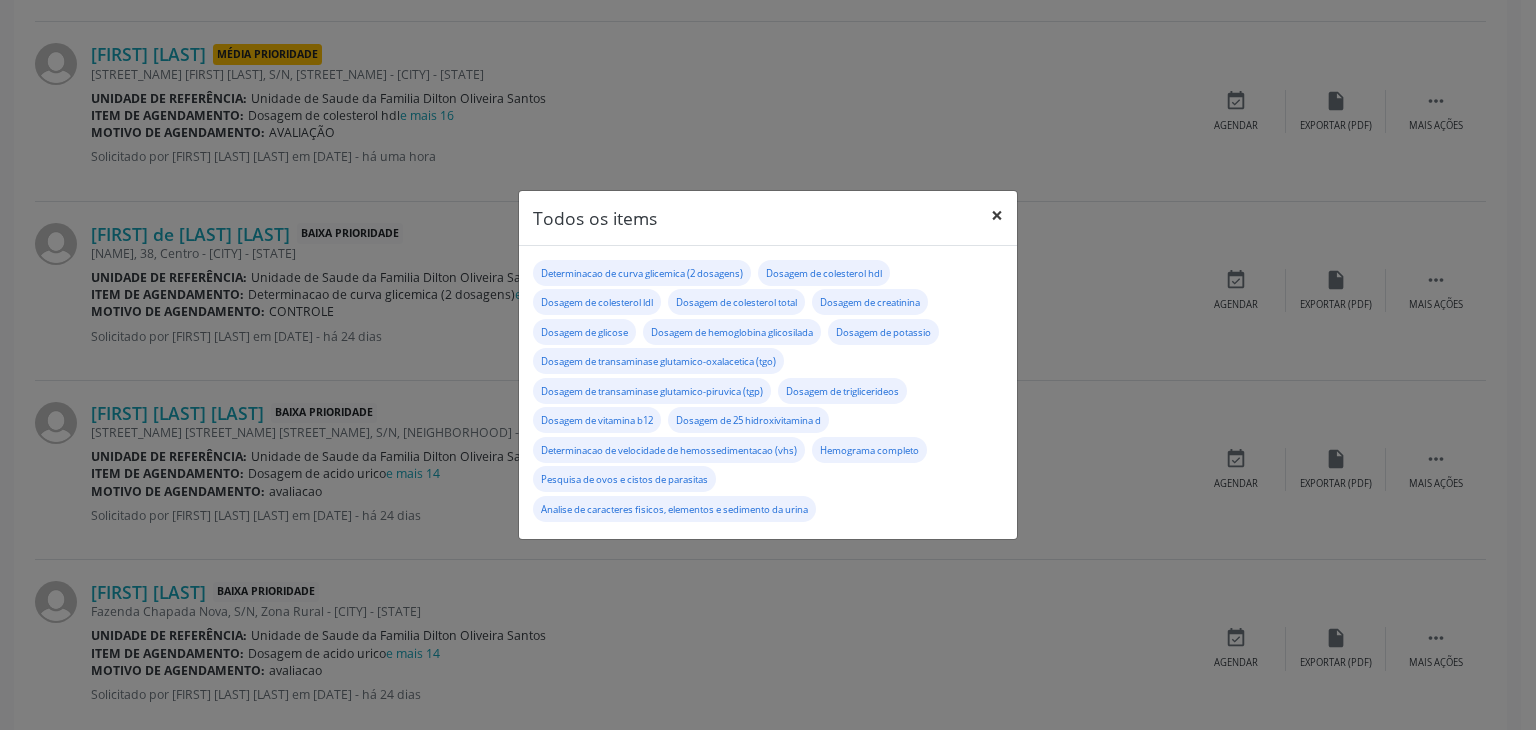 click on "×" at bounding box center [997, 215] 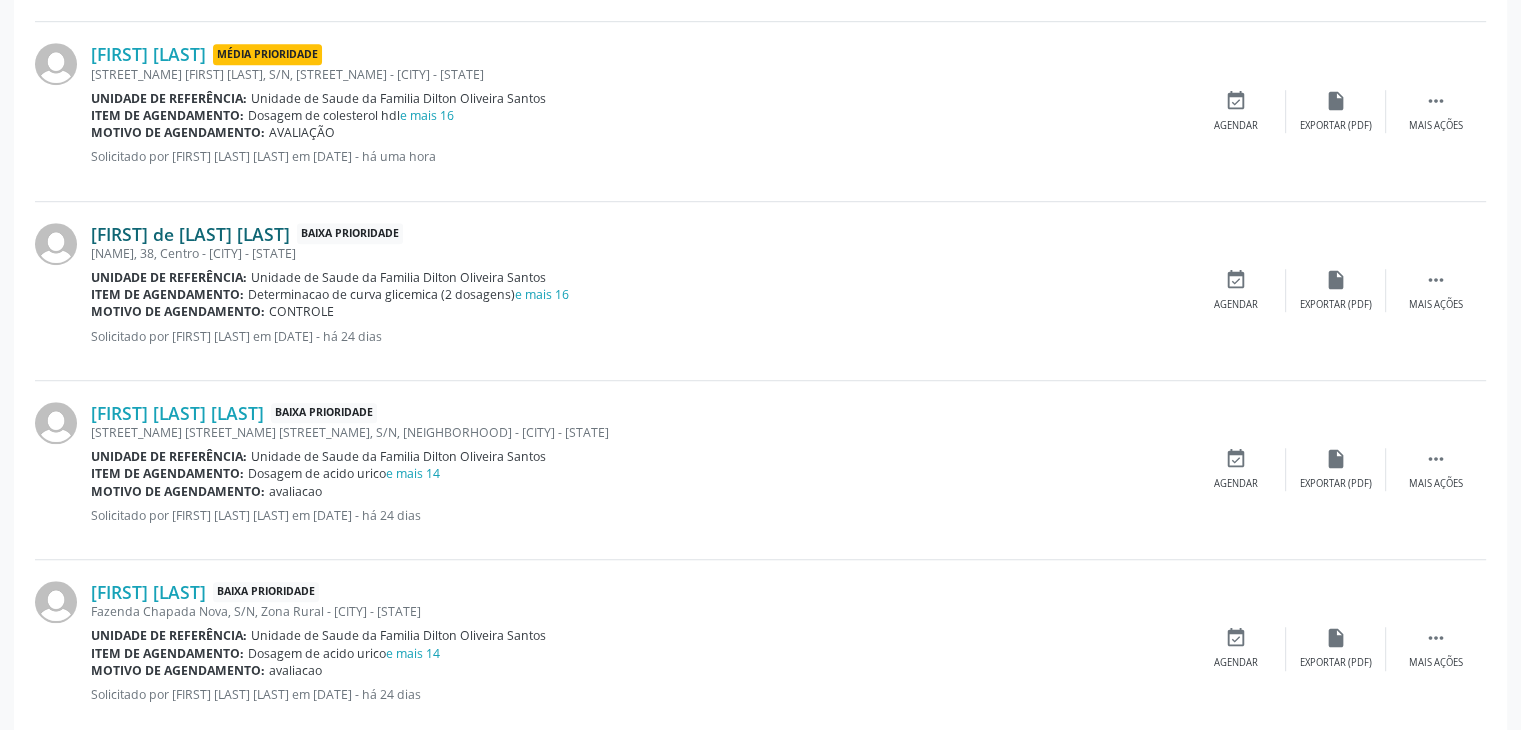 click on "[FIRST] de [LAST] [LAST]" at bounding box center (190, 234) 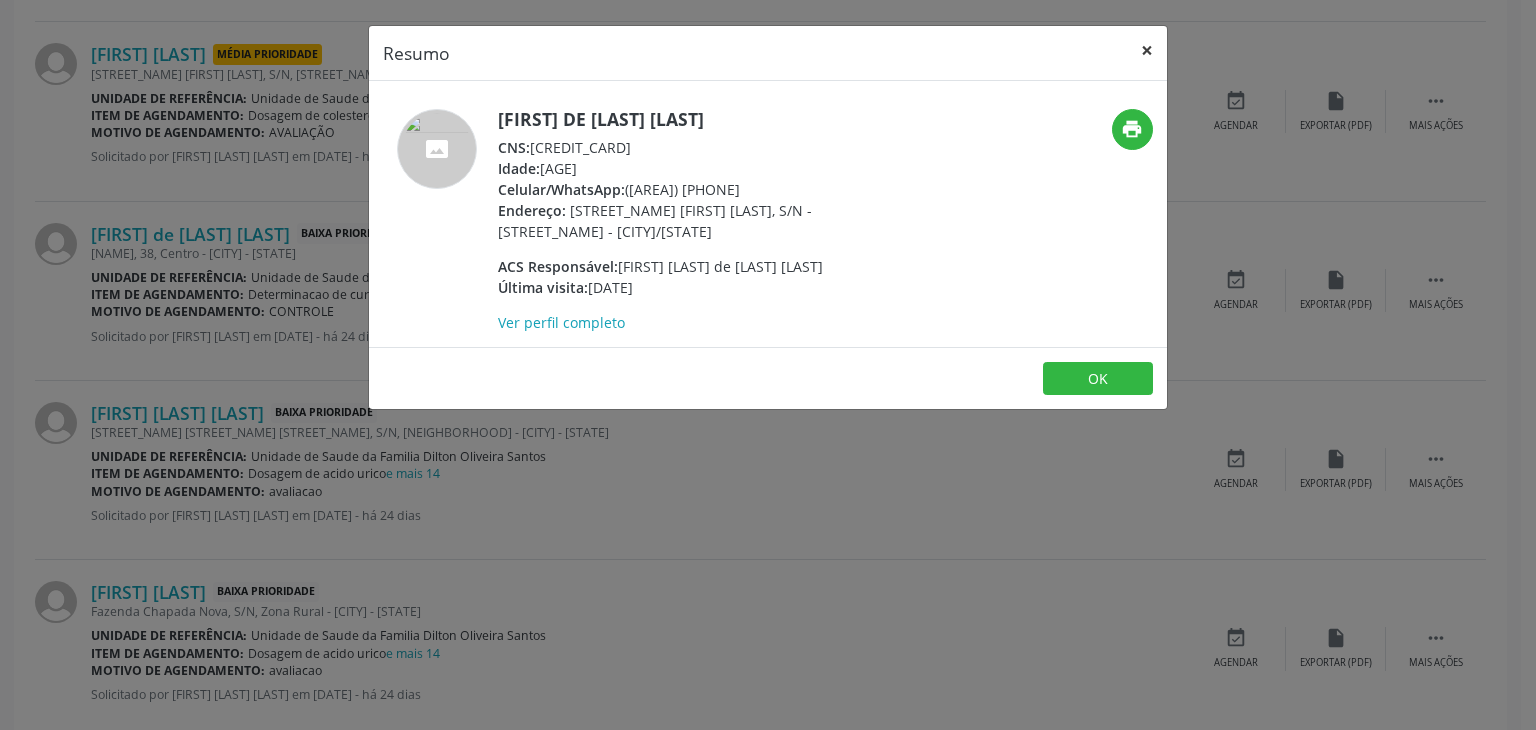 click on "×" at bounding box center (1147, 50) 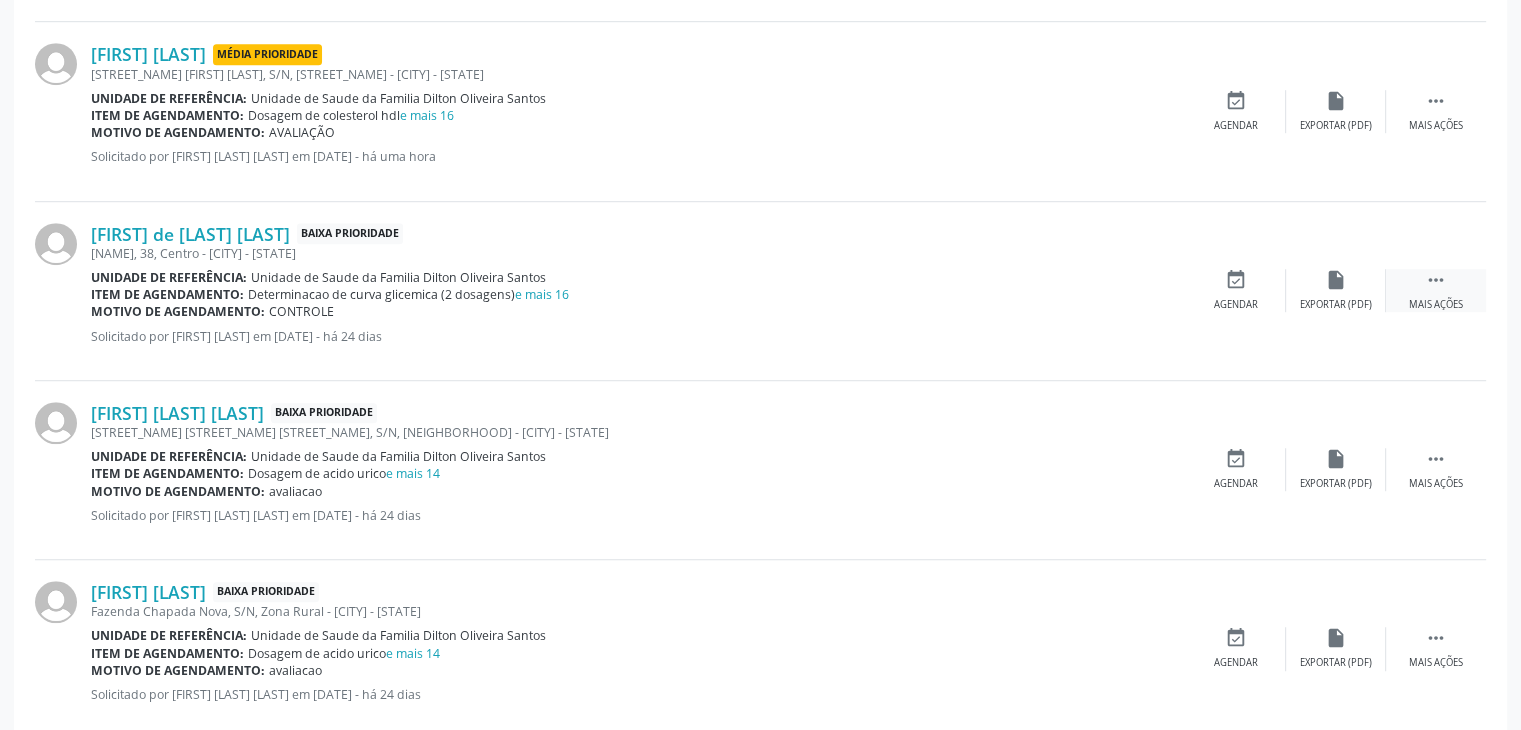 click on "
Mais ações" at bounding box center (1436, 290) 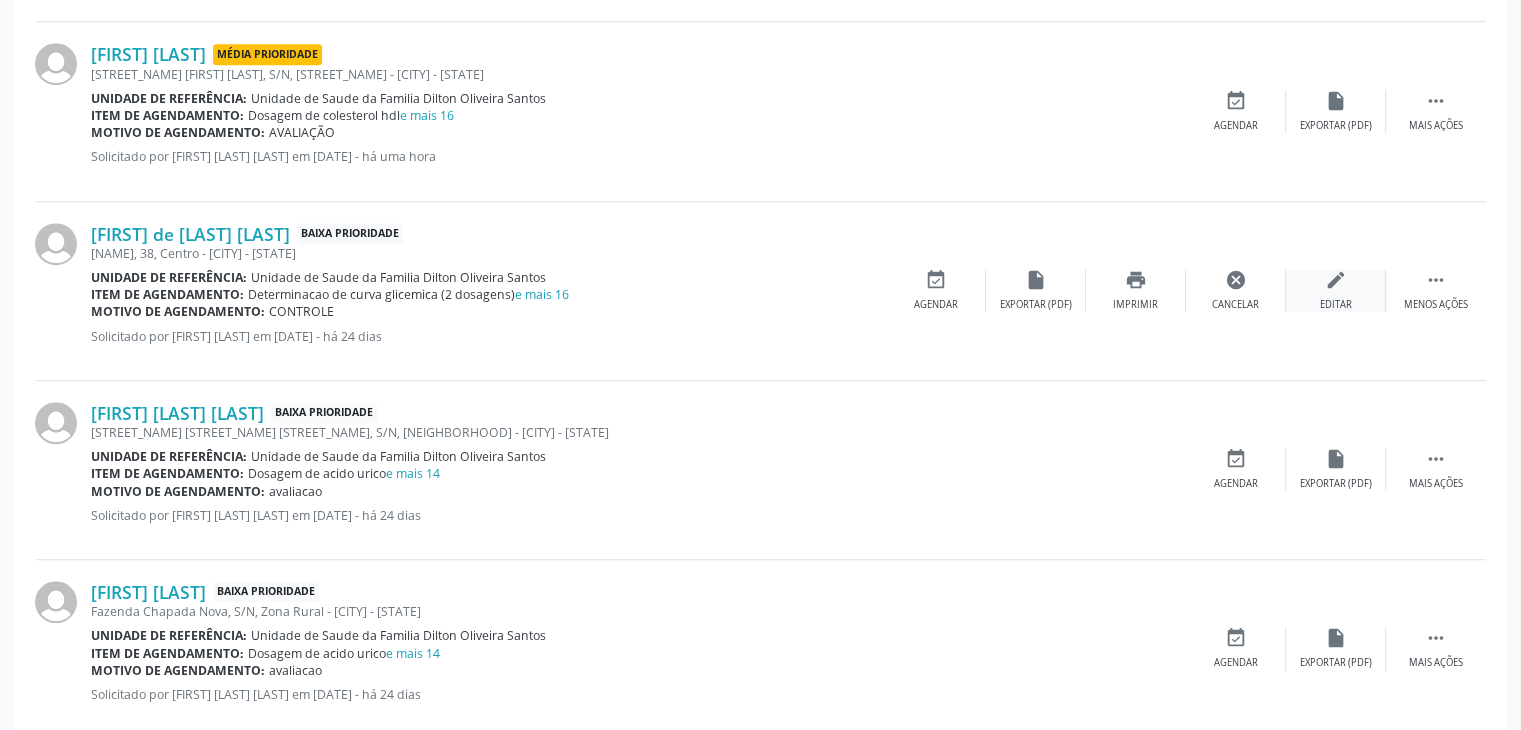 click on "edit
Editar" at bounding box center [1336, 290] 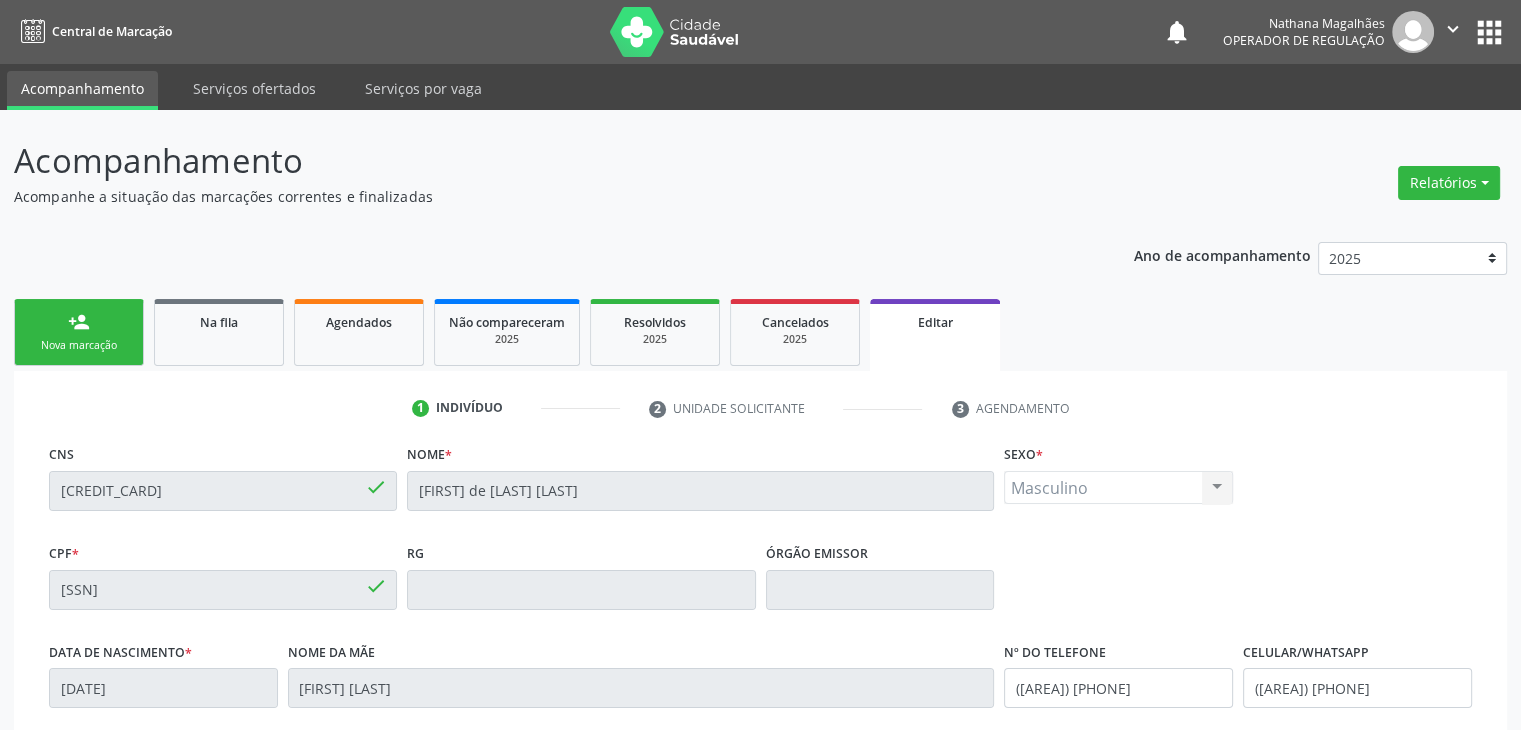 scroll, scrollTop: 380, scrollLeft: 0, axis: vertical 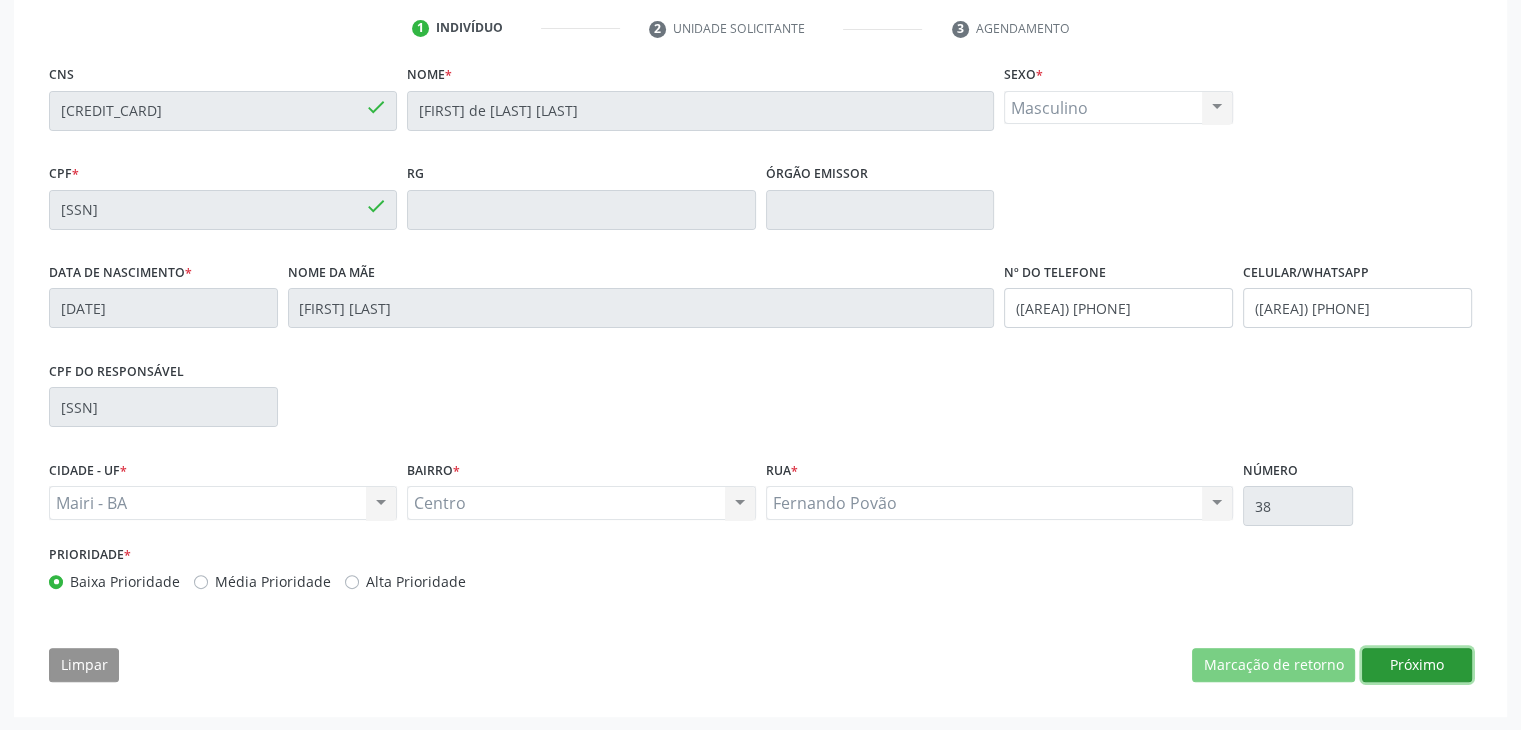 click on "Próximo" at bounding box center (1417, 665) 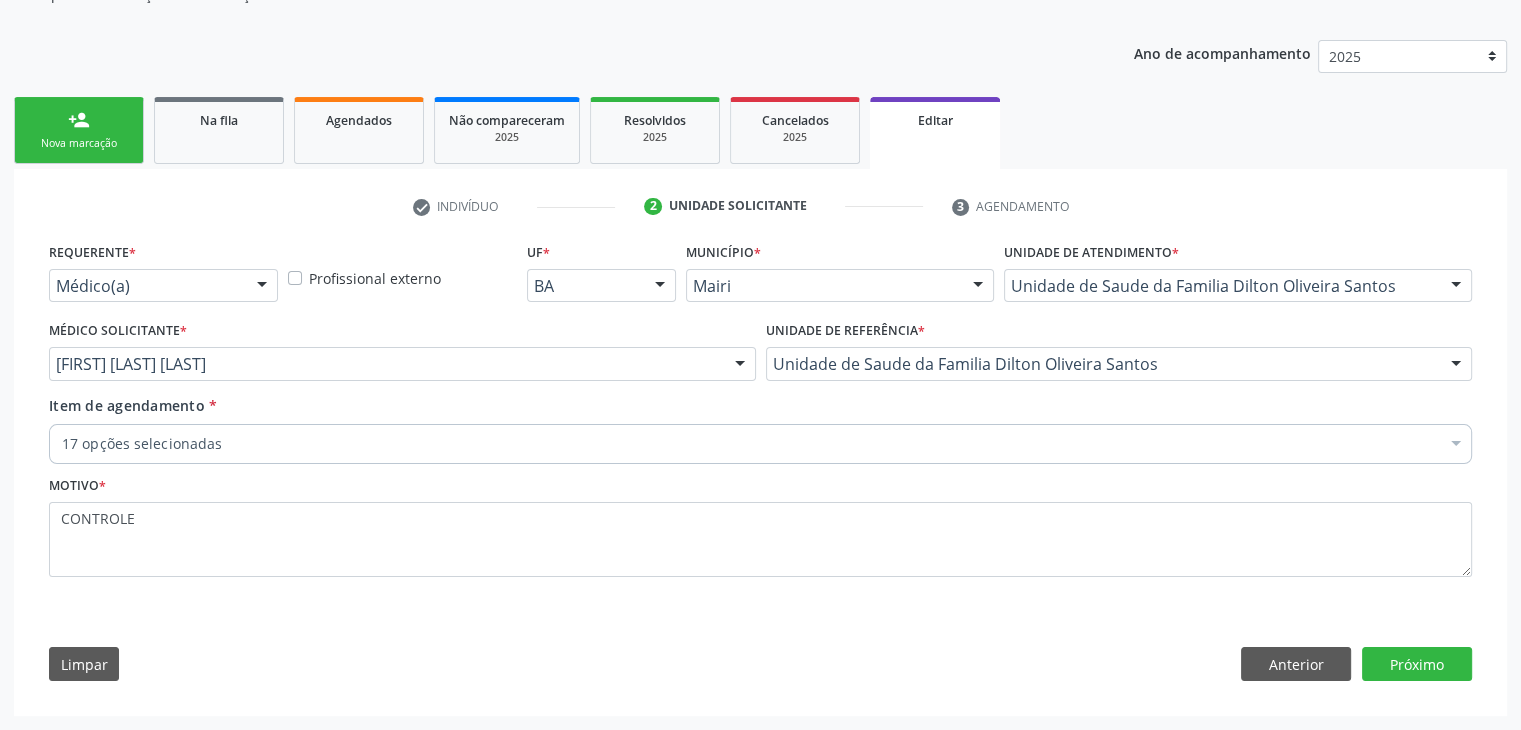 scroll, scrollTop: 200, scrollLeft: 0, axis: vertical 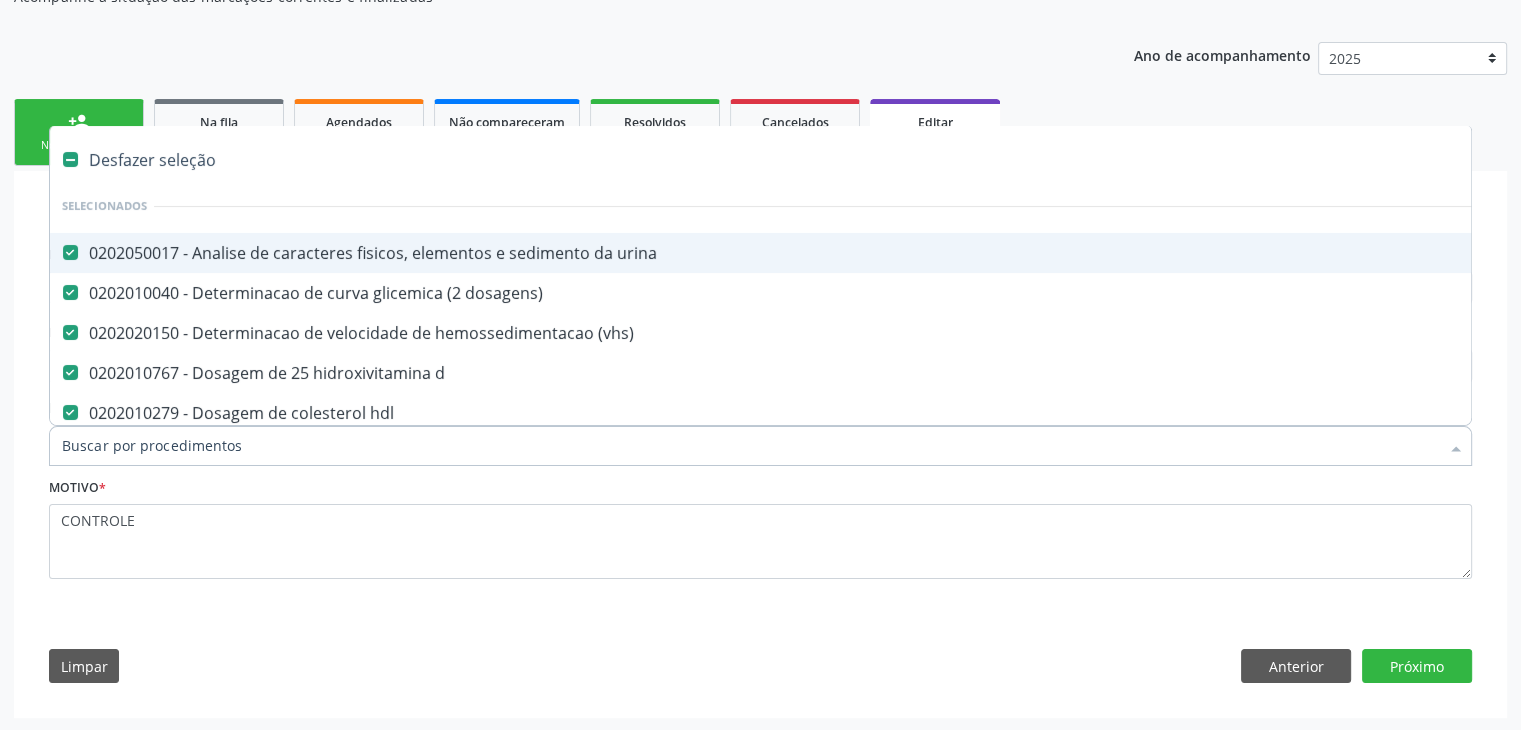 click on "Desfazer seleção" at bounding box center (831, 160) 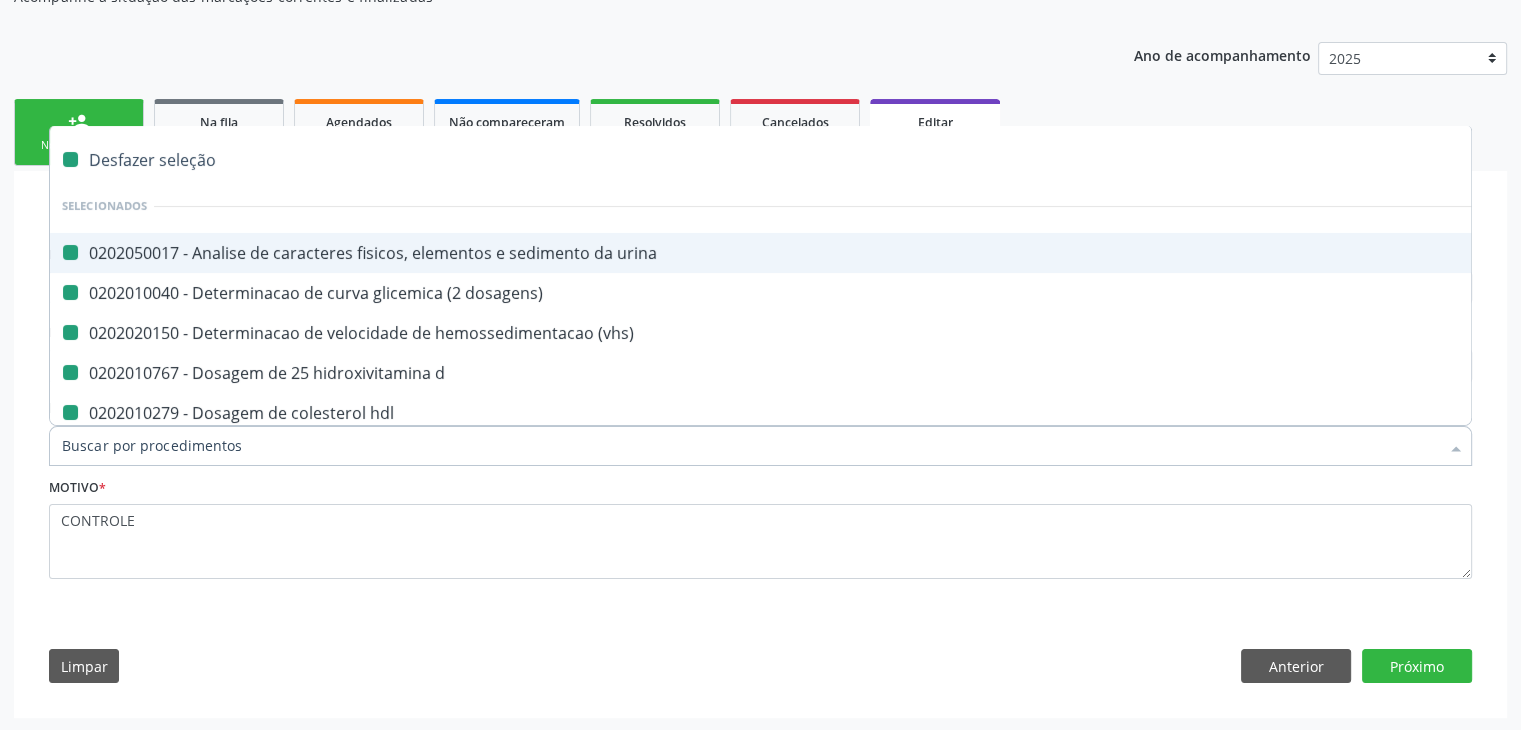 checkbox on "false" 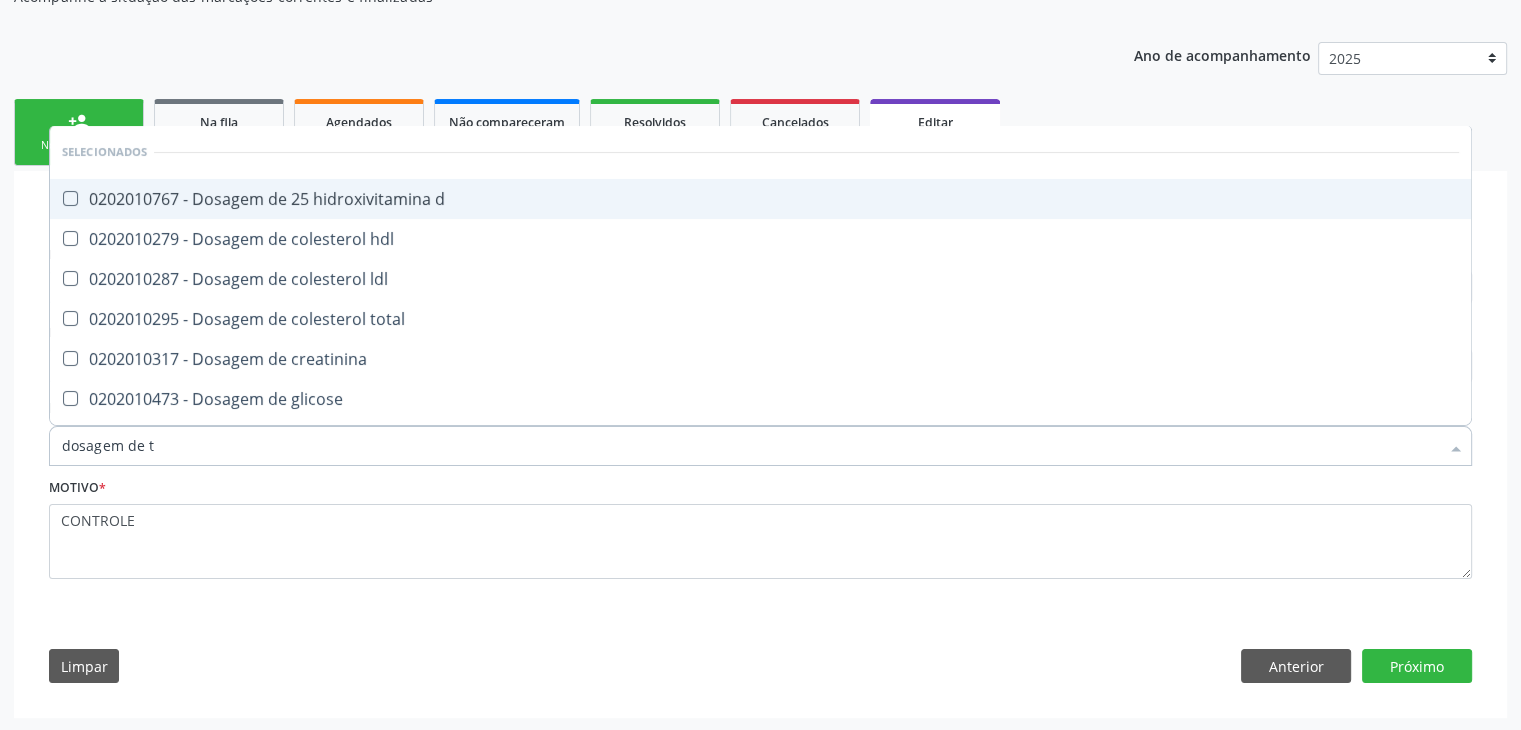 type on "dosagem de ts" 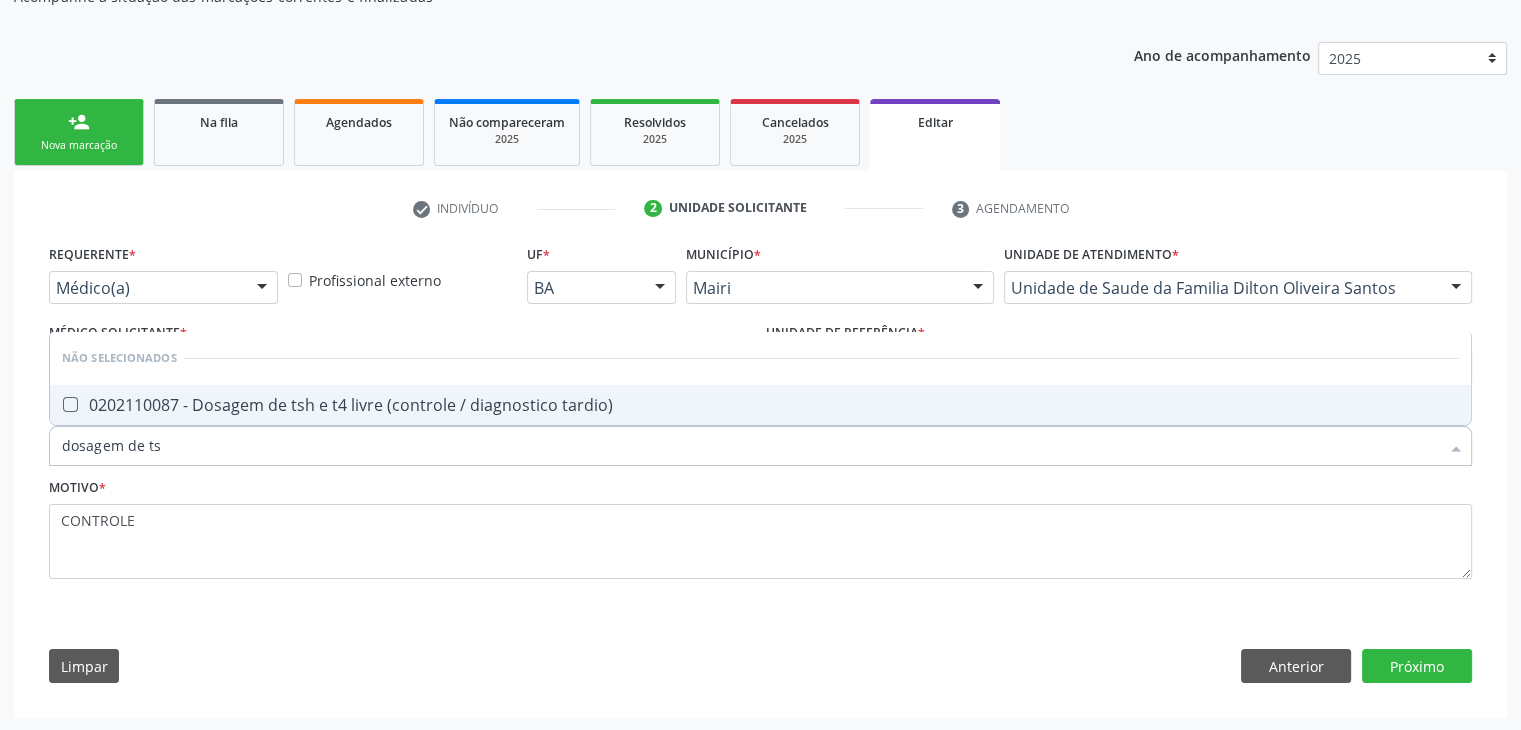click on "0202110087 - Dosagem de tsh e t4 livre (controle / diagnostico tardio)" at bounding box center [760, 405] 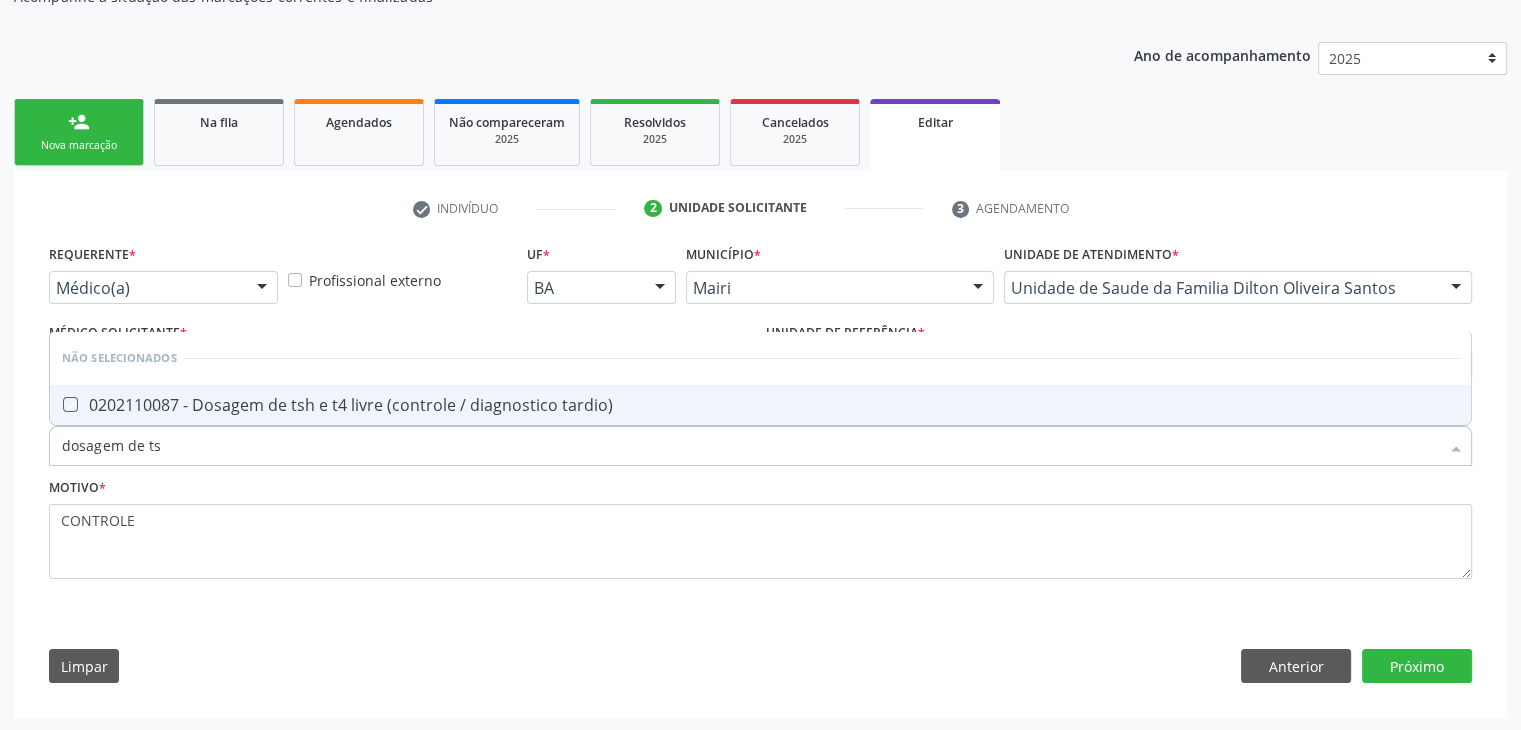 checkbox on "true" 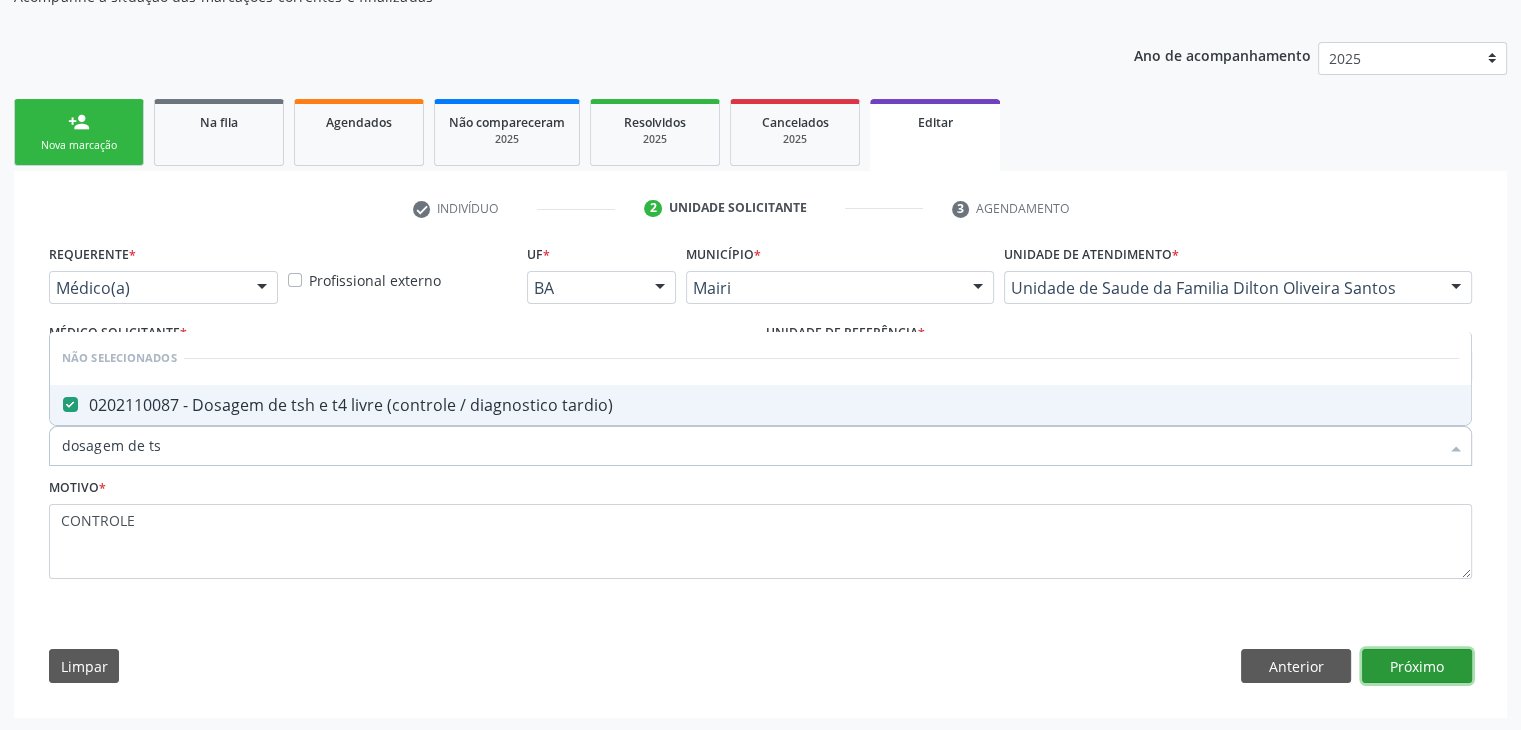 click on "Próximo" at bounding box center (1417, 666) 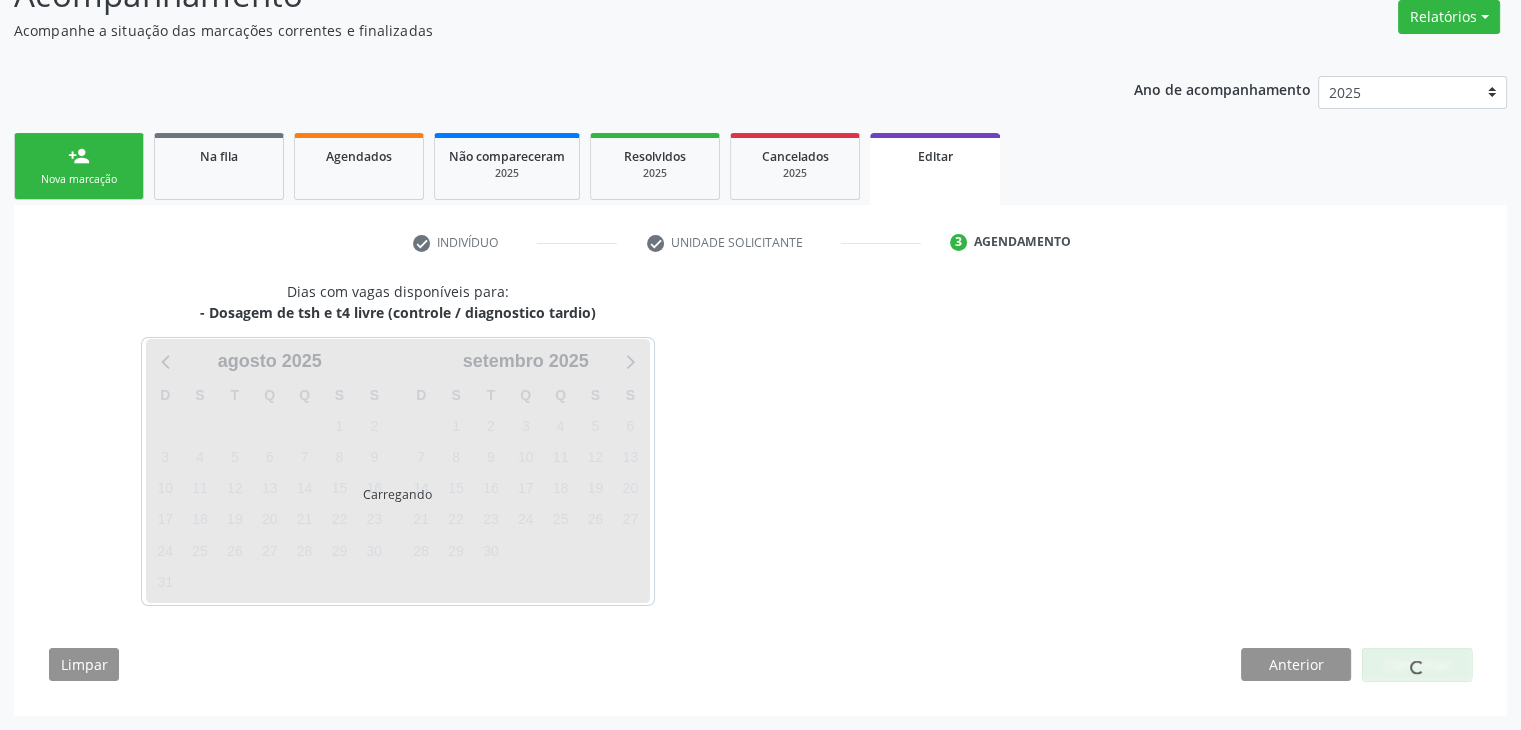 scroll, scrollTop: 165, scrollLeft: 0, axis: vertical 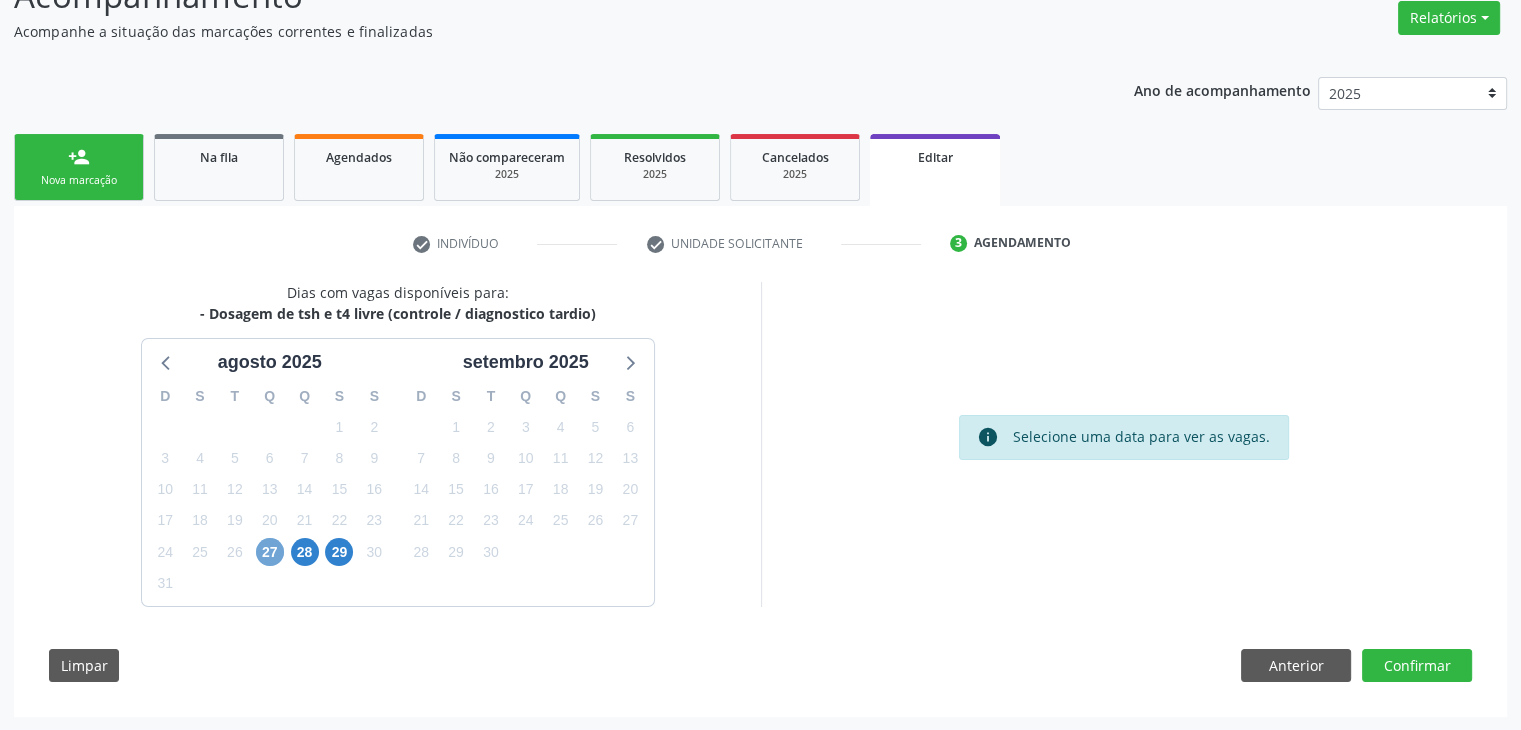 click on "27" at bounding box center (270, 552) 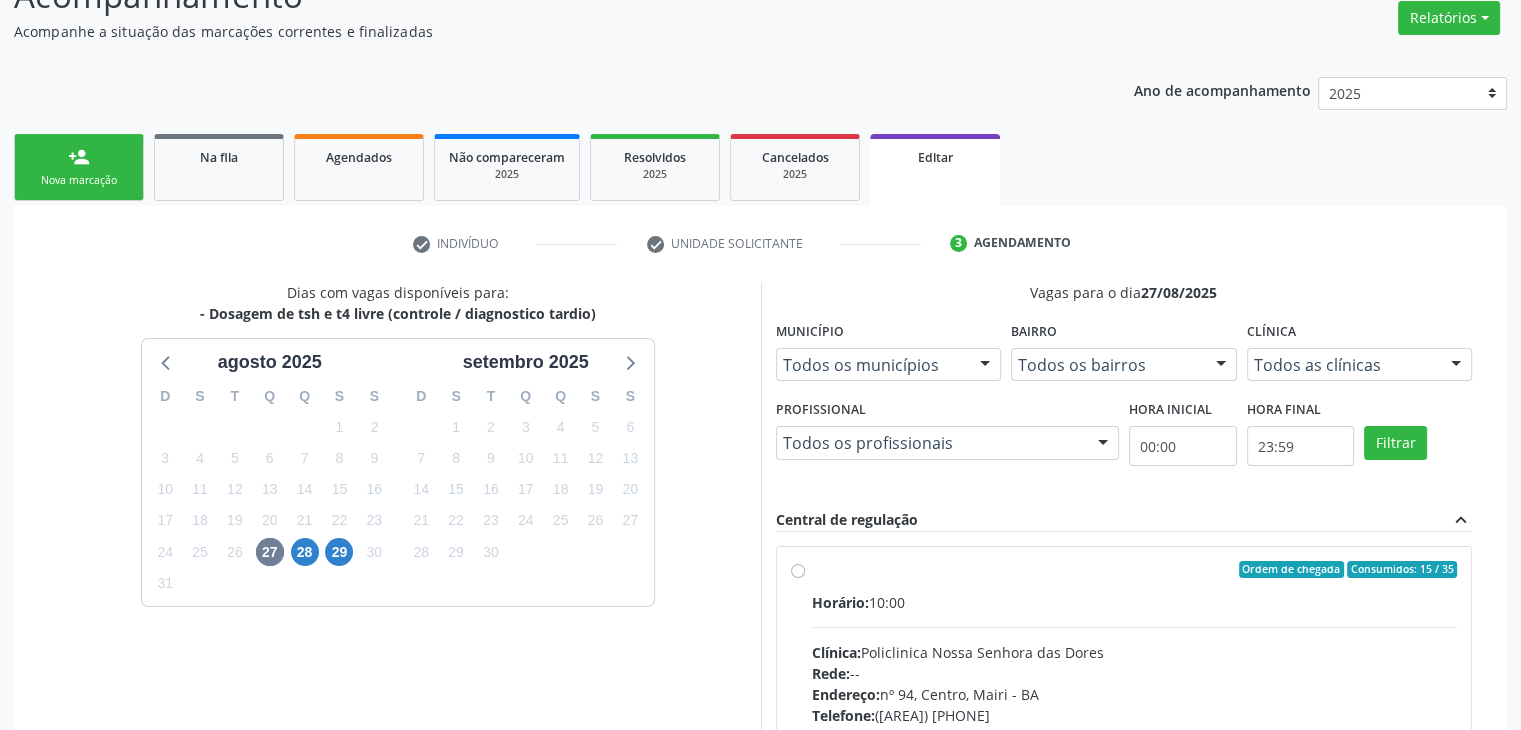 click on "Clínica:  Policlinica Nossa Senhora das Dores" at bounding box center [1135, 652] 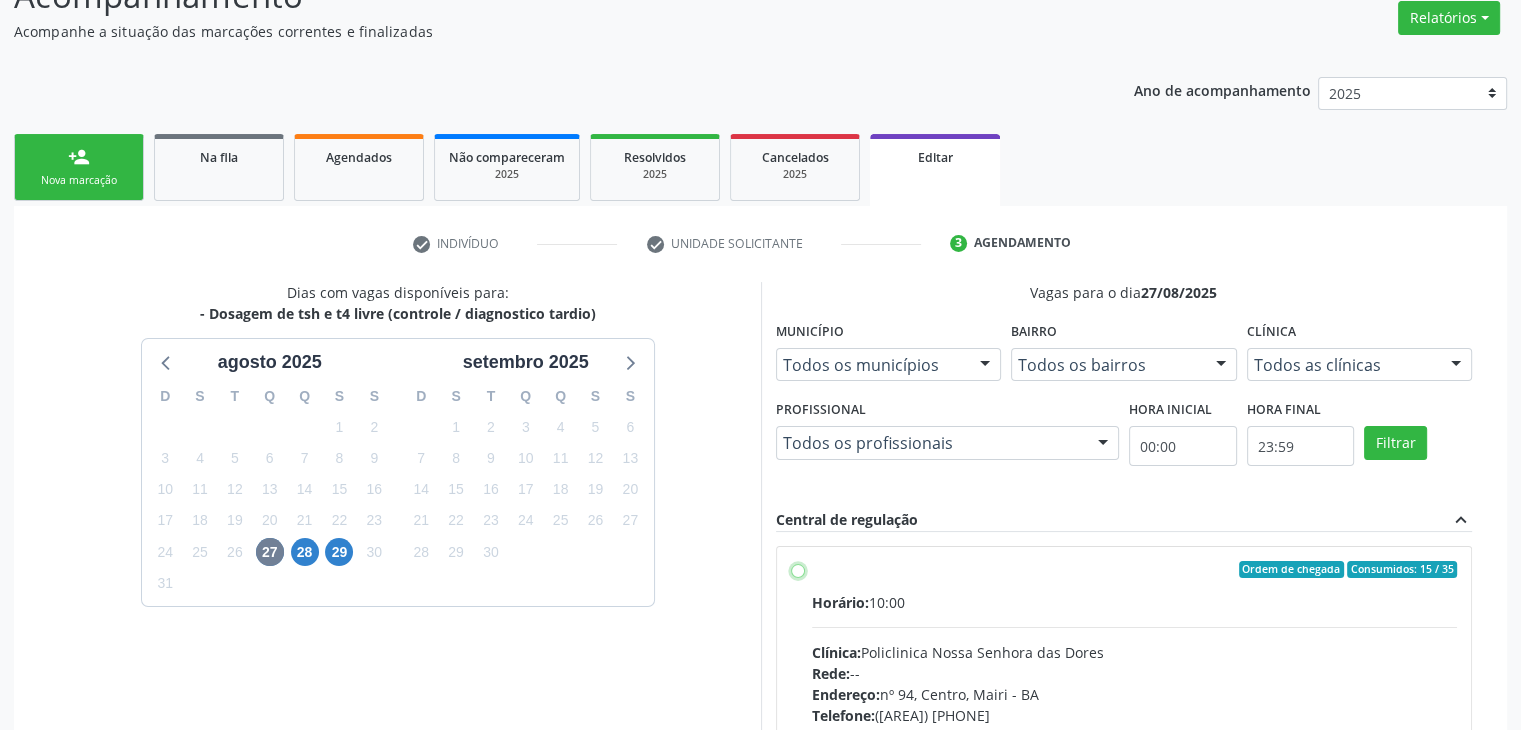 click on "Ordem de chegada
Consumidos: 15 / 35
Horário:   10:00
Clínica:  Policlinica Nossa Senhora das Dores
Rede:
--
Endereço:   nº 94, [STREET_NAME], [CITY] - [STATE]
Telefone:   [PHONE]
Profissional:
--
Informações adicionais sobre o atendimento
Idade de atendimento:
Sem restrição
Gênero(s) atendido(s):
Sem restrição
Informações adicionais:
--" at bounding box center [798, 570] 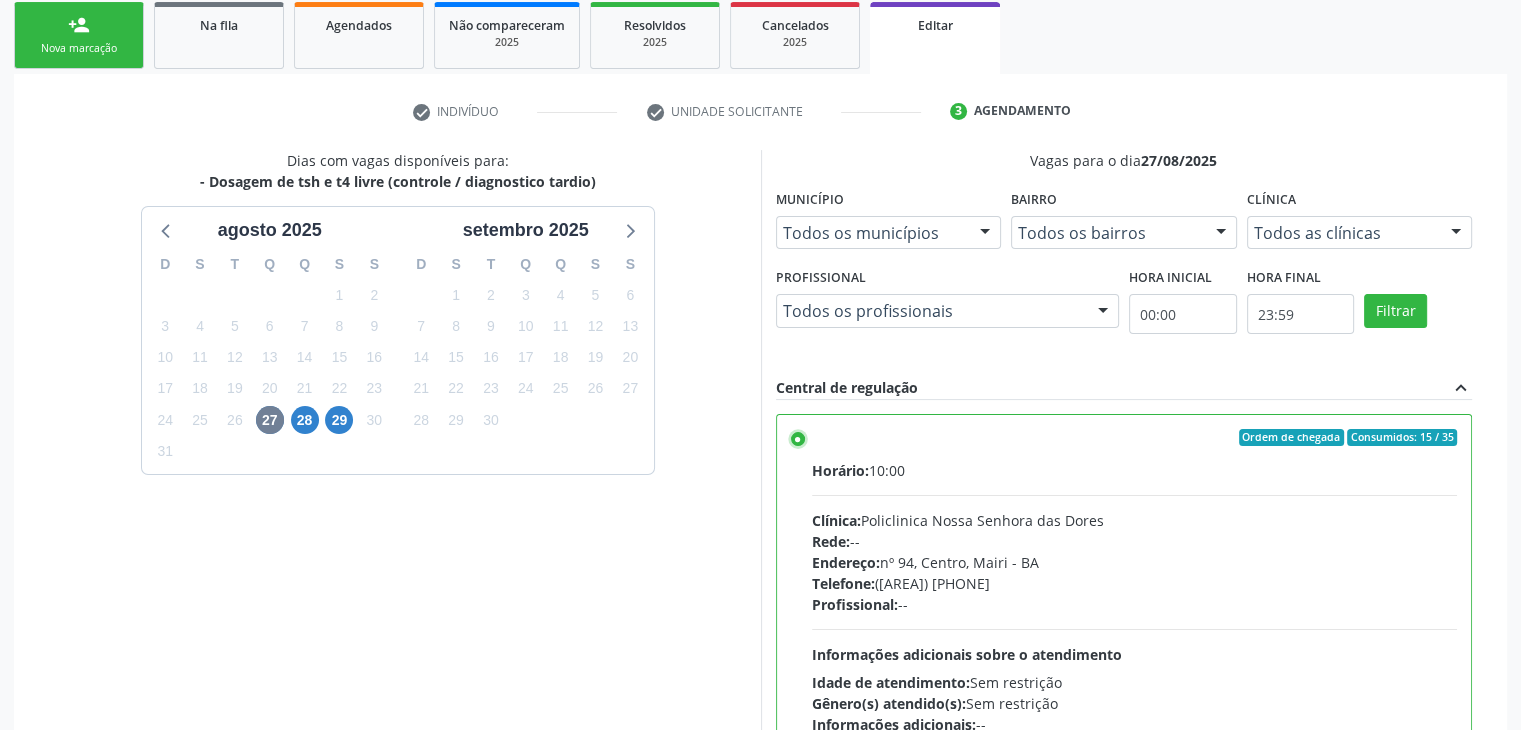 scroll, scrollTop: 490, scrollLeft: 0, axis: vertical 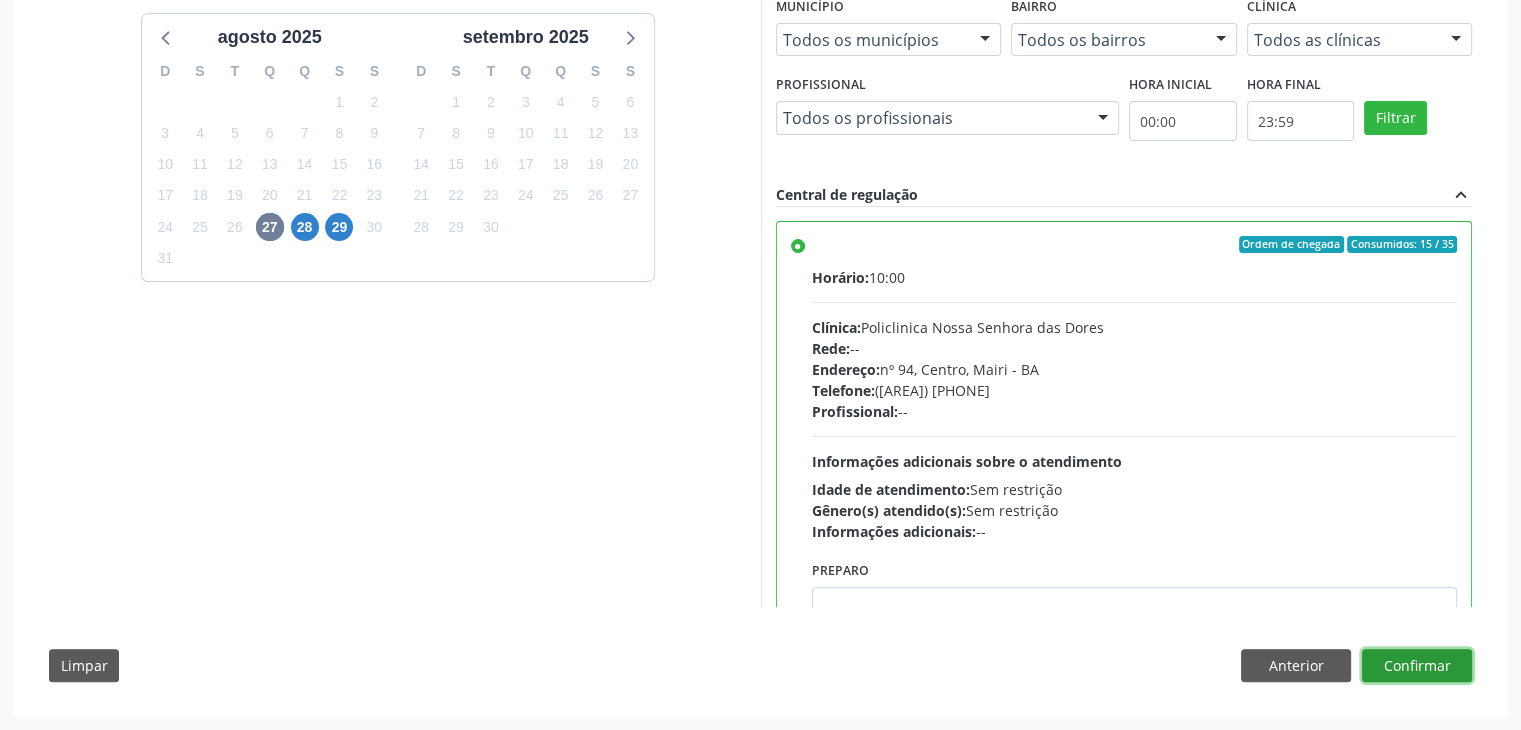 click on "Confirmar" at bounding box center [1417, 666] 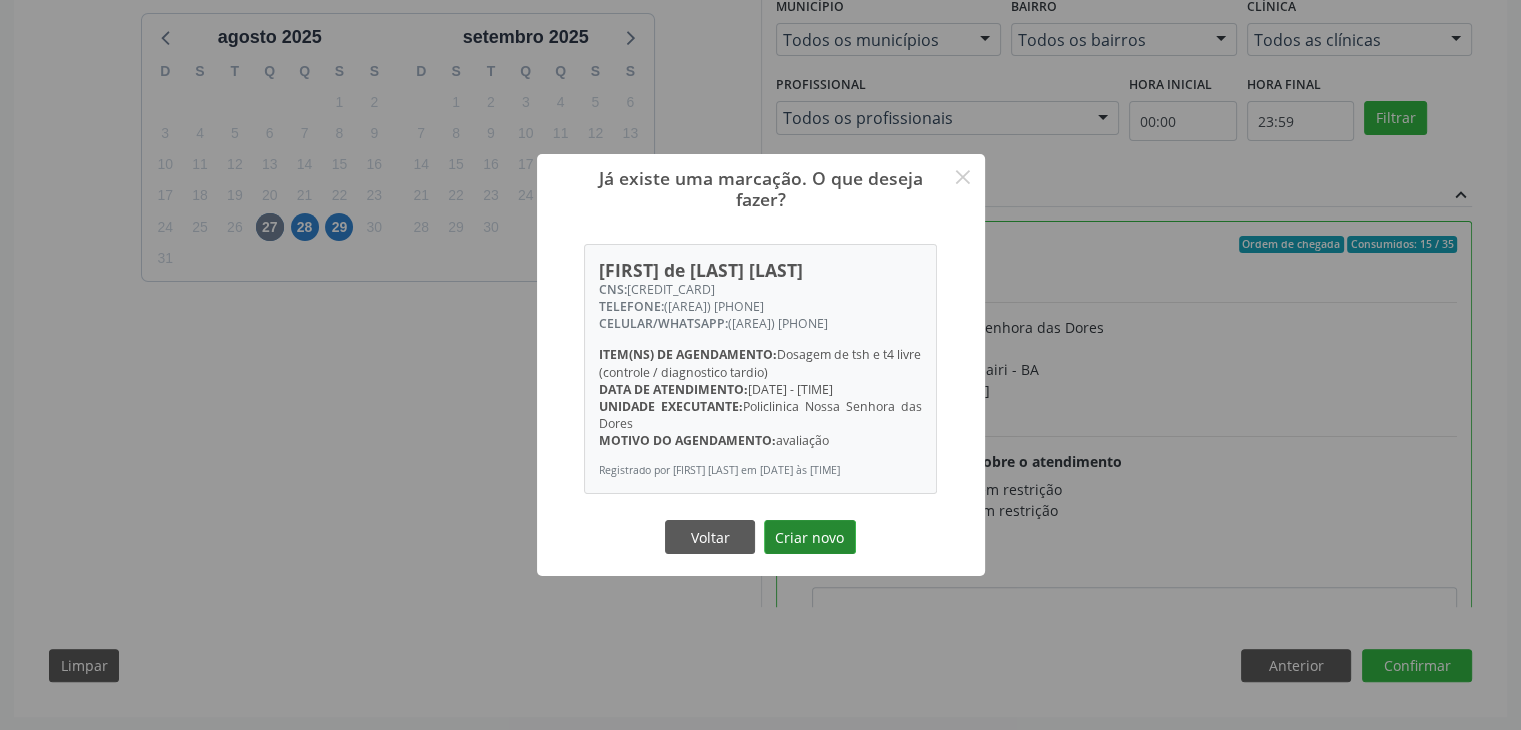 click on "Criar novo" at bounding box center (810, 537) 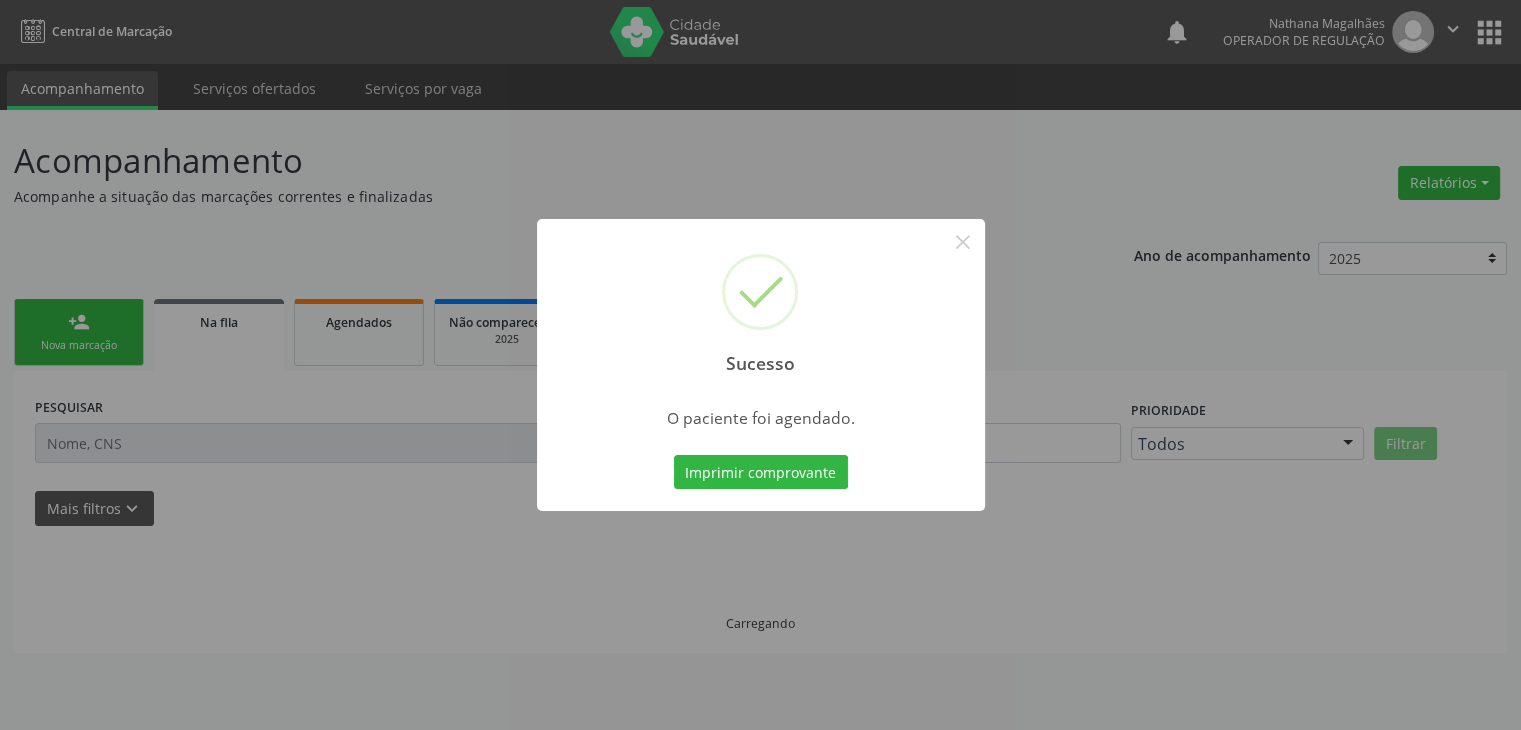 scroll, scrollTop: 0, scrollLeft: 0, axis: both 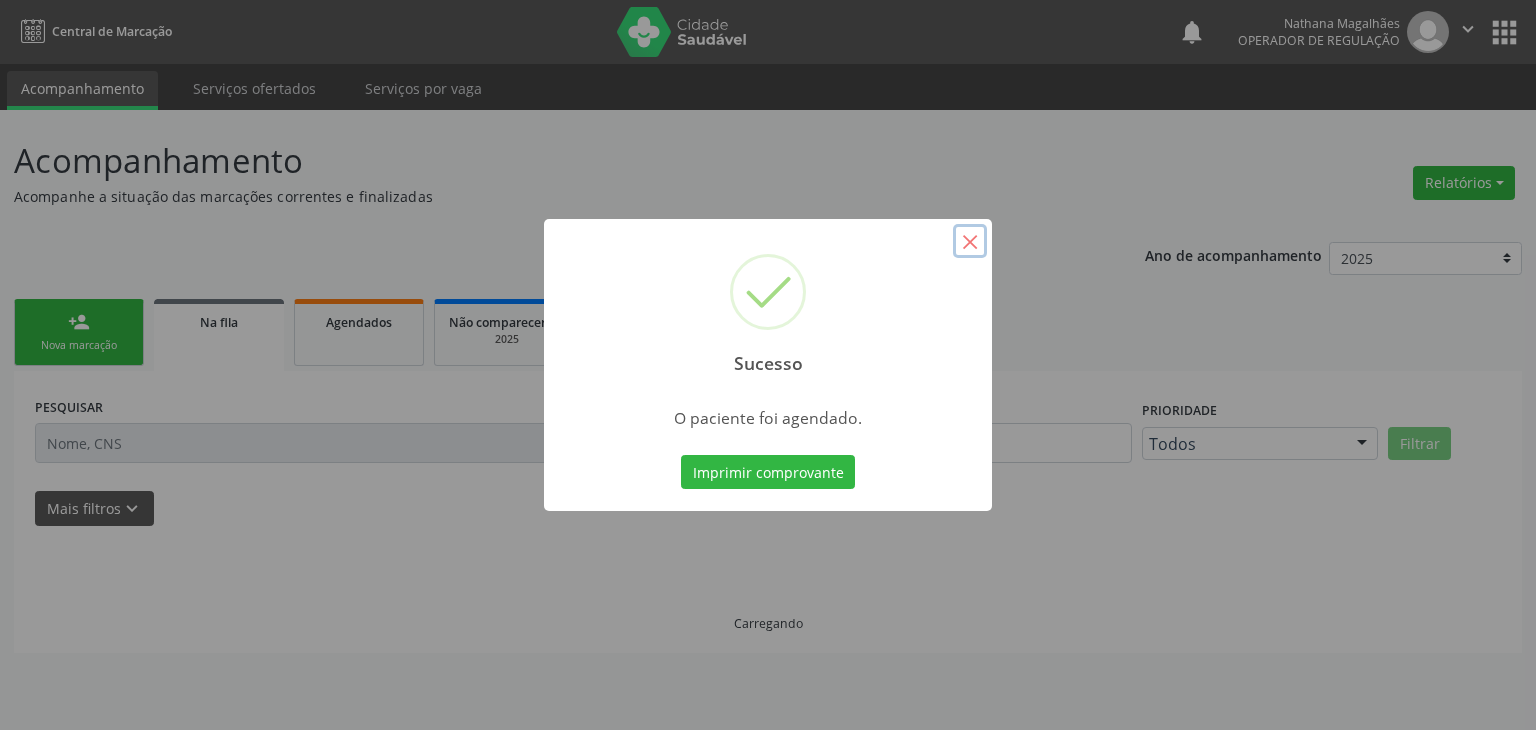 click on "×" at bounding box center (970, 241) 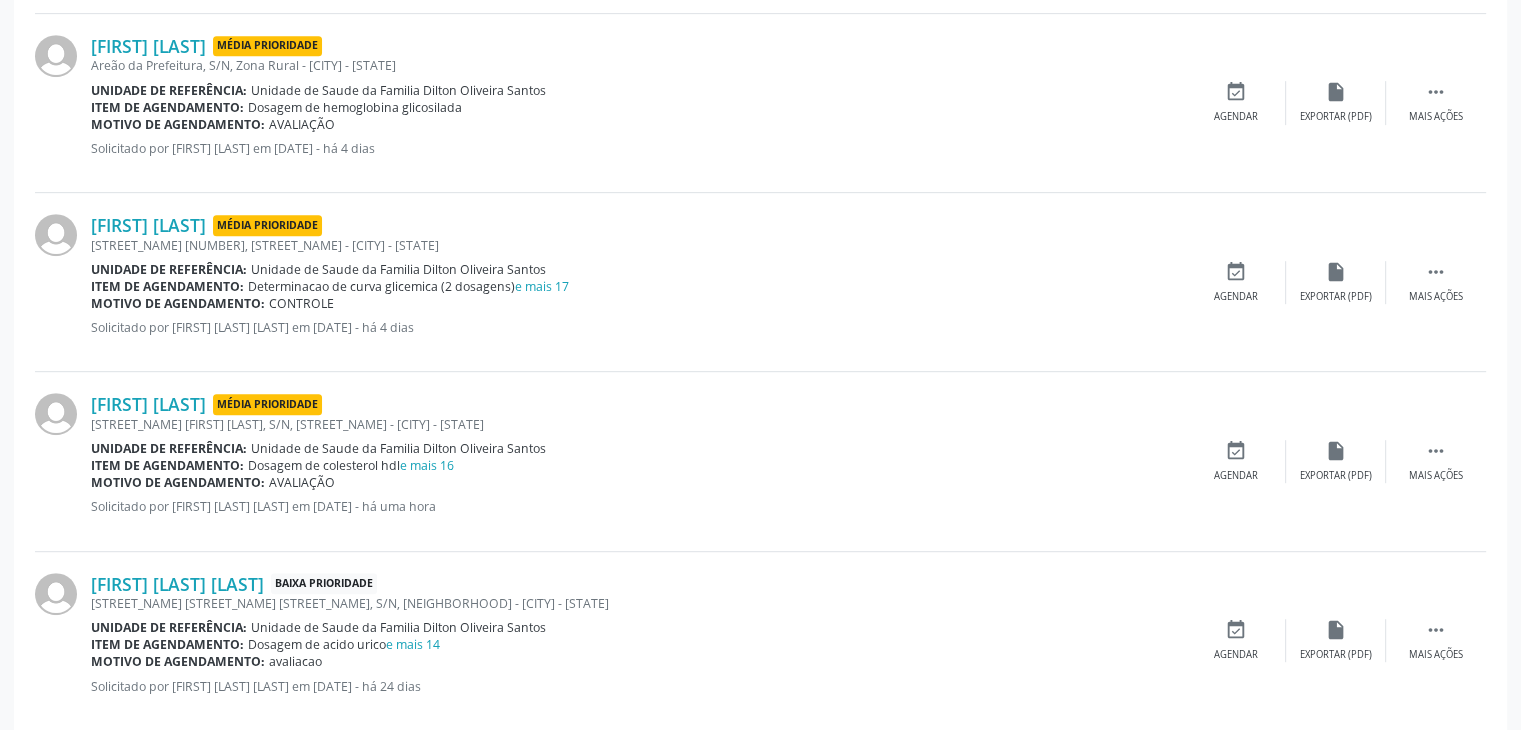 scroll, scrollTop: 1000, scrollLeft: 0, axis: vertical 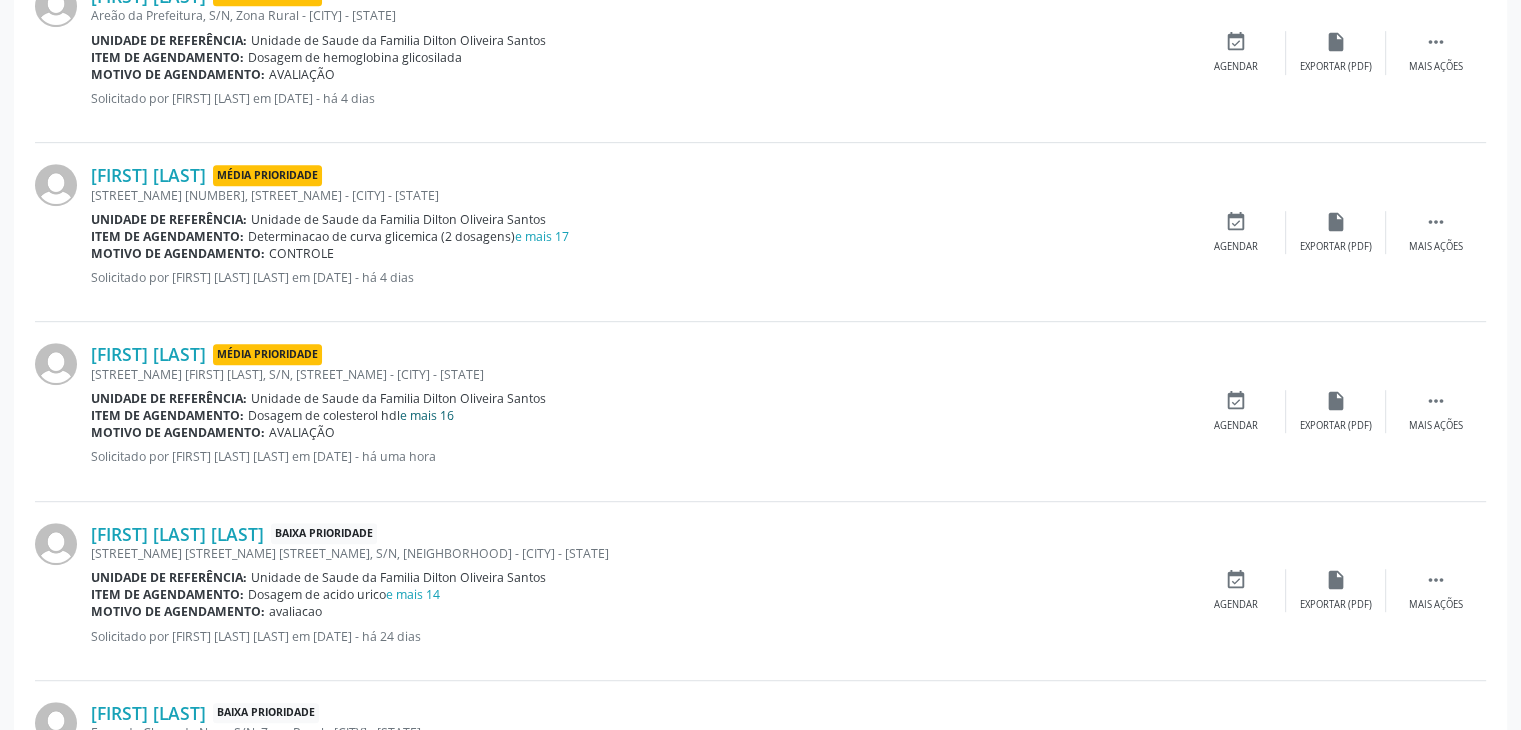 click on "e mais 16" at bounding box center [427, 415] 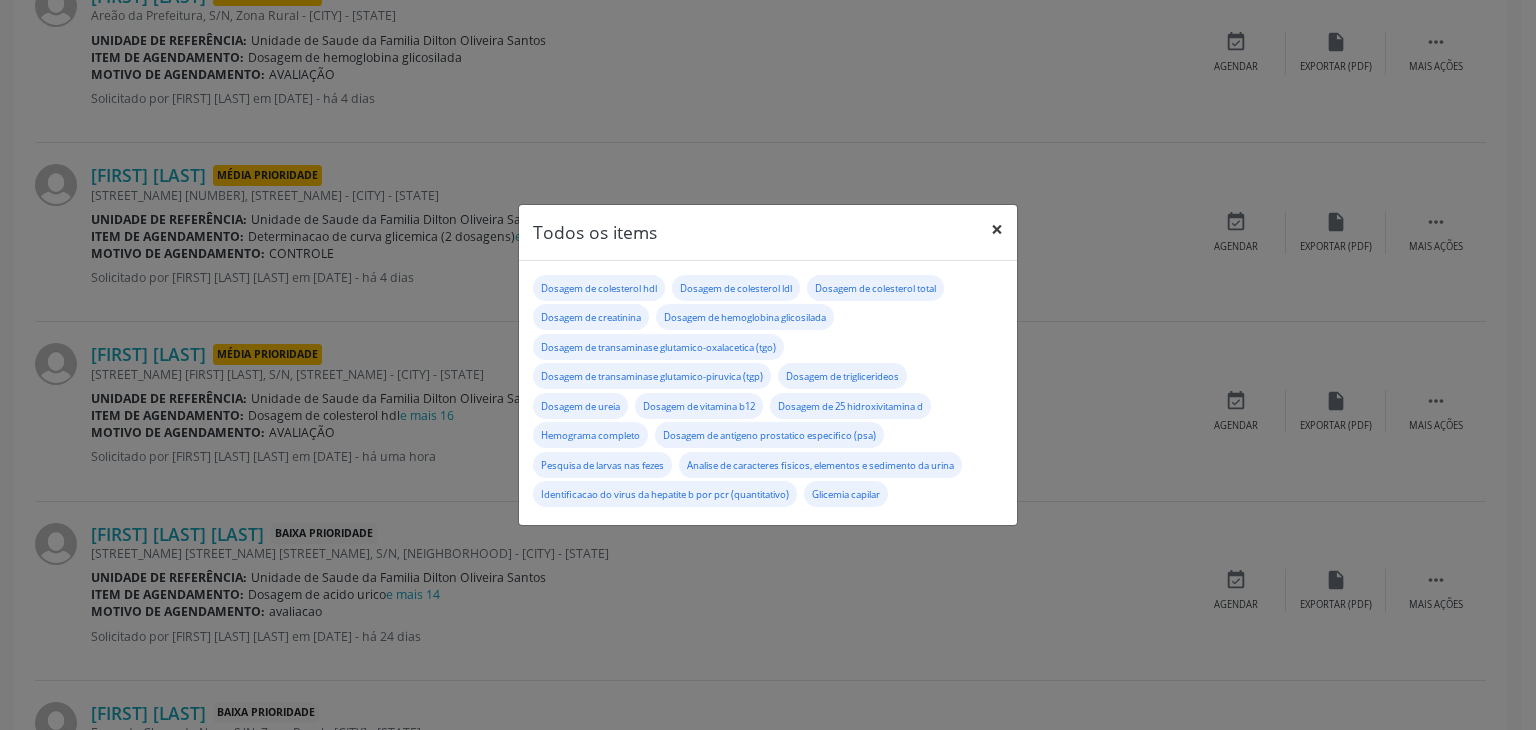 click on "×" at bounding box center (997, 229) 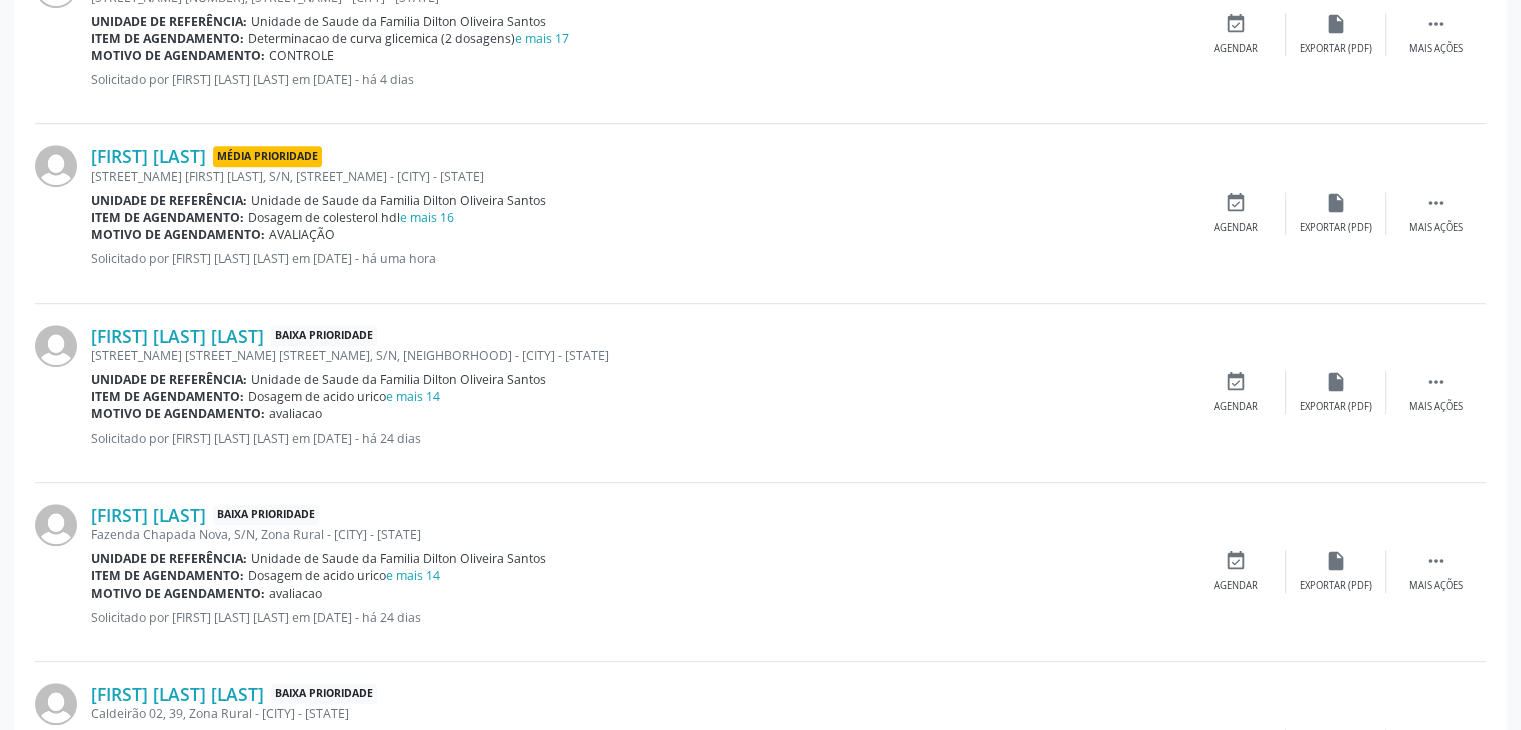 scroll, scrollTop: 1200, scrollLeft: 0, axis: vertical 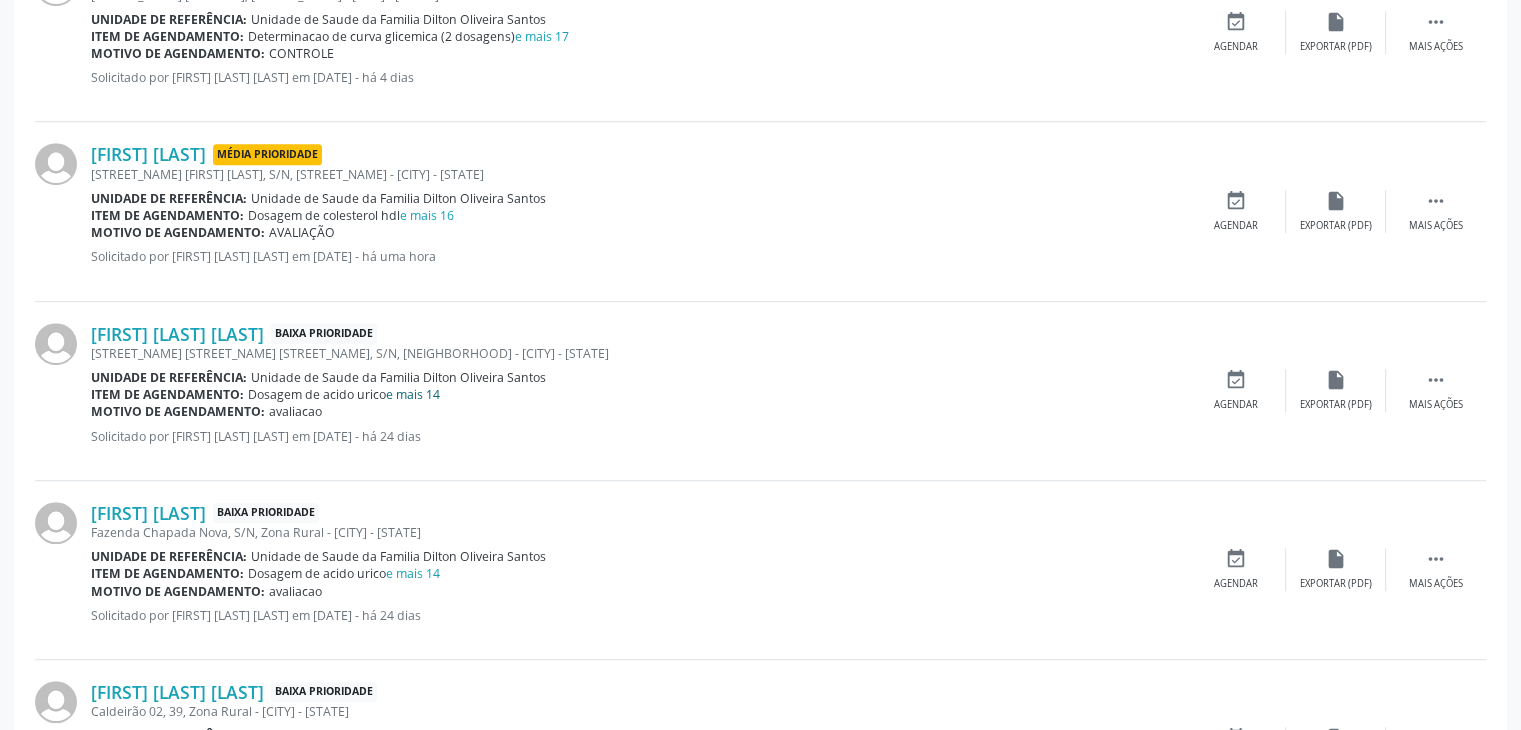 click on "e mais 14" at bounding box center (413, 394) 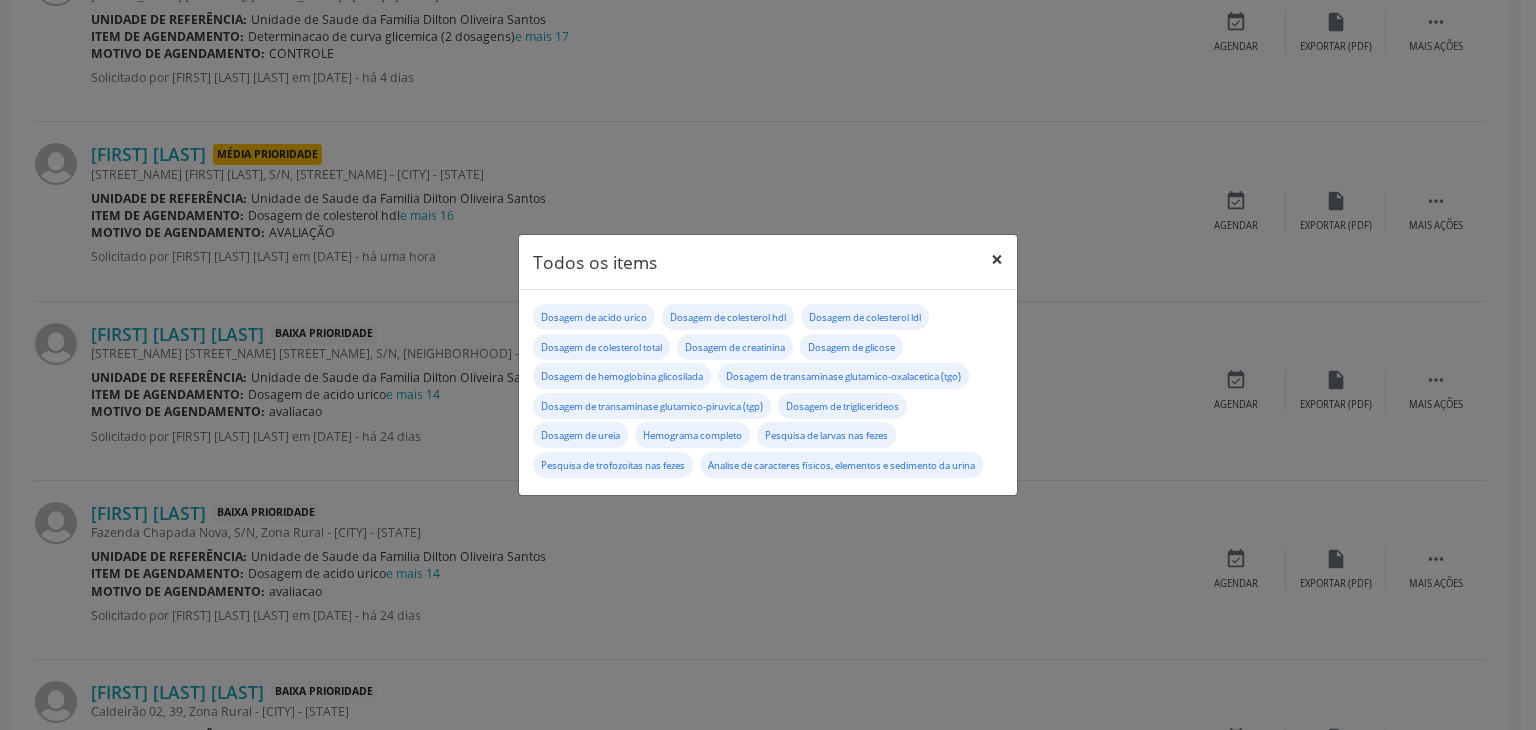 click on "×" at bounding box center (997, 259) 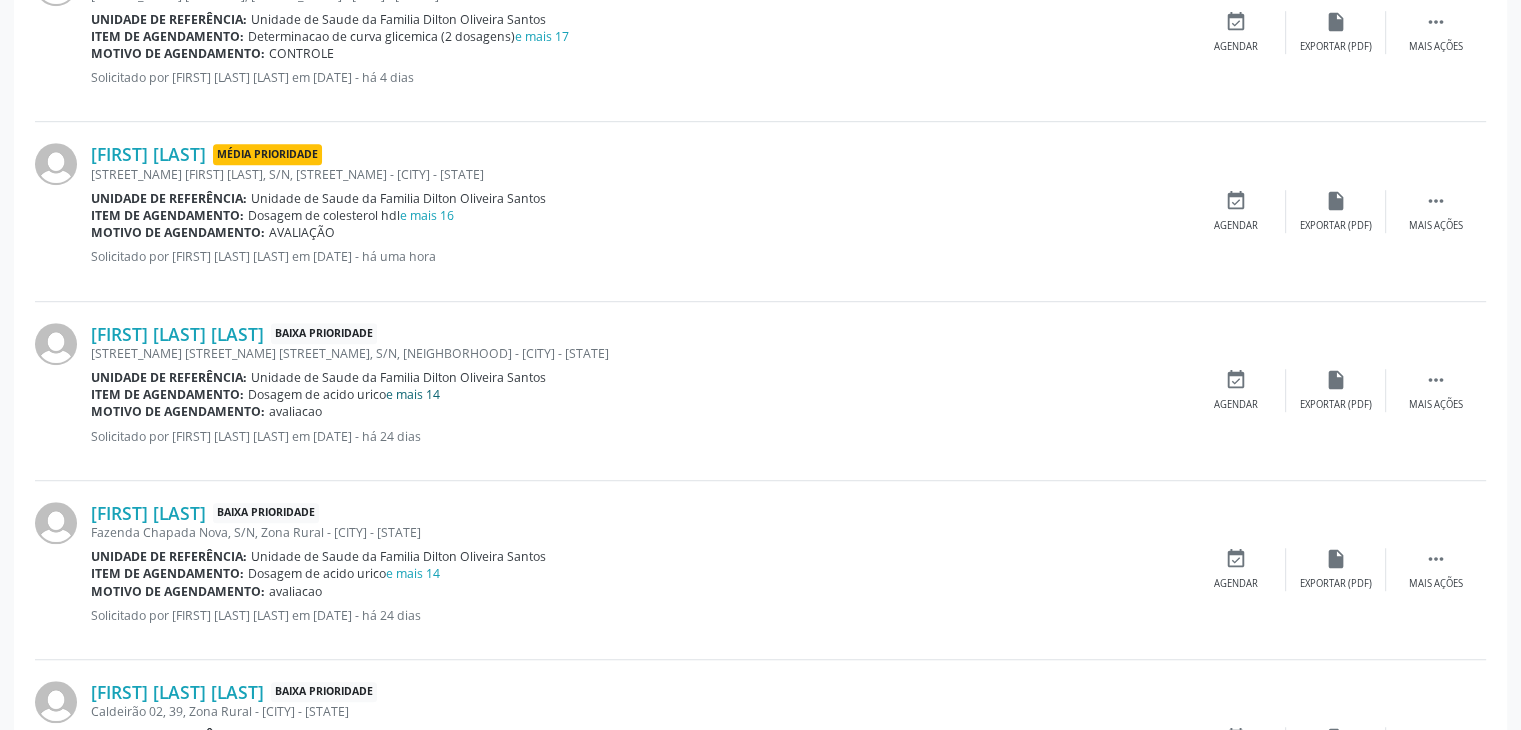 click on "e mais 14" at bounding box center (413, 394) 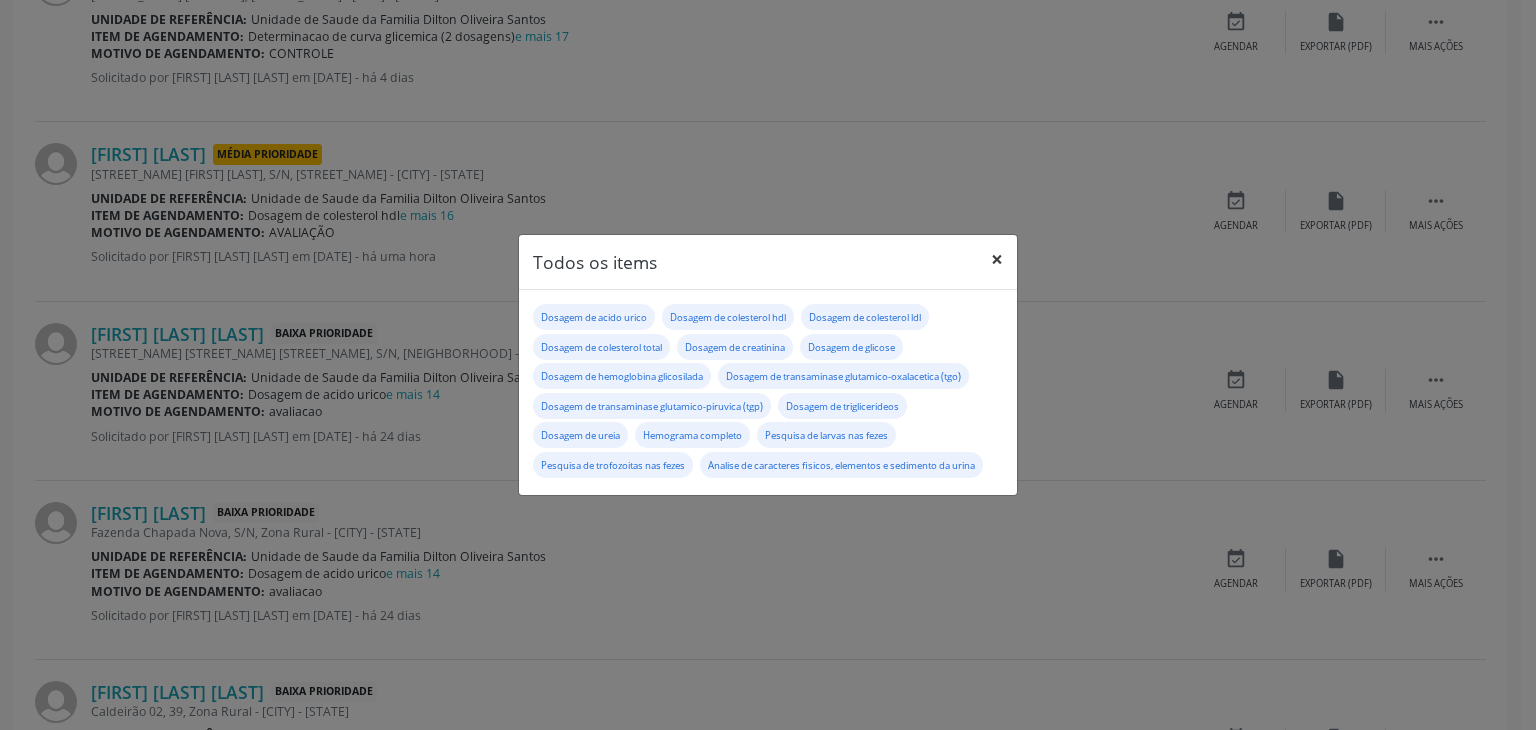 click on "×" at bounding box center [997, 259] 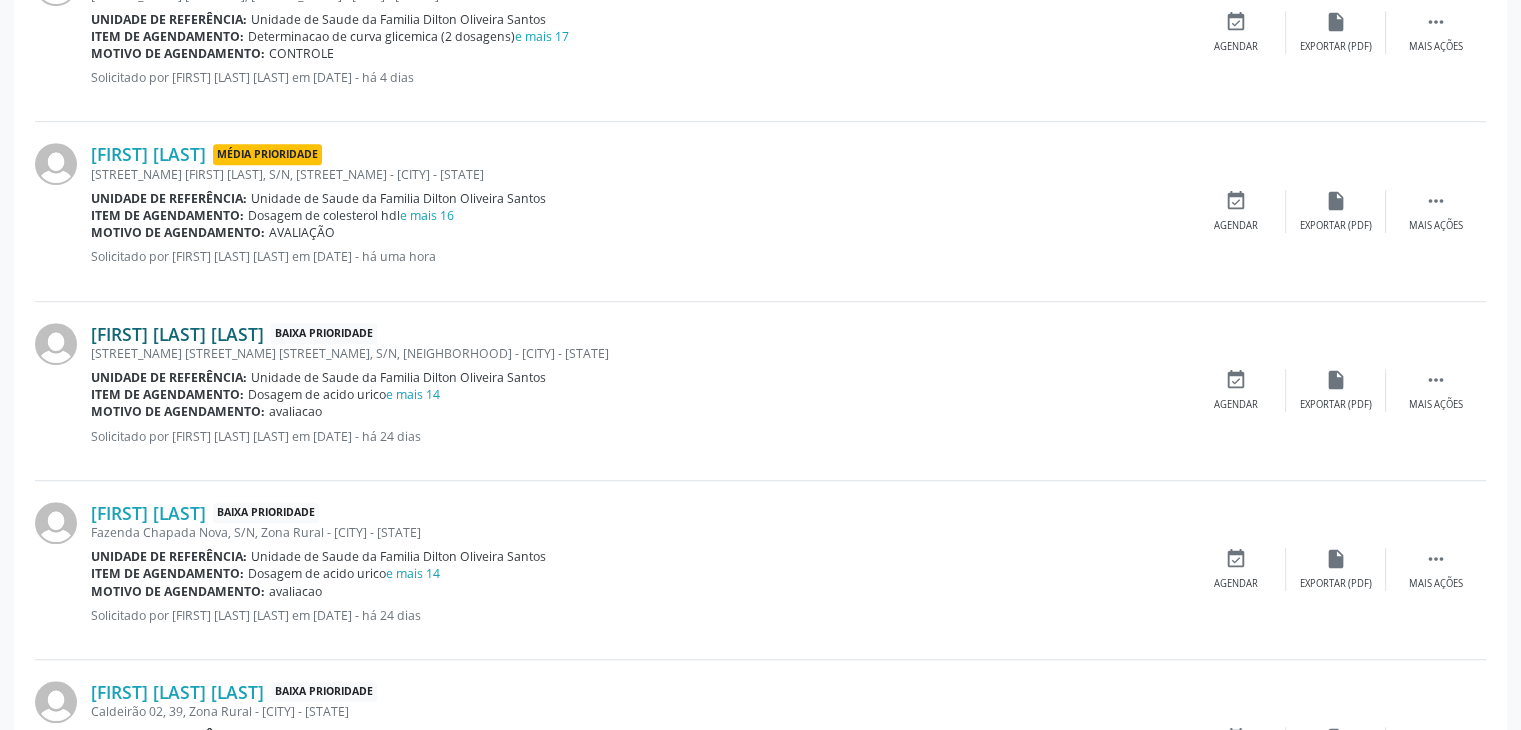 click on "[FIRST] [LAST] [LAST]" at bounding box center [177, 334] 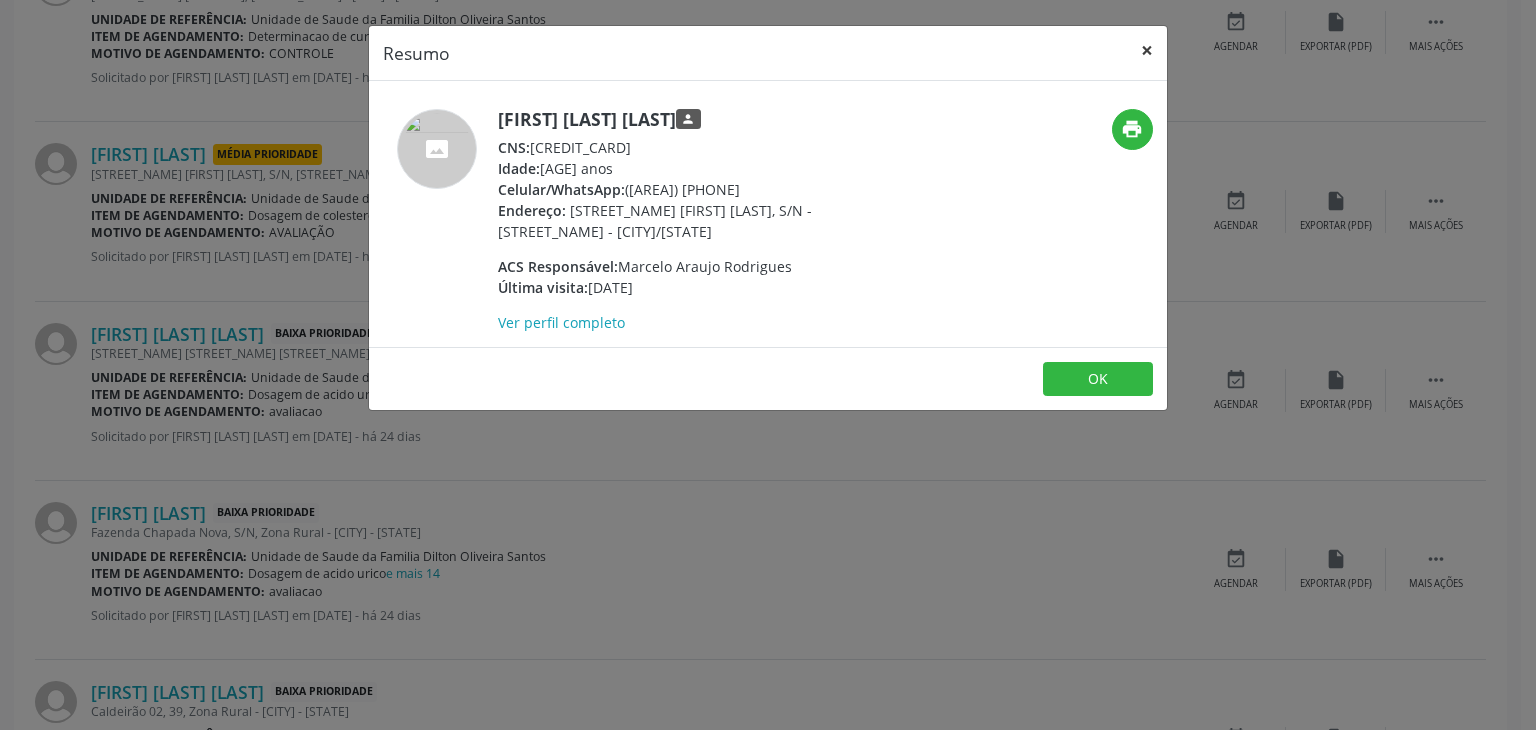 click on "×" at bounding box center (1147, 50) 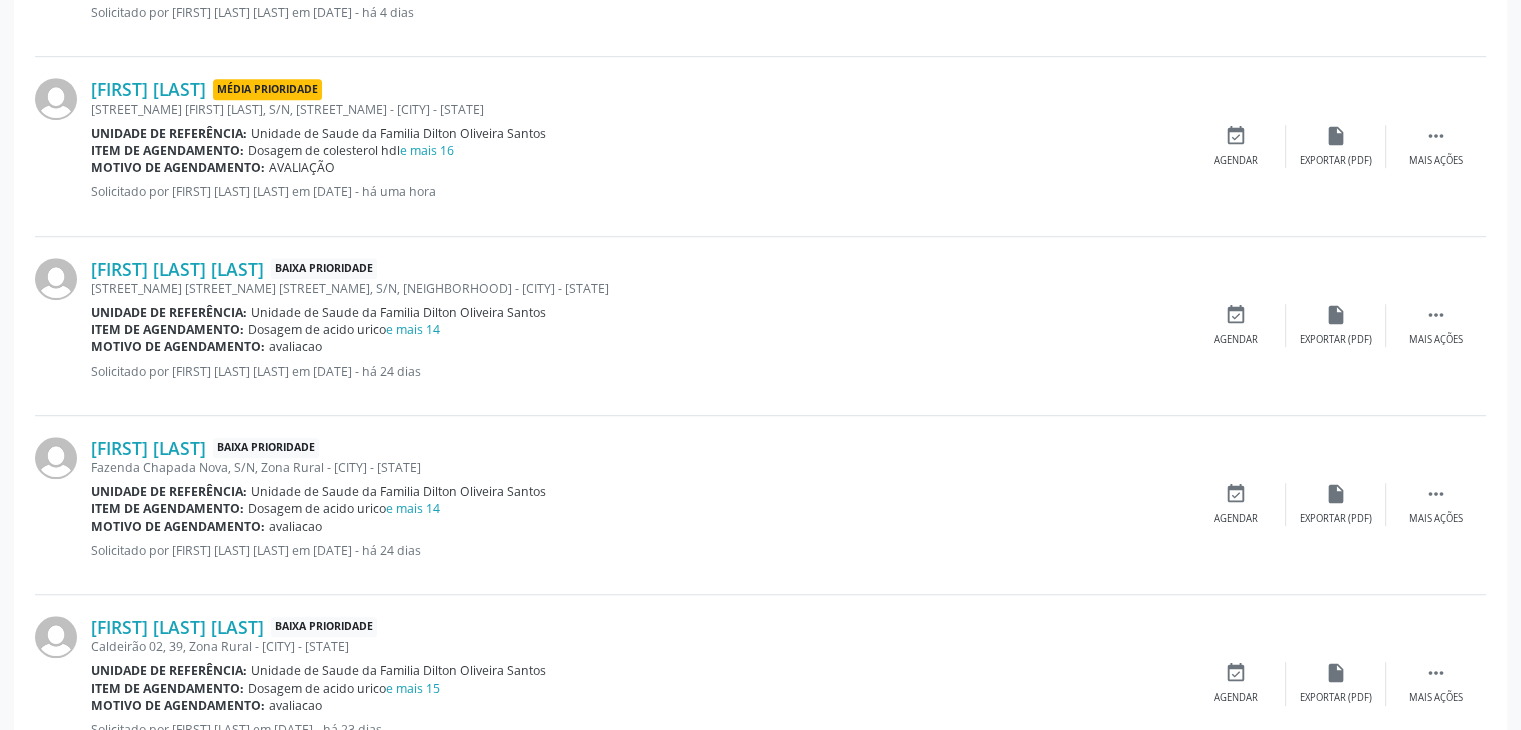 scroll, scrollTop: 1300, scrollLeft: 0, axis: vertical 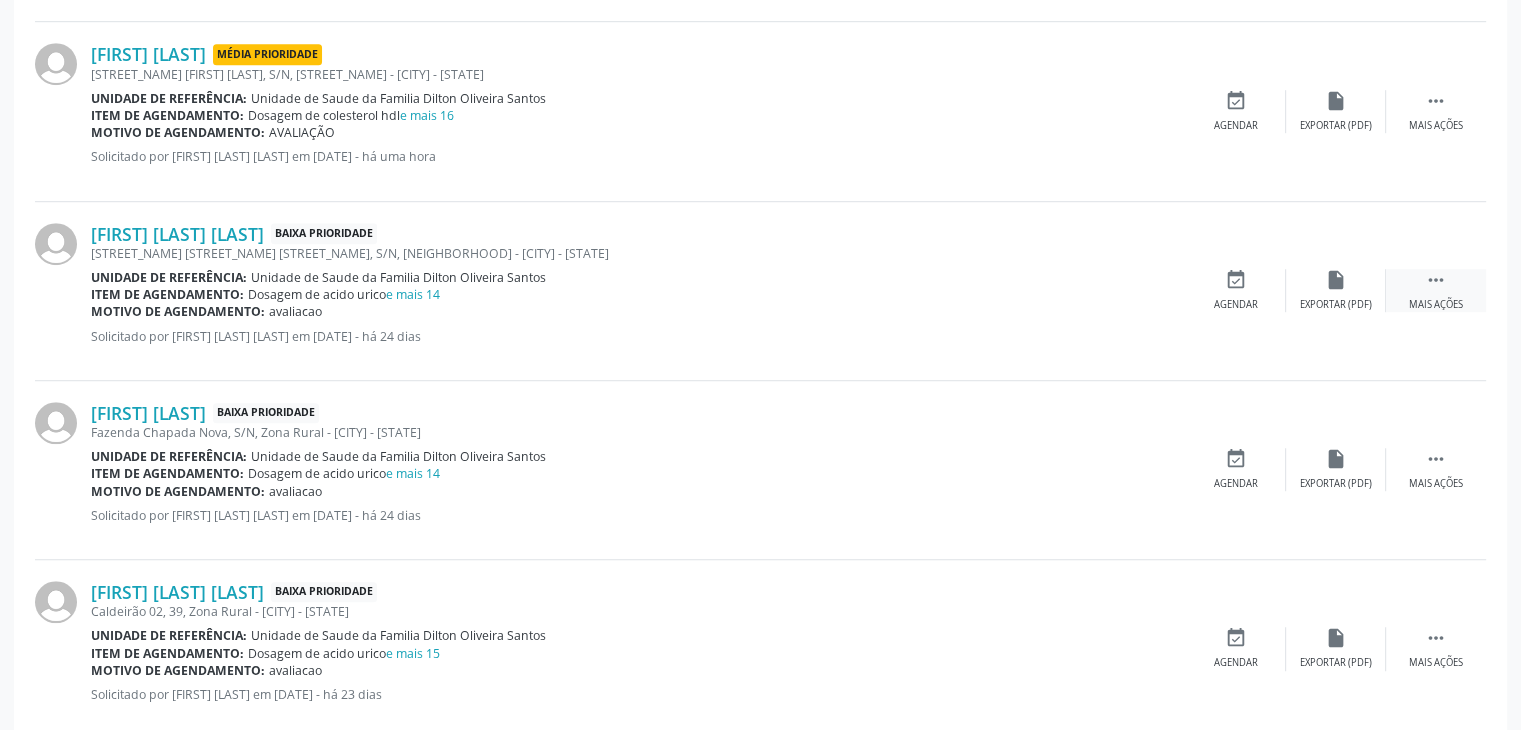 click on "
Mais ações" at bounding box center (1436, 290) 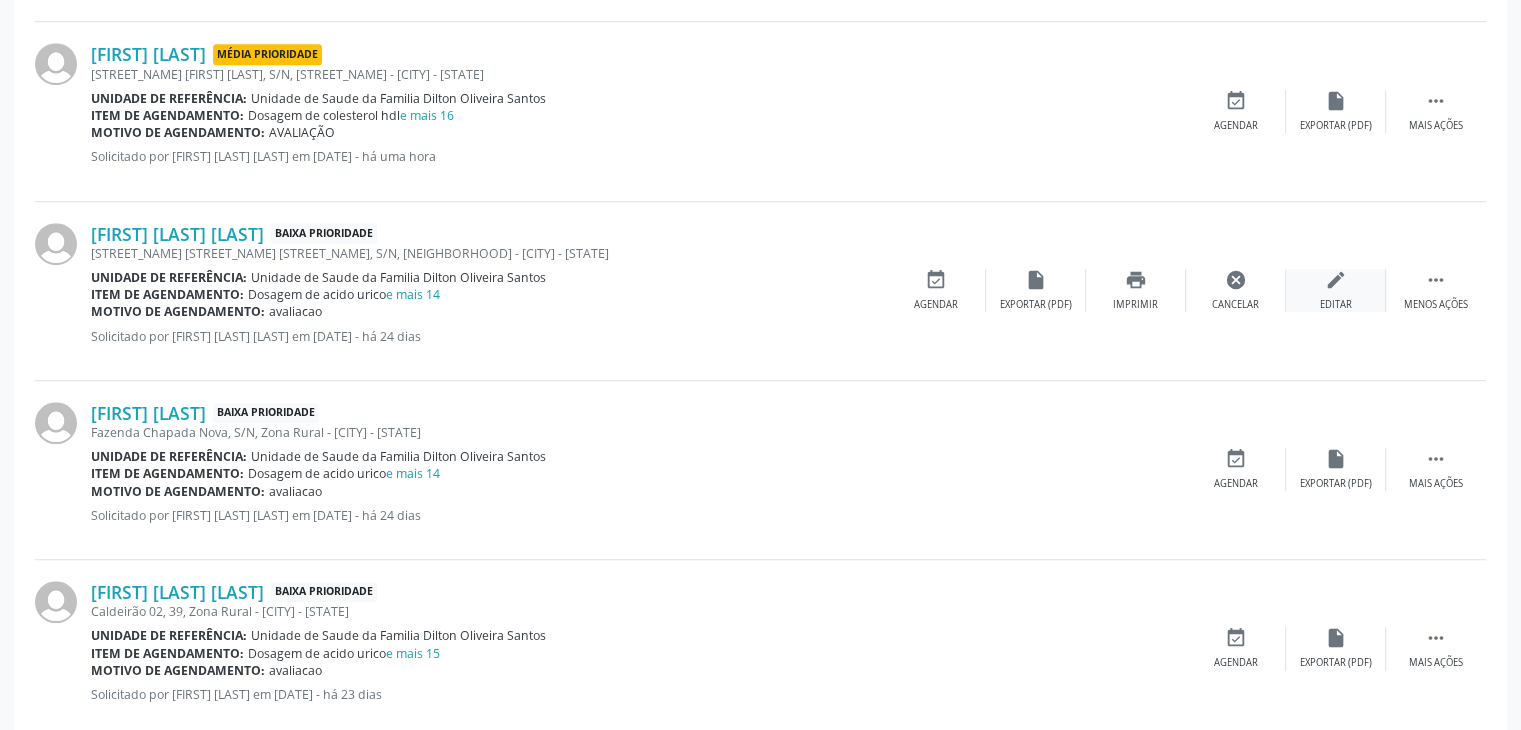 click on "edit
Editar" at bounding box center [1336, 290] 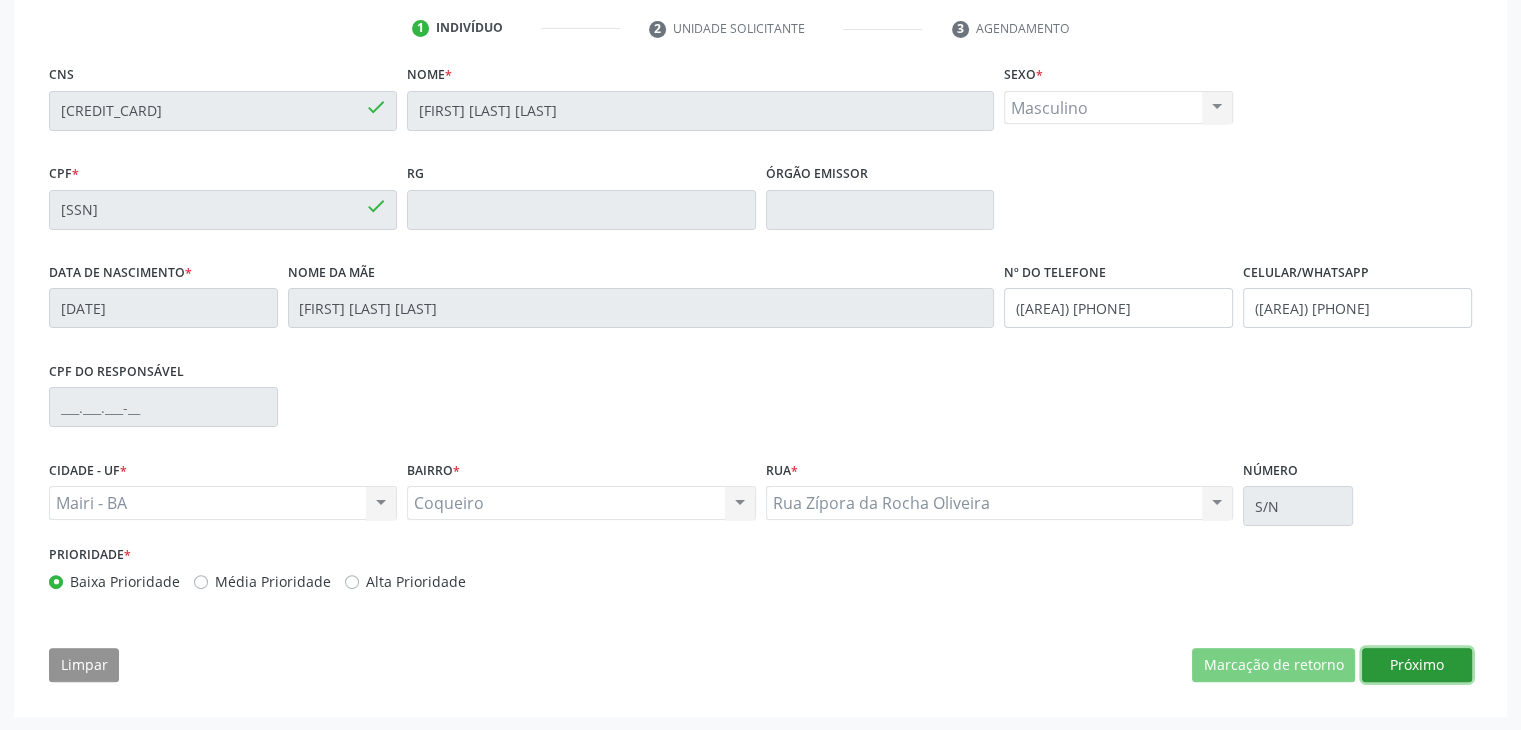 click on "Próximo" at bounding box center (1417, 665) 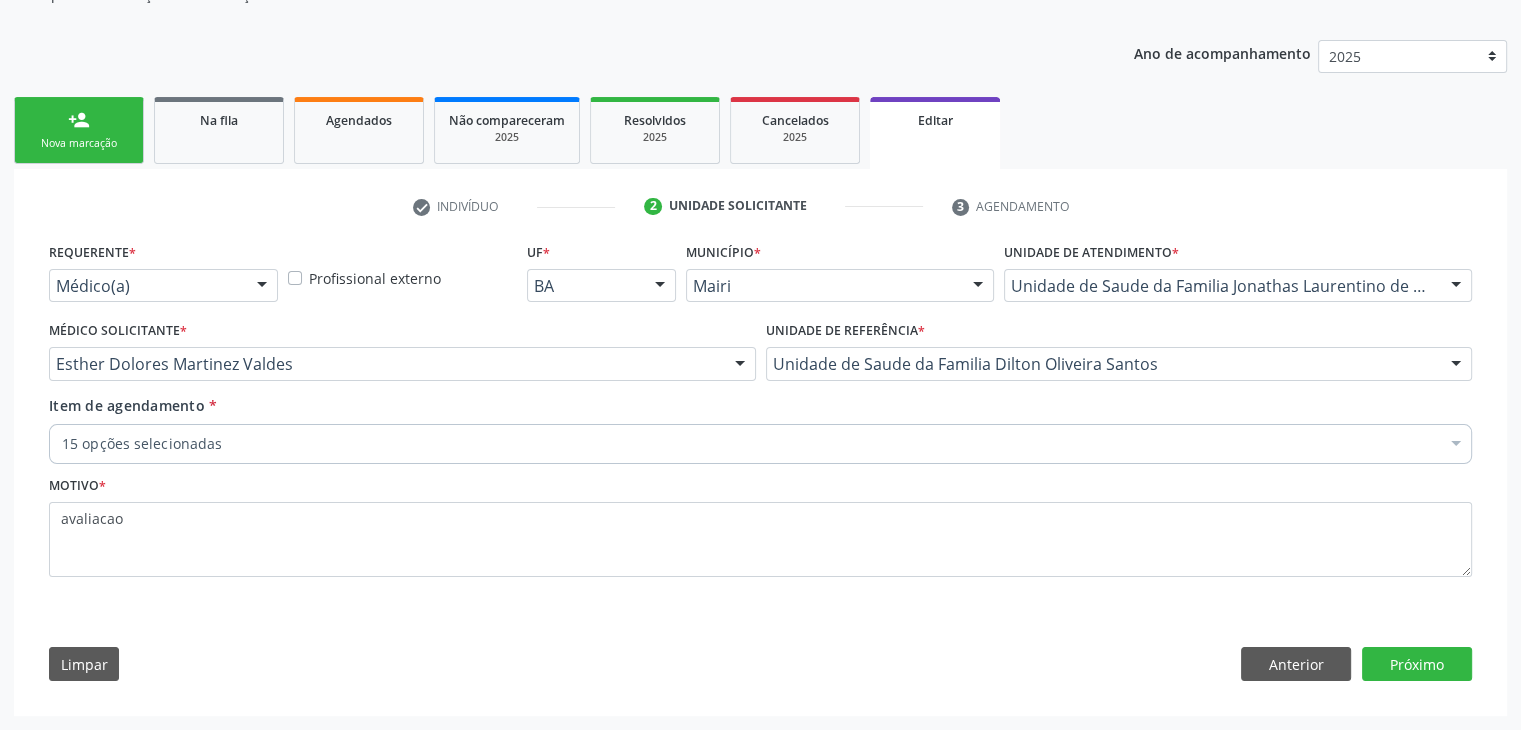 scroll, scrollTop: 200, scrollLeft: 0, axis: vertical 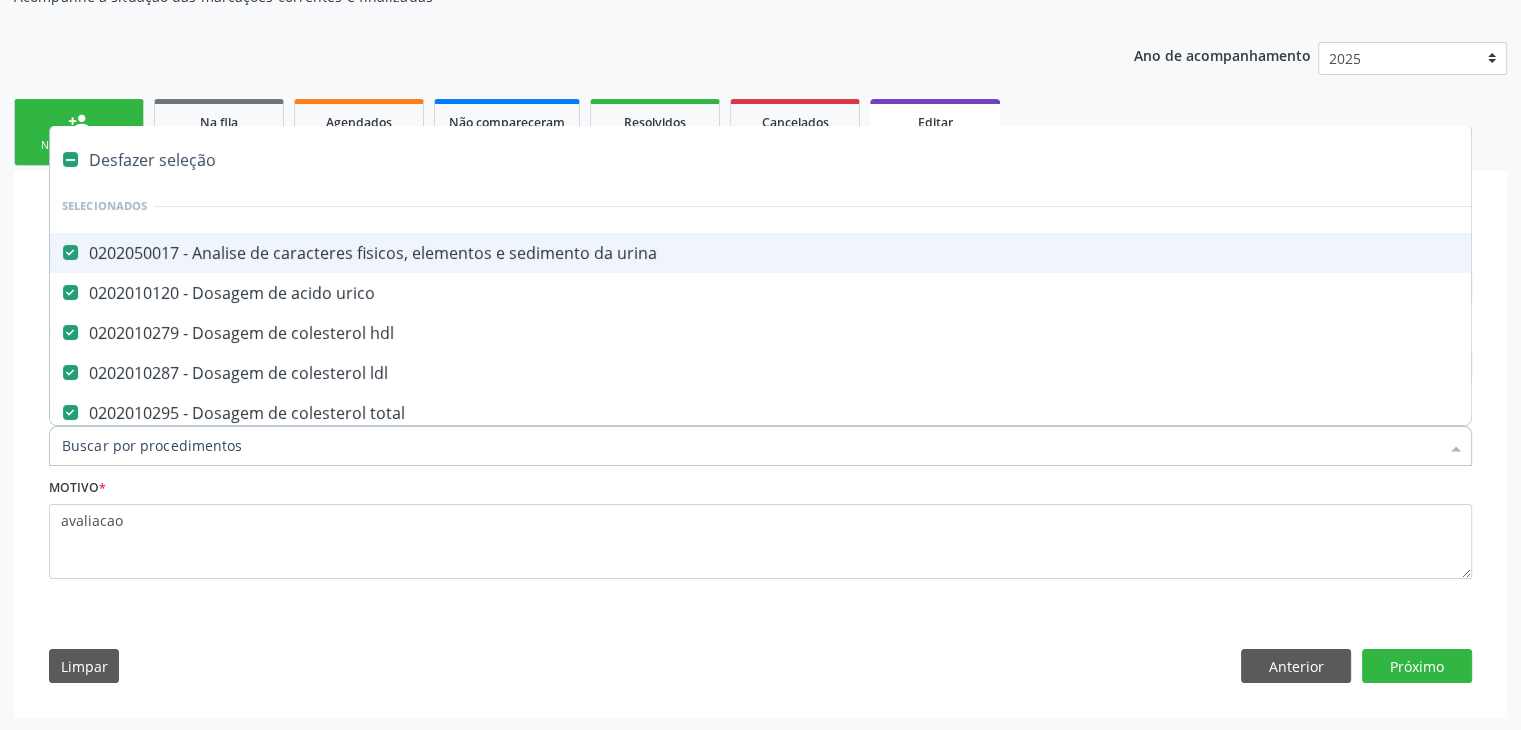click on "Desfazer seleção" at bounding box center (831, 160) 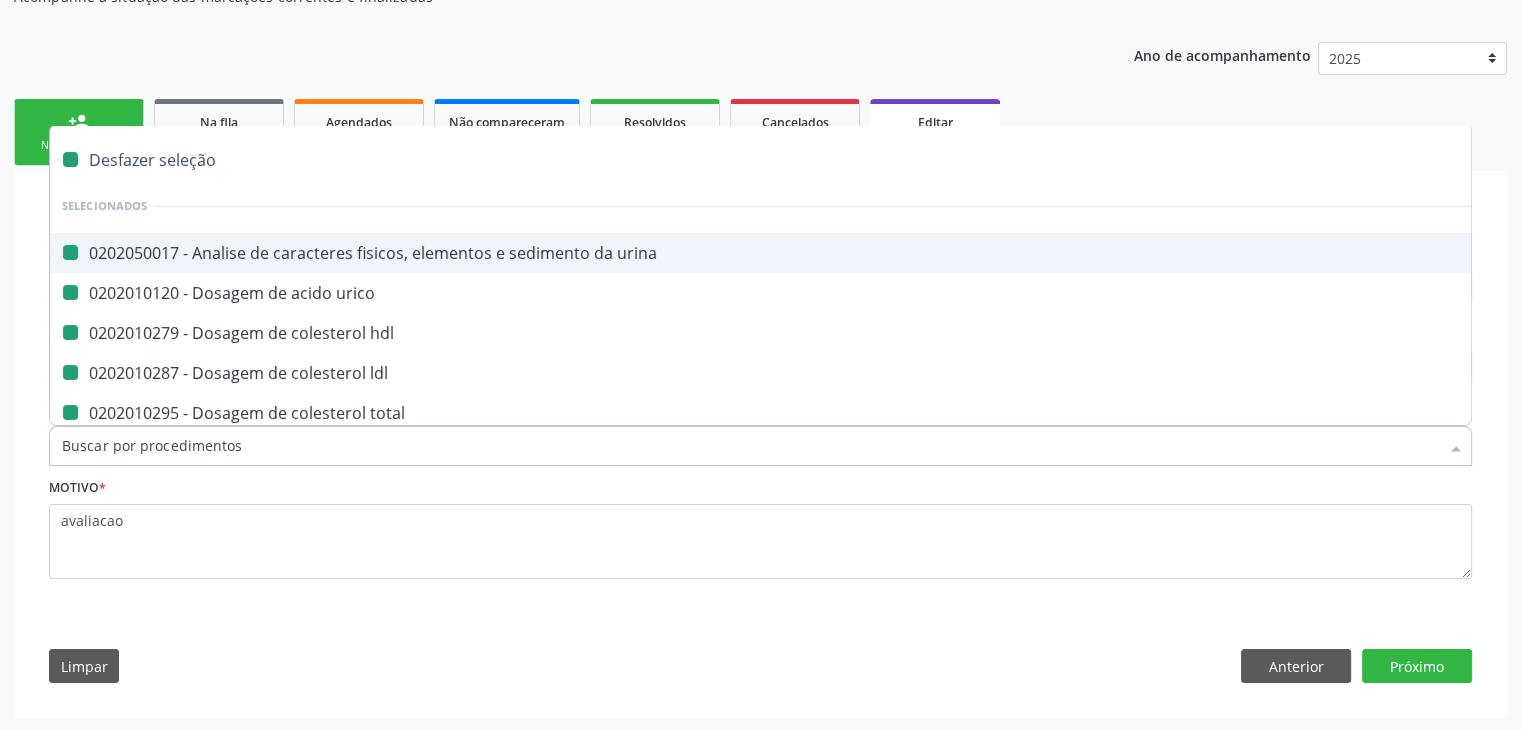 checkbox on "false" 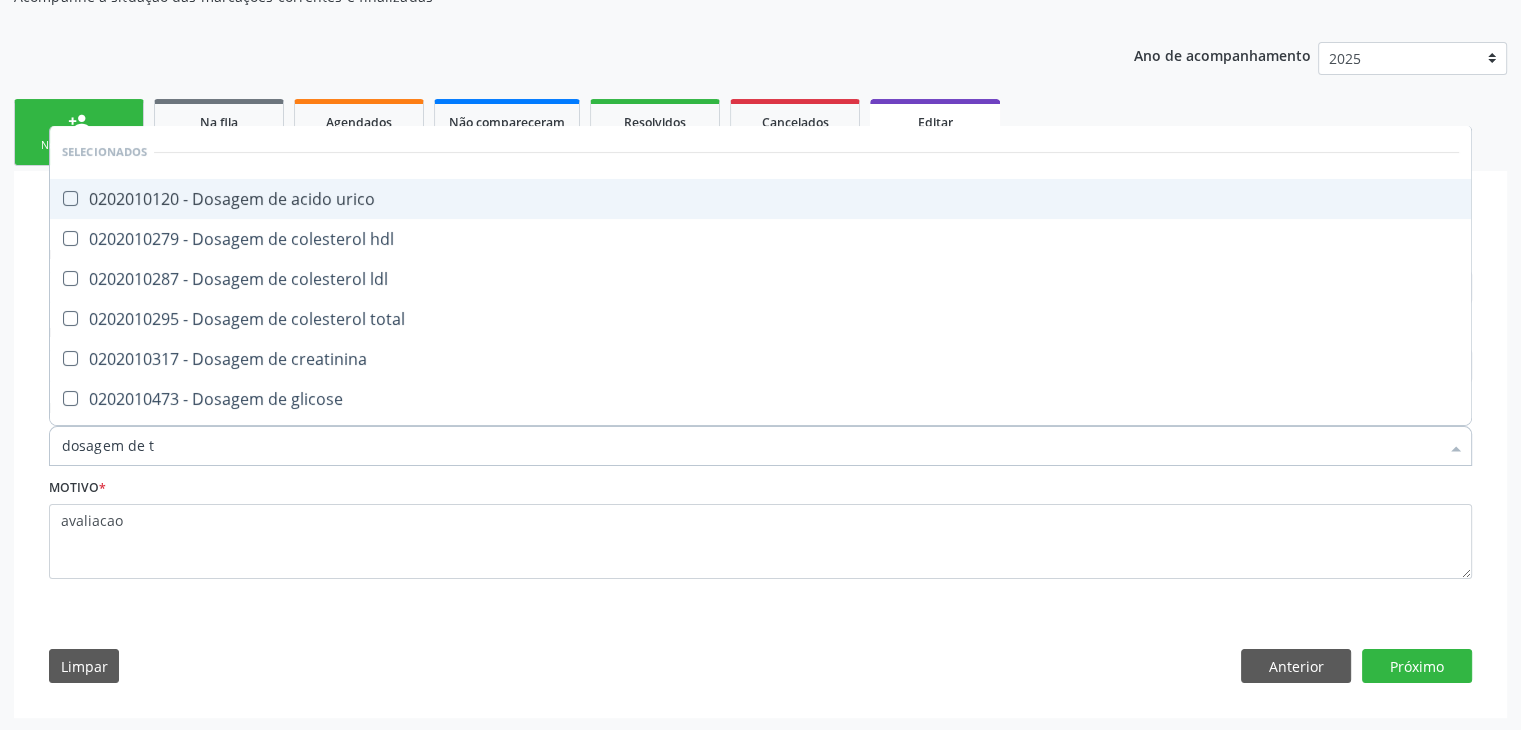 type on "dosagem de ts" 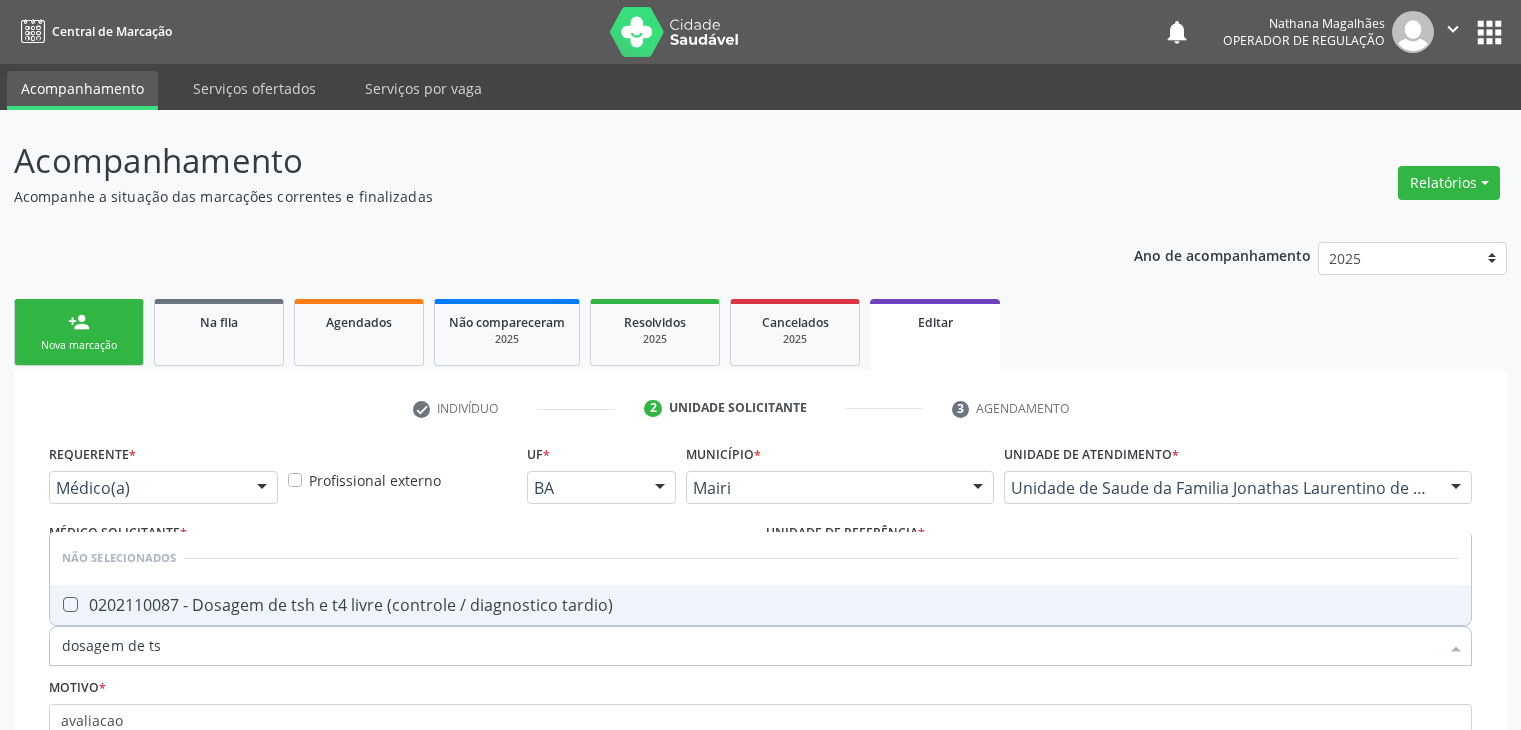 scroll, scrollTop: 200, scrollLeft: 0, axis: vertical 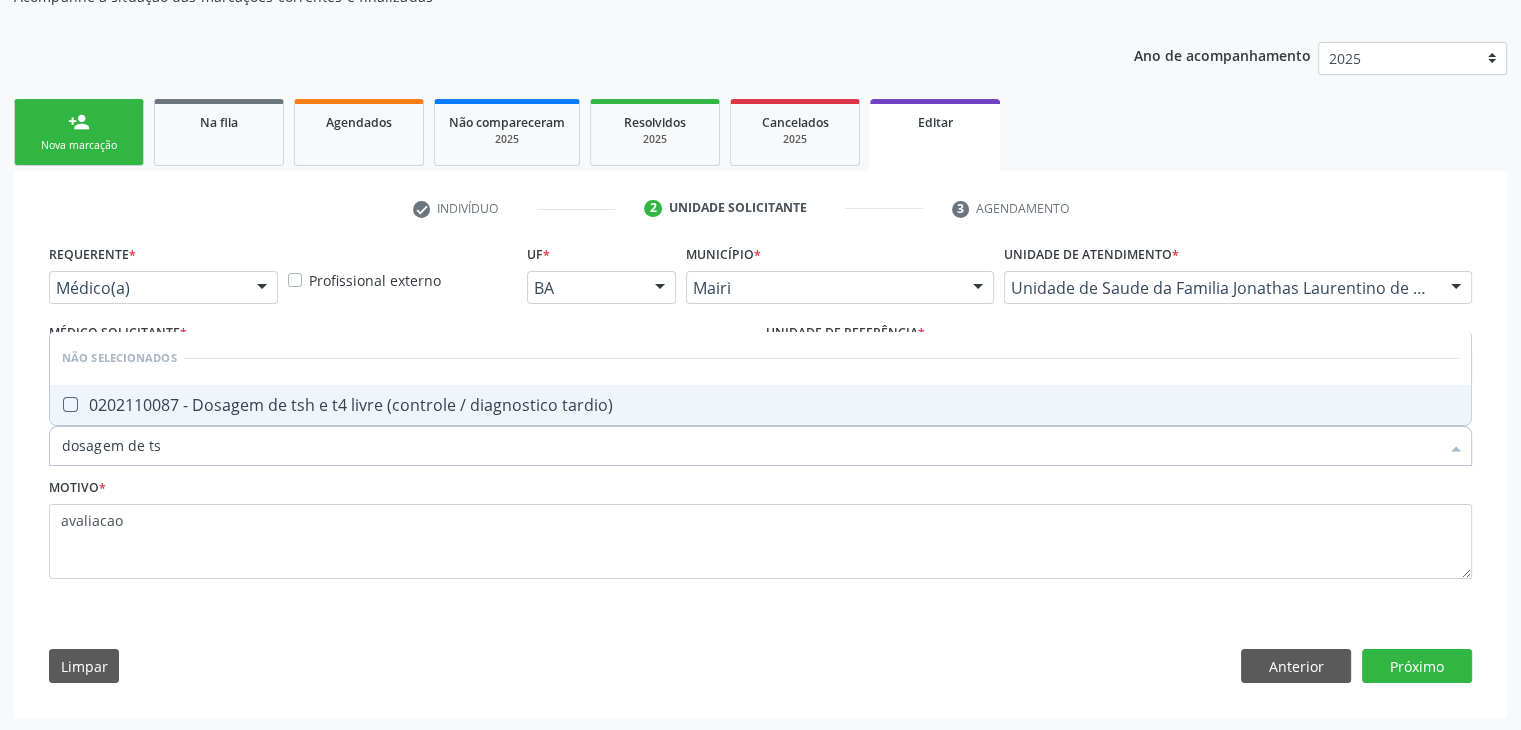 click on "0202110087 - Dosagem de tsh e t4 livre (controle / diagnostico tardio)" at bounding box center [760, 405] 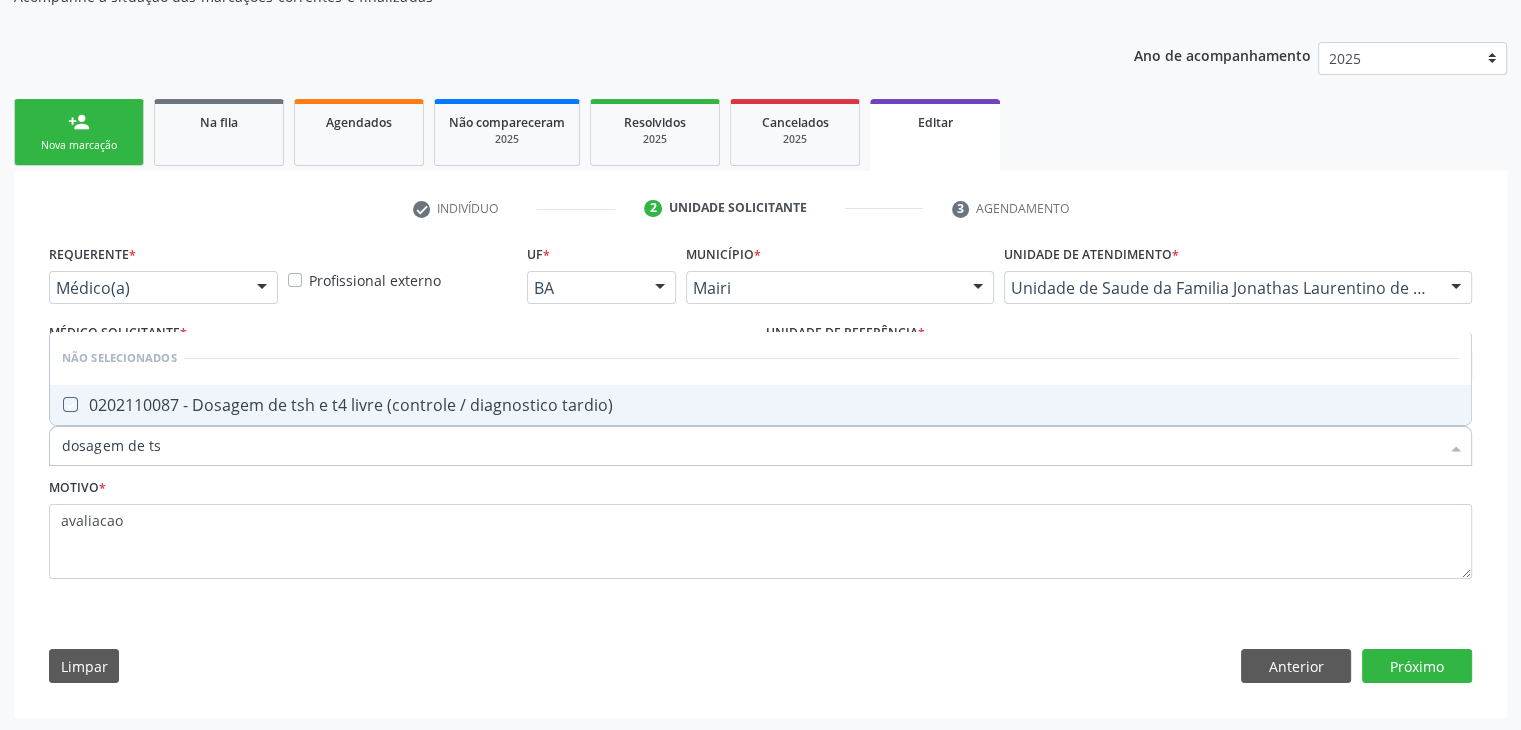 checkbox on "true" 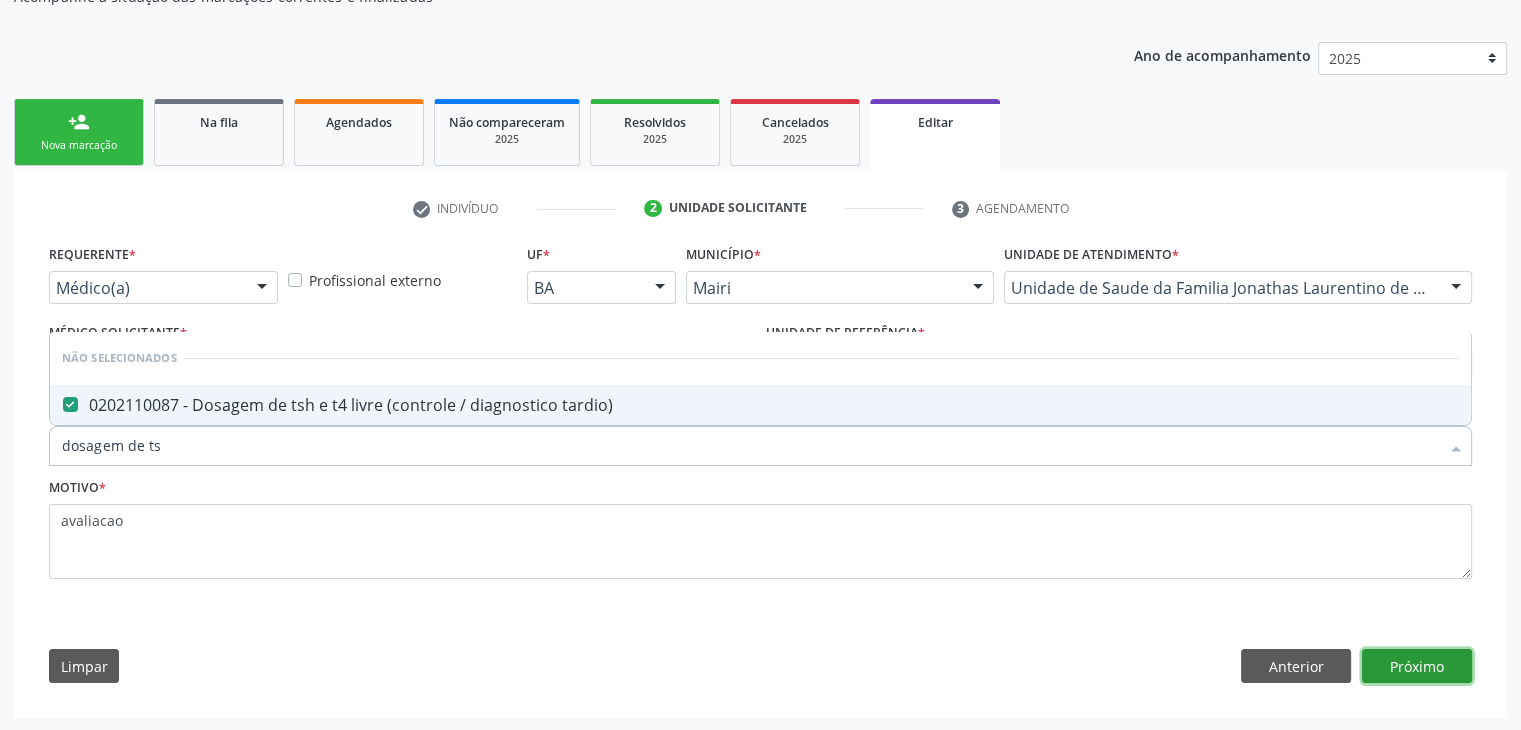 click on "Próximo" at bounding box center (1417, 666) 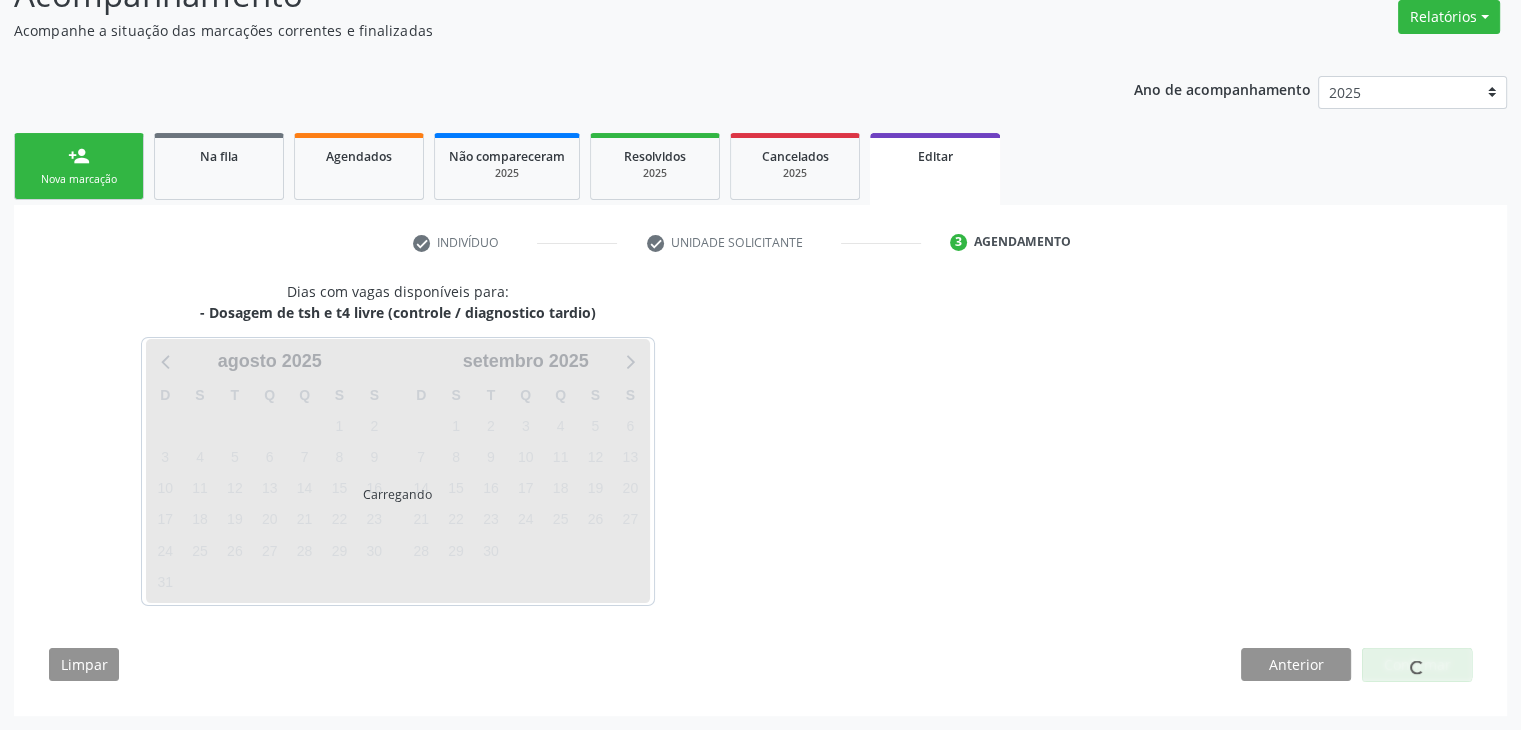 scroll, scrollTop: 165, scrollLeft: 0, axis: vertical 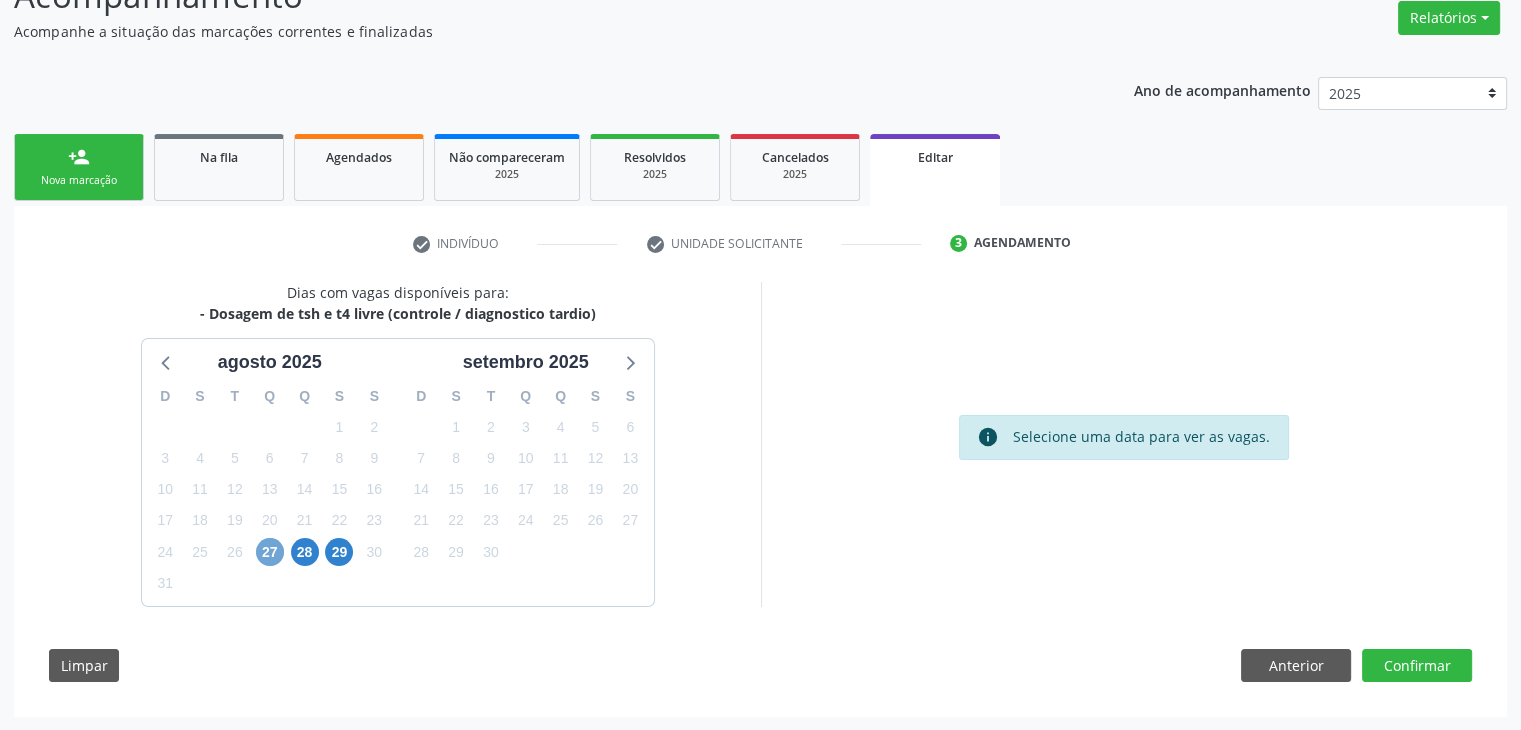 click on "27" at bounding box center [270, 552] 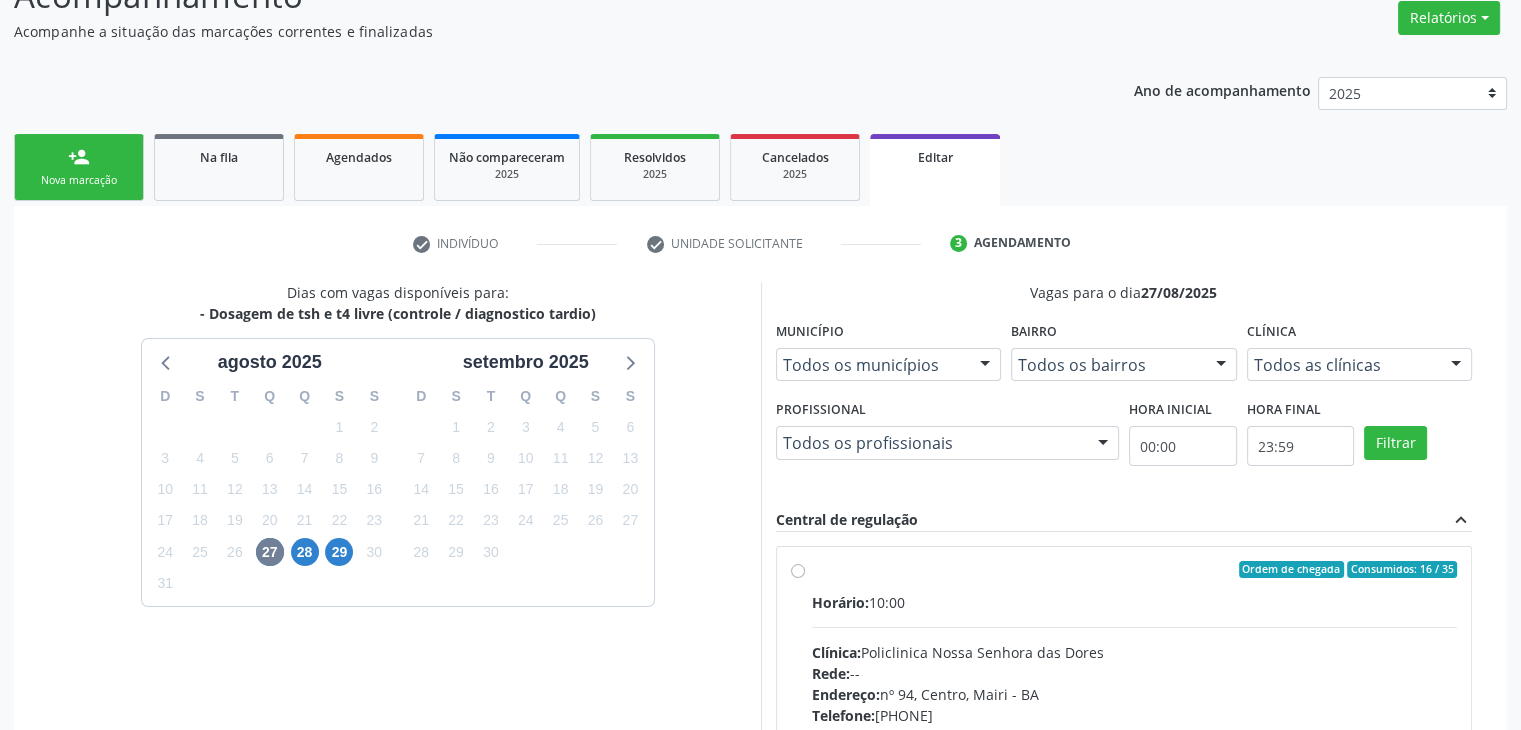 click on "Ordem de chegada
Consumidos: 16 / 35" at bounding box center (1135, 570) 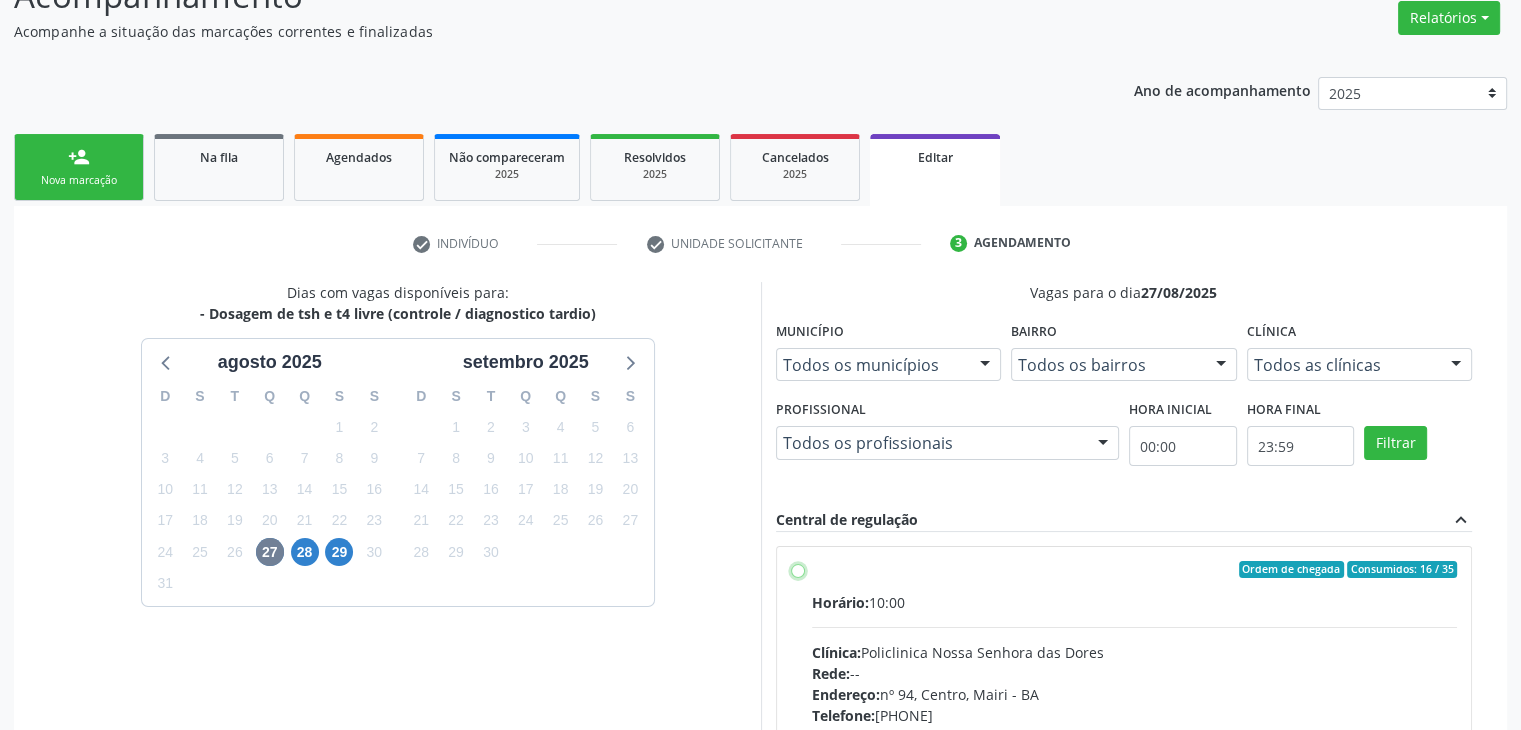 click on "Ordem de chegada
Consumidos: 16 / 35
Horário:   10:00
Clínica:  Policlinica Nossa Senhora das Dores
Rede:
--
Endereço:   nº 94, Centro, Mairi - BA
Telefone:   (74) 36322104
Profissional:
--
Informações adicionais sobre o atendimento
Idade de atendimento:
Sem restrição
Gênero(s) atendido(s):
Sem restrição
Informações adicionais:
--" at bounding box center [798, 570] 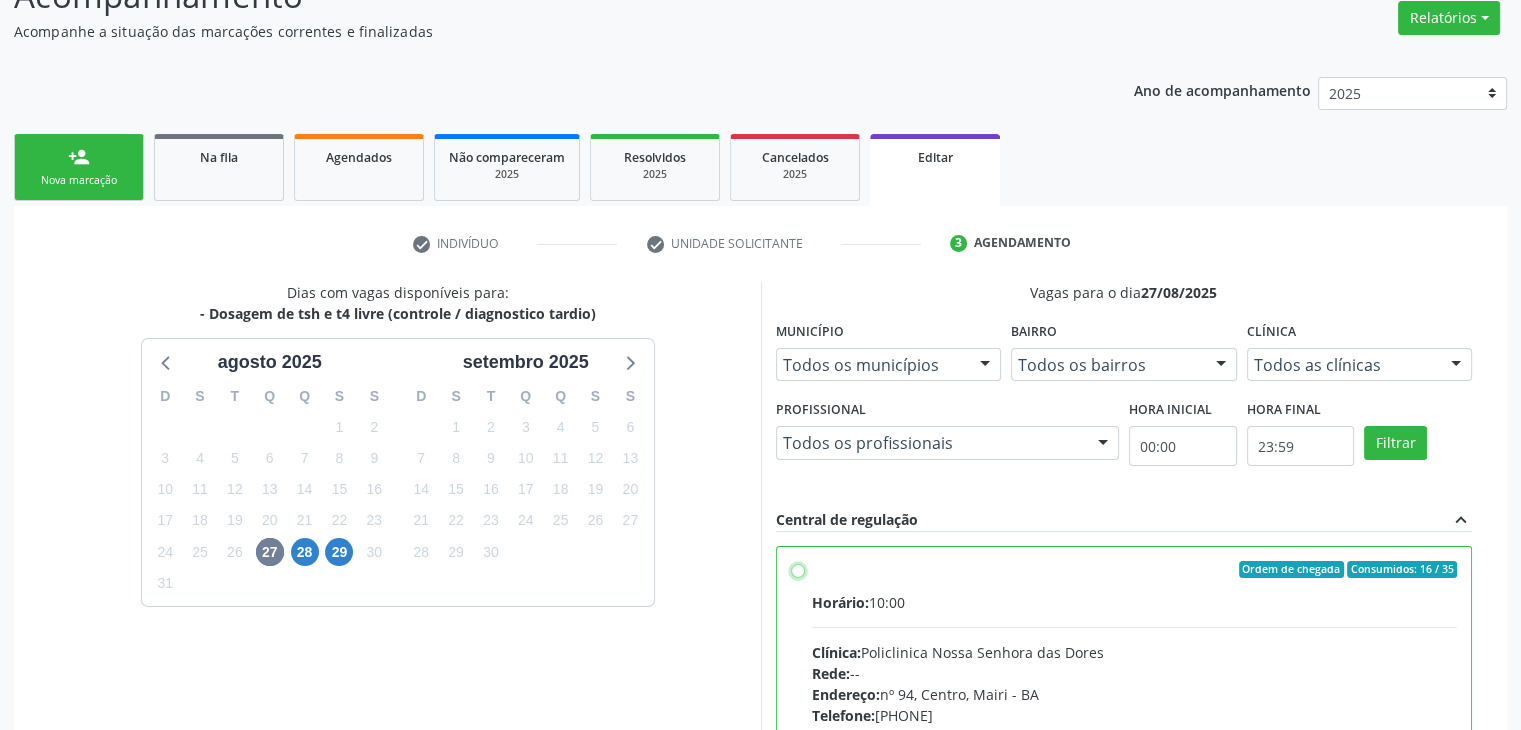 radio on "true" 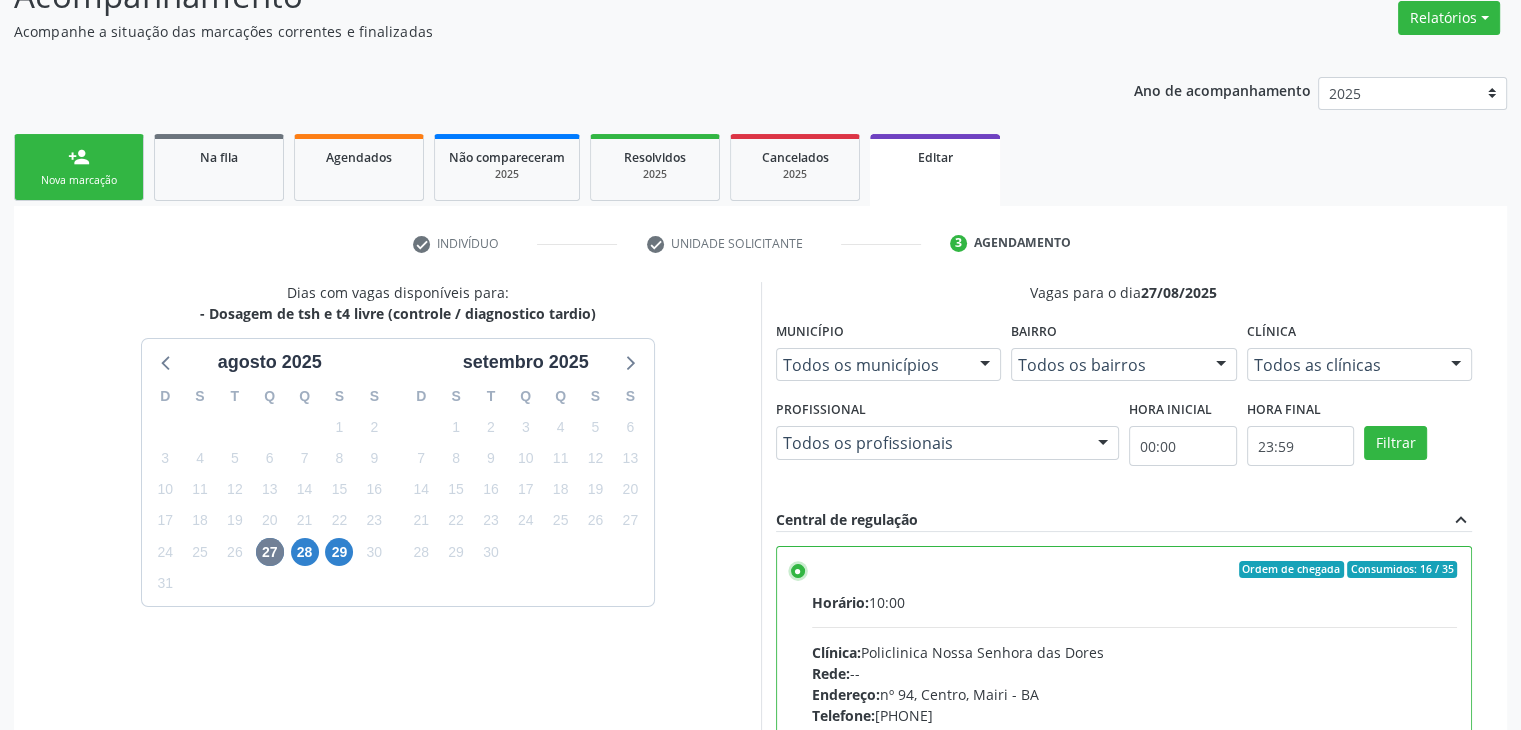 scroll, scrollTop: 490, scrollLeft: 0, axis: vertical 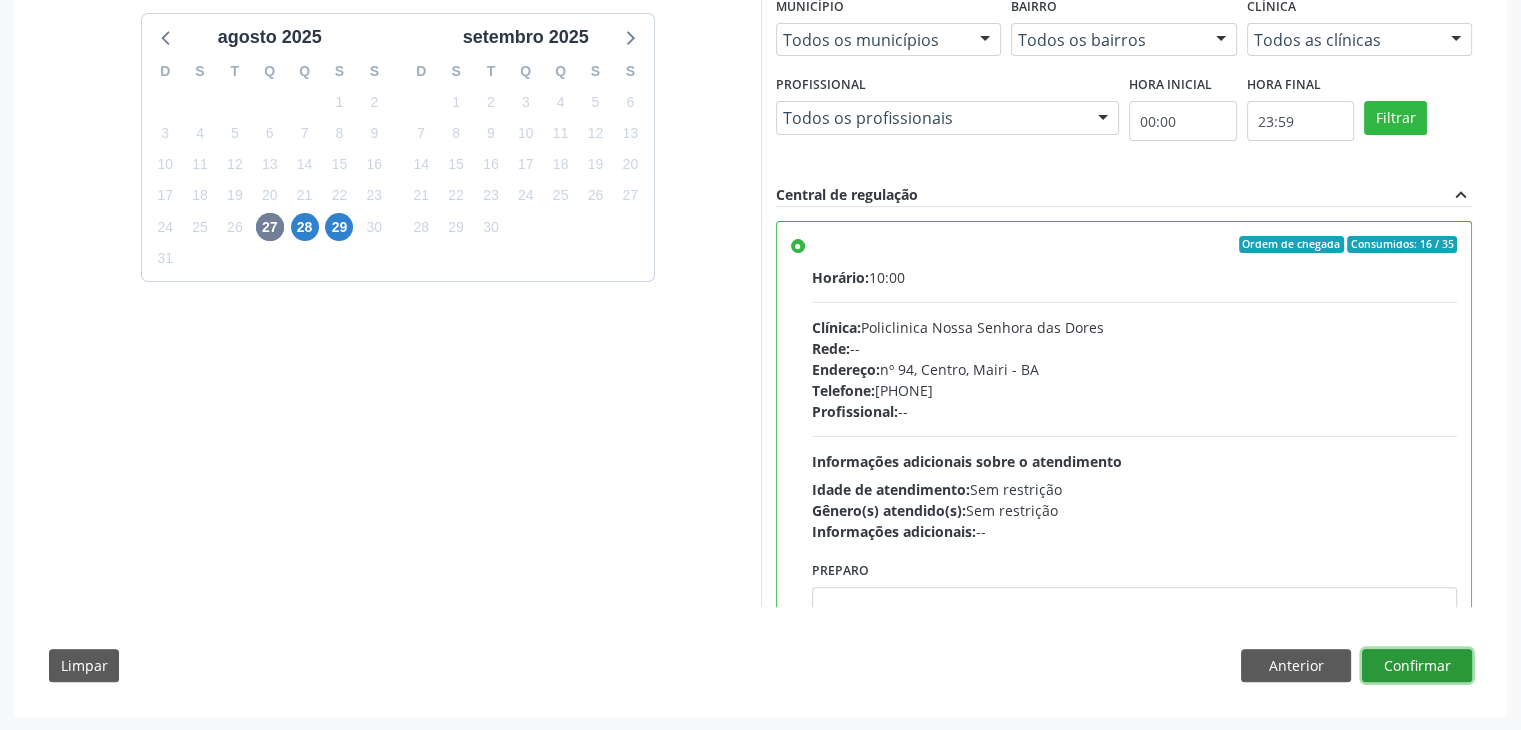 click on "Confirmar" at bounding box center [1417, 666] 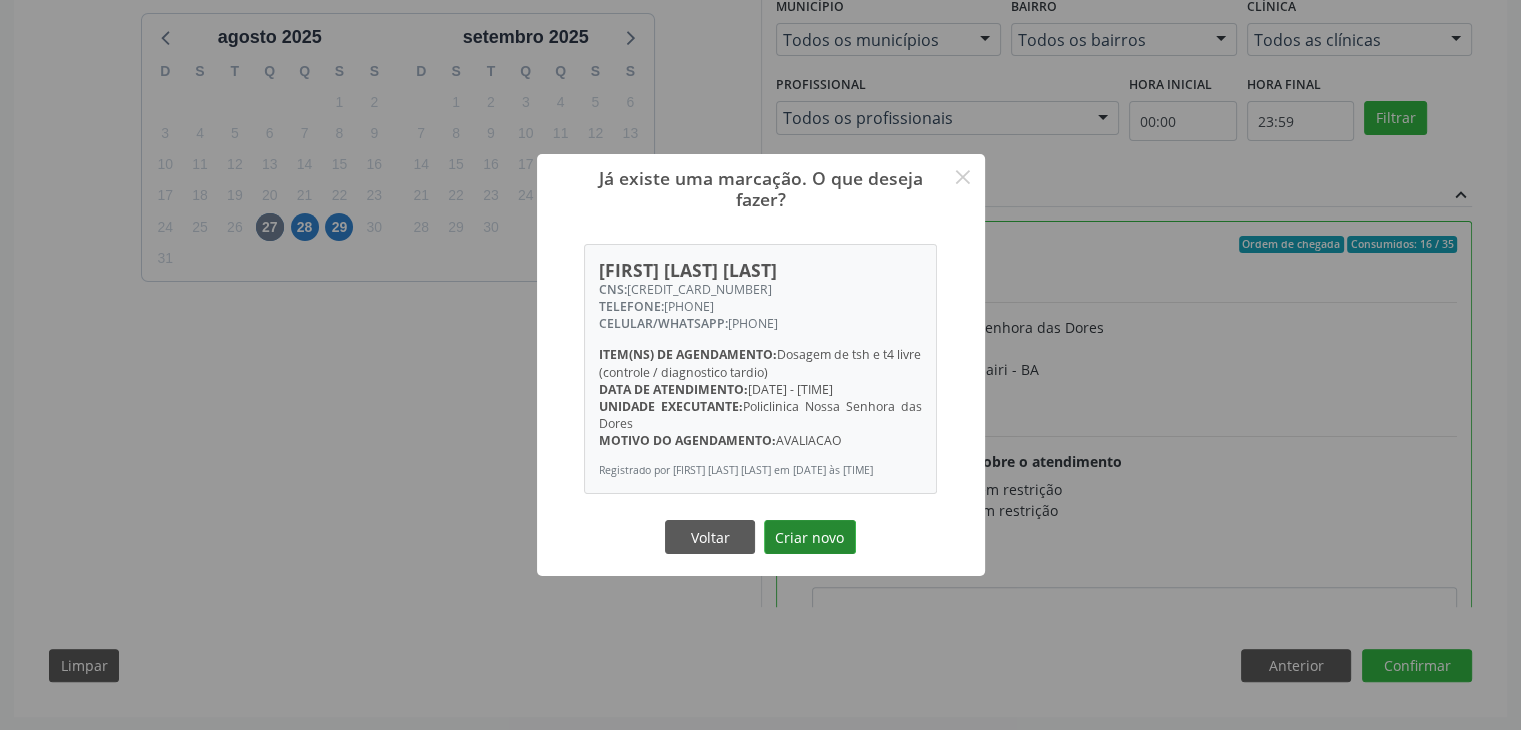 click on "Criar novo" at bounding box center (810, 537) 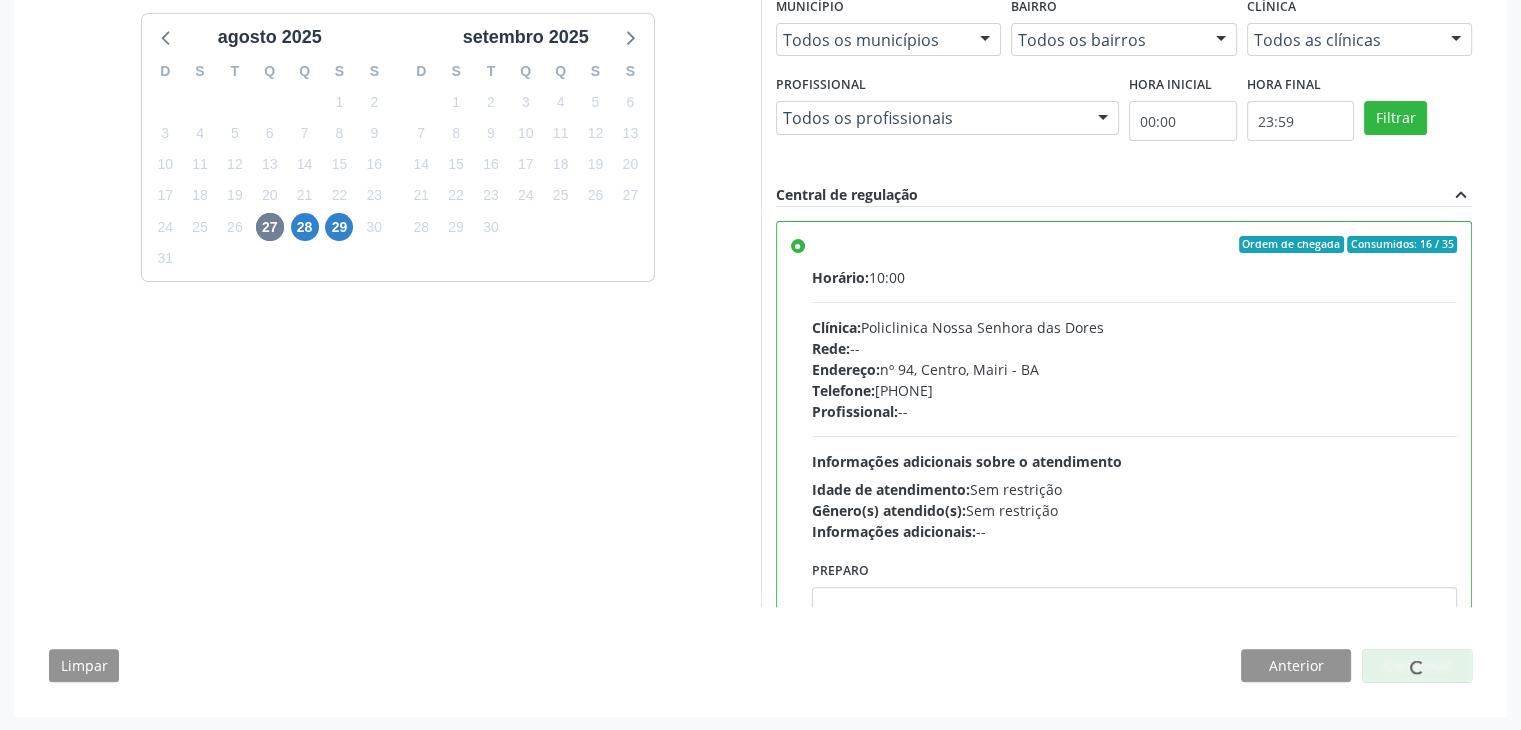 scroll, scrollTop: 0, scrollLeft: 0, axis: both 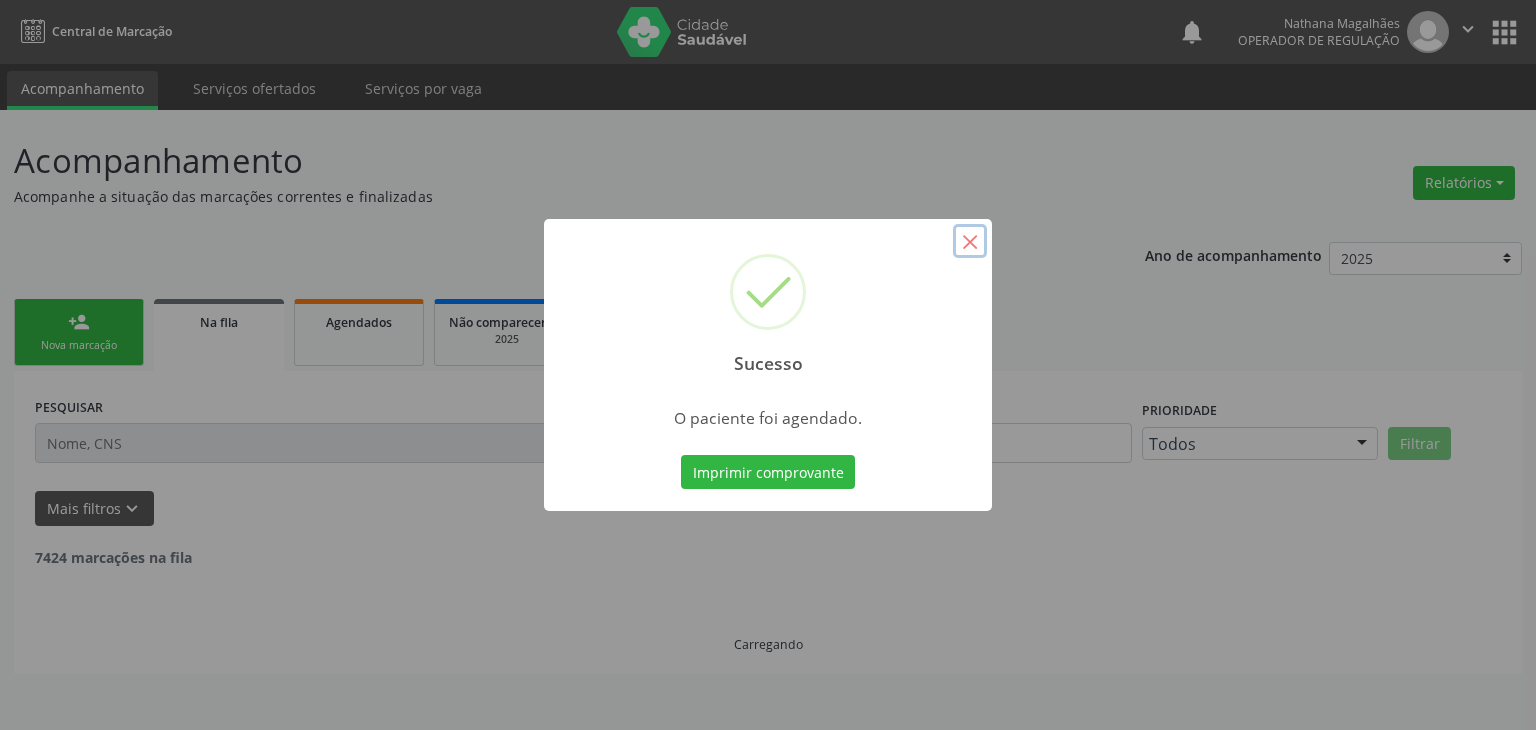 click on "×" at bounding box center [970, 241] 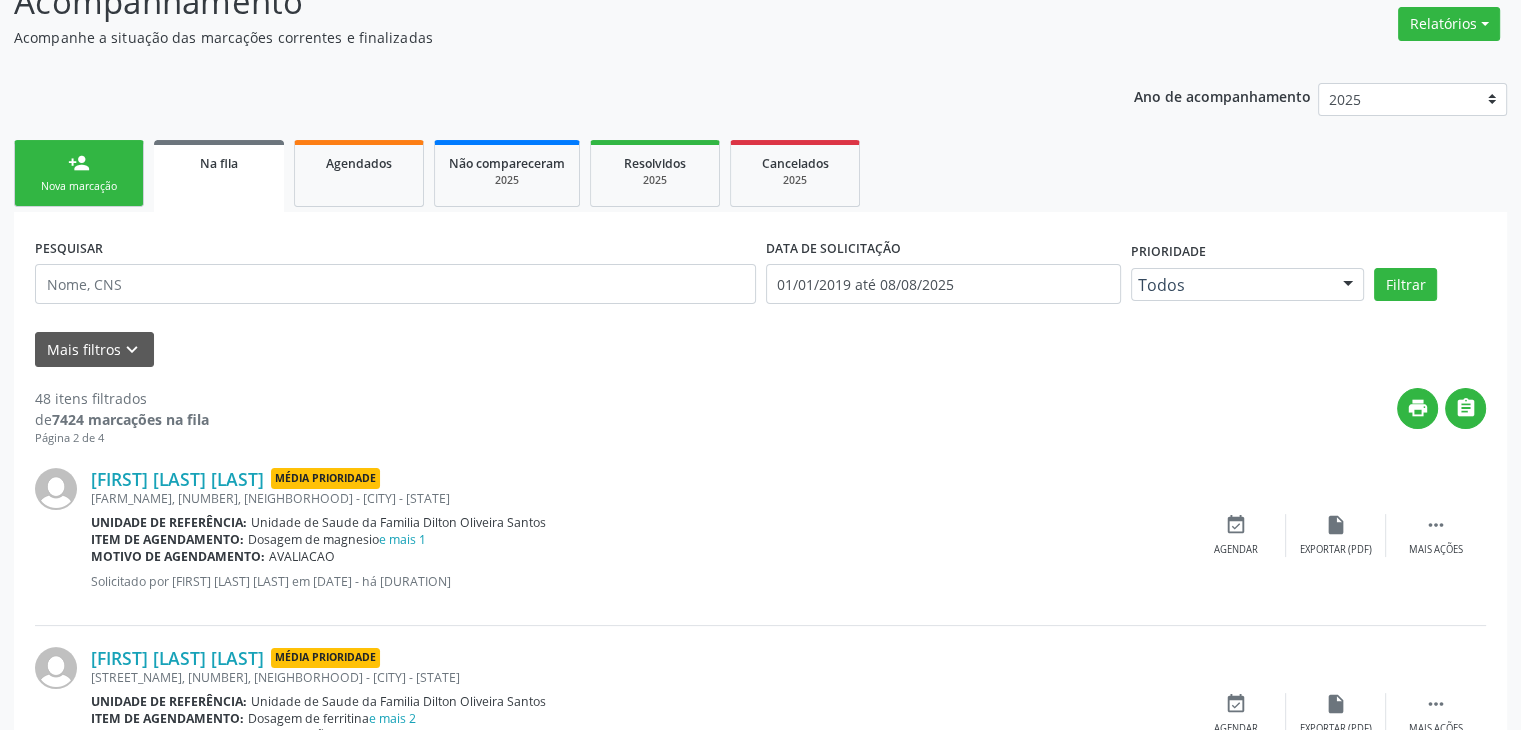 scroll, scrollTop: 0, scrollLeft: 0, axis: both 